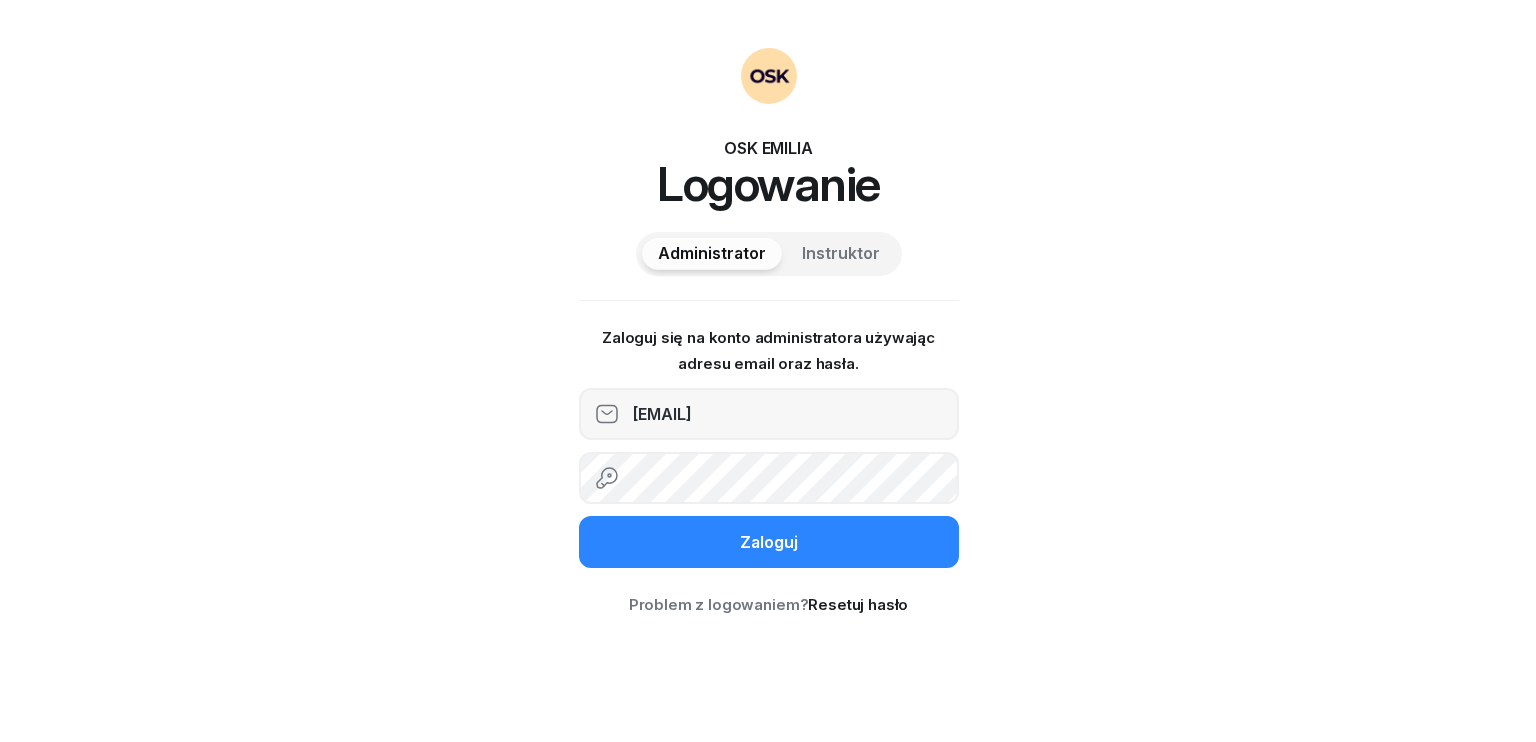 scroll, scrollTop: 0, scrollLeft: 0, axis: both 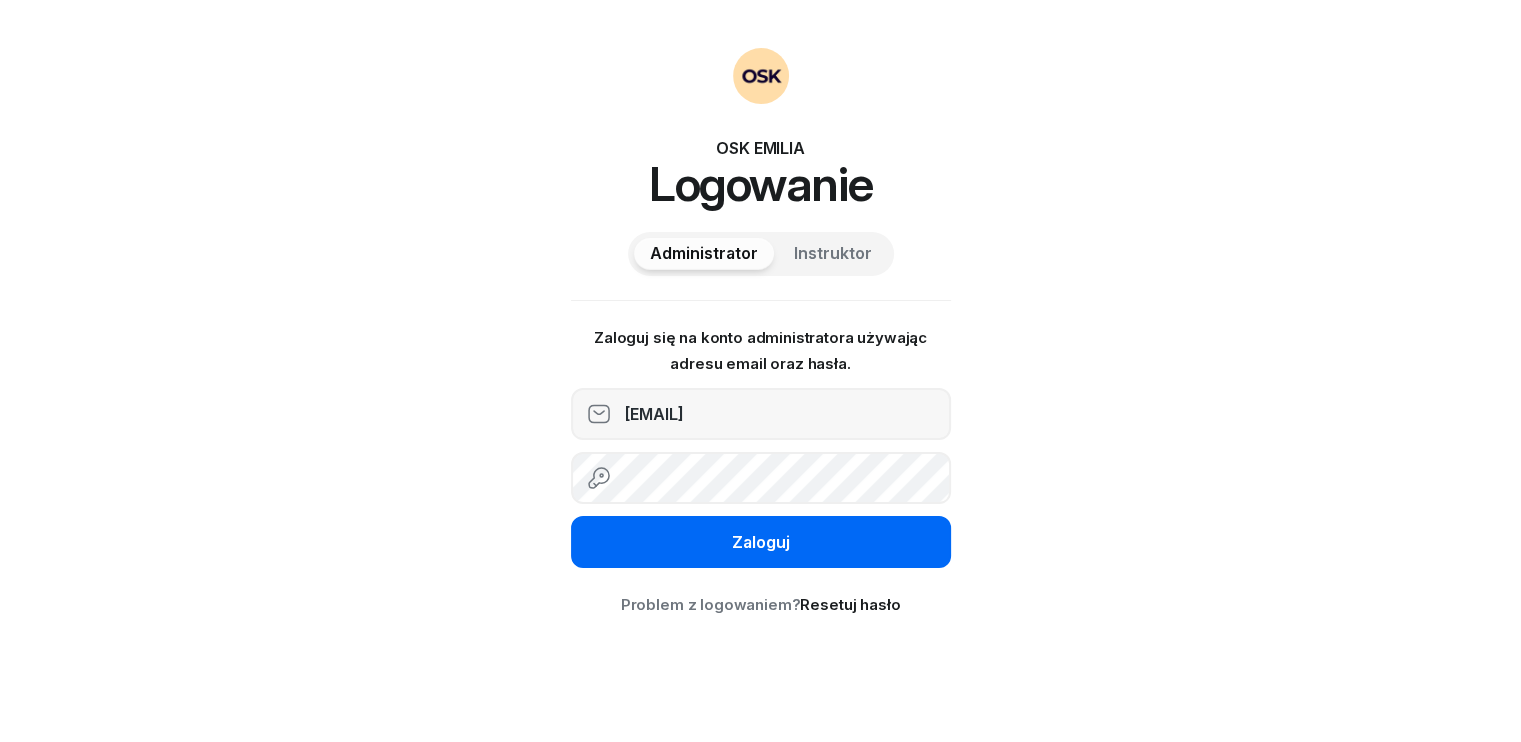 click on "Zaloguj" at bounding box center [761, 542] 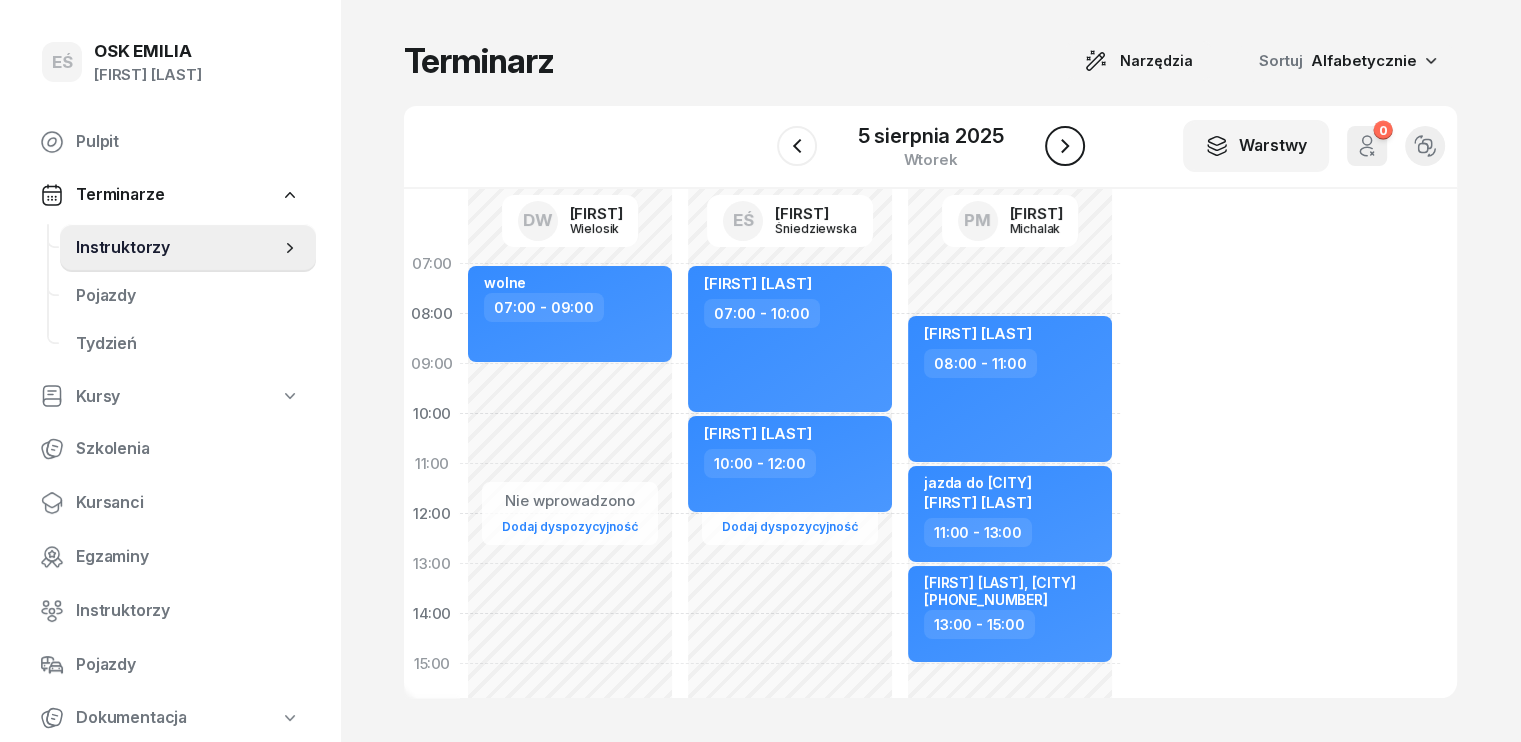 click 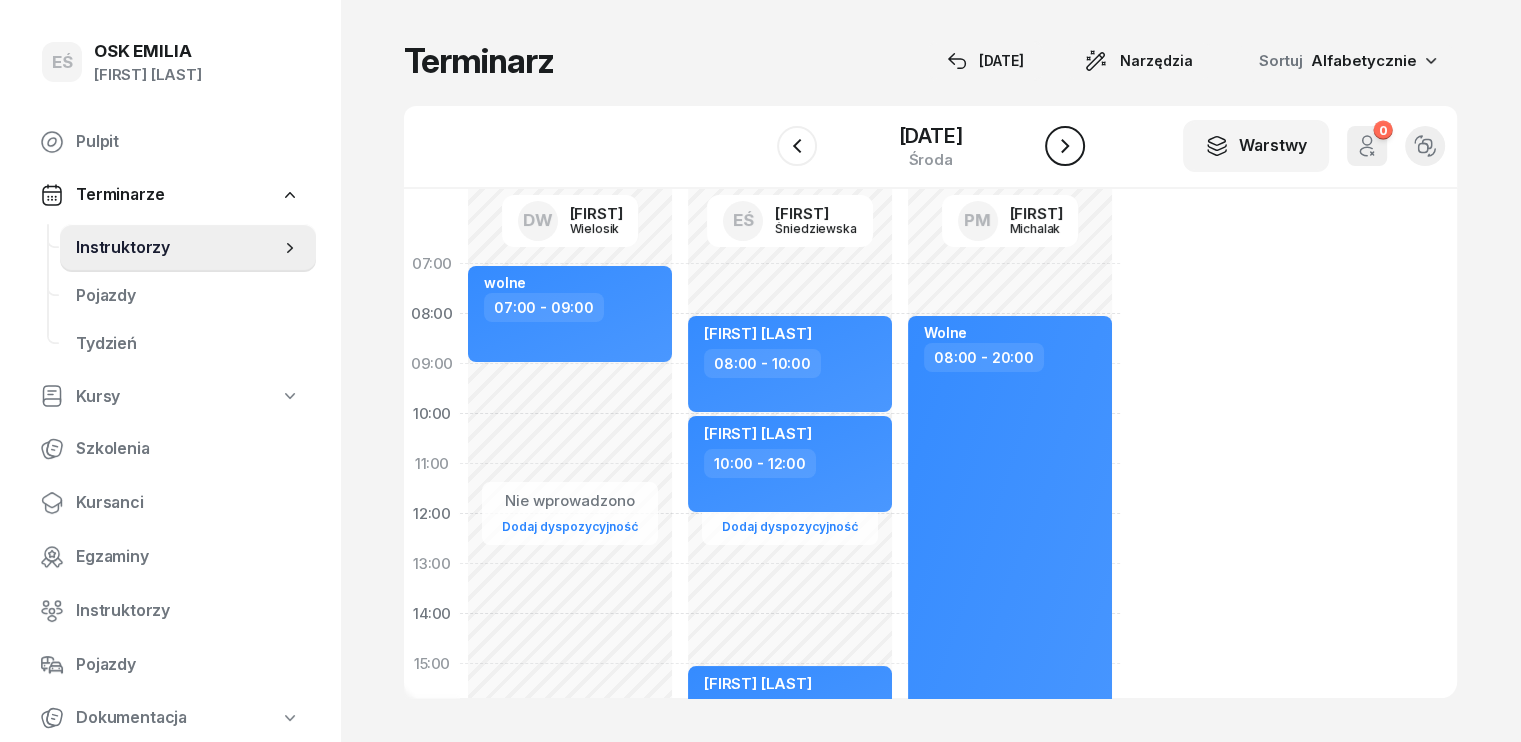 click 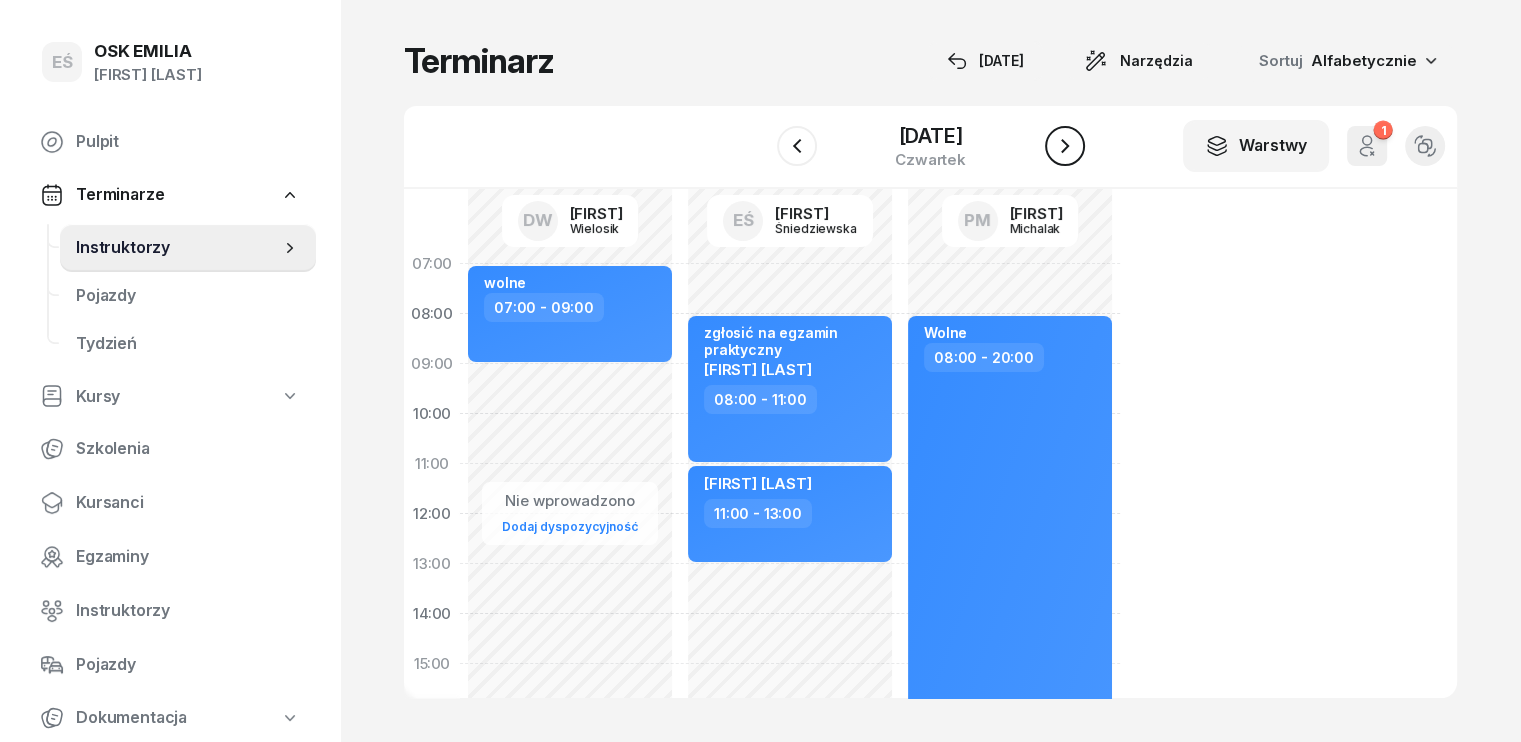 click 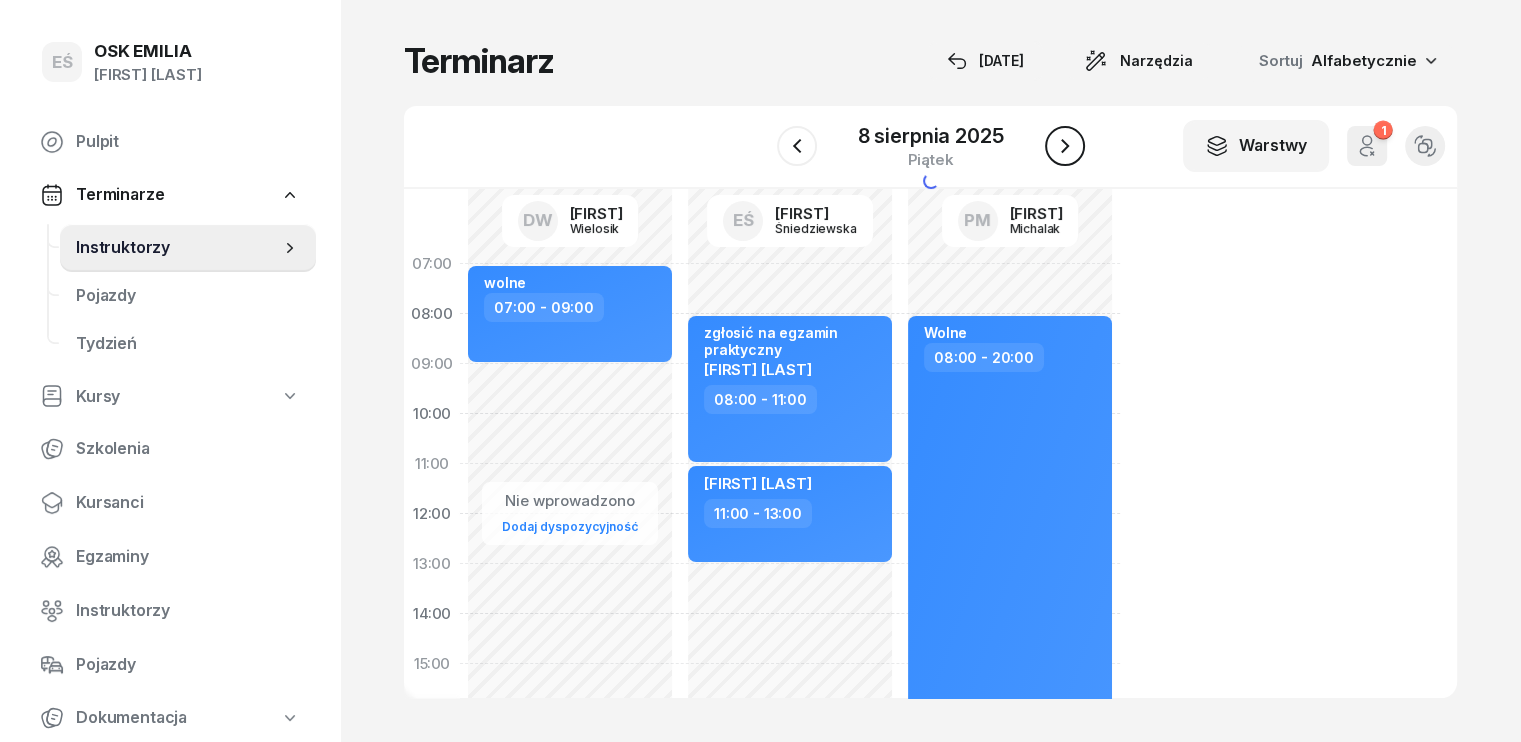 click 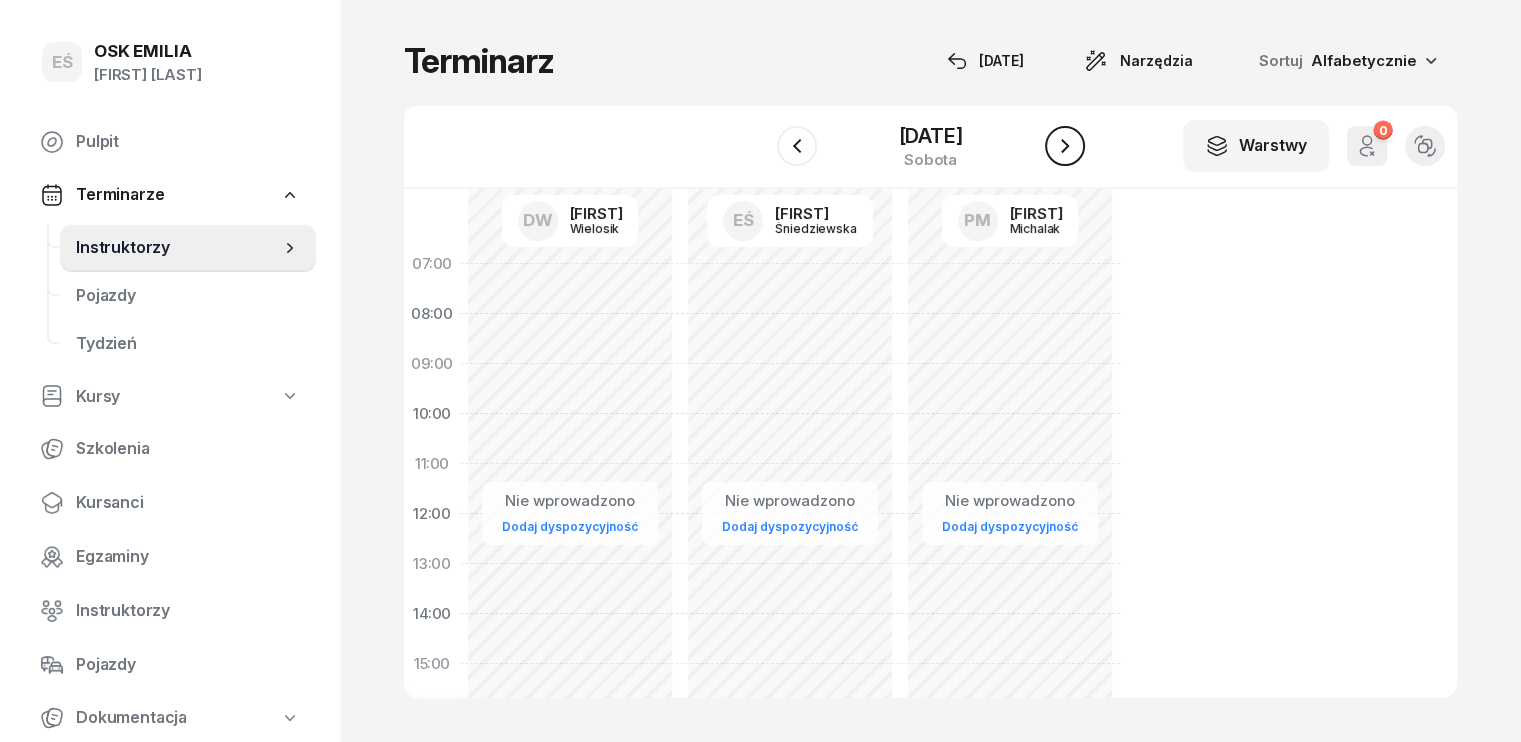 click 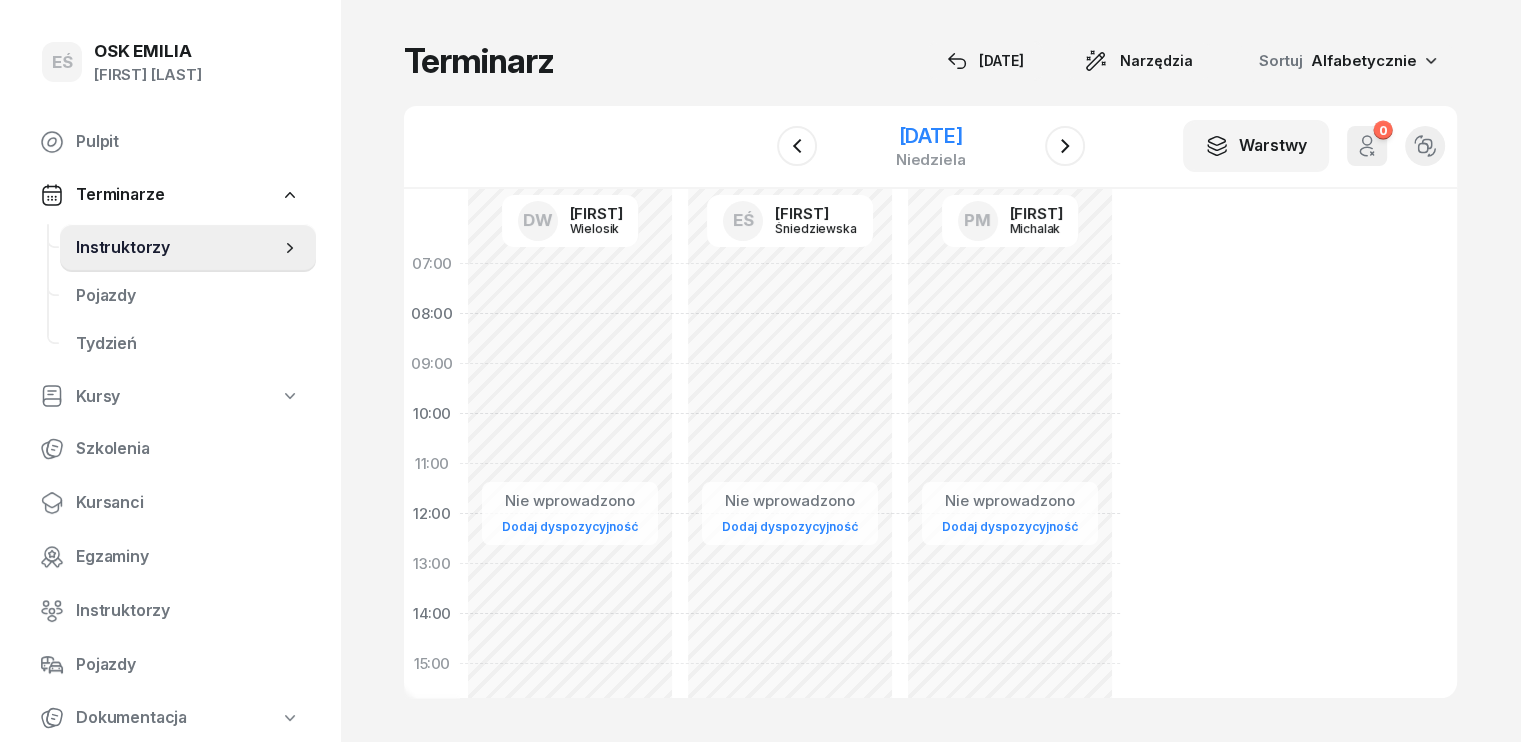 click on "[DATE]" at bounding box center [931, 136] 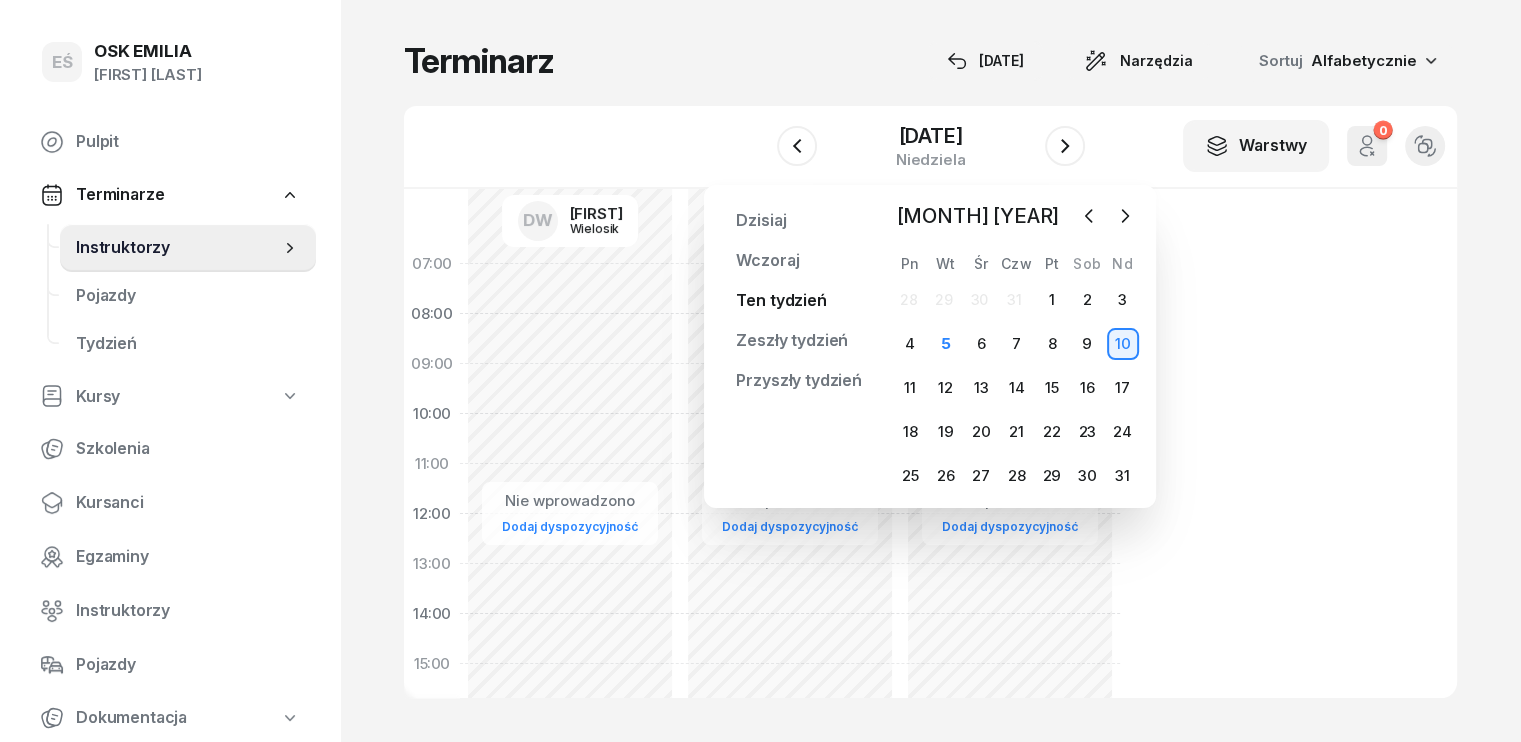 click on "Ten tydzień" at bounding box center (781, 301) 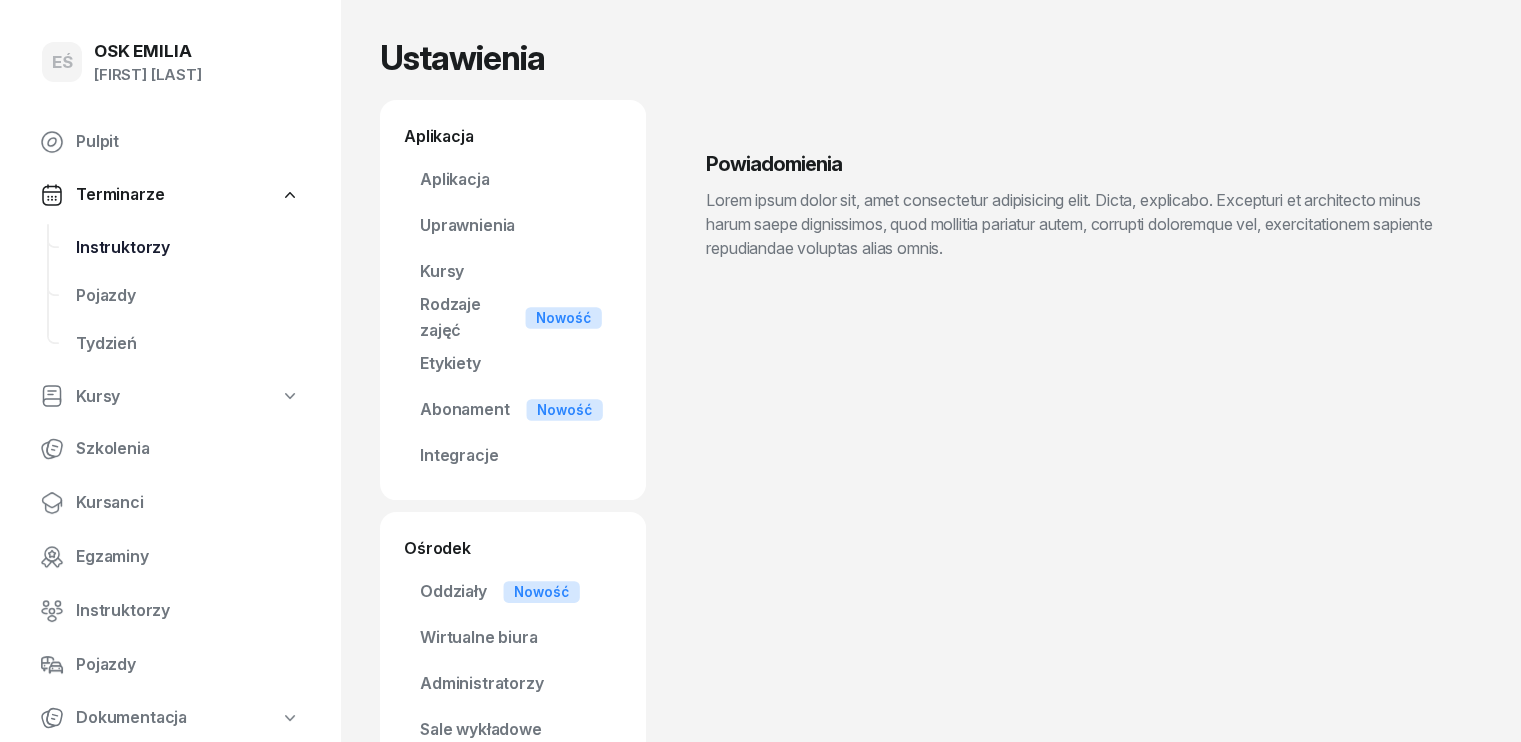 click on "Instruktorzy" at bounding box center [188, 248] 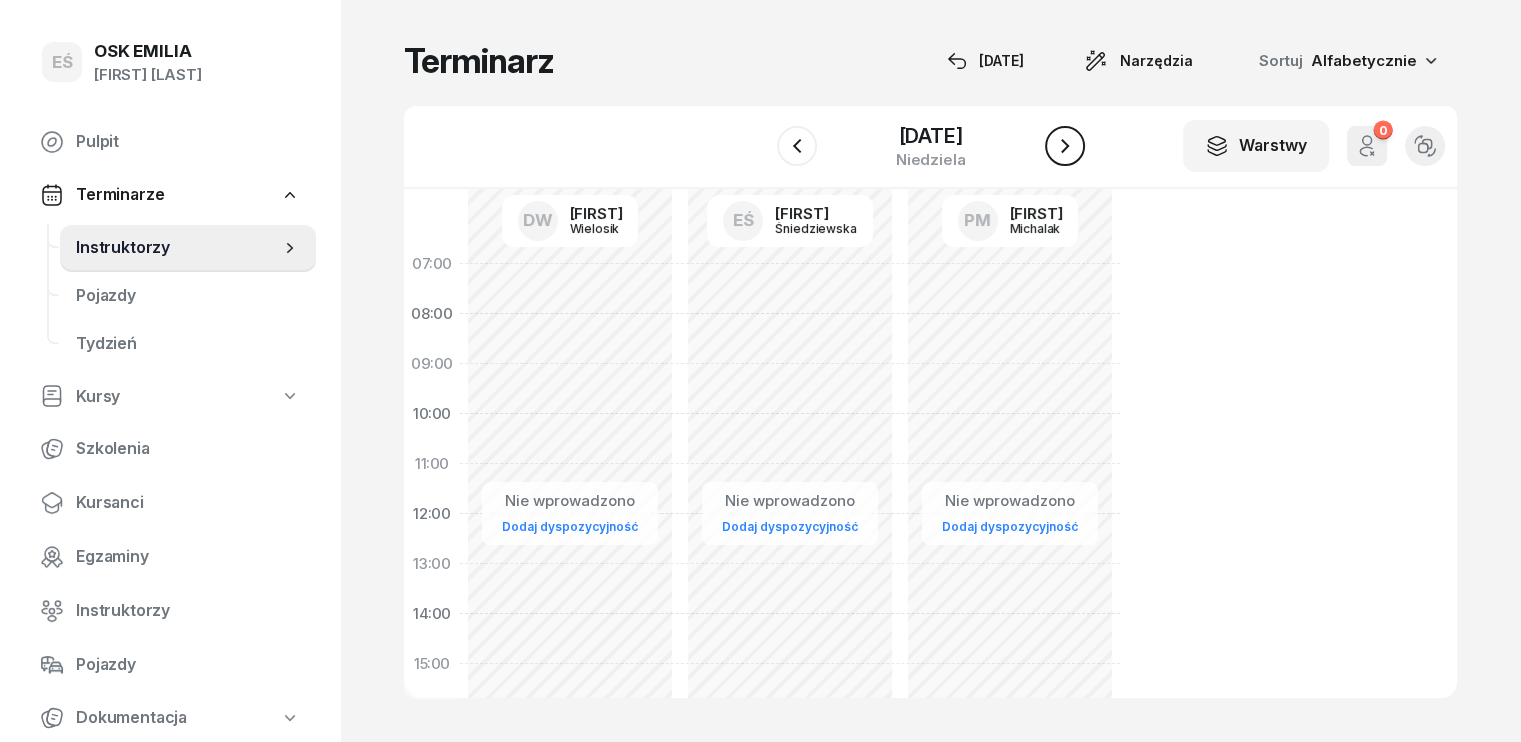 click 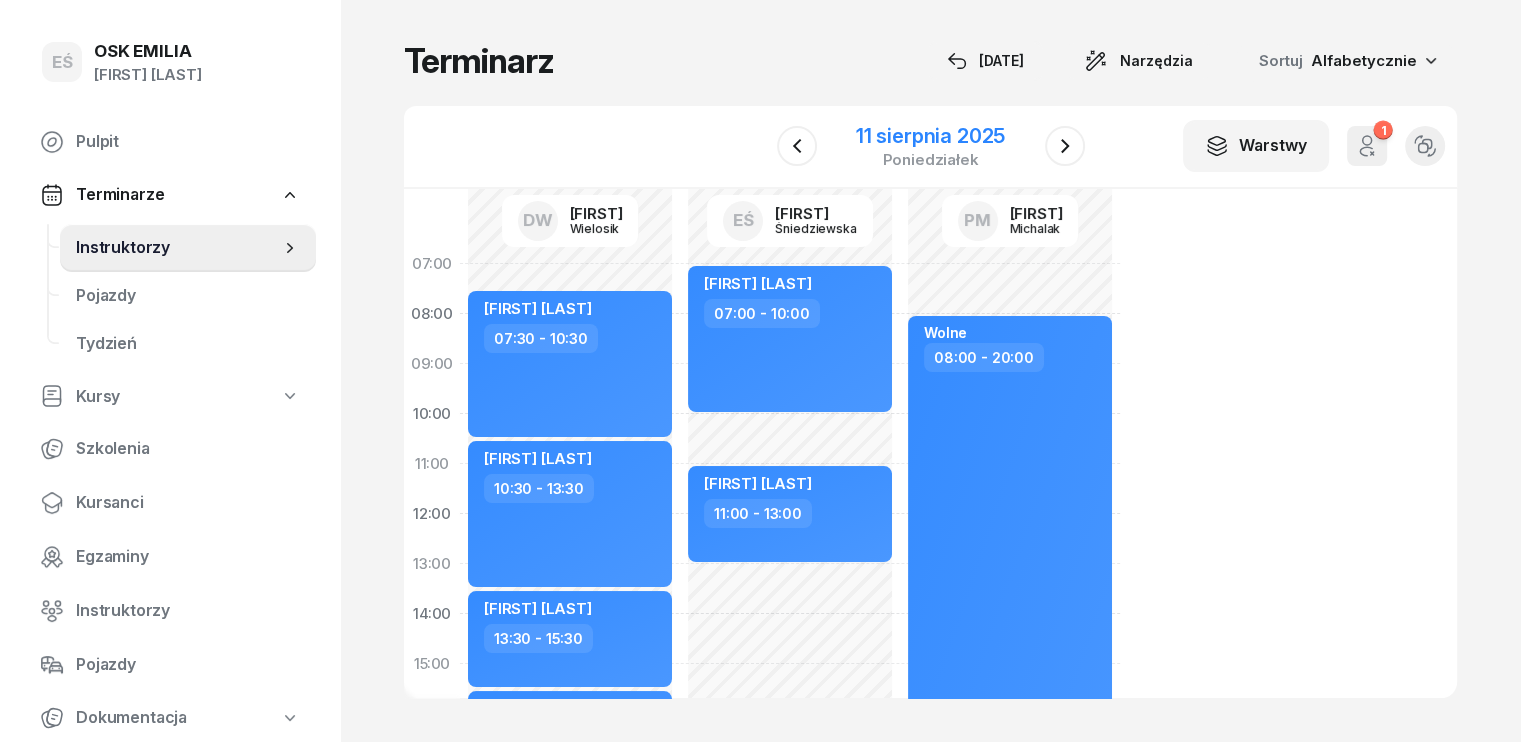 click on "poniedziałek" at bounding box center [930, 159] 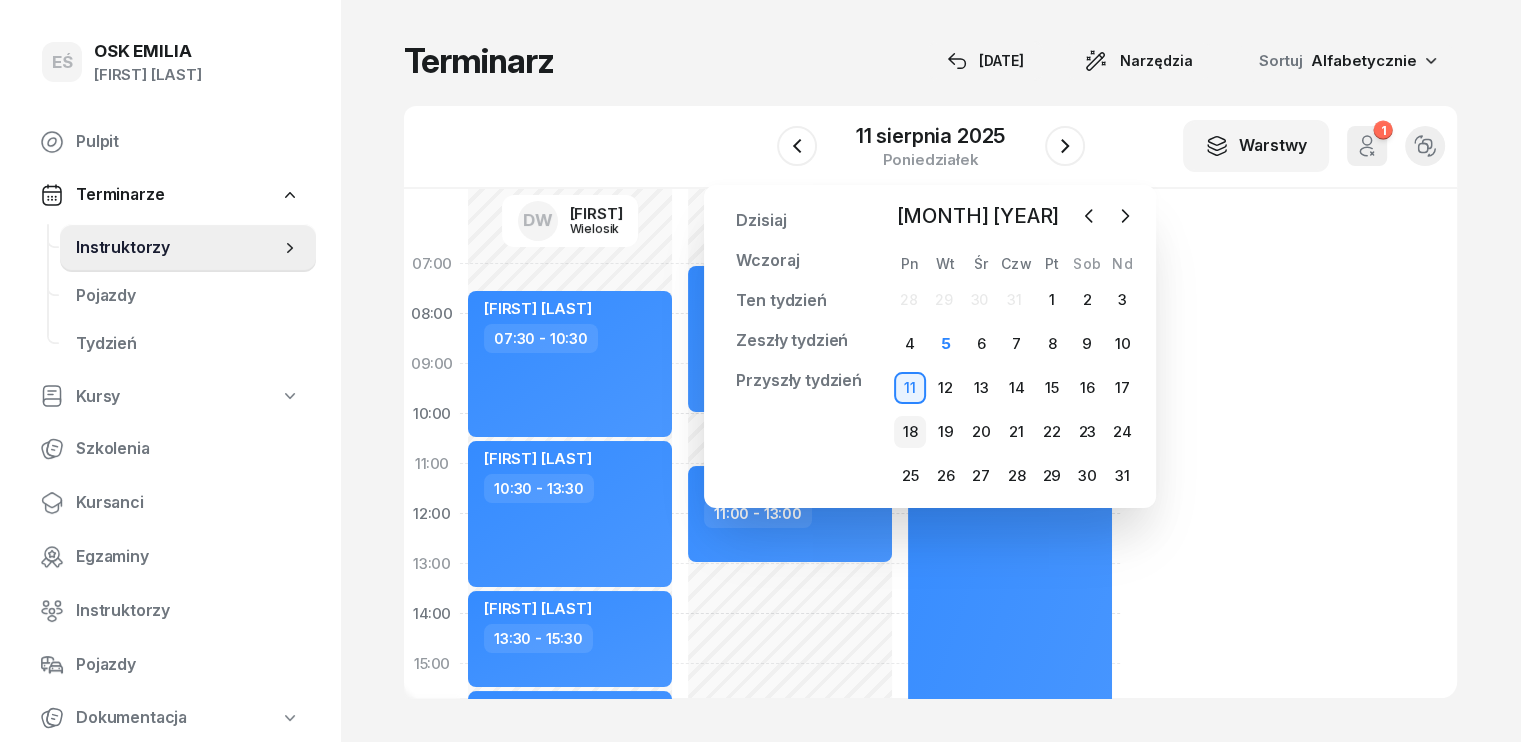 click on "18" at bounding box center [910, 432] 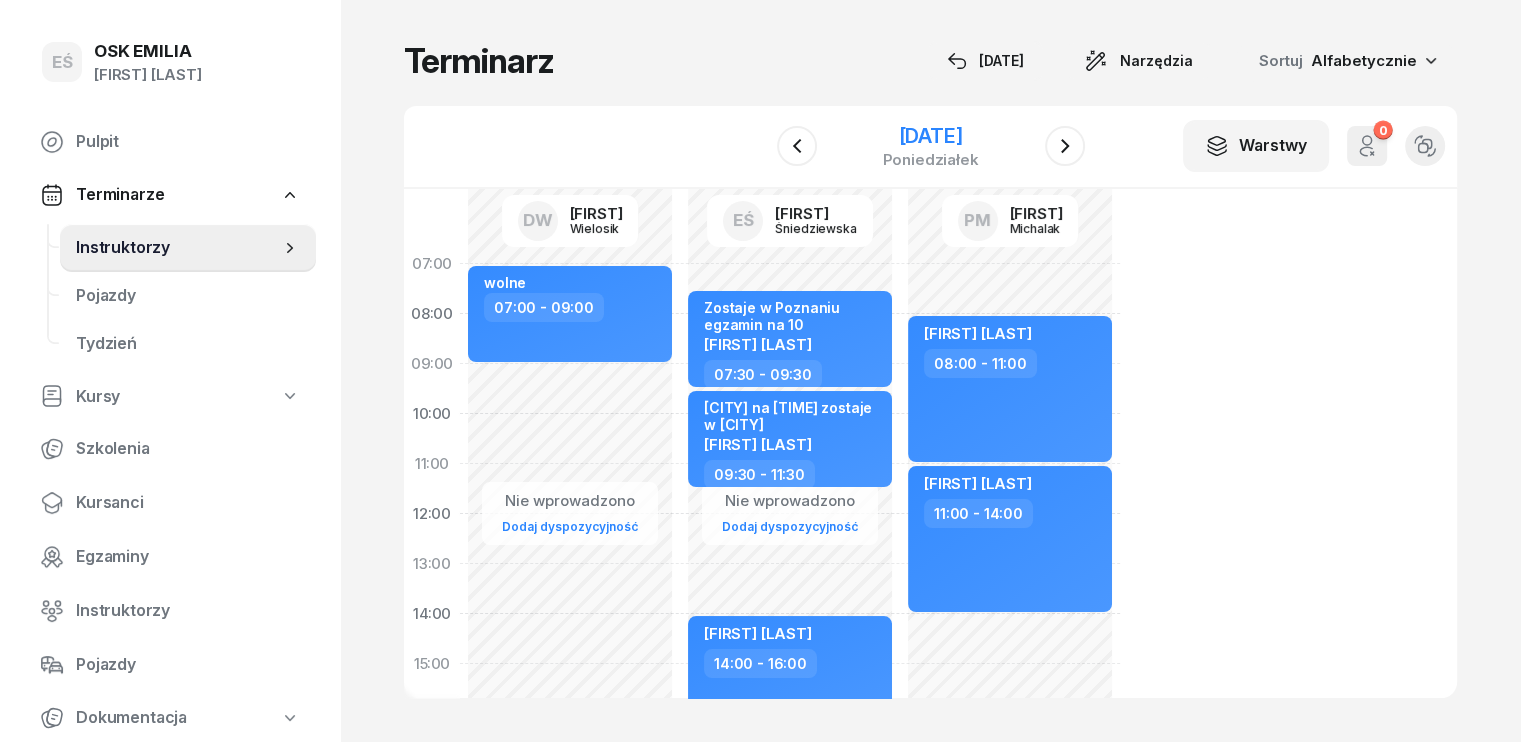 click on "[DATE]" at bounding box center (930, 136) 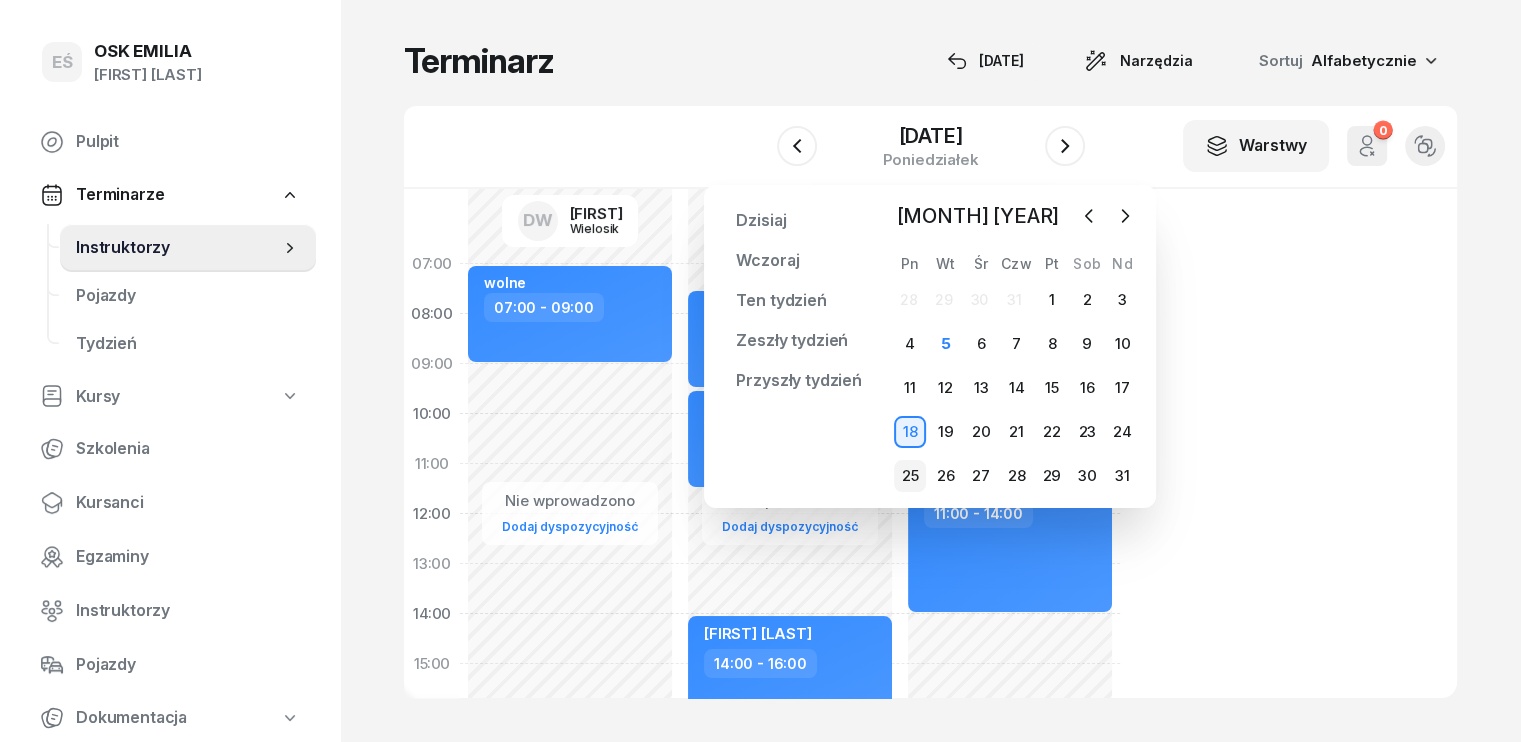 click on "25" at bounding box center (910, 476) 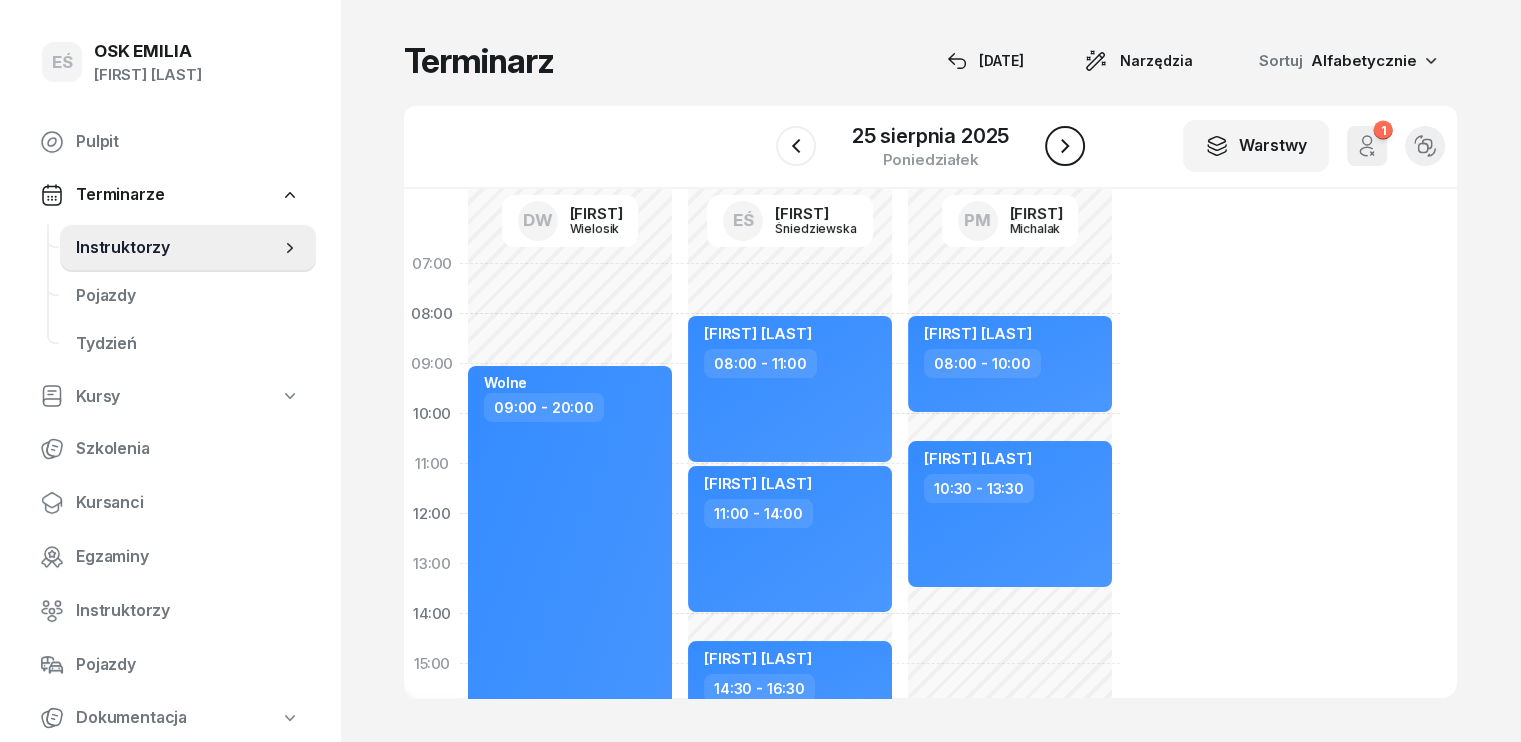 click 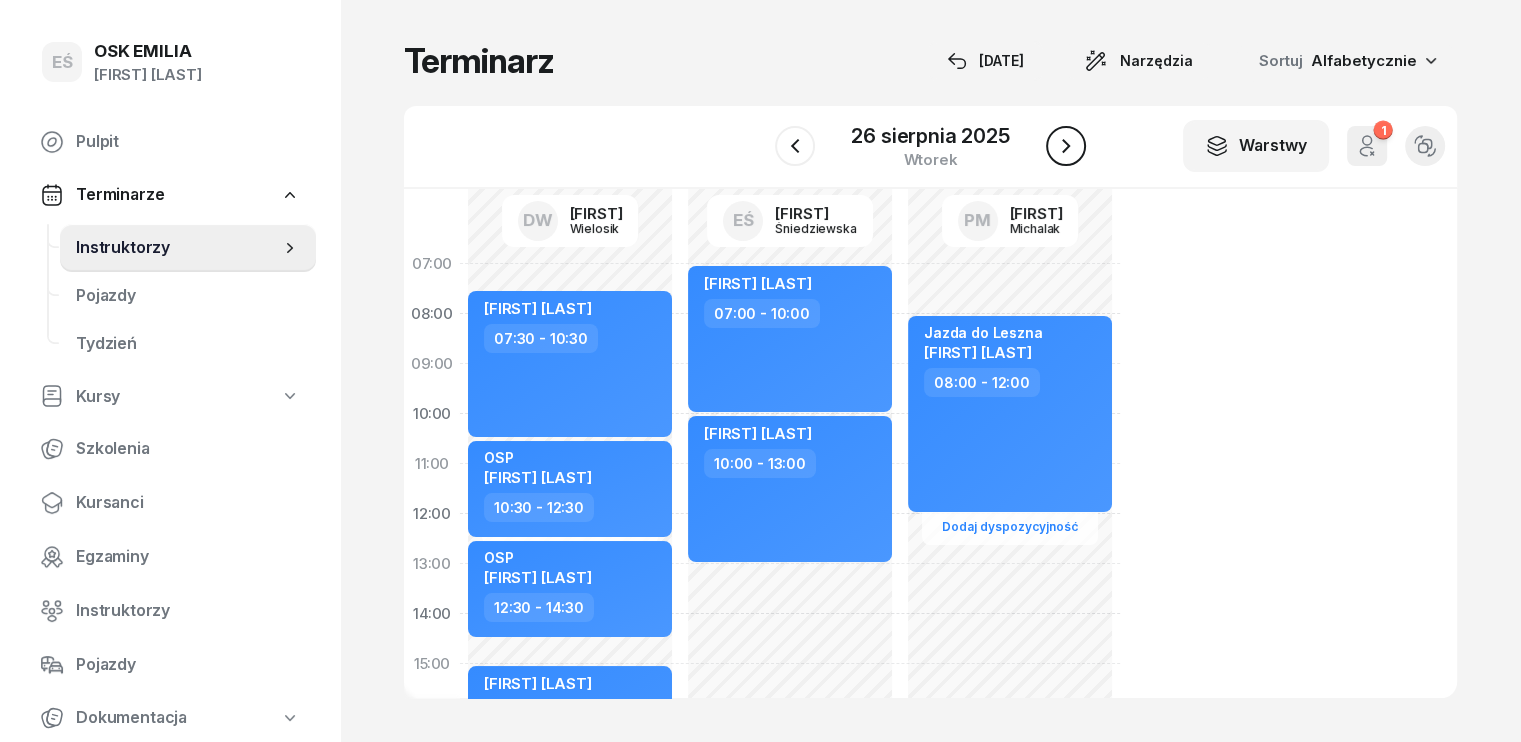 click 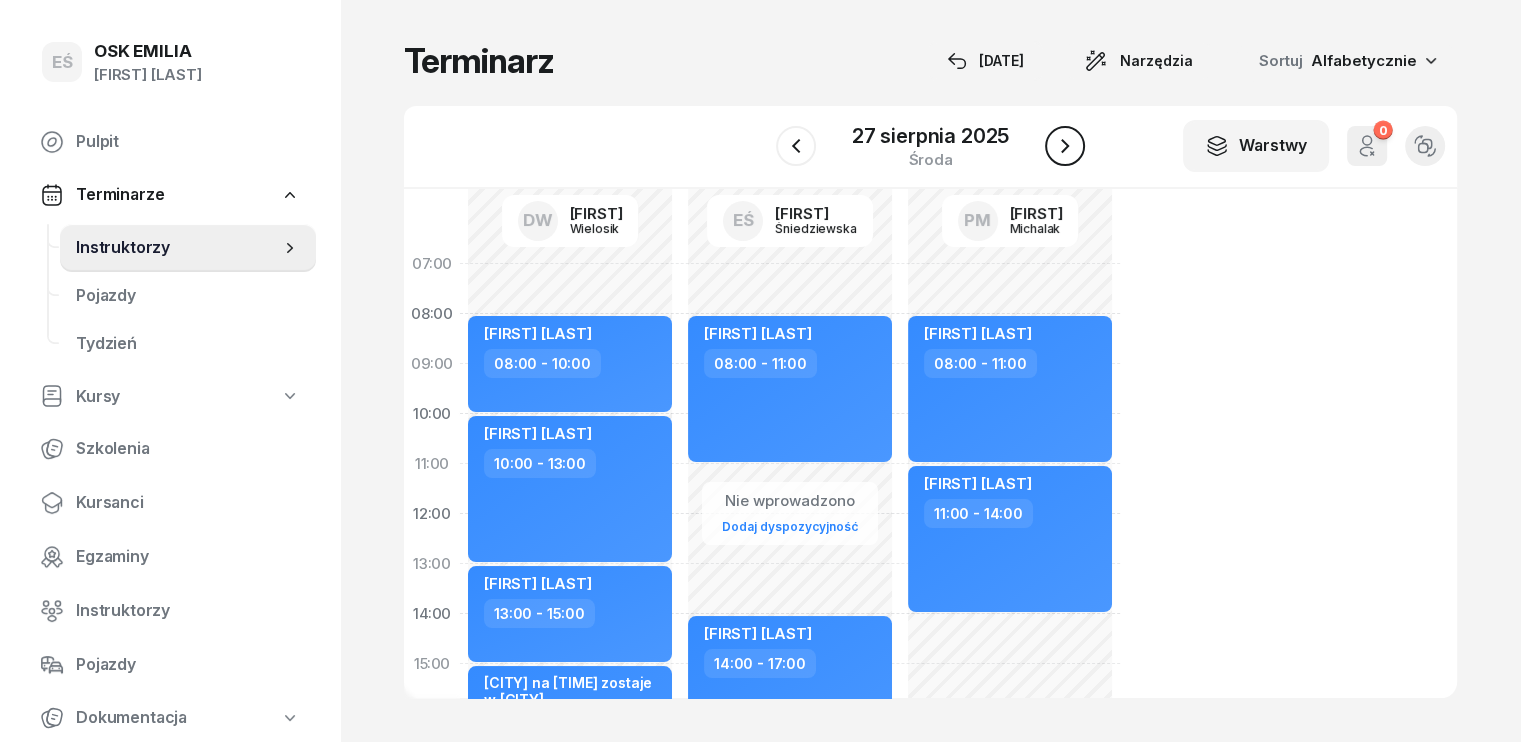 click 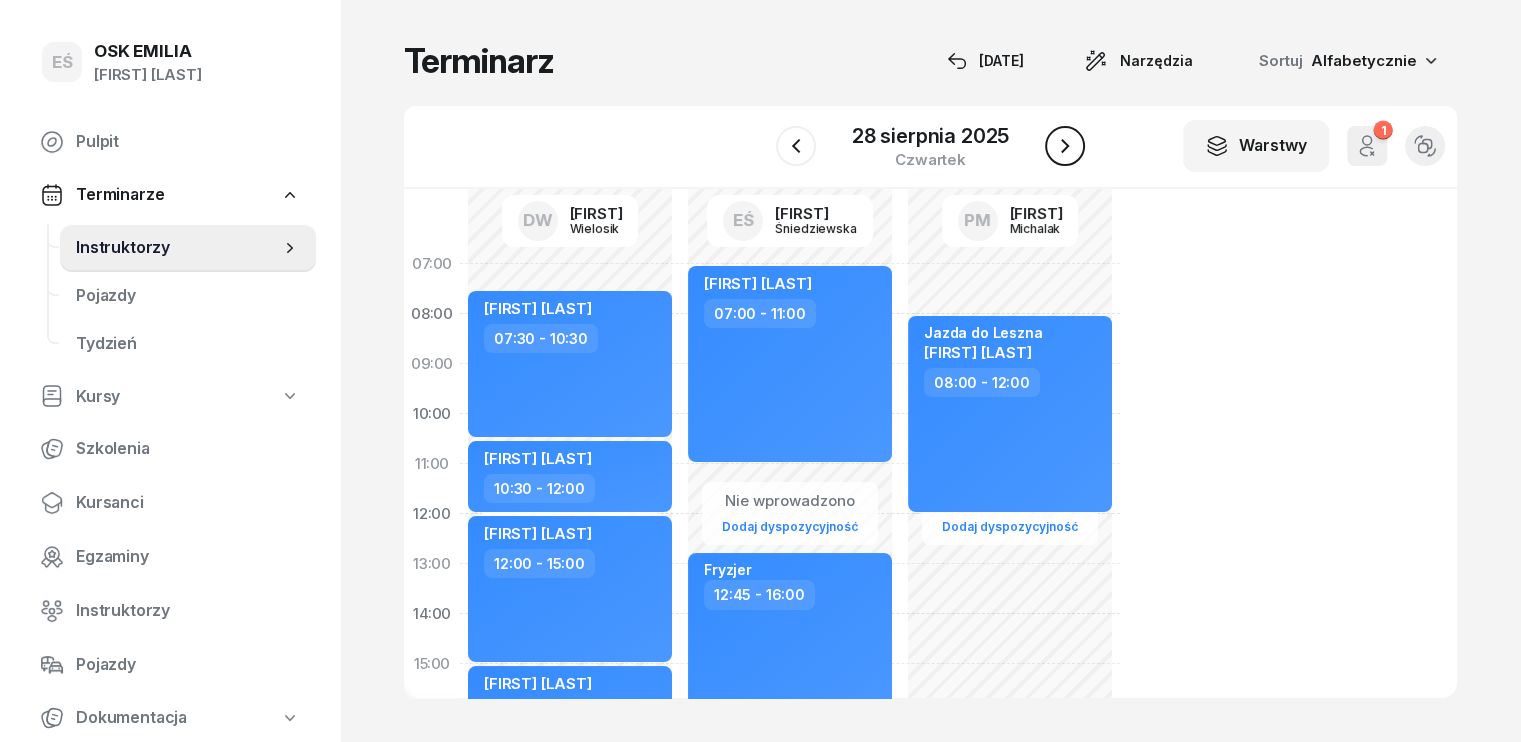 click 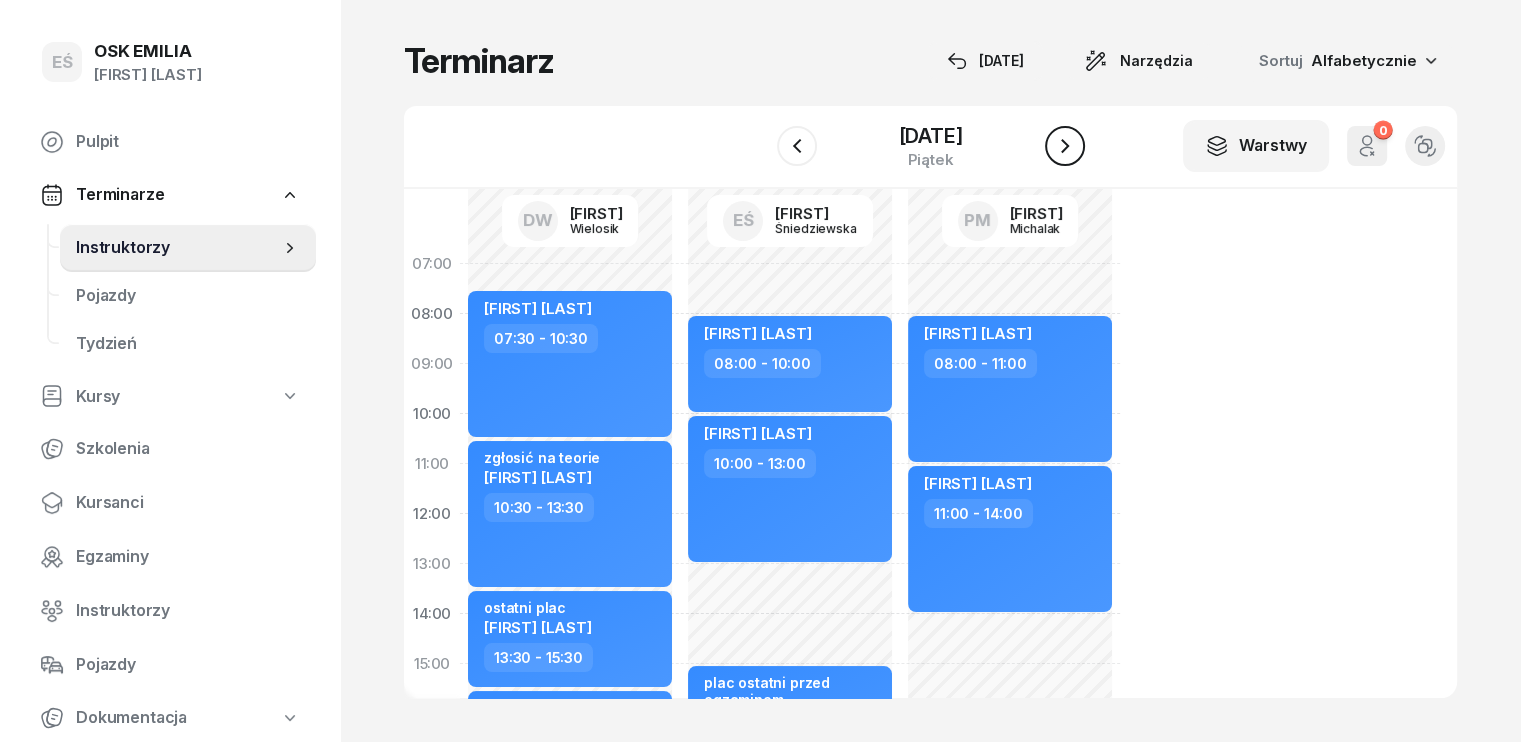 click 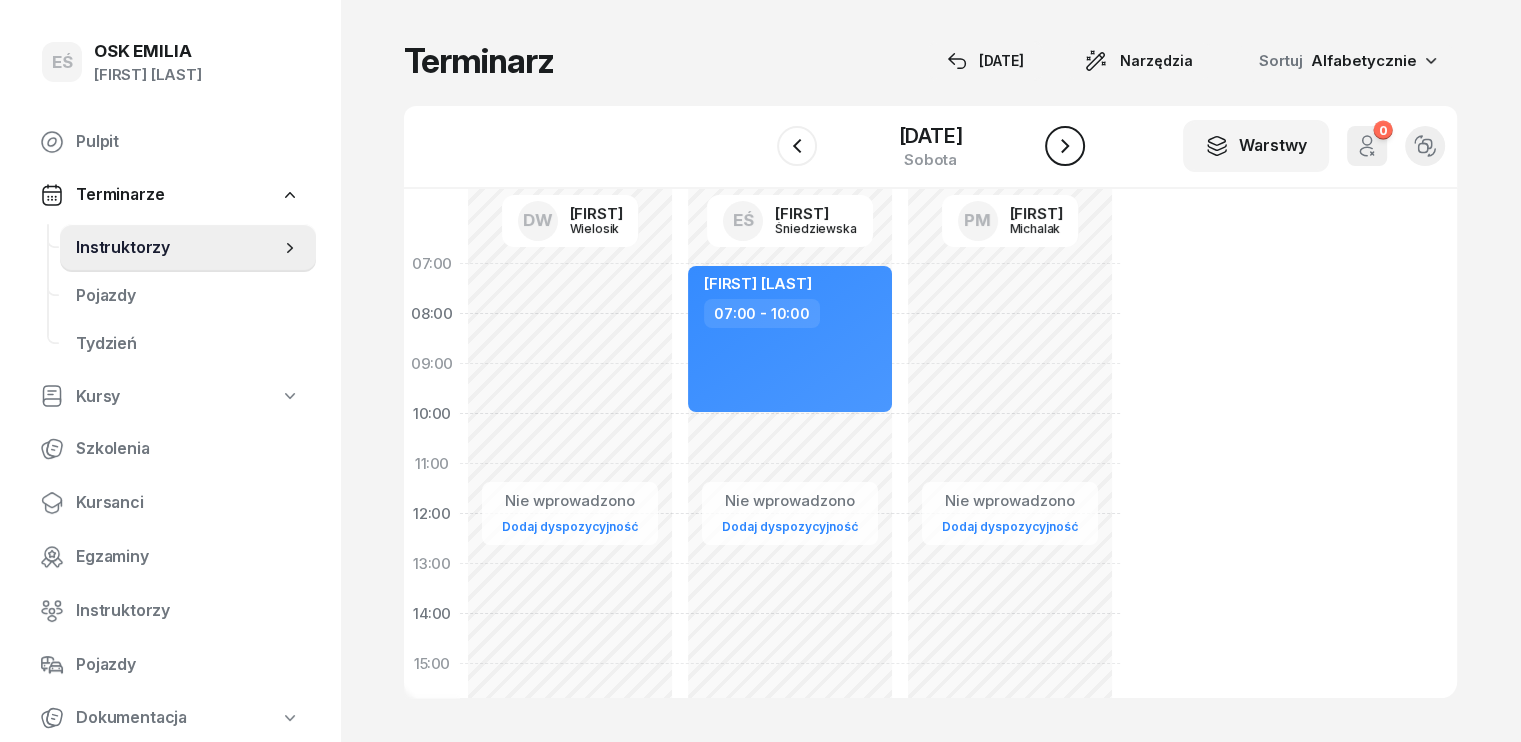 click 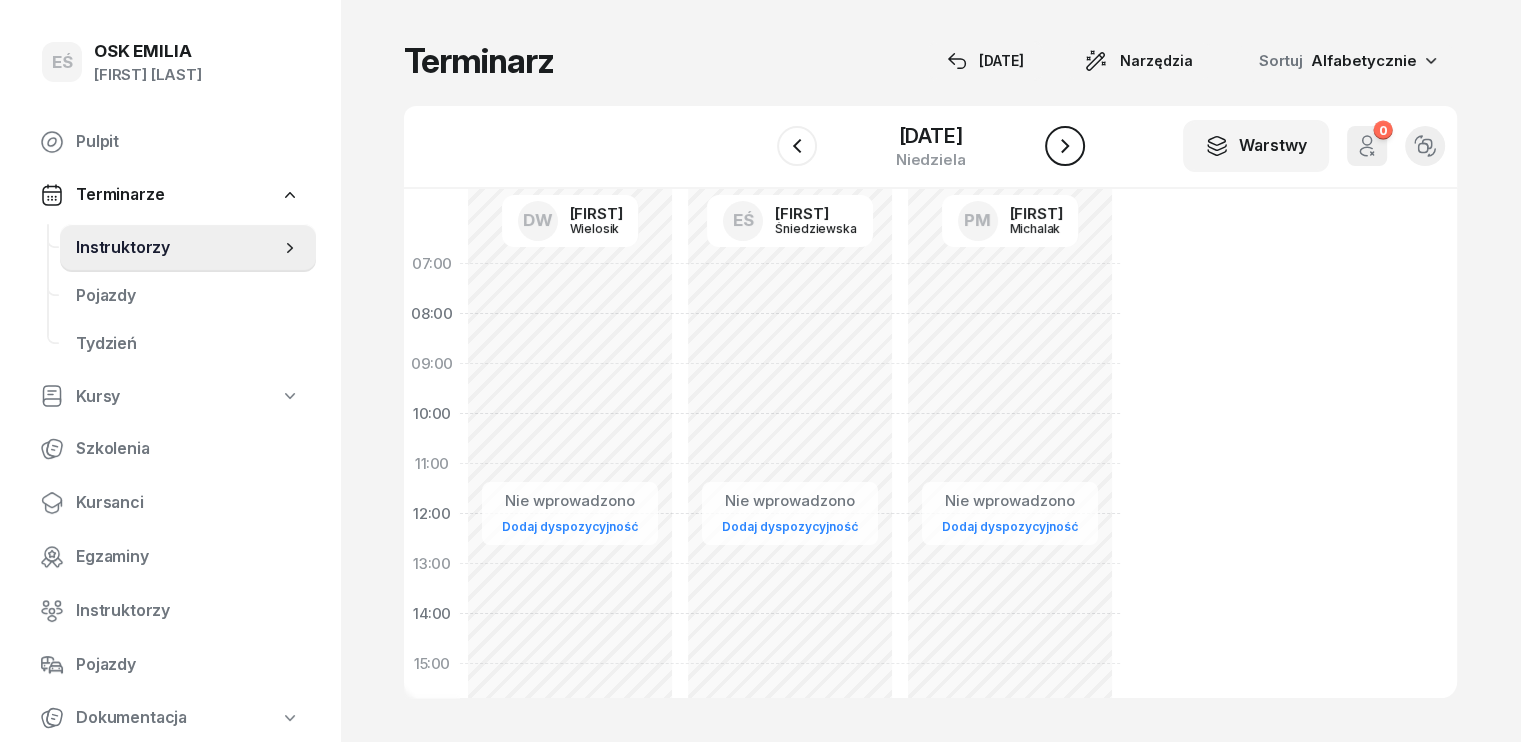 click 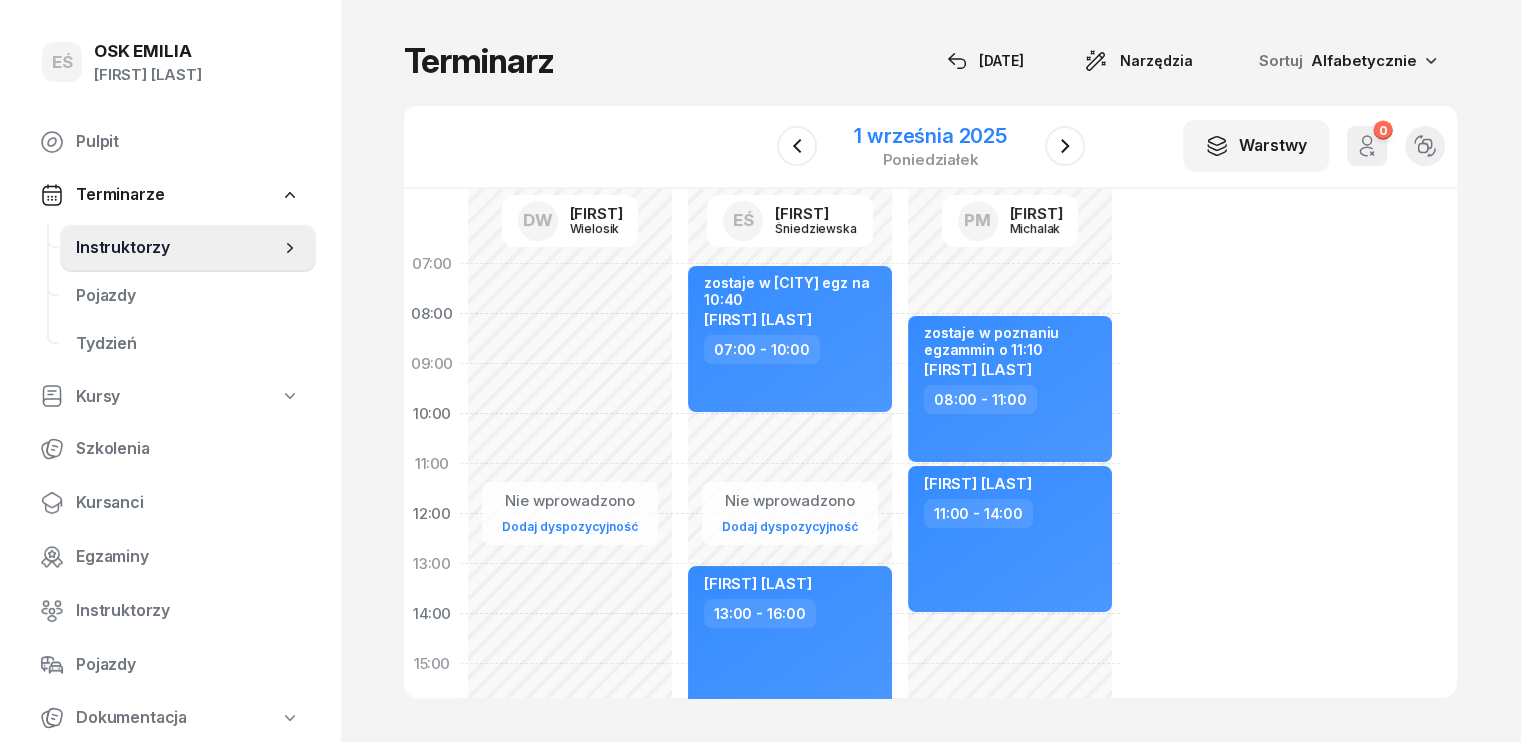 click on "1 września 2025" at bounding box center (930, 136) 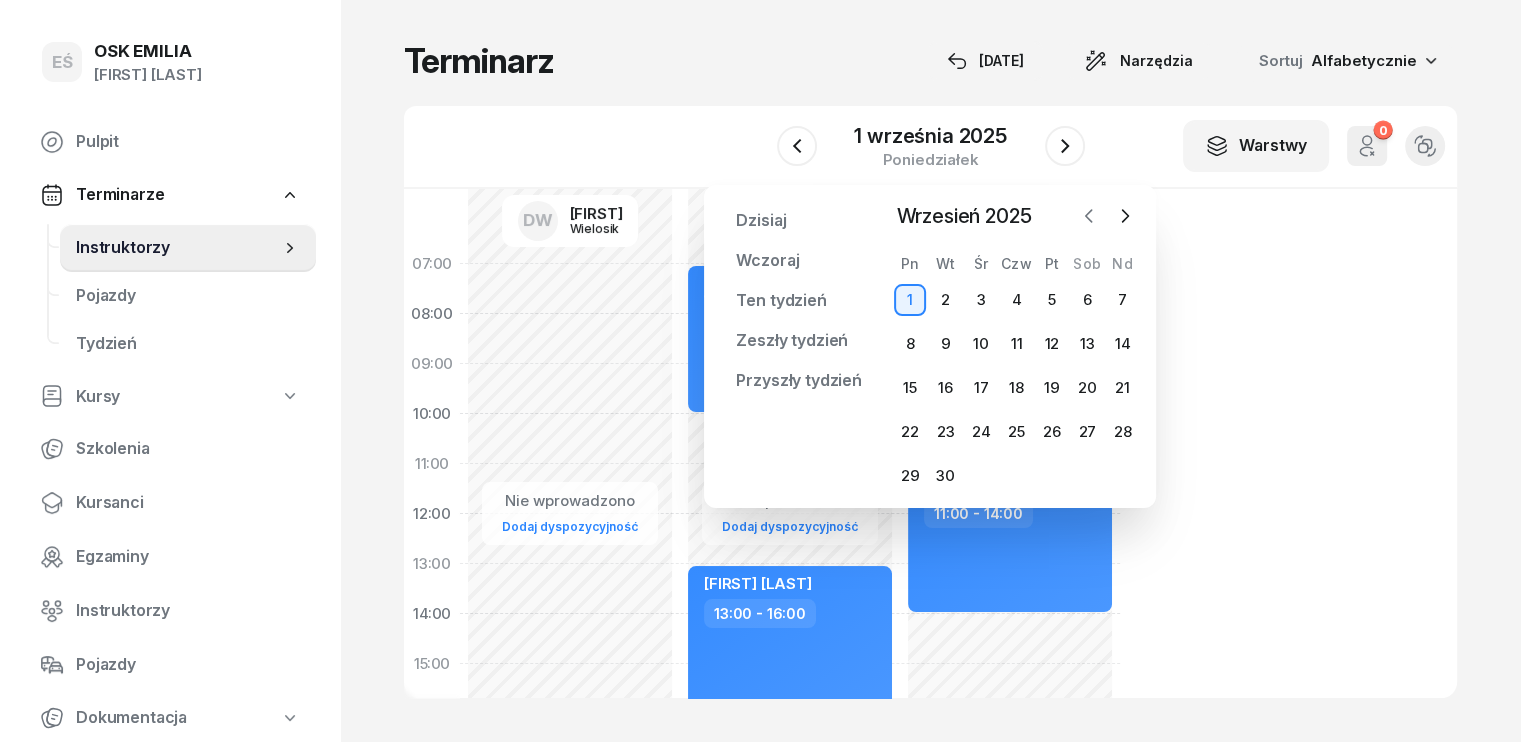 click 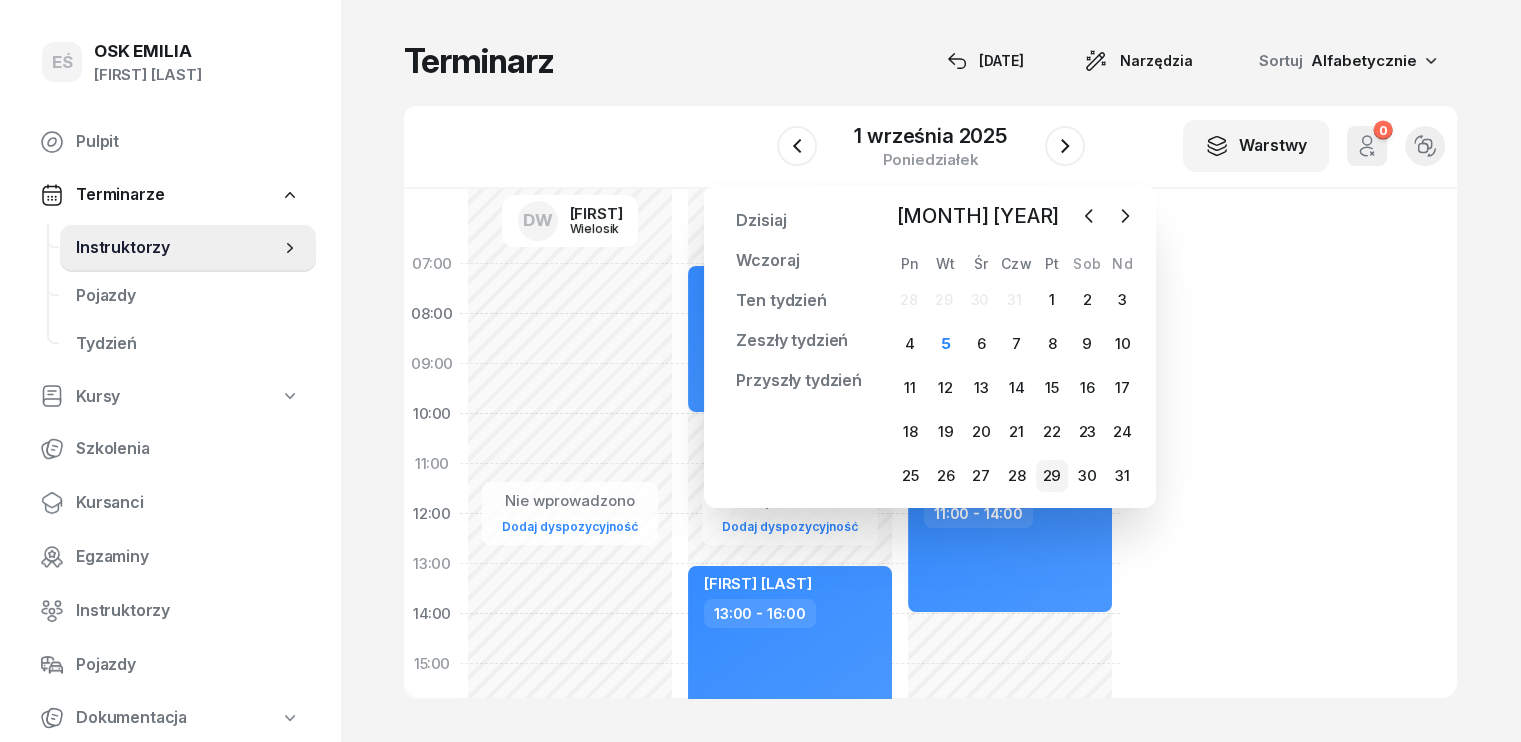 click on "29" at bounding box center (1052, 476) 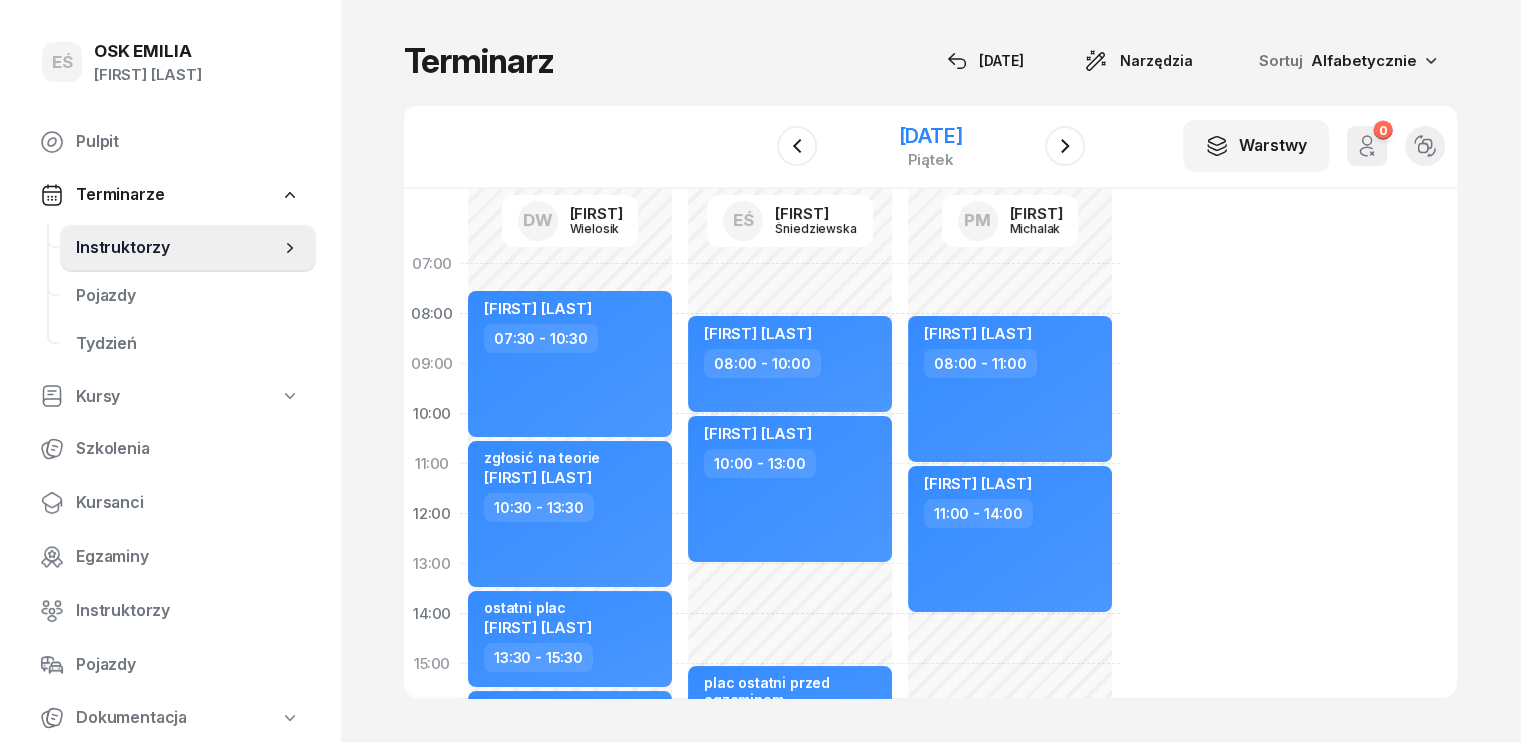 click on "[DATE]" at bounding box center [930, 136] 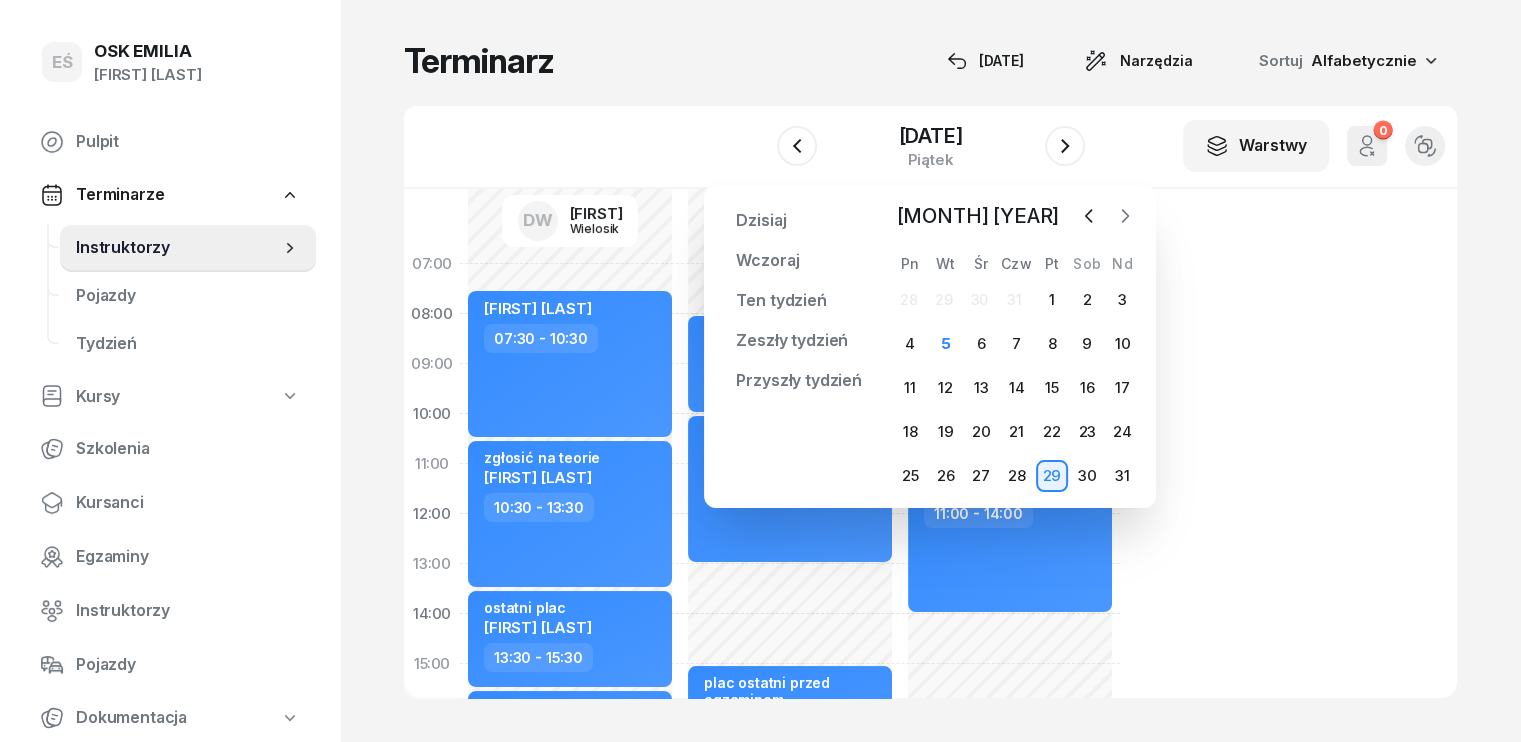 click 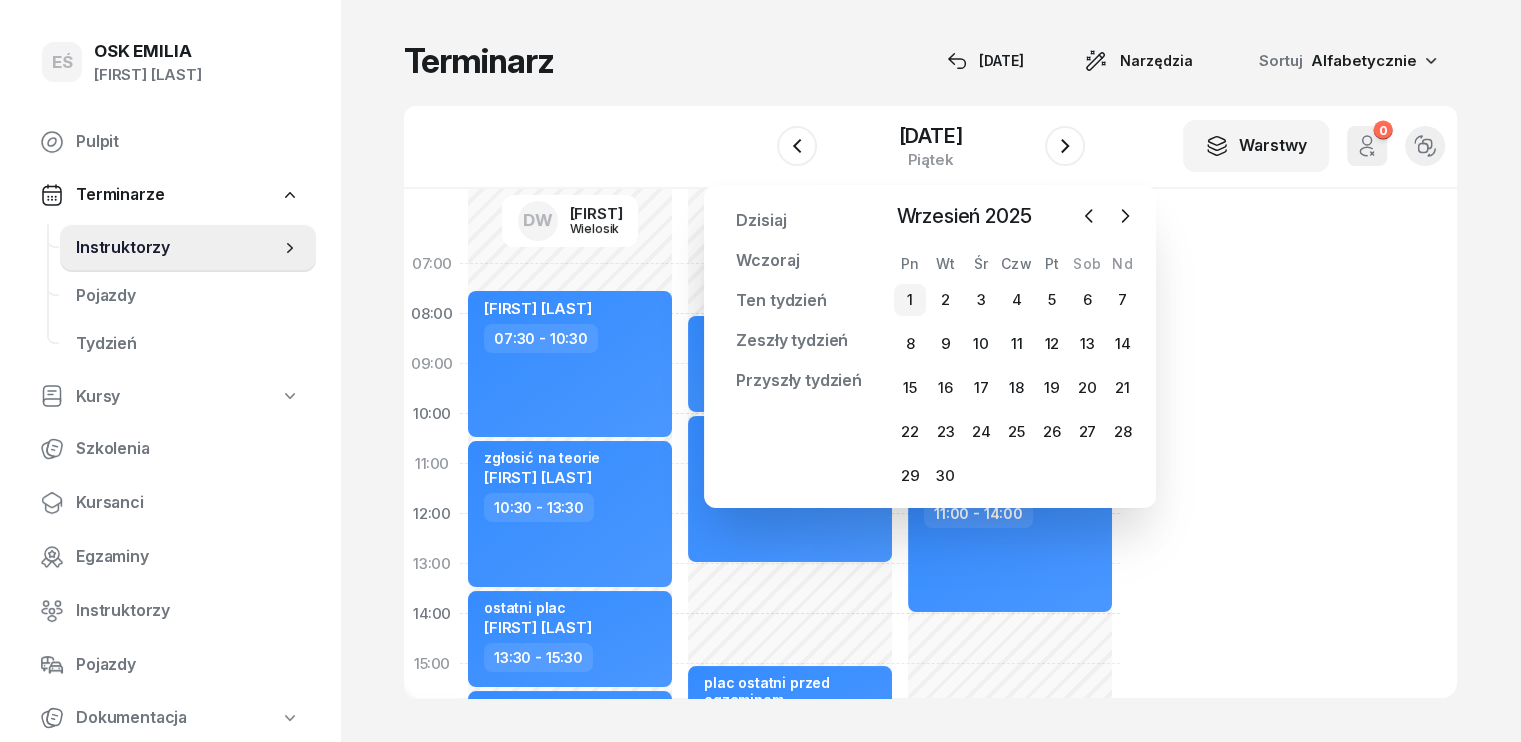 click on "1" at bounding box center (910, 300) 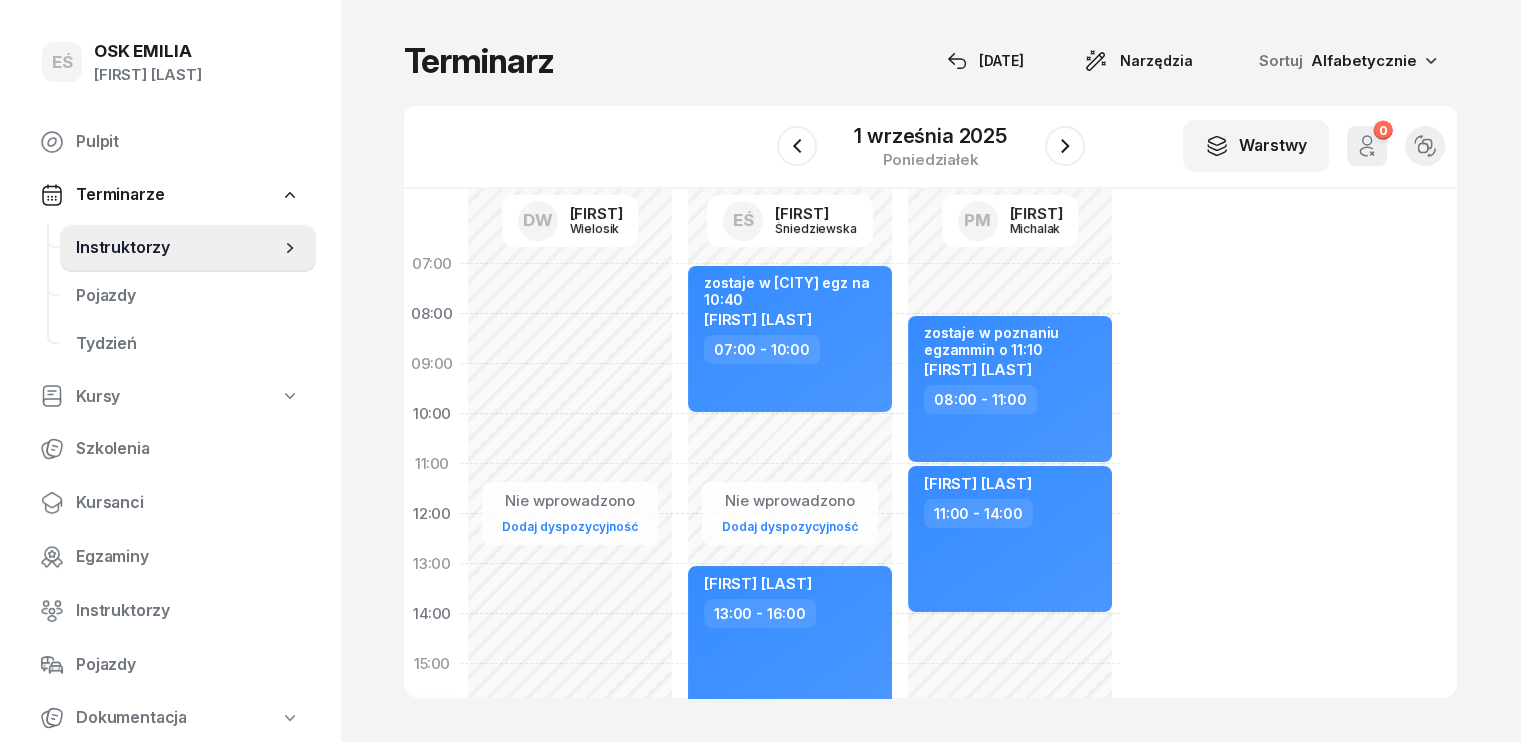 click on "Nie wprowadzono Dodaj dyspozycyjność" 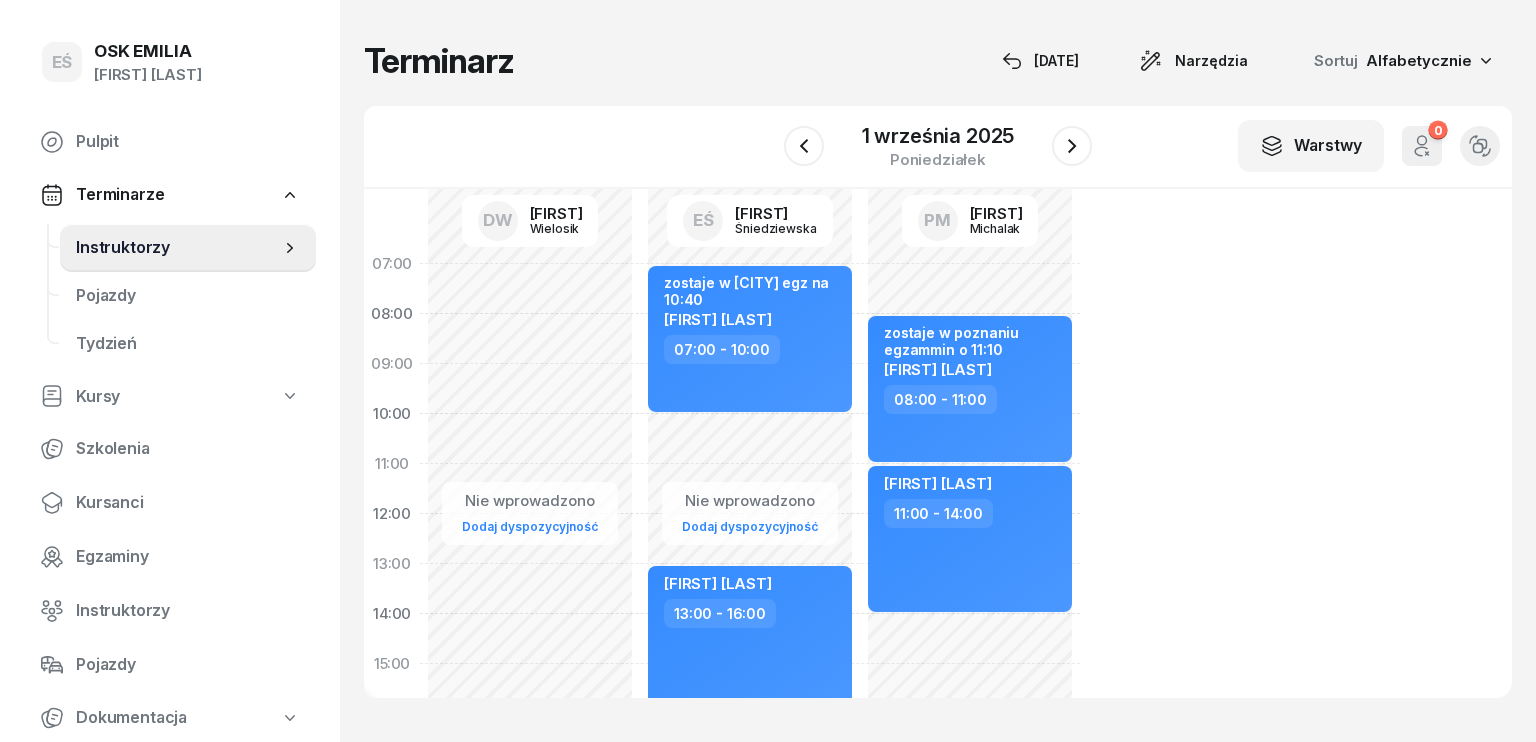 select on "07" 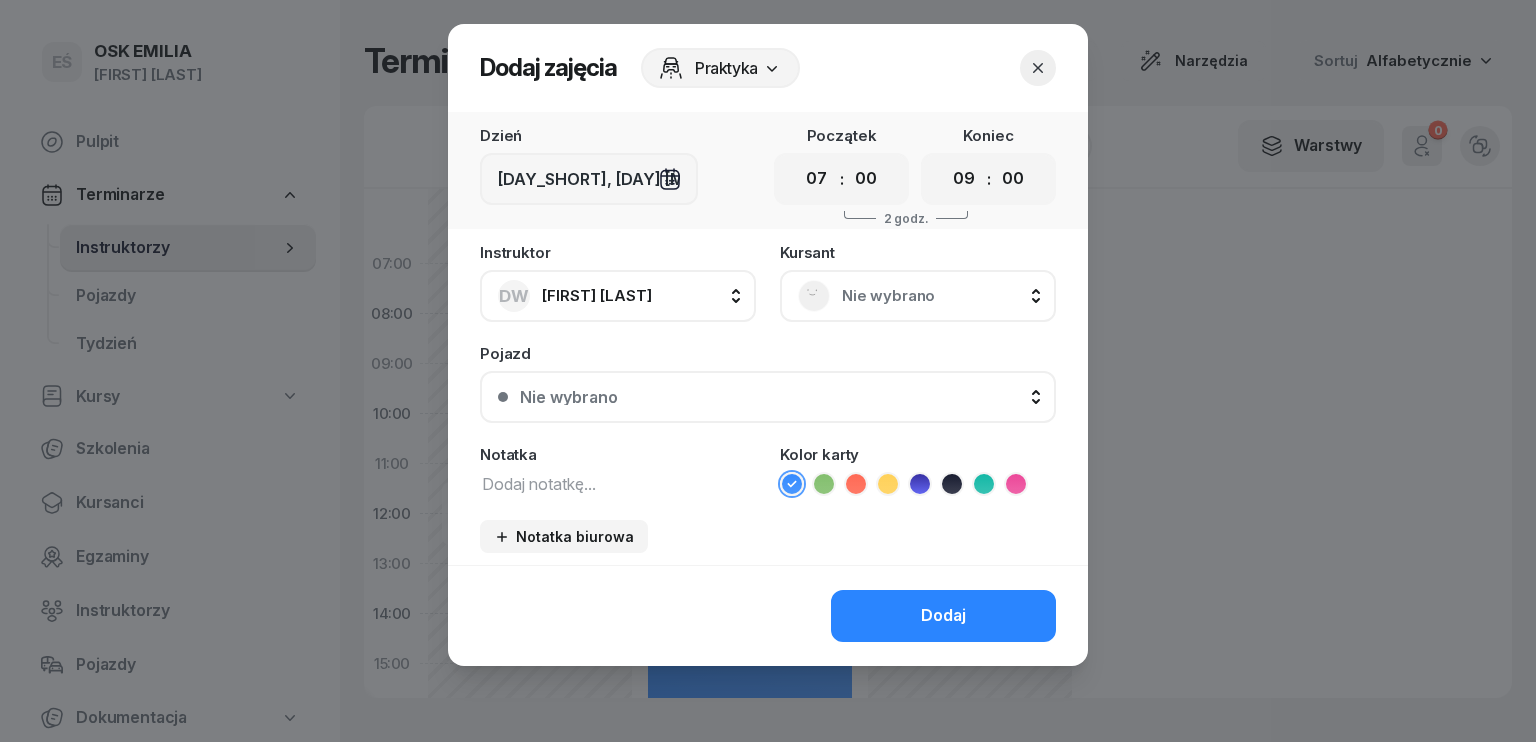 click at bounding box center [618, 483] 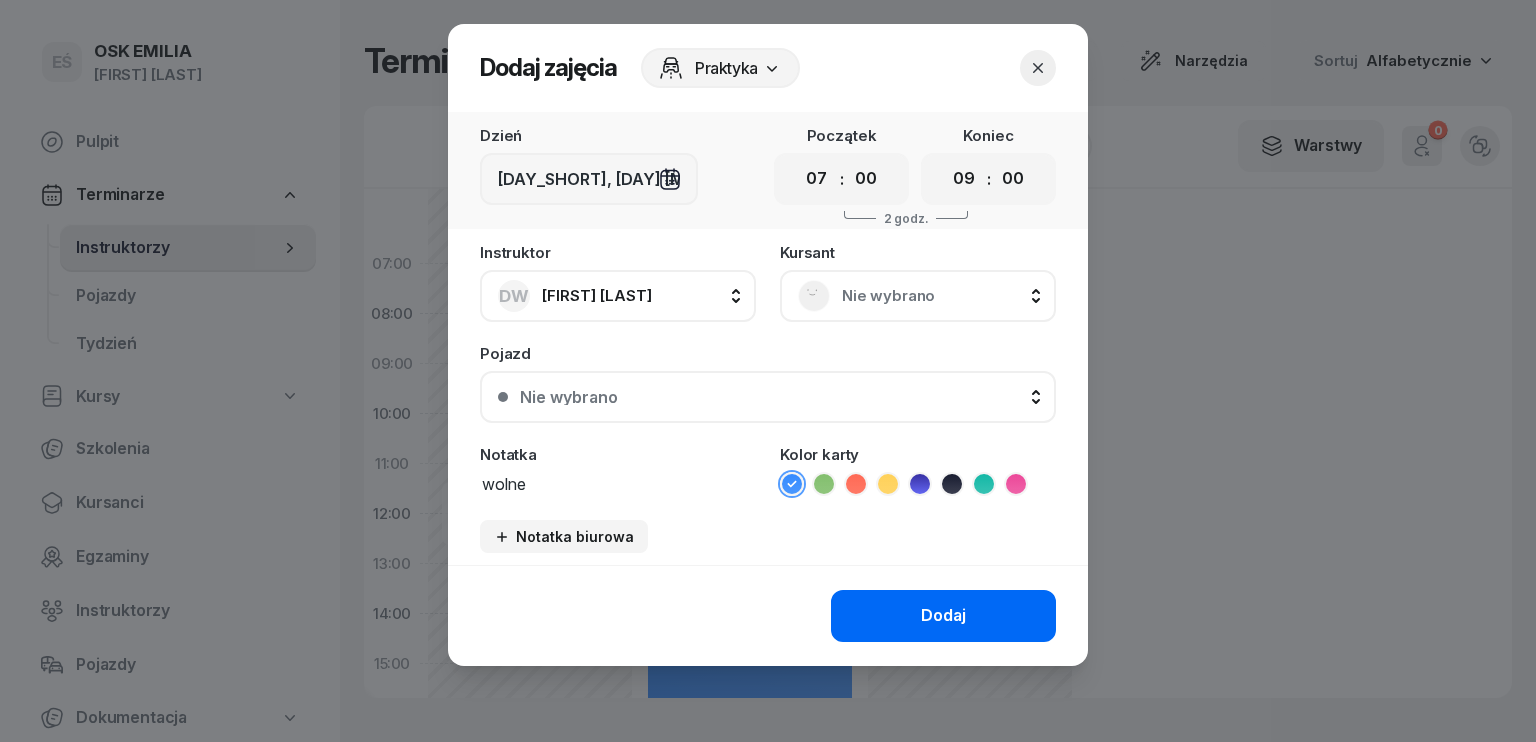 type on "wolne" 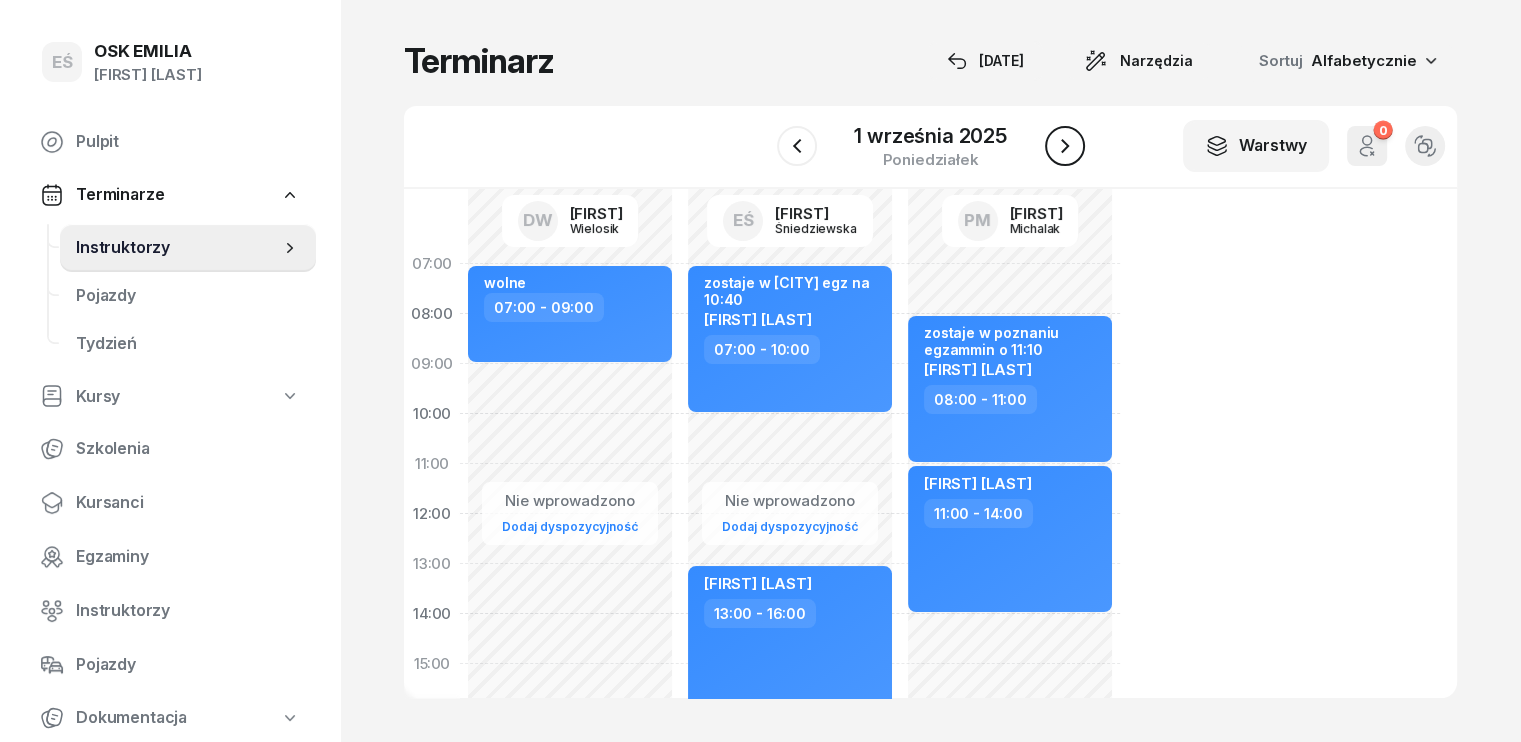 click 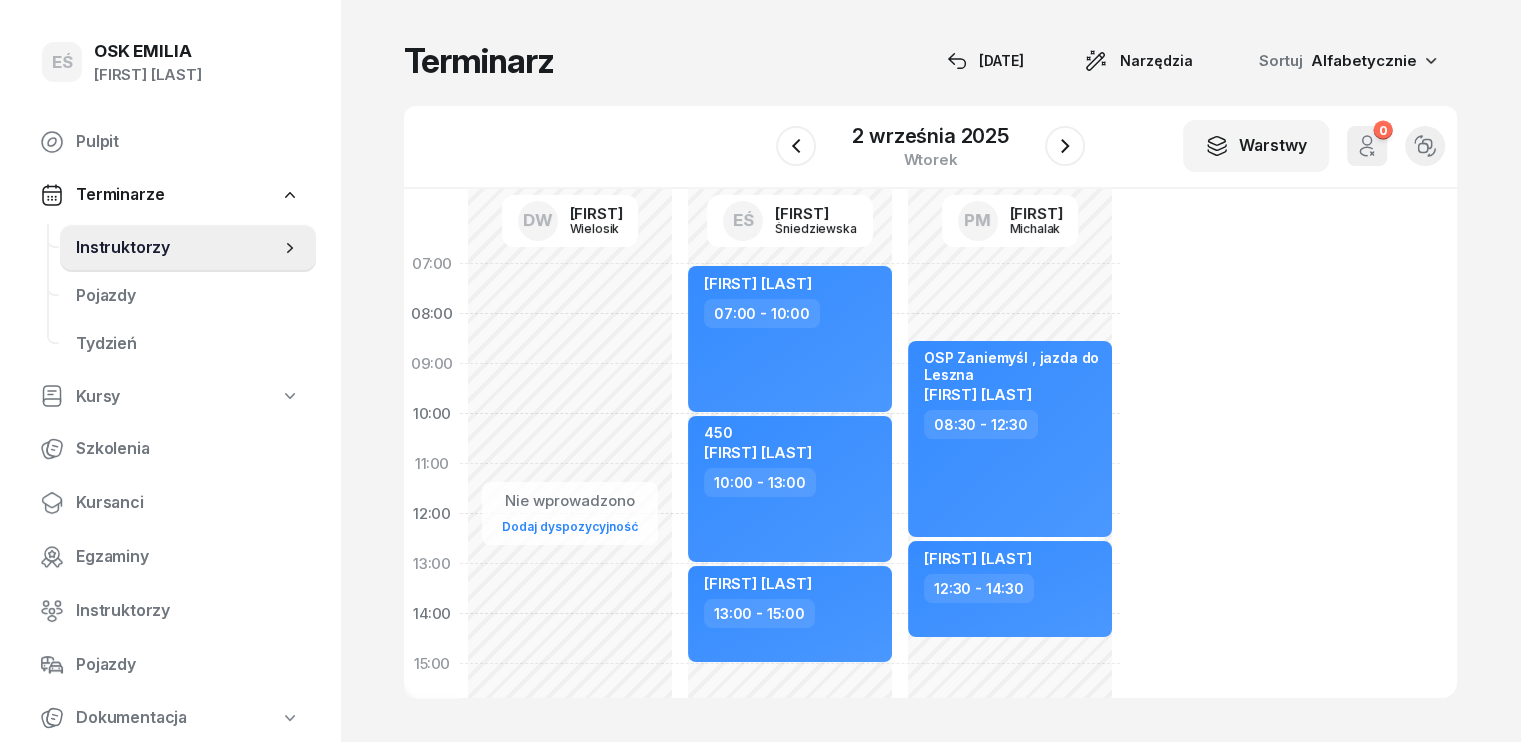 click on "Nie wprowadzono Dodaj dyspozycyjność" 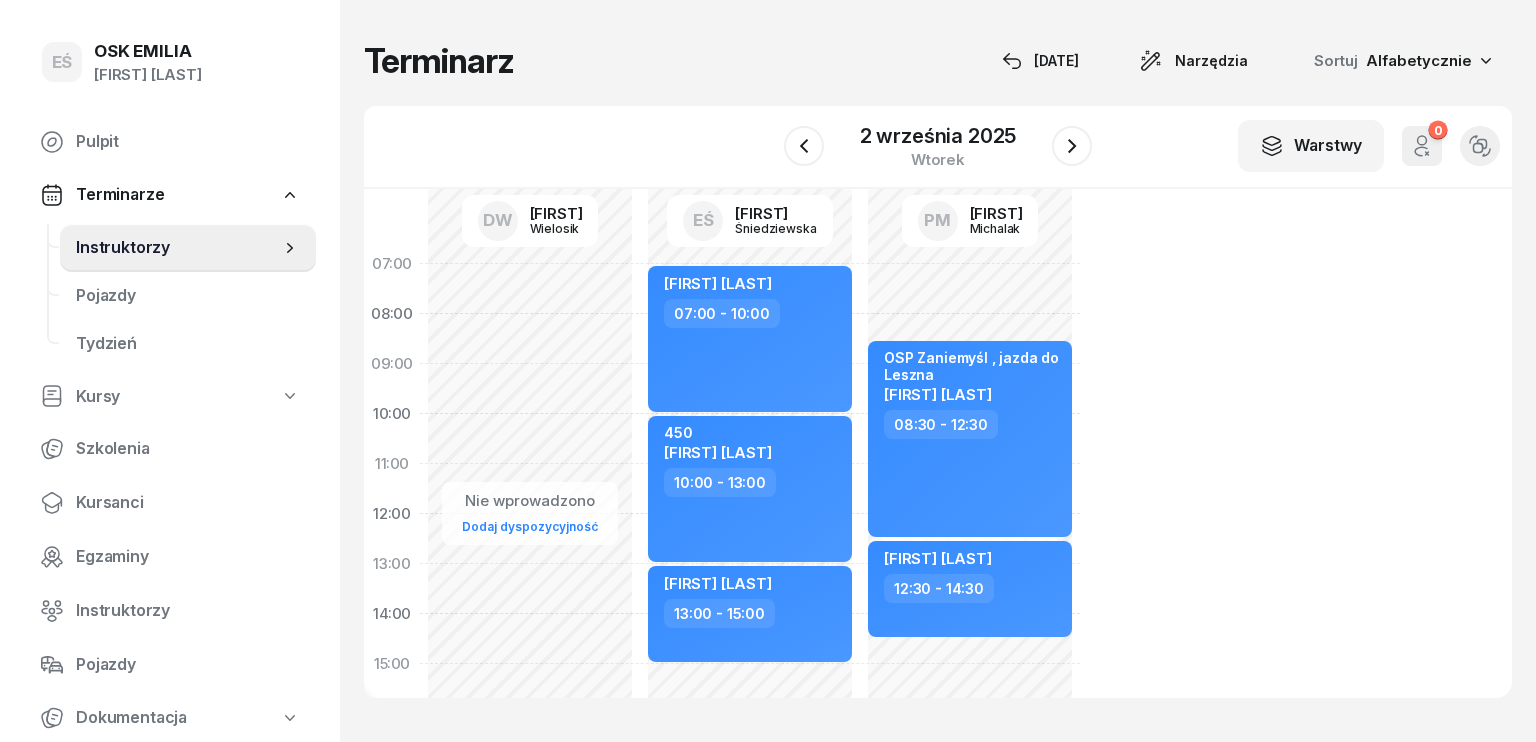 select on "08" 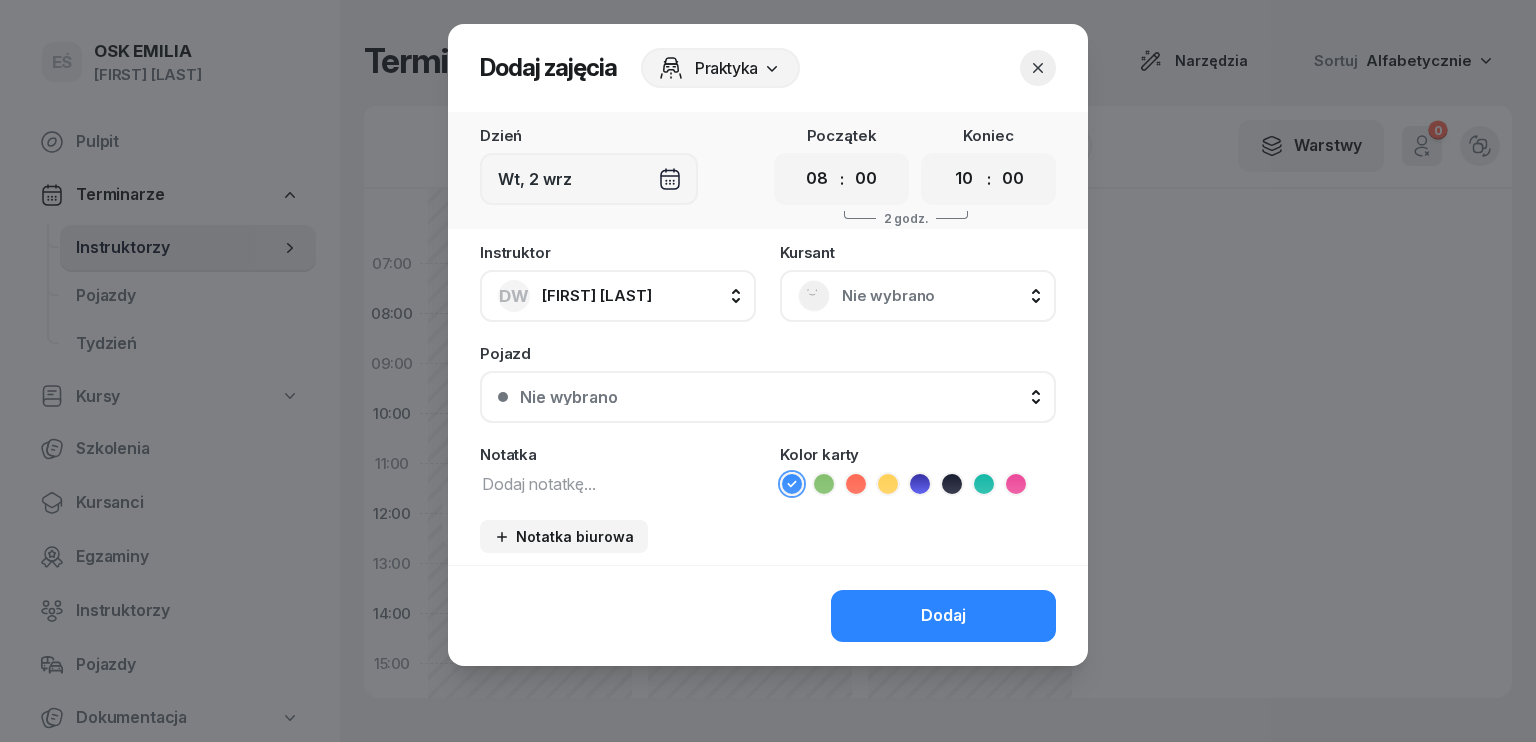 click on "Instruktor DW [LAST] DW [LAST]  EŚ [LAST] [LAST]  PM [LAST] [LAST]  Kursant Nie wybrano  Pojazd Nie wybrano Nie wybrano Kia RIO 1 PSR13K3 KIA RIO 2 PSR4150 E KIA RIO 3 PO 2VE37  Notatka  Kolor karty  Notatka biurowa" at bounding box center (768, 405) 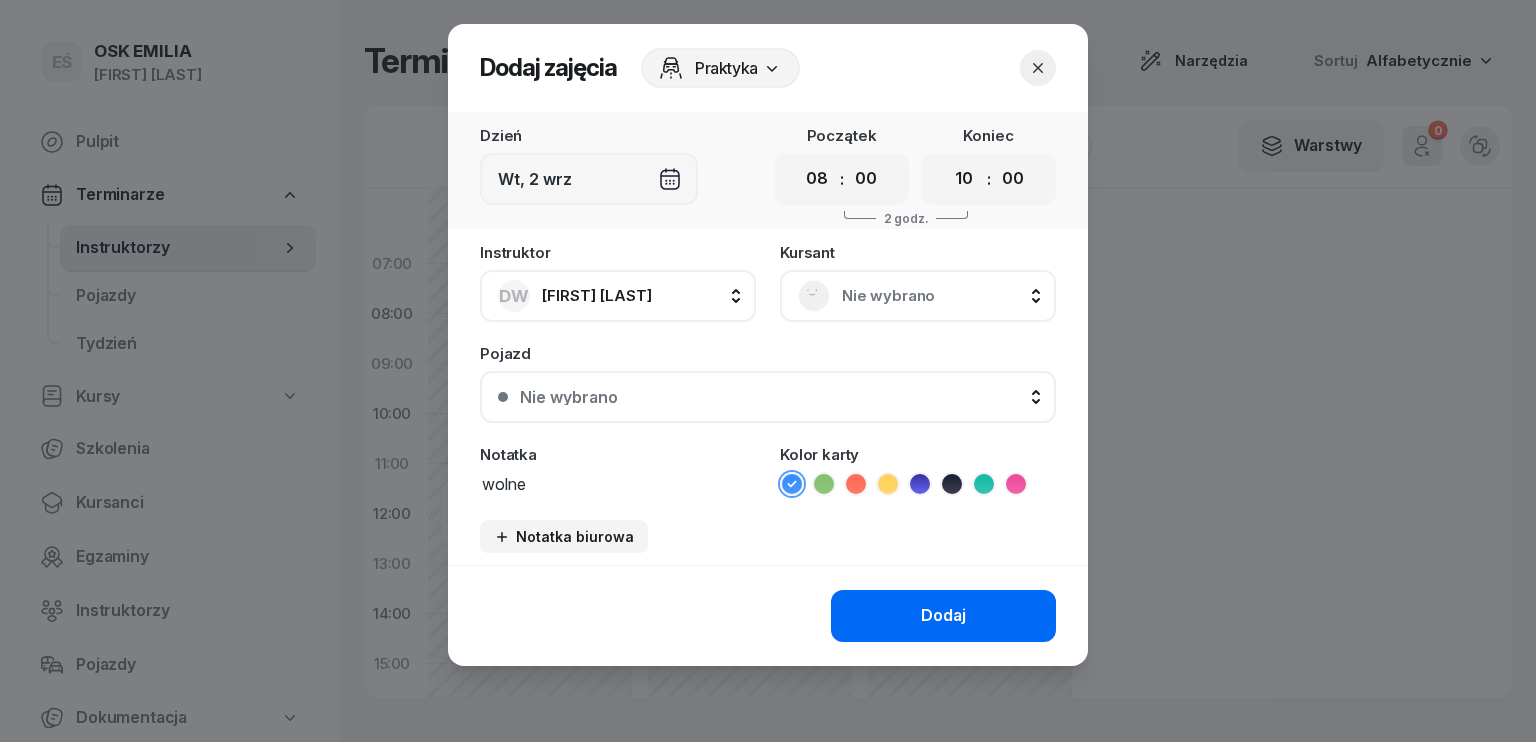 type on "wolne" 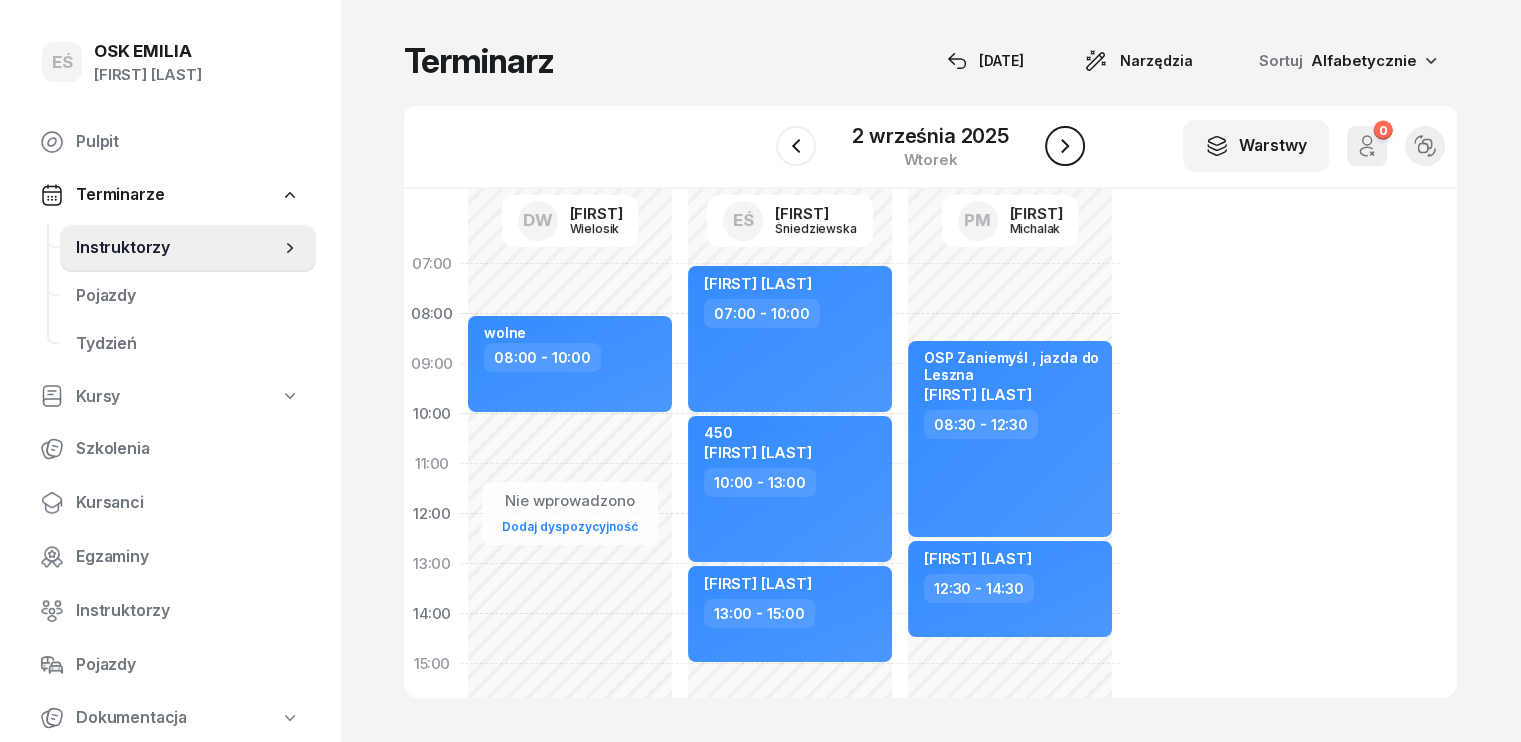 click 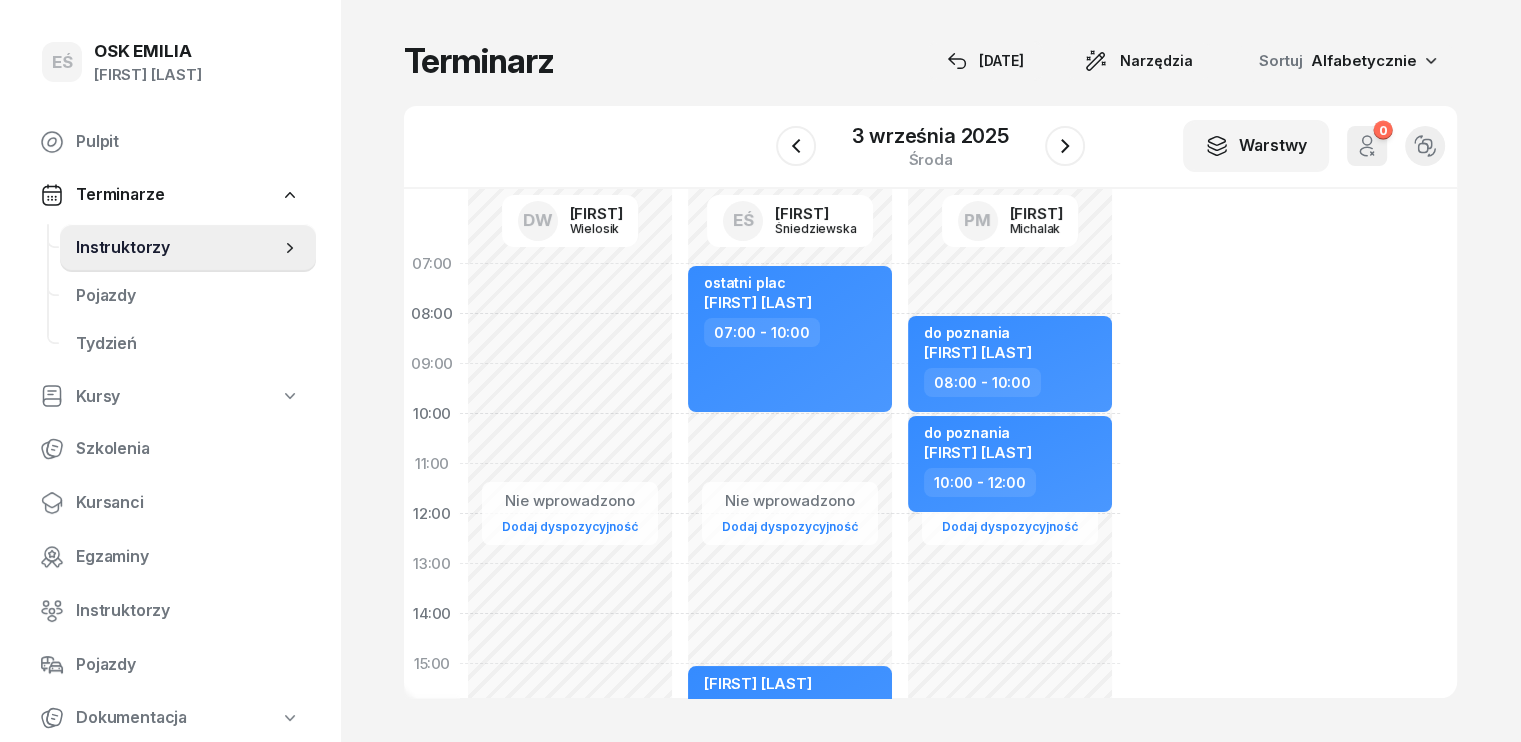 click on "Nie wprowadzono Dodaj dyspozycyjność" 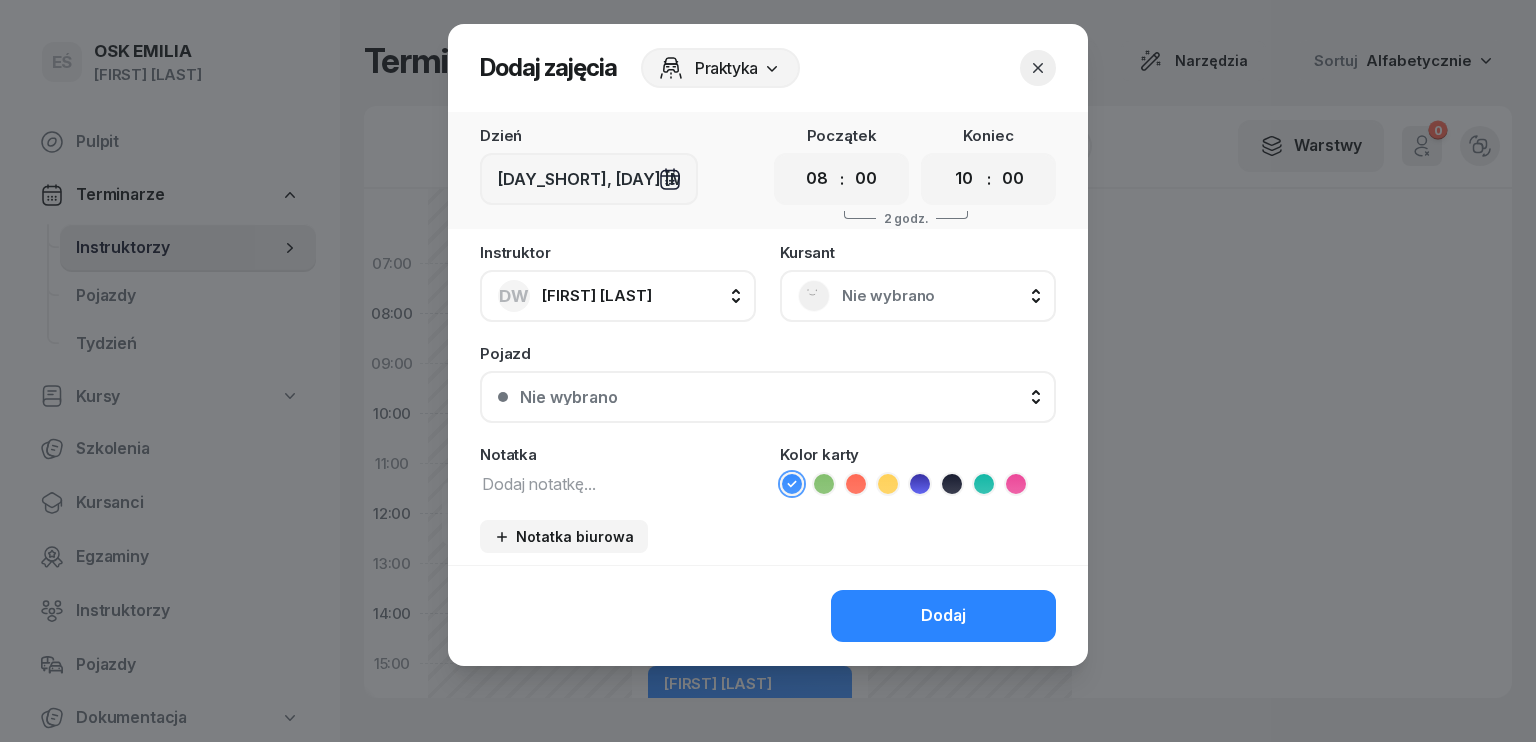 click on "Notatka" at bounding box center [618, 454] 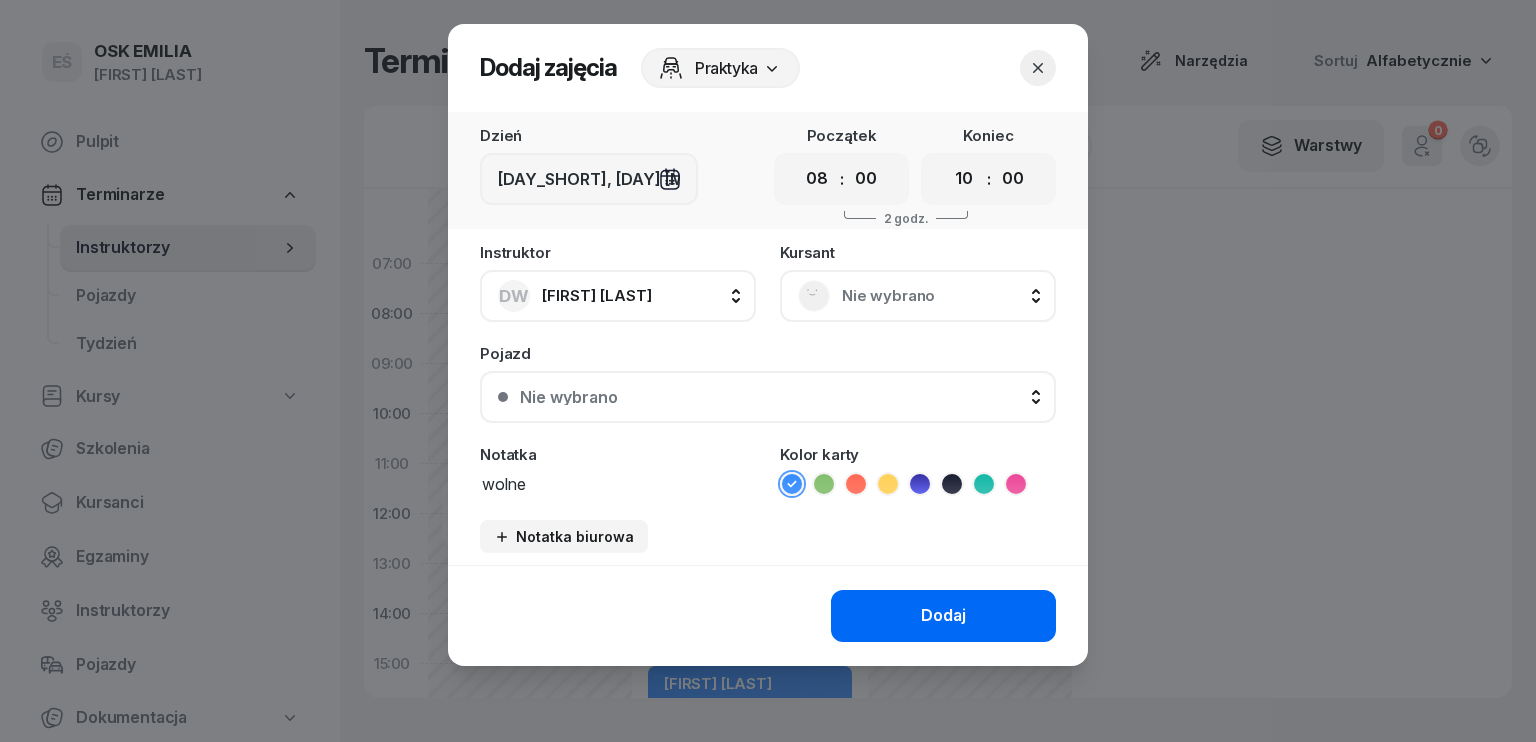 type on "wolne" 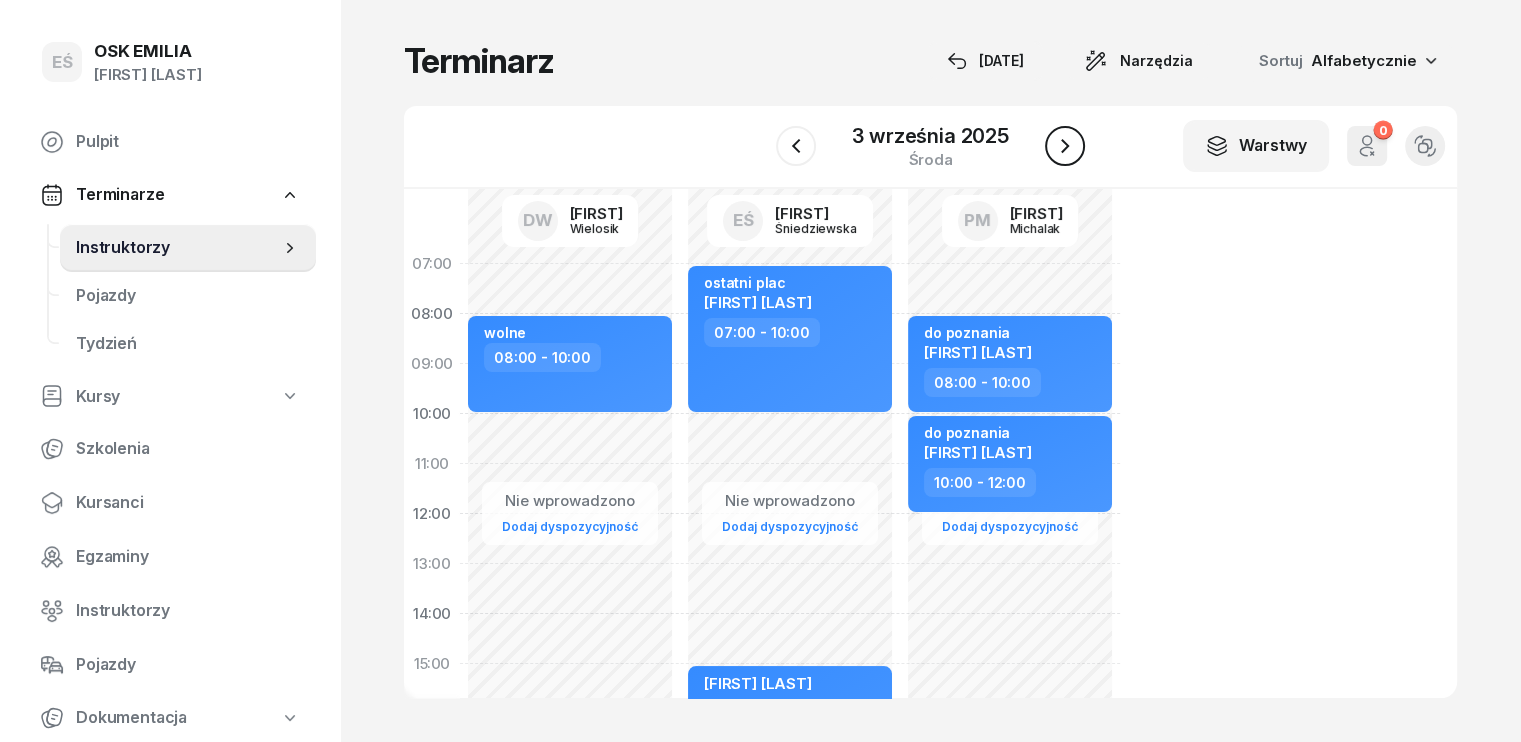 click 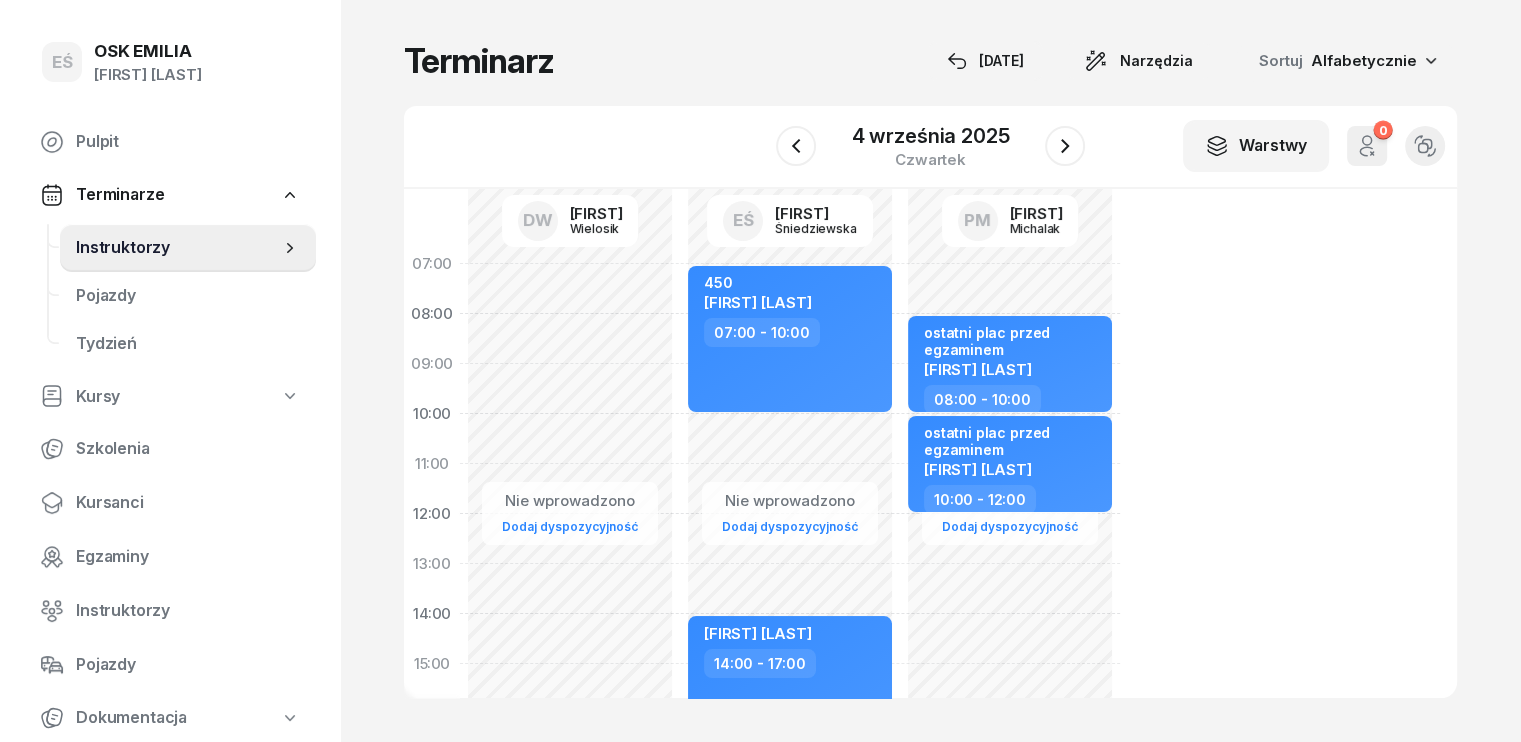 click on "Nie wprowadzono Dodaj dyspozycyjność" 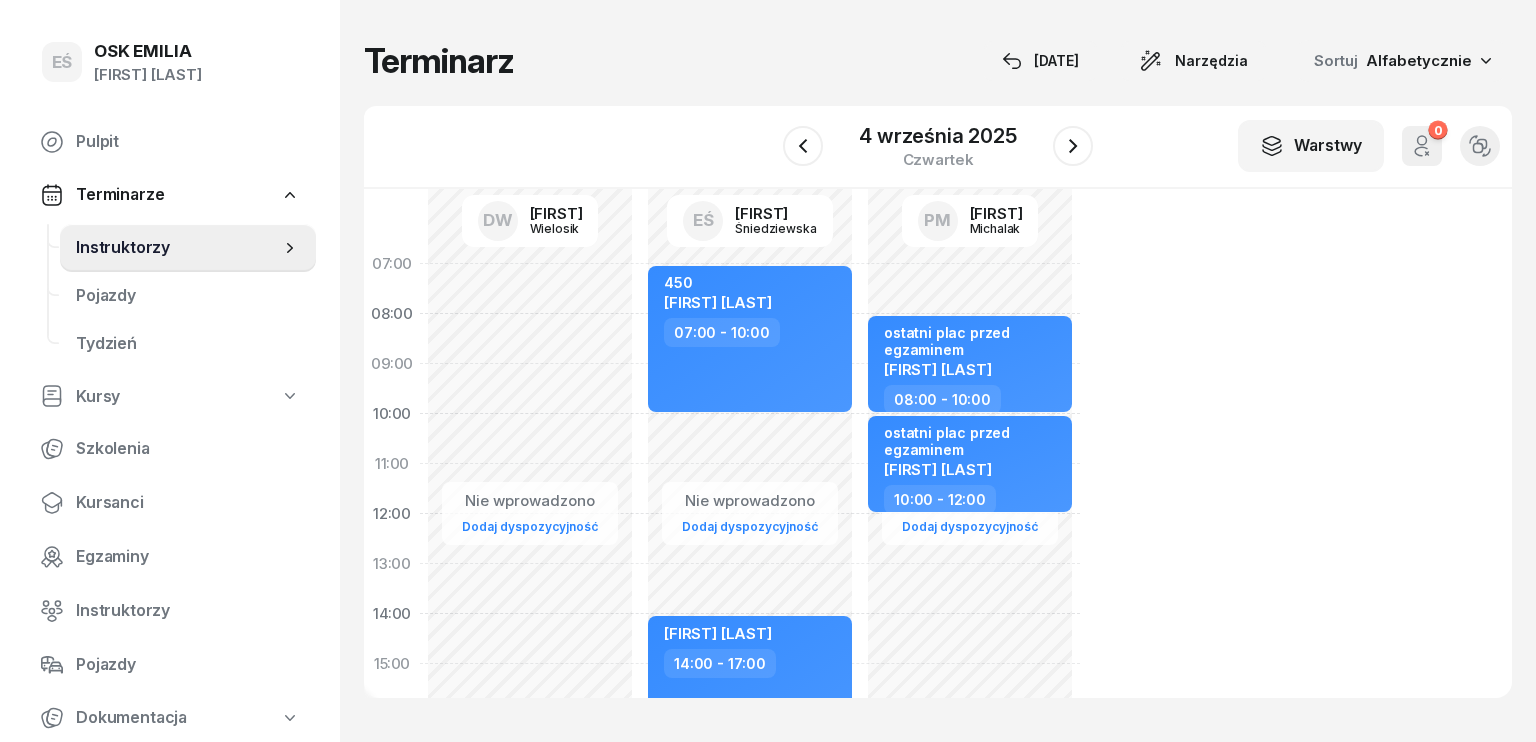 select on "08" 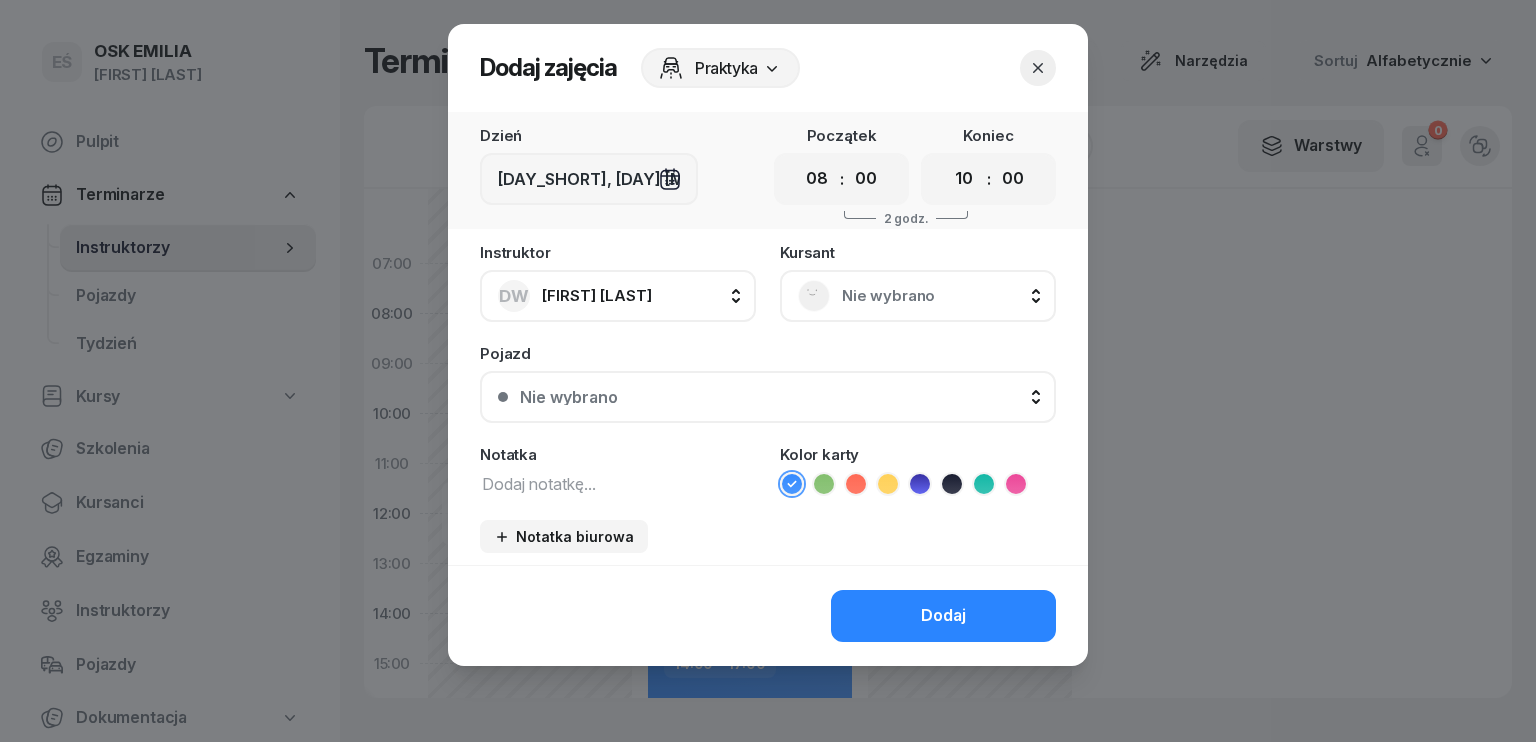 click at bounding box center (618, 483) 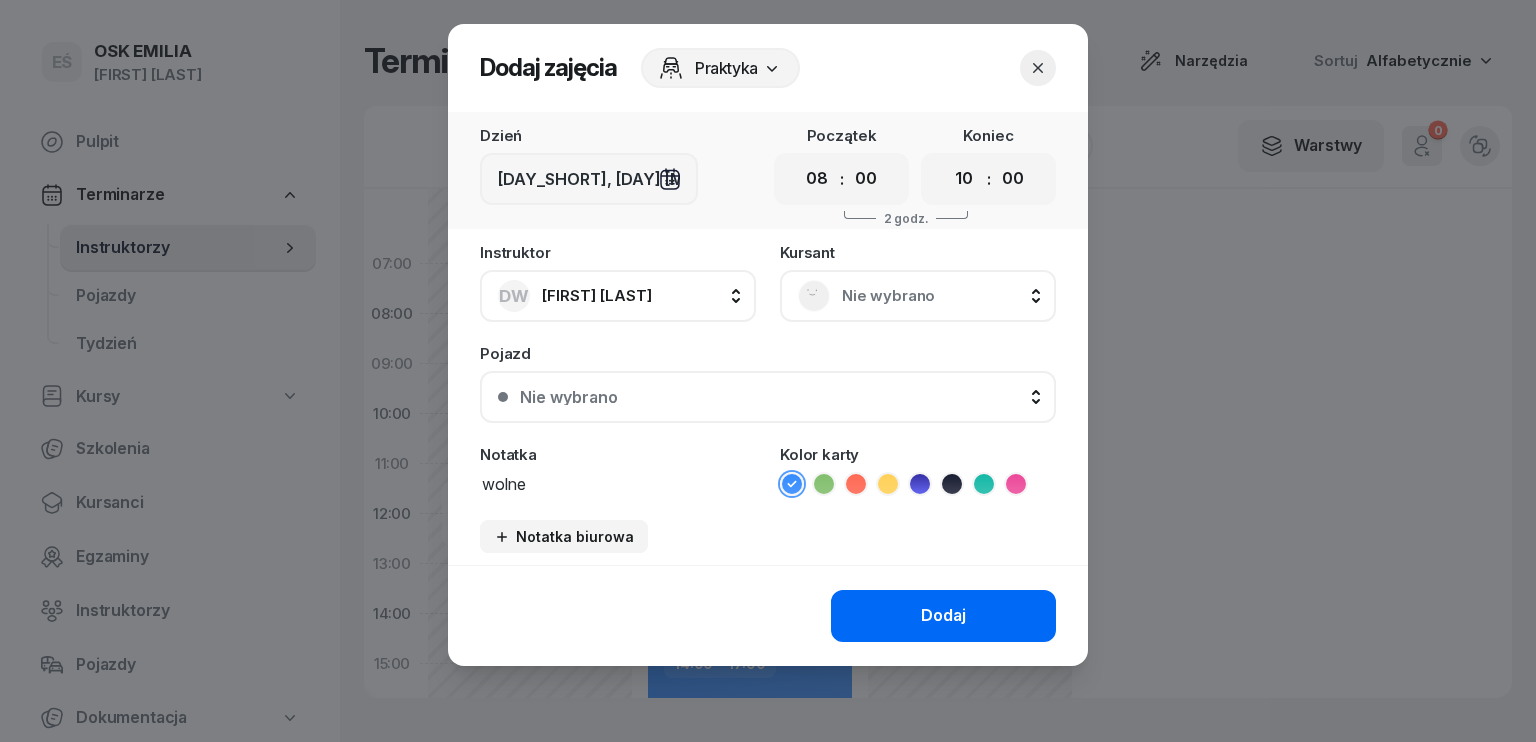 type on "wolne" 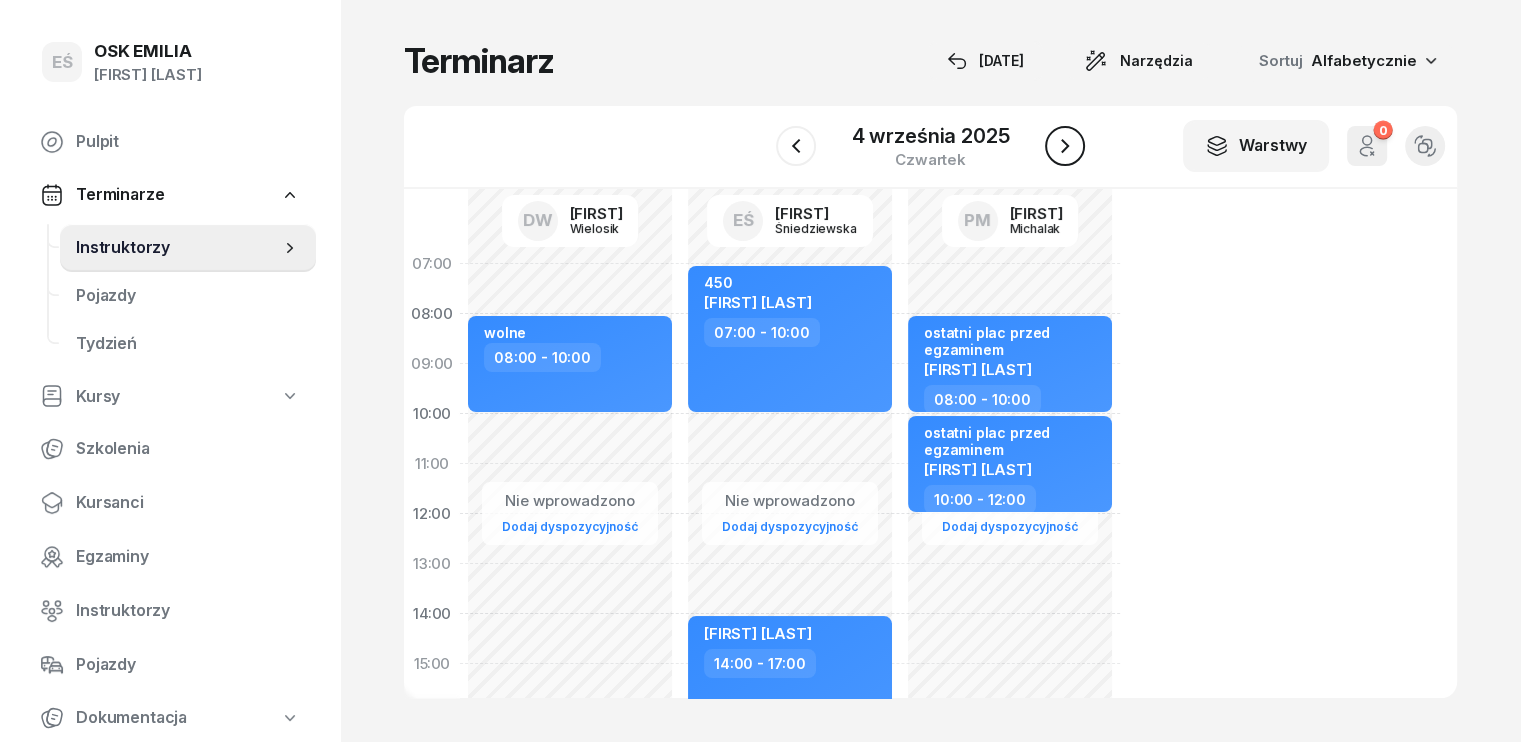 click 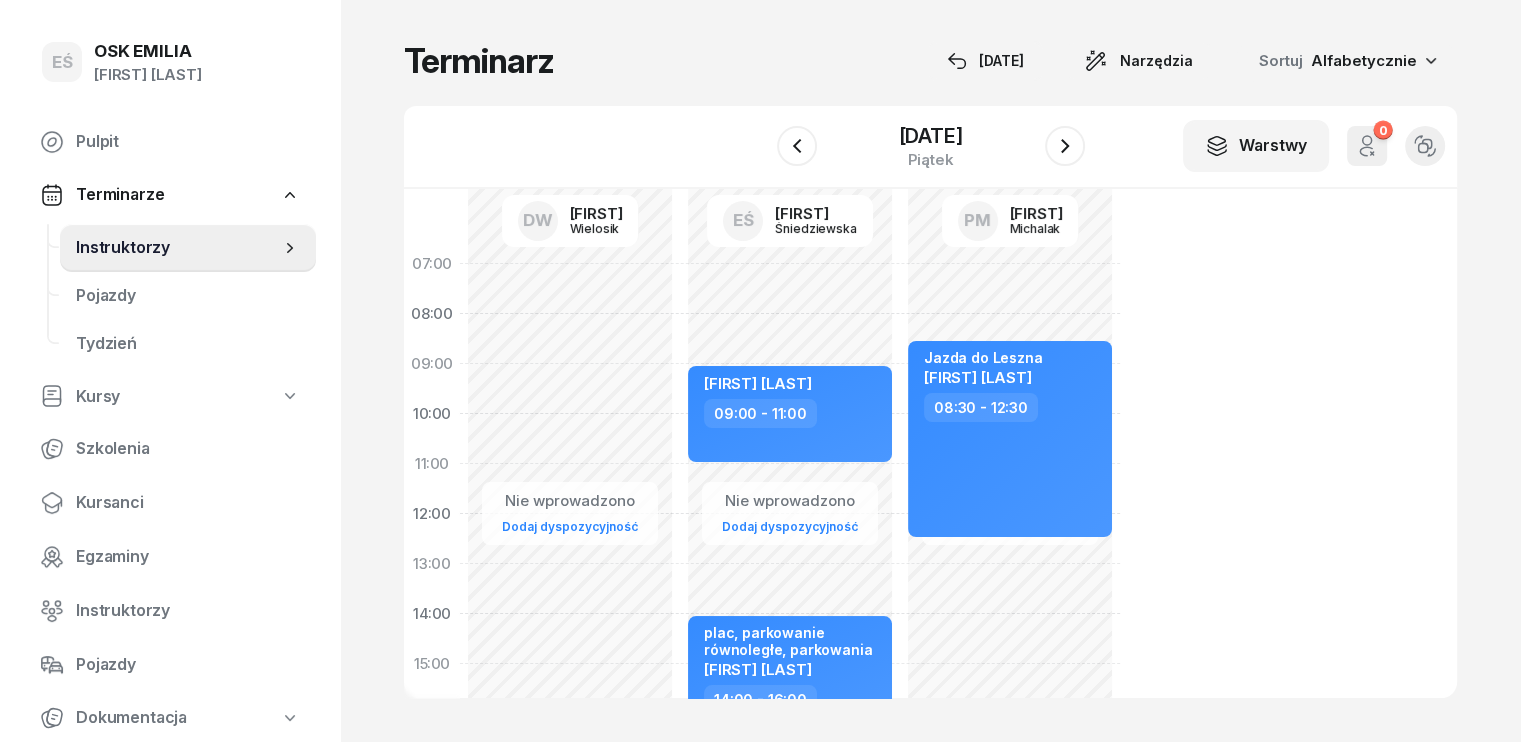 click on "Nie wprowadzono Dodaj dyspozycyjność" 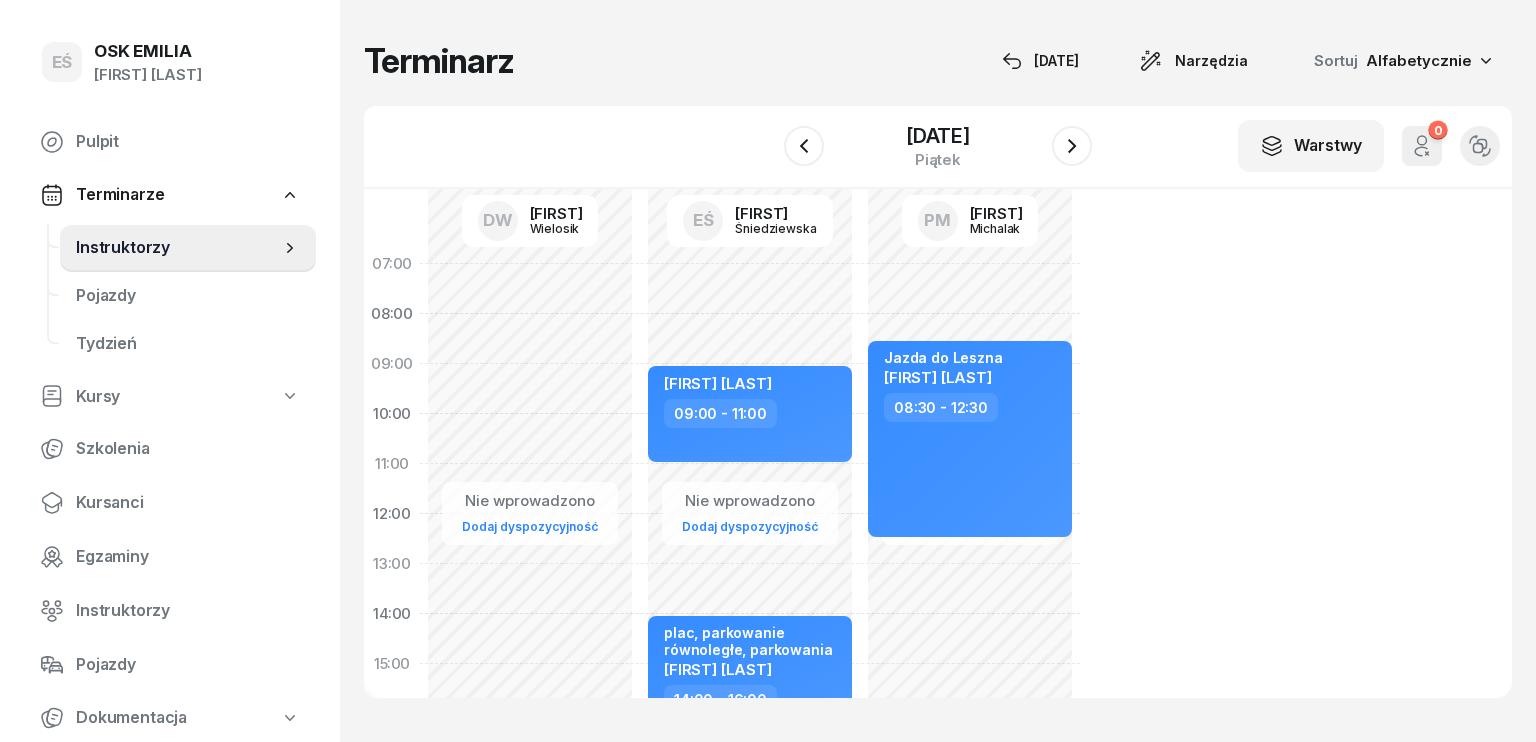 select on "08" 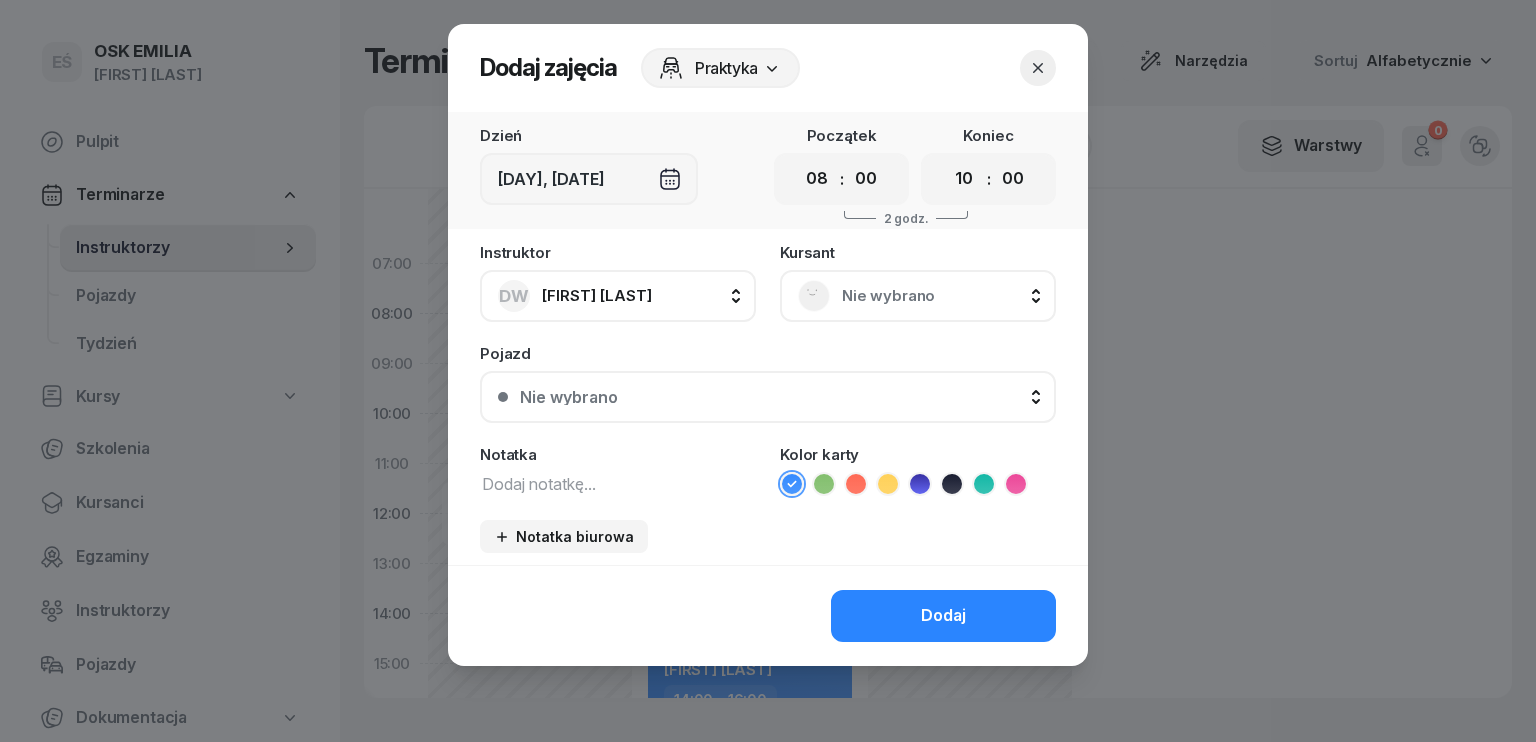 click at bounding box center [618, 483] 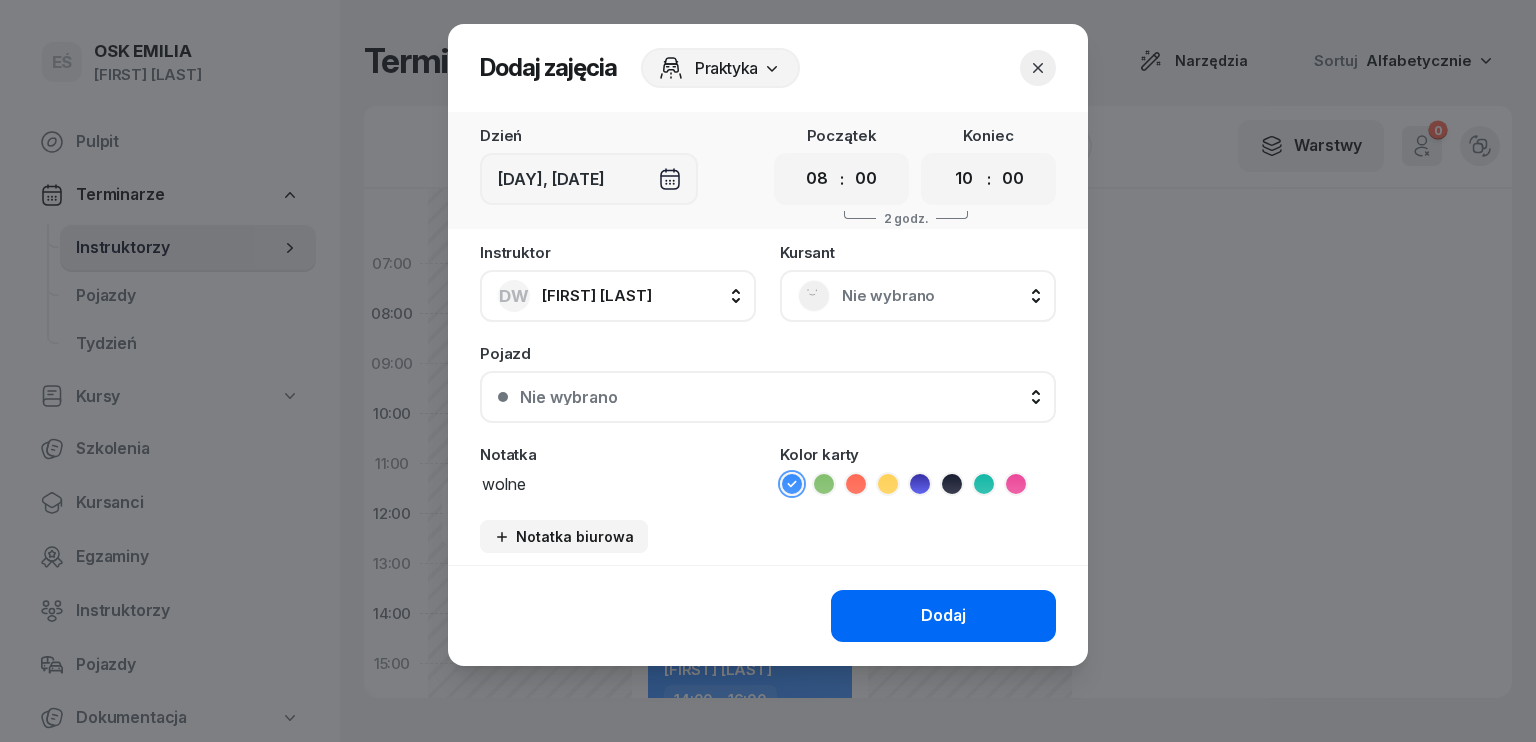 type on "wolne" 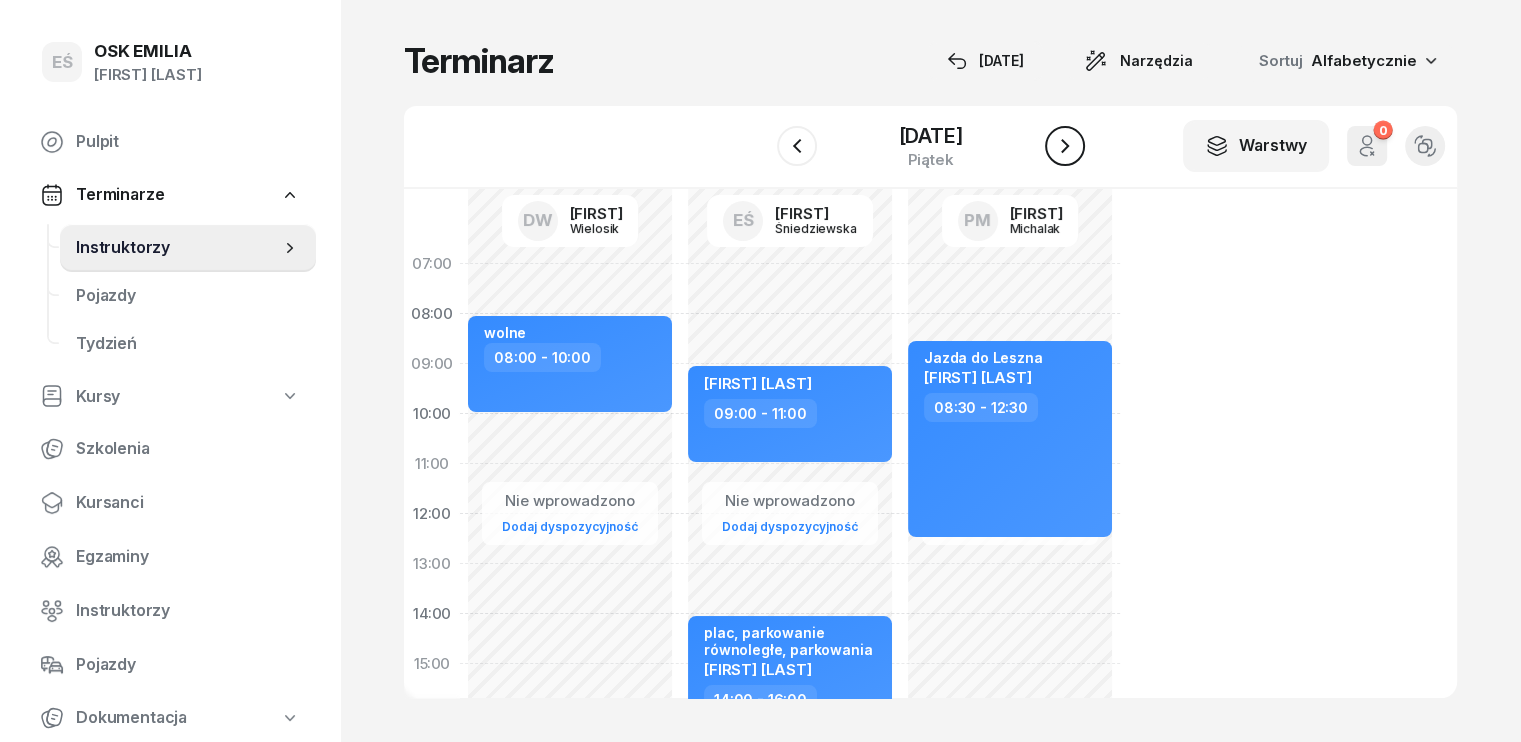 click 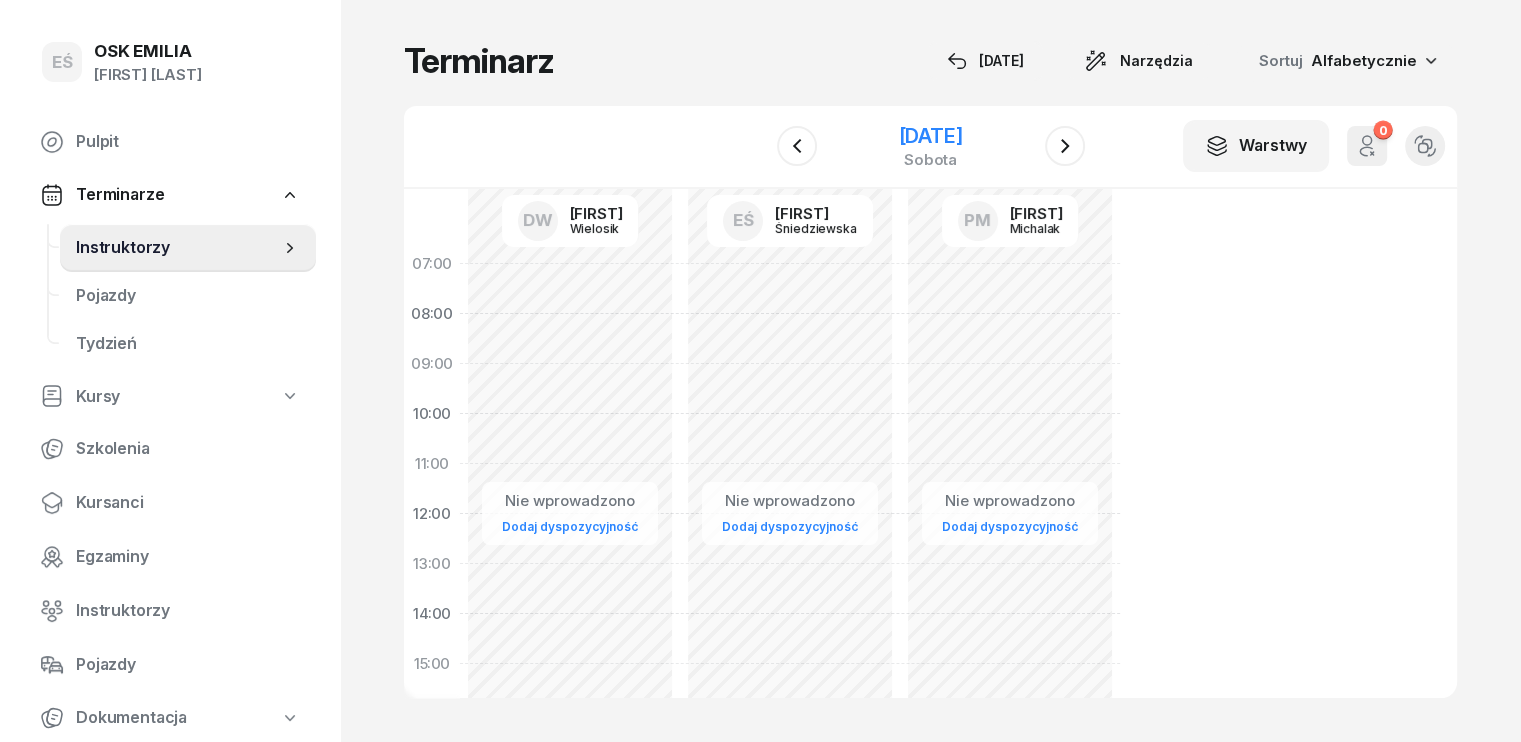 click on "[DATE]" at bounding box center (930, 136) 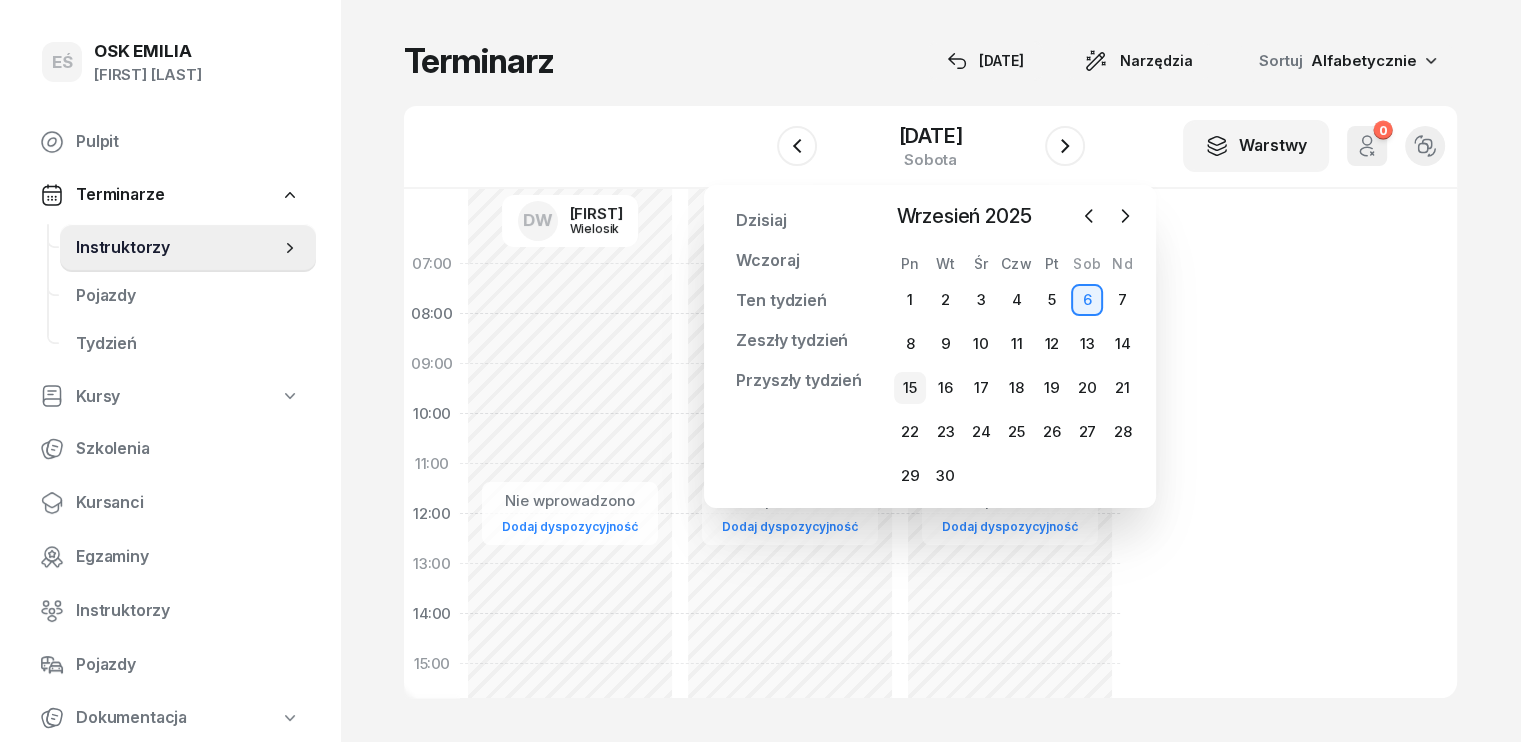 click on "15" at bounding box center (910, 388) 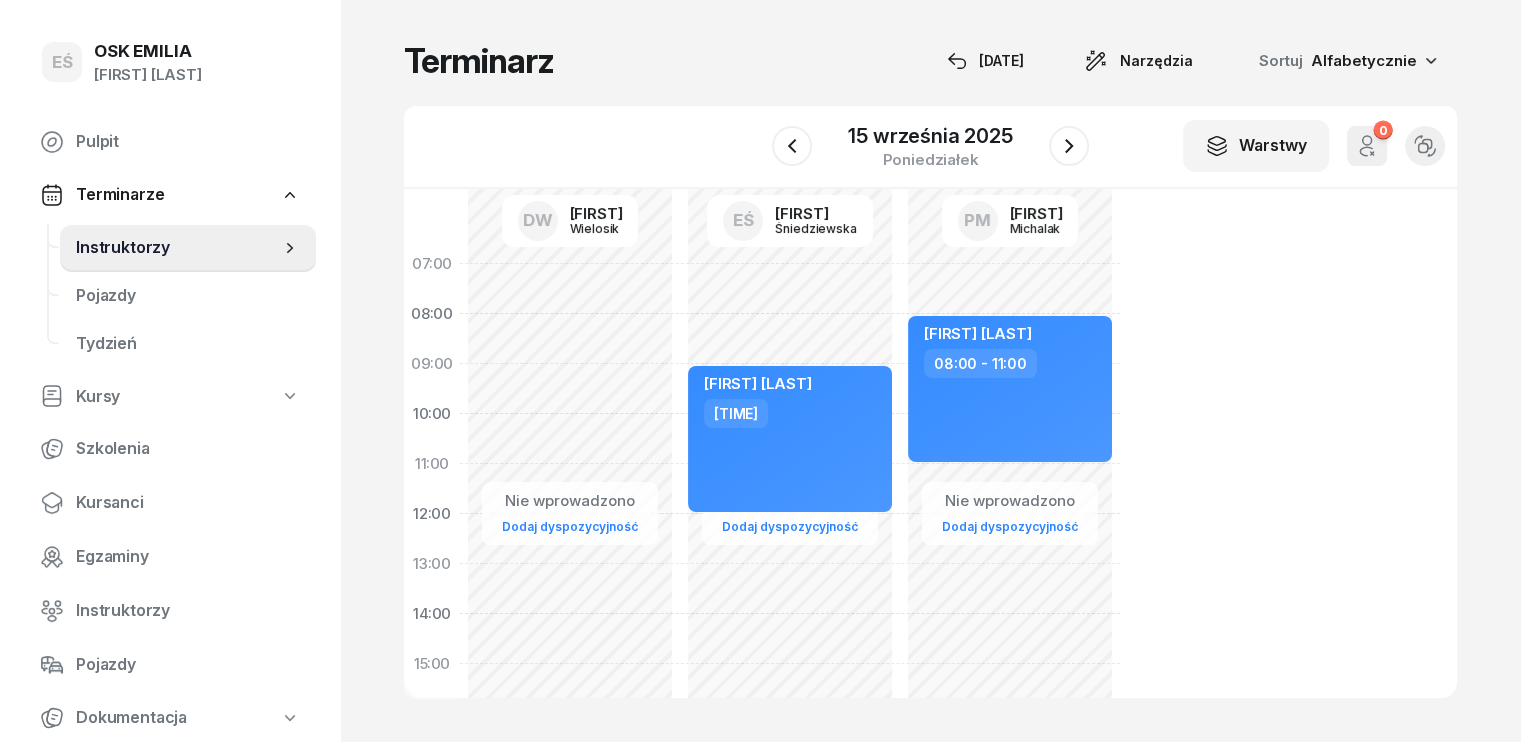 click on "Nie wprowadzono Dodaj dyspozycyjność" 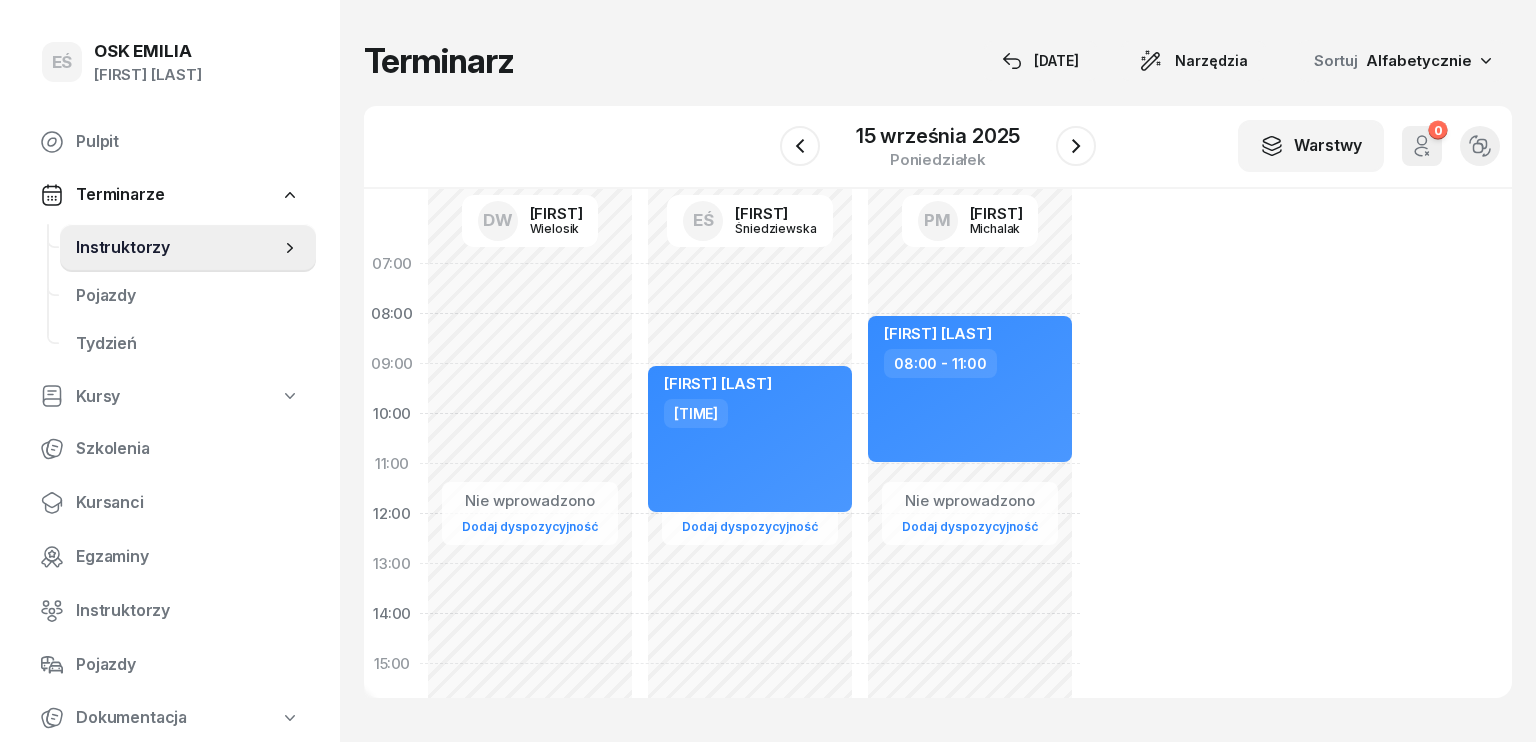 select on "08" 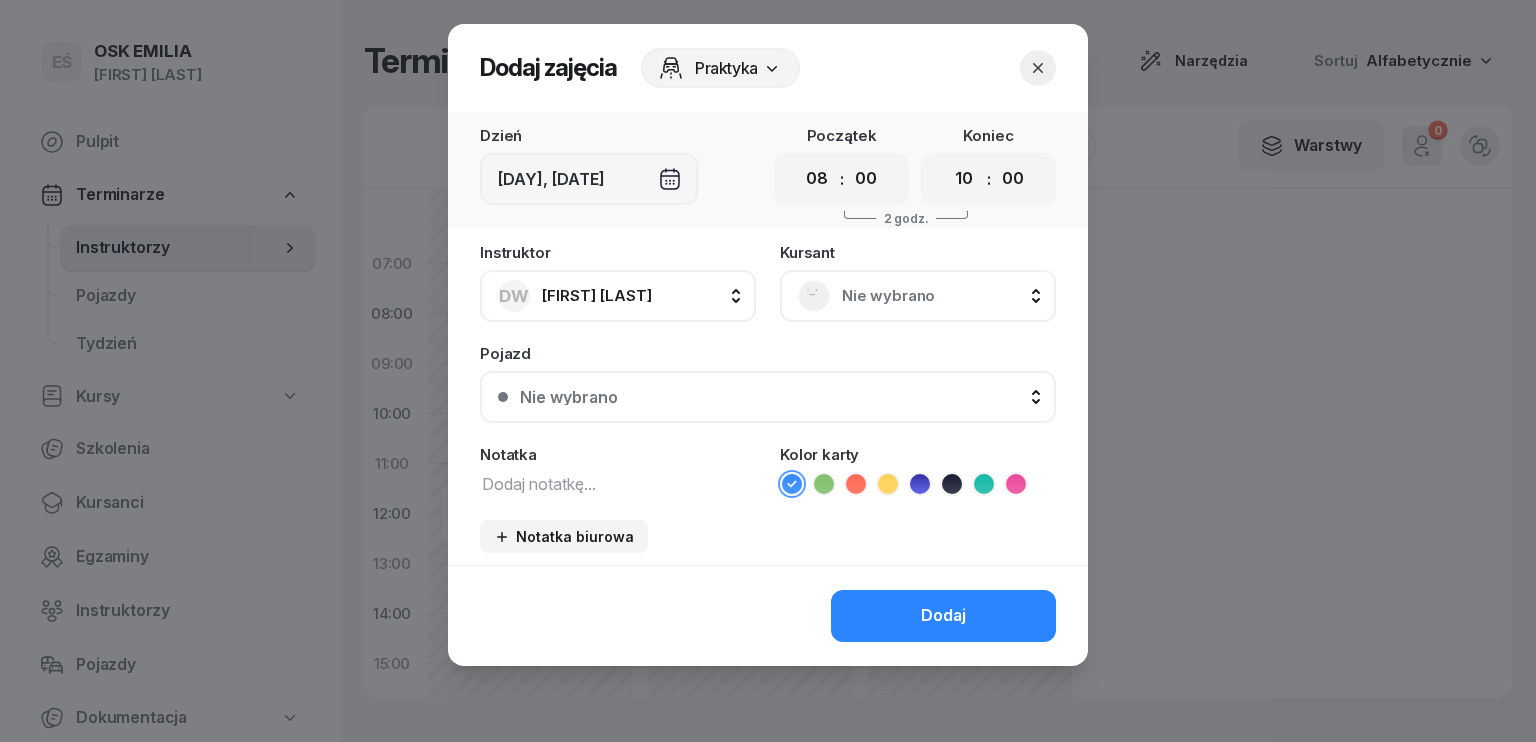 click at bounding box center [618, 483] 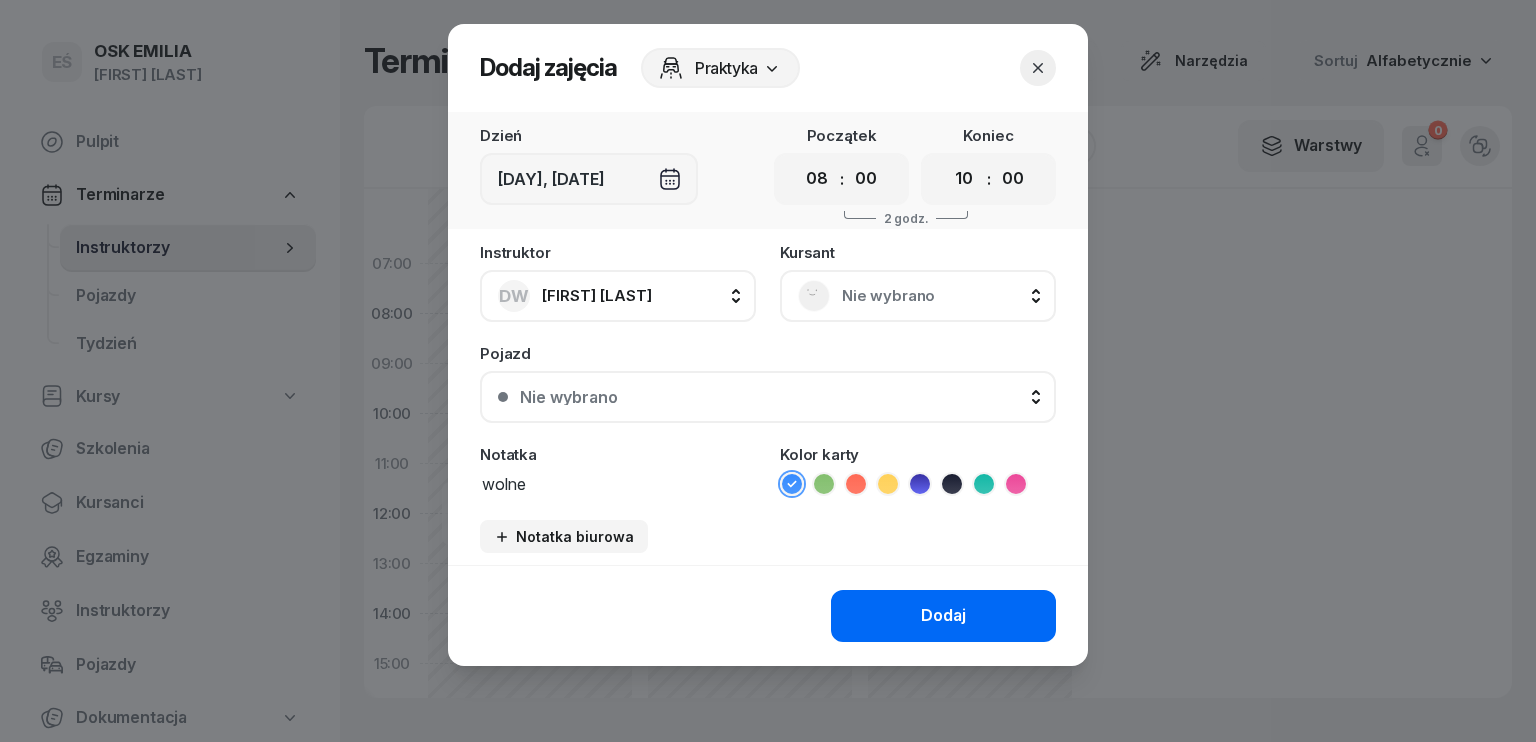 type on "wolne" 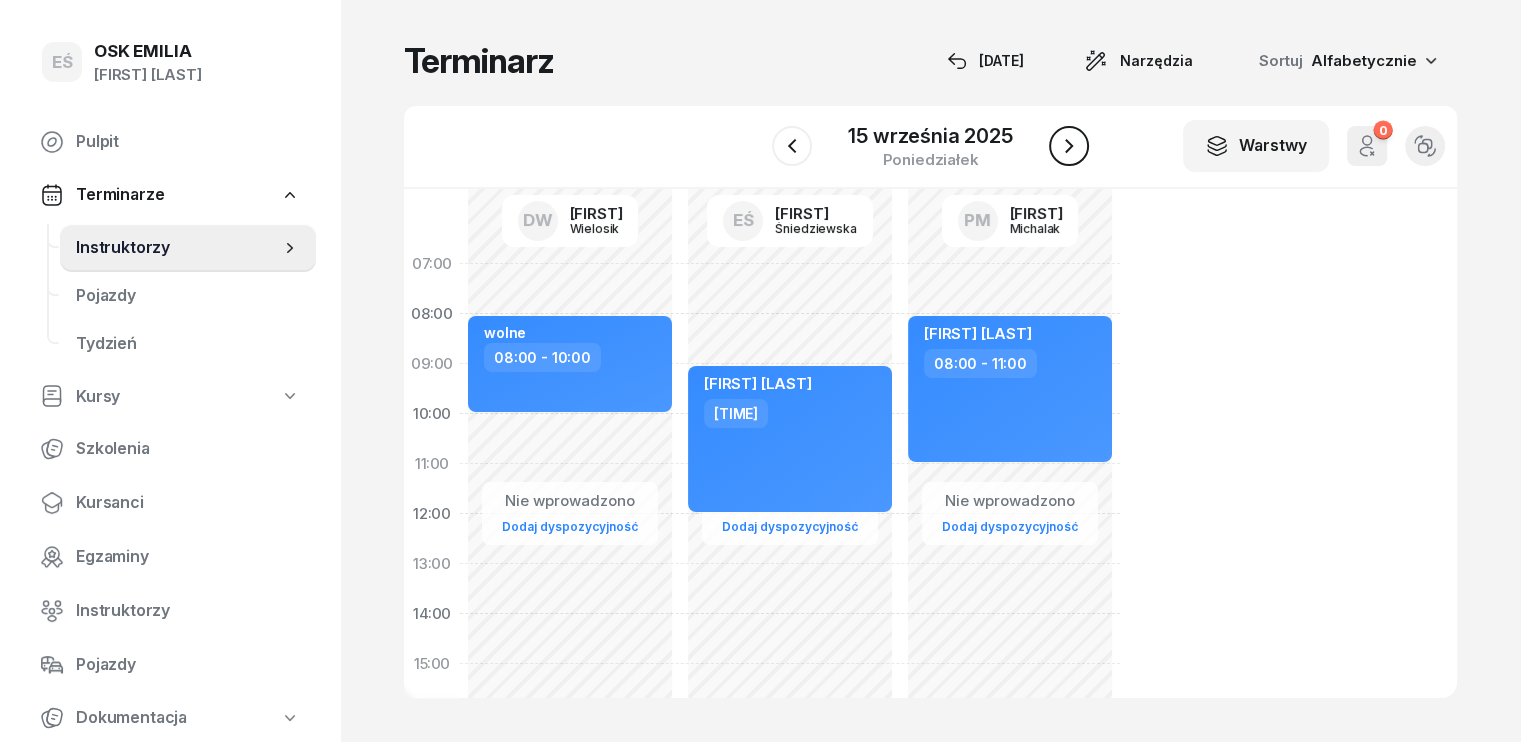 click at bounding box center (1069, 146) 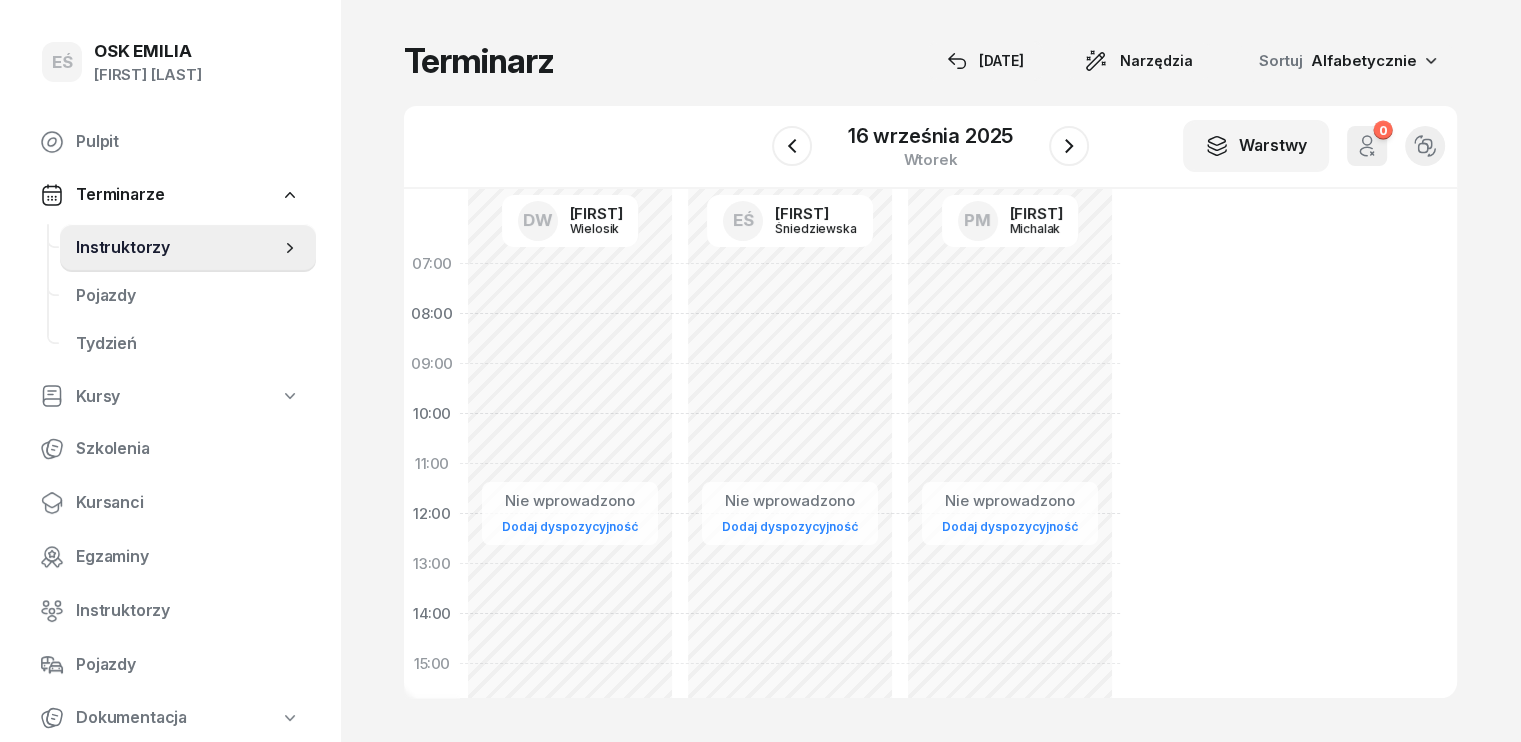 click on "Nie wprowadzono Dodaj dyspozycyjność" 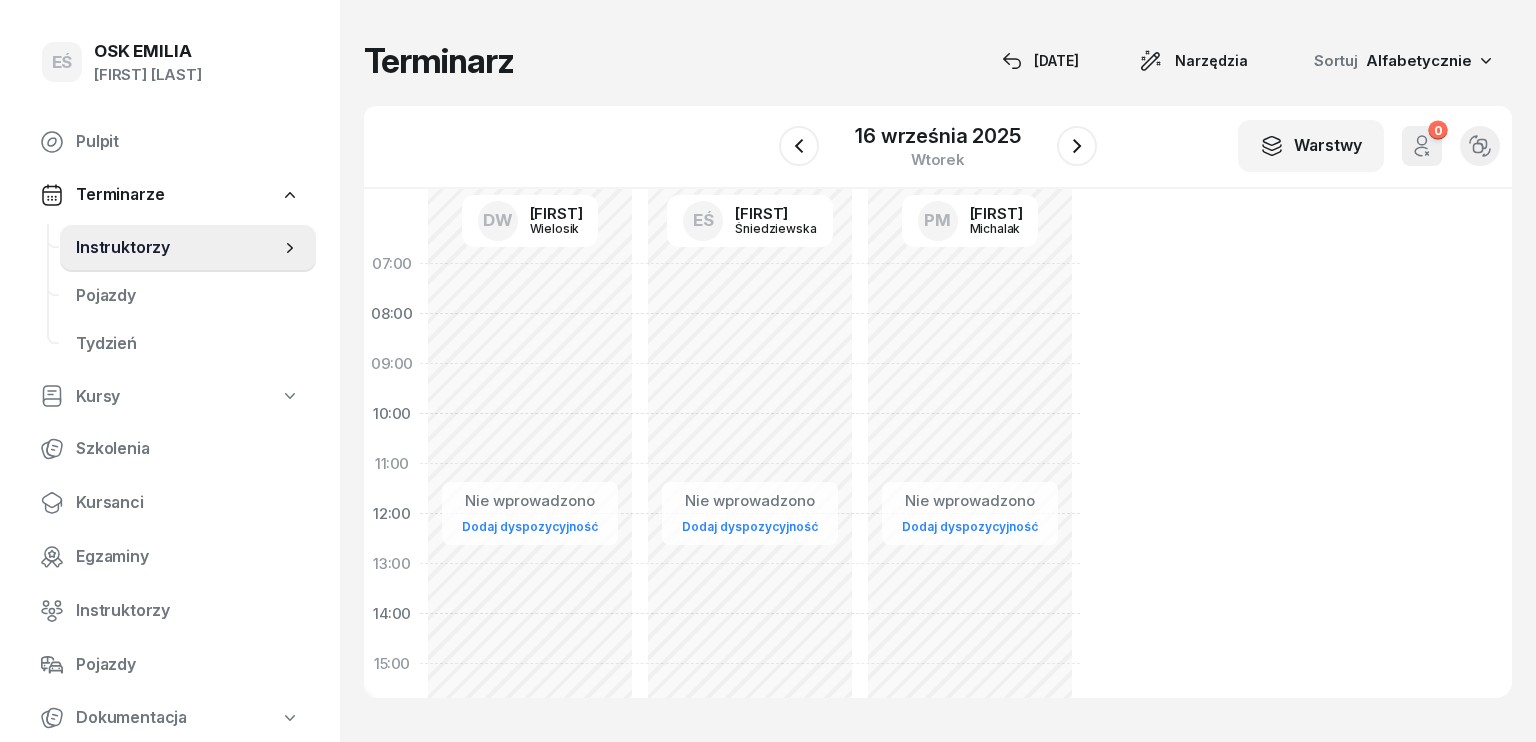 select on "08" 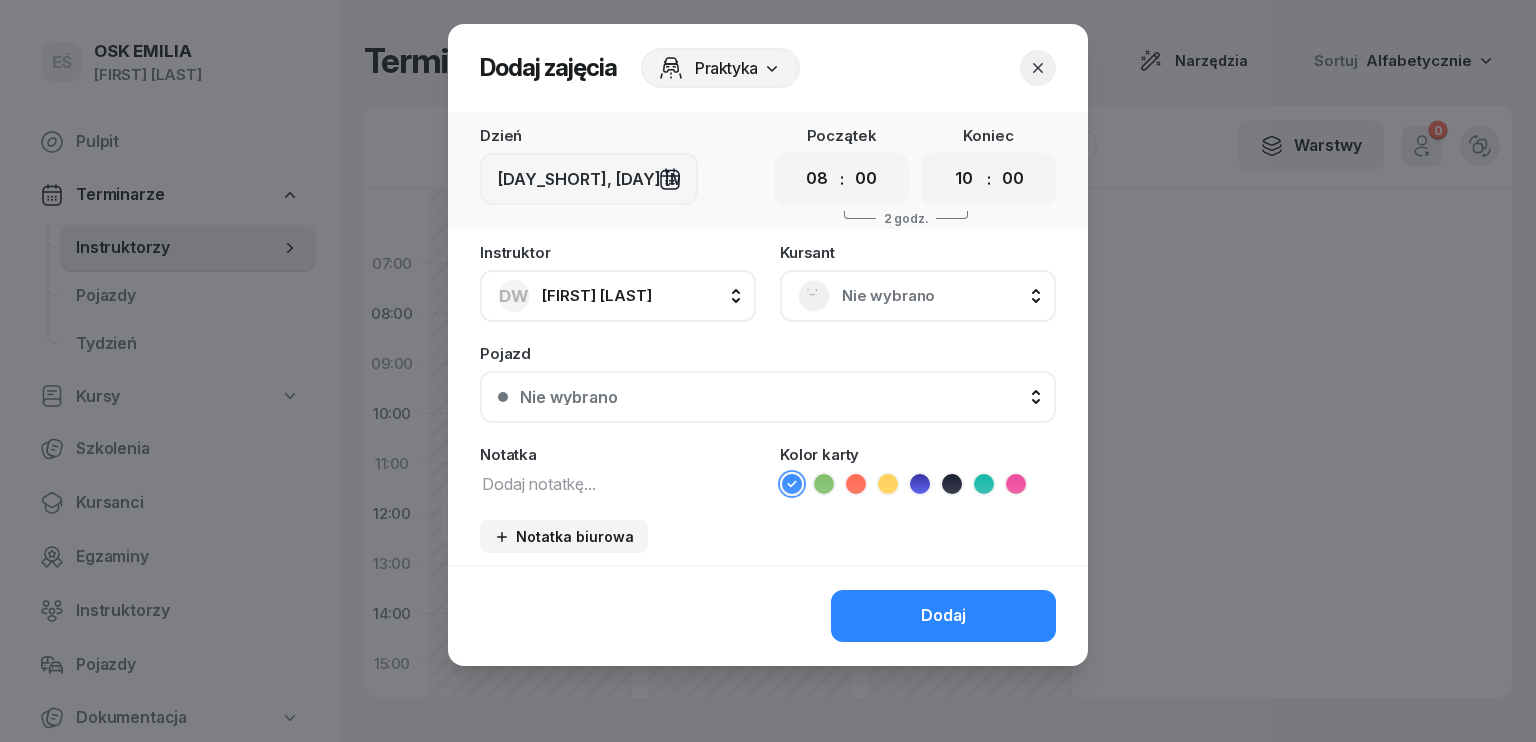 click at bounding box center [618, 483] 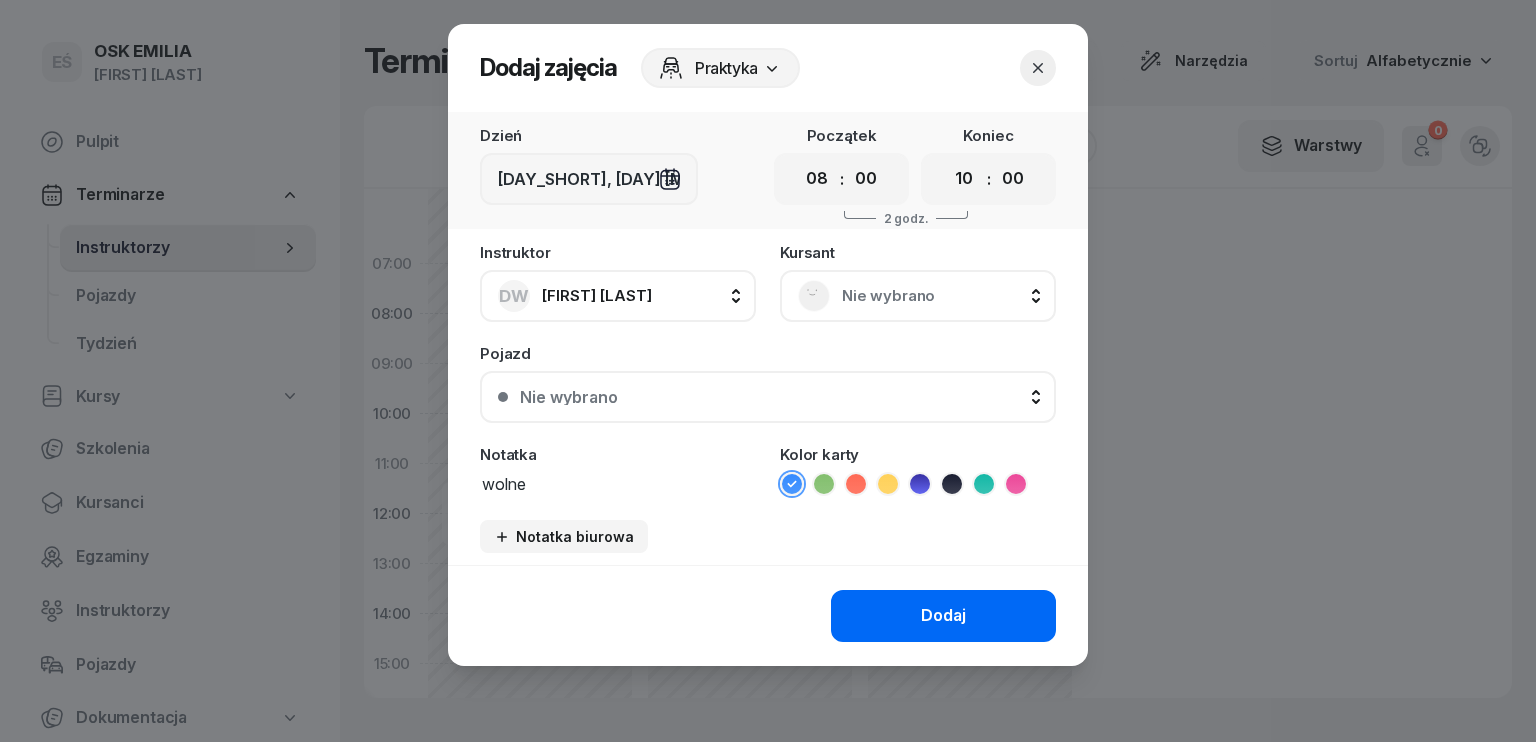 type on "wolne" 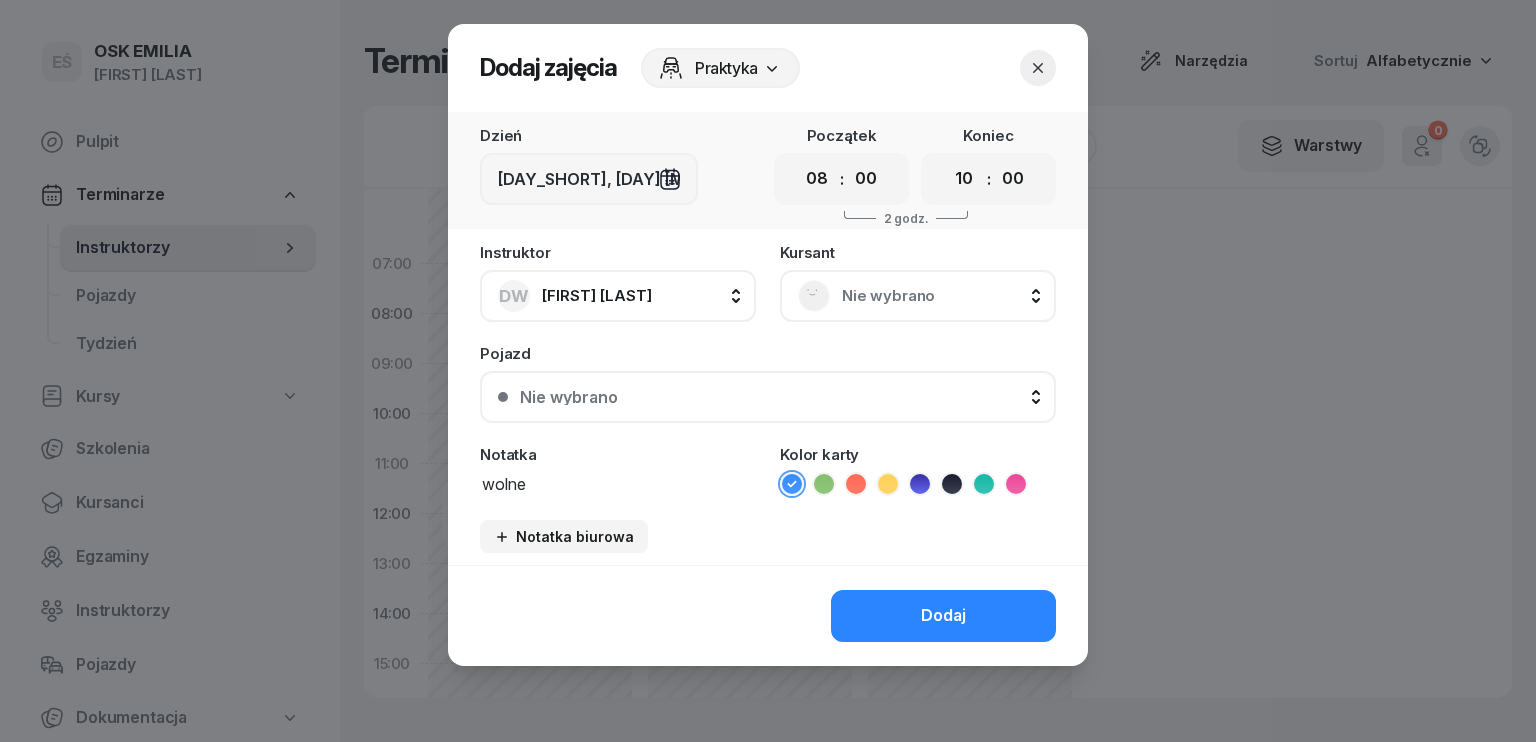 drag, startPoint x: 1020, startPoint y: 624, endPoint x: 1010, endPoint y: 603, distance: 23.259407 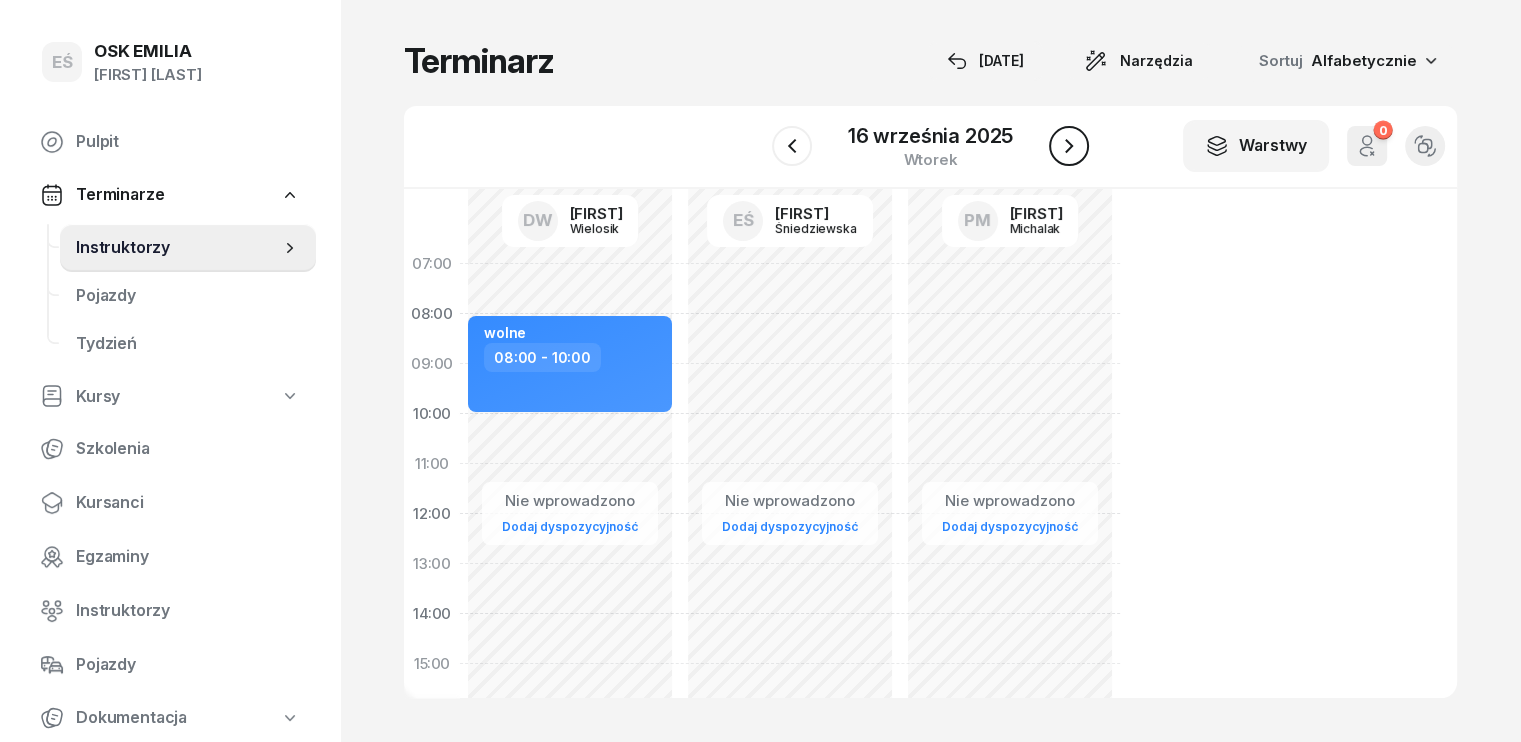 click 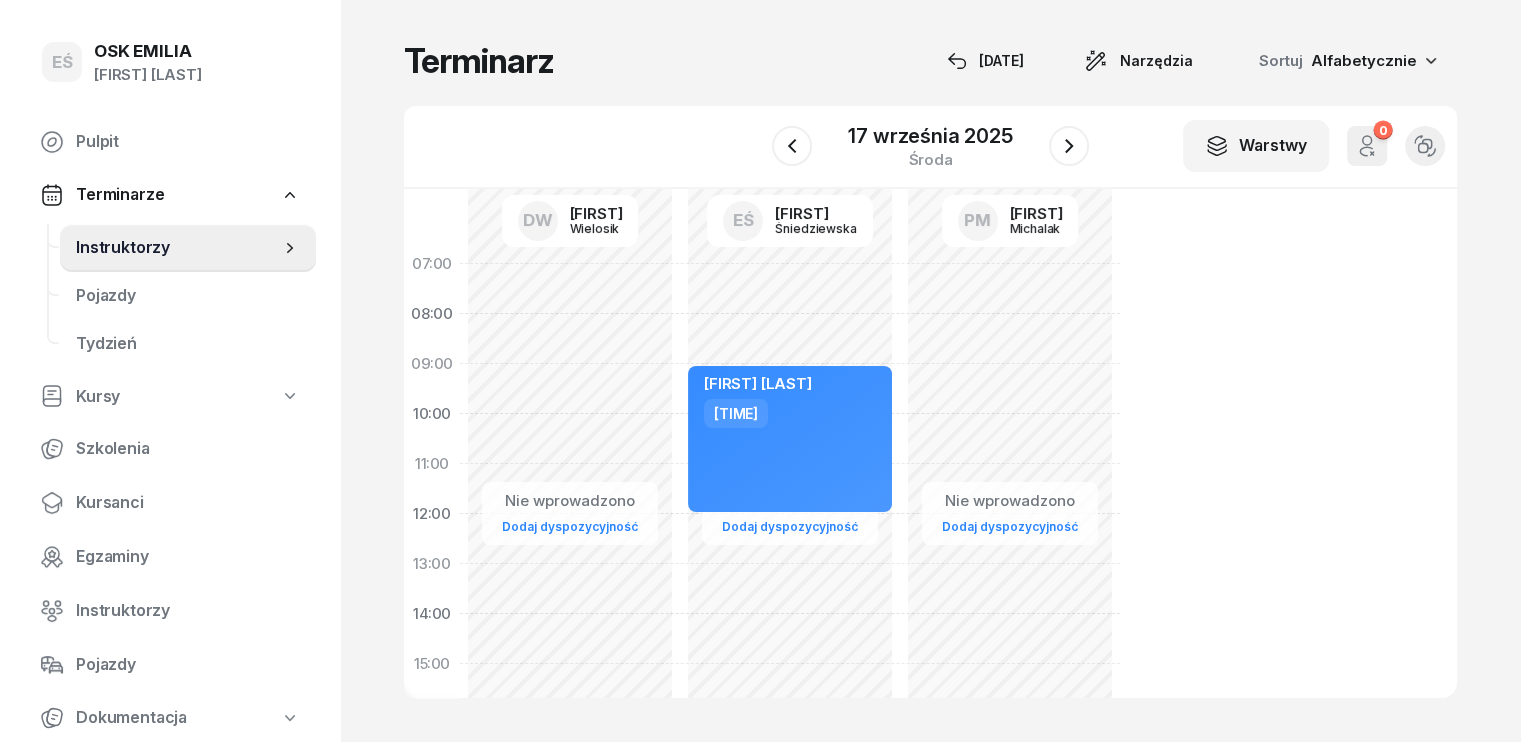 click on "Nie wprowadzono Dodaj dyspozycyjność" 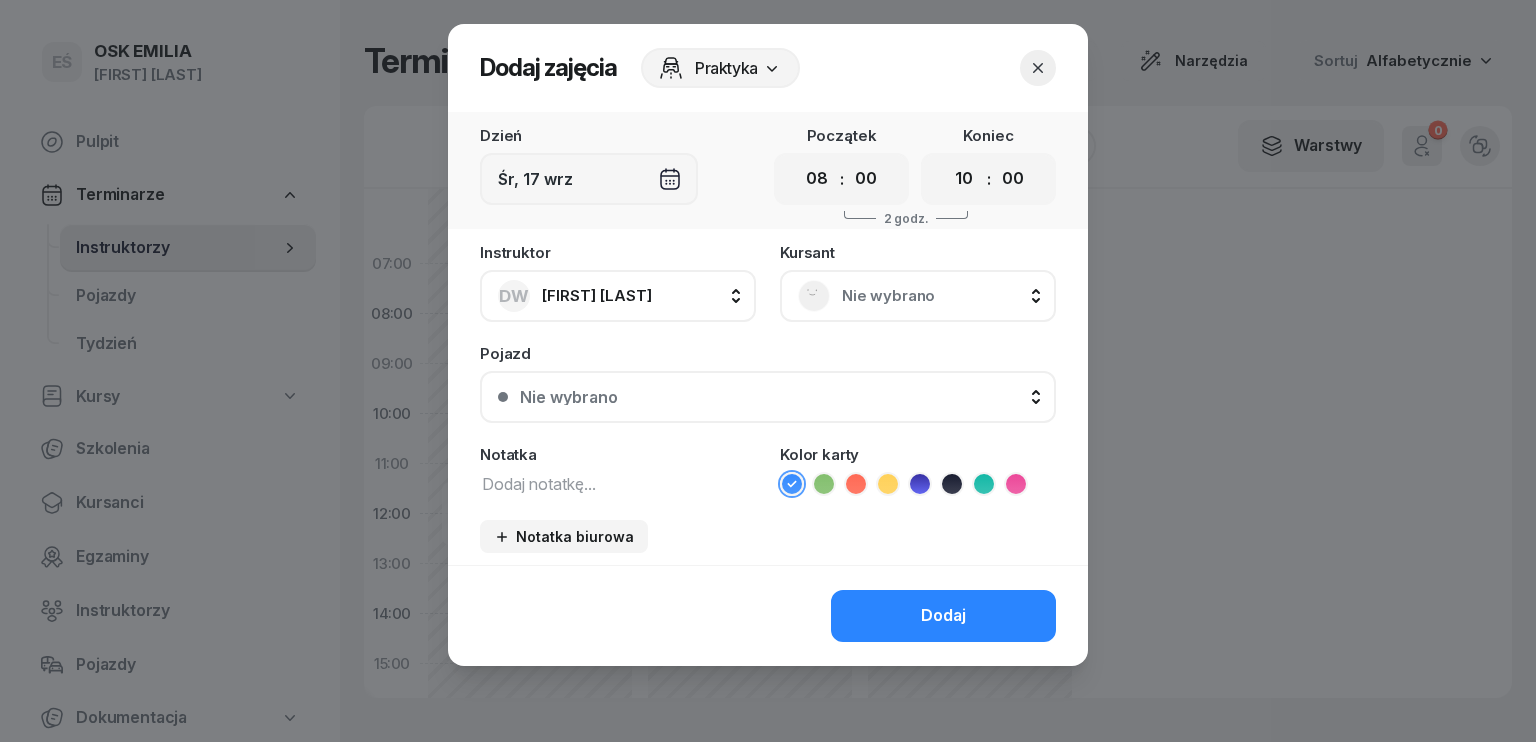click at bounding box center (618, 483) 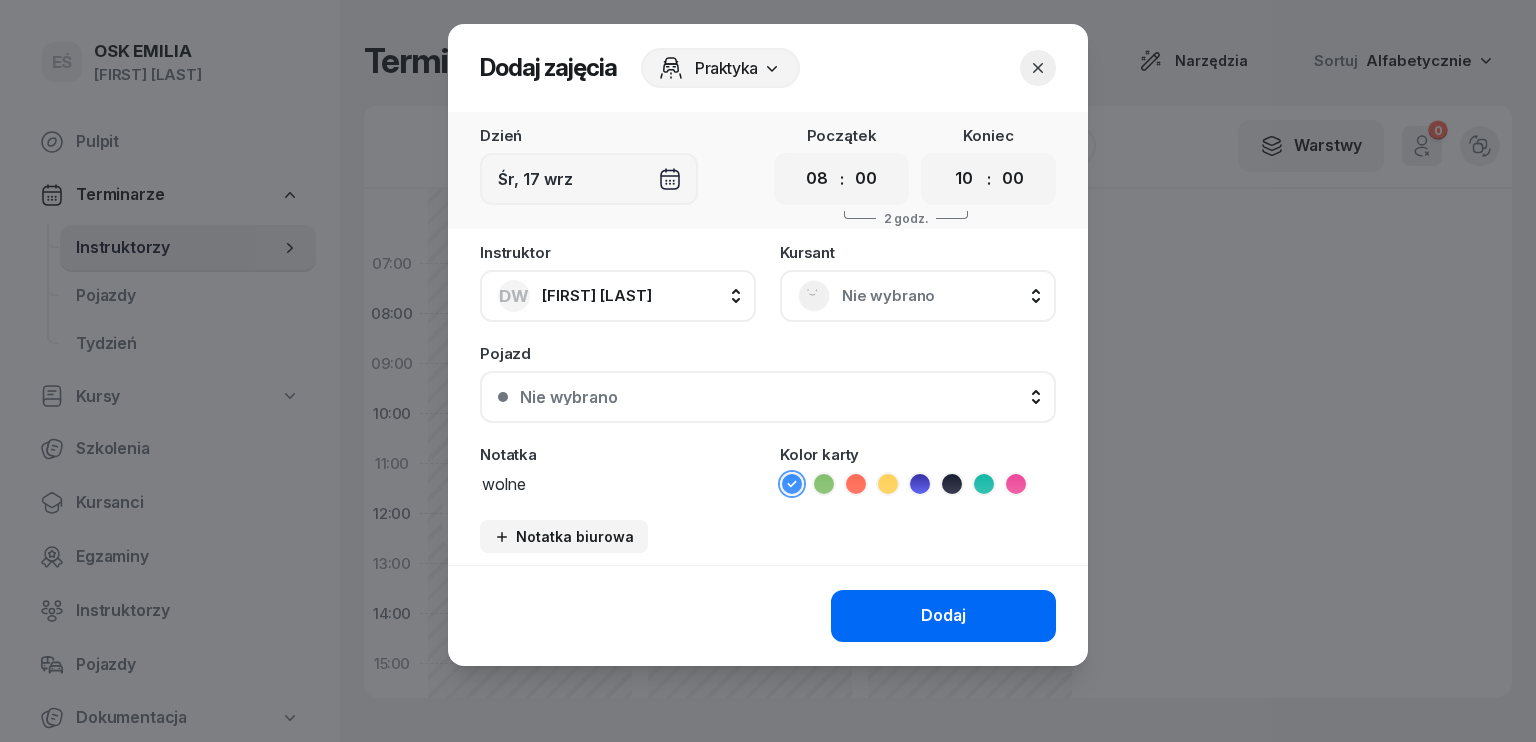 type on "wolne" 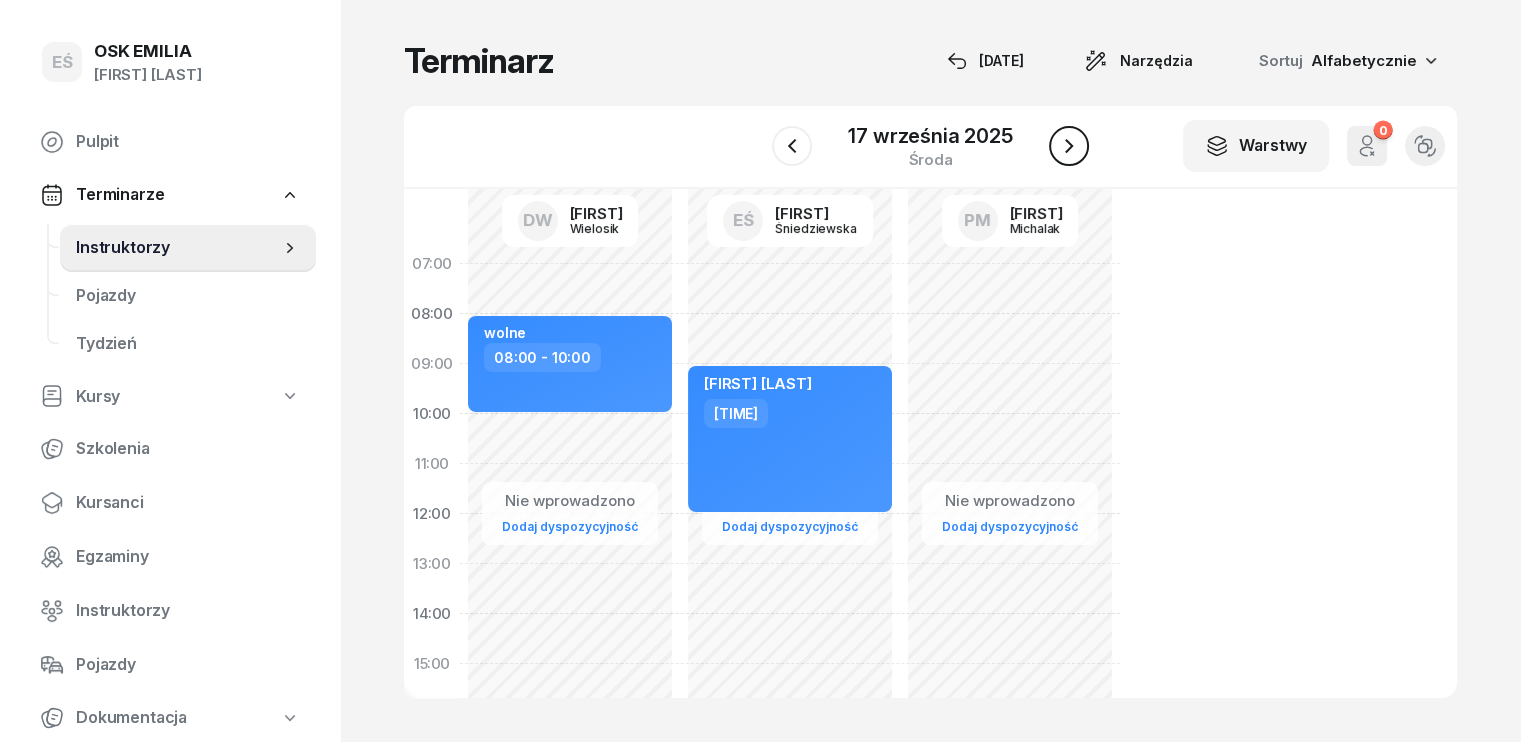 click 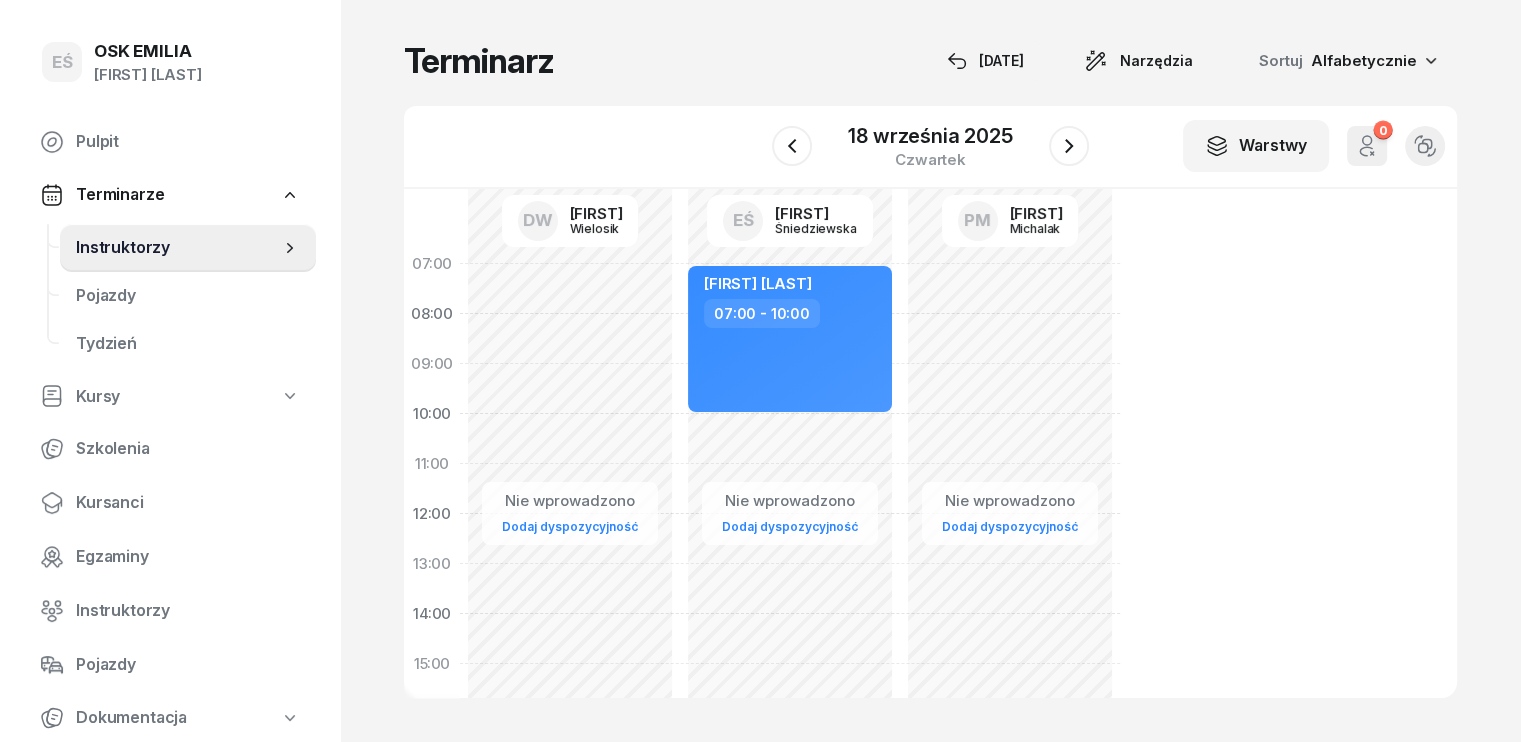click on "Nie wprowadzono Dodaj dyspozycyjność" 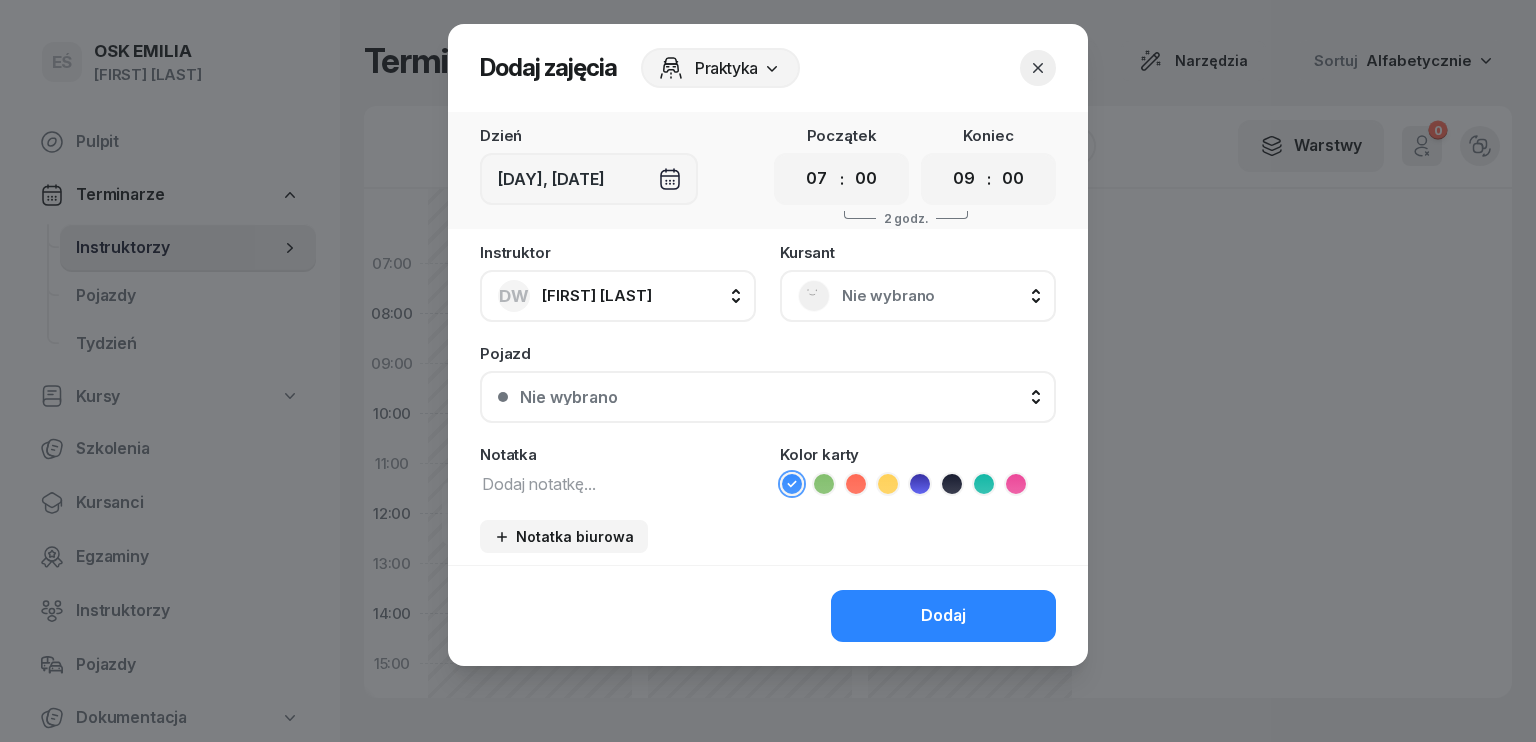 click at bounding box center (618, 483) 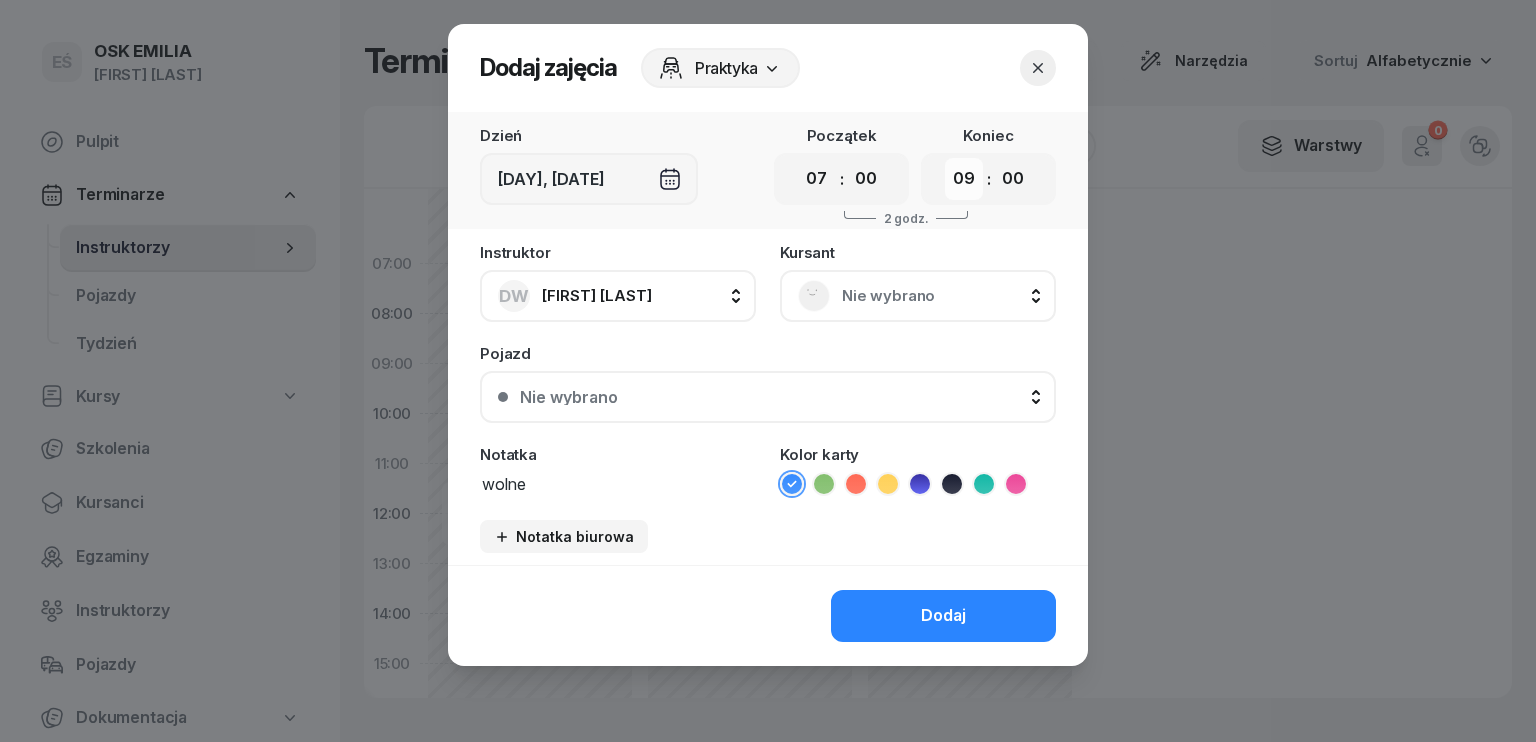 type on "wolne" 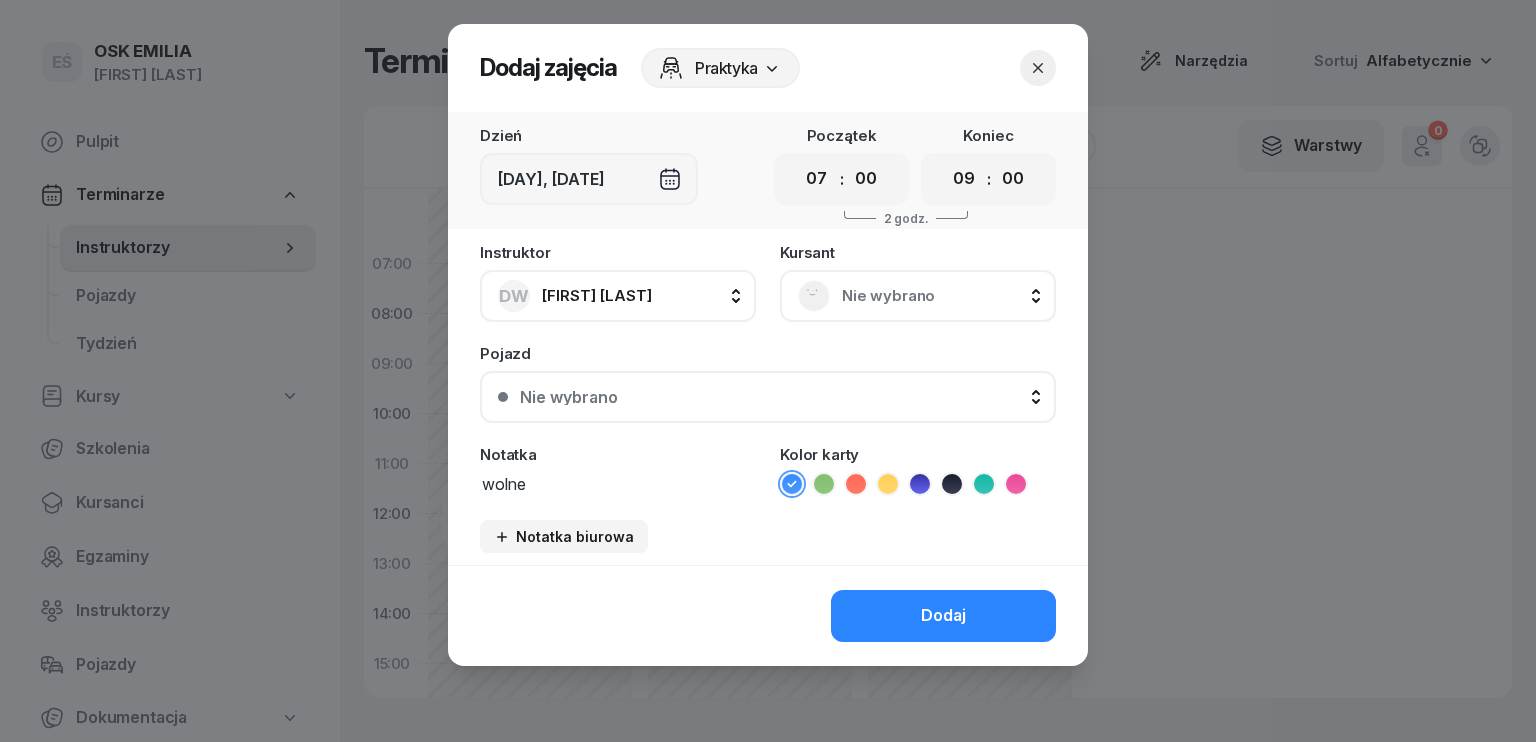 select on "11" 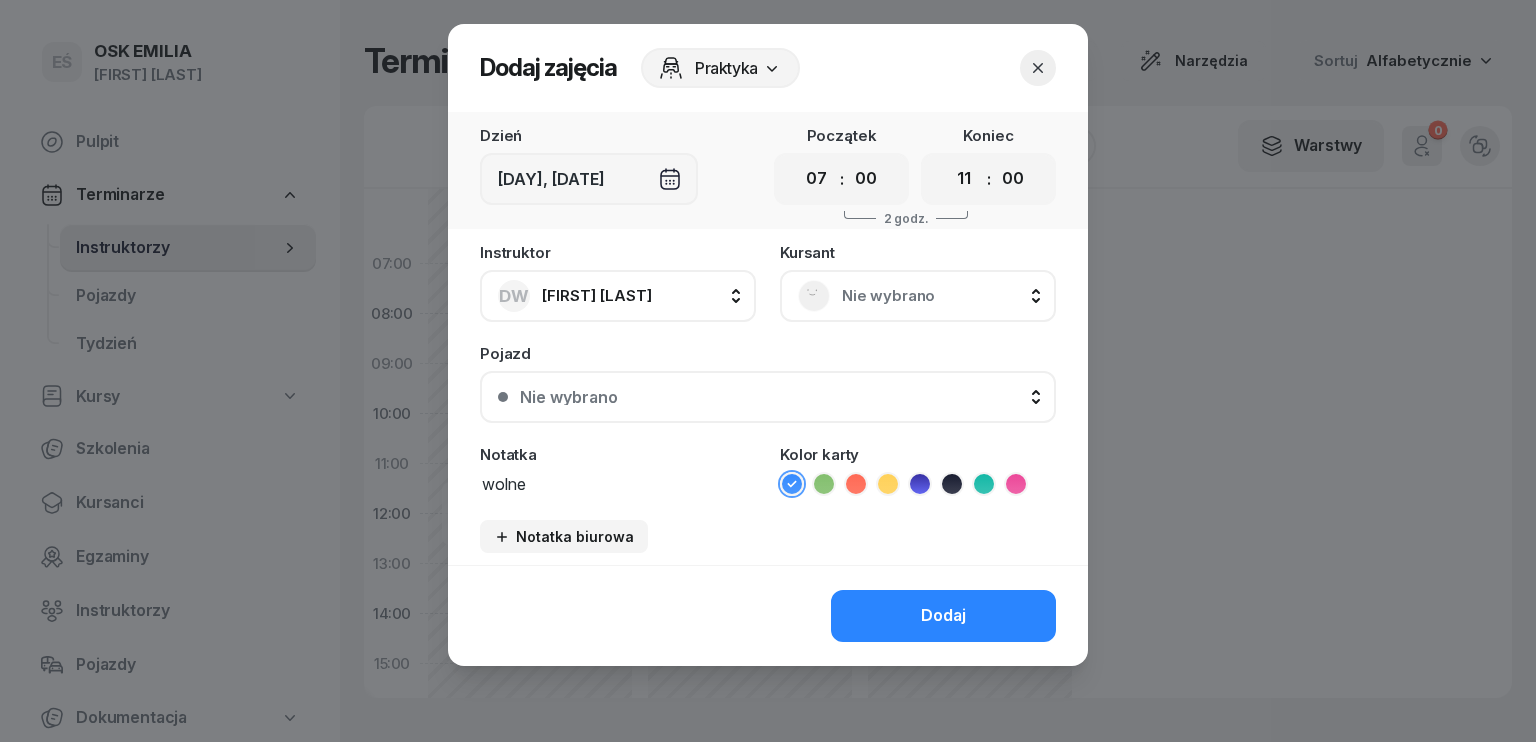 click on "00 01 02 03 04 05 06 07 08 09 10 11 12 13 14 15 16 17 18 19 20 21 22 23" at bounding box center [964, 179] 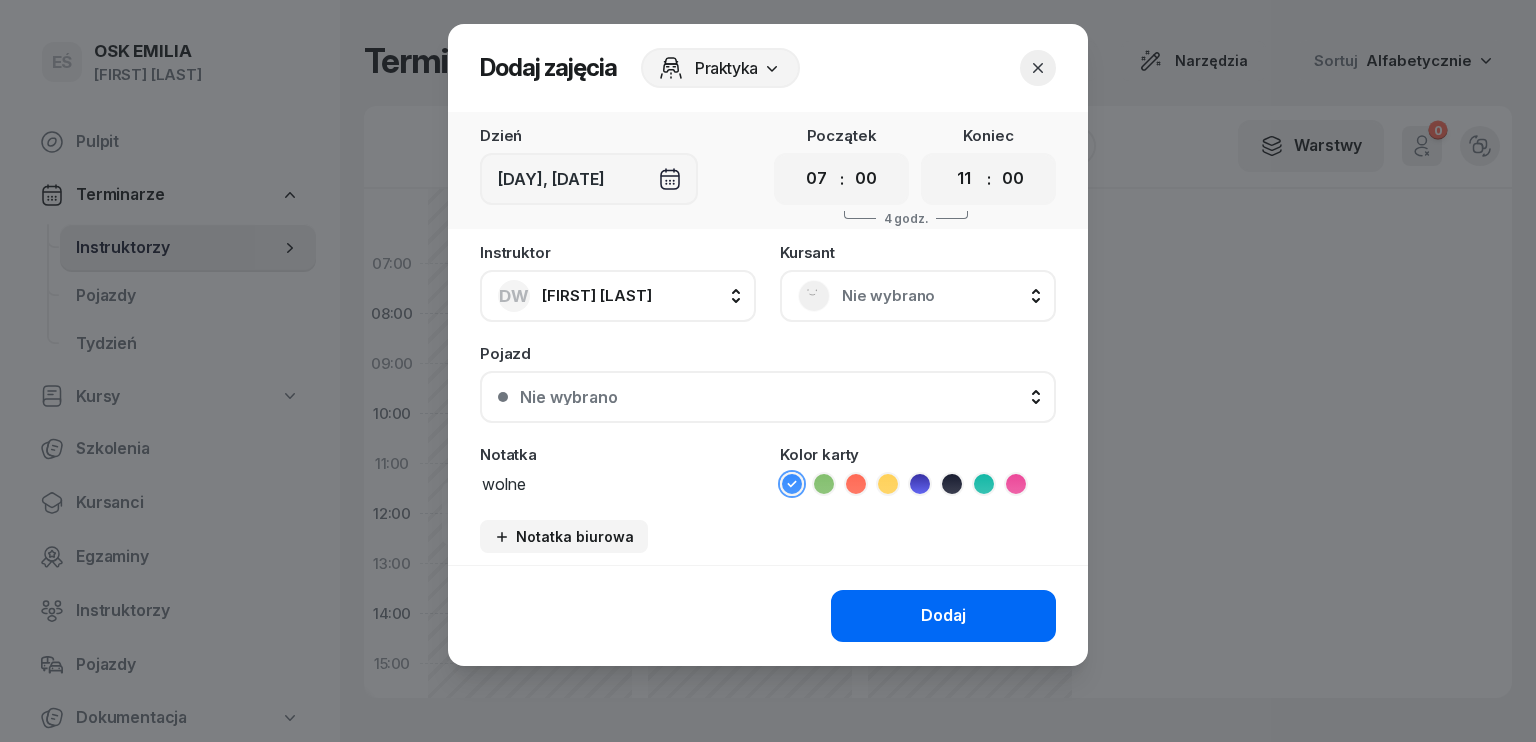 click on "Dodaj" 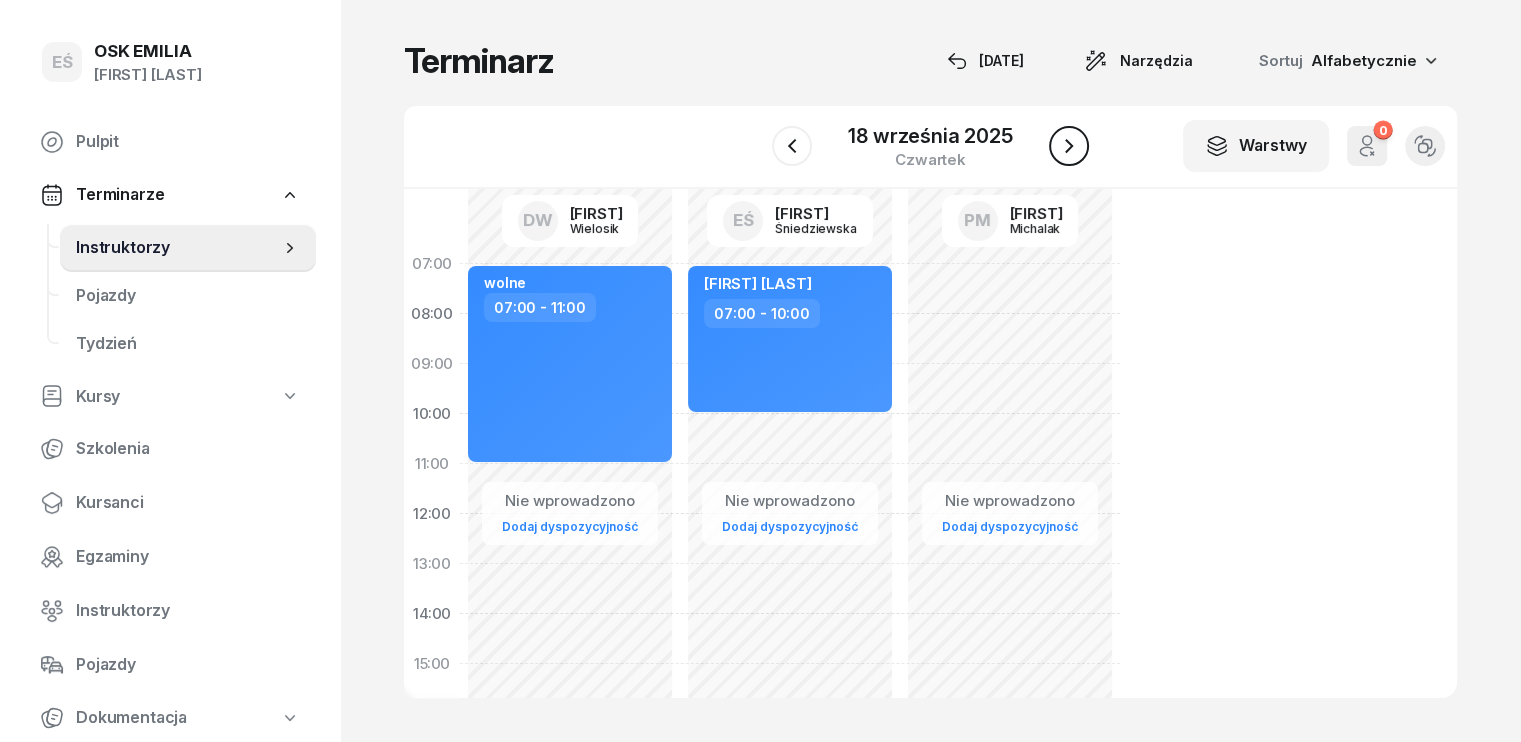 click 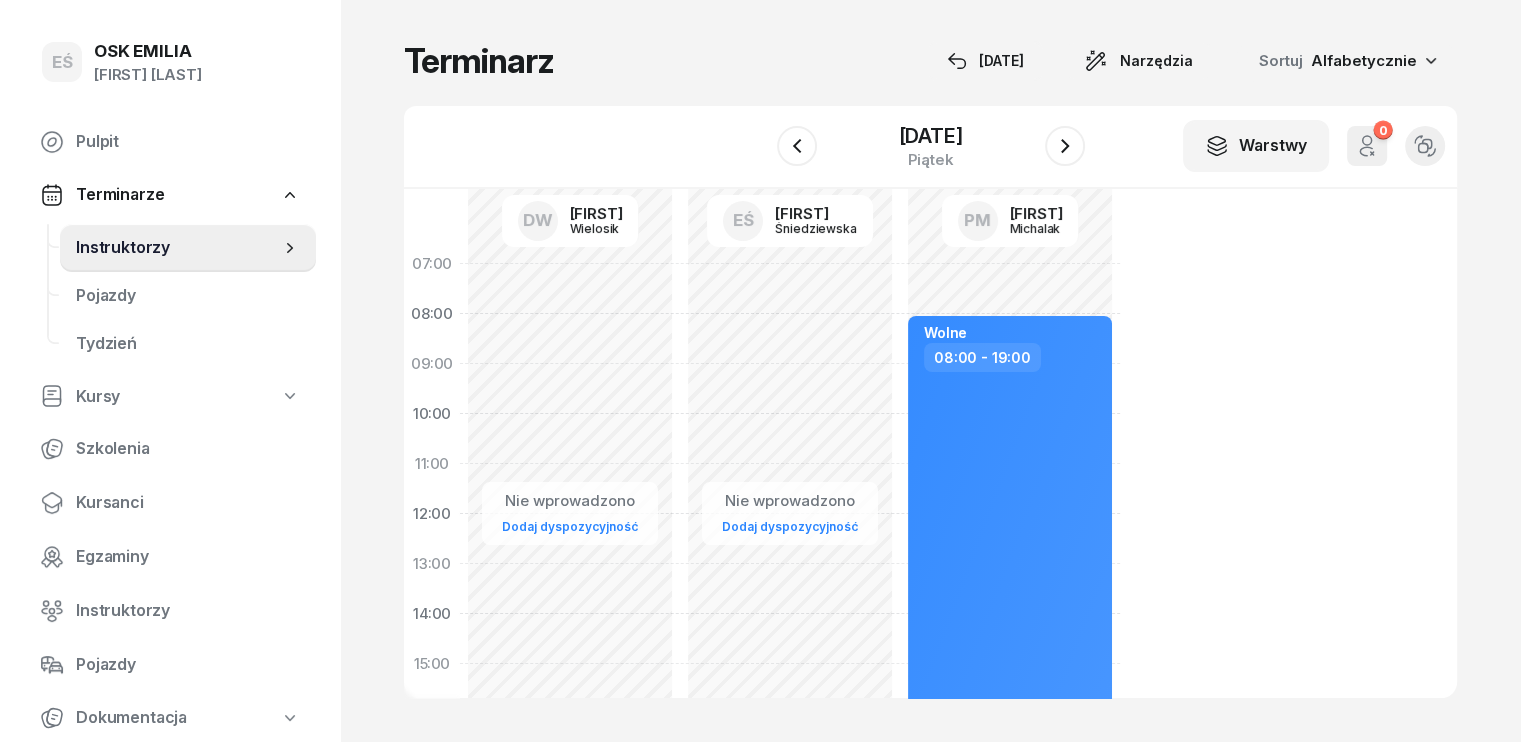 click on "Nie wprowadzono Dodaj dyspozycyjność" 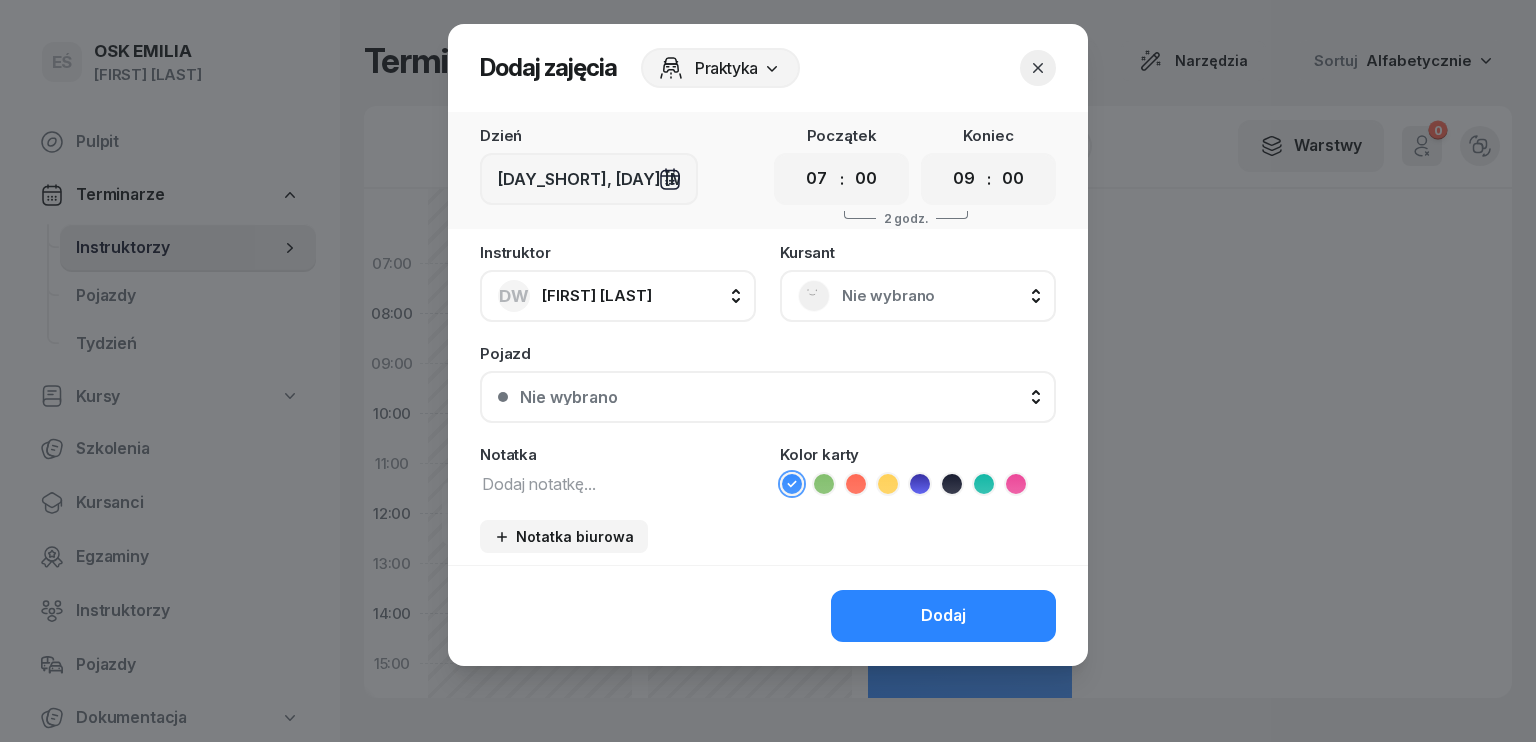 click at bounding box center [618, 483] 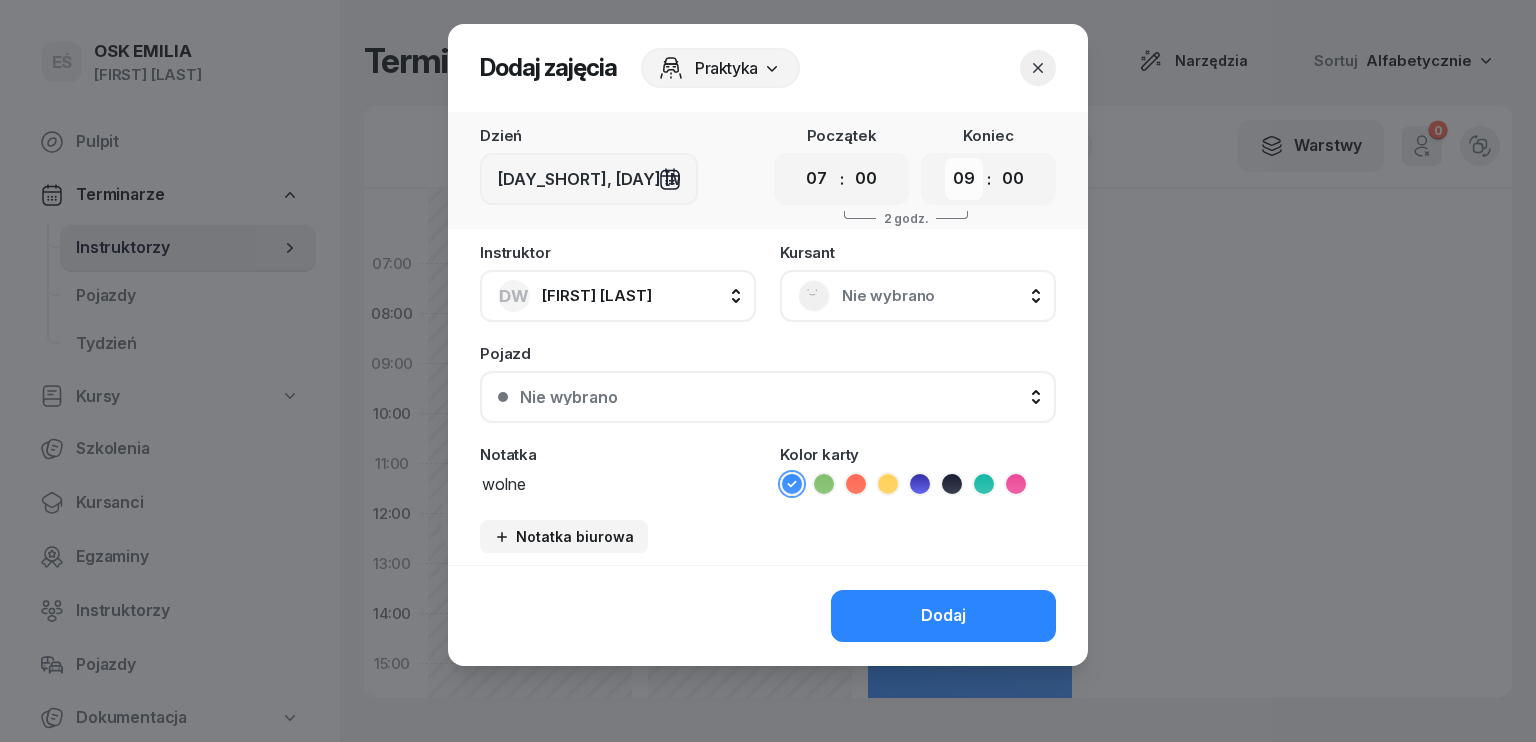 type on "wolne" 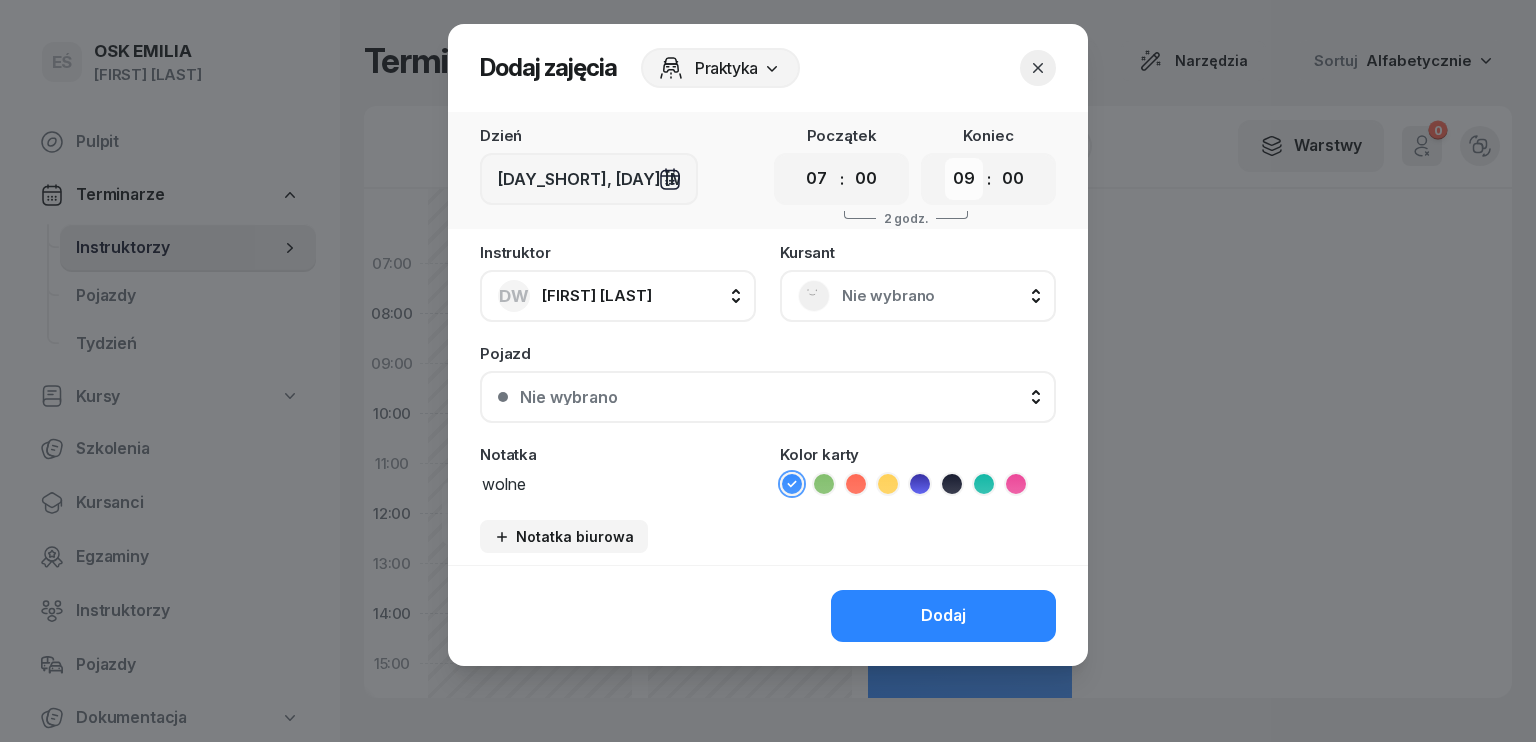 drag, startPoint x: 967, startPoint y: 187, endPoint x: 966, endPoint y: 198, distance: 11.045361 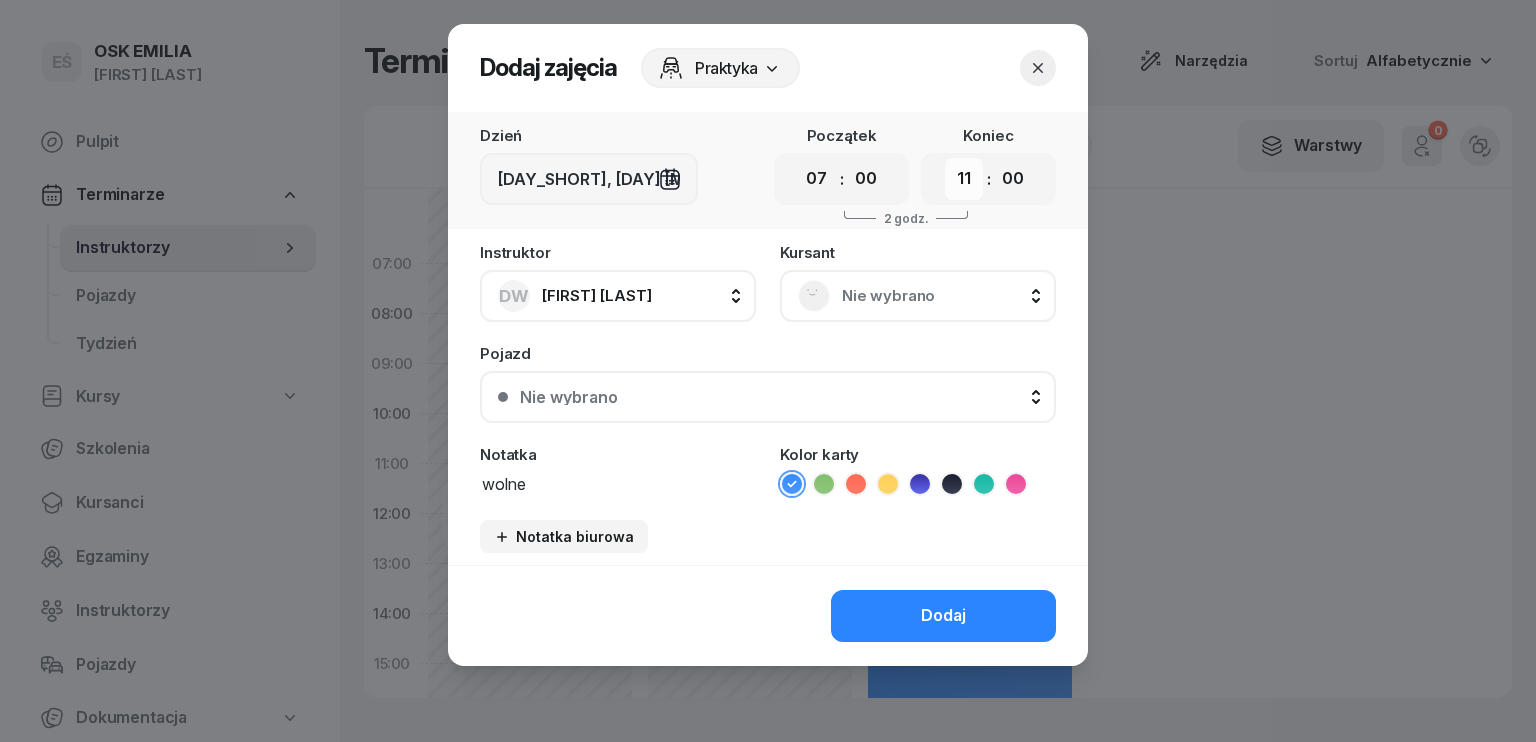 click on "00 01 02 03 04 05 06 07 08 09 10 11 12 13 14 15 16 17 18 19 20 21 22 23" at bounding box center [964, 179] 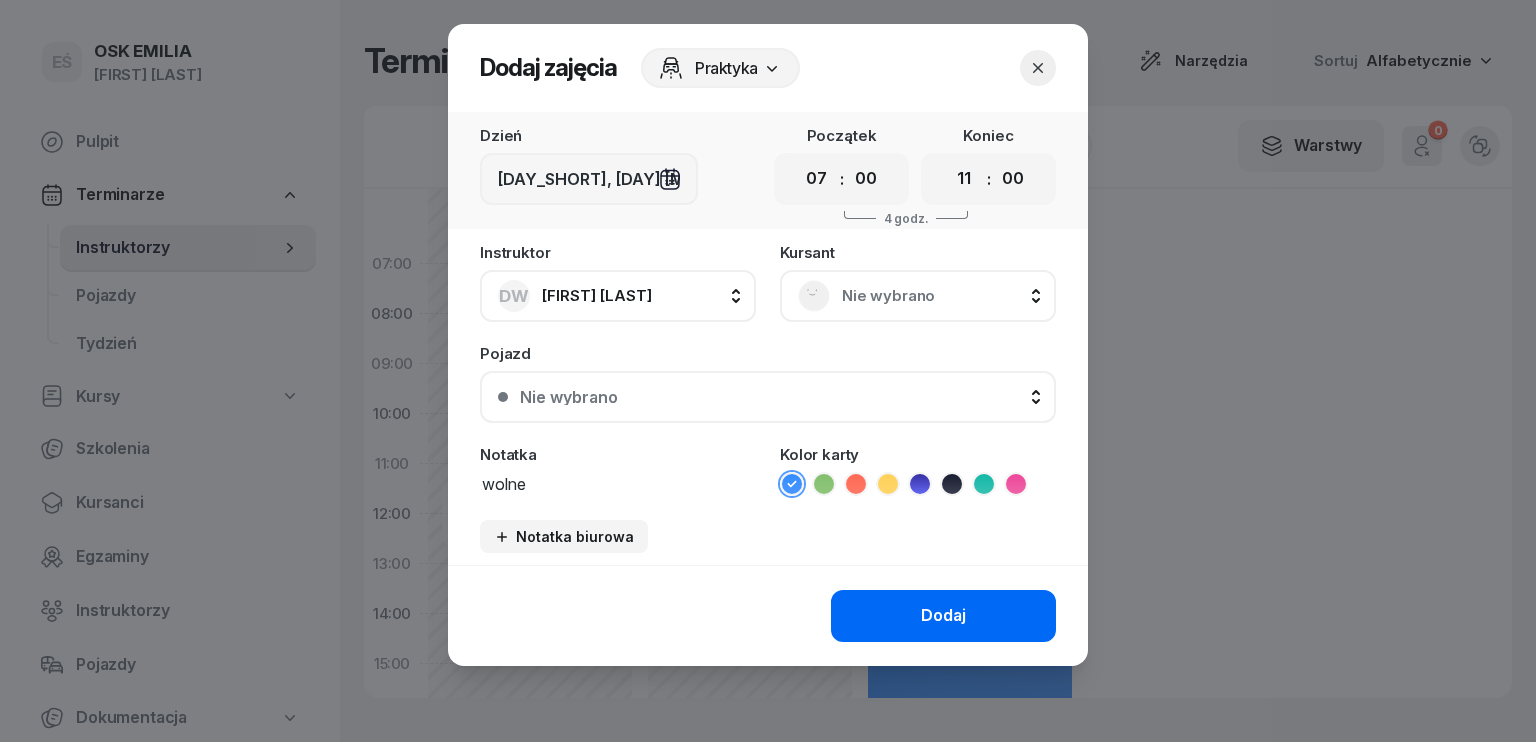 click on "Dodaj" at bounding box center (943, 616) 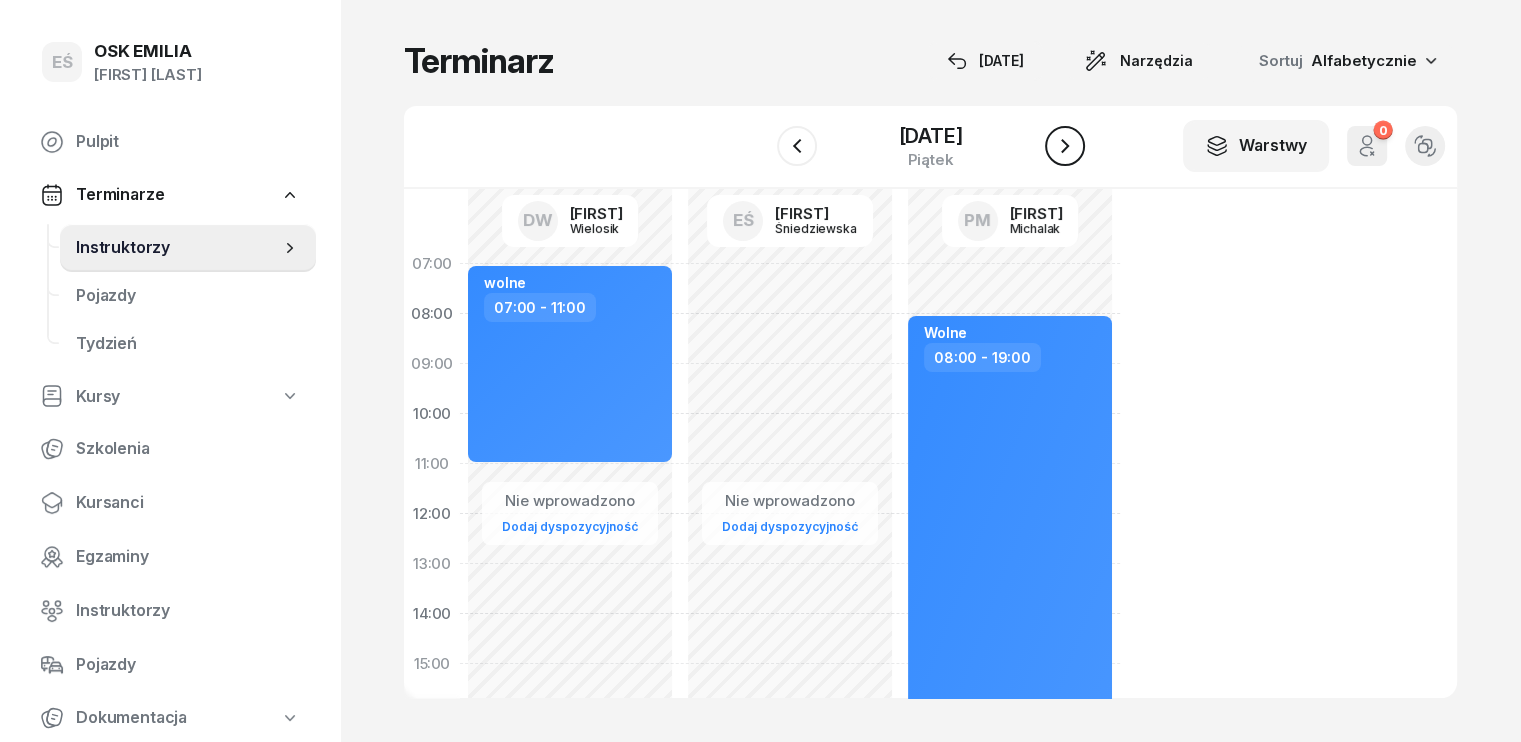 click 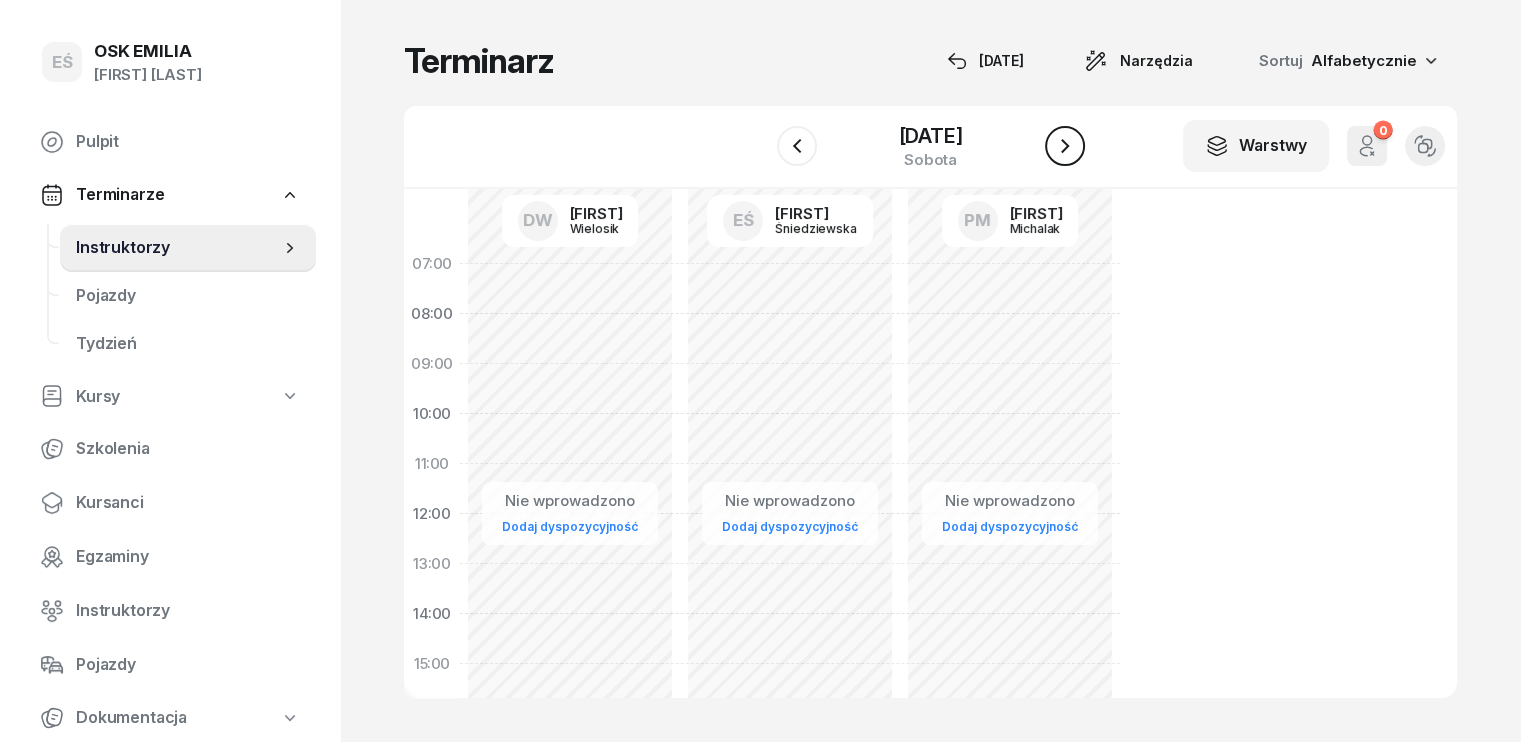 click 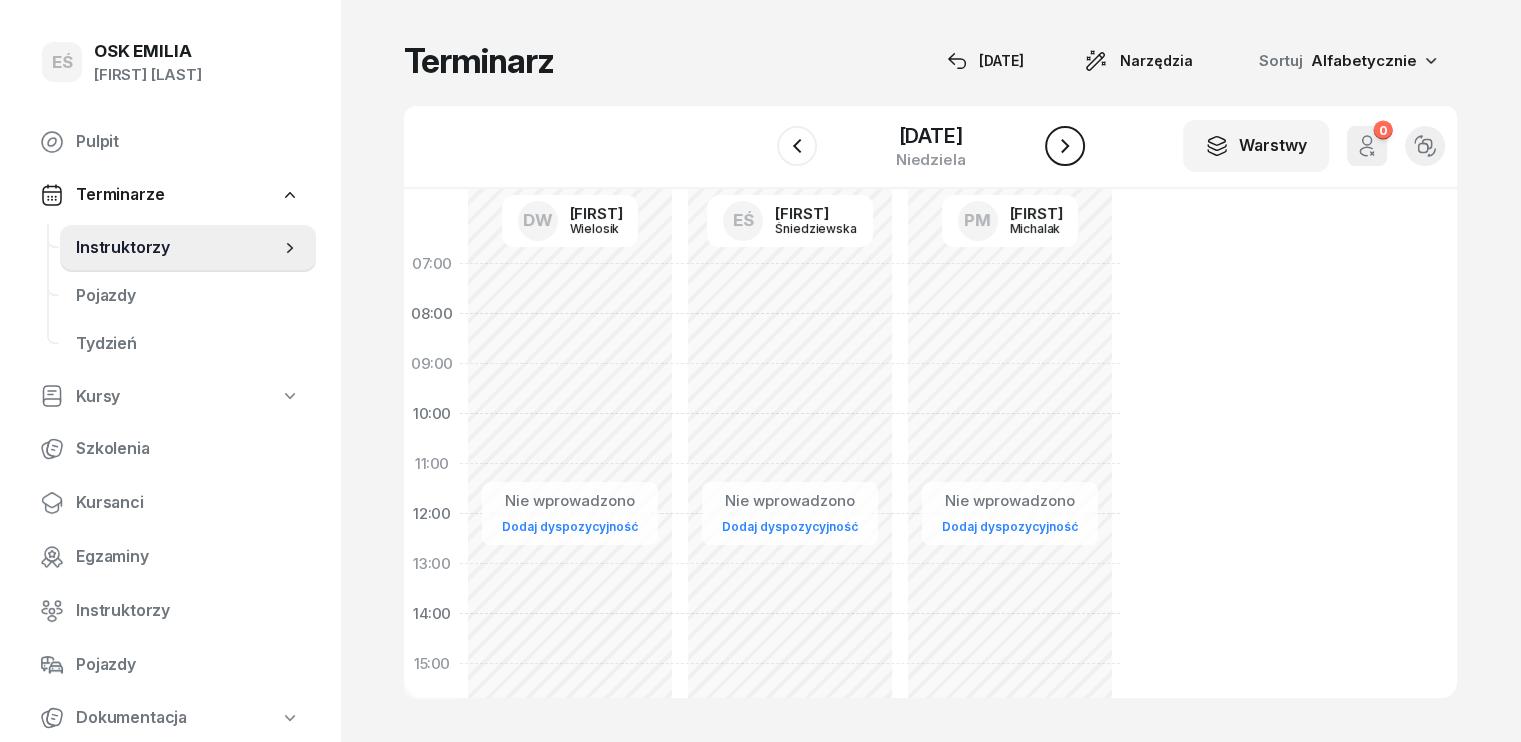 click 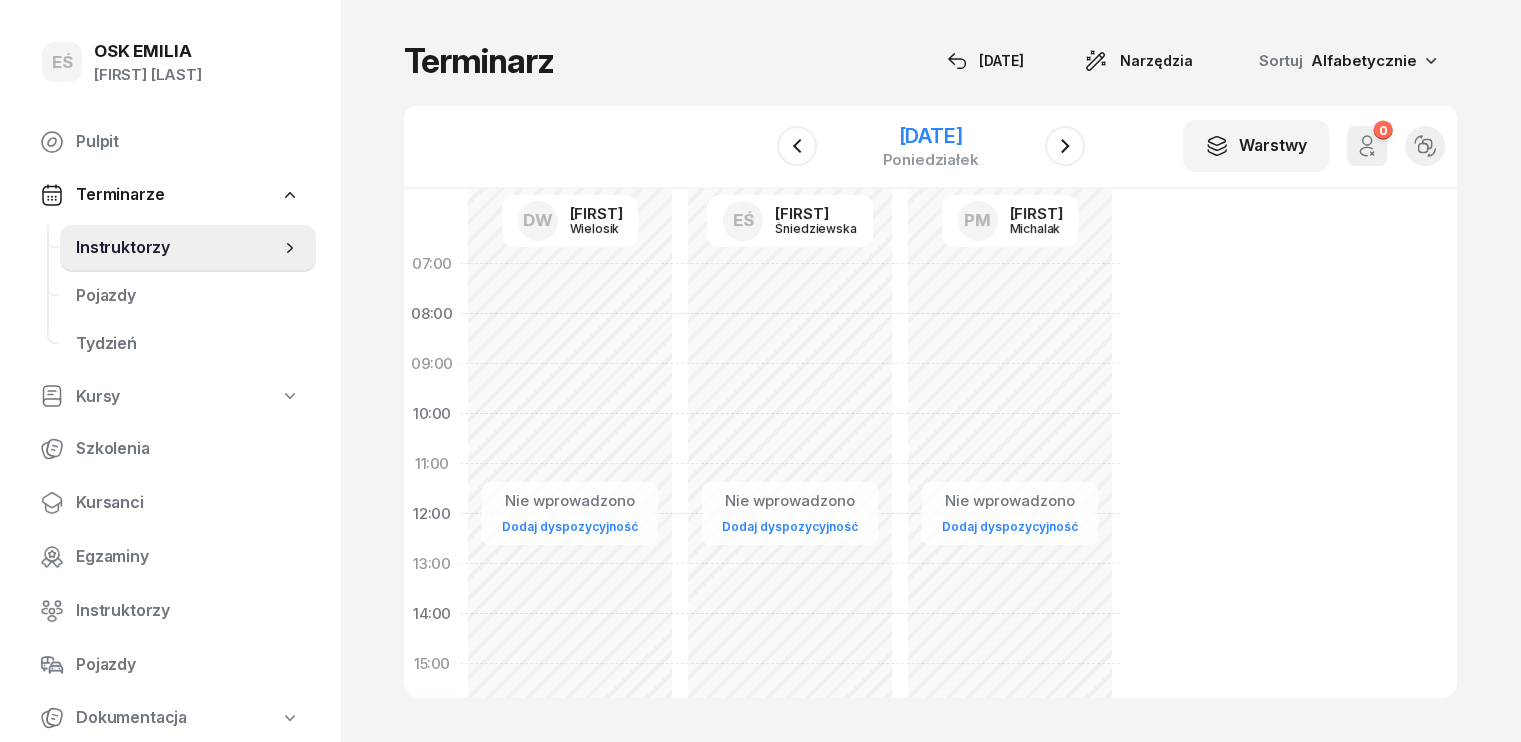 click on "[DATE]" at bounding box center (930, 136) 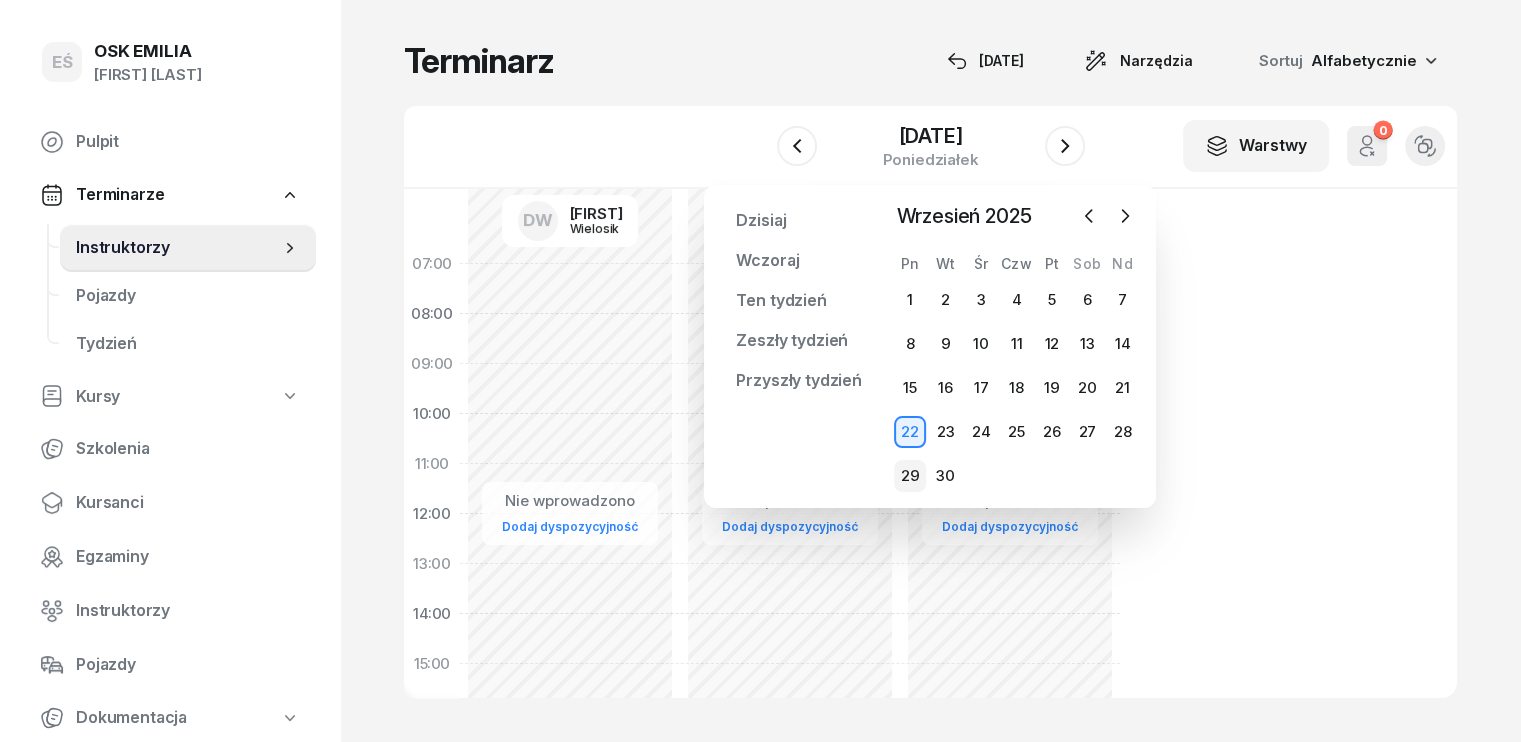 click on "29" at bounding box center [910, 476] 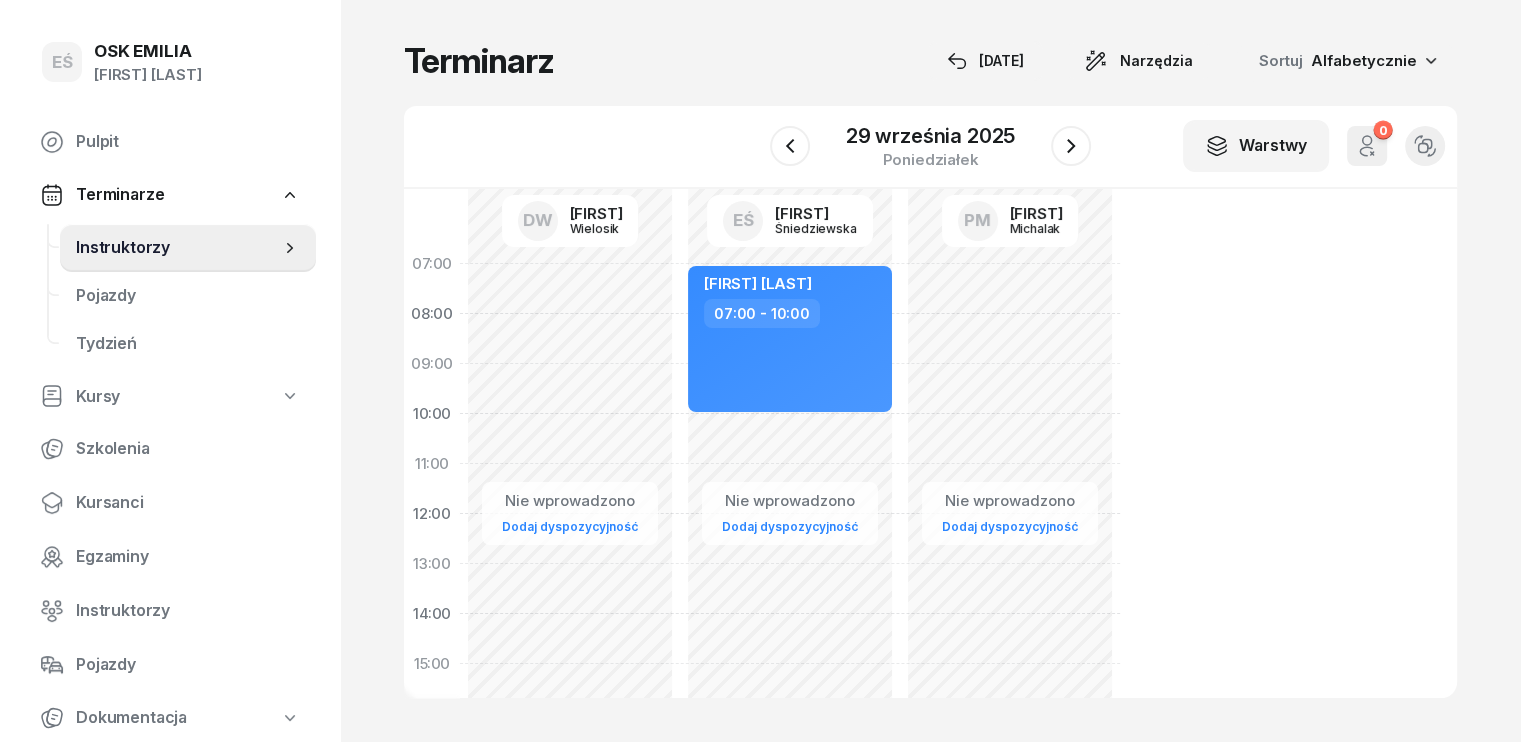 click on "Nie wprowadzono Dodaj dyspozycyjność" 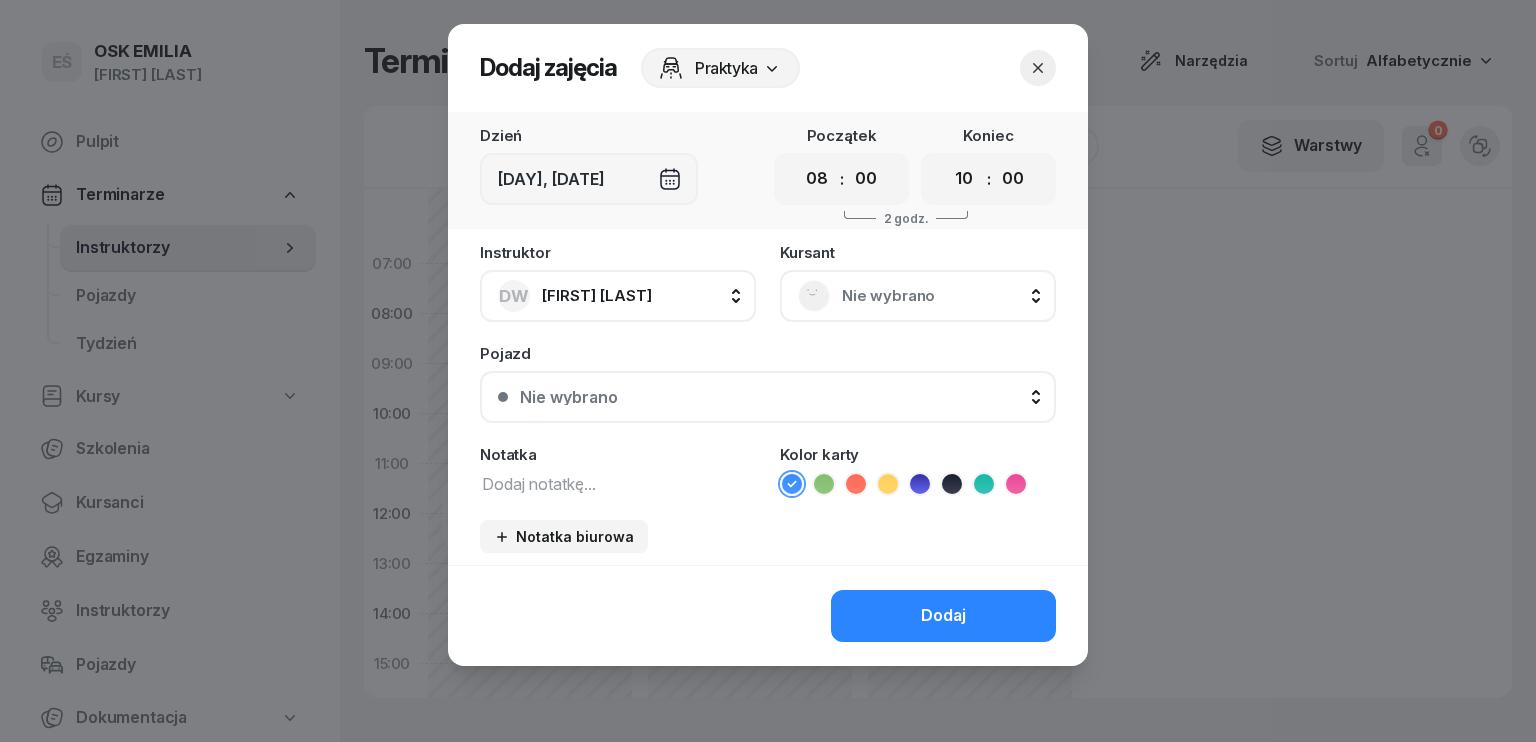 click at bounding box center [618, 483] 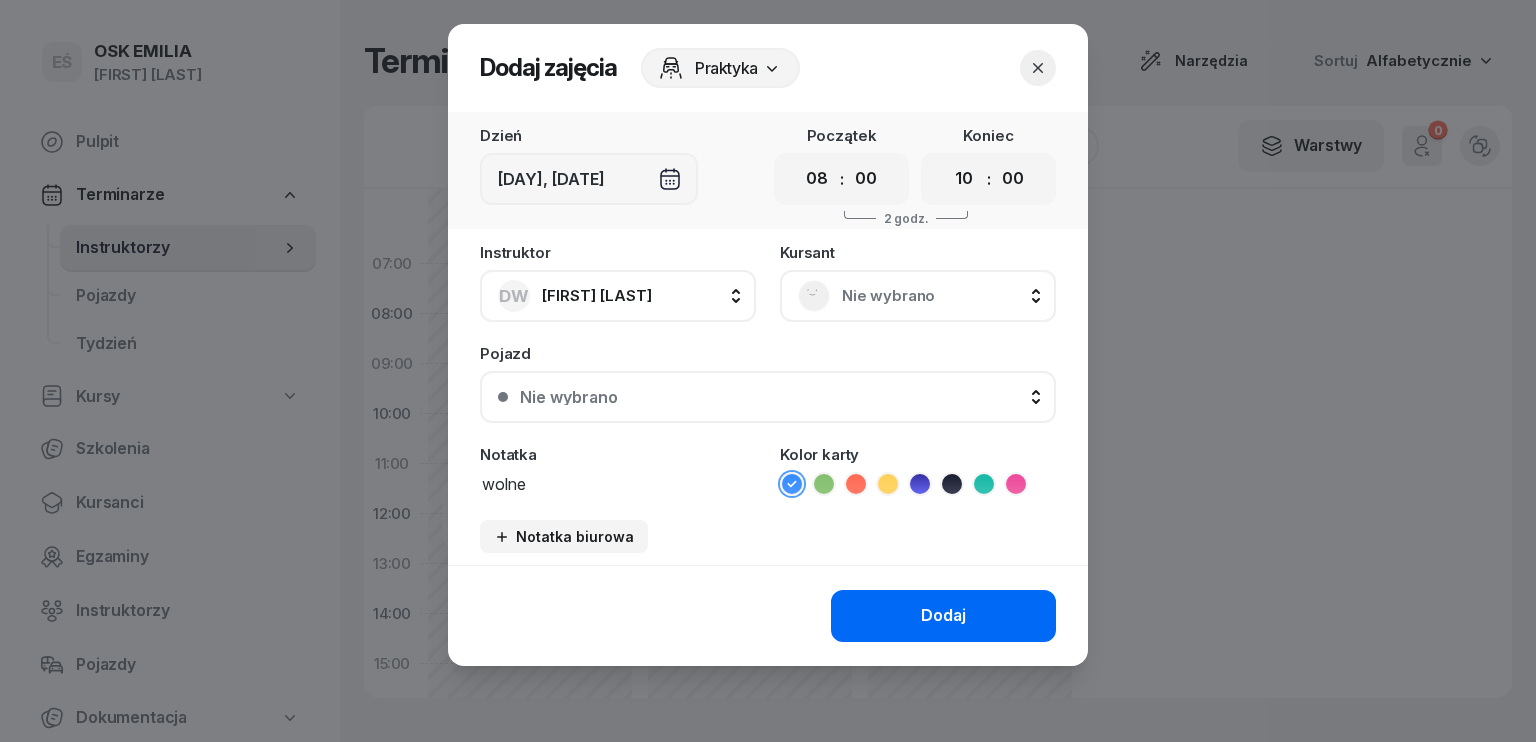 type on "wolne" 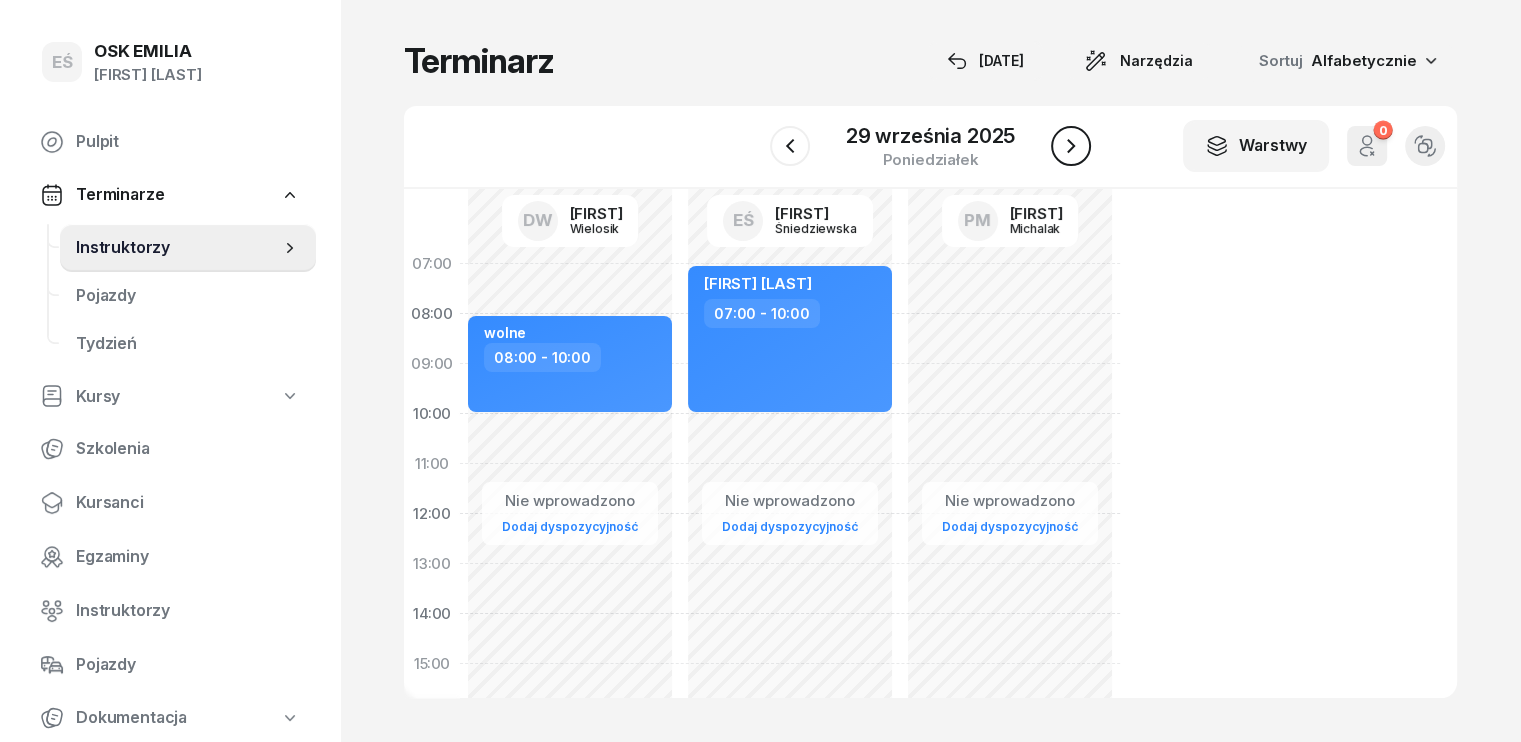 click 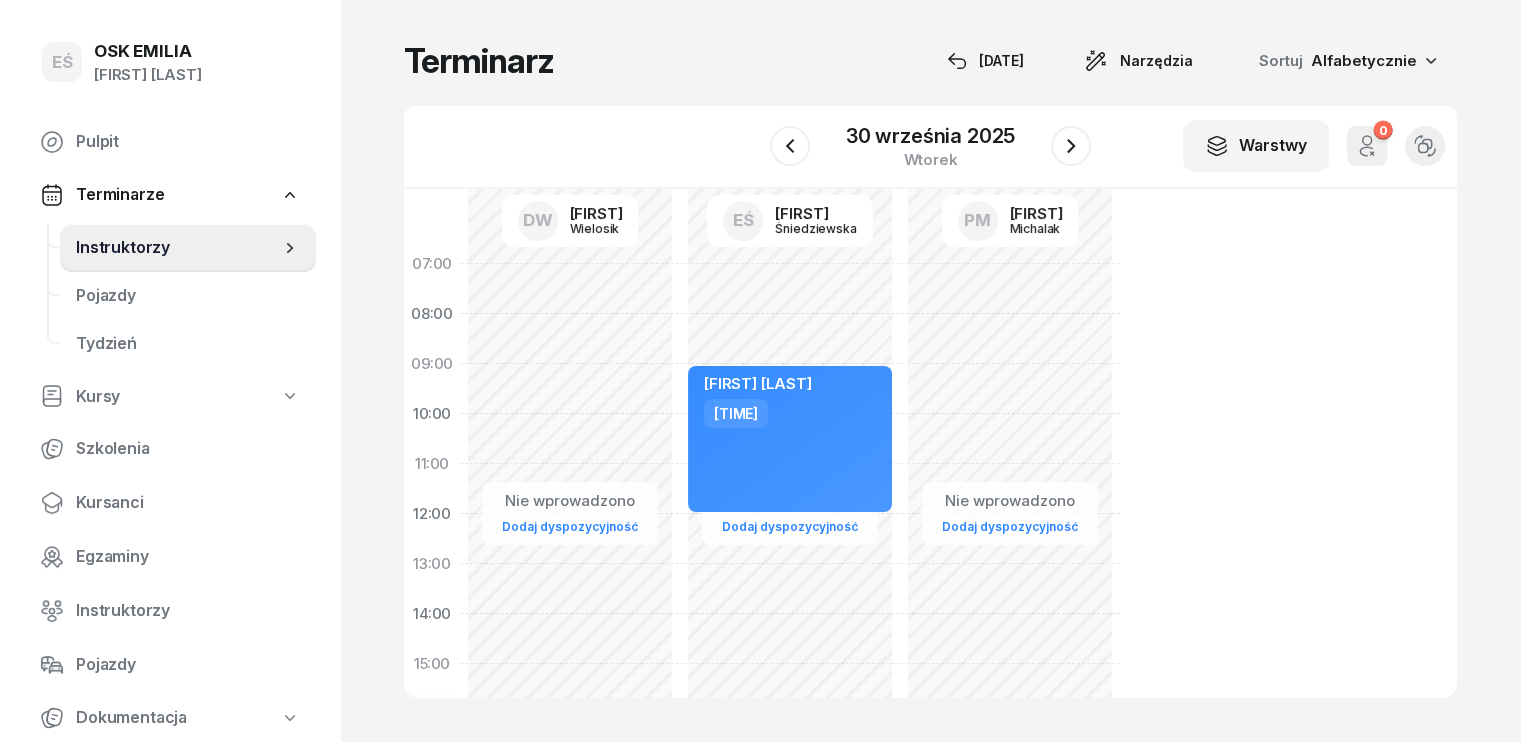 click on "Nie wprowadzono Dodaj dyspozycyjność" 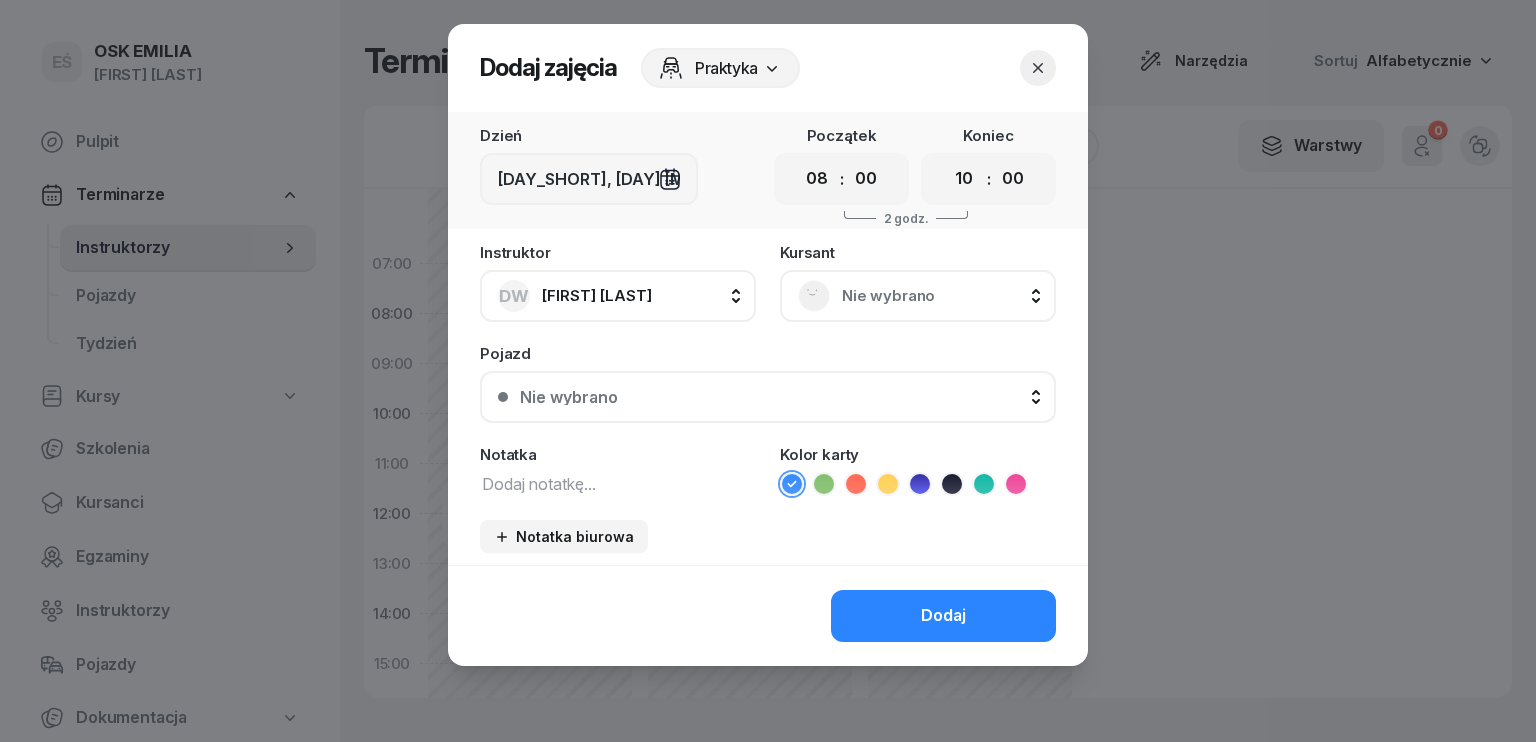 click at bounding box center (618, 483) 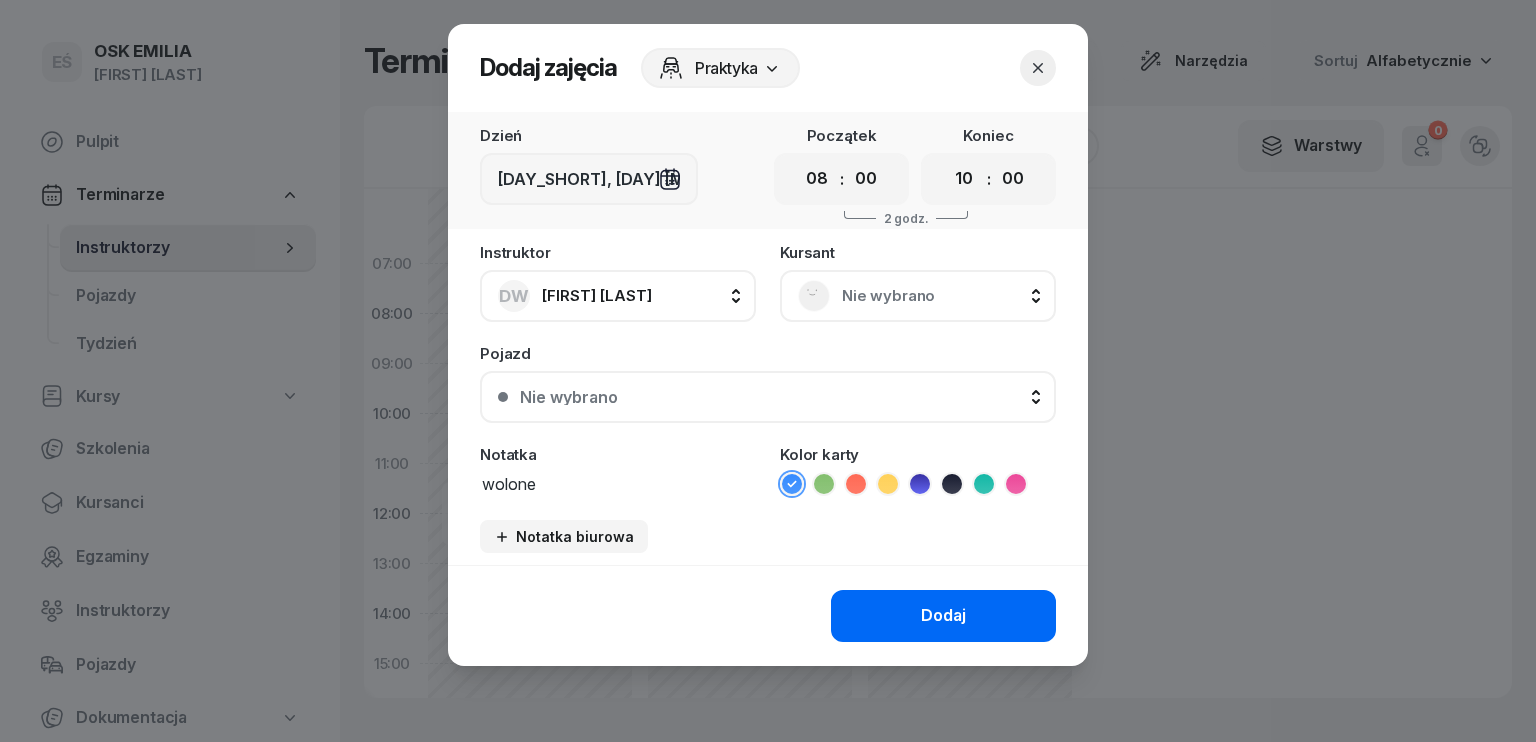 type on "wolone" 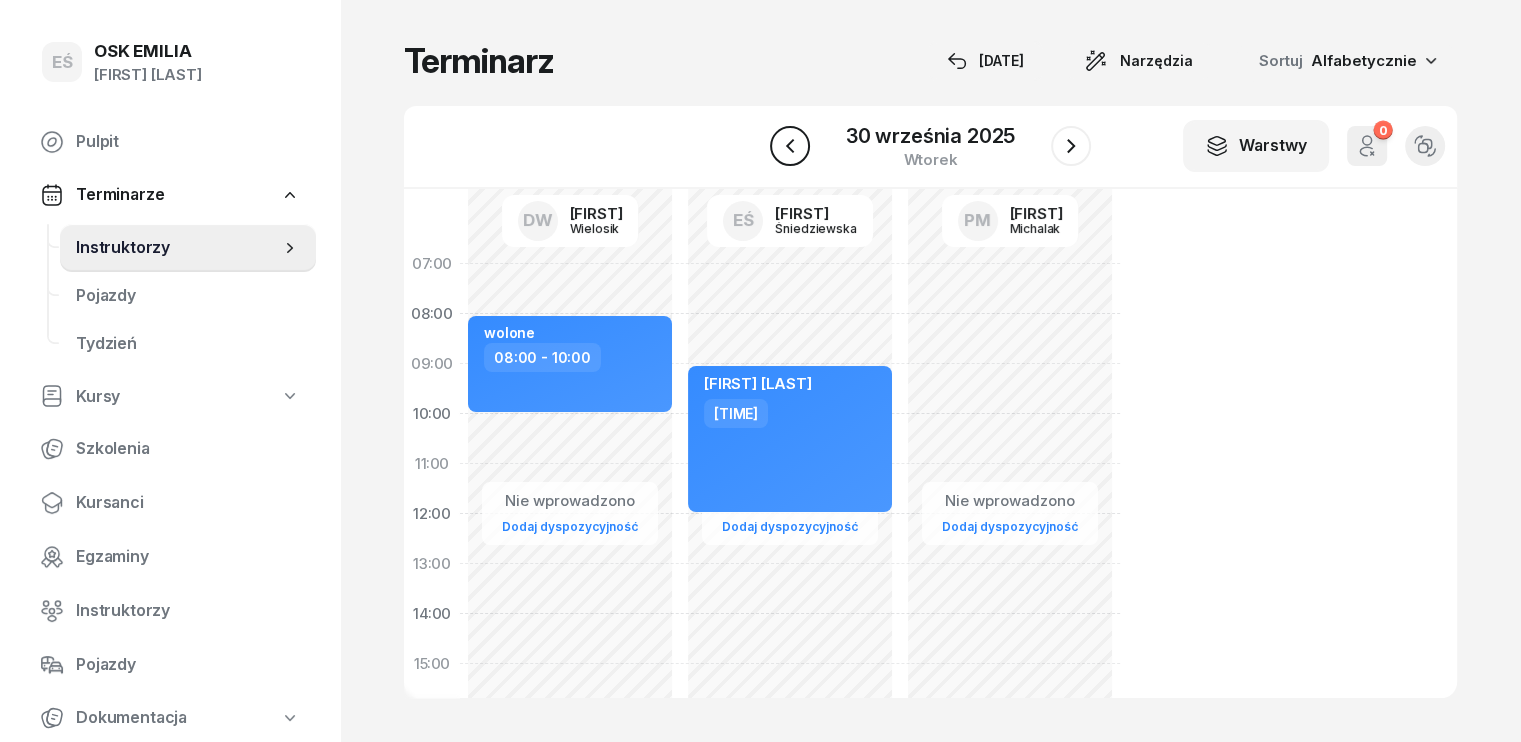 click 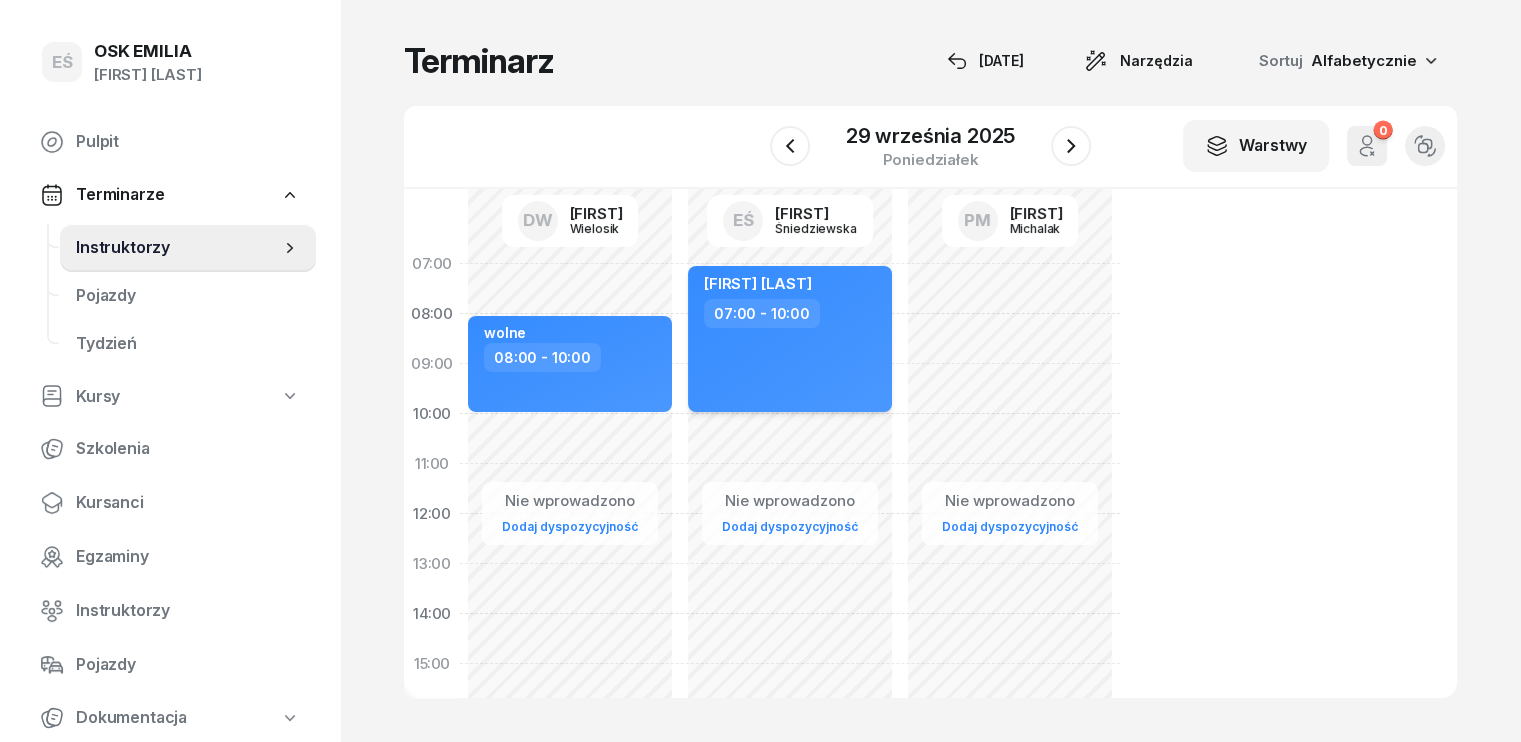 click on "07:00 - 10:00" at bounding box center (792, 313) 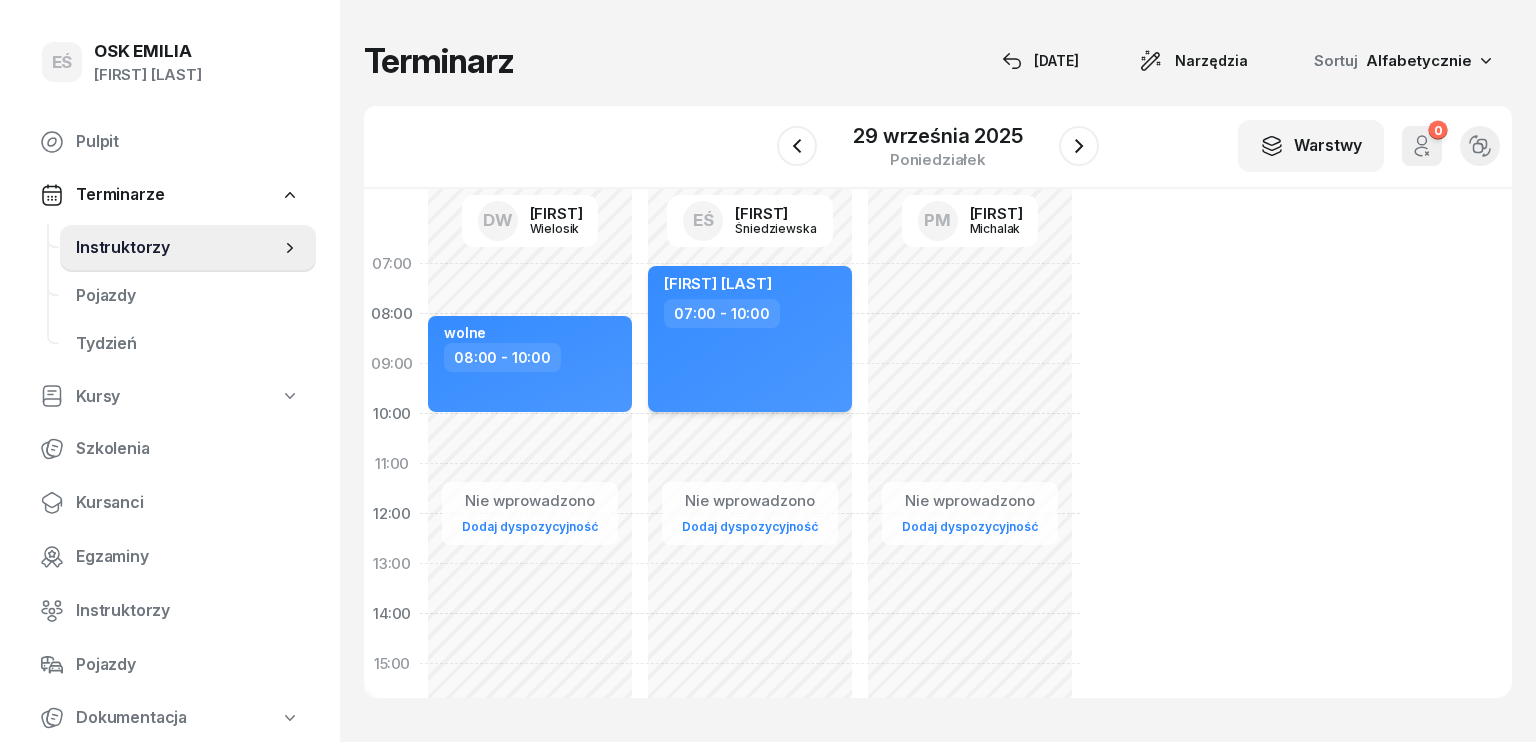 select on "07" 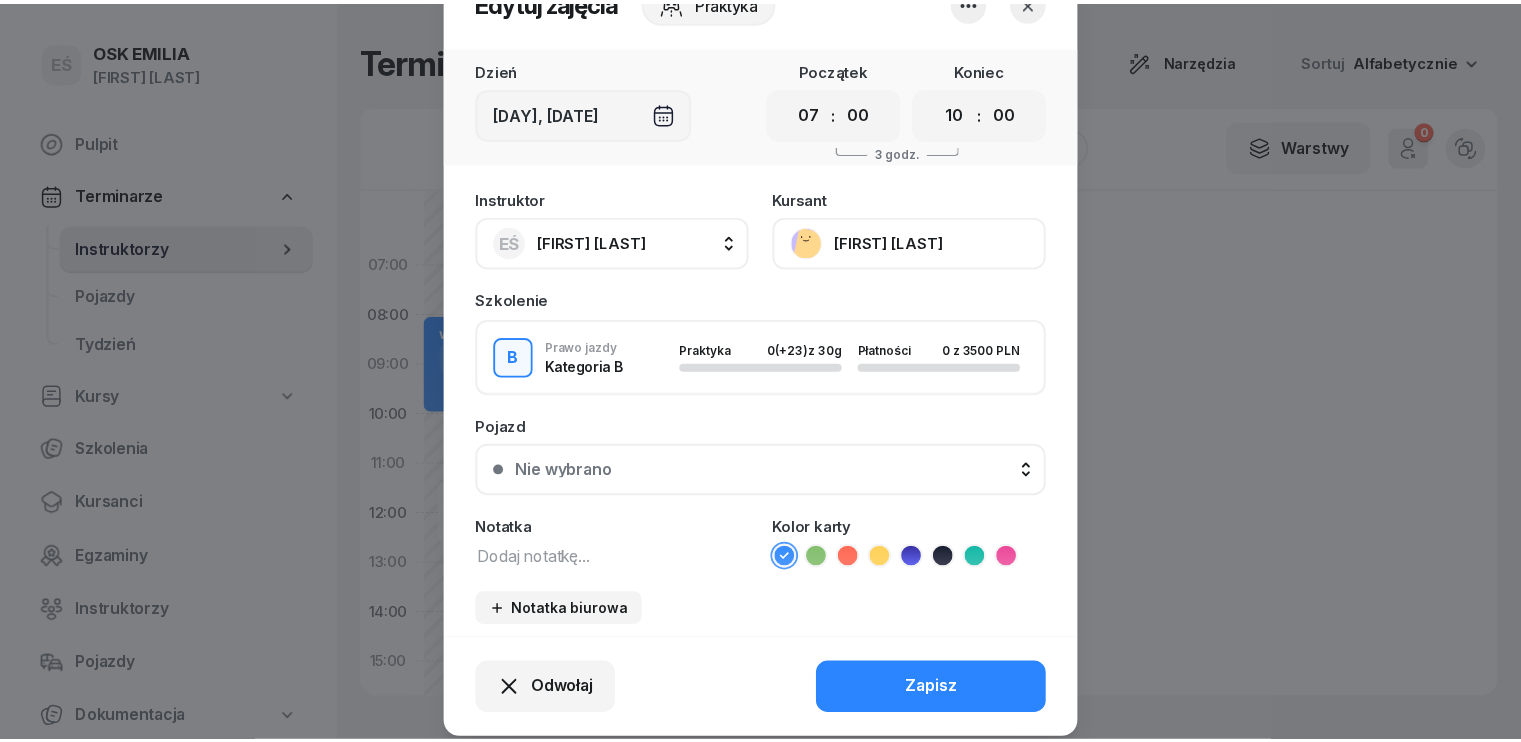 scroll, scrollTop: 100, scrollLeft: 0, axis: vertical 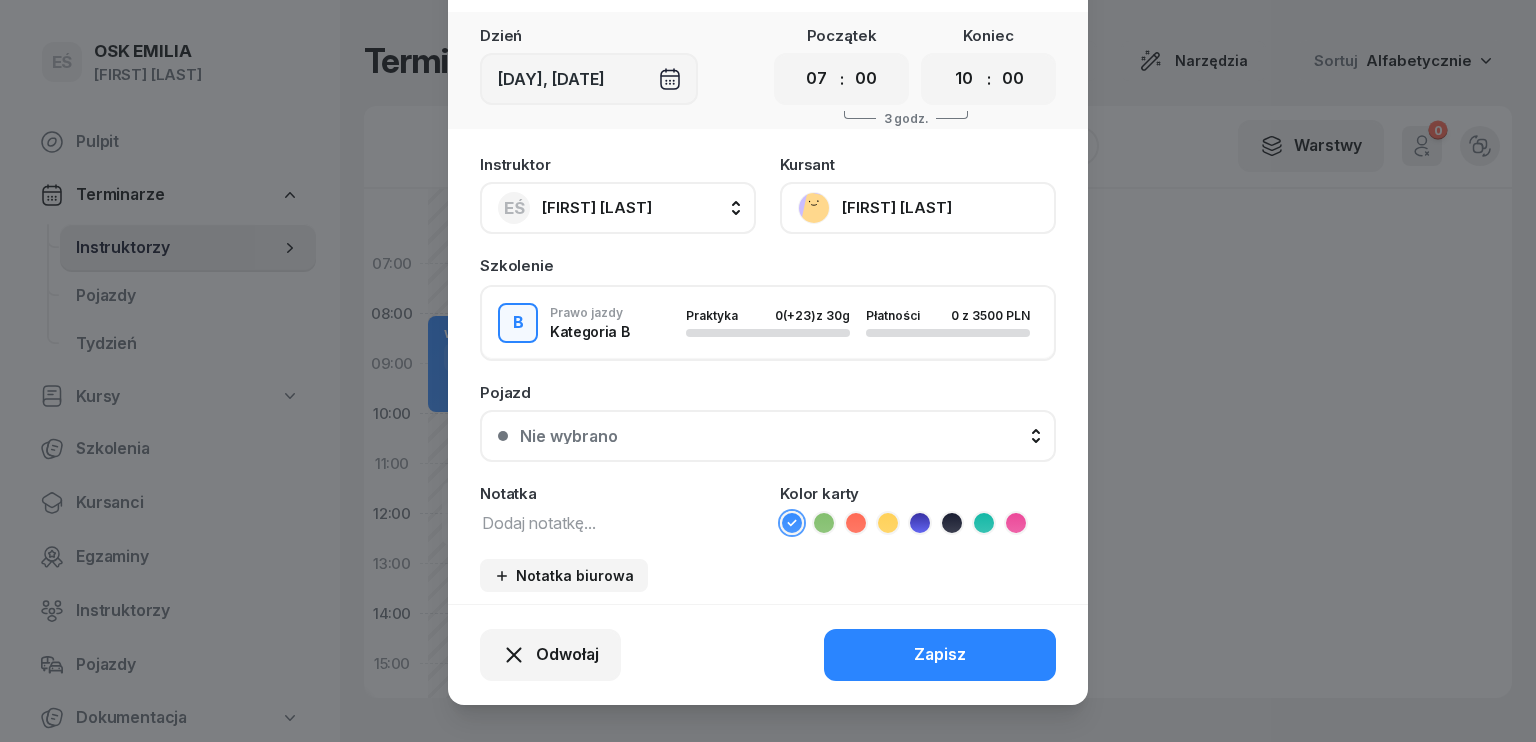 click on "[FIRST] [LAST]" 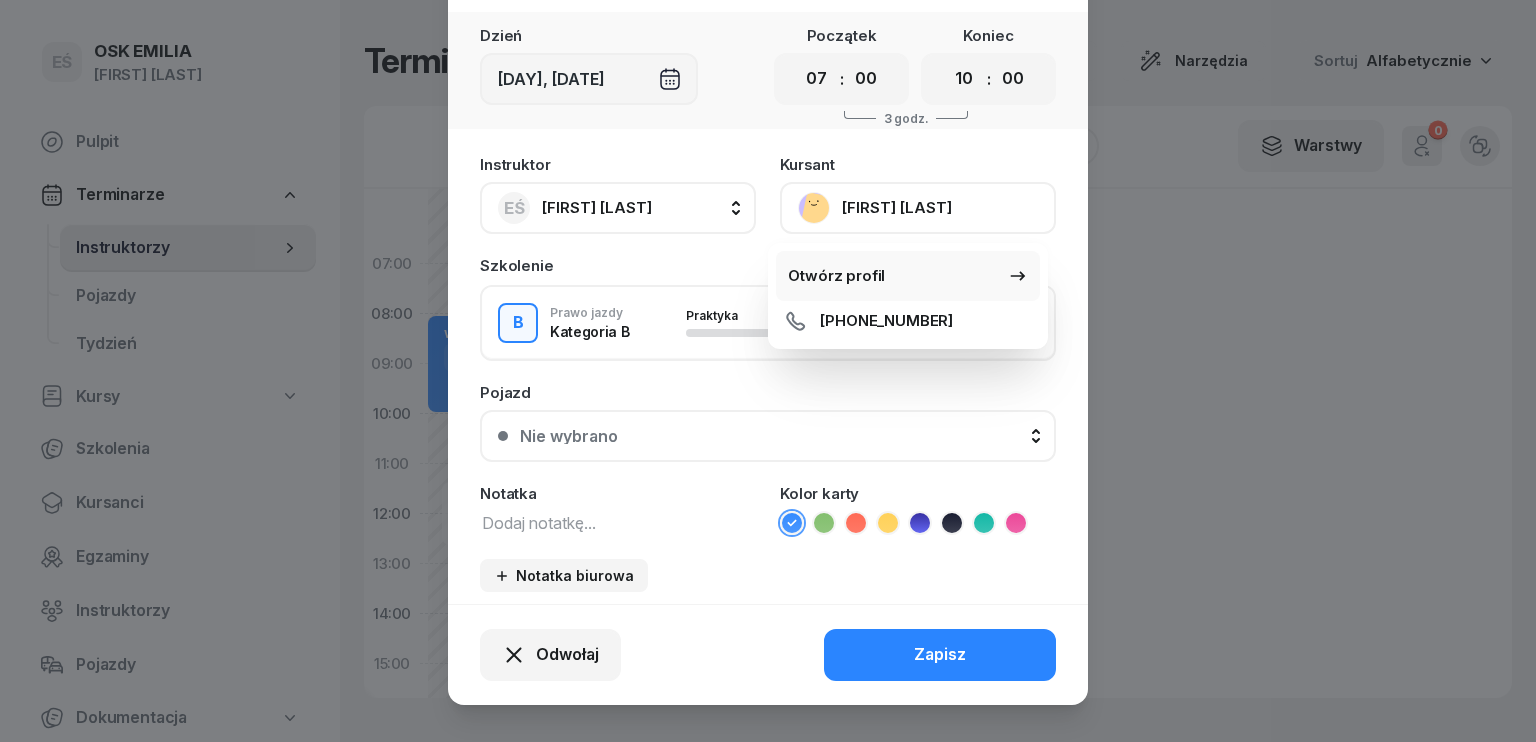 click on "Otwórz profil" at bounding box center [836, 276] 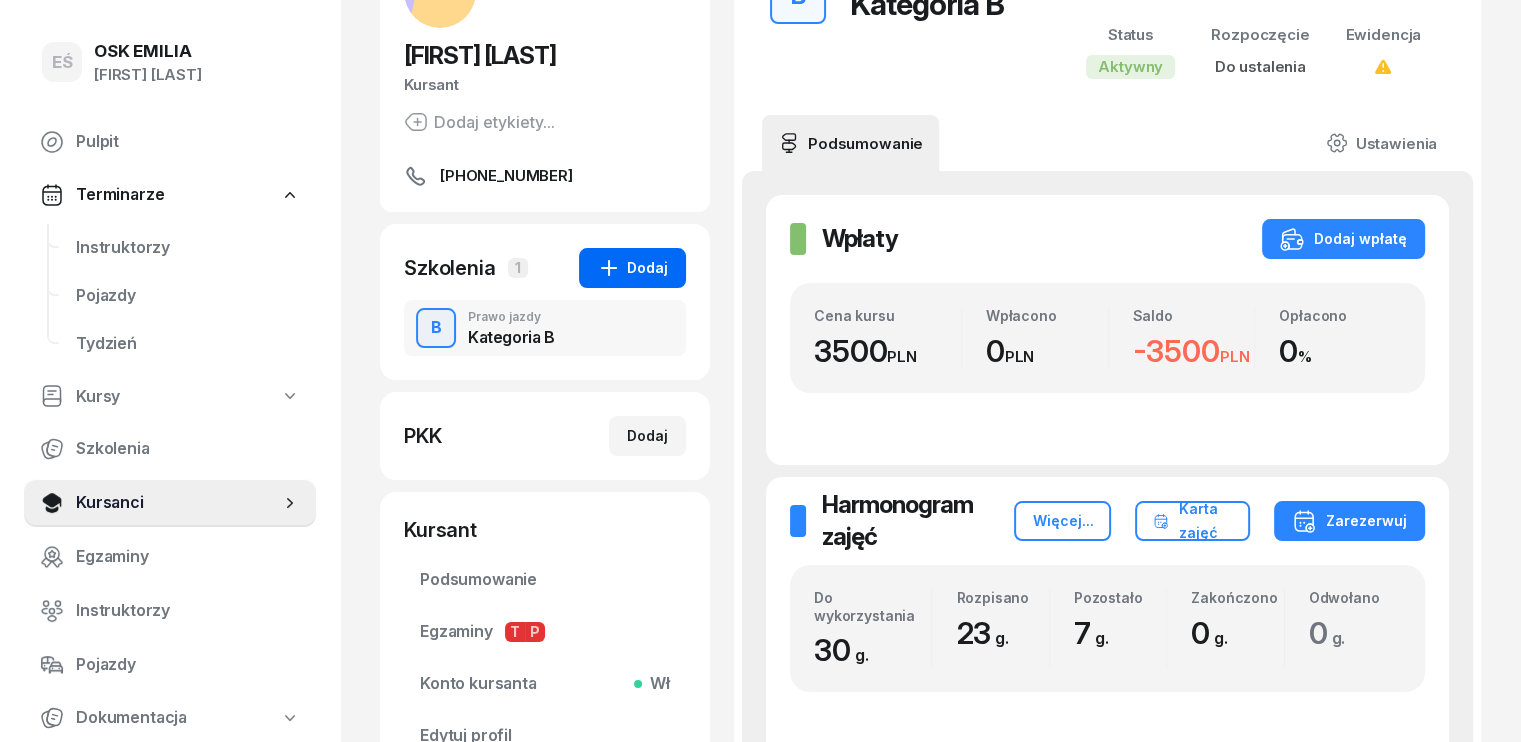 scroll, scrollTop: 0, scrollLeft: 0, axis: both 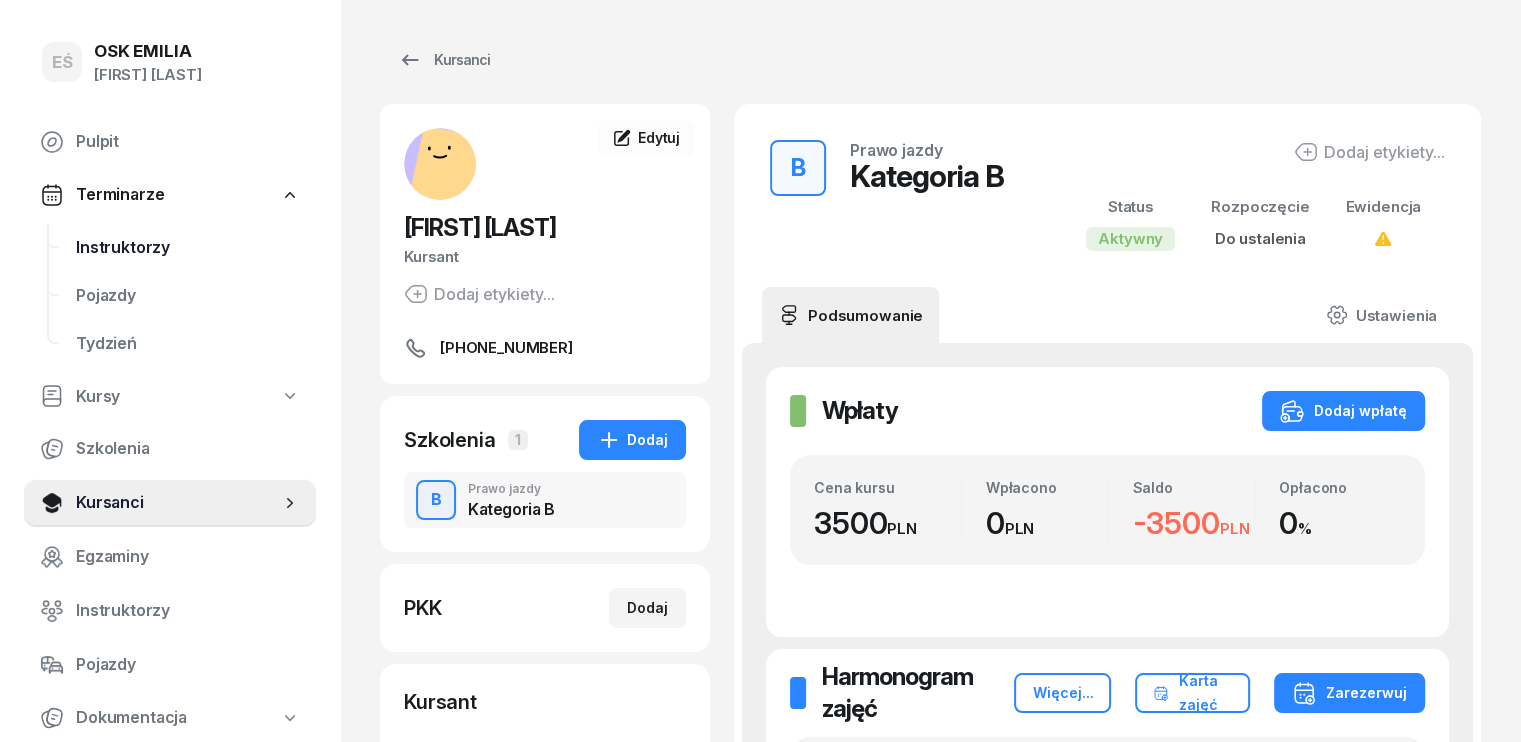 click on "Instruktorzy" at bounding box center (188, 248) 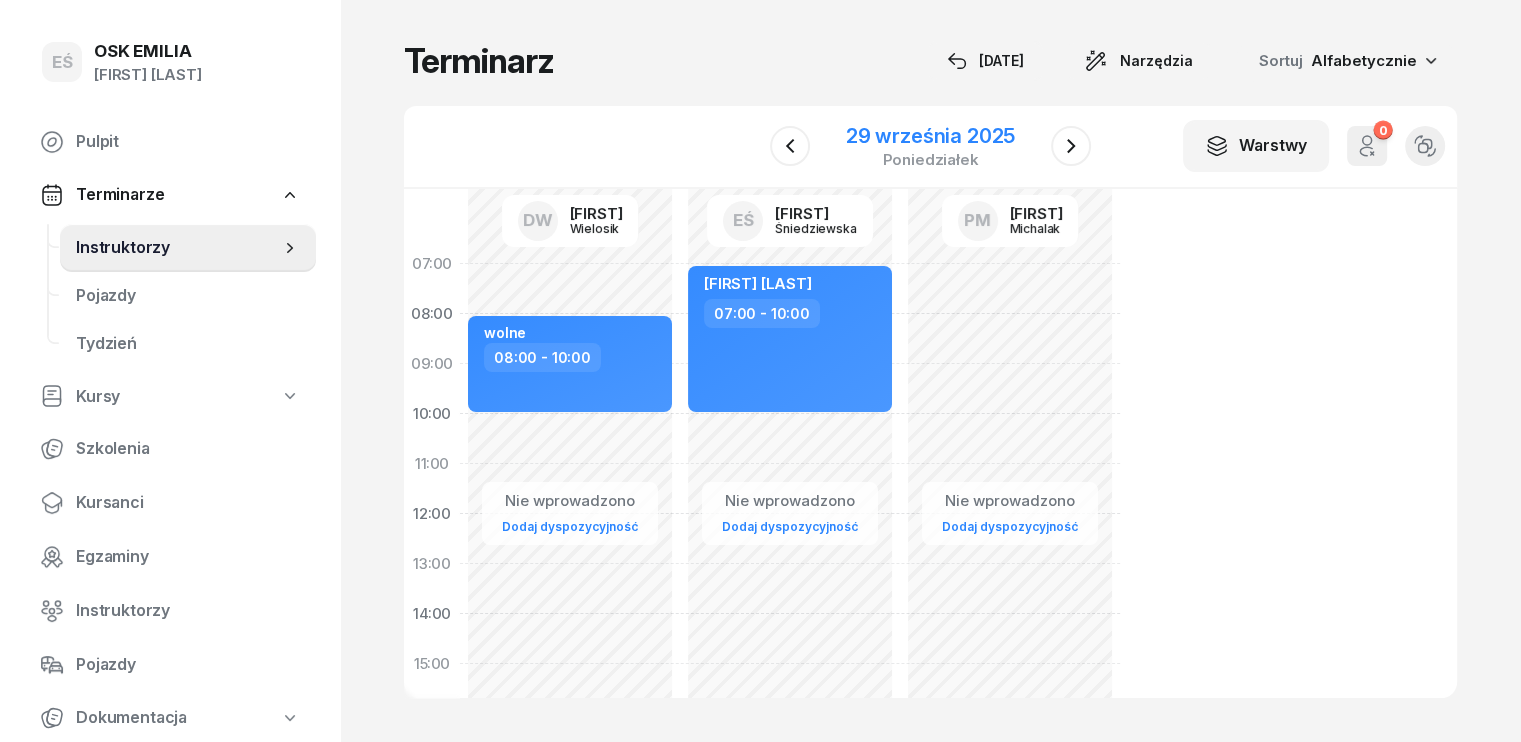 click on "29 września 2025" at bounding box center [930, 136] 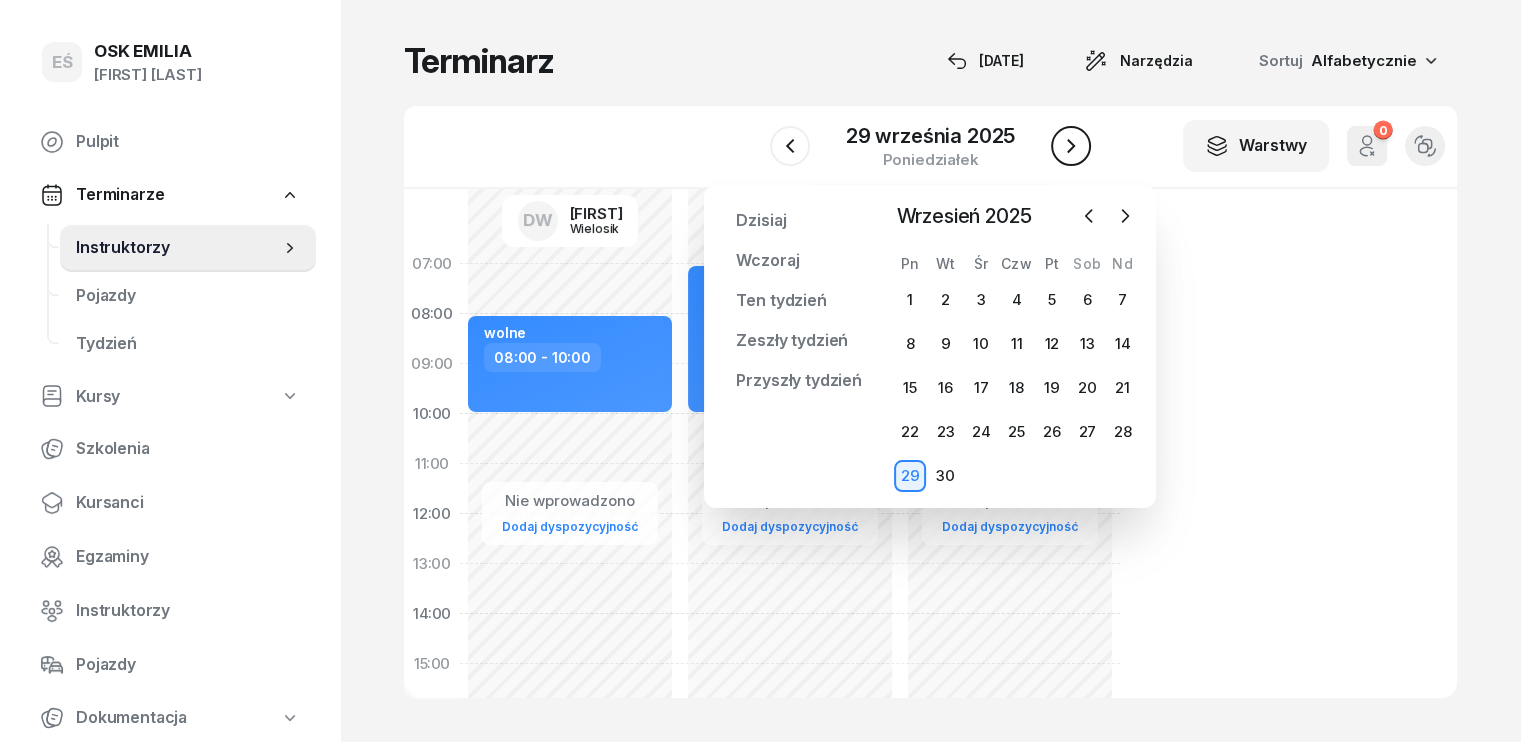 click 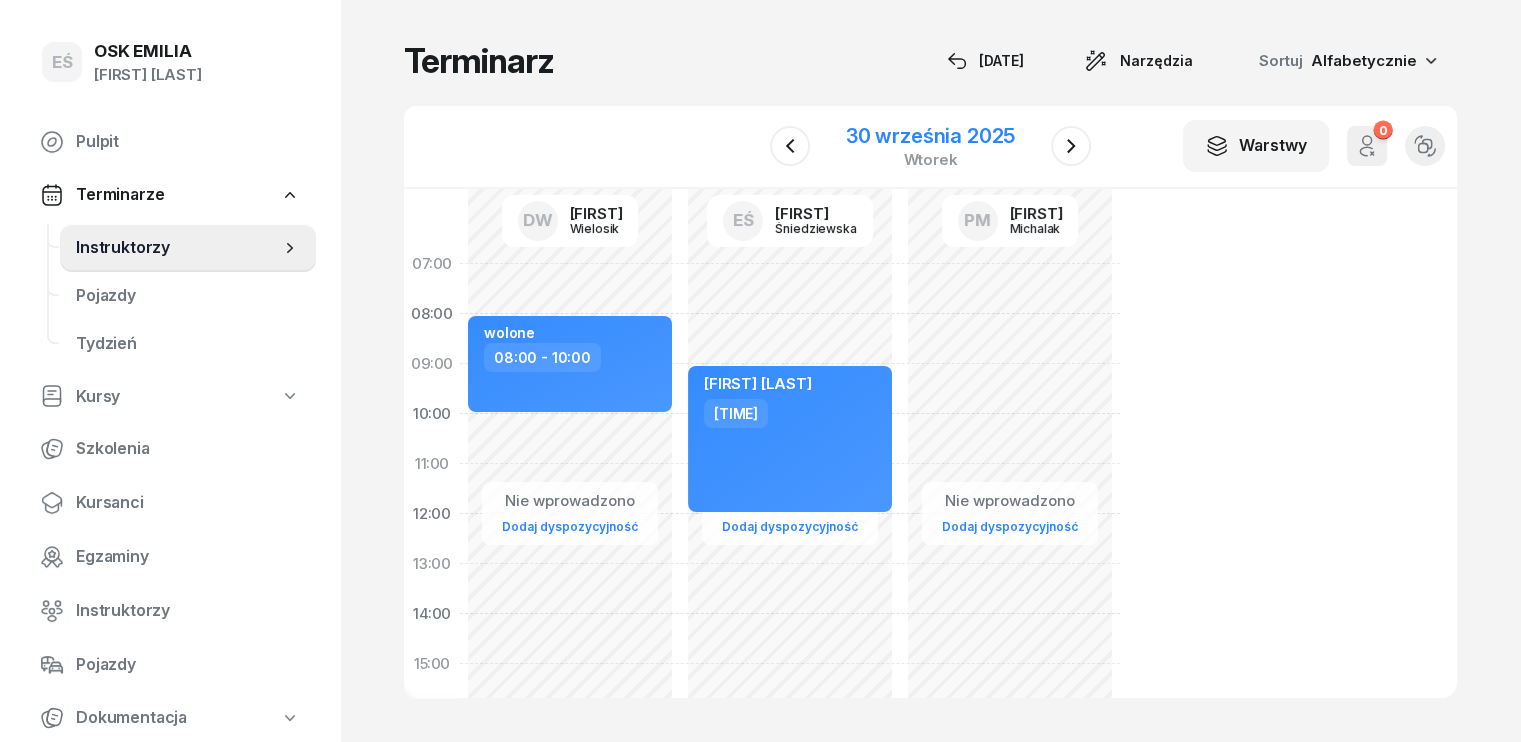 click on "30 września 2025" at bounding box center [930, 136] 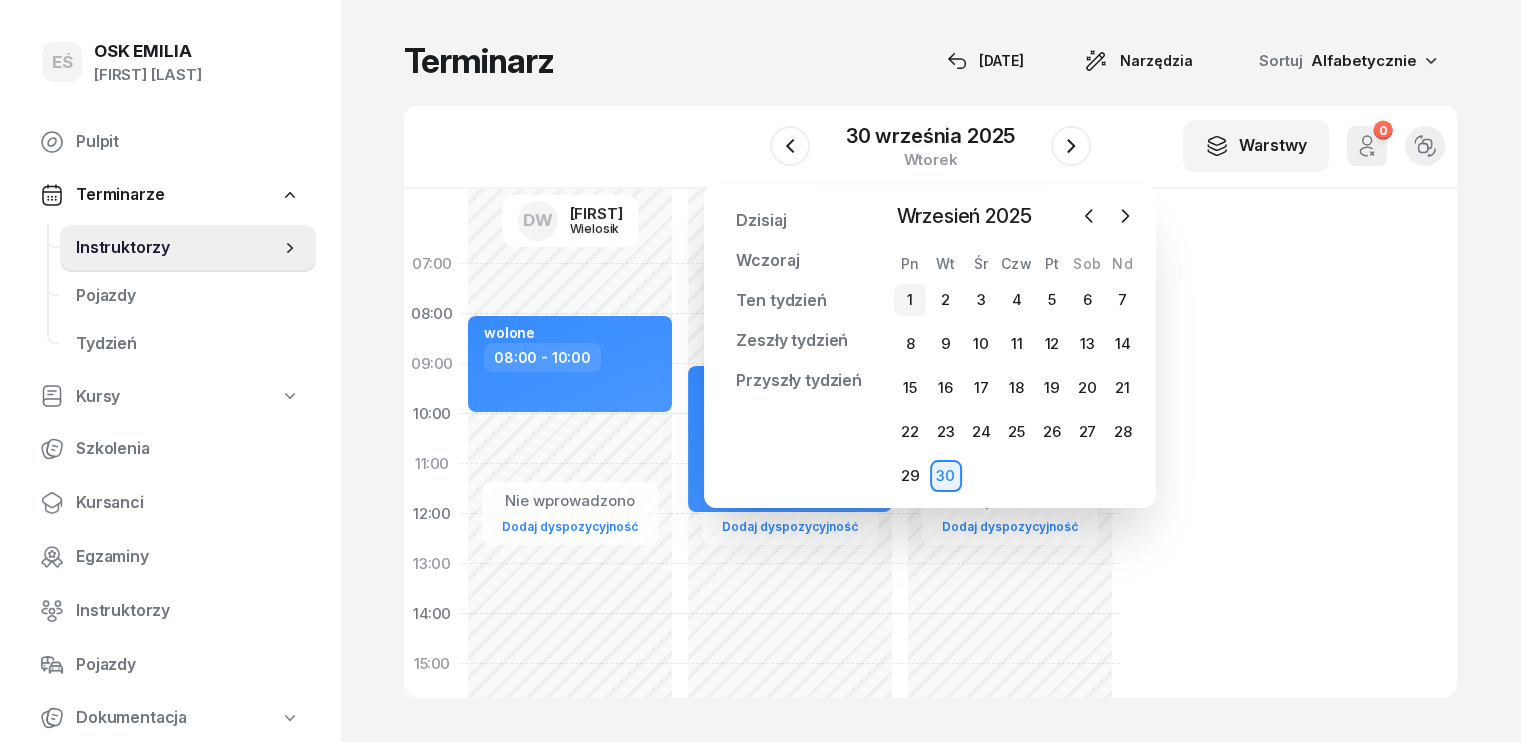 click on "1" at bounding box center [910, 300] 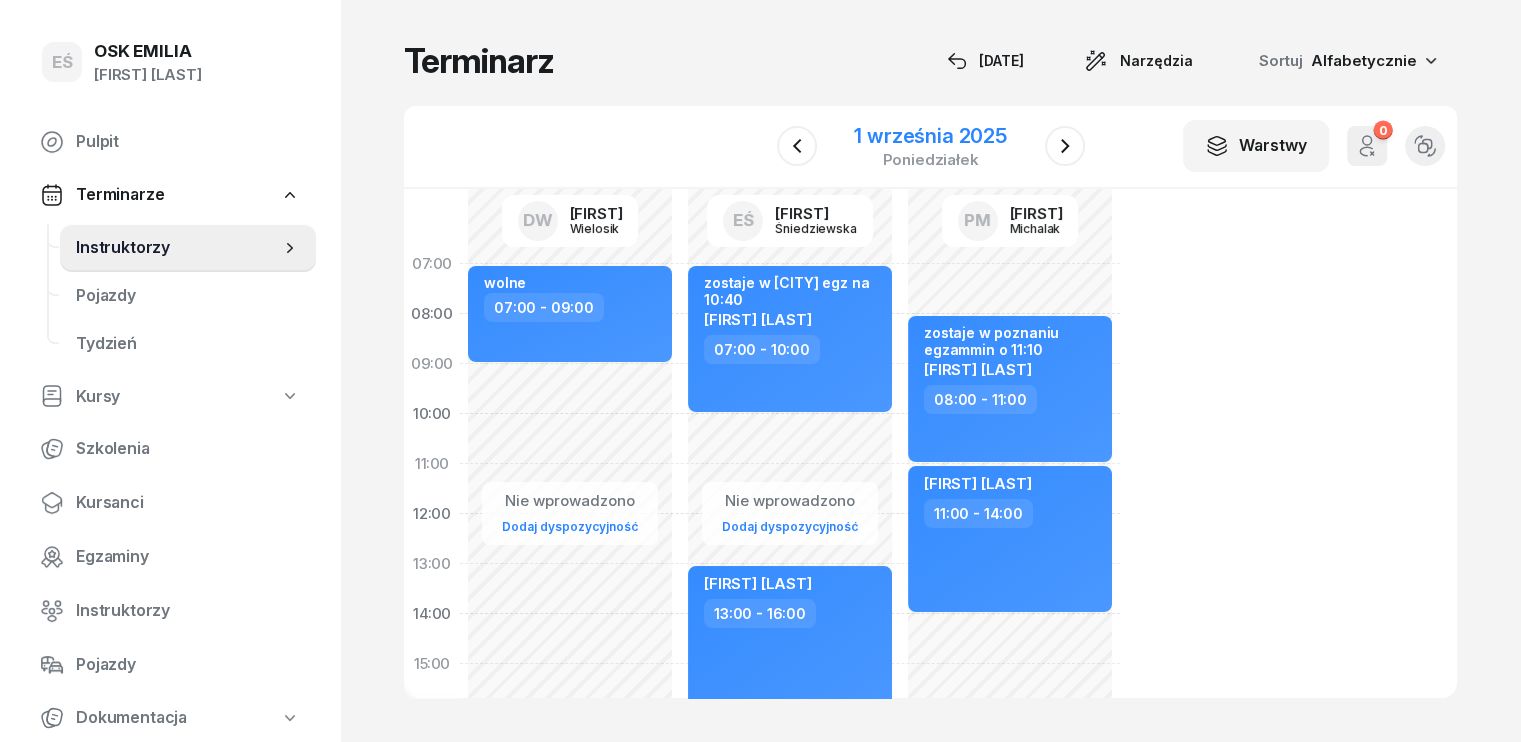 click on "1 września 2025" at bounding box center [930, 136] 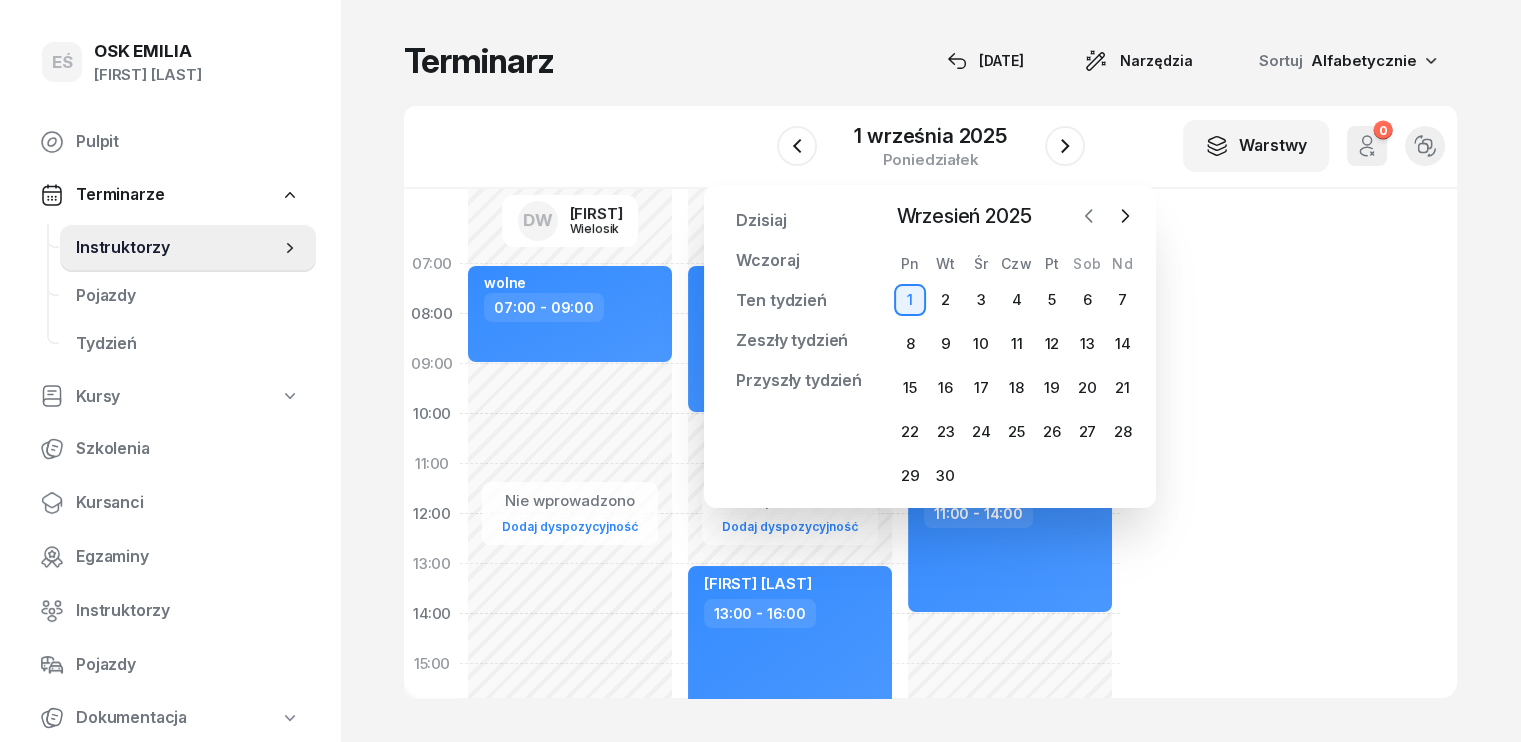 click 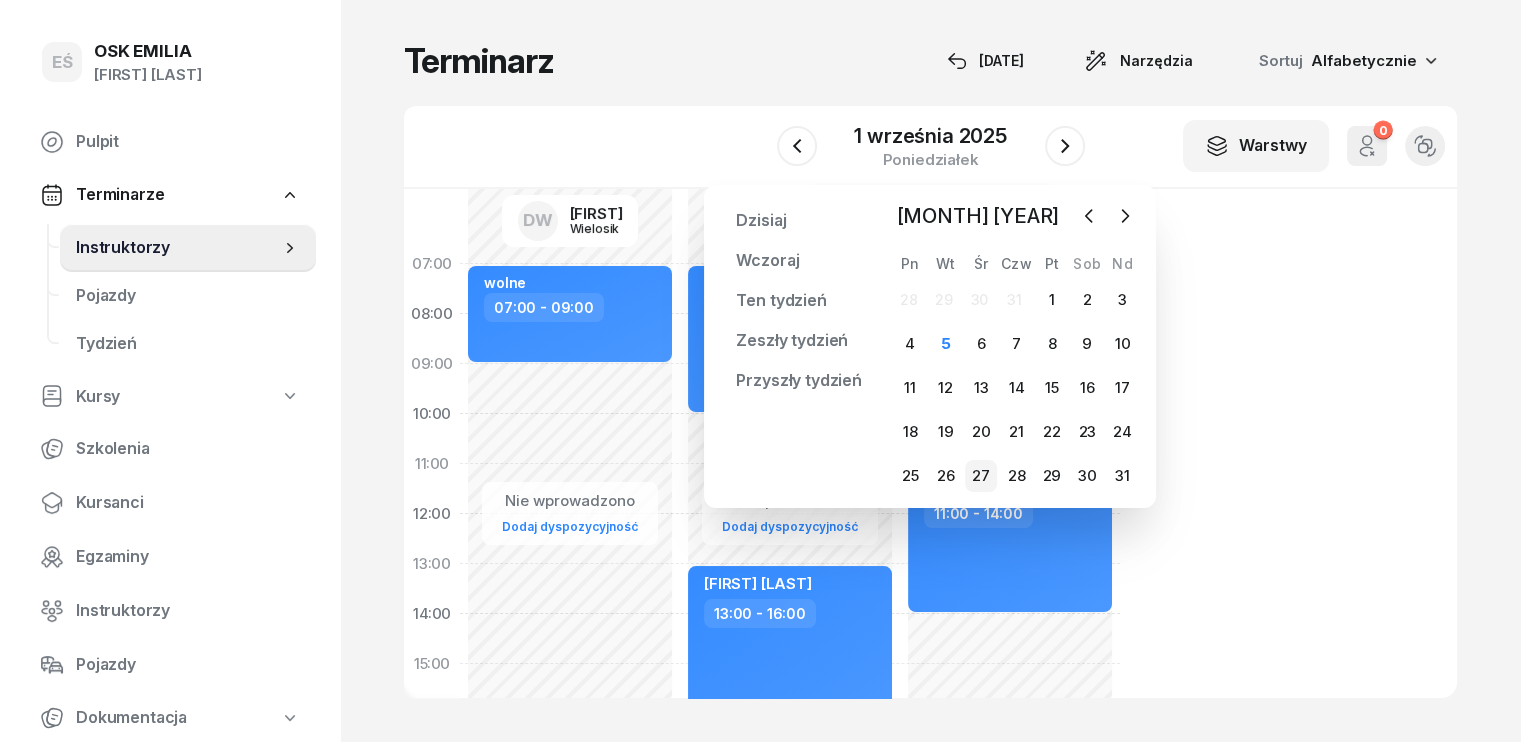 click on "27" at bounding box center (981, 476) 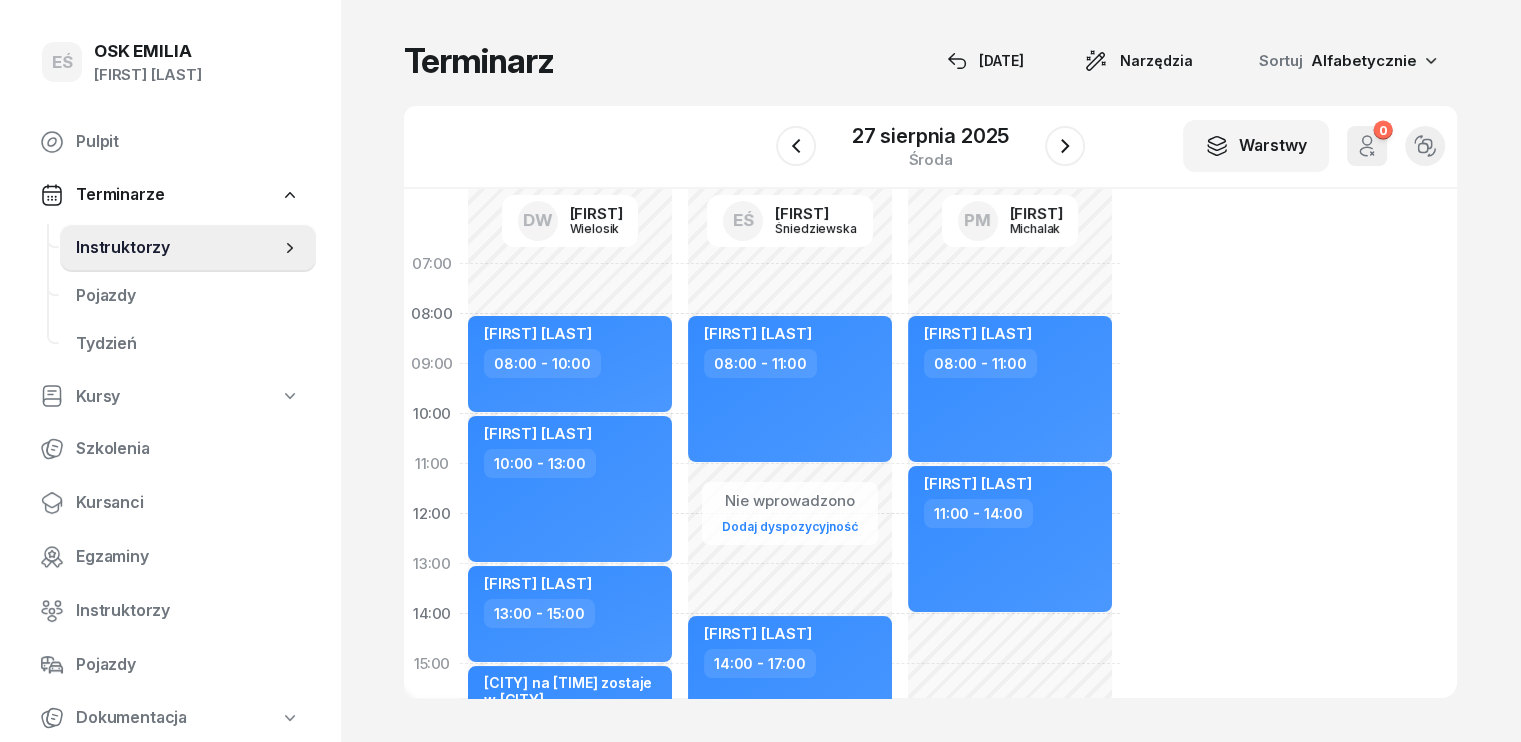 click on "[DAY_SHORT], [DAY] [MONTH_SHORT] [YEAR] [TIME] - [TIME] [INITIALS] [FIRST] [LAST] [TIME] - [TIME] [FIRST] [LAST] [TIME] - [TIME] [FIRST] [LAST] [TIME] - [TIME] [CITY] [CITY] [CITY] [FIRST] [LAST] [TIME] - [TIME] Nie wprowadzono Dodaj dyspozycyjność [FIRST] [LAST] [TIME] - [TIME] Nie wprowadzono Dodaj dyspozycyjność [FIRST] [LAST] [TIME] - [TIME]" at bounding box center [930, 443] 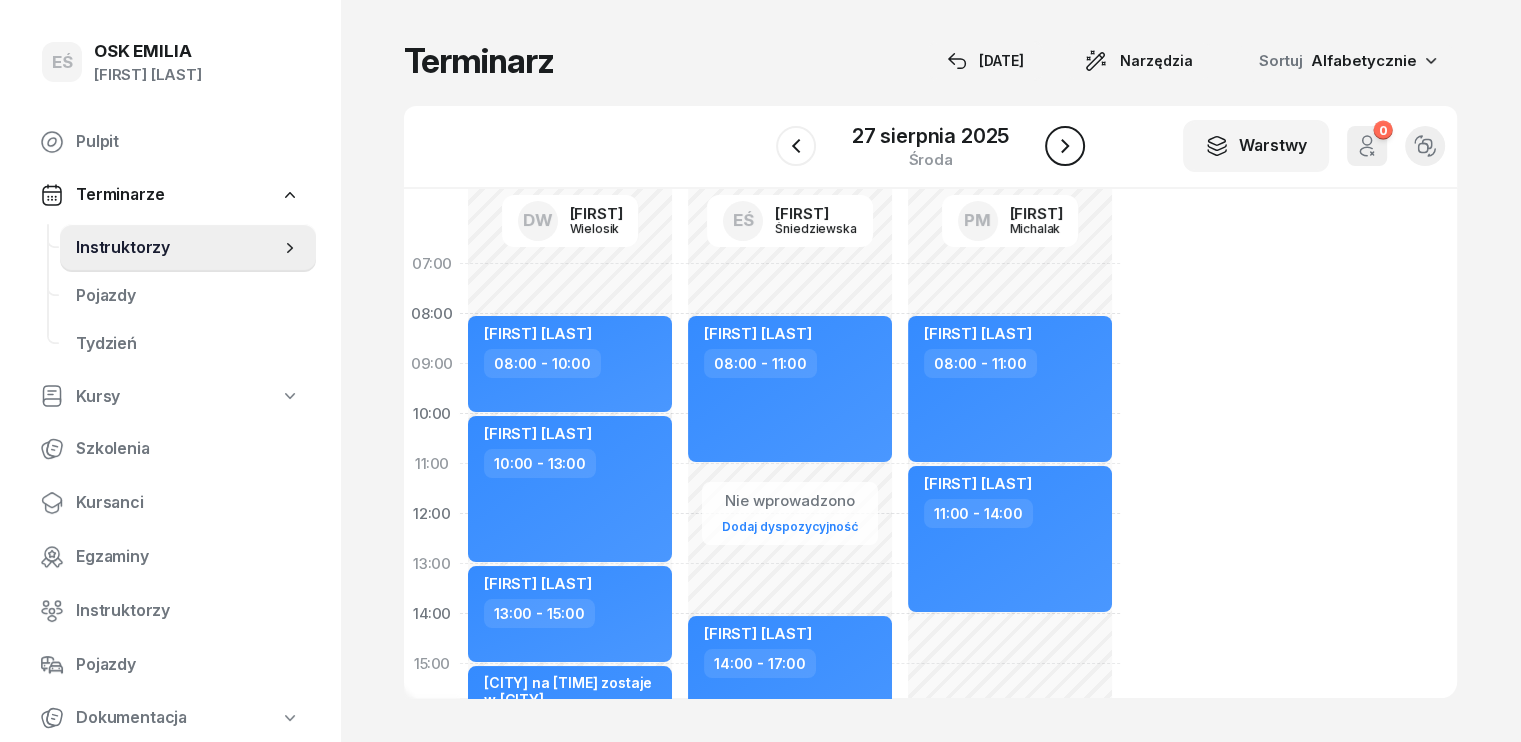 click 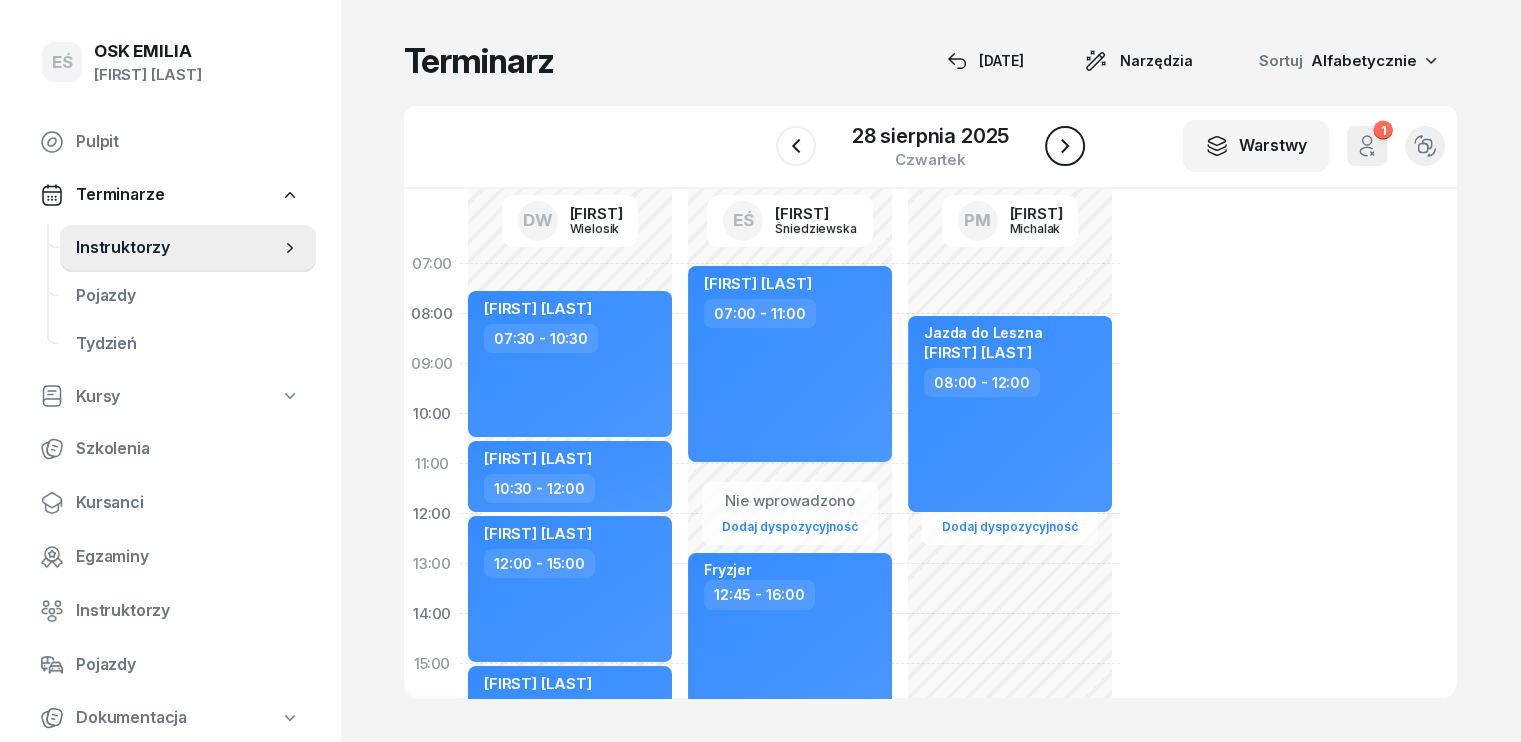 click 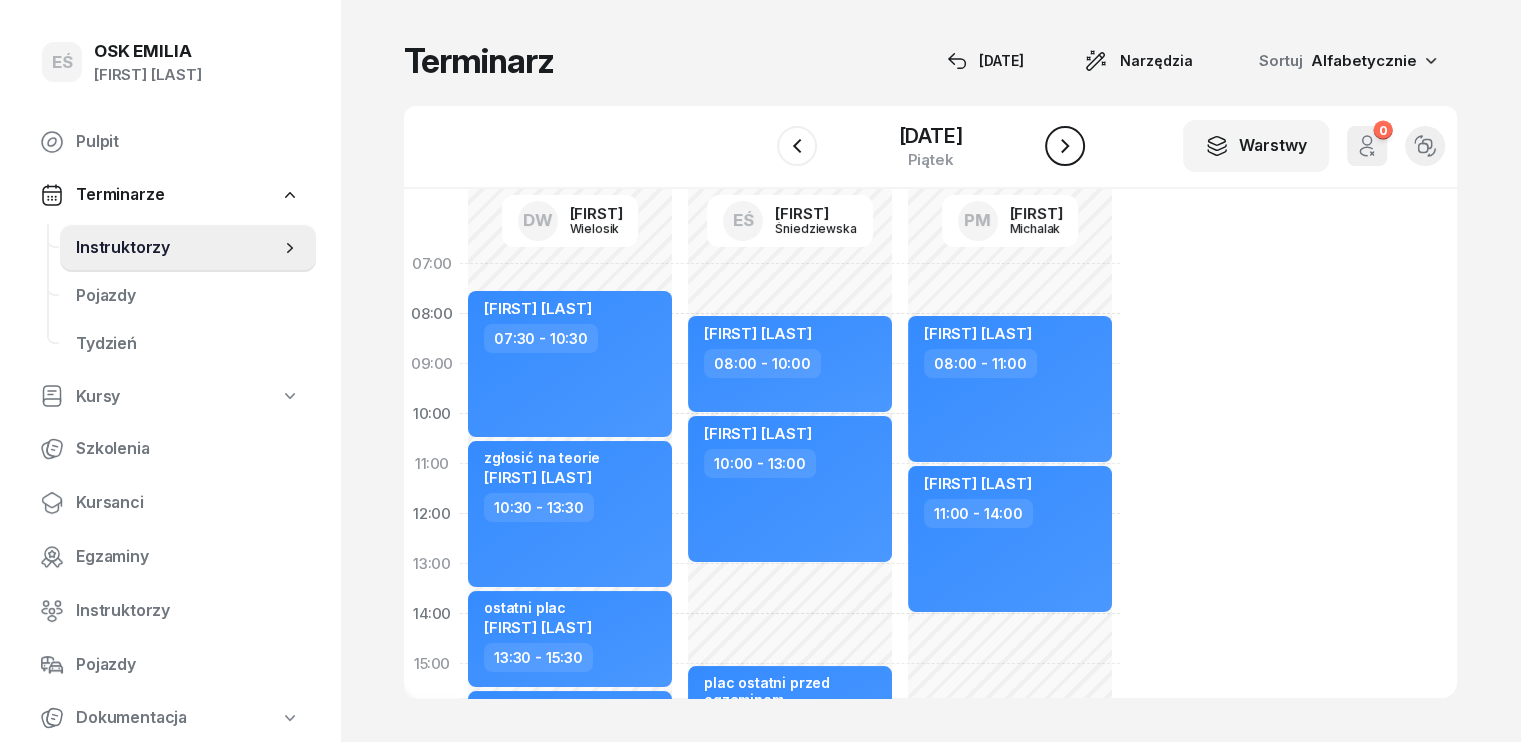 click 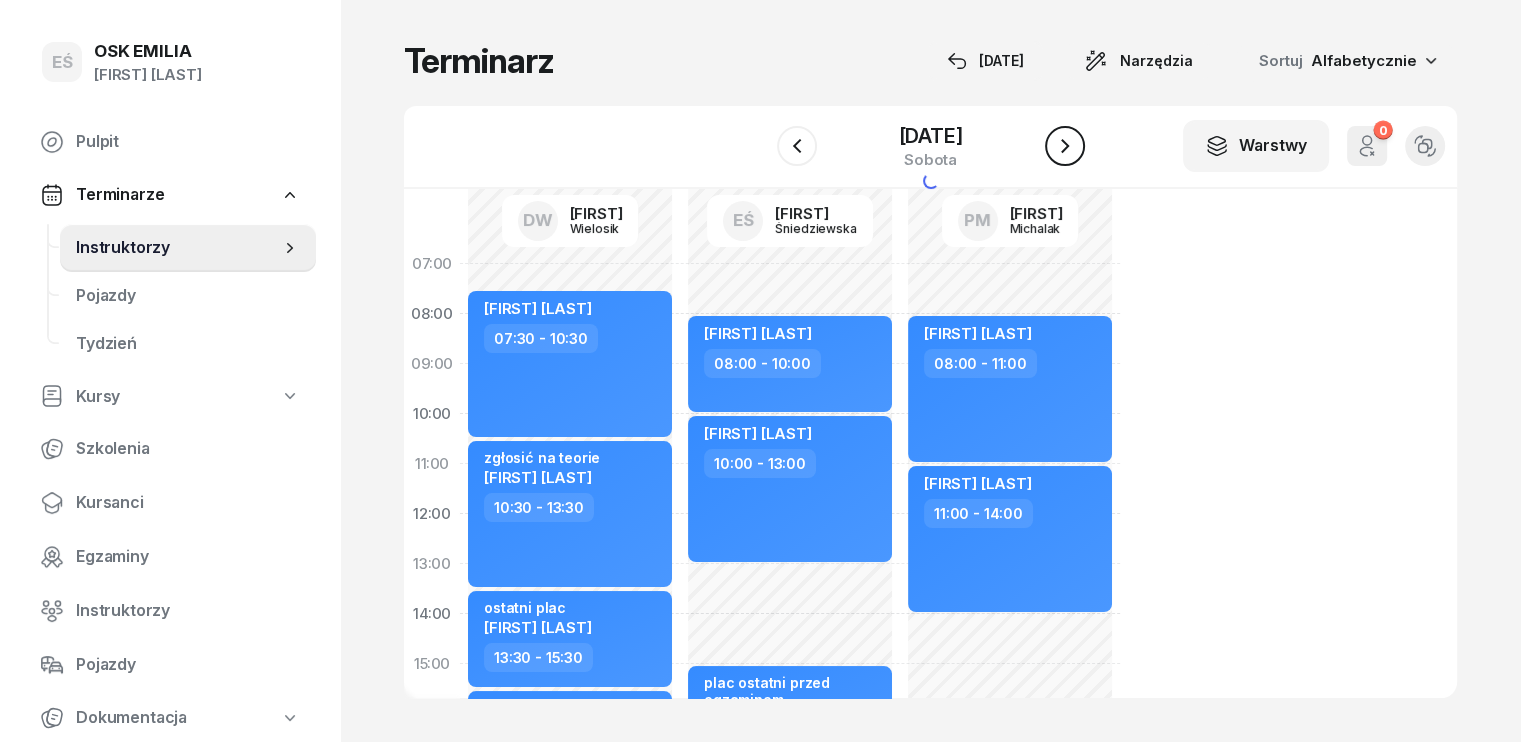 click 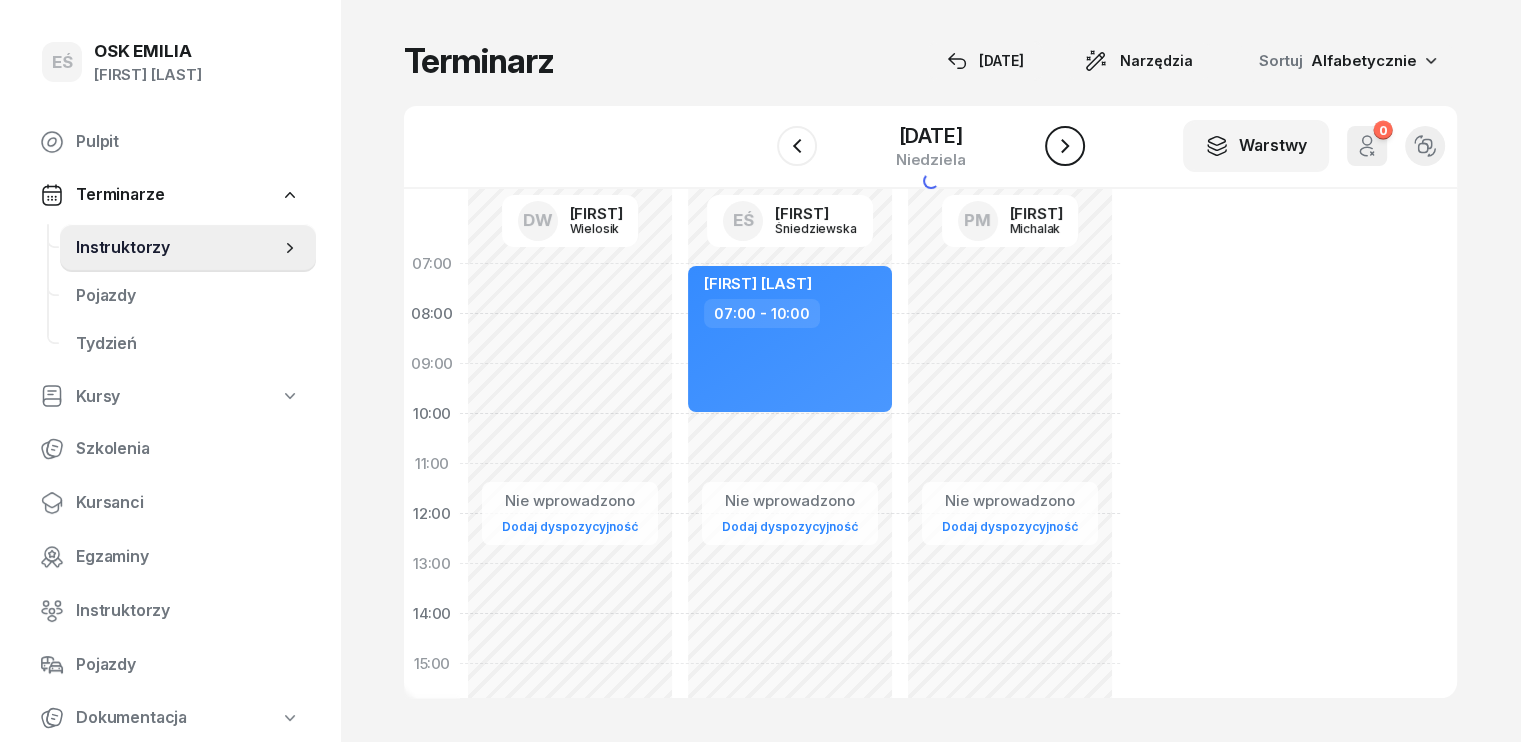 click 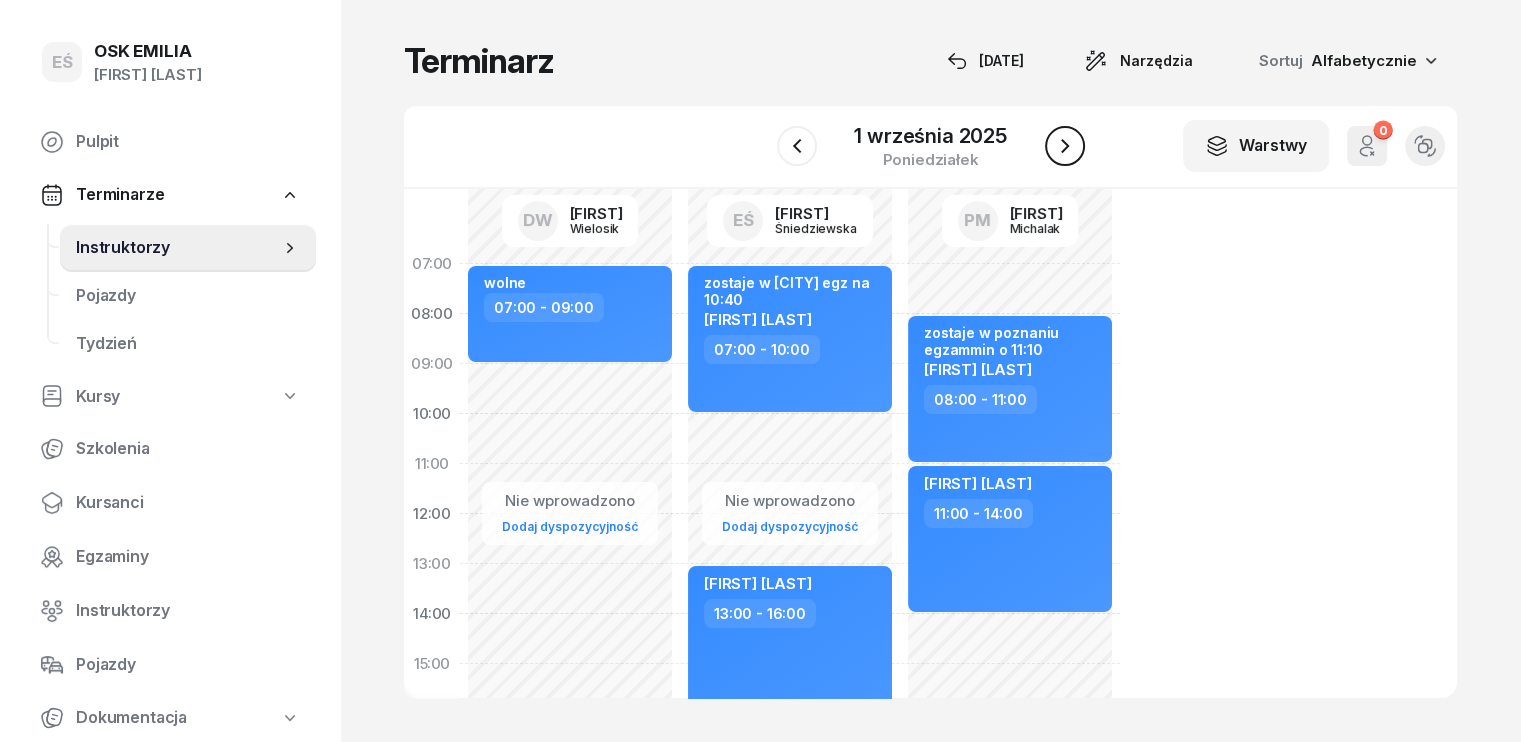click 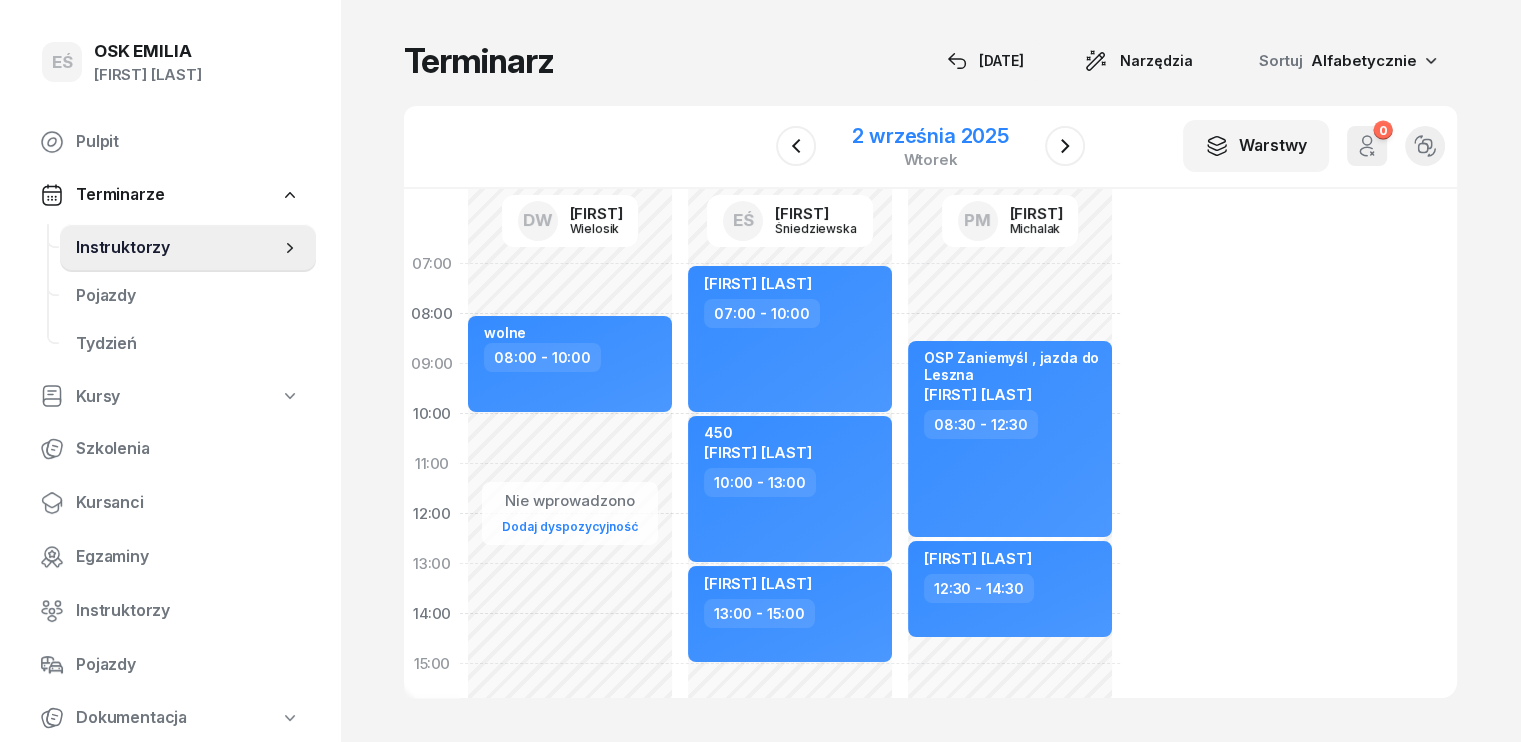 click on "2 września 2025" at bounding box center [930, 136] 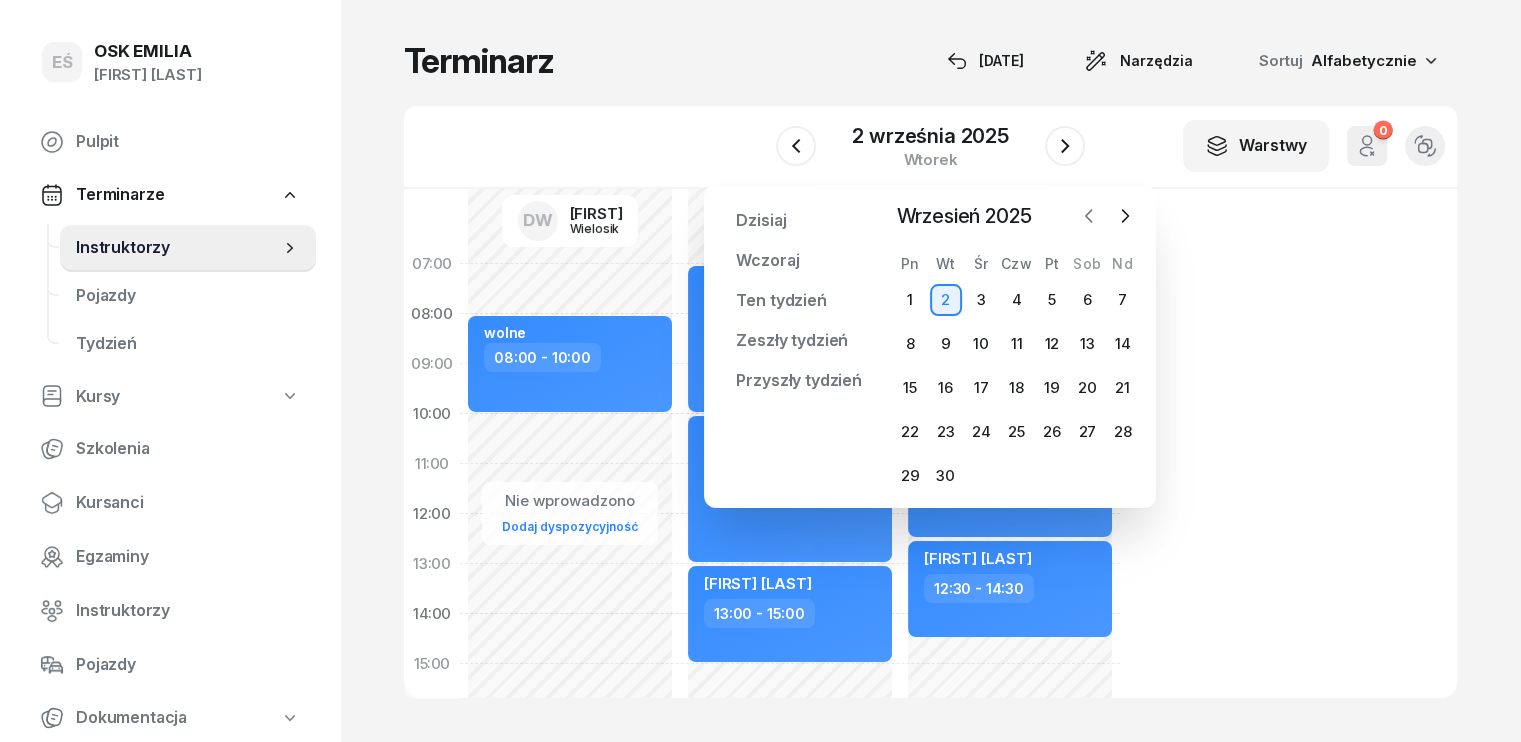 click 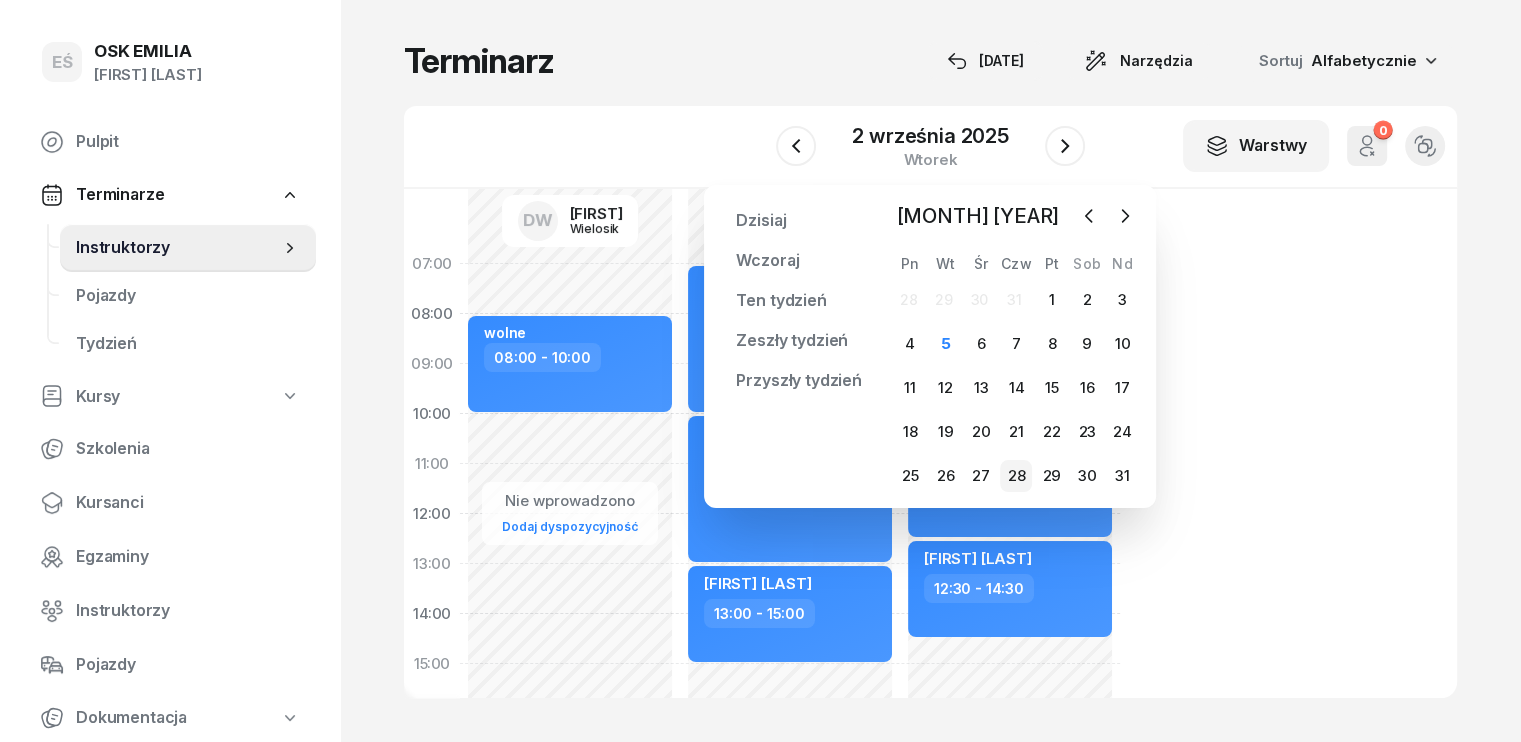 click on "28" at bounding box center (1016, 476) 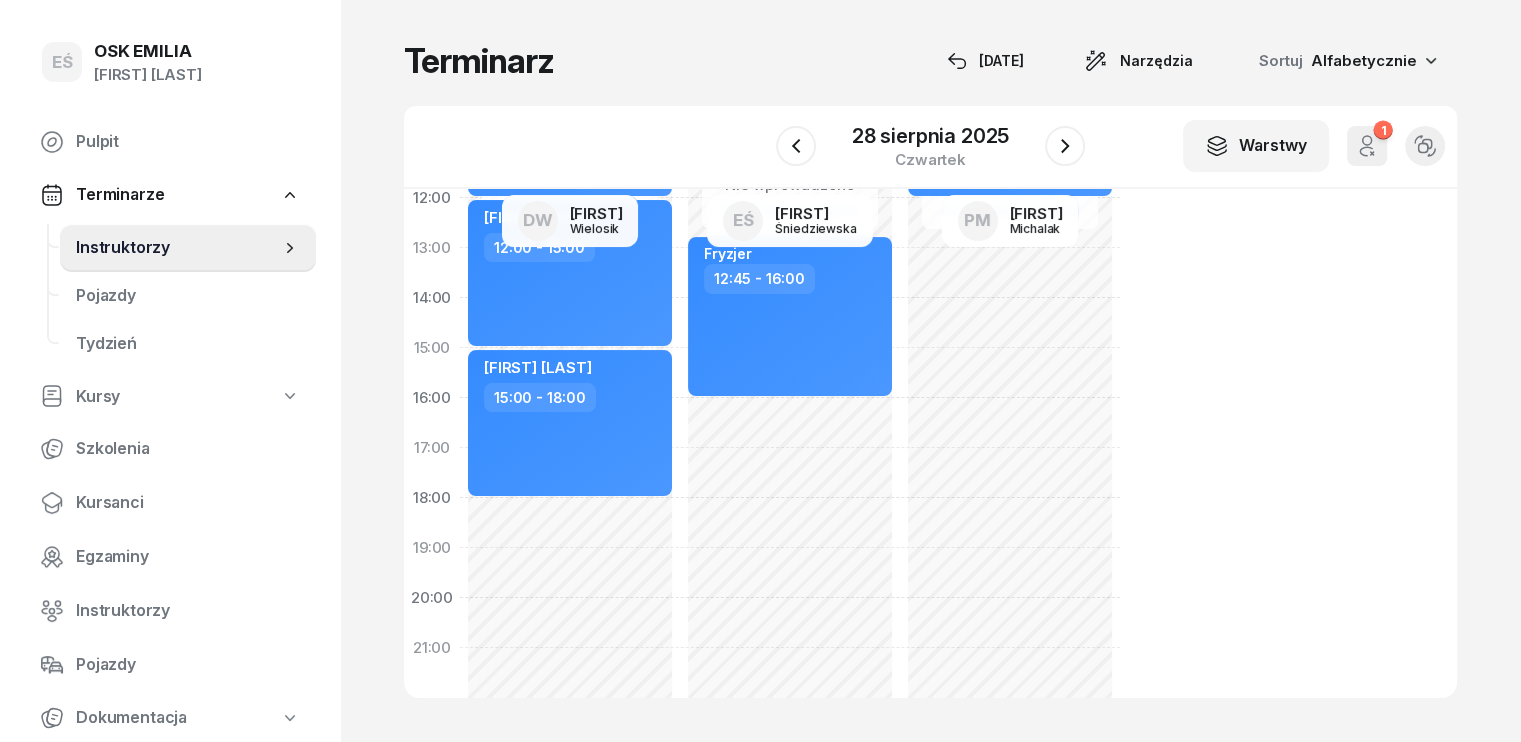 scroll, scrollTop: 200, scrollLeft: 0, axis: vertical 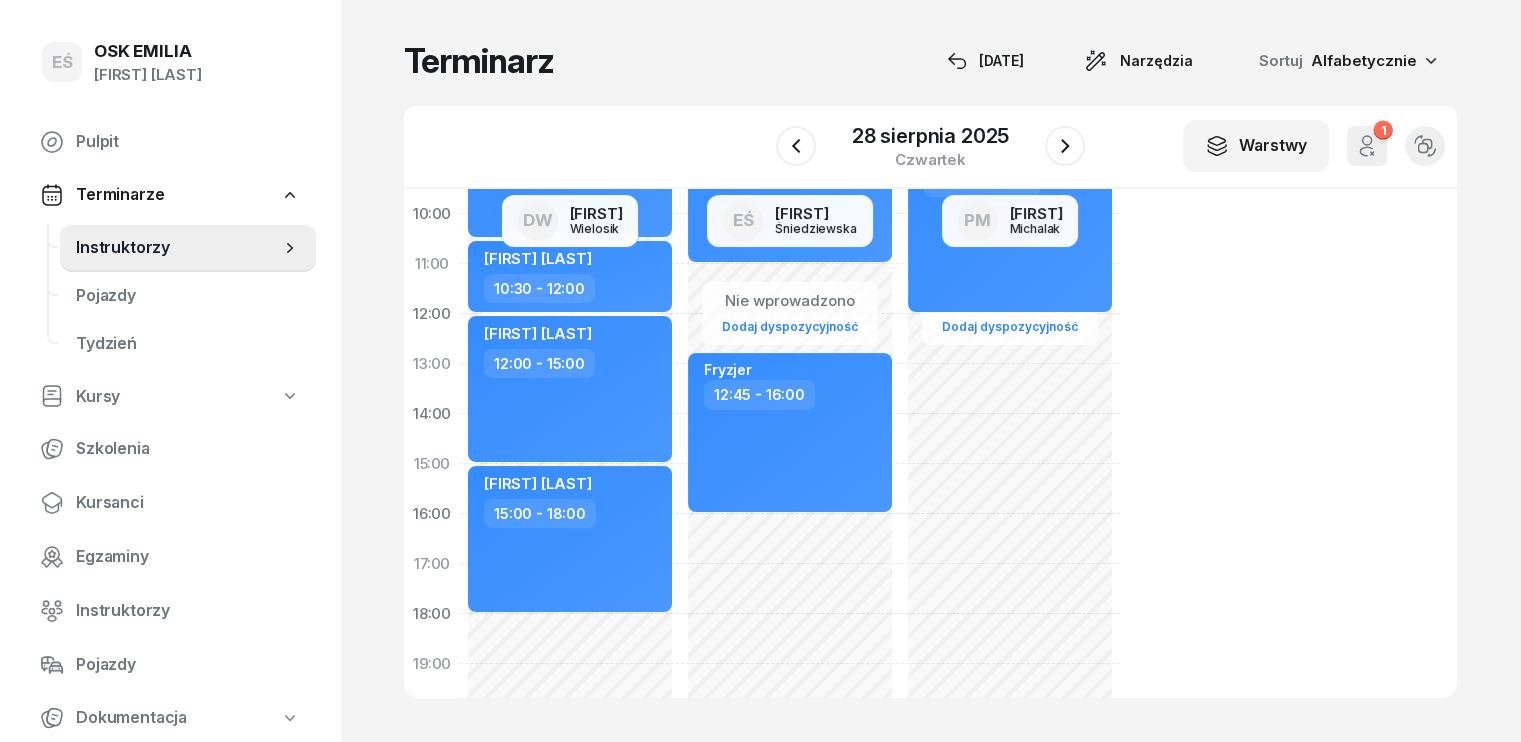 click on "Nie wprowadzono Dodaj dyspozycyjność [FIRST] [LAST] [TIME] - [TIME] Fryzjer [TIME] - [TIME]" 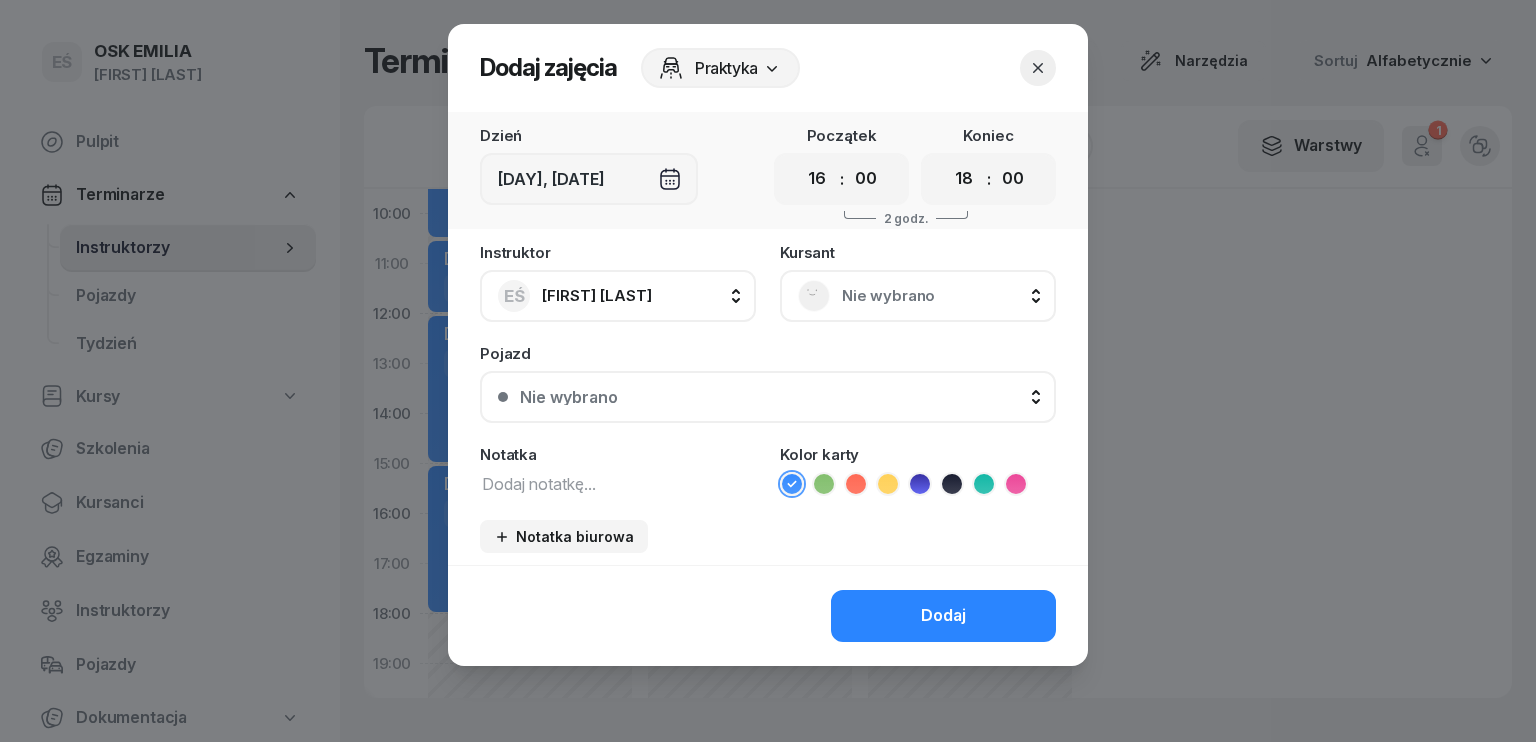 click at bounding box center (618, 483) 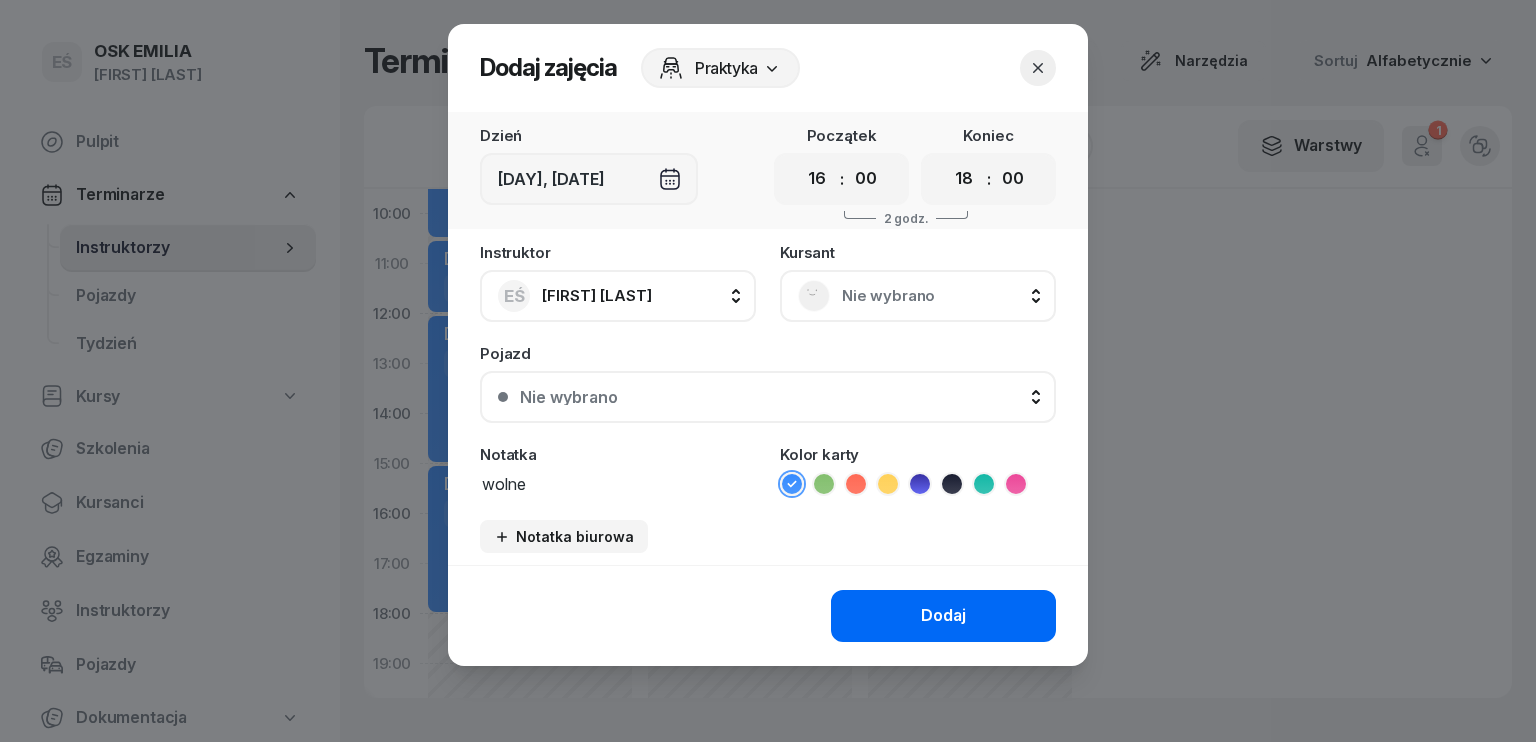 type on "wolne" 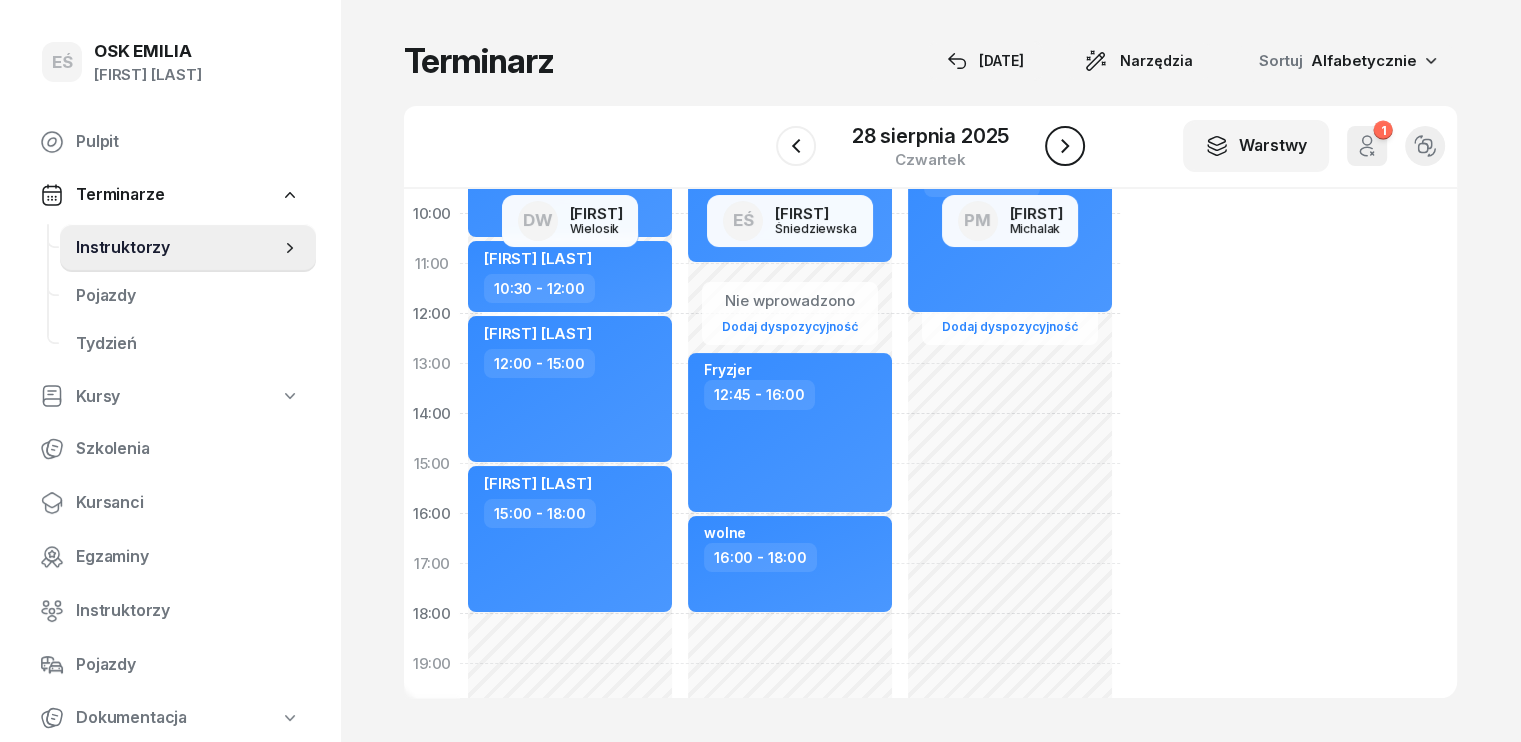click at bounding box center [1065, 146] 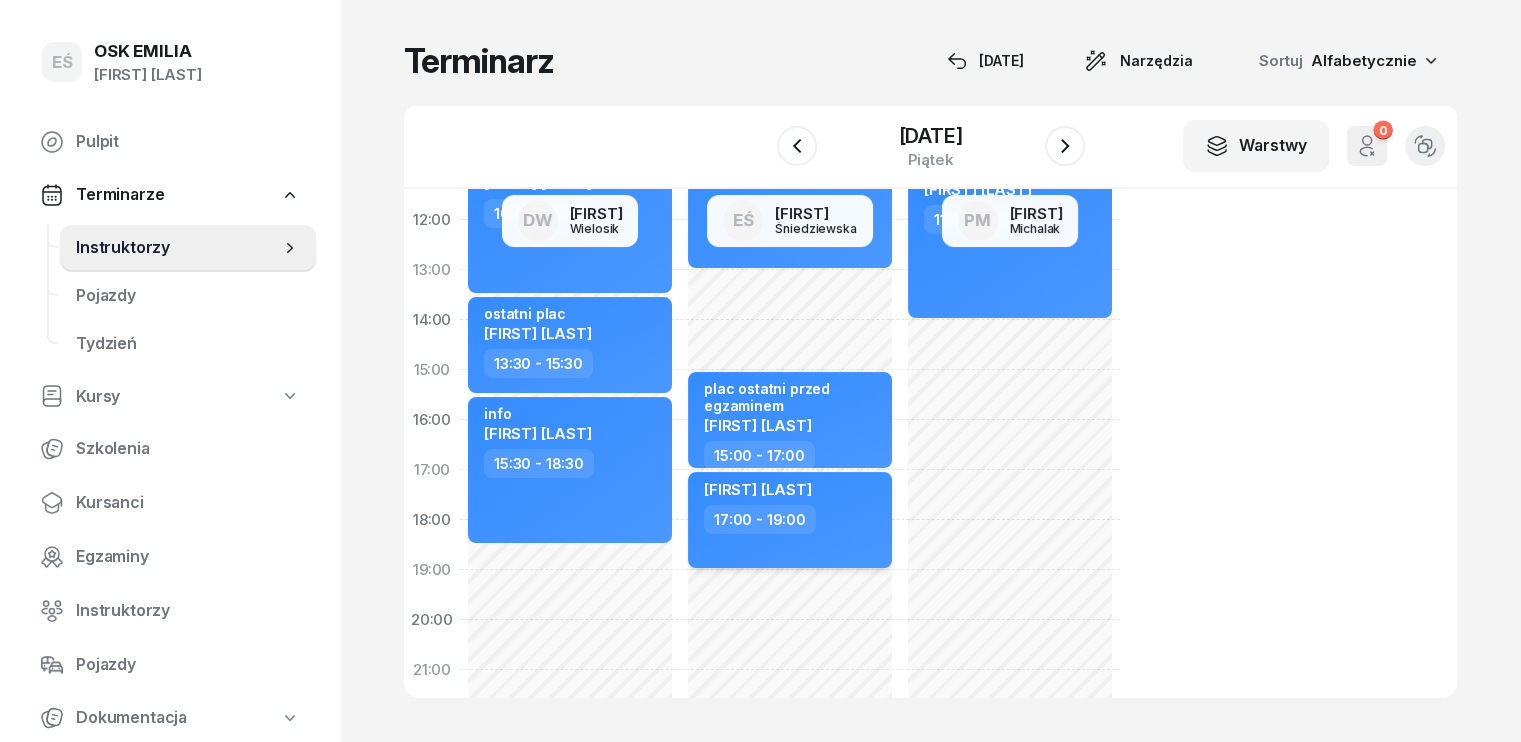 scroll, scrollTop: 400, scrollLeft: 0, axis: vertical 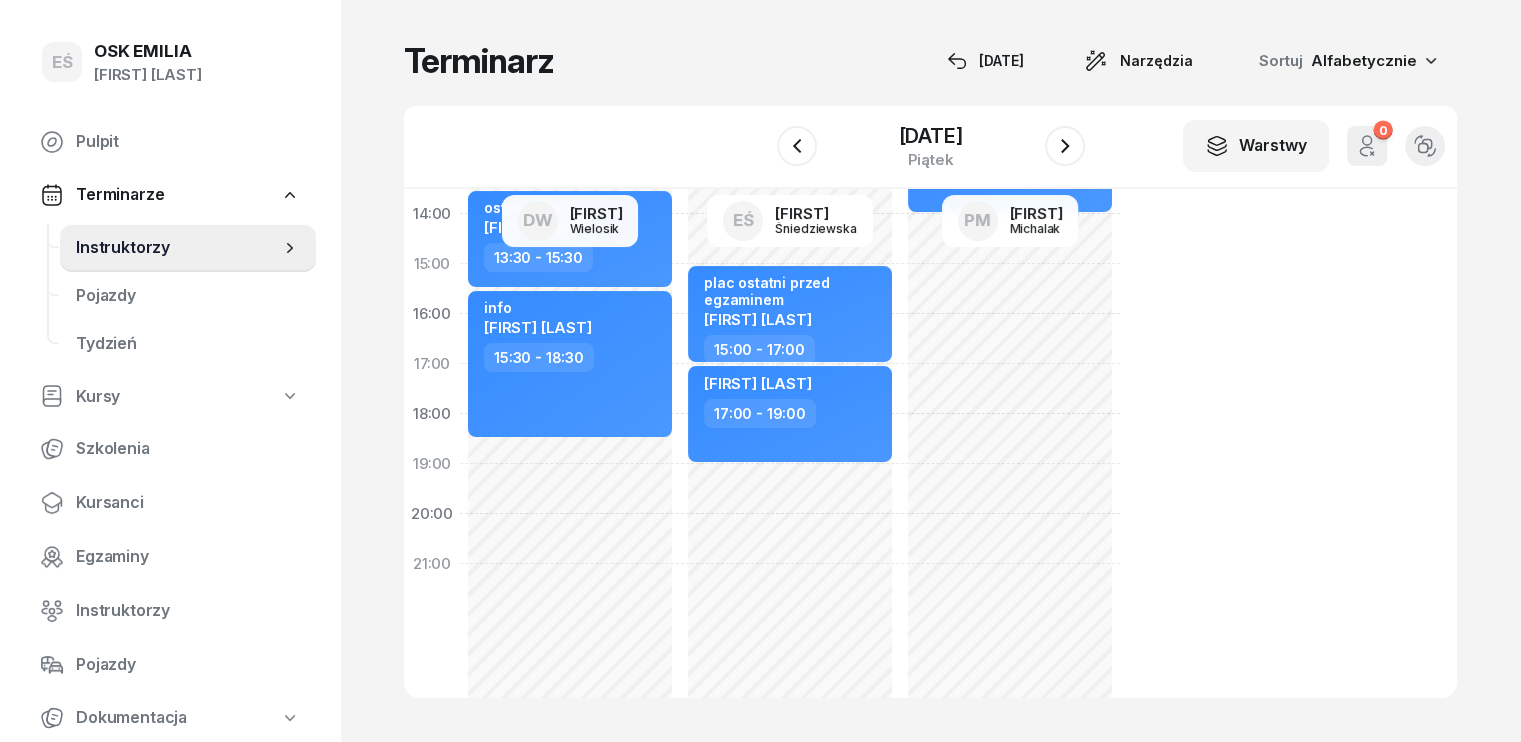 click on "Nie wprowadzono Dodaj dyspozycyjność [FIRST] [LAST] [TIME] - [TIME] [FIRST] [LAST] [TIME] - [TIME] [FIRST] [LAST] [TIME] - [TIME] [FIRST] [LAST] [TIME] - [TIME]" 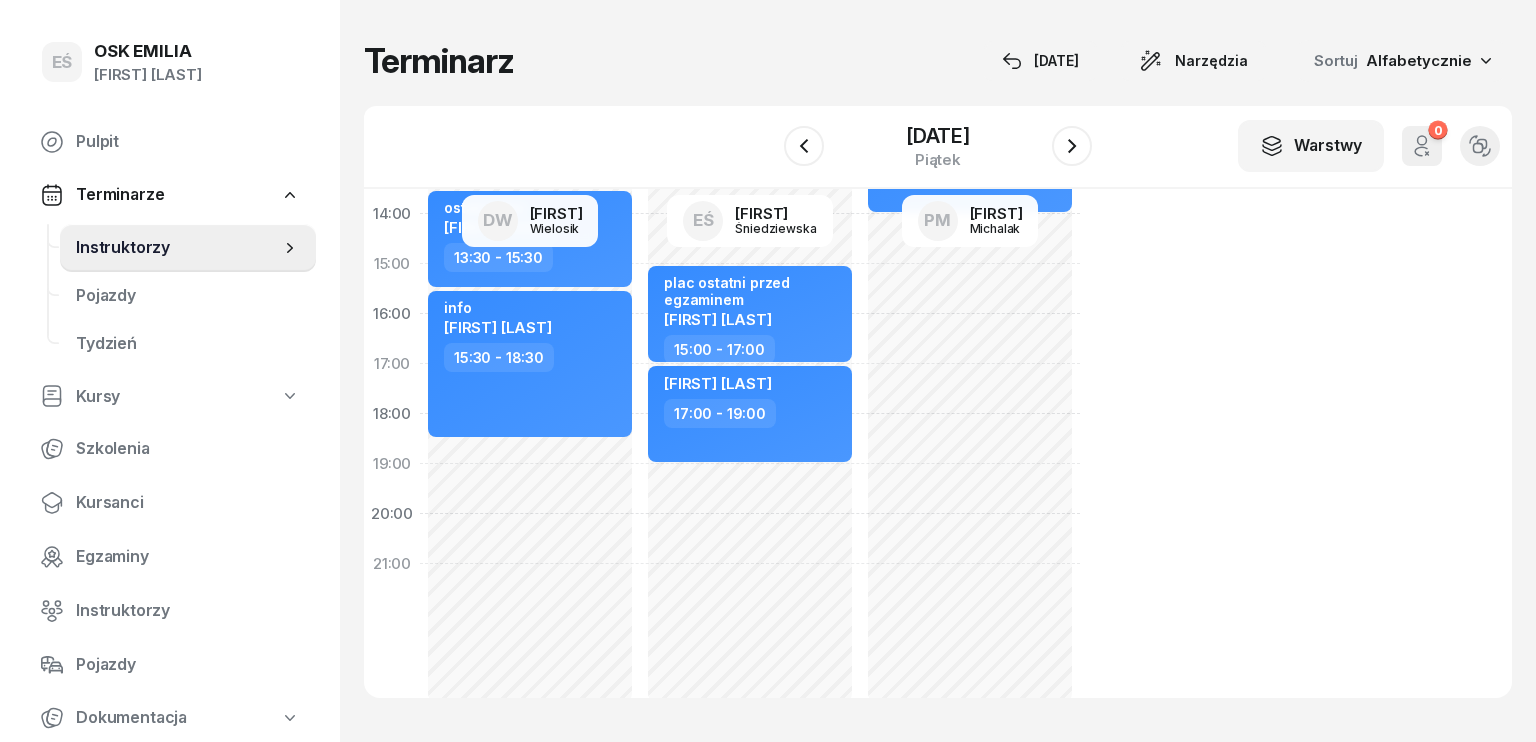 select on "19" 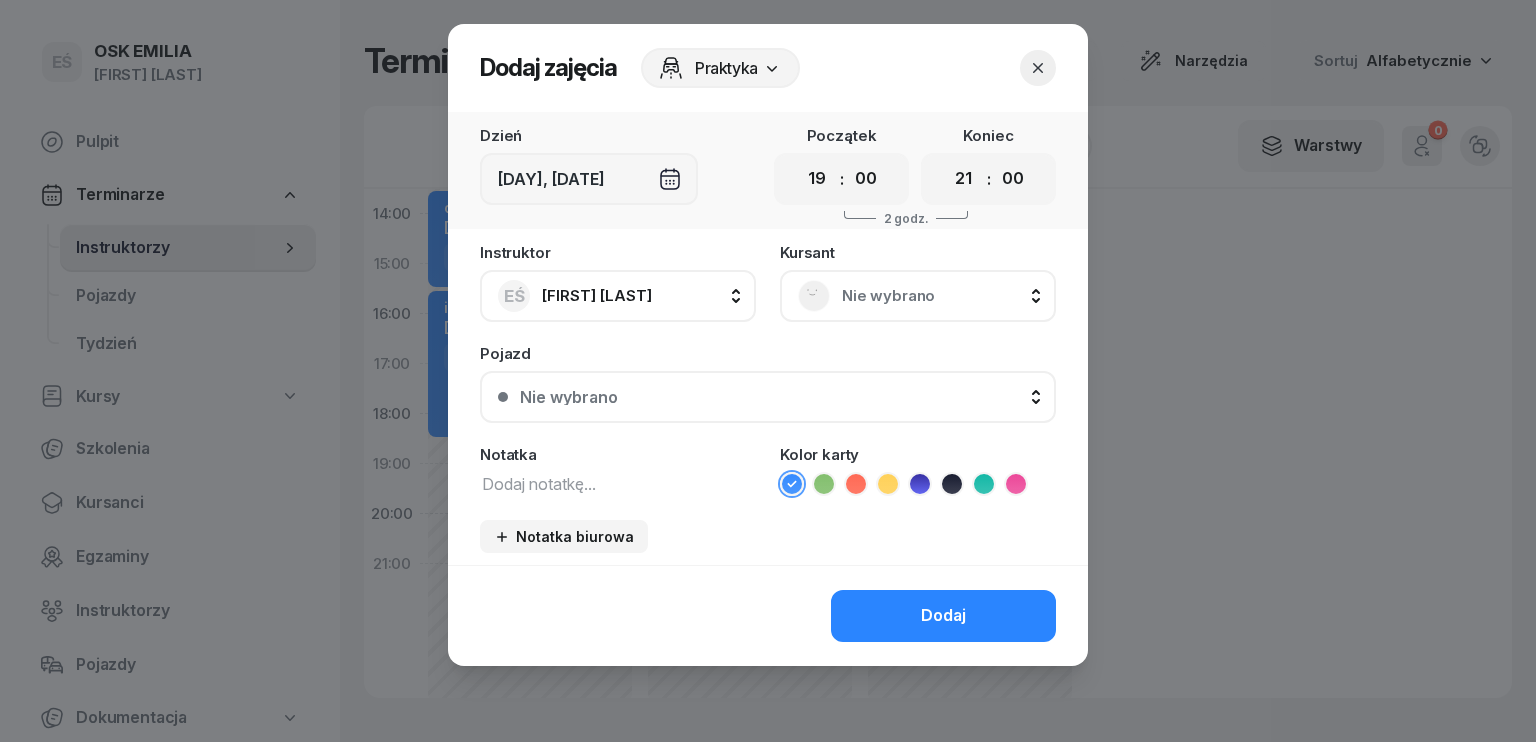 click at bounding box center [618, 483] 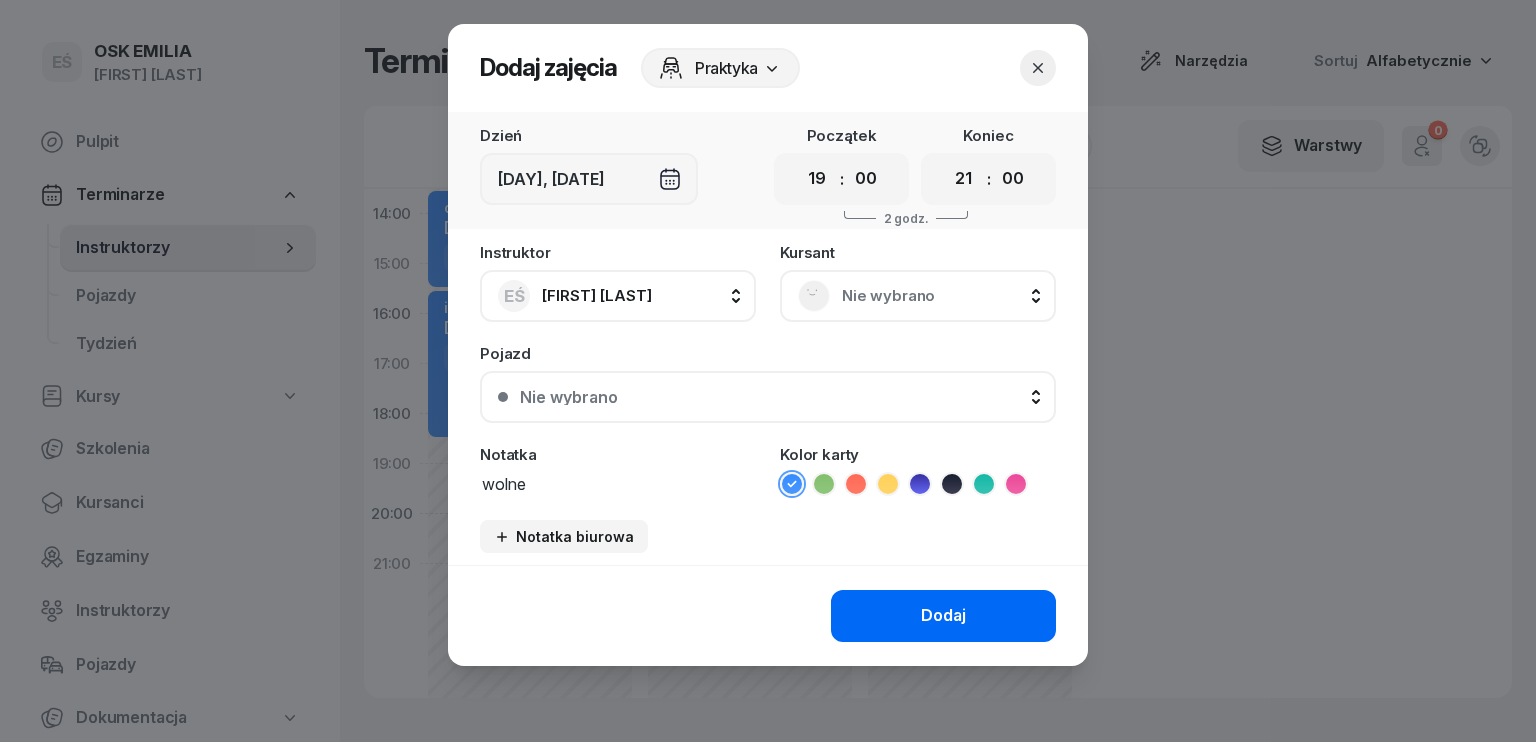 type on "wolne" 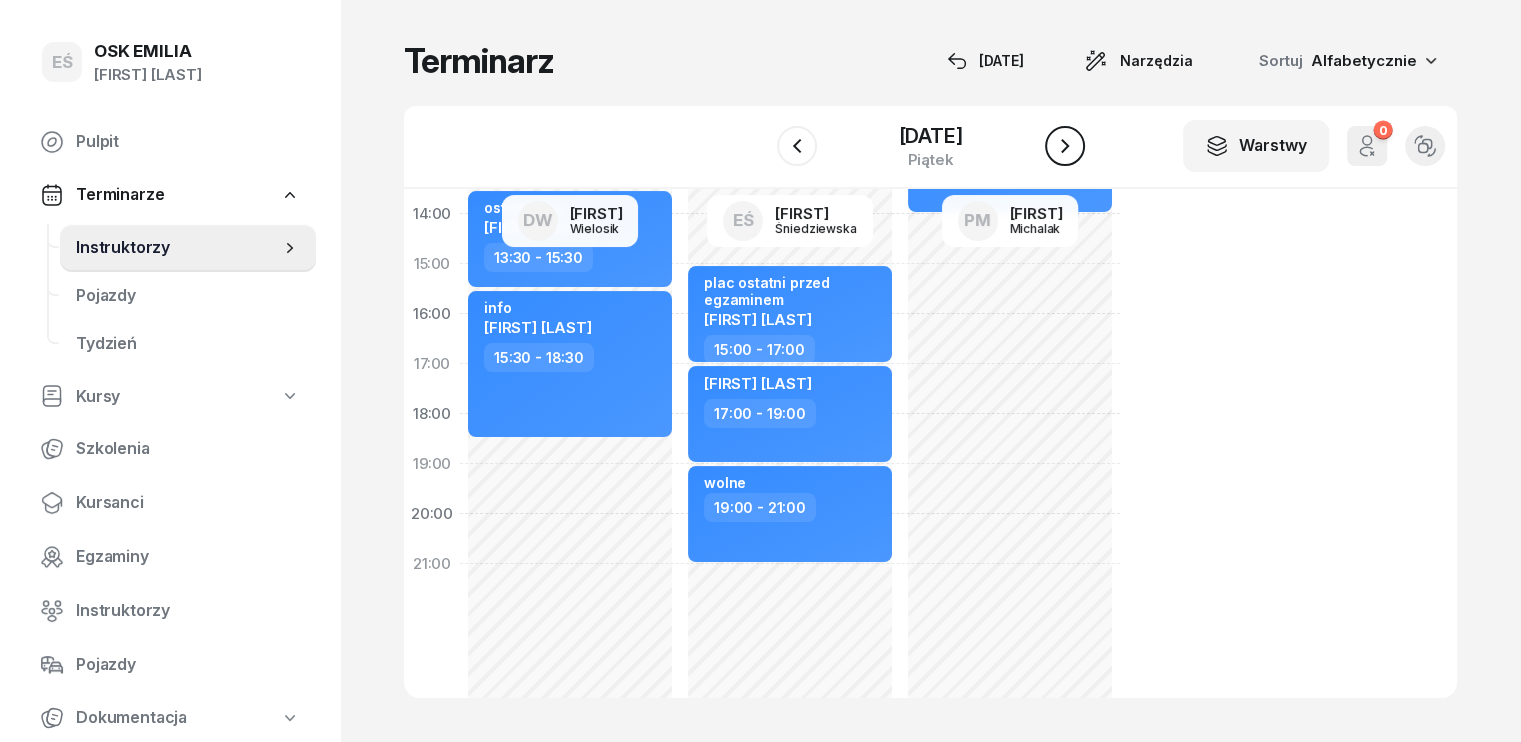 click 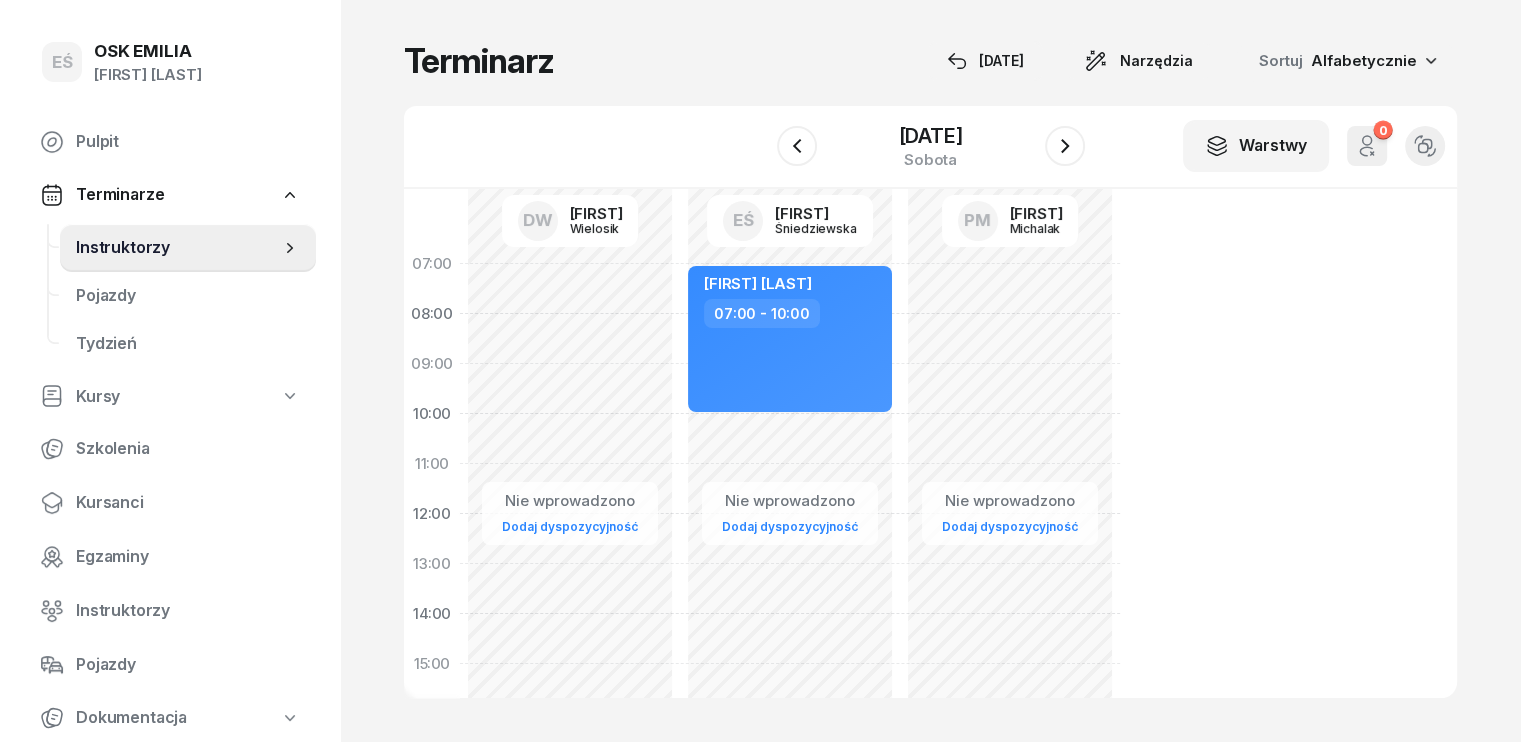 scroll, scrollTop: 200, scrollLeft: 0, axis: vertical 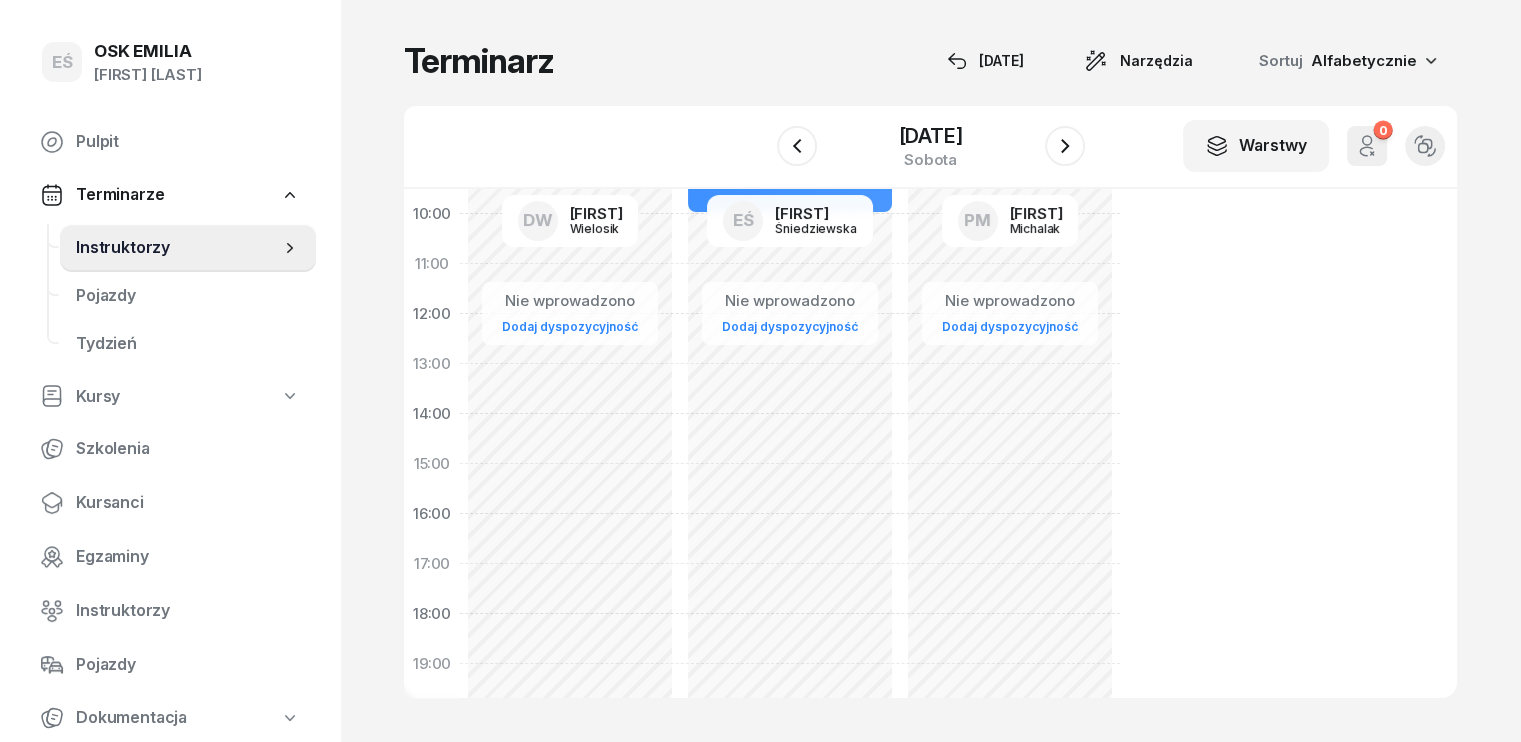 click on "Nie wprowadzono Dodaj dyspozycyjność [FIRST] [LAST]  07:00 - 10:00" 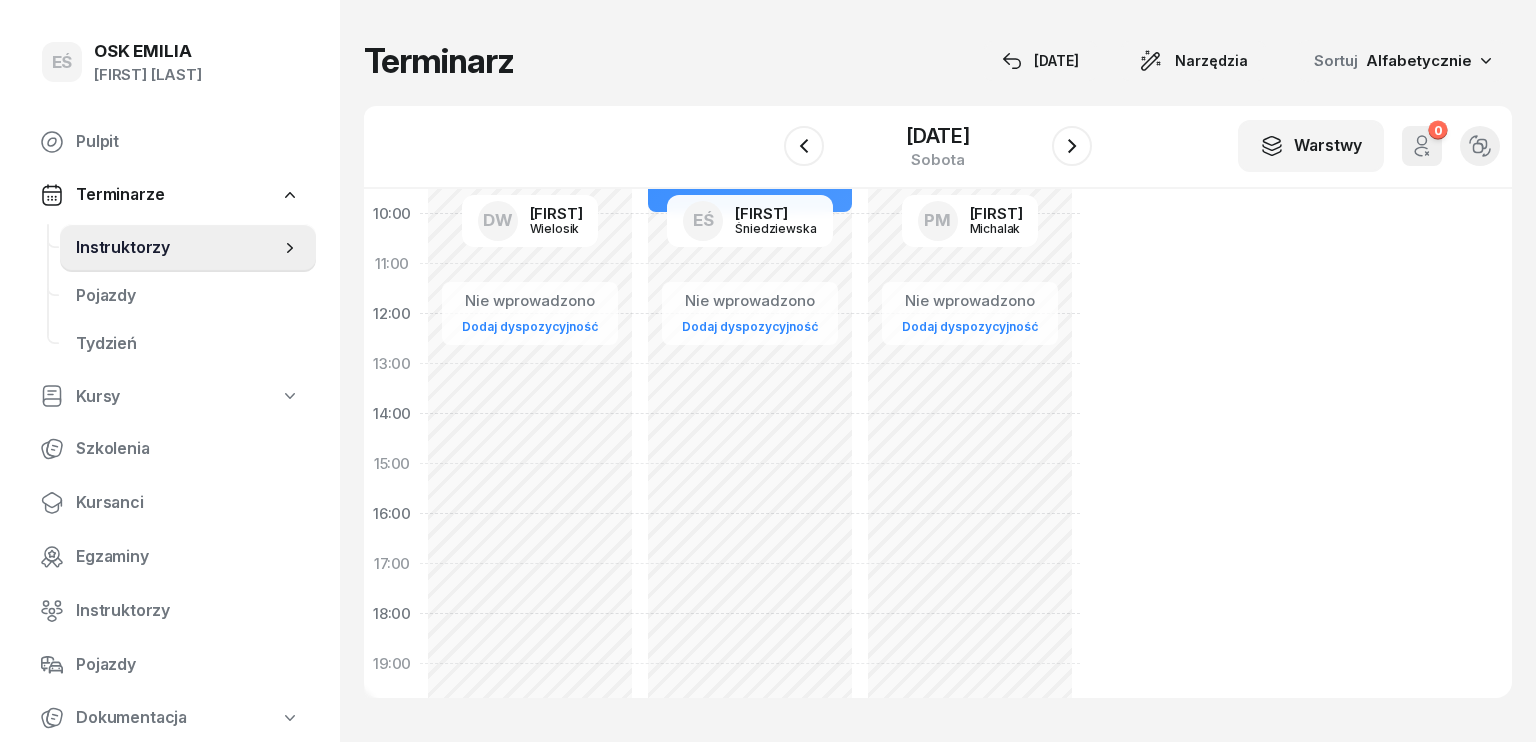 select on "15" 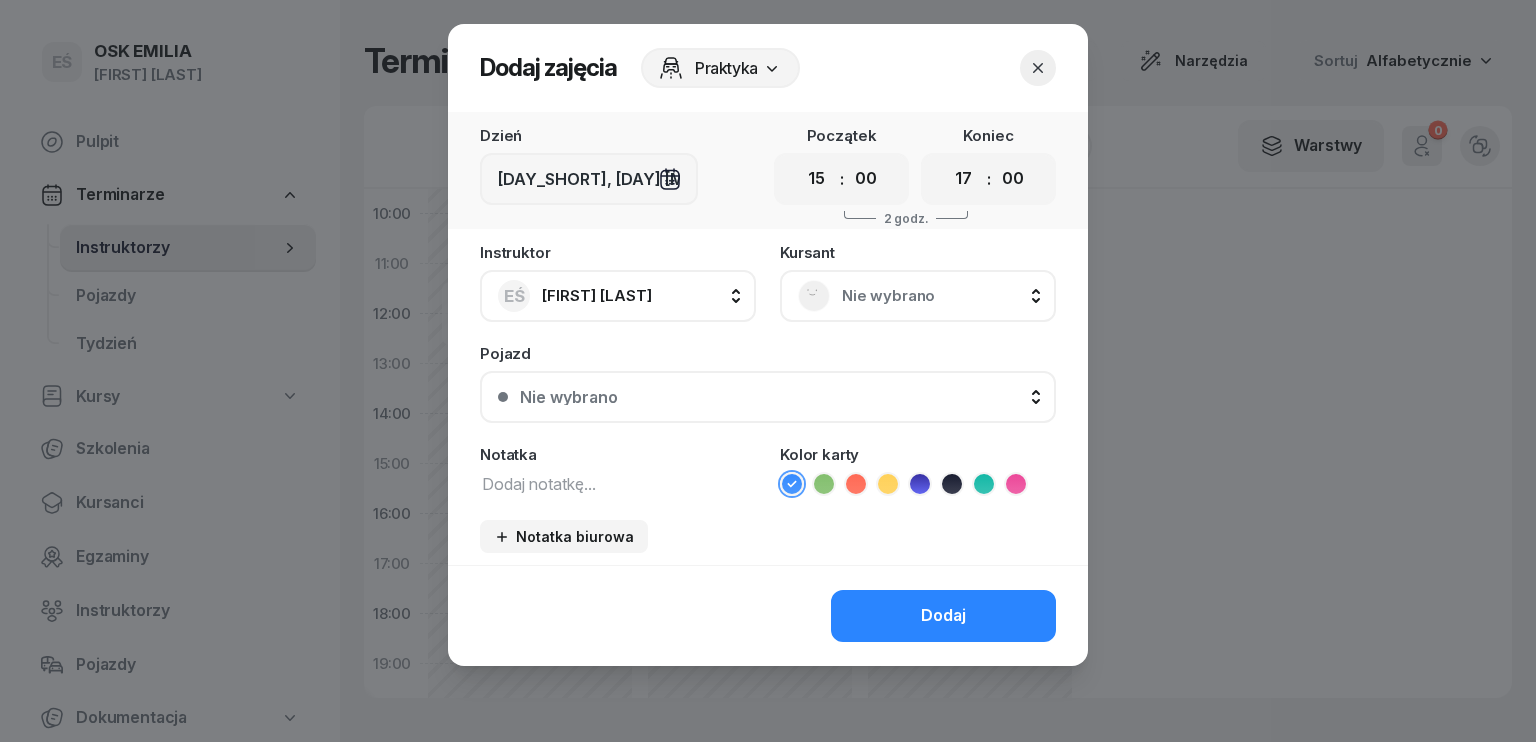 click at bounding box center [618, 483] 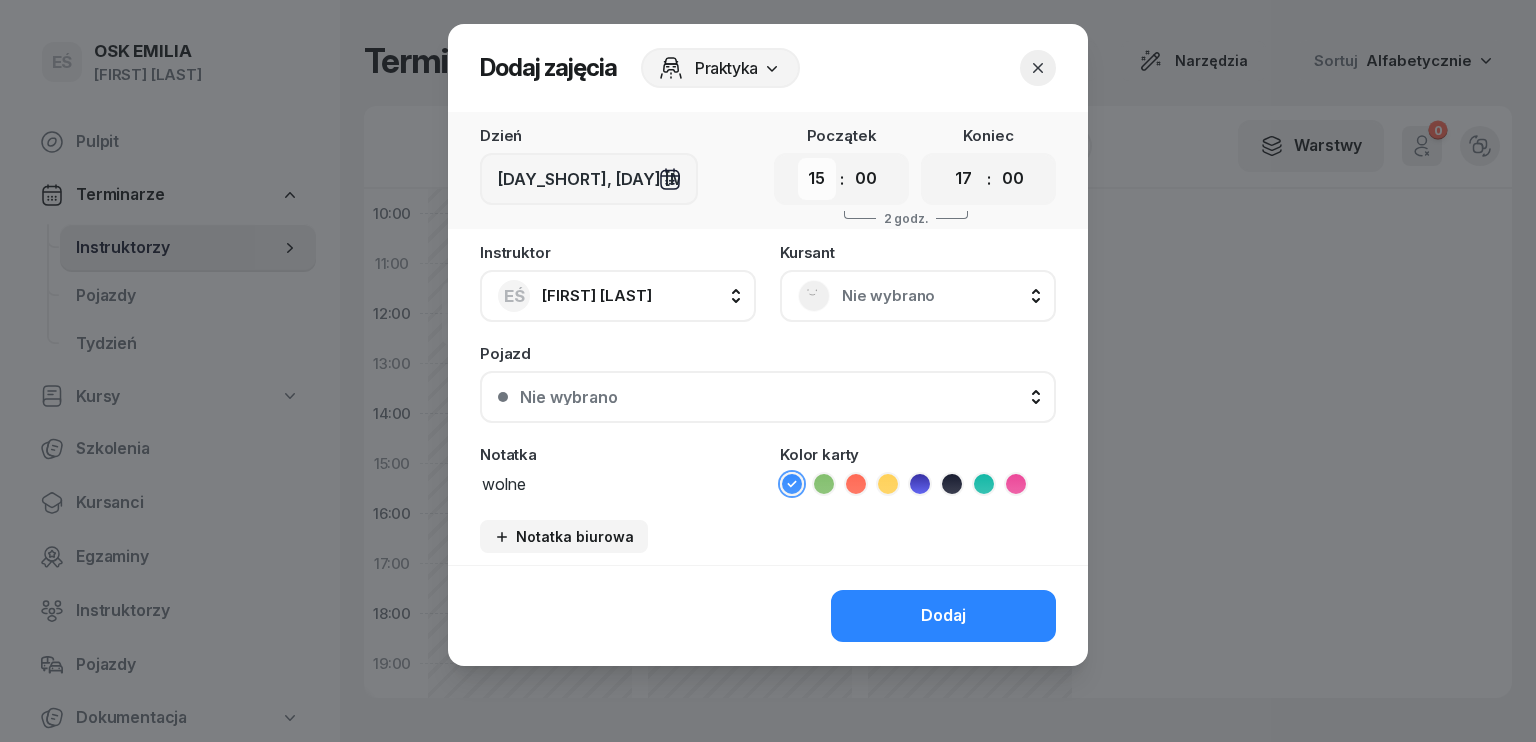 type on "wolne" 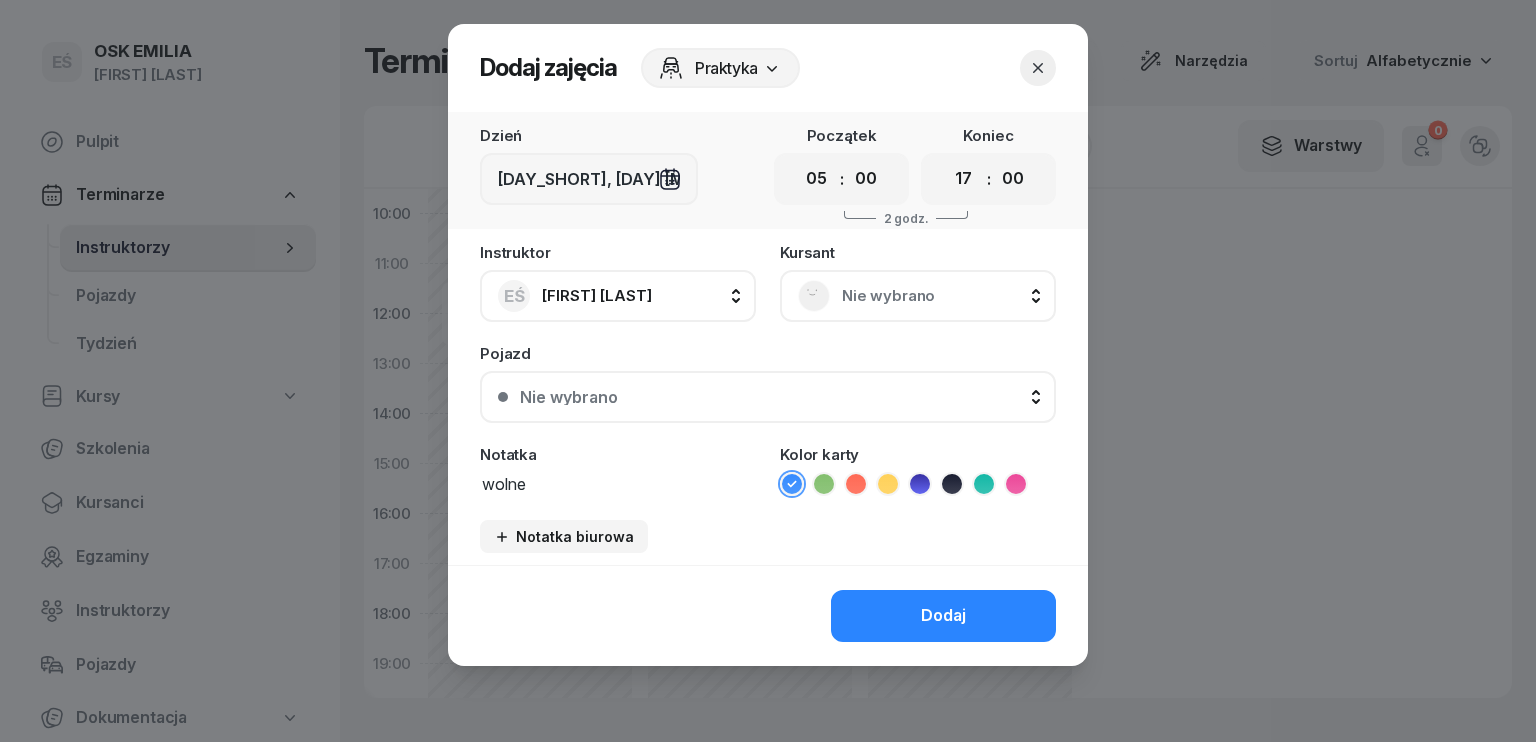 click on "00 01 02 03 04 05 06 07 08 09 10 11 12 13 14 15 16 17 18 19 20 21 22 23" at bounding box center (817, 179) 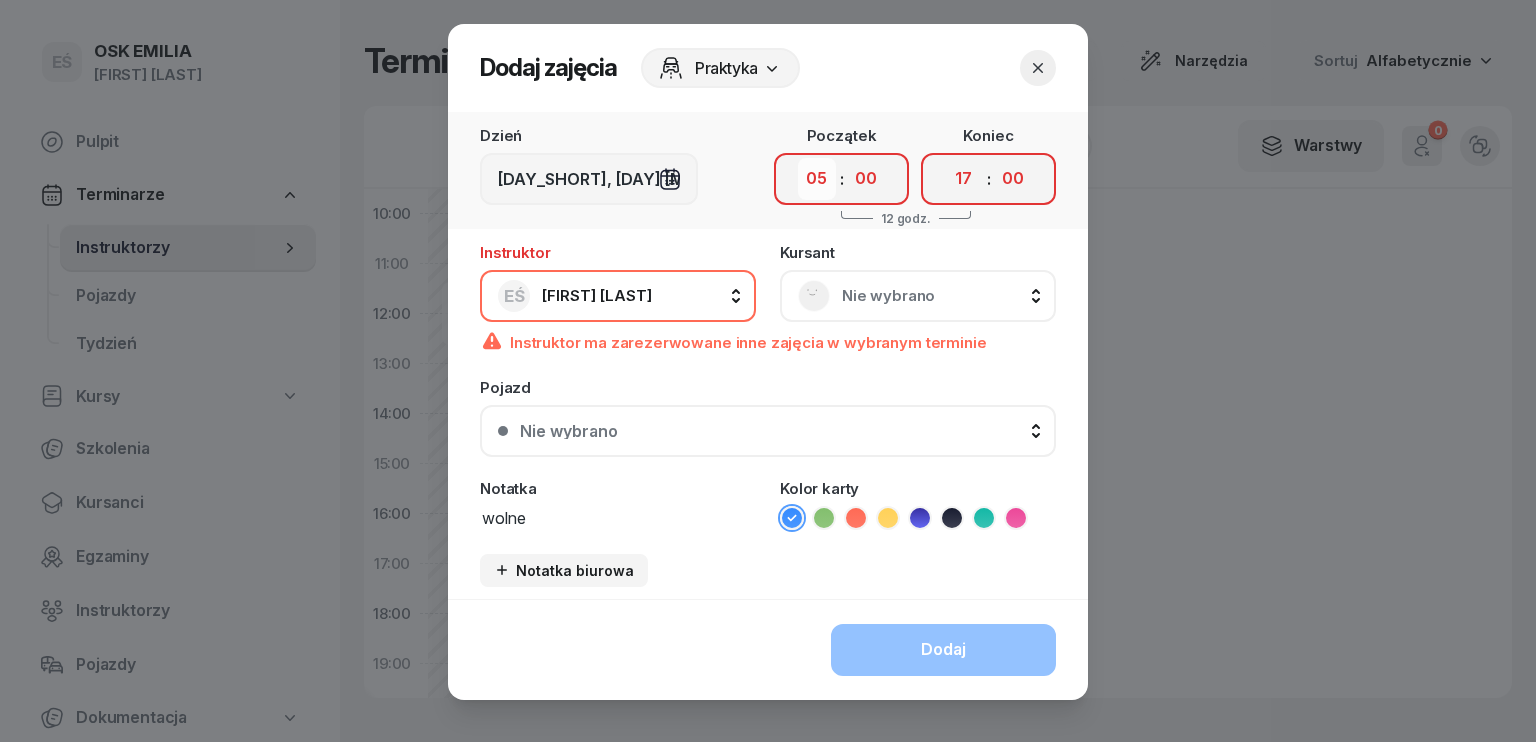 click on "00 01 02 03 04 05 06 07 08 09 10 11 12 13 14 15 16 17 18 19 20 21 22 23" at bounding box center (817, 179) 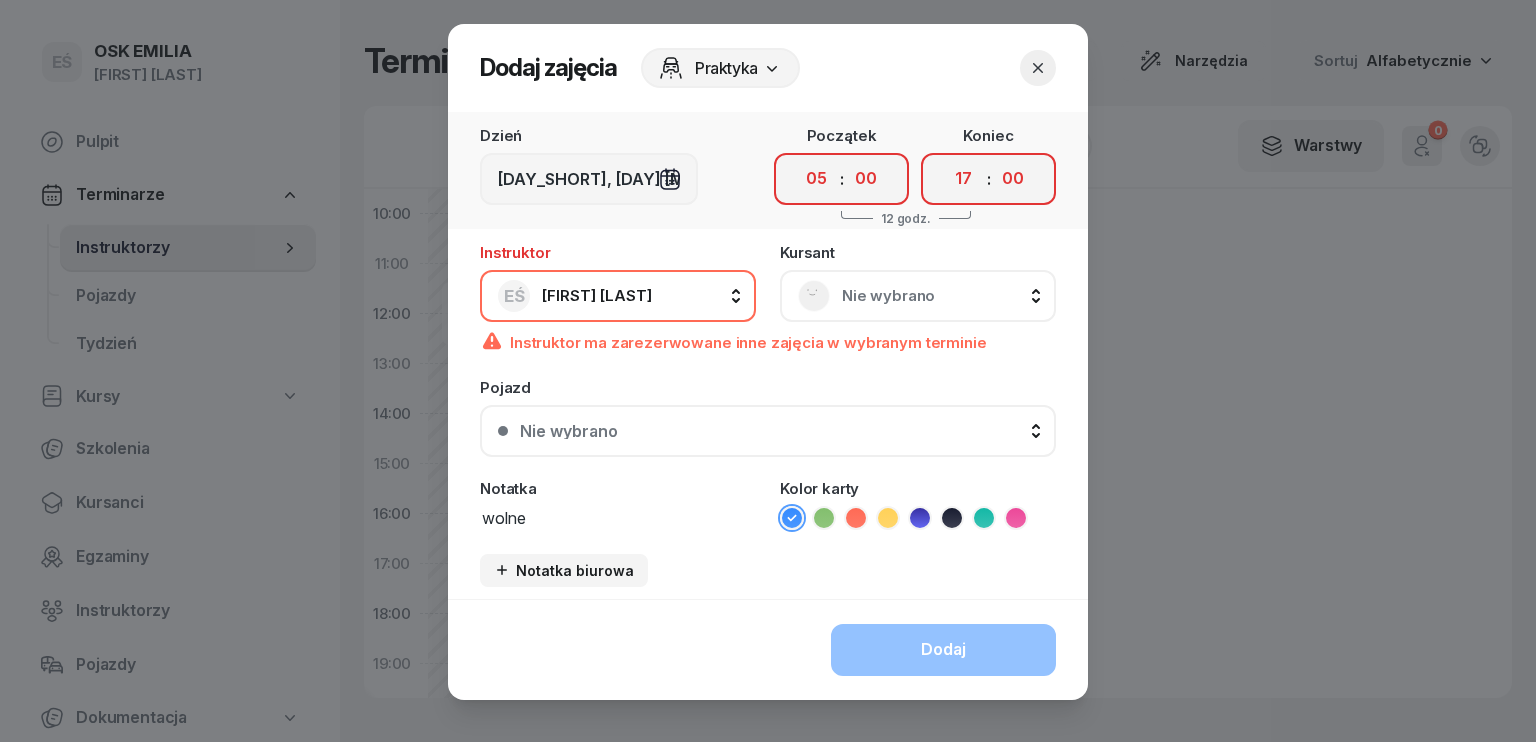 select on "11" 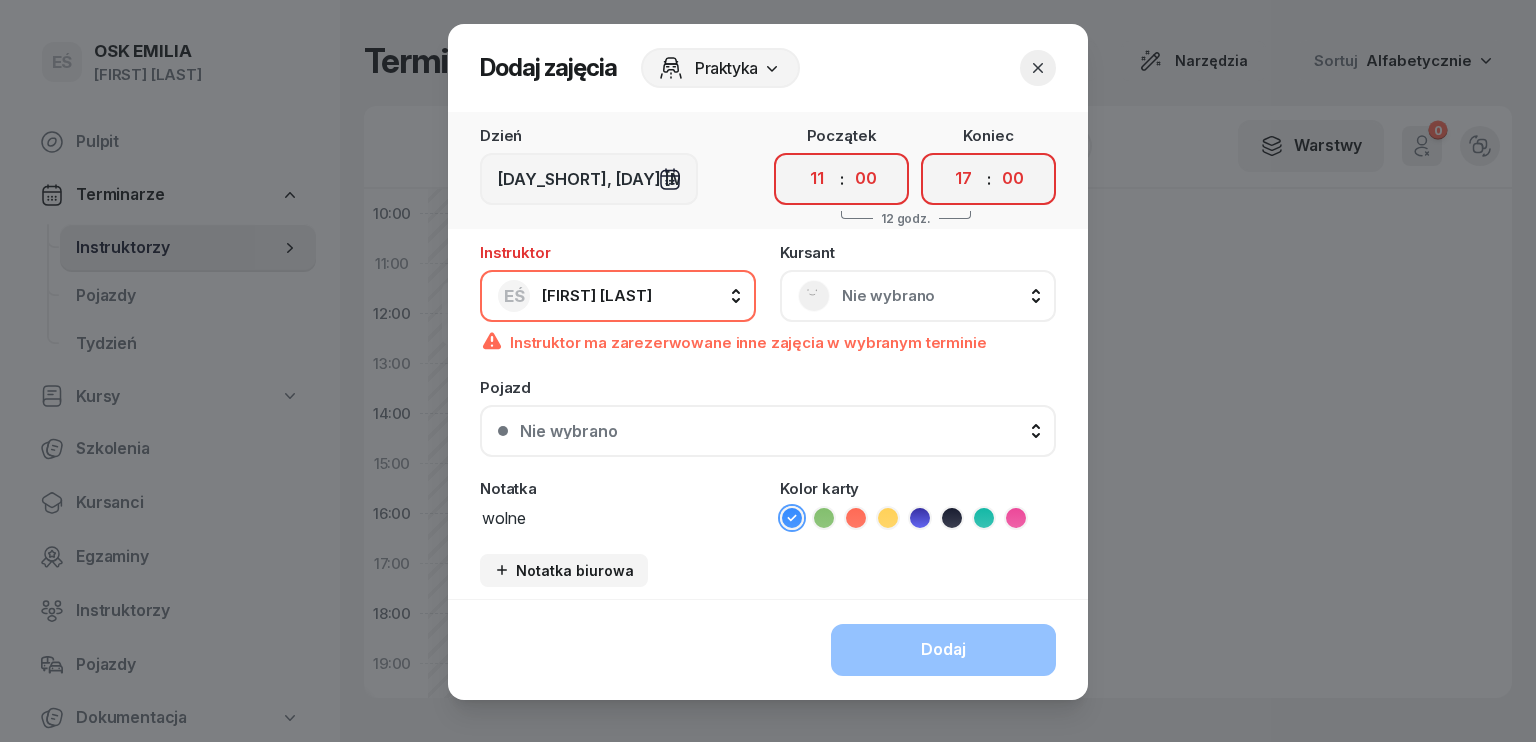 click on "00 01 02 03 04 05 06 07 08 09 10 11 12 13 14 15 16 17 18 19 20 21 22 23" at bounding box center (817, 179) 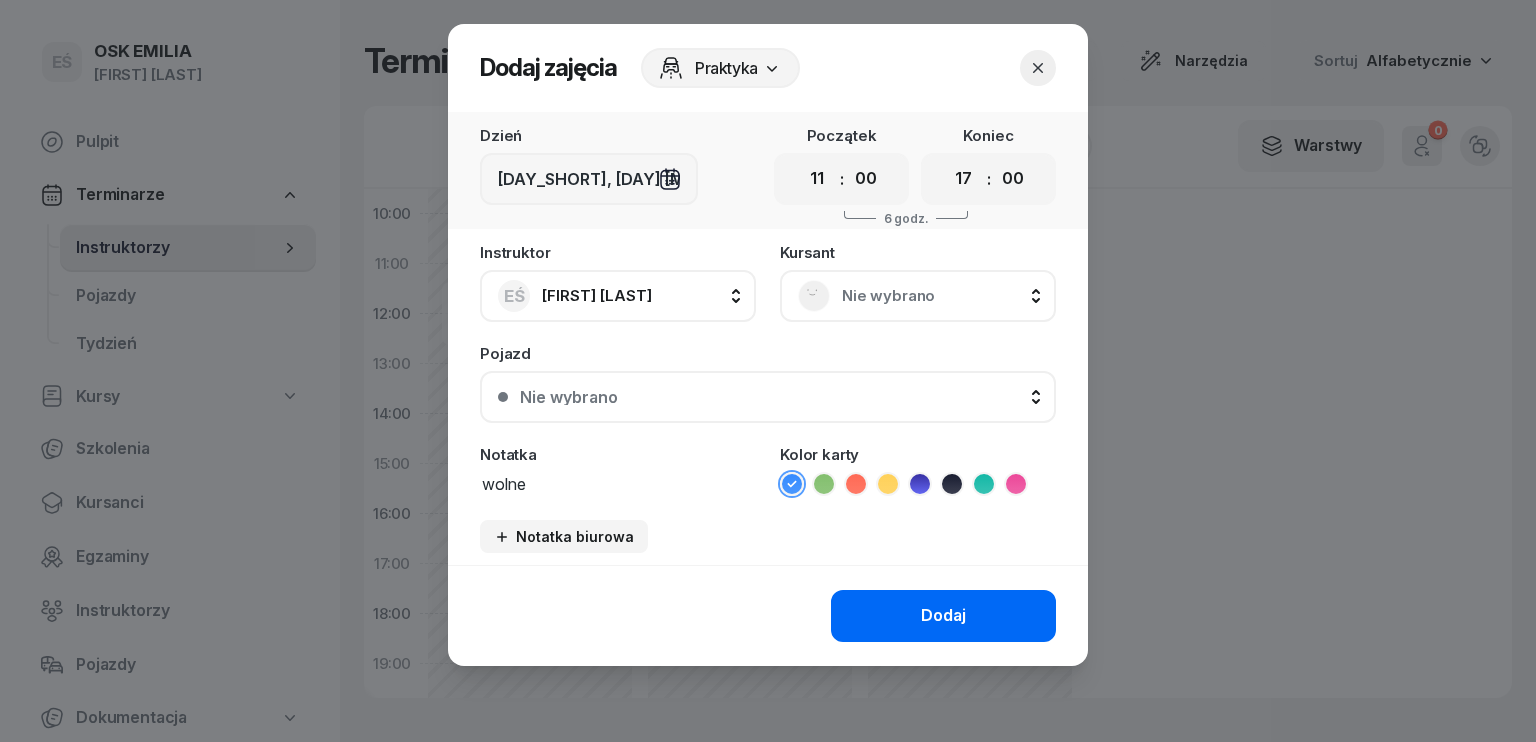 click on "Dodaj" 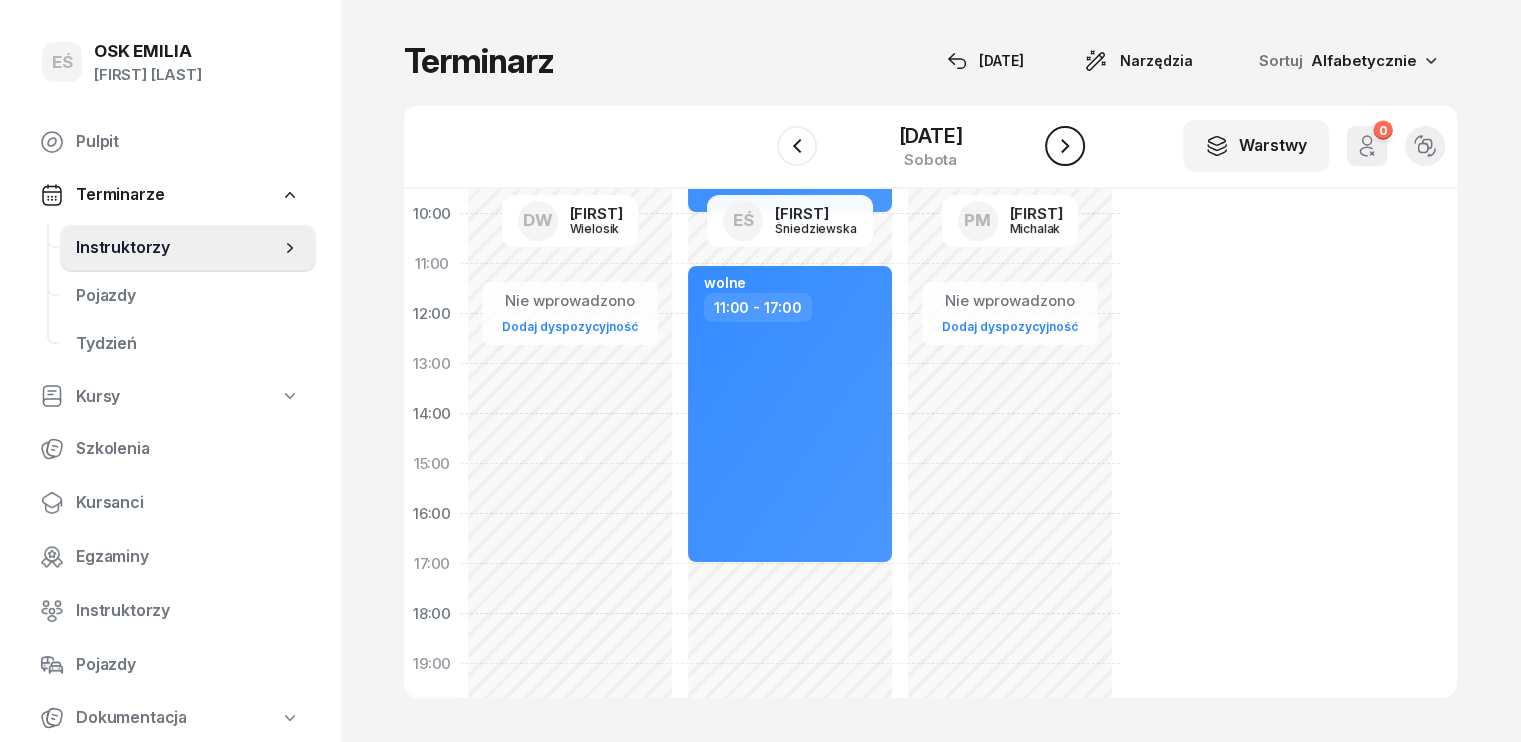 click 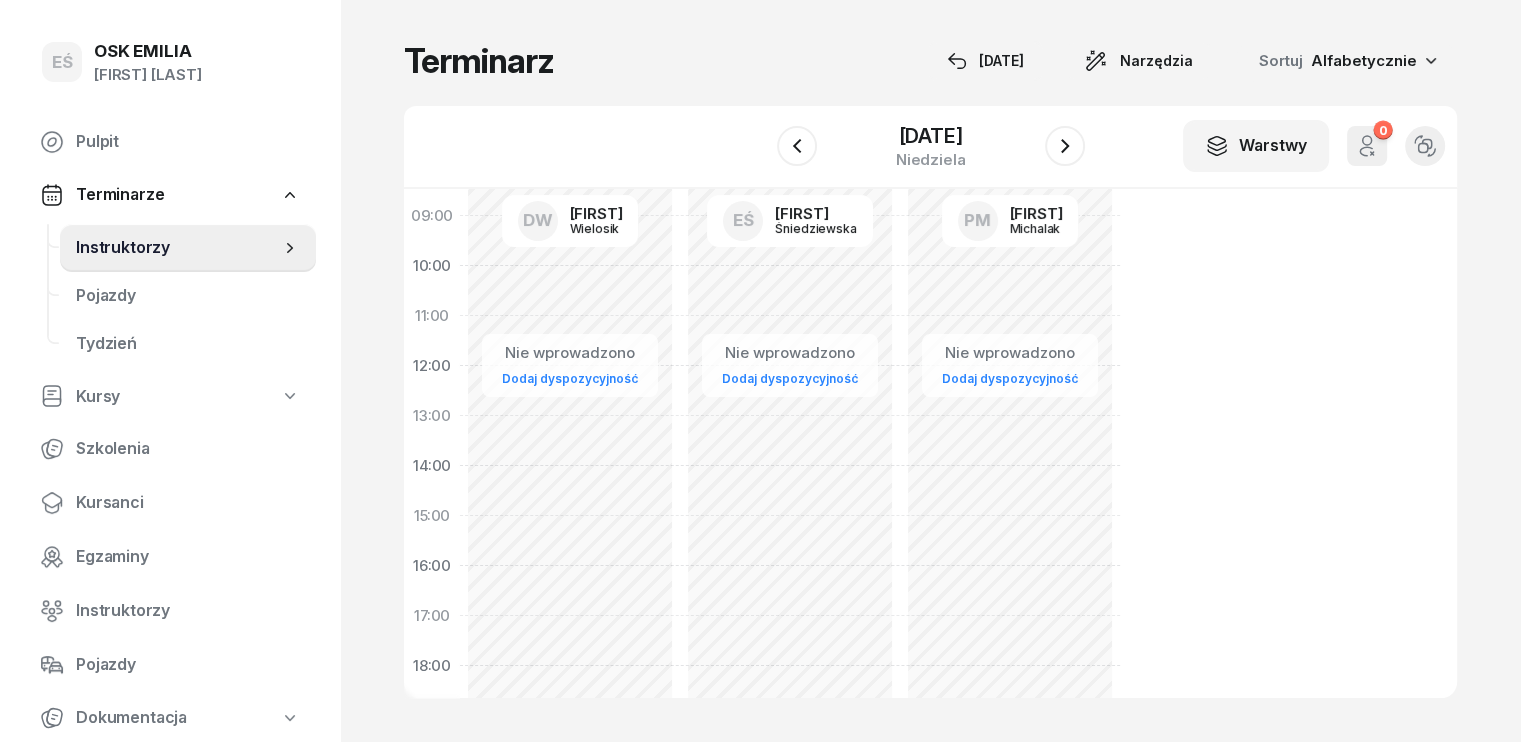scroll, scrollTop: 100, scrollLeft: 0, axis: vertical 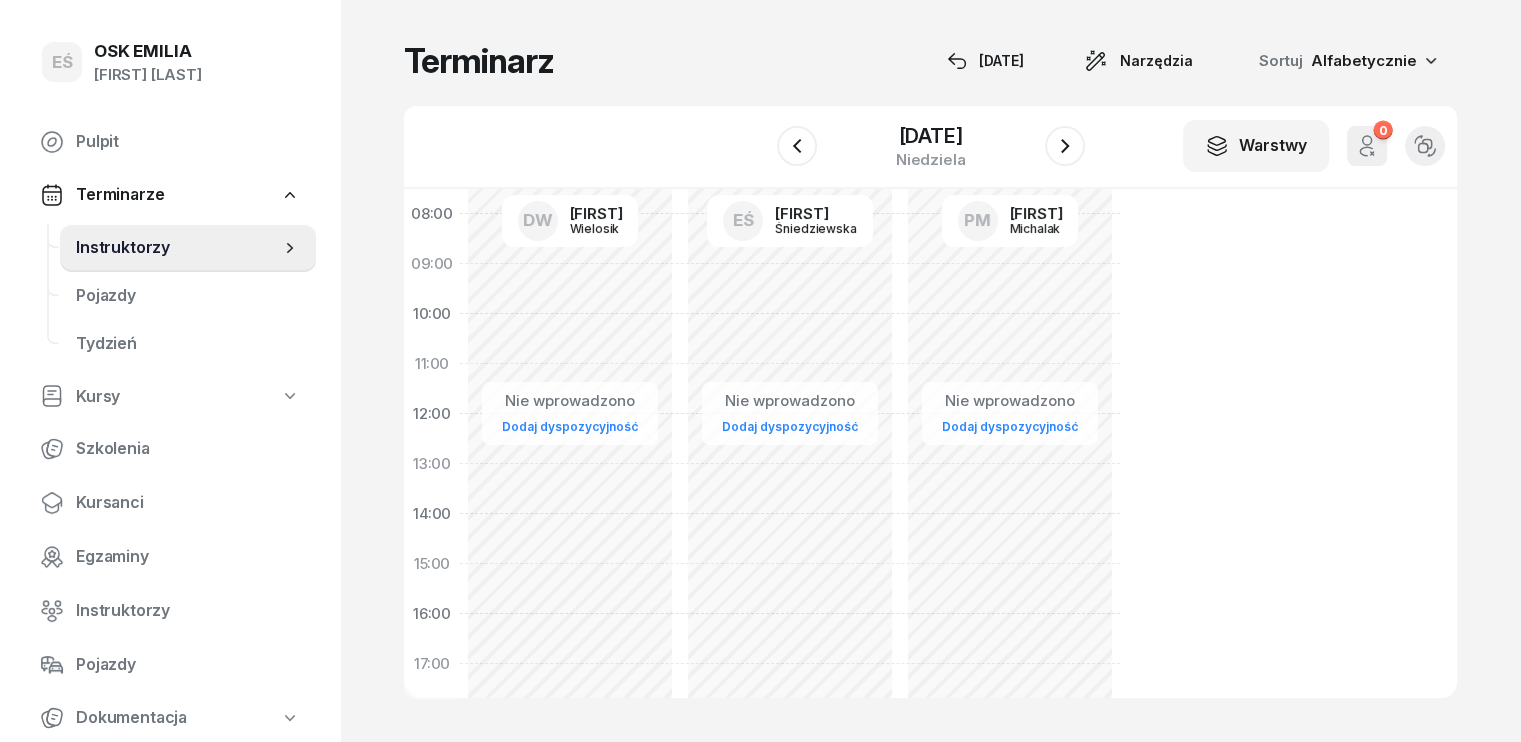 click on "Nie wprowadzono Dodaj dyspozycyjność" 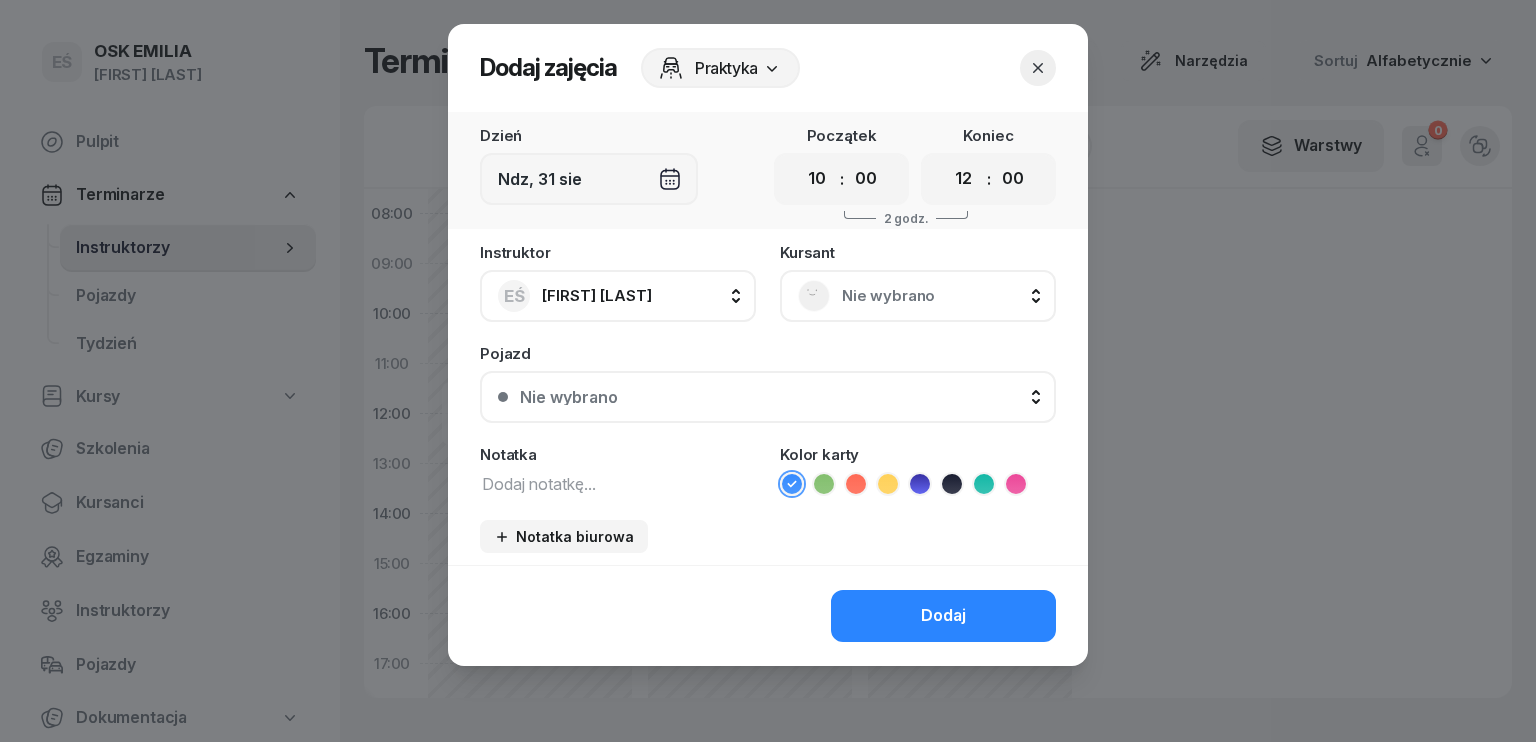click at bounding box center [618, 483] 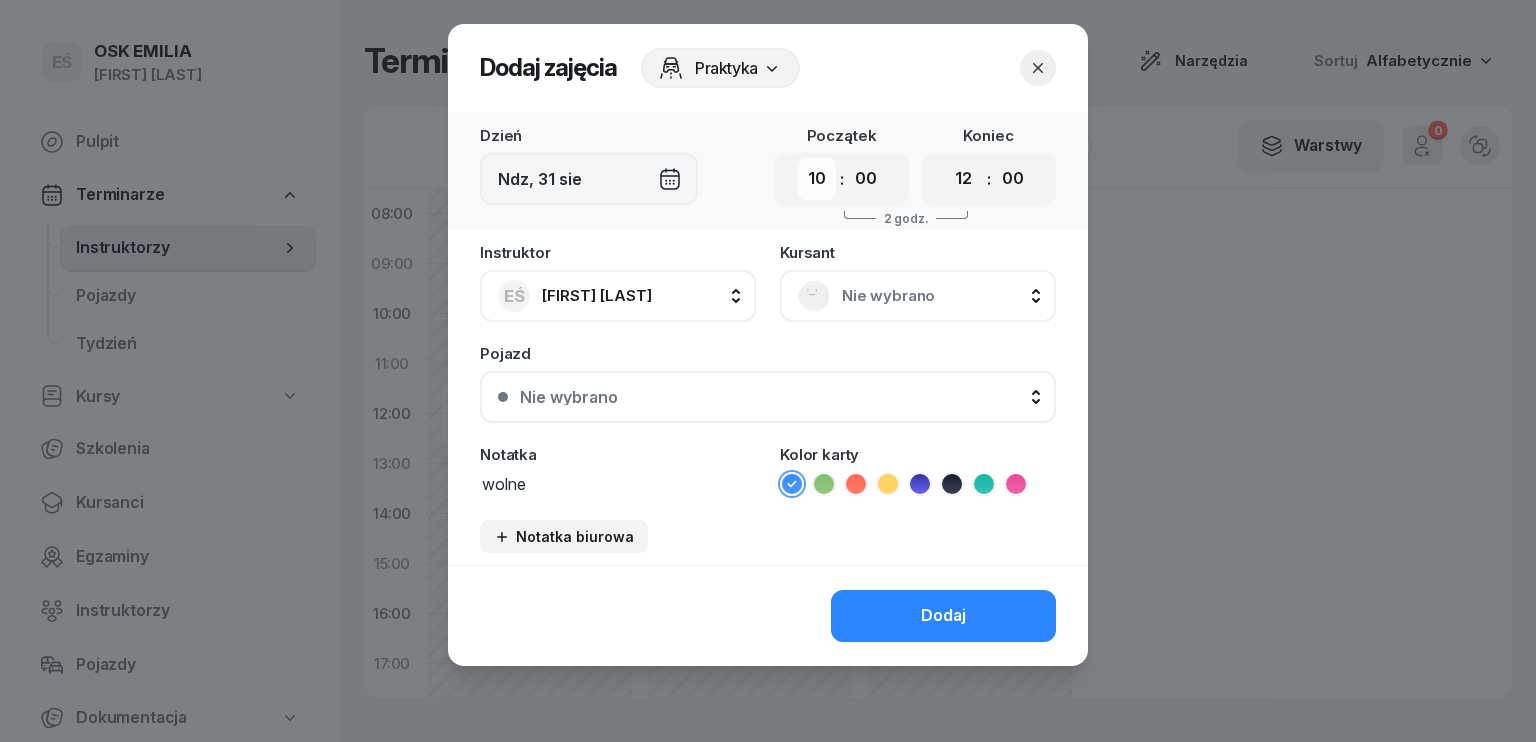 type on "wolne" 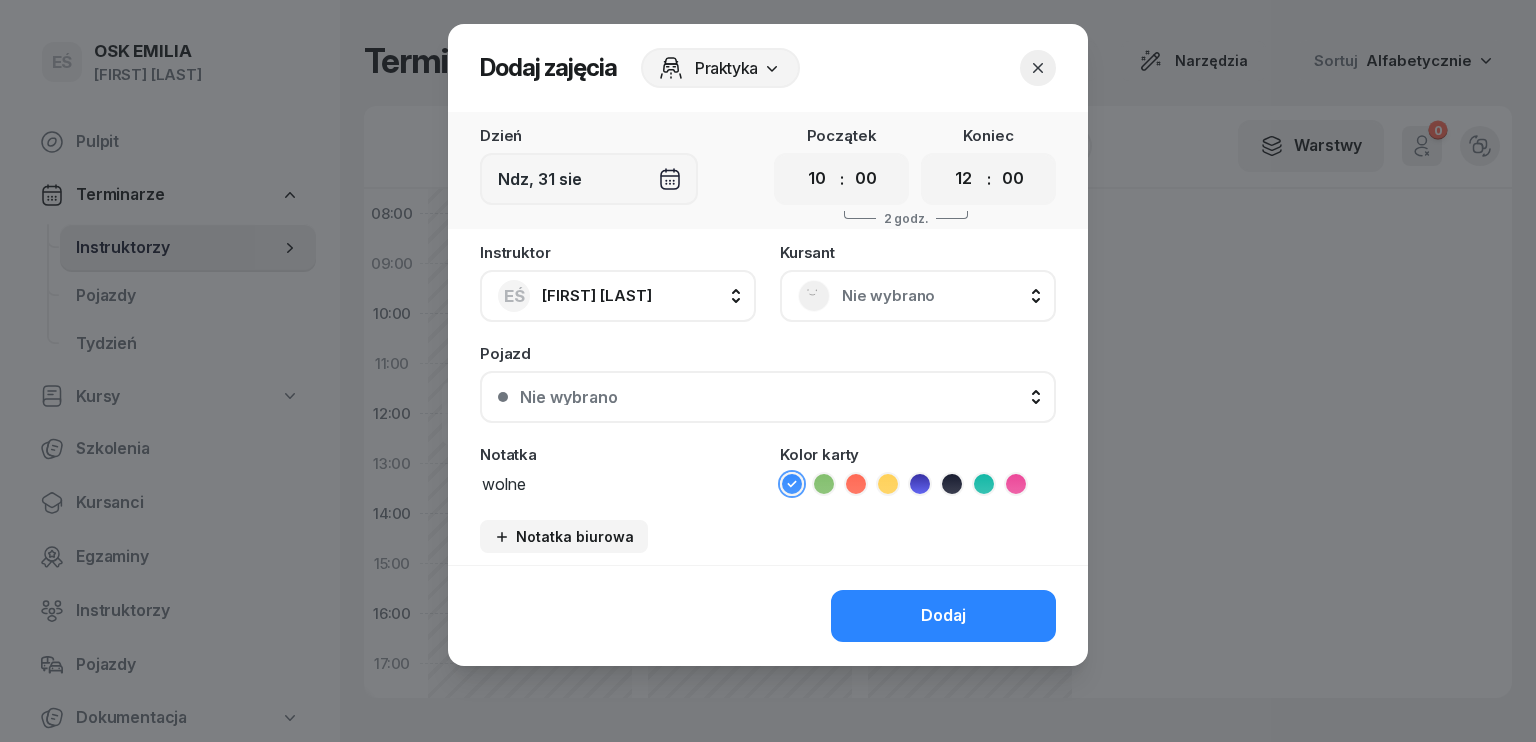 select on "07" 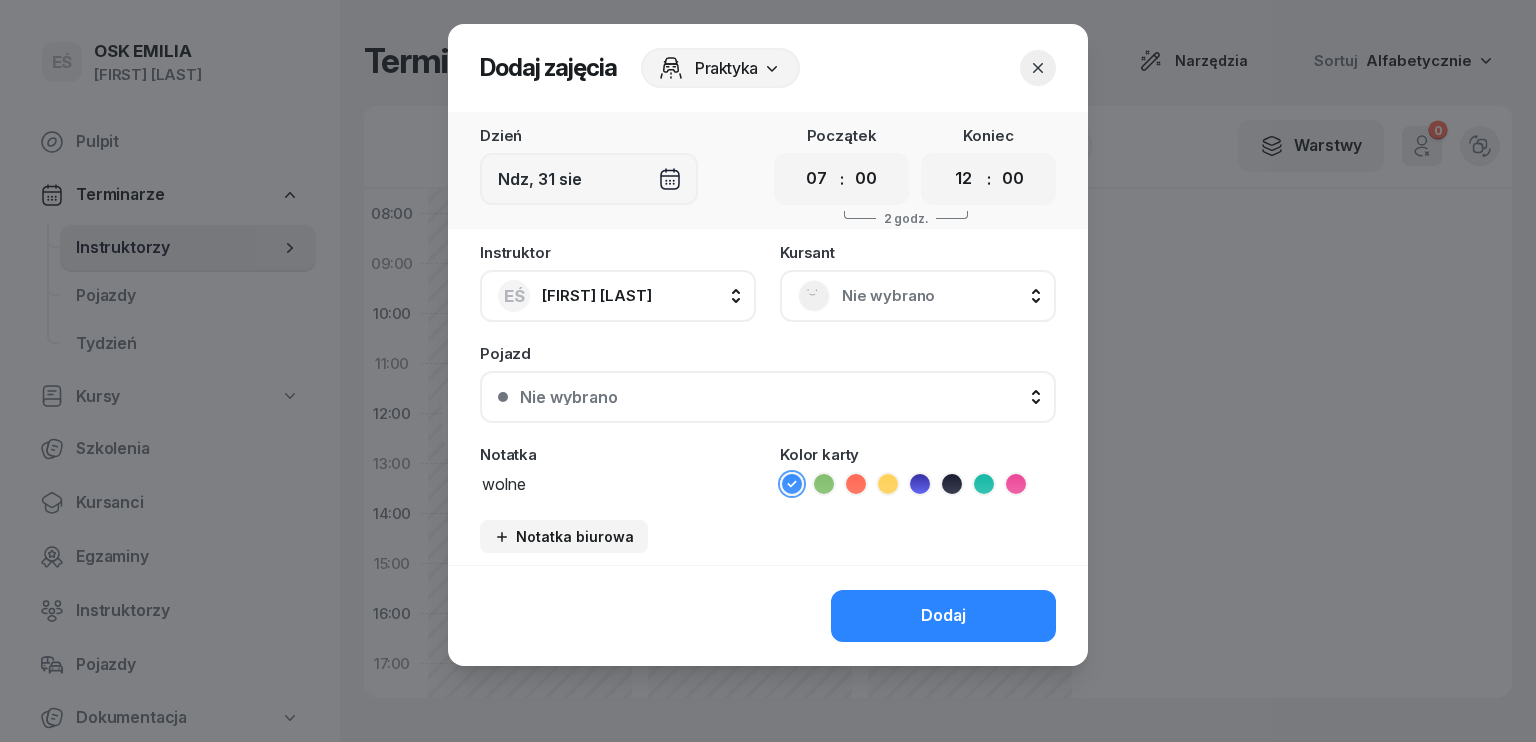 click on "00 01 02 03 04 05 06 07 08 09 10 11 12 13 14 15 16 17 18 19 20 21 22 23" at bounding box center (817, 179) 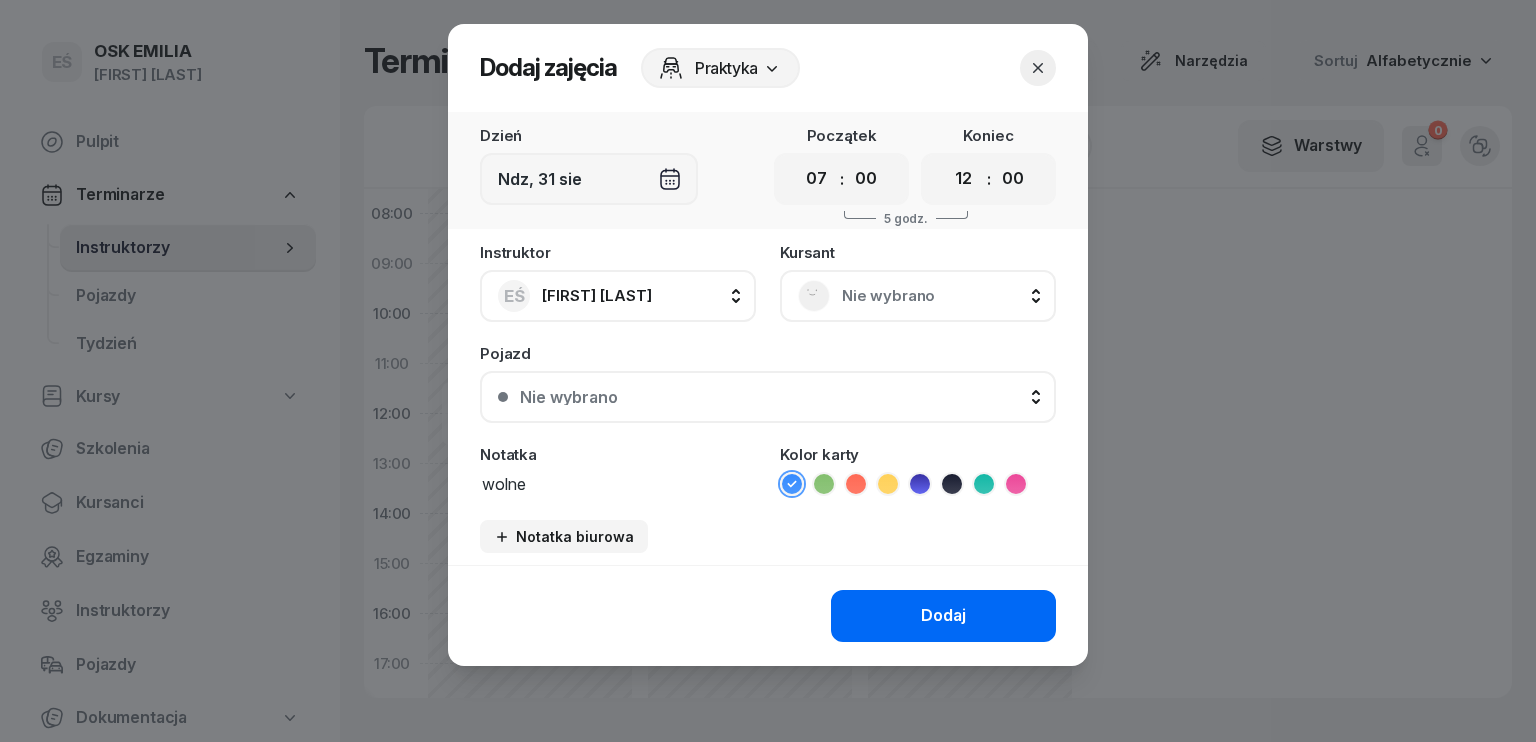 click on "Dodaj" at bounding box center [943, 616] 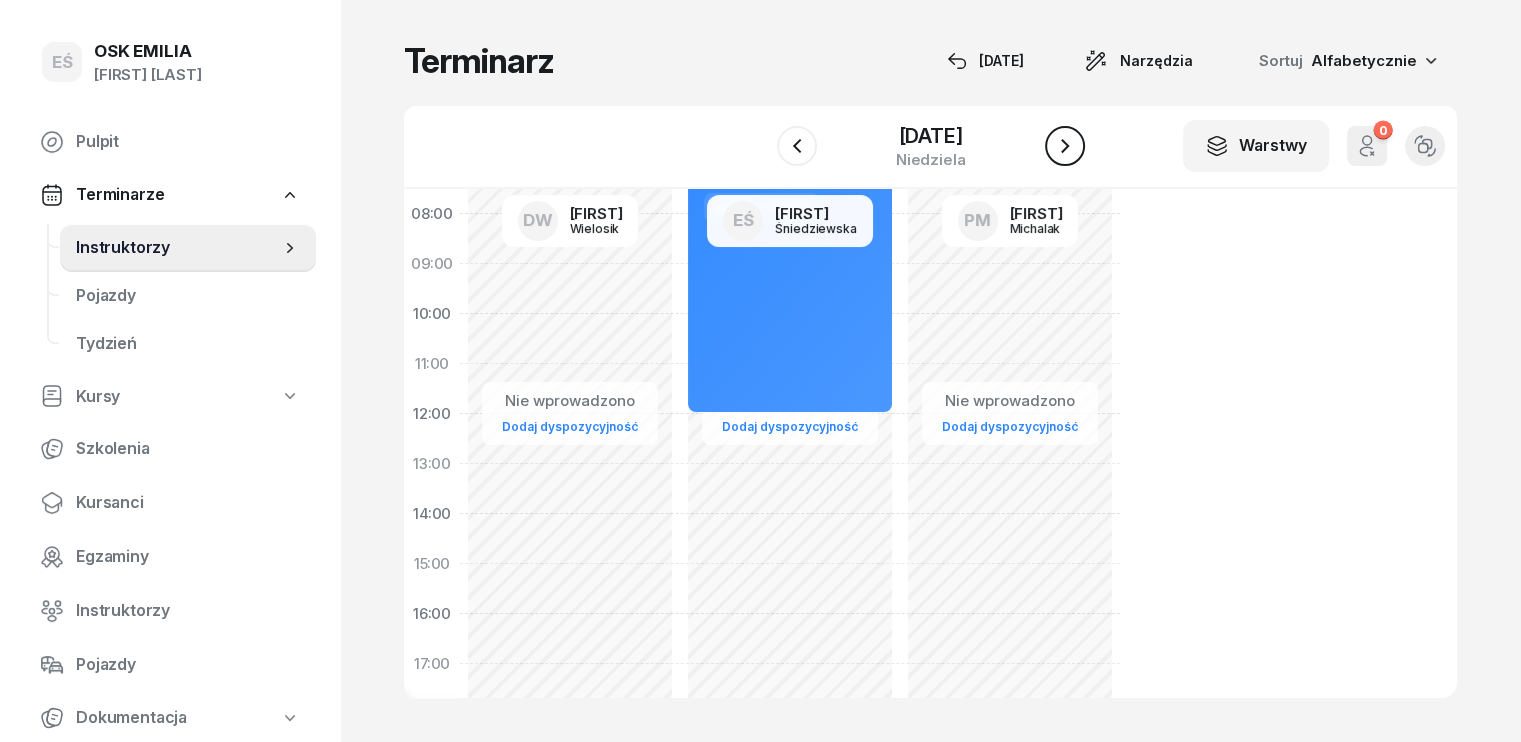 click 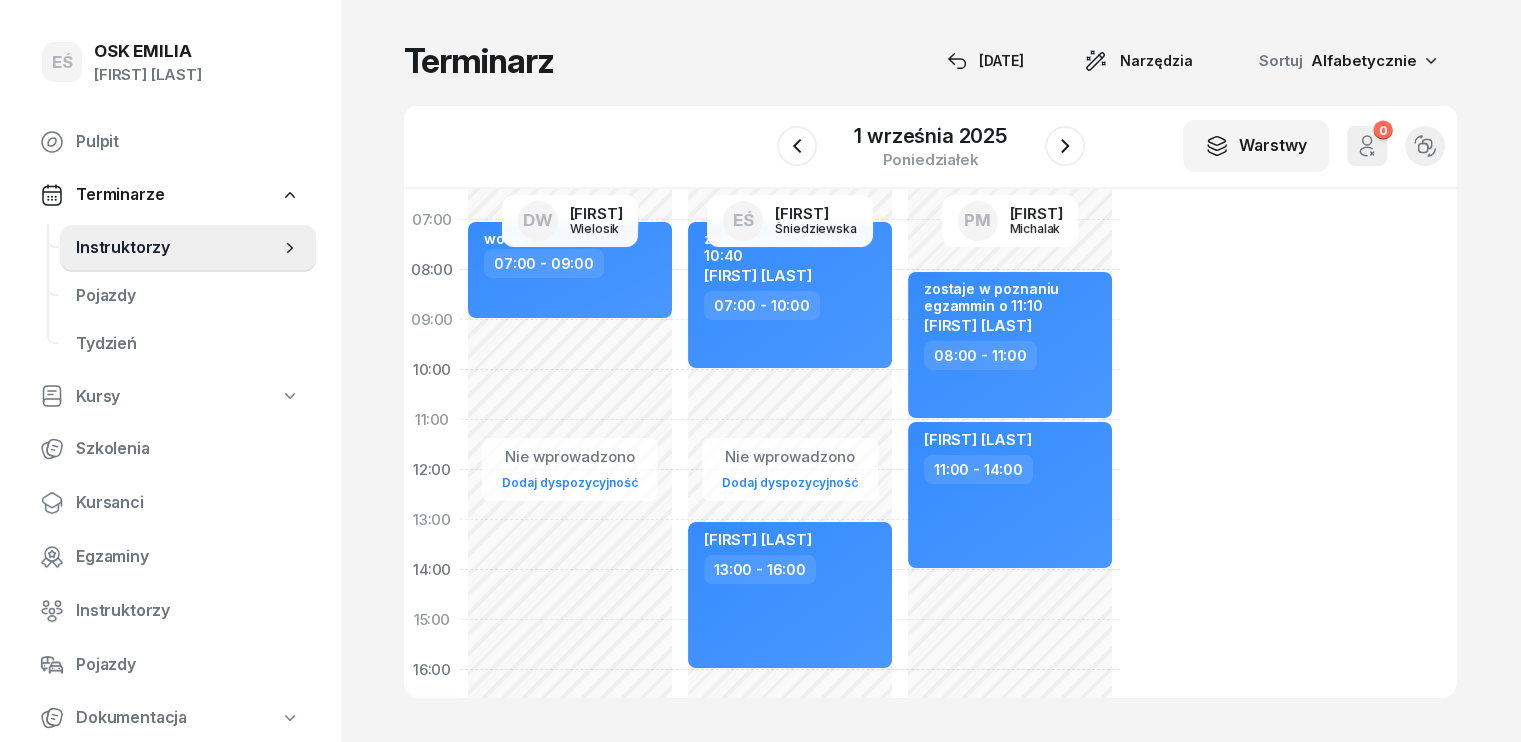 scroll, scrollTop: 0, scrollLeft: 0, axis: both 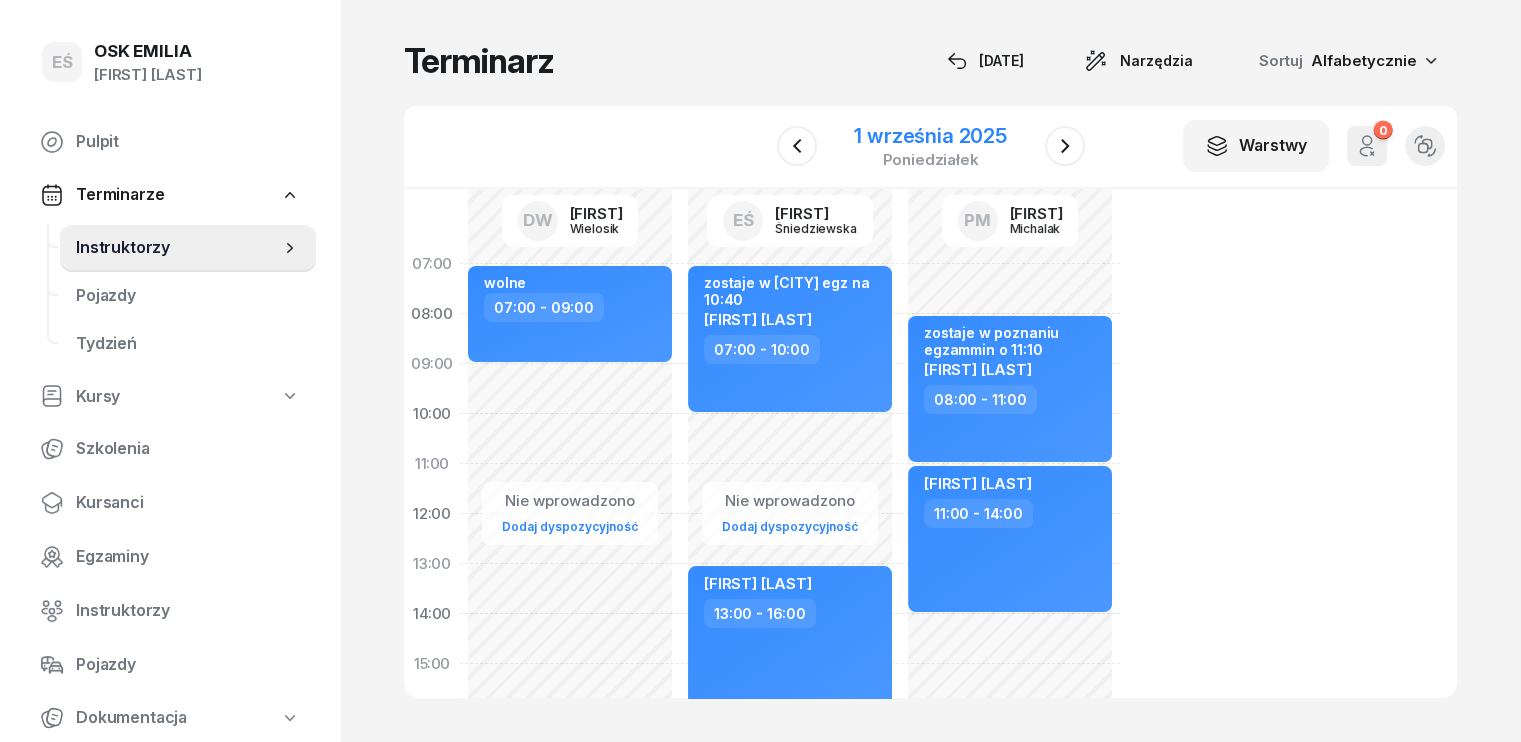 click on "1 września 2025" at bounding box center (930, 136) 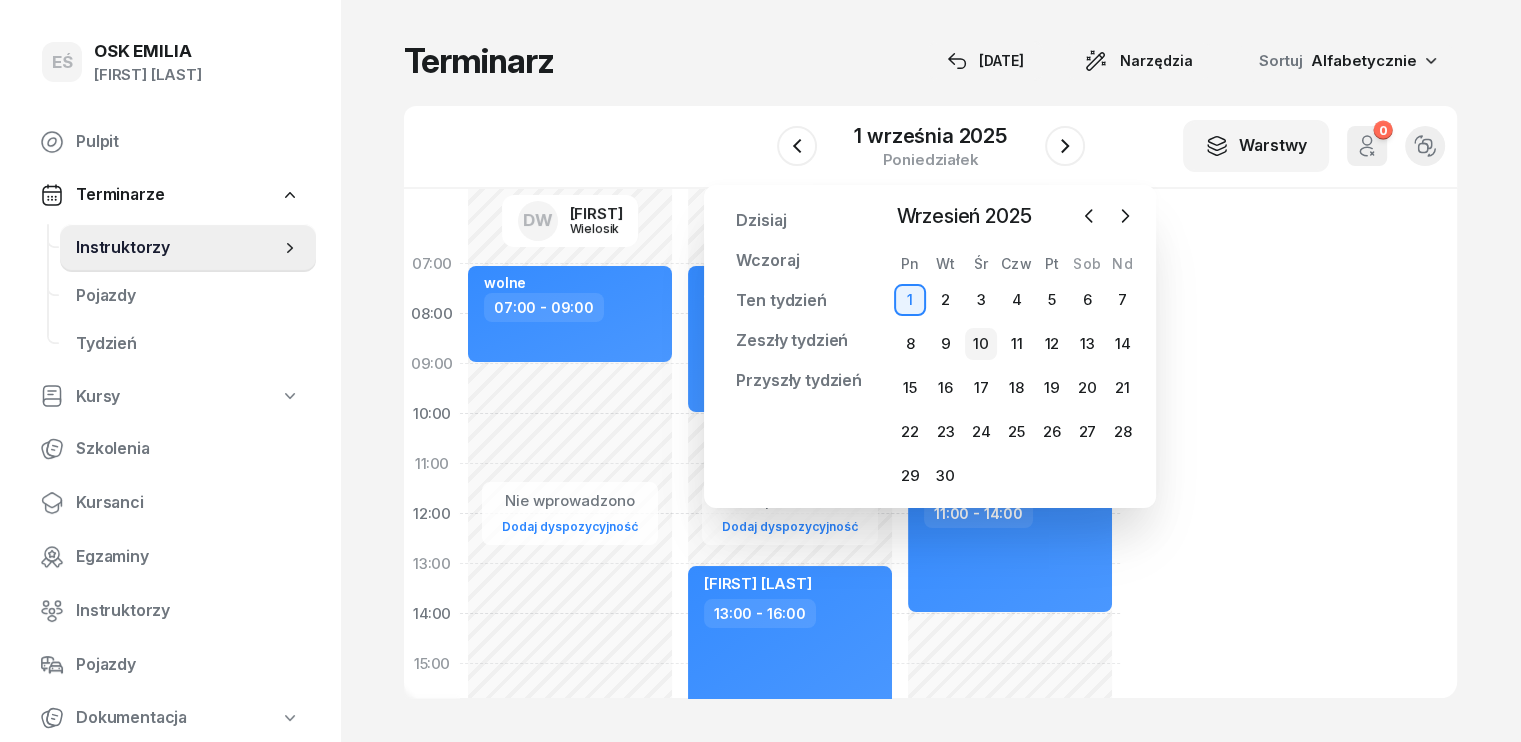 click on "10" at bounding box center (981, 344) 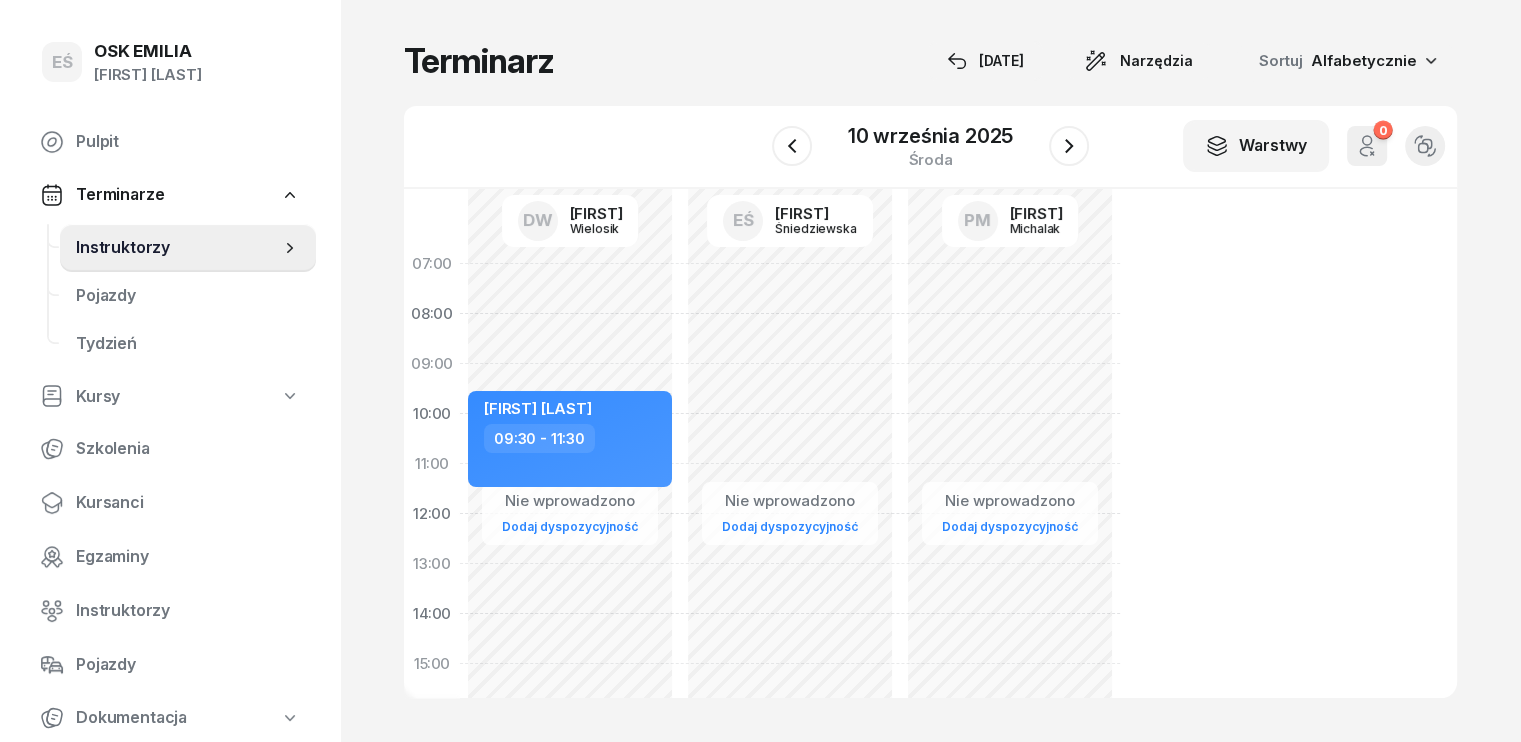 click on "Nie wprowadzono Dodaj dyspozycyjność" 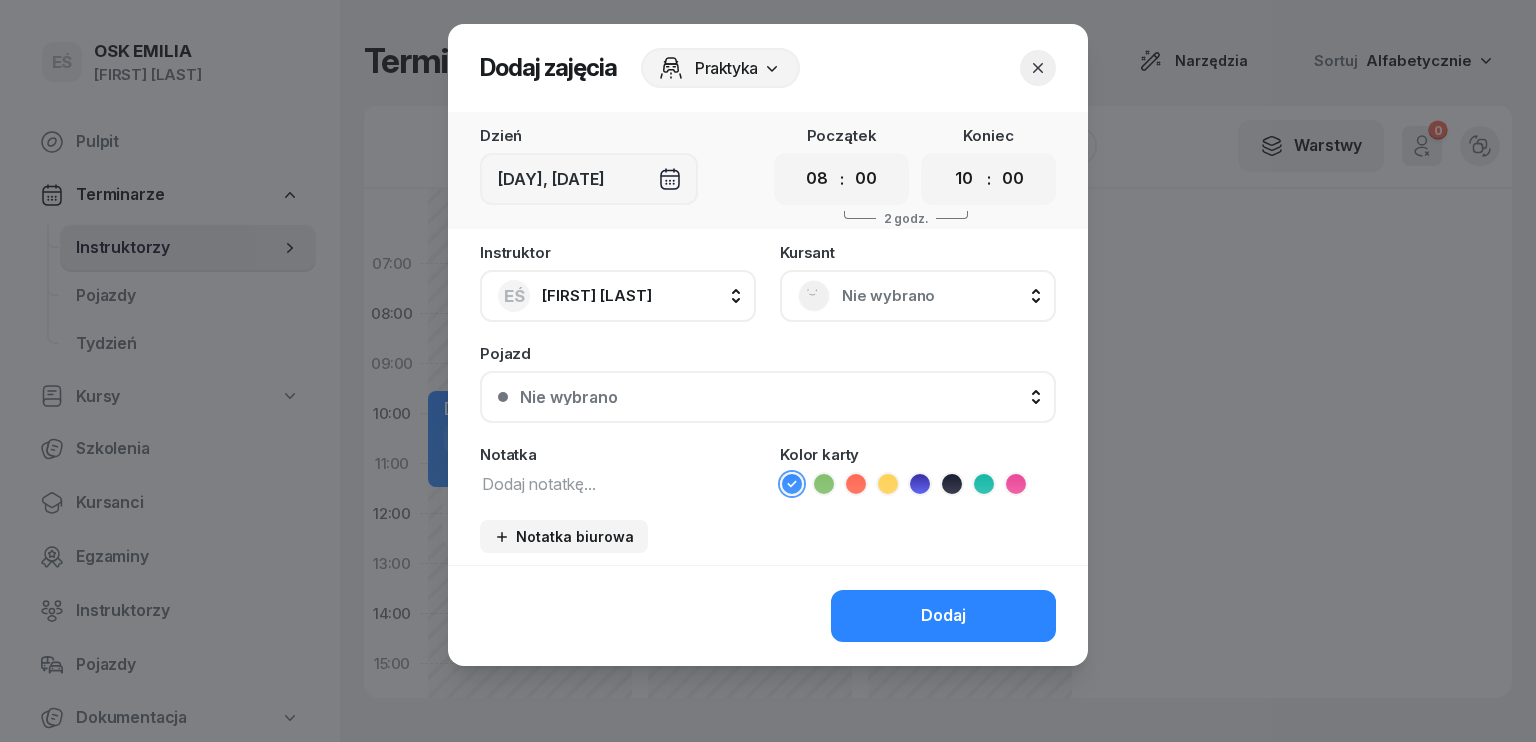 click at bounding box center (618, 483) 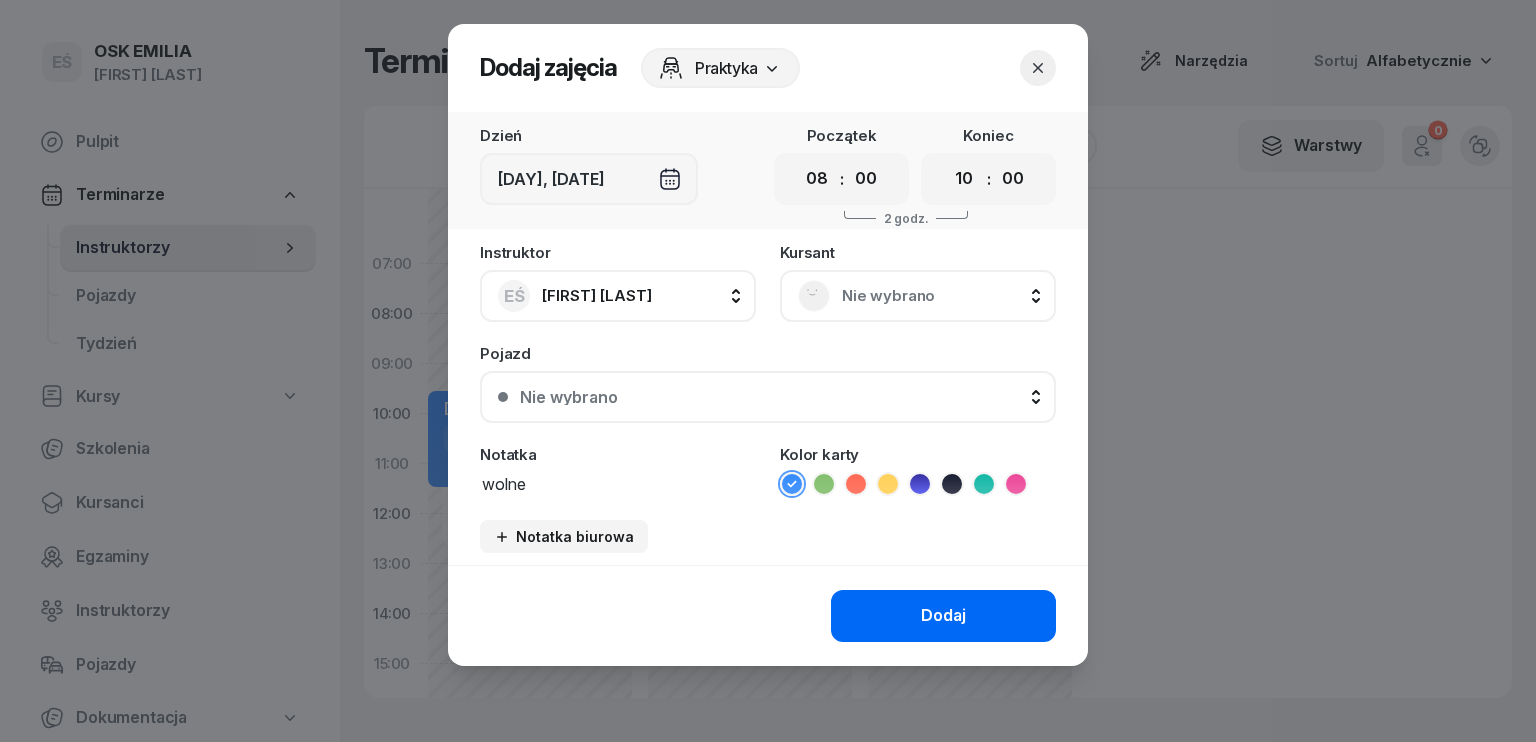 type on "wolne" 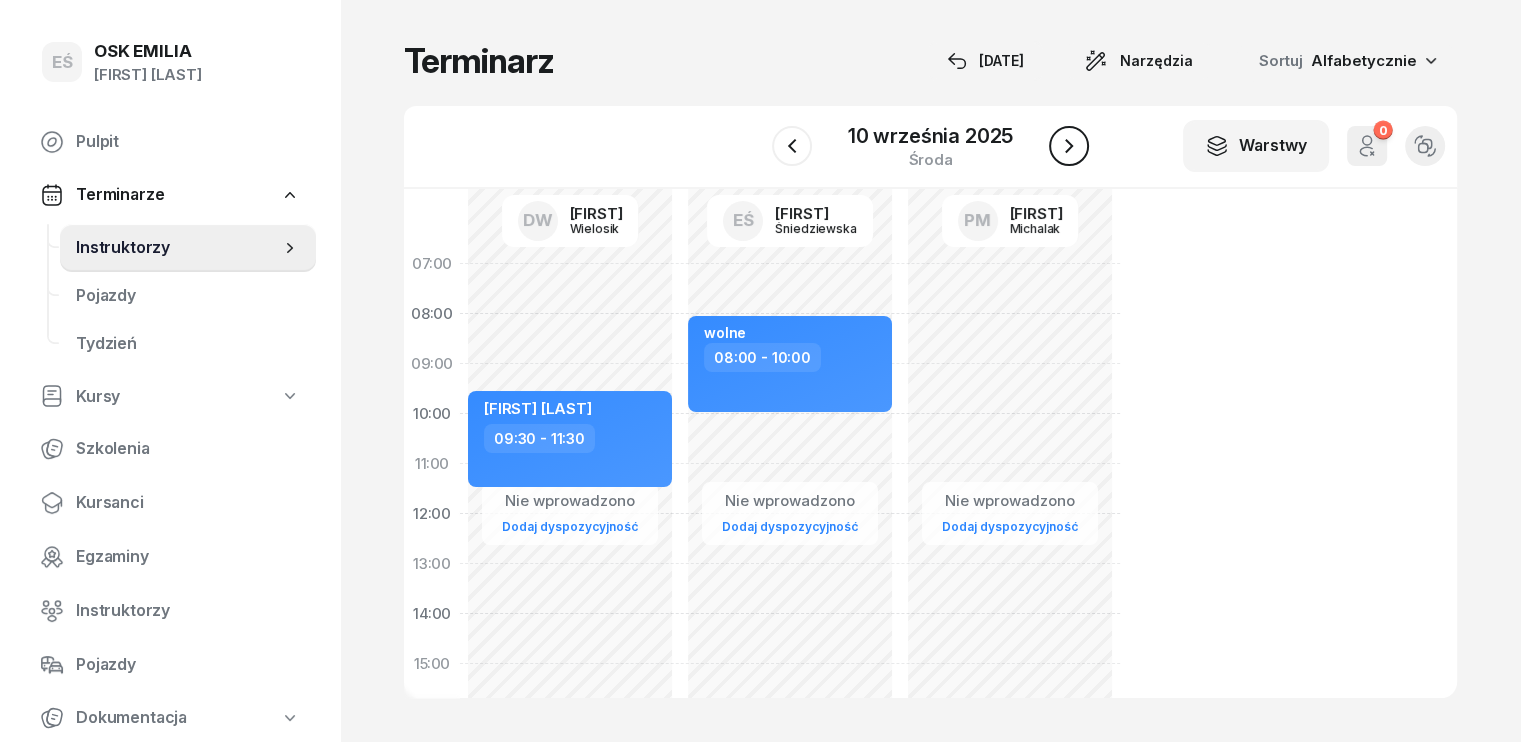 click 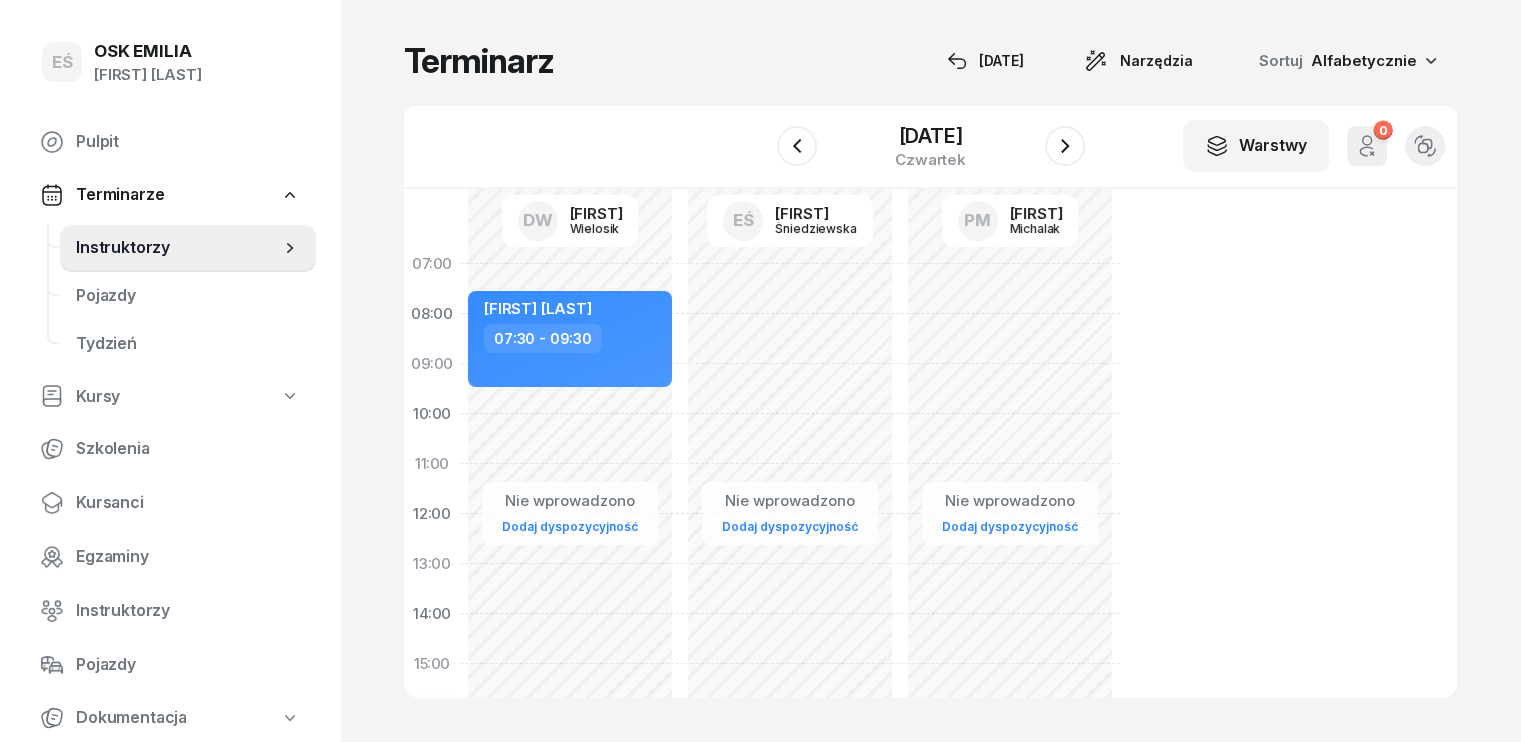 click on "Nie wprowadzono Dodaj dyspozycyjność" 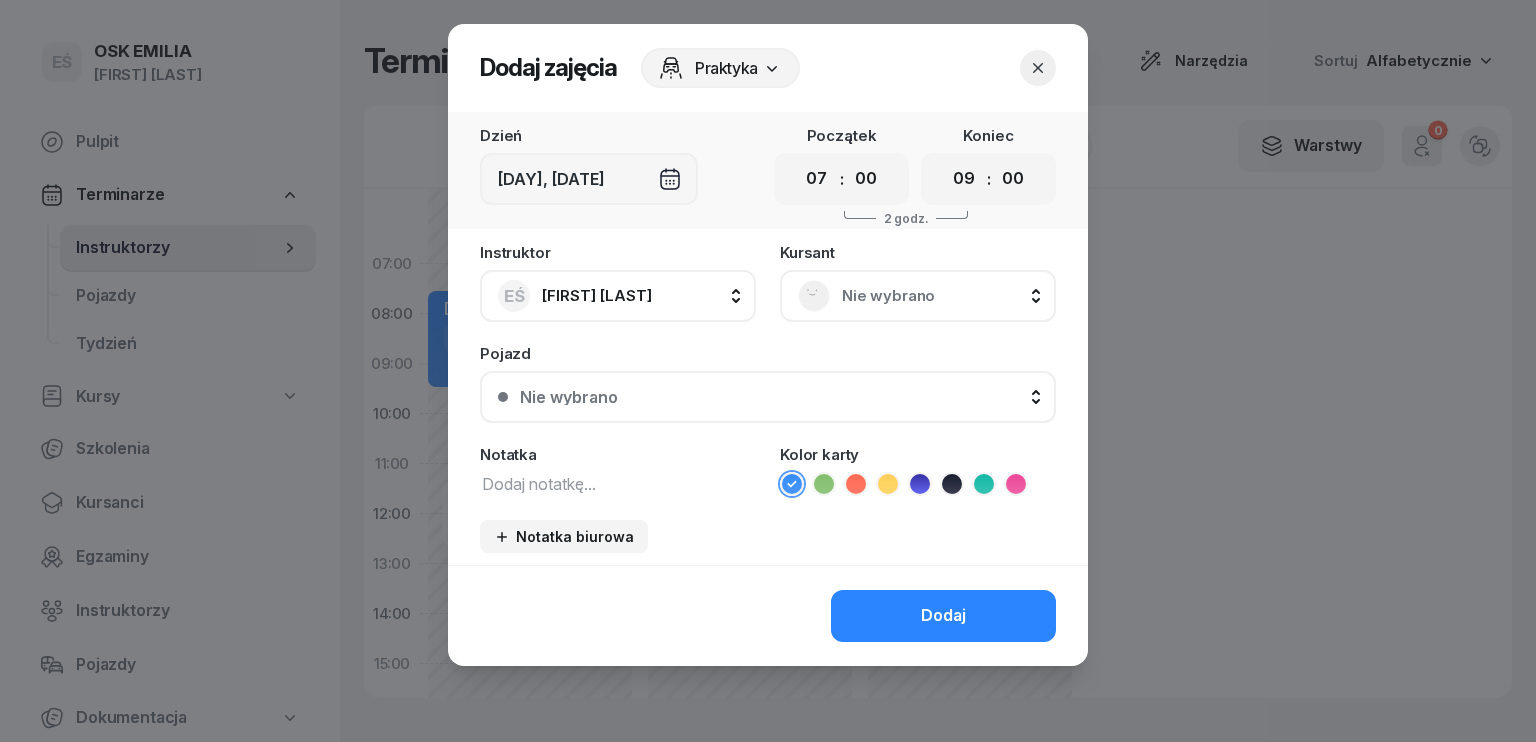 click at bounding box center (618, 483) 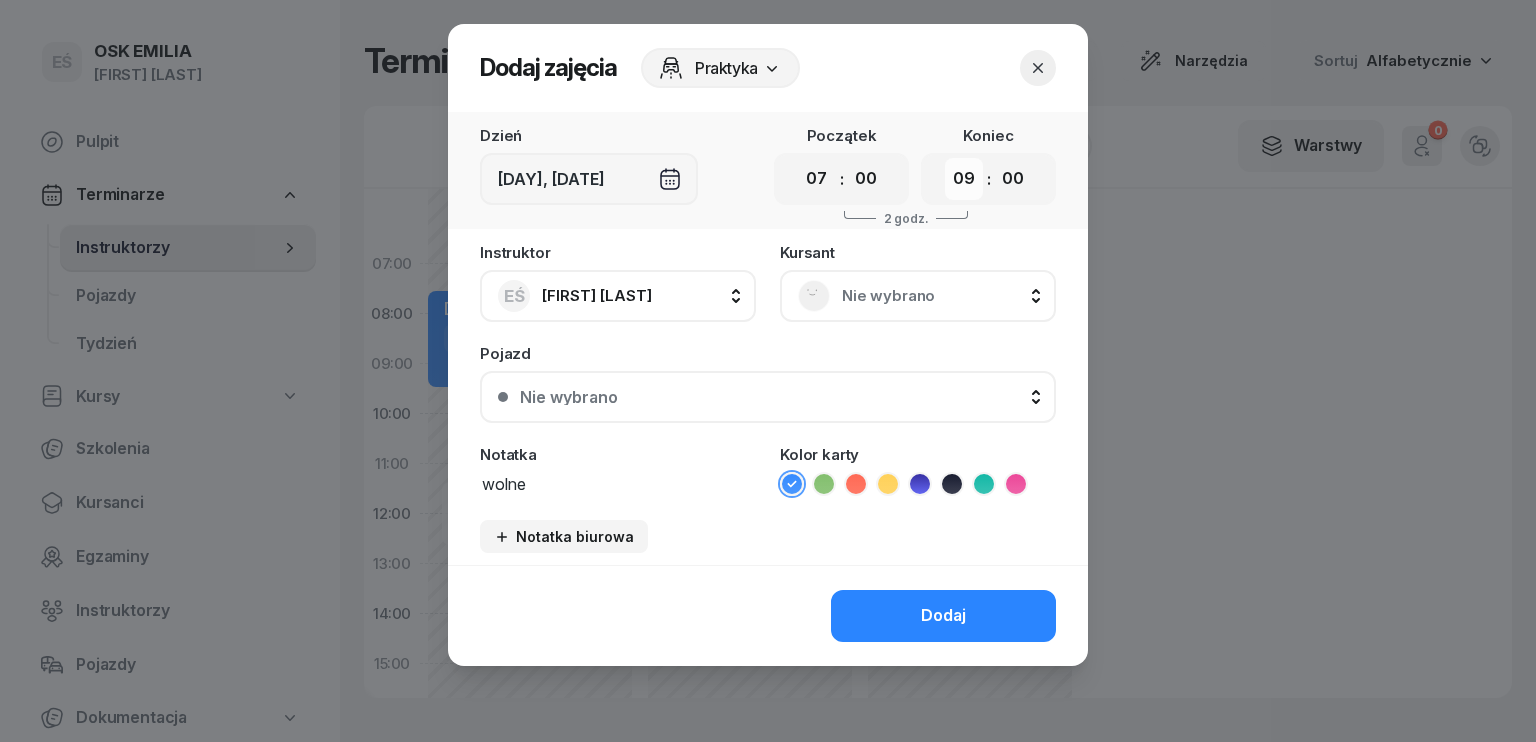 type on "wolne" 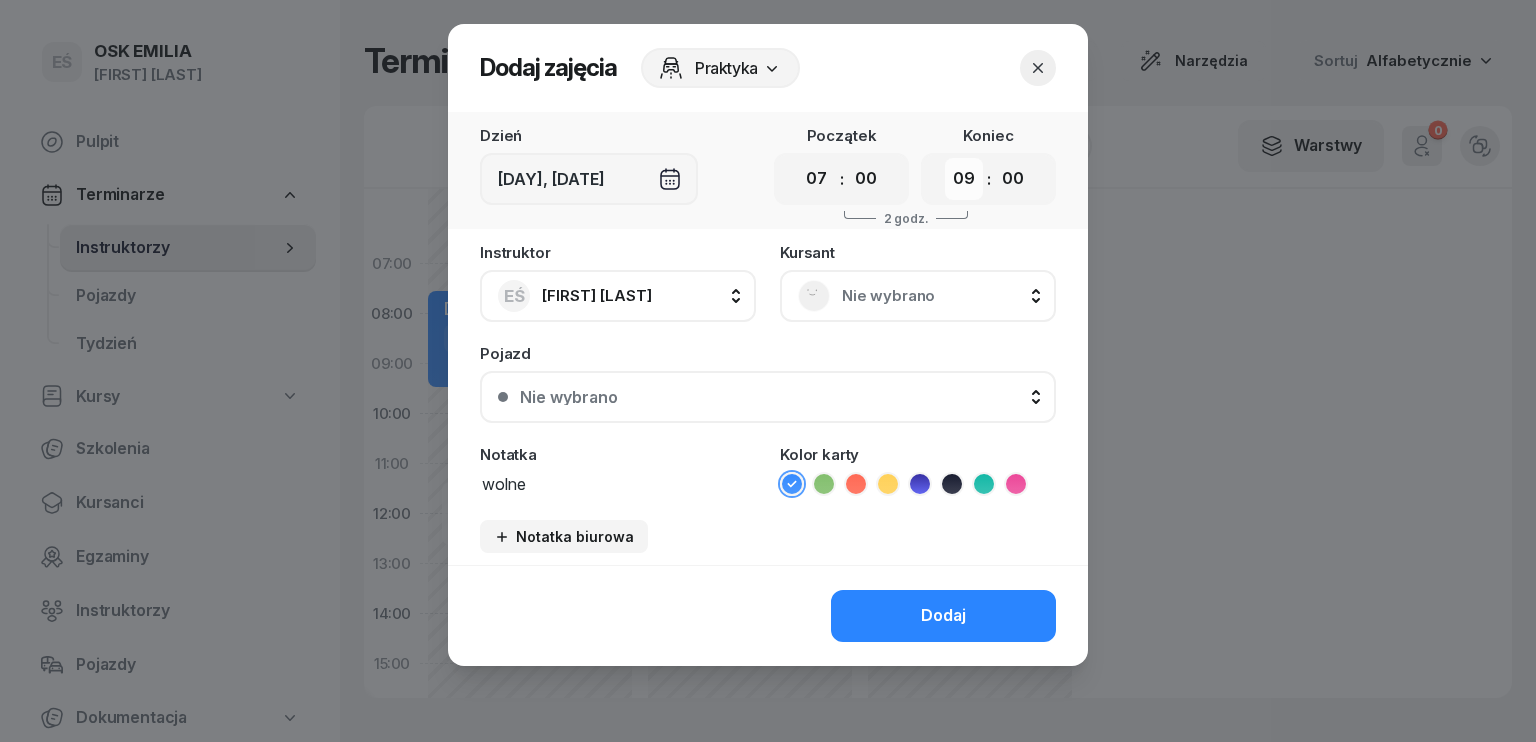 select on "14" 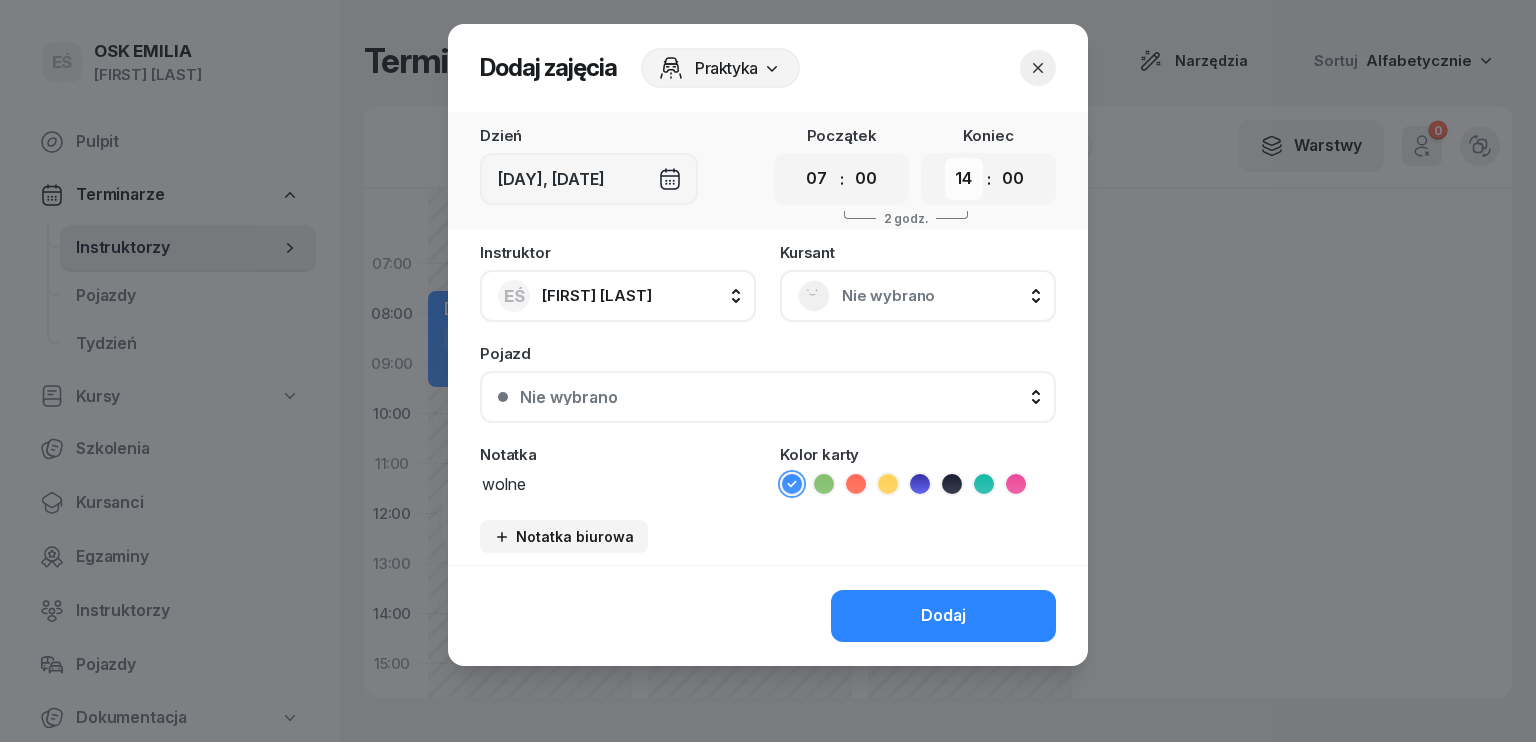 click on "00 01 02 03 04 05 06 07 08 09 10 11 12 13 14 15 16 17 18 19 20 21 22 23" at bounding box center (964, 179) 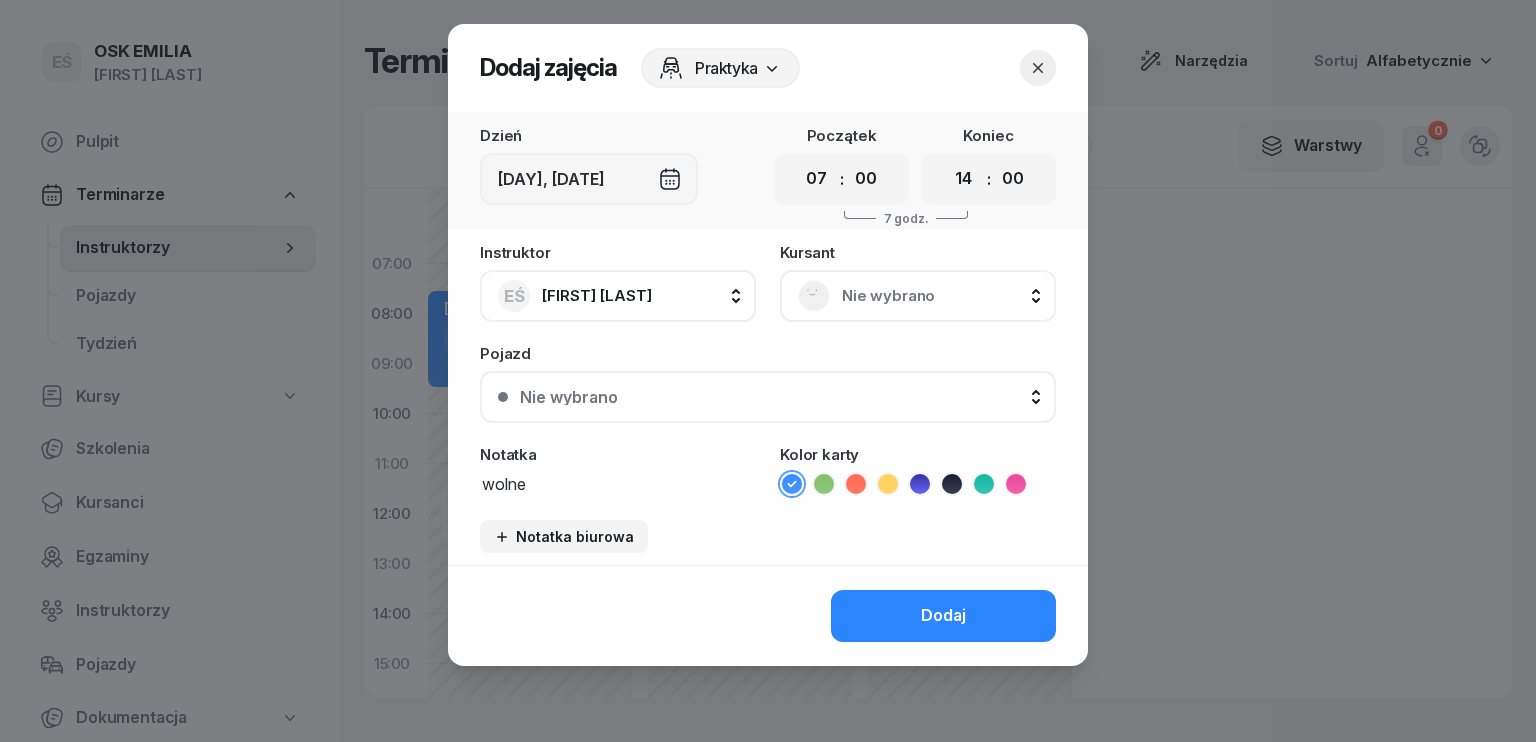 click on "Dodaj" at bounding box center (943, 616) 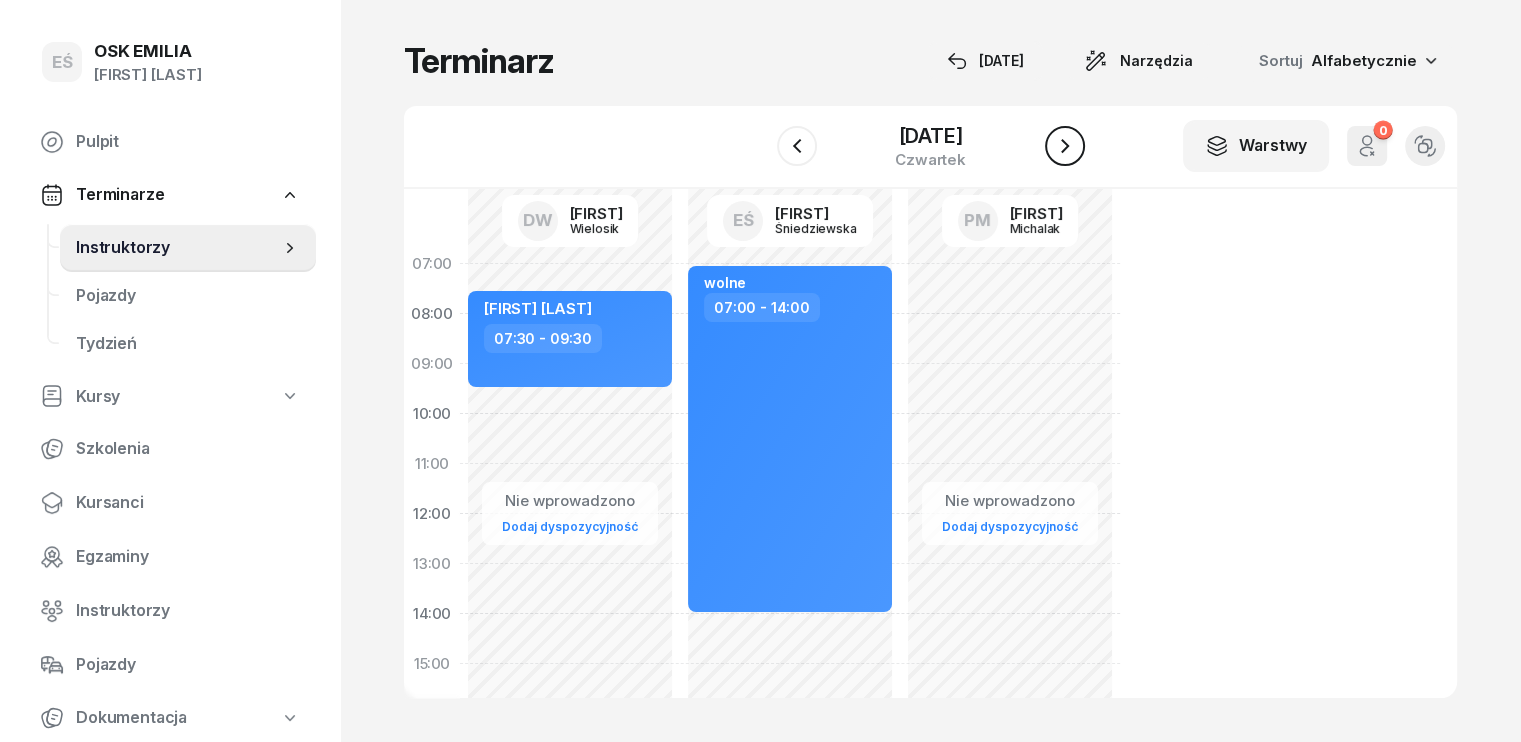 click 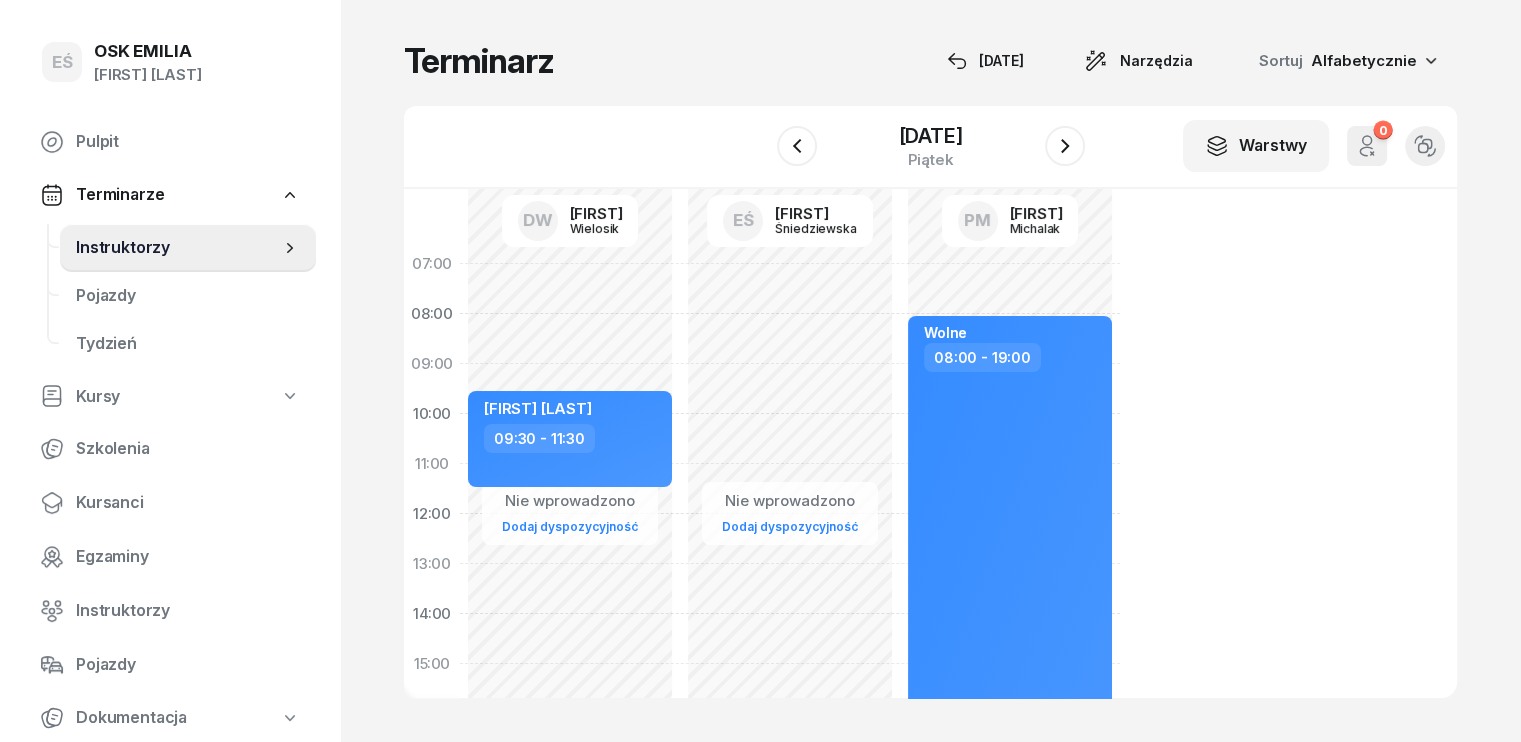 click on "Nie wprowadzono Dodaj dyspozycyjność" 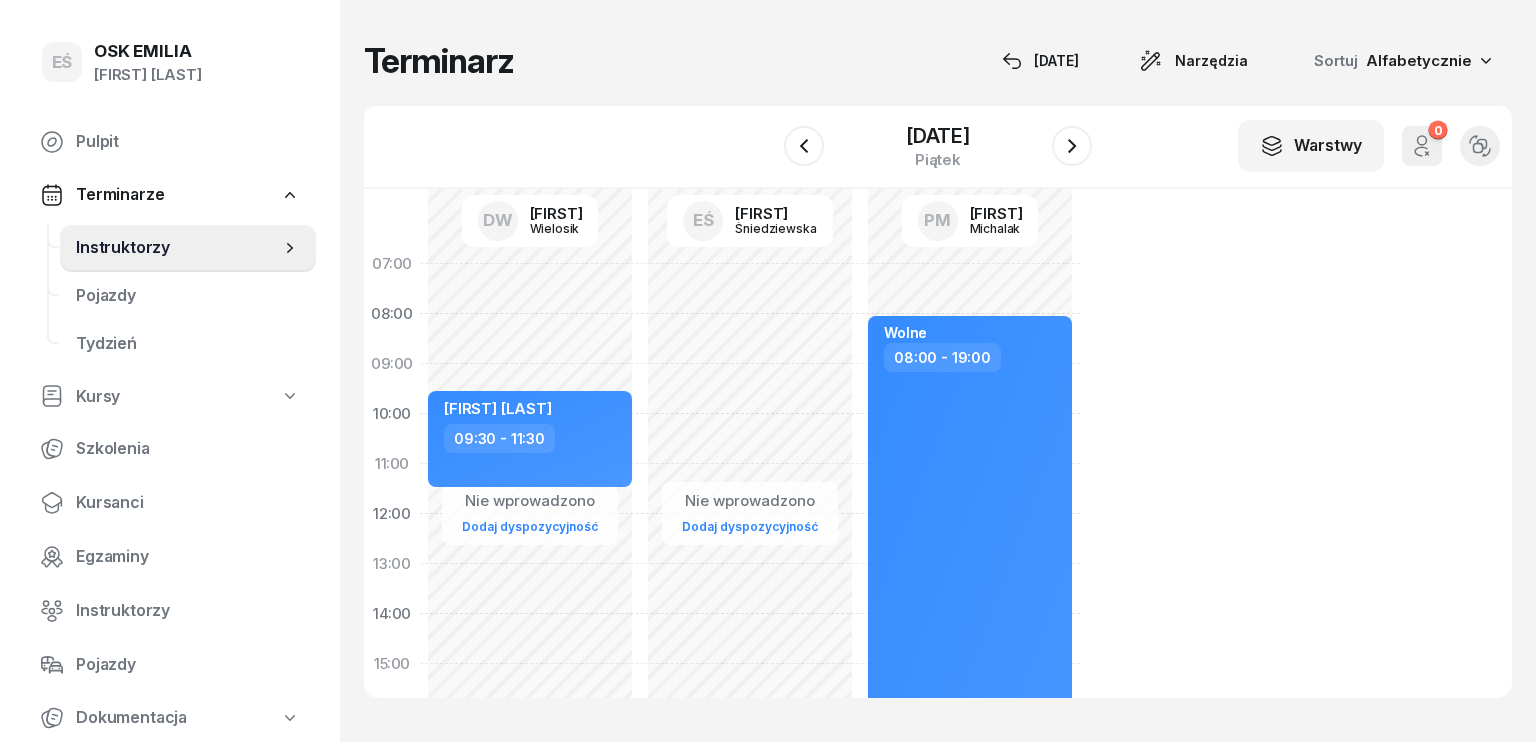 select on "08" 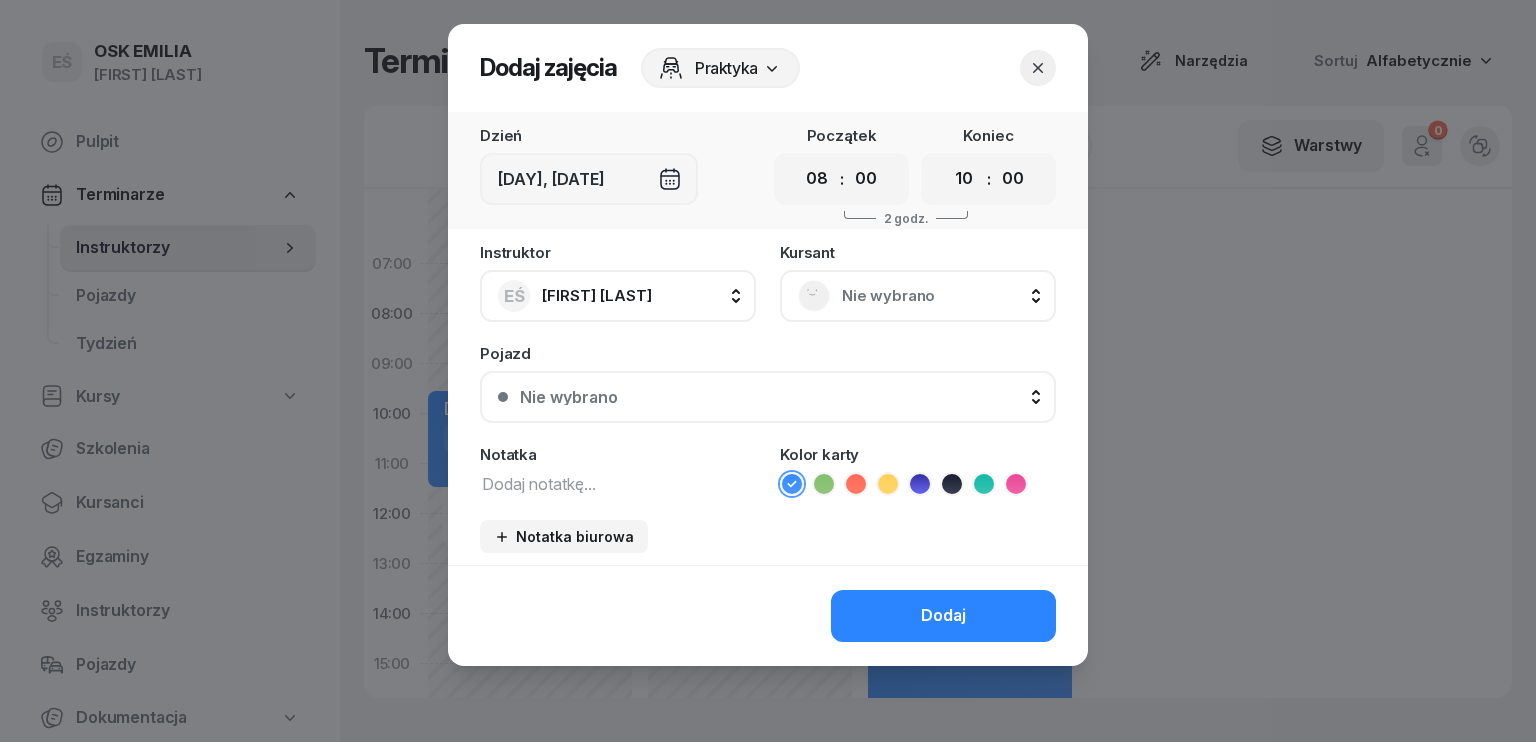 click at bounding box center (618, 483) 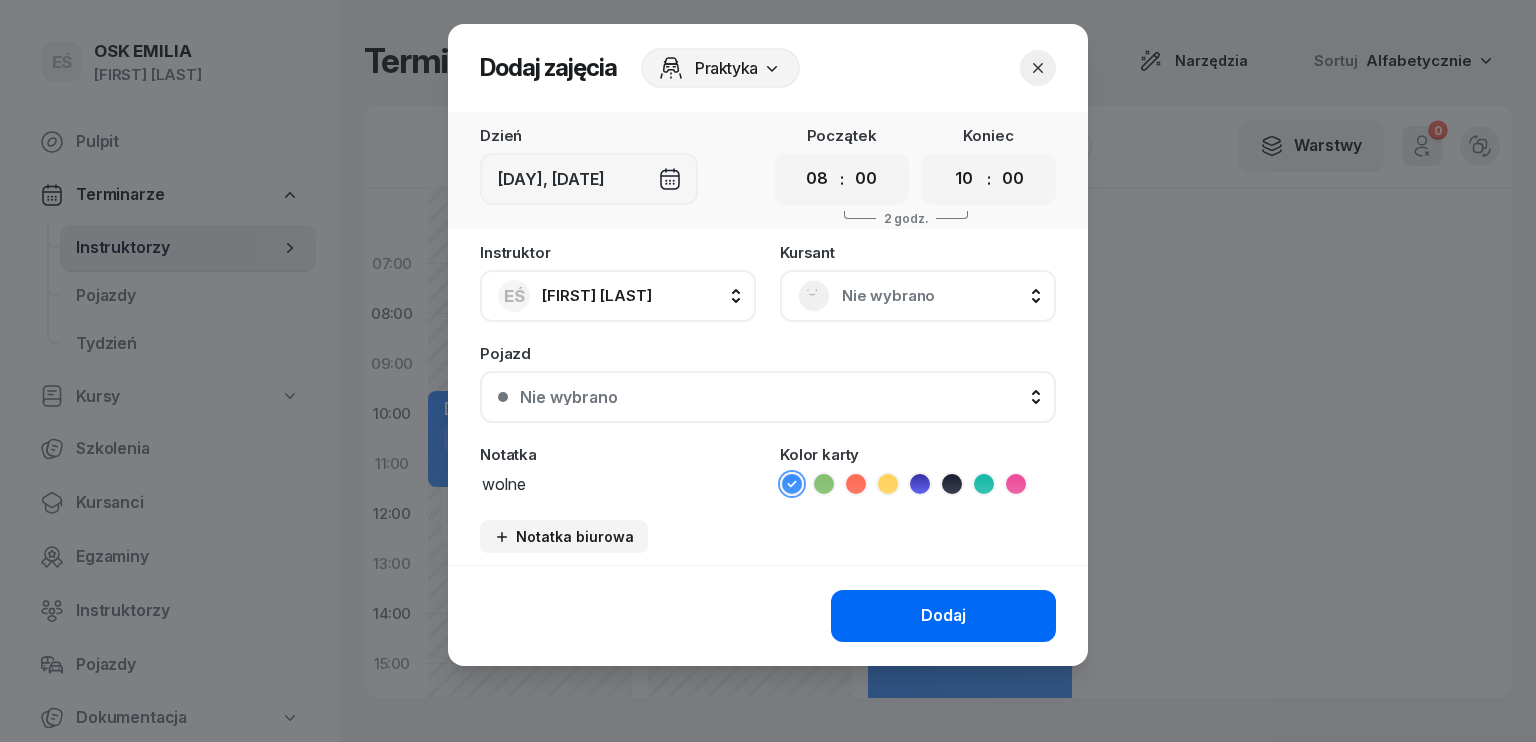 type on "wolne" 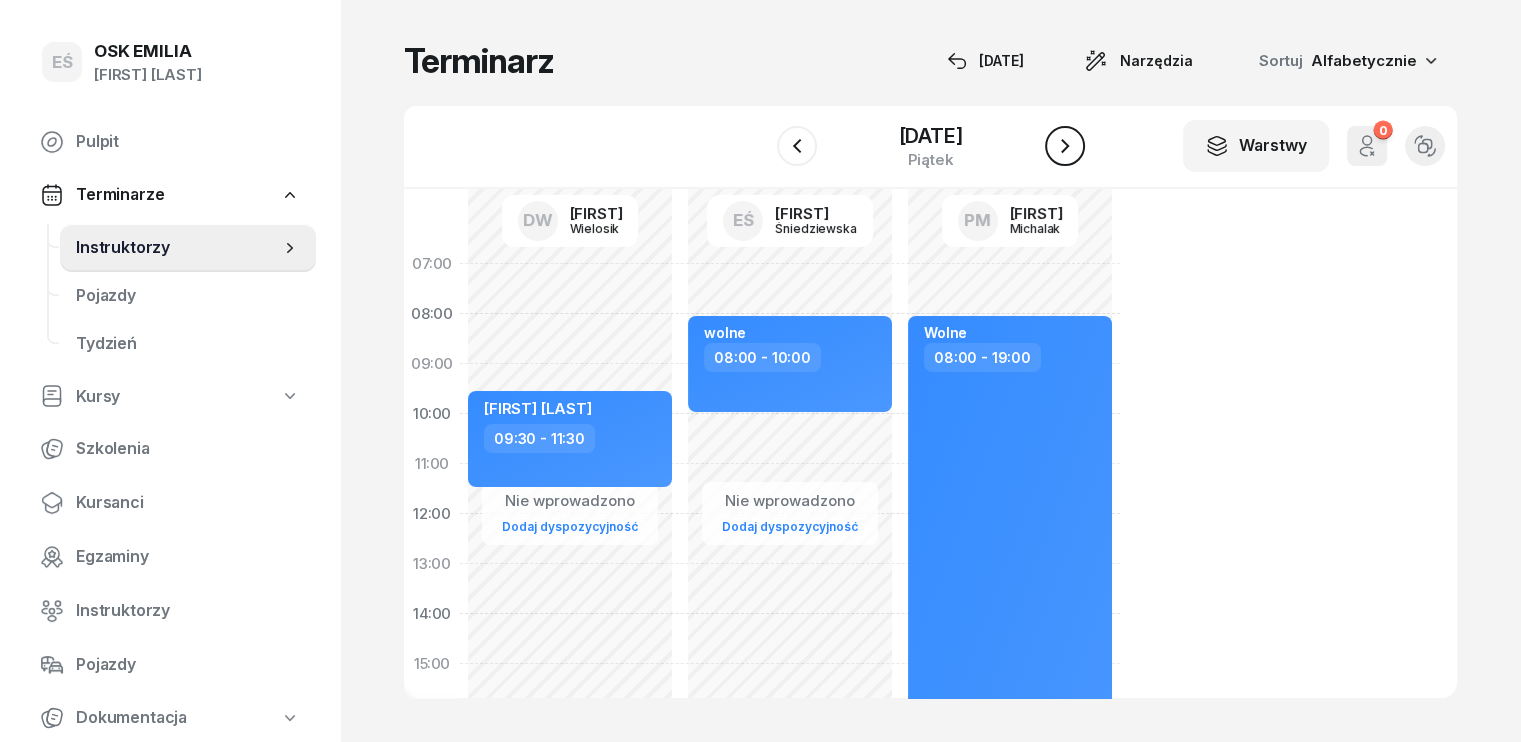 click 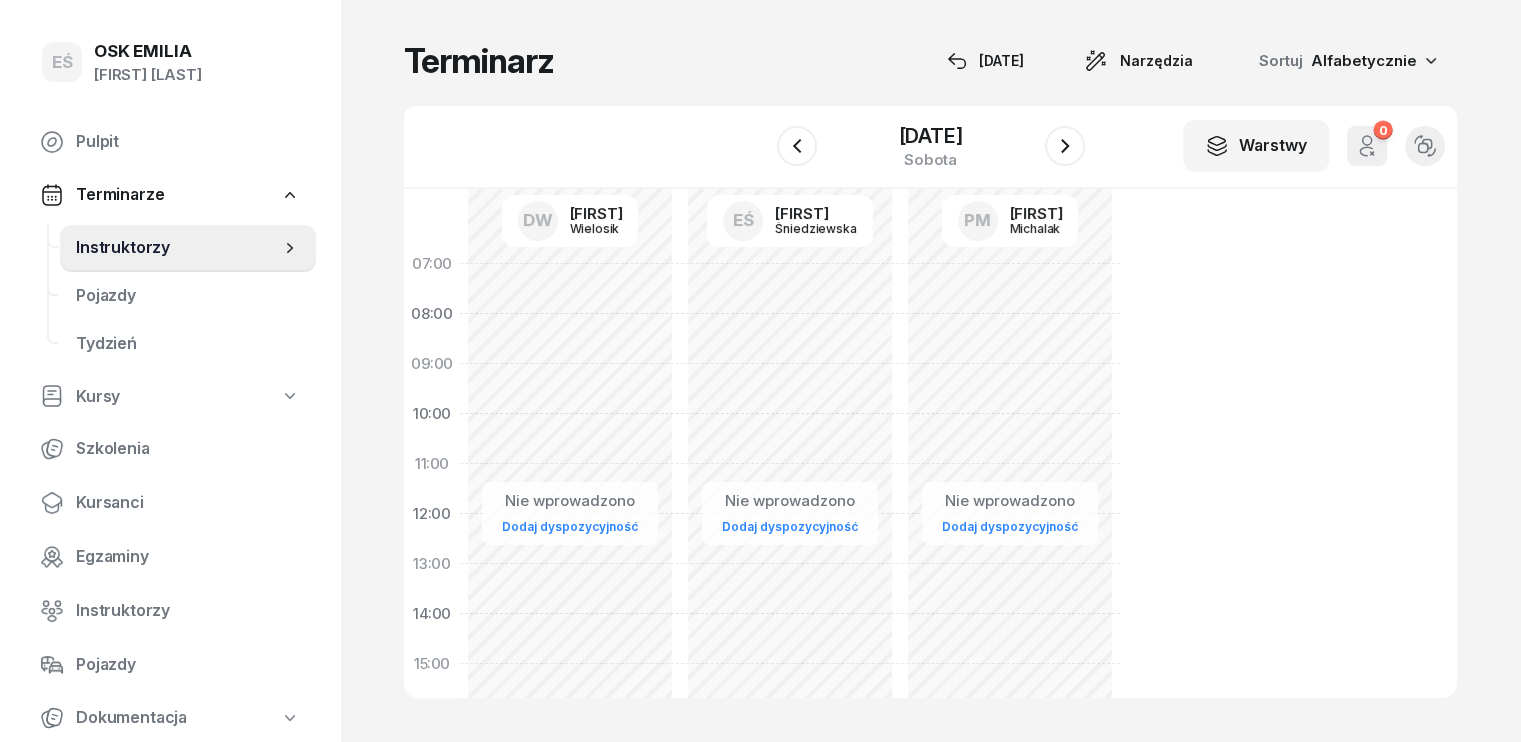click on "Nie wprowadzono Dodaj dyspozycyjność" 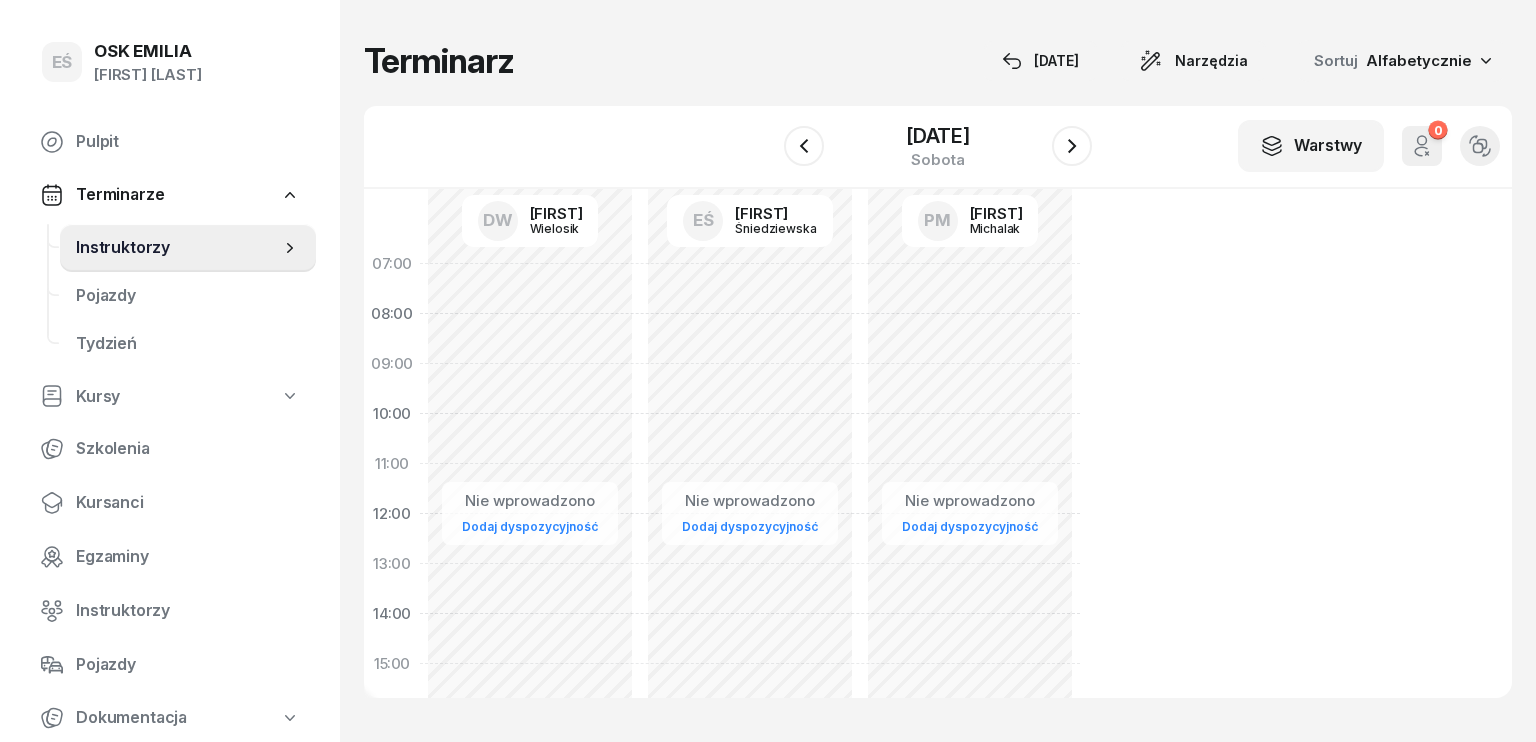 select on "08" 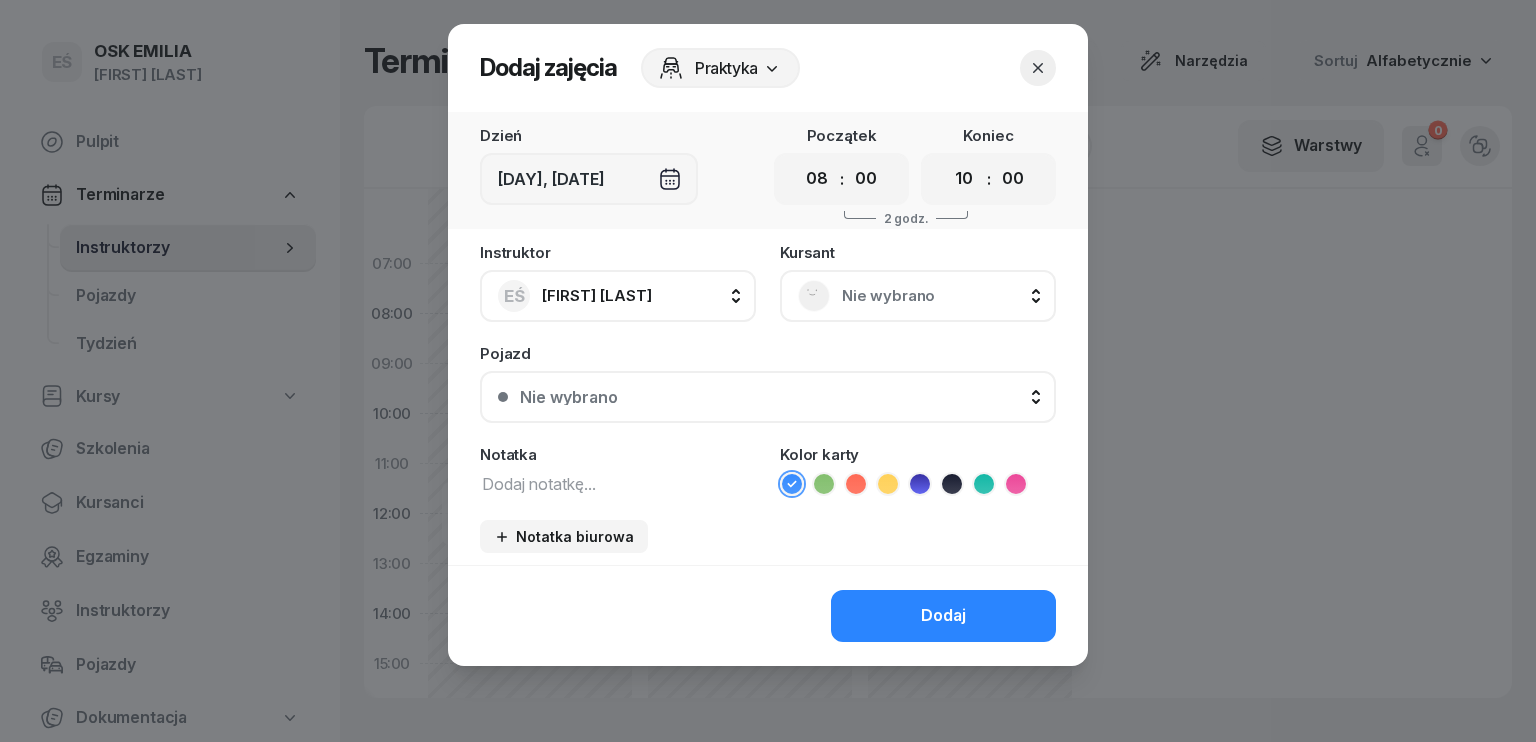 click at bounding box center [618, 483] 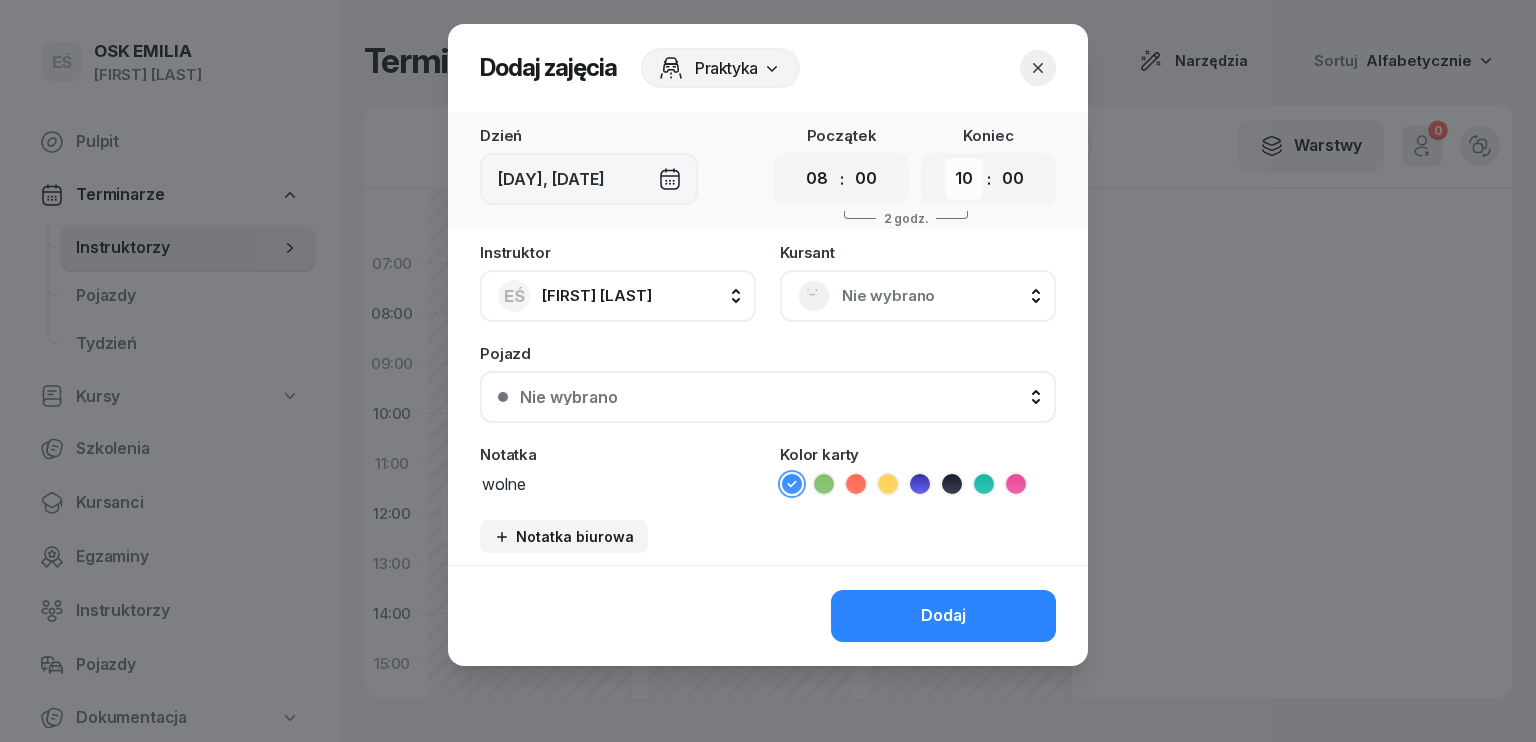 type on "wolne" 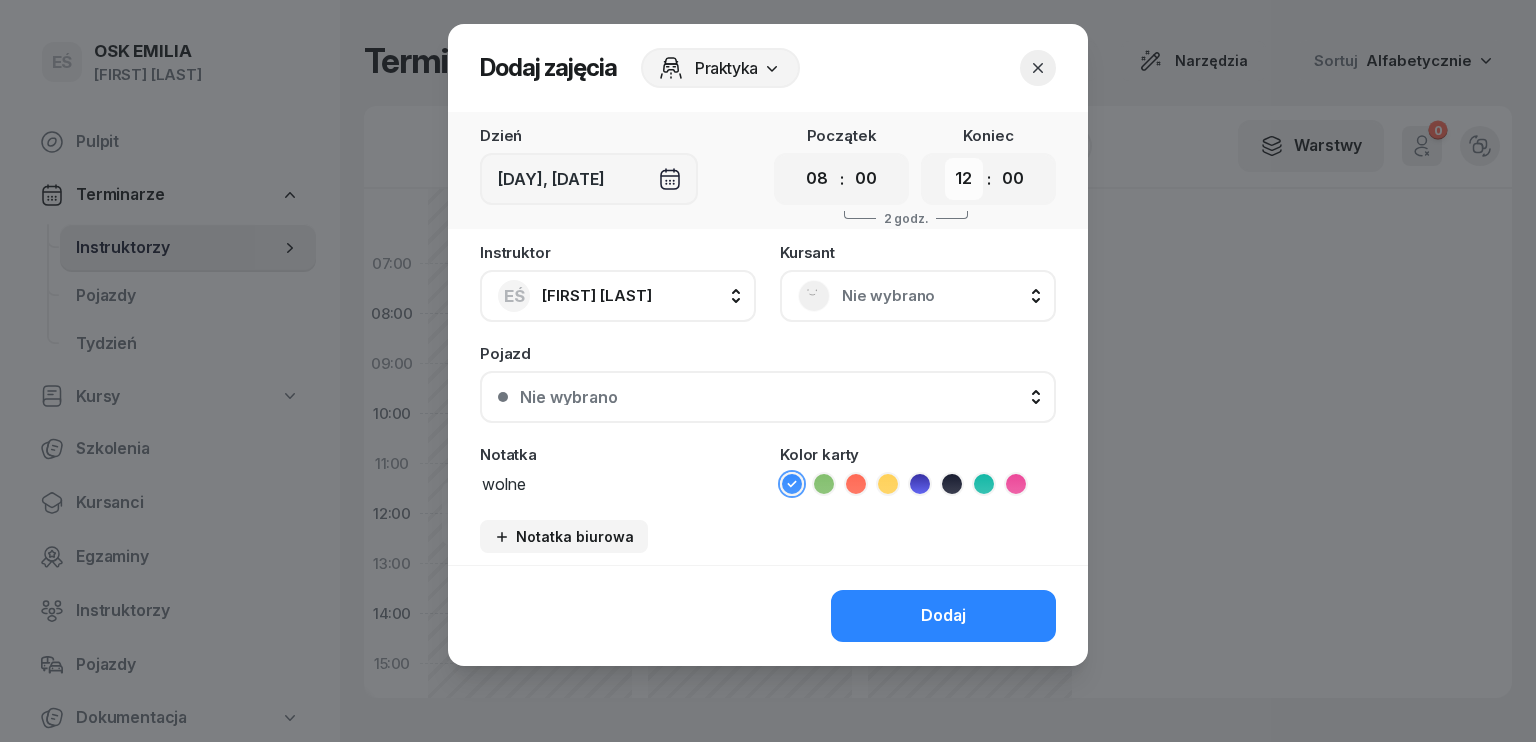 click on "00 01 02 03 04 05 06 07 08 09 10 11 12 13 14 15 16 17 18 19 20 21 22 23" at bounding box center [964, 179] 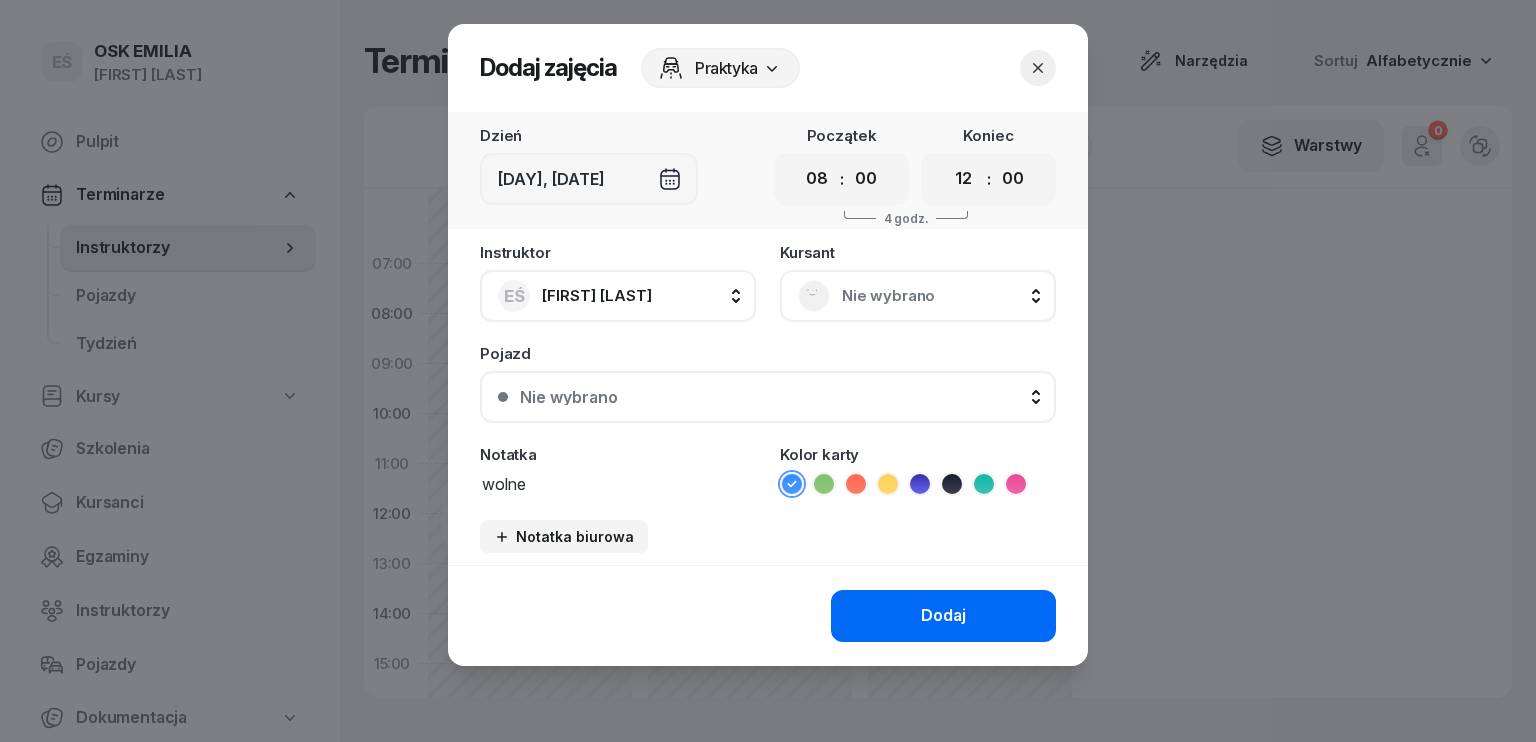 click on "Dodaj" at bounding box center (943, 616) 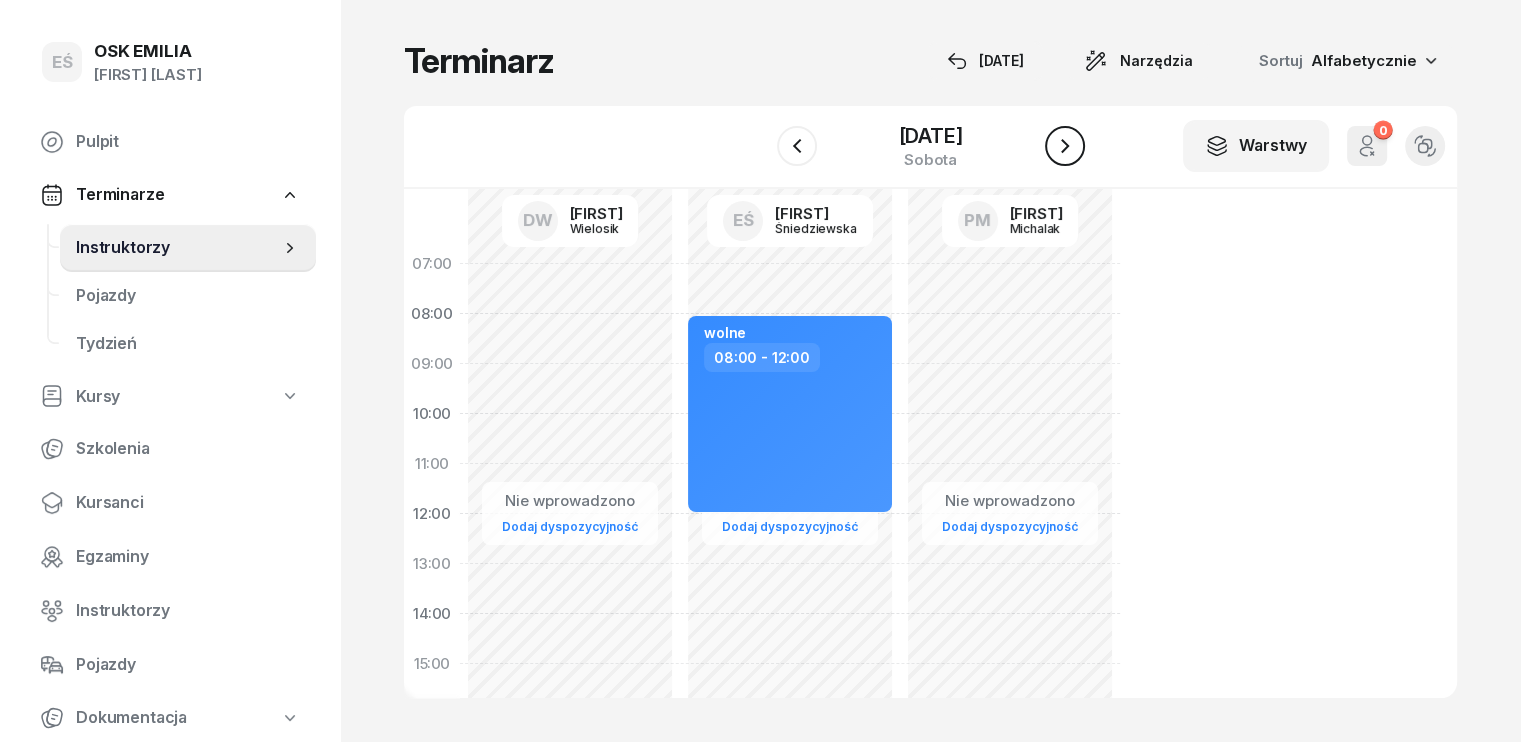 click 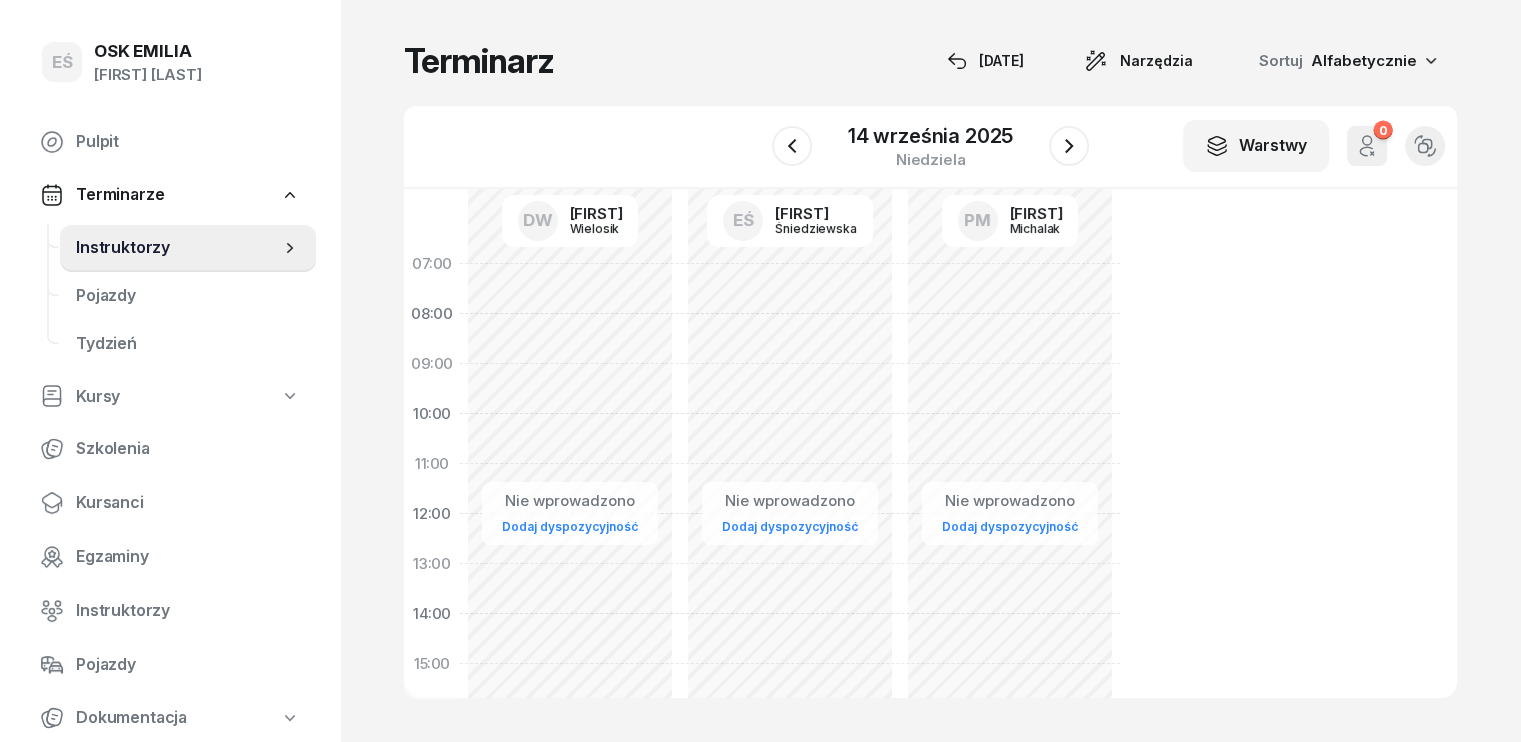 click on "Nie wprowadzono Dodaj dyspozycyjność" 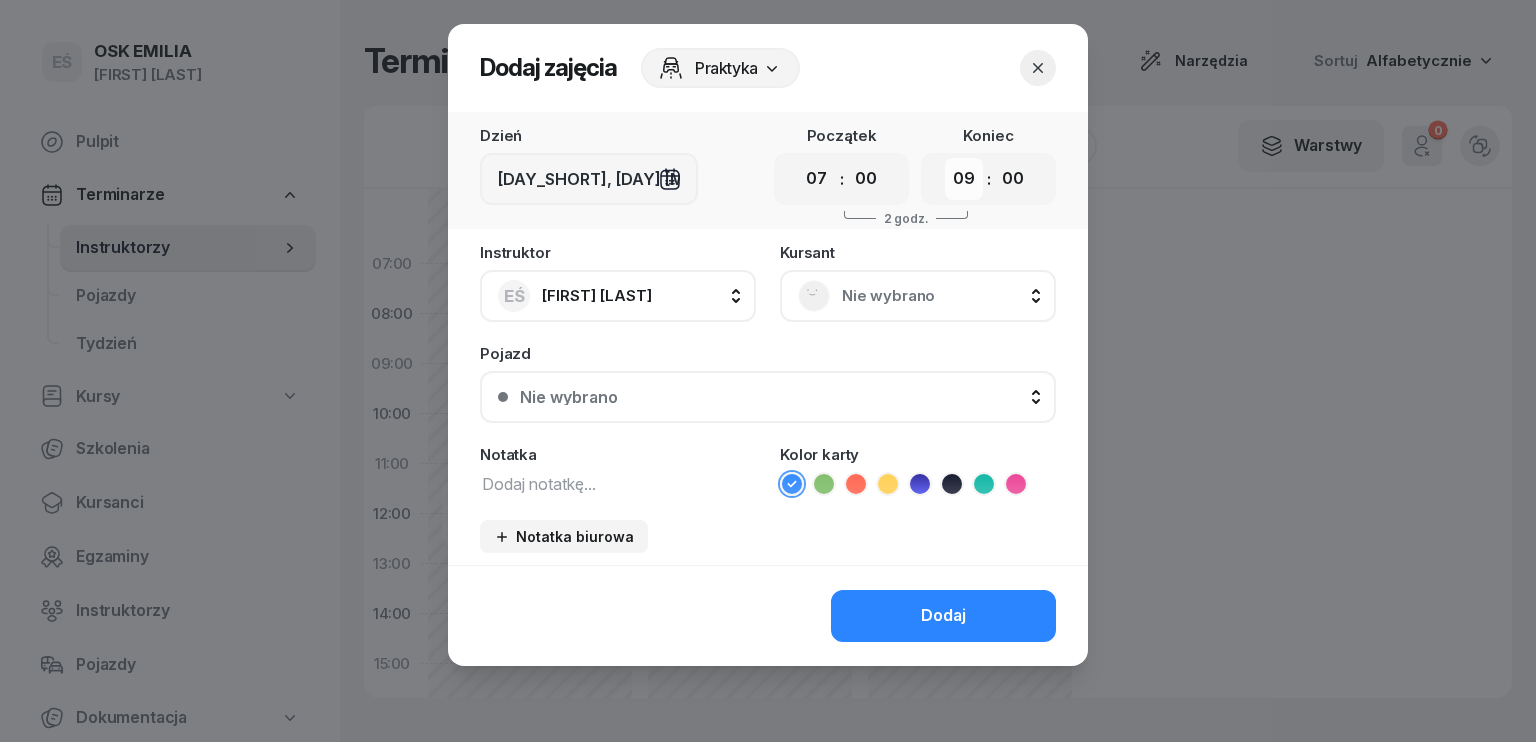 click on "00 01 02 03 04 05 06 07 08 09 10 11 12 13 14 15 16 17 18 19 20 21 22 23" at bounding box center (964, 179) 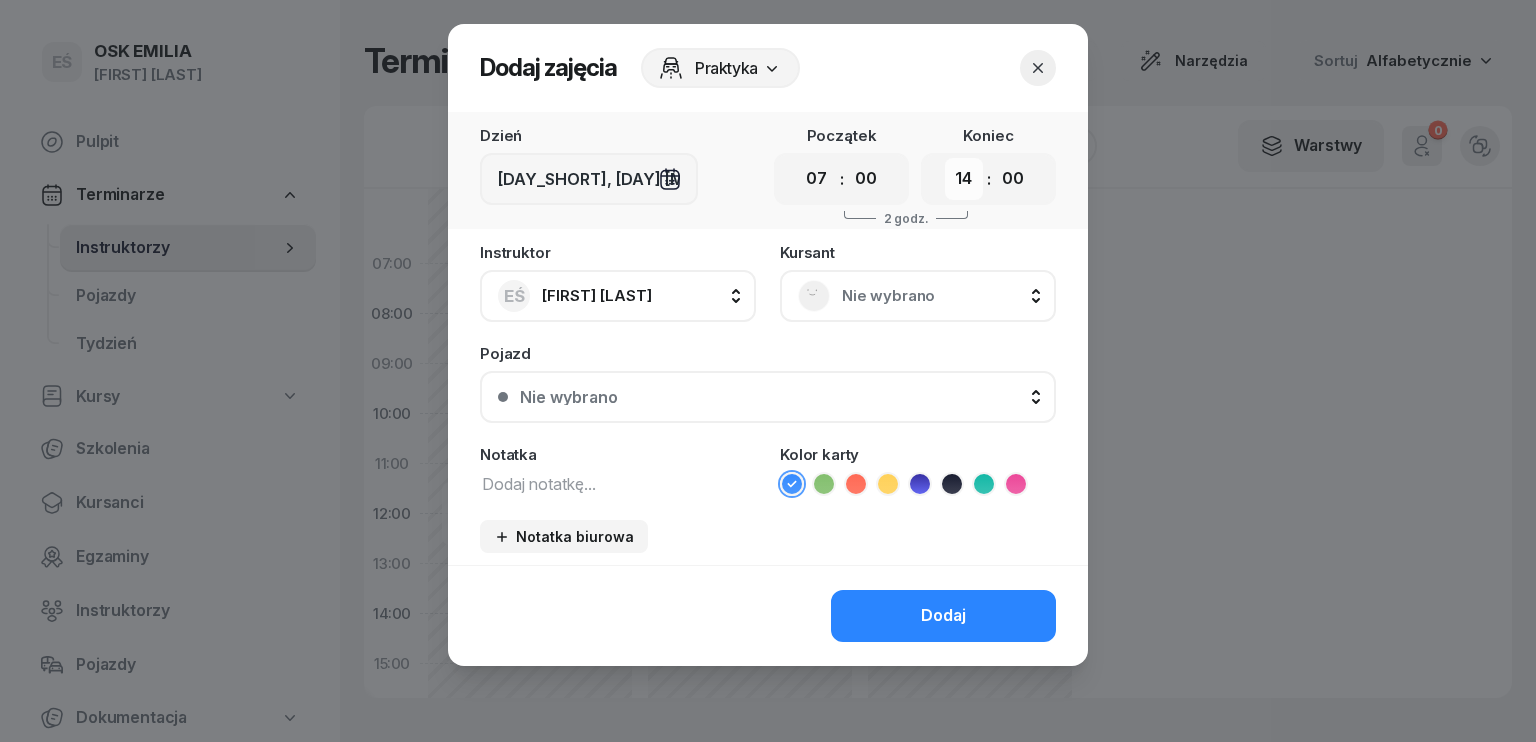 click on "00 01 02 03 04 05 06 07 08 09 10 11 12 13 14 15 16 17 18 19 20 21 22 23" at bounding box center (964, 179) 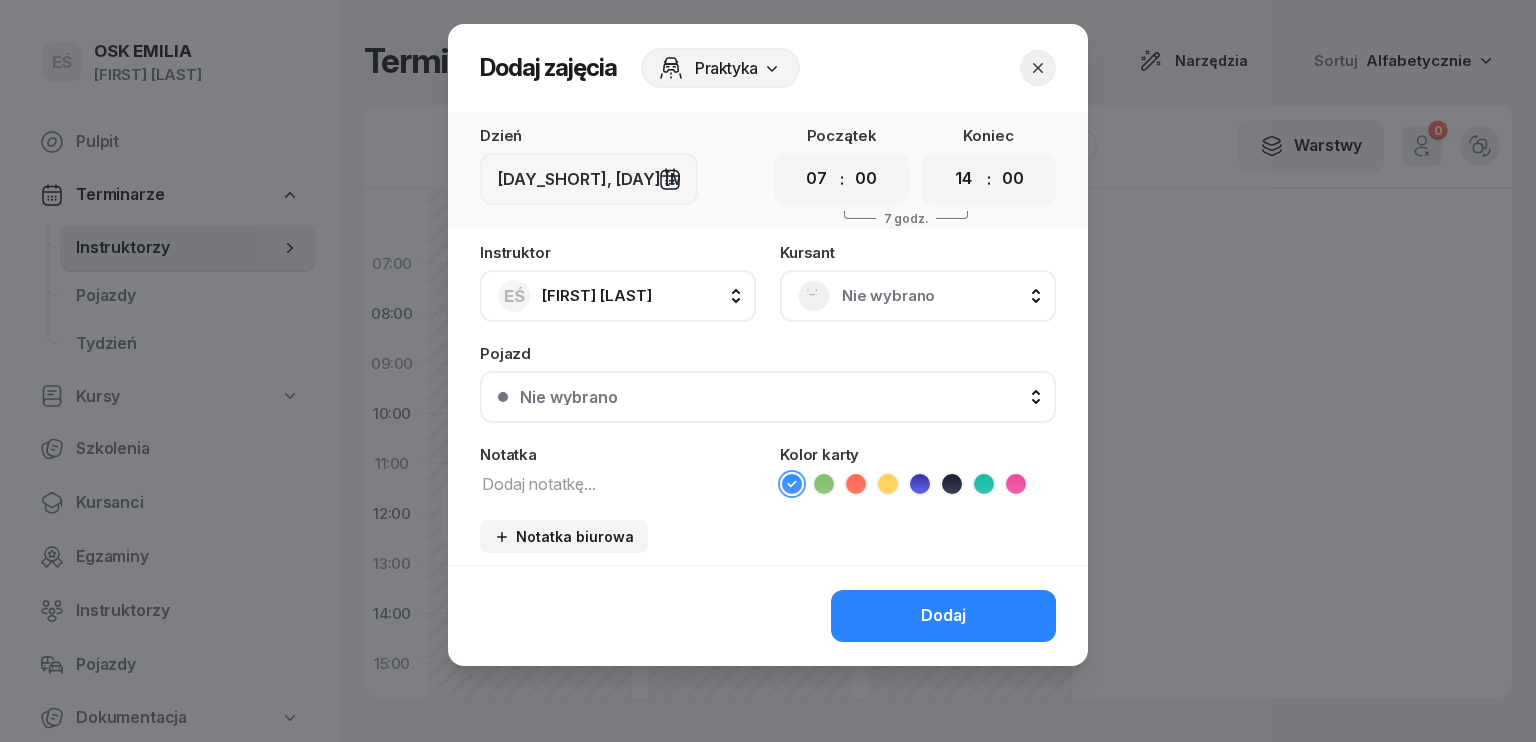 click at bounding box center [618, 483] 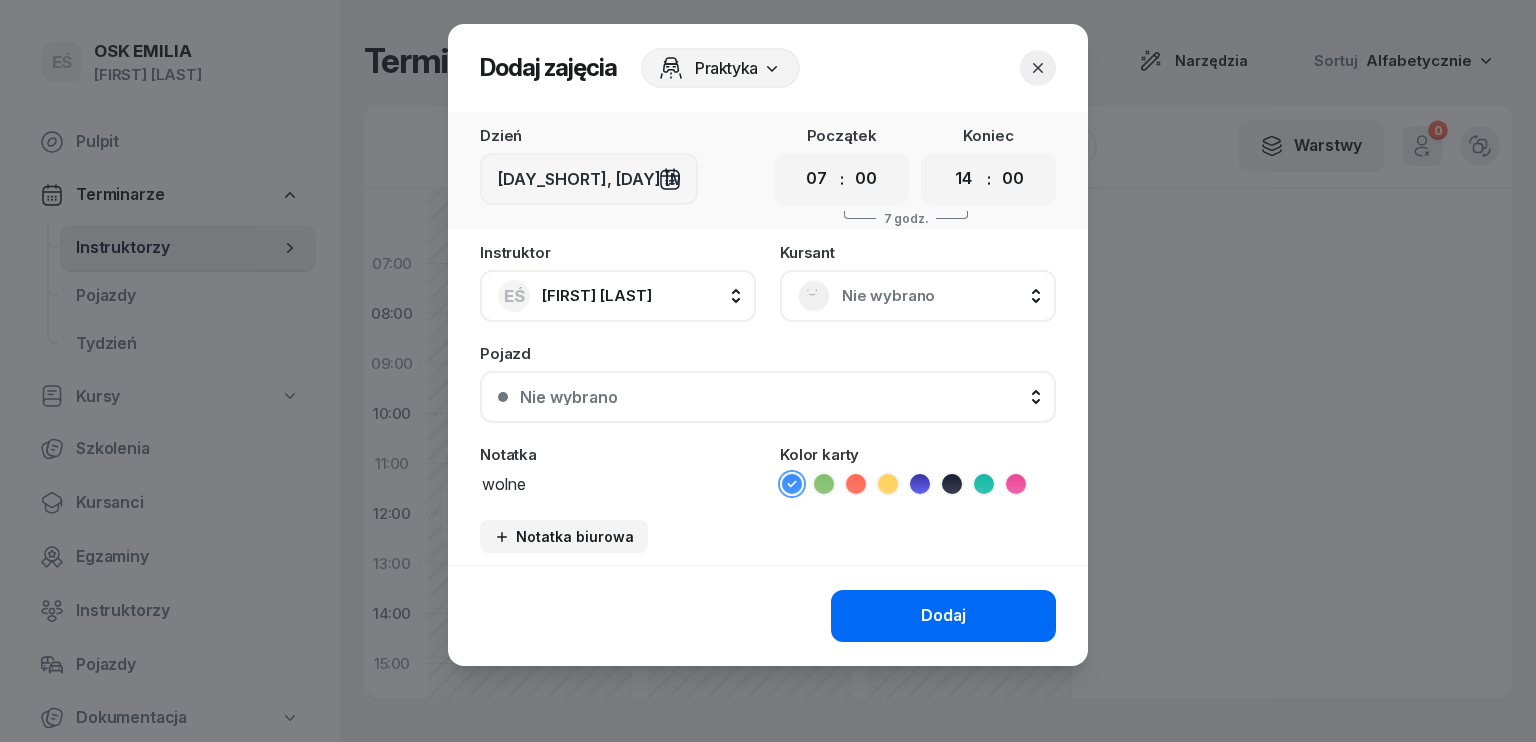 type on "wolne" 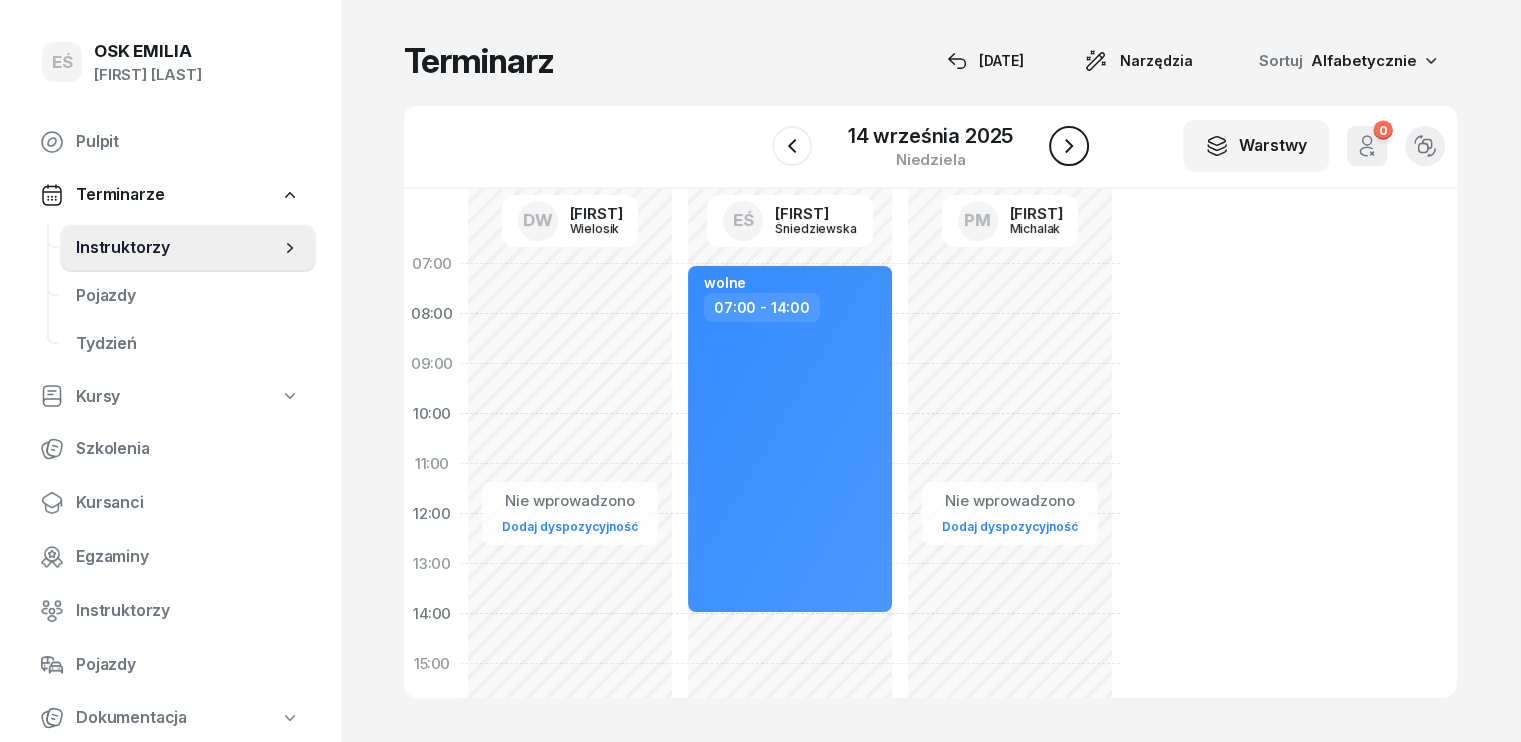 click 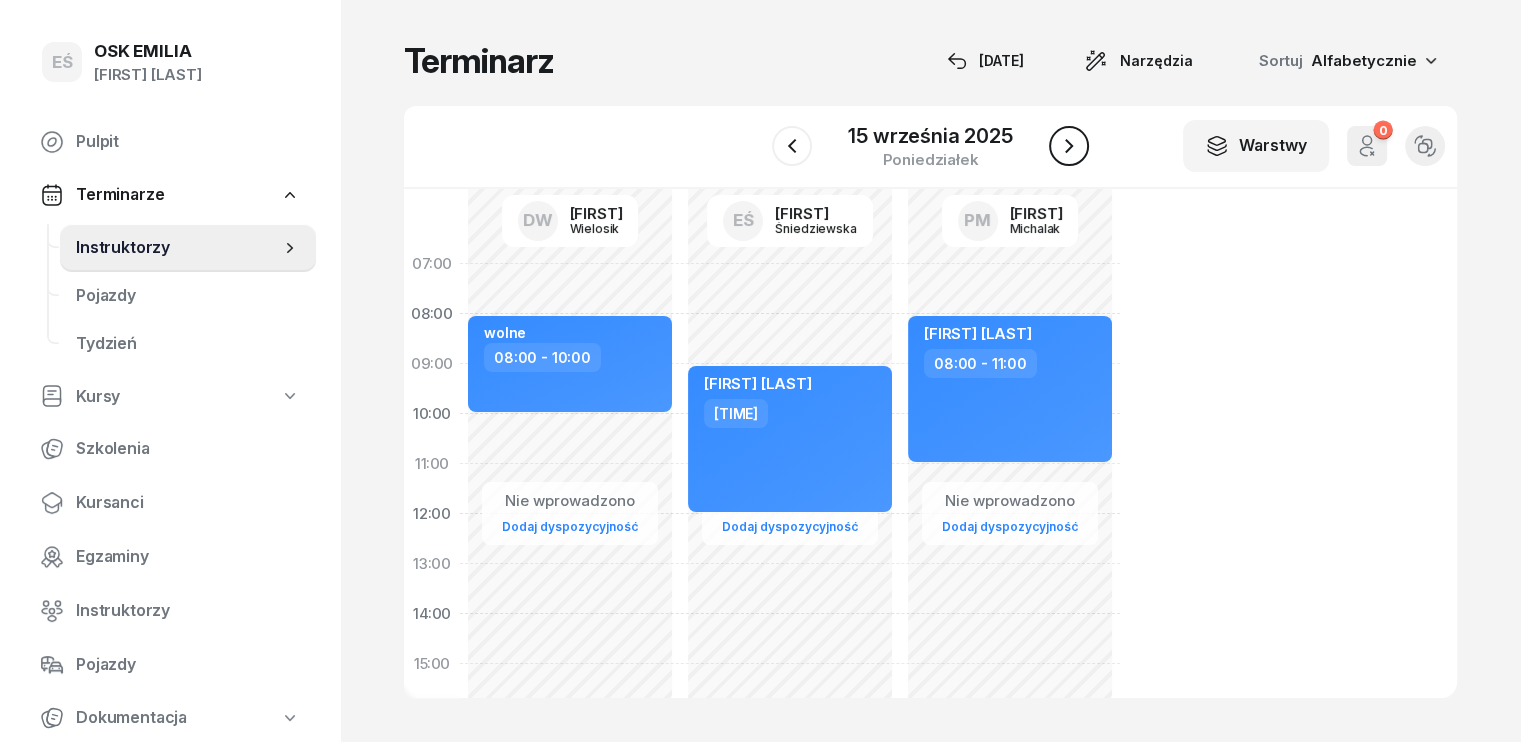 click 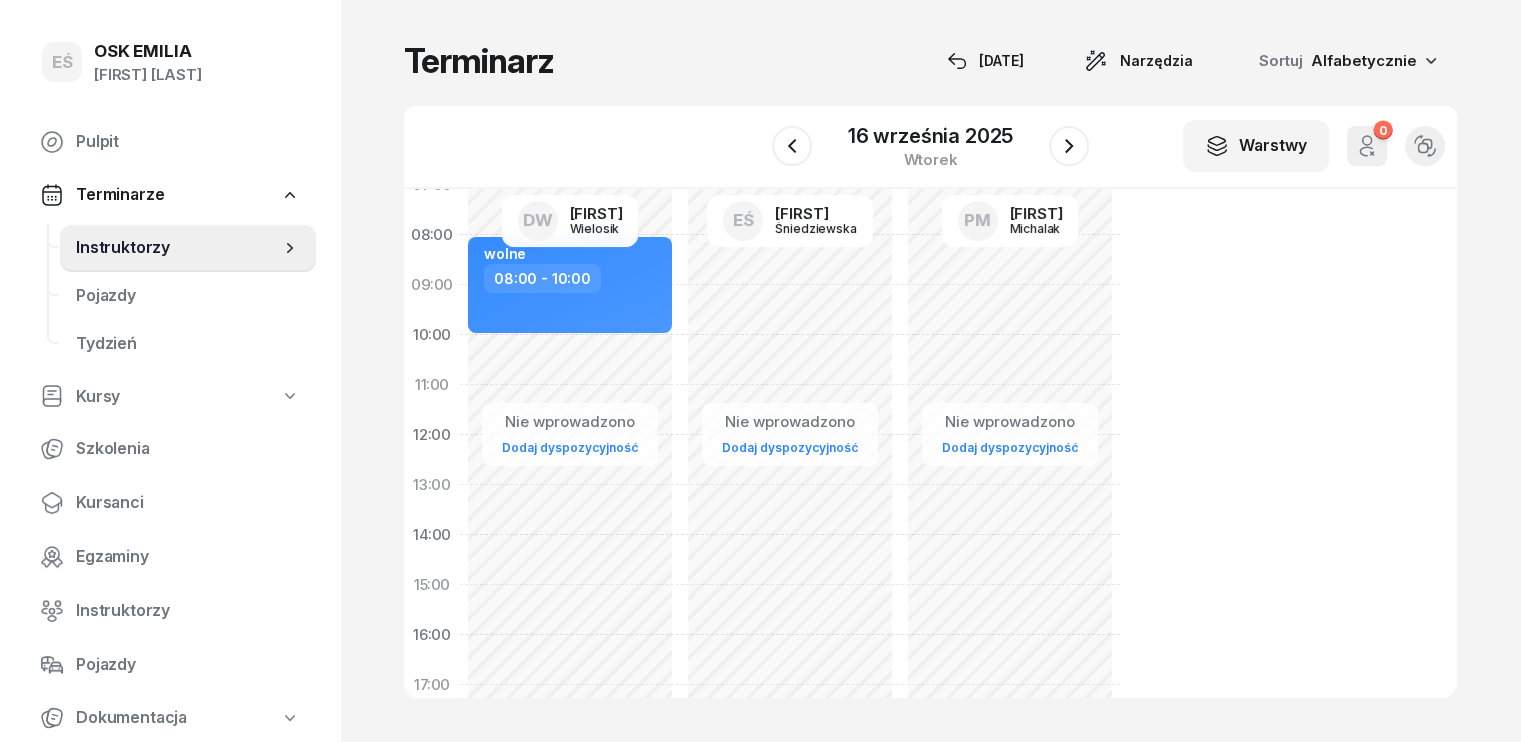 scroll, scrollTop: 200, scrollLeft: 0, axis: vertical 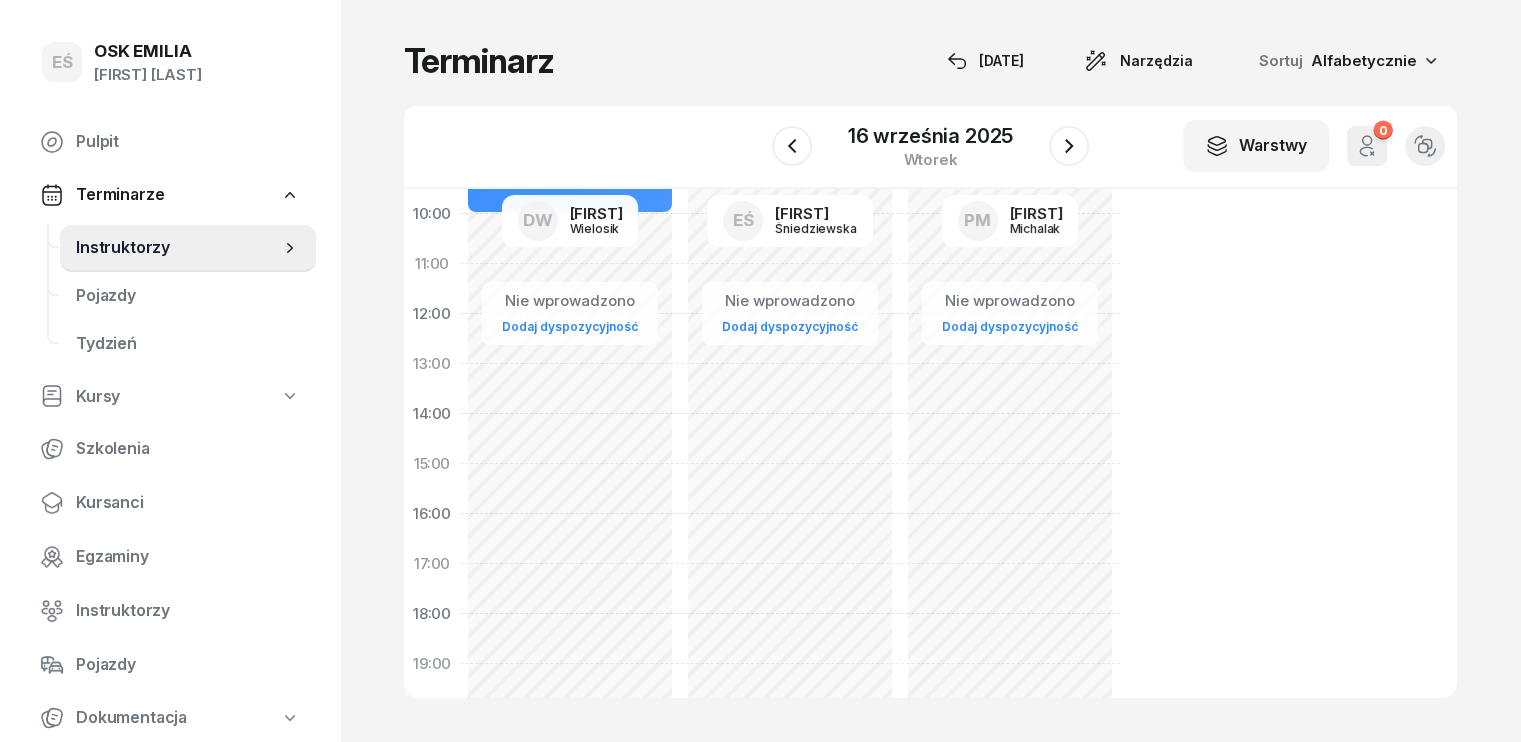 click on "Nie wprowadzono Dodaj dyspozycyjność" 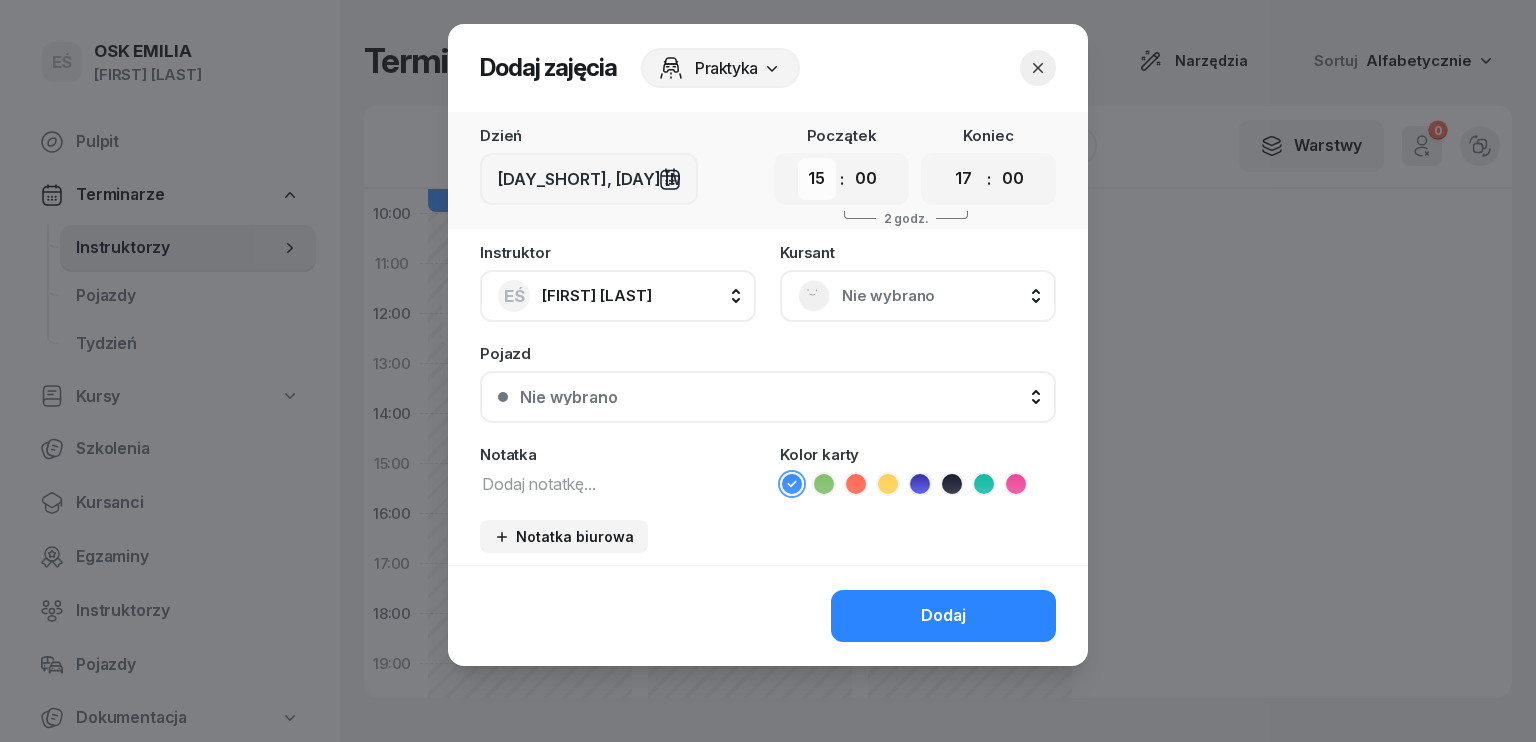 drag, startPoint x: 815, startPoint y: 179, endPoint x: 816, endPoint y: 197, distance: 18.027756 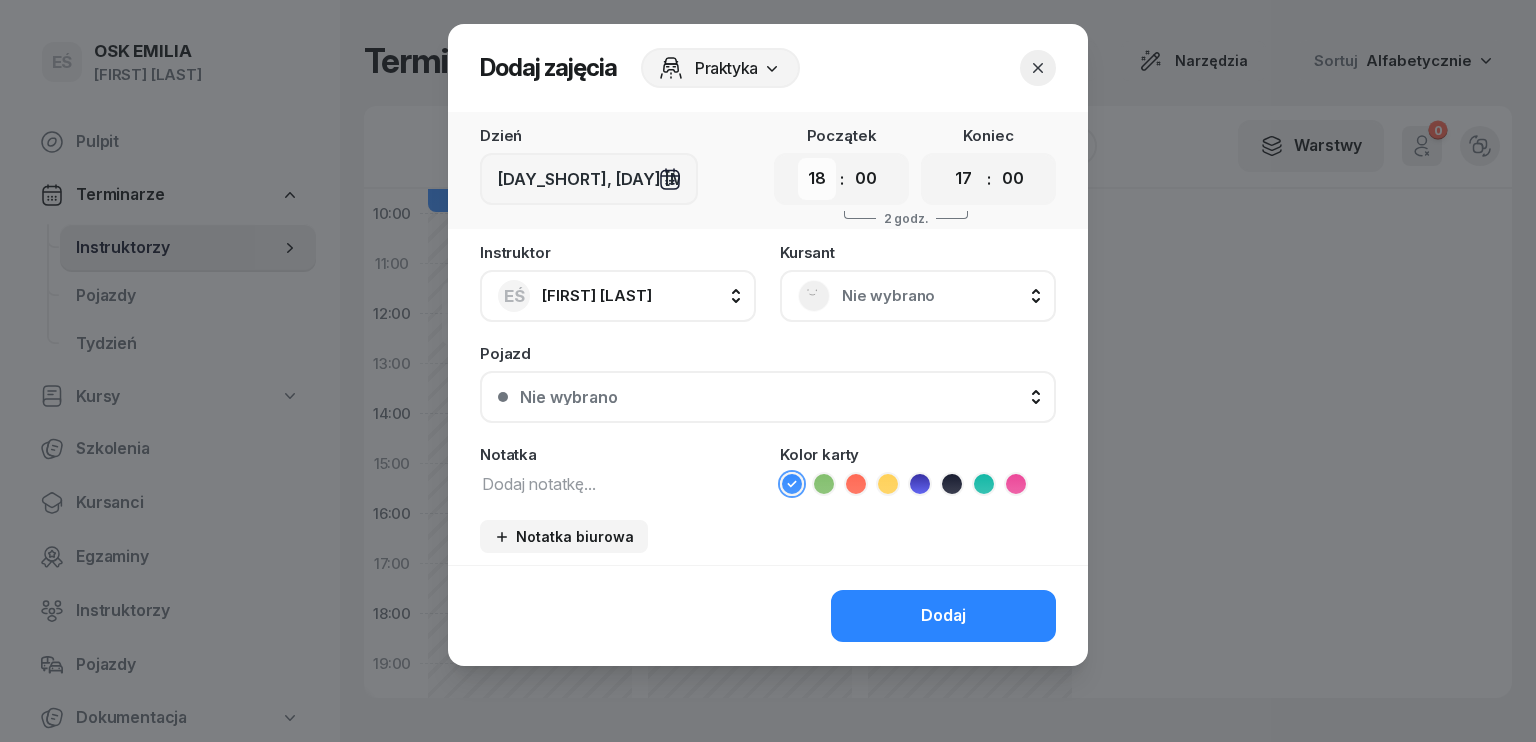 click on "00 01 02 03 04 05 06 07 08 09 10 11 12 13 14 15 16 17 18 19 20 21 22 23" at bounding box center [817, 179] 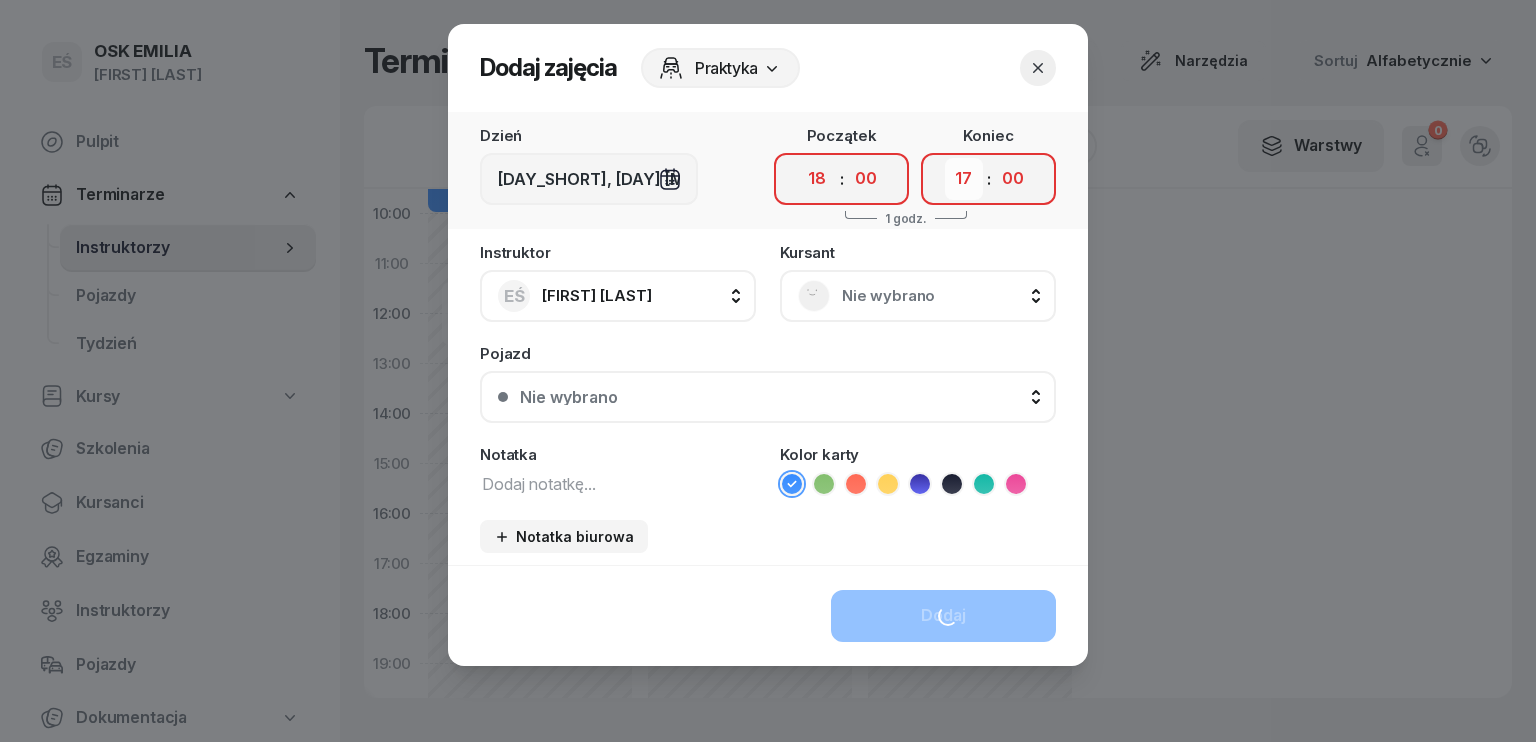 click on "00 01 02 03 04 05 06 07 08 09 10 11 12 13 14 15 16 17 18 19 20 21 22 23" at bounding box center [964, 179] 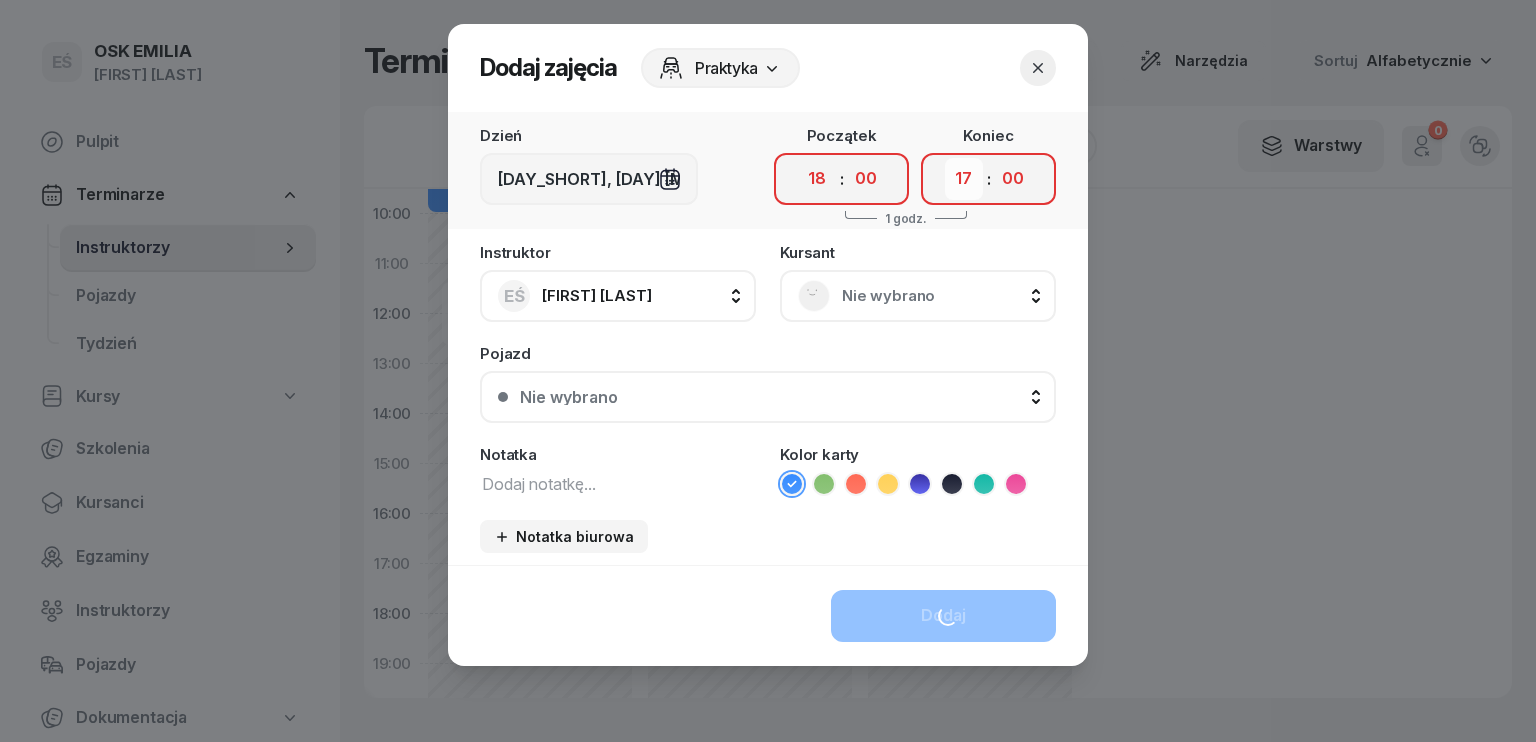 select on "19" 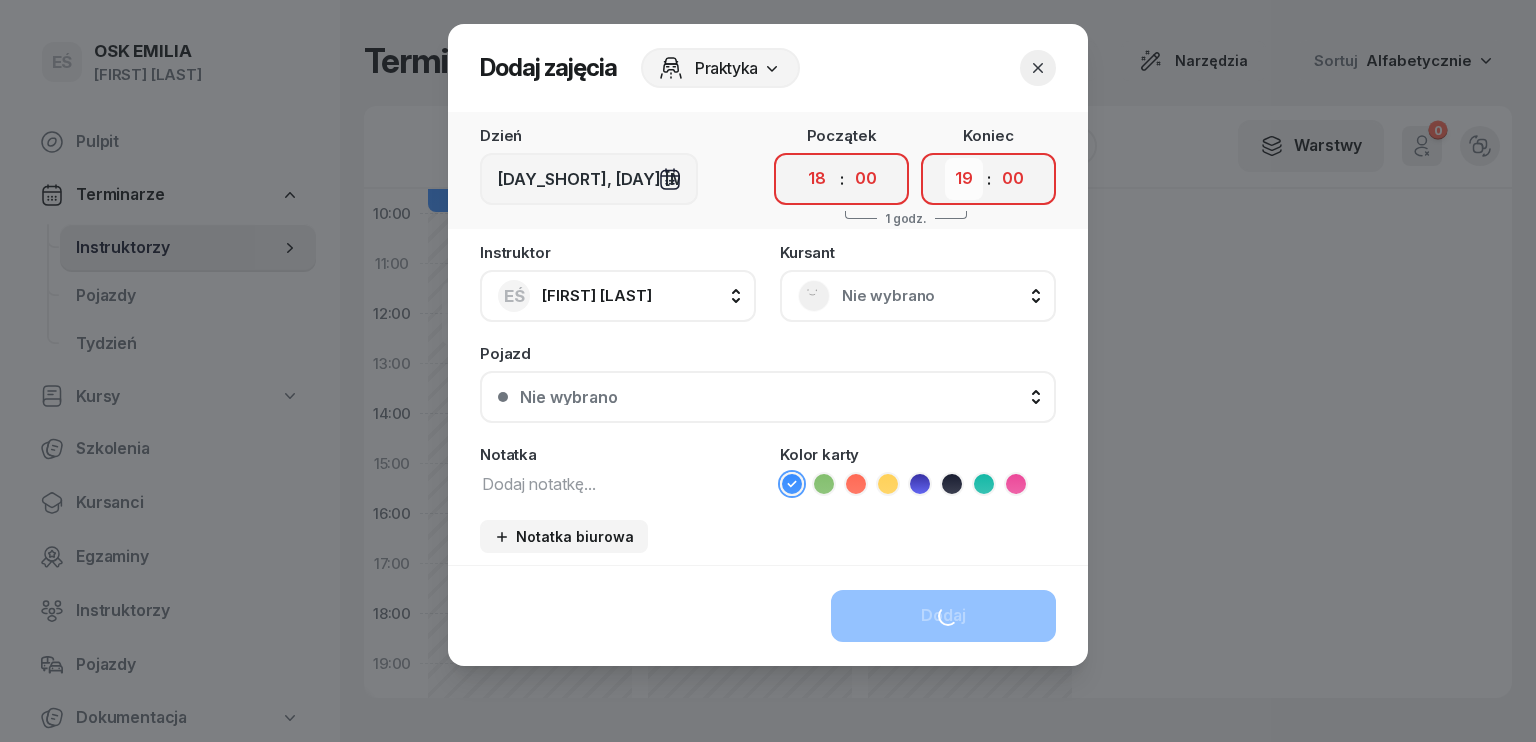click on "00 01 02 03 04 05 06 07 08 09 10 11 12 13 14 15 16 17 18 19 20 21 22 23" at bounding box center [964, 179] 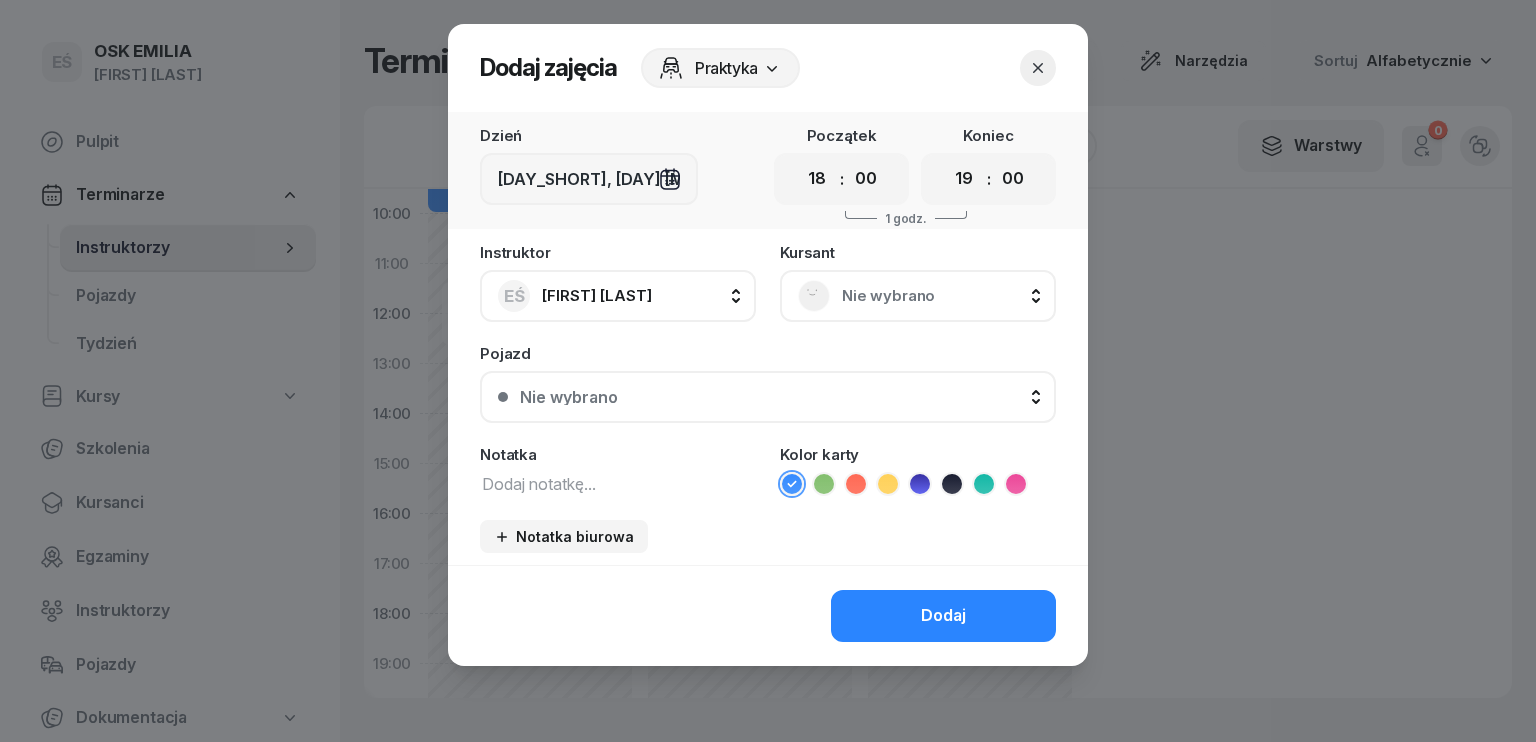 click at bounding box center [618, 483] 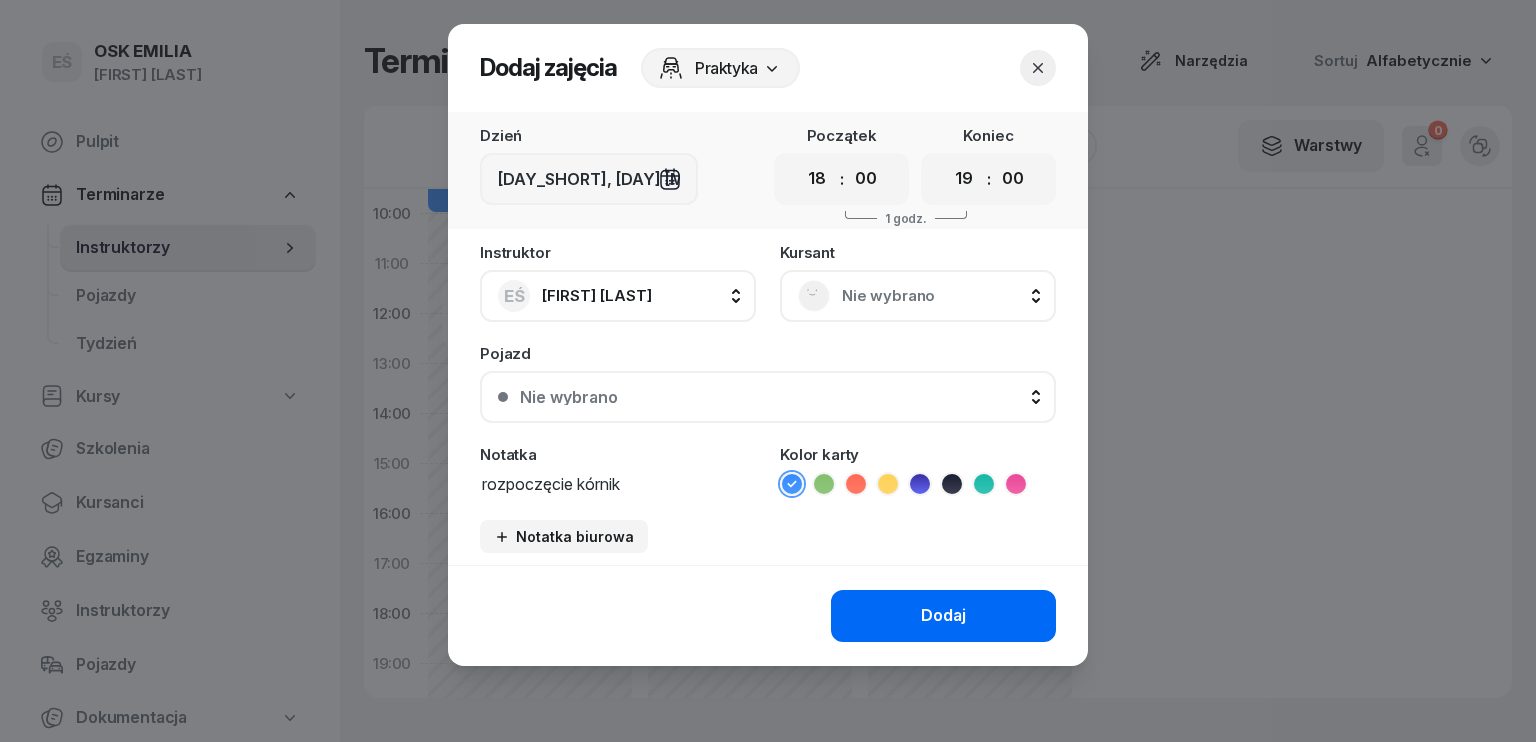 type on "rozpoczęcie kórnik" 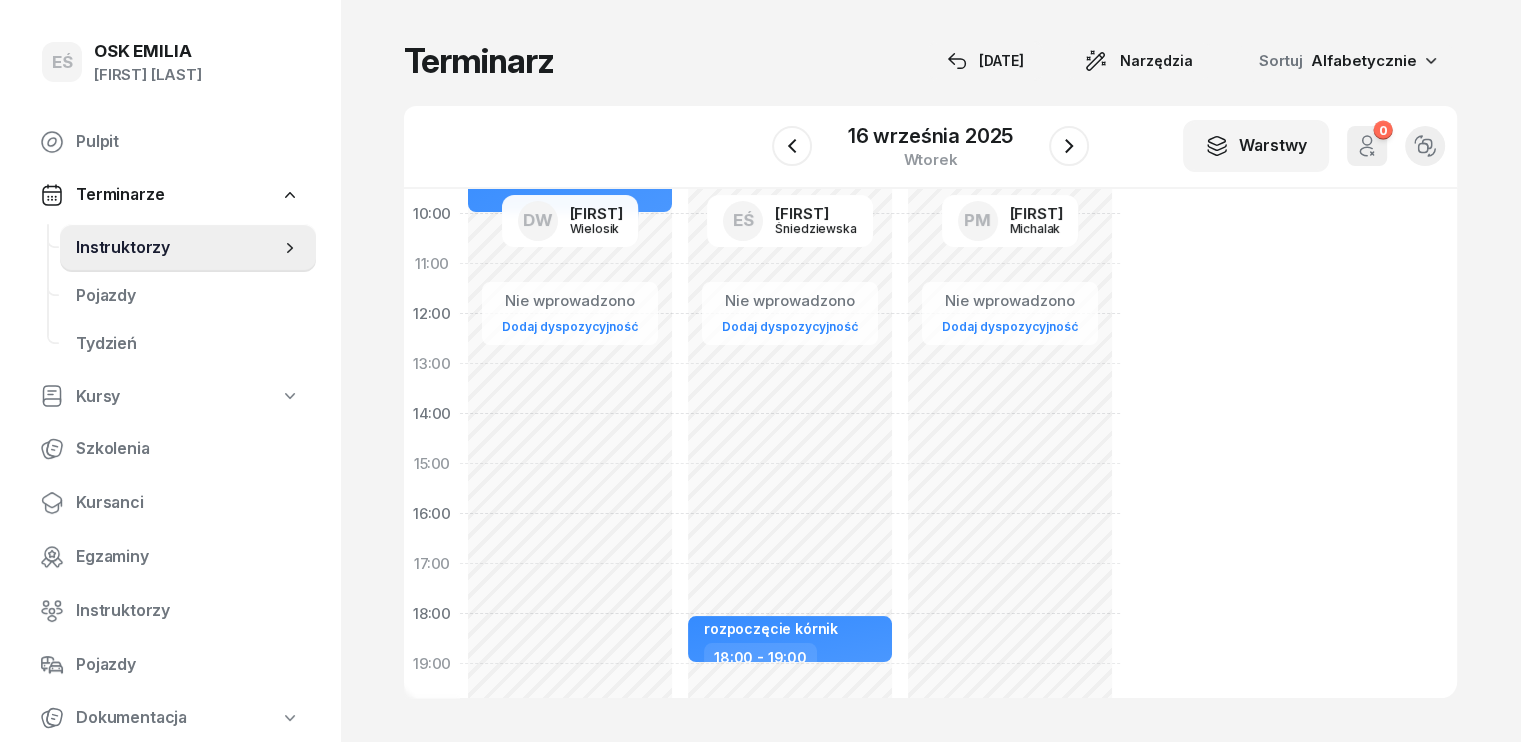 click on "[DATE] [DAY]" at bounding box center [930, 146] 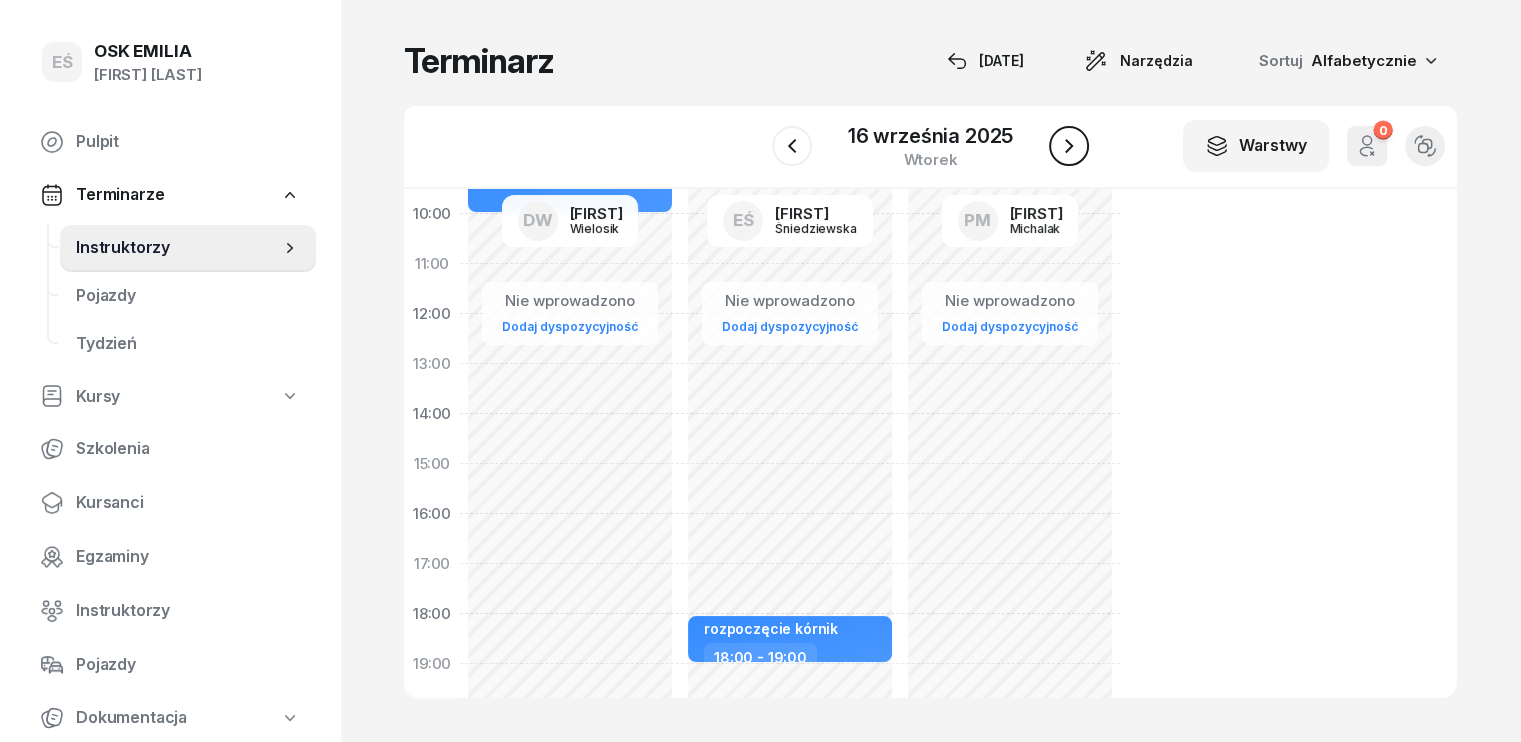 click 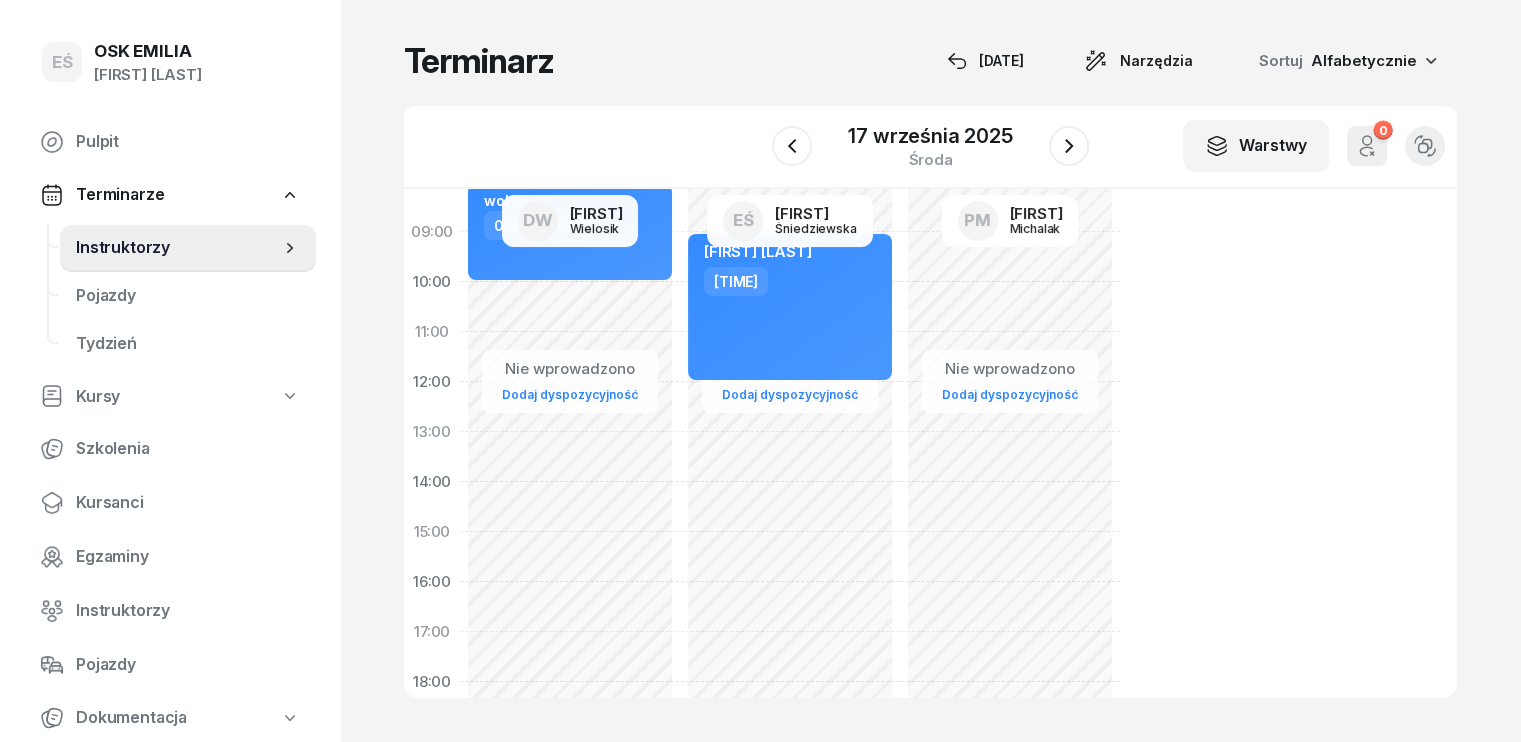 scroll, scrollTop: 100, scrollLeft: 0, axis: vertical 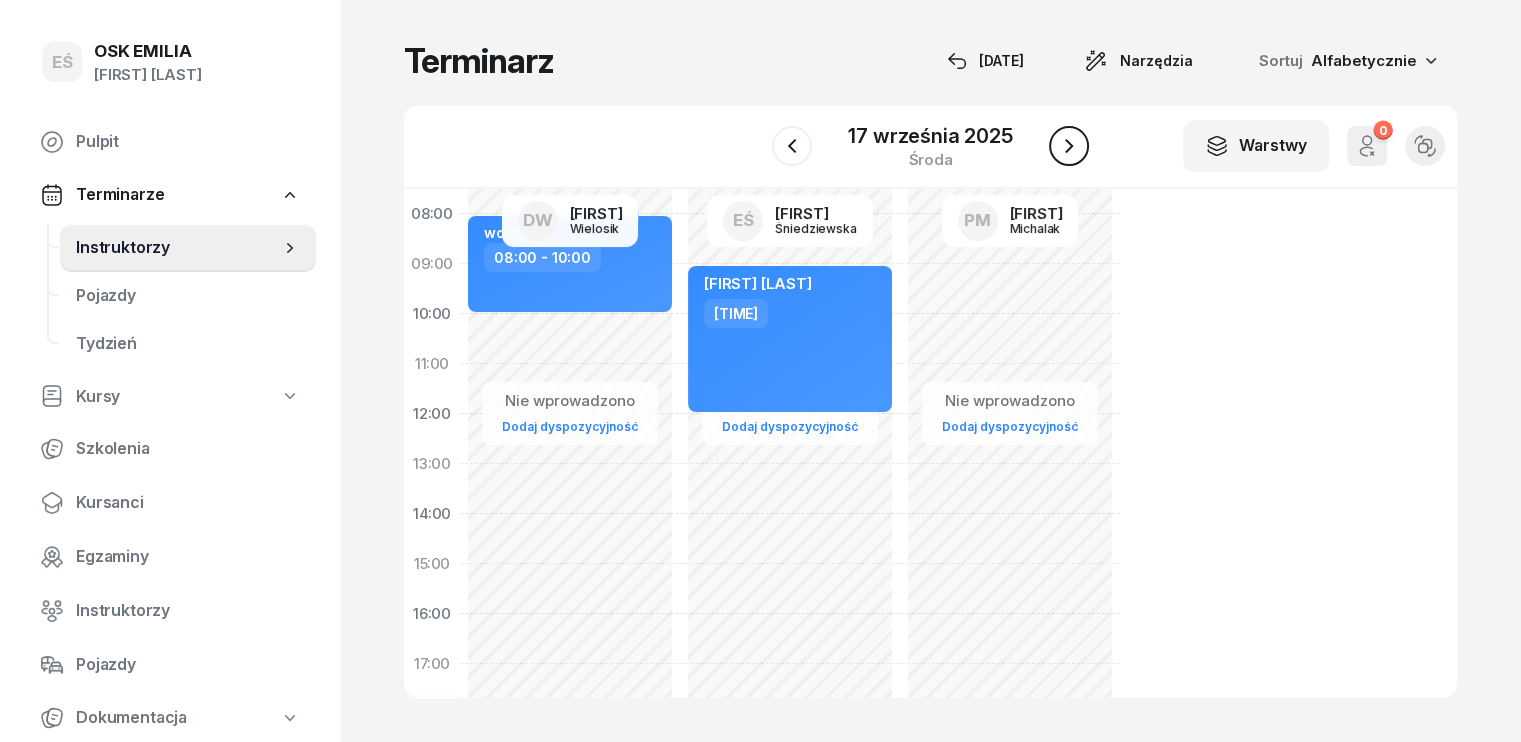 click 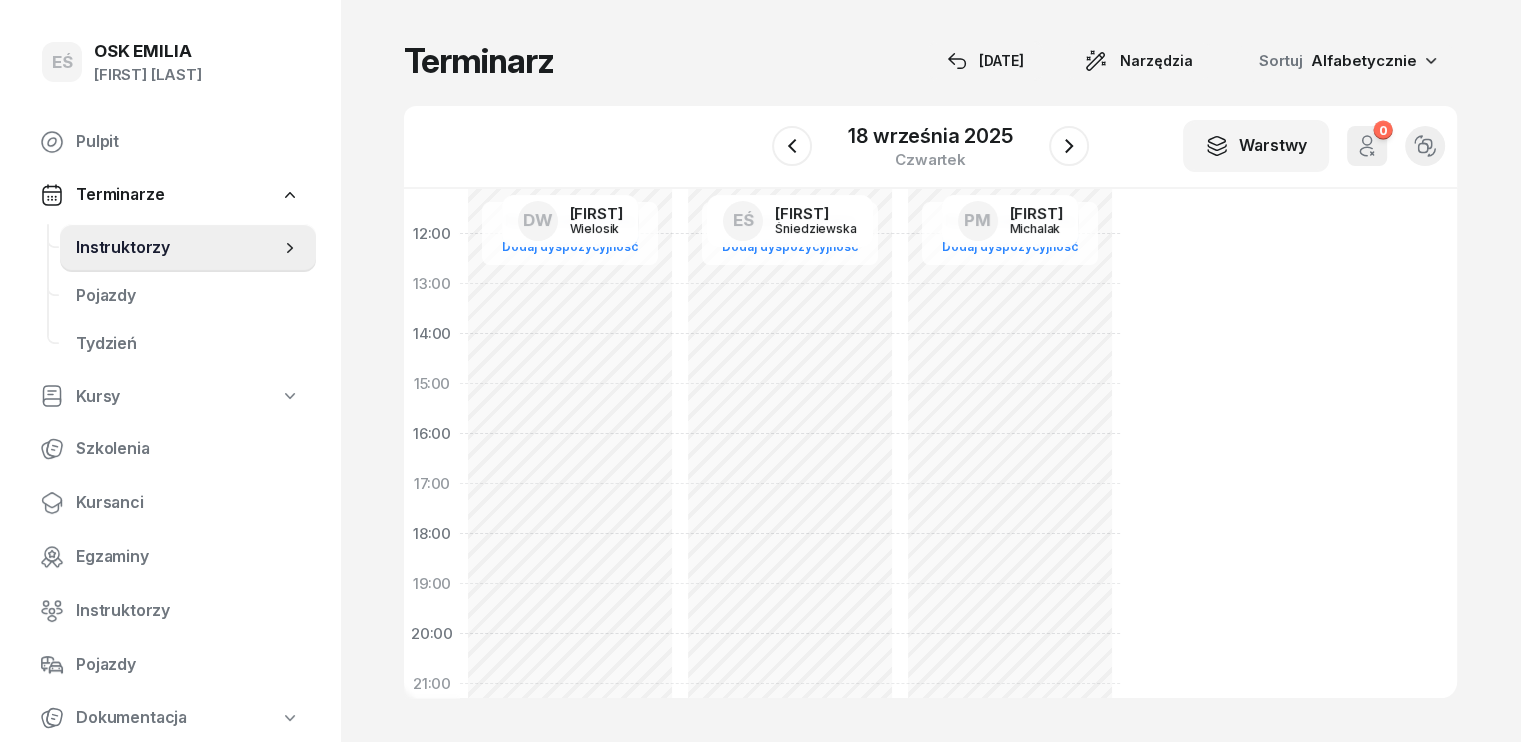scroll, scrollTop: 300, scrollLeft: 0, axis: vertical 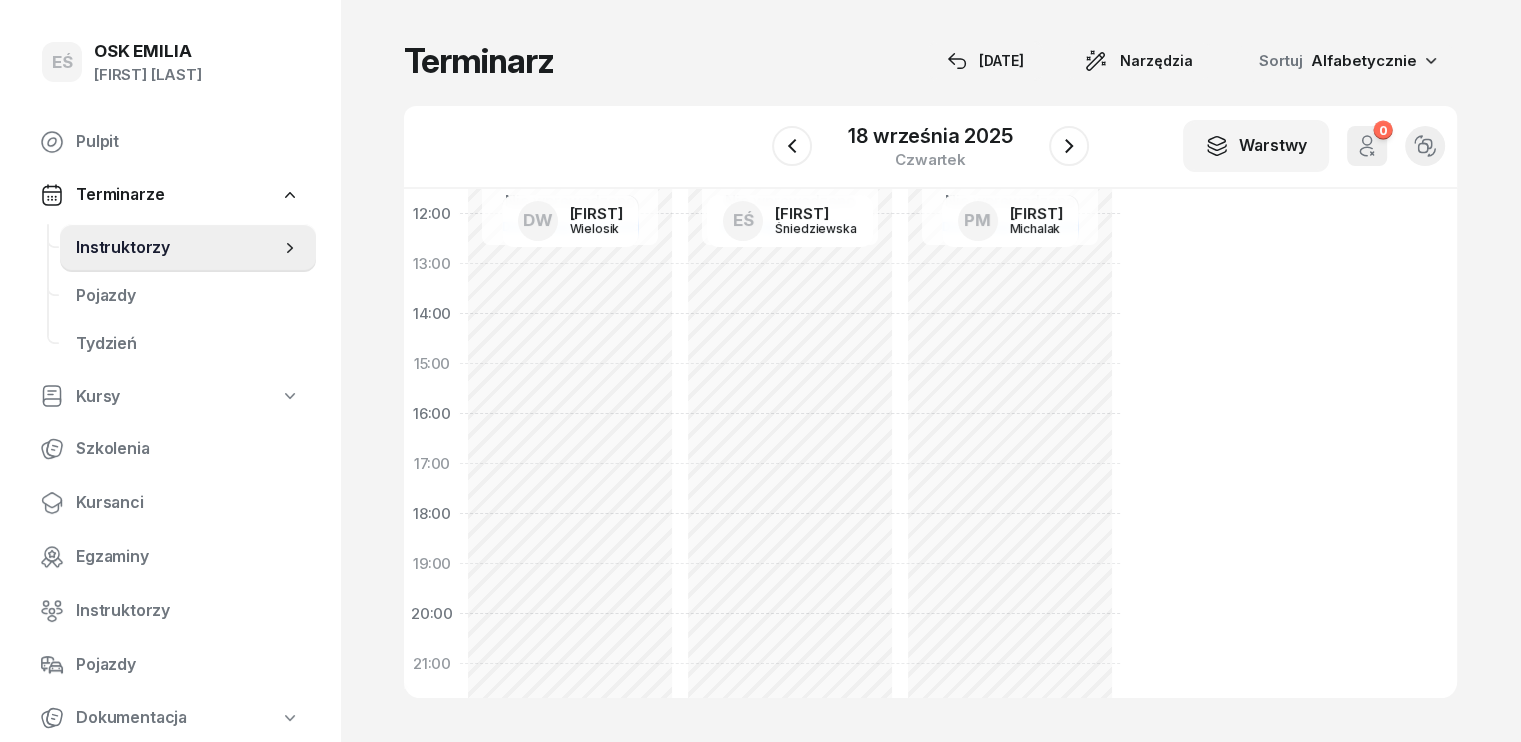 click on "Nie wprowadzono Dodaj dyspozycyjność [FIRST] [LAST]  07:00 - 10:00" 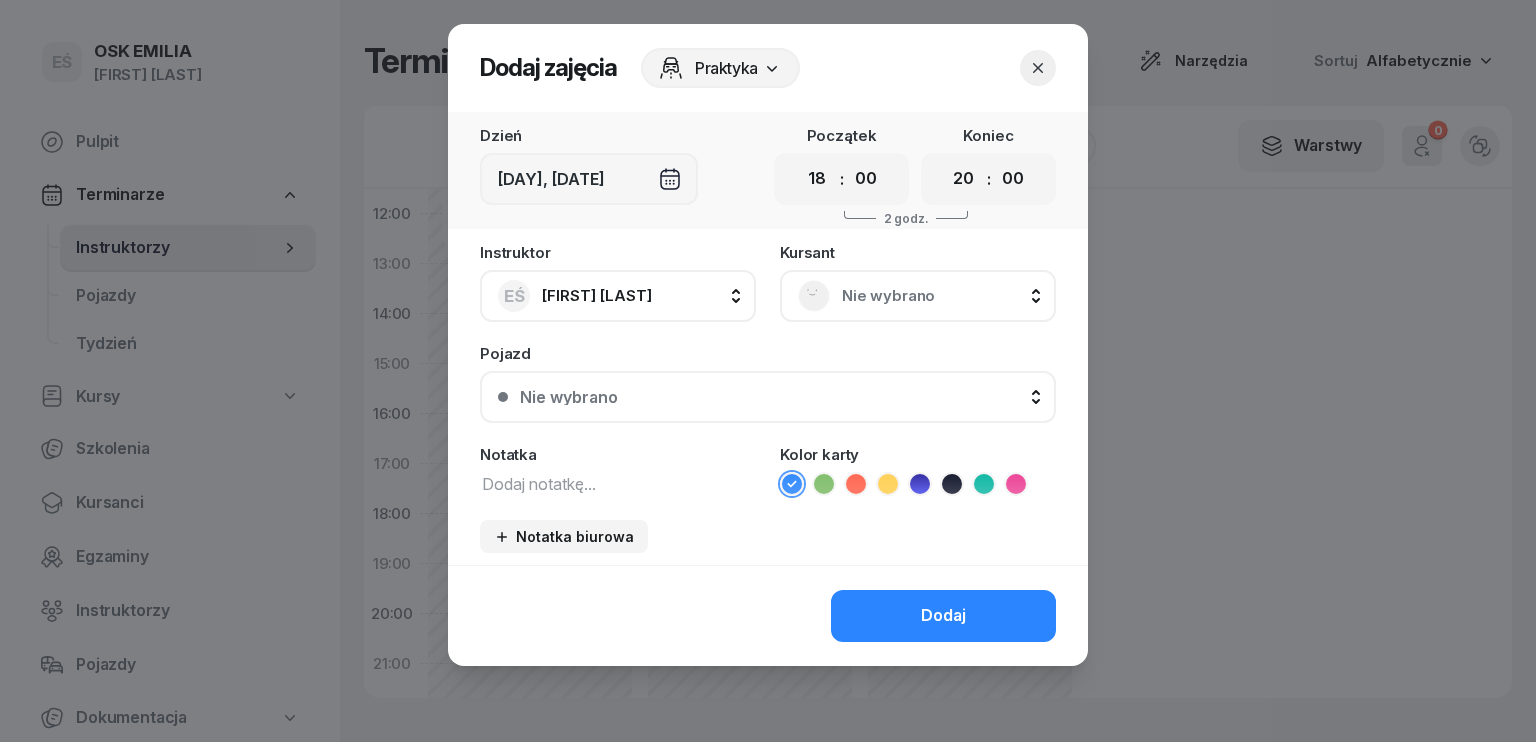 click on "Instruktor [INITIALS] [FIRST] [LAST] [INITIALS] [FIRST] [LAST] [INITIALS] [FIRST] [LAST] Kursant Nie wybrano Pojazd Nie wybrano Nie wybrano Notatka Kolor karty Notatka biurowa" at bounding box center (768, 405) 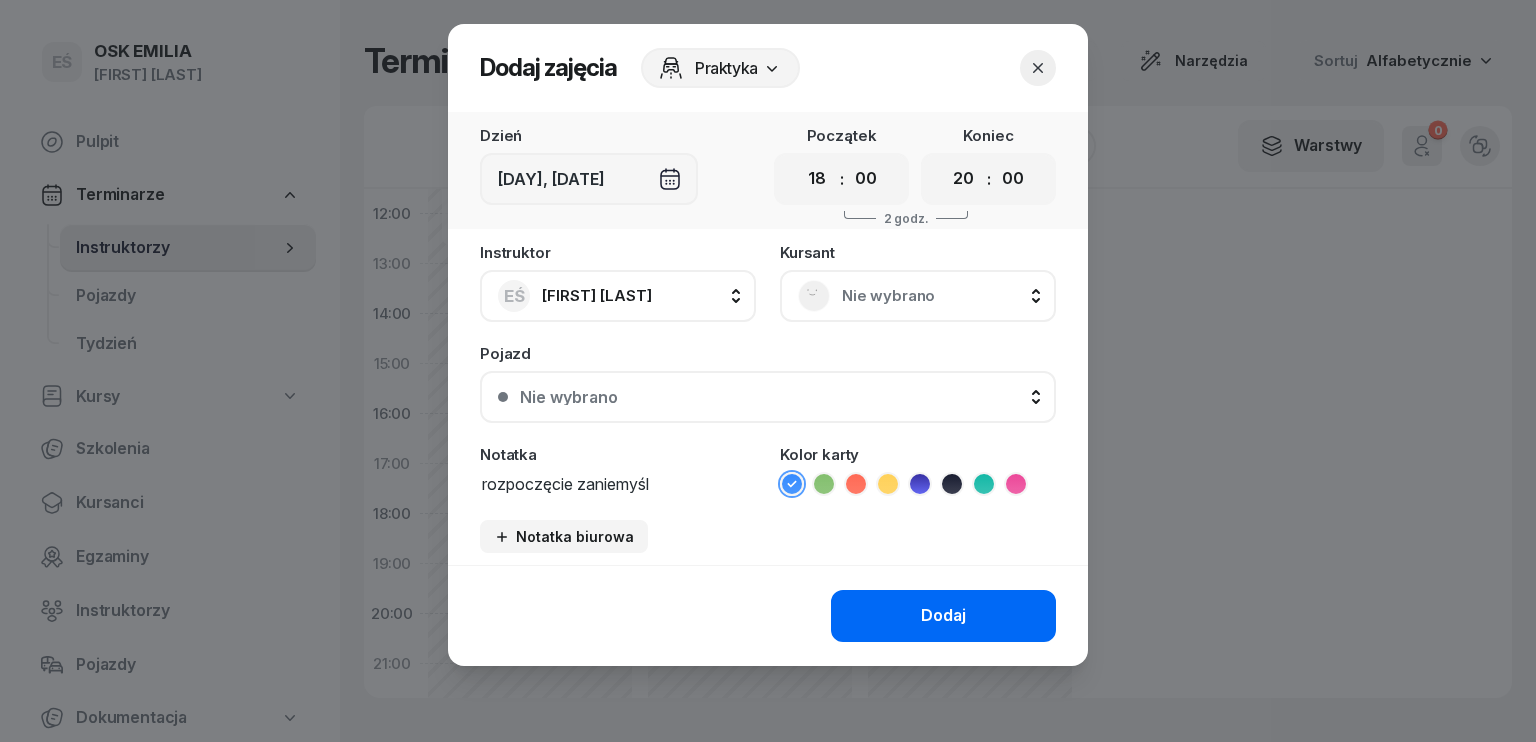 type on "rozpoczęcie zaniemyśl" 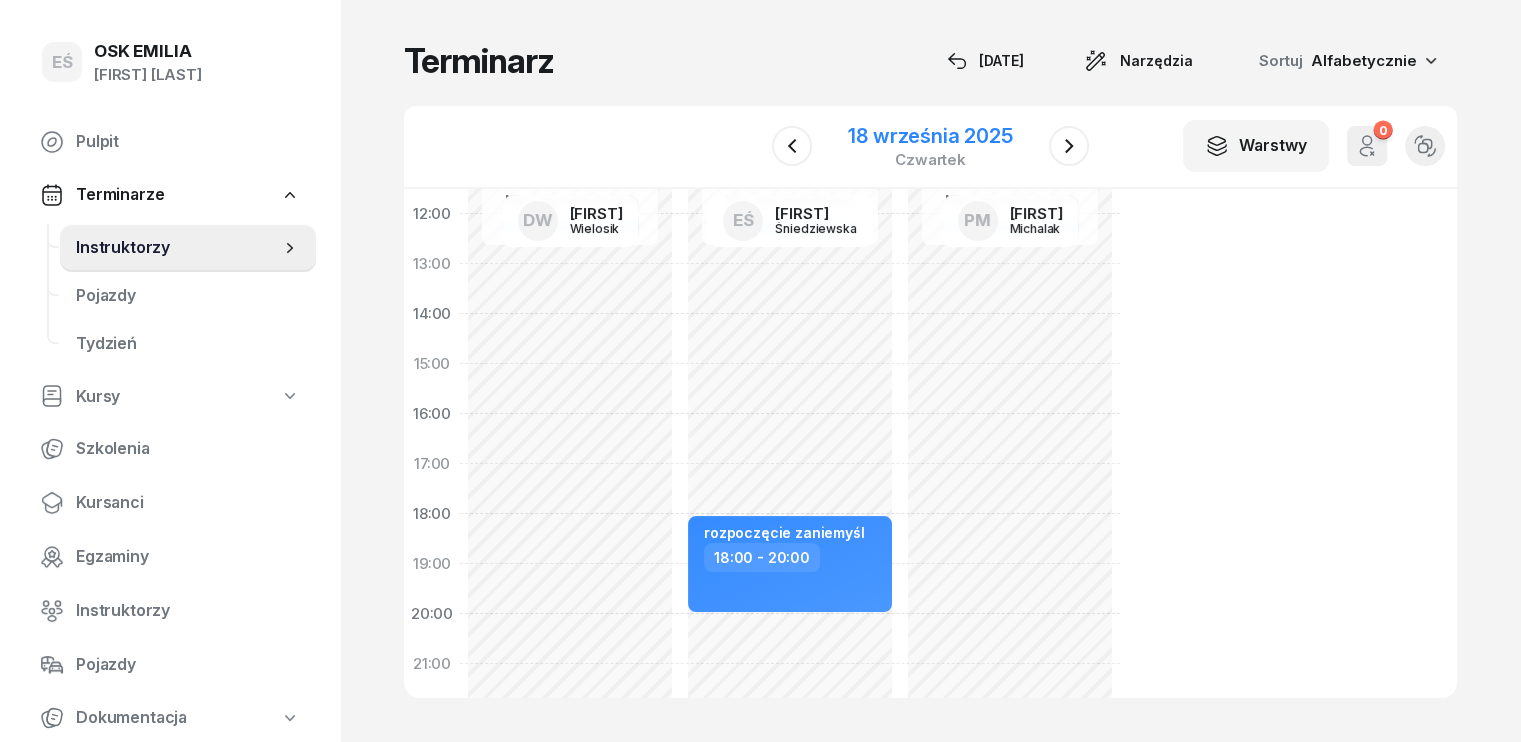 click on "18 września 2025" at bounding box center [930, 136] 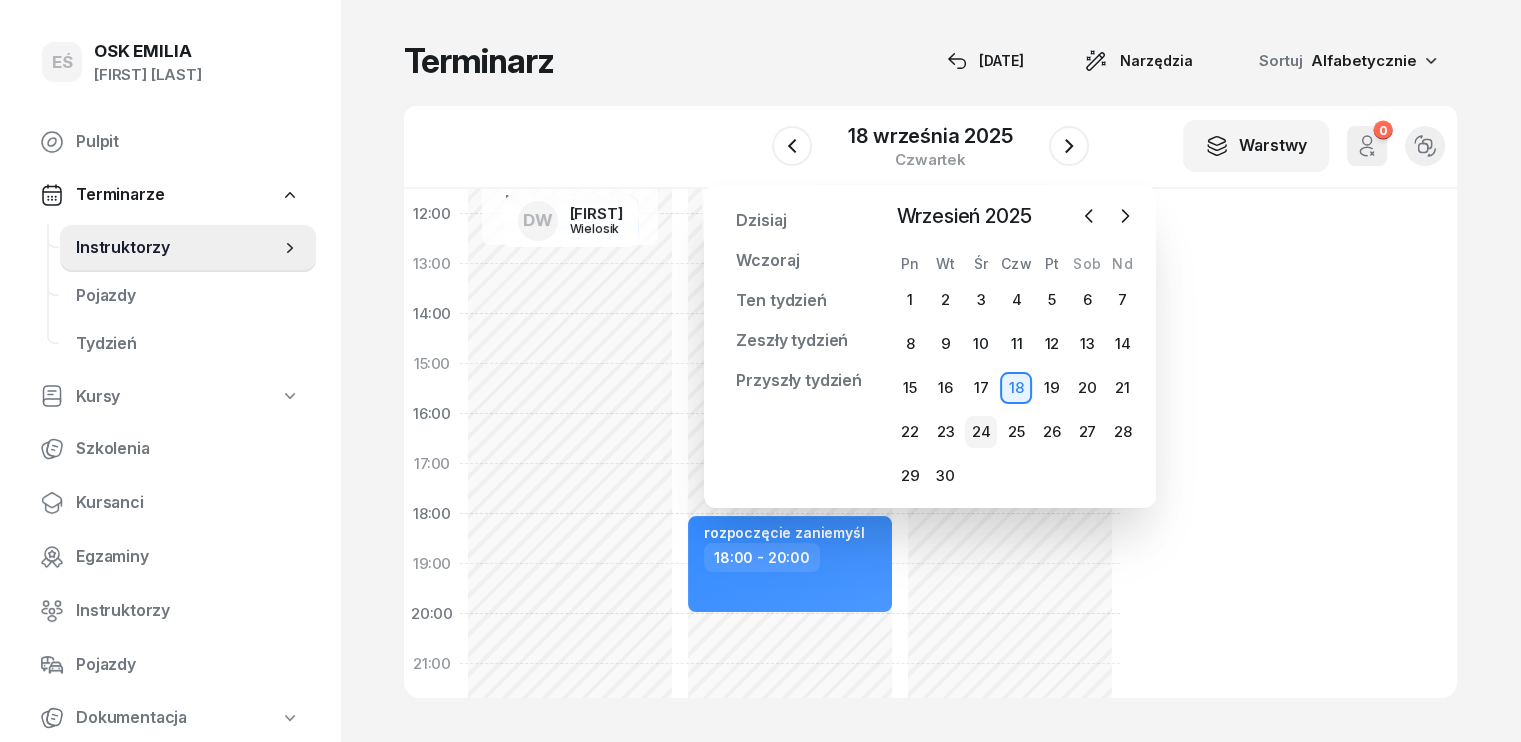 click on "24" at bounding box center [981, 432] 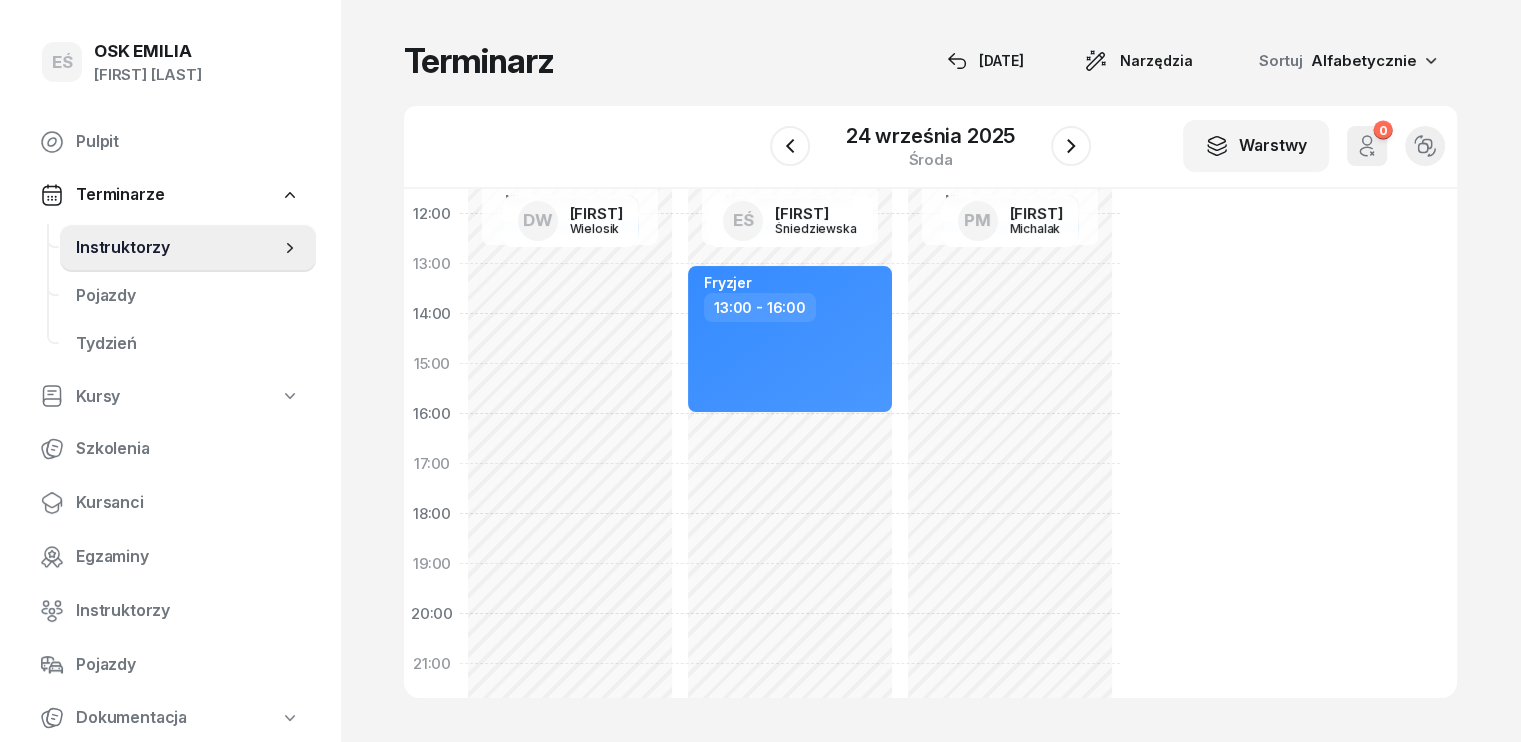 click on "Nie wprowadzono Dodaj dyspozycyjność [SERVICE]  13:00 - 16:00" 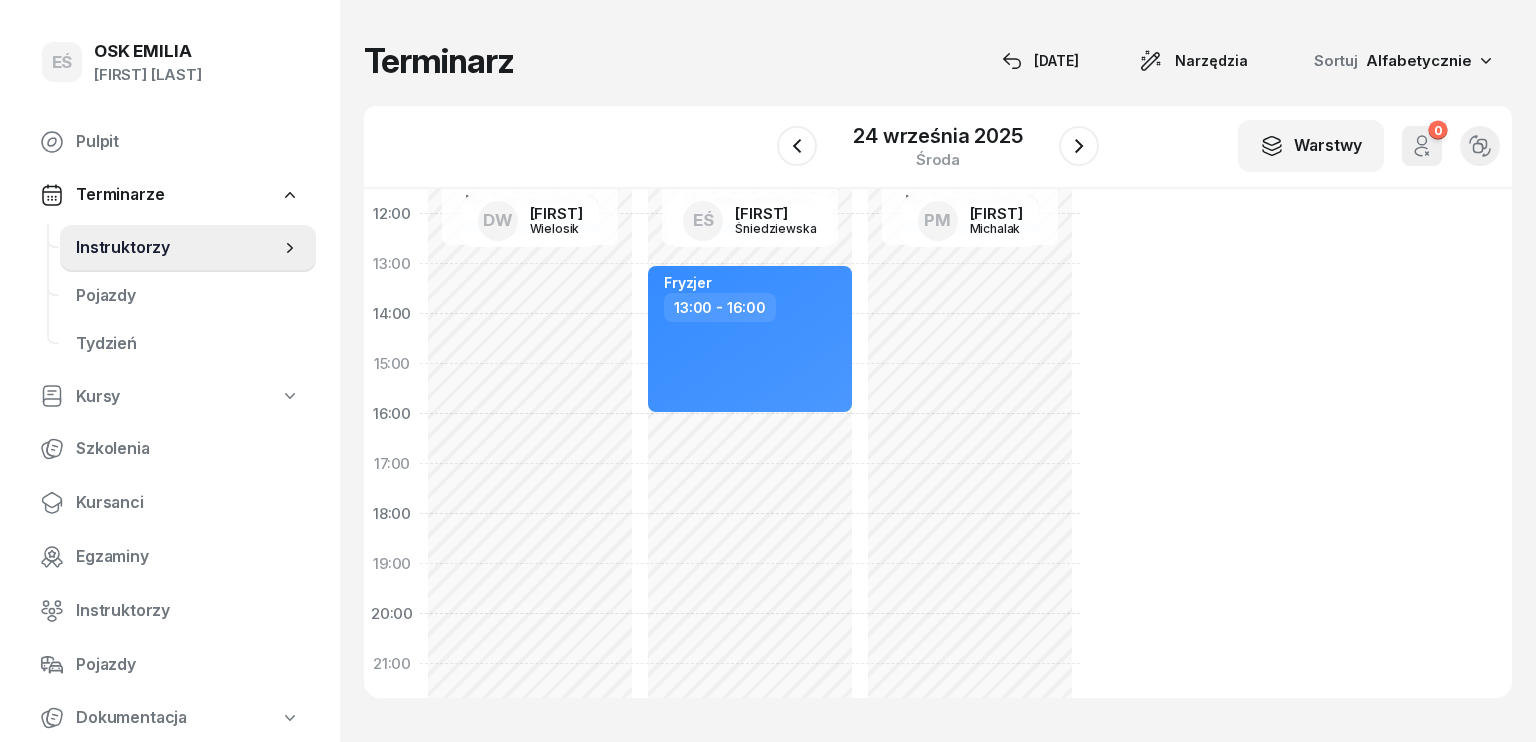 select on "17" 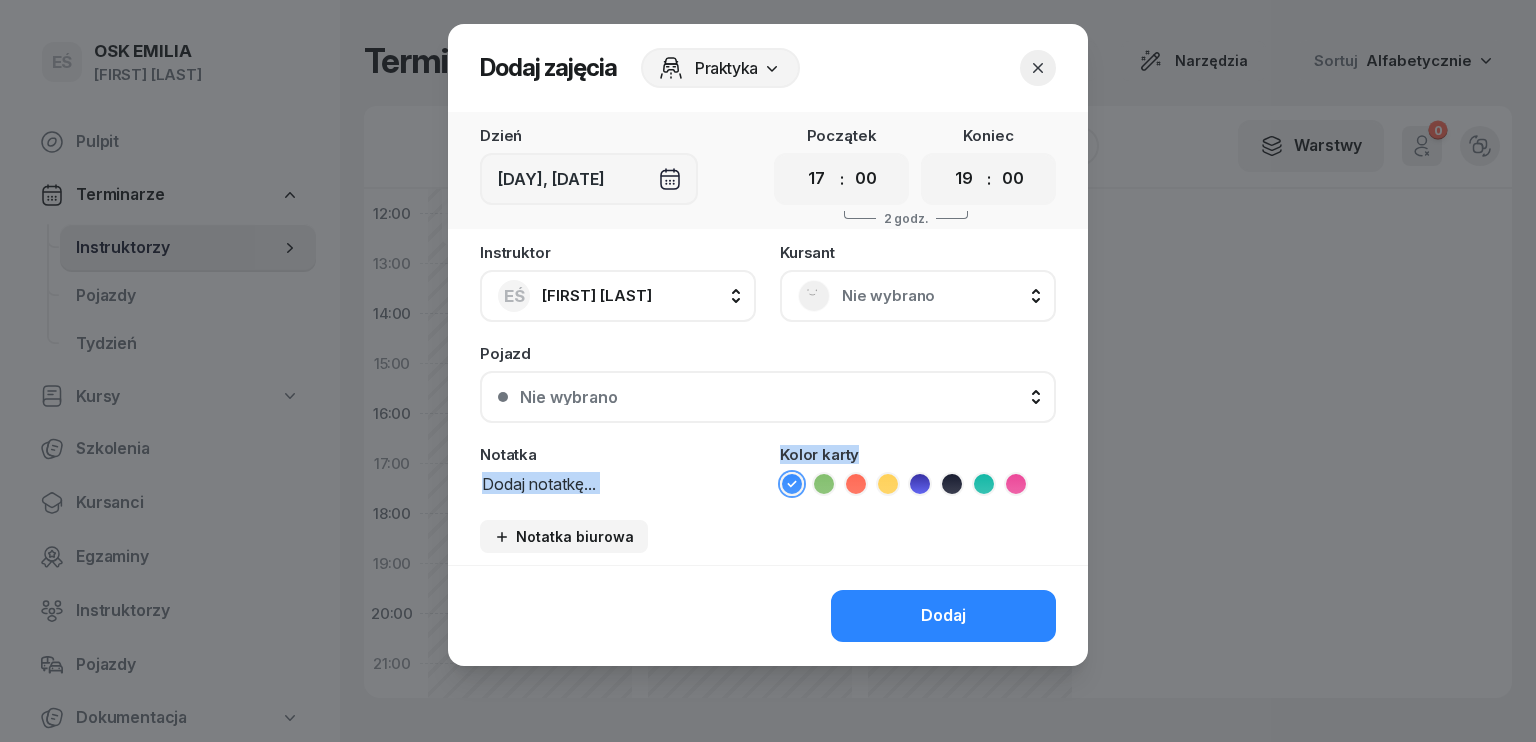 click on "Instruktor [INITIALS] [FIRST] [LAST] [INITIALS] [FIRST] [LAST] [INITIALS] [FIRST] [LAST] Kursant Nie wybrano Pojazd Nie wybrano Nie wybrano Notatka Kolor karty Notatka biurowa" at bounding box center [768, 405] 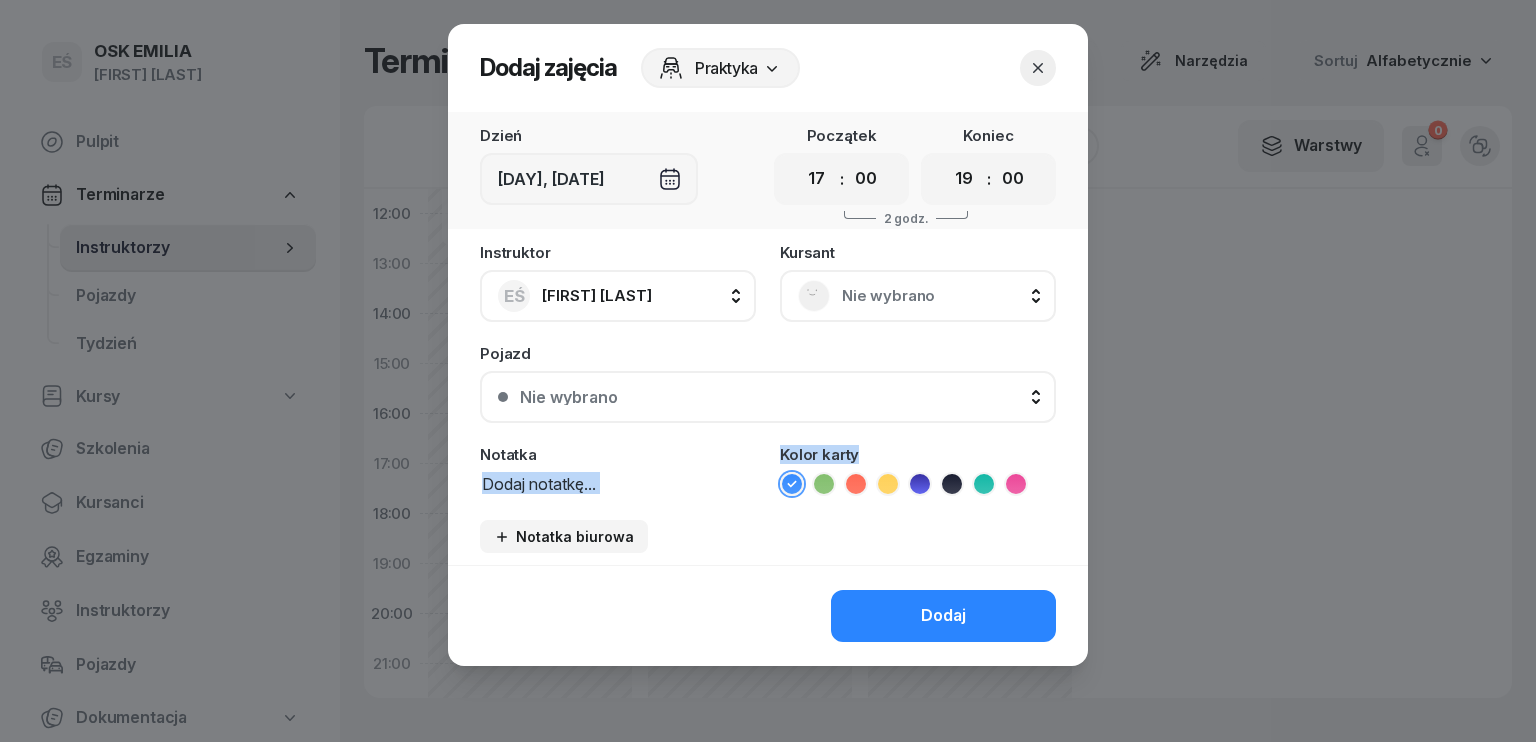 click at bounding box center (618, 483) 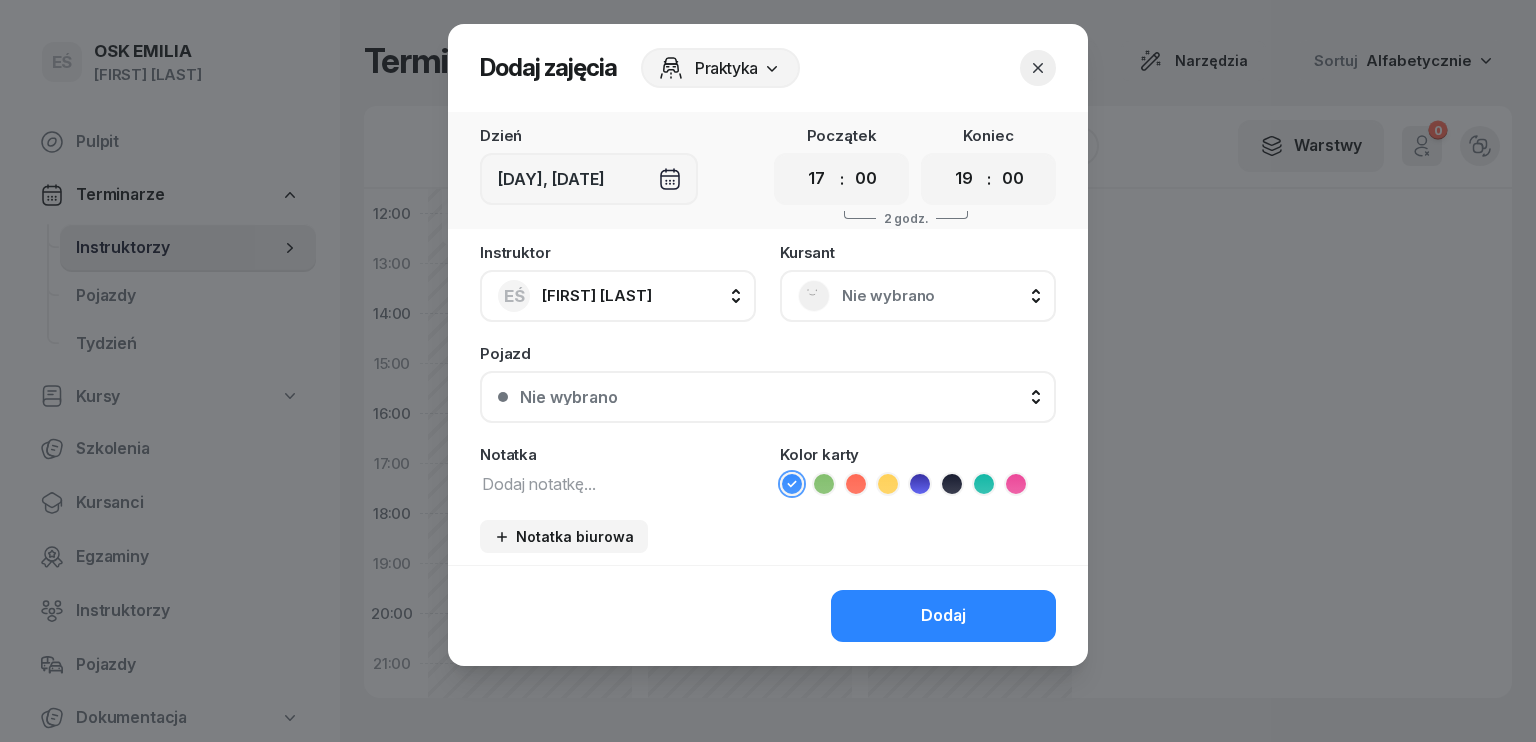 click at bounding box center [618, 483] 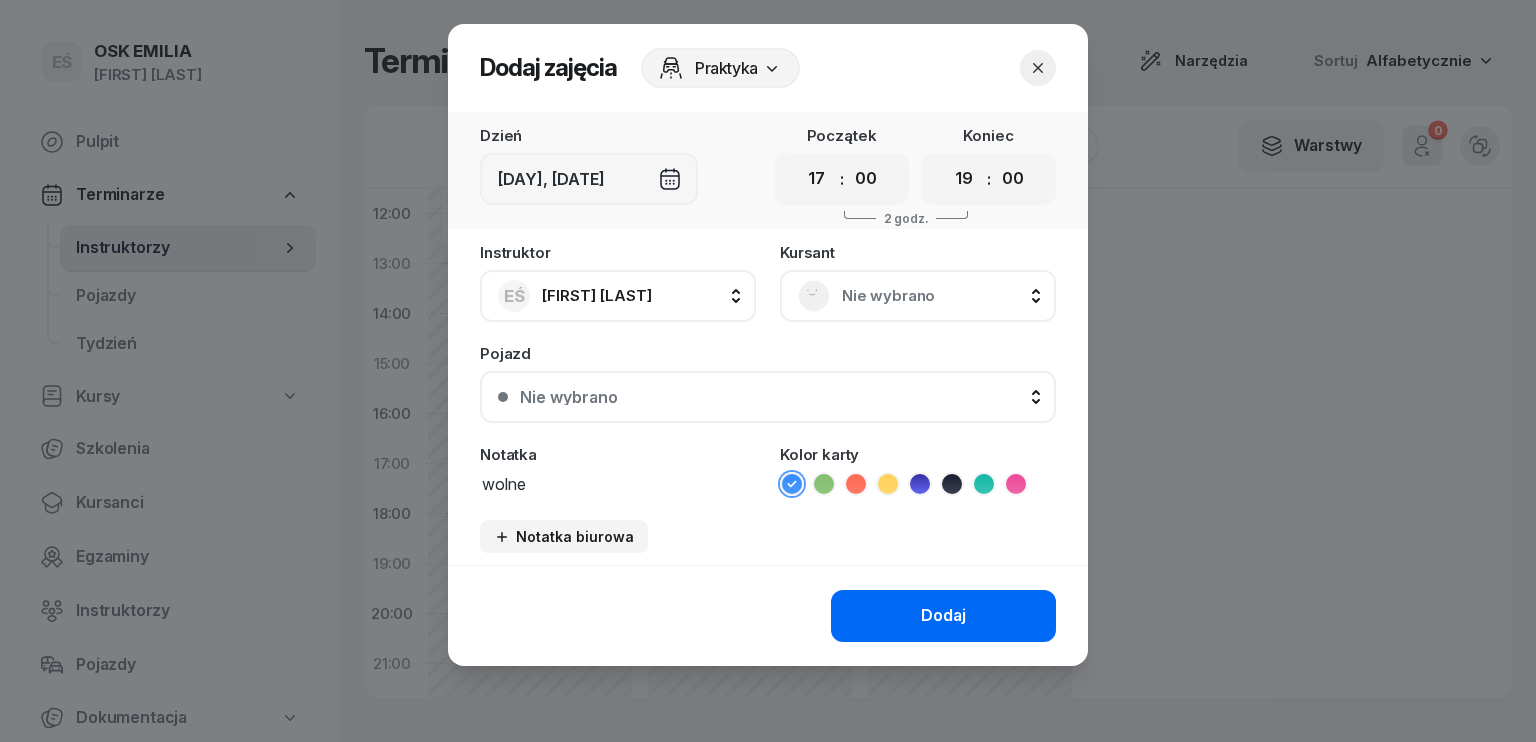 type on "wolne" 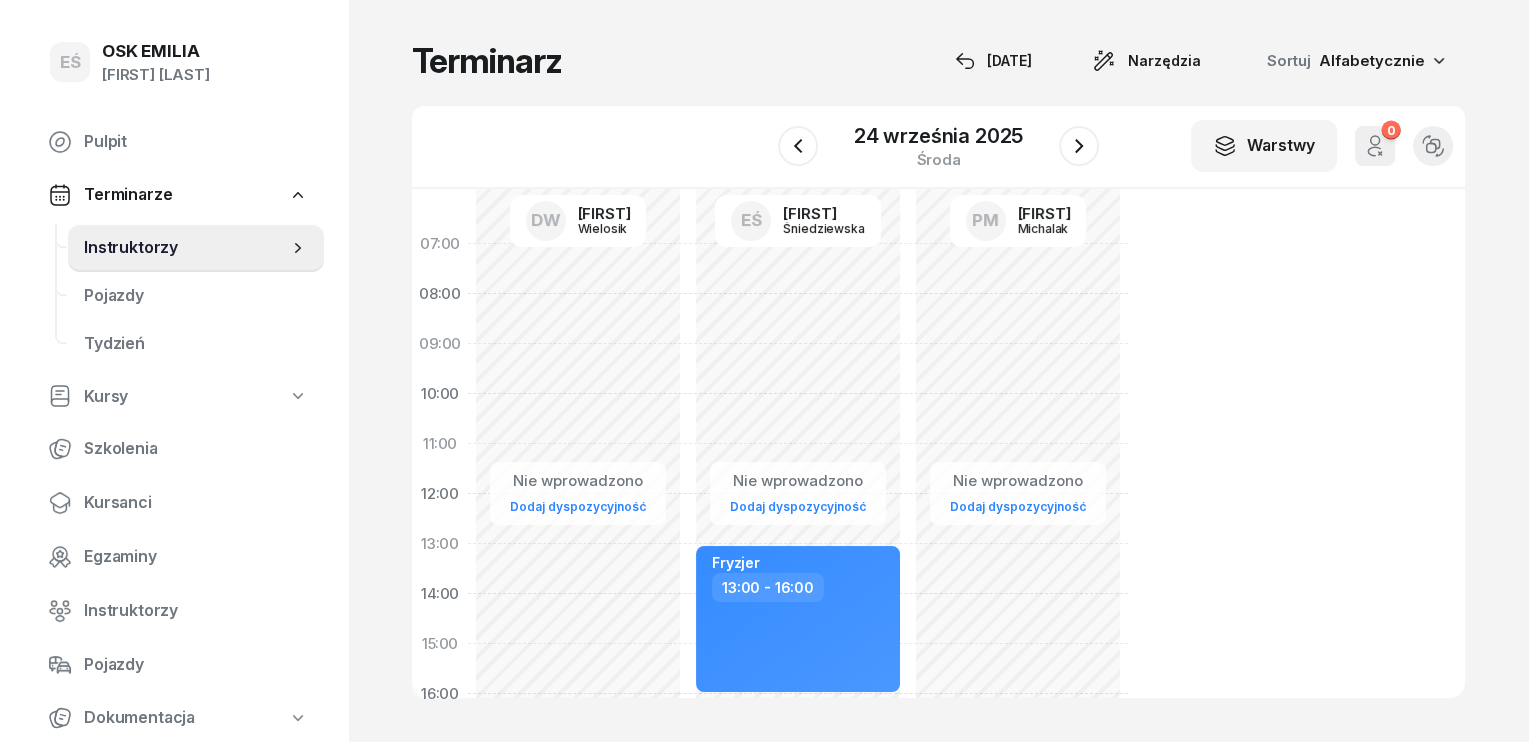 scroll, scrollTop: 0, scrollLeft: 0, axis: both 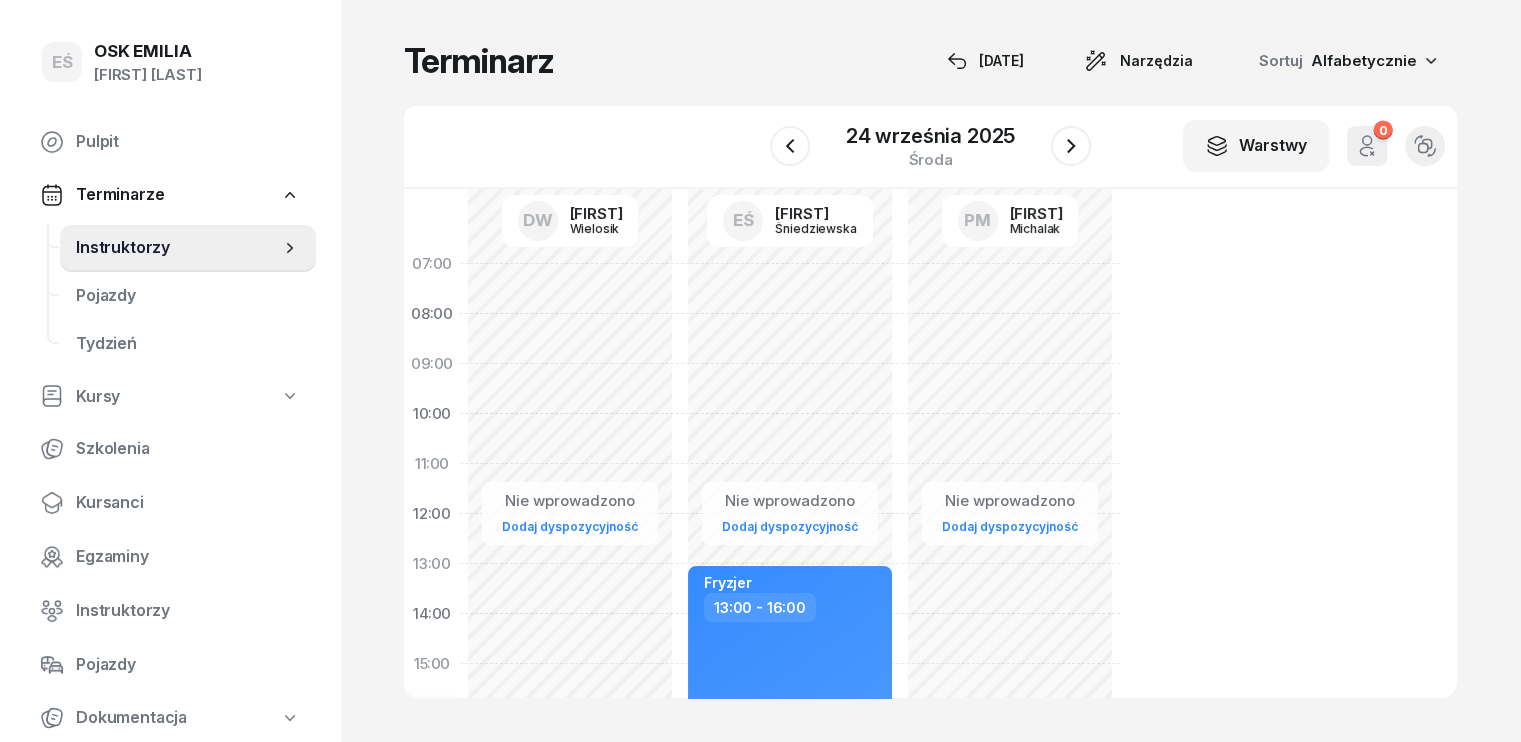 click on "Nie wprowadzono Dodaj dyspozycyjność [SERVICE]  13:00 - 16:00 wolne 17:00 - 19:00" 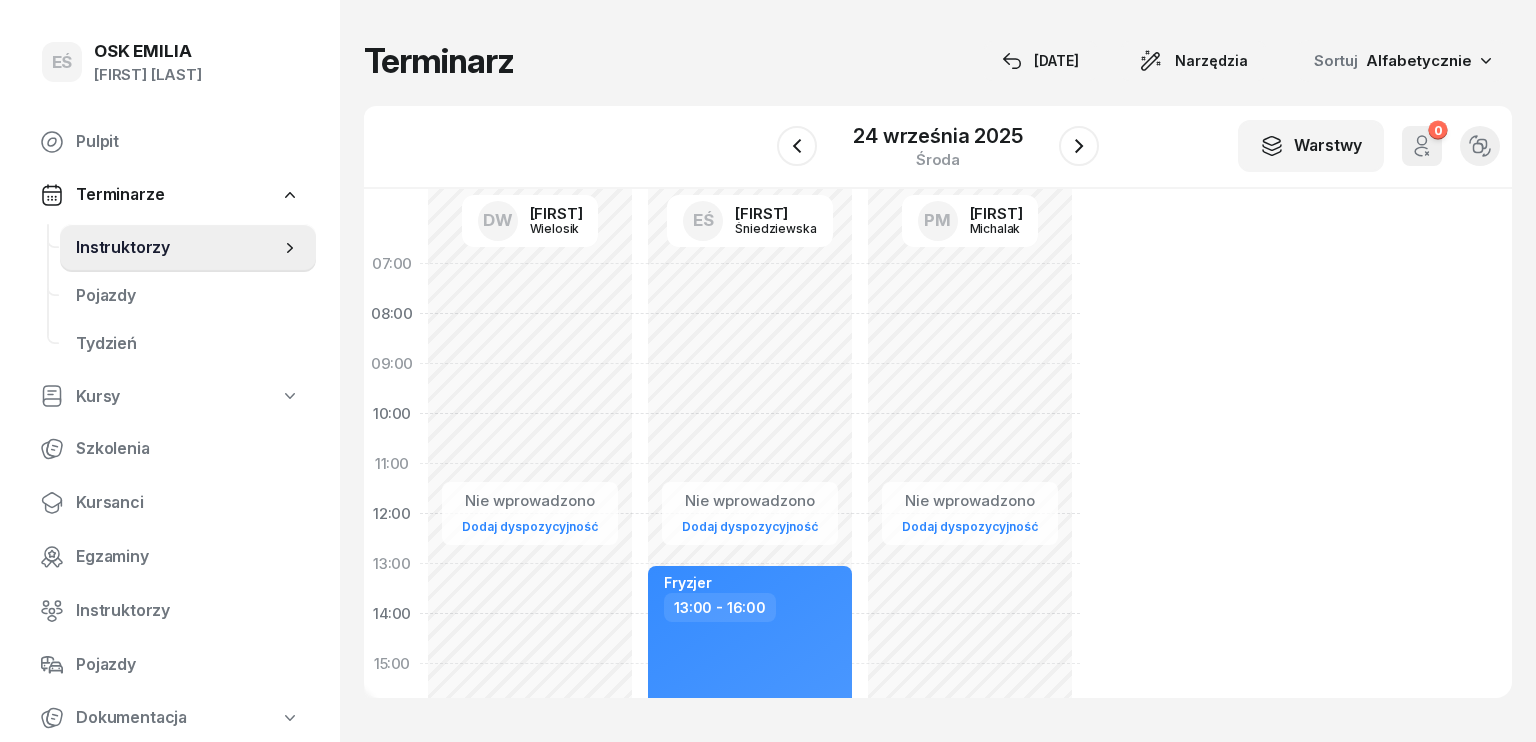 select on "07" 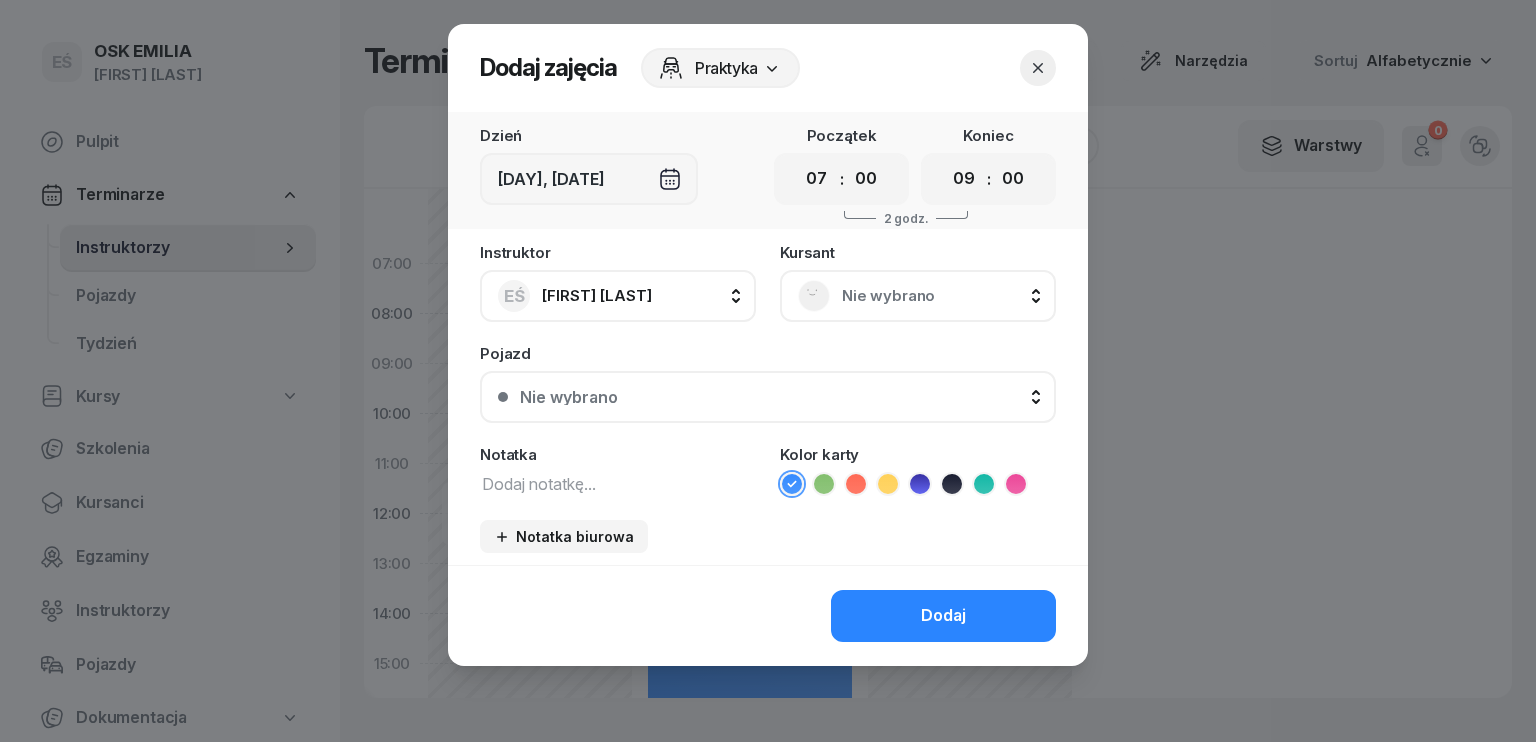 click at bounding box center (618, 483) 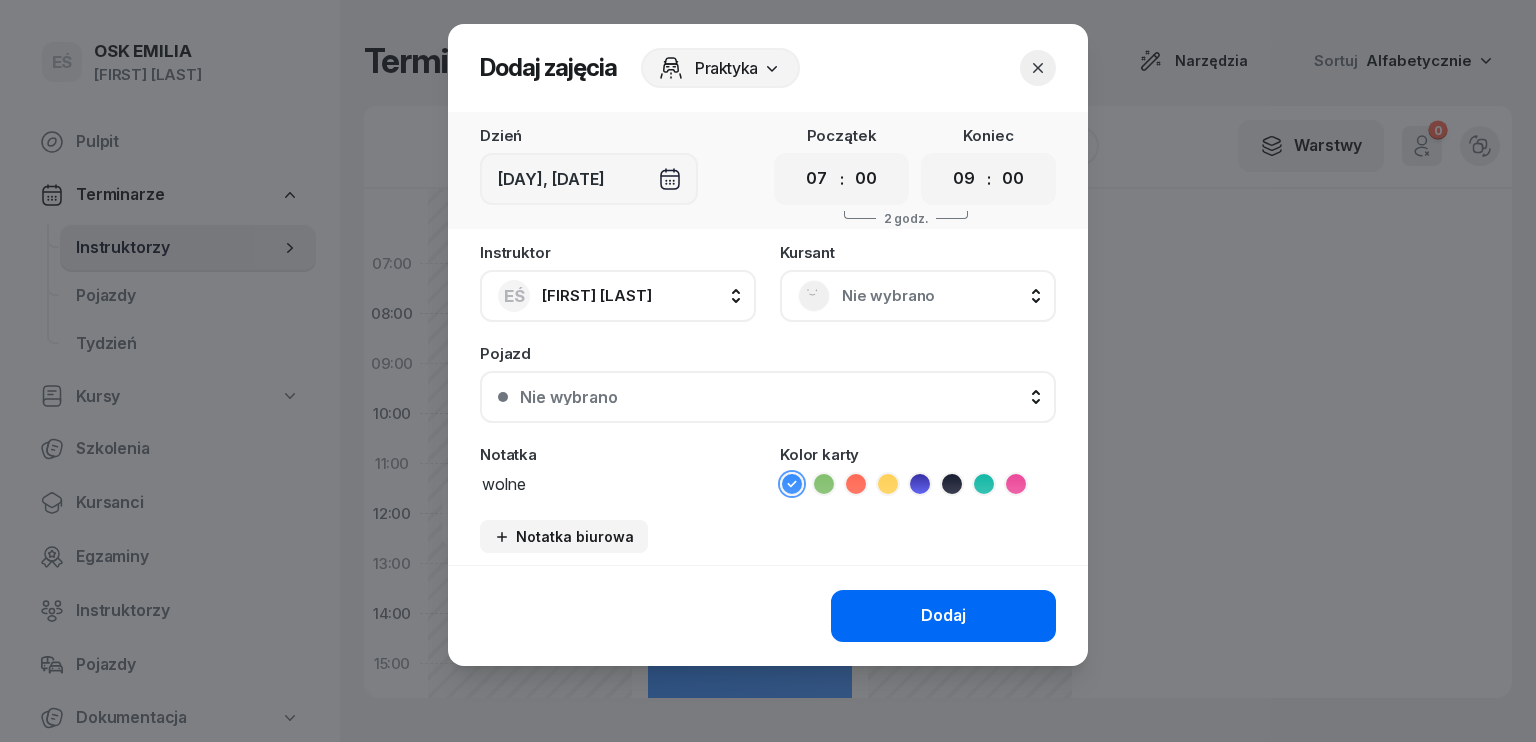 type on "wolne" 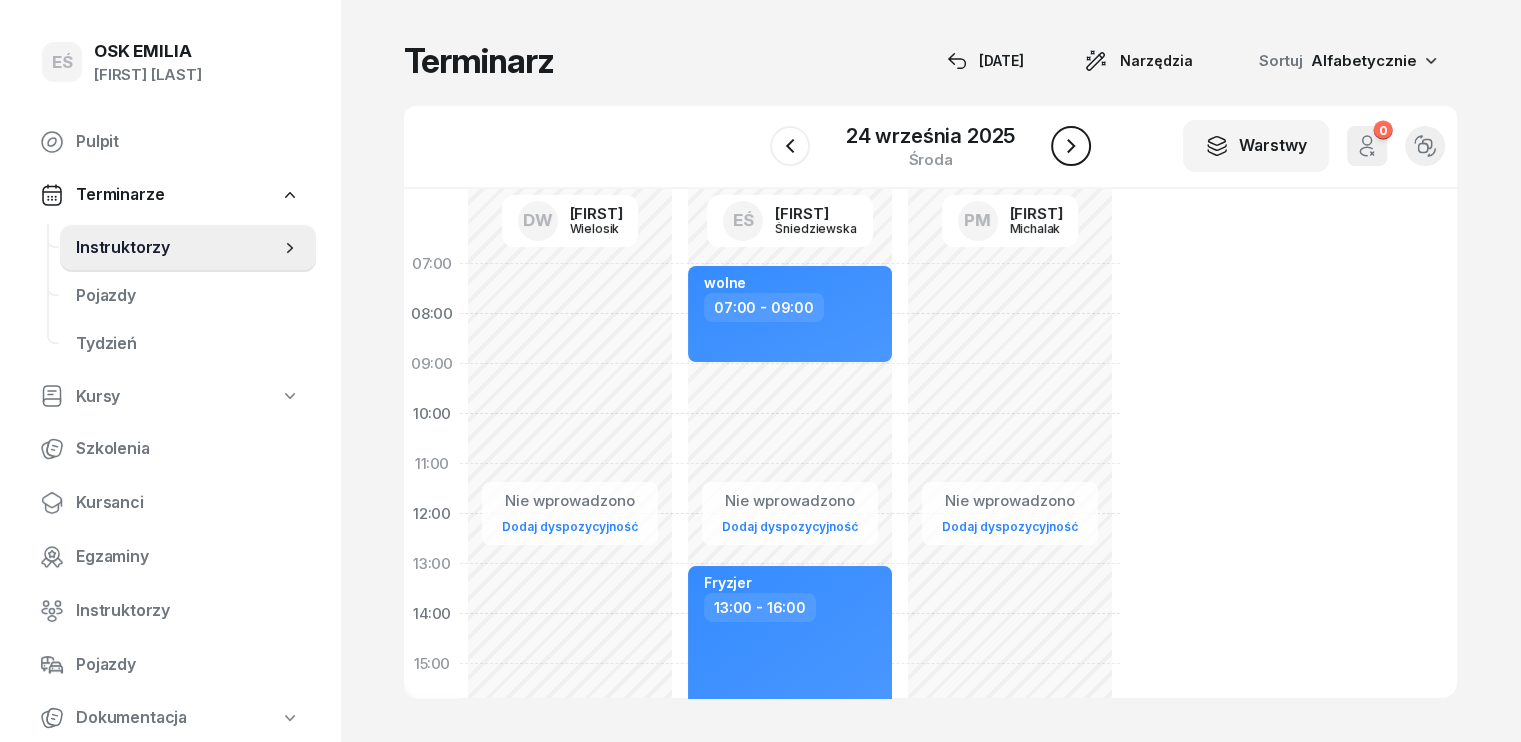 click 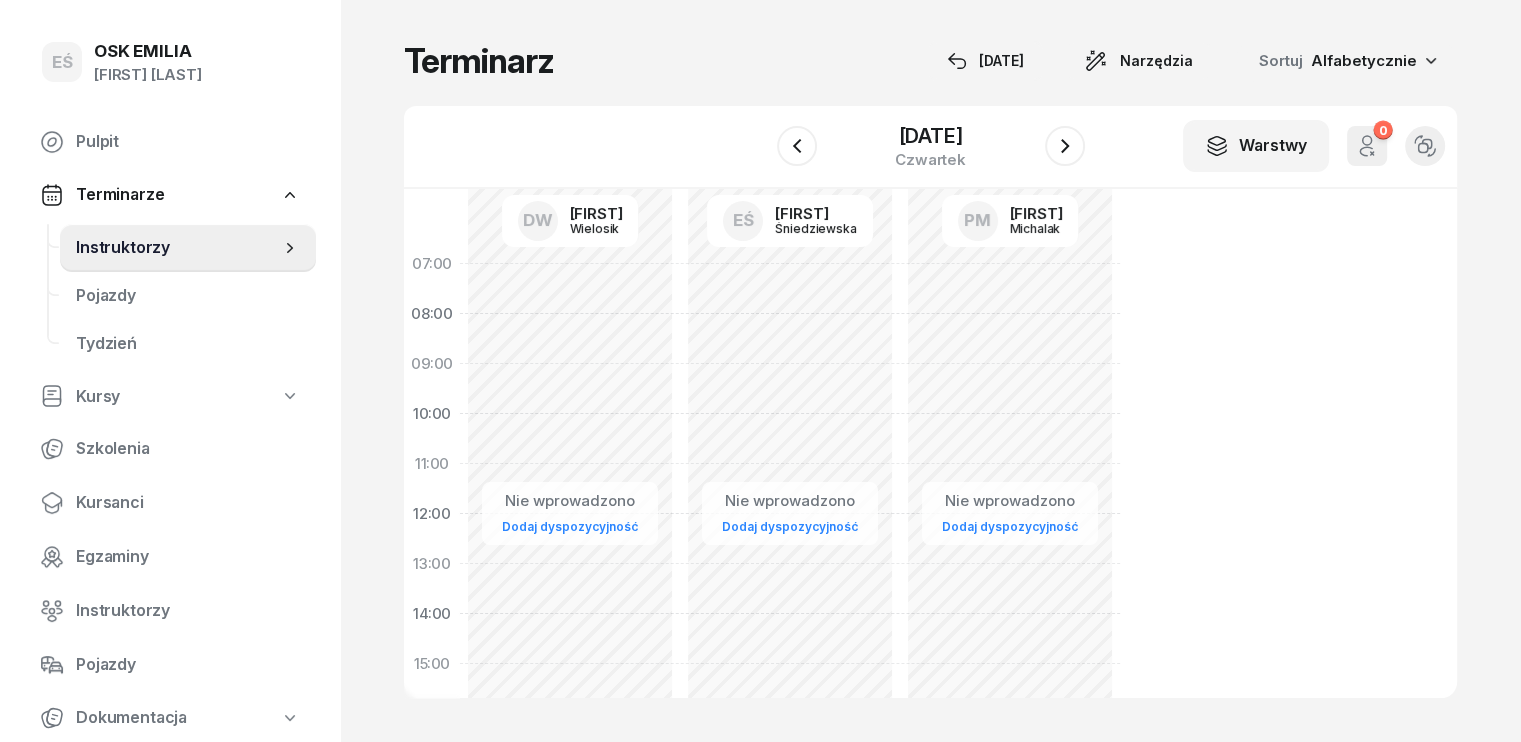 click on "Nie wprowadzono Dodaj dyspozycyjność" 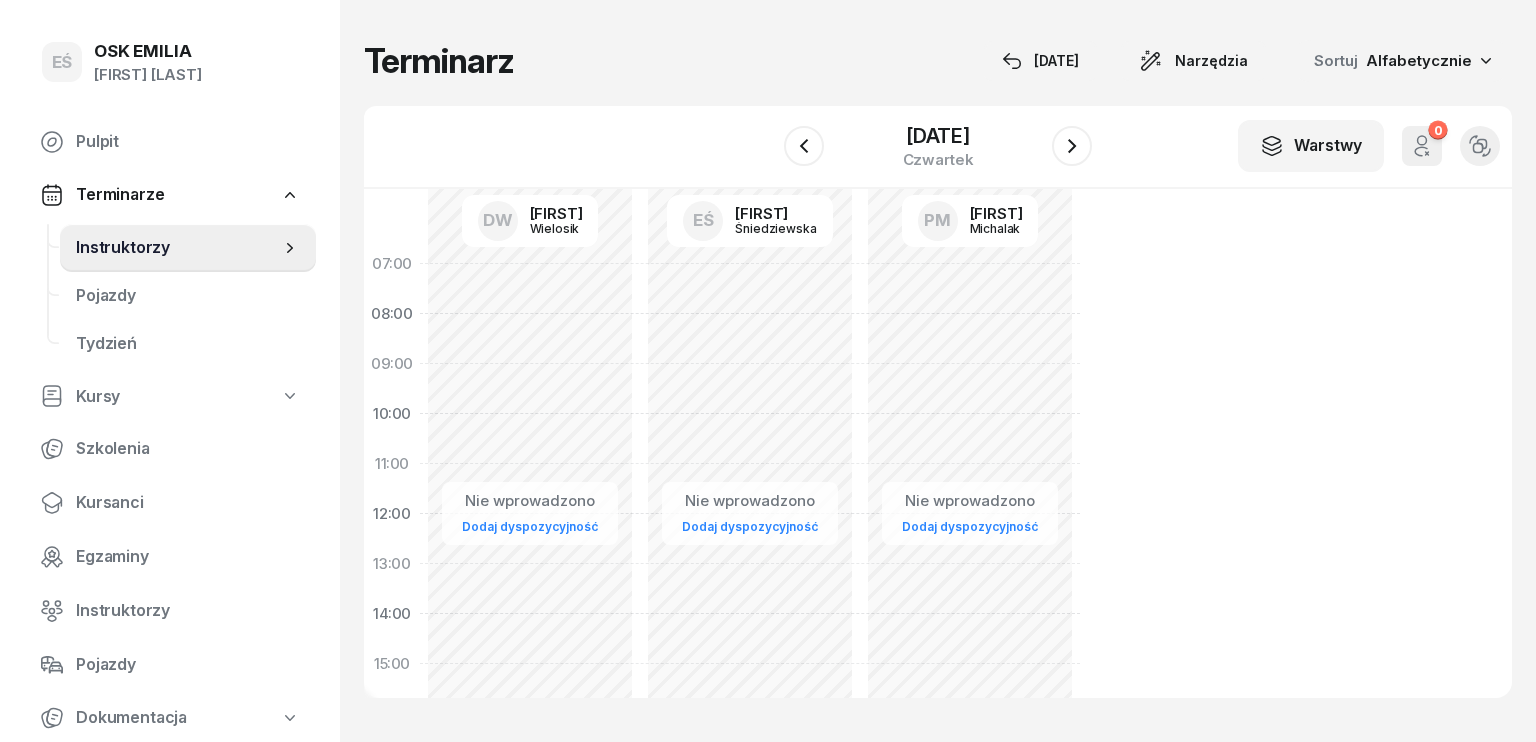 select on "07" 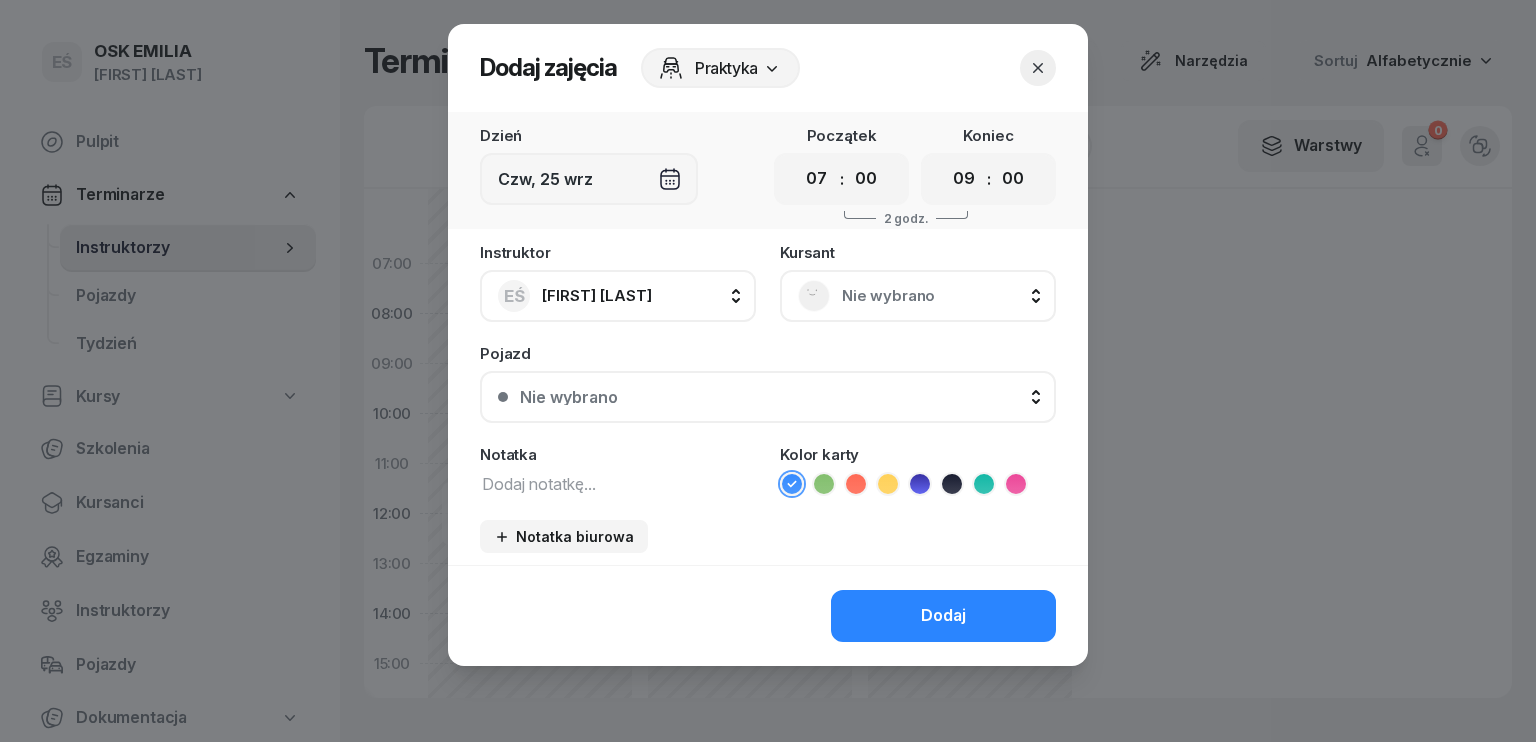click at bounding box center (618, 483) 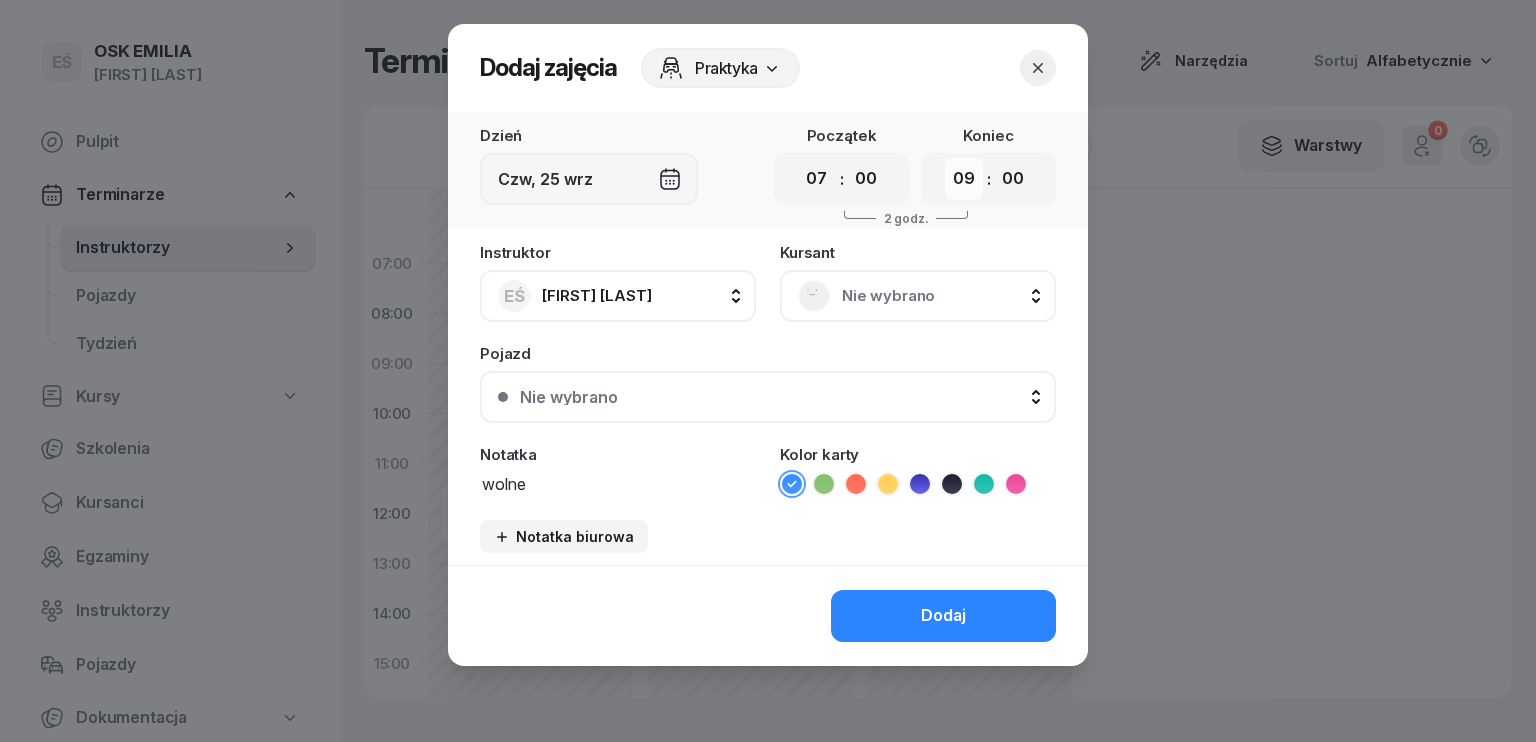 type on "wolne" 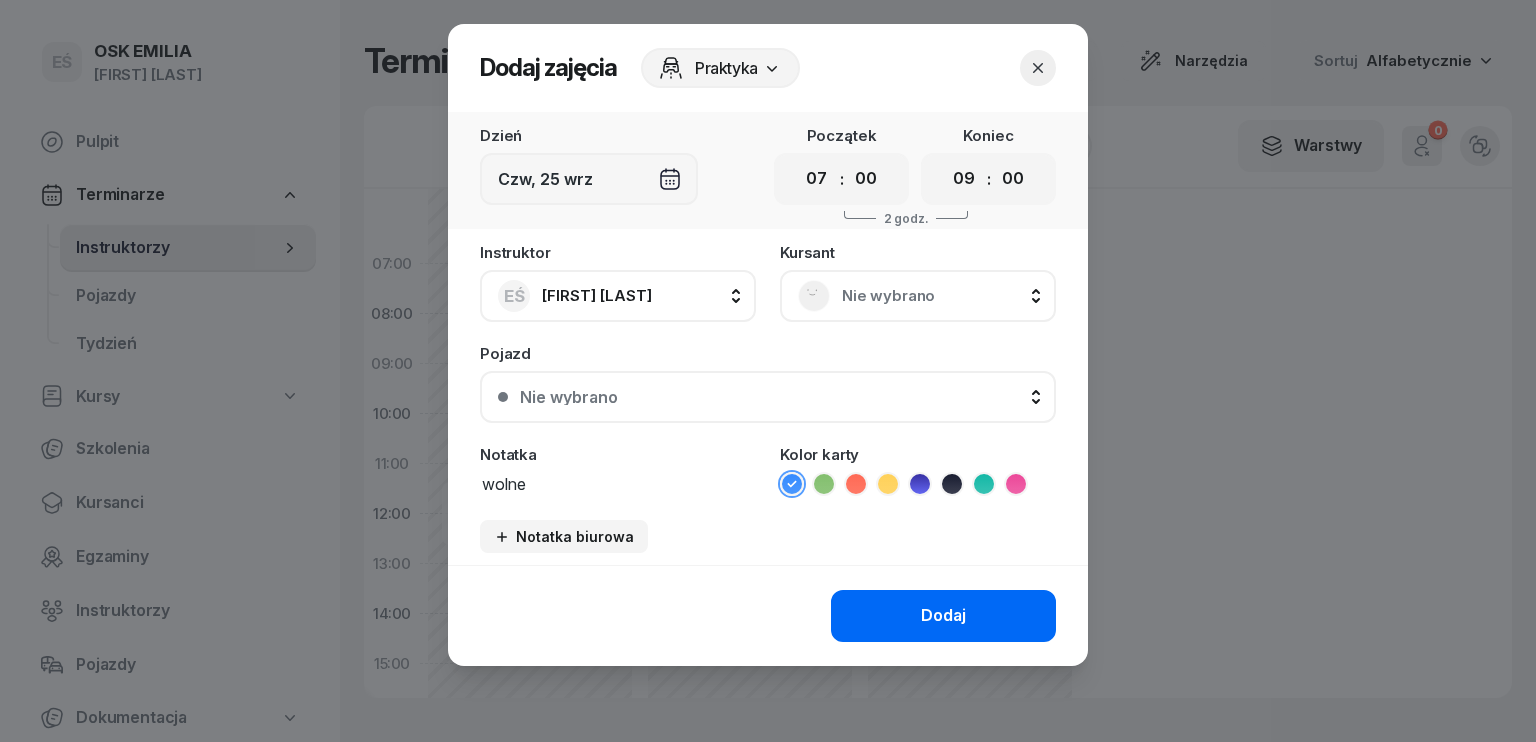 select on "15" 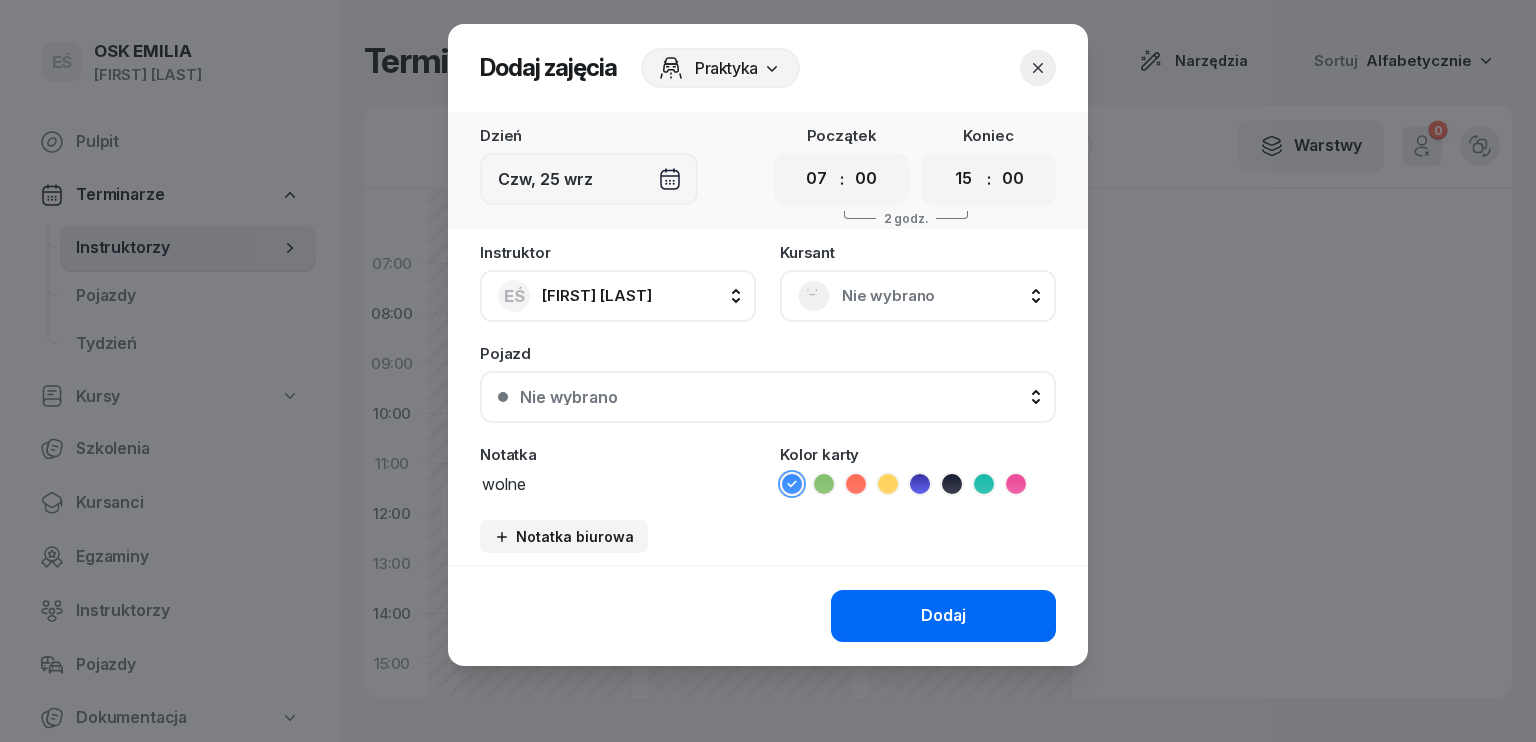 click on "00 01 02 03 04 05 06 07 08 09 10 11 12 13 14 15 16 17 18 19 20 21 22 23" at bounding box center (964, 179) 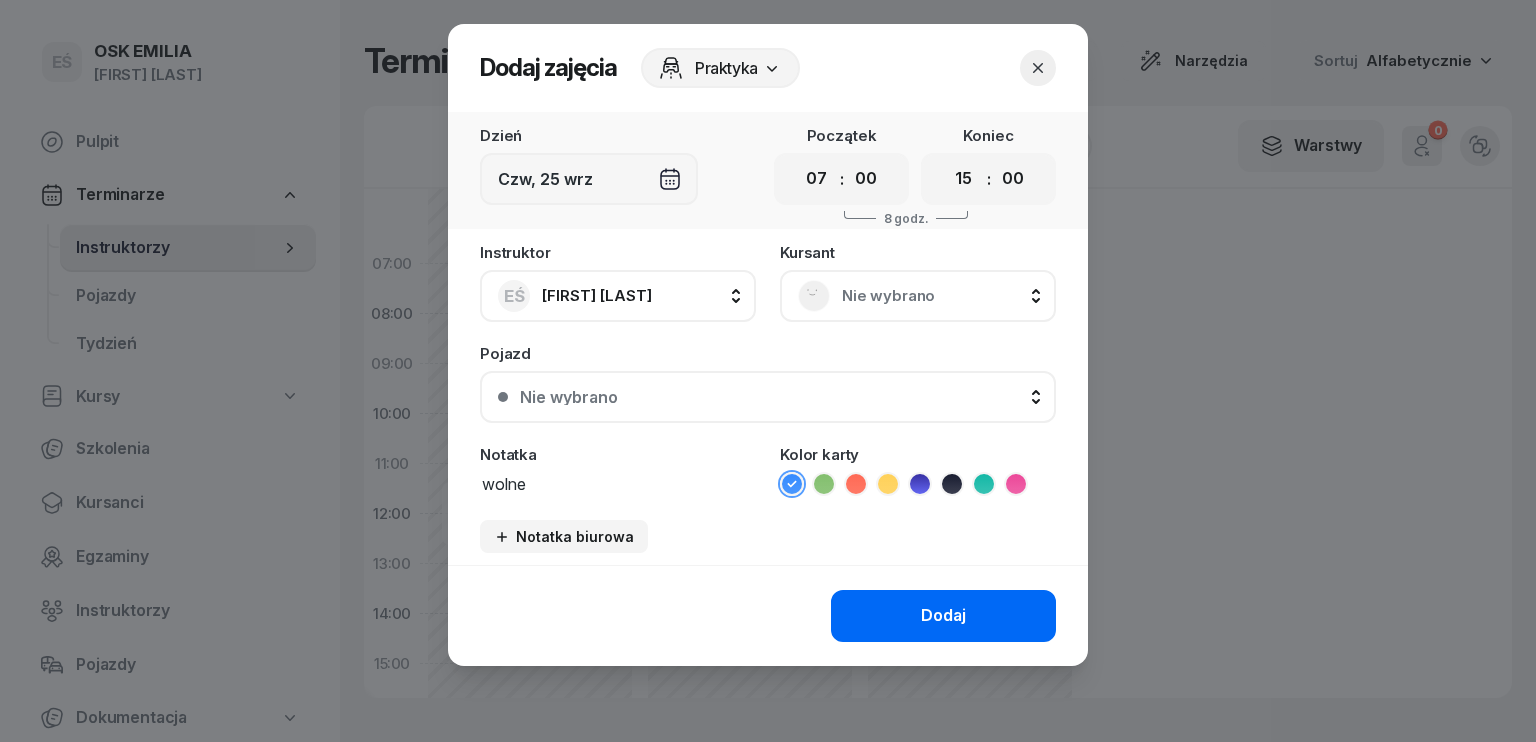 click on "Dodaj" at bounding box center [943, 616] 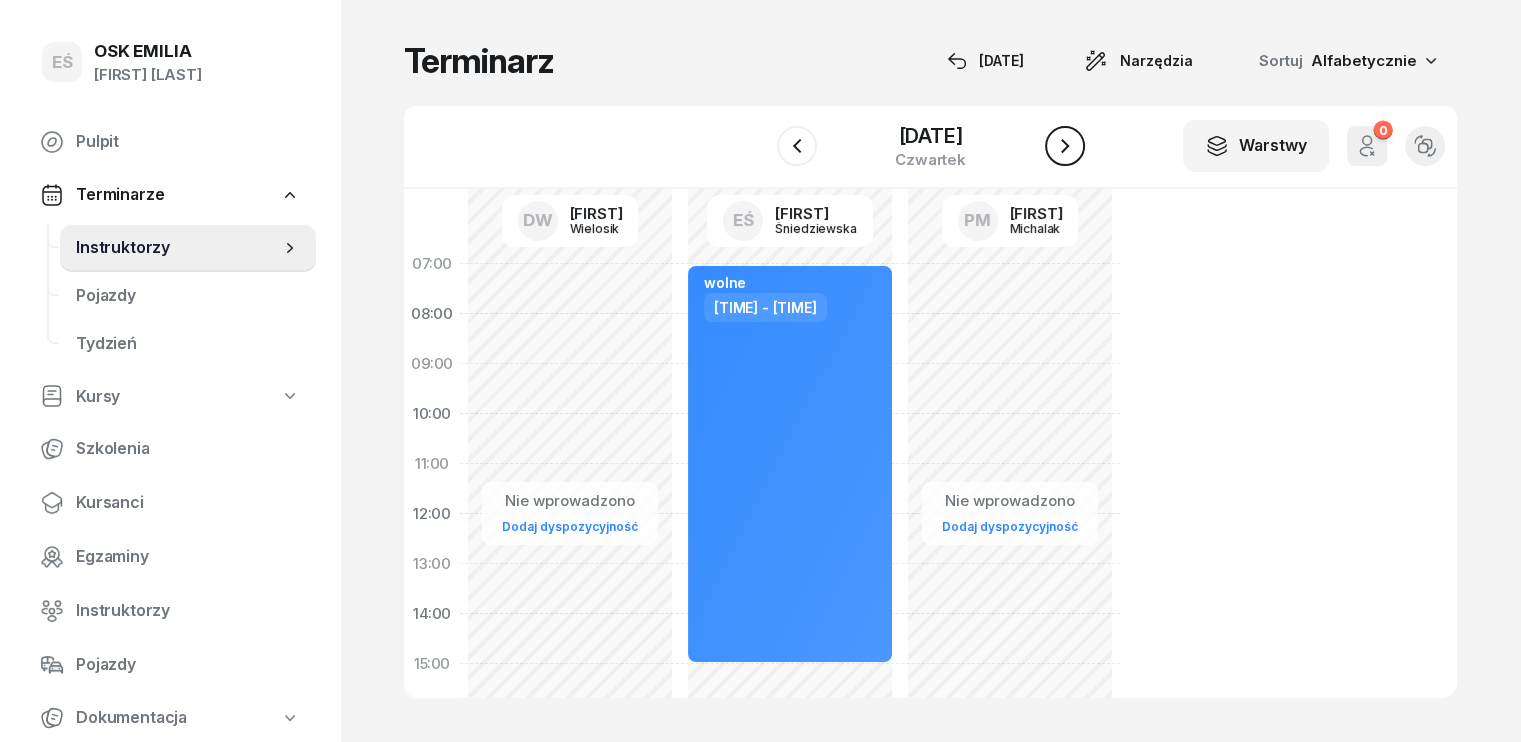 click at bounding box center (1065, 146) 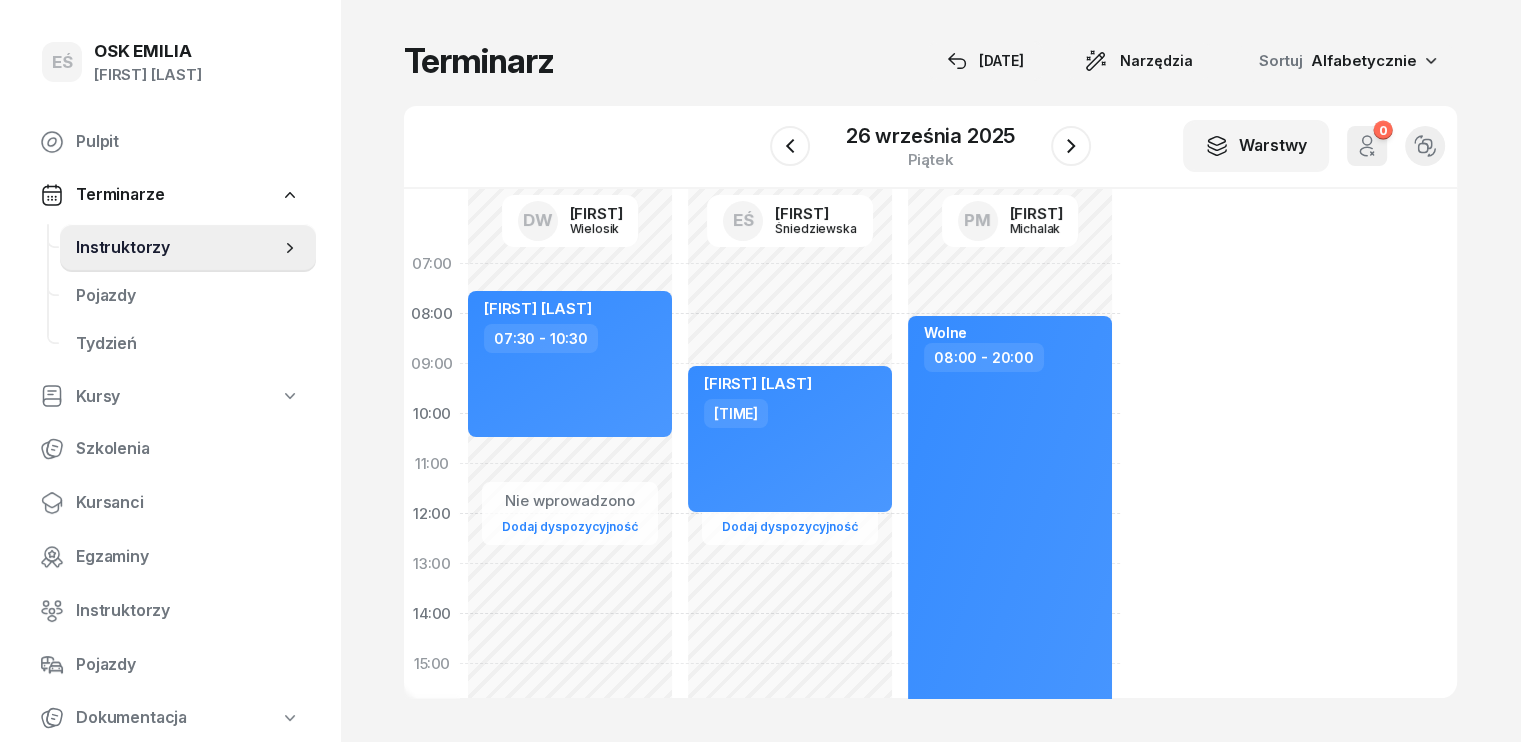 click on "Nie wprowadzono Dodaj dyspozycyjność [FIRST] [LAST]  09:00 - 12:00" 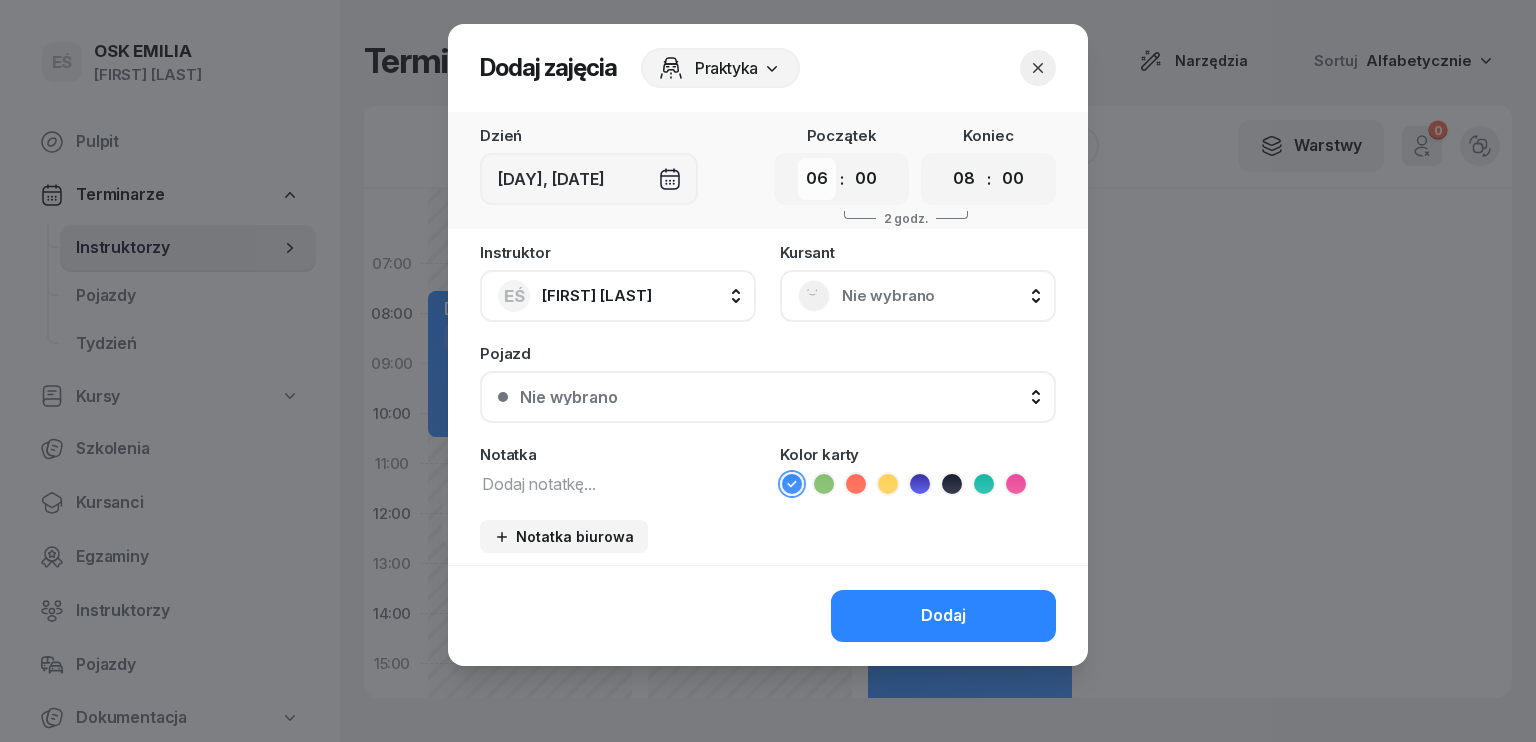 click on "00 01 02 03 04 05 06 07 08 09 10 11 12 13 14 15 16 17 18 19 20 21 22 23" at bounding box center (817, 179) 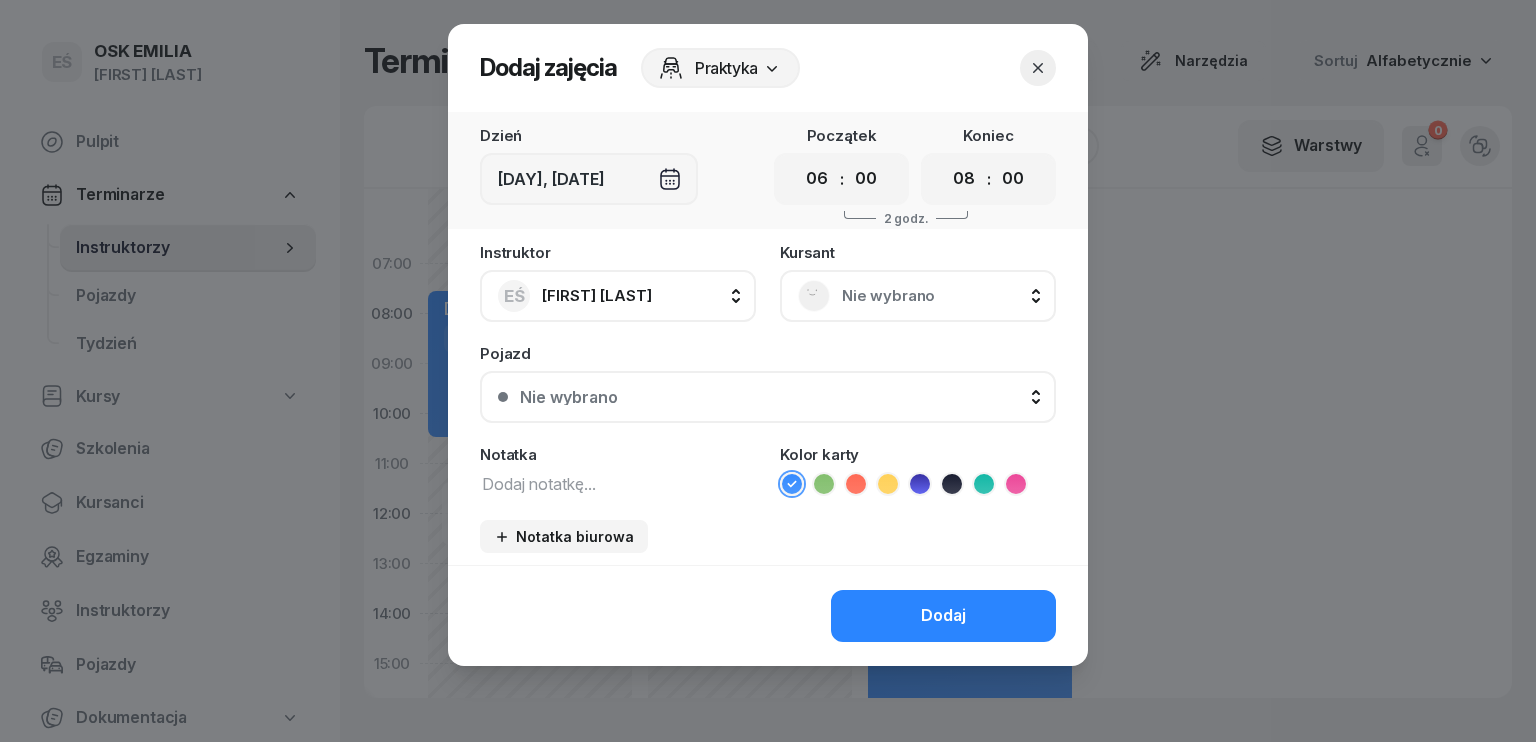 select on "07" 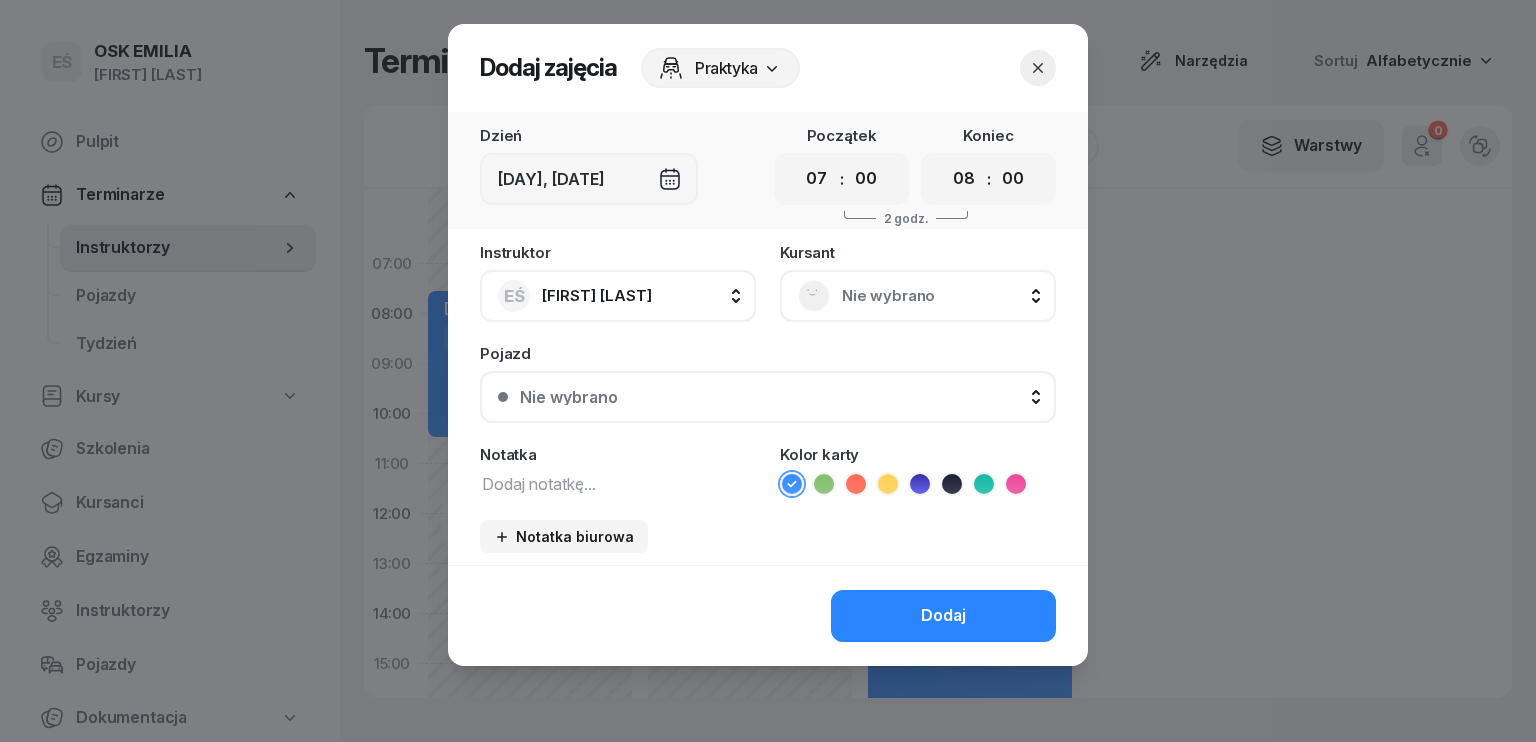 click on "00 01 02 03 04 05 06 07 08 09 10 11 12 13 14 15 16 17 18 19 20 21 22 23" at bounding box center (817, 179) 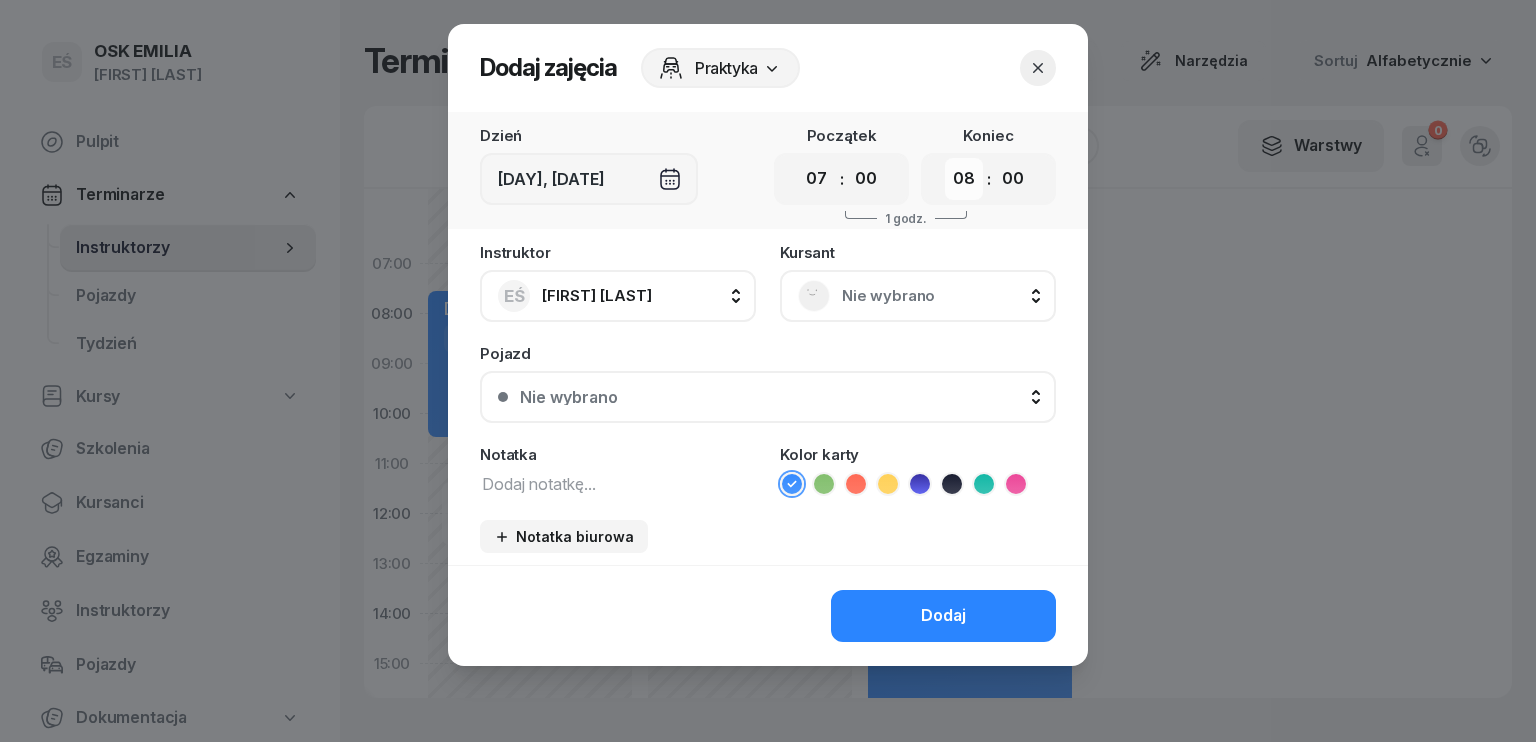 drag, startPoint x: 960, startPoint y: 186, endPoint x: 956, endPoint y: 196, distance: 10.770329 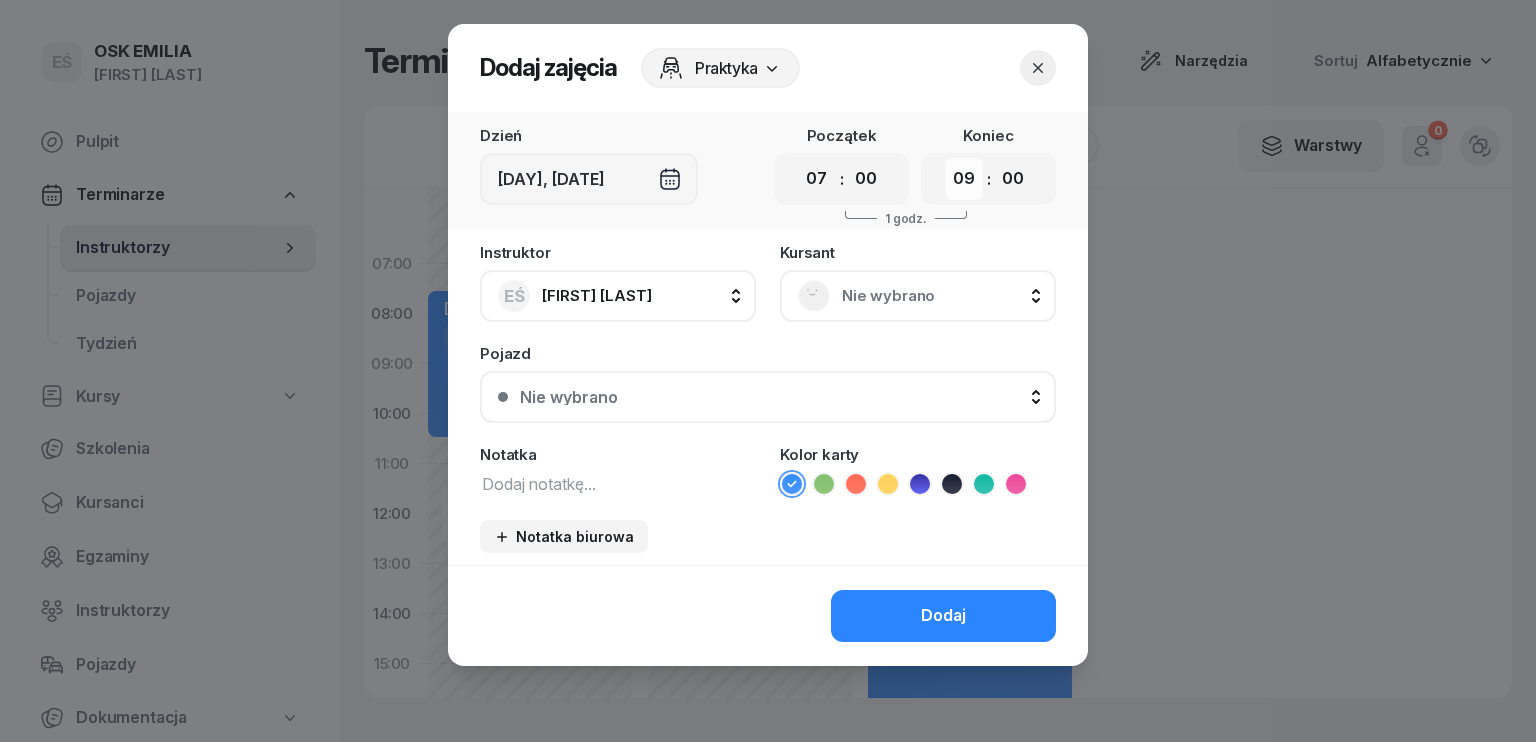 click on "00 01 02 03 04 05 06 07 08 09 10 11 12 13 14 15 16 17 18 19 20 21 22 23" at bounding box center (964, 179) 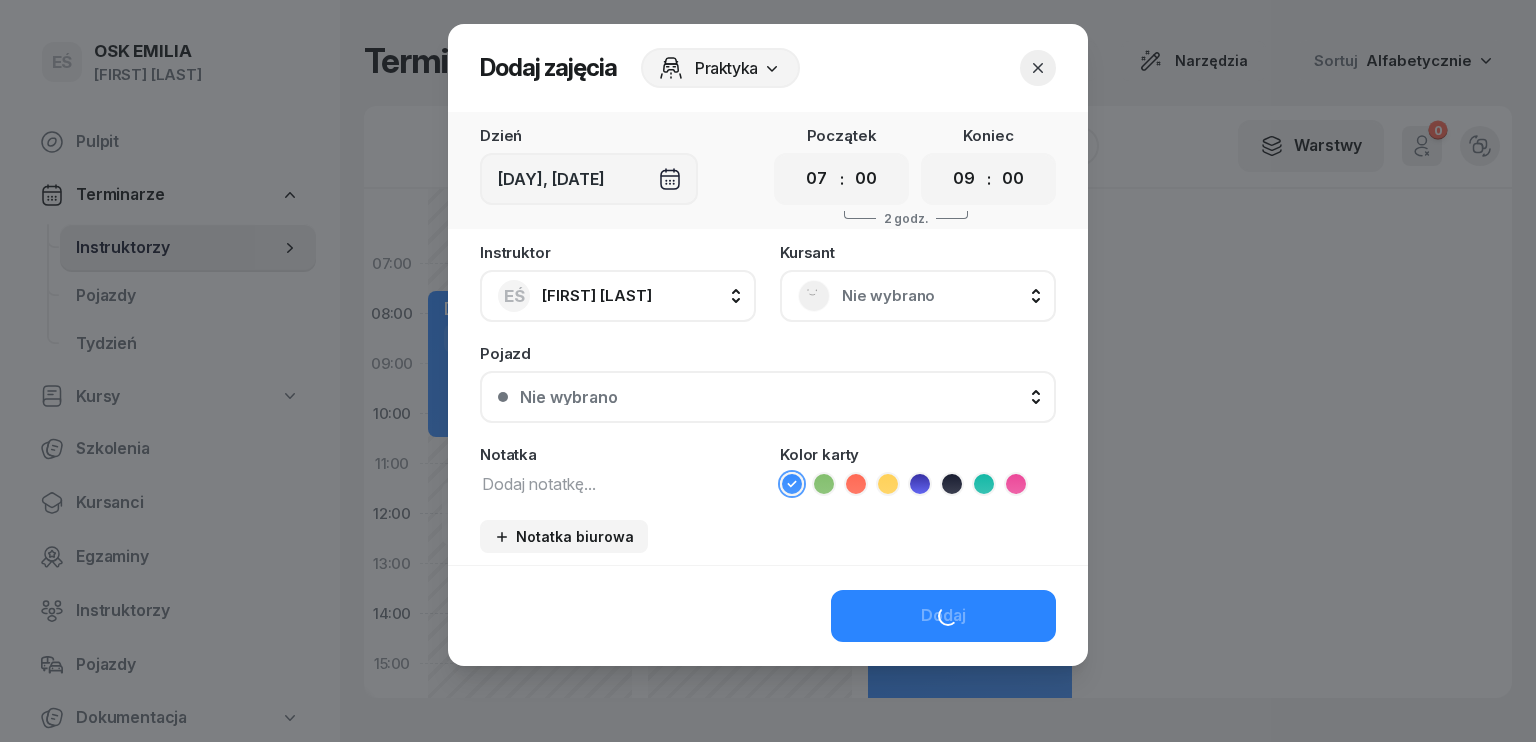 click at bounding box center (618, 483) 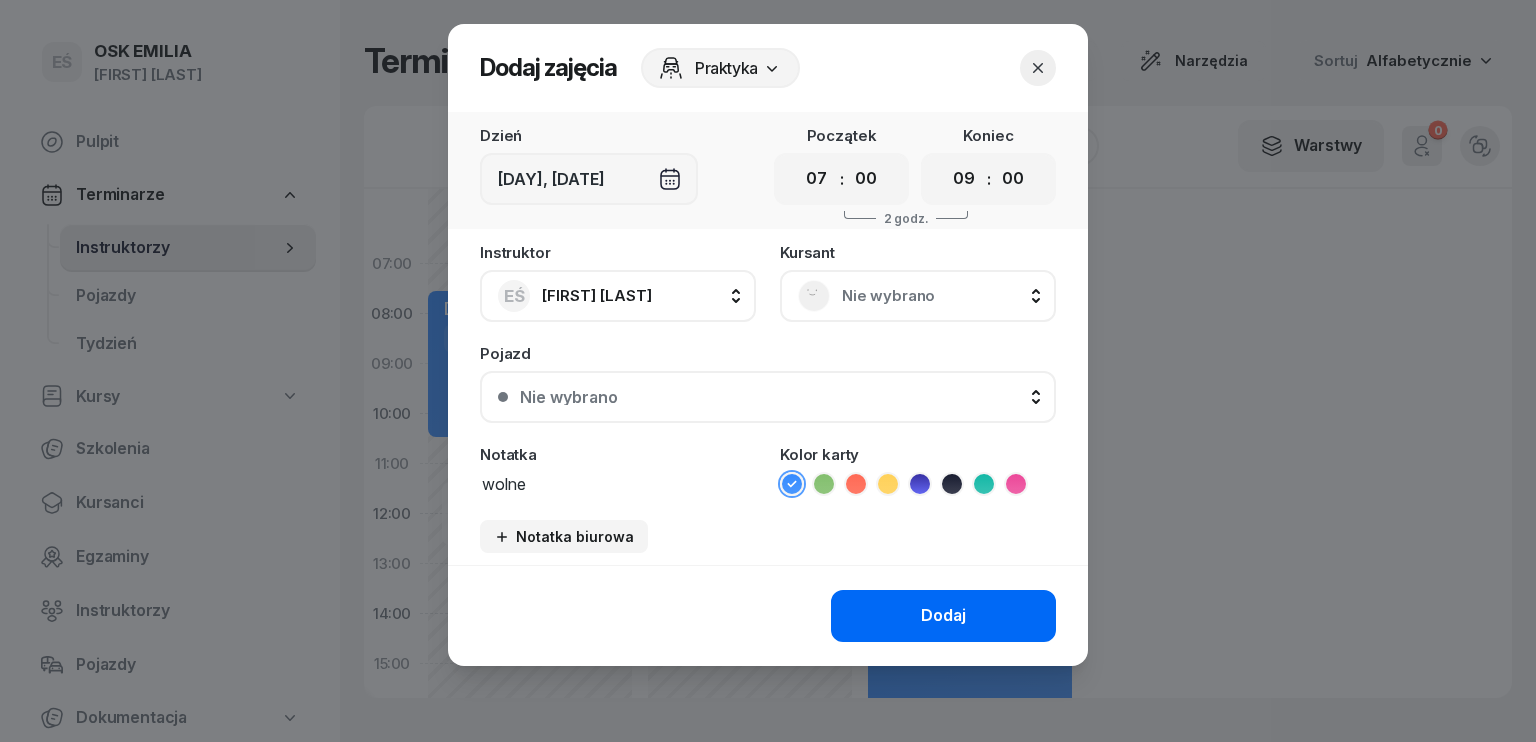 type on "wolne" 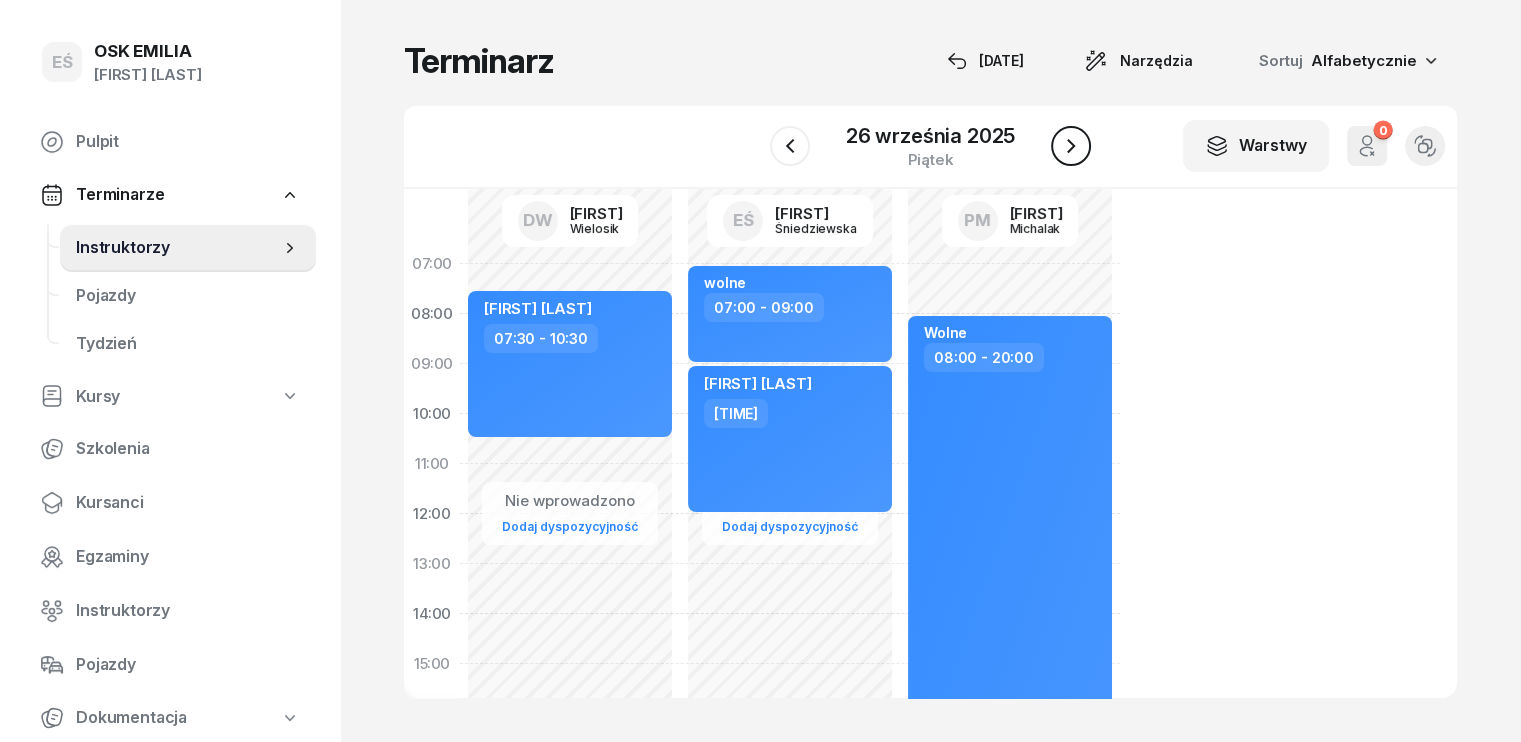 click 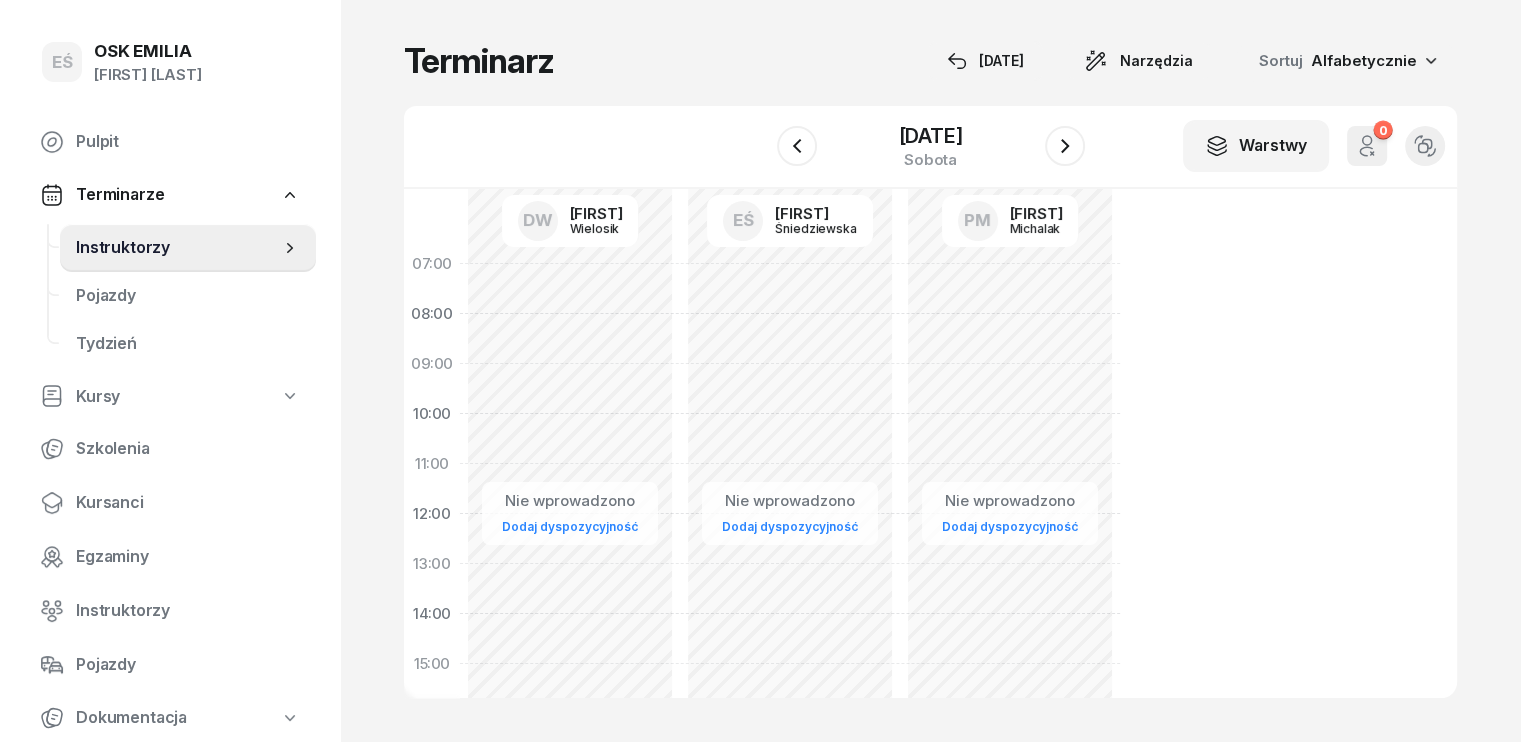 click on "Nie wprowadzono Dodaj dyspozycyjność" 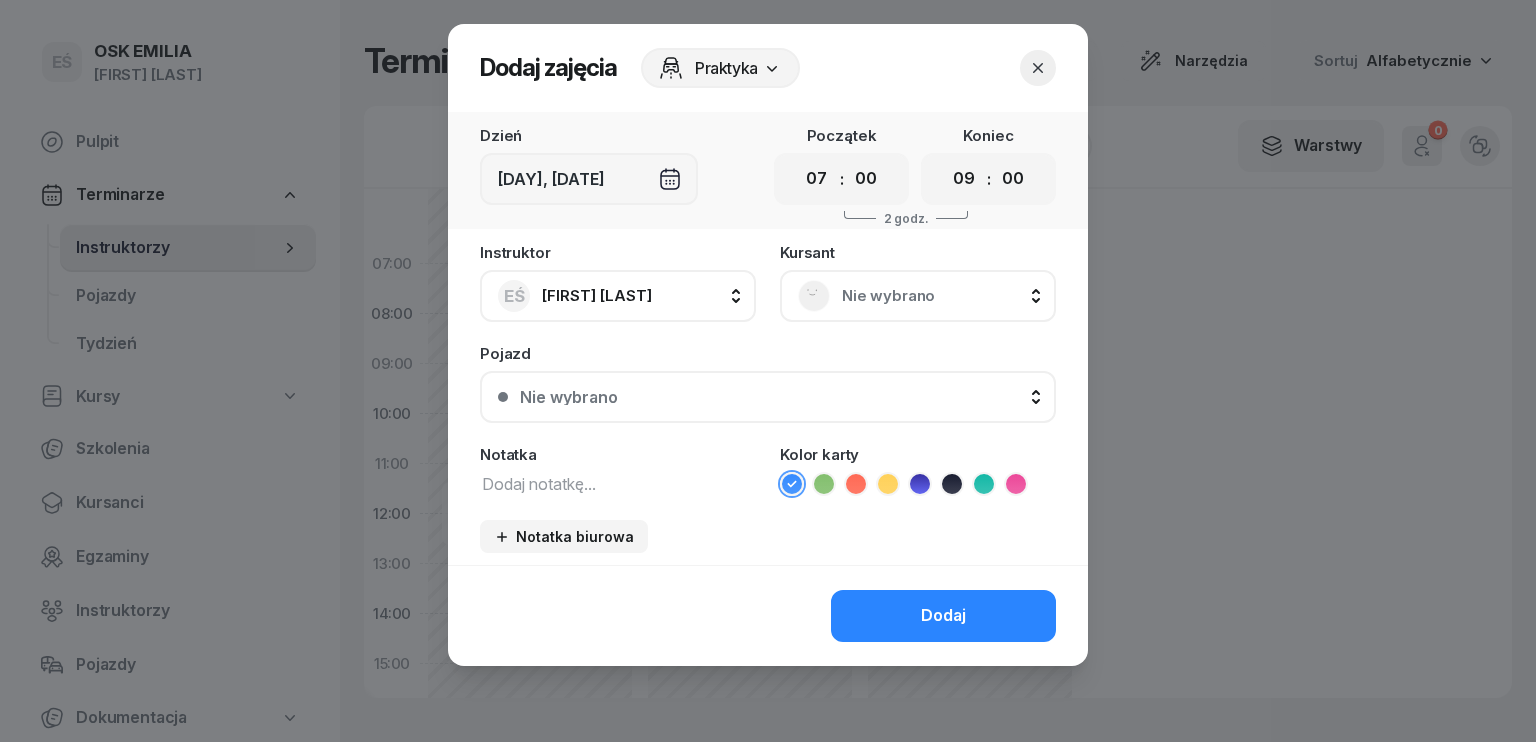 click at bounding box center (618, 483) 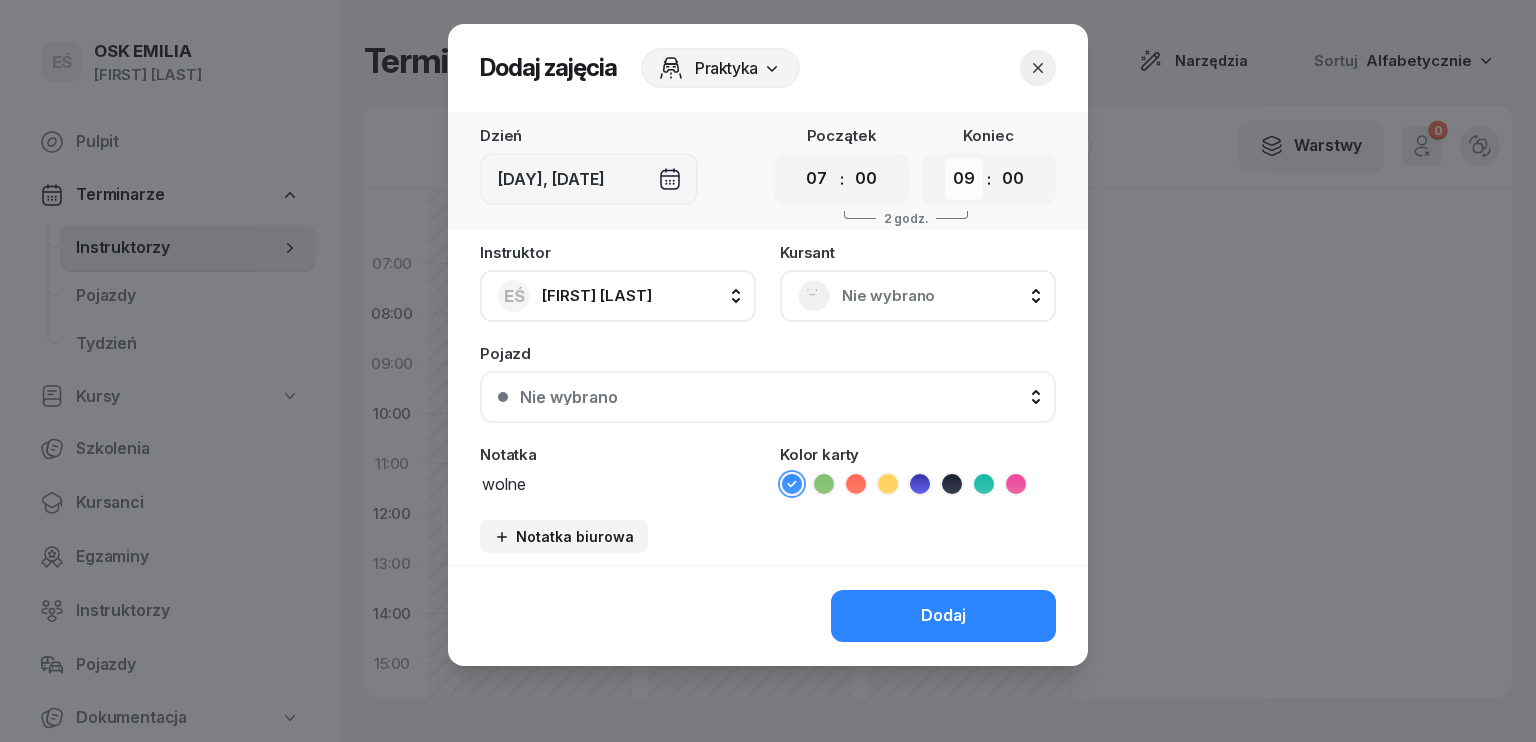 type on "wolne" 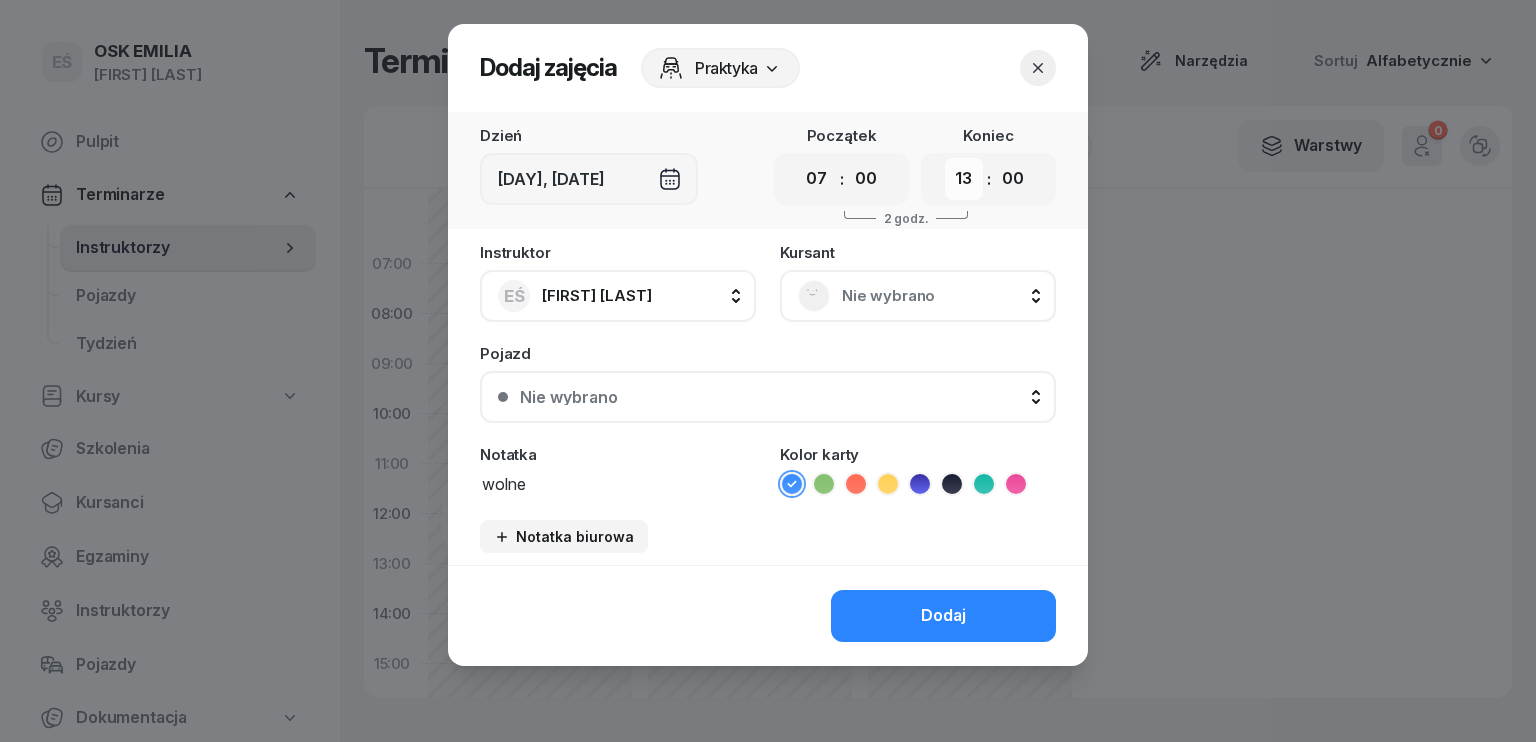 click on "00 01 02 03 04 05 06 07 08 09 10 11 12 13 14 15 16 17 18 19 20 21 22 23" at bounding box center [964, 179] 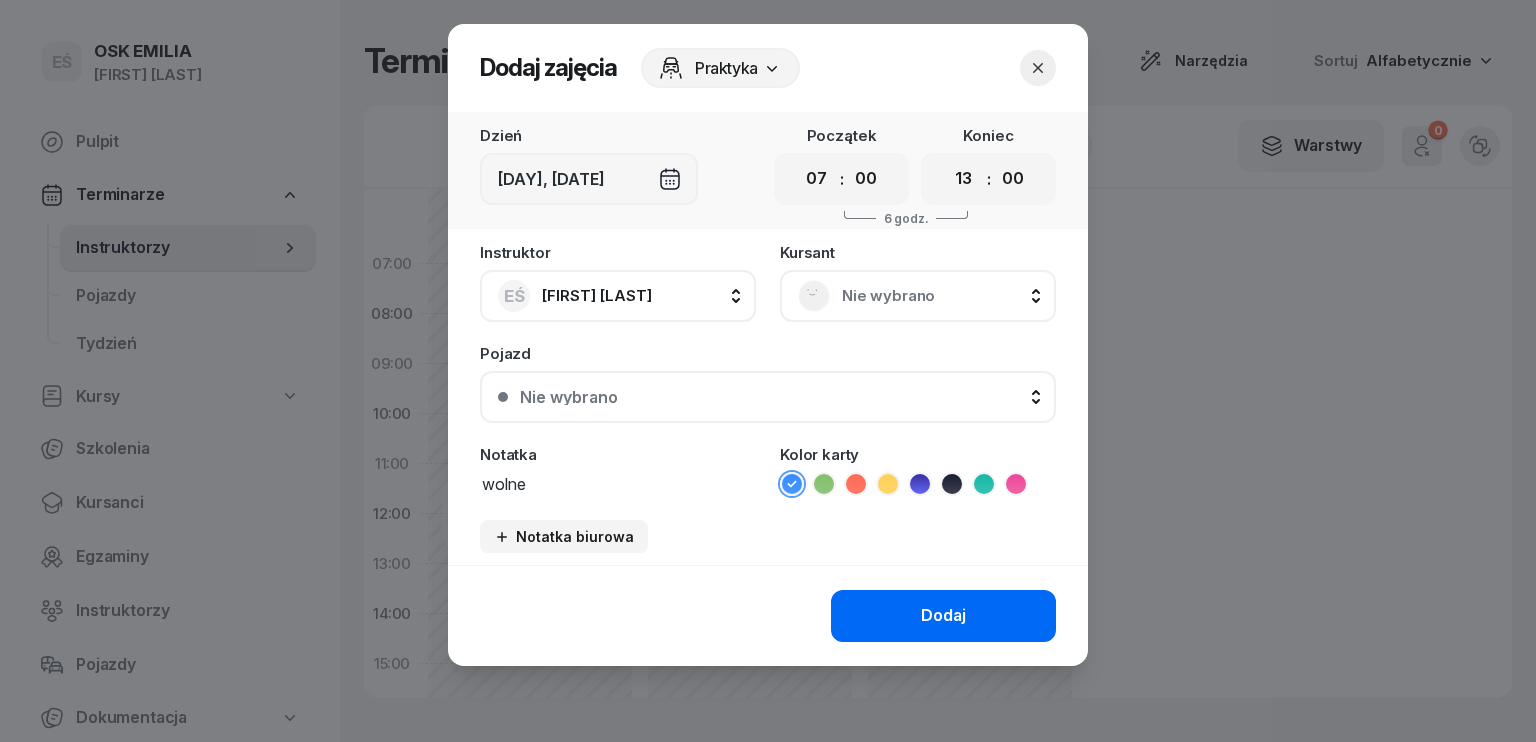 click on "Dodaj" at bounding box center (943, 616) 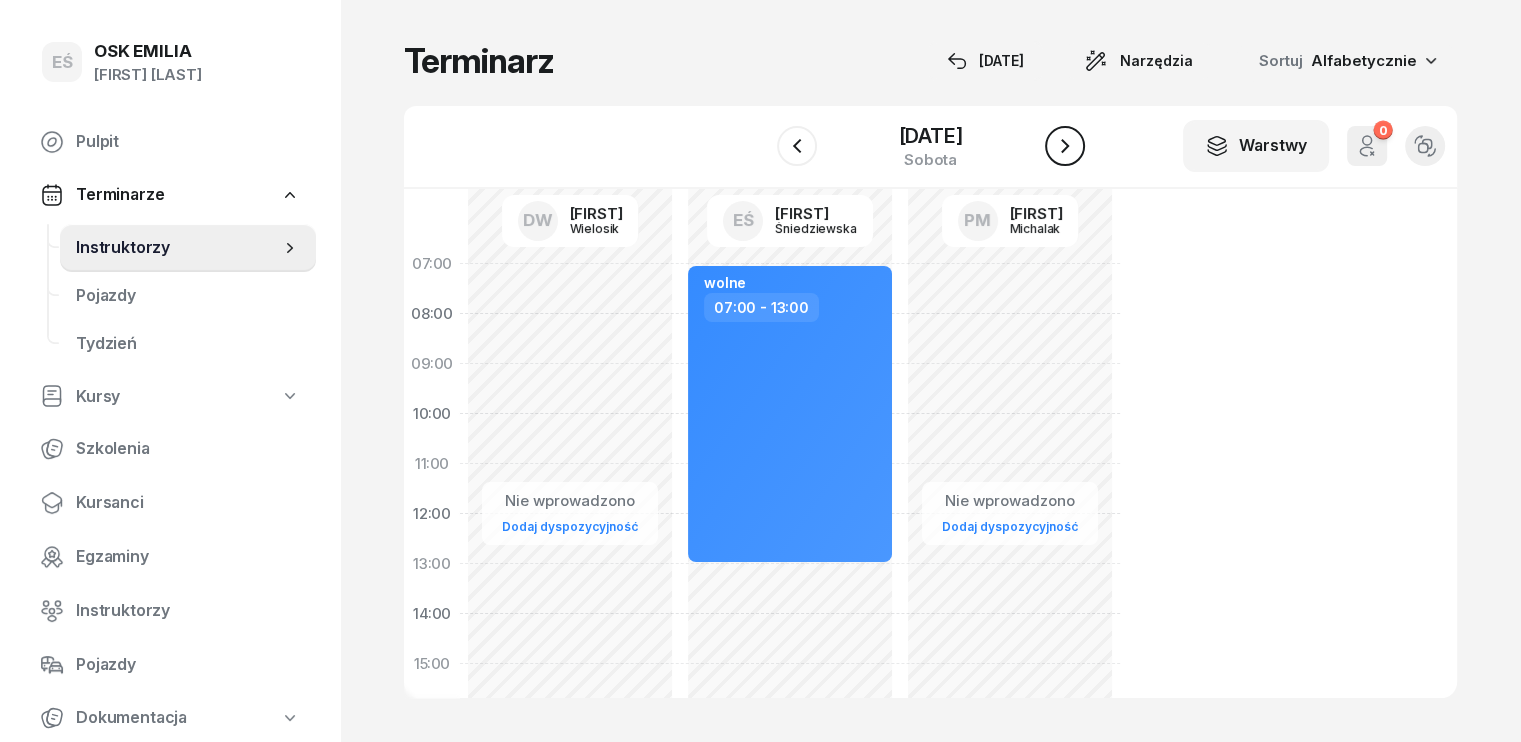 click 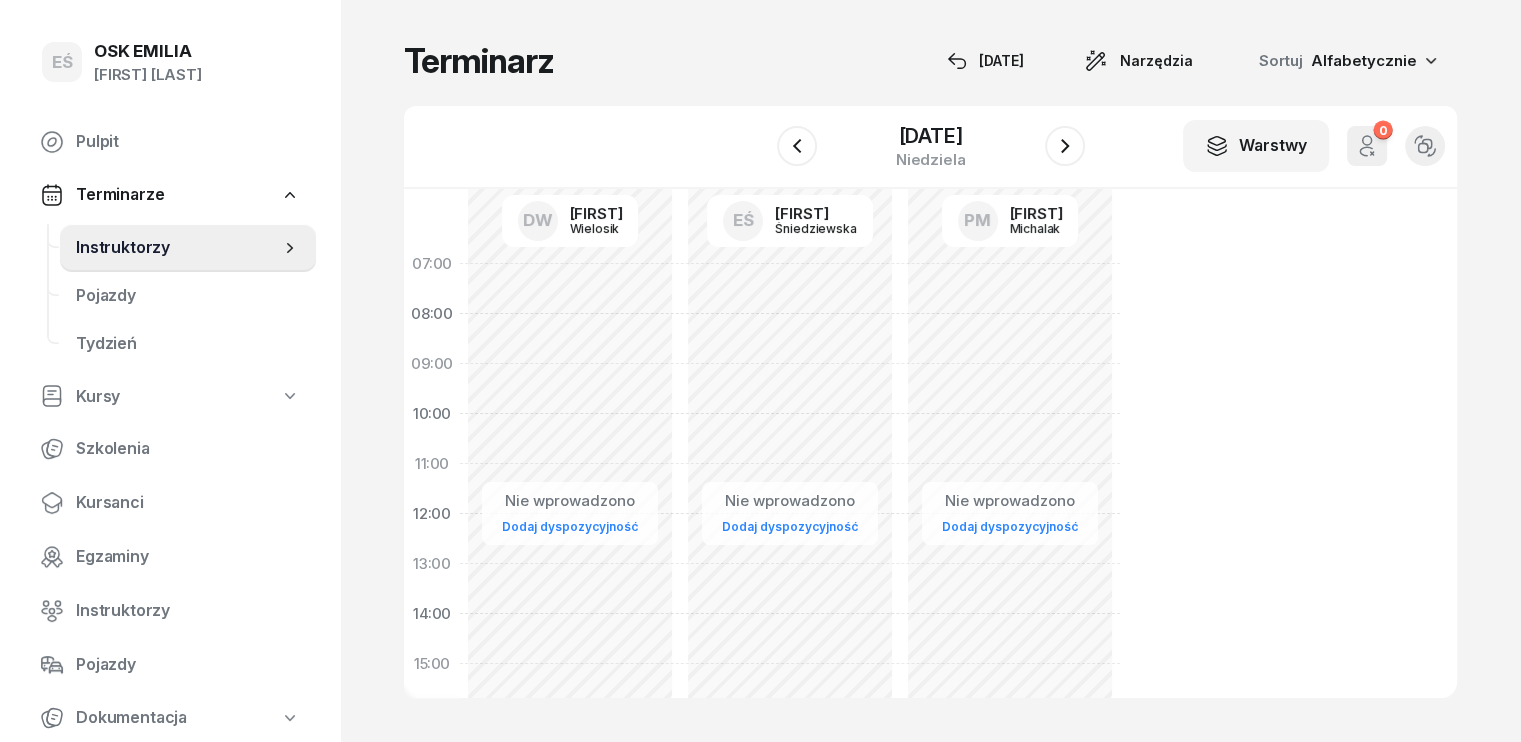 click on "Nie wprowadzono Dodaj dyspozycyjność" 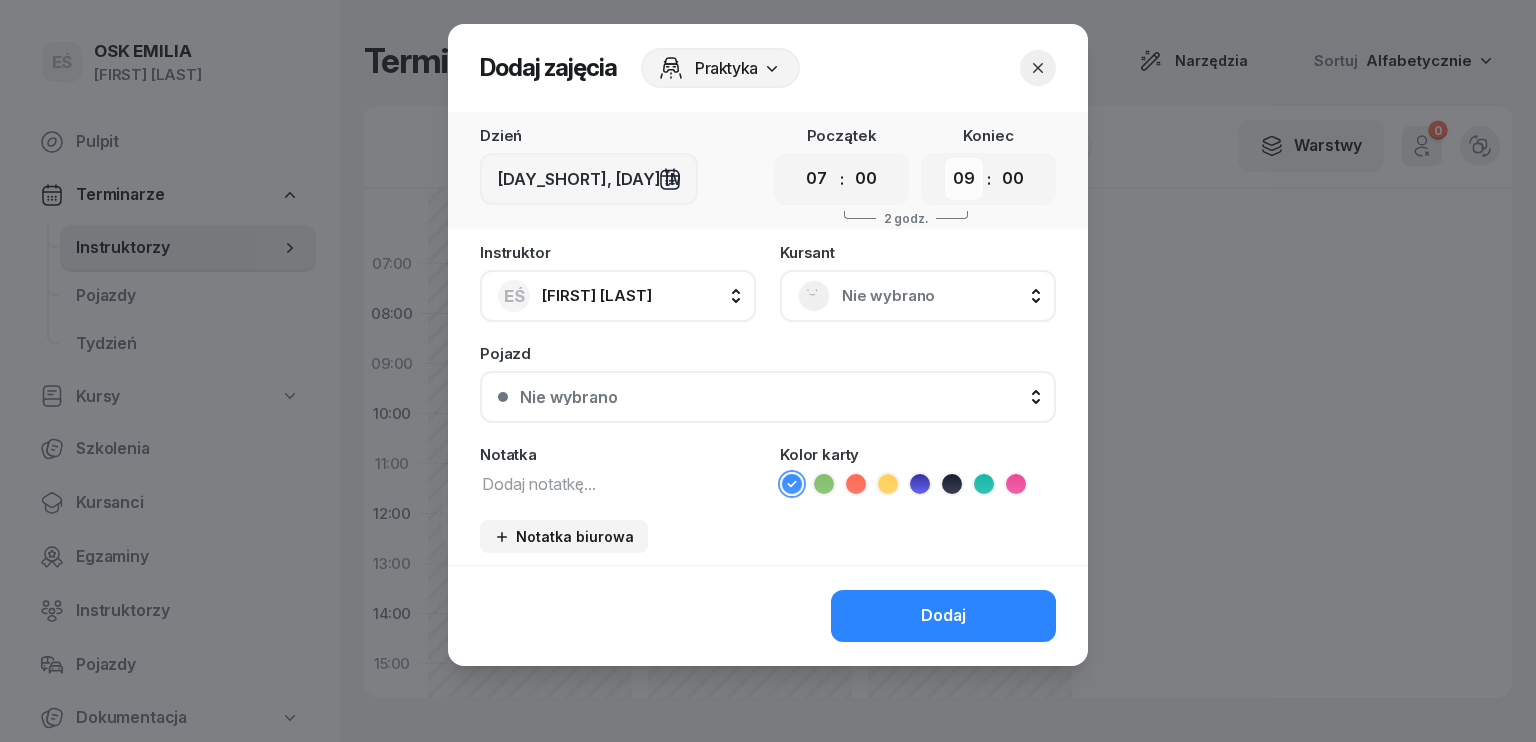 click on "00 01 02 03 04 05 06 07 08 09 10 11 12 13 14 15 16 17 18 19 20 21 22 23" at bounding box center [964, 179] 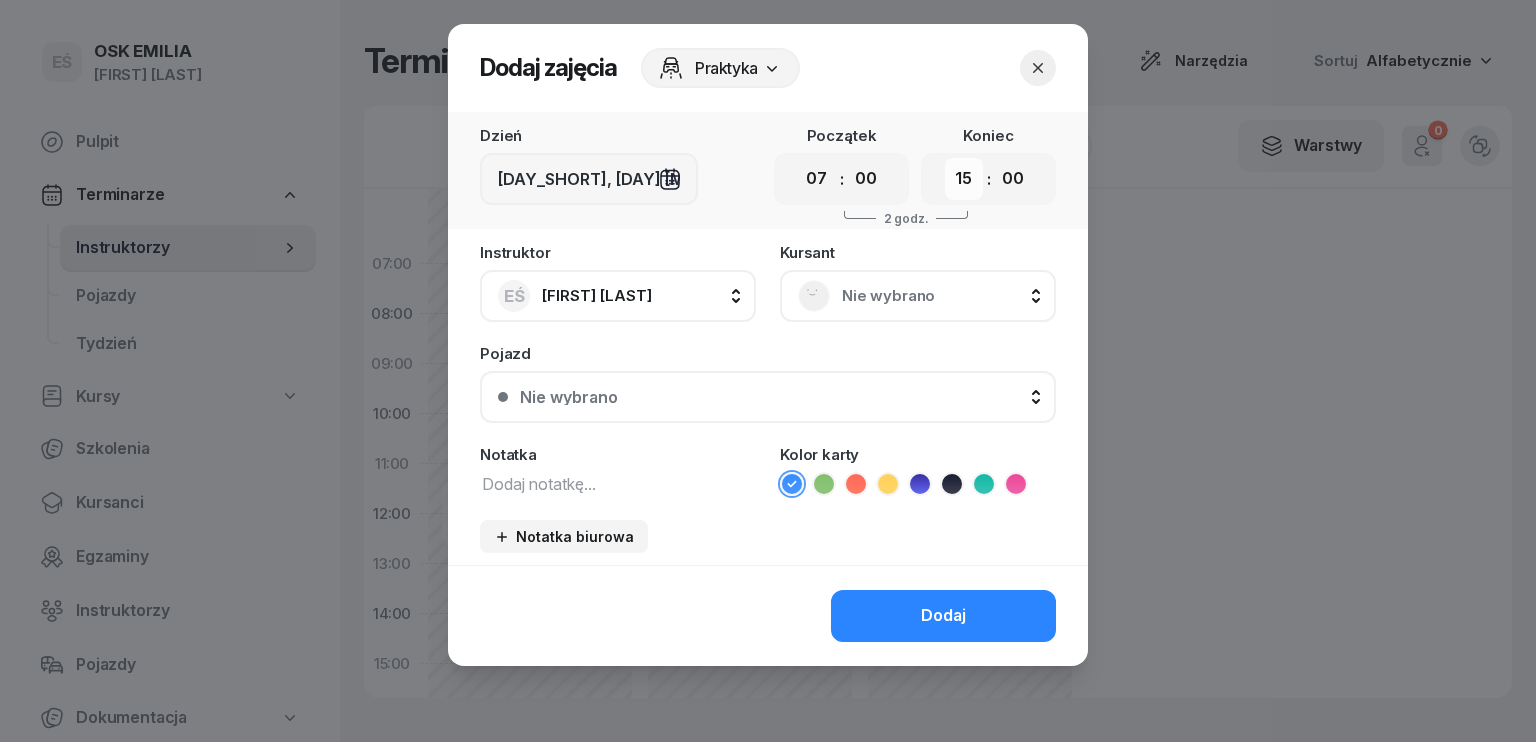 click on "00 01 02 03 04 05 06 07 08 09 10 11 12 13 14 15 16 17 18 19 20 21 22 23" at bounding box center [964, 179] 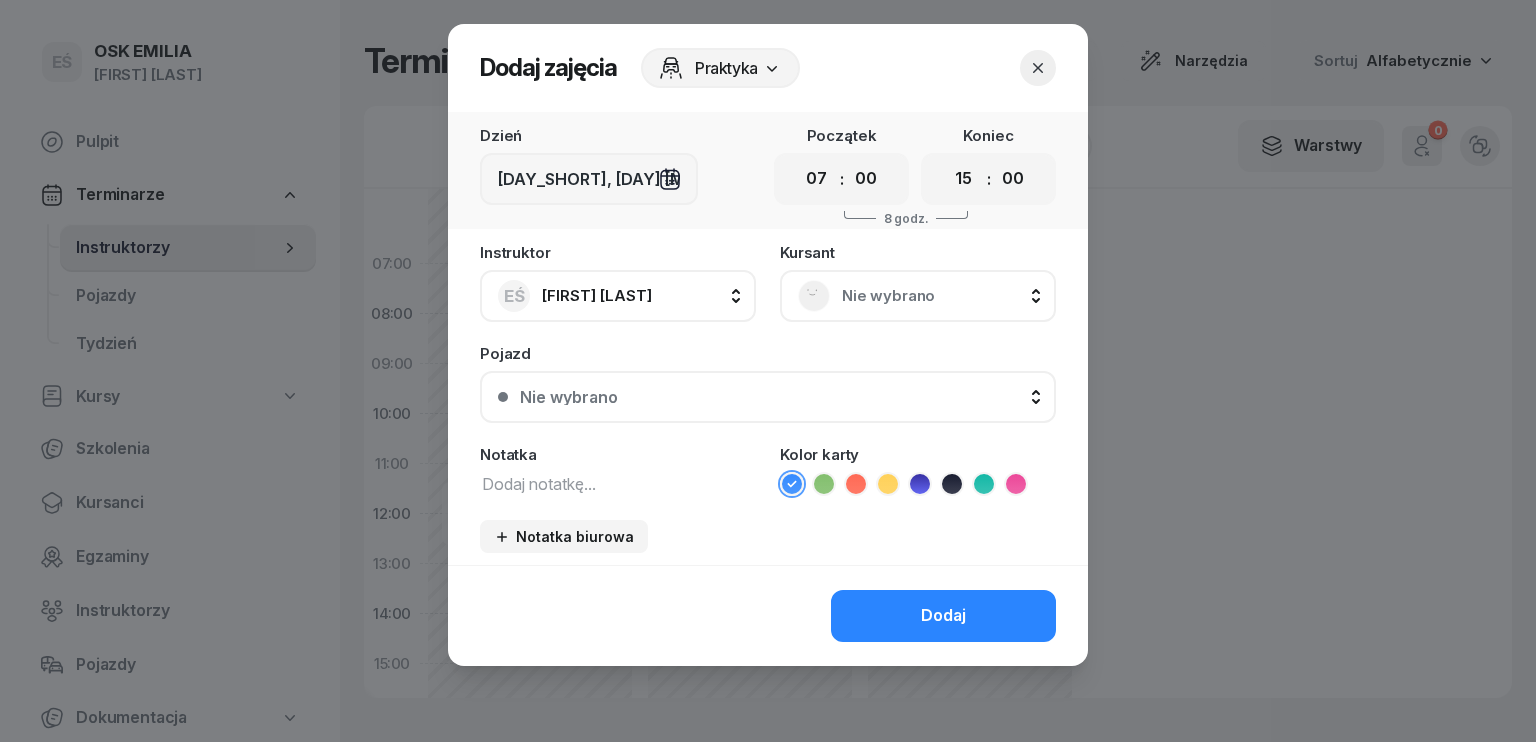 click at bounding box center (618, 483) 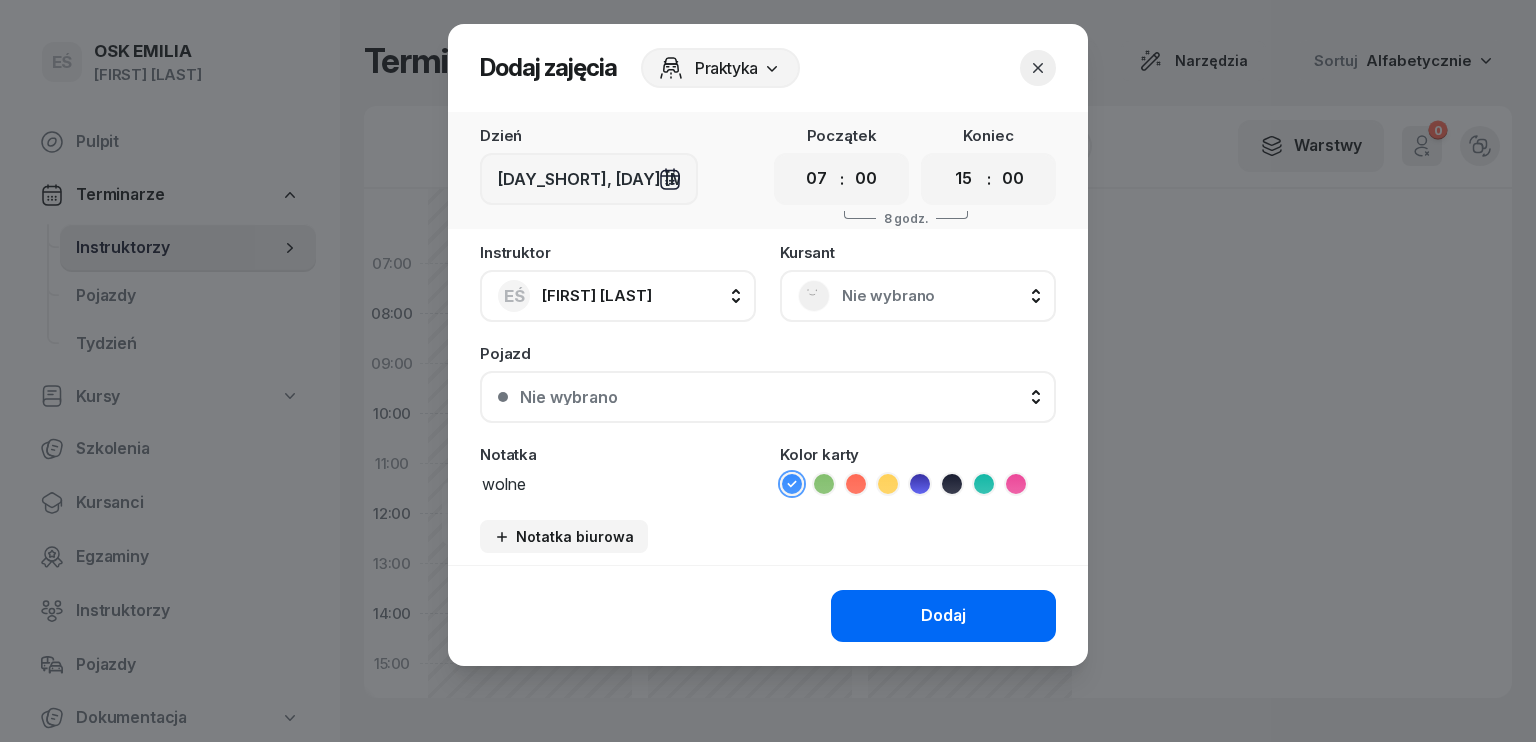 type on "wolne" 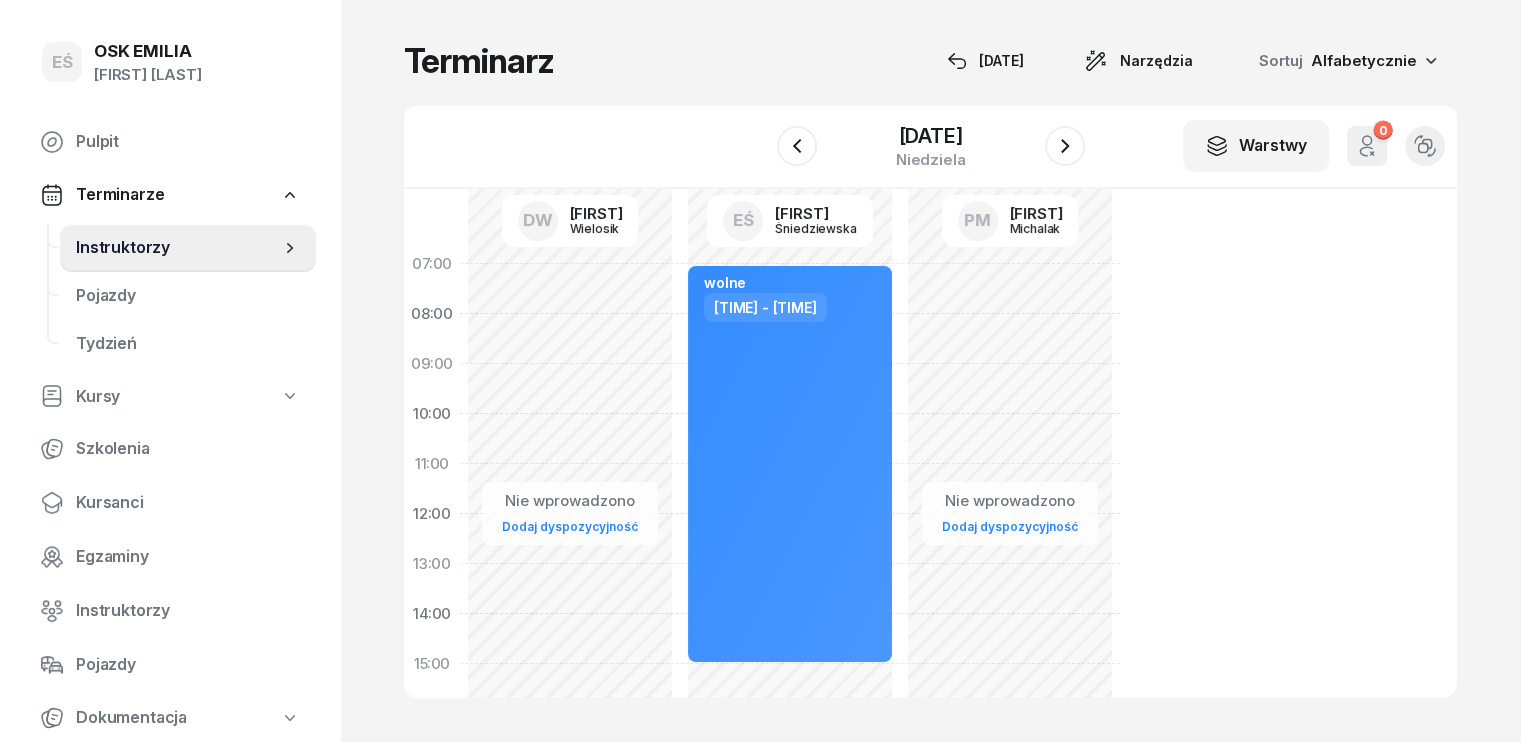 click on "Instruktorzy" at bounding box center (178, 248) 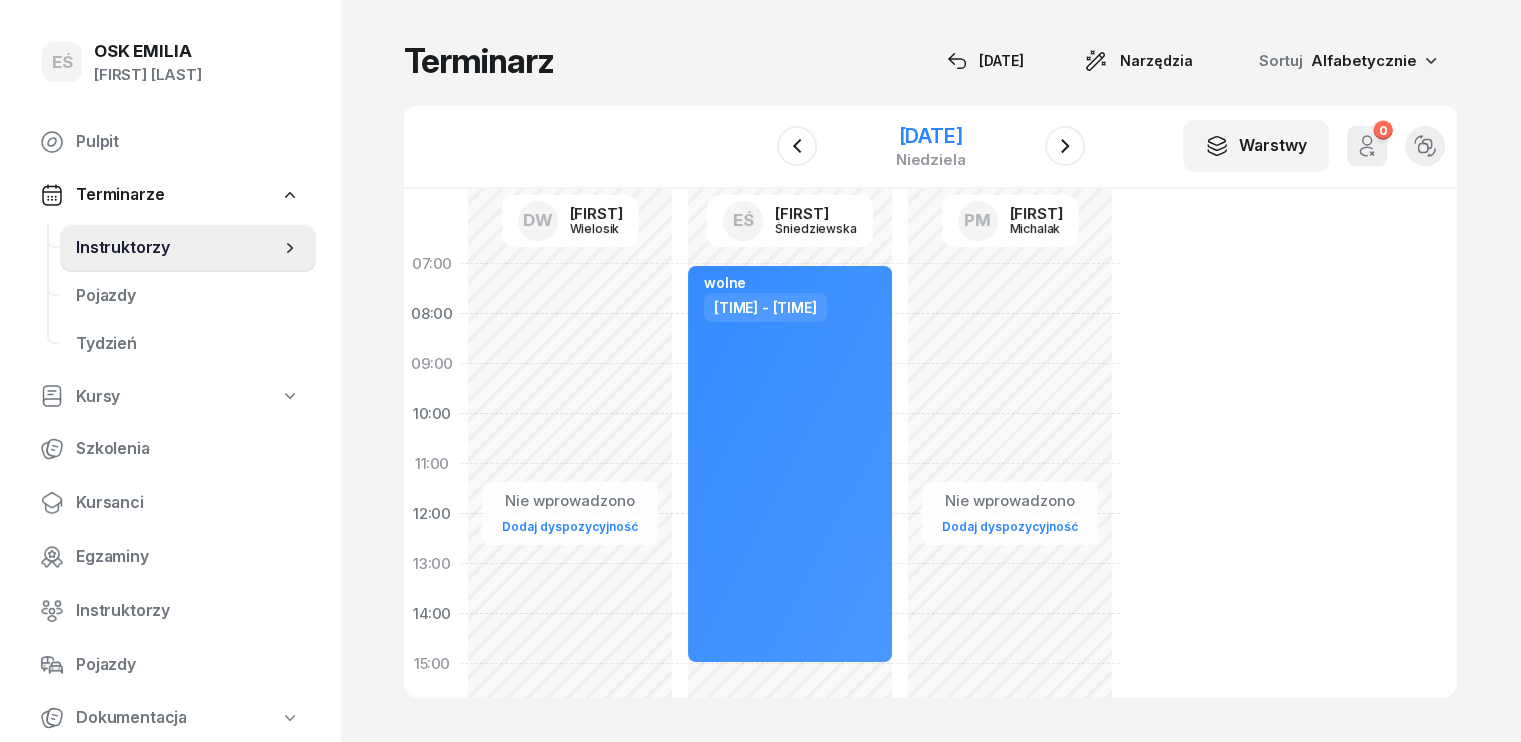 click on "[DATE]" at bounding box center [931, 136] 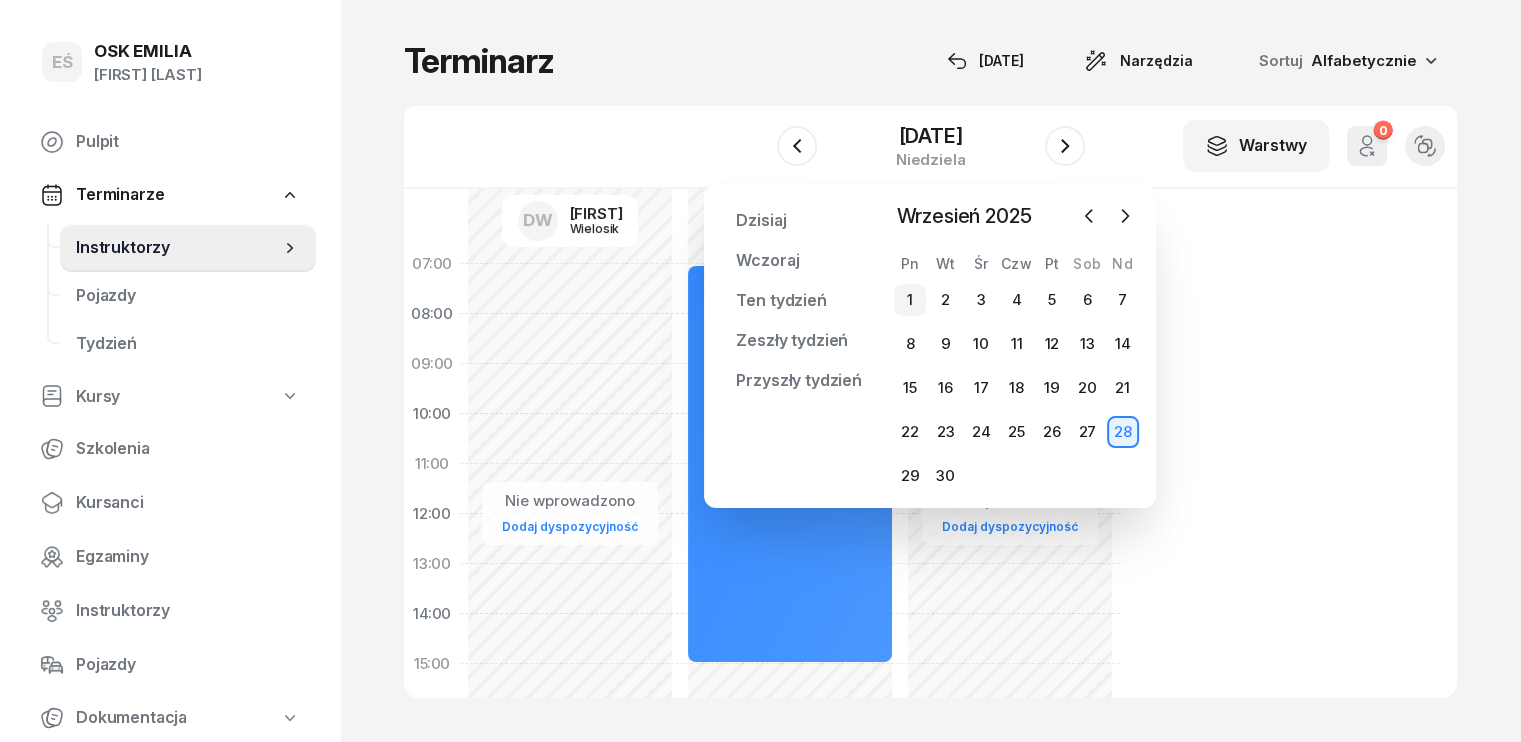 click on "1" at bounding box center [910, 300] 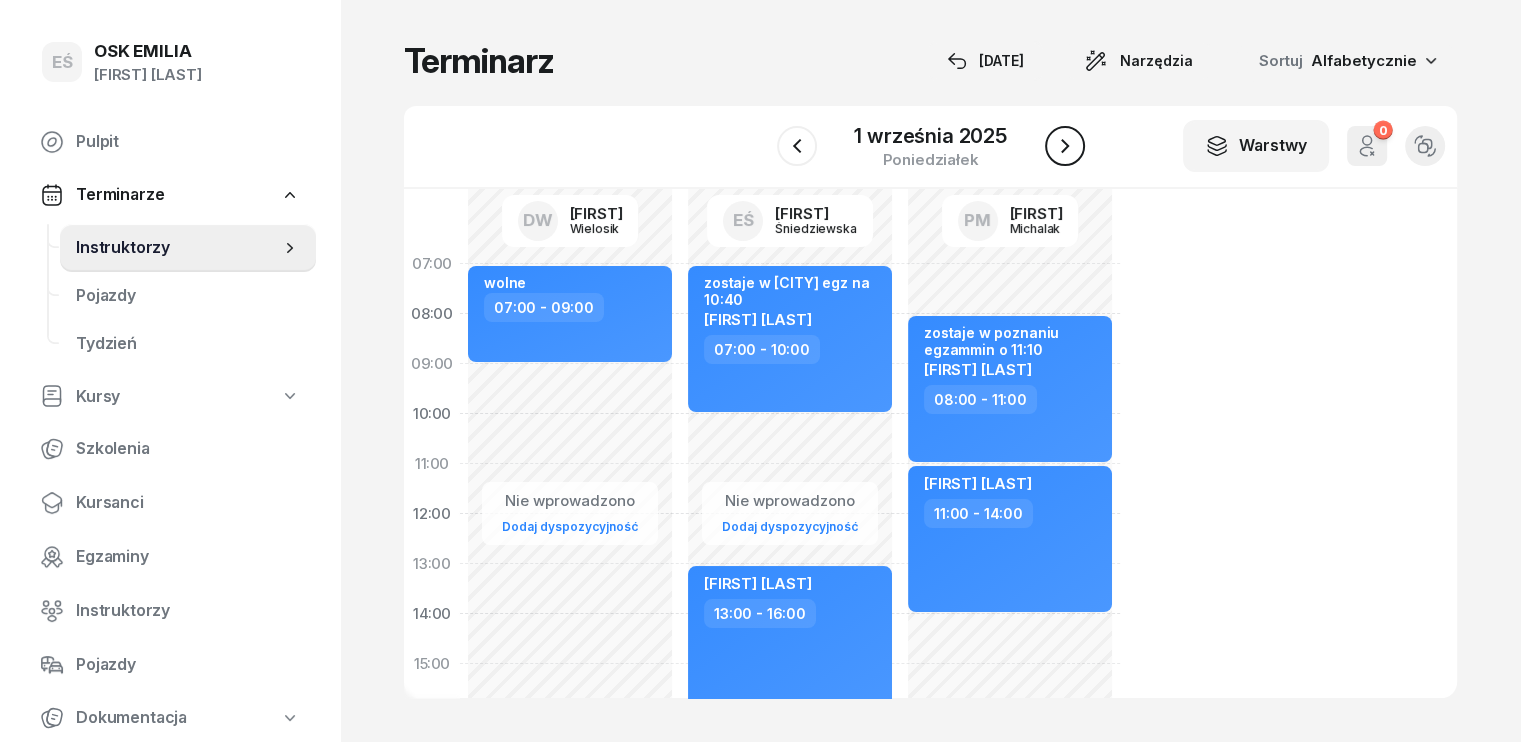 click 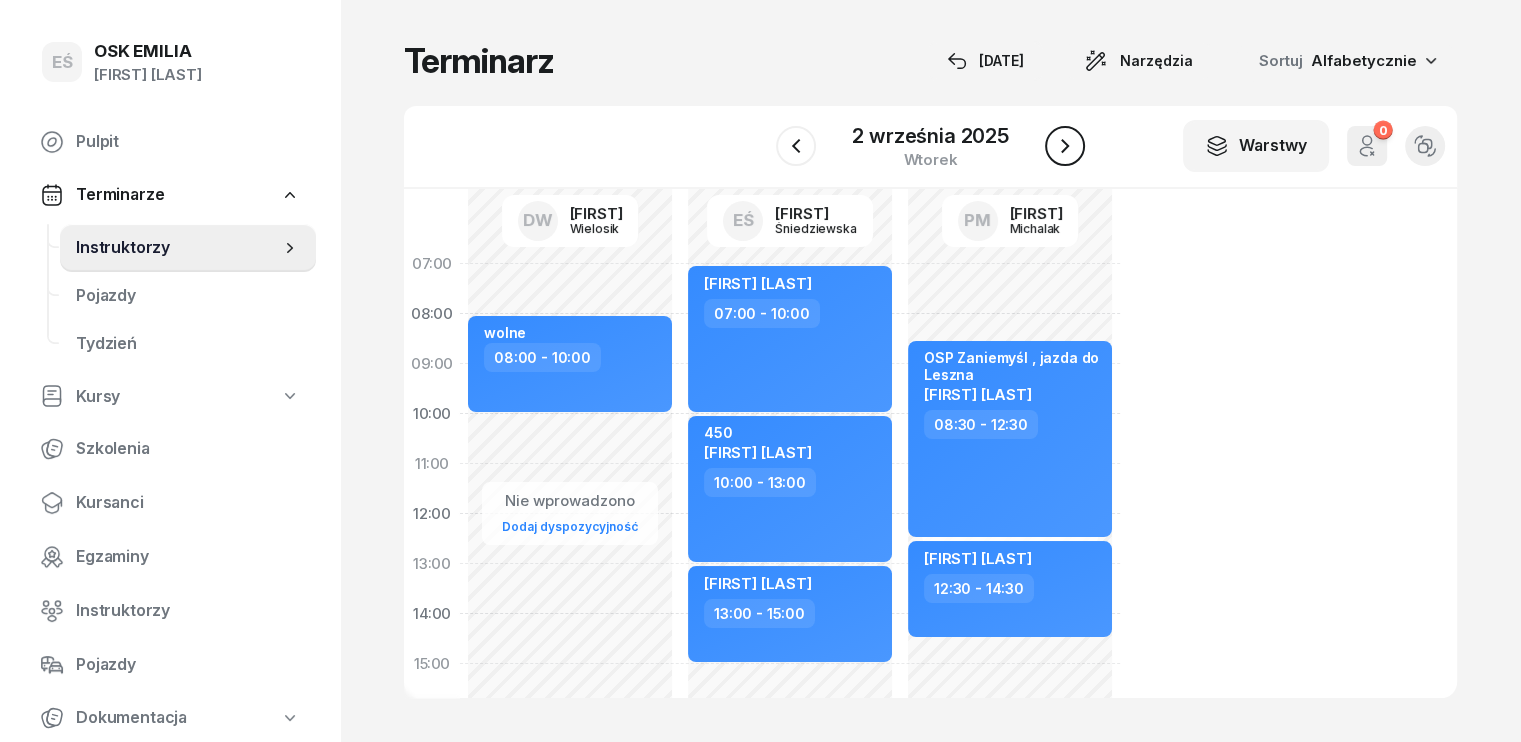 click 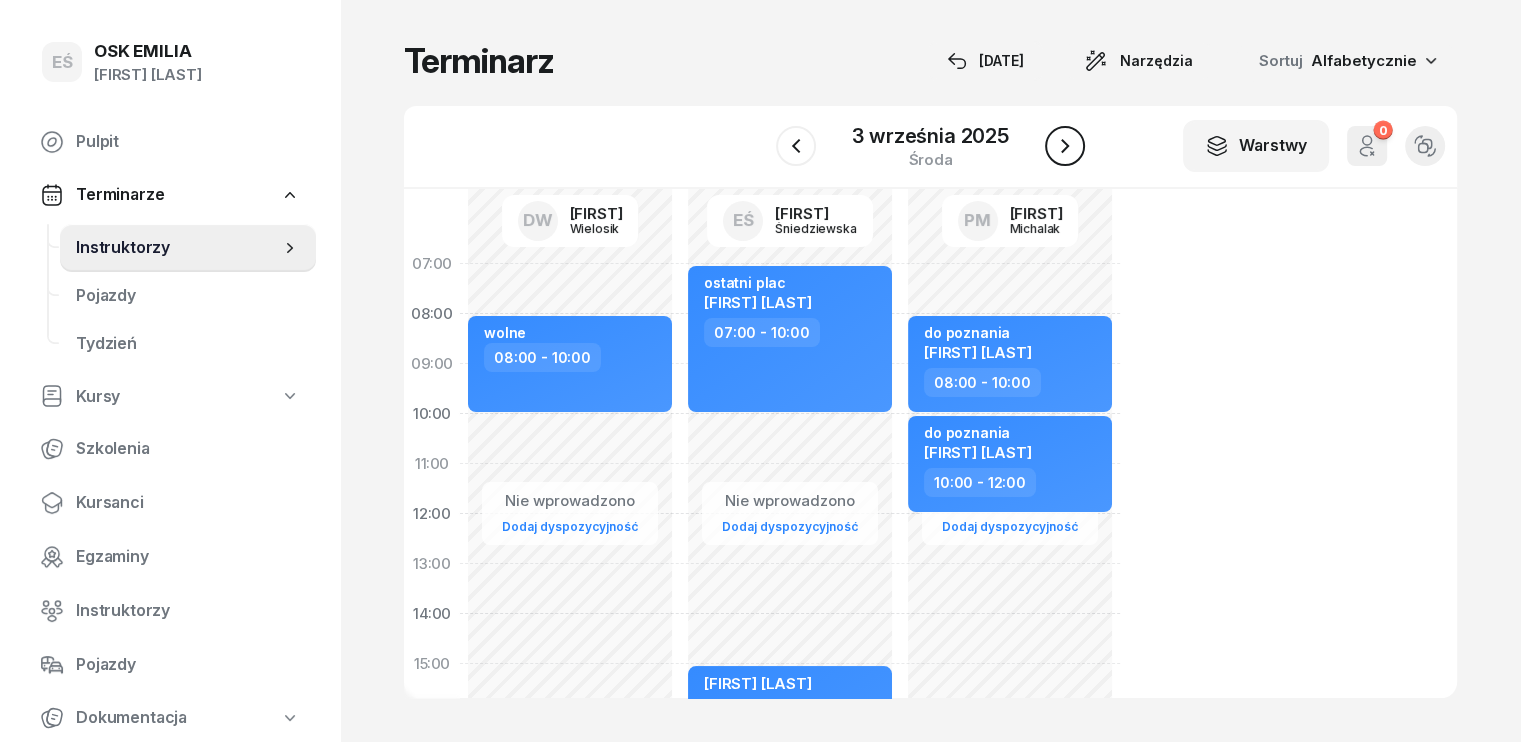 click 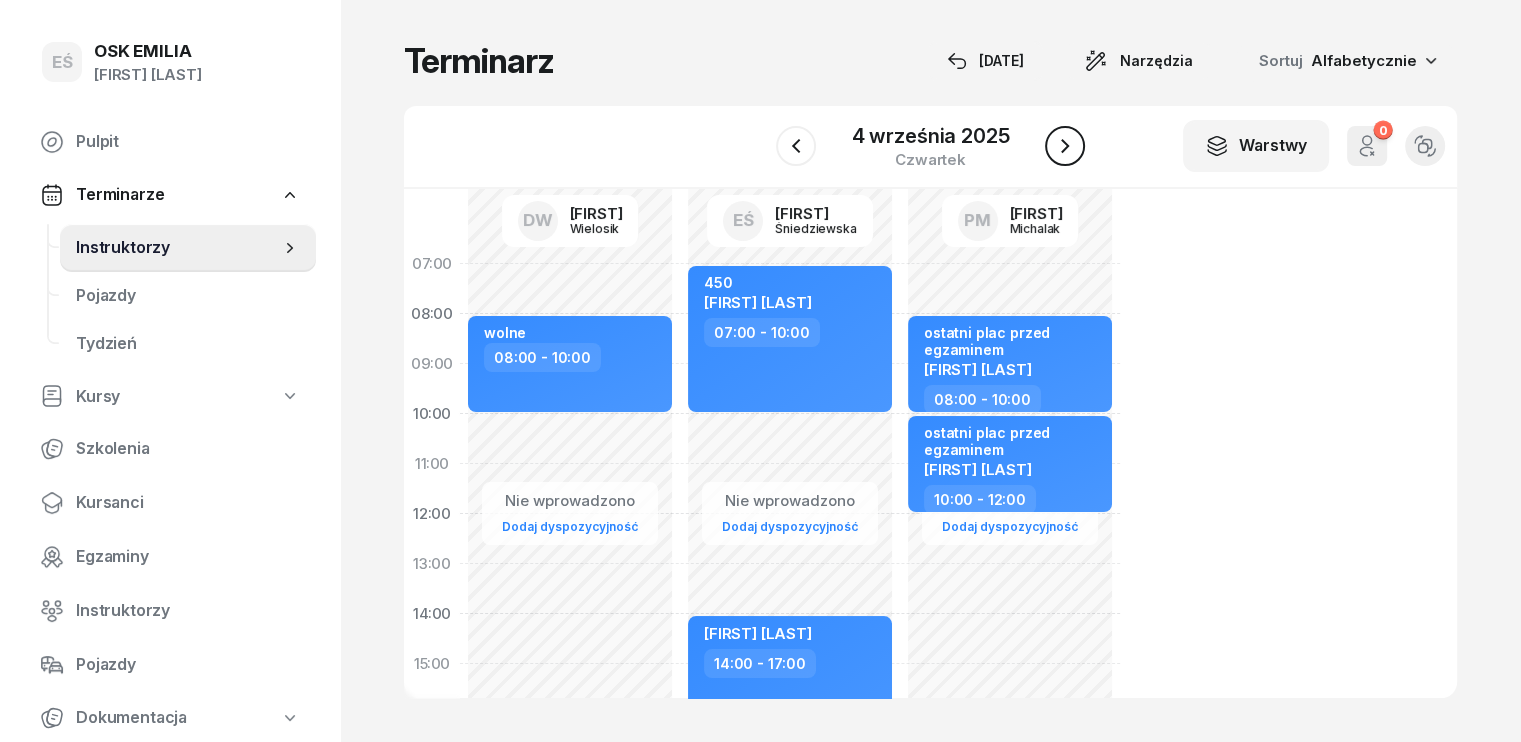 click 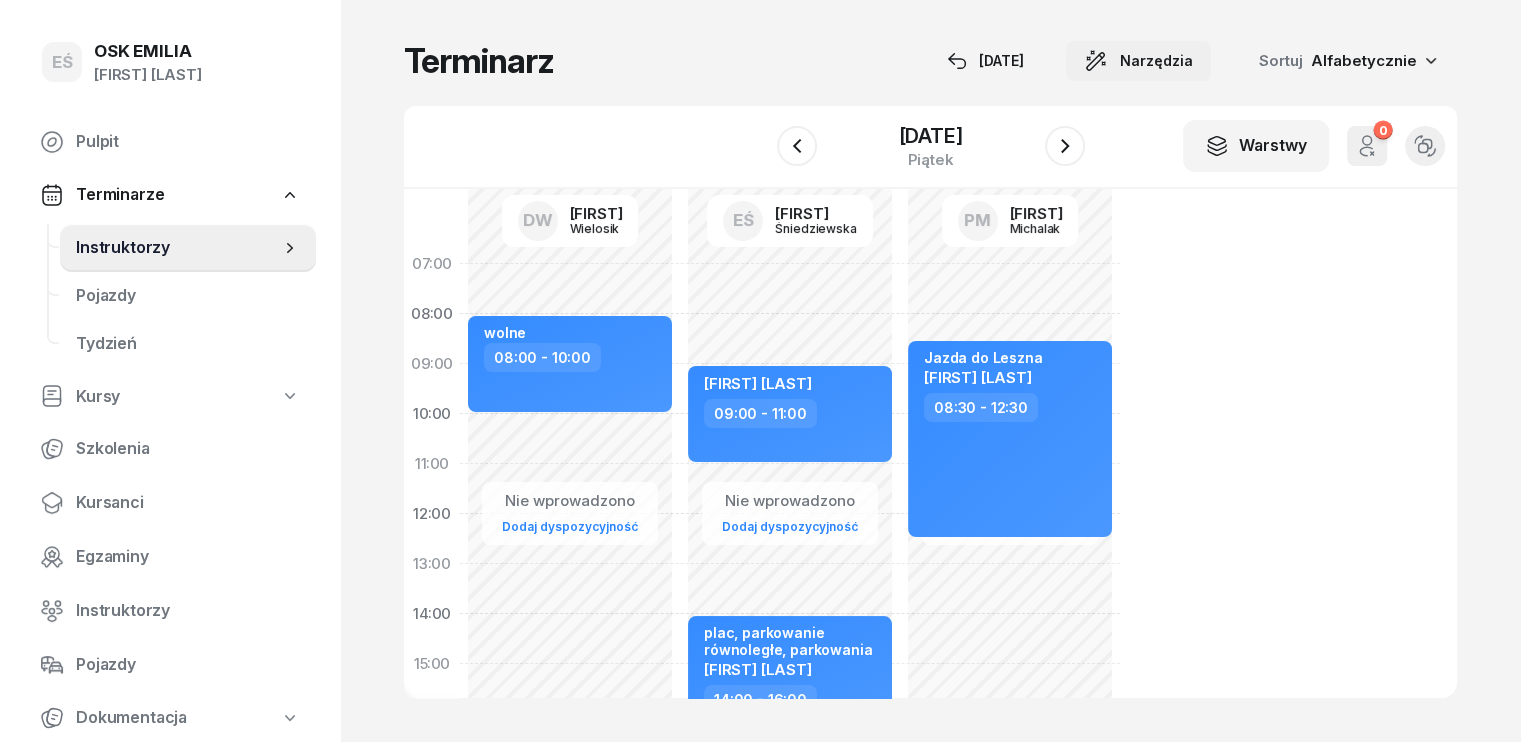 click on "Narzędzia" 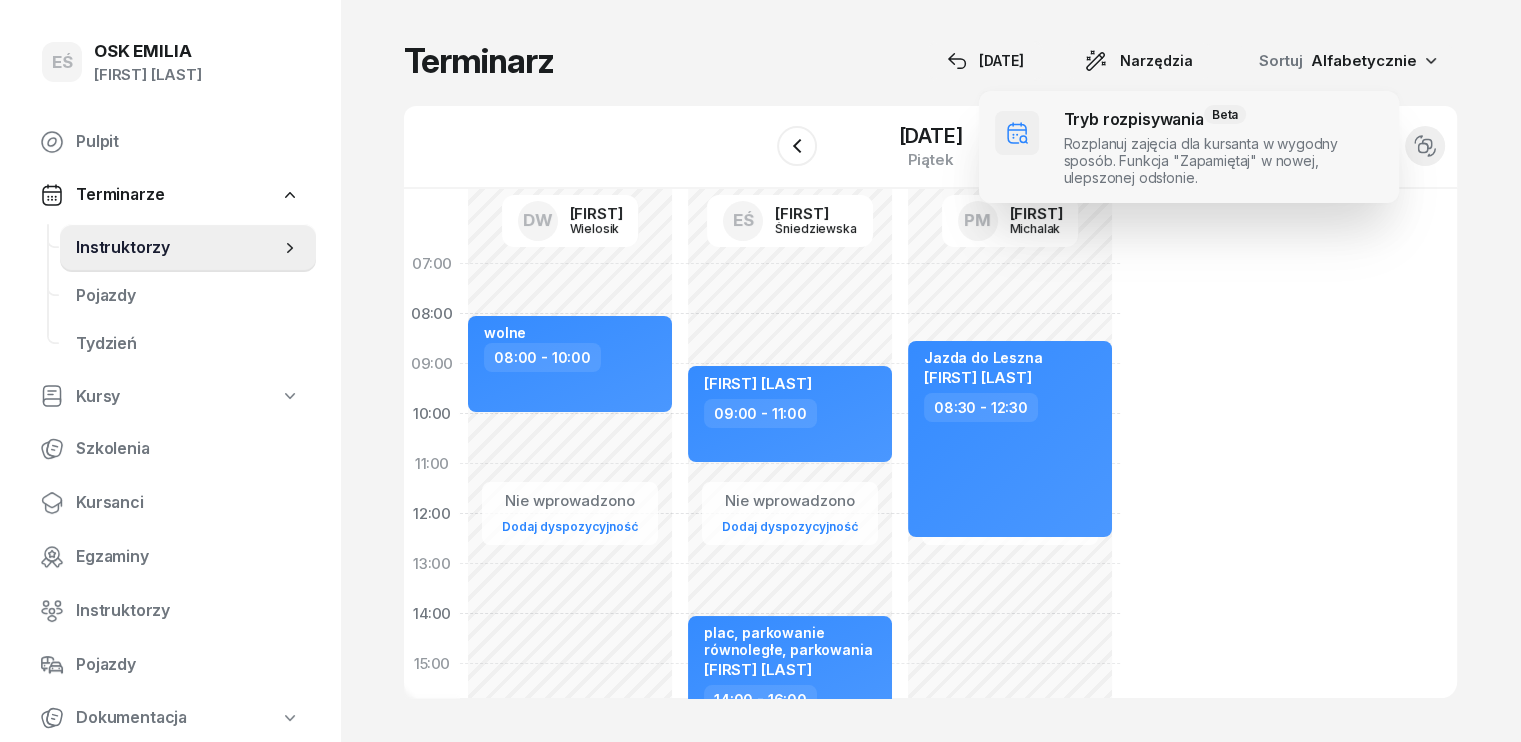 click at bounding box center (1189, 147) 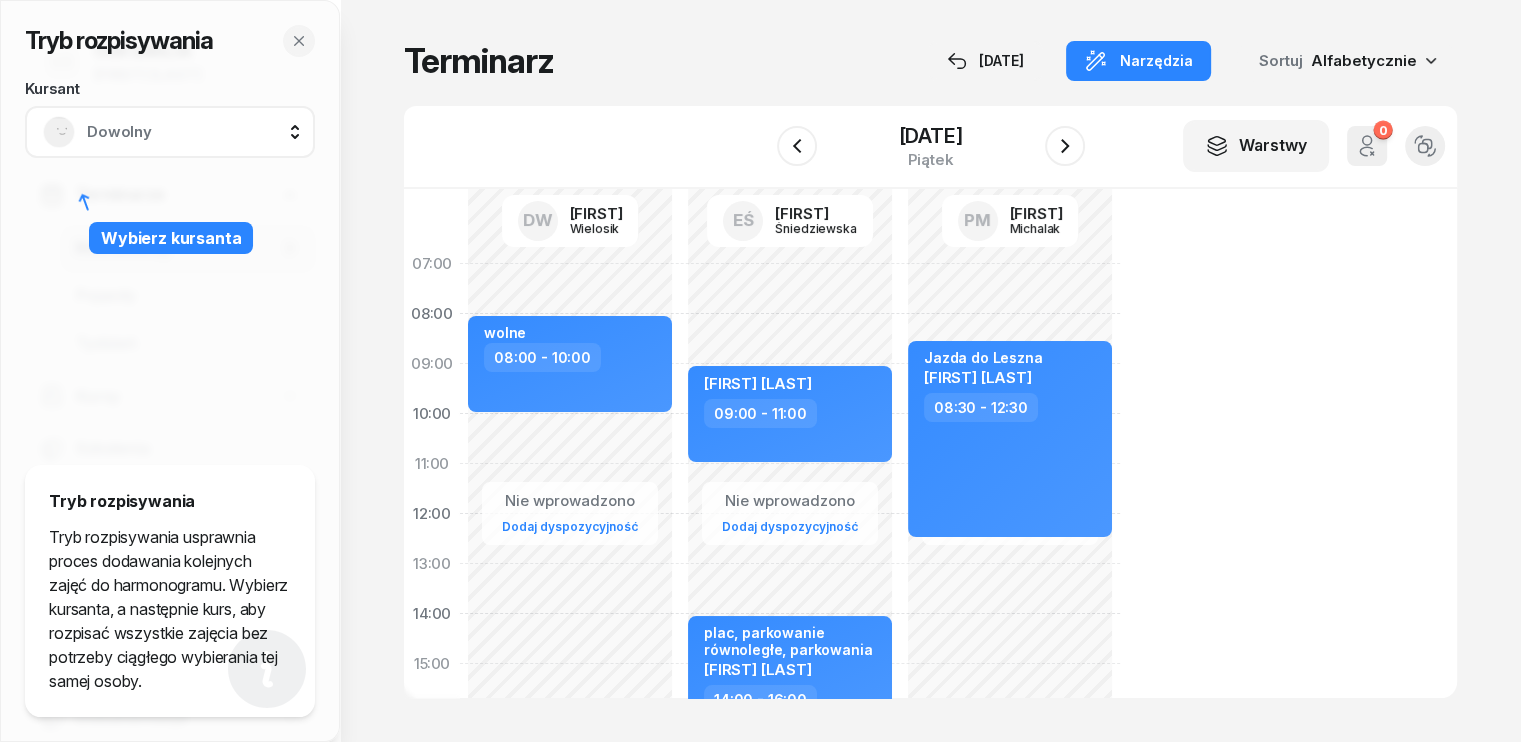 click on "Dowolny" at bounding box center [192, 132] 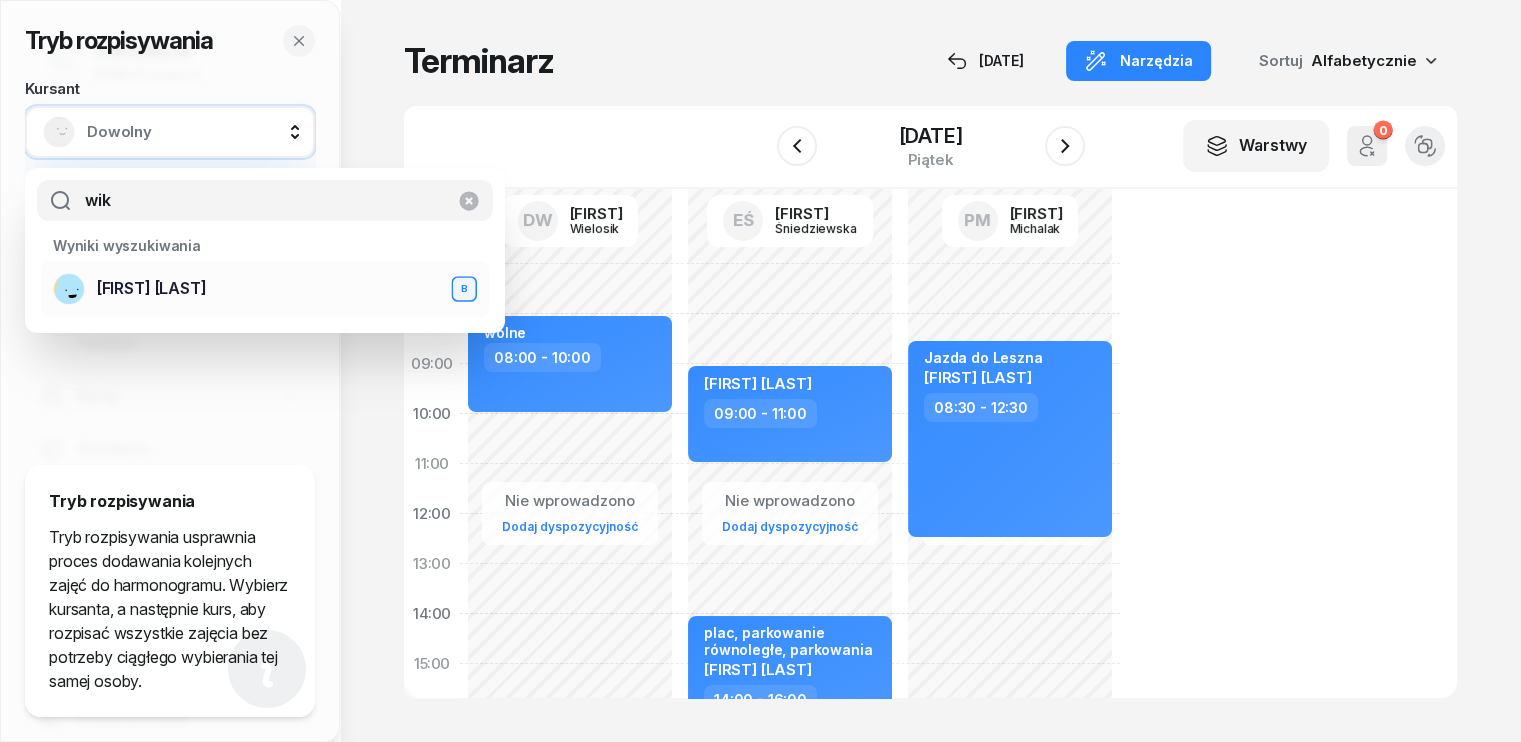 type on "wik" 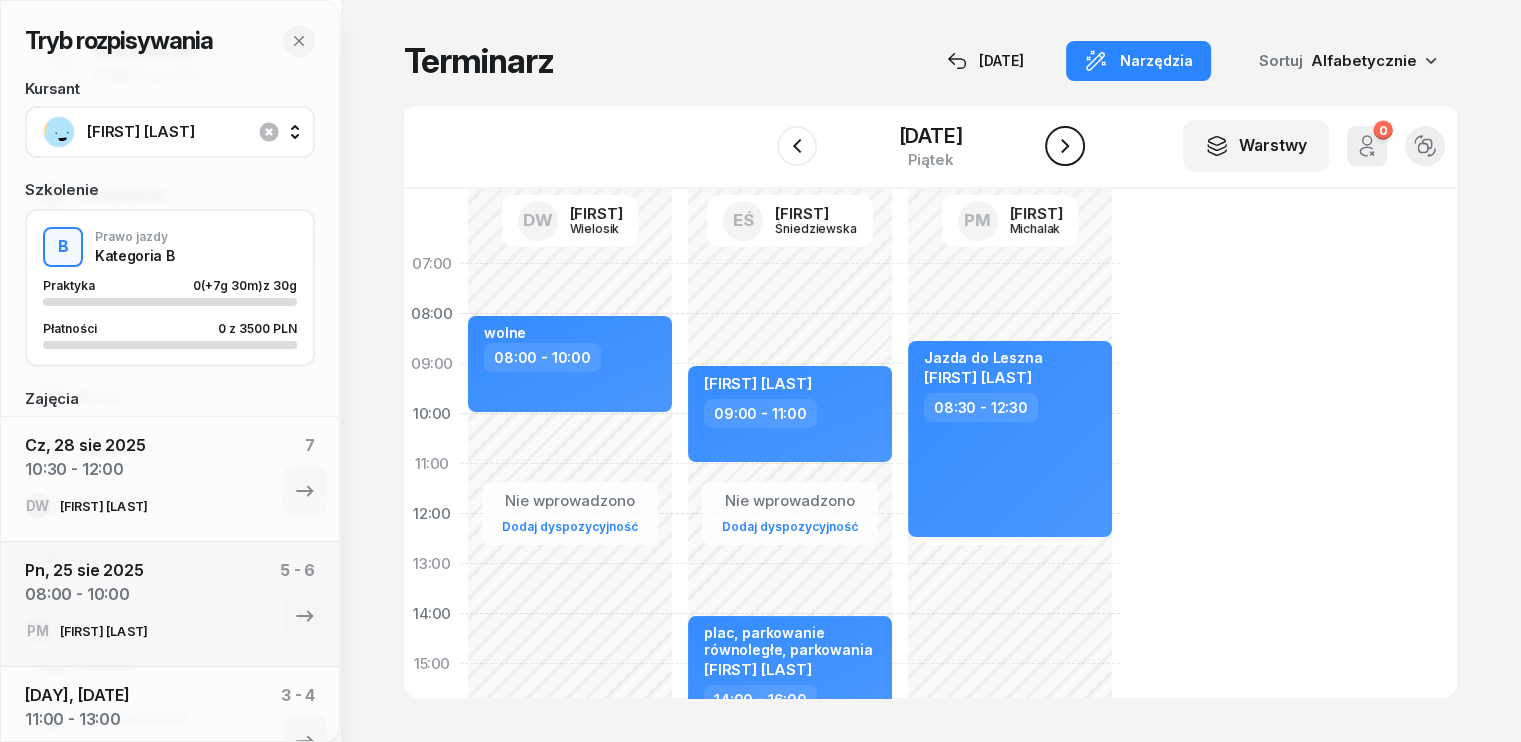 click 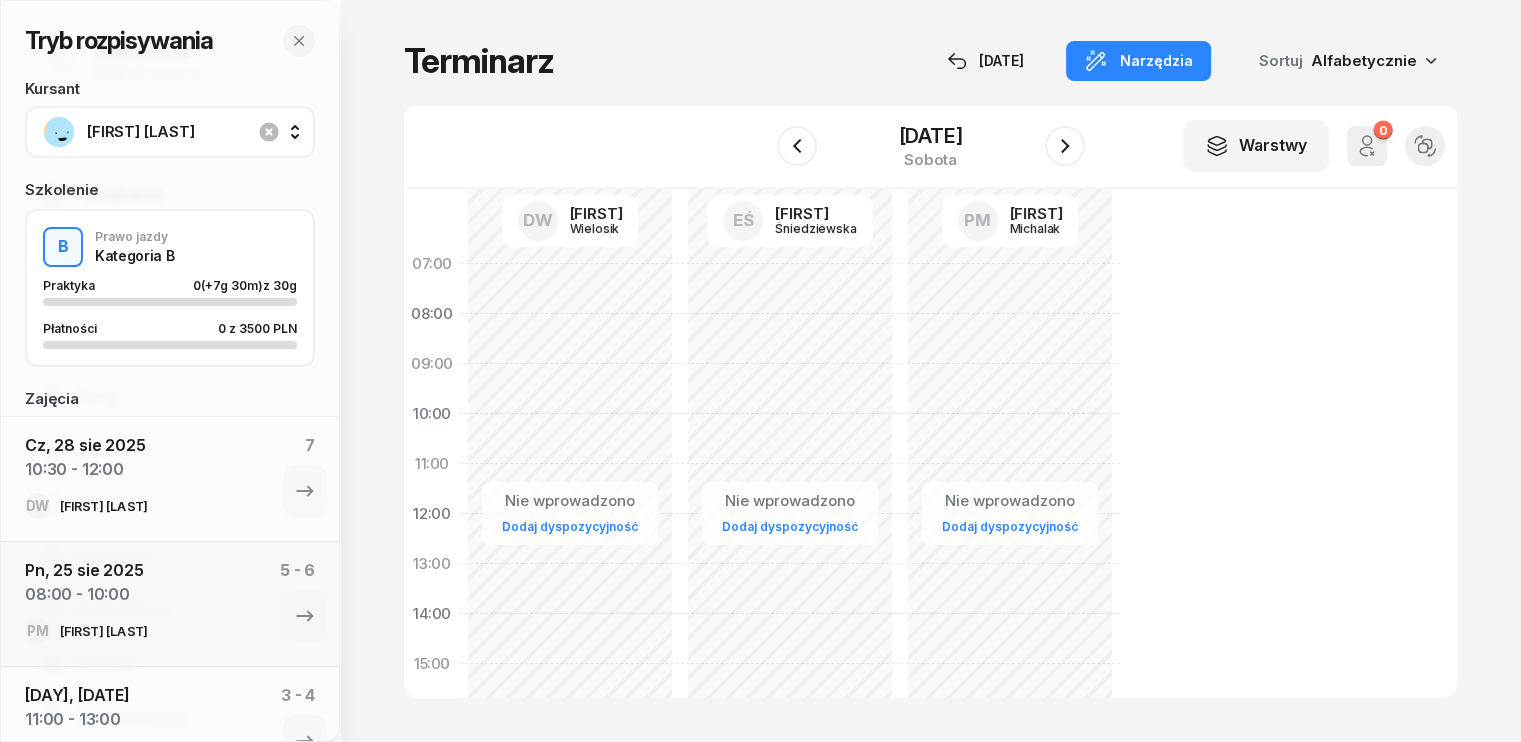 click on "Nie wprowadzono Dodaj dyspozycyjność" 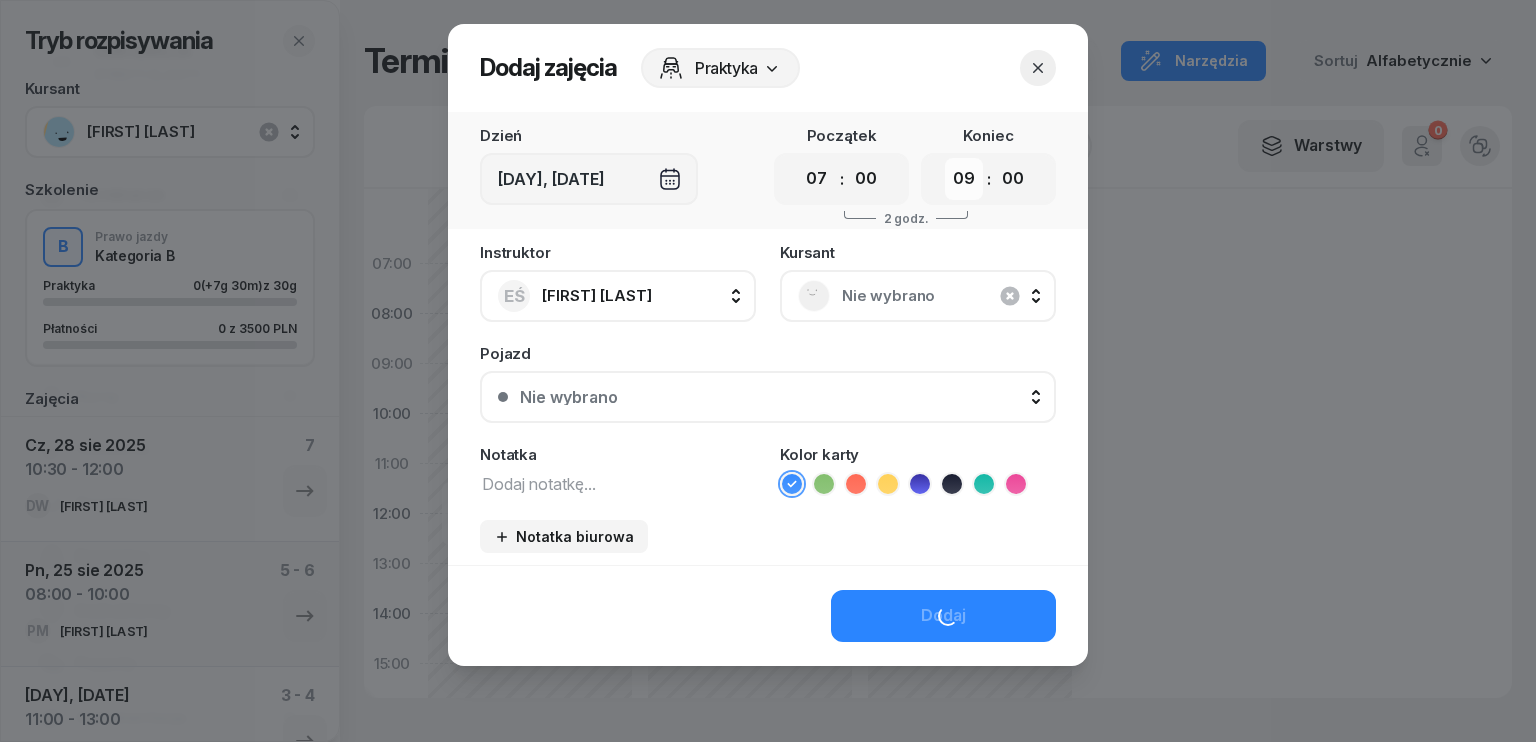 drag, startPoint x: 959, startPoint y: 171, endPoint x: 953, endPoint y: 187, distance: 17.088007 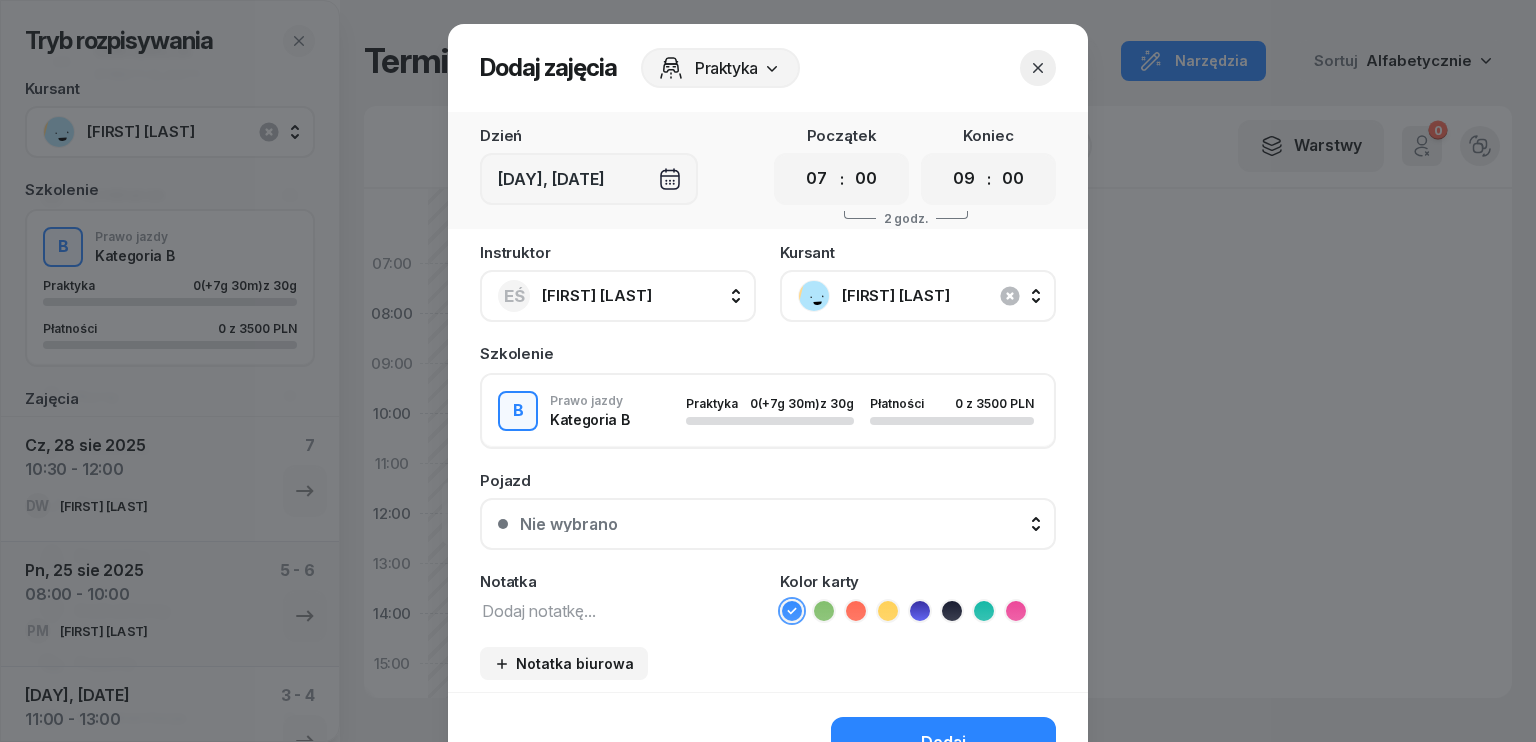select on "10" 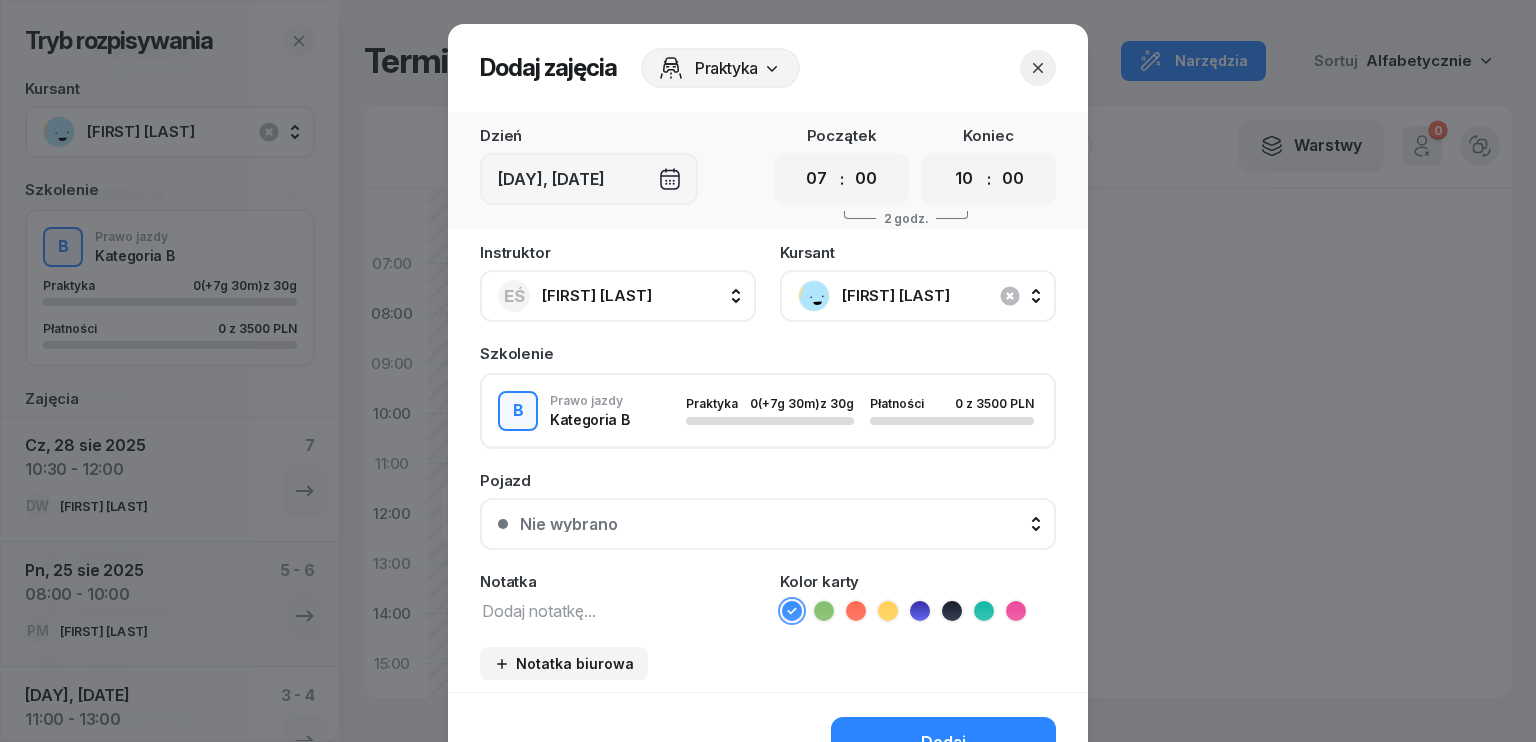 click on "00 01 02 03 04 05 06 07 08 09 10 11 12 13 14 15 16 17 18 19 20 21 22 23" at bounding box center [964, 179] 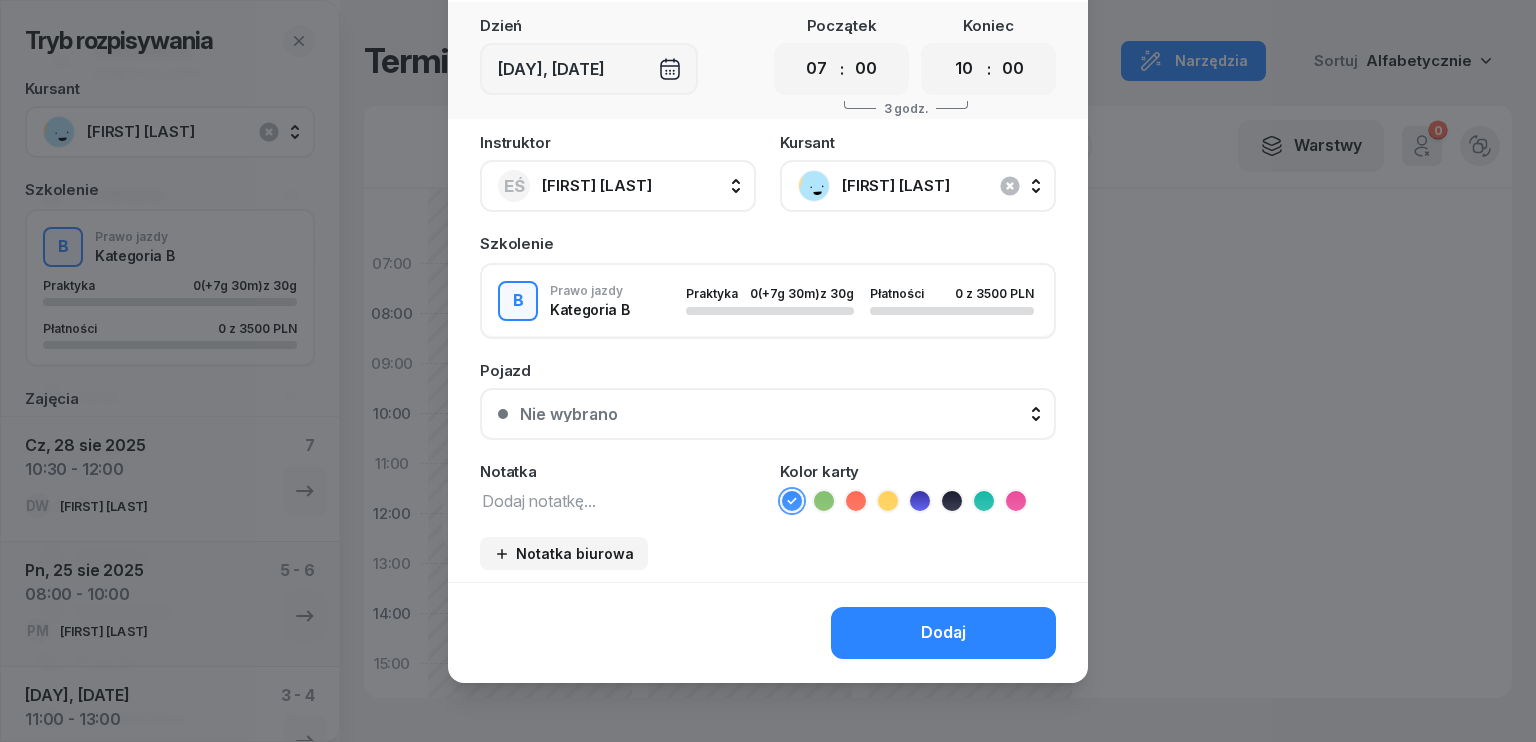 scroll, scrollTop: 112, scrollLeft: 0, axis: vertical 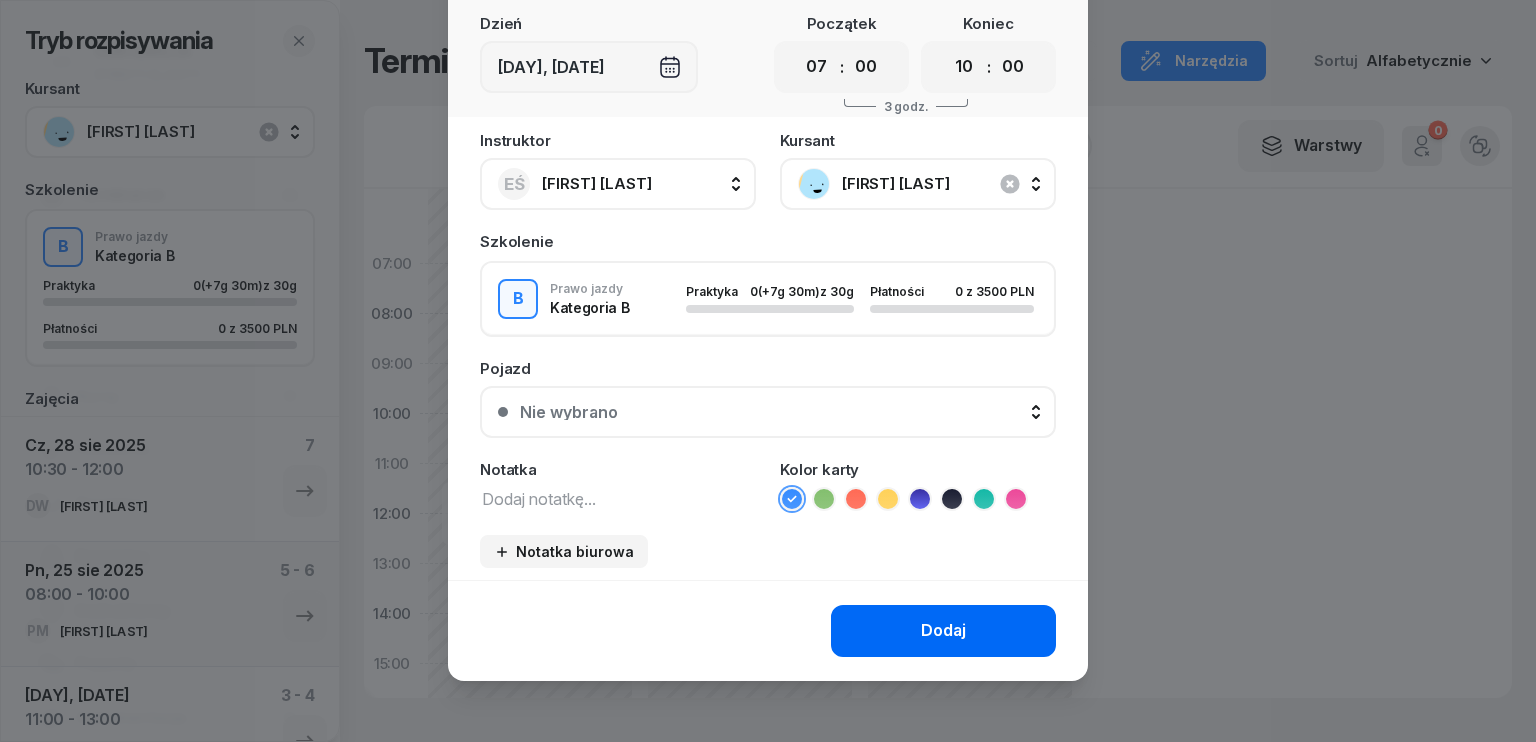 click on "Dodaj" at bounding box center [943, 631] 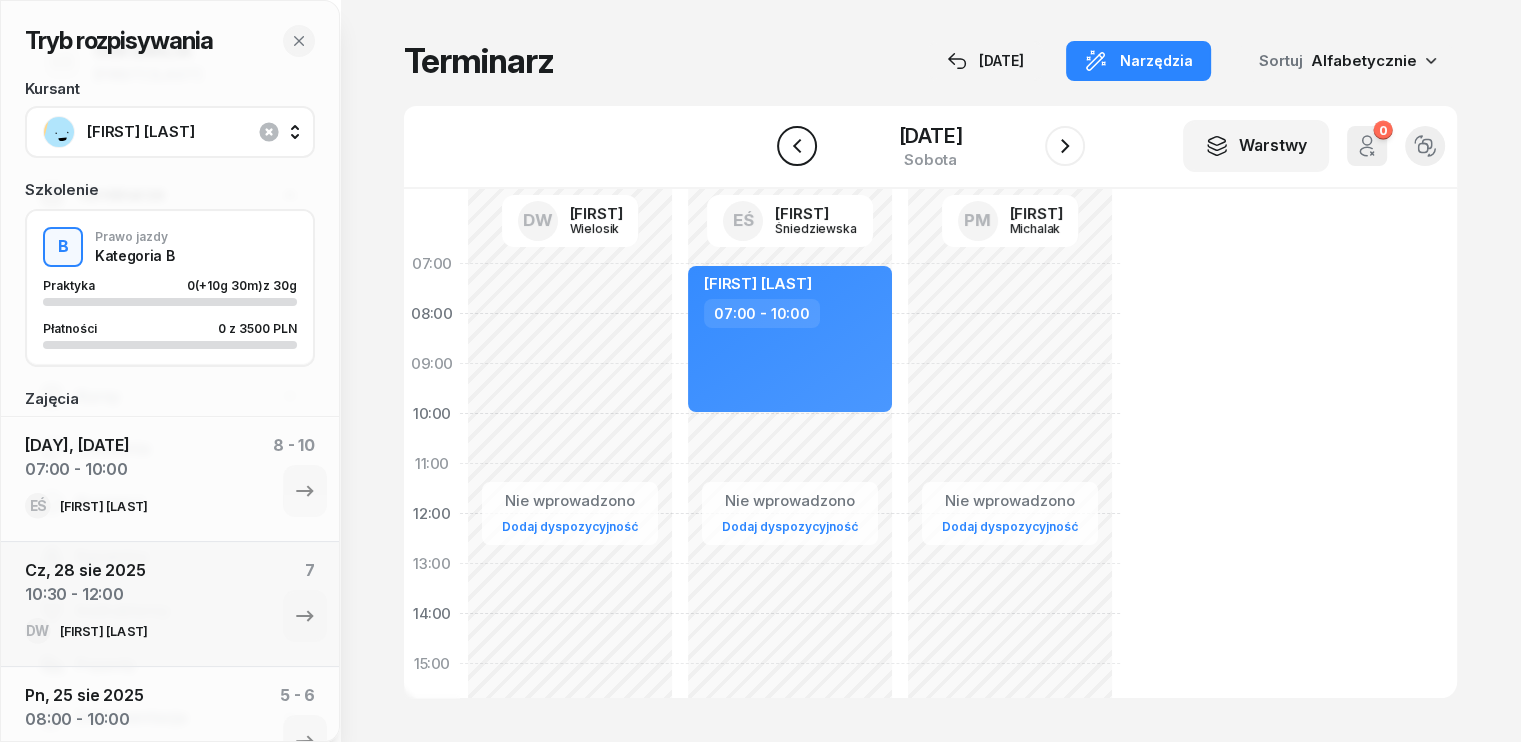 click 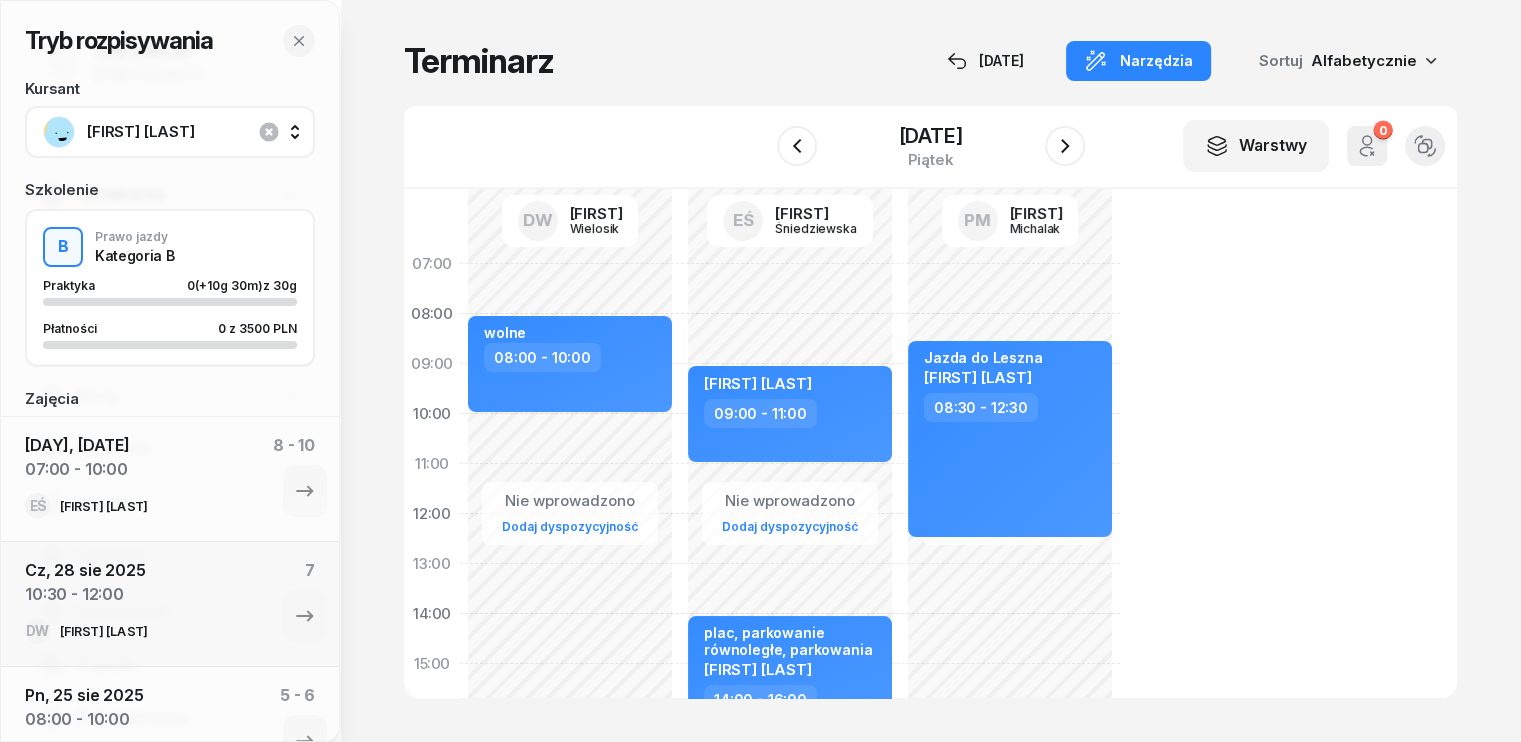 click on "Nie wprowadzono Dodaj dyspozycyjność [FIRST] [LAST]  09:00 - 11:00 plac, parkowanie równoległe, parkowania [FIRST] [LAST]  14:00 - 16:00" 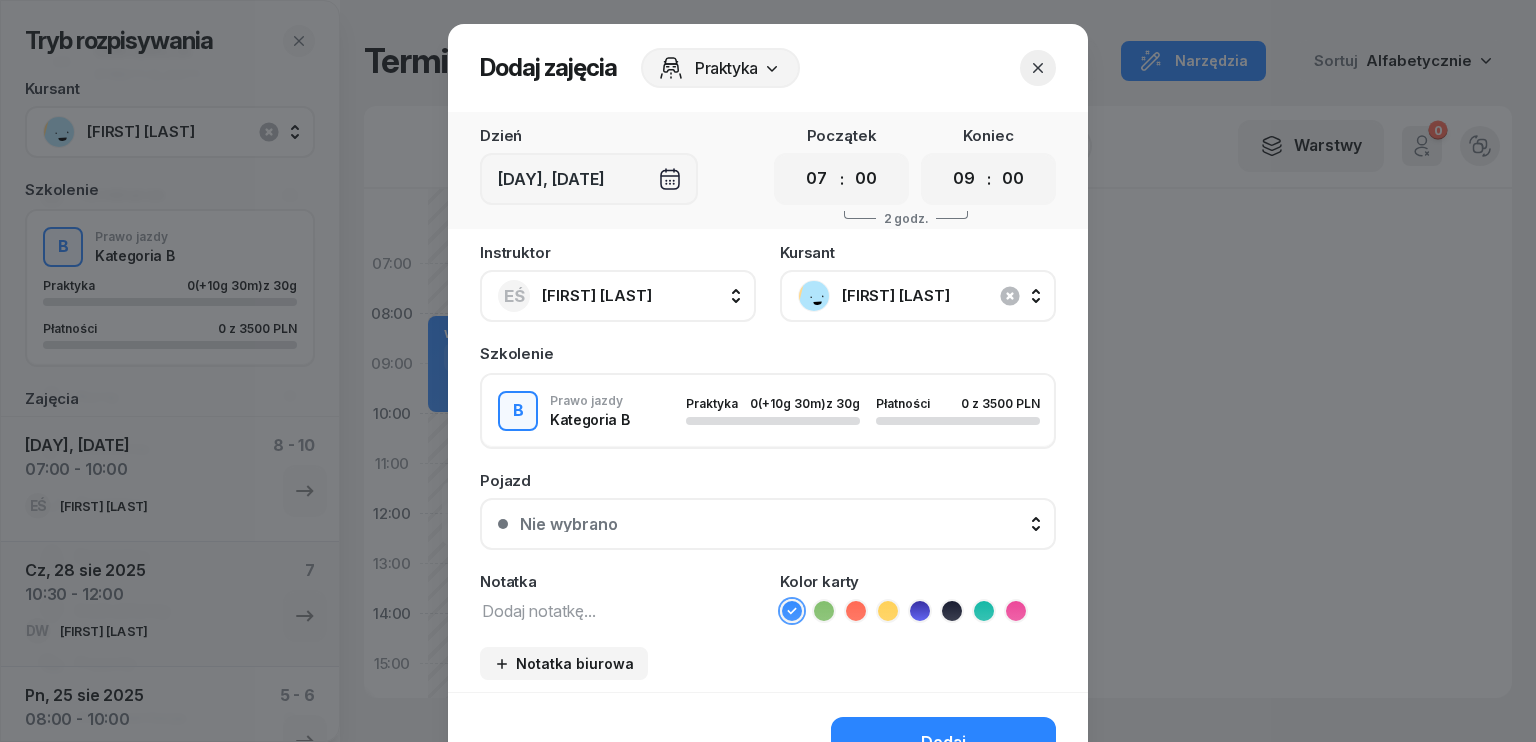 click on "[FIRST] [LAST]" at bounding box center [940, 296] 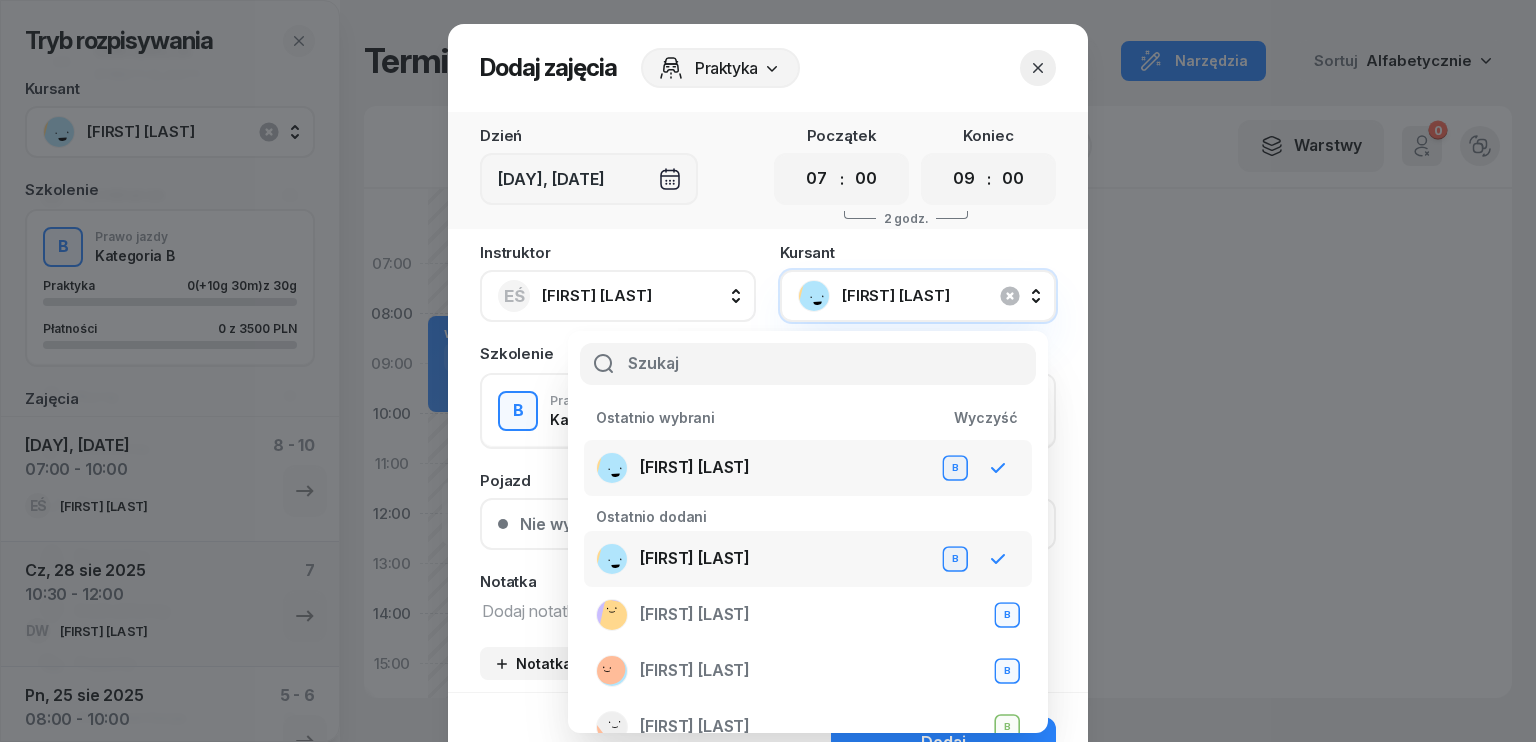 type on "j" 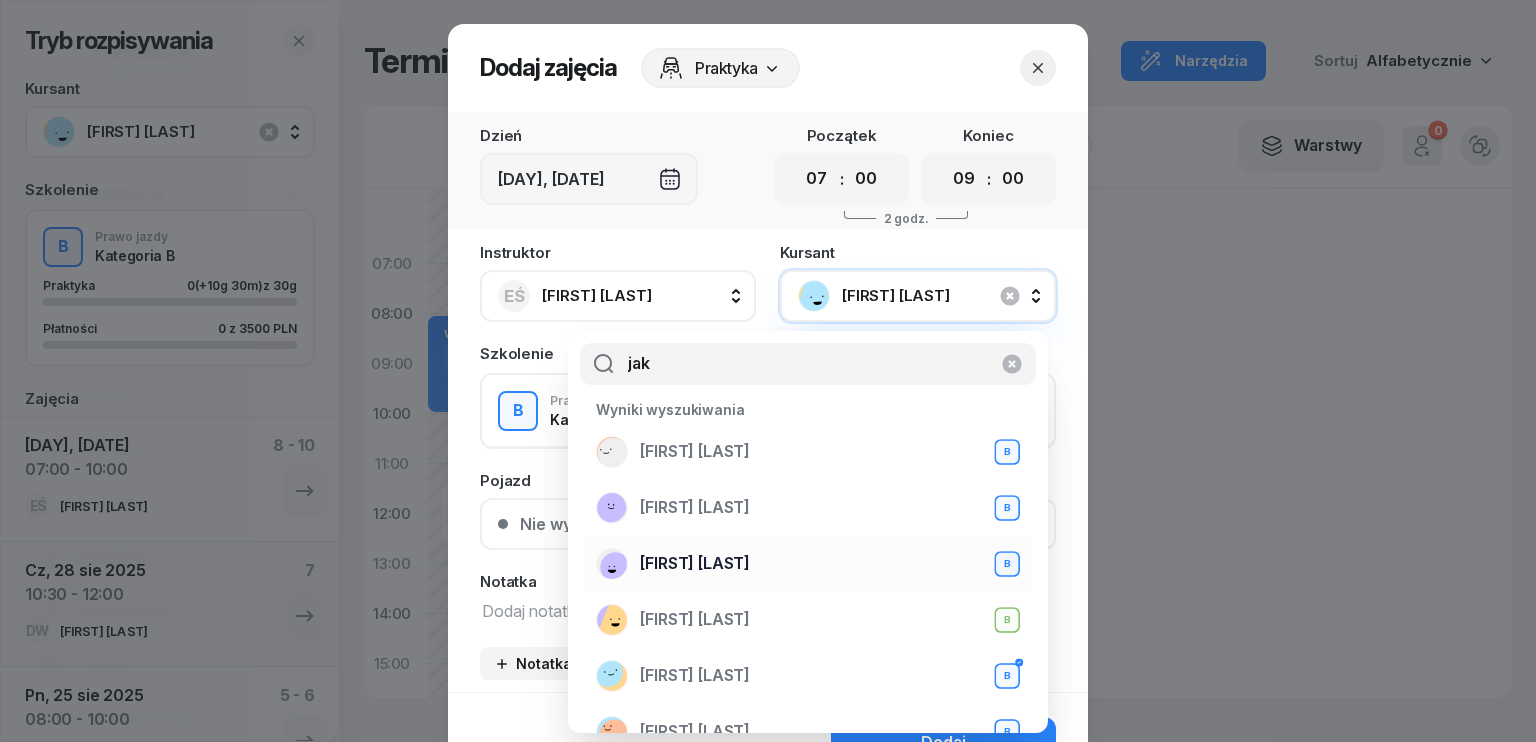 type on "jak" 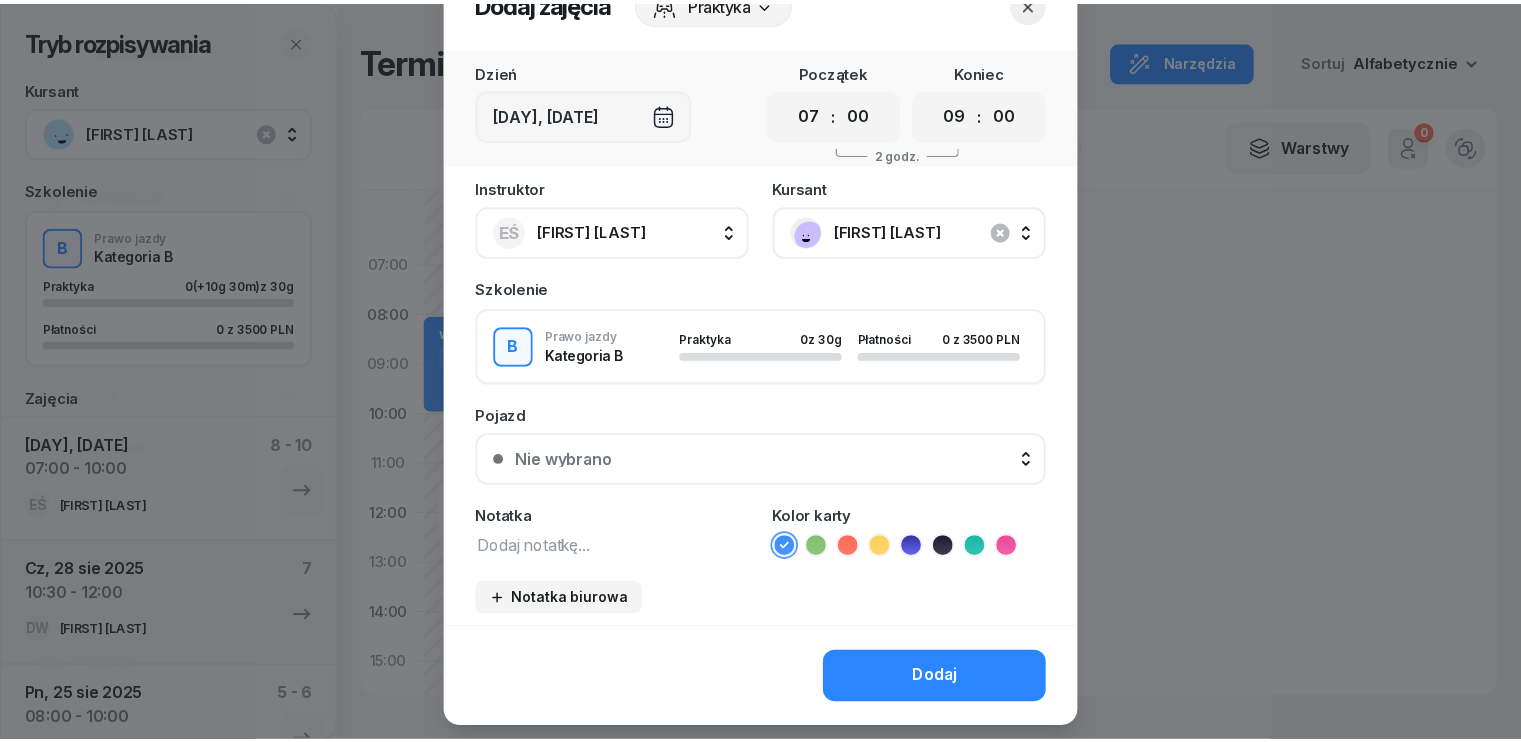scroll, scrollTop: 112, scrollLeft: 0, axis: vertical 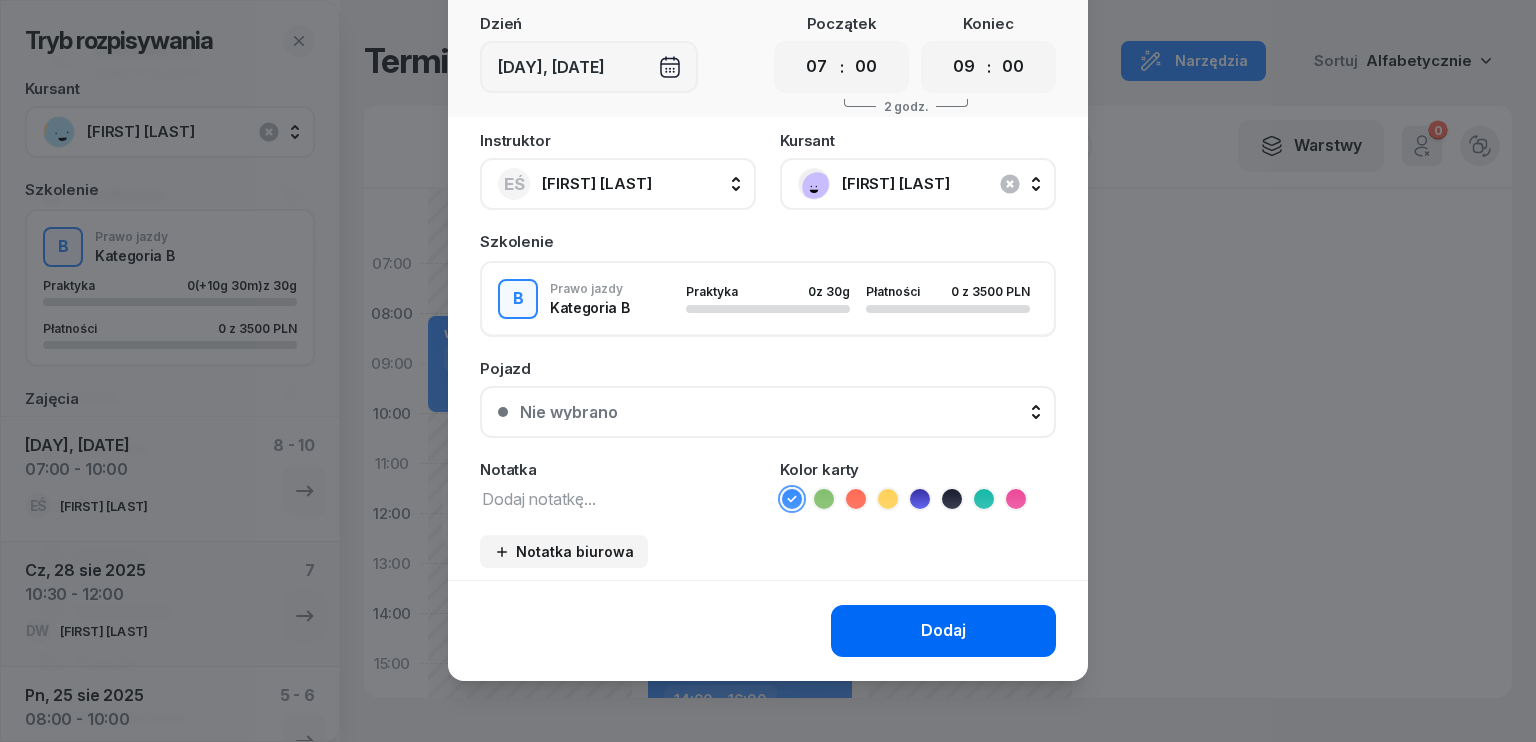 click on "Dodaj" at bounding box center (943, 631) 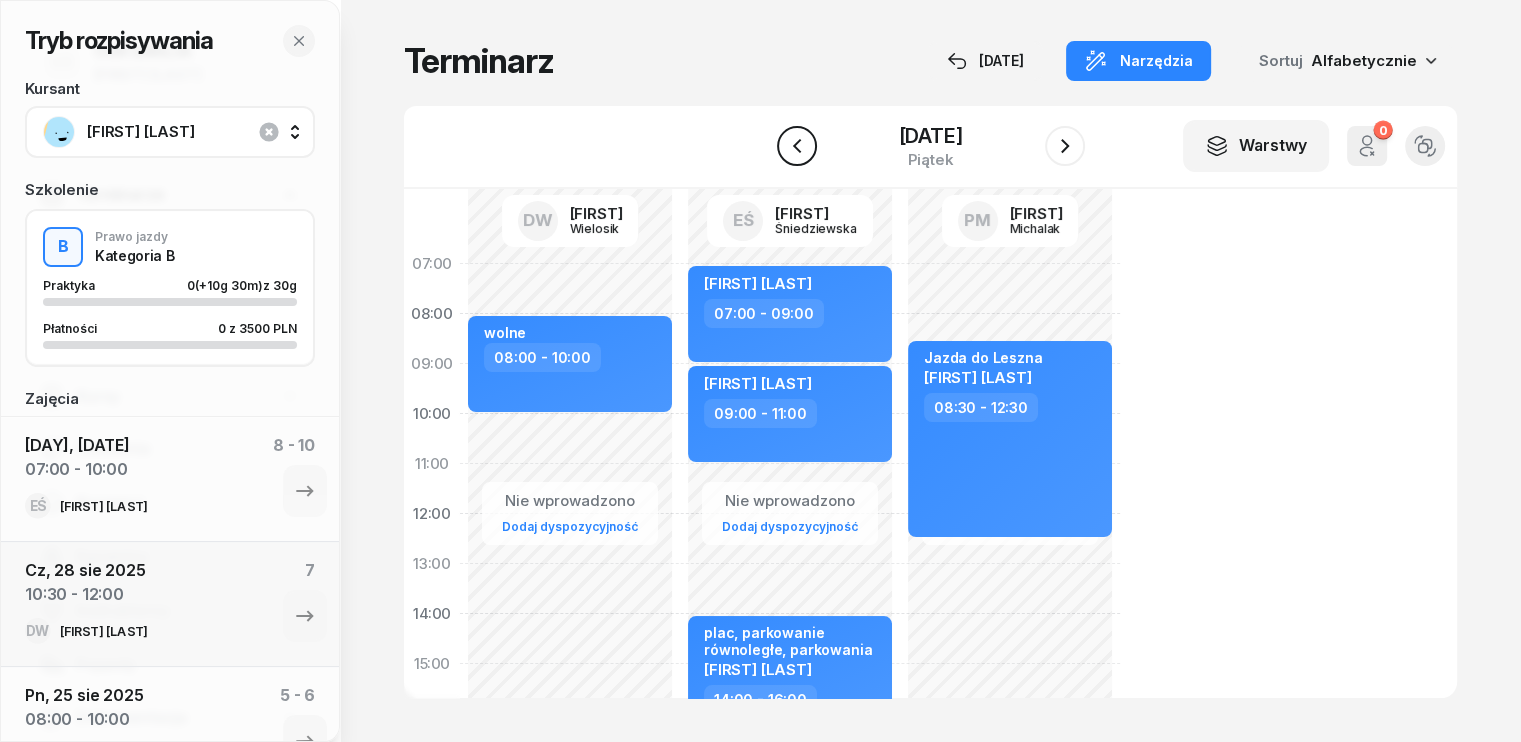 click 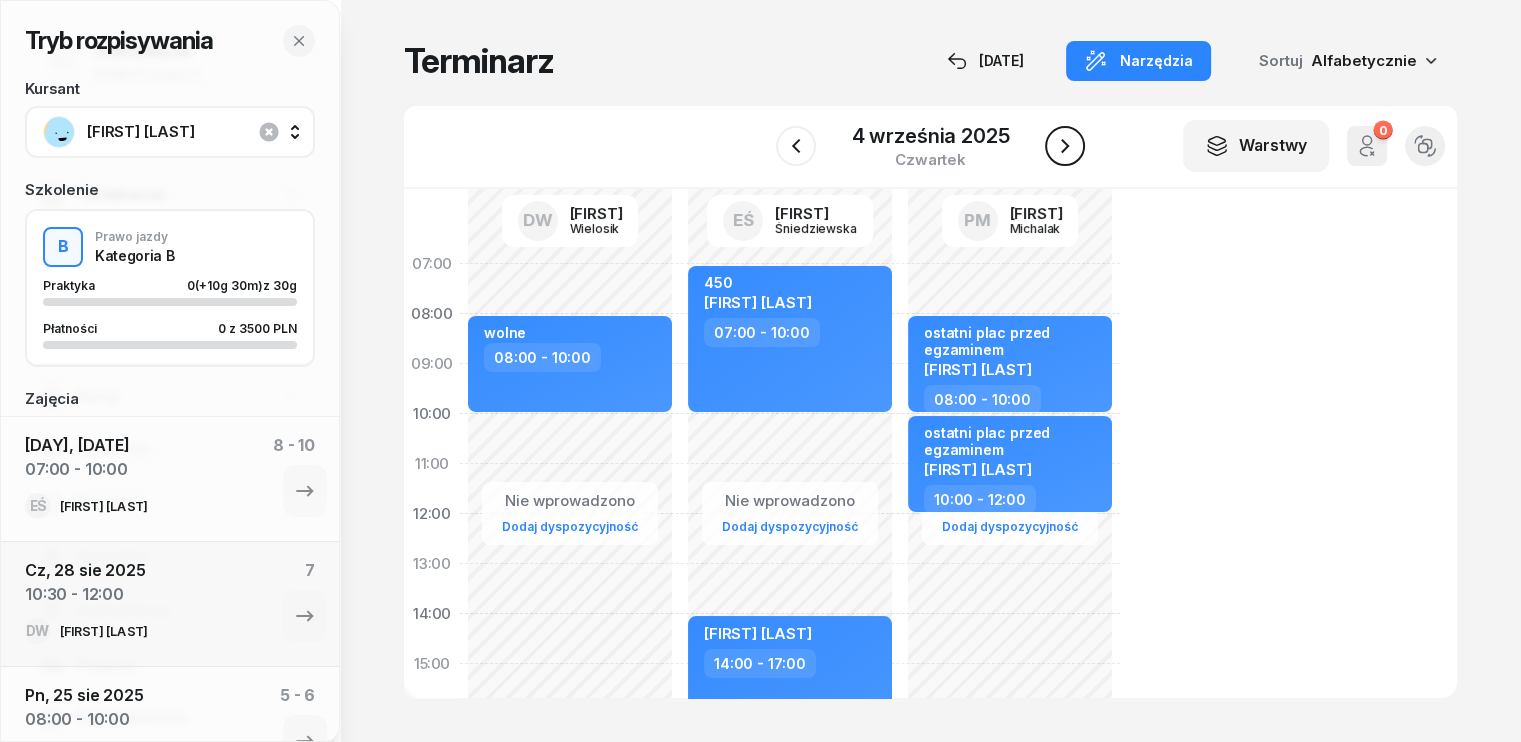 click 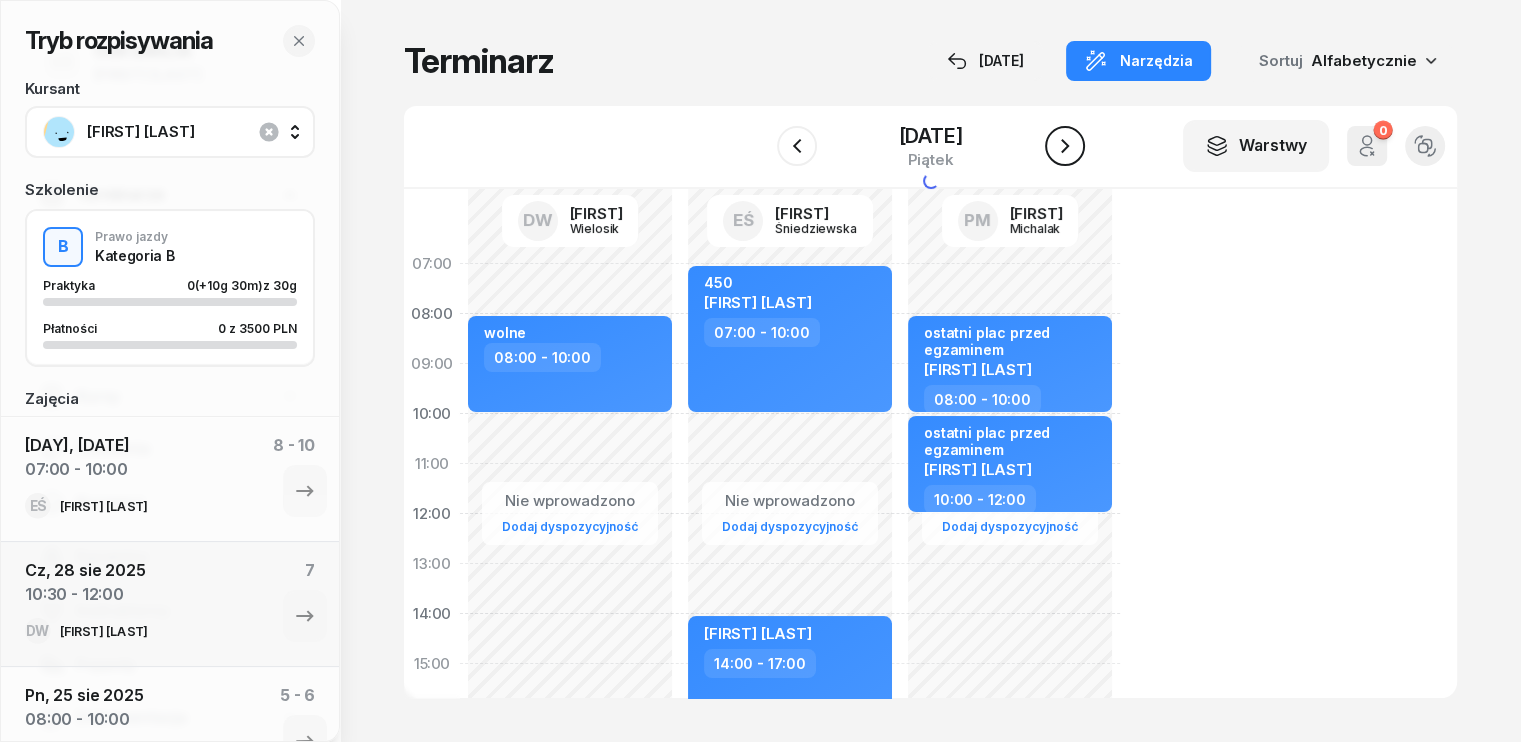 click 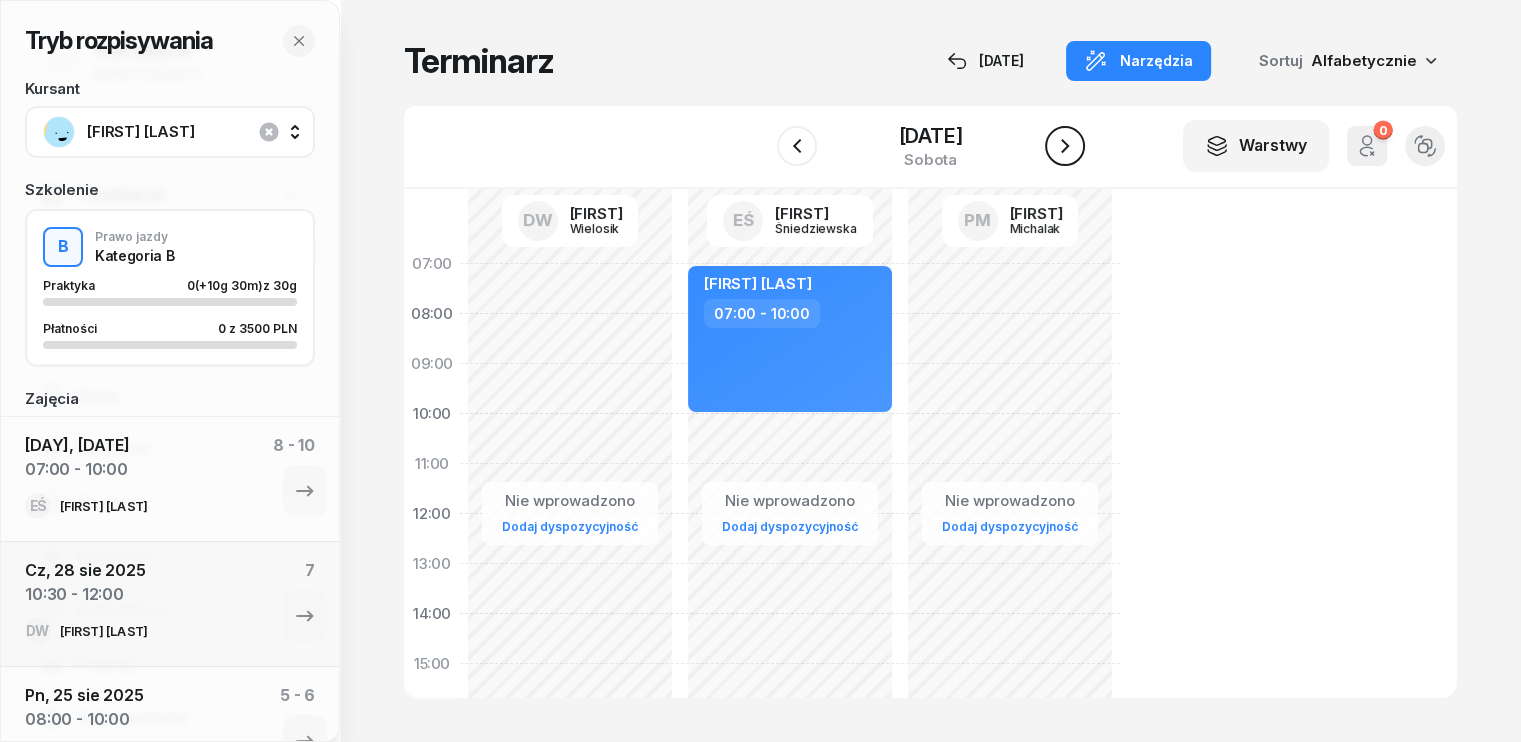 click 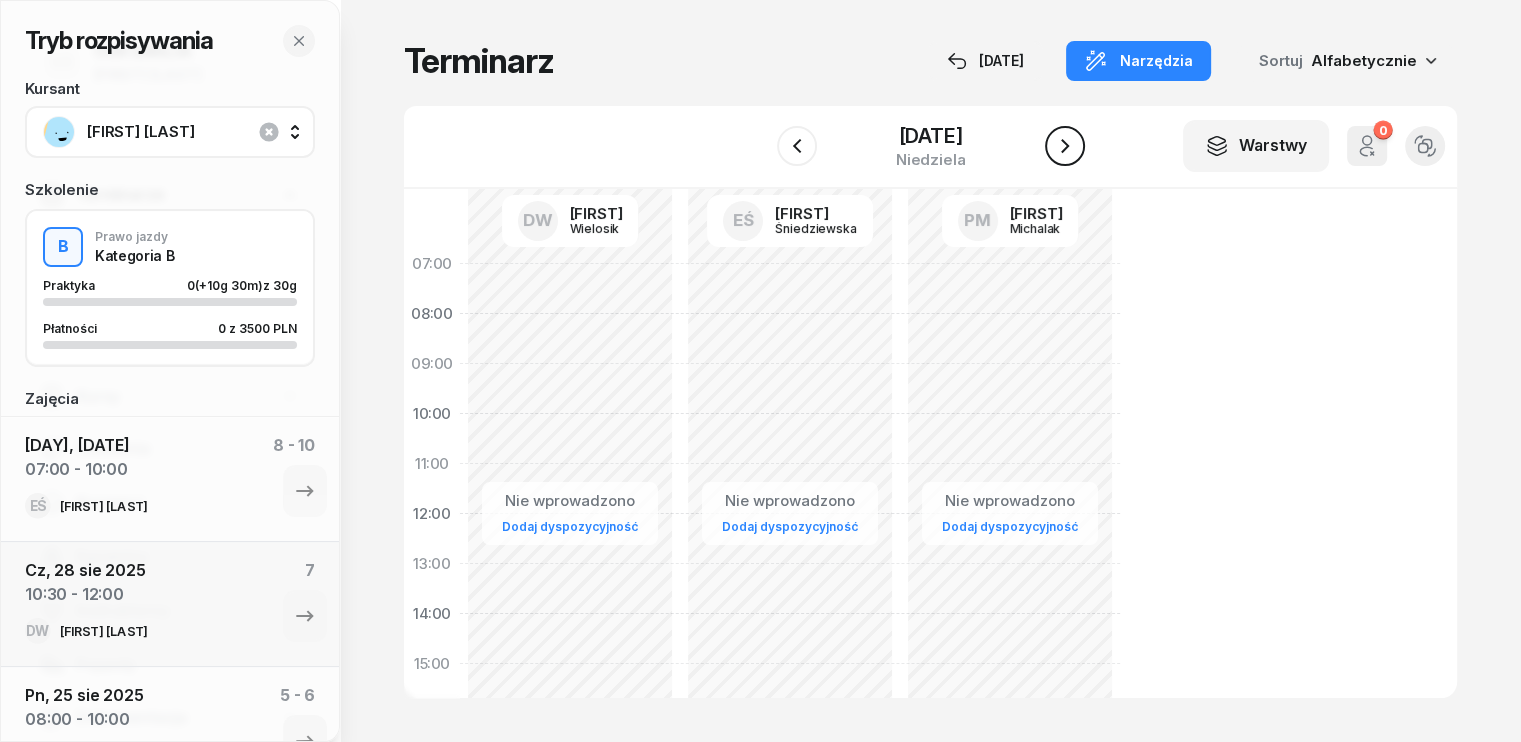 click 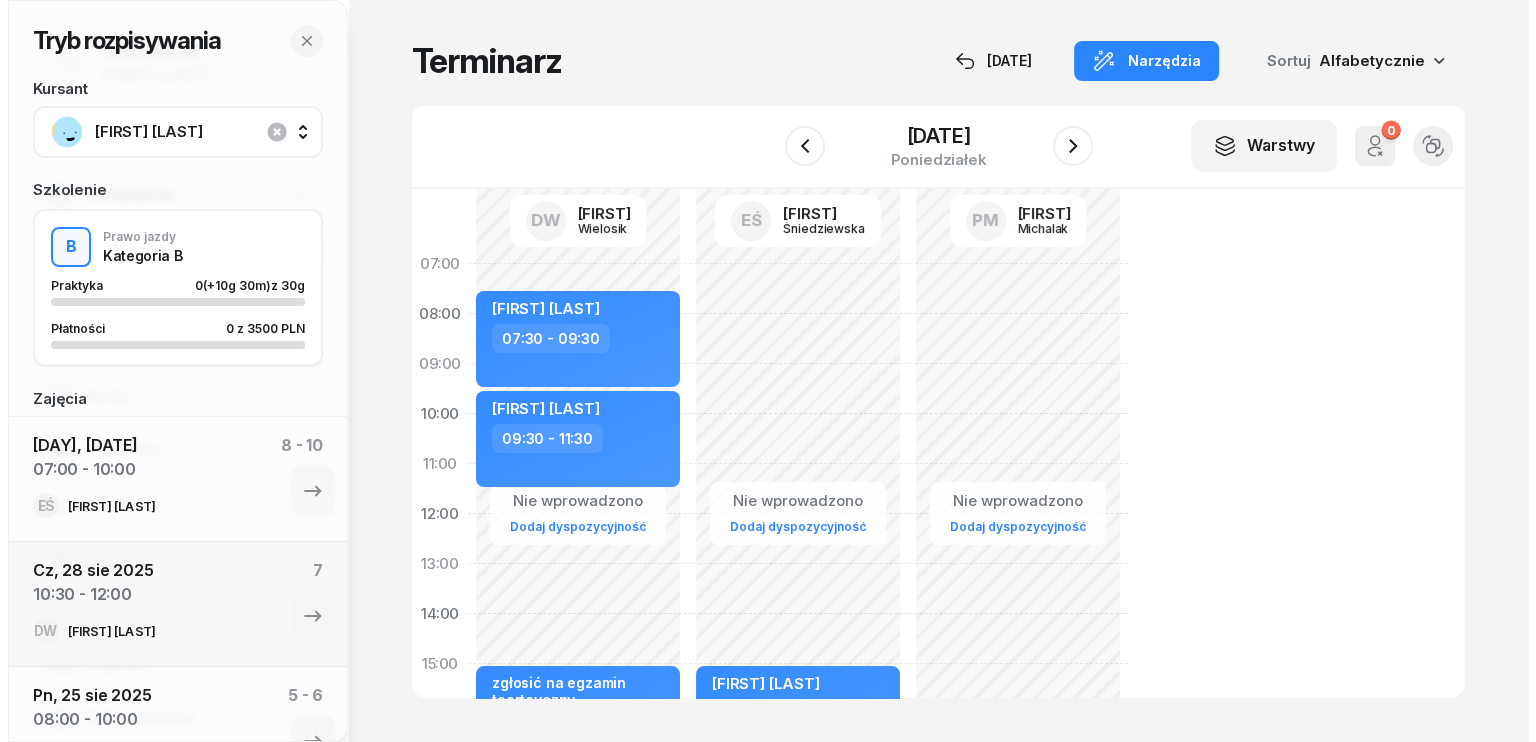 scroll, scrollTop: 100, scrollLeft: 0, axis: vertical 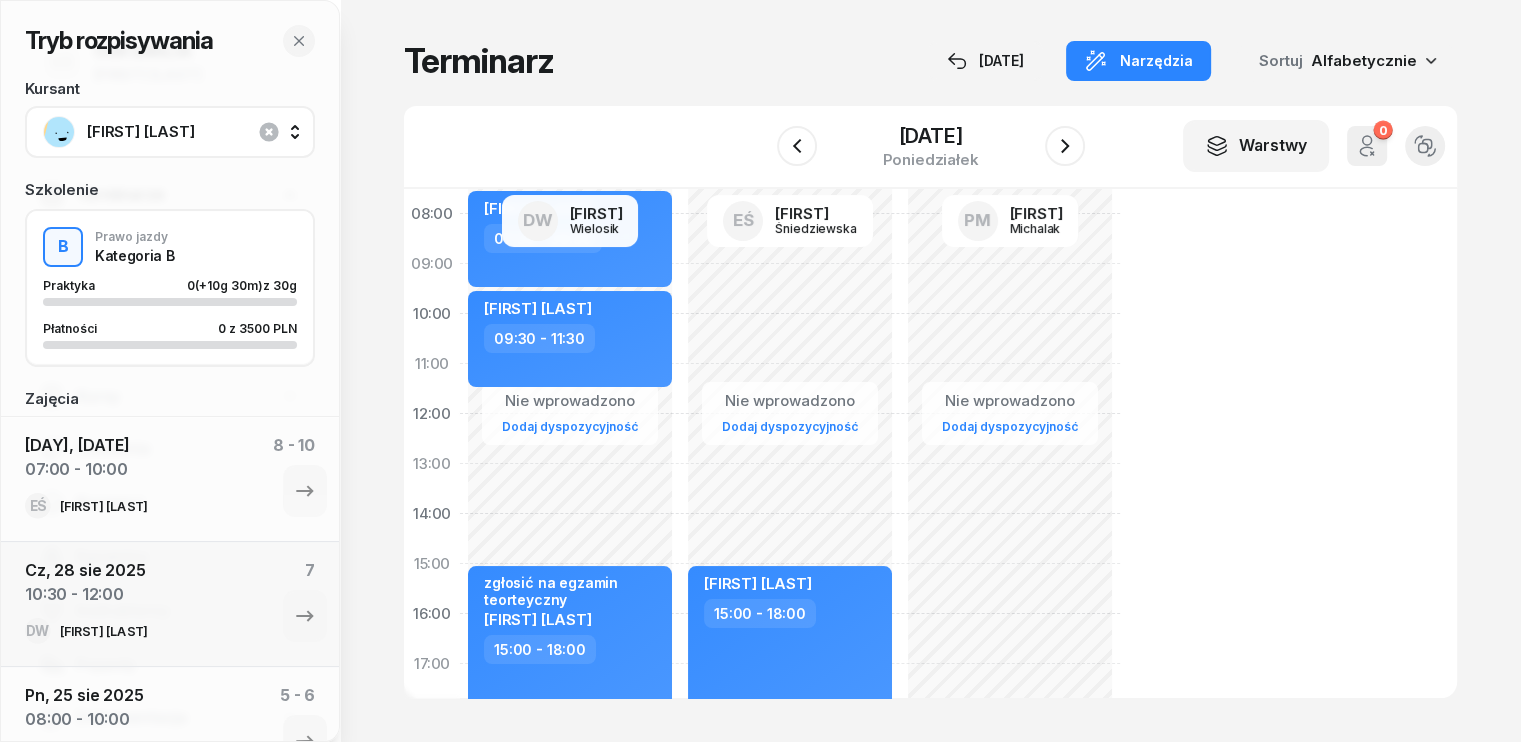 click on "Nie wprowadzono Dodaj dyspozycyjność [FIRST] [LAST]  07:30 - 09:30 [FIRST] [LAST]  09:30 - 11:30 zgłosić na egzamin teorteyczny [FIRST] [LAST]  15:00 - 18:00" 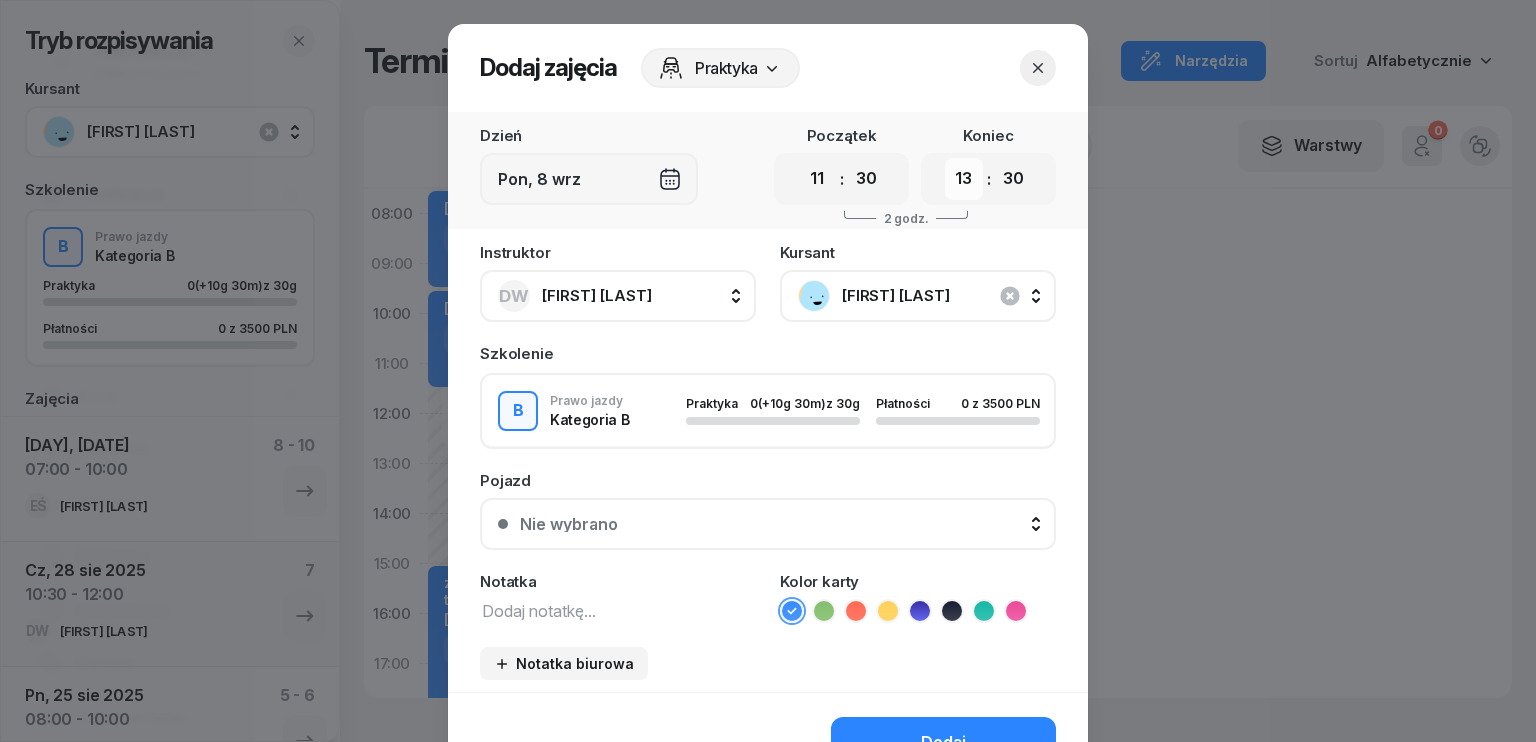 drag, startPoint x: 956, startPoint y: 172, endPoint x: 955, endPoint y: 191, distance: 19.026299 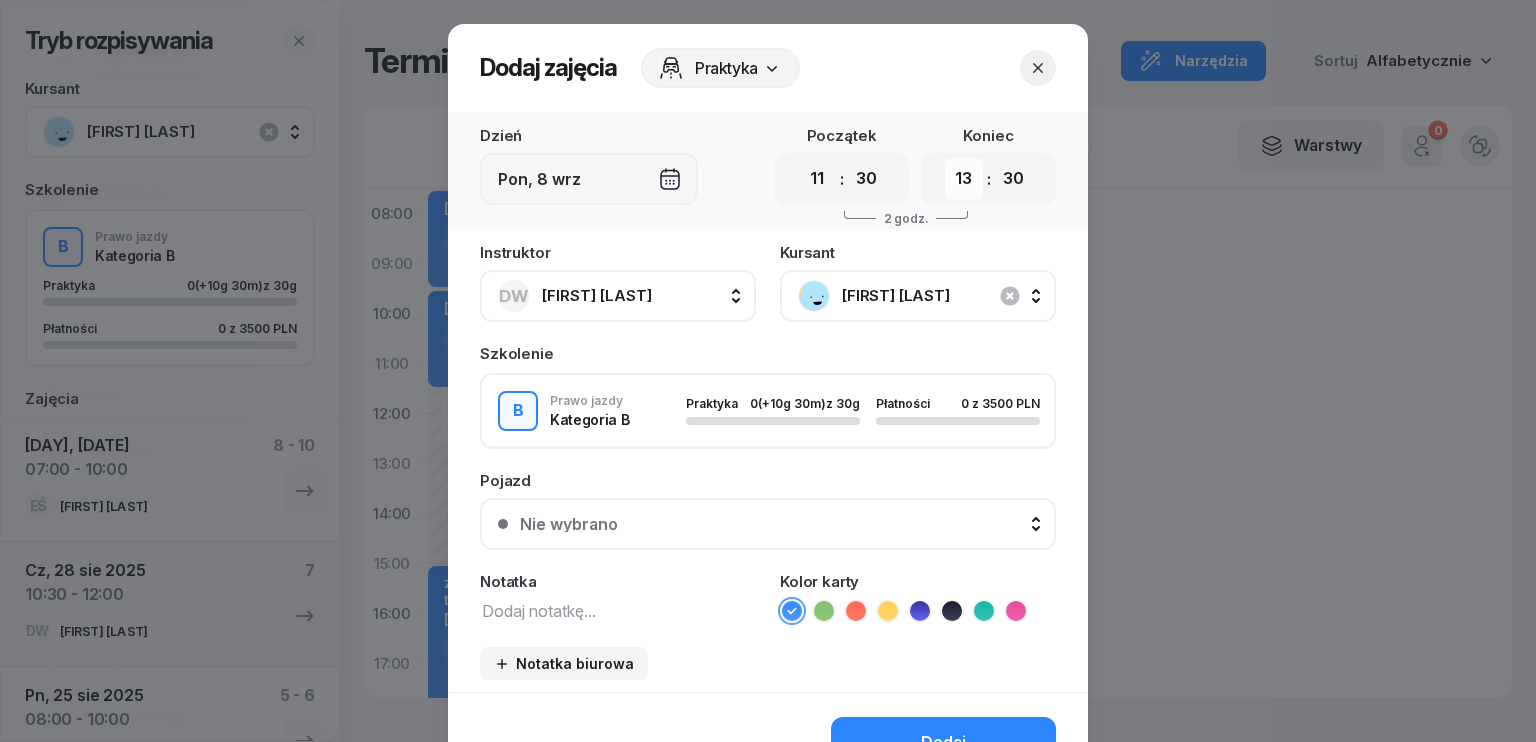 select on "14" 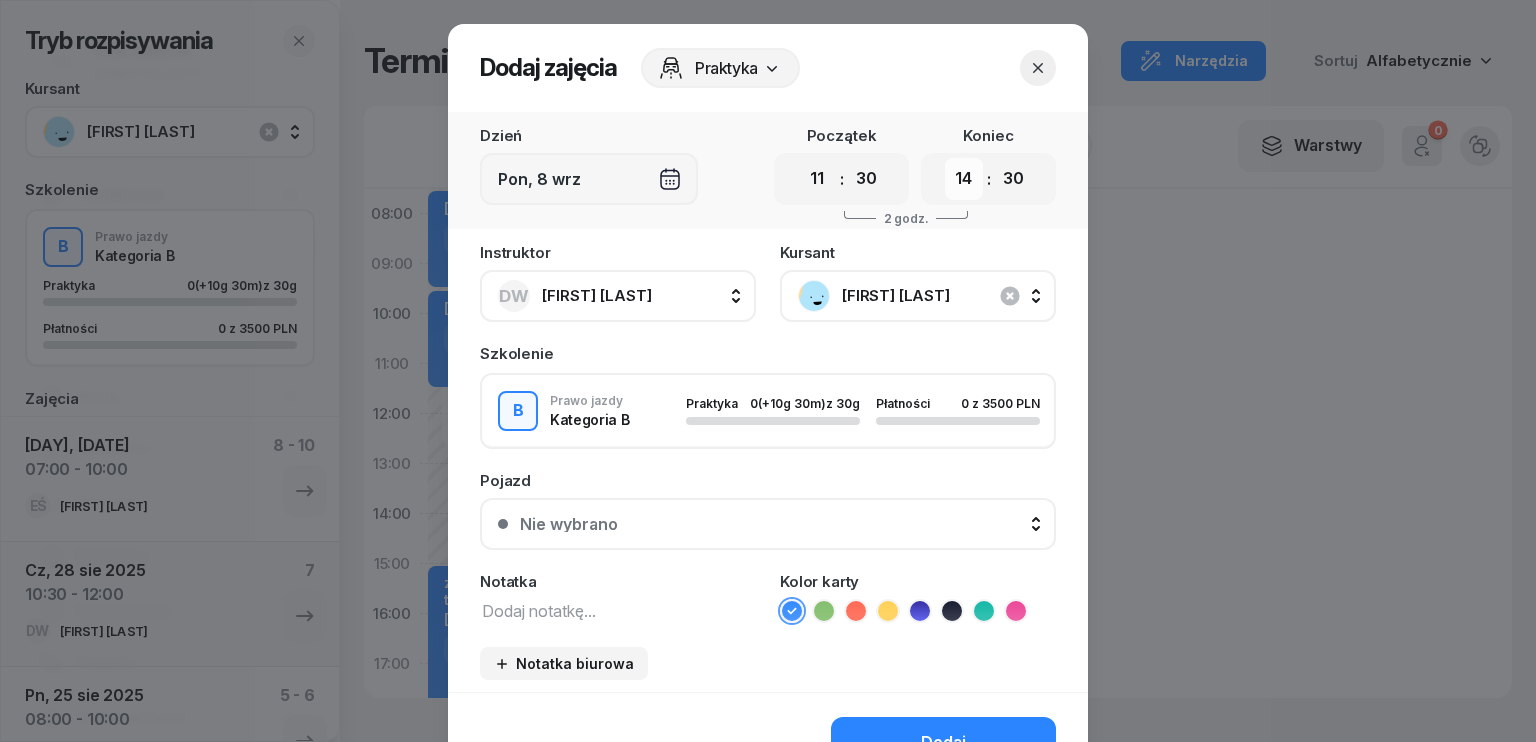 click on "00 01 02 03 04 05 06 07 08 09 10 11 12 13 14 15 16 17 18 19 20 21 22 23" at bounding box center (964, 179) 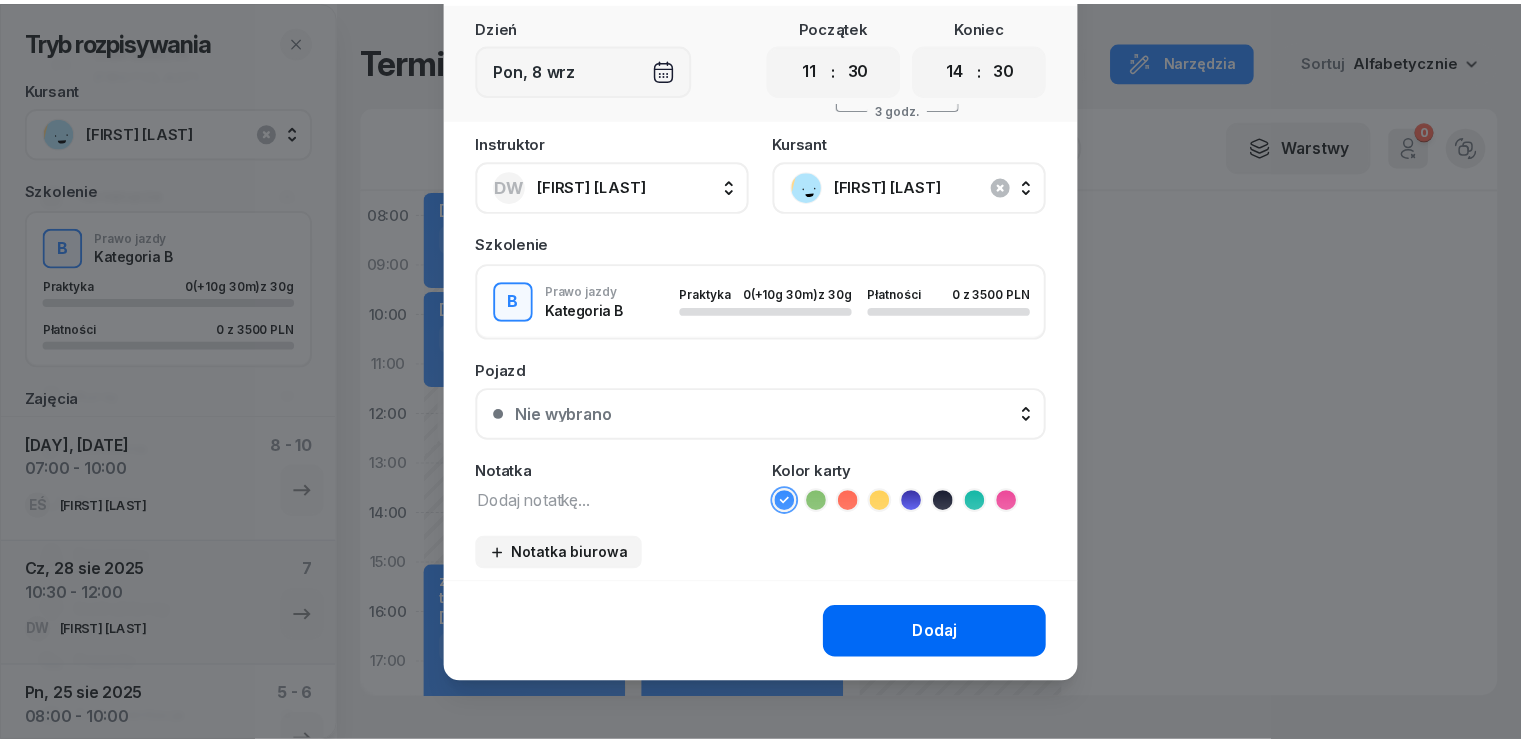 scroll, scrollTop: 112, scrollLeft: 0, axis: vertical 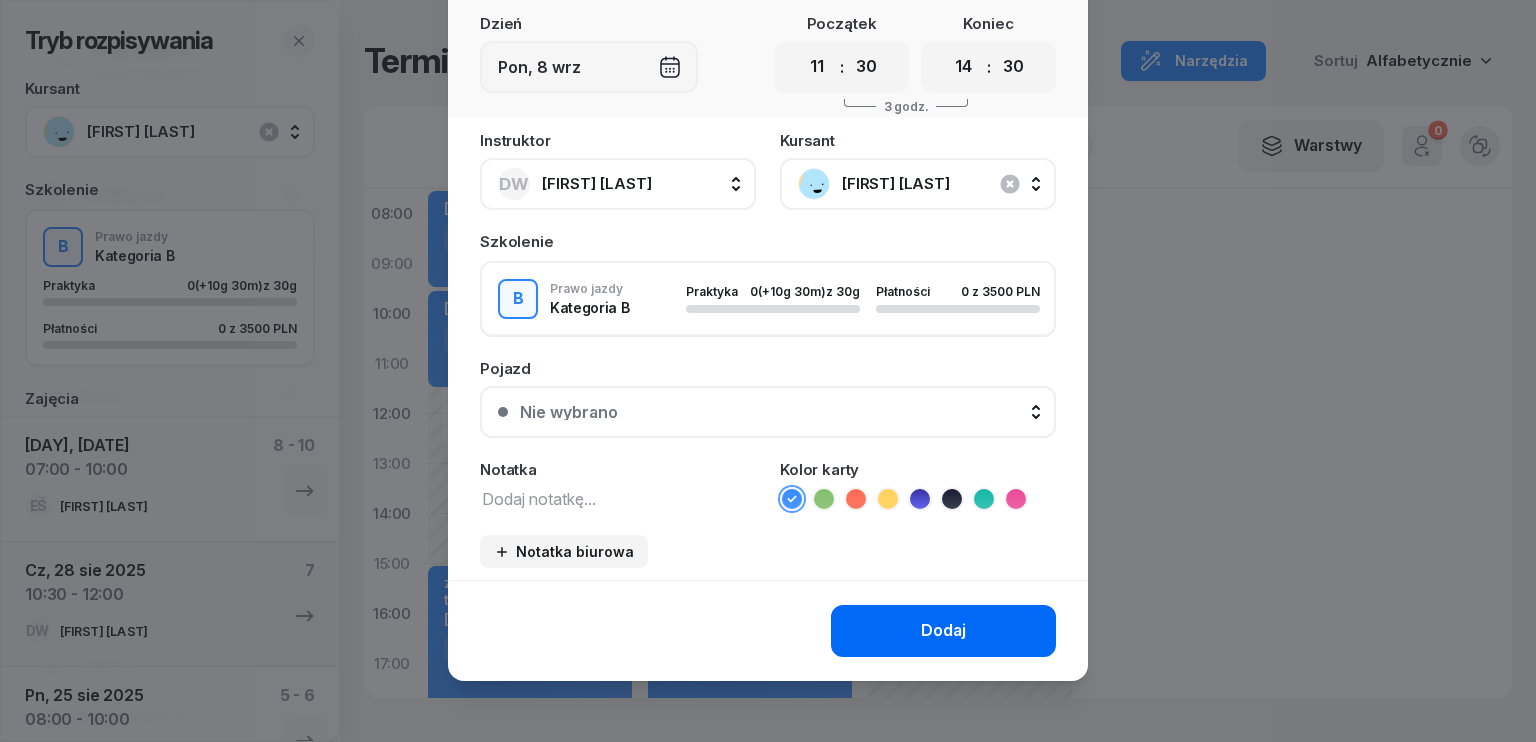 click on "Dodaj" 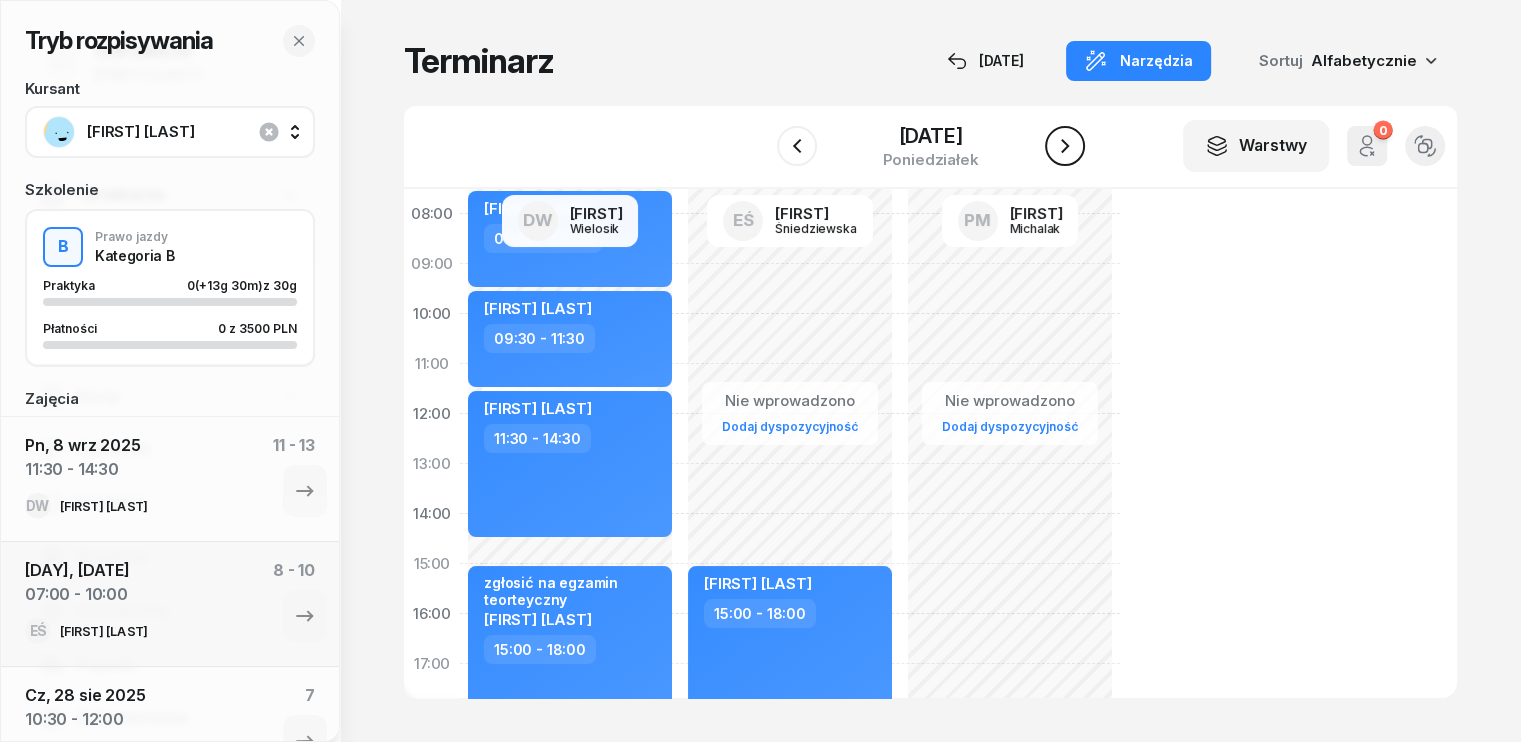 click 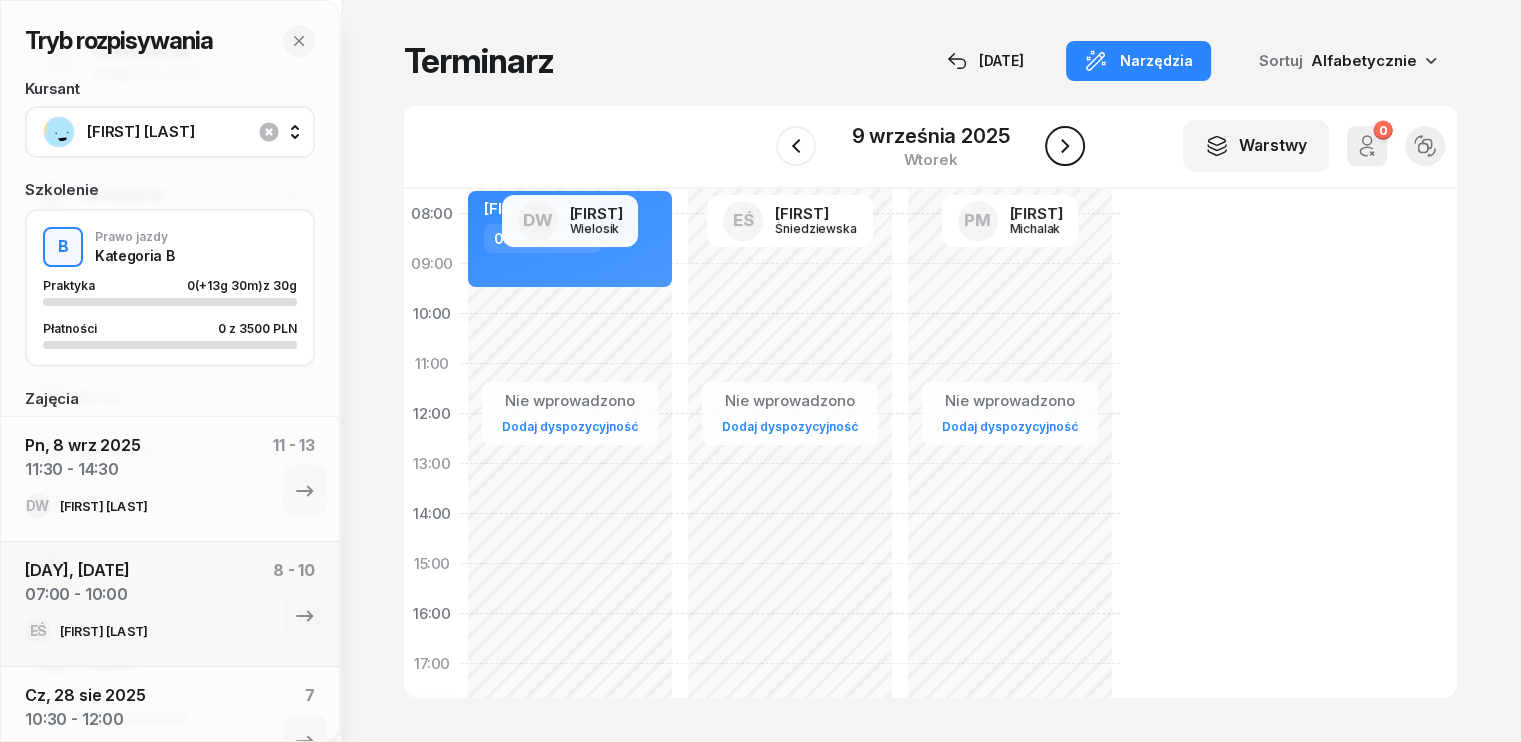click 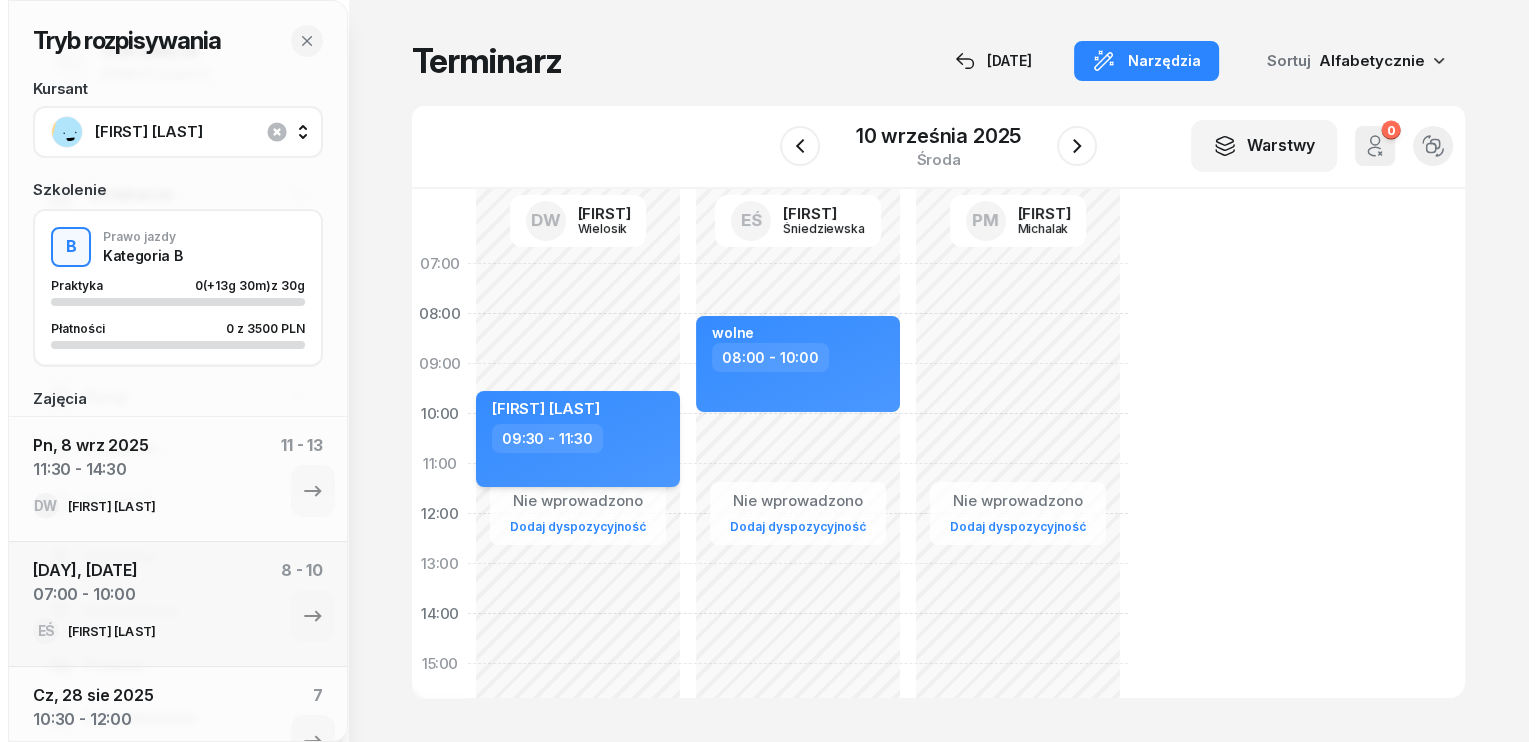 scroll, scrollTop: 100, scrollLeft: 0, axis: vertical 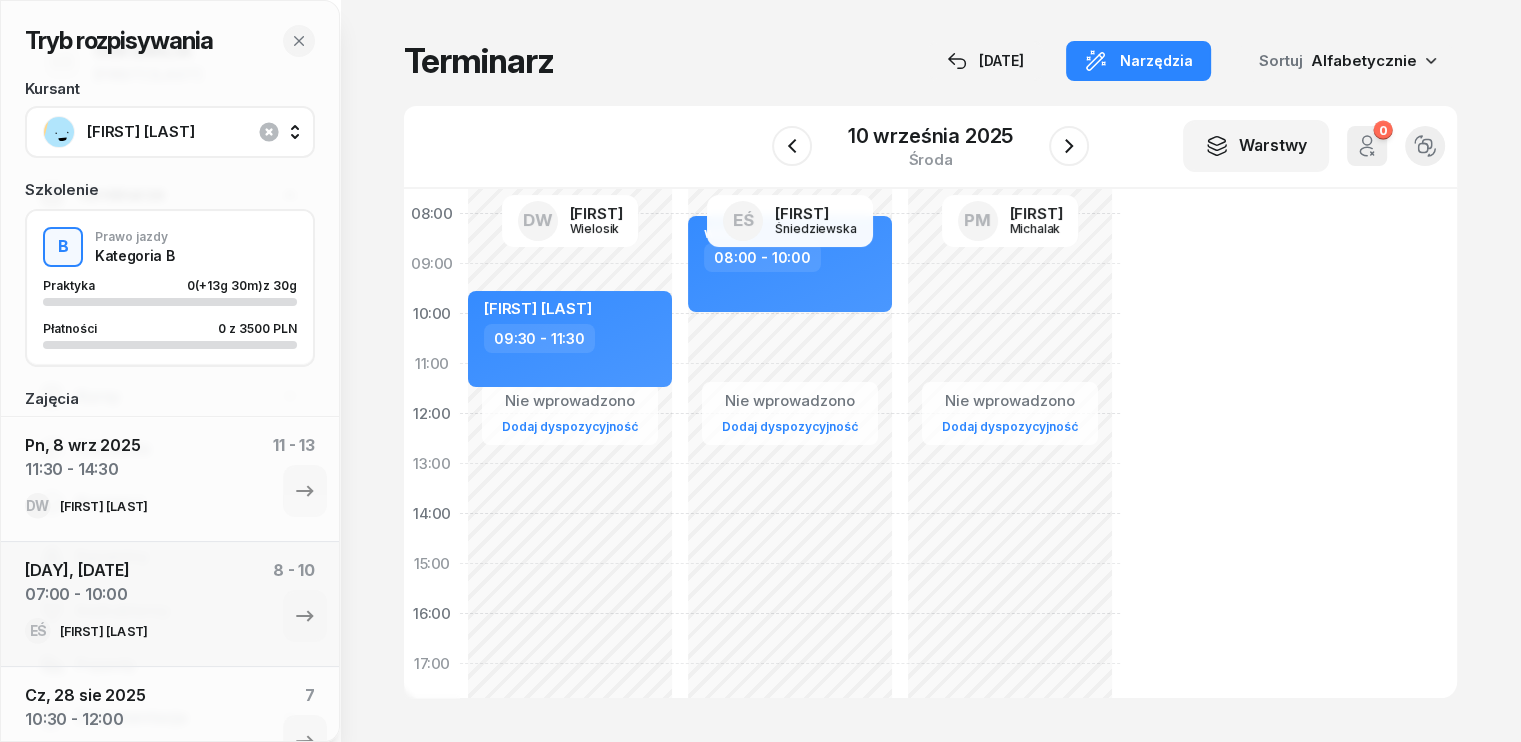 click on "Nie wprowadzono Dodaj dyspozycyjność [FIRST] [LAST]  09:30 - 11:30" 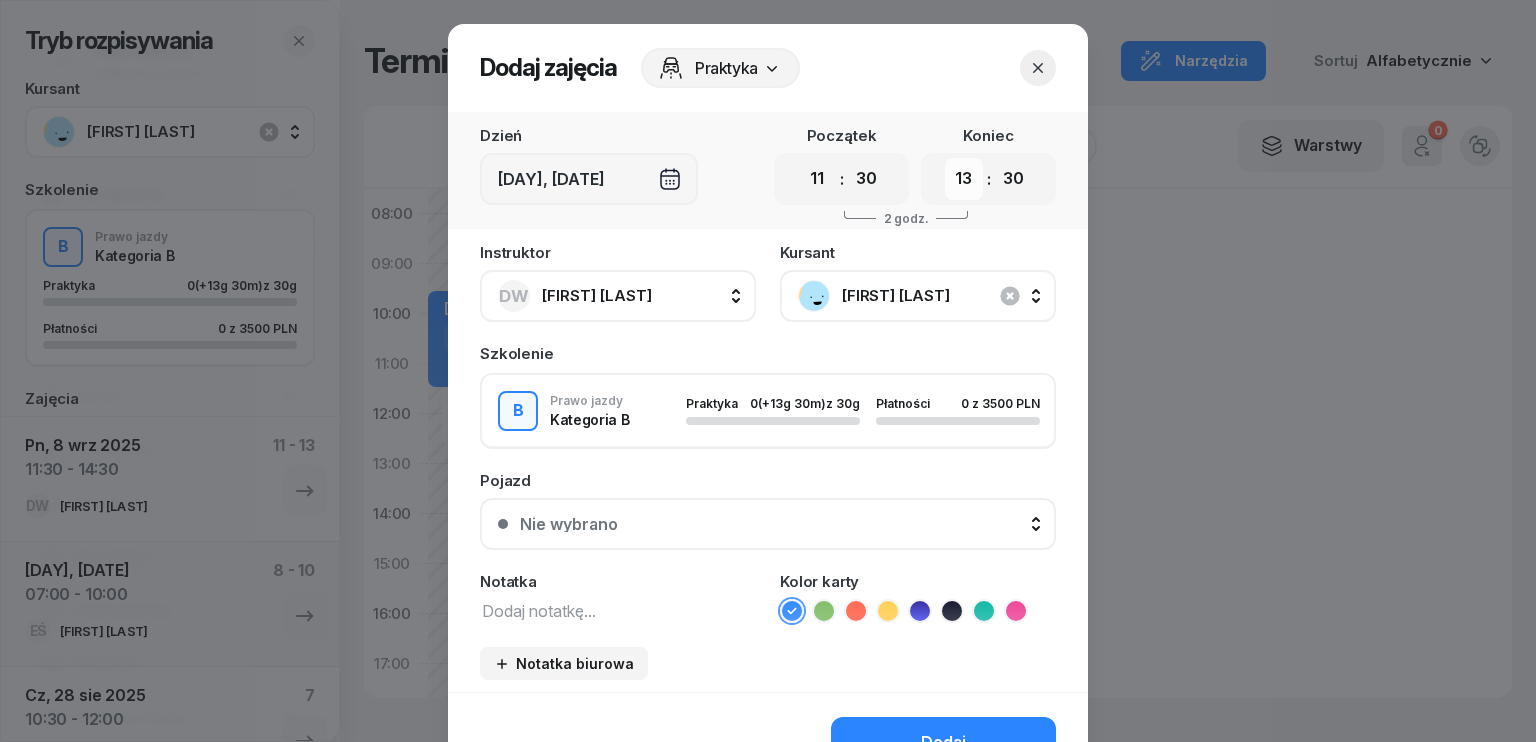 click on "00 01 02 03 04 05 06 07 08 09 10 11 12 13 14 15 16 17 18 19 20 21 22 23" at bounding box center (964, 179) 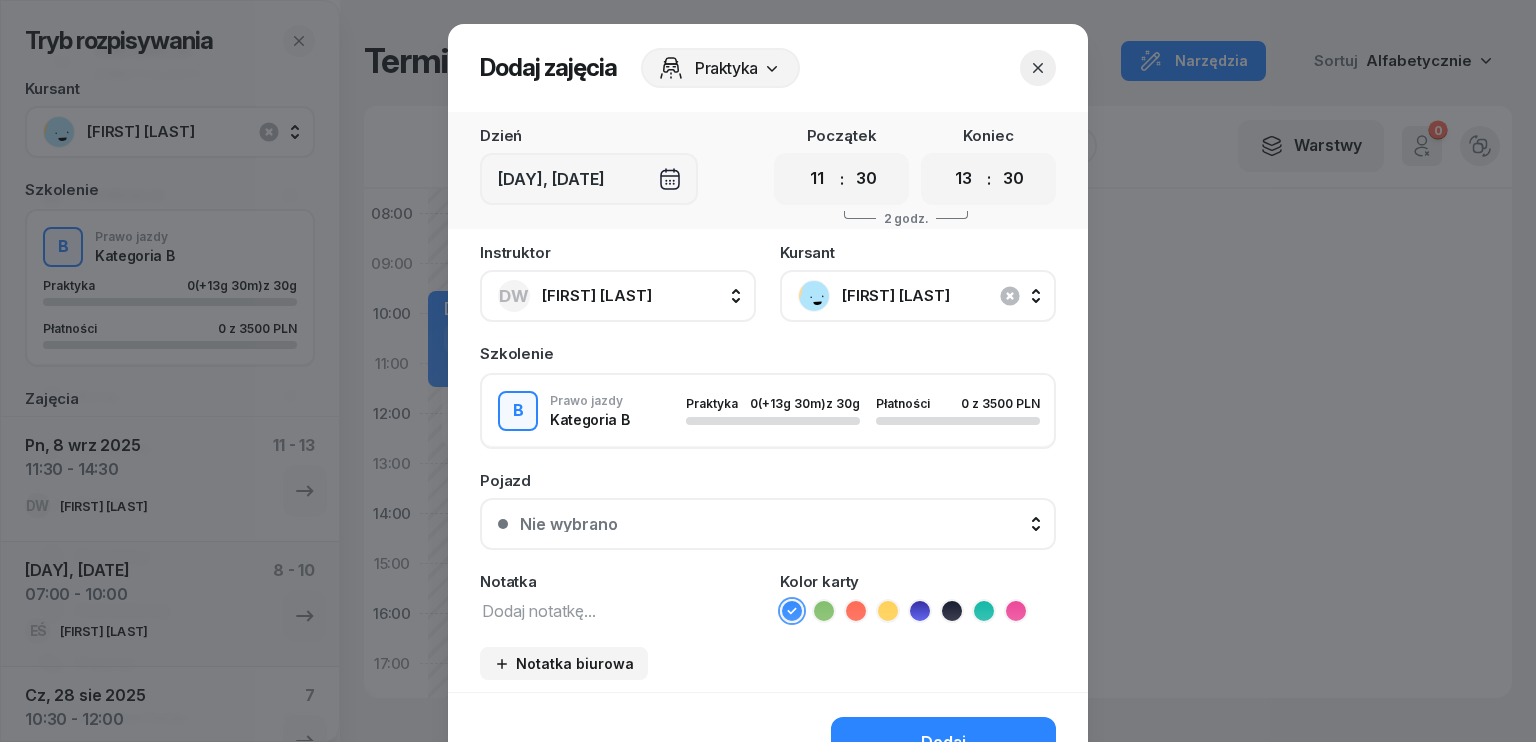 select on "14" 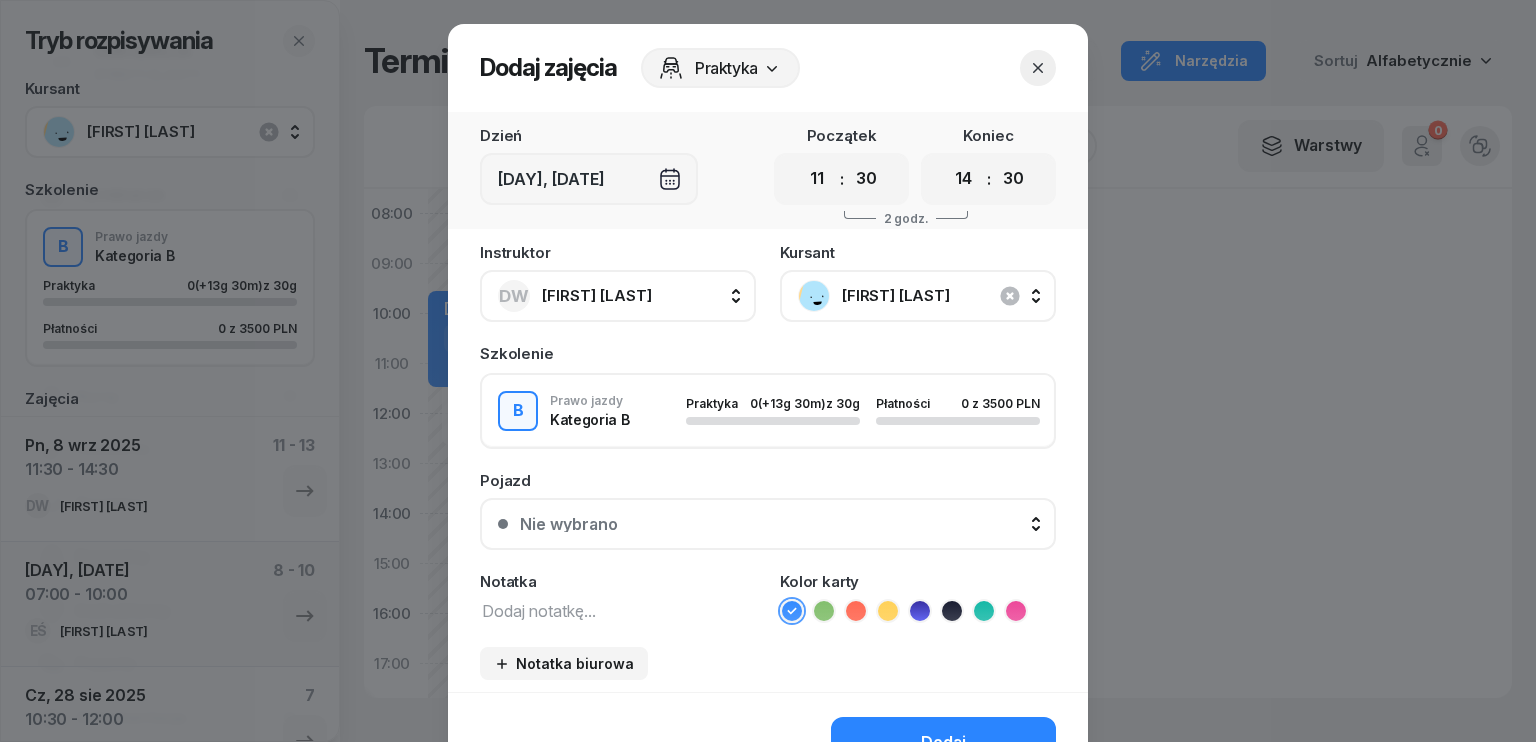 click on "00 01 02 03 04 05 06 07 08 09 10 11 12 13 14 15 16 17 18 19 20 21 22 23" at bounding box center (964, 179) 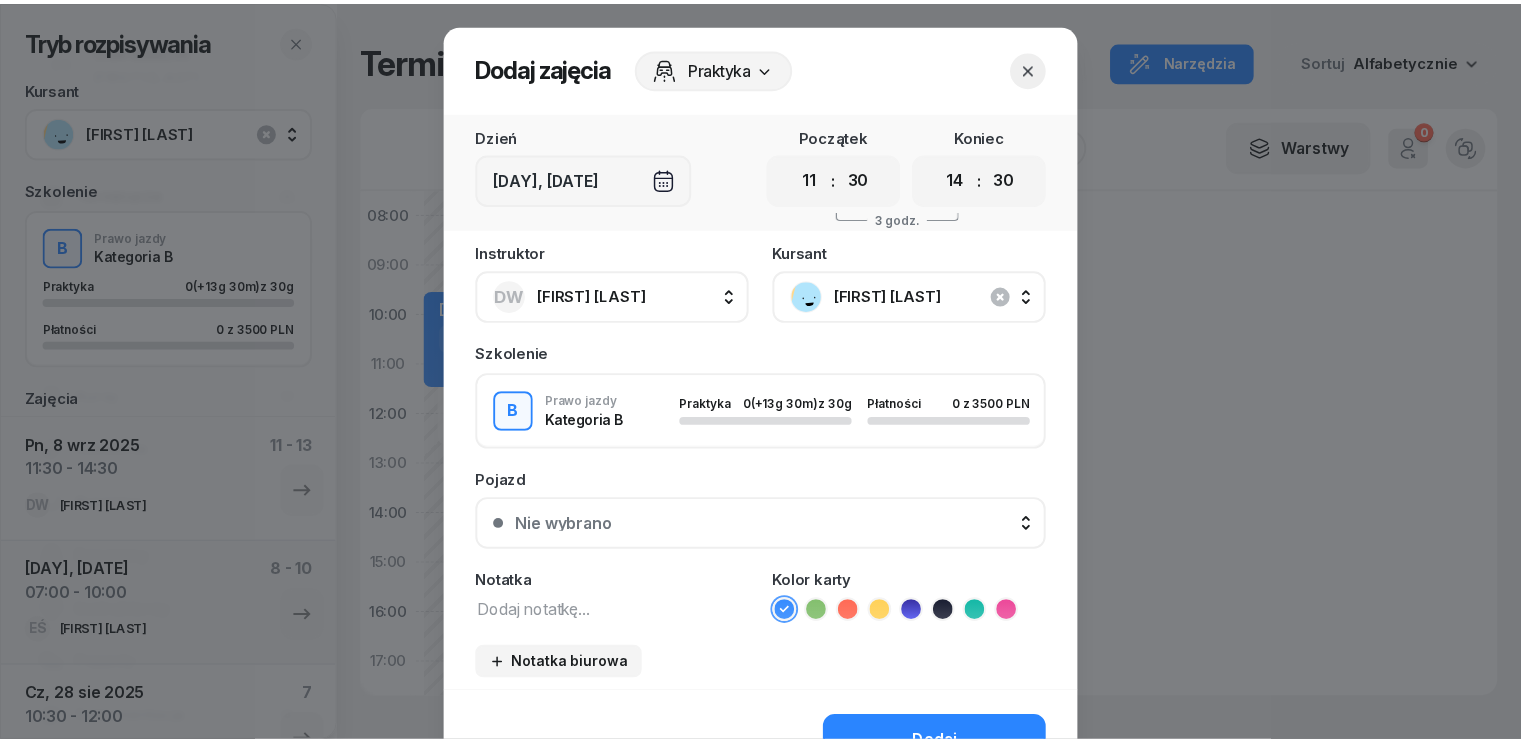 scroll, scrollTop: 112, scrollLeft: 0, axis: vertical 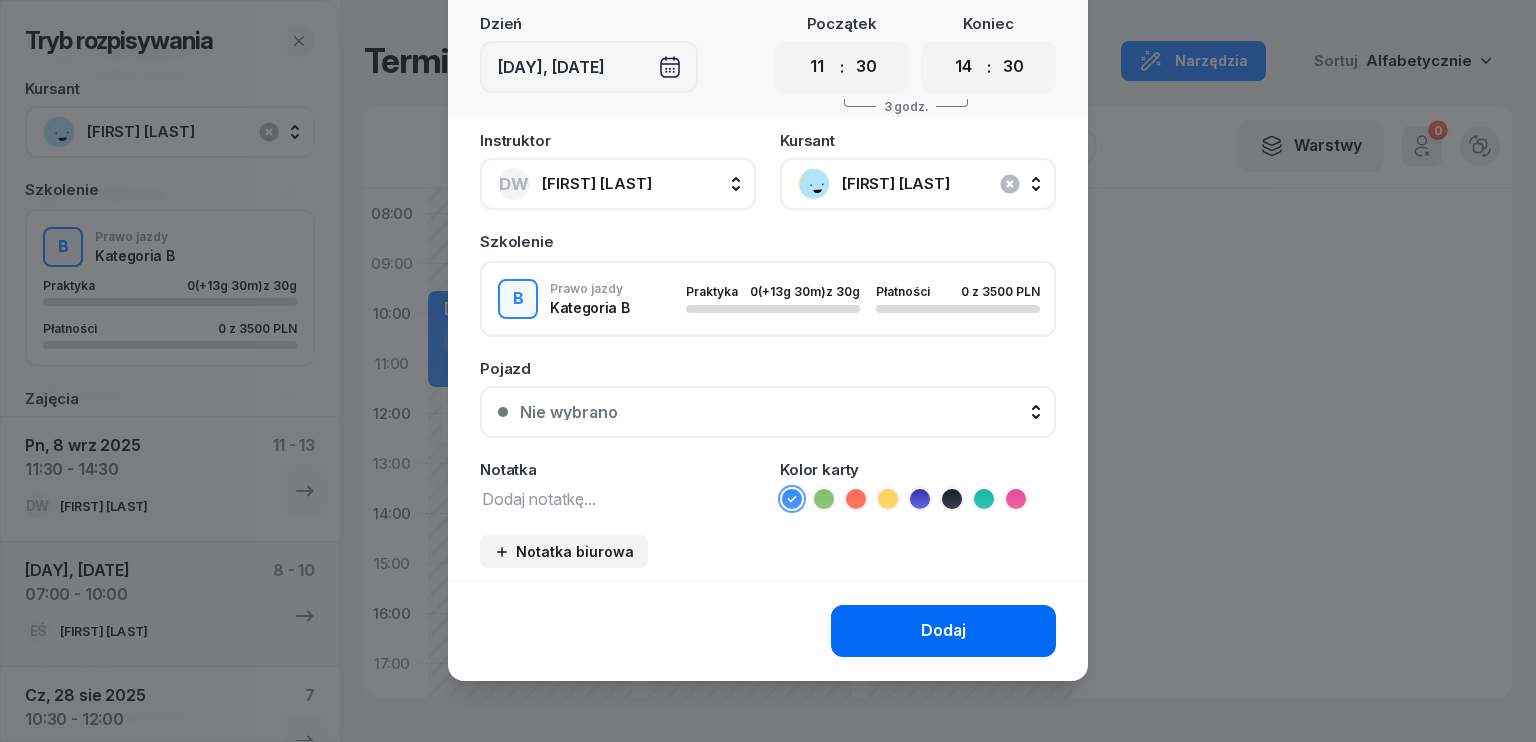 click on "Dodaj" at bounding box center [943, 631] 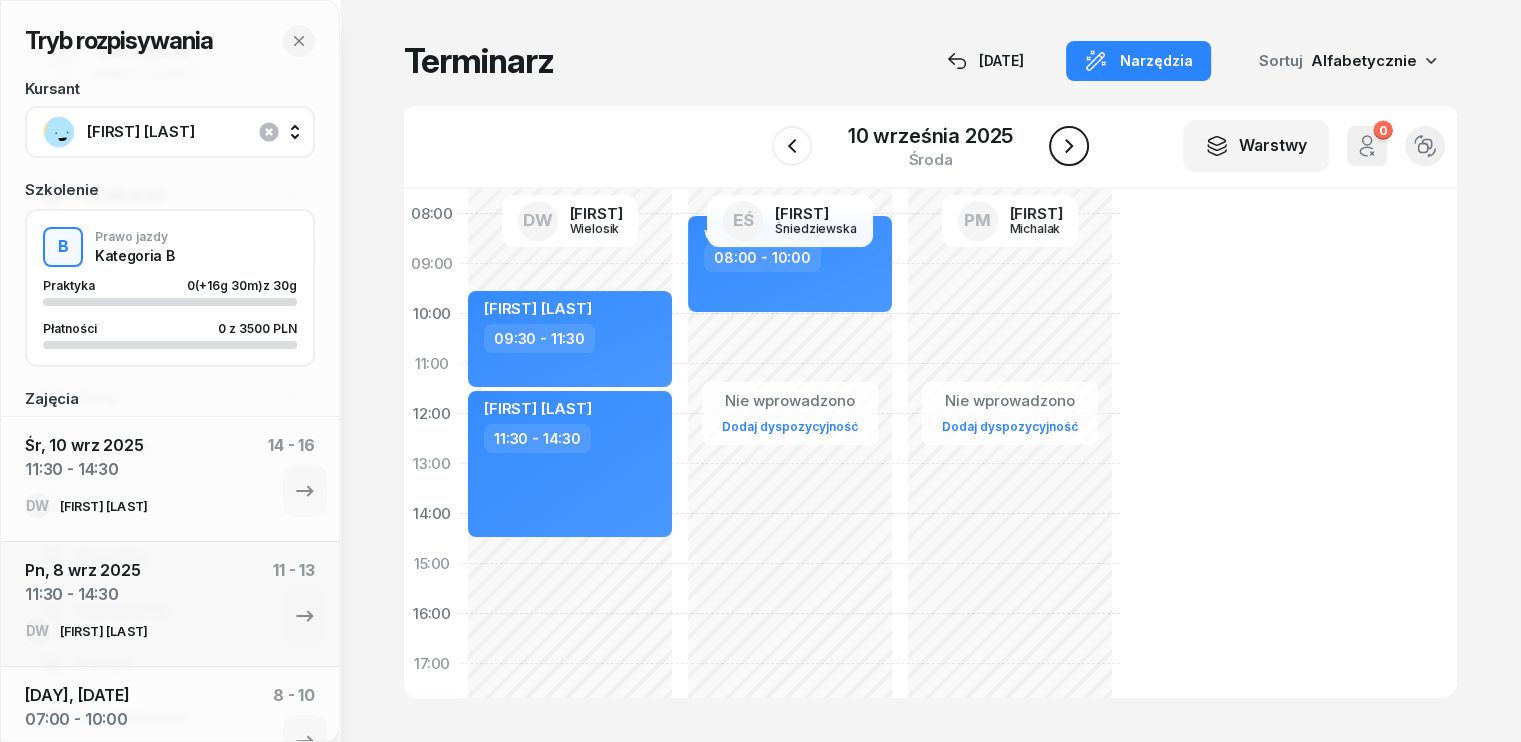 click 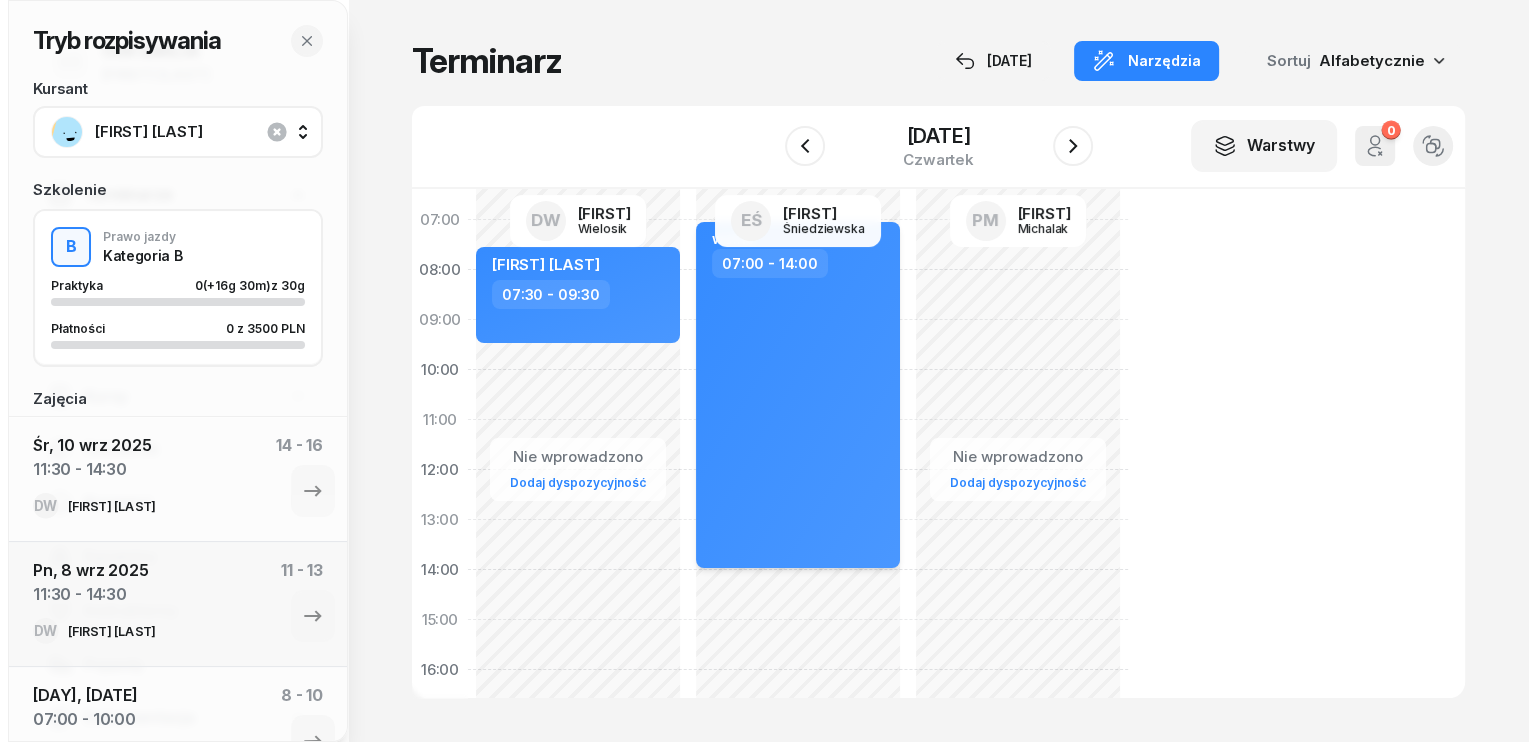 scroll, scrollTop: 0, scrollLeft: 0, axis: both 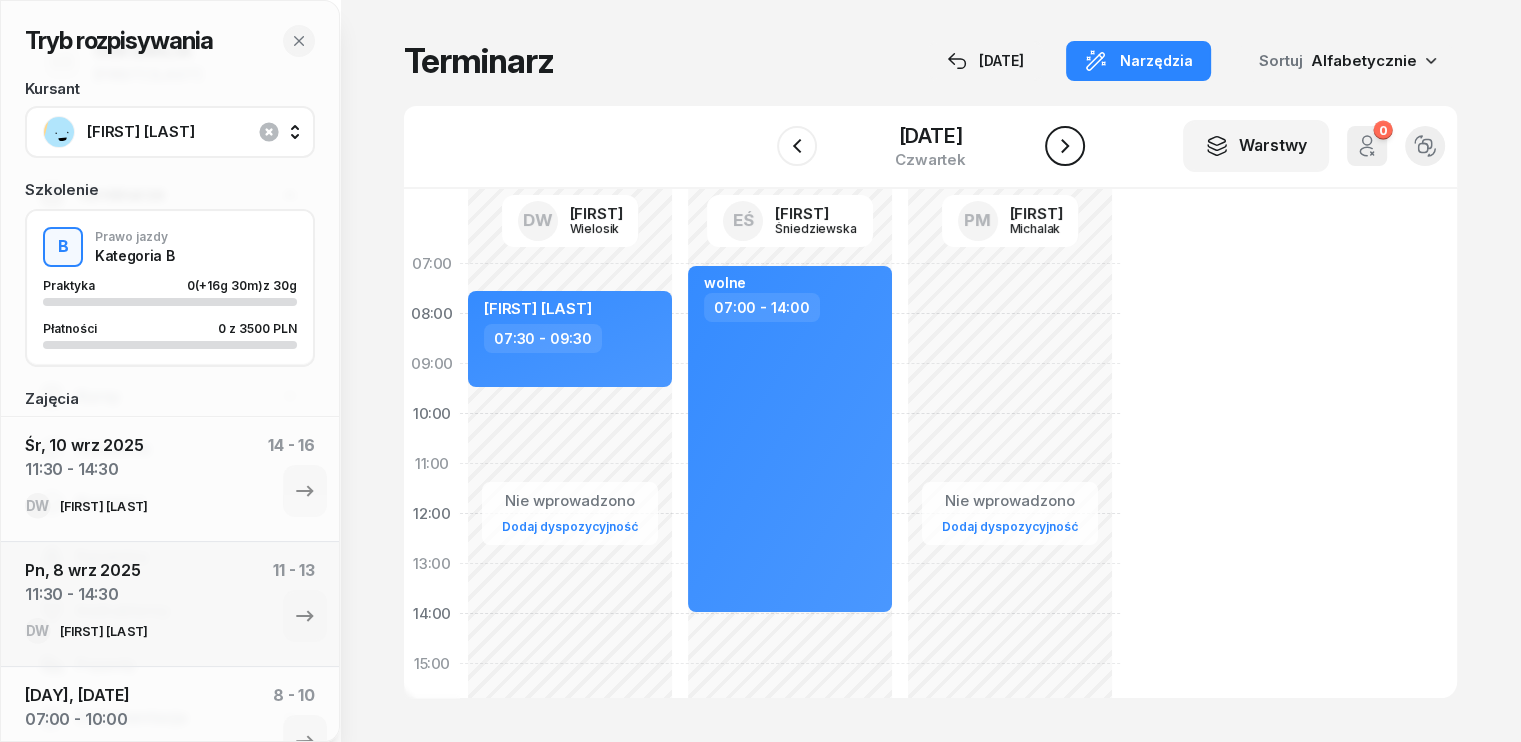 click 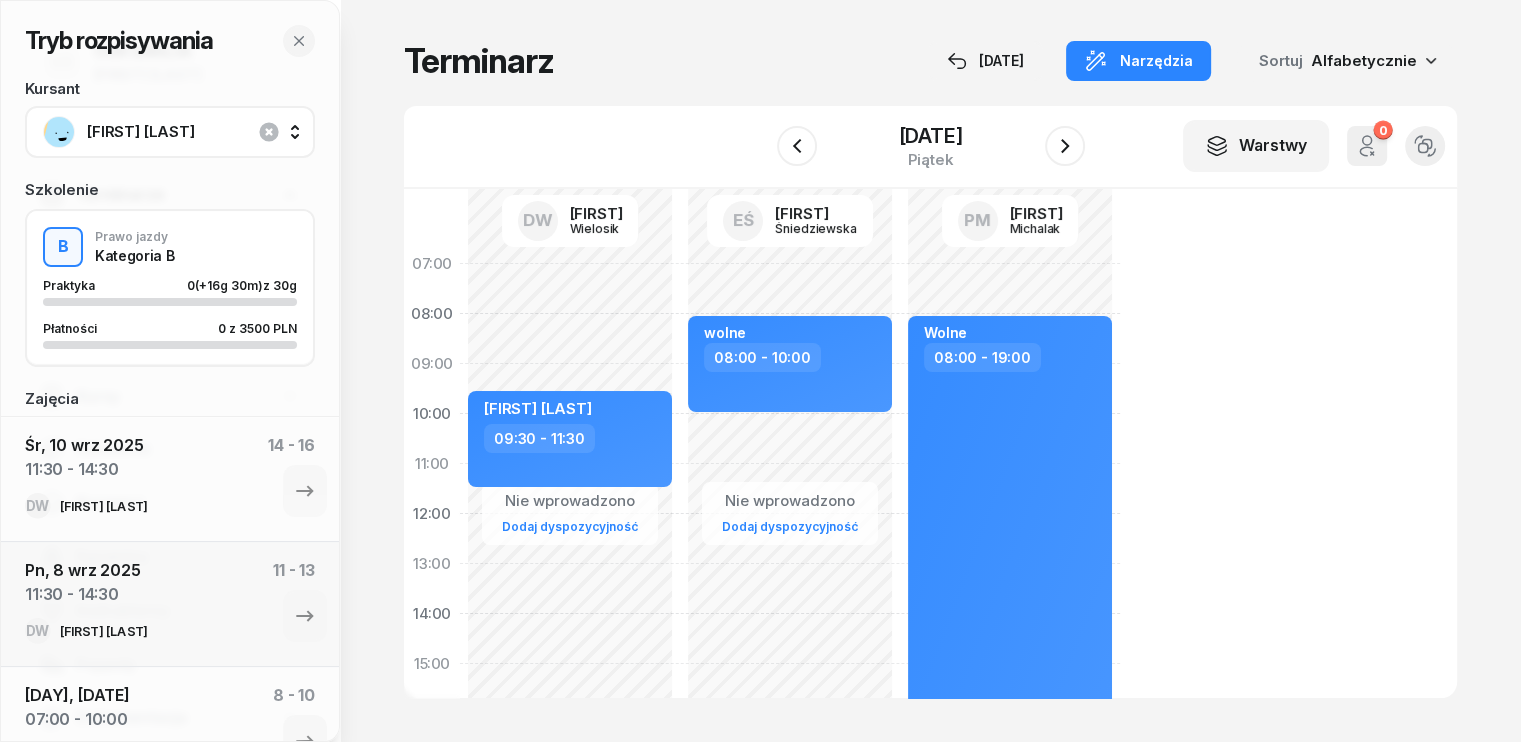 click on "Nie wprowadzono Dodaj dyspozycyjność [FIRST] [LAST]  09:30 - 11:30" 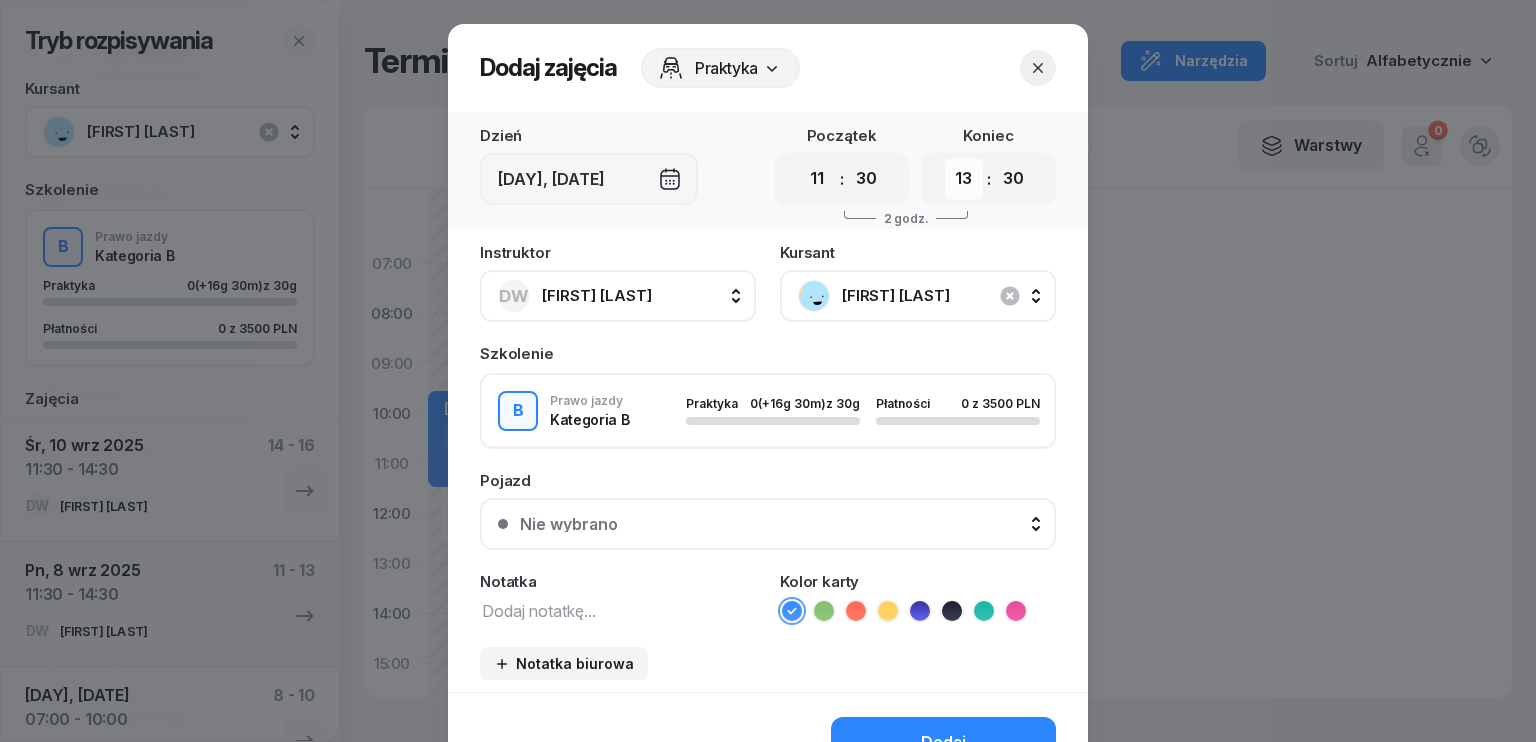 drag, startPoint x: 953, startPoint y: 173, endPoint x: 950, endPoint y: 197, distance: 24.186773 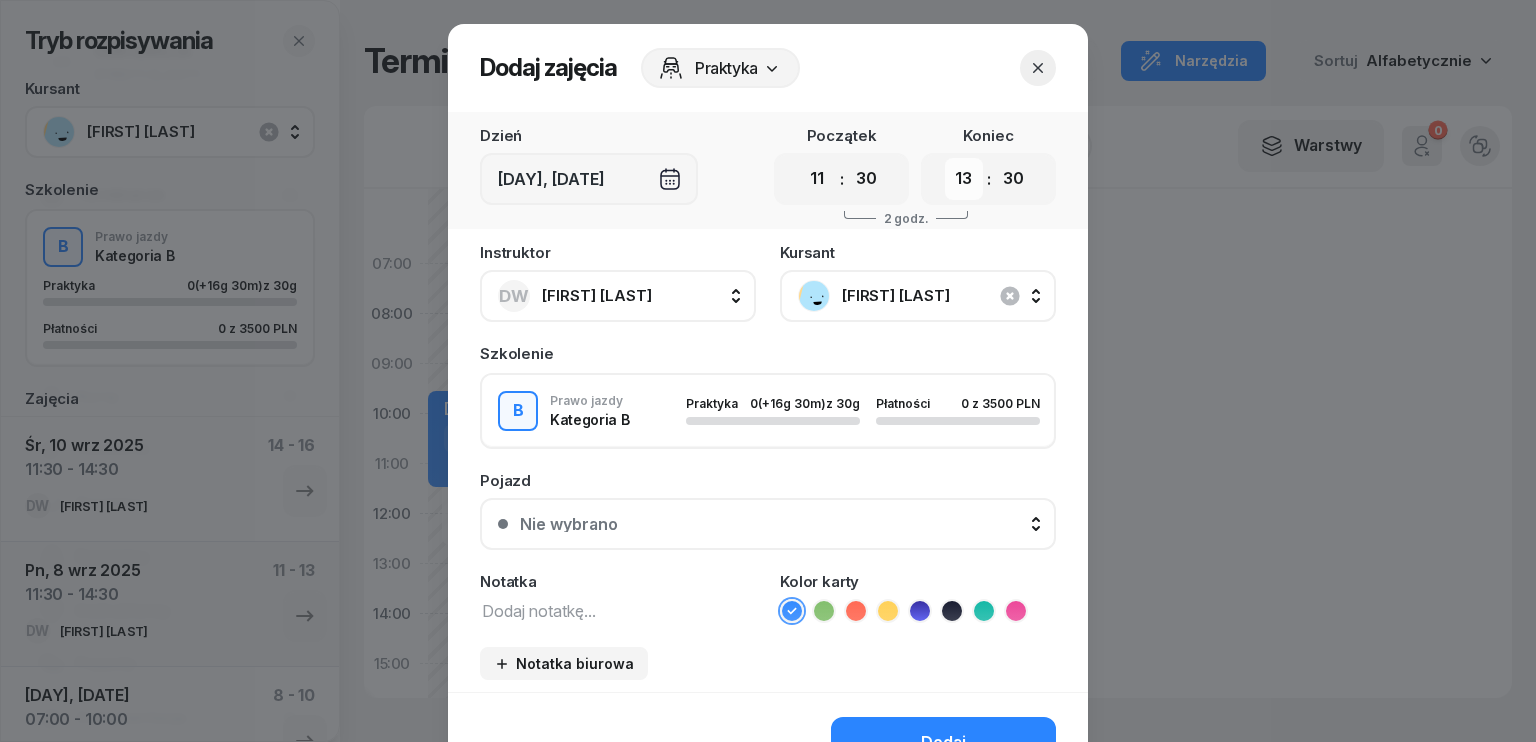 select on "14" 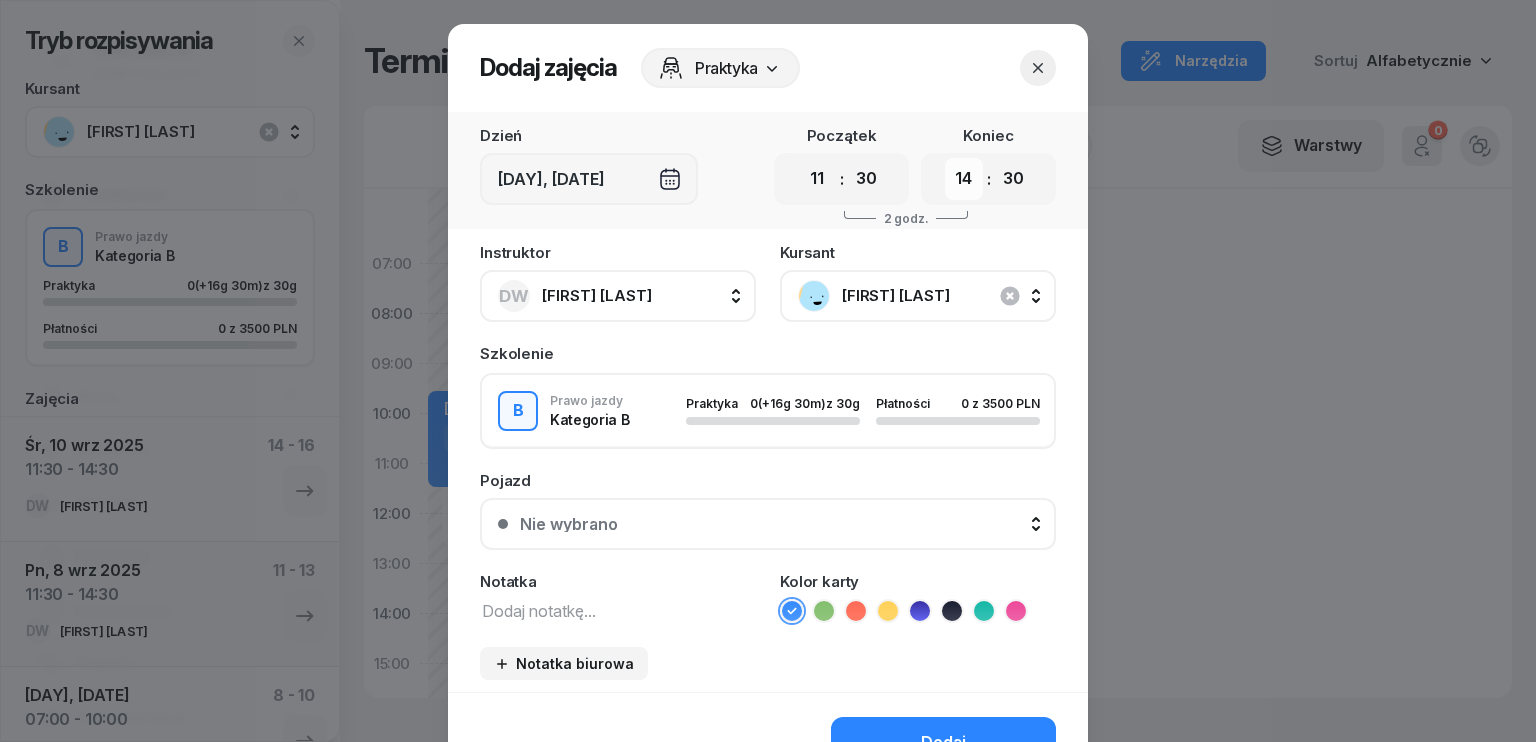 click on "00 01 02 03 04 05 06 07 08 09 10 11 12 13 14 15 16 17 18 19 20 21 22 23" at bounding box center (964, 179) 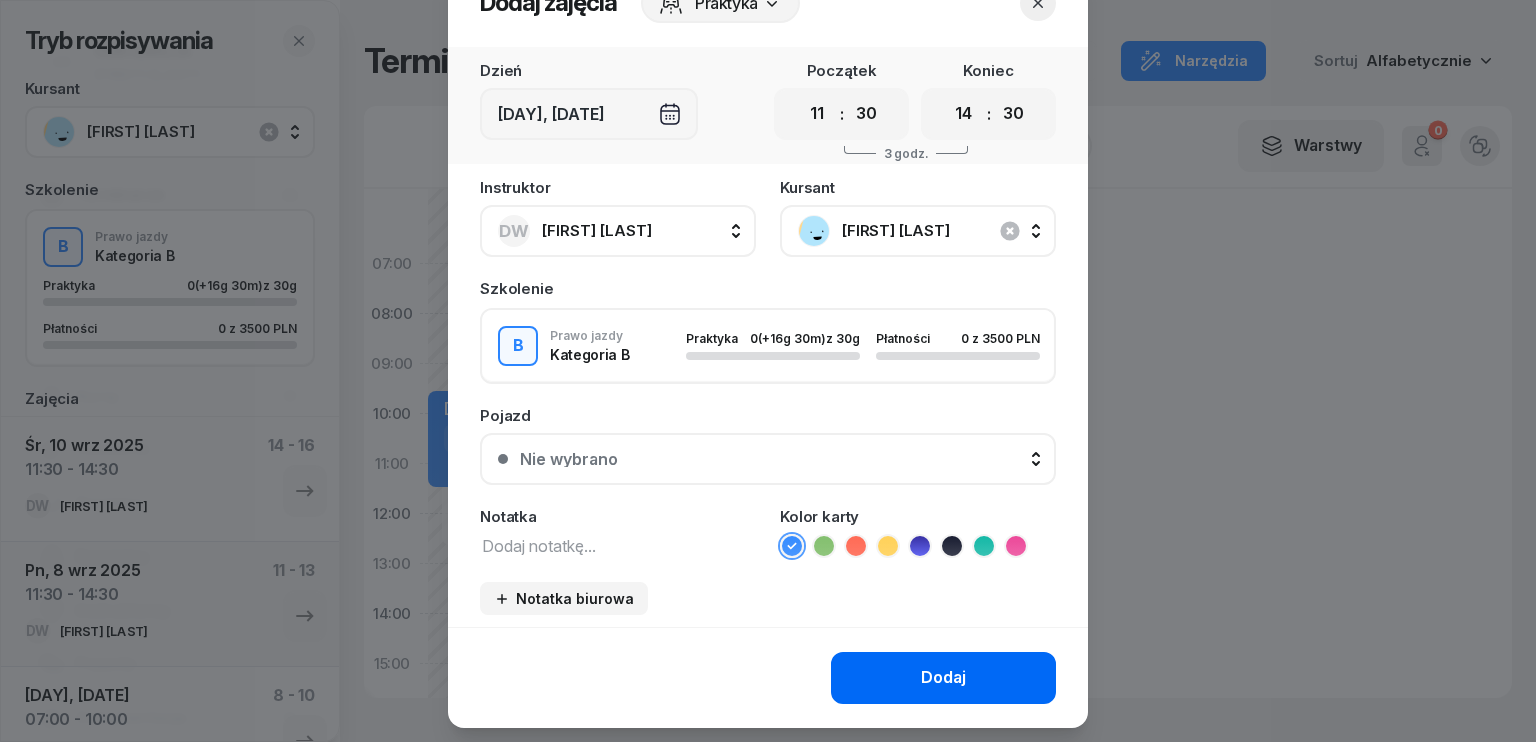 scroll, scrollTop: 112, scrollLeft: 0, axis: vertical 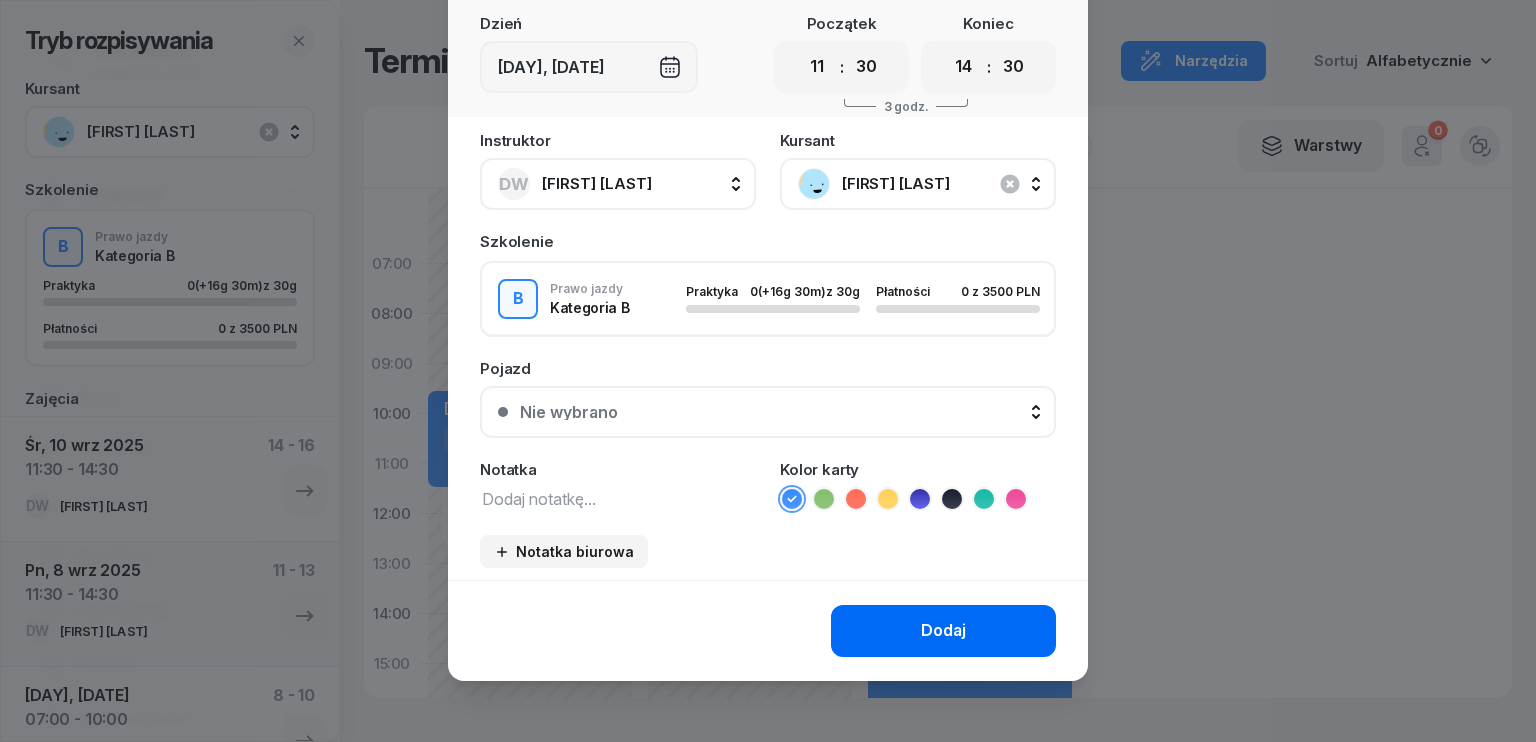 click on "Dodaj" 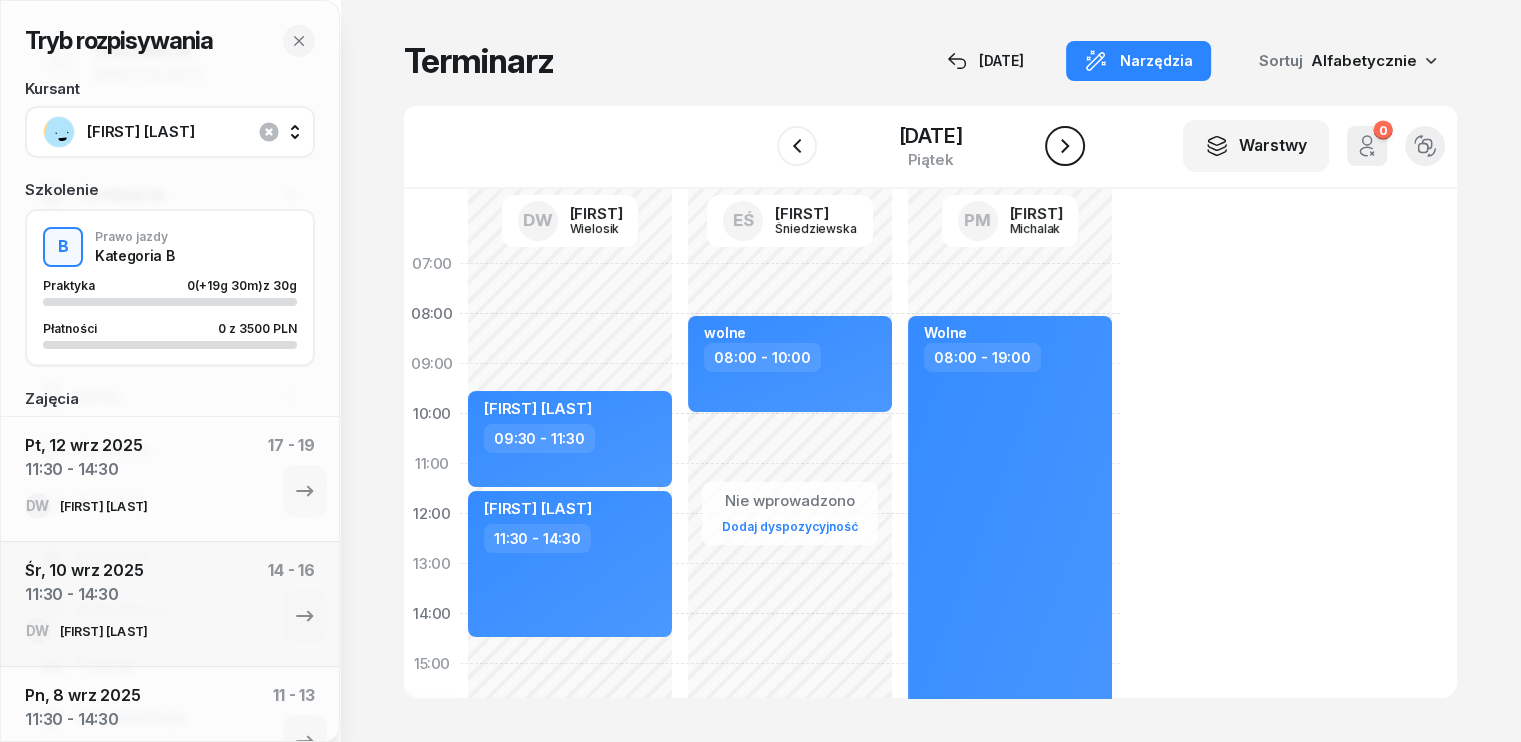 click 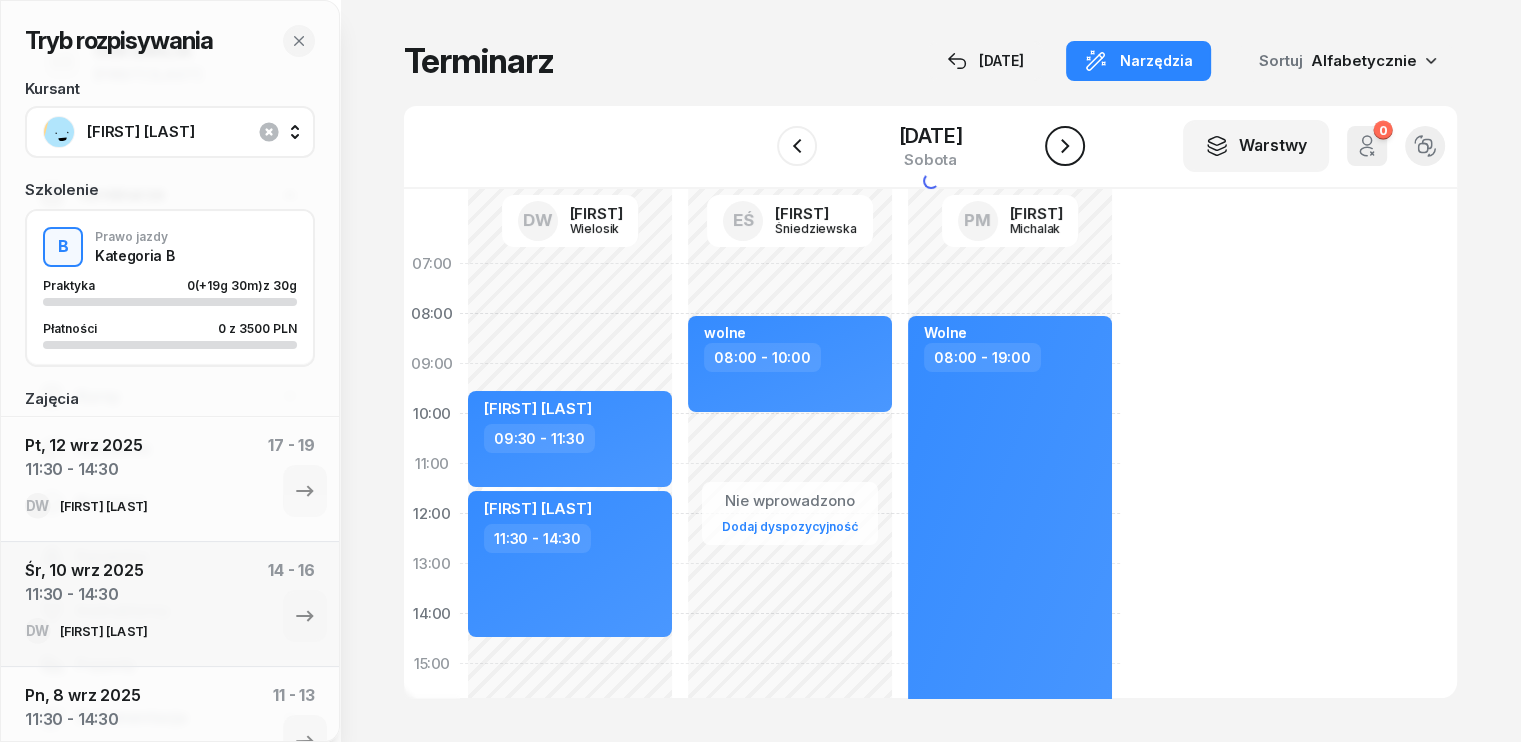 click 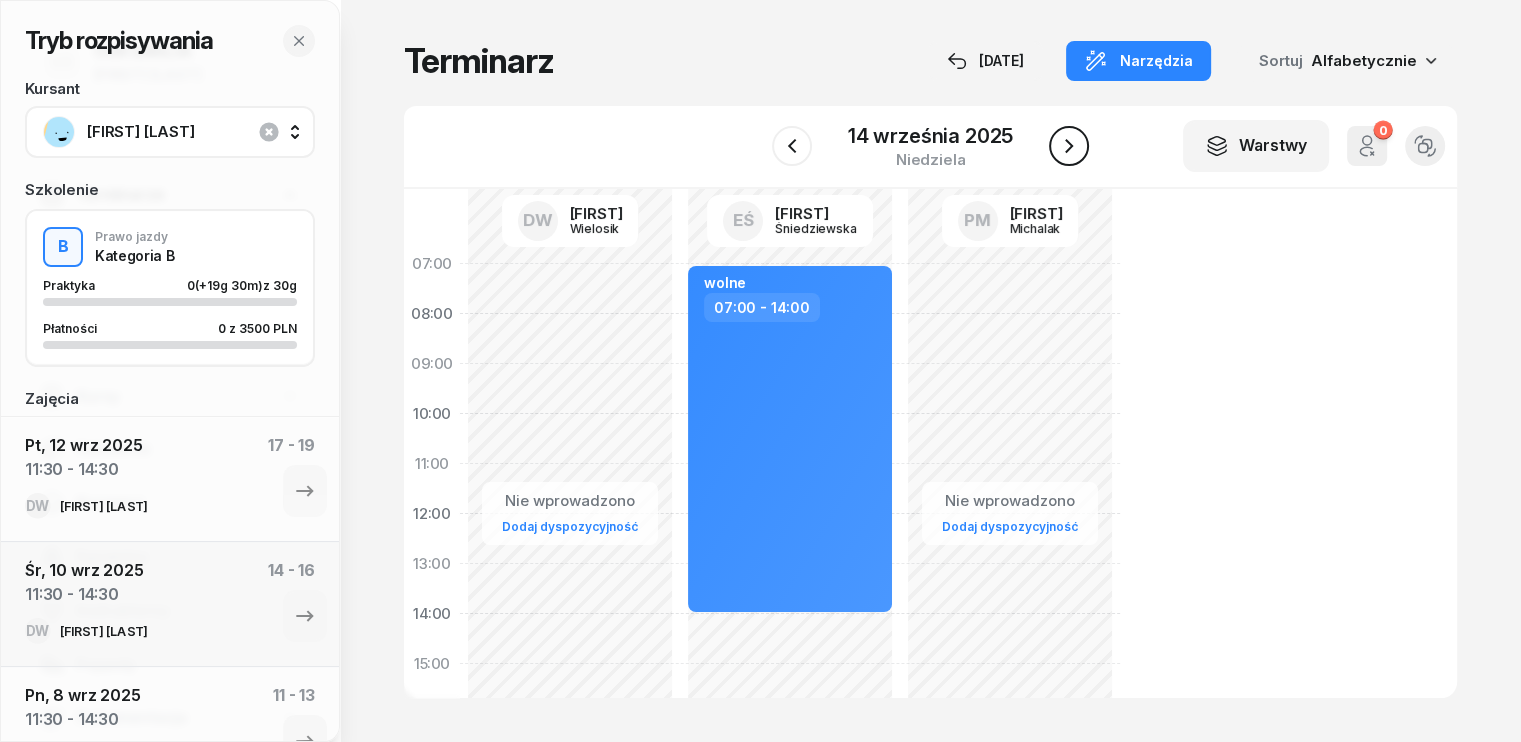 click 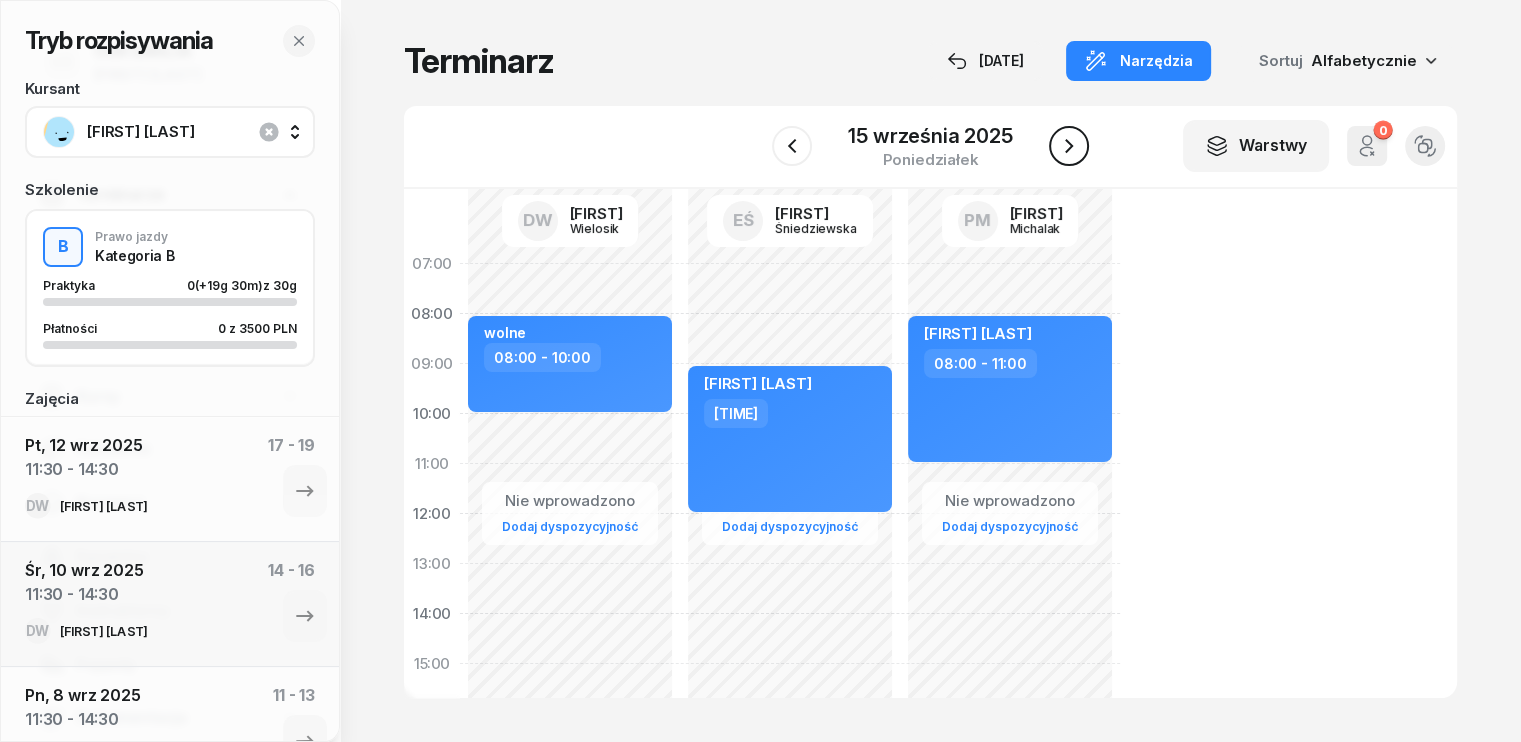 click 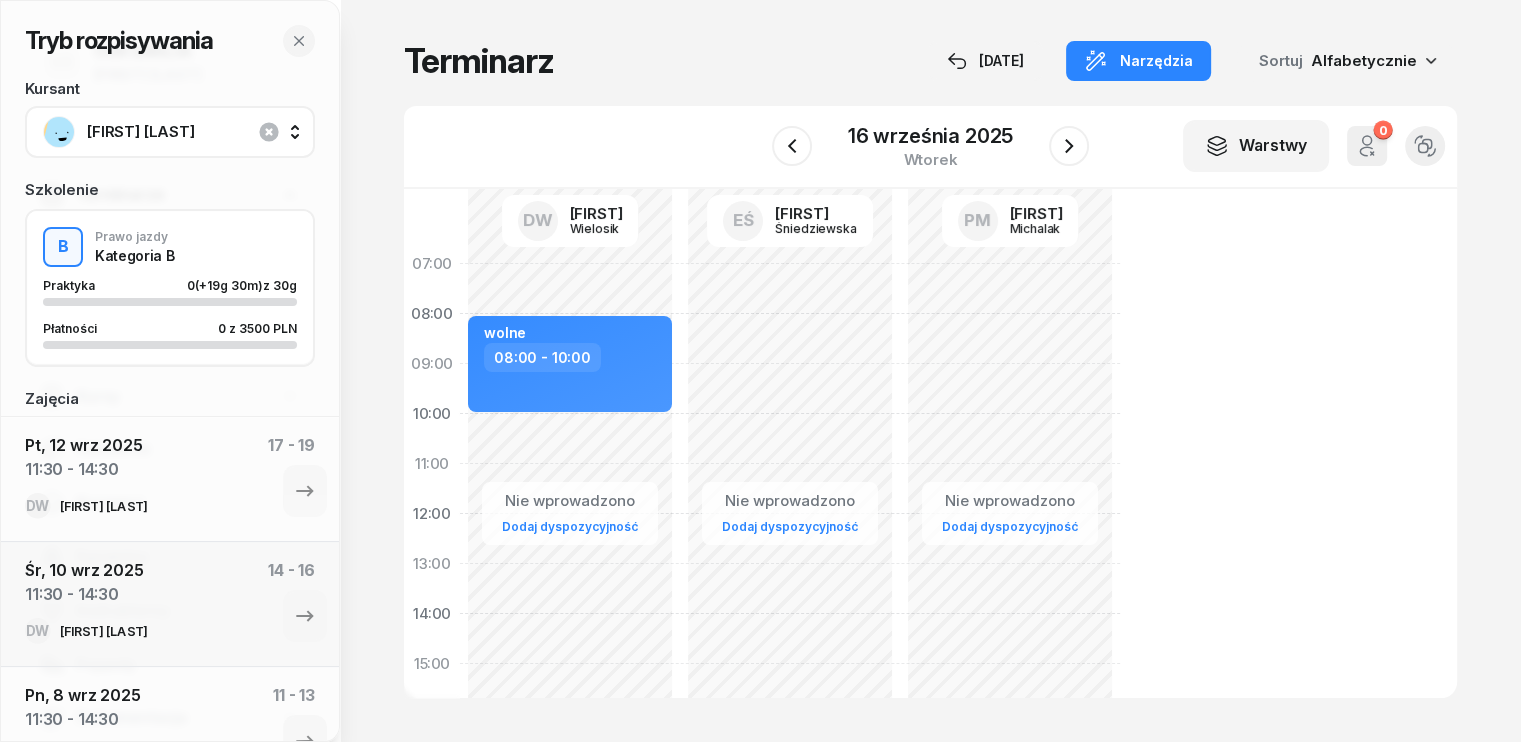 click on "Nie wprowadzono Dodaj dyspozycyjność" 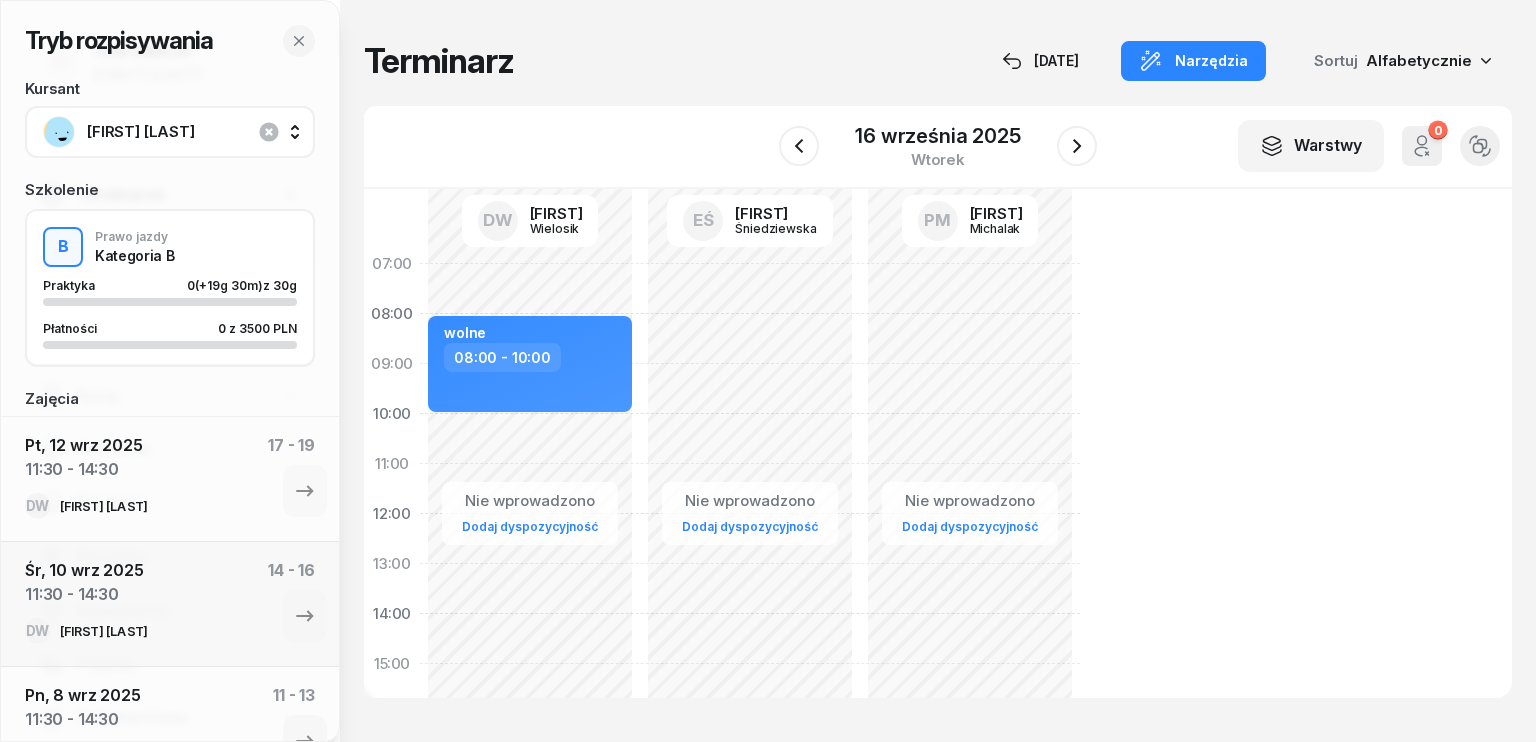 select on "07" 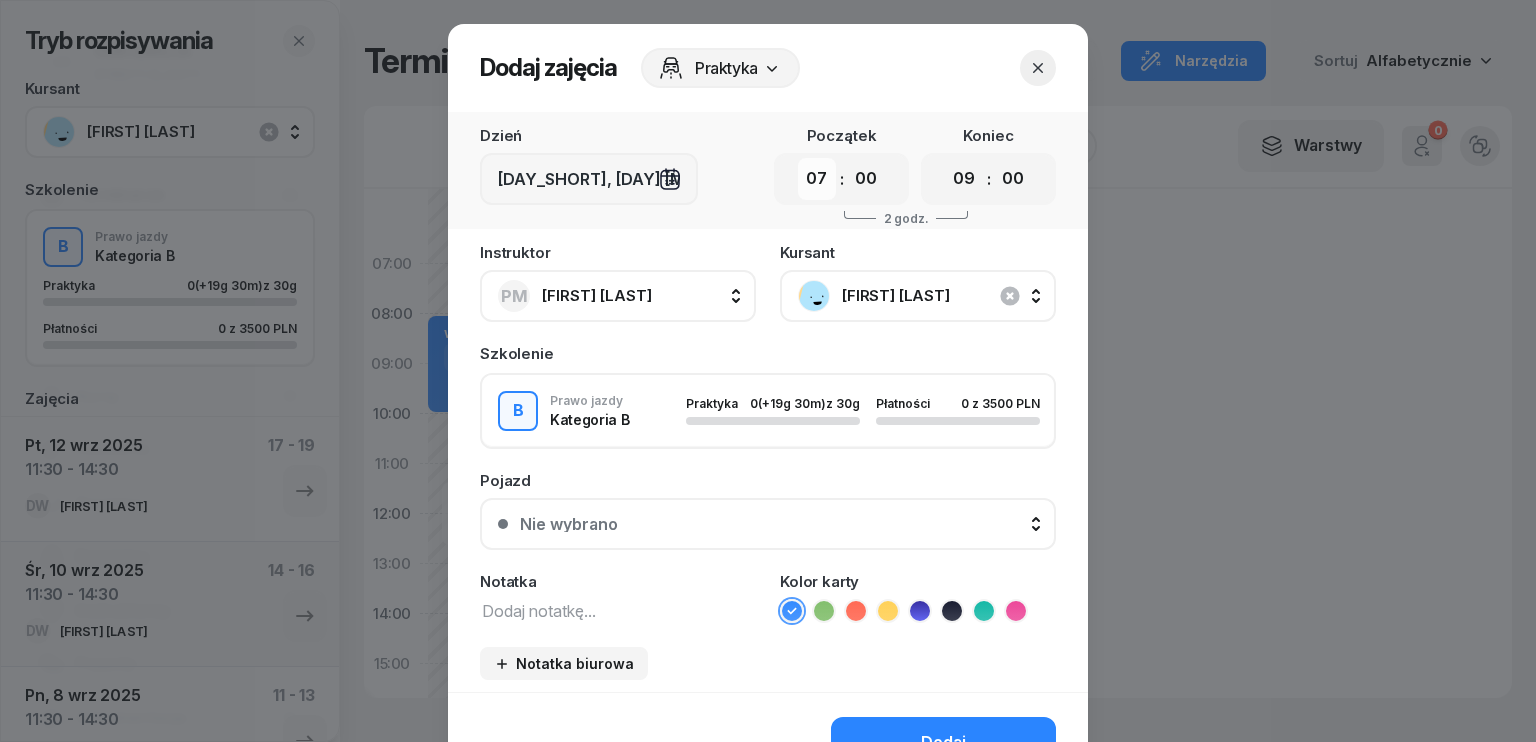 click on "00 01 02 03 04 05 06 07 08 09 10 11 12 13 14 15 16 17 18 19 20 21 22 23" at bounding box center (817, 179) 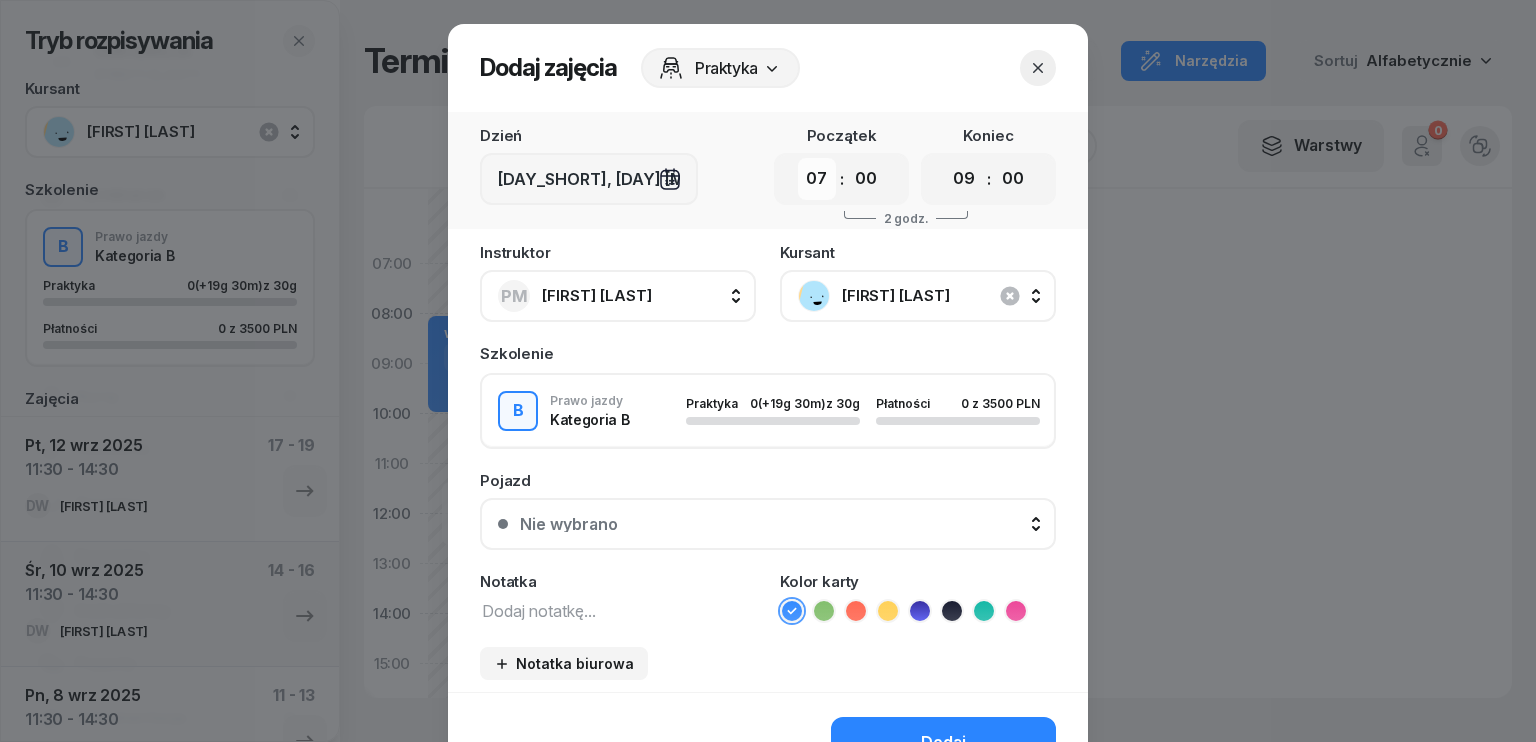 select on "08" 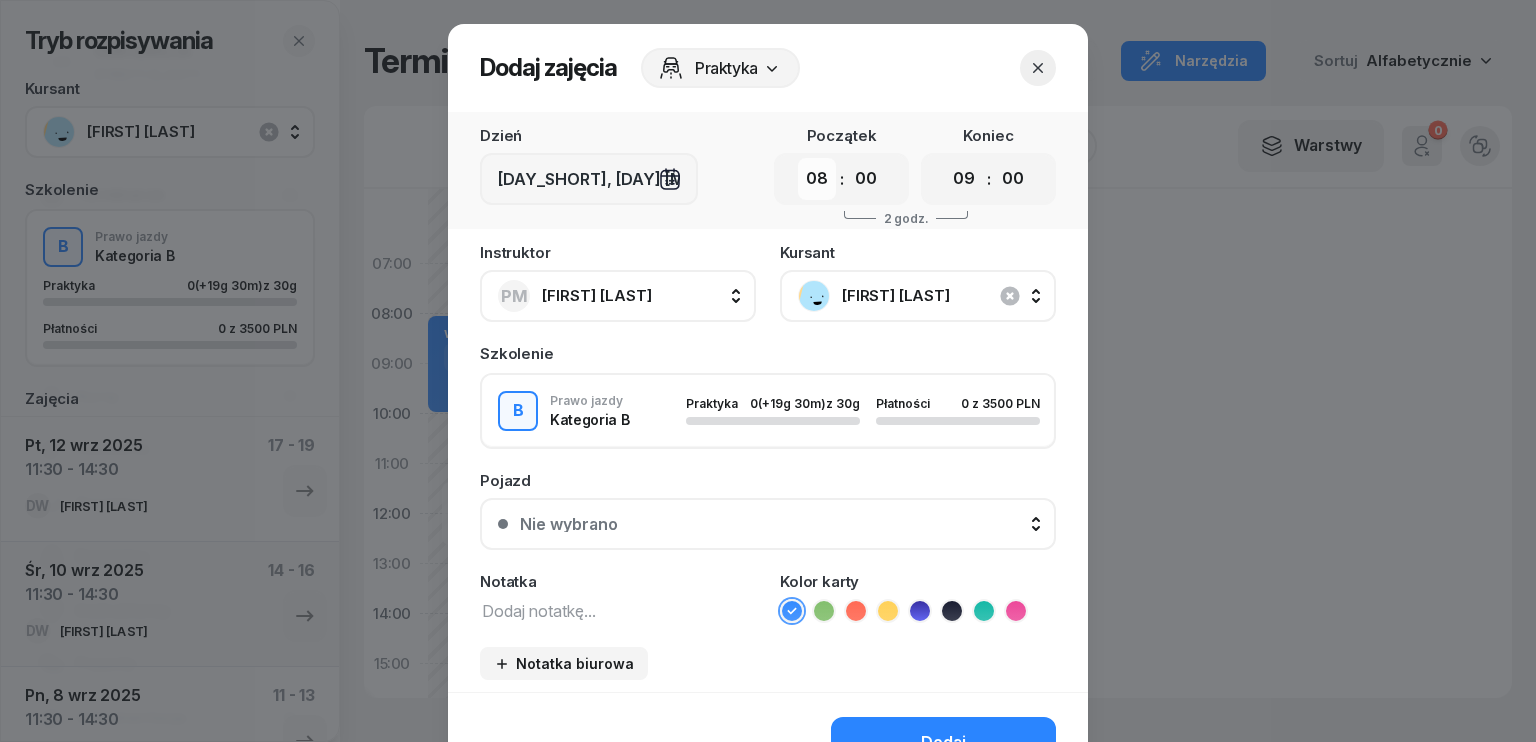 click on "00 01 02 03 04 05 06 07 08 09 10 11 12 13 14 15 16 17 18 19 20 21 22 23" at bounding box center (817, 179) 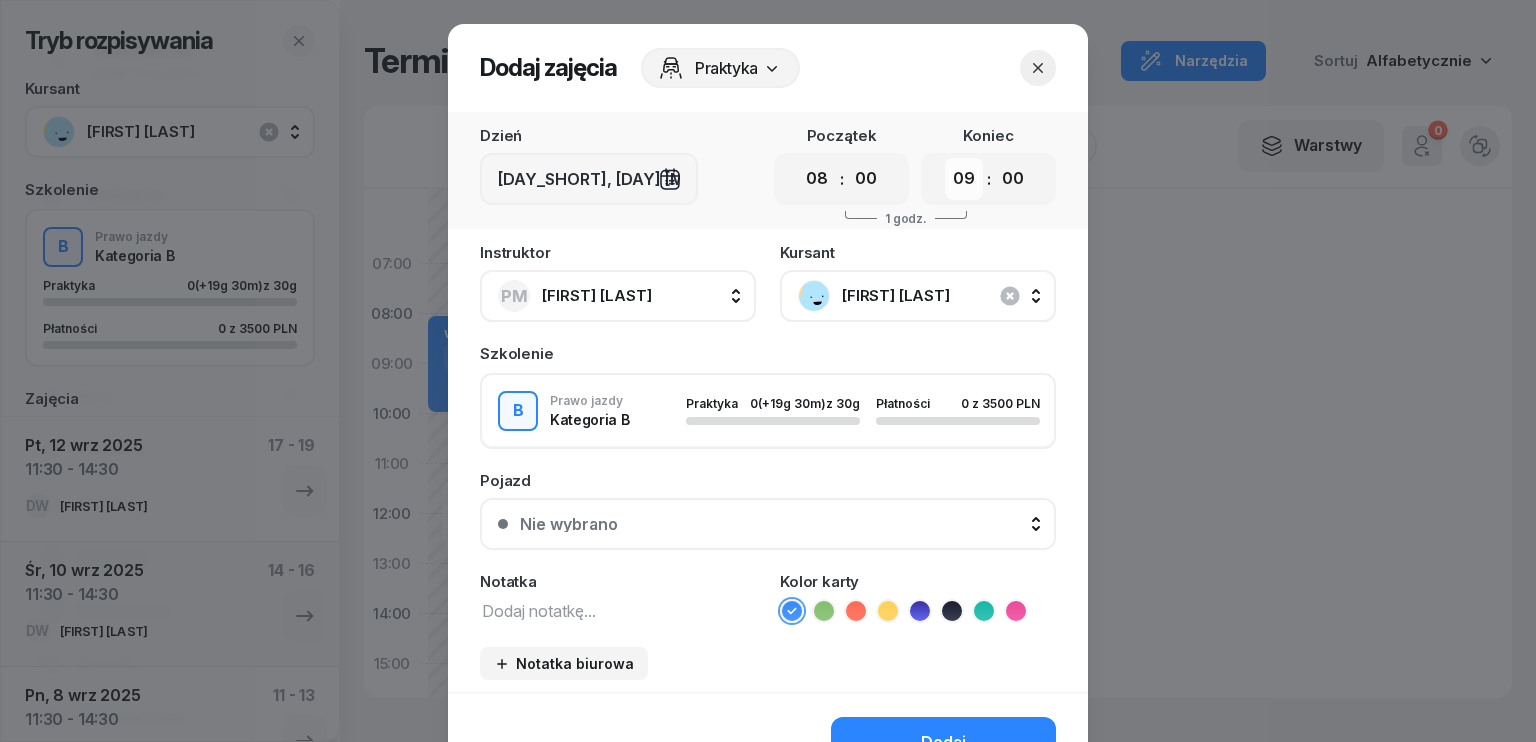 click on "00 01 02 03 04 05 06 07 08 09 10 11 12 13 14 15 16 17 18 19 20 21 22 23" at bounding box center (964, 179) 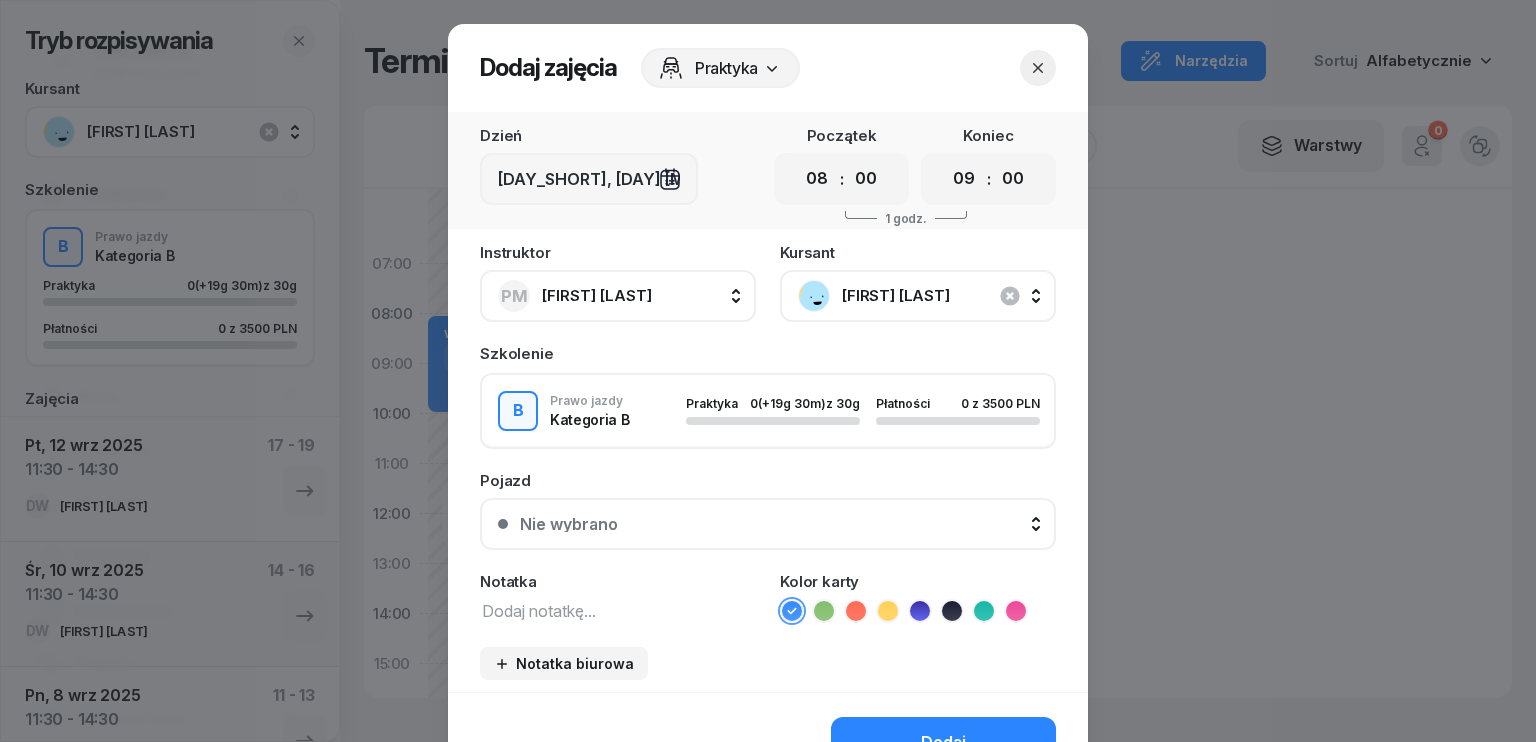 select on "11" 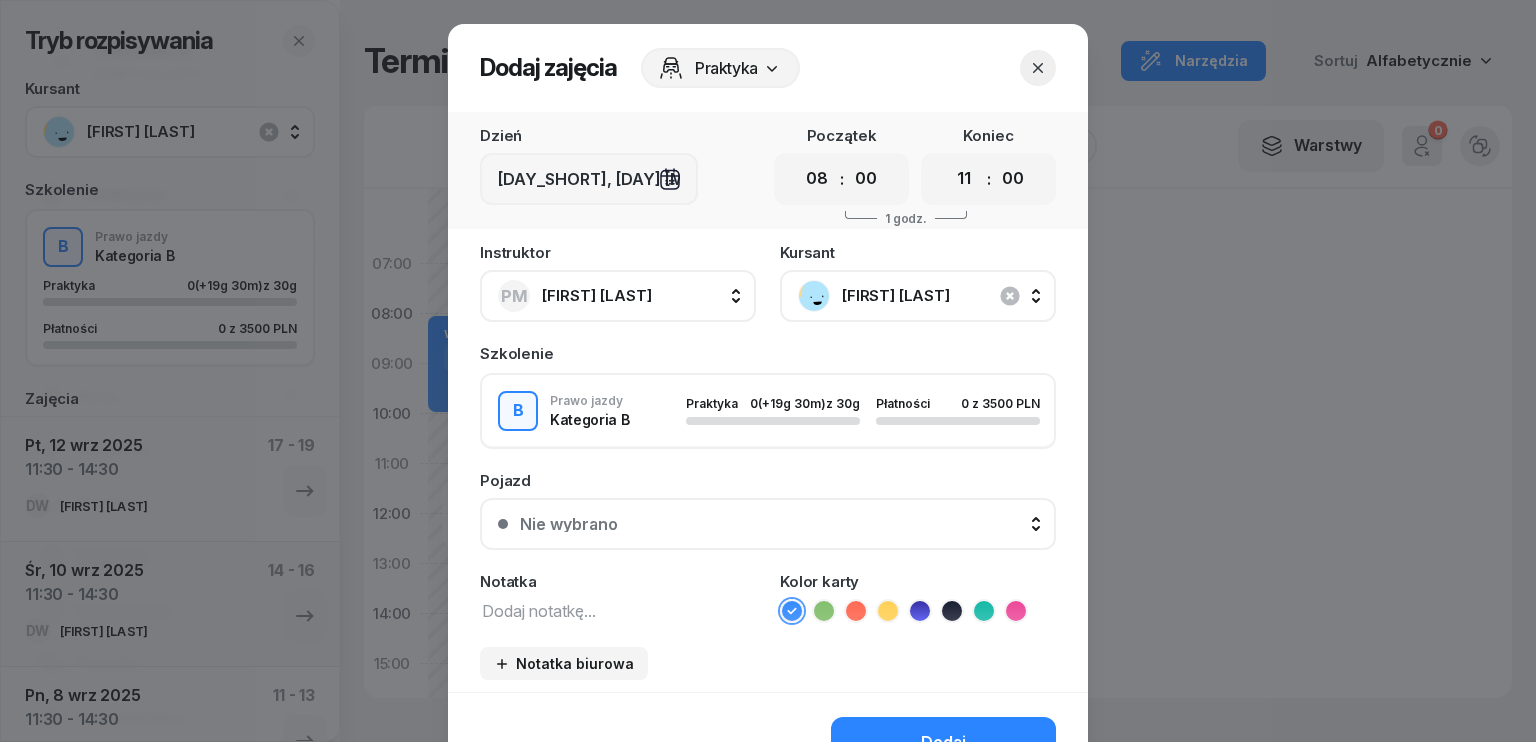 click on "00 01 02 03 04 05 06 07 08 09 10 11 12 13 14 15 16 17 18 19 20 21 22 23" at bounding box center [964, 179] 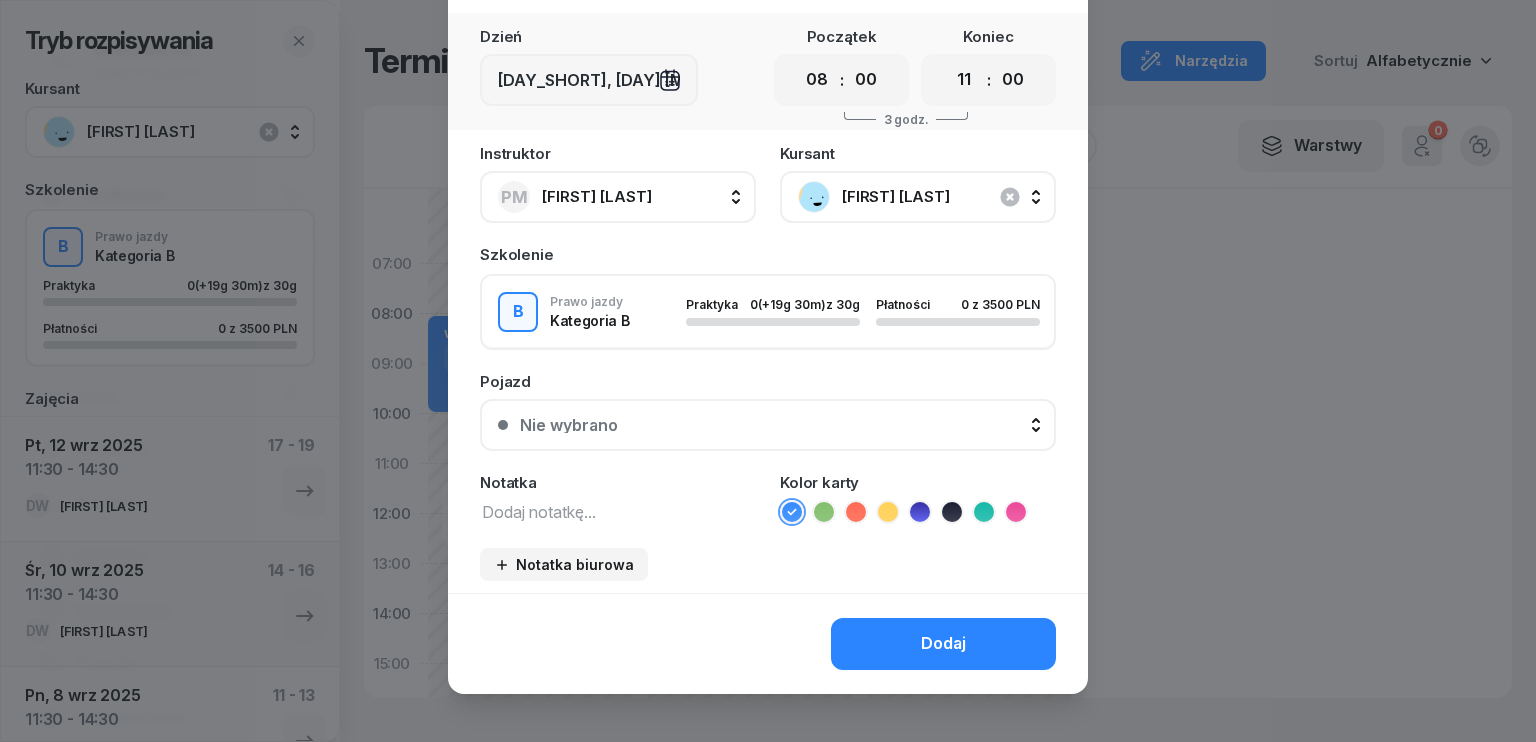 scroll, scrollTop: 100, scrollLeft: 0, axis: vertical 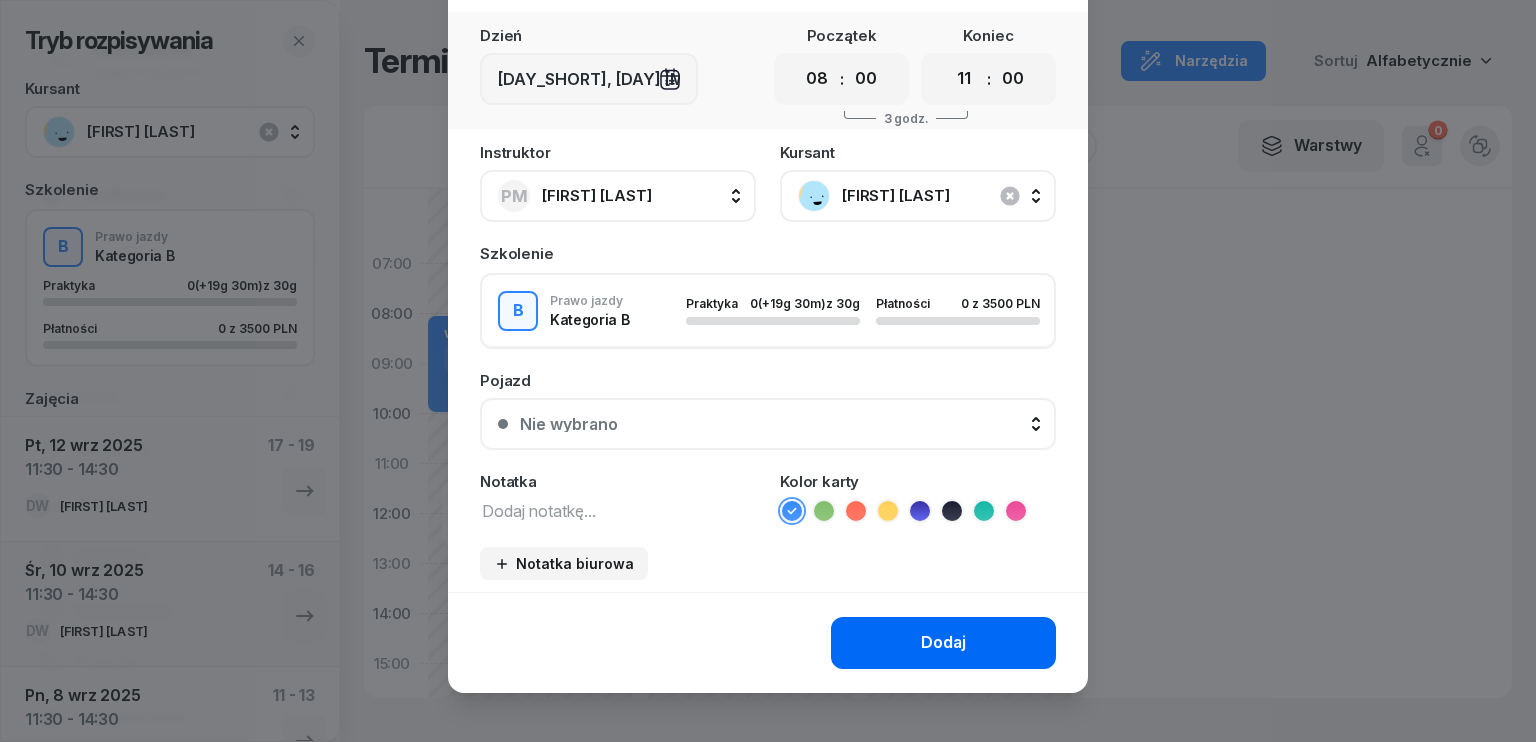 click on "Dodaj" at bounding box center [943, 643] 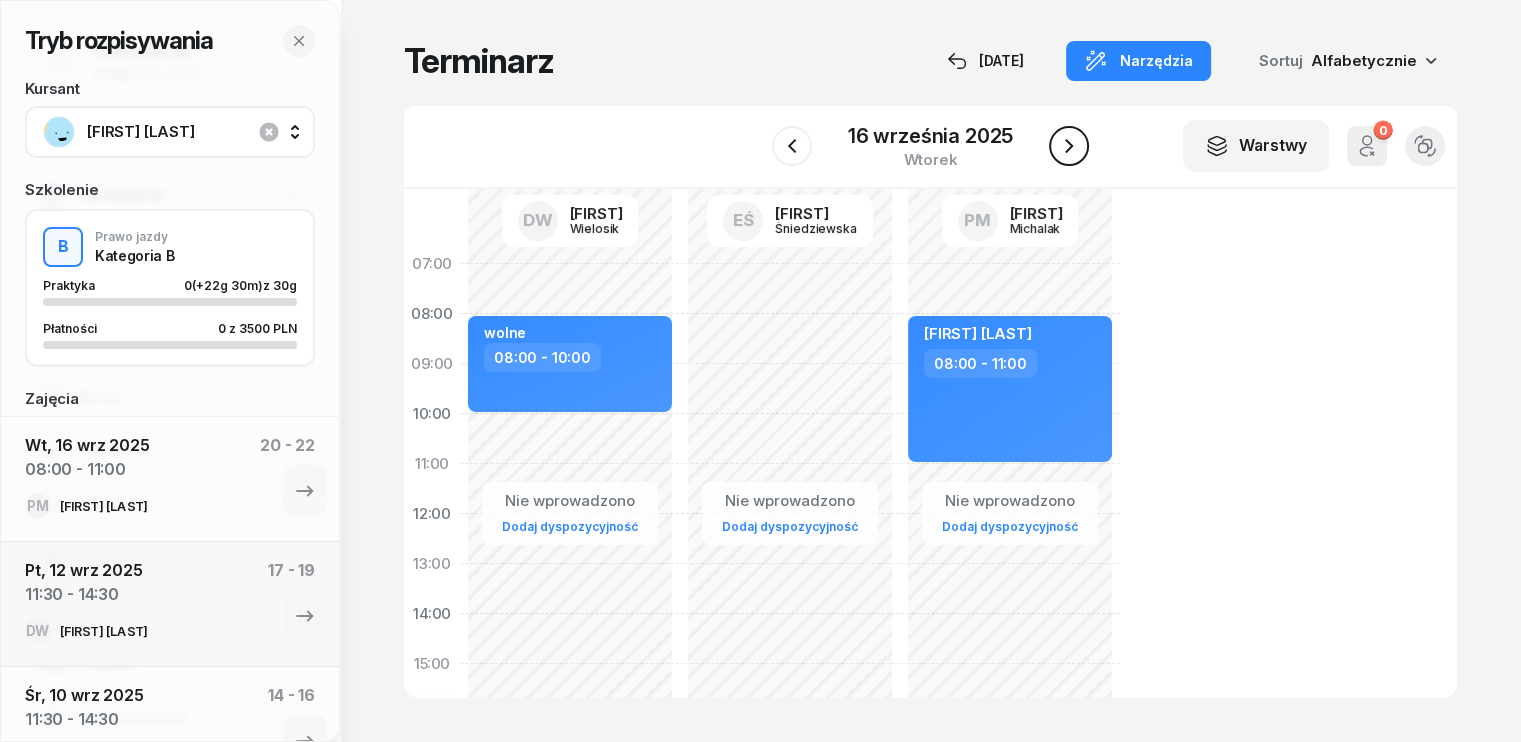 click 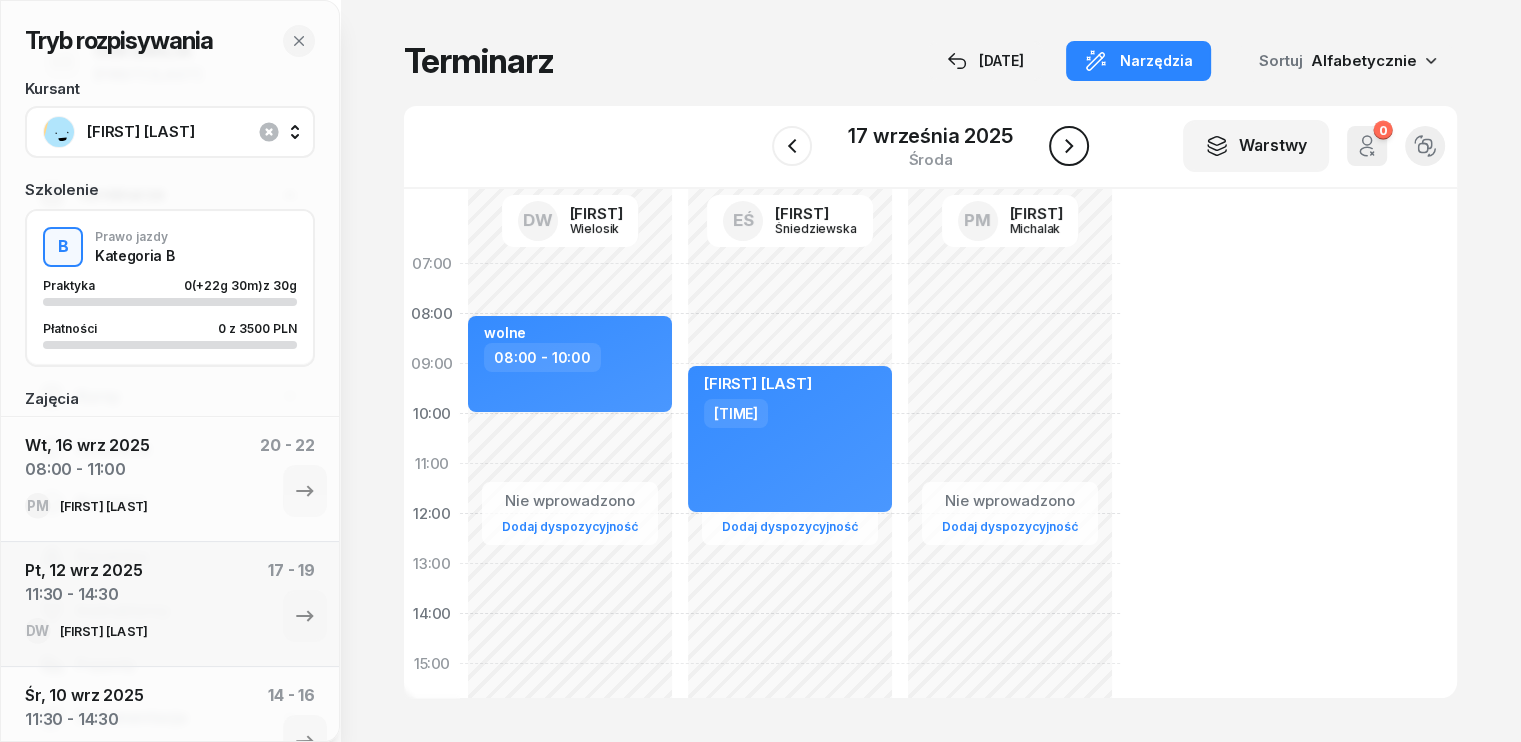 click 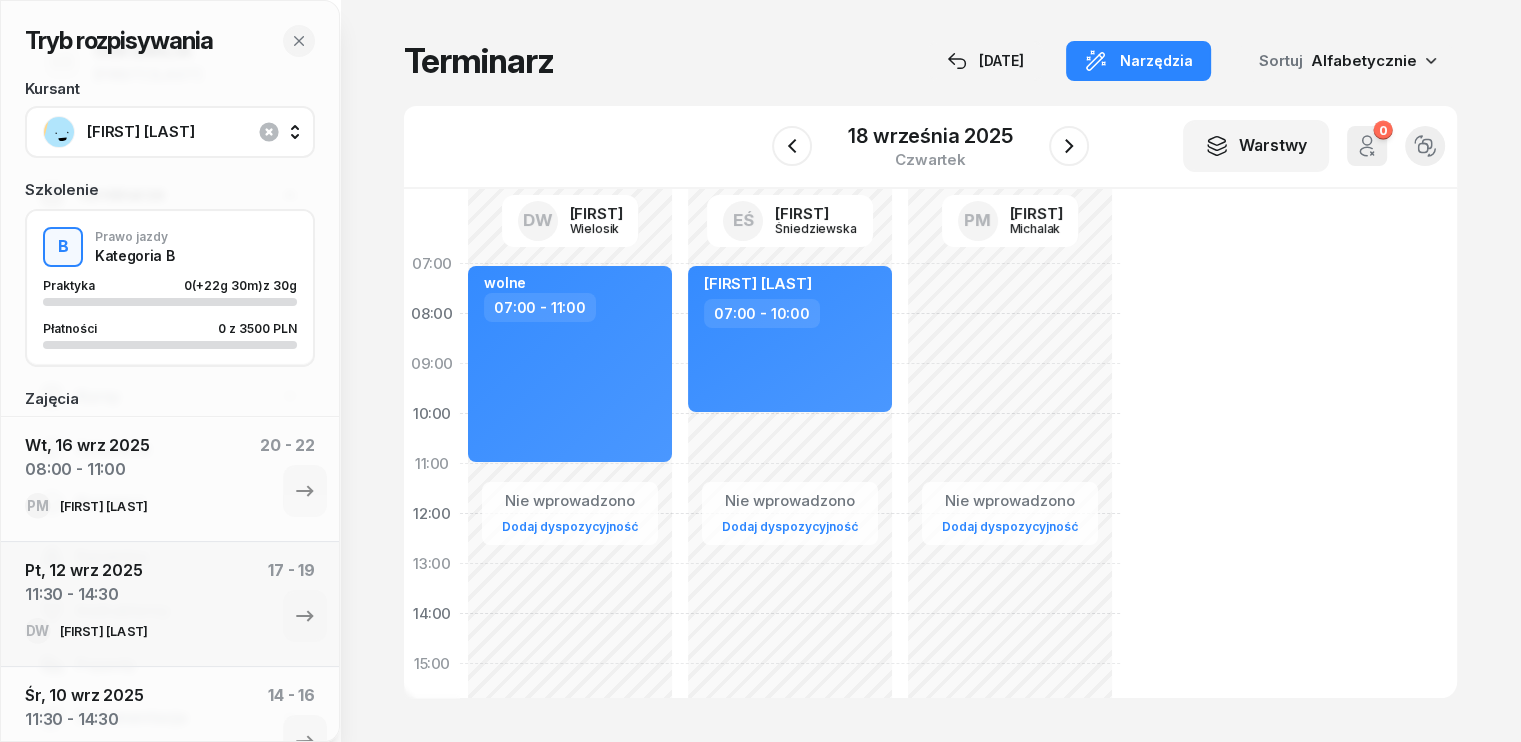 click on "Nie wprowadzono Dodaj dyspozycyjność" 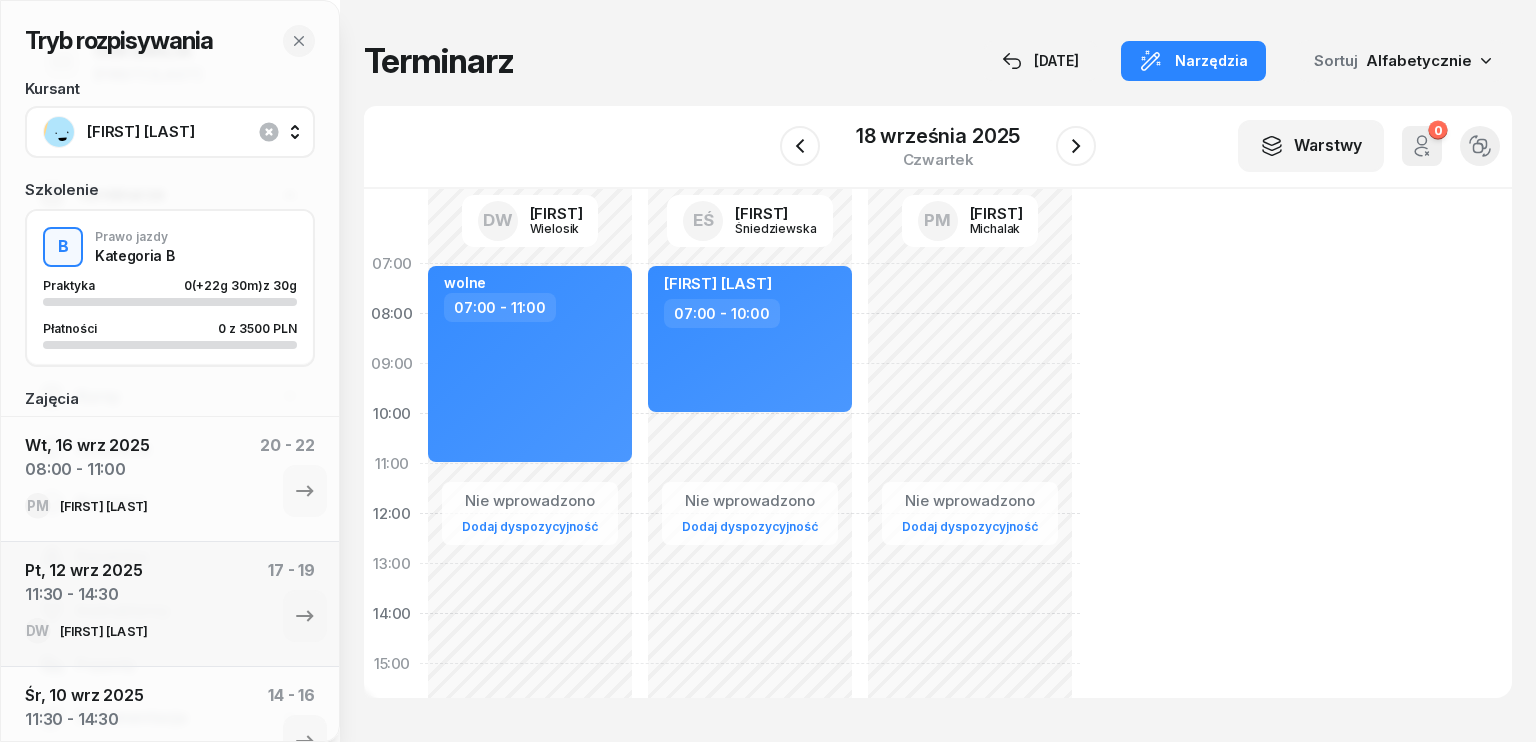 select on "07" 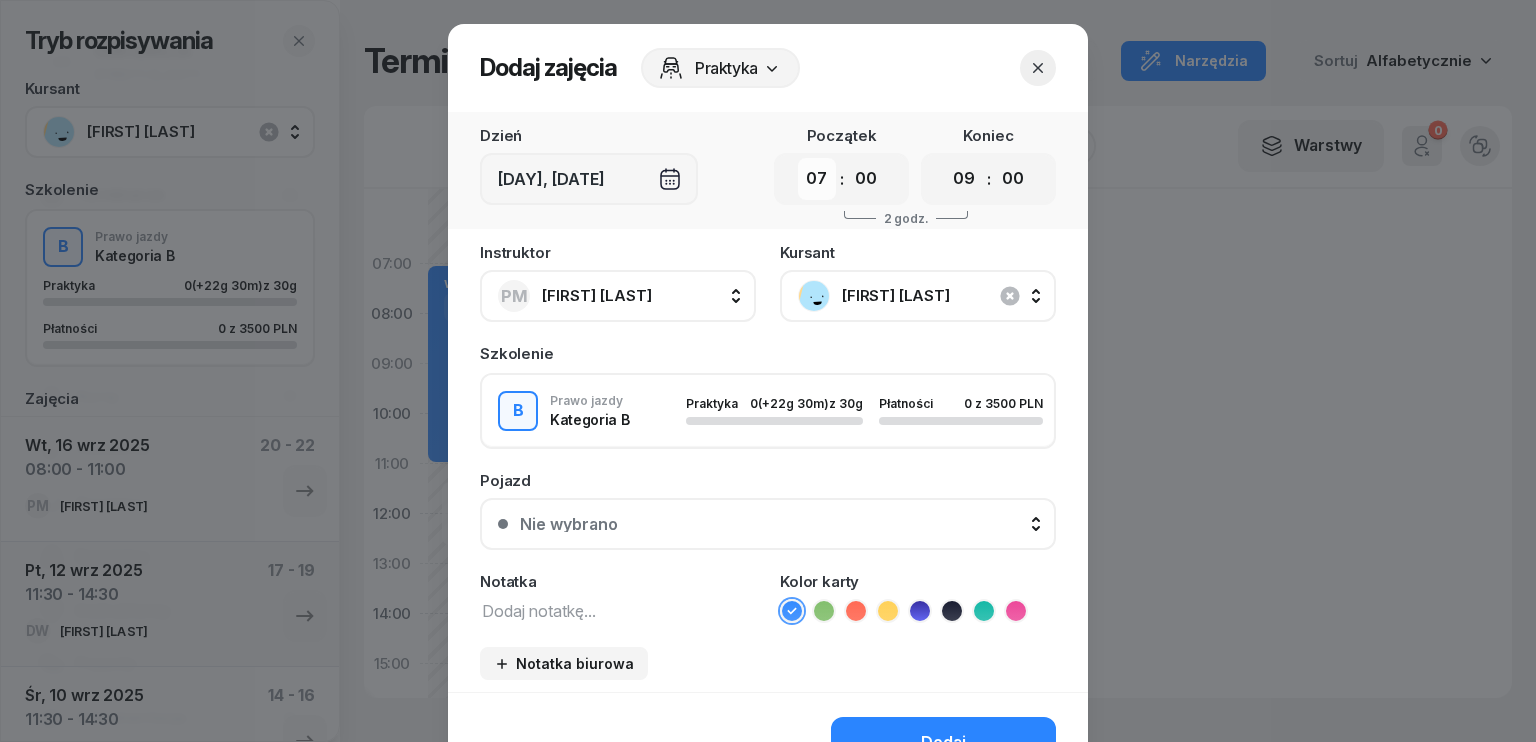 click on "00 01 02 03 04 05 06 07 08 09 10 11 12 13 14 15 16 17 18 19 20 21 22 23" at bounding box center (817, 179) 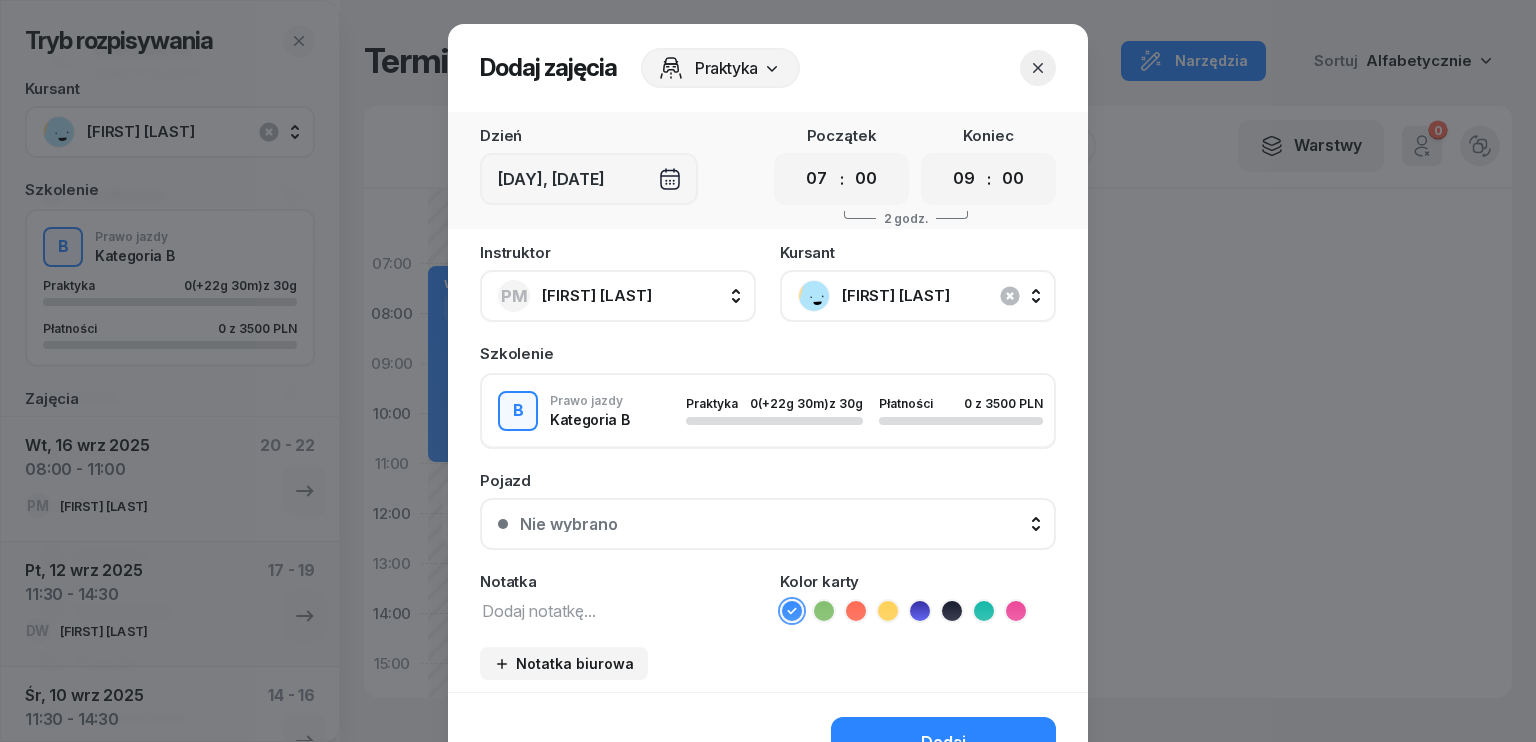 select on "08" 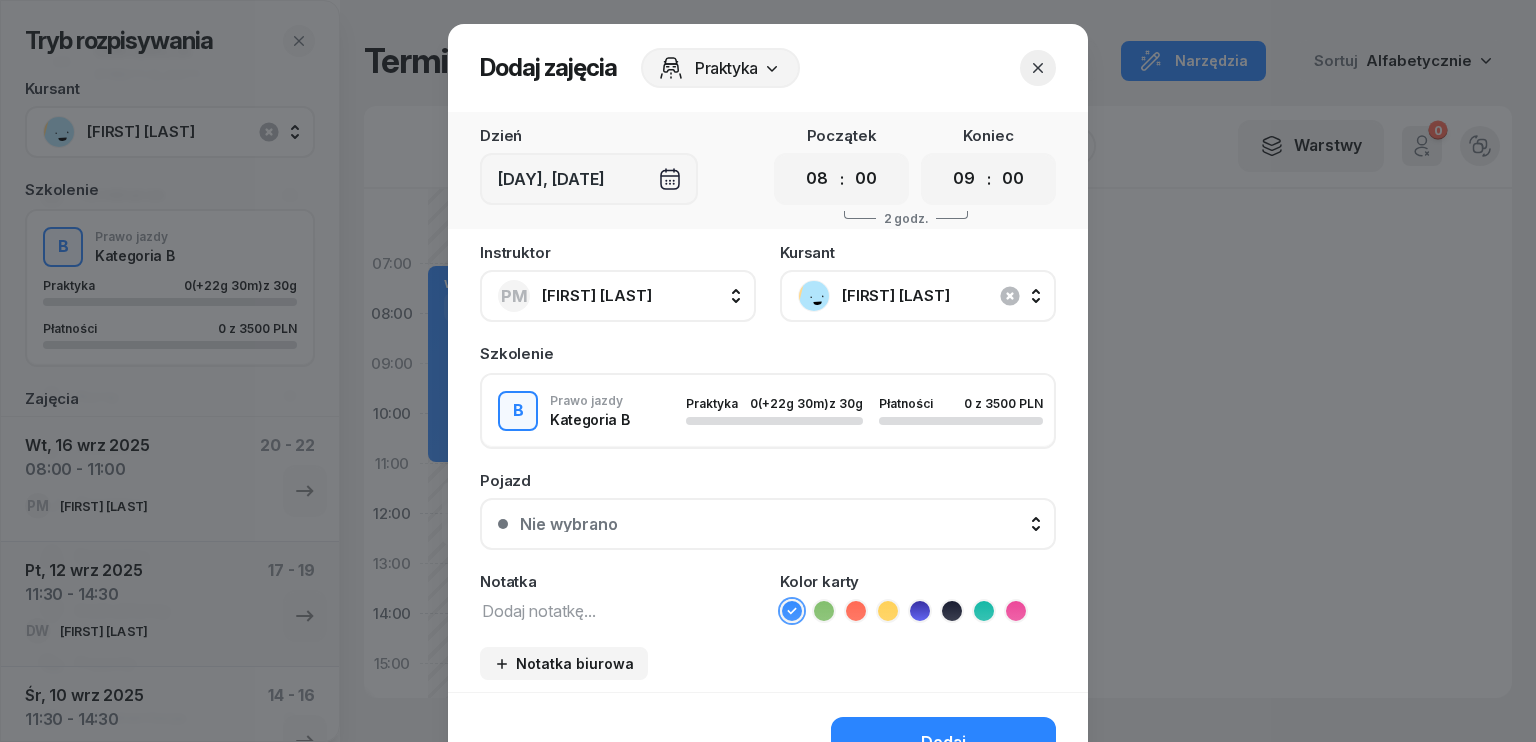 click on "00 01 02 03 04 05 06 07 08 09 10 11 12 13 14 15 16 17 18 19 20 21 22 23" at bounding box center [817, 179] 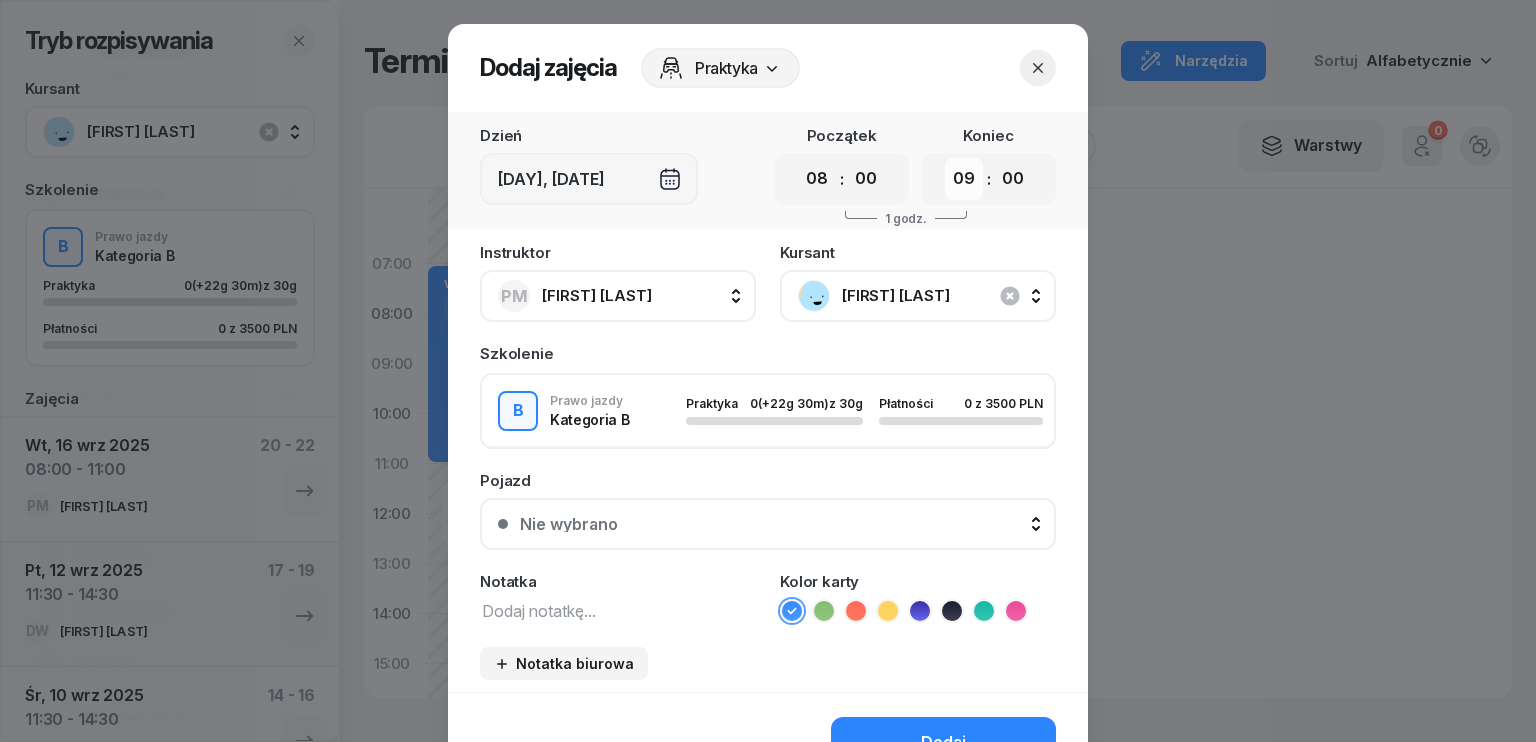 click on "00 01 02 03 04 05 06 07 08 09 10 11 12 13 14 15 16 17 18 19 20 21 22 23" at bounding box center [964, 179] 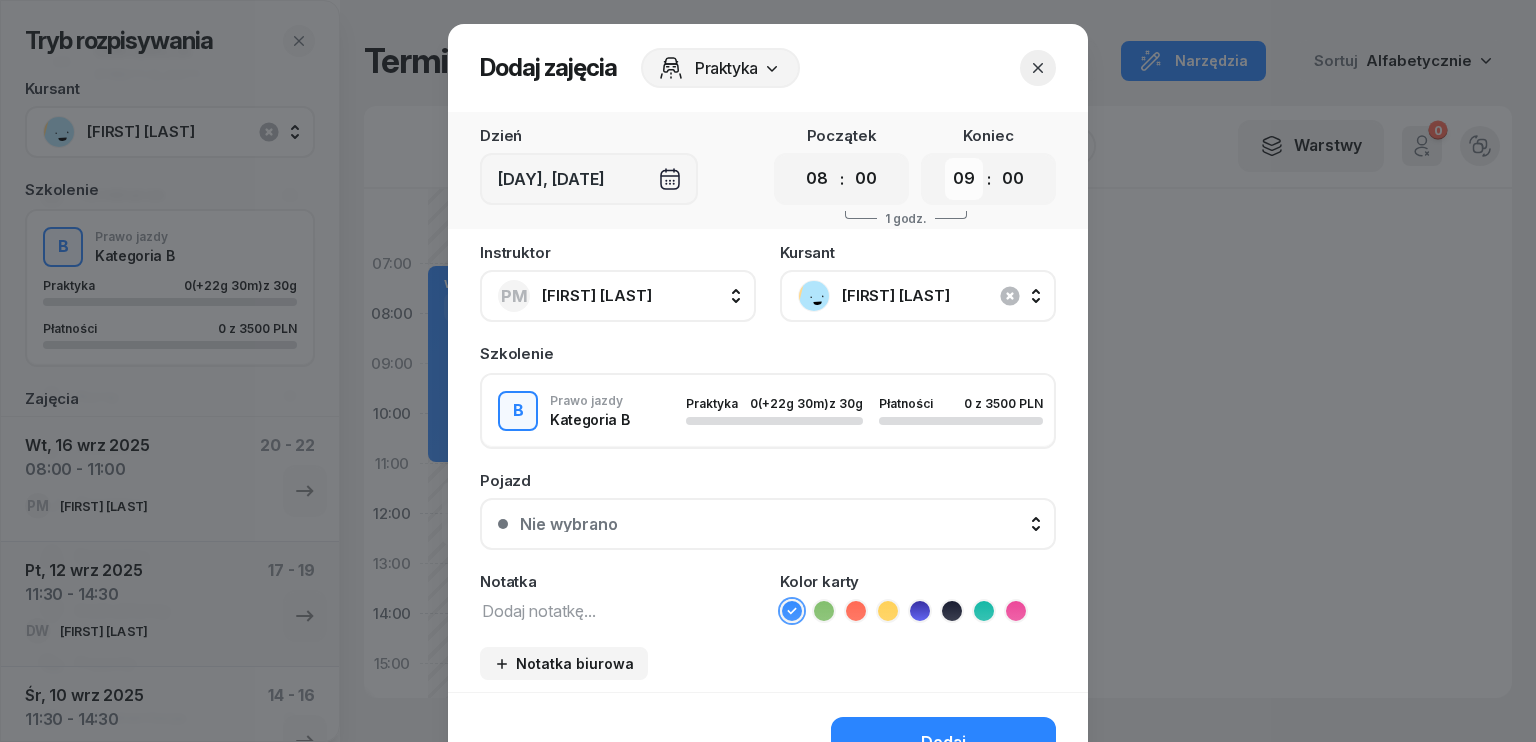 select on "11" 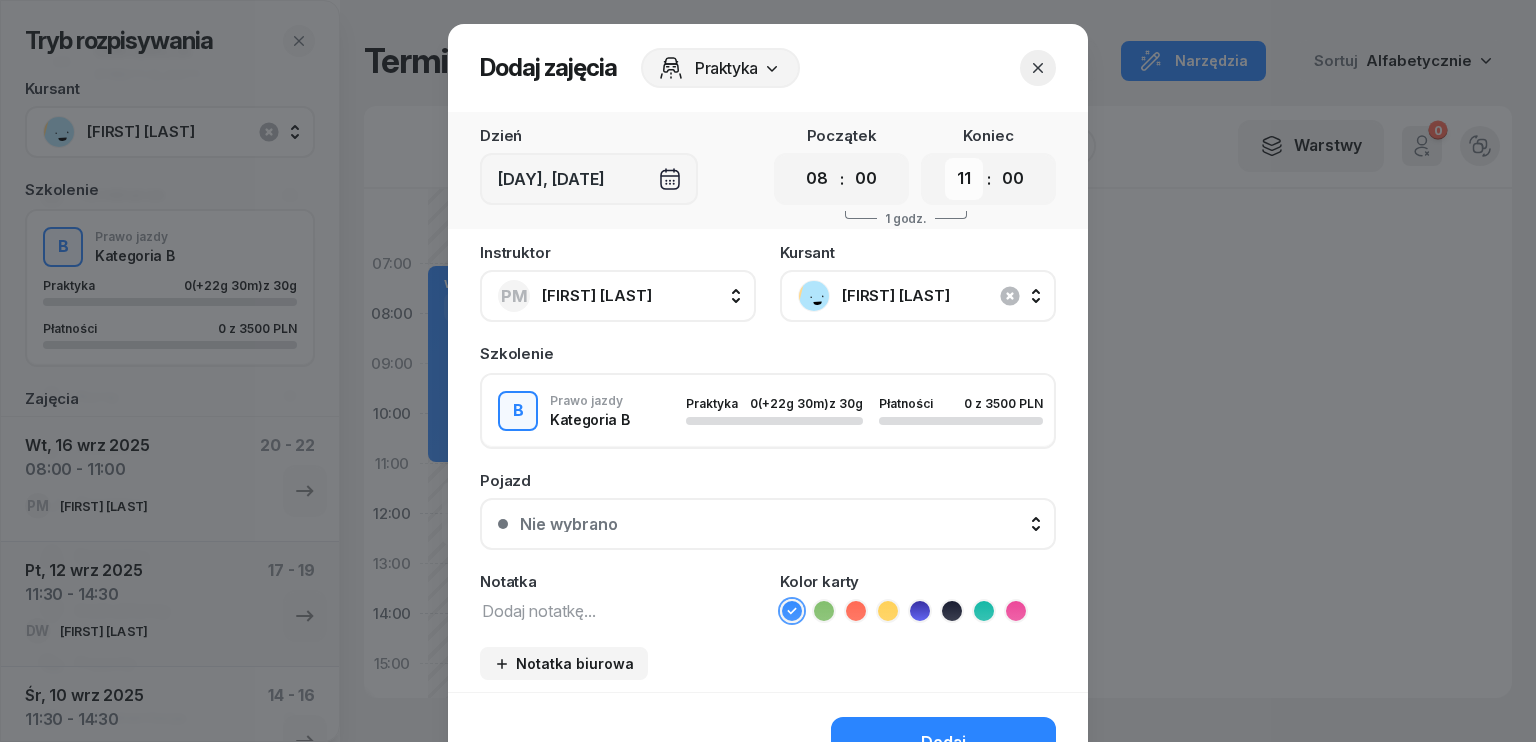 click on "00 01 02 03 04 05 06 07 08 09 10 11 12 13 14 15 16 17 18 19 20 21 22 23" at bounding box center (964, 179) 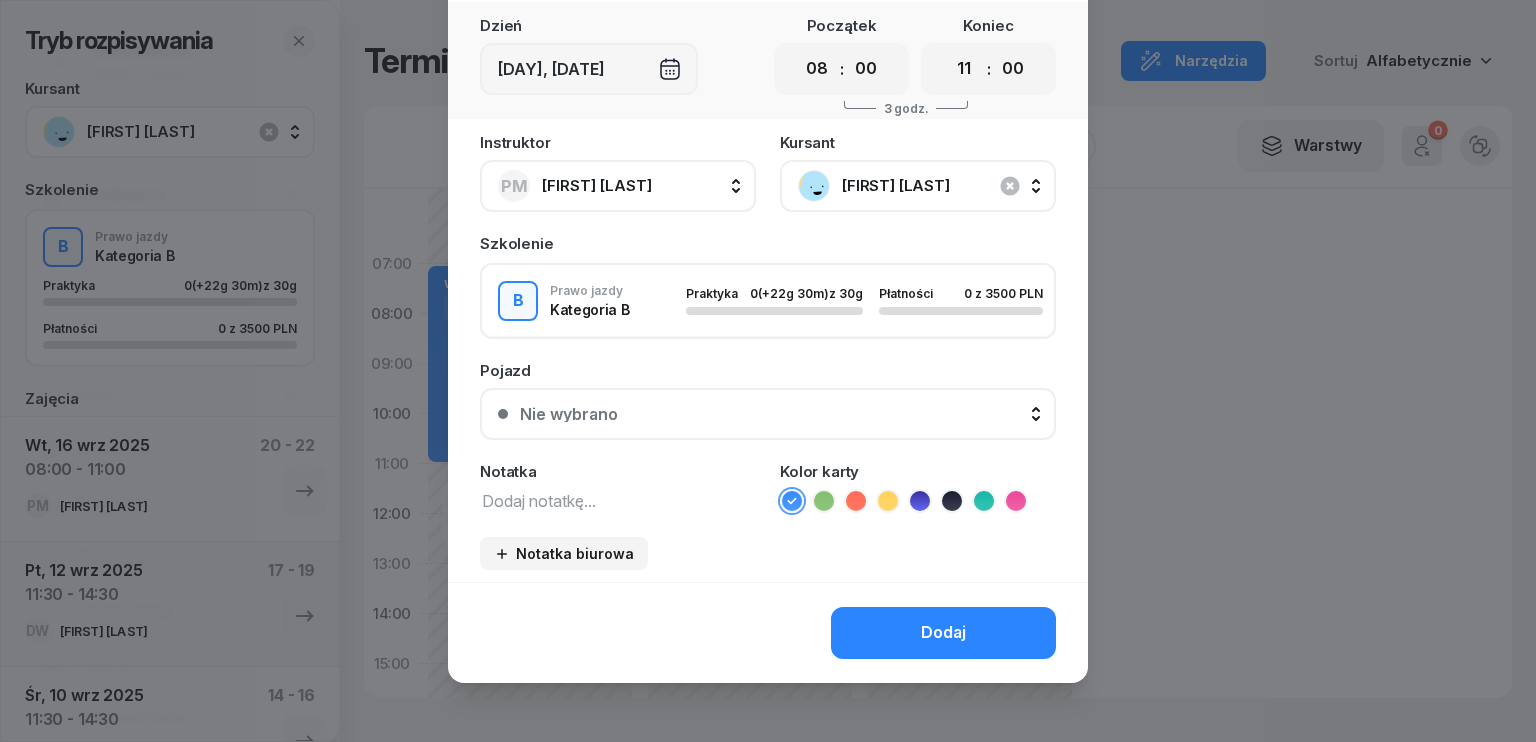 scroll, scrollTop: 112, scrollLeft: 0, axis: vertical 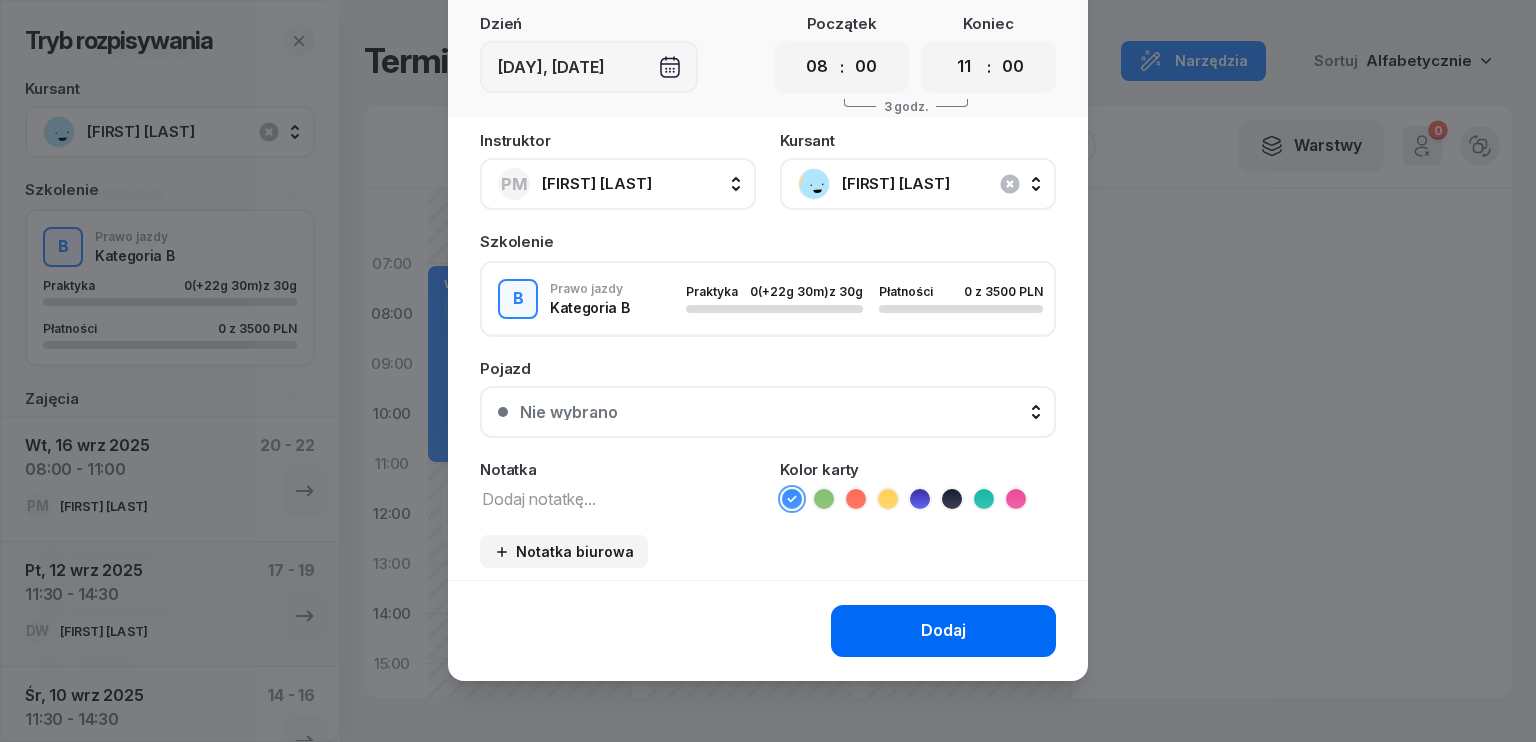 click on "Dodaj" 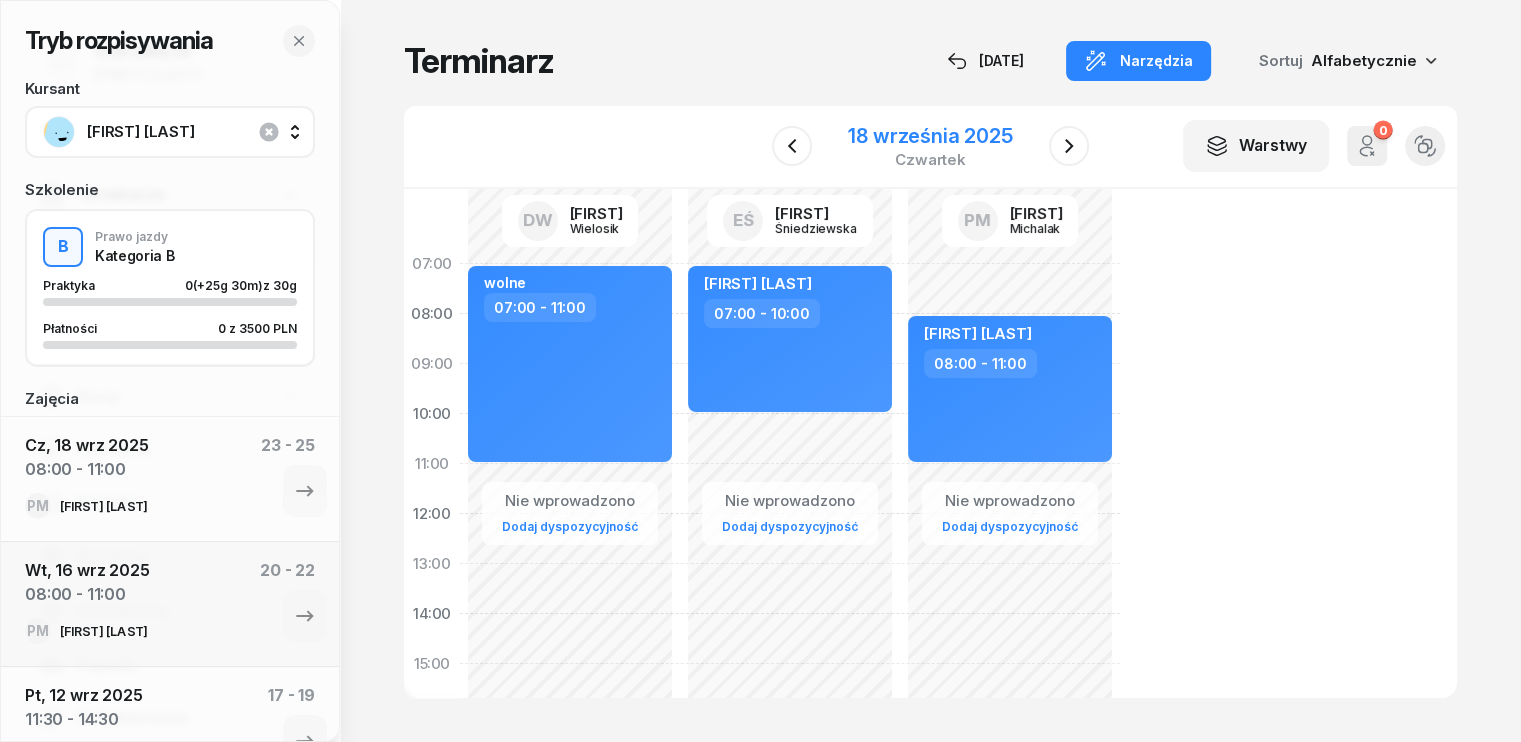 click on "18 września 2025" at bounding box center [930, 136] 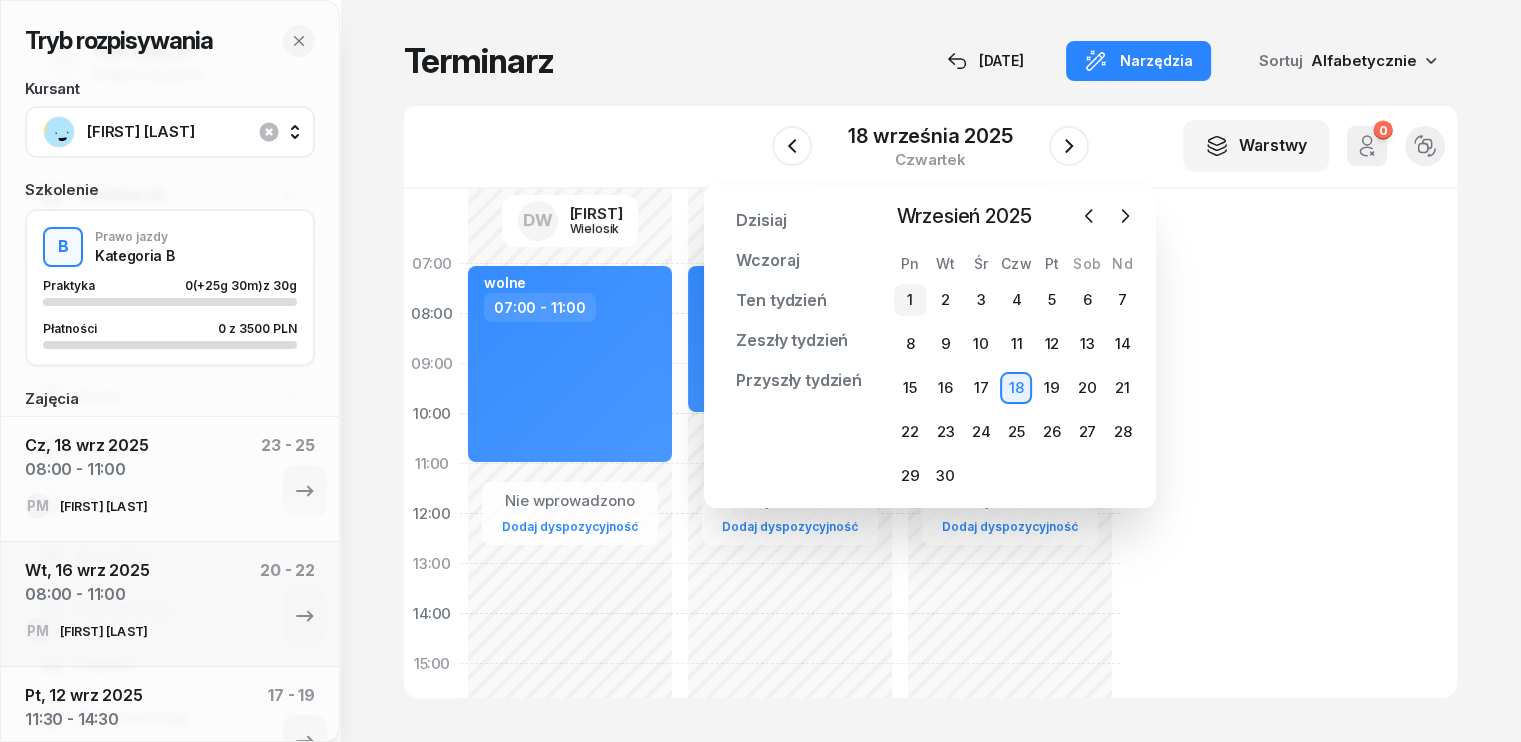 click on "1" at bounding box center [910, 300] 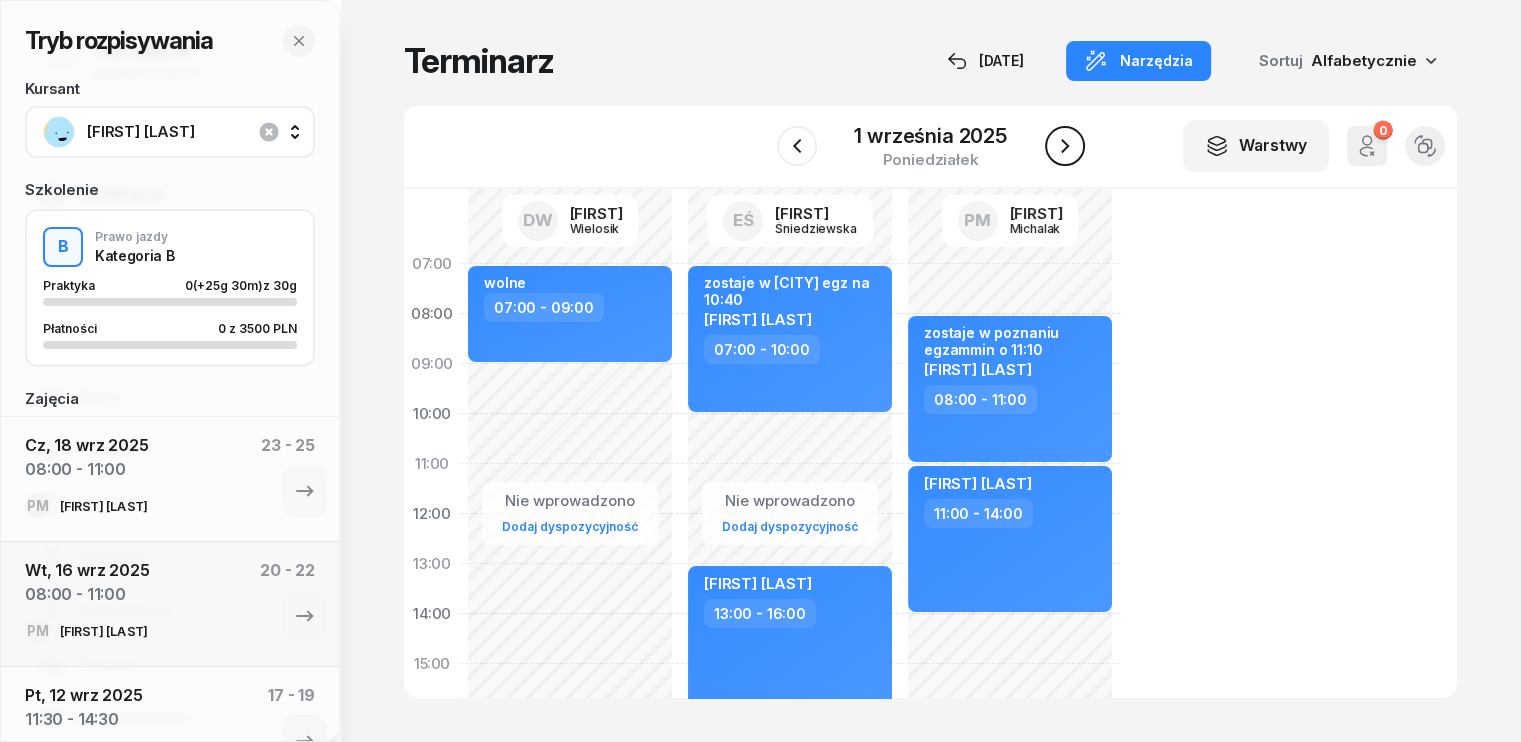 click 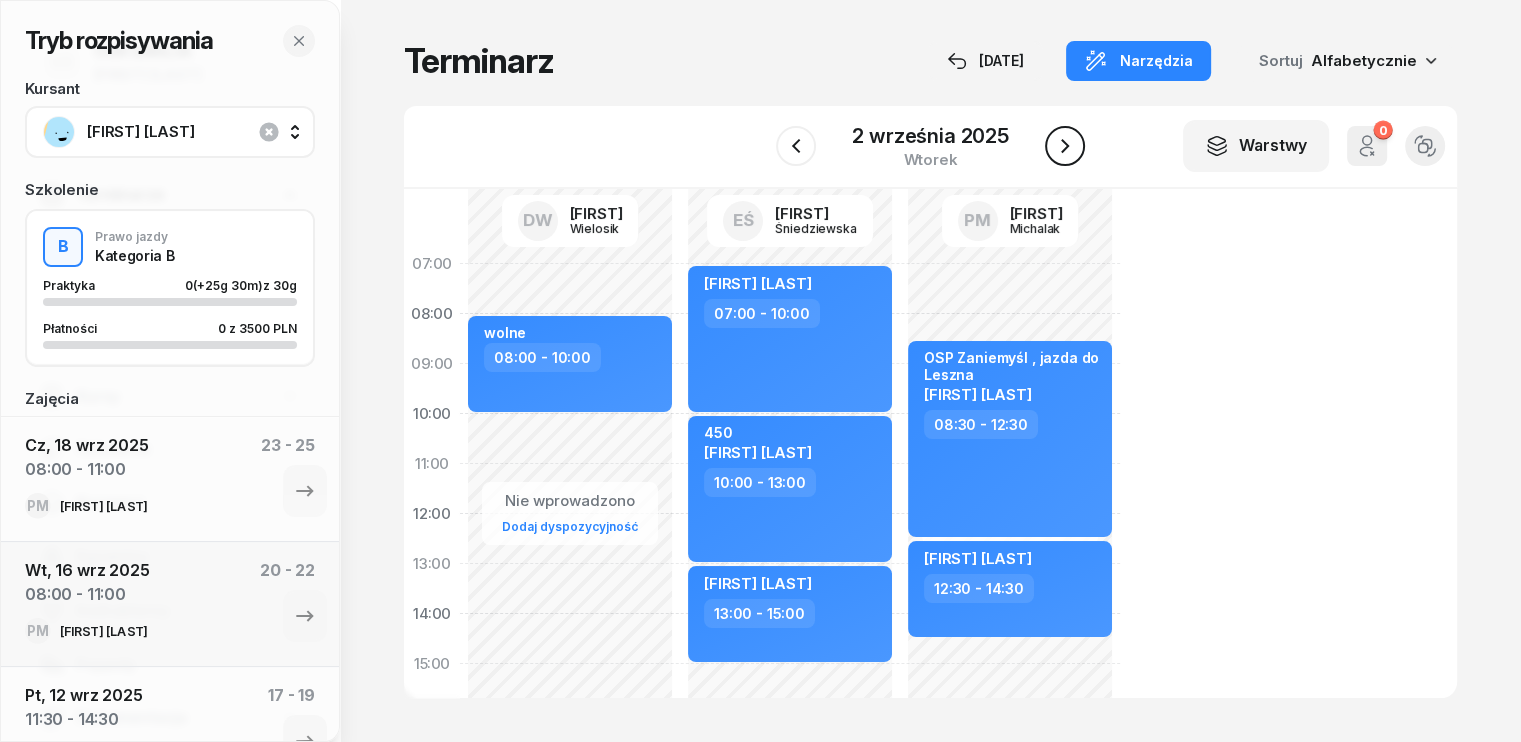 click 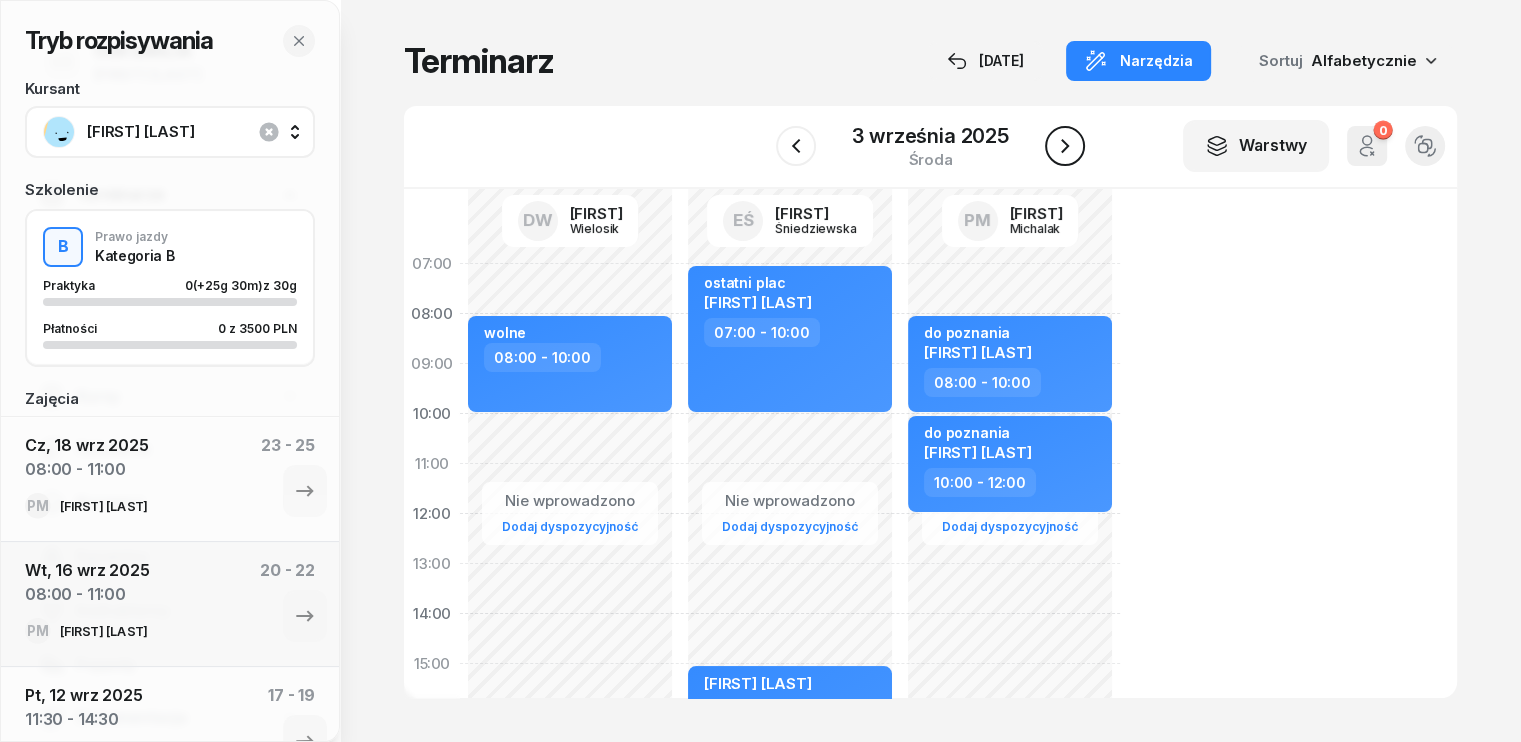 click 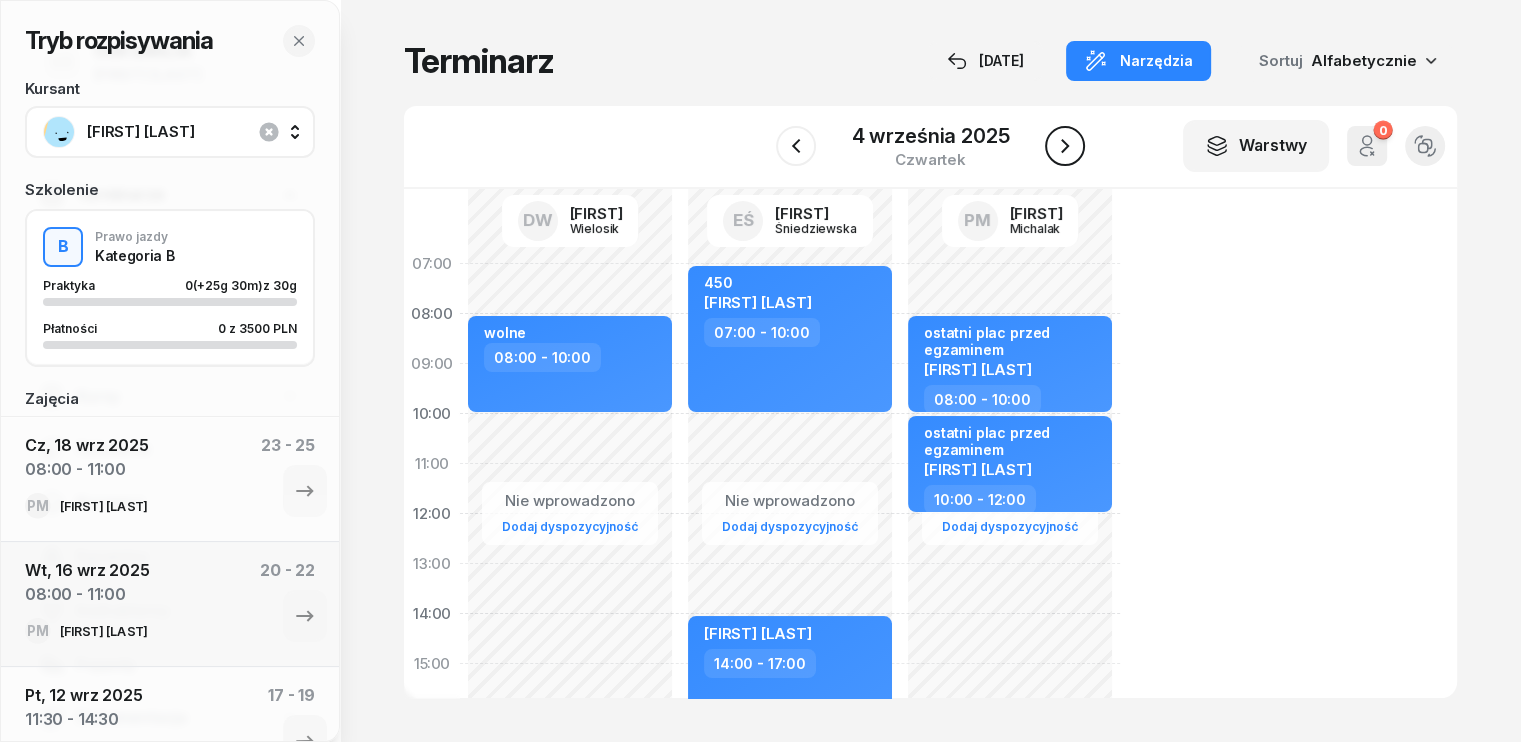 click 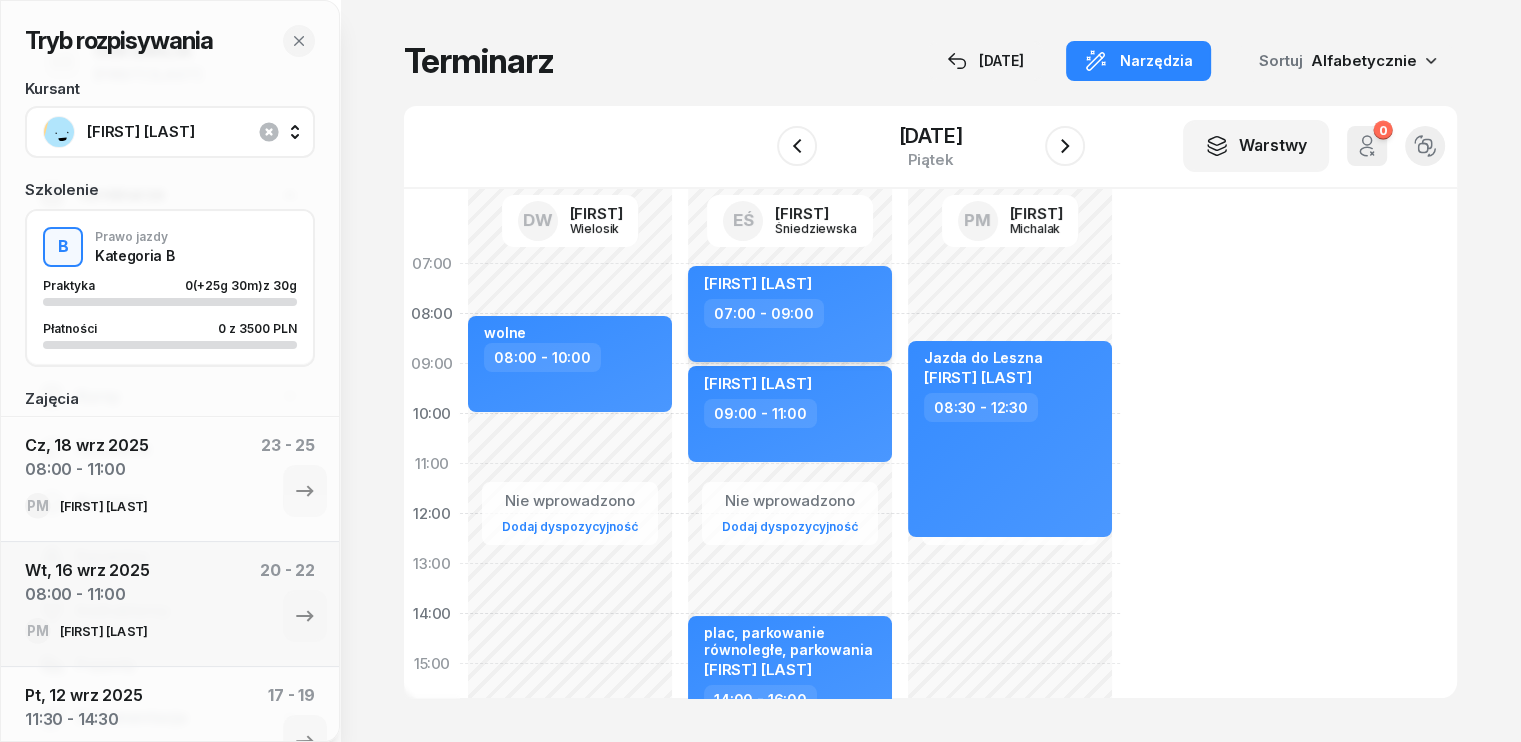 click on "07:00 - 09:00" at bounding box center [792, 313] 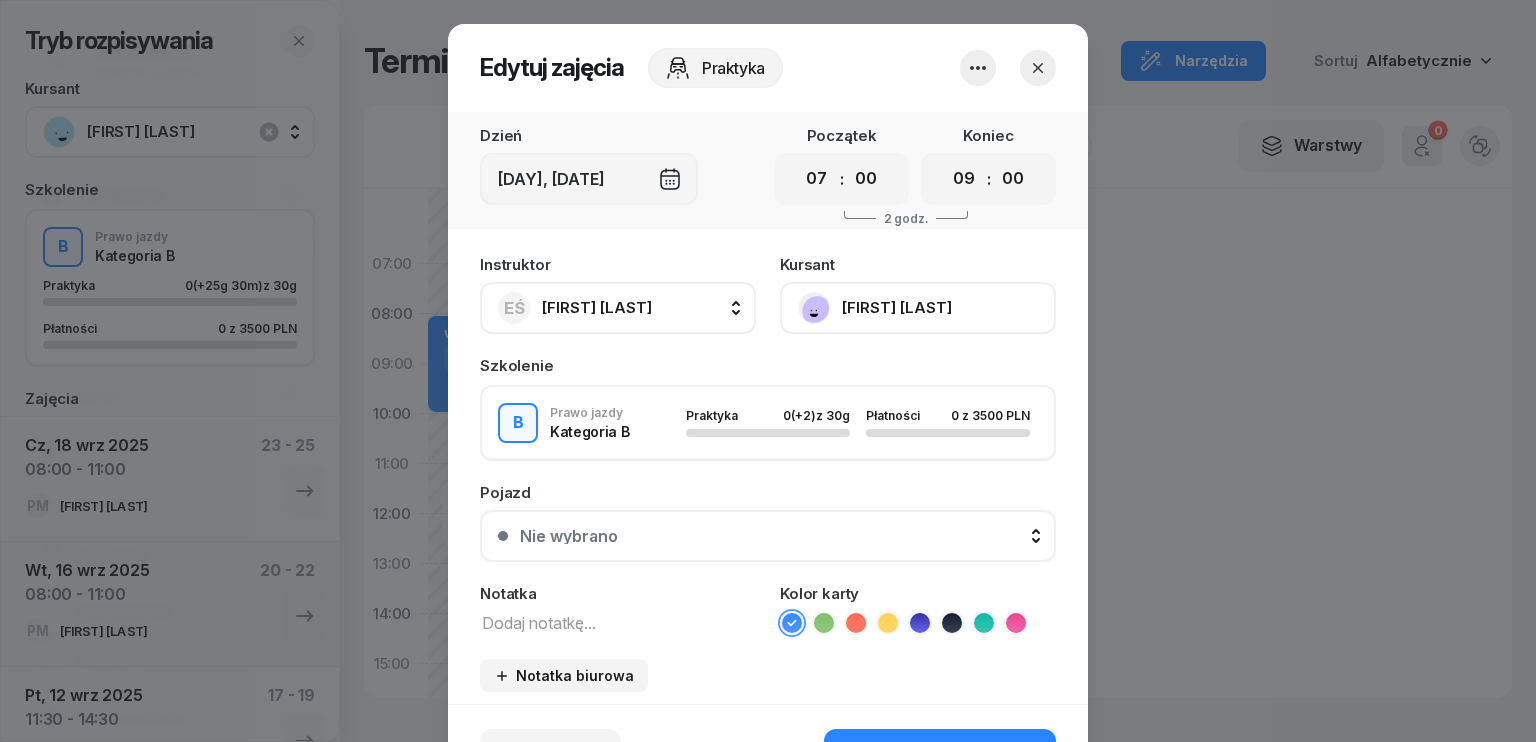 click on "[FIRST] [LAST]" 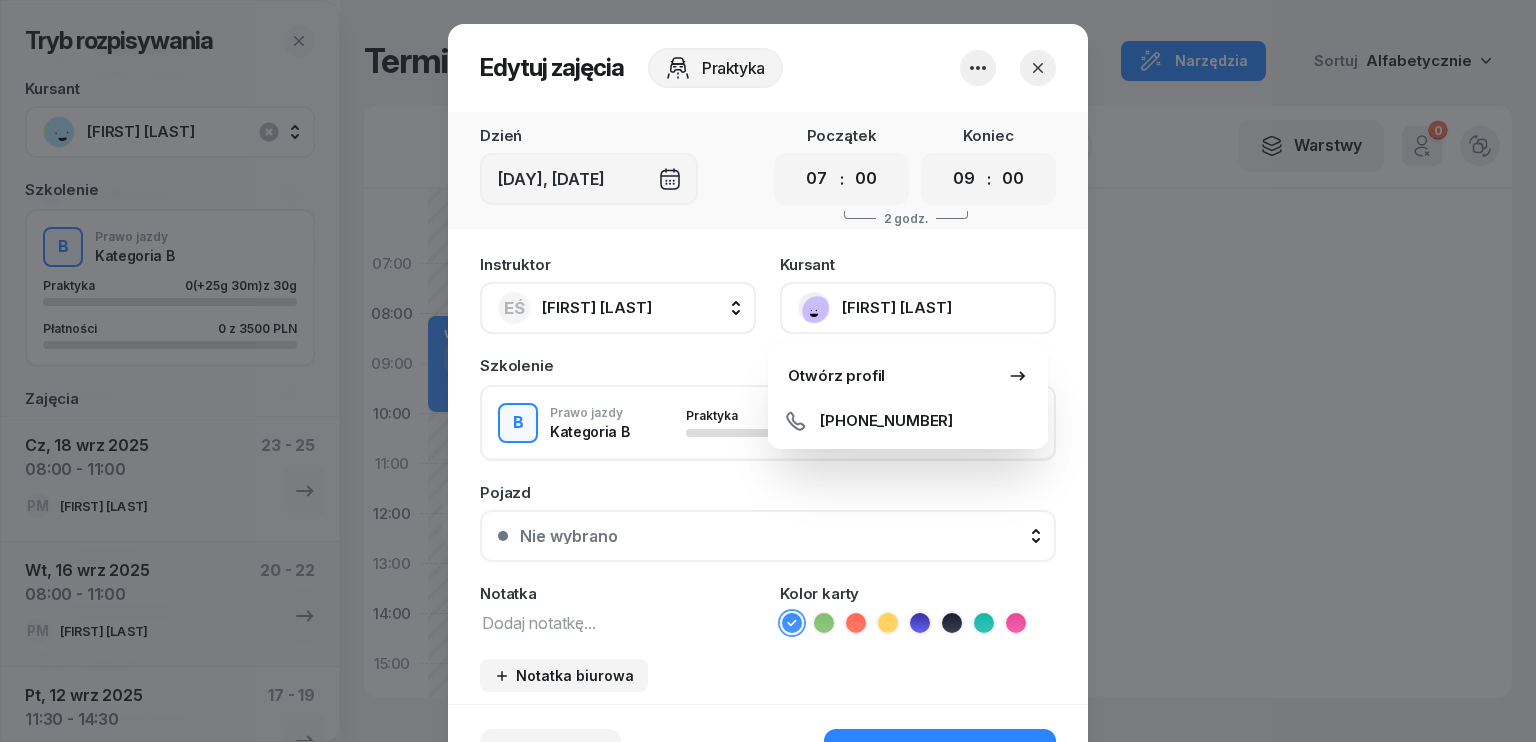 click on "[FIRST] [LAST]" 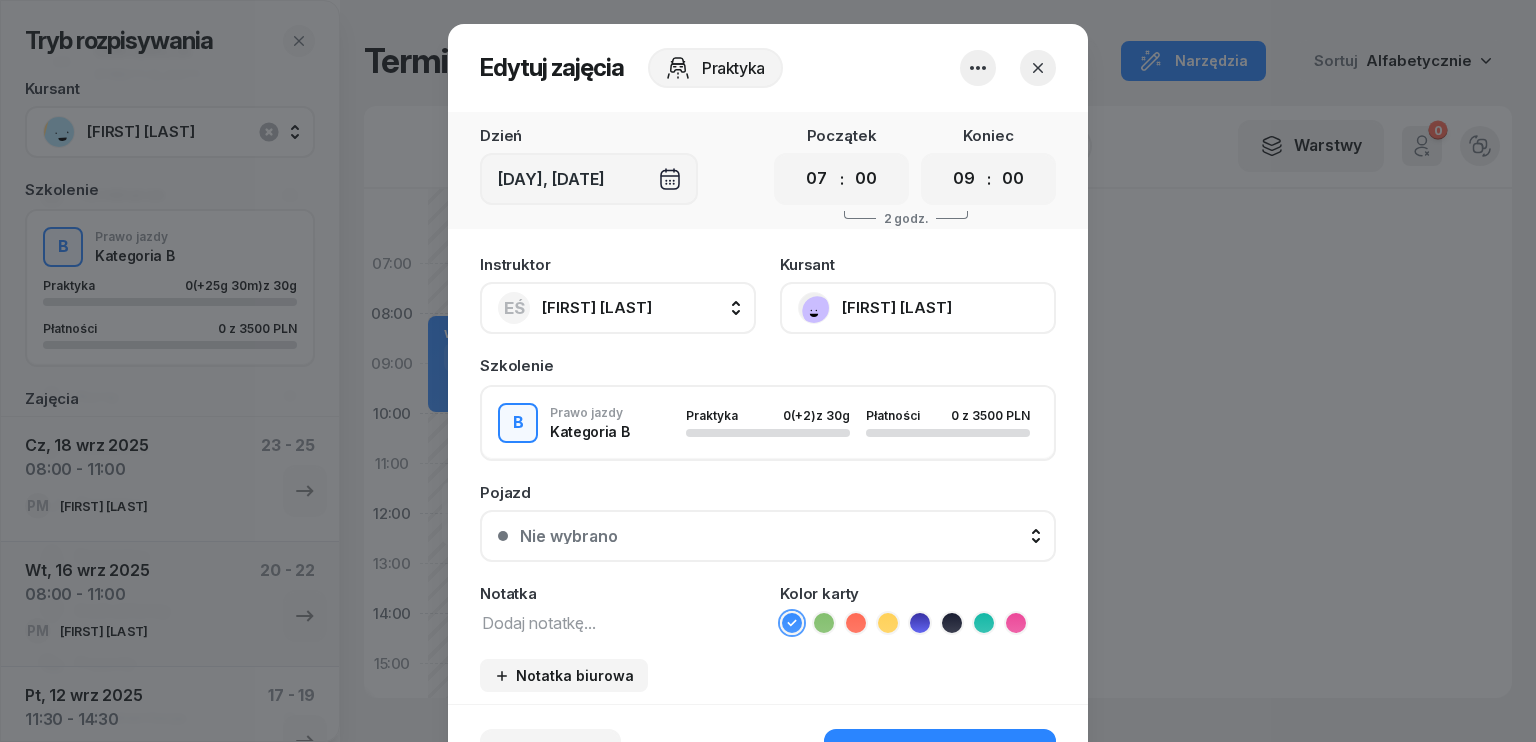 click 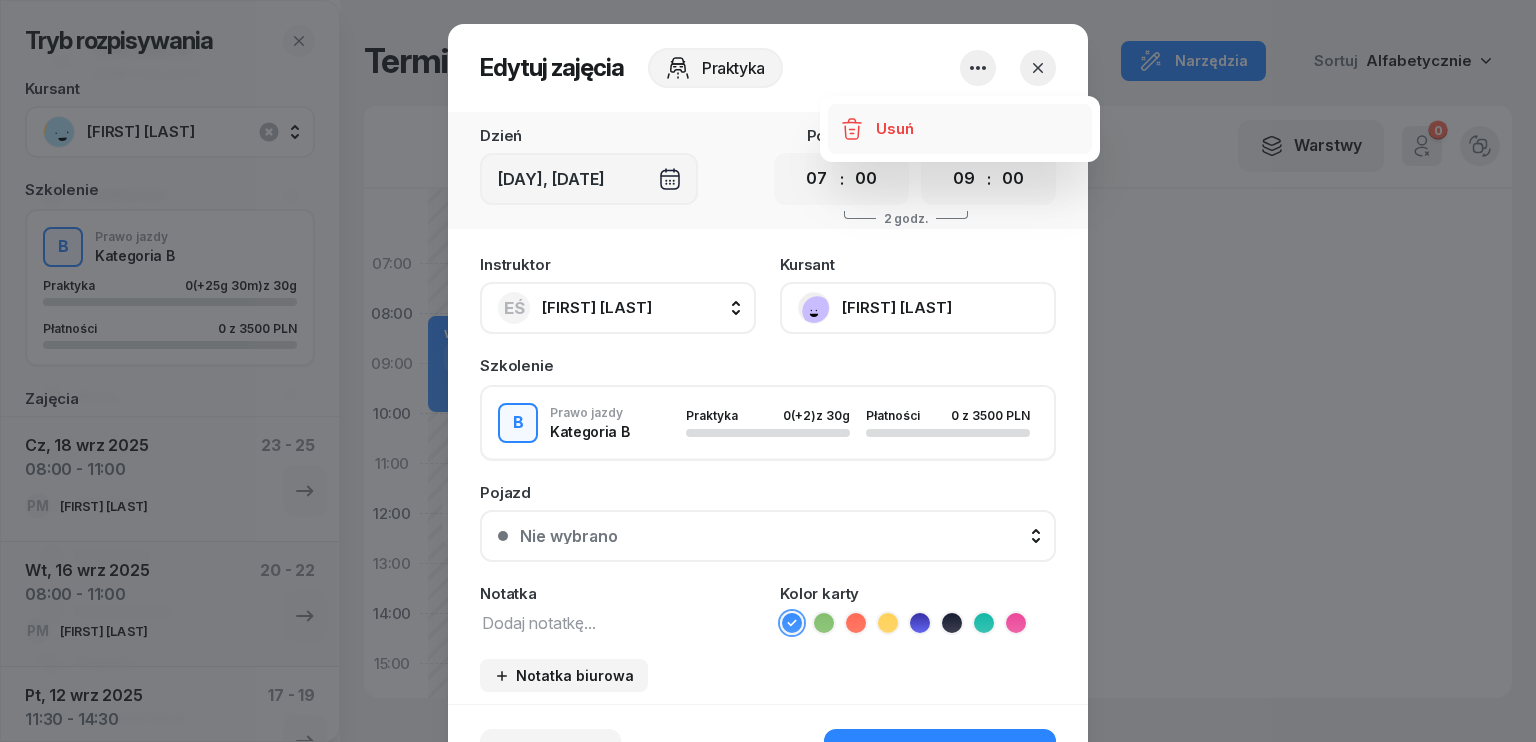 click on "Usuń" at bounding box center (894, 129) 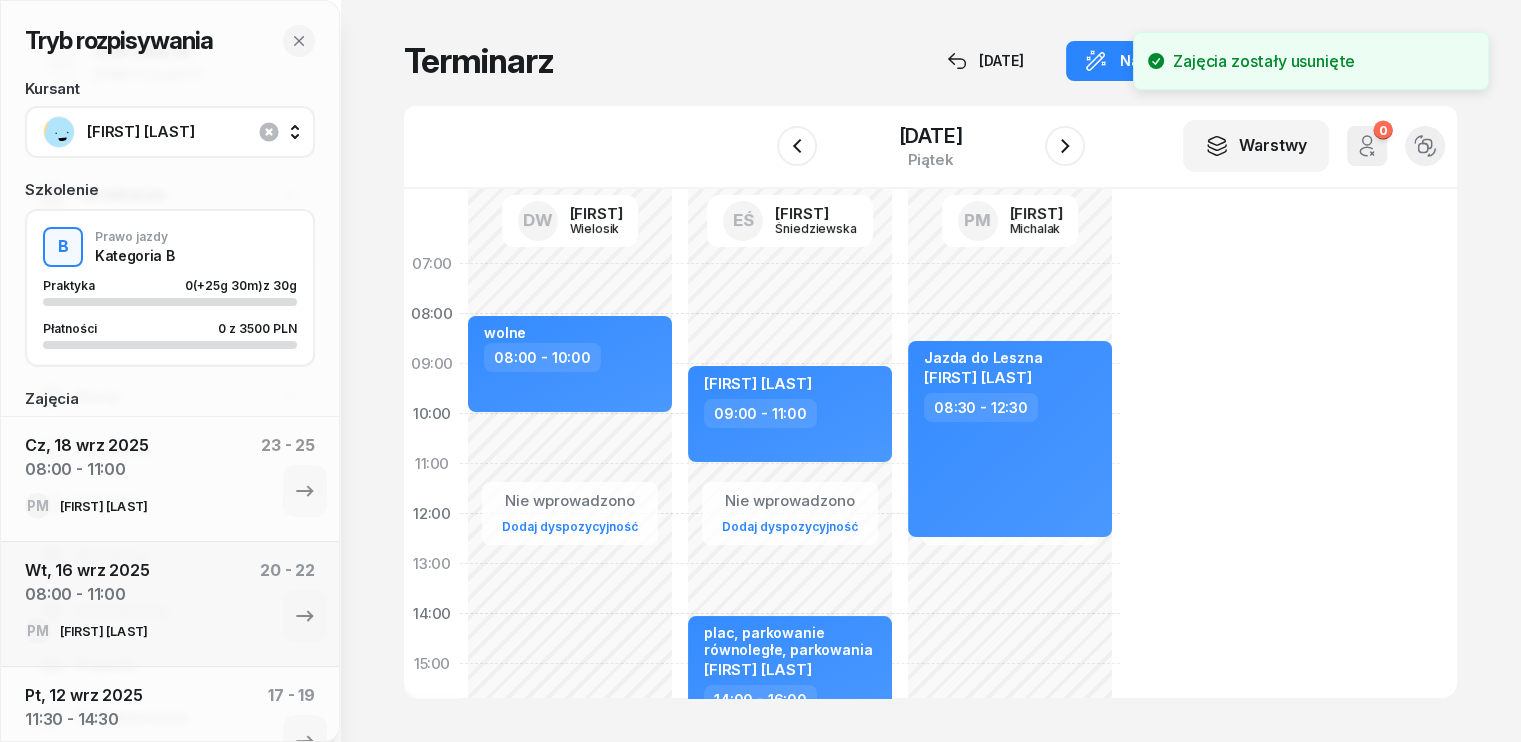 click on "Nie wprowadzono Dodaj dyspozycyjność [FIRST] [LAST]  09:00 - 11:00 plac, parkowanie równoległe, parkowania [FIRST] [LAST]  14:00 - 16:00" 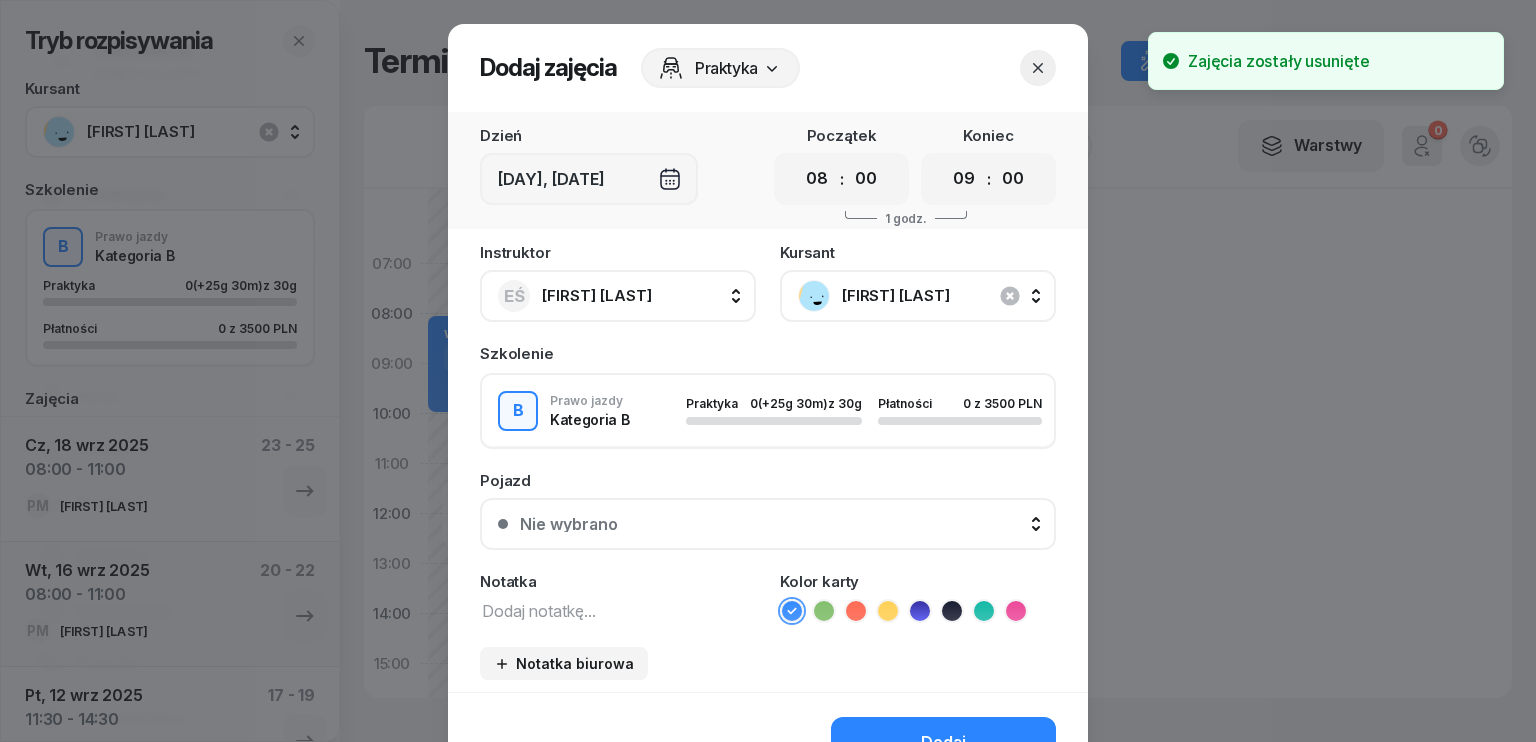 click on "[FIRST] [LAST]" at bounding box center [918, 296] 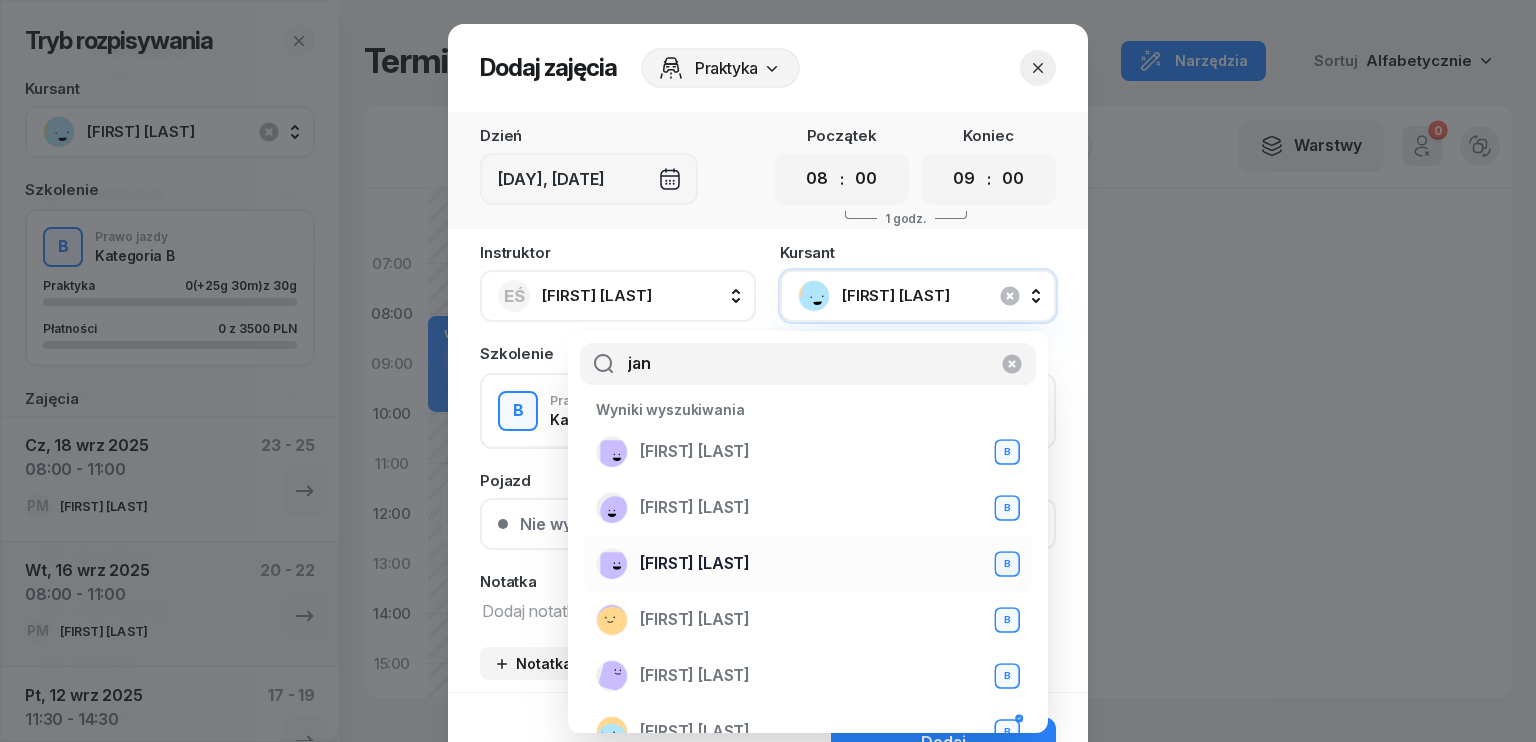 type on "jan" 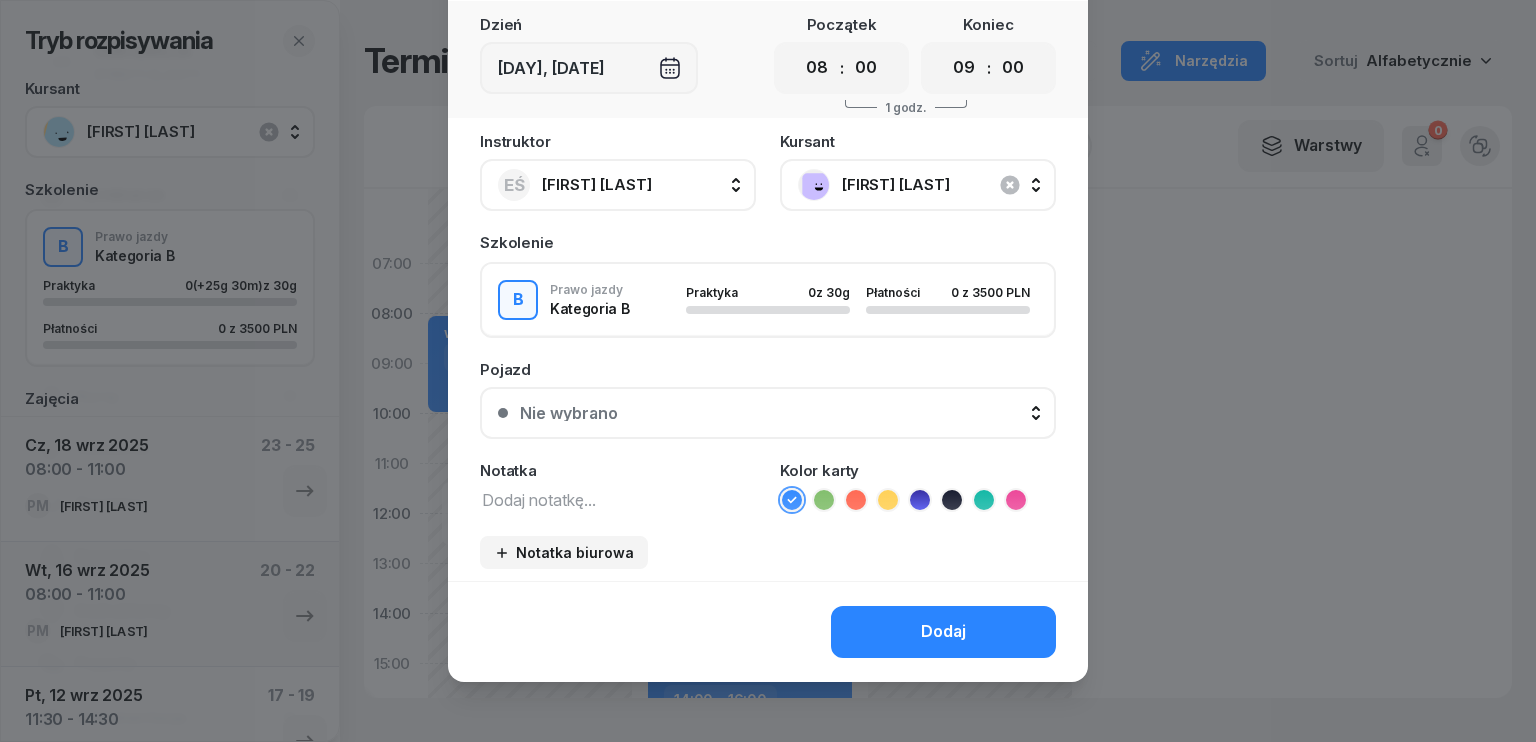 scroll, scrollTop: 112, scrollLeft: 0, axis: vertical 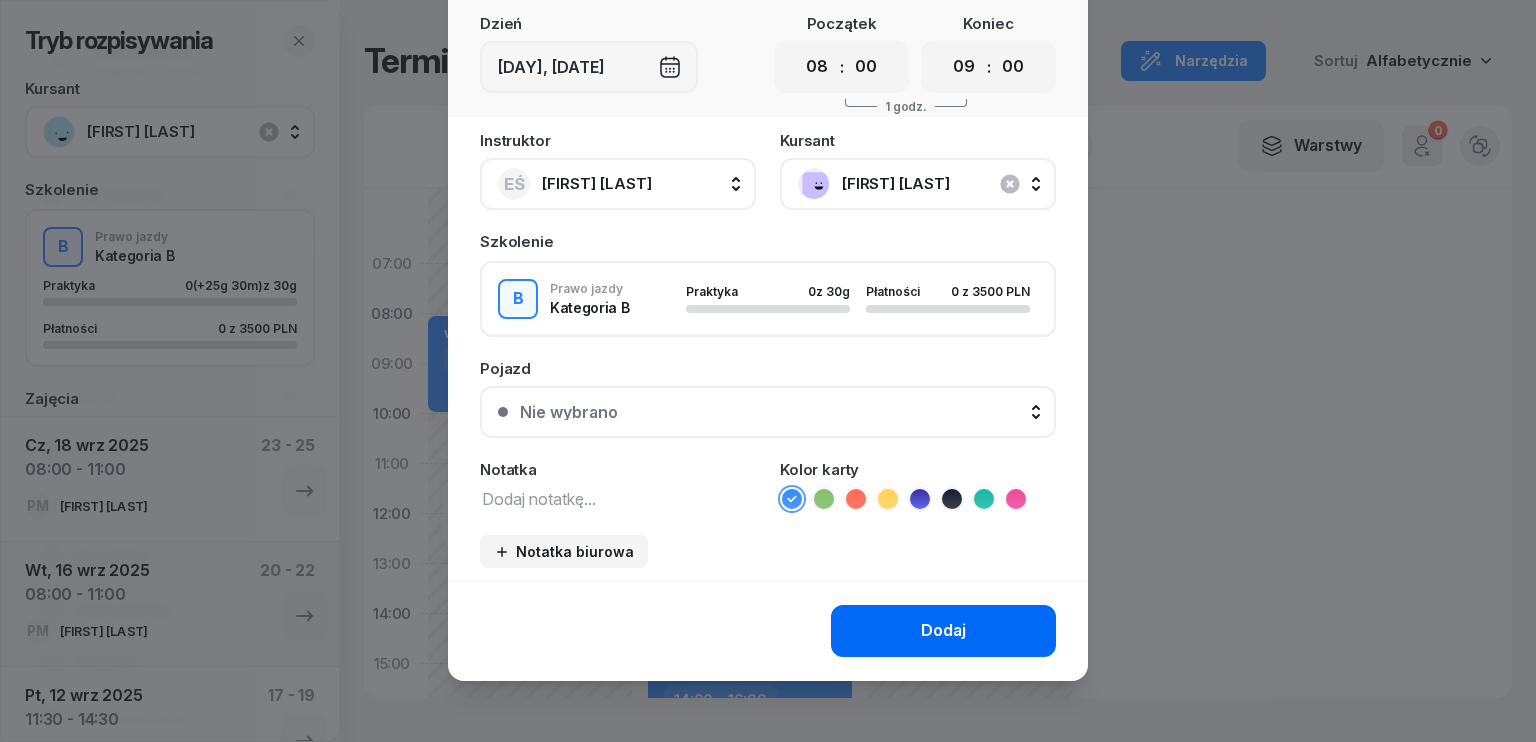 click on "Dodaj" at bounding box center (943, 631) 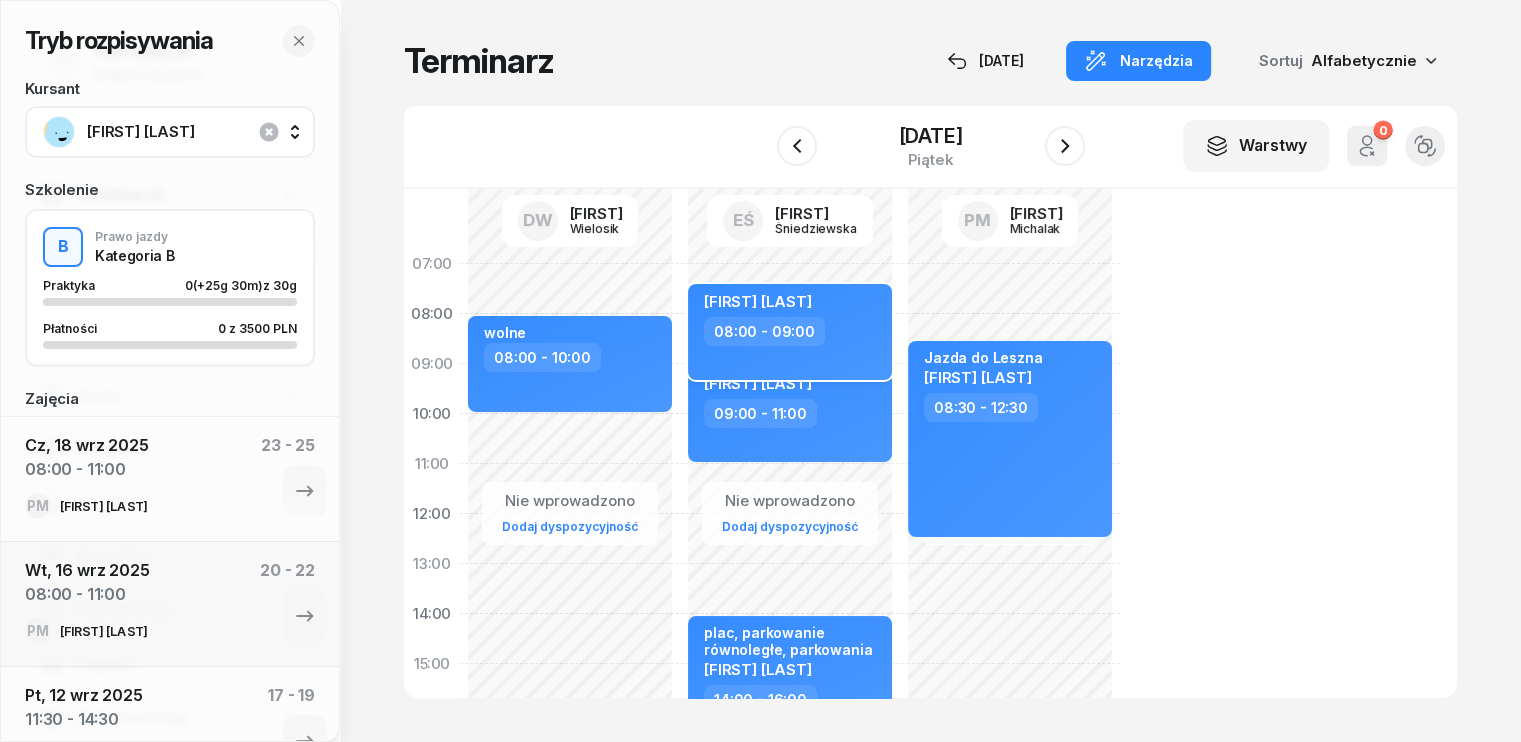 click on "[FIRST] [LAST]" at bounding box center [792, 304] 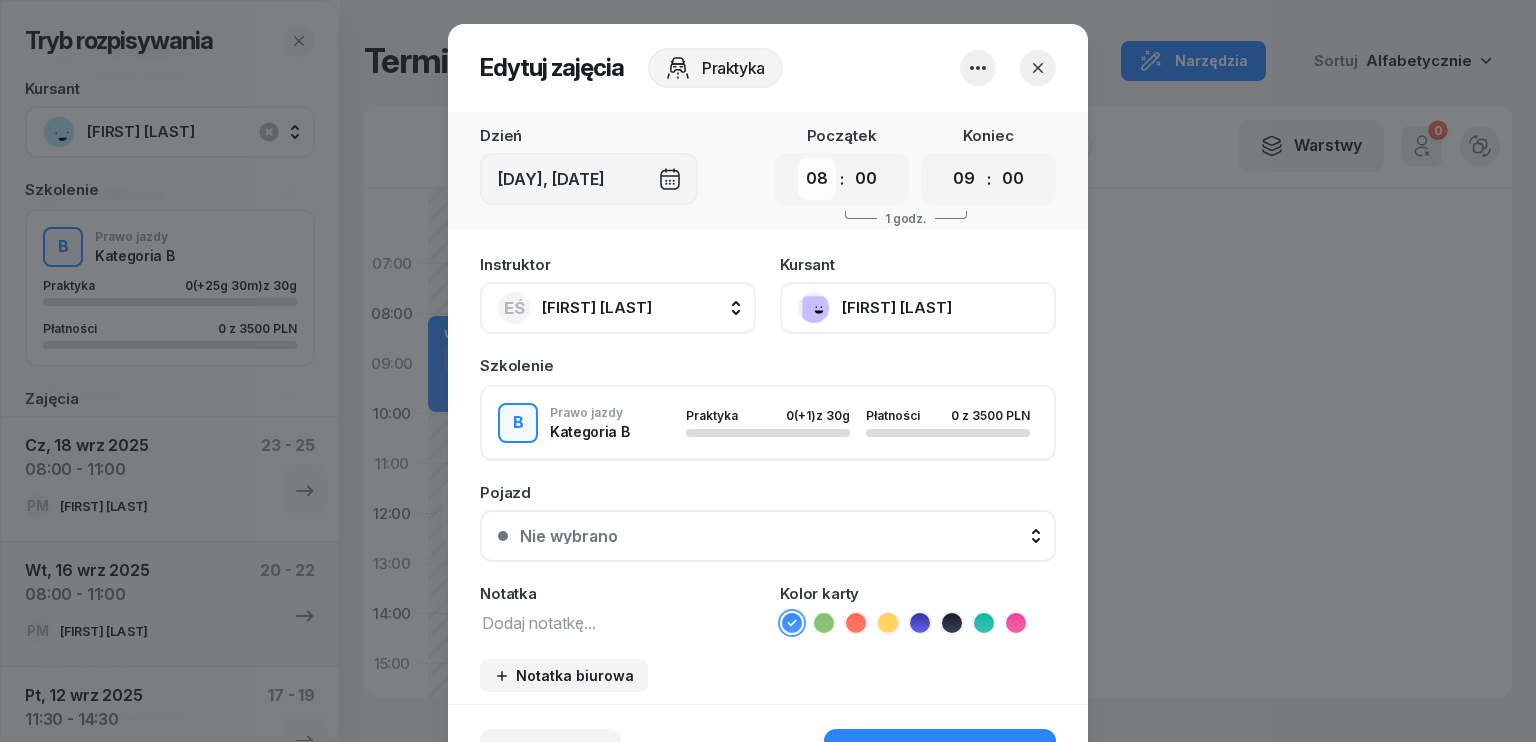 click on "00 01 02 03 04 05 06 07 08 09 10 11 12 13 14 15 16 17 18 19 20 21 22 23" at bounding box center (817, 179) 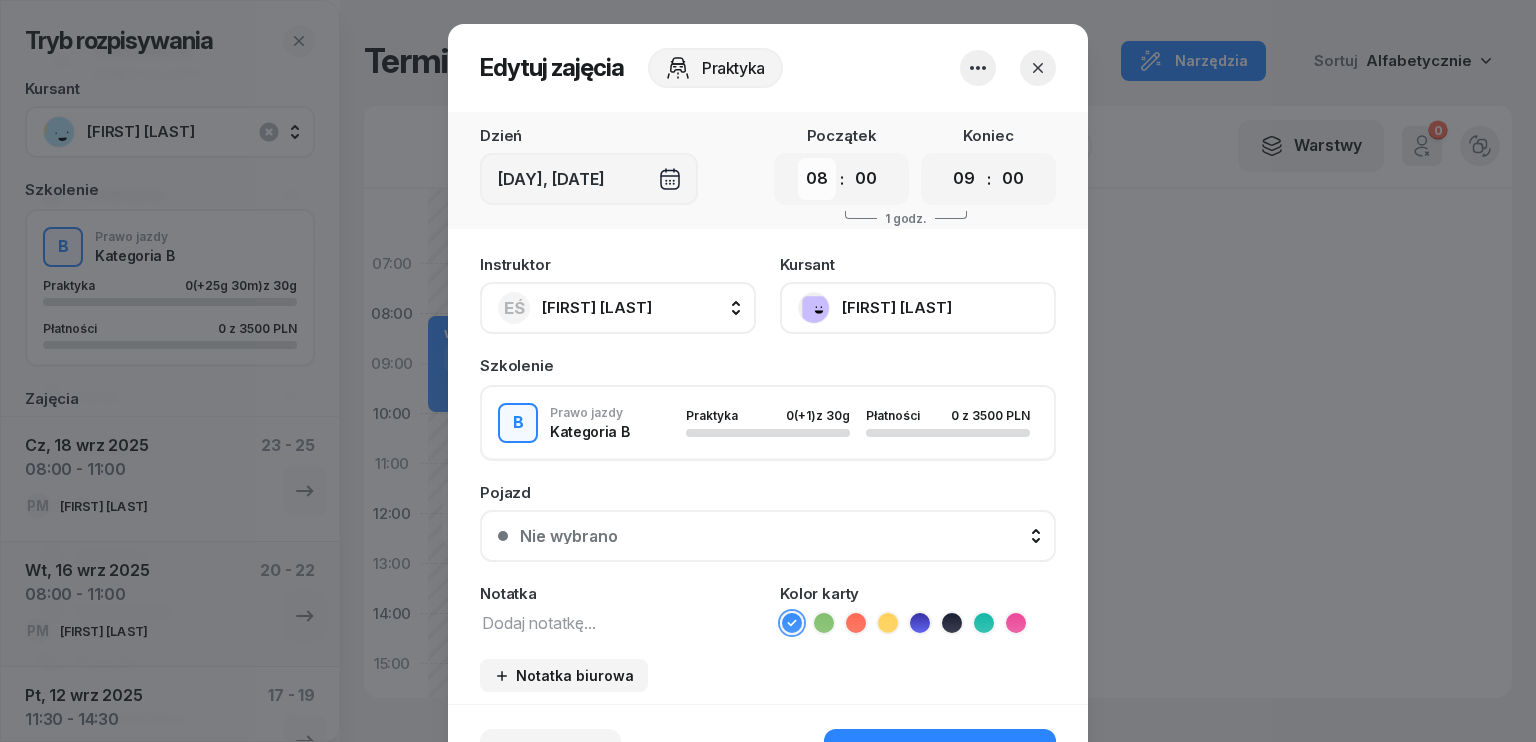 select on "07" 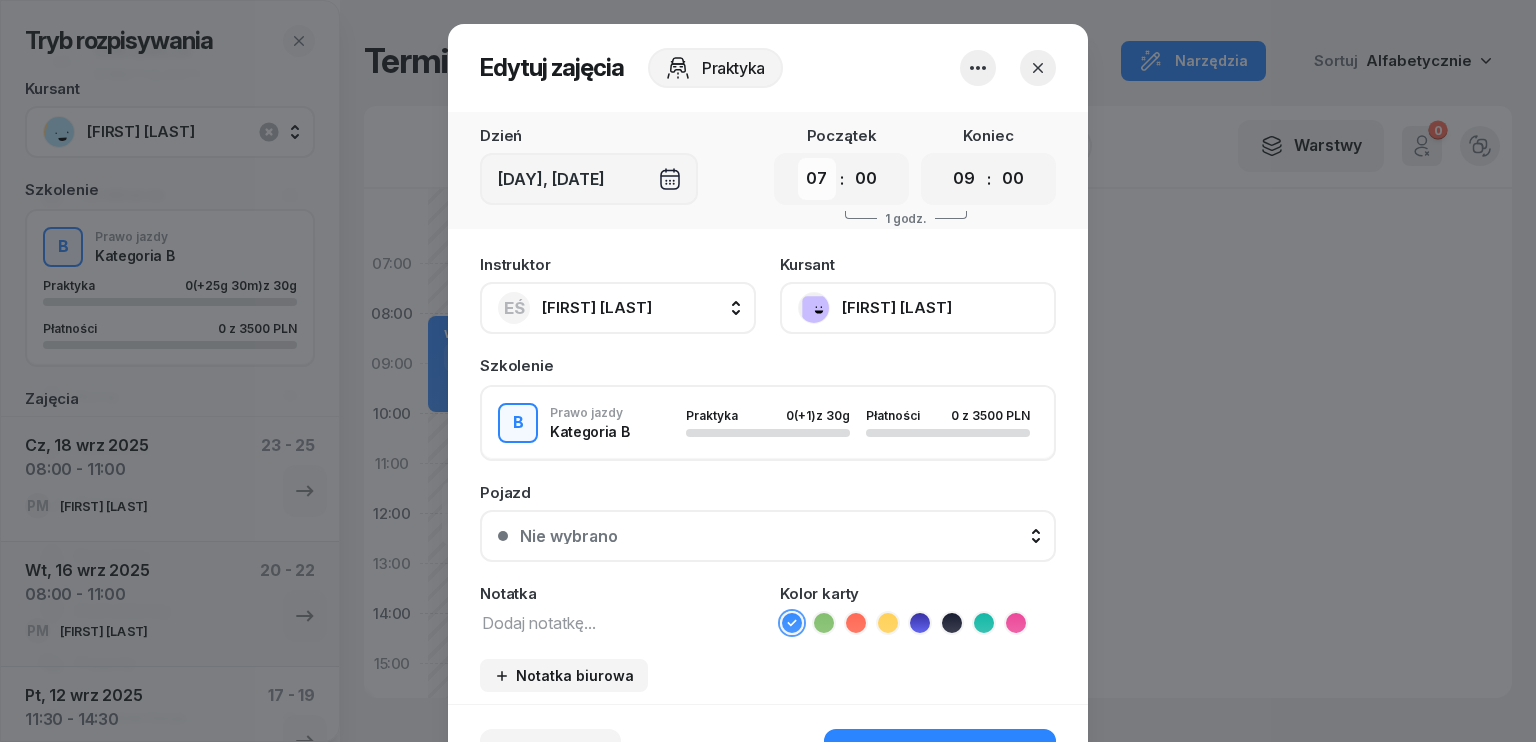 click on "00 01 02 03 04 05 06 07 08 09 10 11 12 13 14 15 16 17 18 19 20 21 22 23" at bounding box center (817, 179) 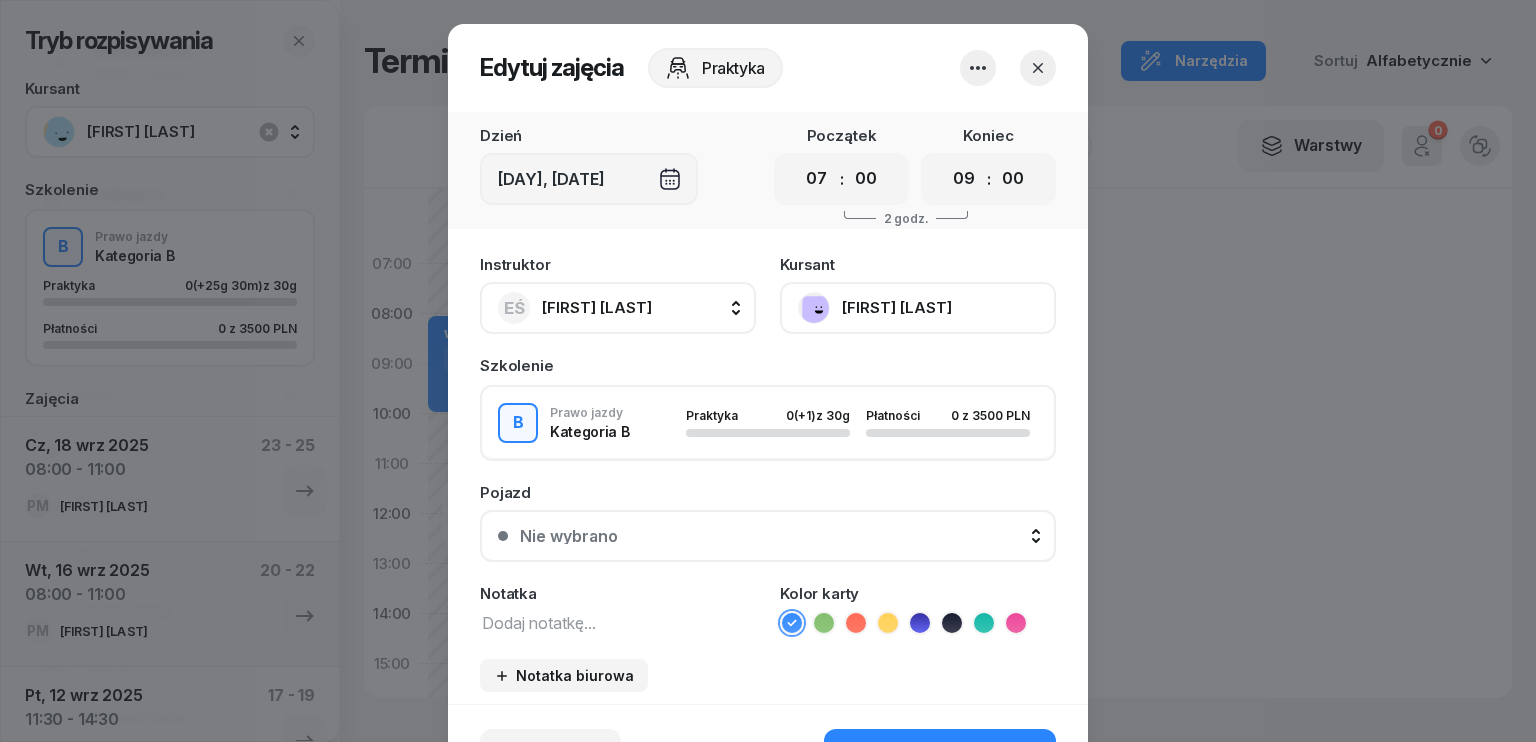 click at bounding box center (618, 622) 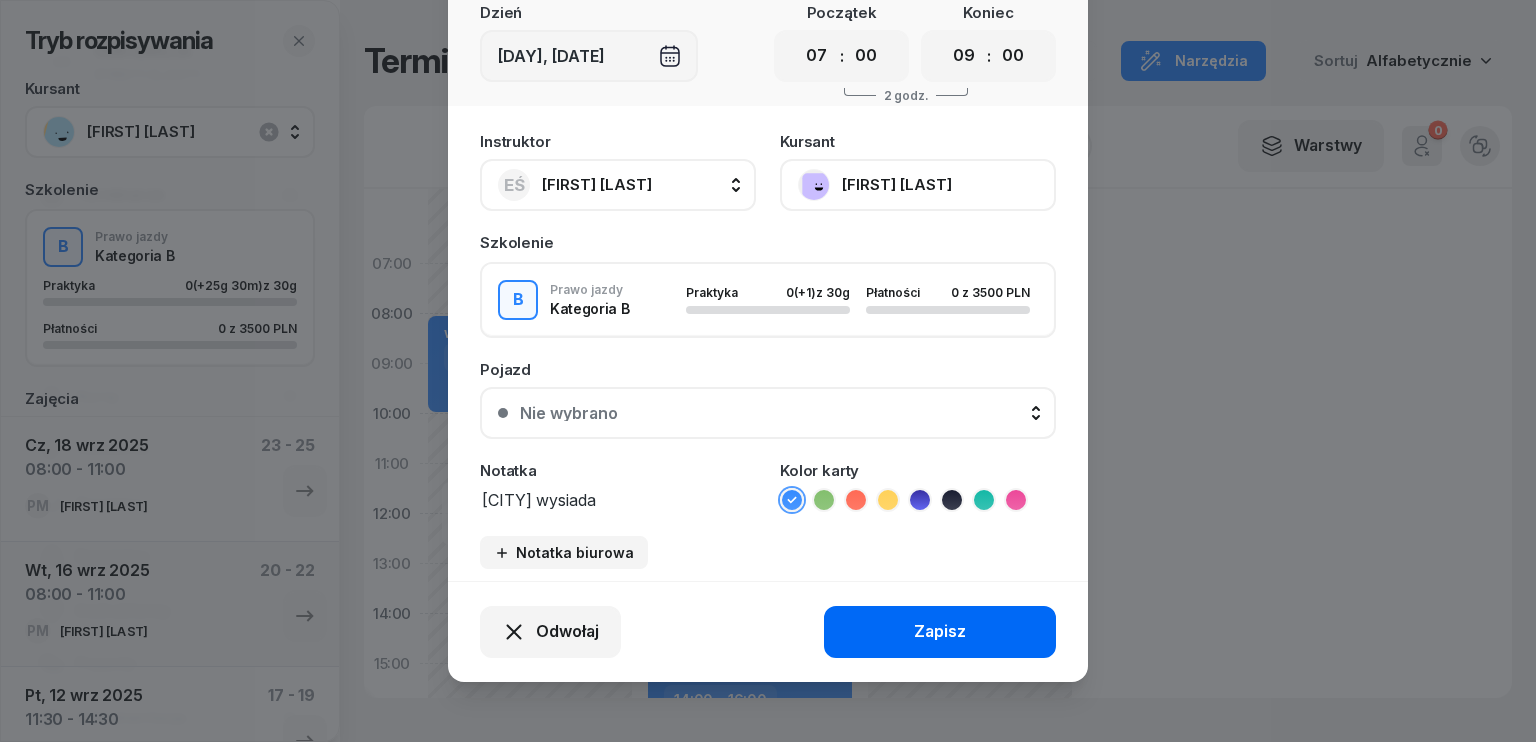 scroll, scrollTop: 124, scrollLeft: 0, axis: vertical 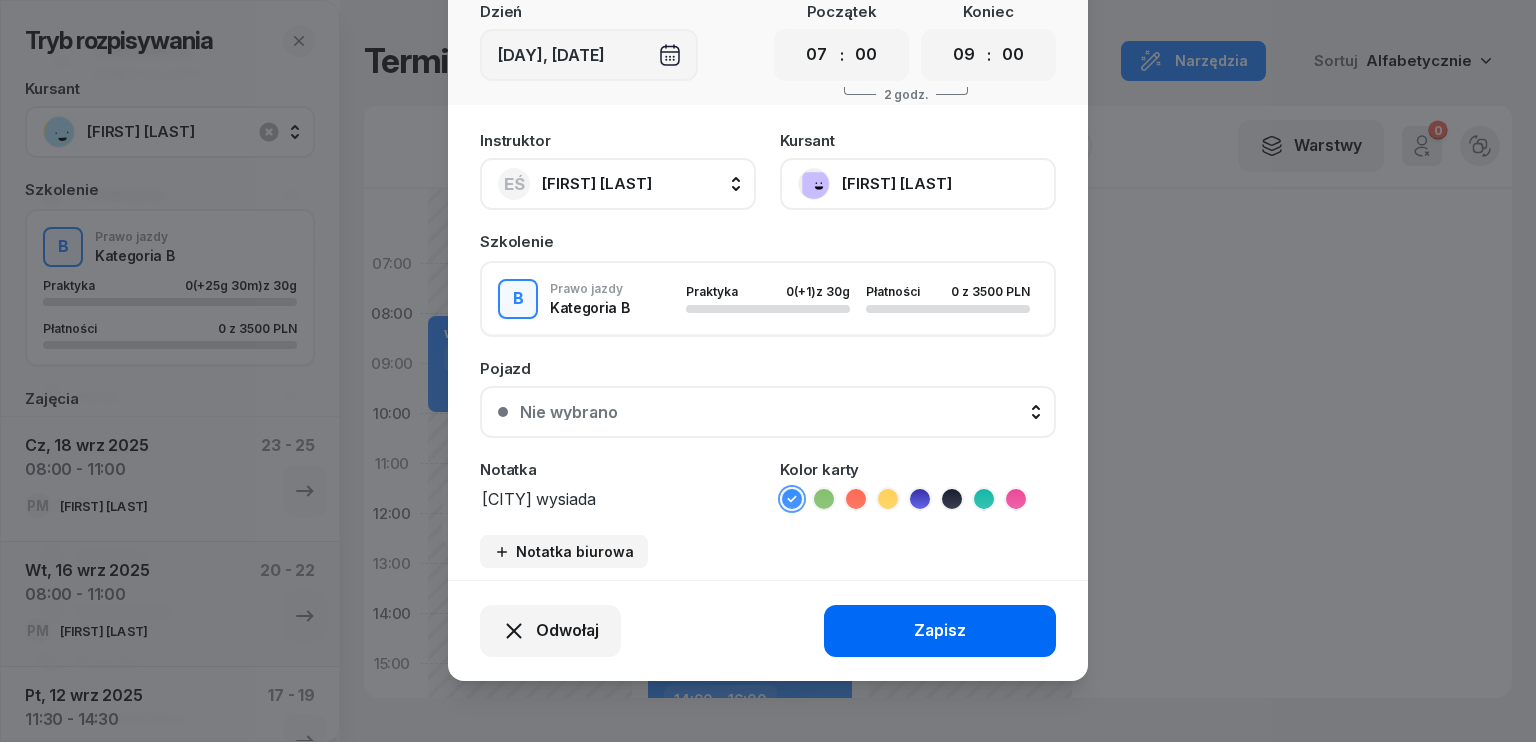 type on "[CITY] wysiada" 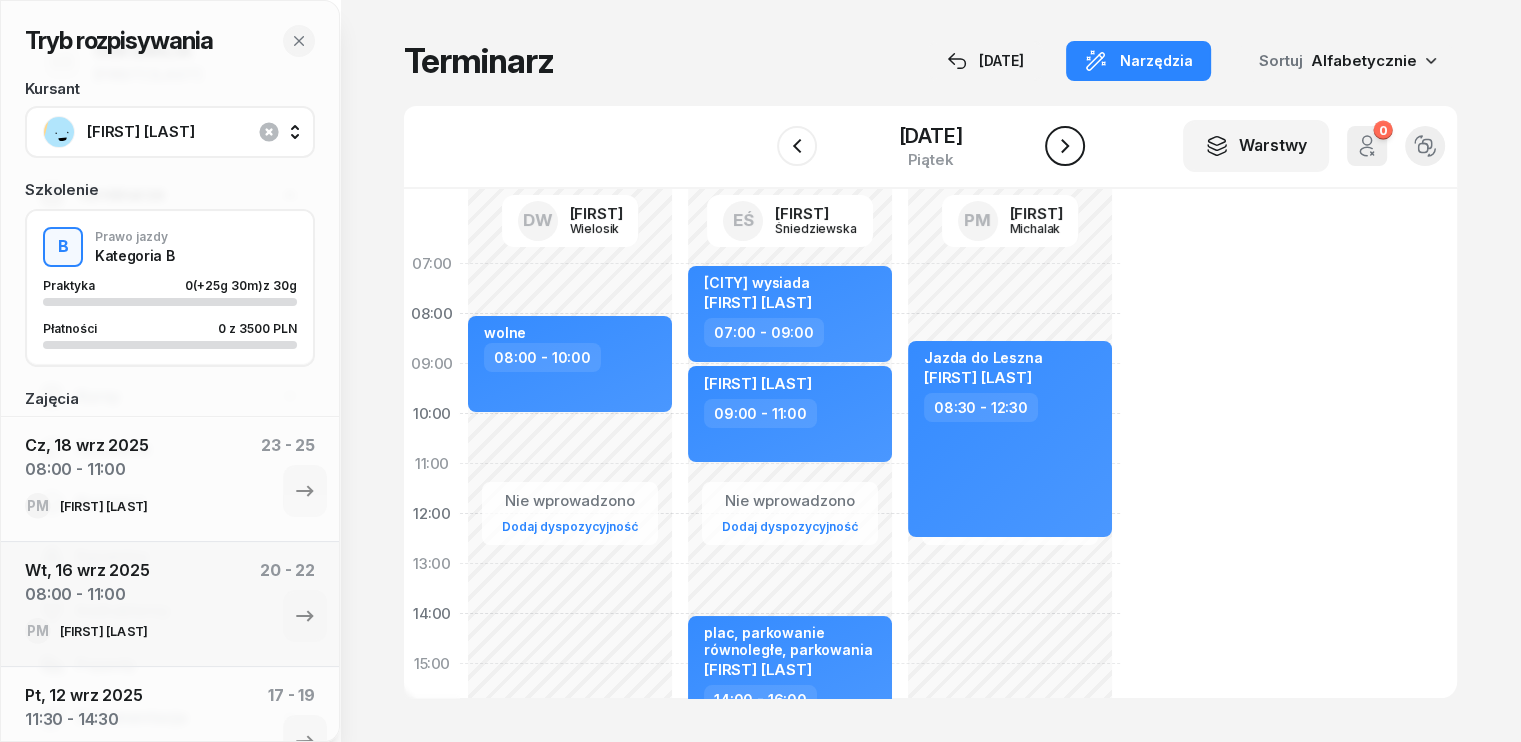 click 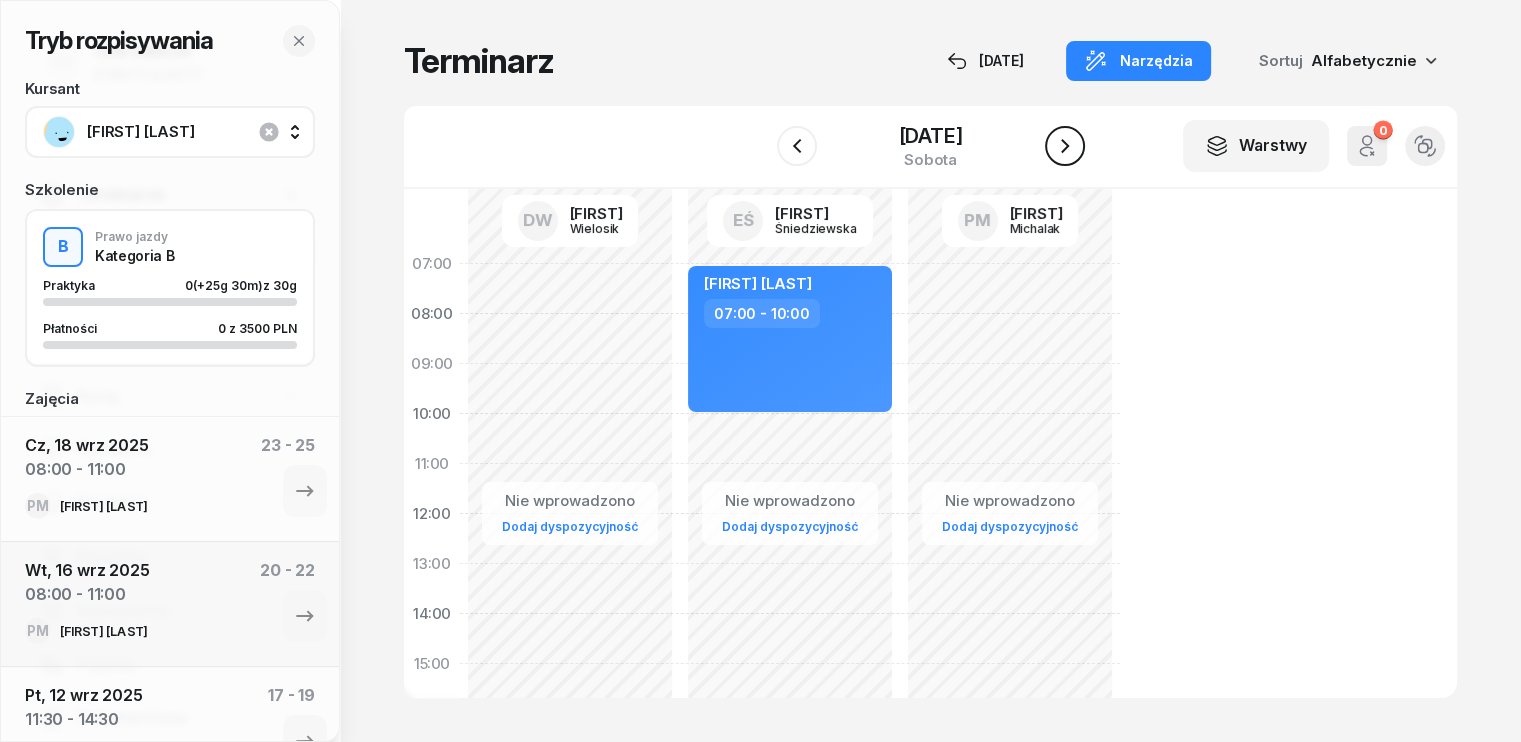 click 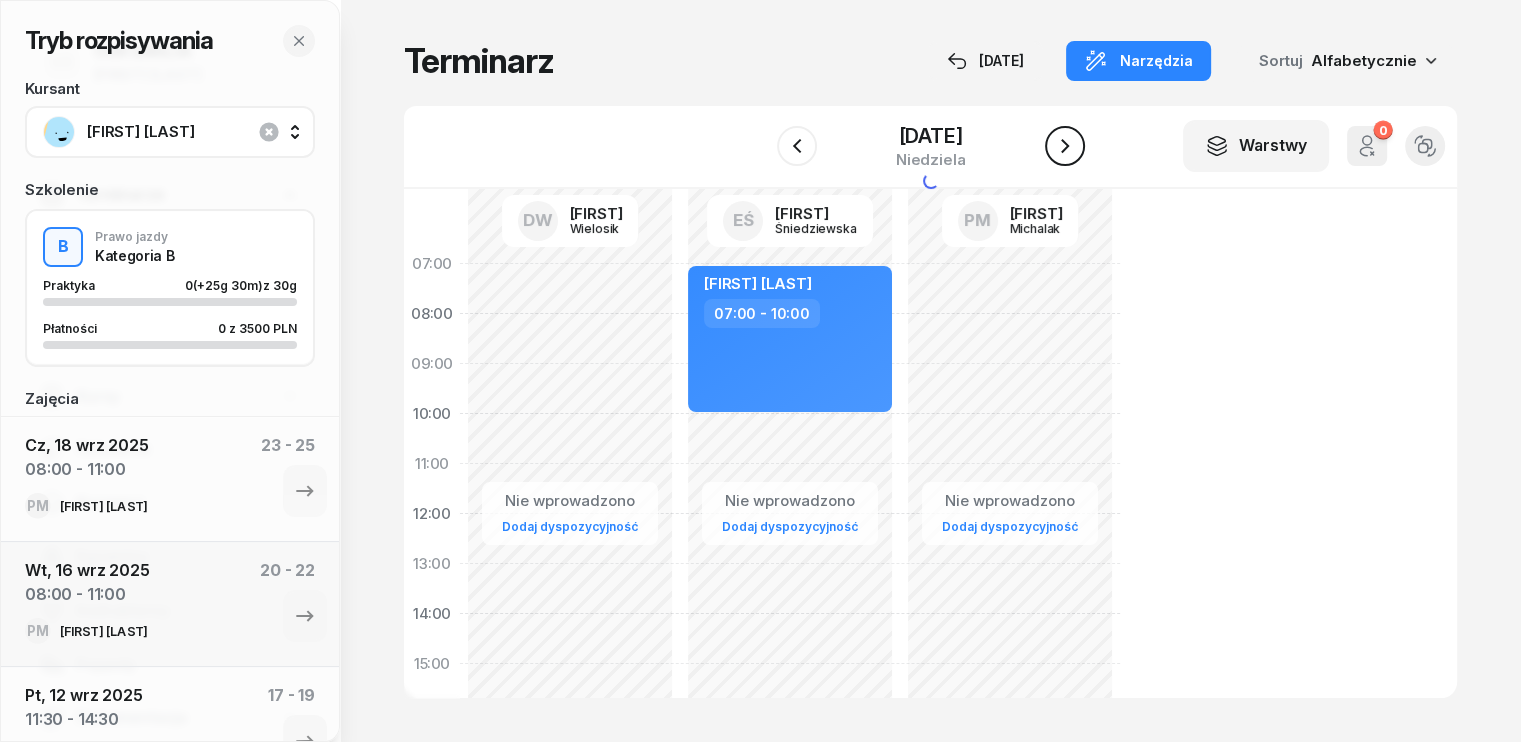 click 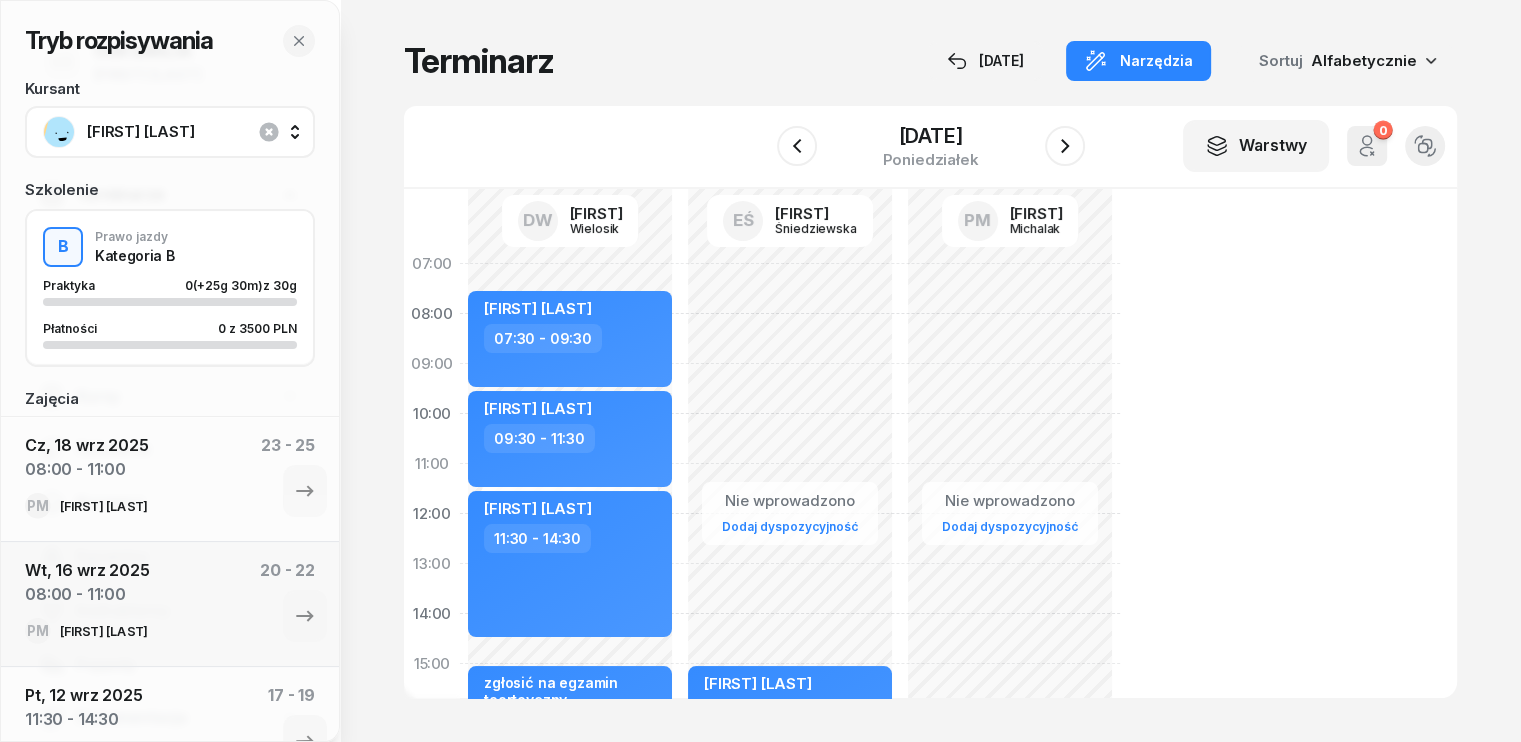click on "Nie wprowadzono Dodaj dyspozycyjność" 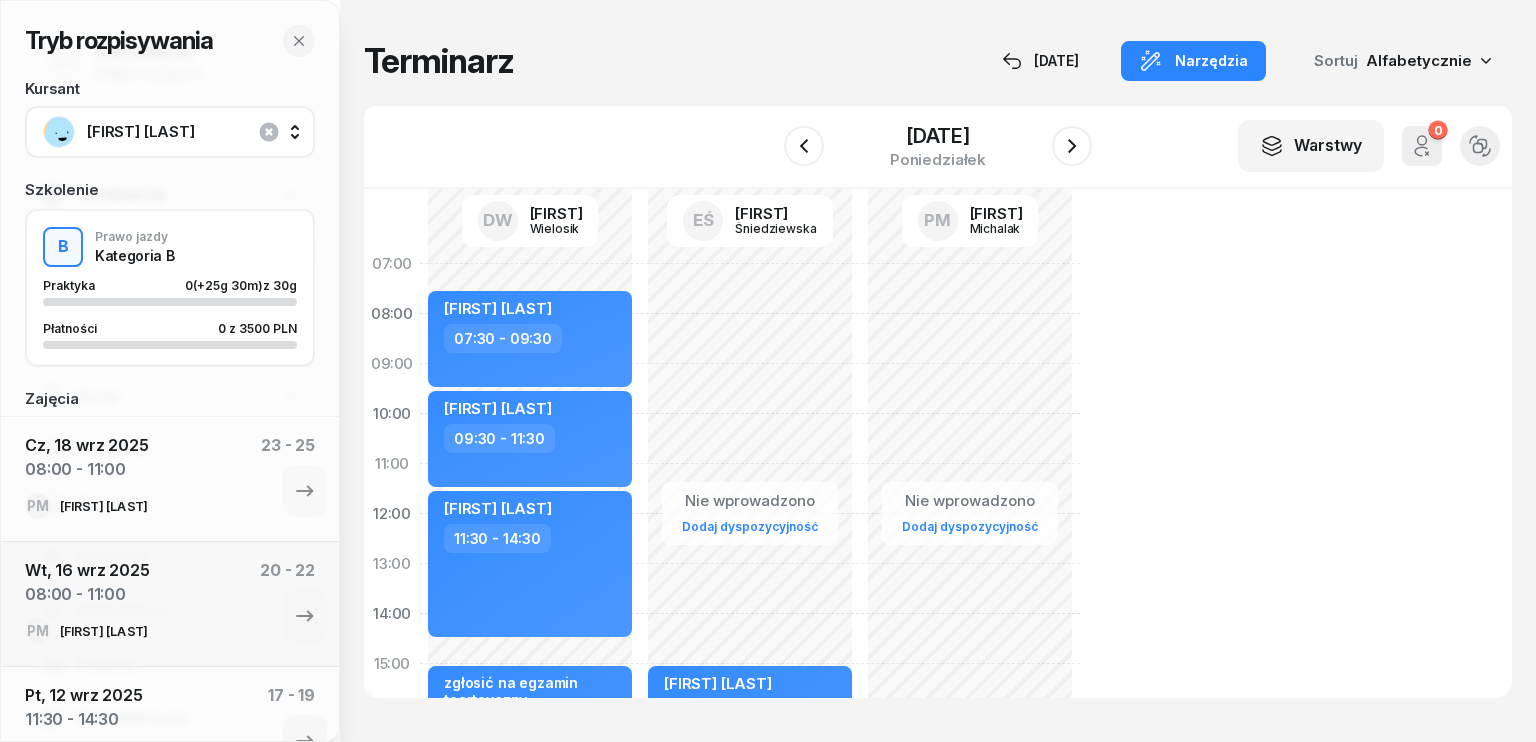 select on "07" 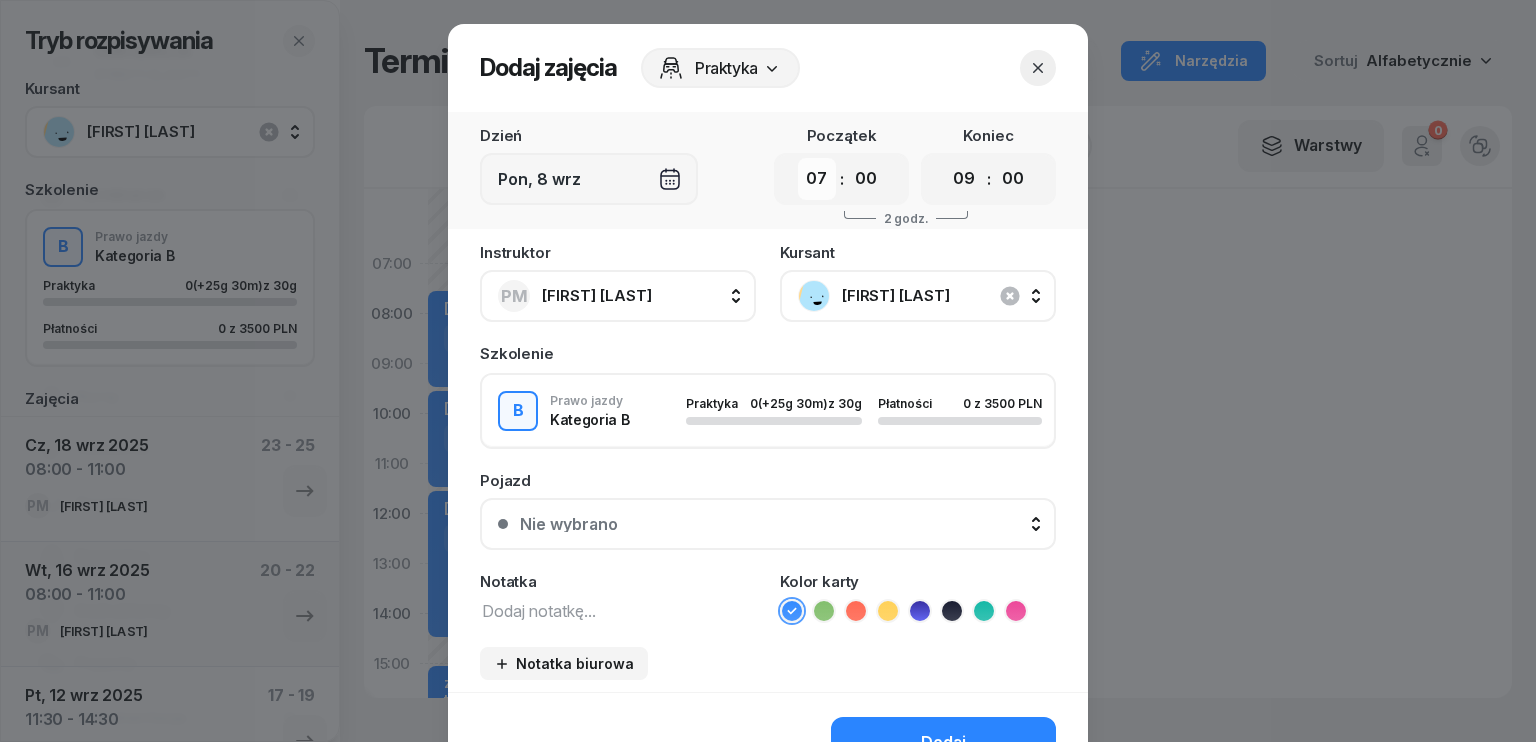 click on "00 01 02 03 04 05 06 07 08 09 10 11 12 13 14 15 16 17 18 19 20 21 22 23" at bounding box center (817, 179) 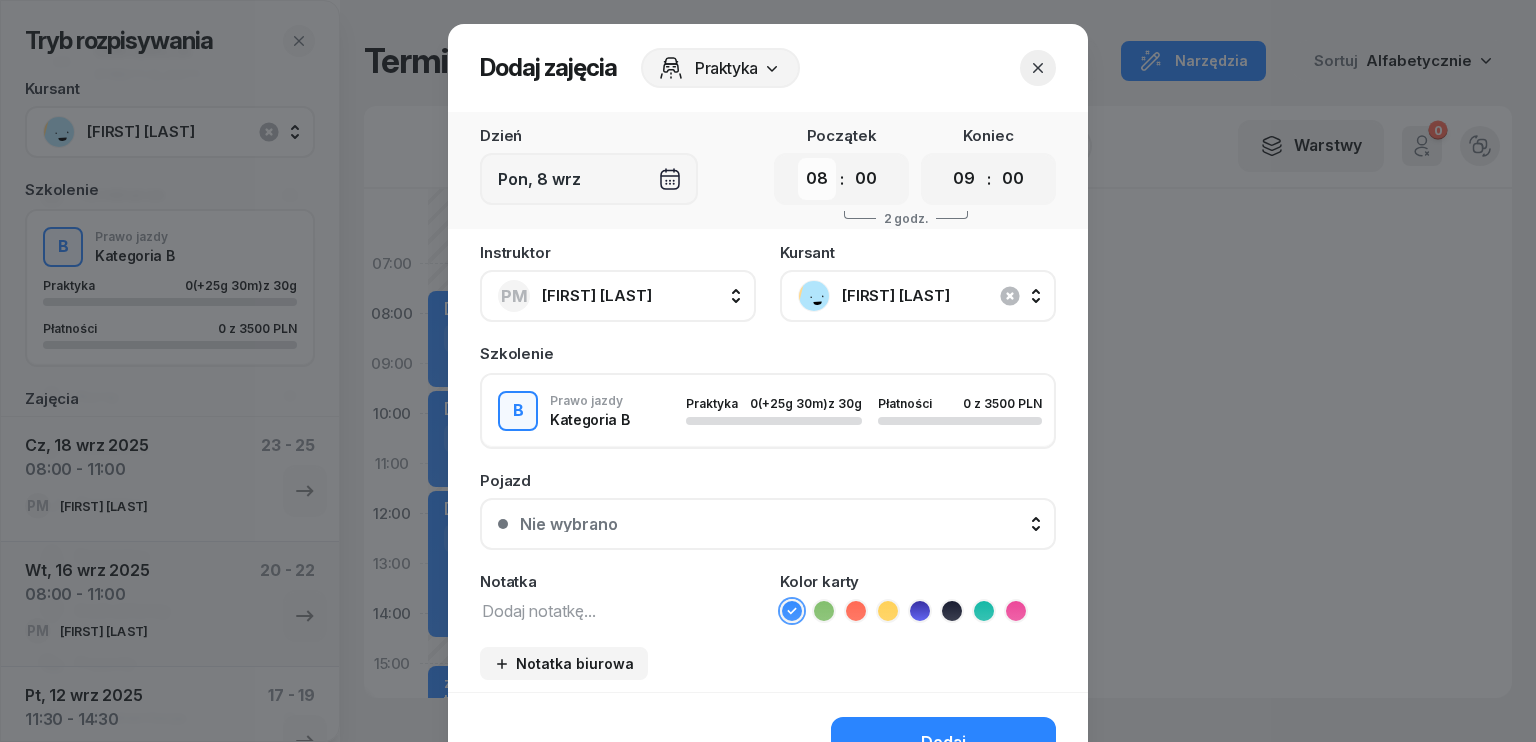 click on "00 01 02 03 04 05 06 07 08 09 10 11 12 13 14 15 16 17 18 19 20 21 22 23" at bounding box center (817, 179) 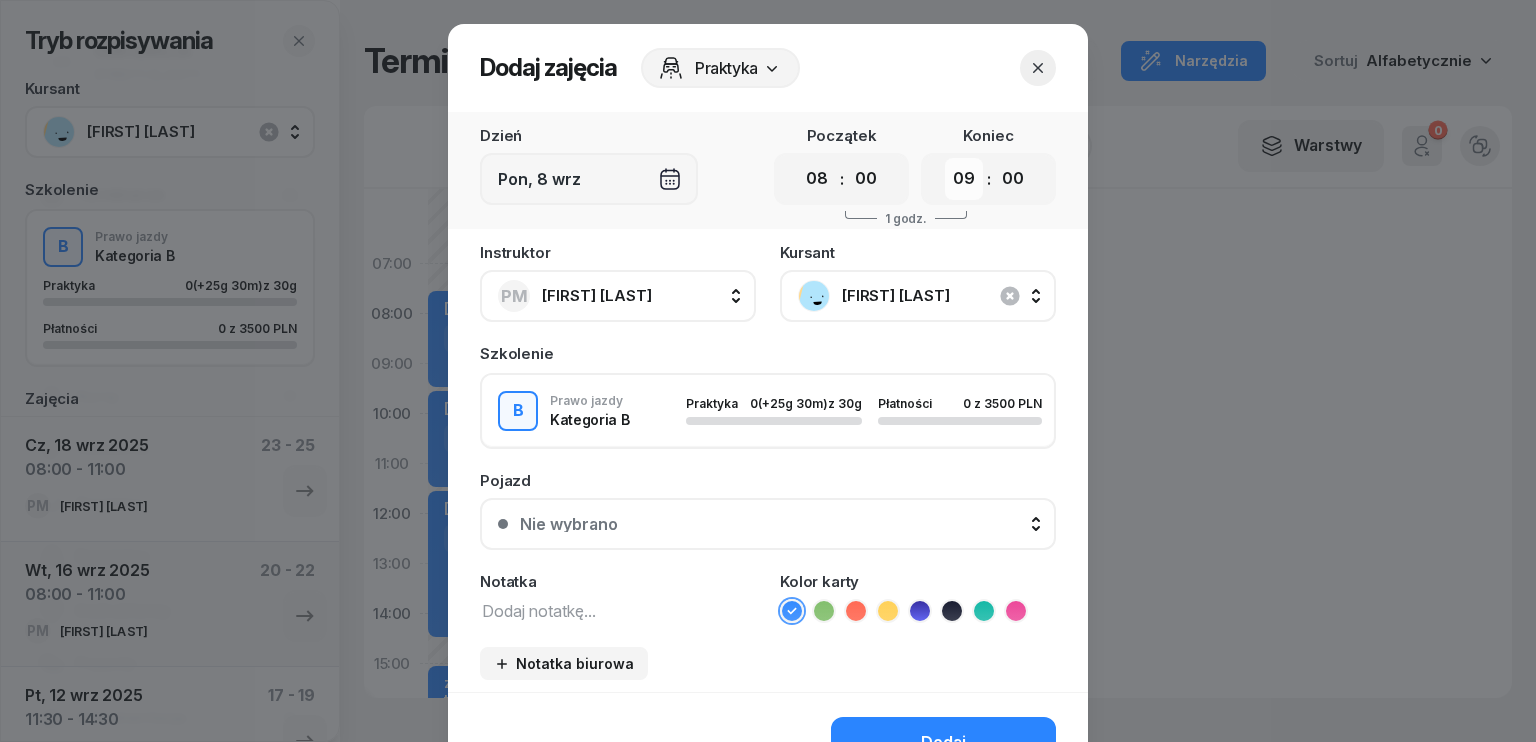 drag, startPoint x: 952, startPoint y: 179, endPoint x: 952, endPoint y: 196, distance: 17 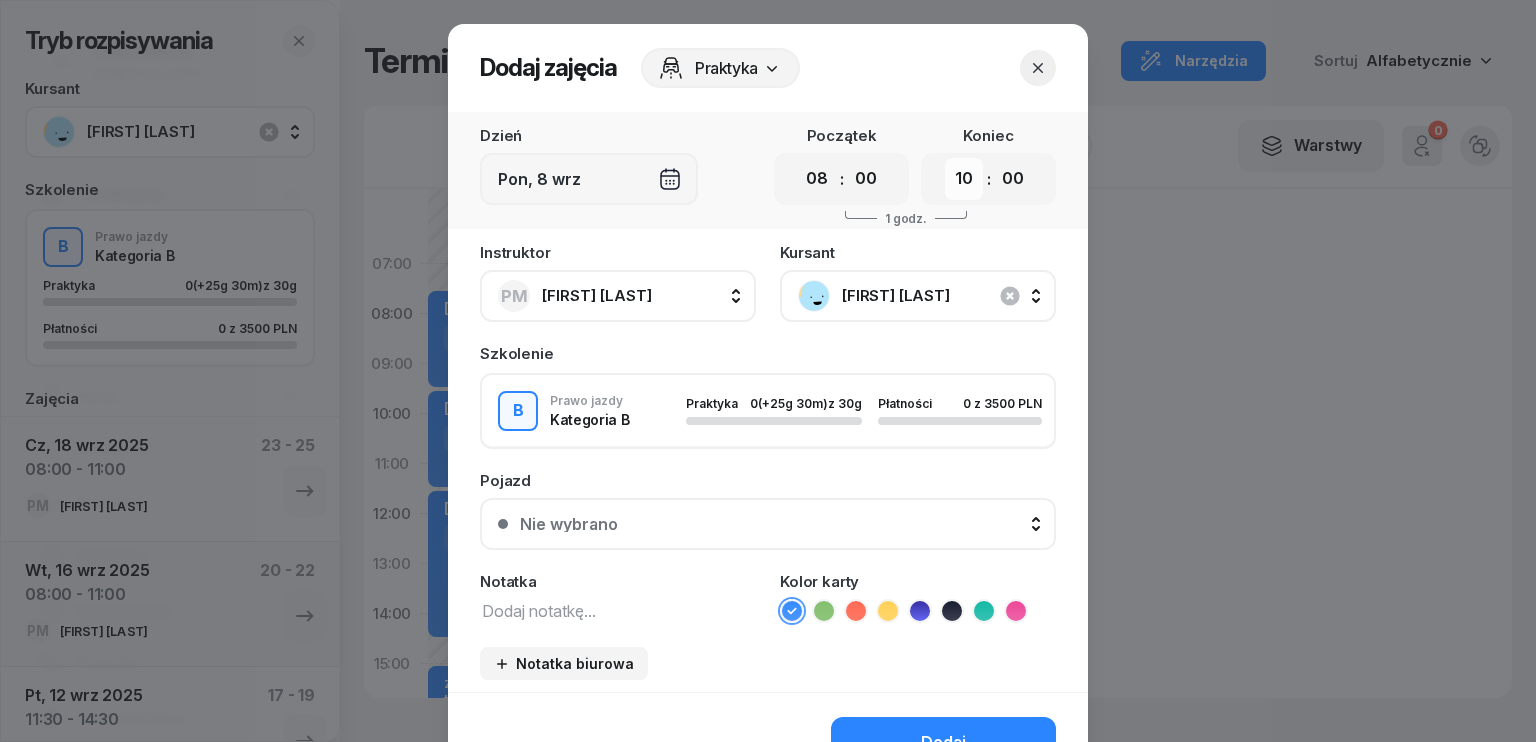 click on "00 01 02 03 04 05 06 07 08 09 10 11 12 13 14 15 16 17 18 19 20 21 22 23" at bounding box center [964, 179] 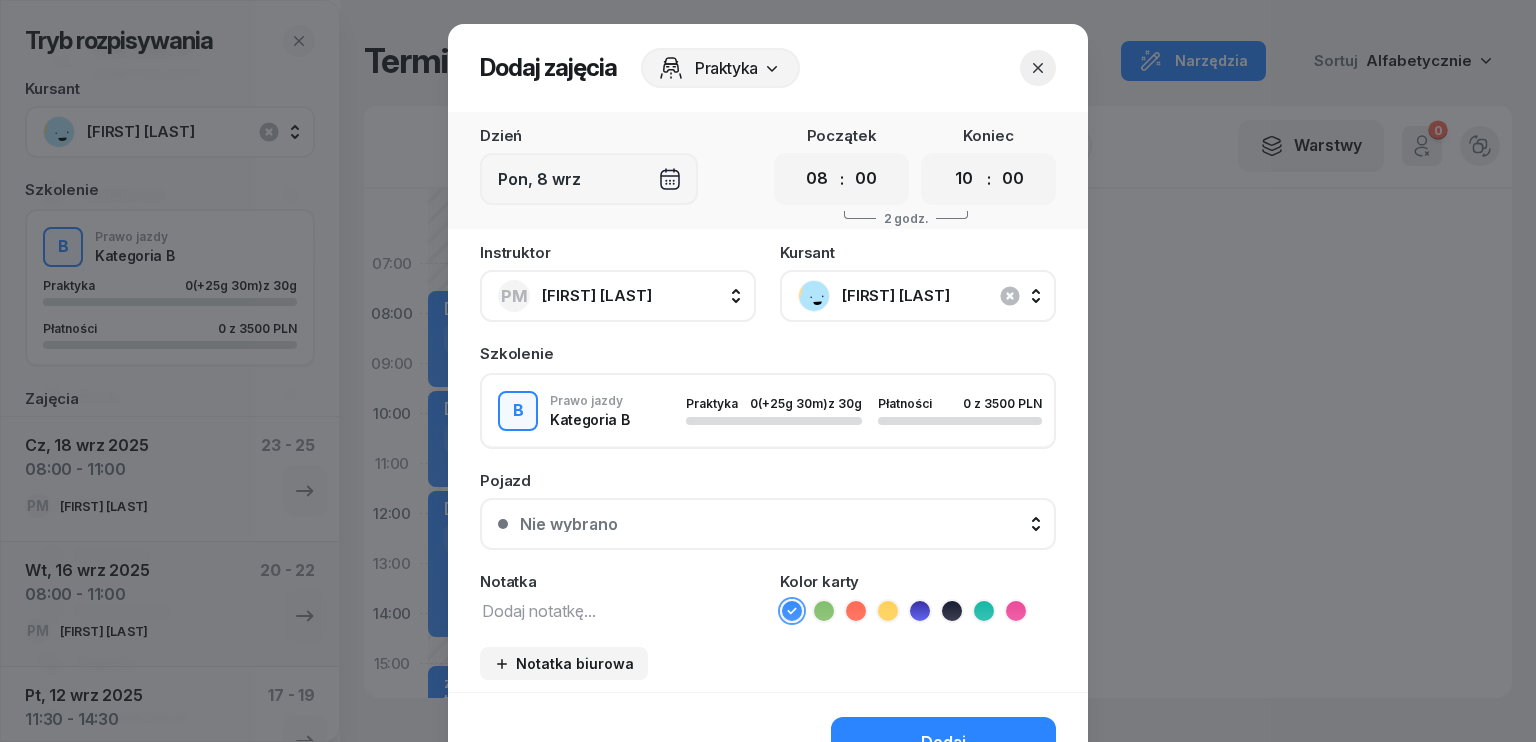 click on "[FIRST] [LAST]" at bounding box center [940, 296] 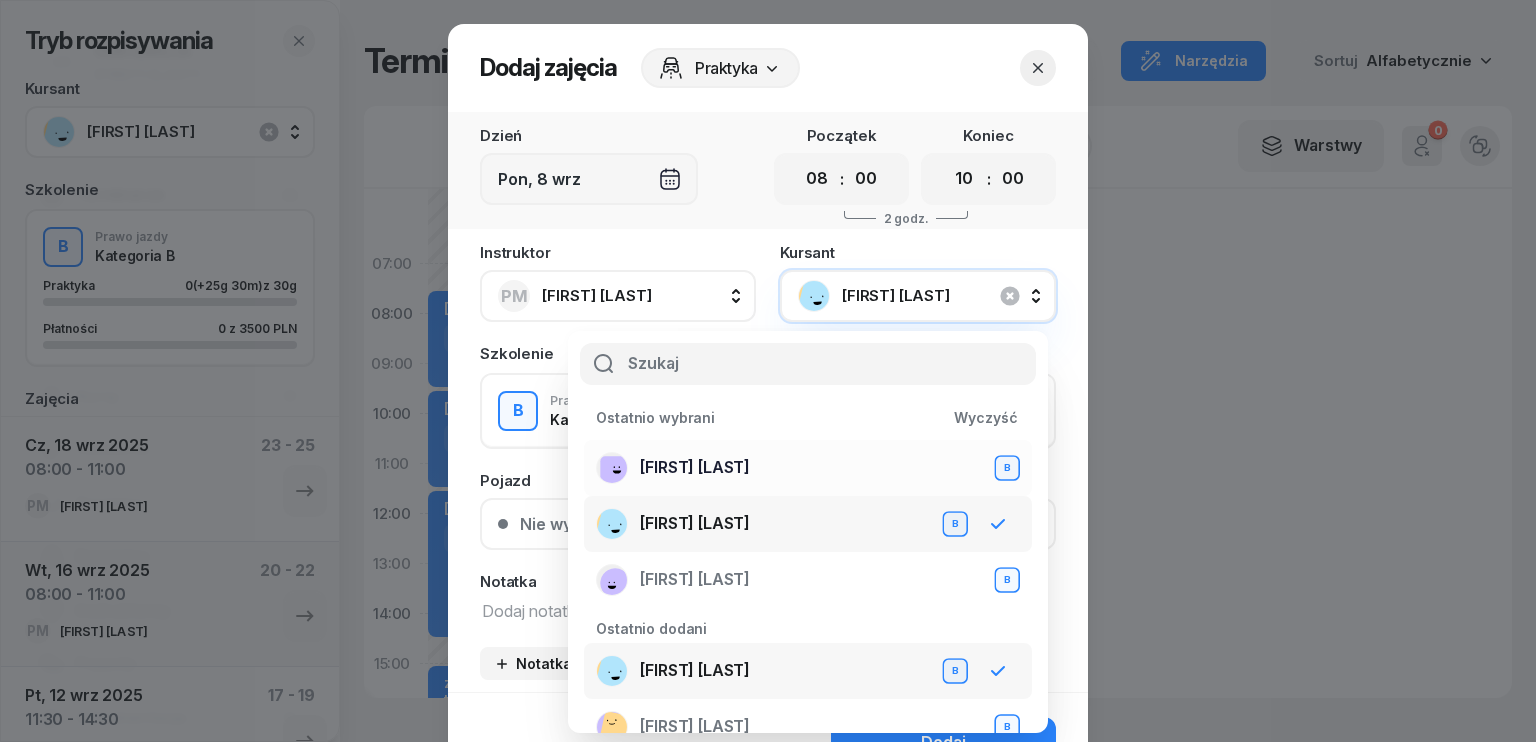 click on "[FIRST] [LAST]" at bounding box center (695, 468) 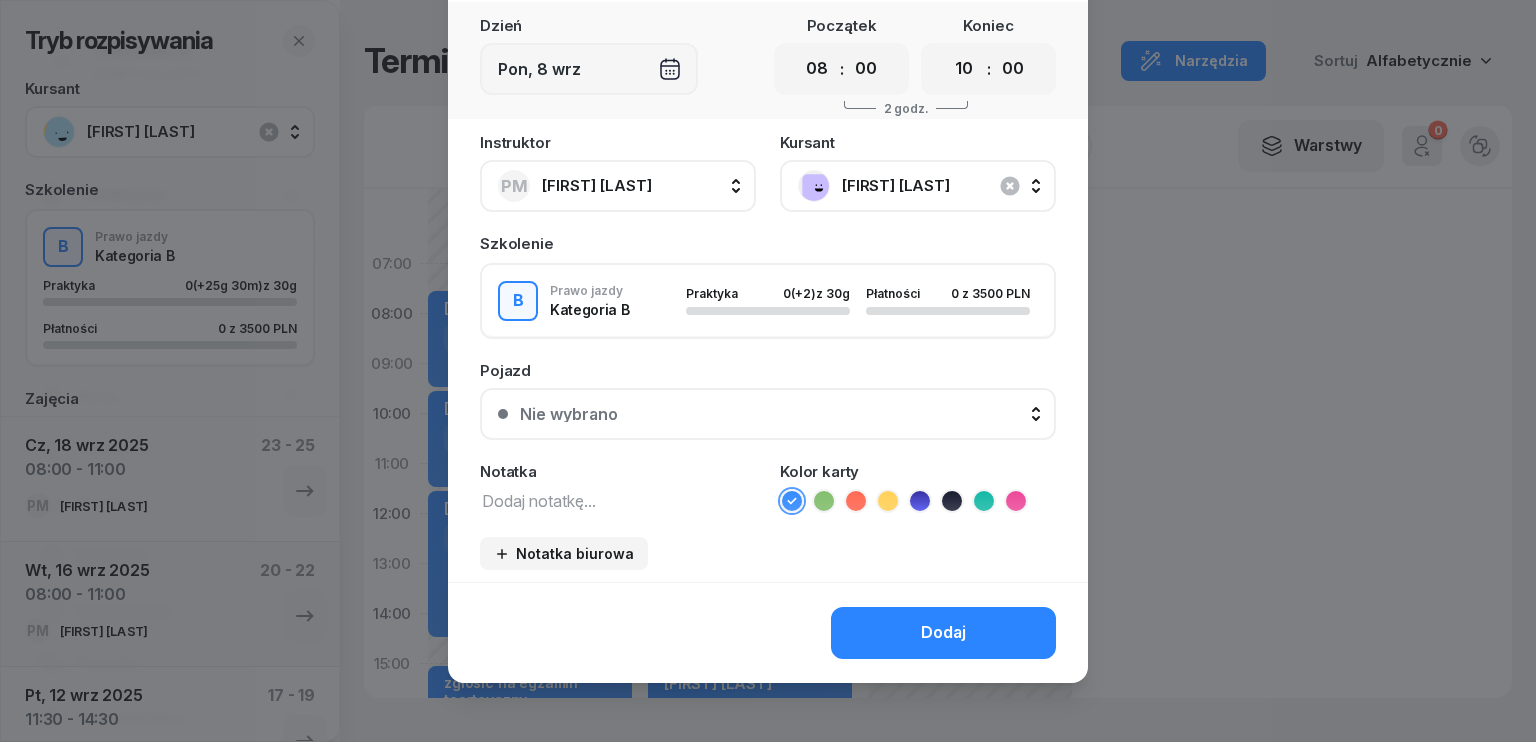 scroll, scrollTop: 112, scrollLeft: 0, axis: vertical 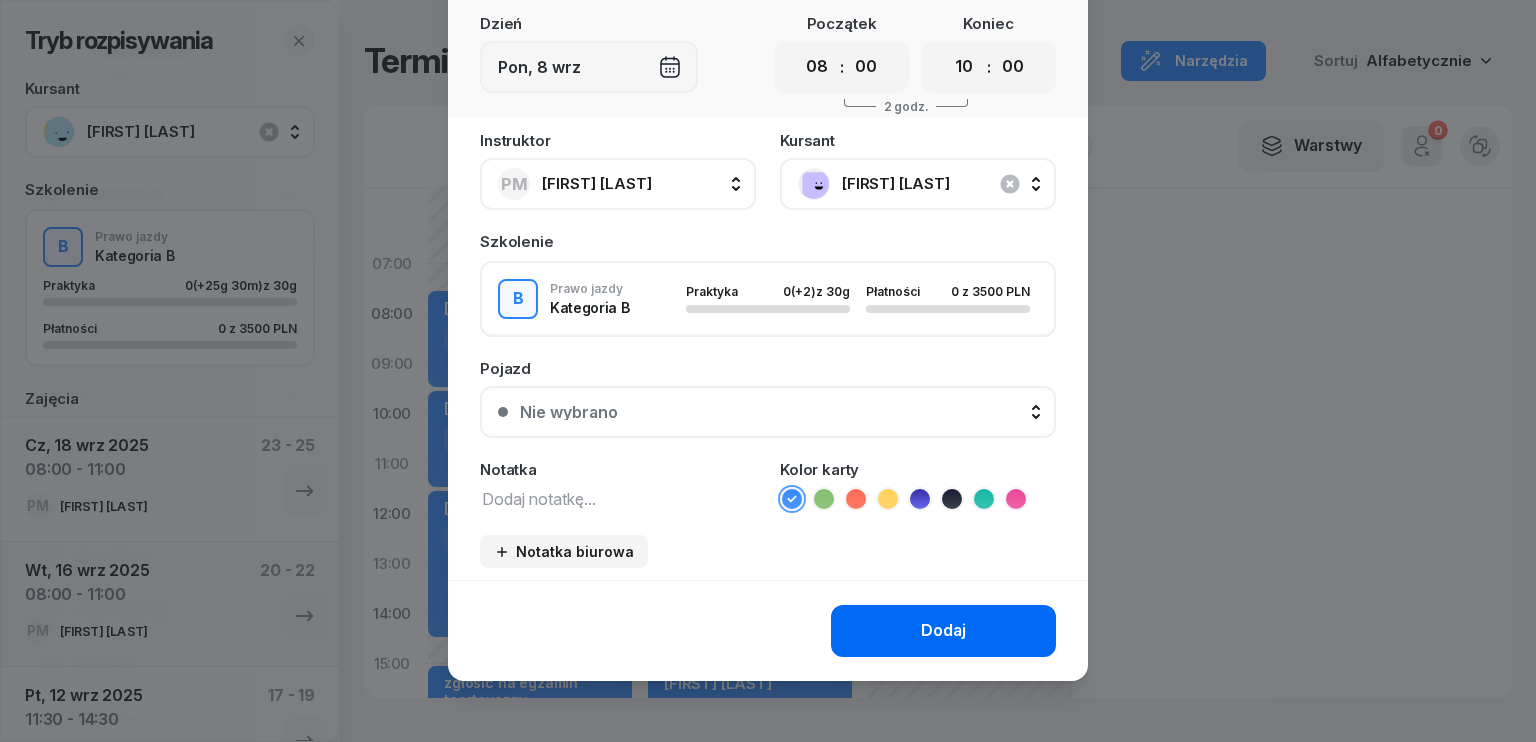 click on "Dodaj" at bounding box center [943, 631] 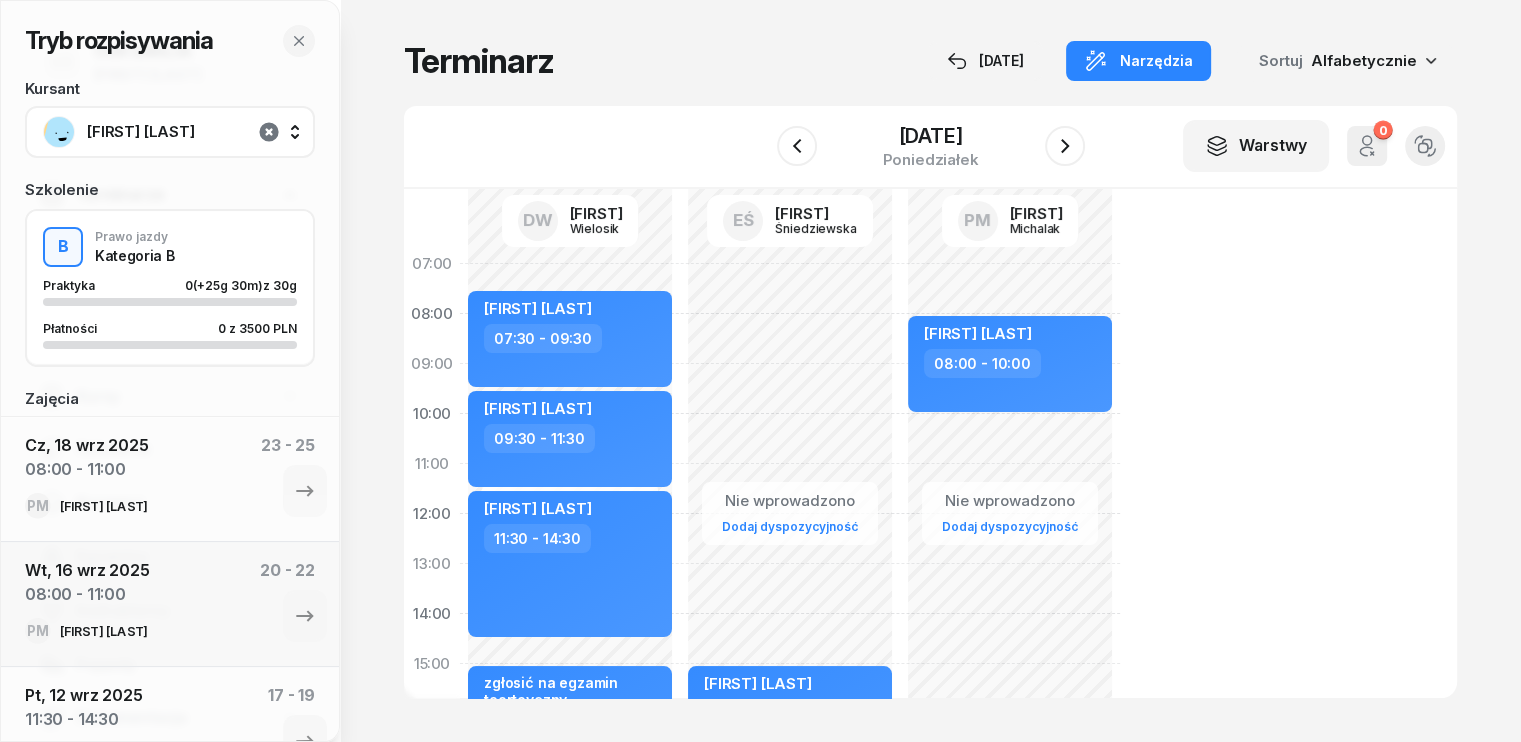 click 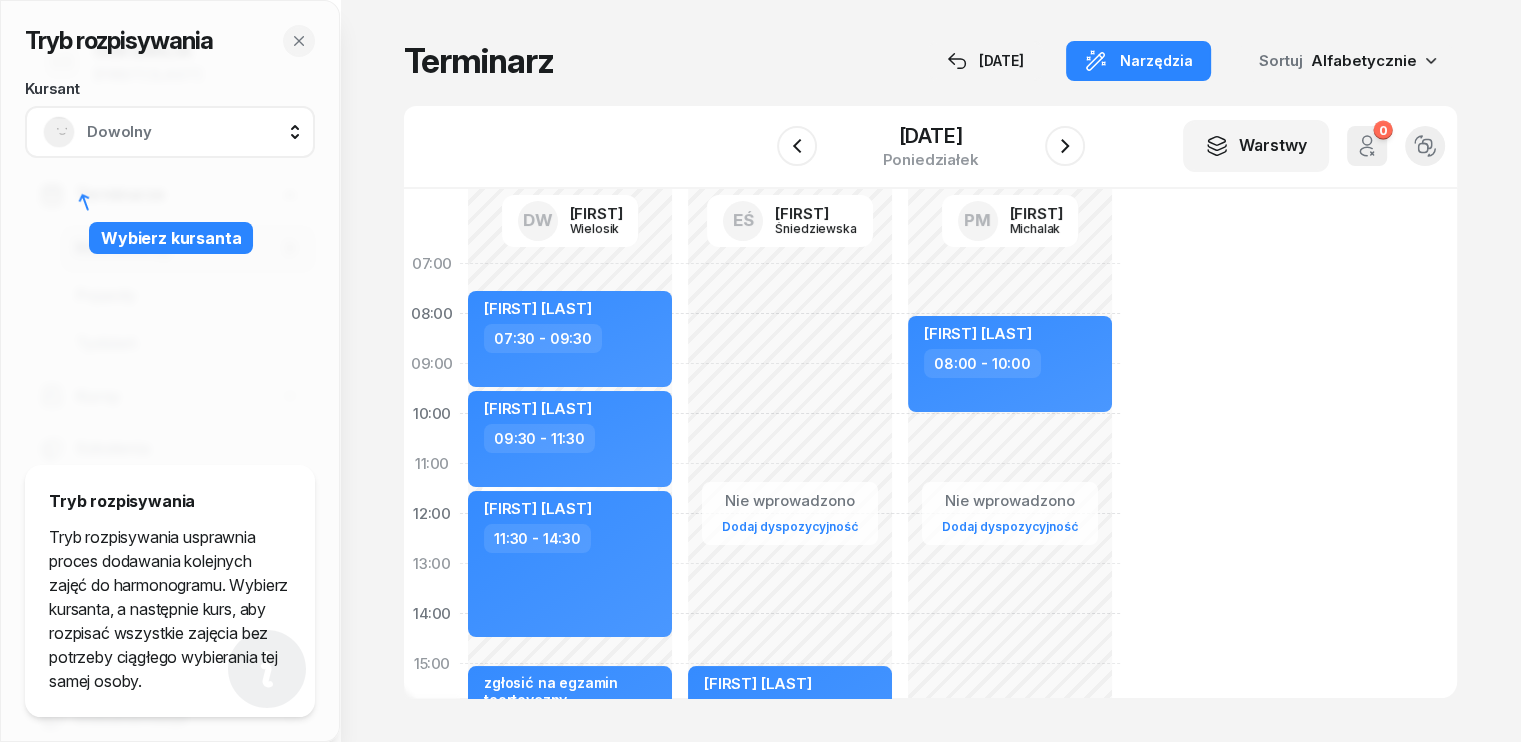 click on "Dowolny" at bounding box center [192, 132] 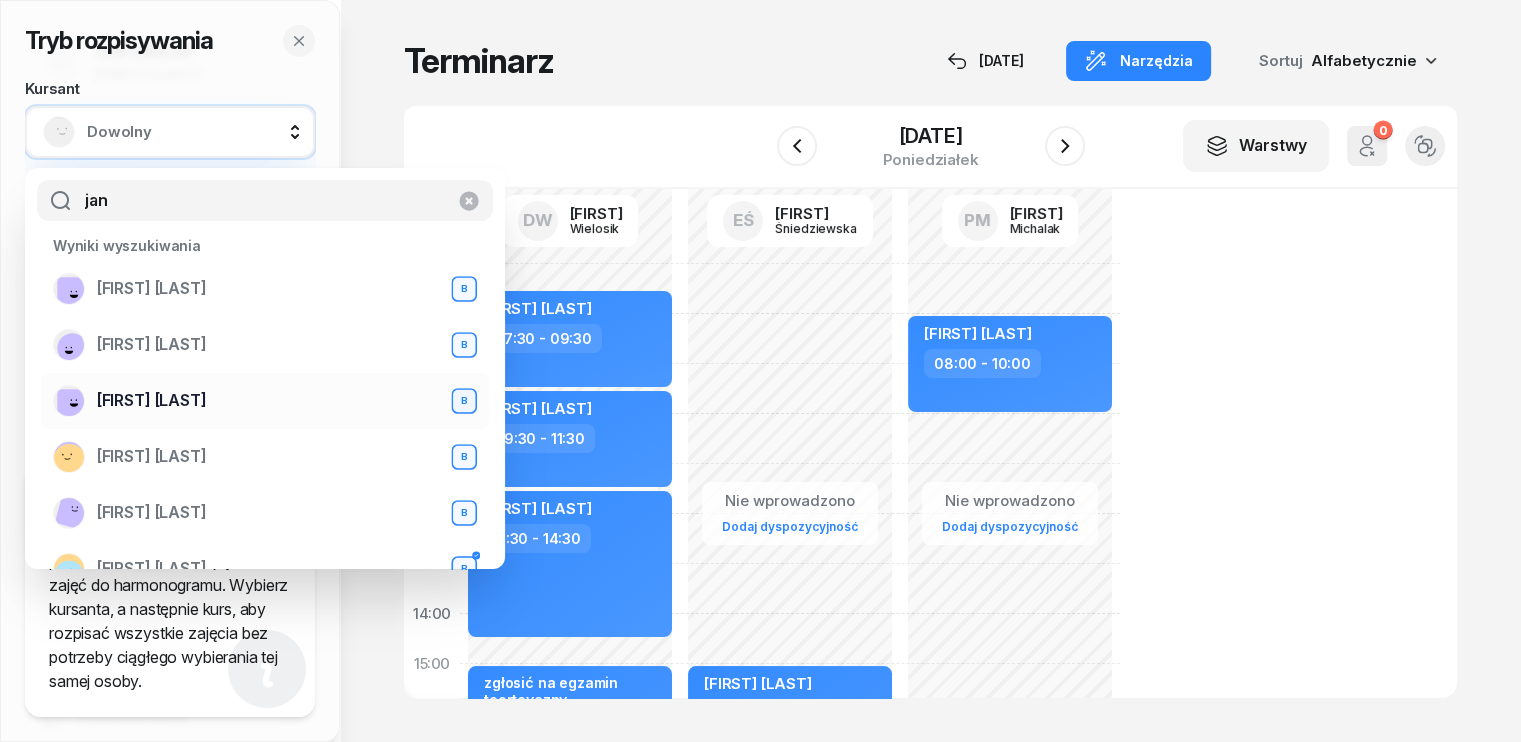 type on "jan" 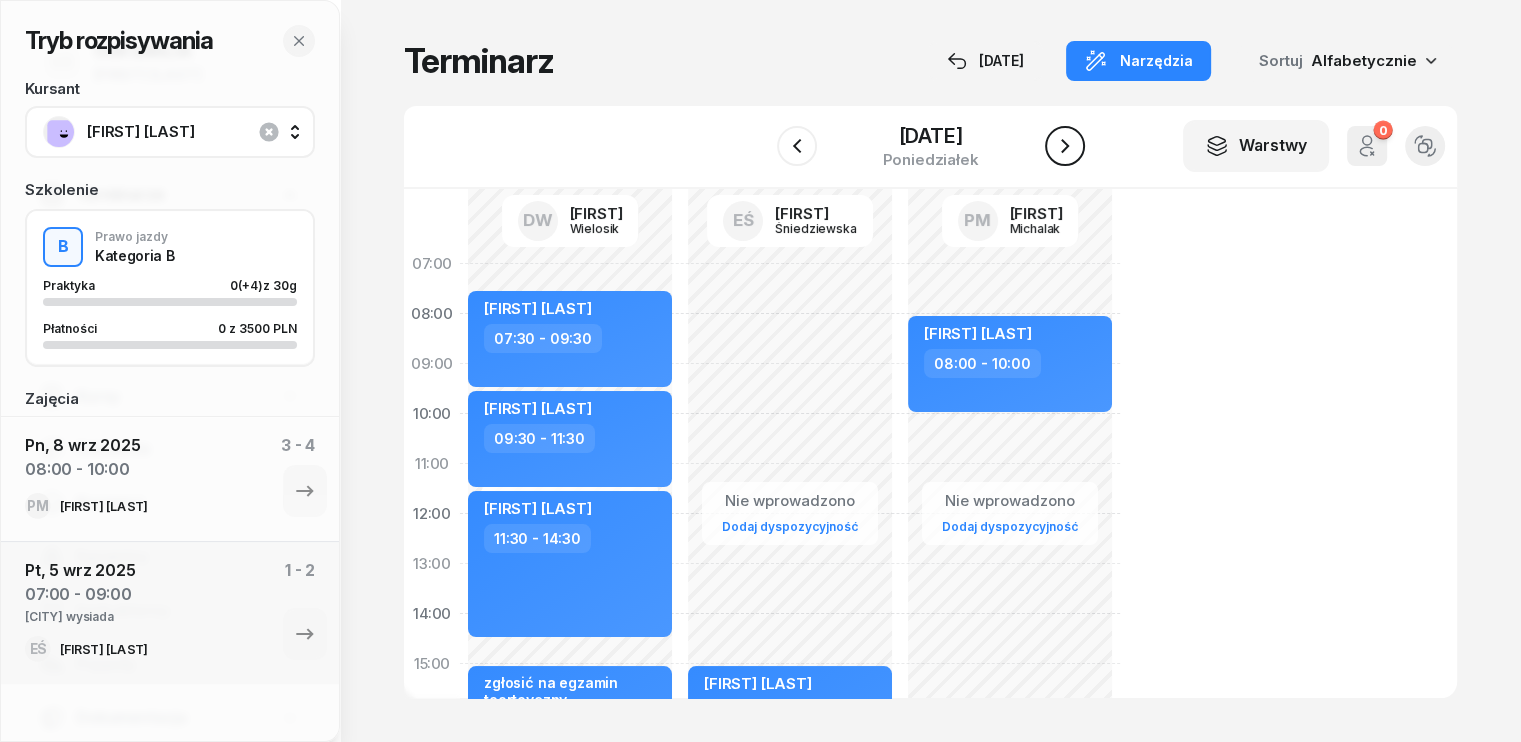 click 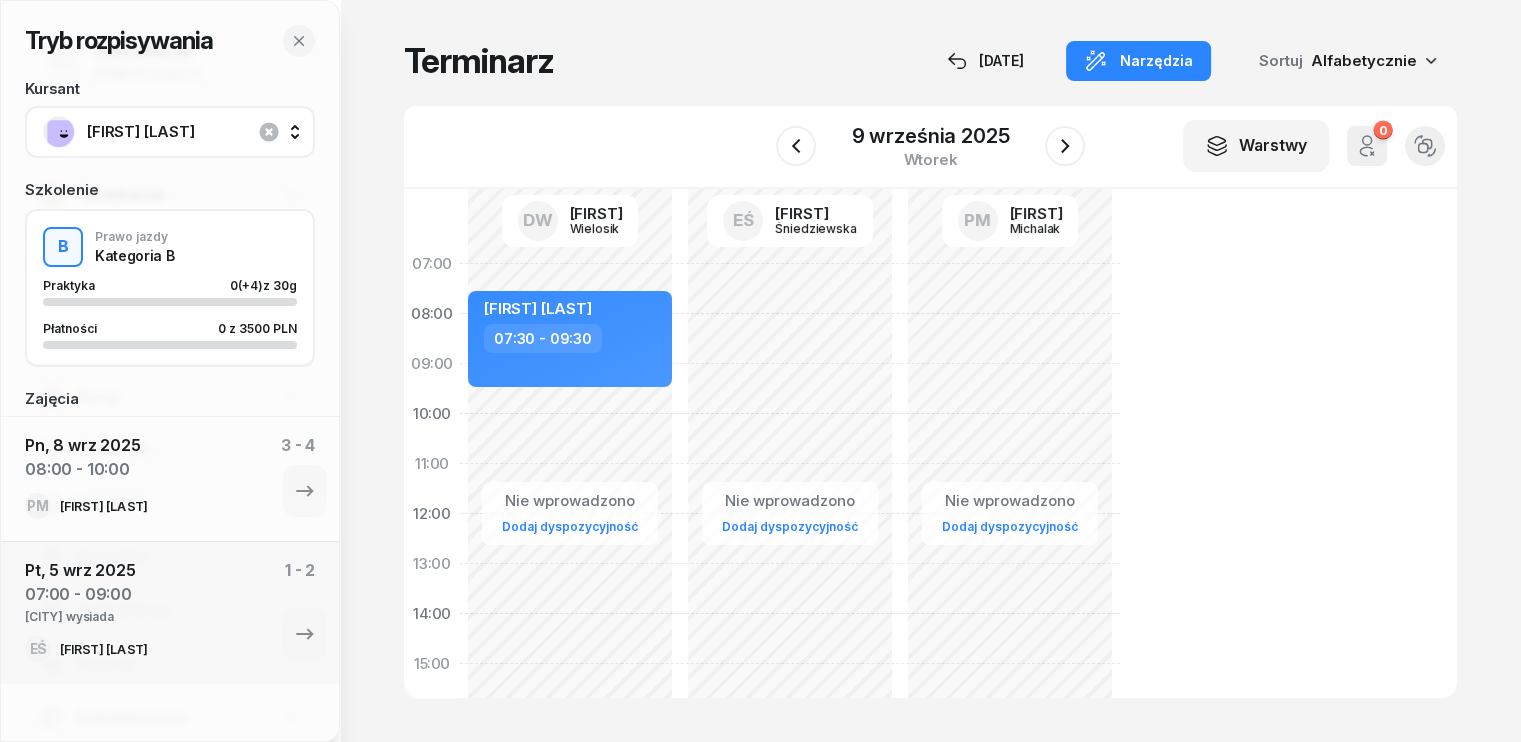 click on "Nie wprowadzono Dodaj dyspozycyjność" 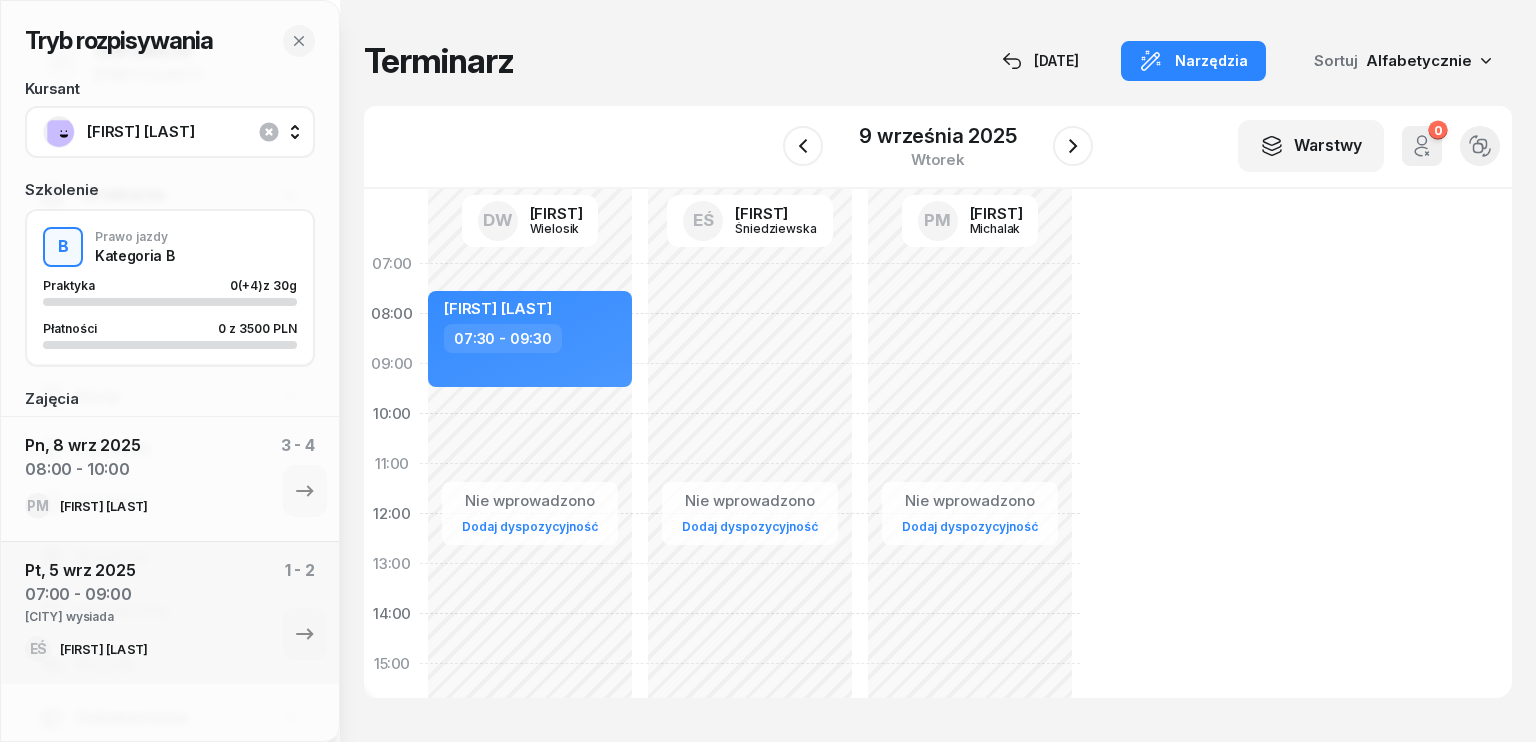 select on "08" 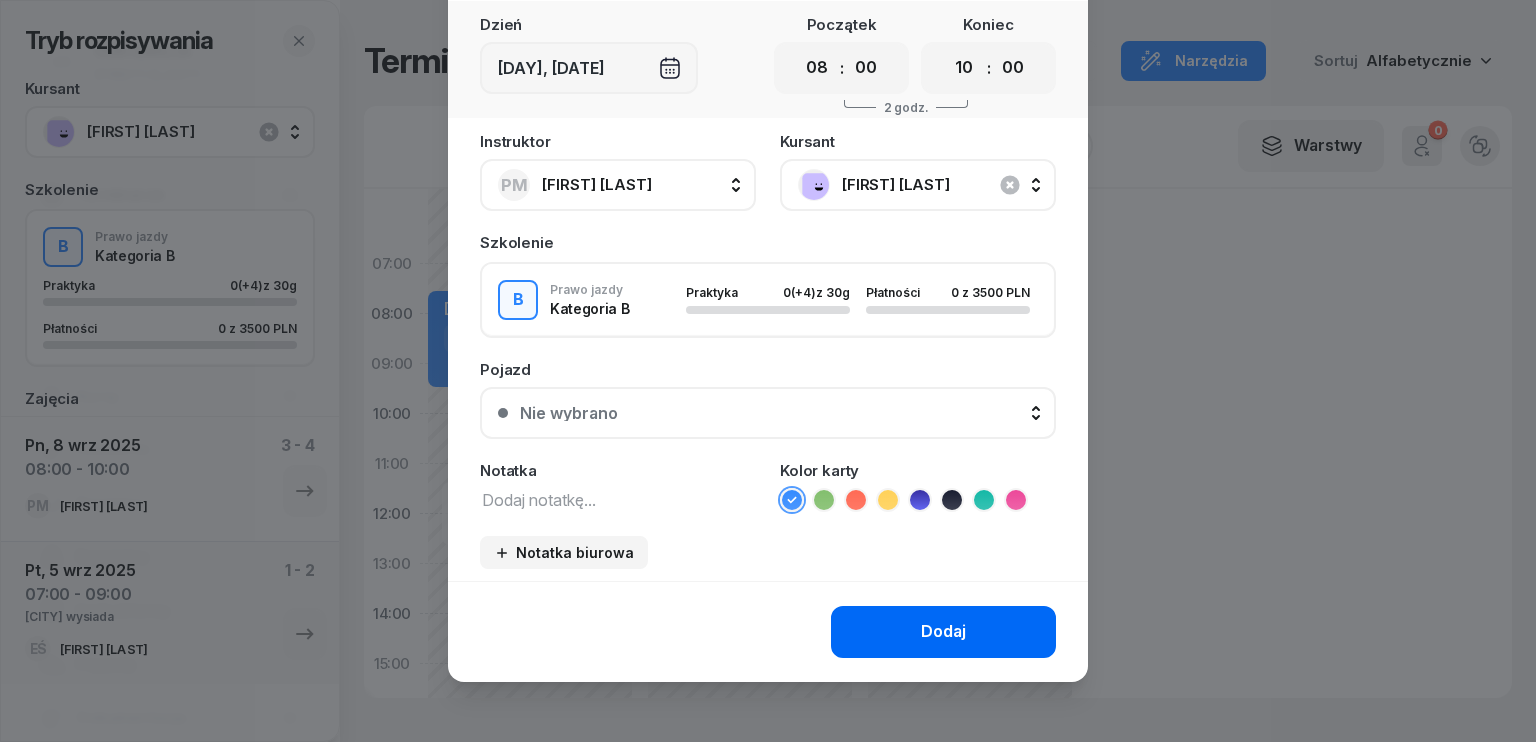 scroll, scrollTop: 112, scrollLeft: 0, axis: vertical 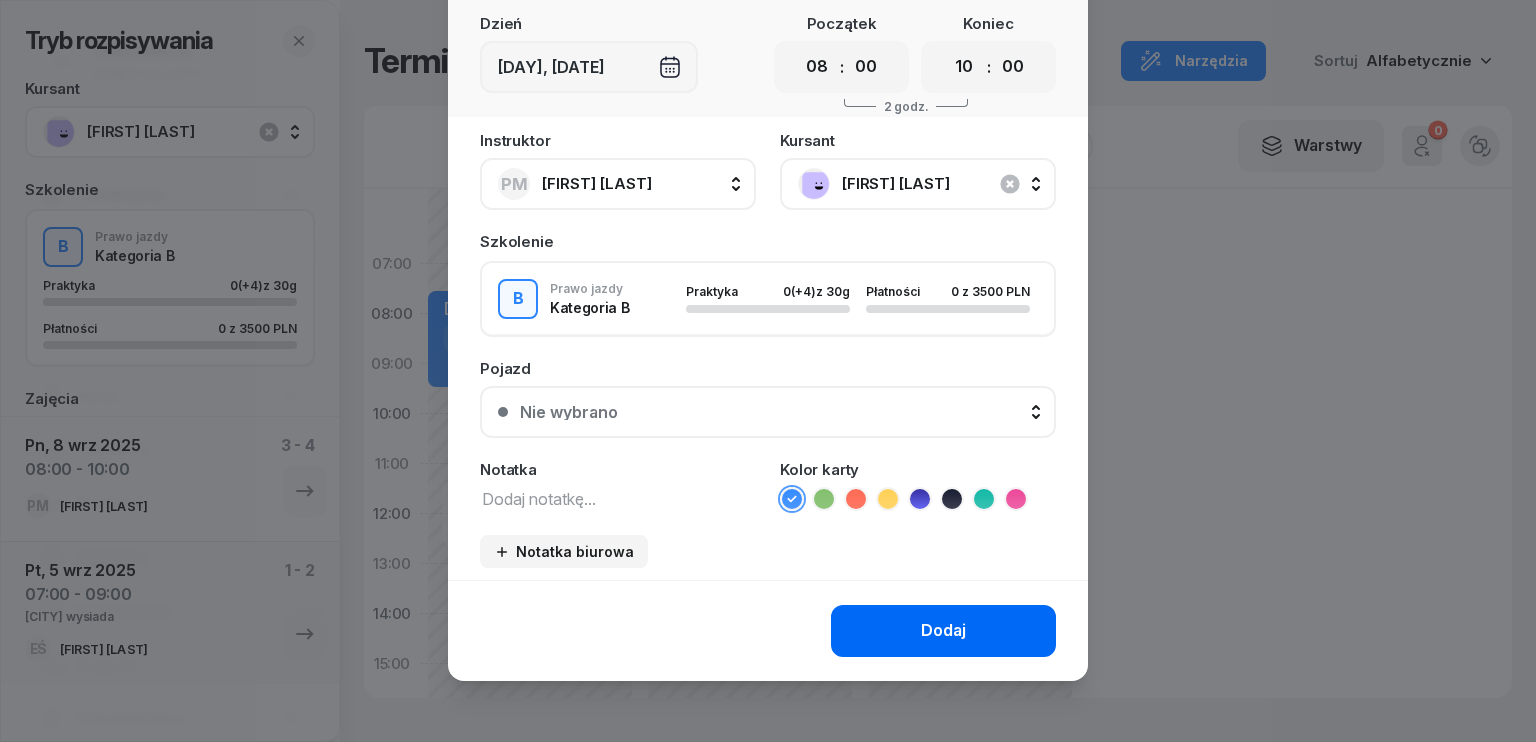 click on "Dodaj" 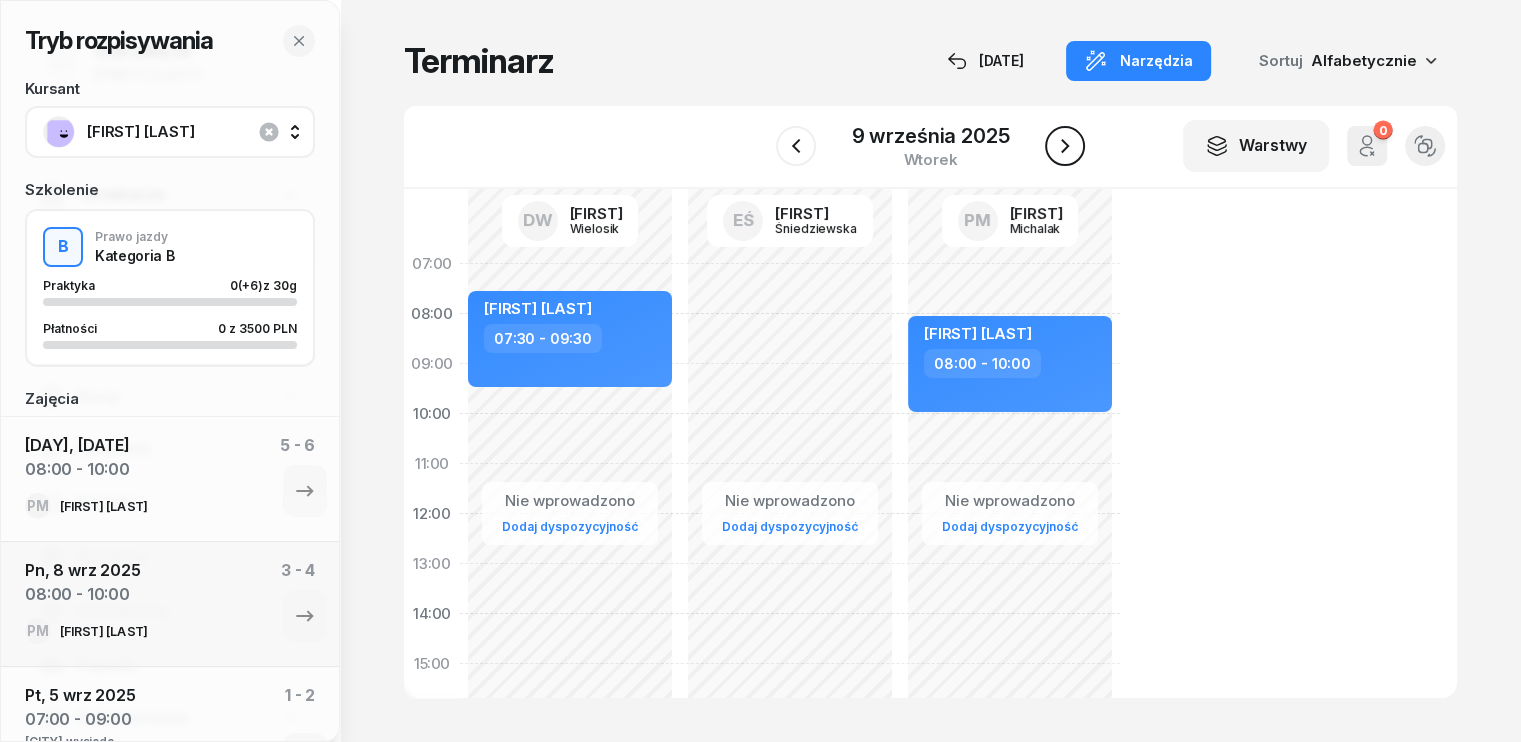 click 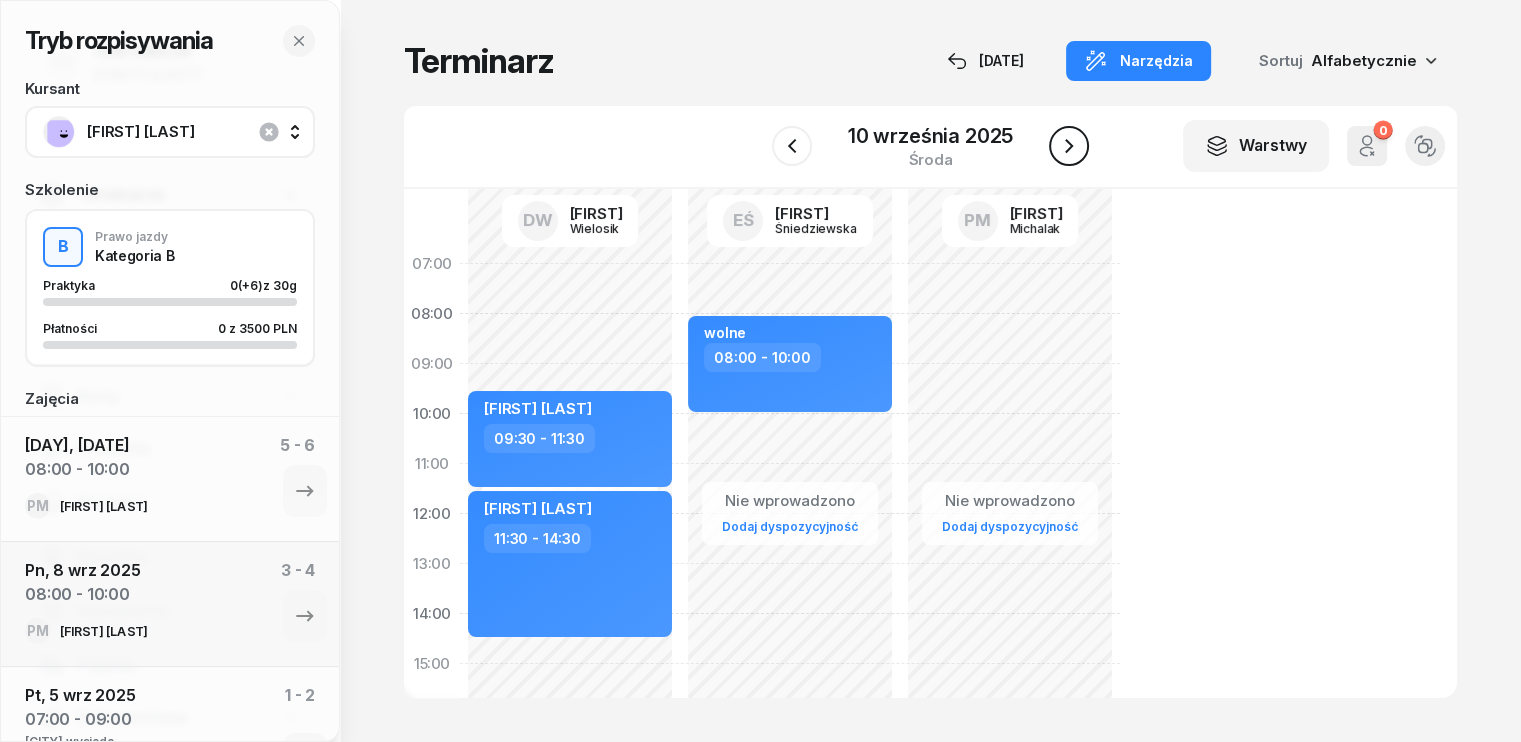 click 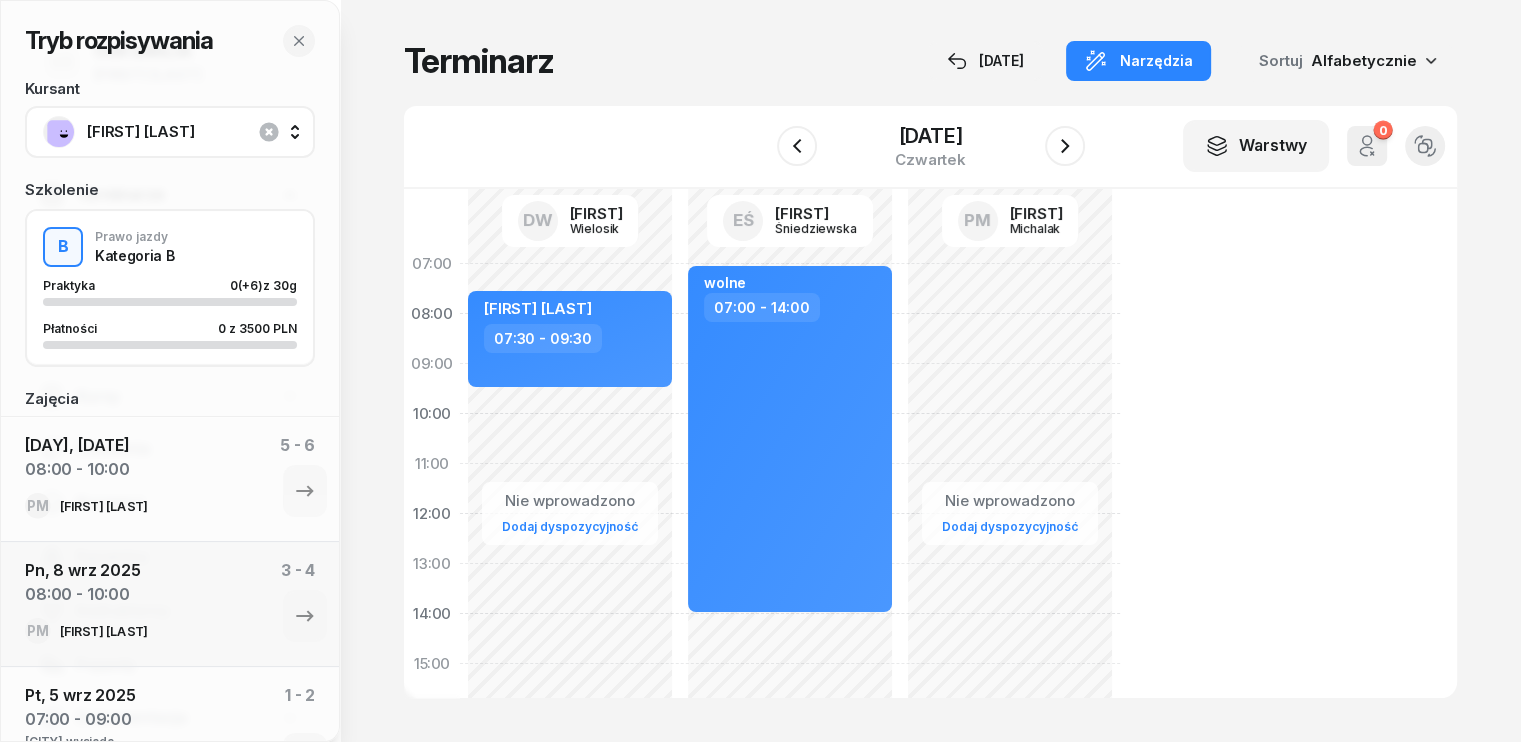 click on "Nie wprowadzono Dodaj dyspozycyjność" 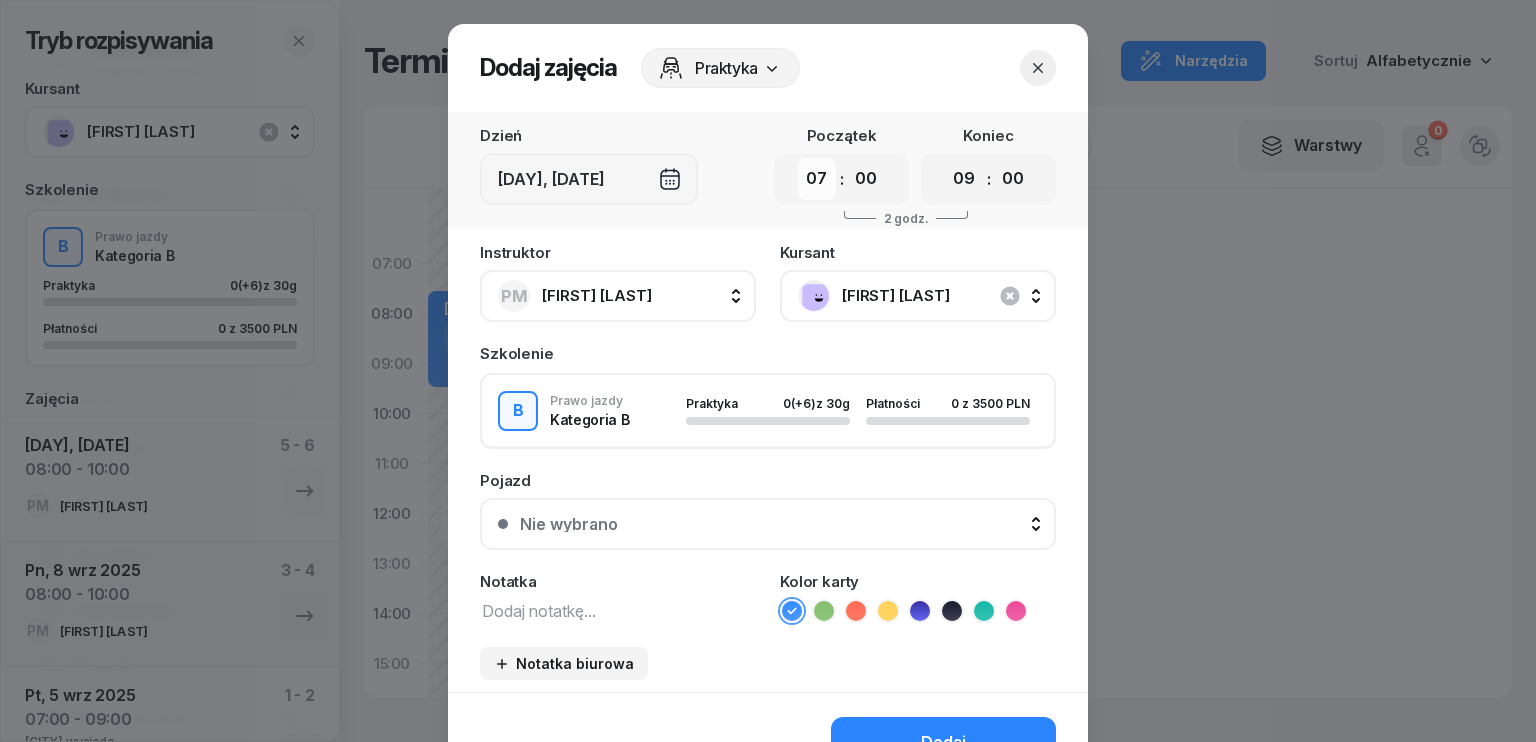 drag, startPoint x: 821, startPoint y: 183, endPoint x: 819, endPoint y: 195, distance: 12.165525 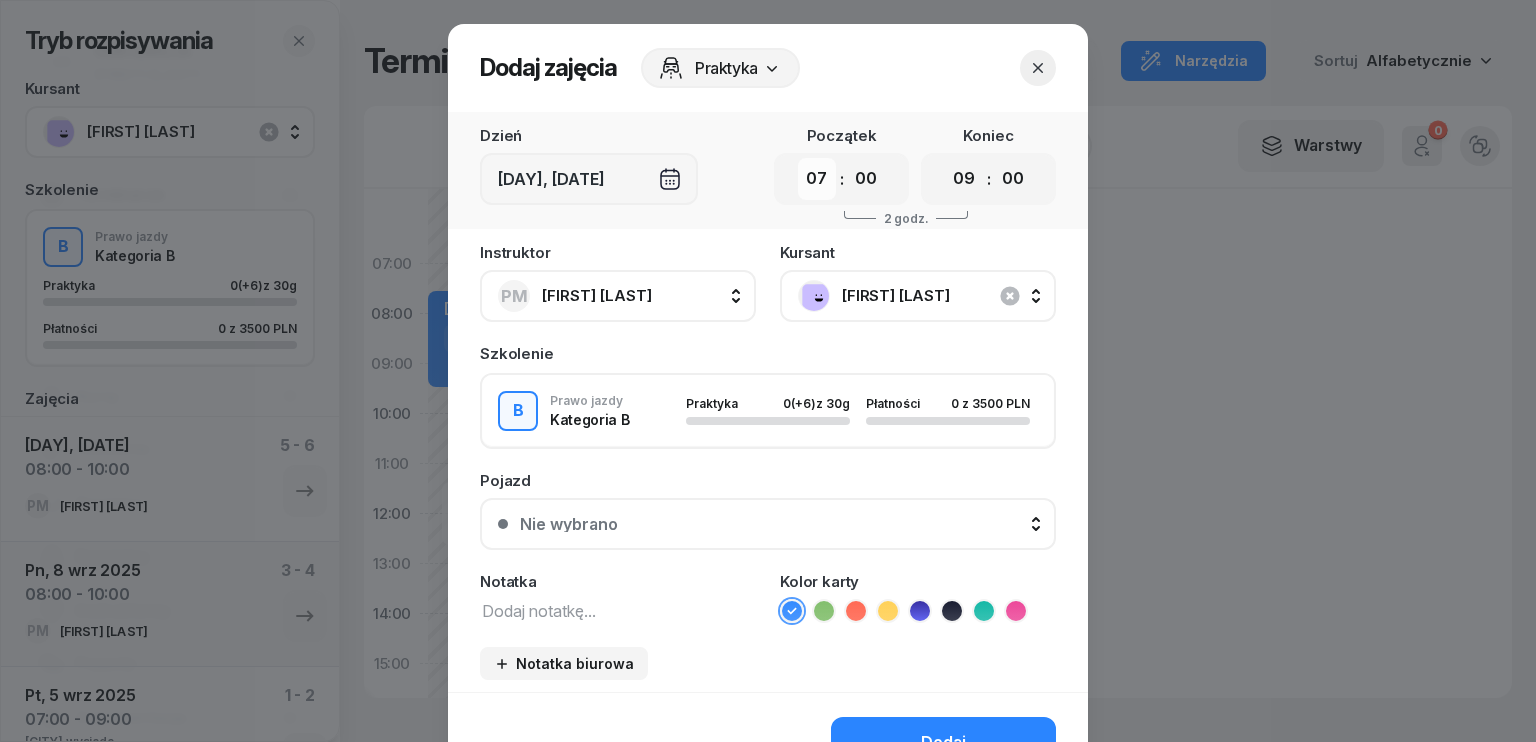 select on "08" 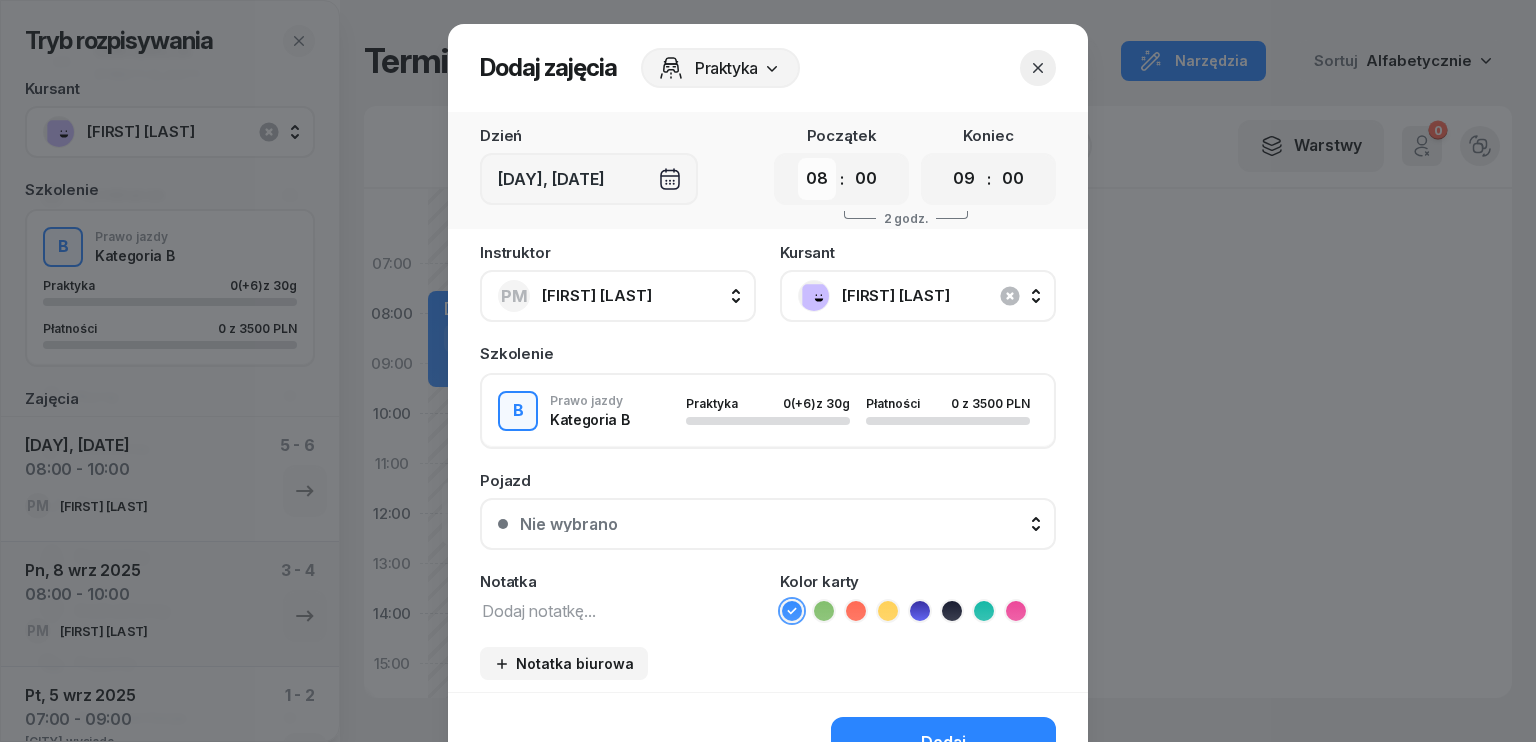 click on "00 01 02 03 04 05 06 07 08 09 10 11 12 13 14 15 16 17 18 19 20 21 22 23" at bounding box center [817, 179] 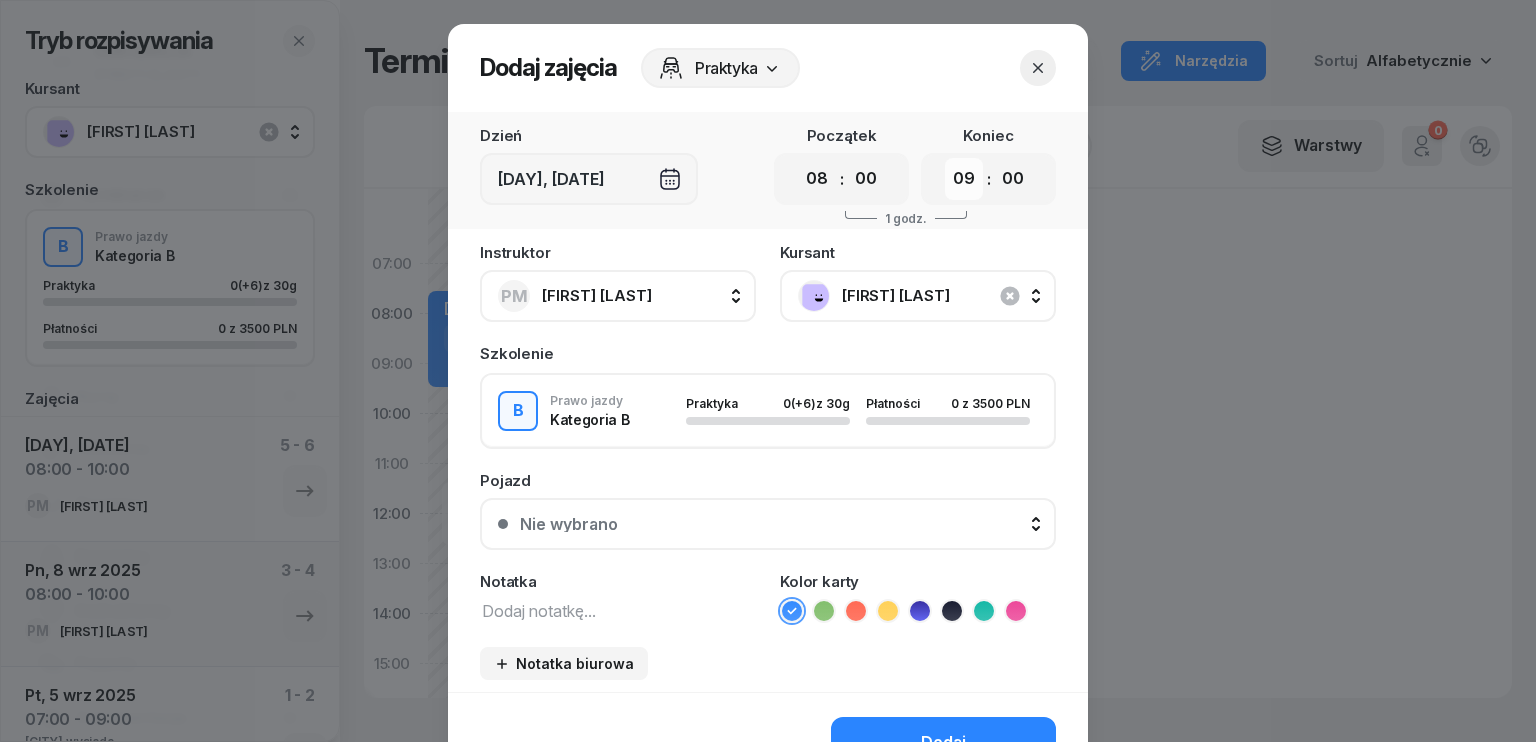 drag, startPoint x: 956, startPoint y: 183, endPoint x: 957, endPoint y: 195, distance: 12.0415945 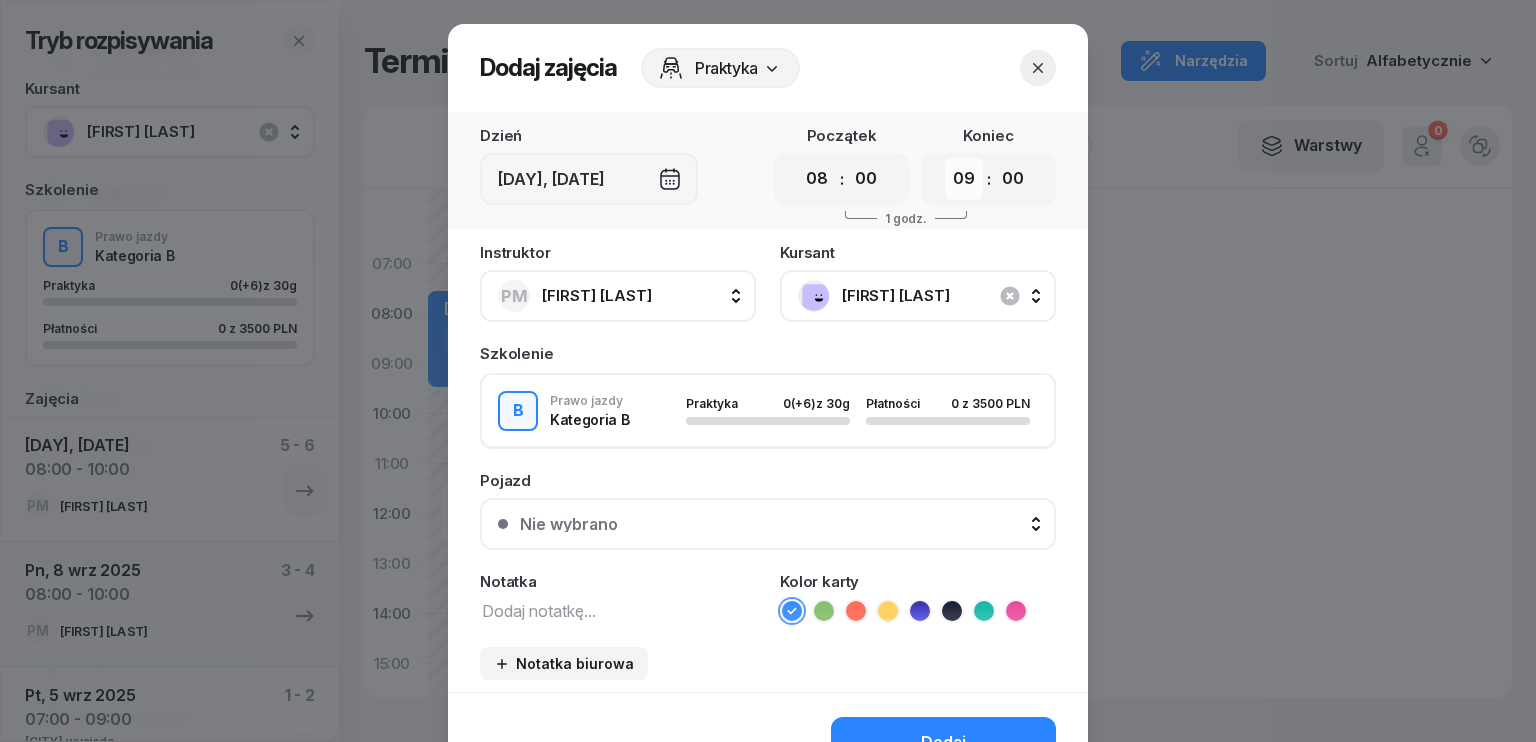 select on "10" 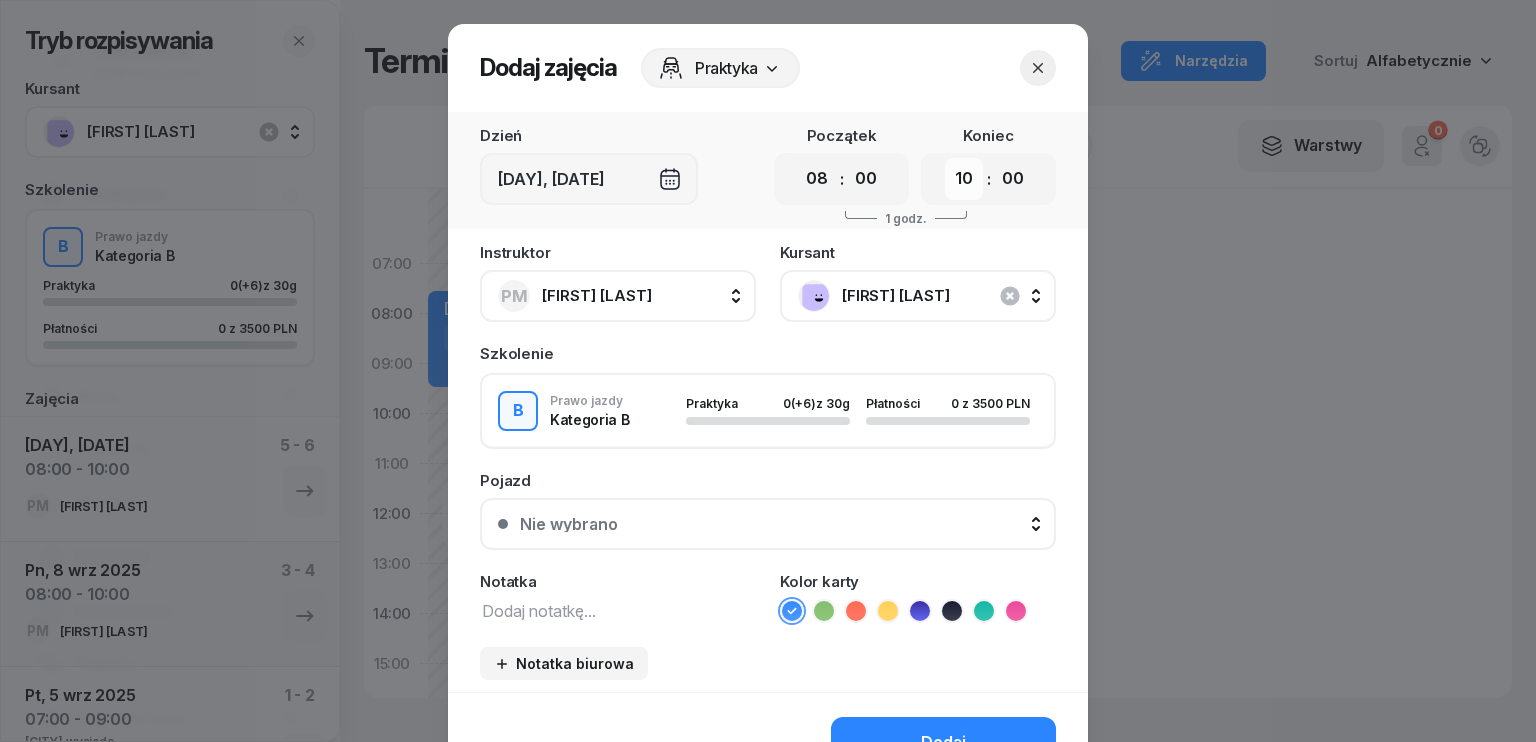 click on "00 01 02 03 04 05 06 07 08 09 10 11 12 13 14 15 16 17 18 19 20 21 22 23" at bounding box center (964, 179) 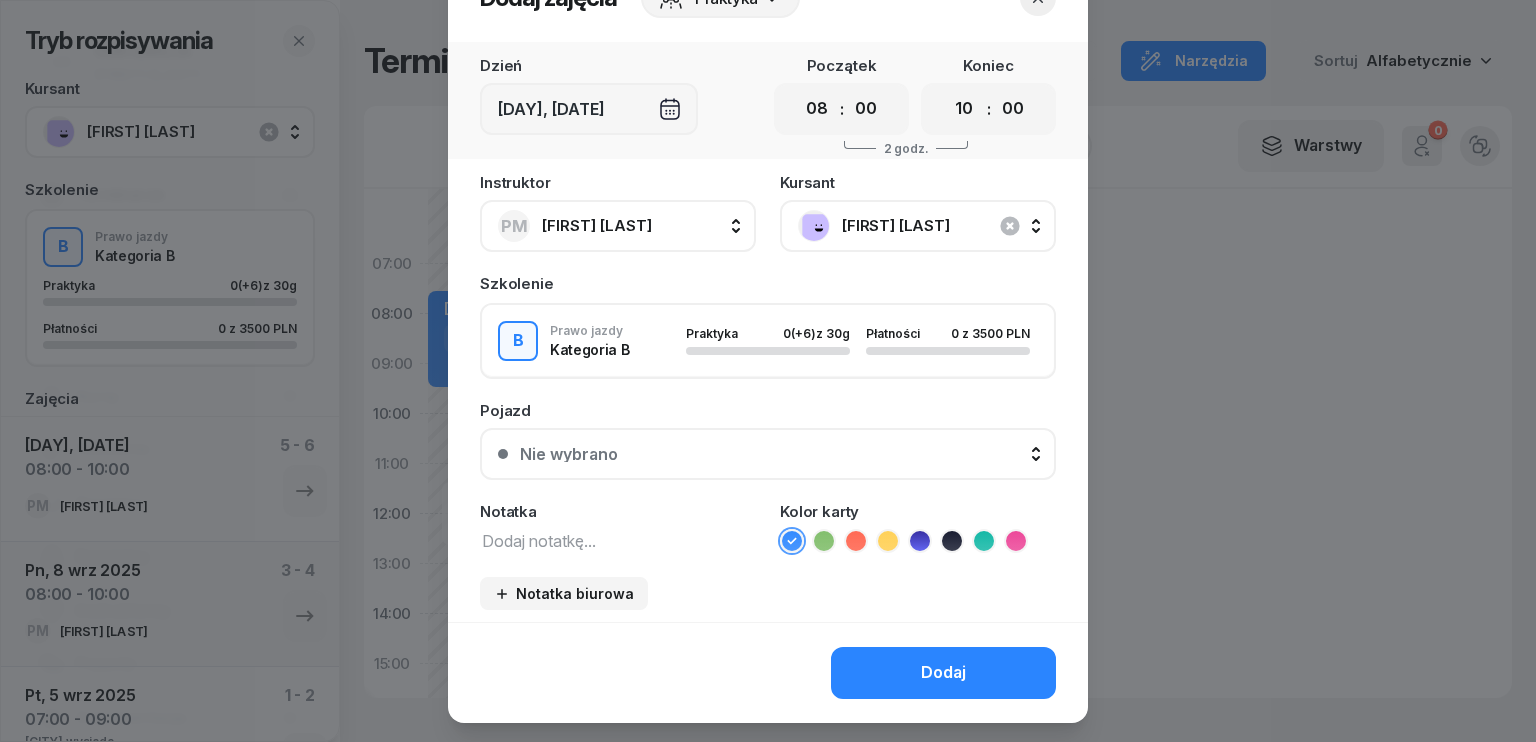 scroll, scrollTop: 112, scrollLeft: 0, axis: vertical 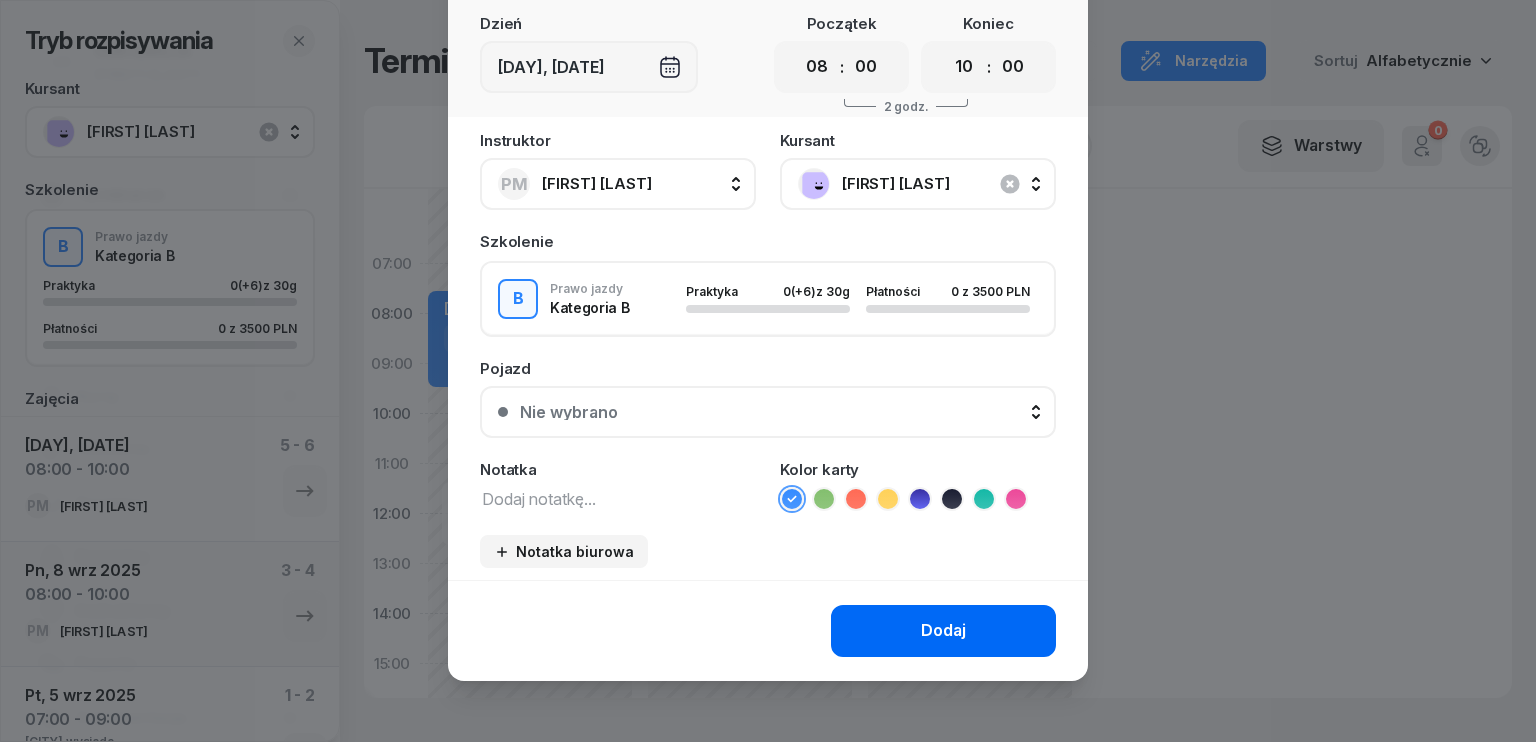 click on "Dodaj" at bounding box center [943, 631] 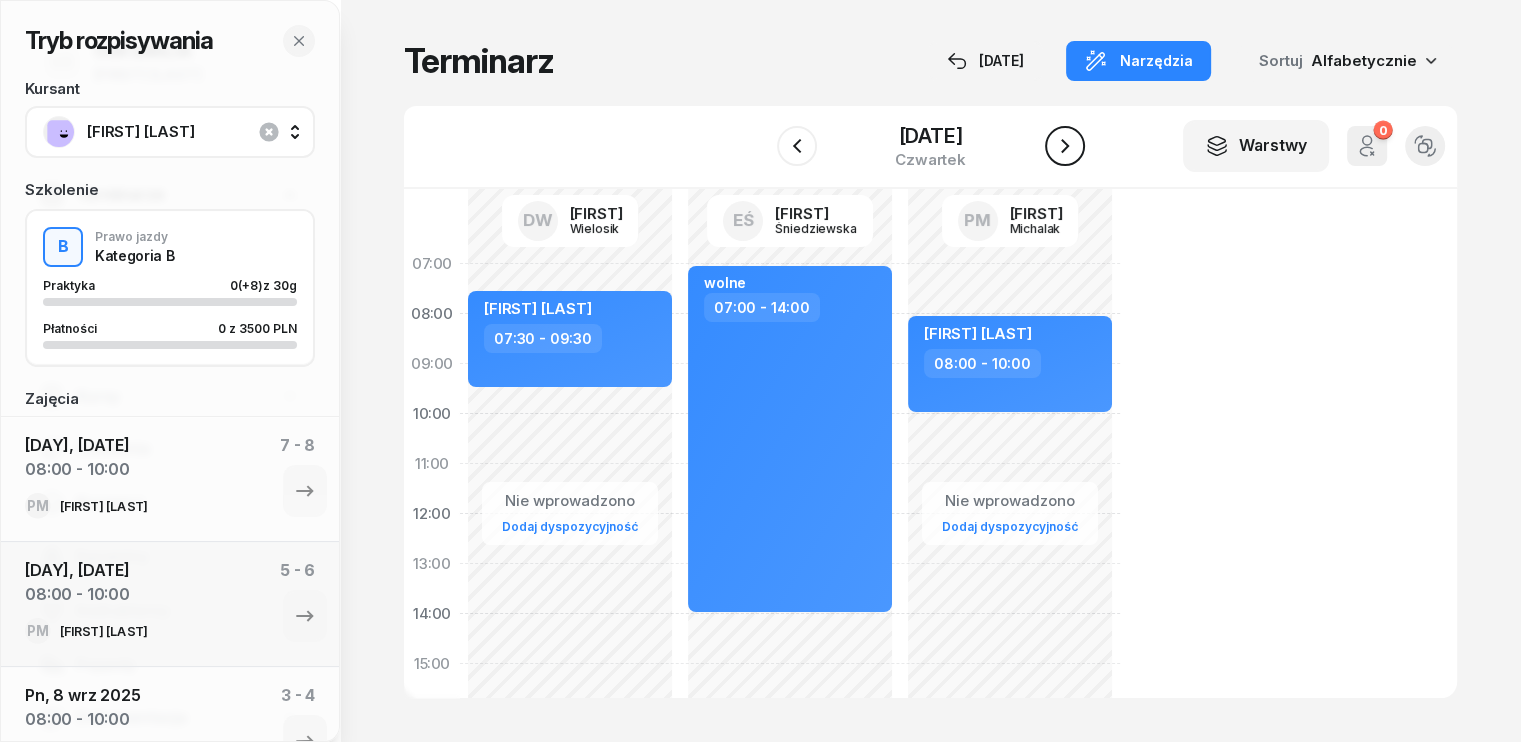 click 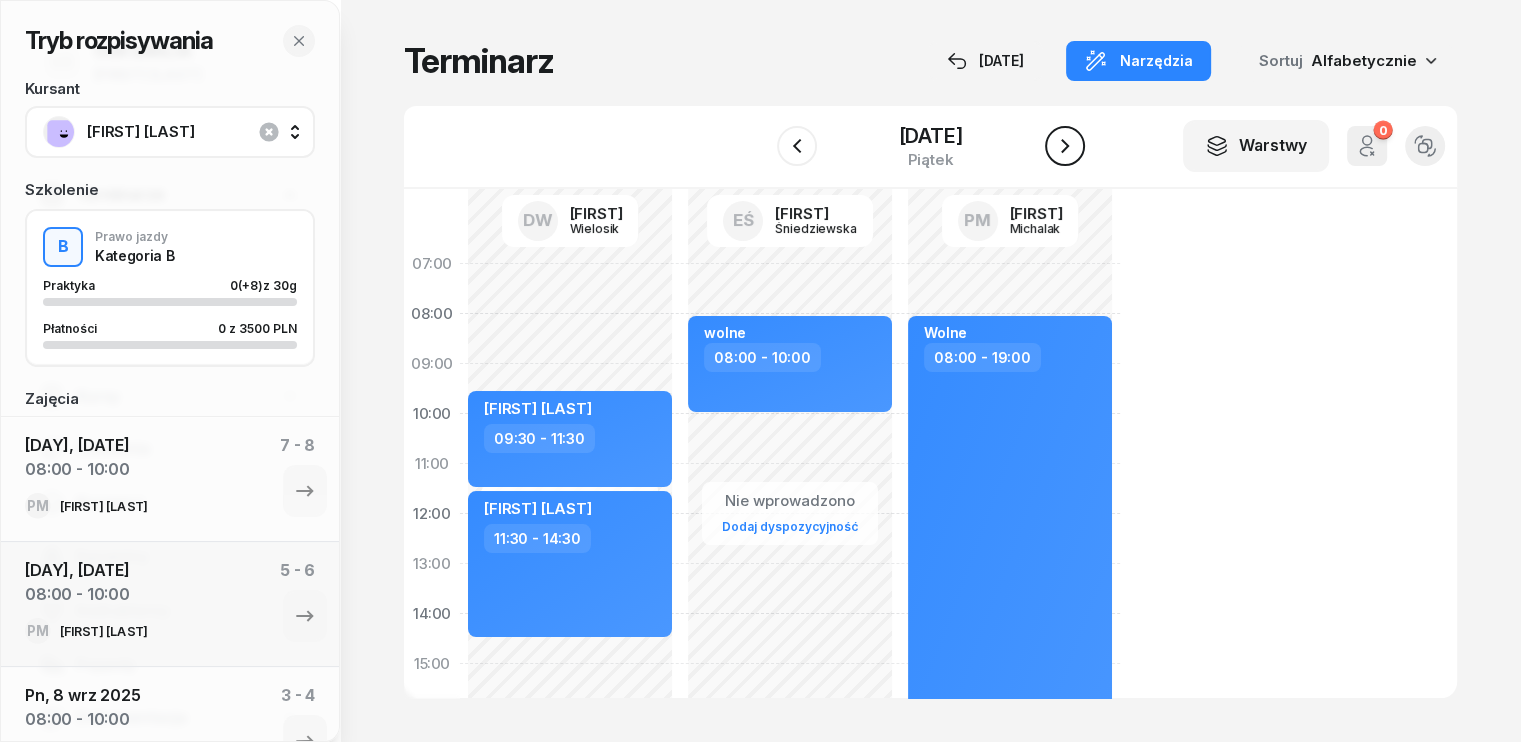 click 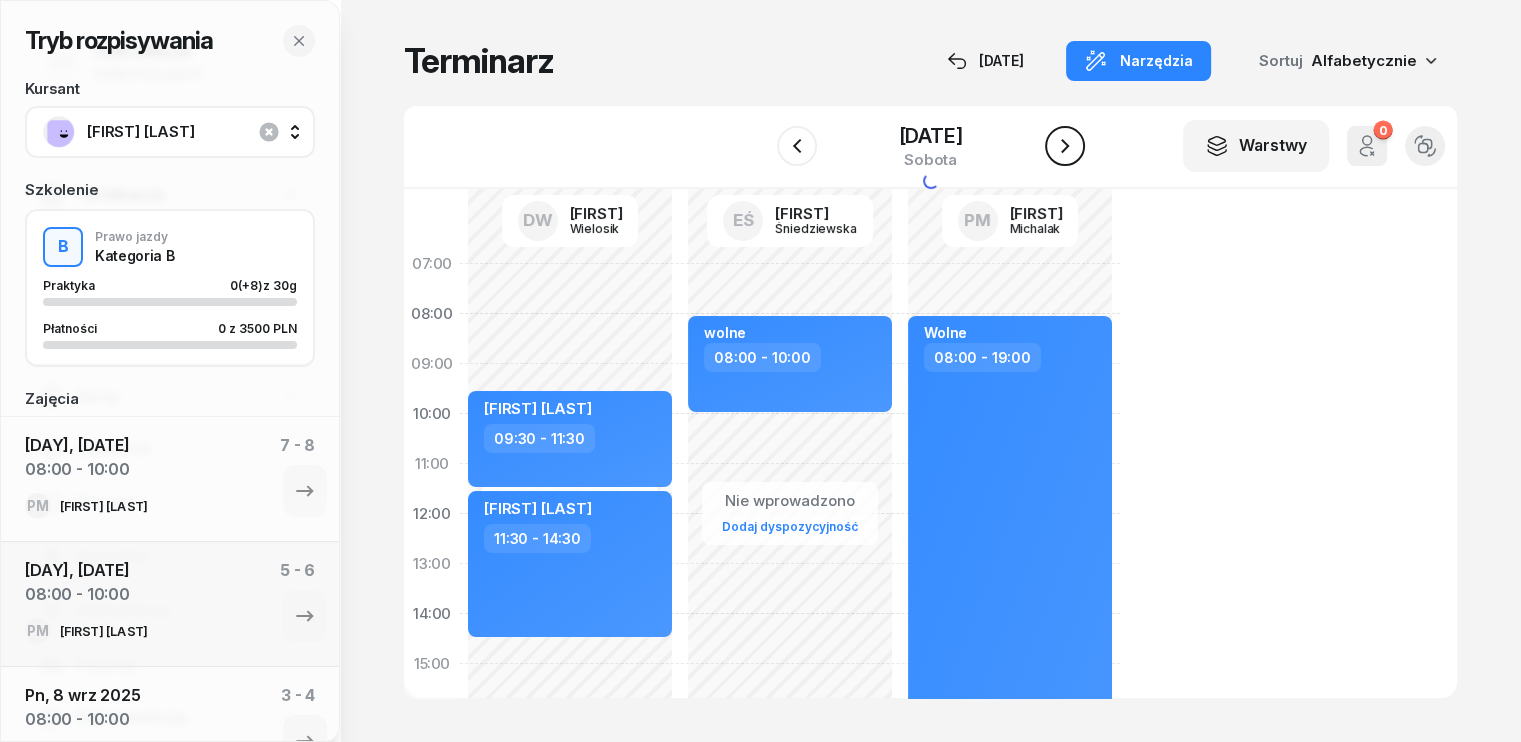 click 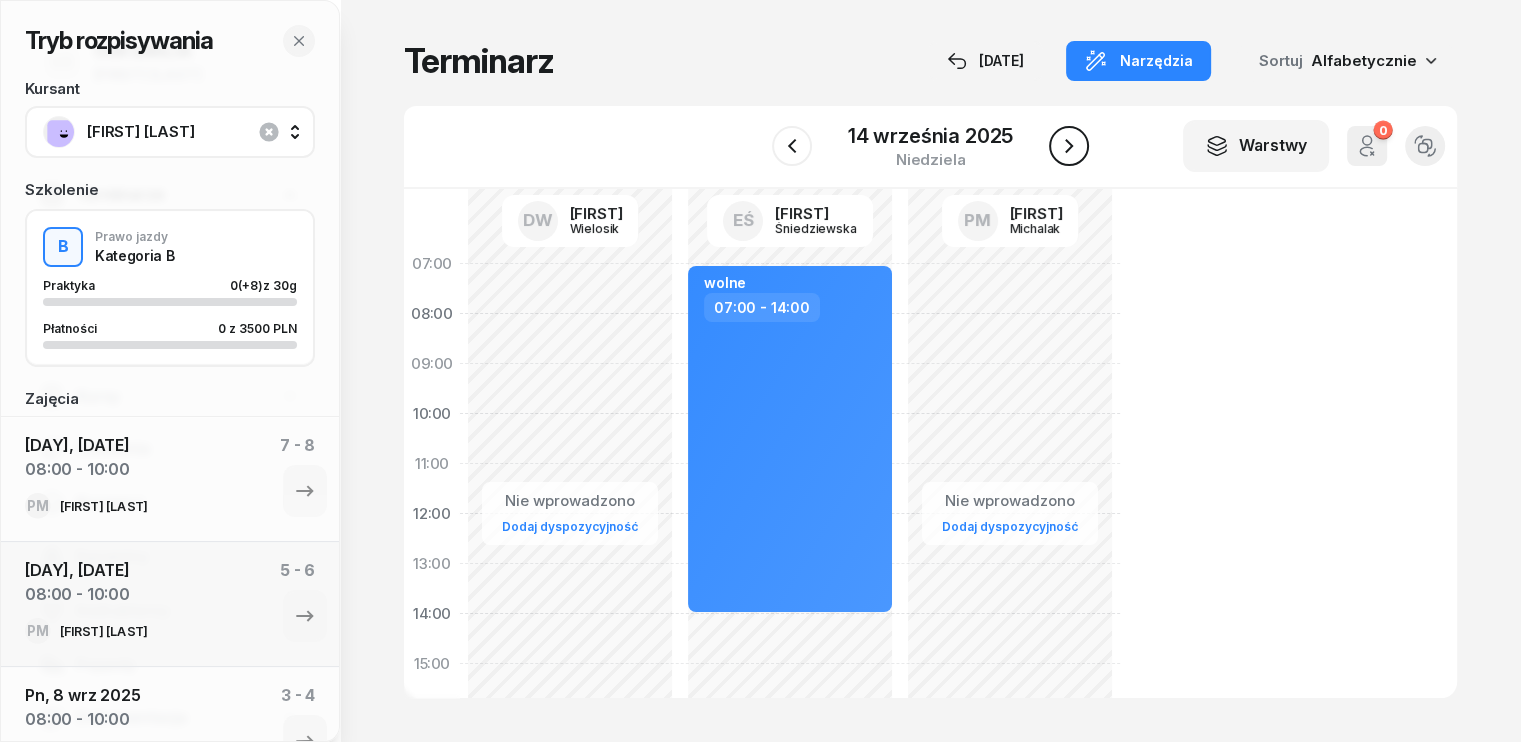 click 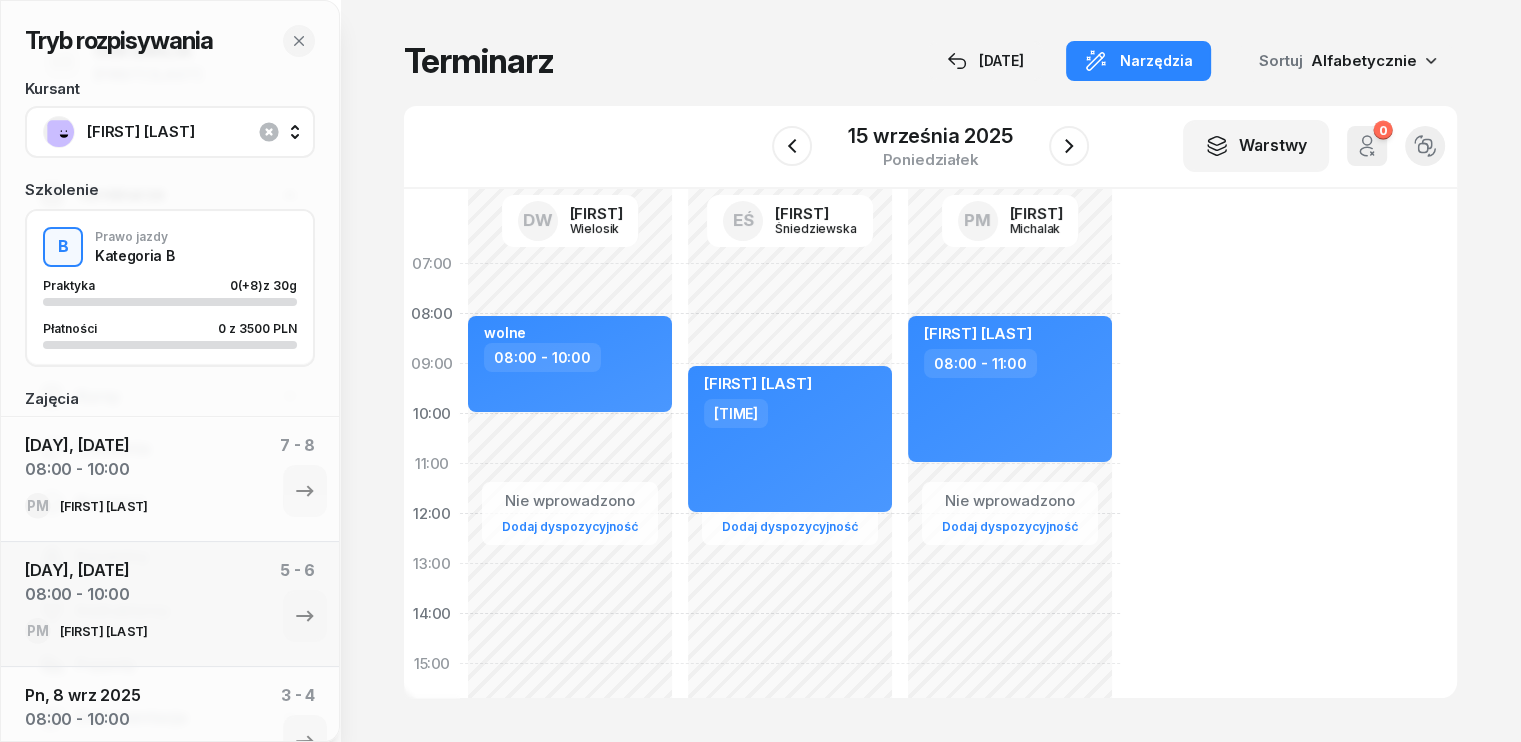 click on "Nie wprowadzono Dodaj dyspozycyjność [FIRST] [LAST] [TIME] - [TIME]" 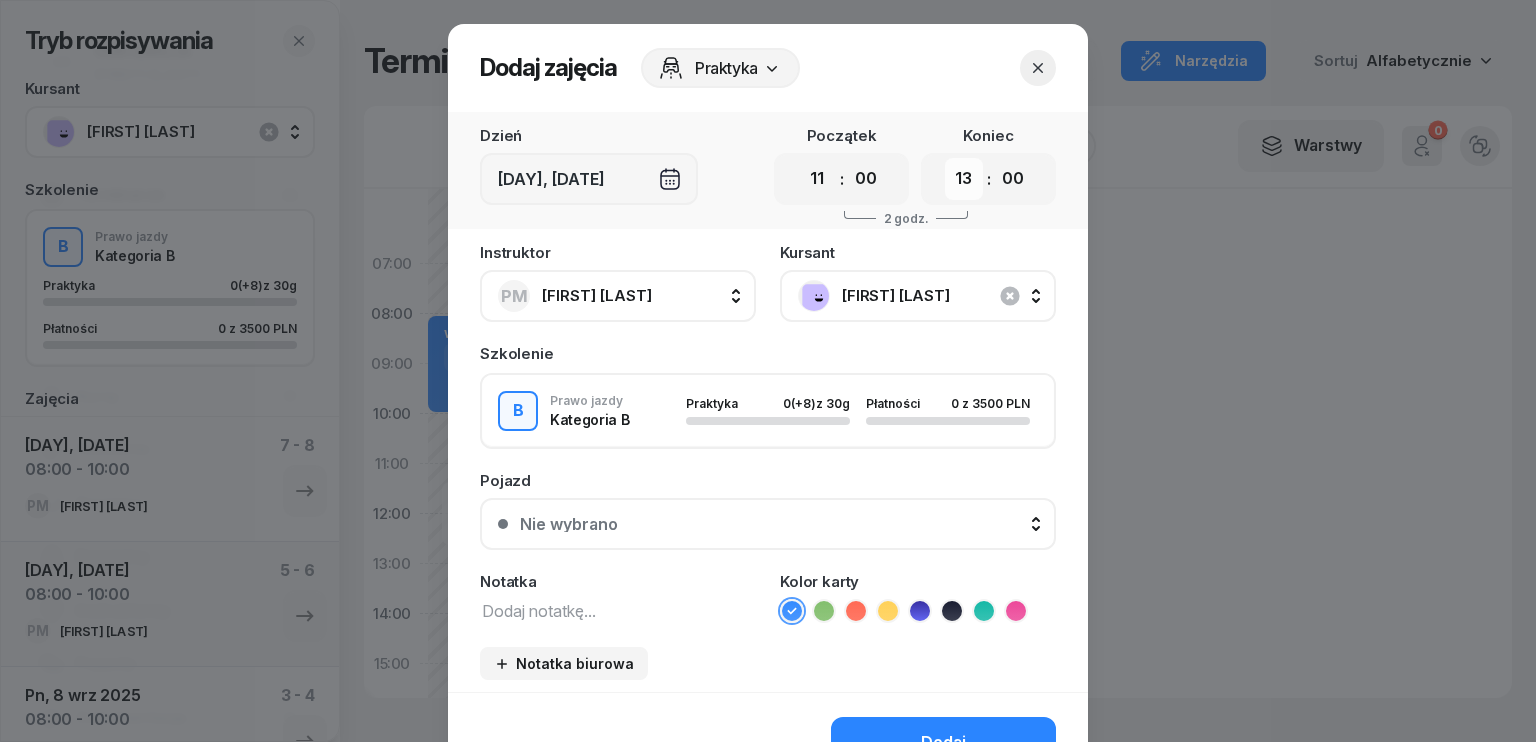 drag, startPoint x: 958, startPoint y: 169, endPoint x: 960, endPoint y: 194, distance: 25.079872 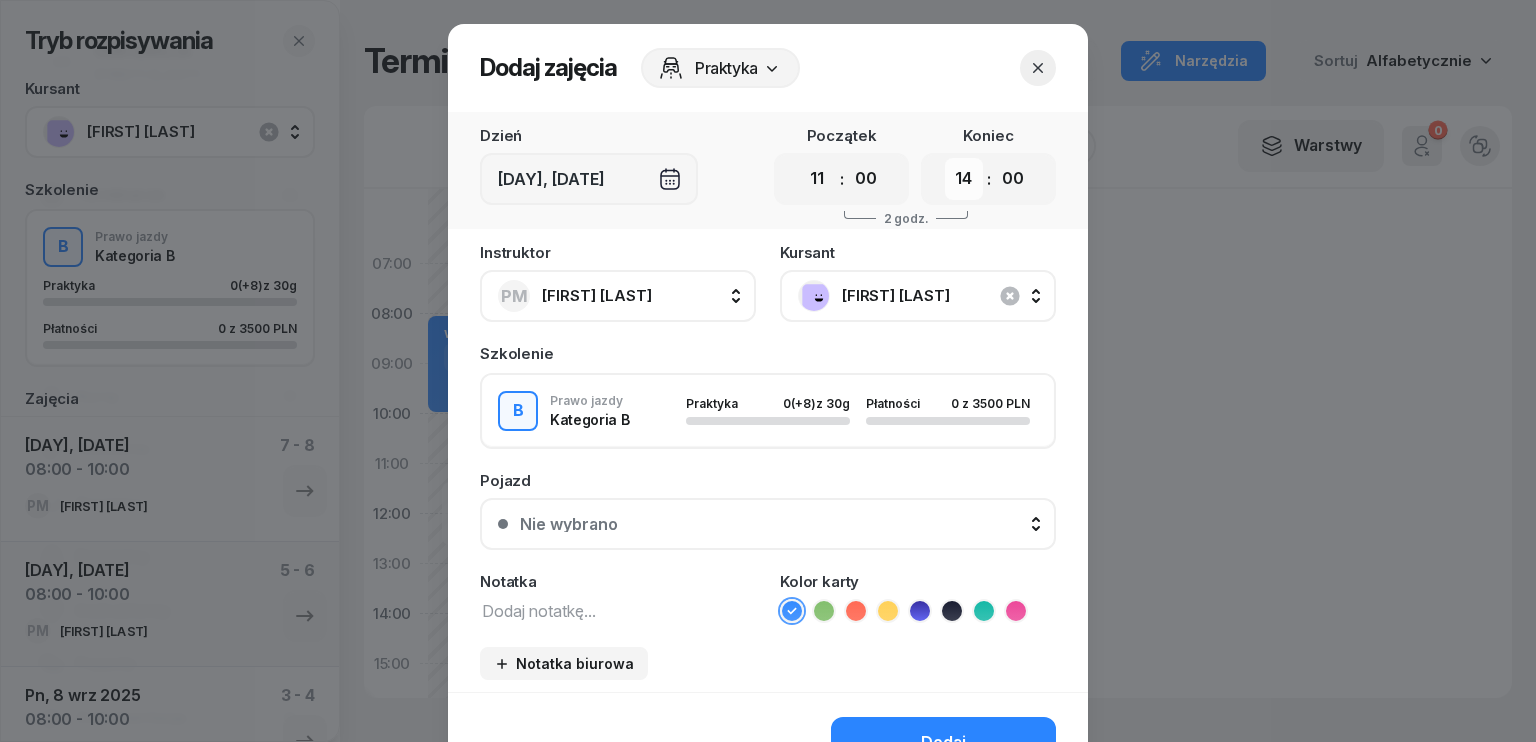 click on "00 01 02 03 04 05 06 07 08 09 10 11 12 13 14 15 16 17 18 19 20 21 22 23" at bounding box center (964, 179) 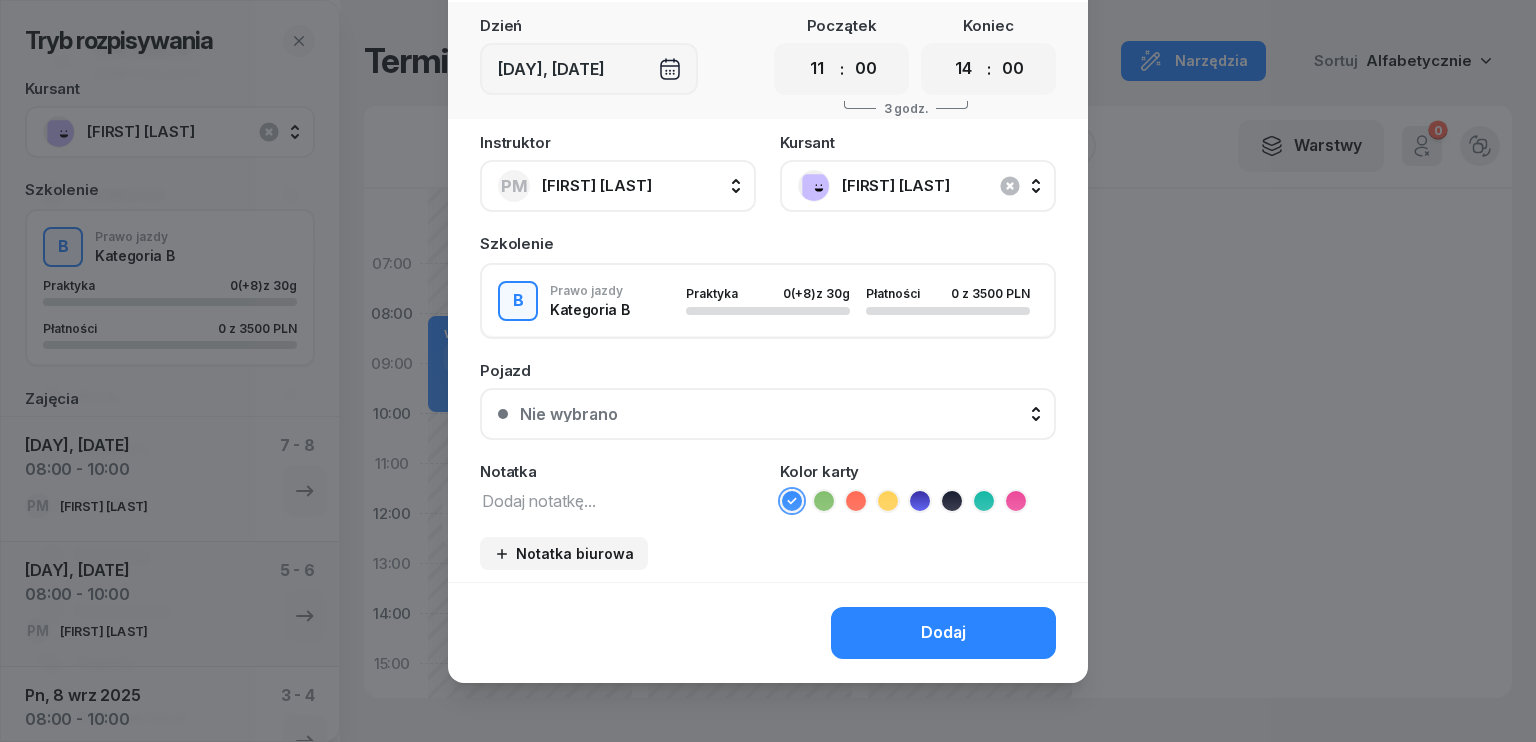 scroll, scrollTop: 112, scrollLeft: 0, axis: vertical 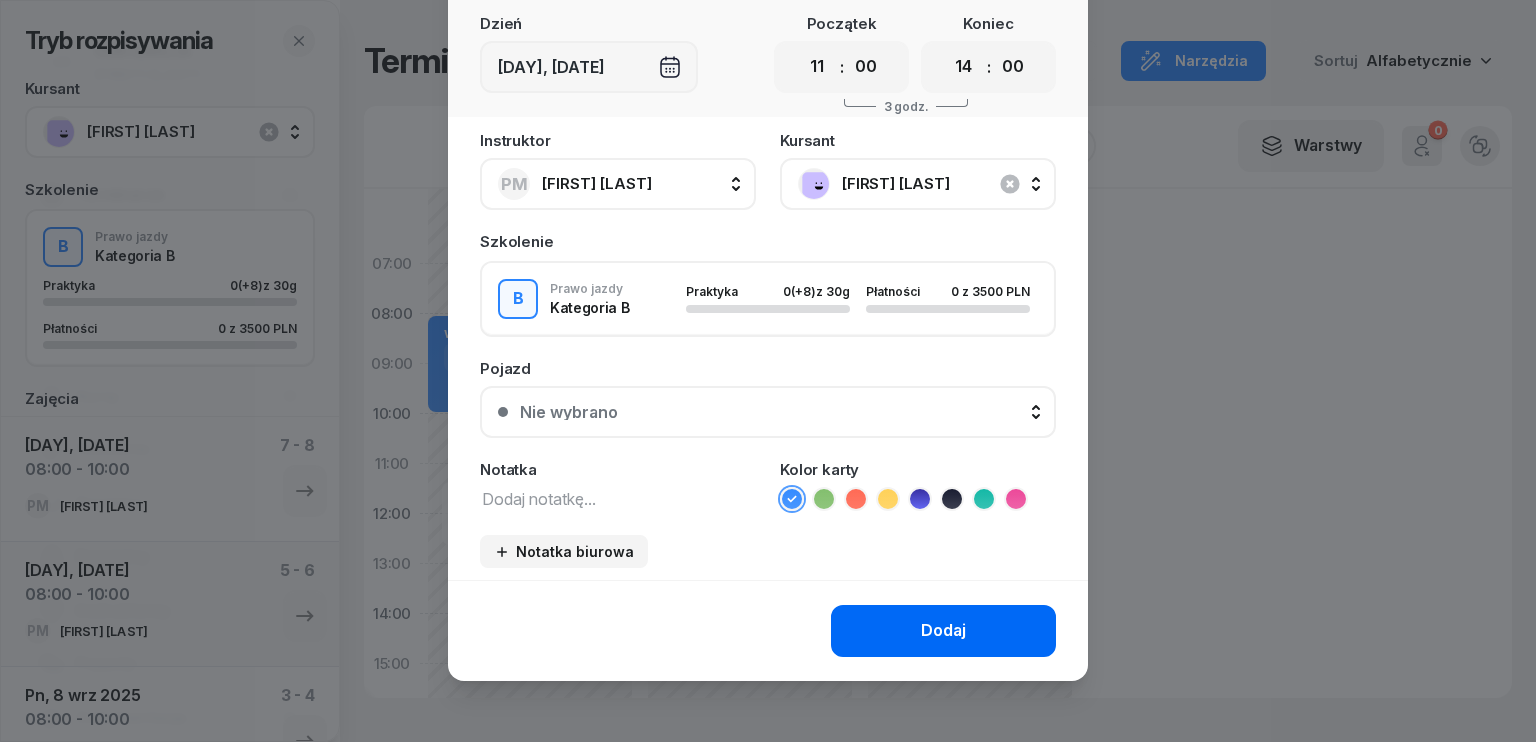 click on "Dodaj" 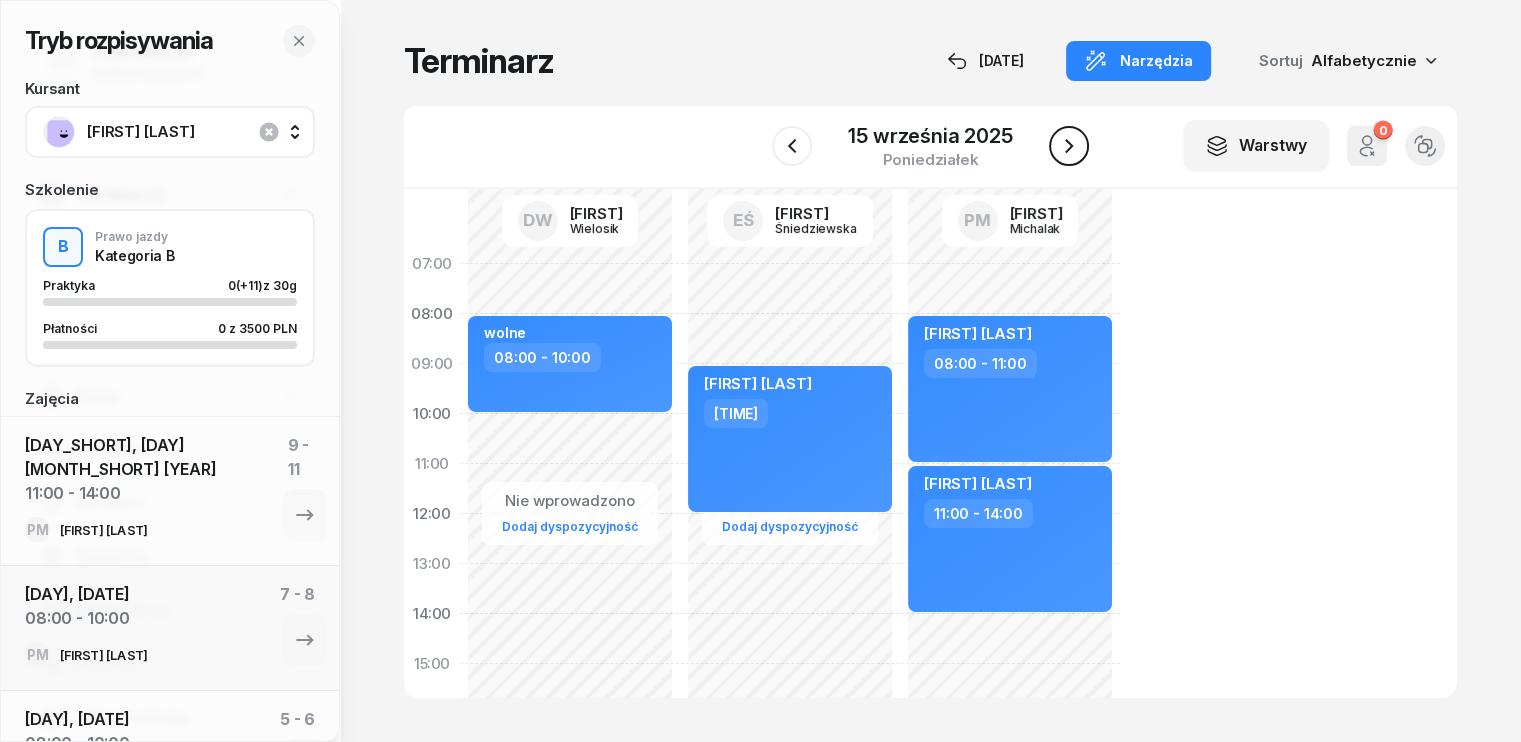 click 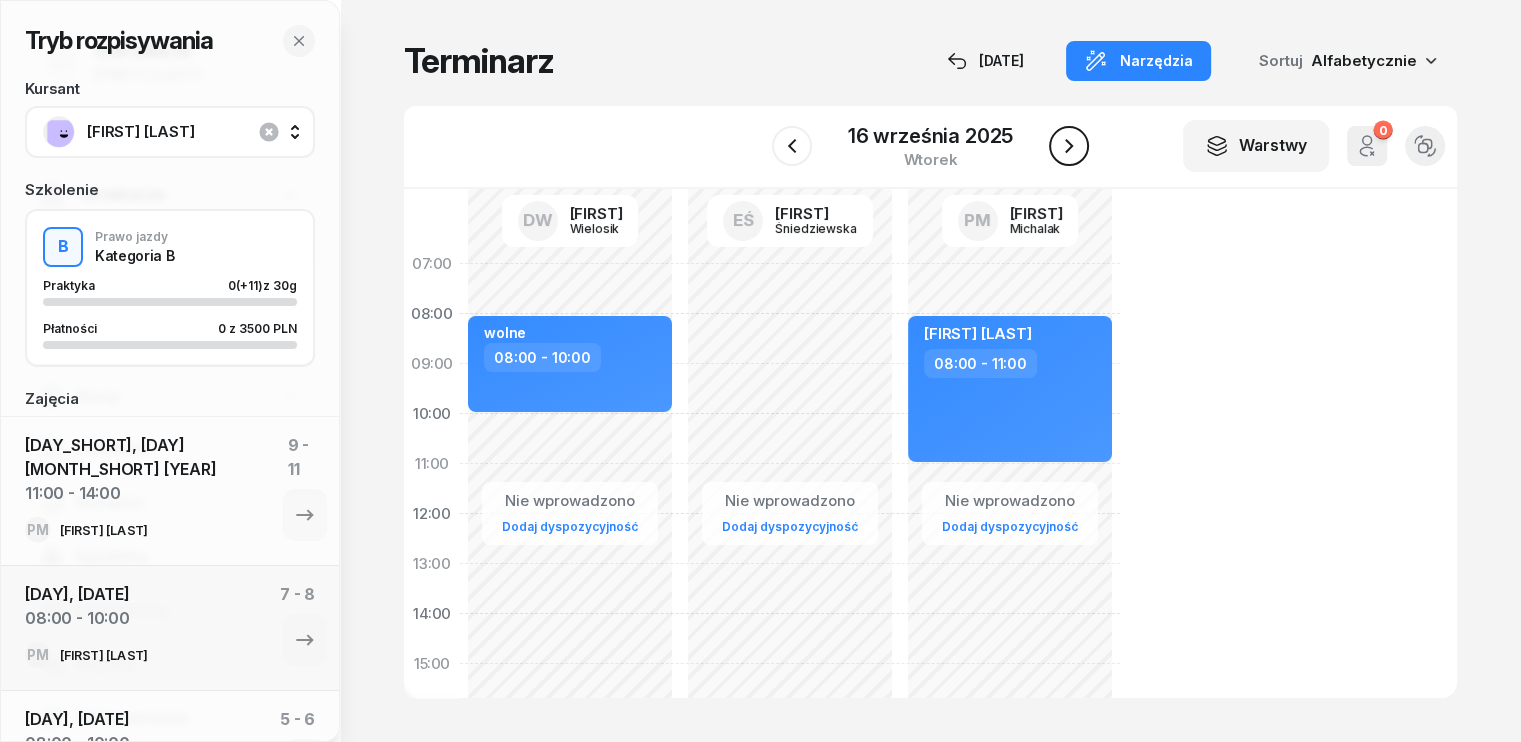 click 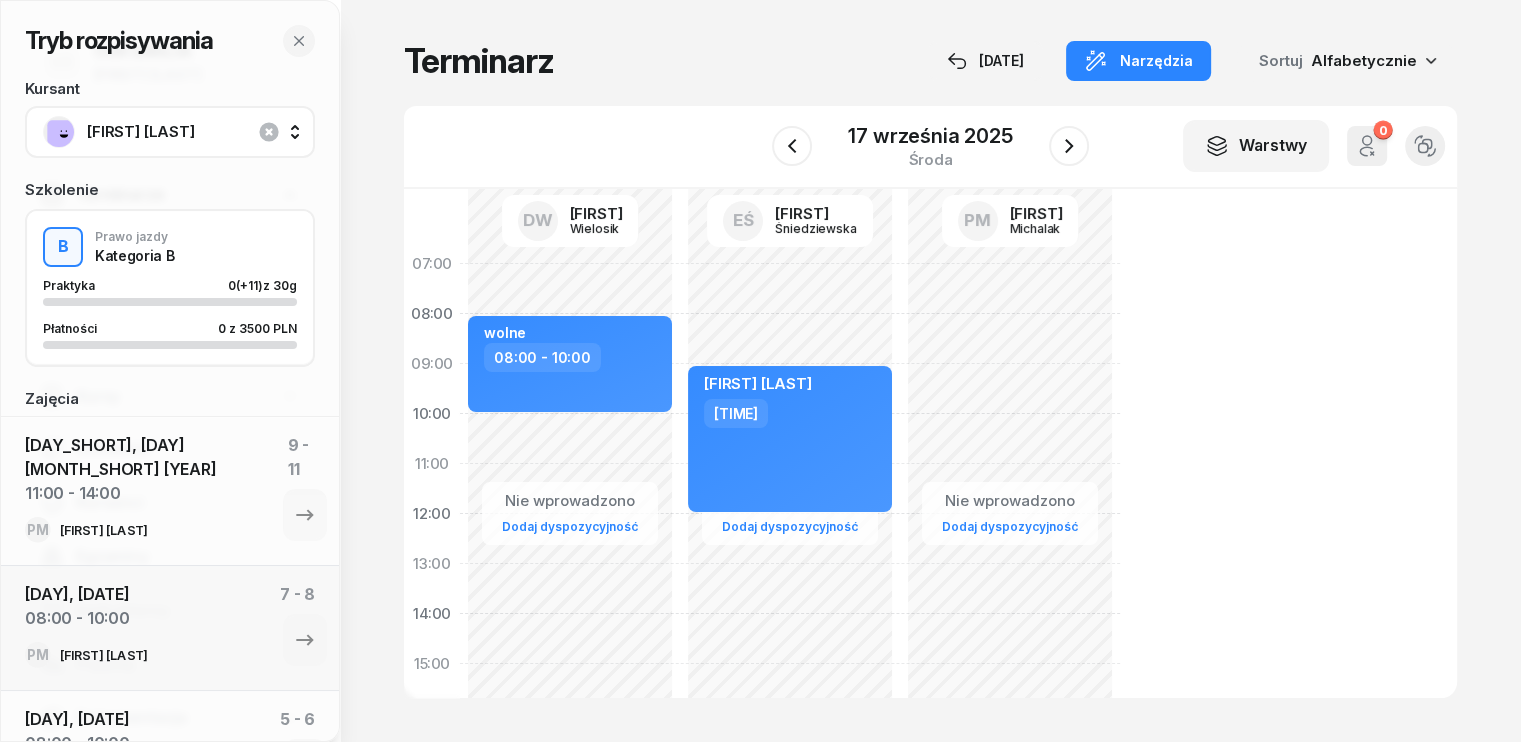click on "Nie wprowadzono Dodaj dyspozycyjność" 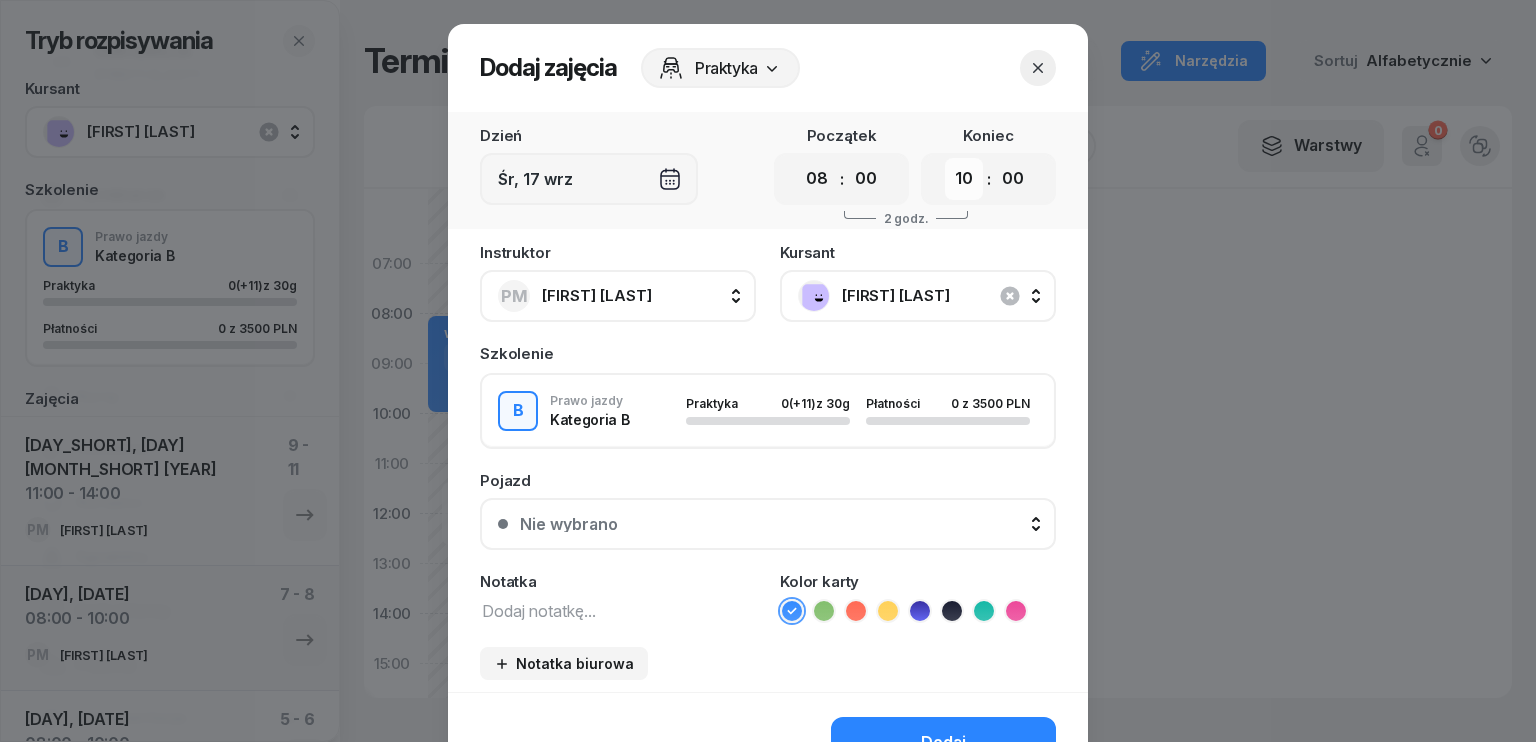 click on "00 01 02 03 04 05 06 07 08 09 10 11 12 13 14 15 16 17 18 19 20 21 22 23" at bounding box center [964, 179] 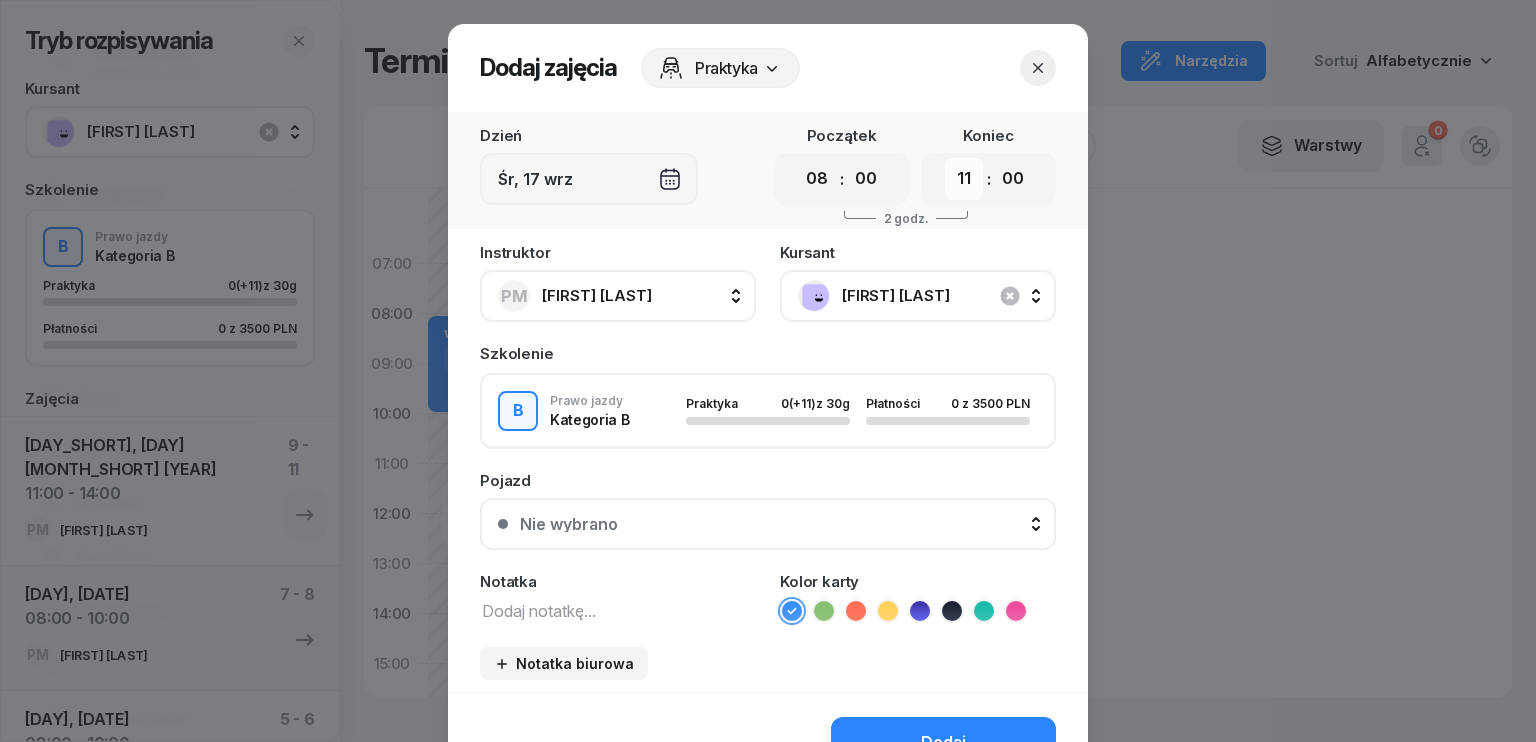 click on "00 01 02 03 04 05 06 07 08 09 10 11 12 13 14 15 16 17 18 19 20 21 22 23" at bounding box center (964, 179) 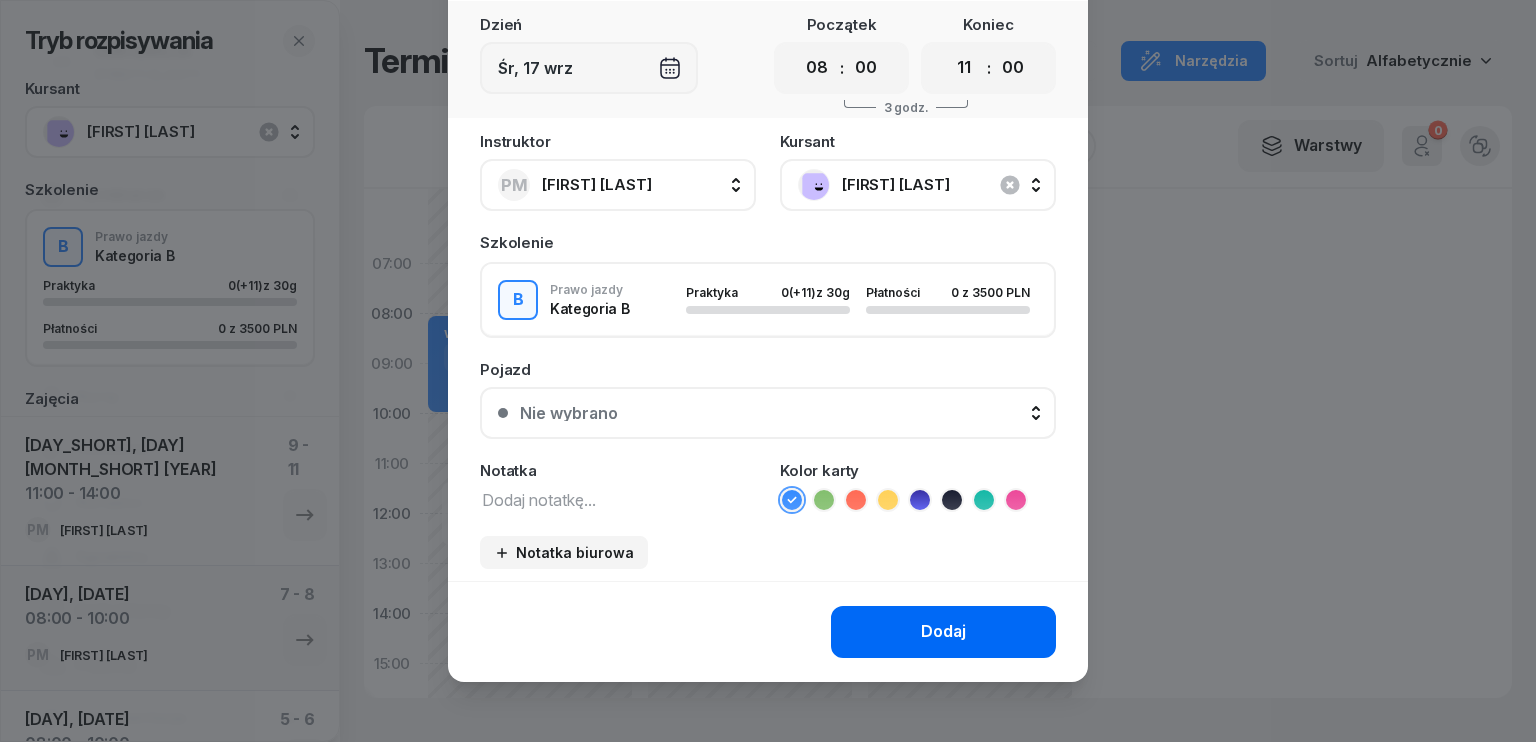 scroll, scrollTop: 112, scrollLeft: 0, axis: vertical 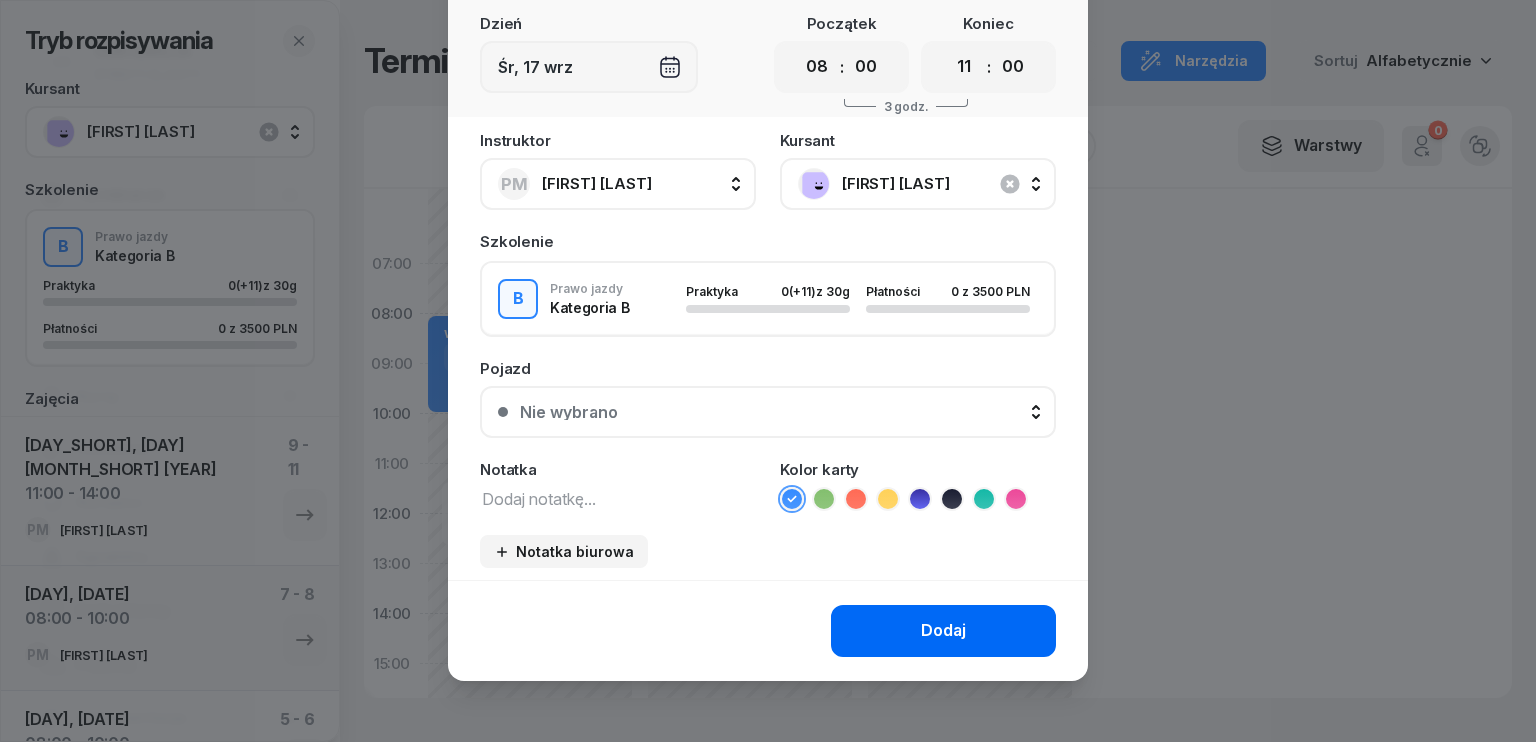 click on "Dodaj" at bounding box center (943, 631) 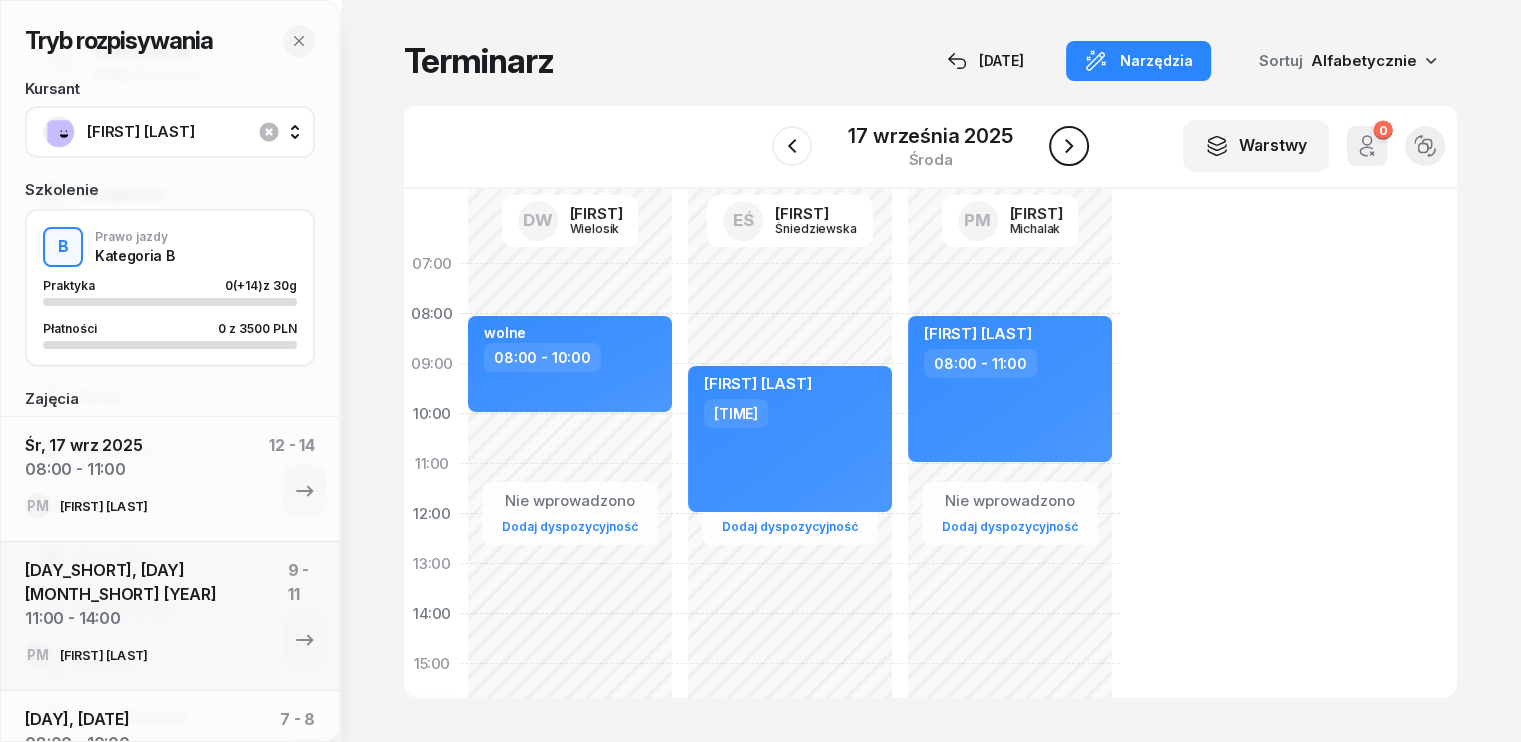 click 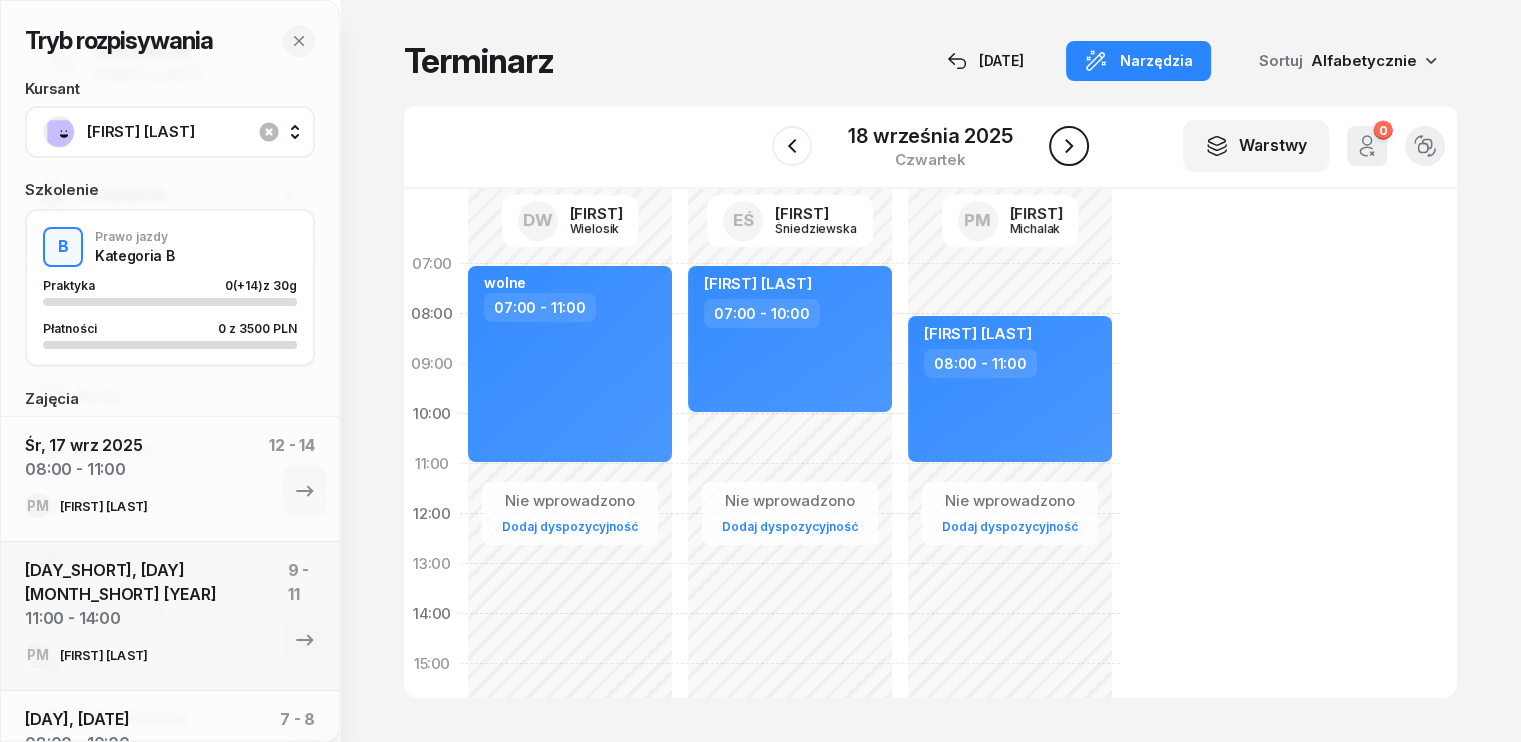 click 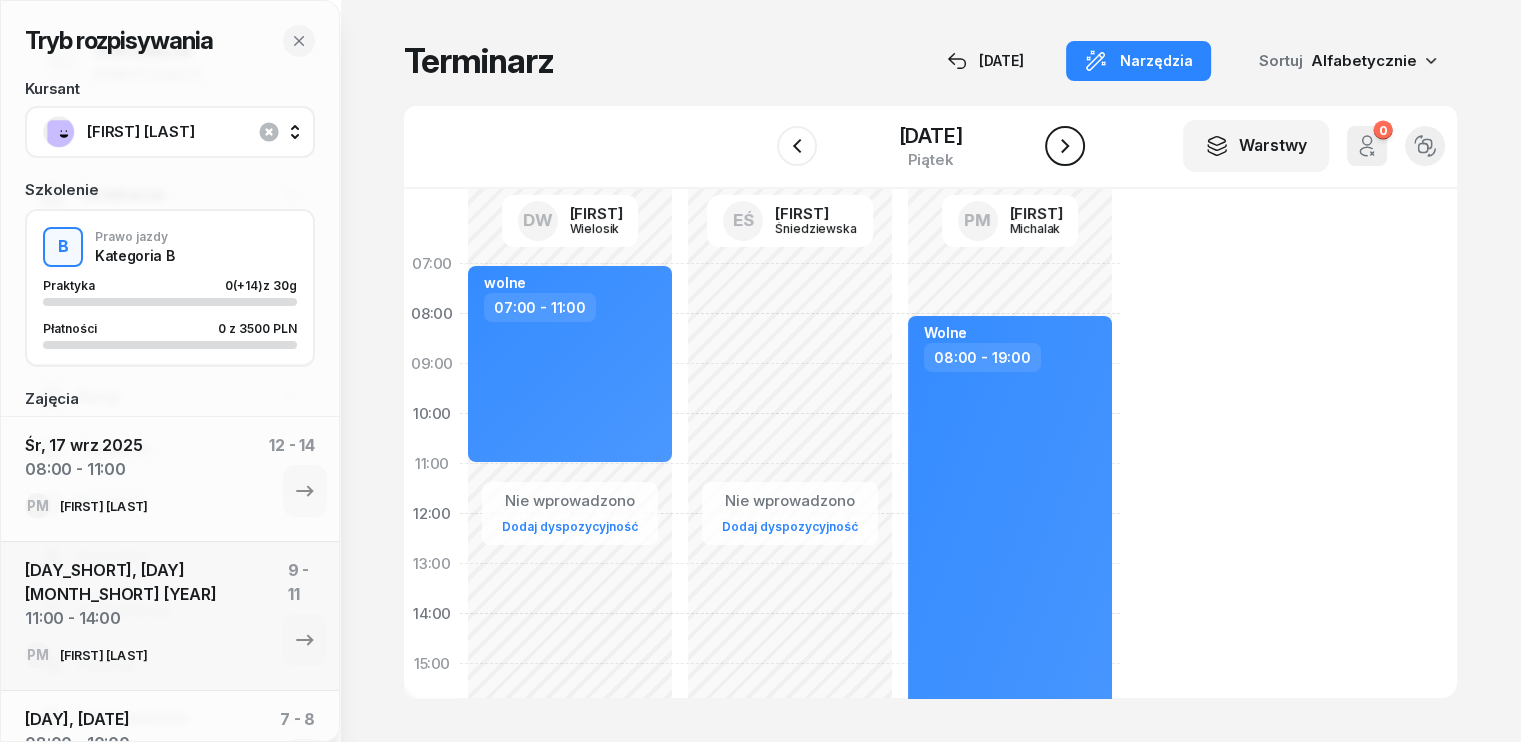 click 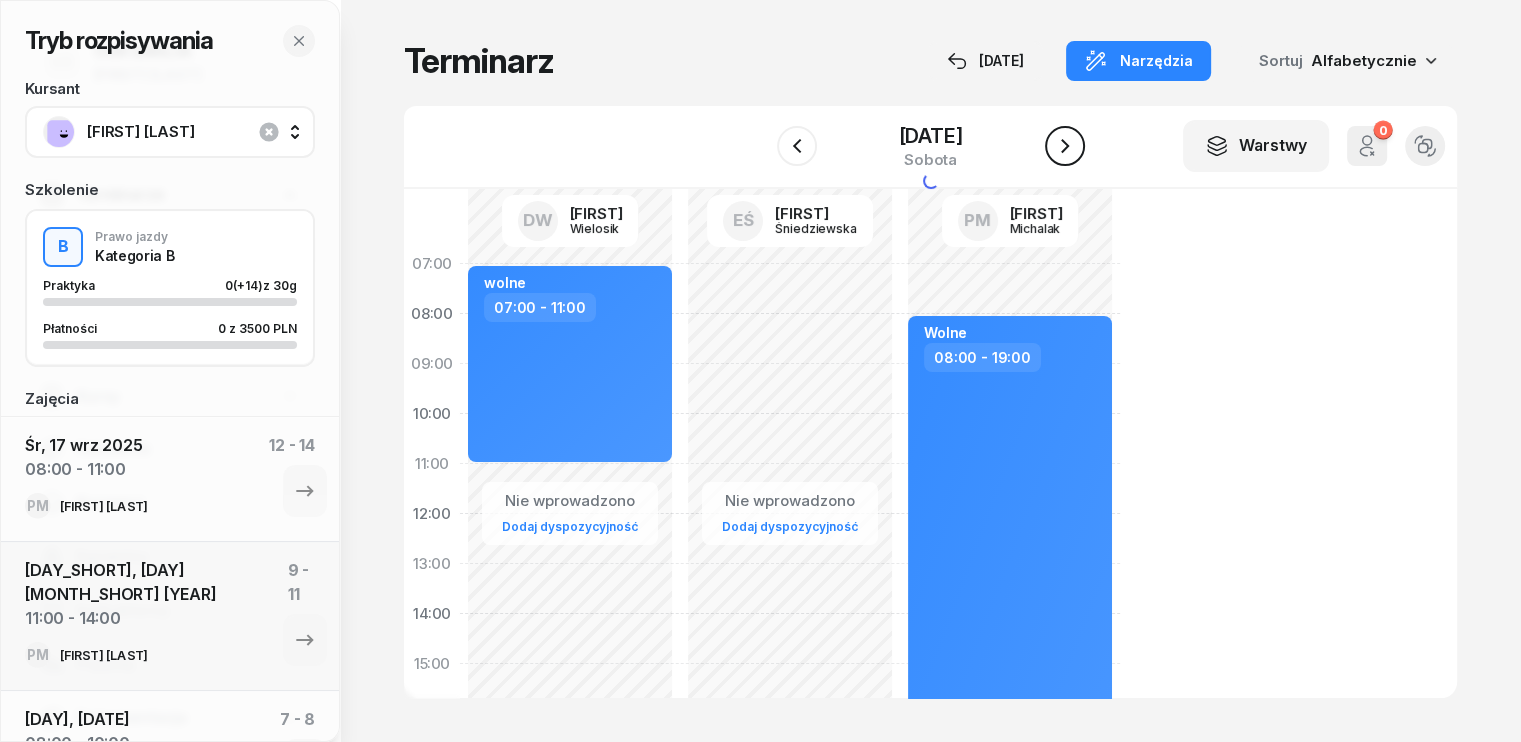 click 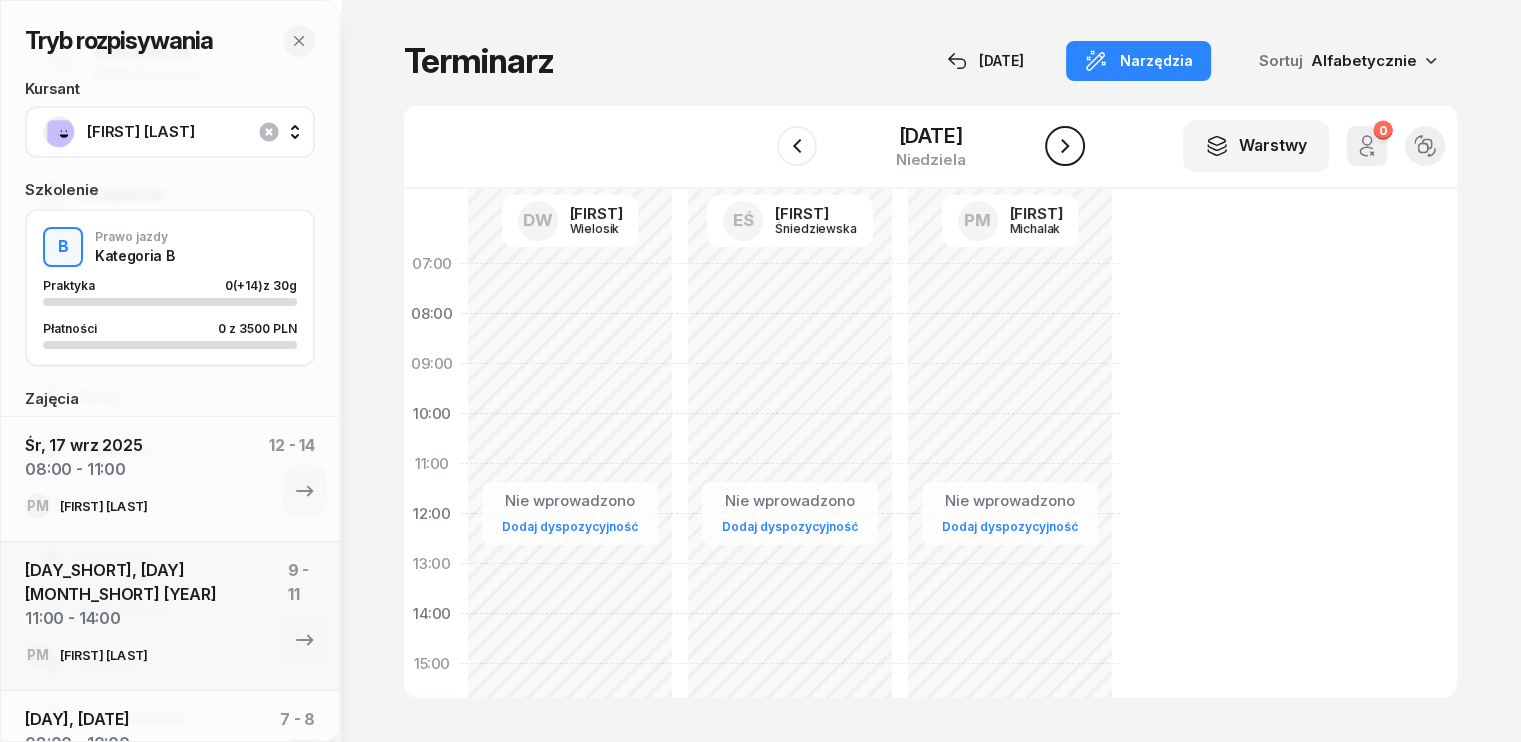click 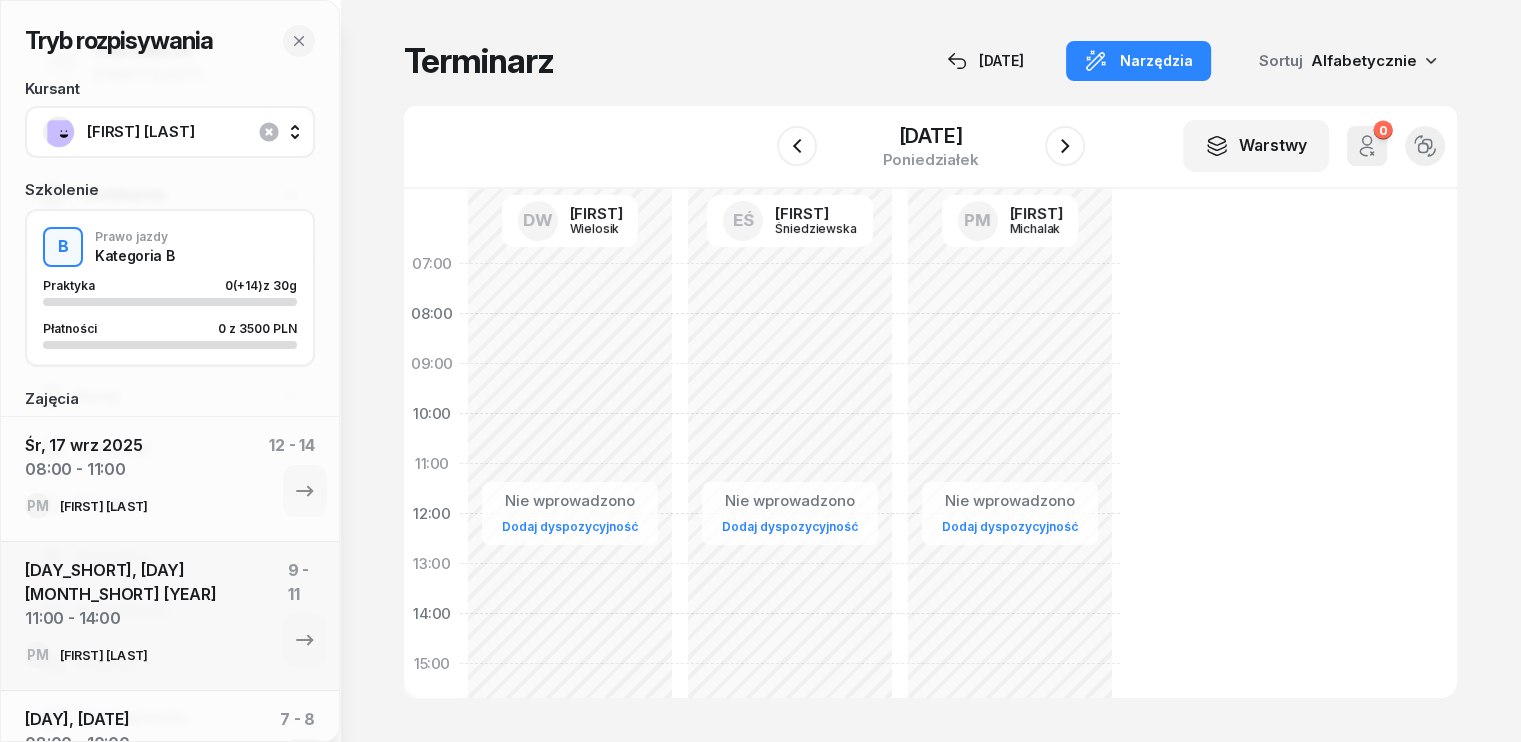 click on "Nie wprowadzono Dodaj dyspozycyjność" 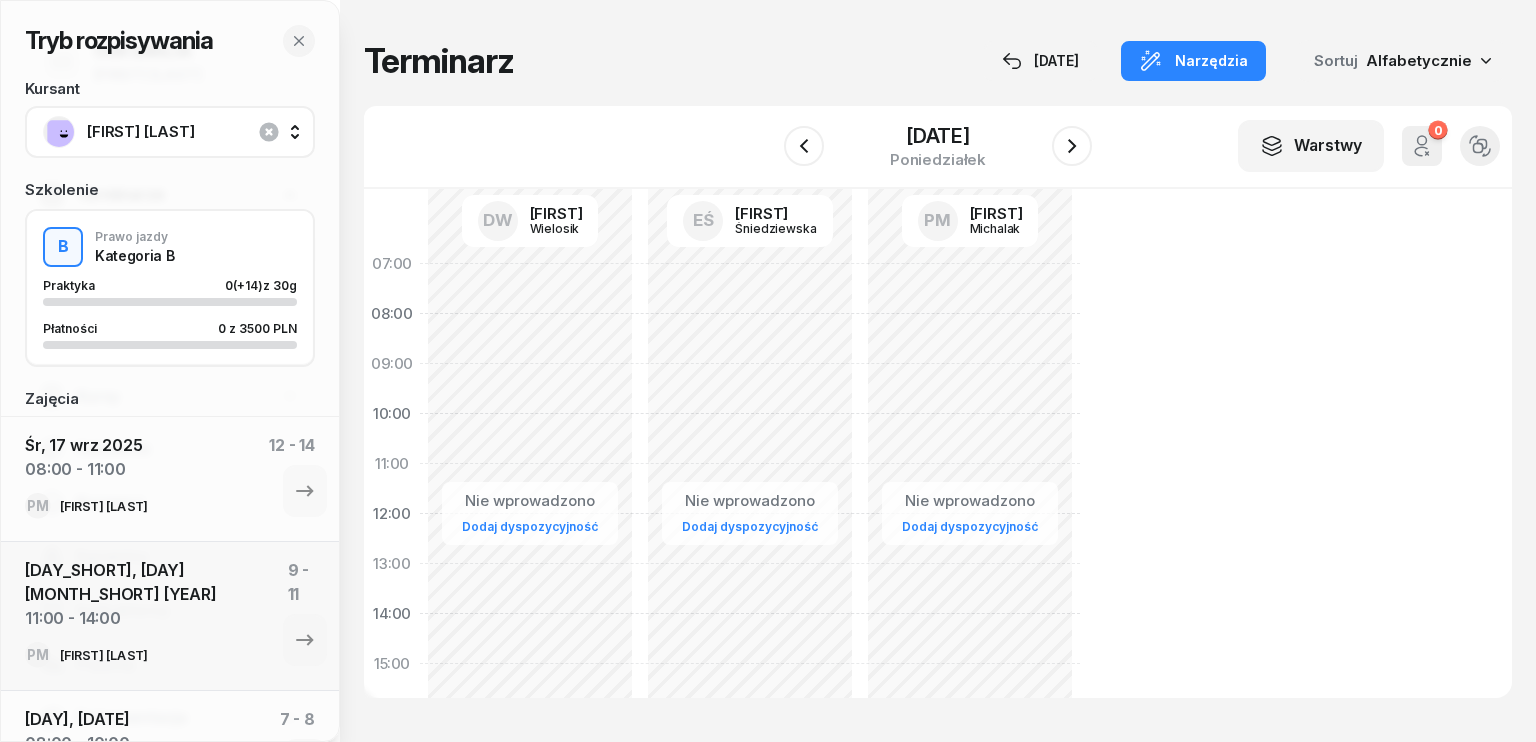 select on "07" 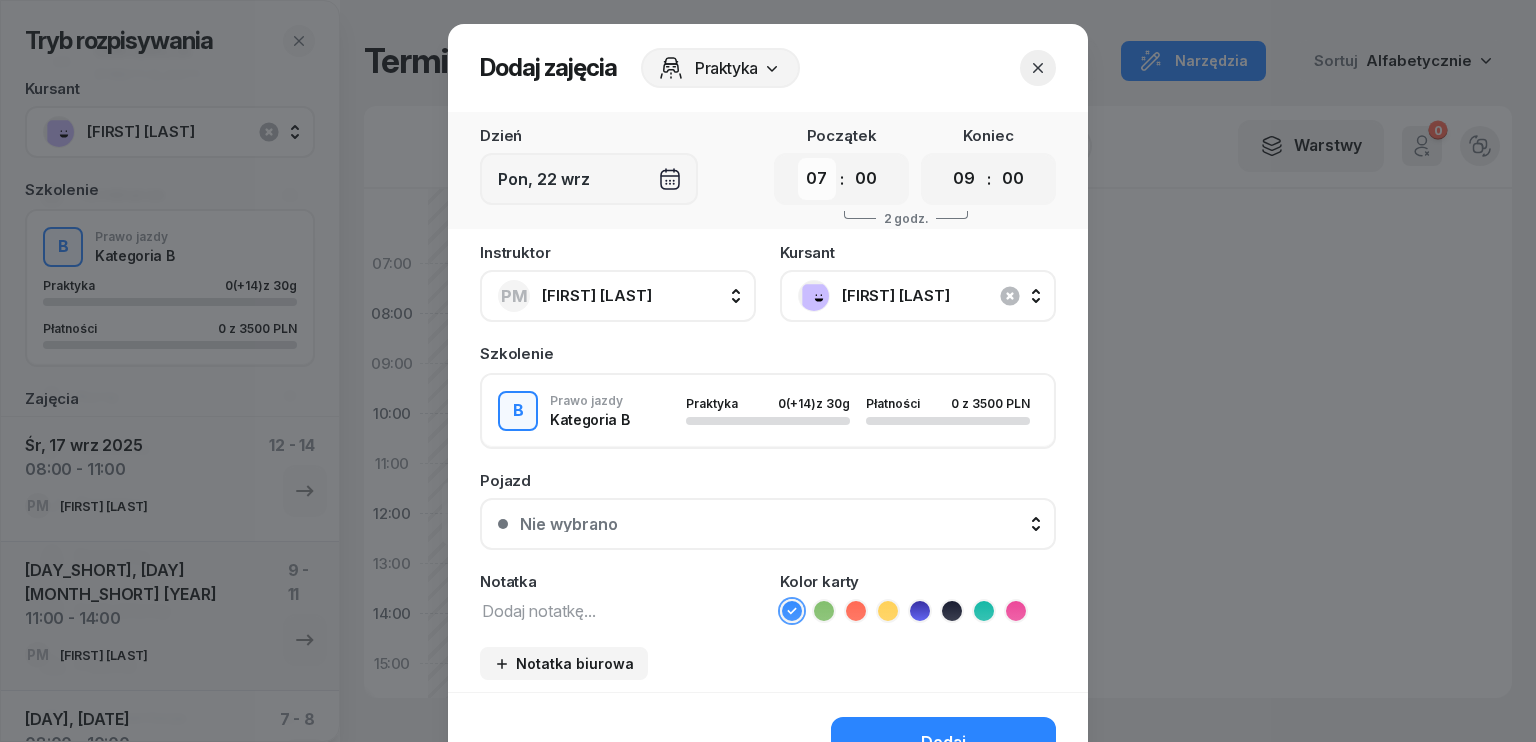 click on "00 01 02 03 04 05 06 07 08 09 10 11 12 13 14 15 16 17 18 19 20 21 22 23" at bounding box center (817, 179) 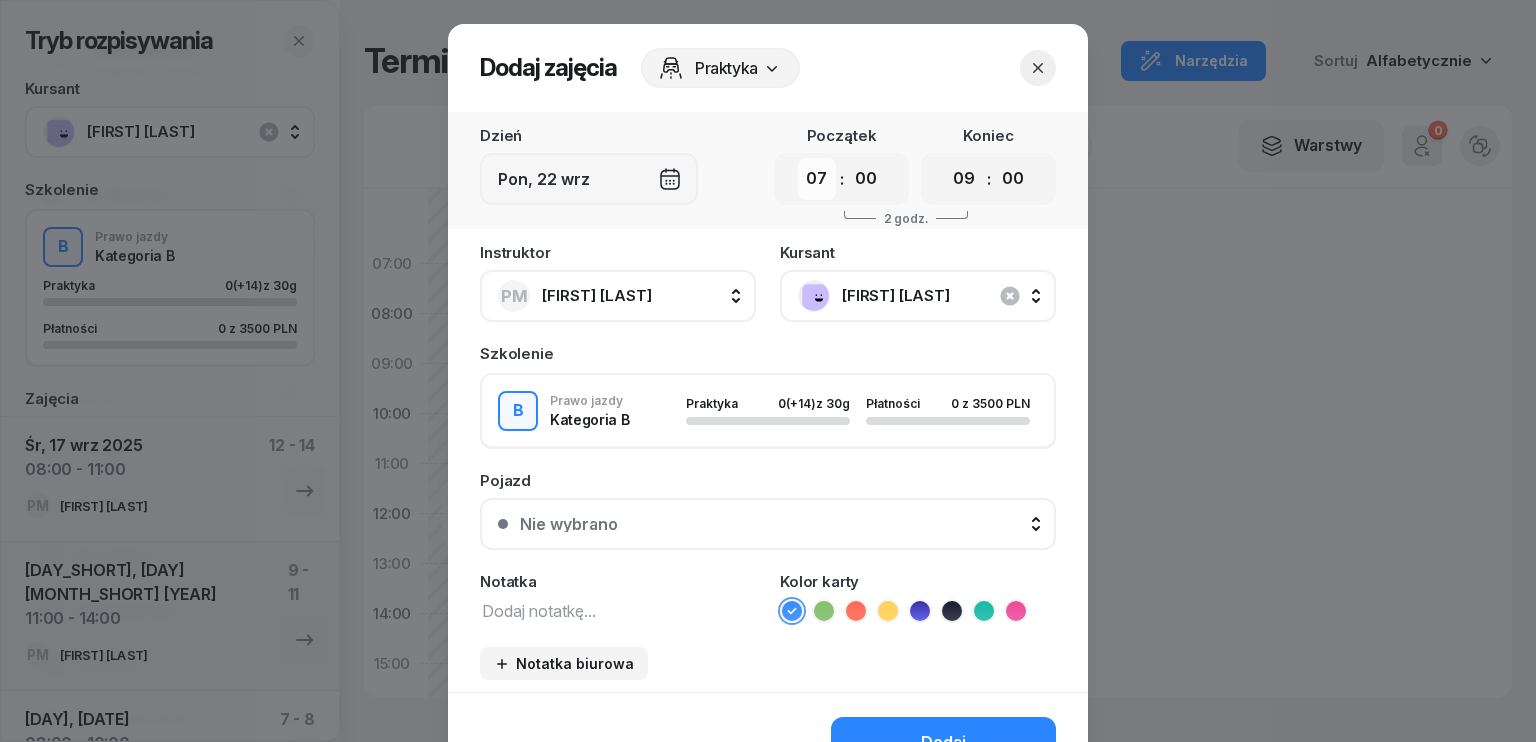 select on "08" 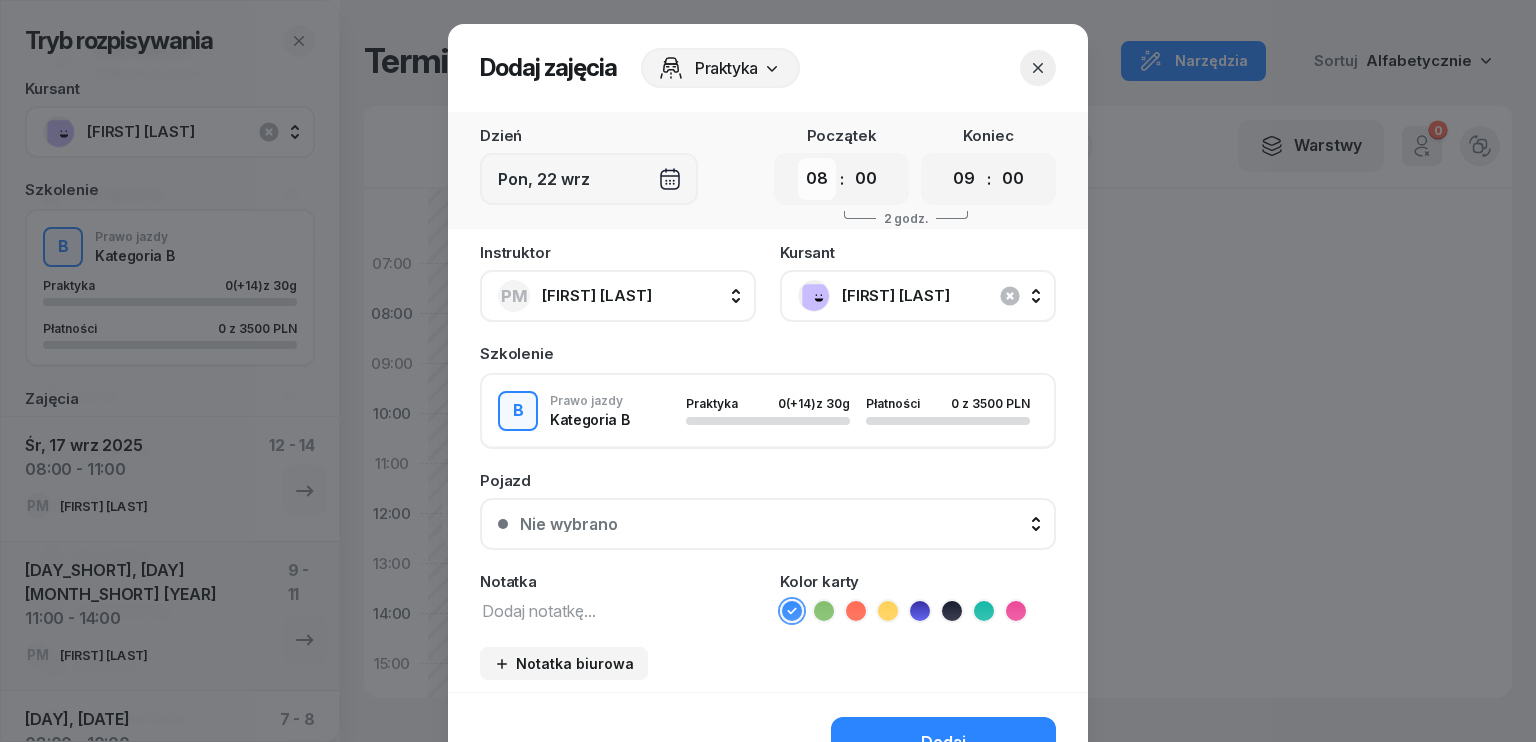 click on "00 01 02 03 04 05 06 07 08 09 10 11 12 13 14 15 16 17 18 19 20 21 22 23" at bounding box center (817, 179) 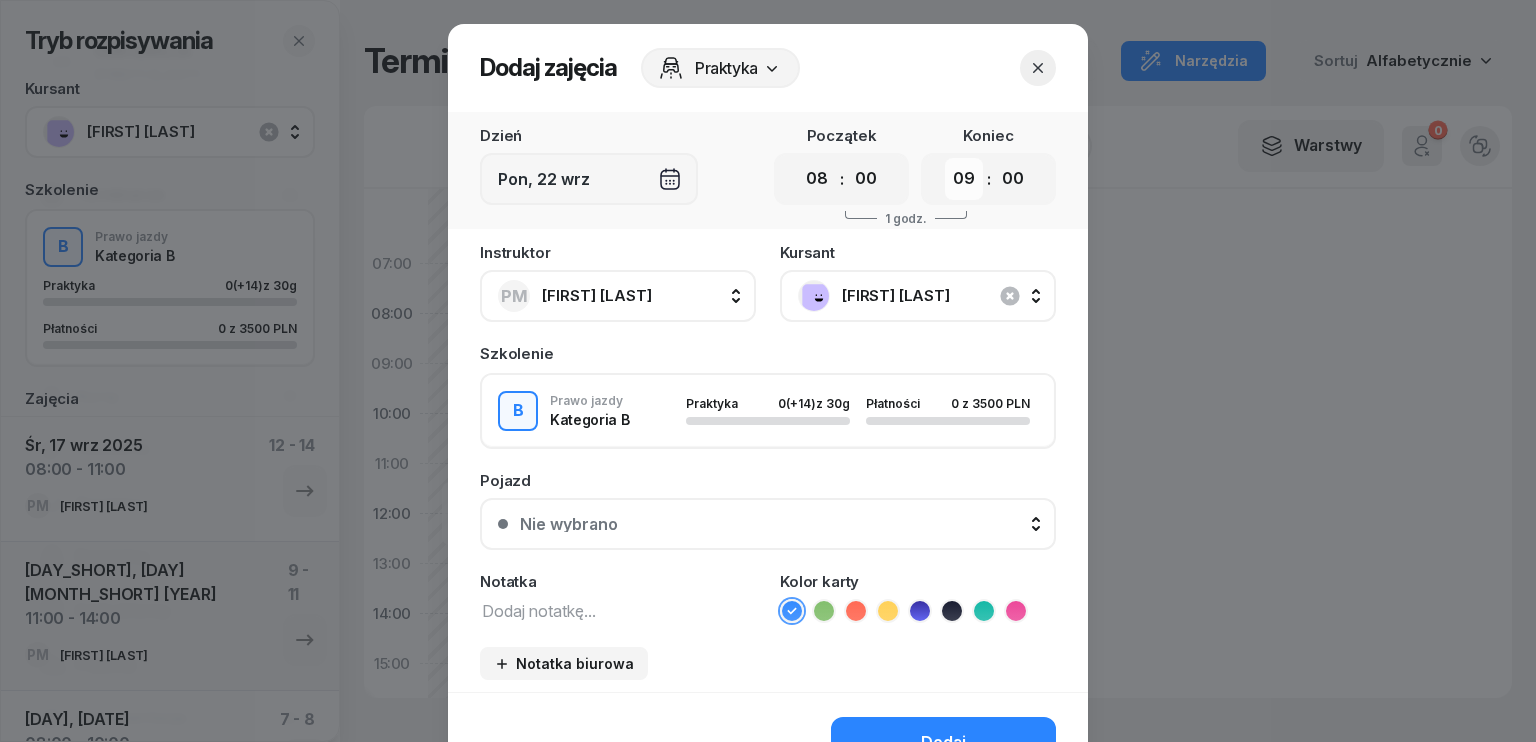 drag, startPoint x: 952, startPoint y: 177, endPoint x: 952, endPoint y: 197, distance: 20 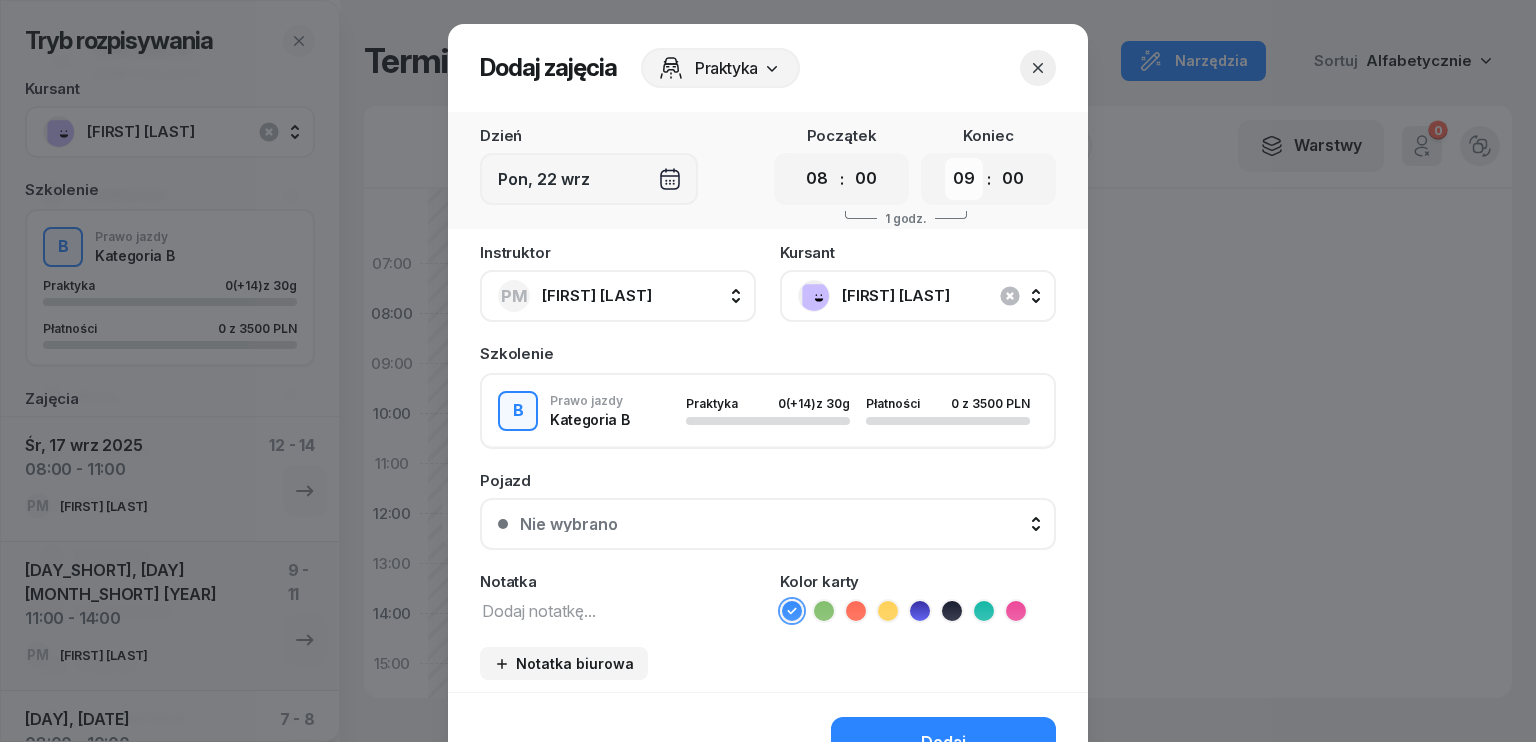 select on "11" 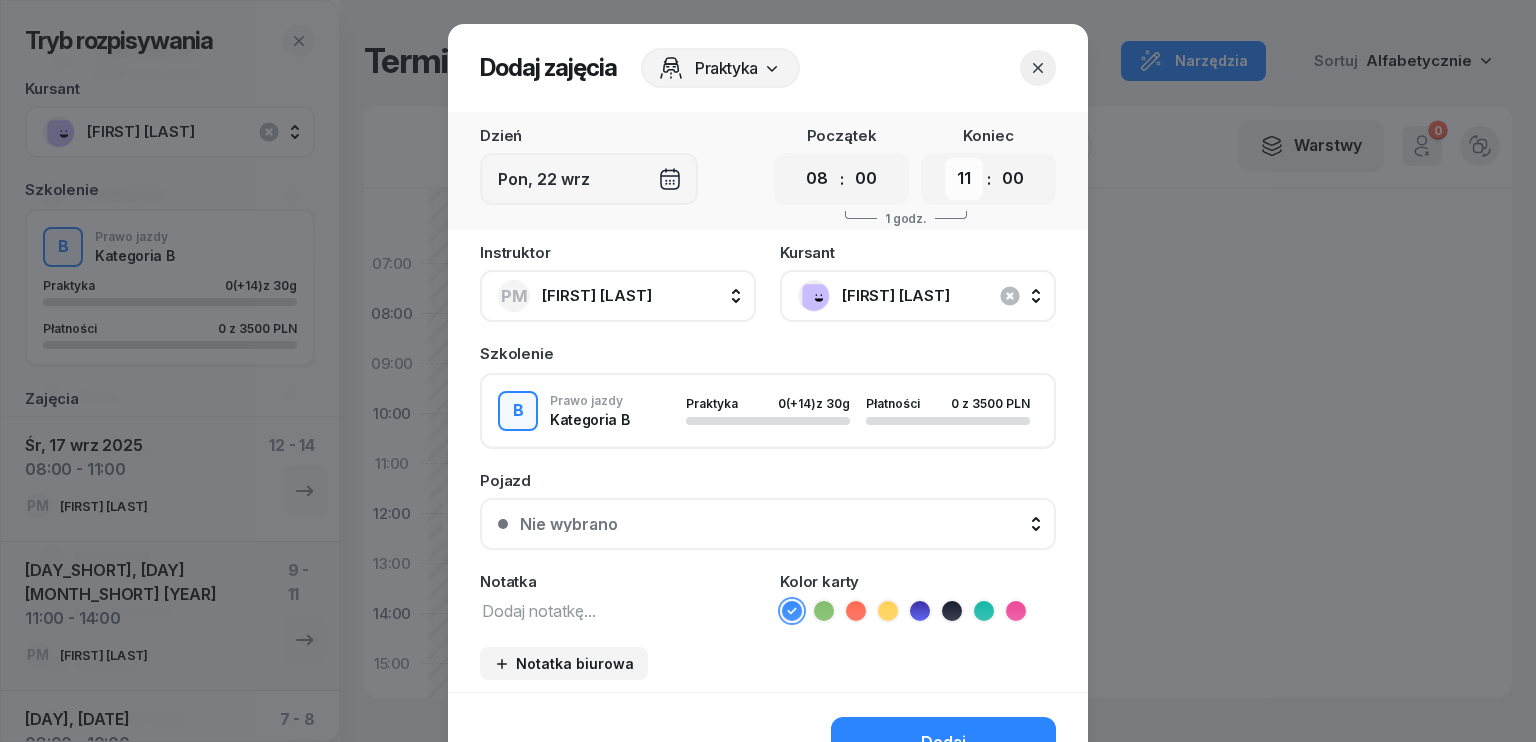 click on "00 01 02 03 04 05 06 07 08 09 10 11 12 13 14 15 16 17 18 19 20 21 22 23" at bounding box center [964, 179] 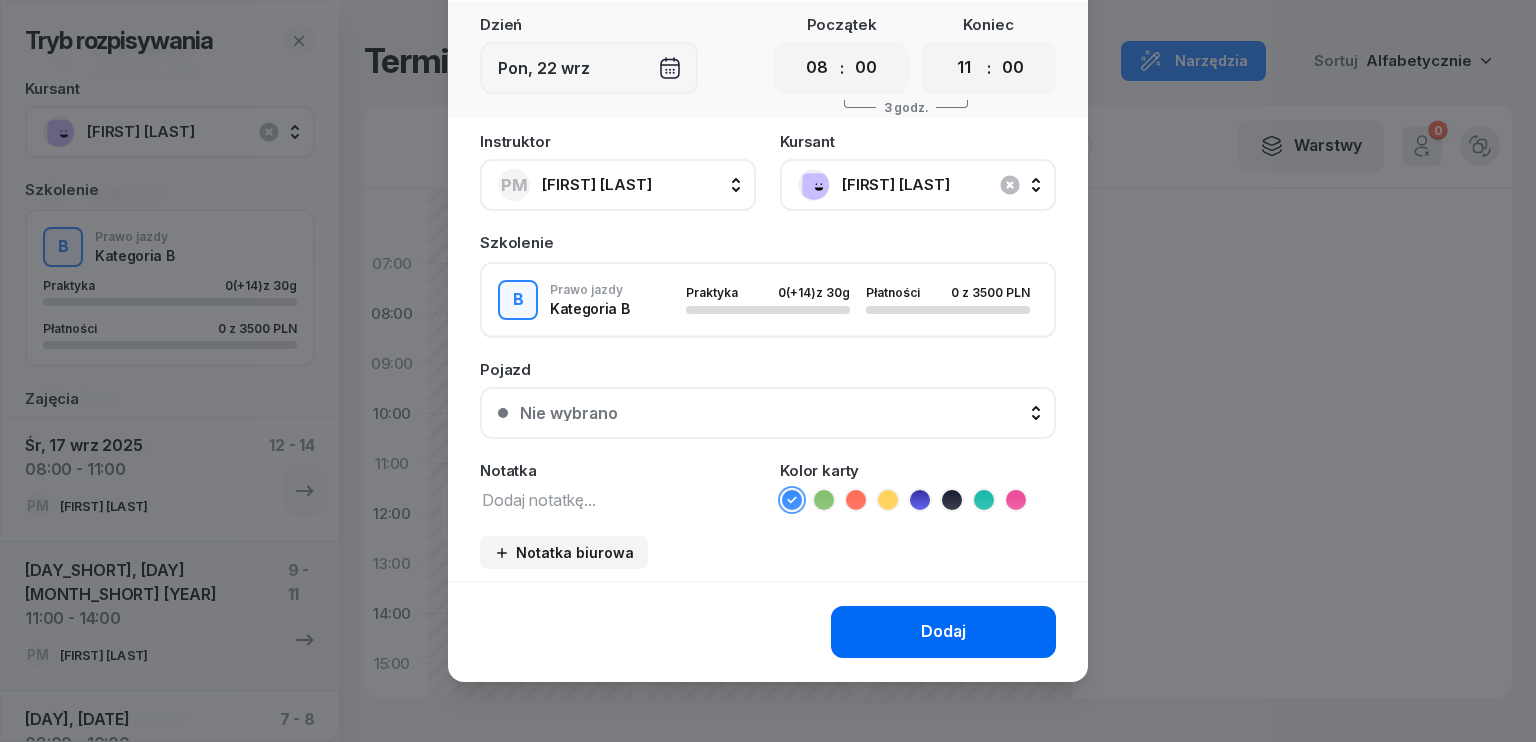 scroll, scrollTop: 112, scrollLeft: 0, axis: vertical 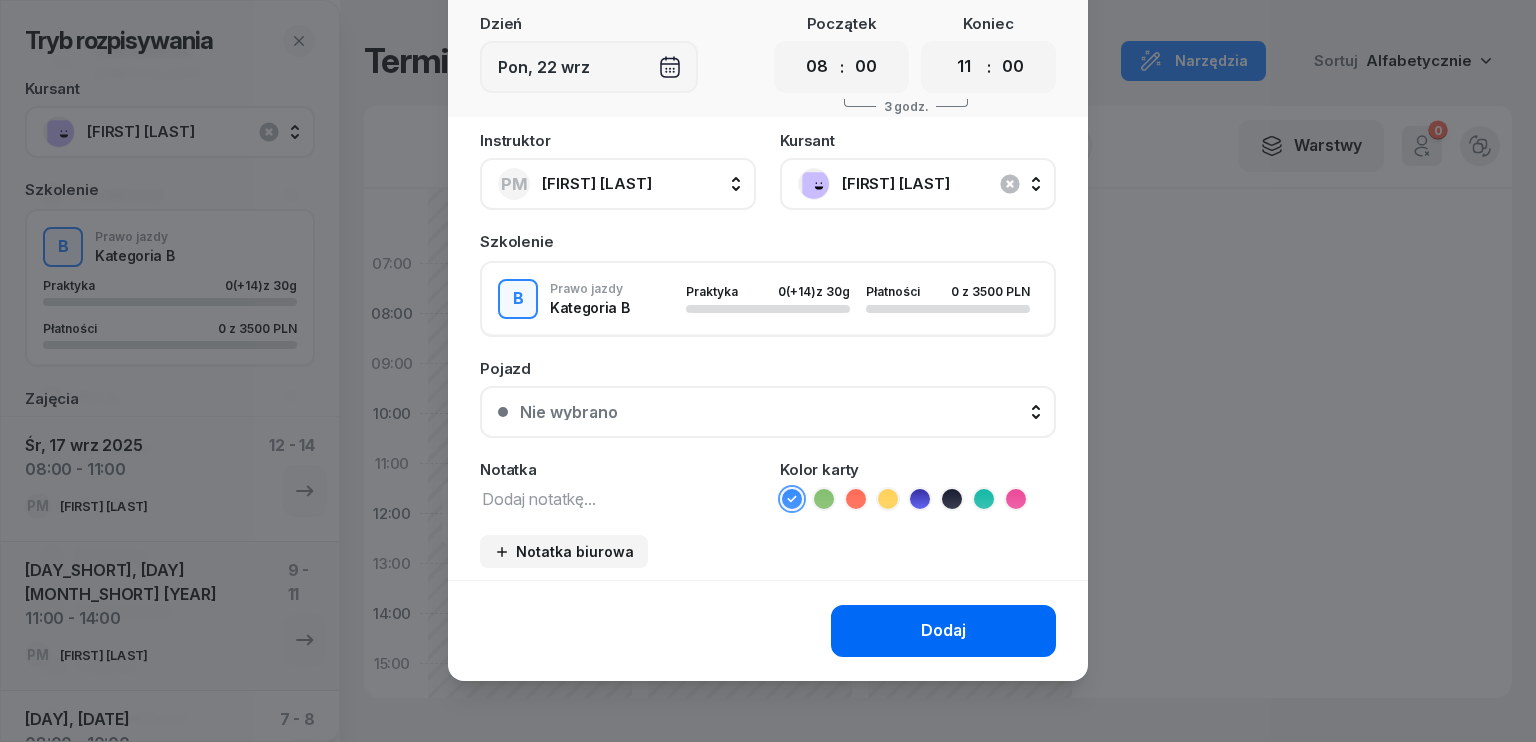 click on "Dodaj" 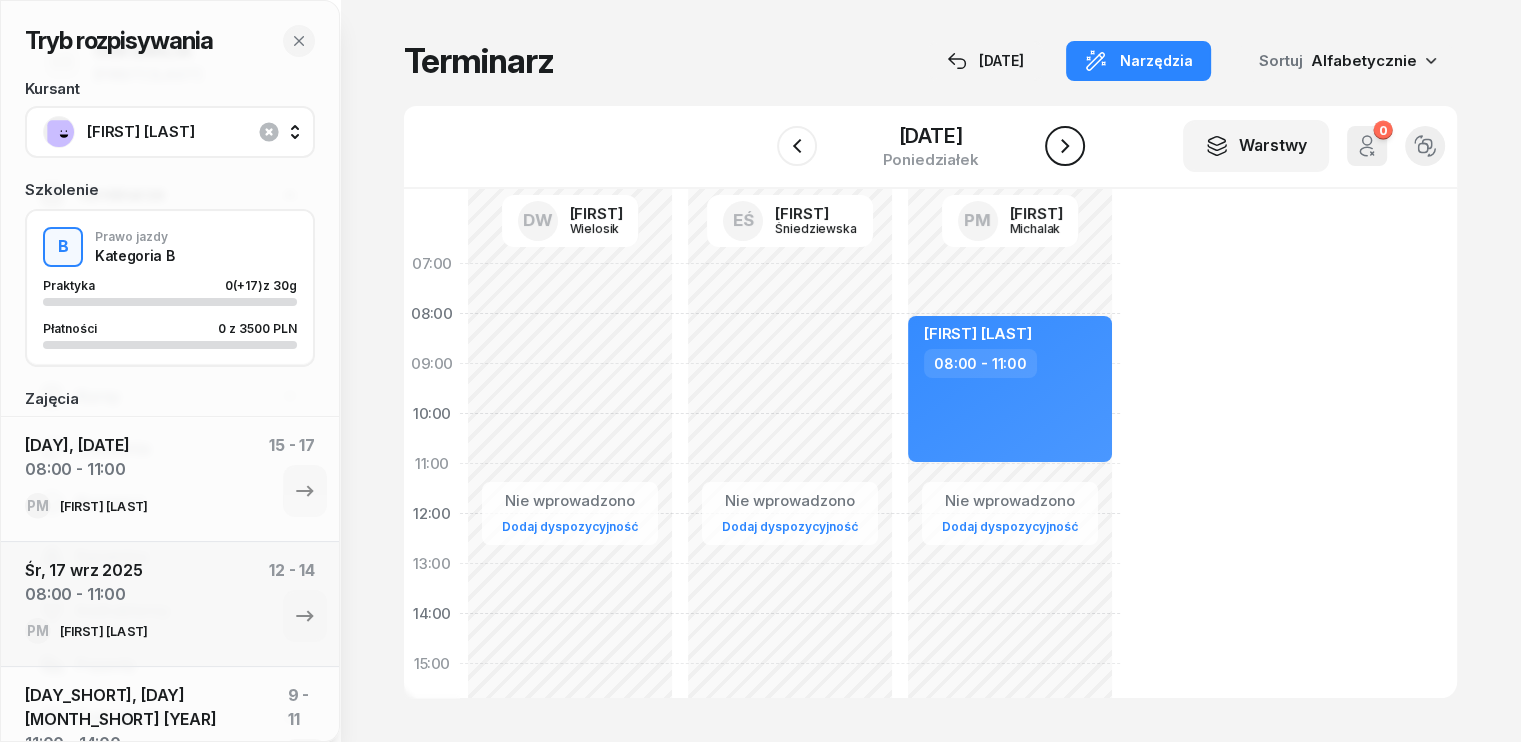 click 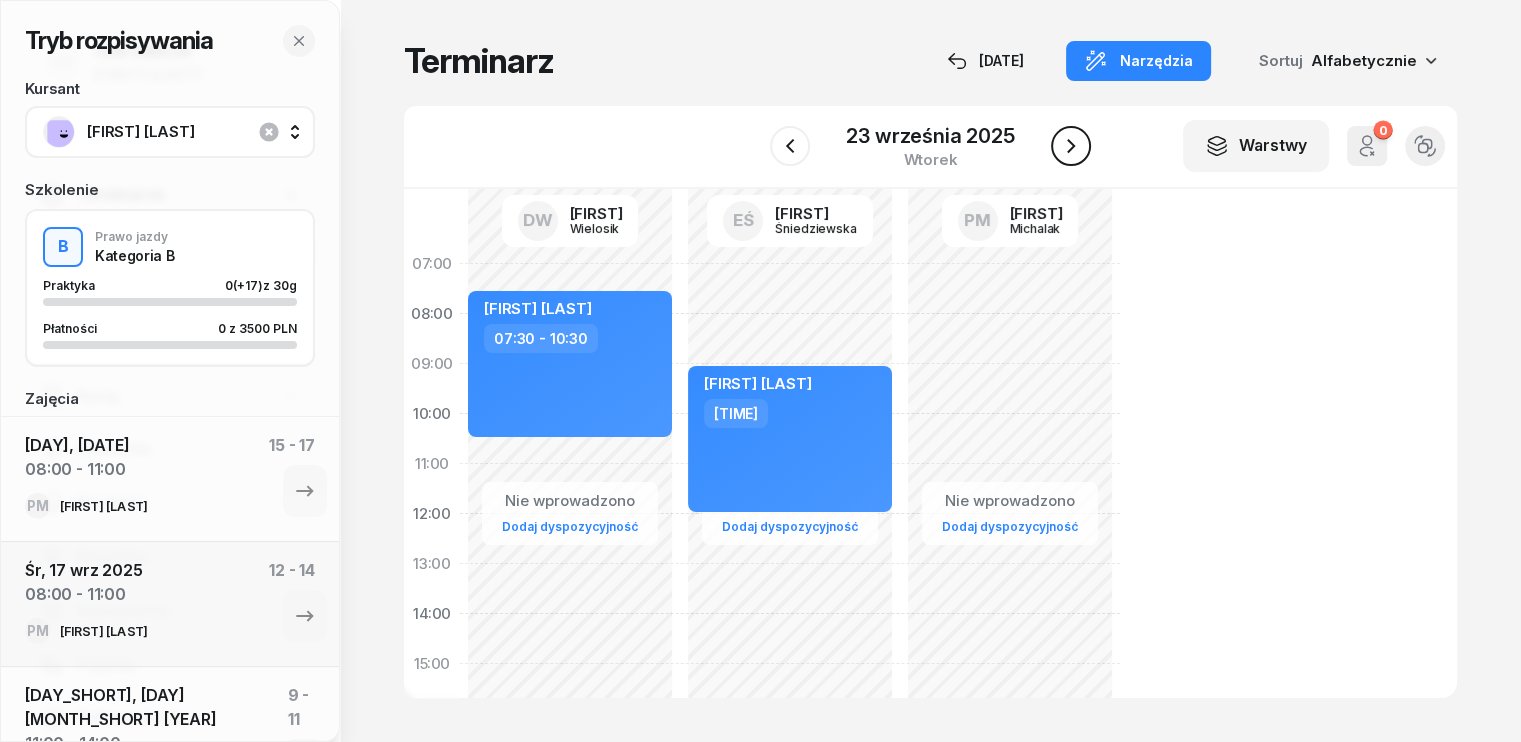 click 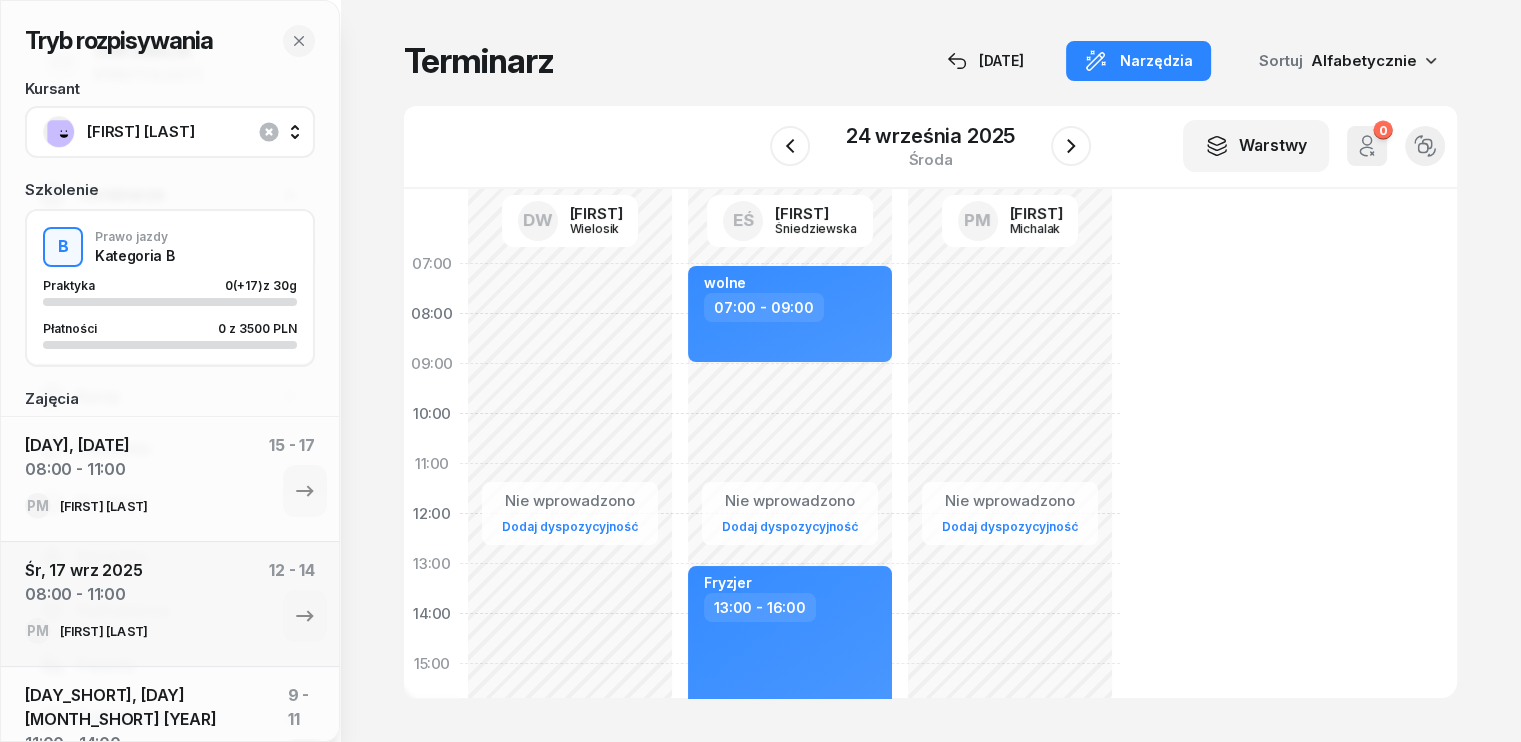click on "Nie wprowadzono Dodaj dyspozycyjność" 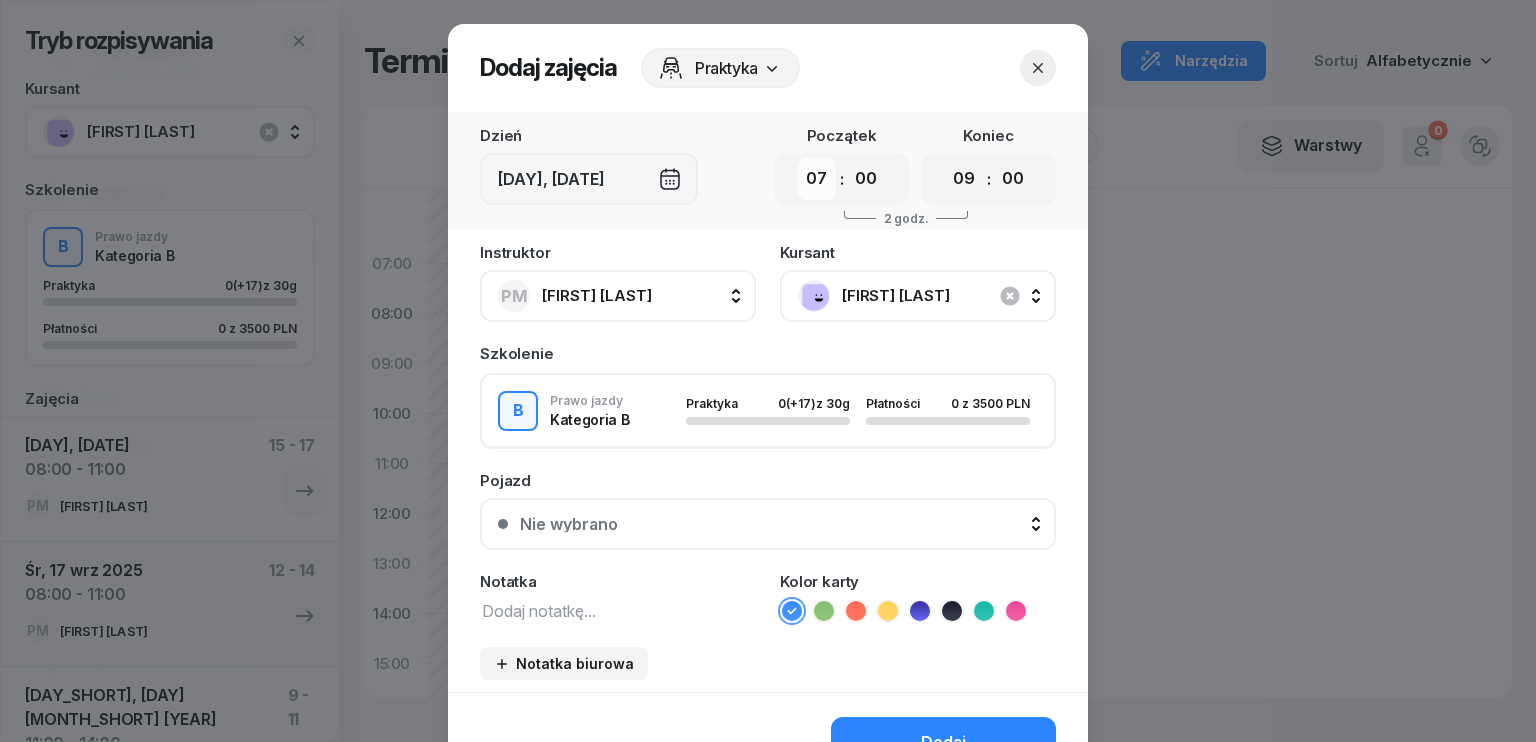 drag, startPoint x: 805, startPoint y: 176, endPoint x: 803, endPoint y: 188, distance: 12.165525 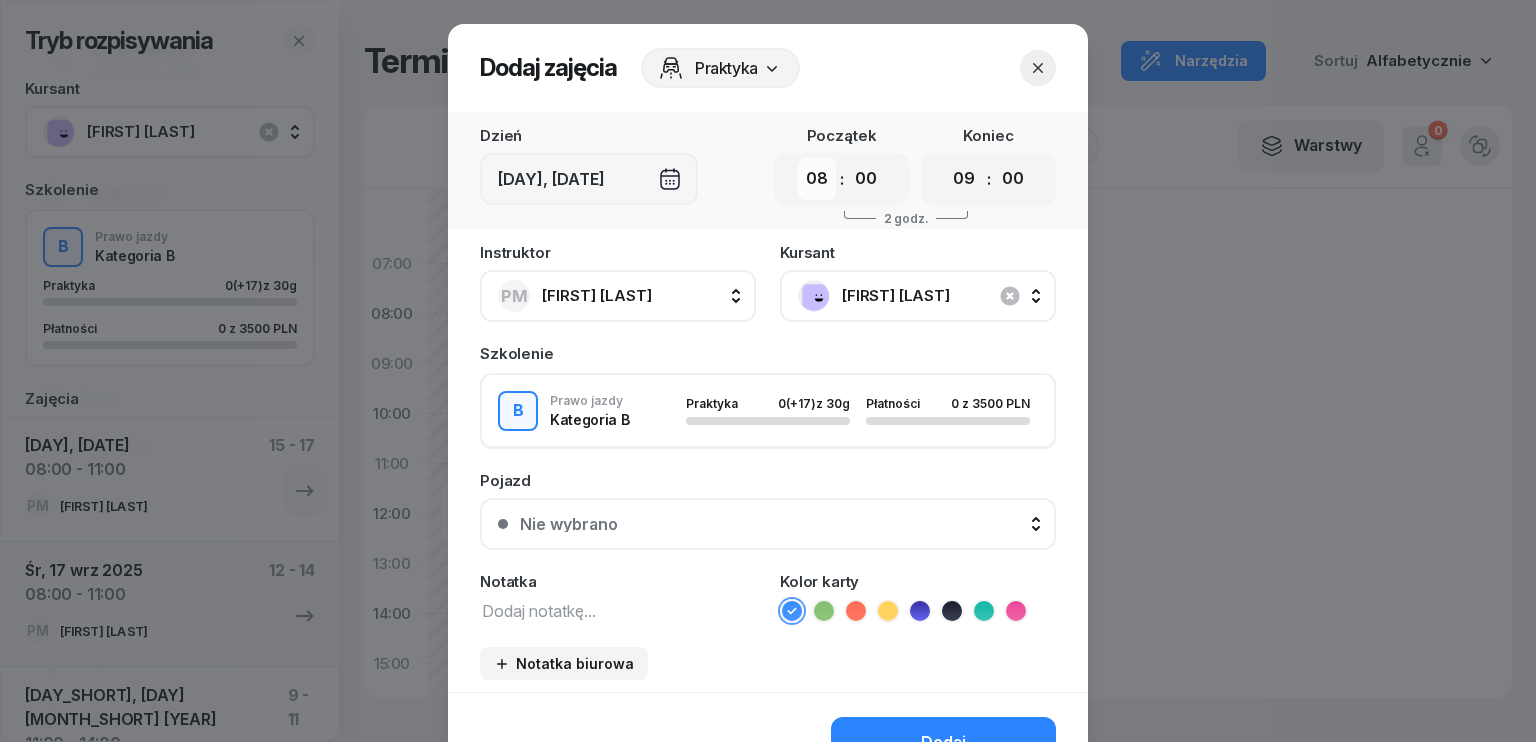 click on "00 01 02 03 04 05 06 07 08 09 10 11 12 13 14 15 16 17 18 19 20 21 22 23" at bounding box center (817, 179) 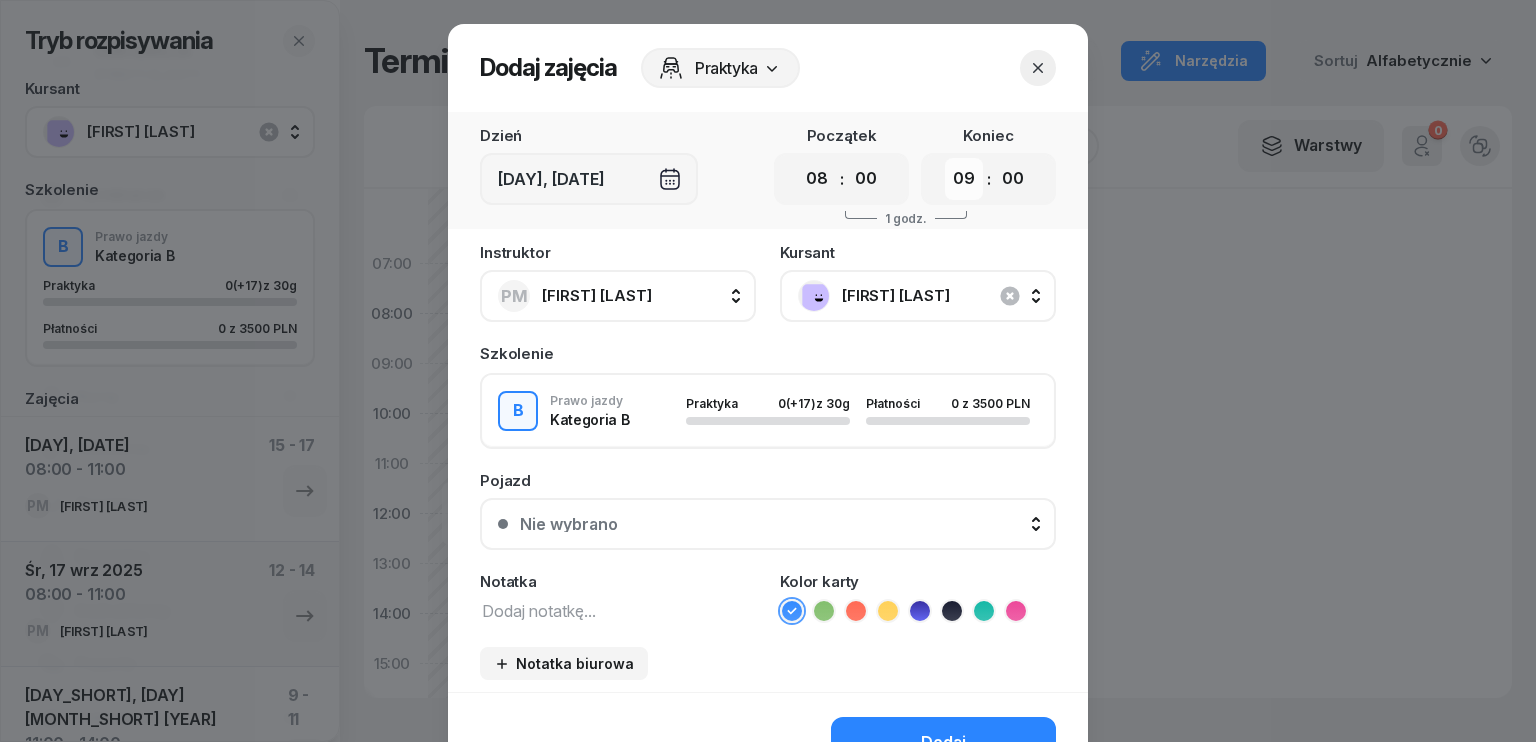 click on "00 01 02 03 04 05 06 07 08 09 10 11 12 13 14 15 16 17 18 19 20 21 22 23" at bounding box center [964, 179] 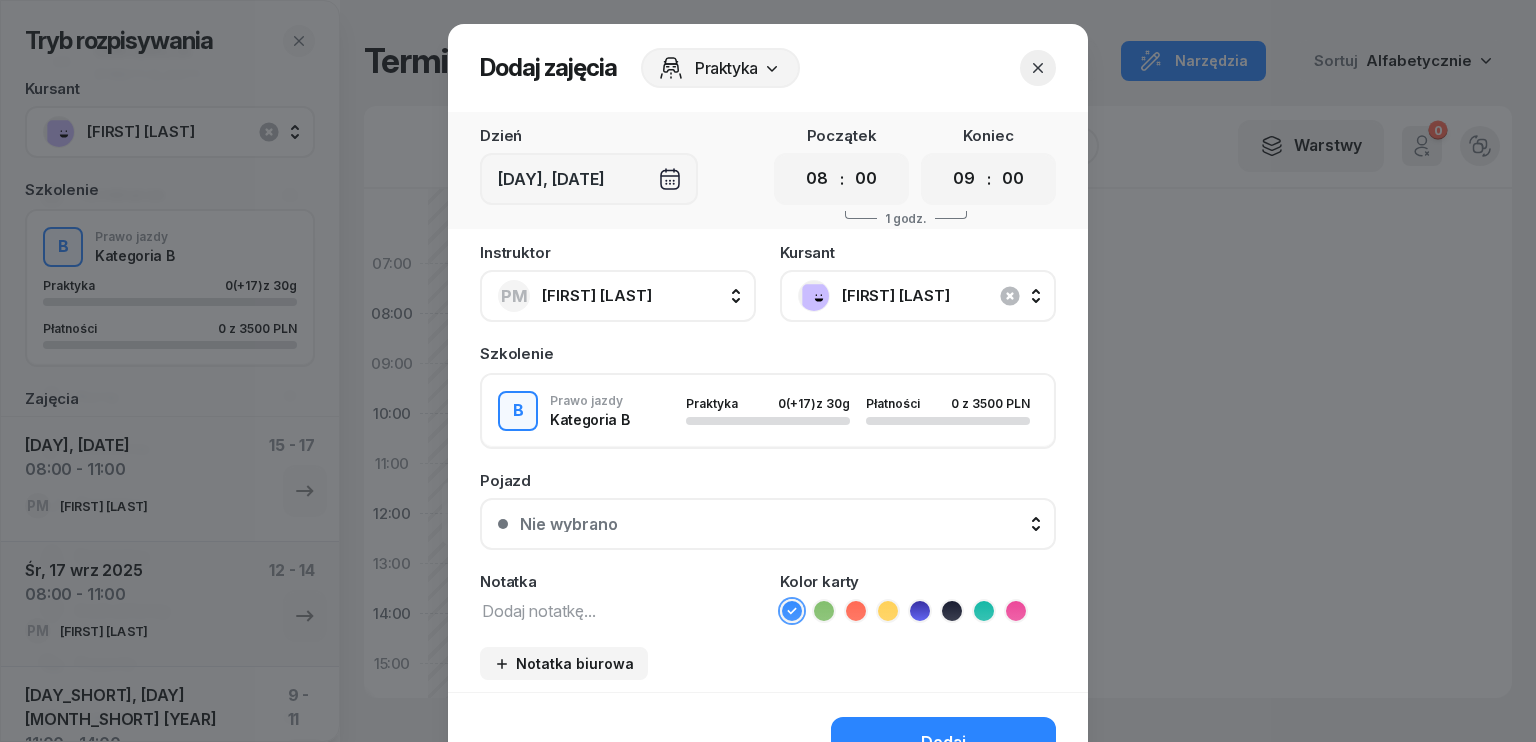 select on "11" 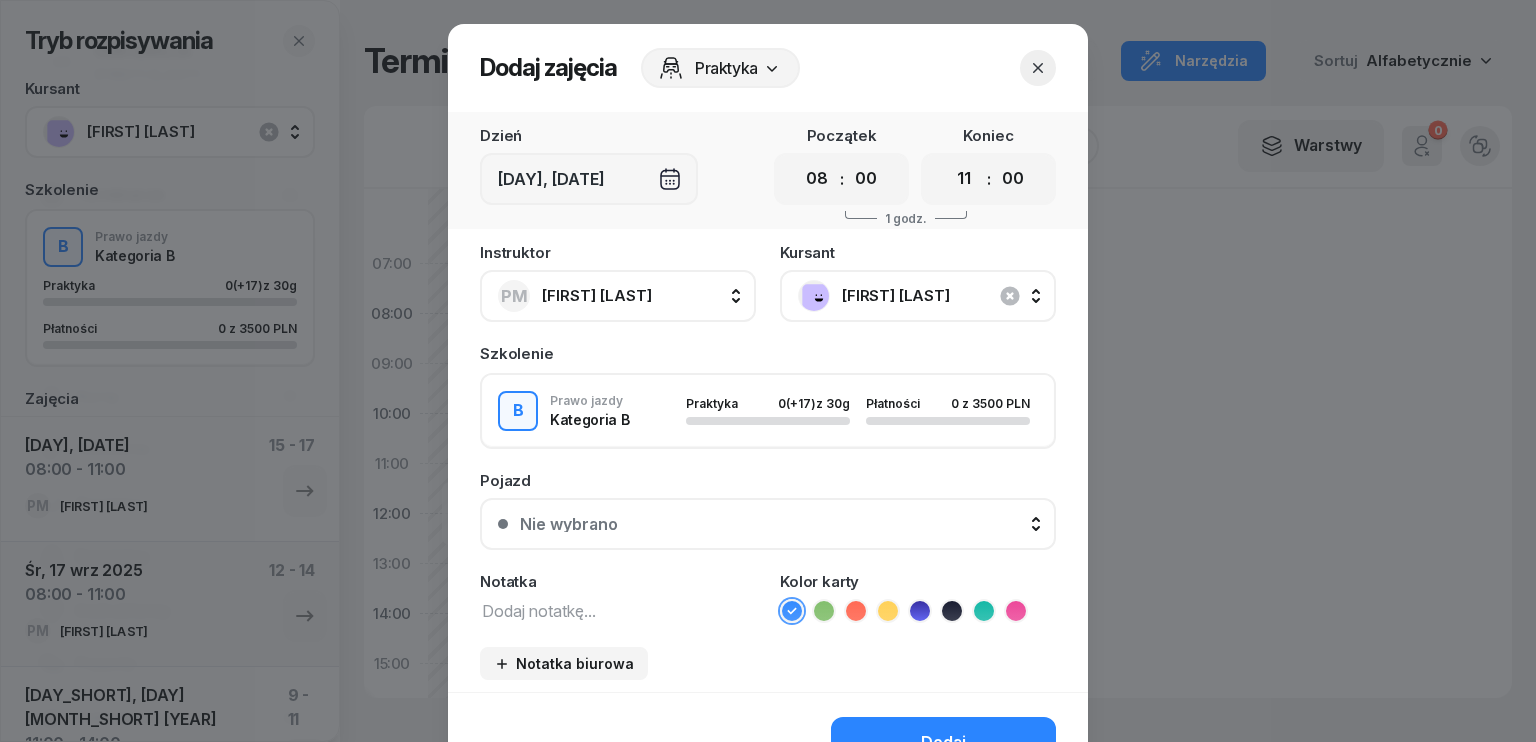 click on "00 01 02 03 04 05 06 07 08 09 10 11 12 13 14 15 16 17 18 19 20 21 22 23" at bounding box center [964, 179] 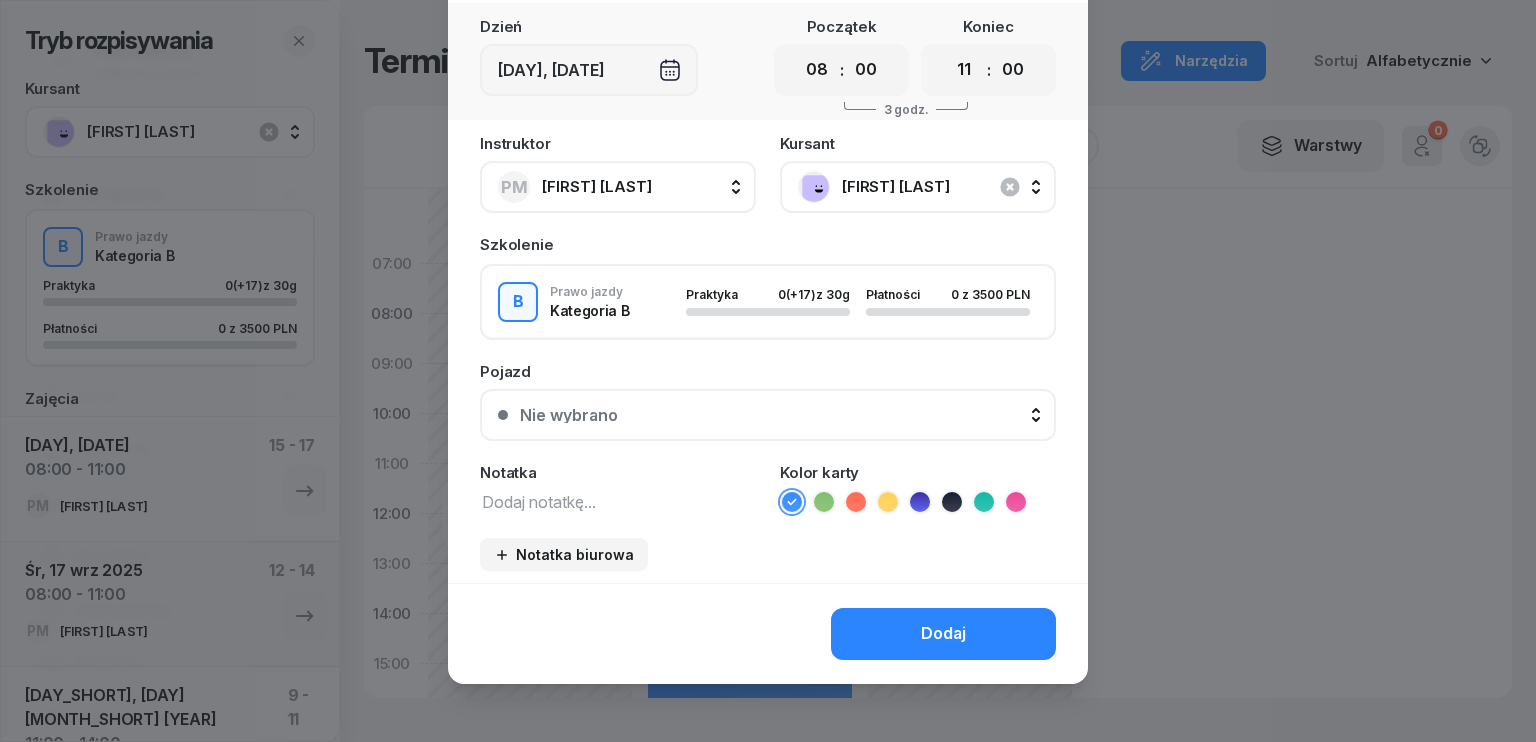scroll, scrollTop: 112, scrollLeft: 0, axis: vertical 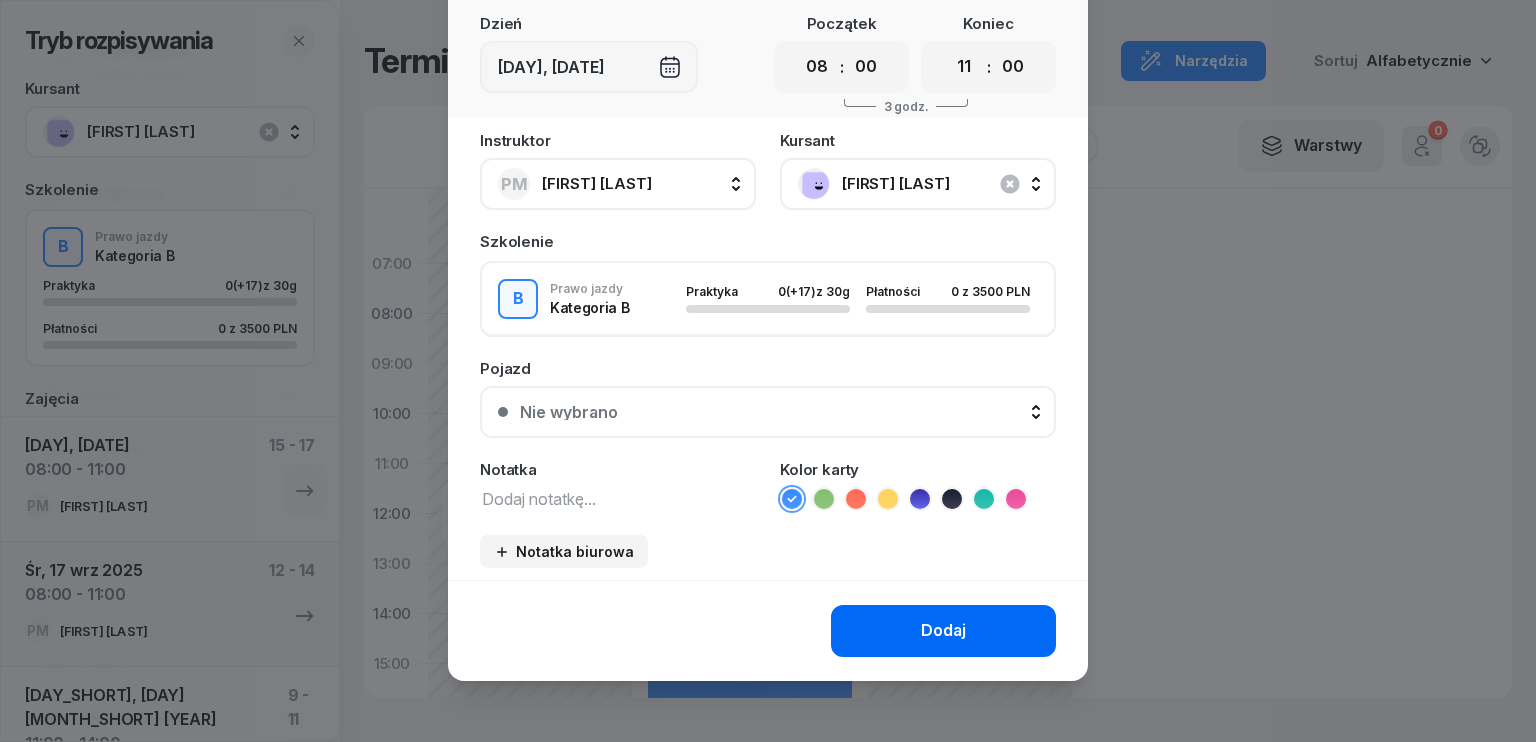 click on "Dodaj" at bounding box center [943, 631] 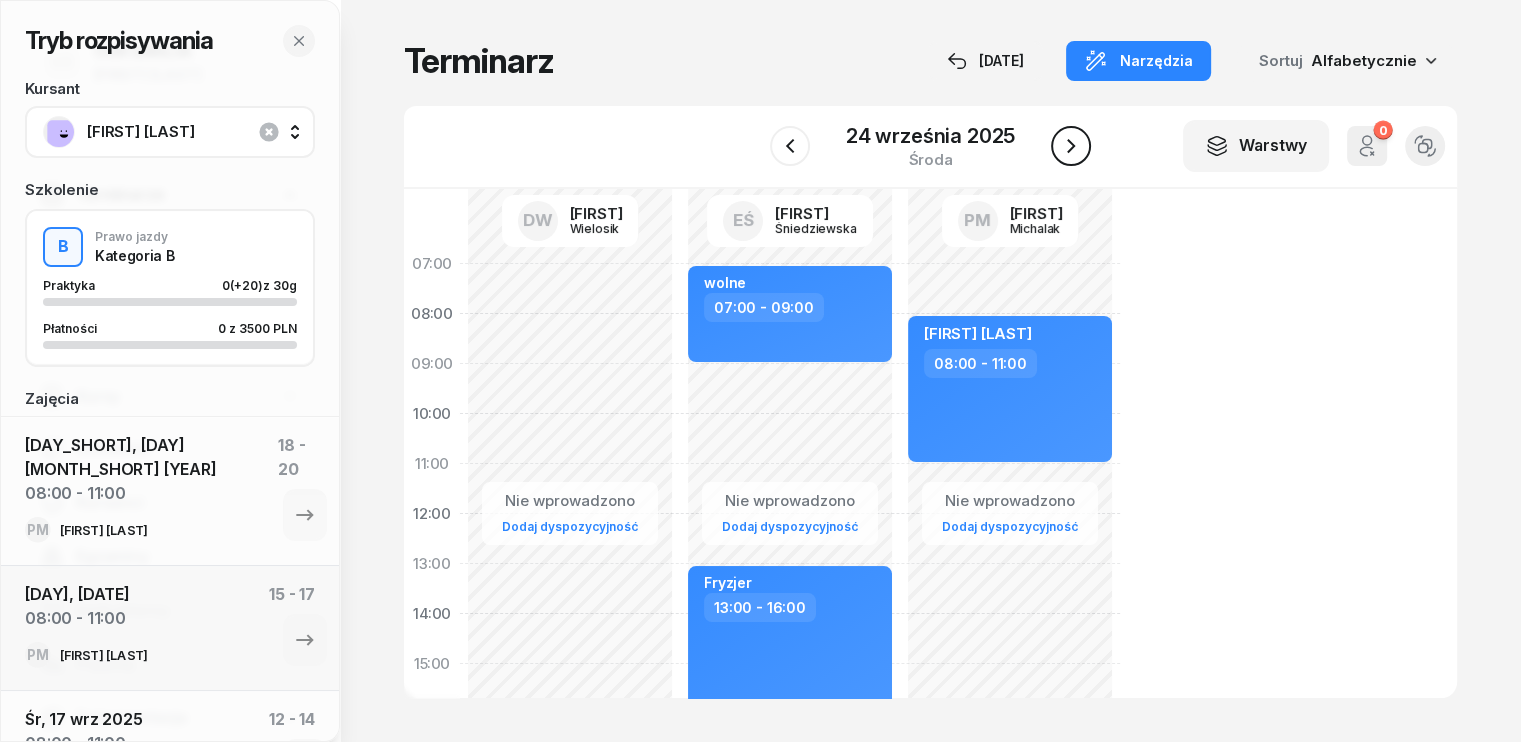 click 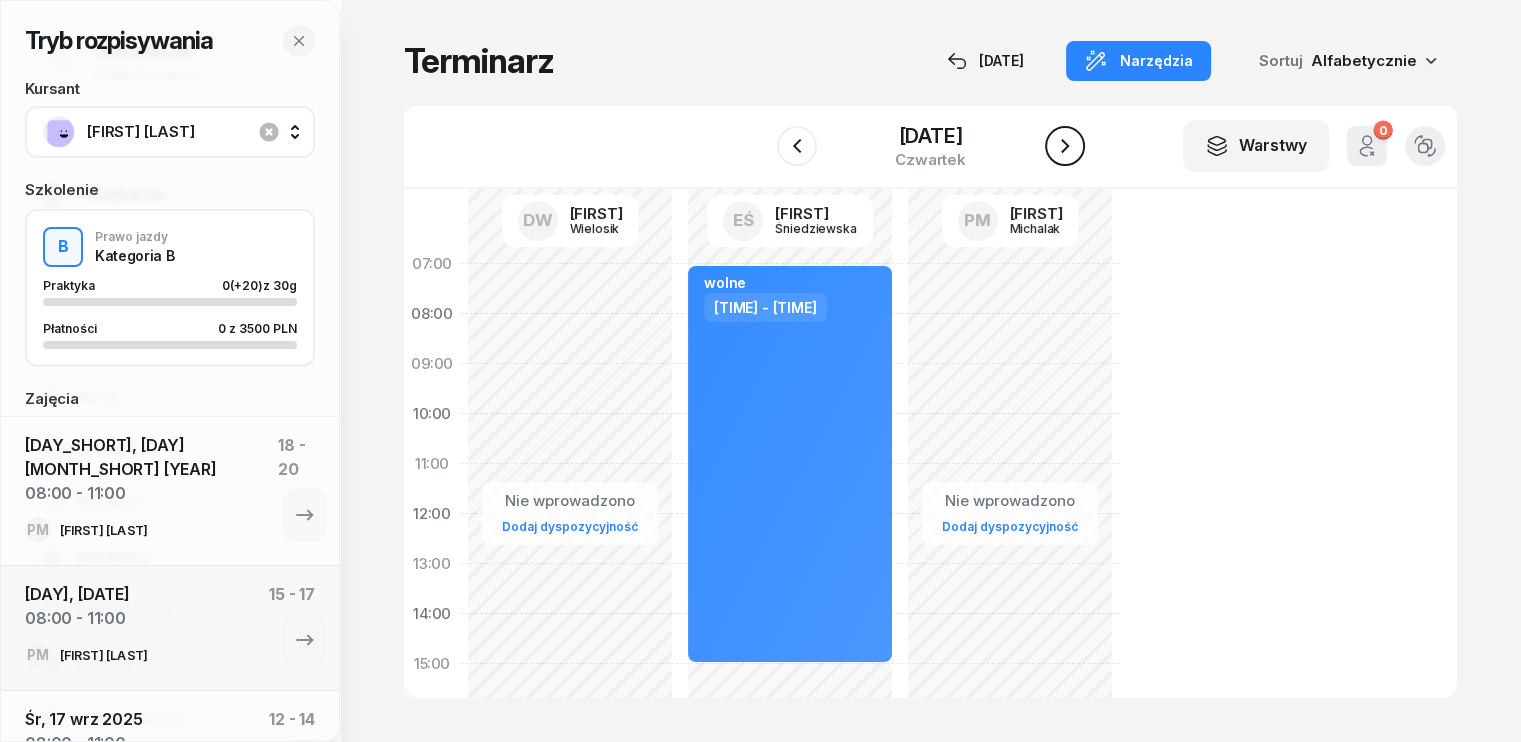 click 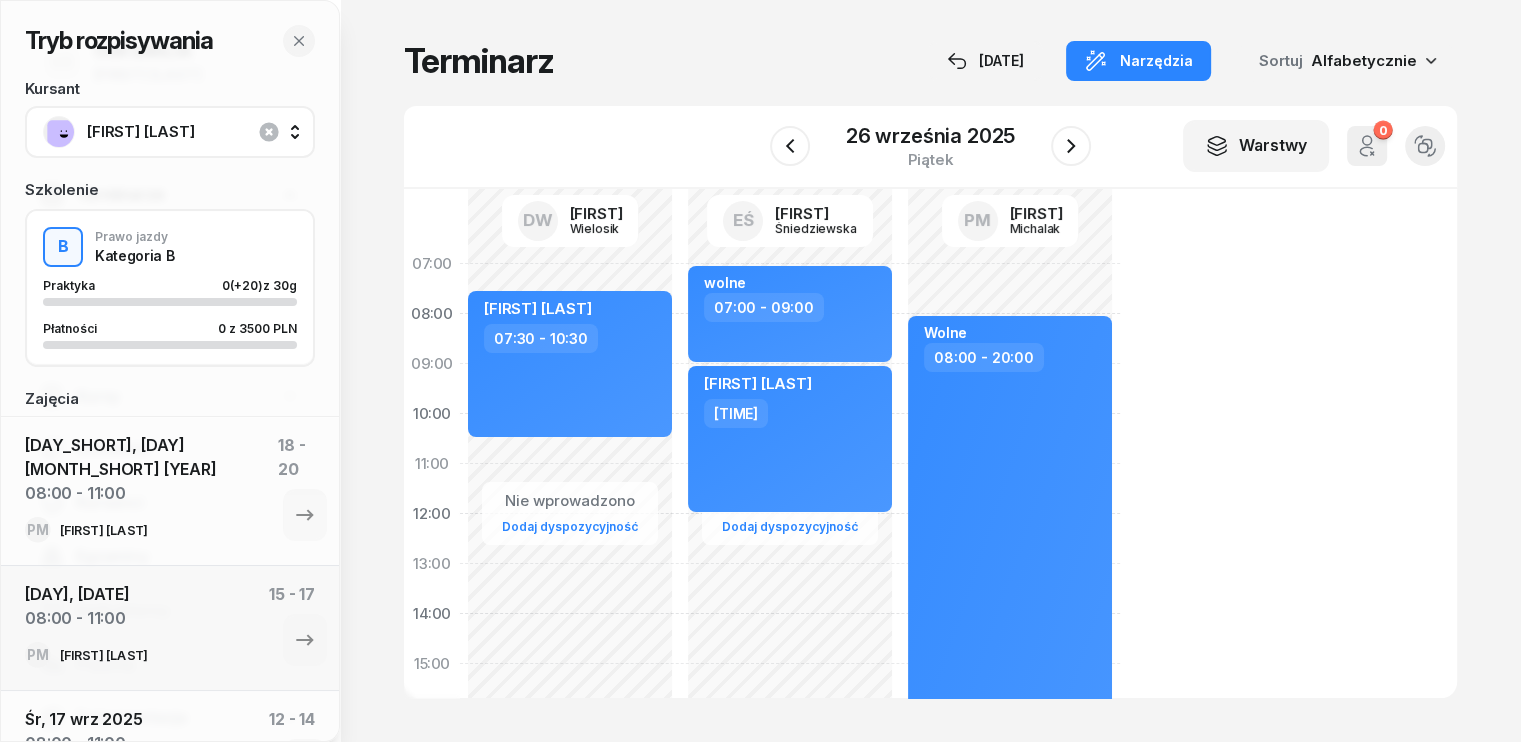 click on "Nie wprowadzono Dodaj dyspozycyjność [FIRST] [LAST] [TIME] - [TIME]" 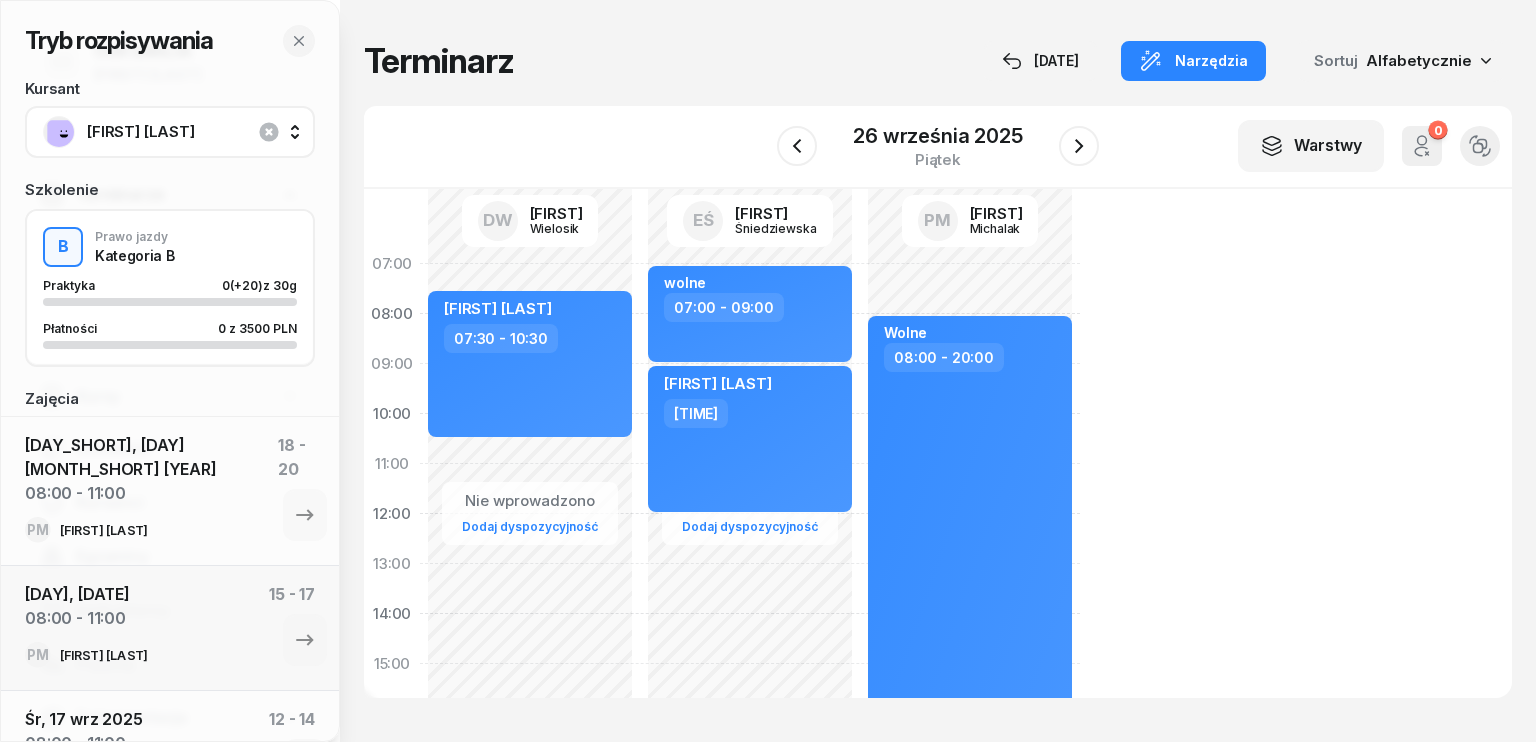 select on "10" 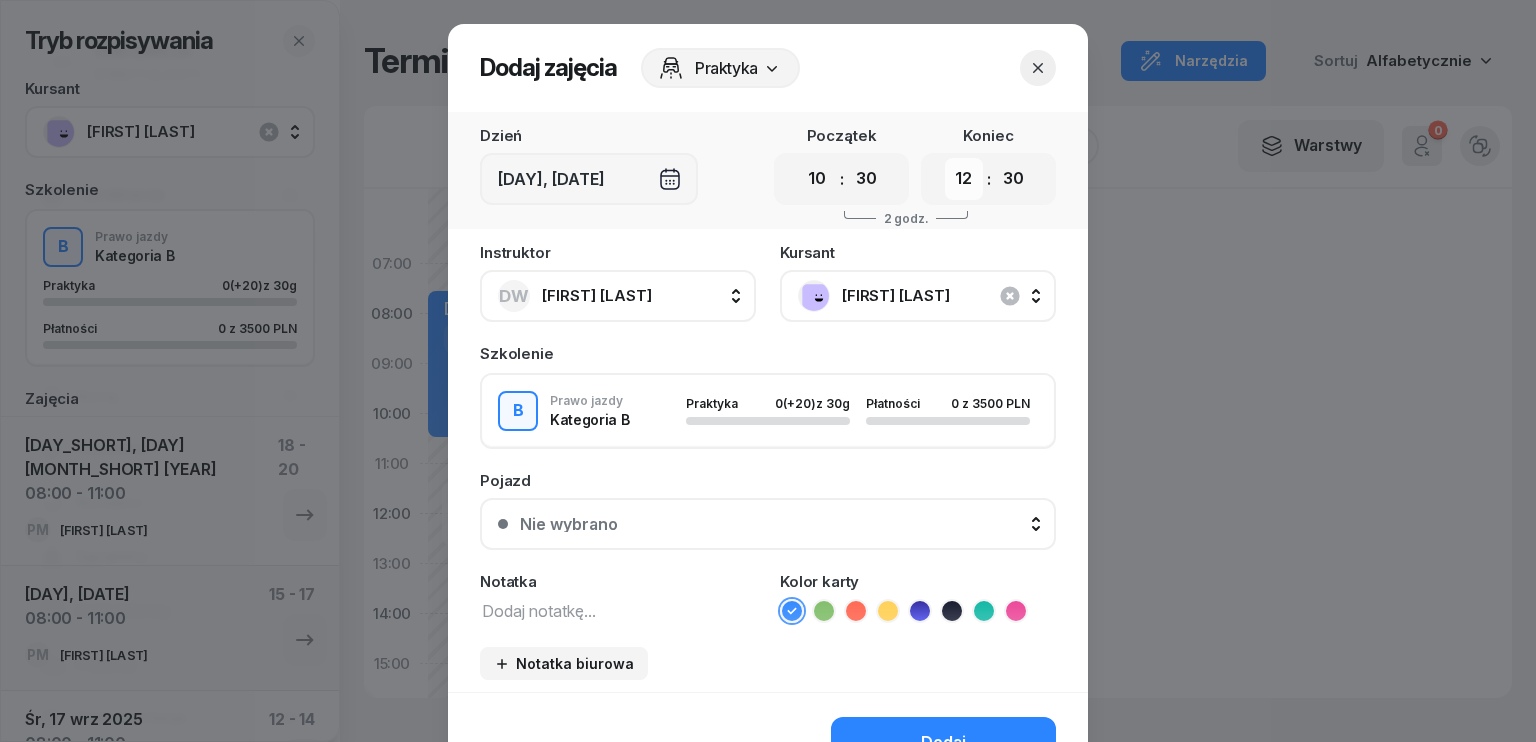 drag, startPoint x: 960, startPoint y: 177, endPoint x: 959, endPoint y: 196, distance: 19.026299 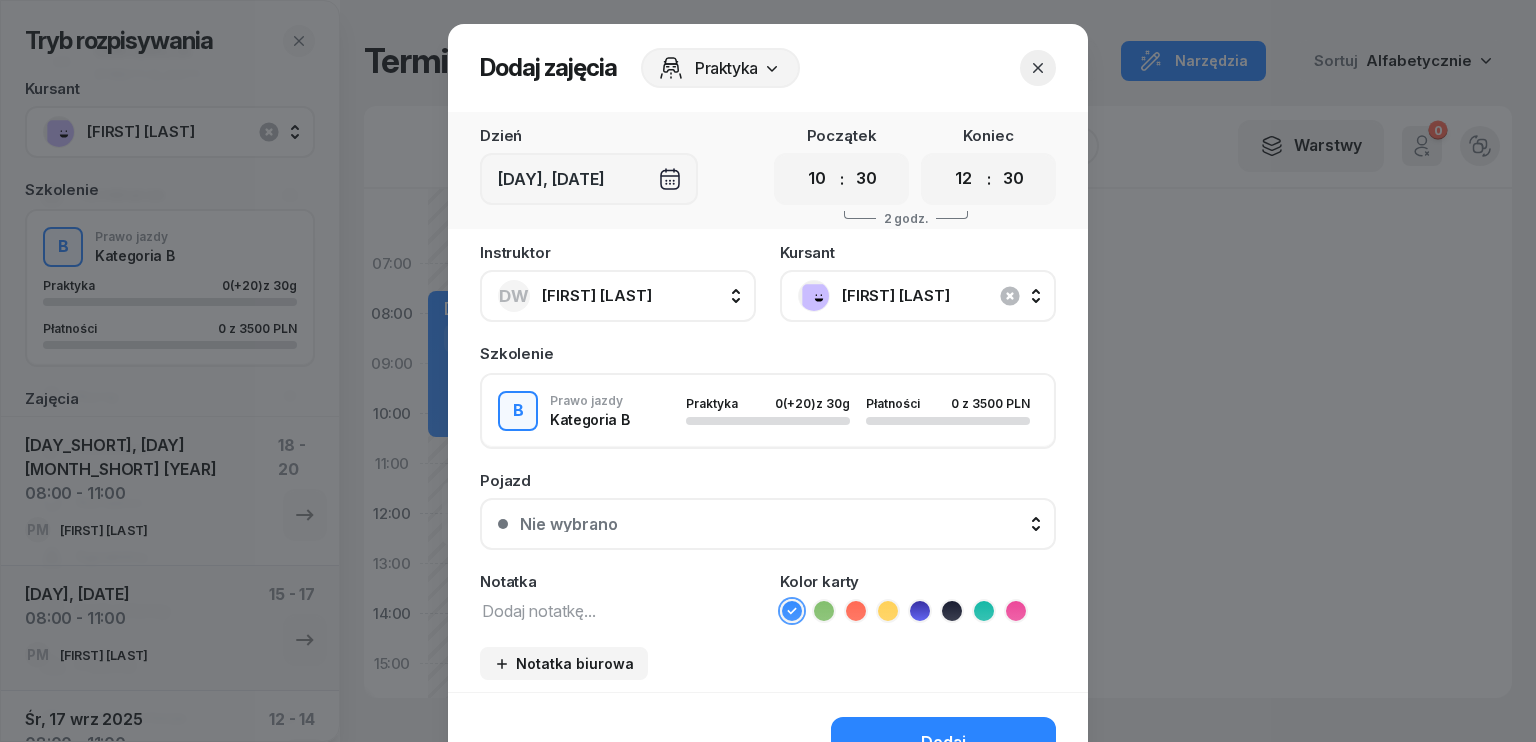 select on "13" 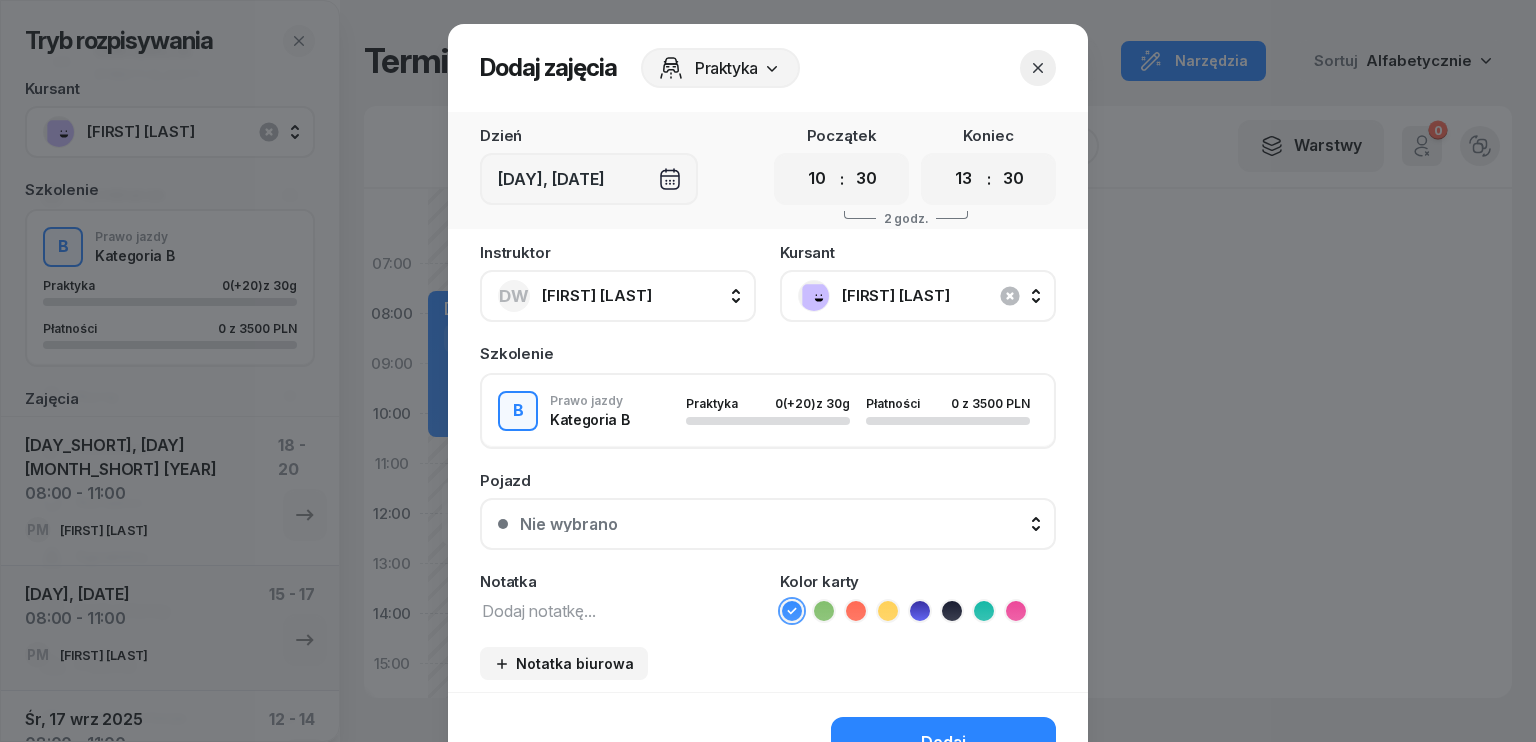 click on "00 01 02 03 04 05 06 07 08 09 10 11 12 13 14 15 16 17 18 19 20 21 22 23" at bounding box center (964, 179) 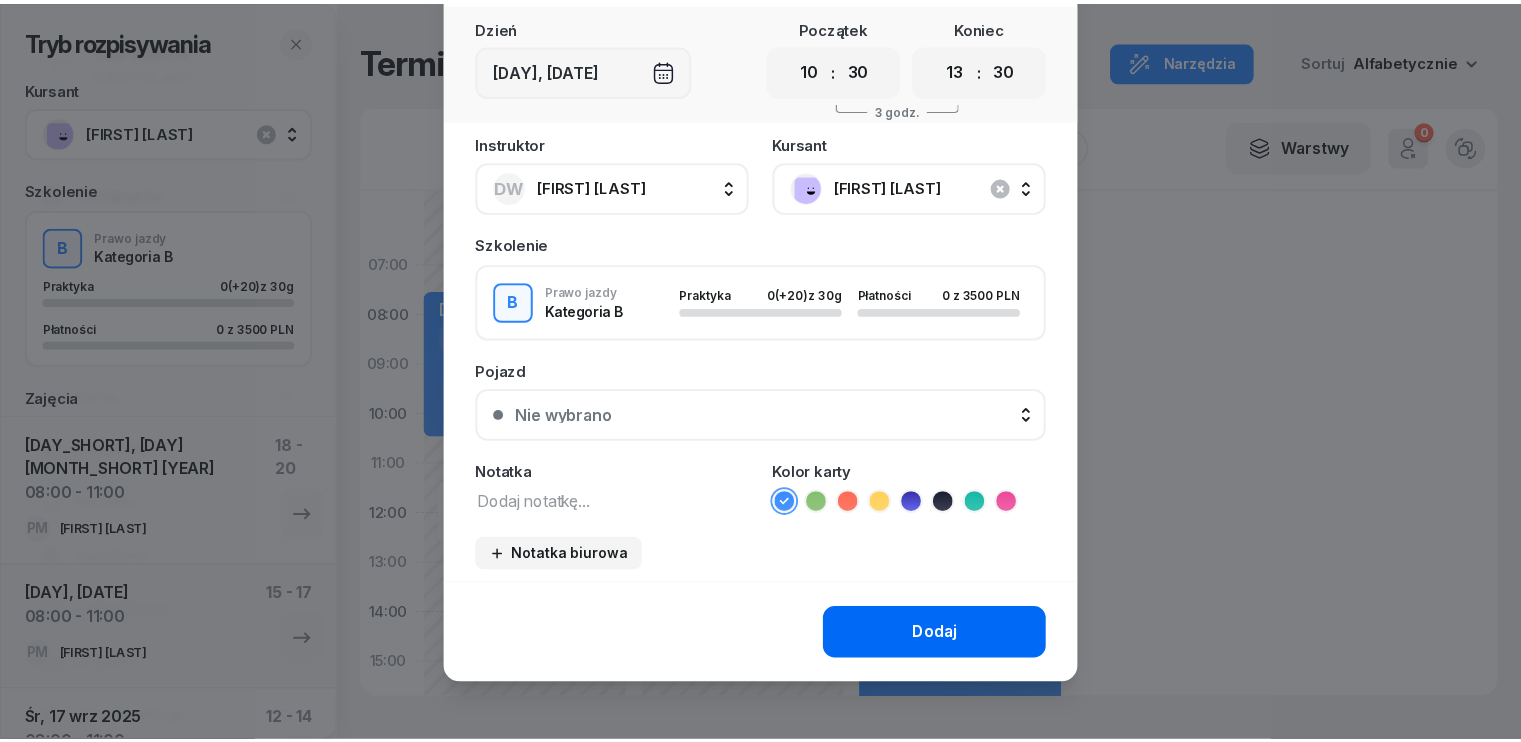 scroll, scrollTop: 112, scrollLeft: 0, axis: vertical 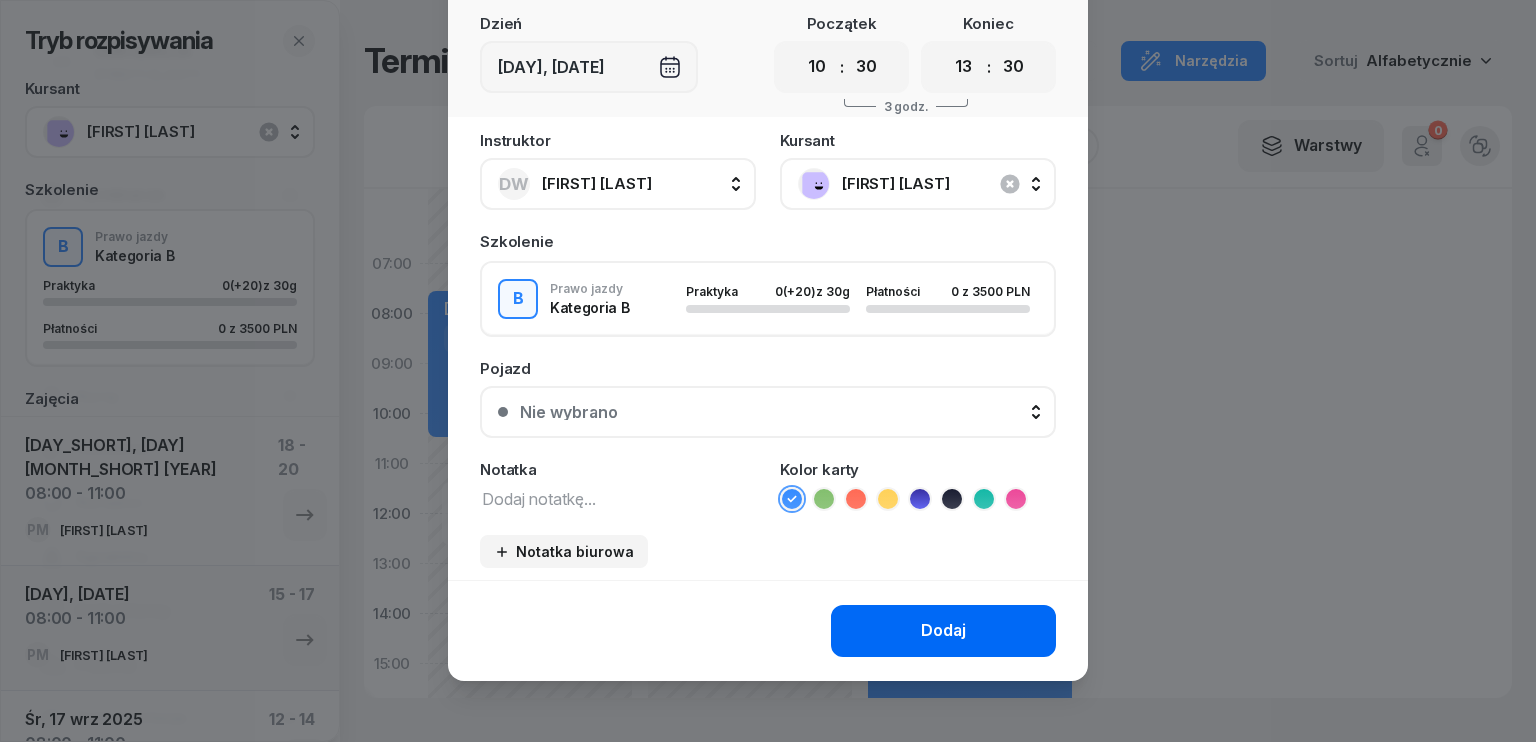 click on "Dodaj" at bounding box center (943, 631) 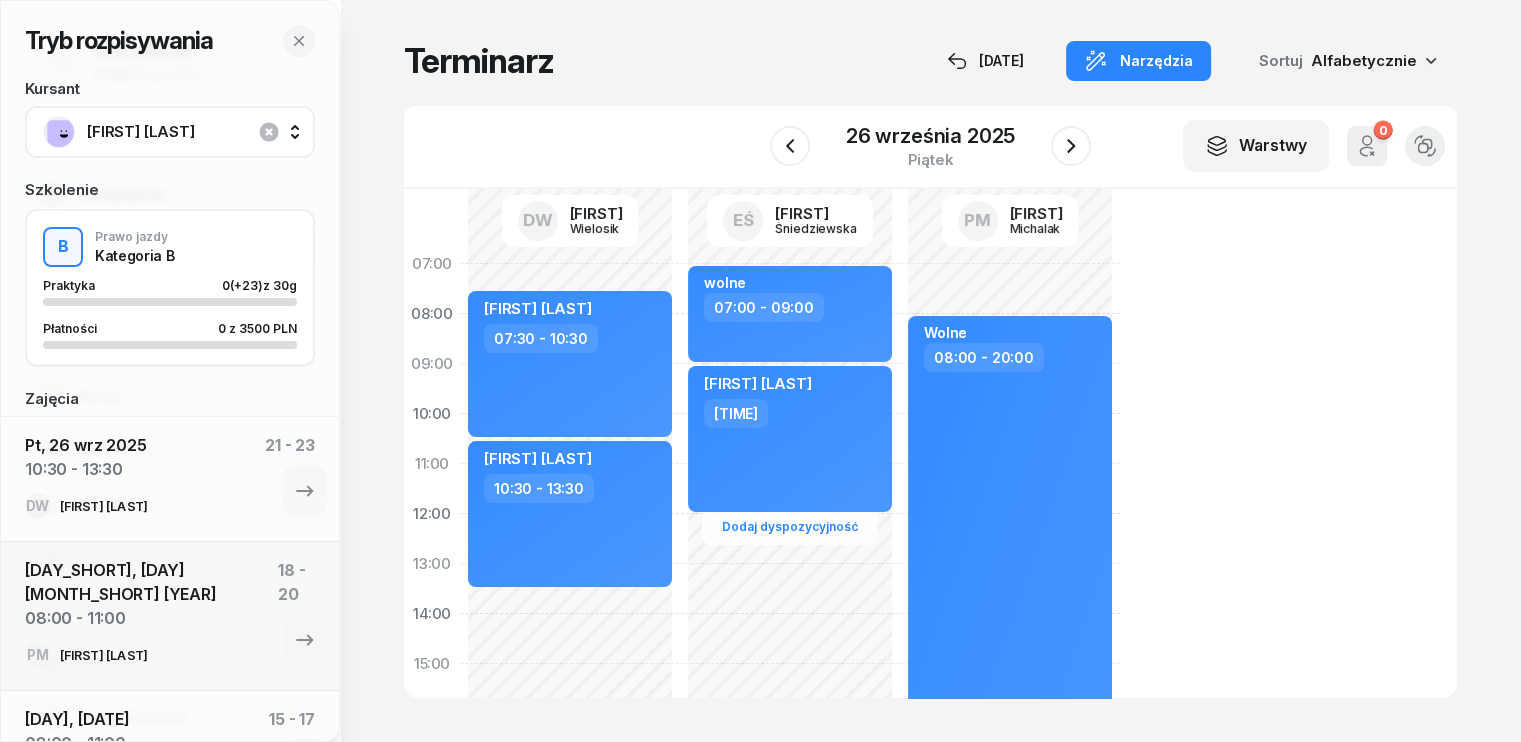 click on "[FIRST] [LAST]" at bounding box center (192, 132) 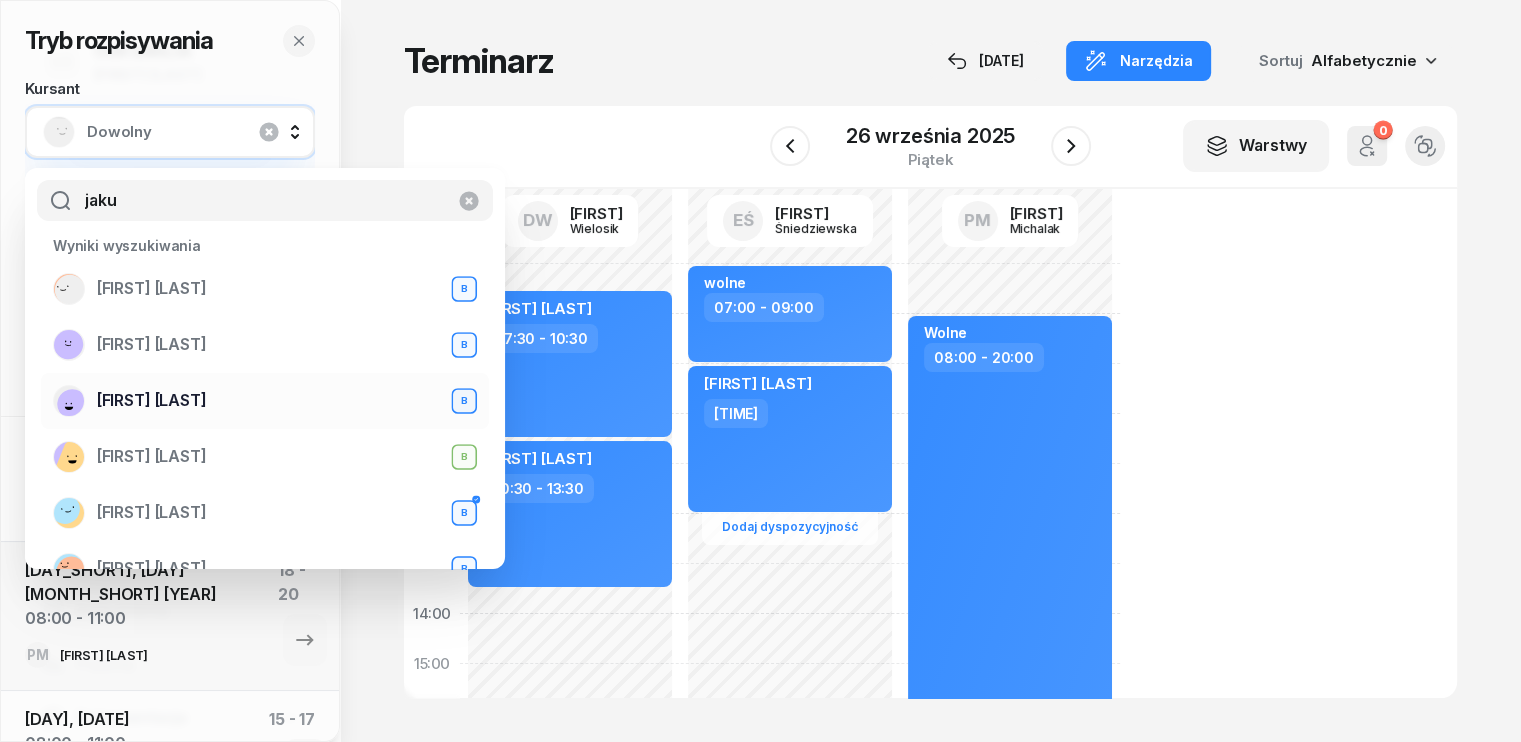 type on "jaku" 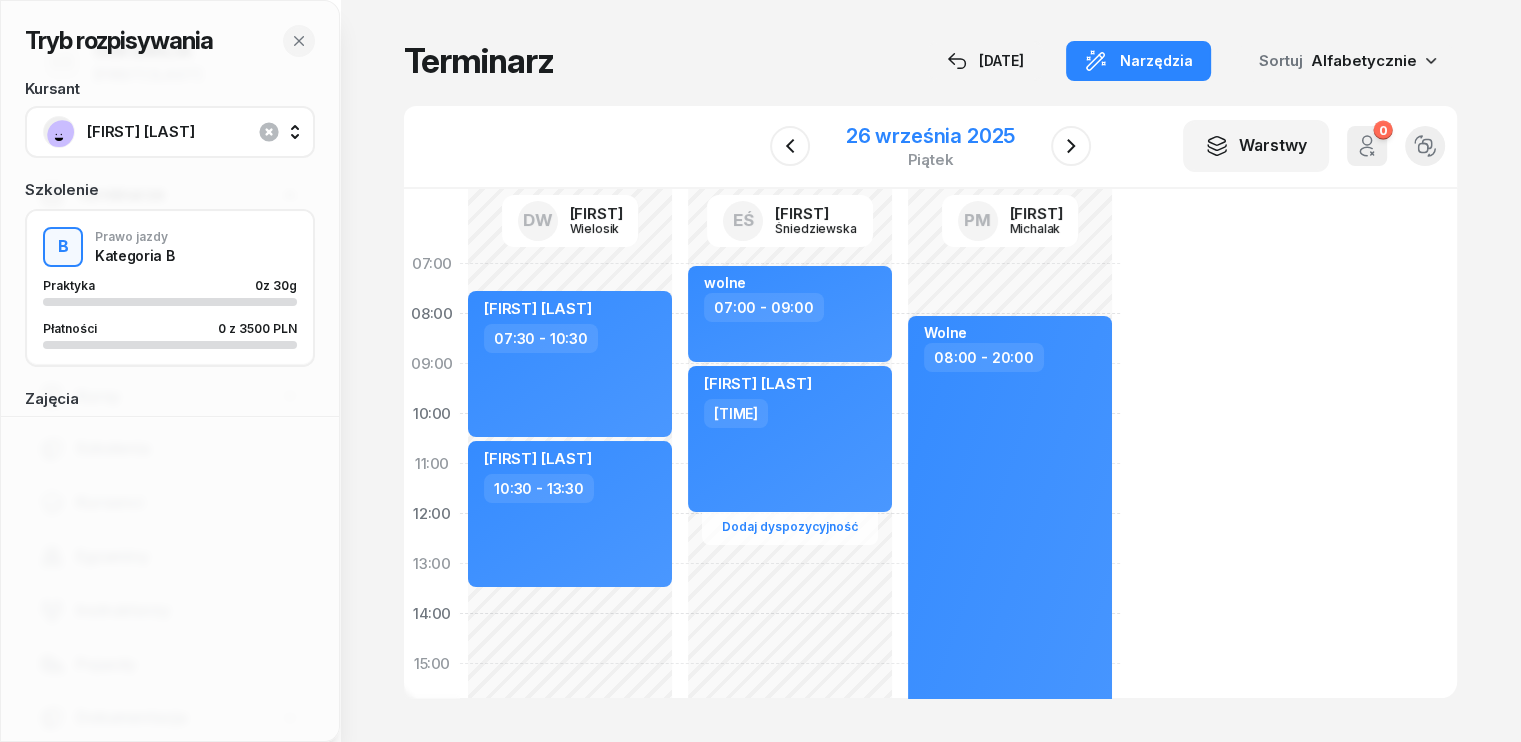 click on "26 września 2025" at bounding box center (930, 136) 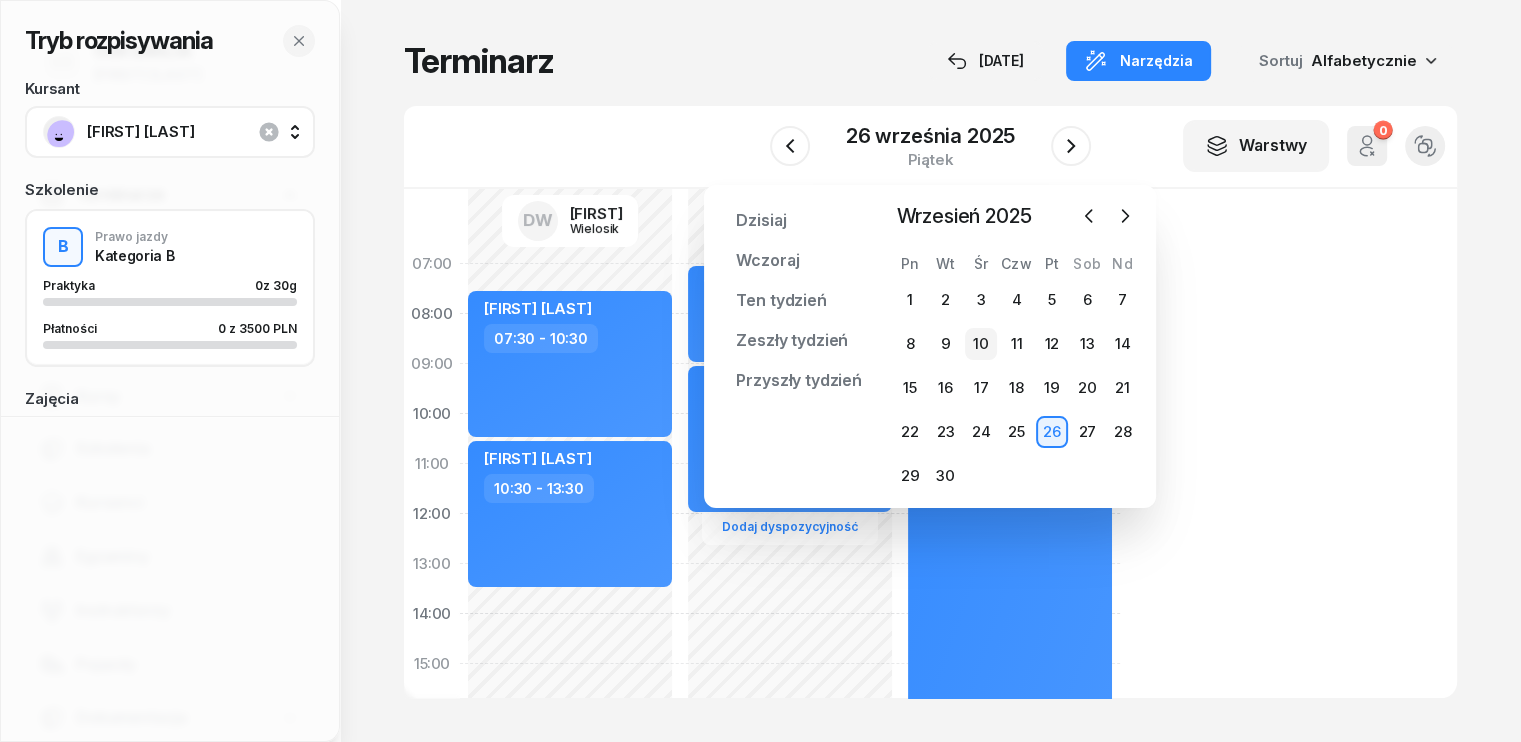 click on "10" at bounding box center (981, 344) 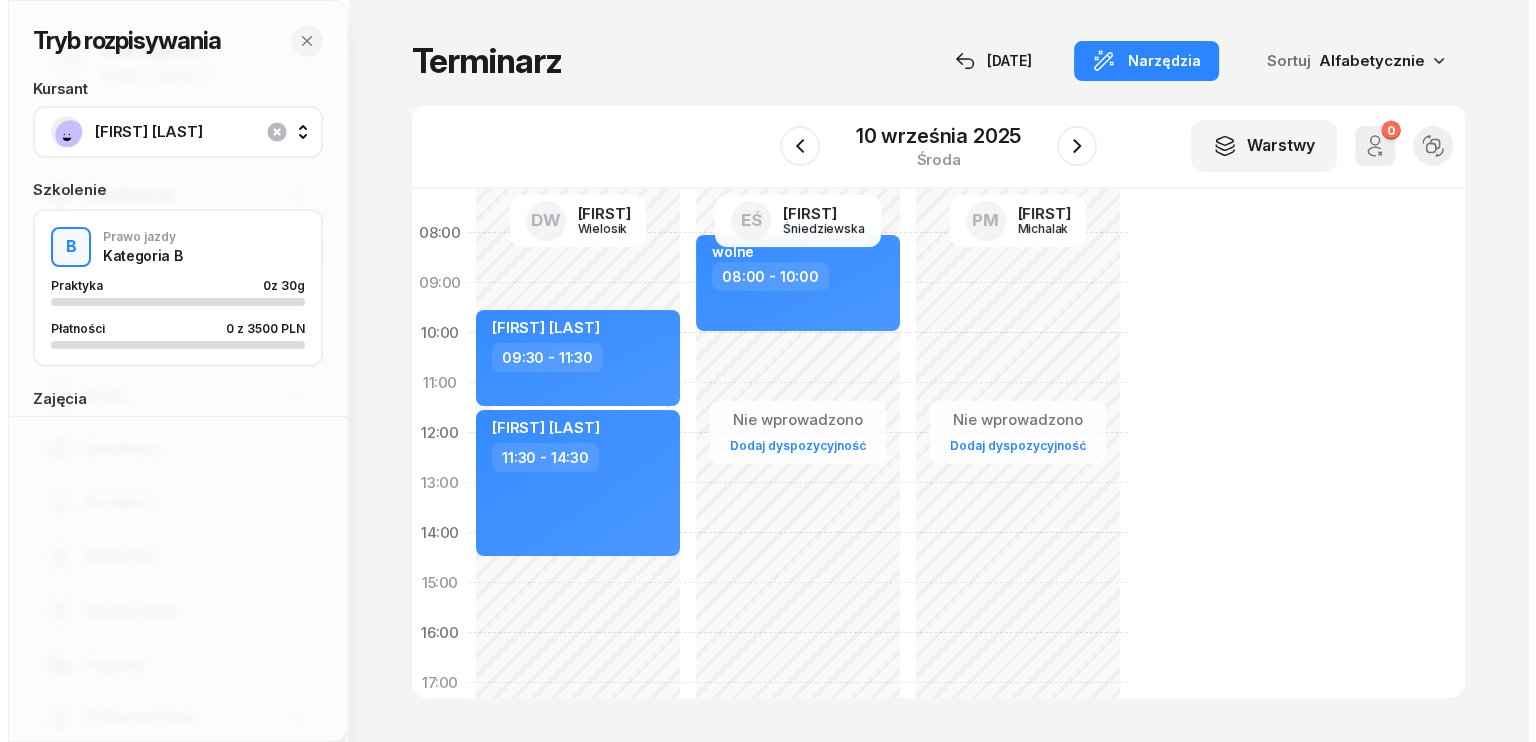 scroll, scrollTop: 200, scrollLeft: 0, axis: vertical 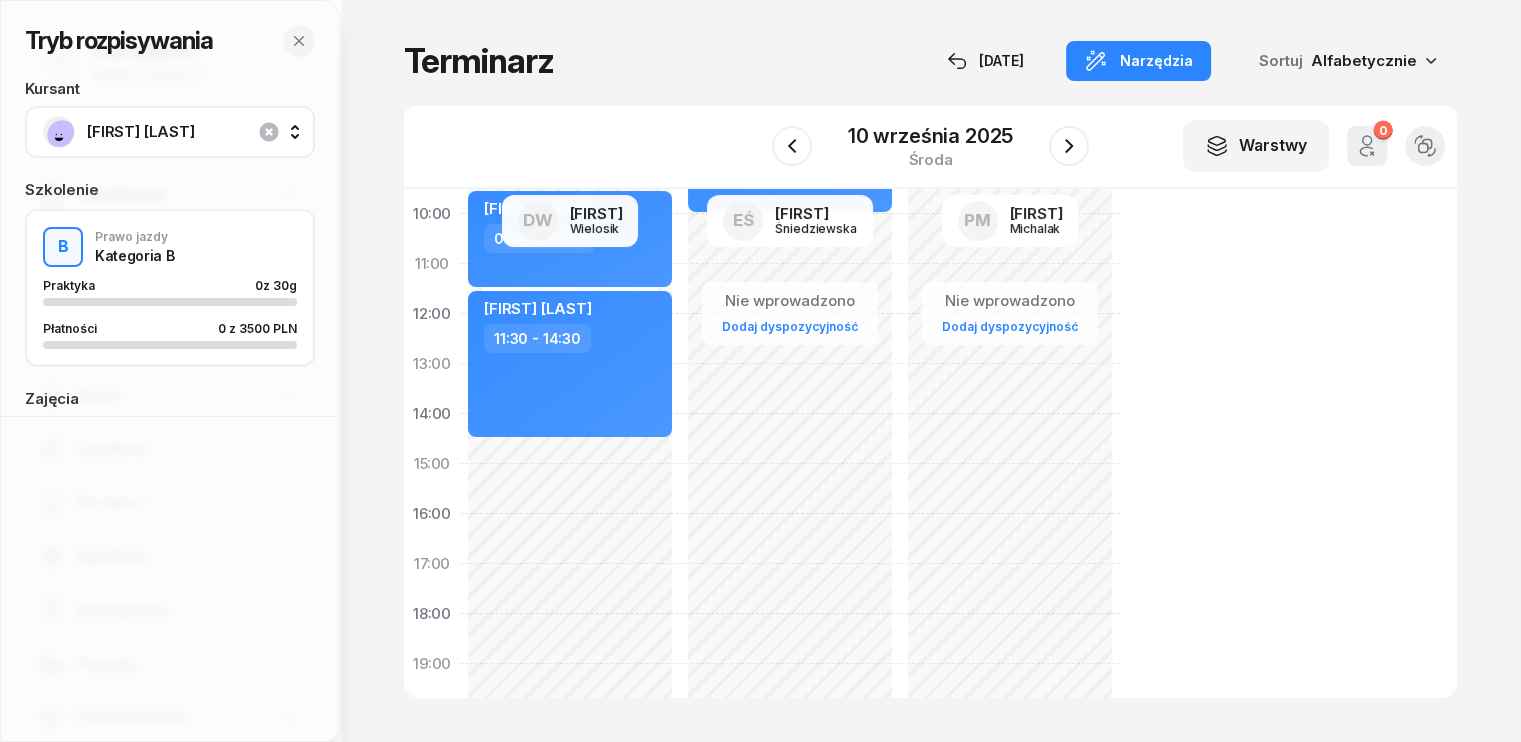 click on "Nie wprowadzono Dodaj dyspozycyjność [FIRST] [LAST] [TIME] - [TIME] [FIRST] [LAST] [TIME] - [TIME]" 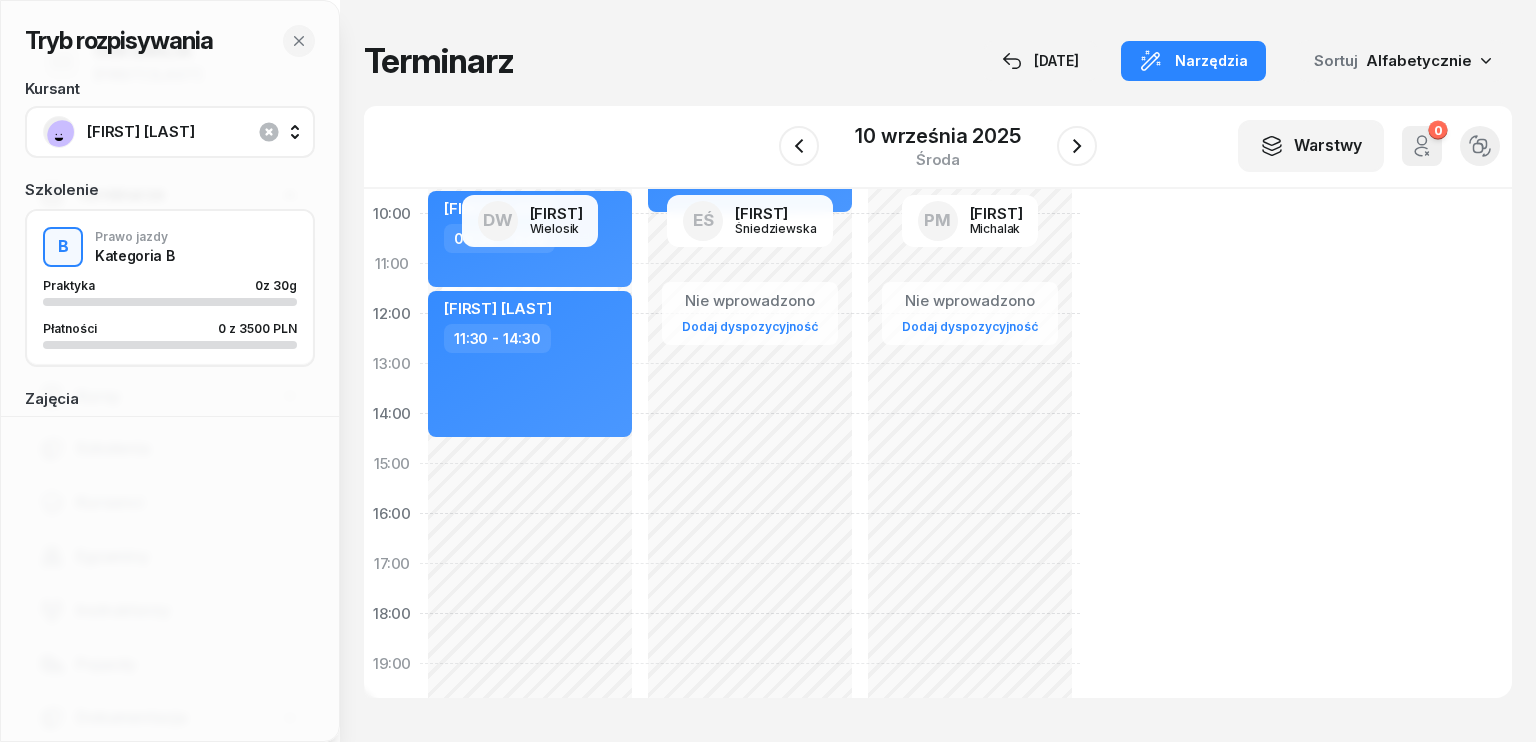 select on "14" 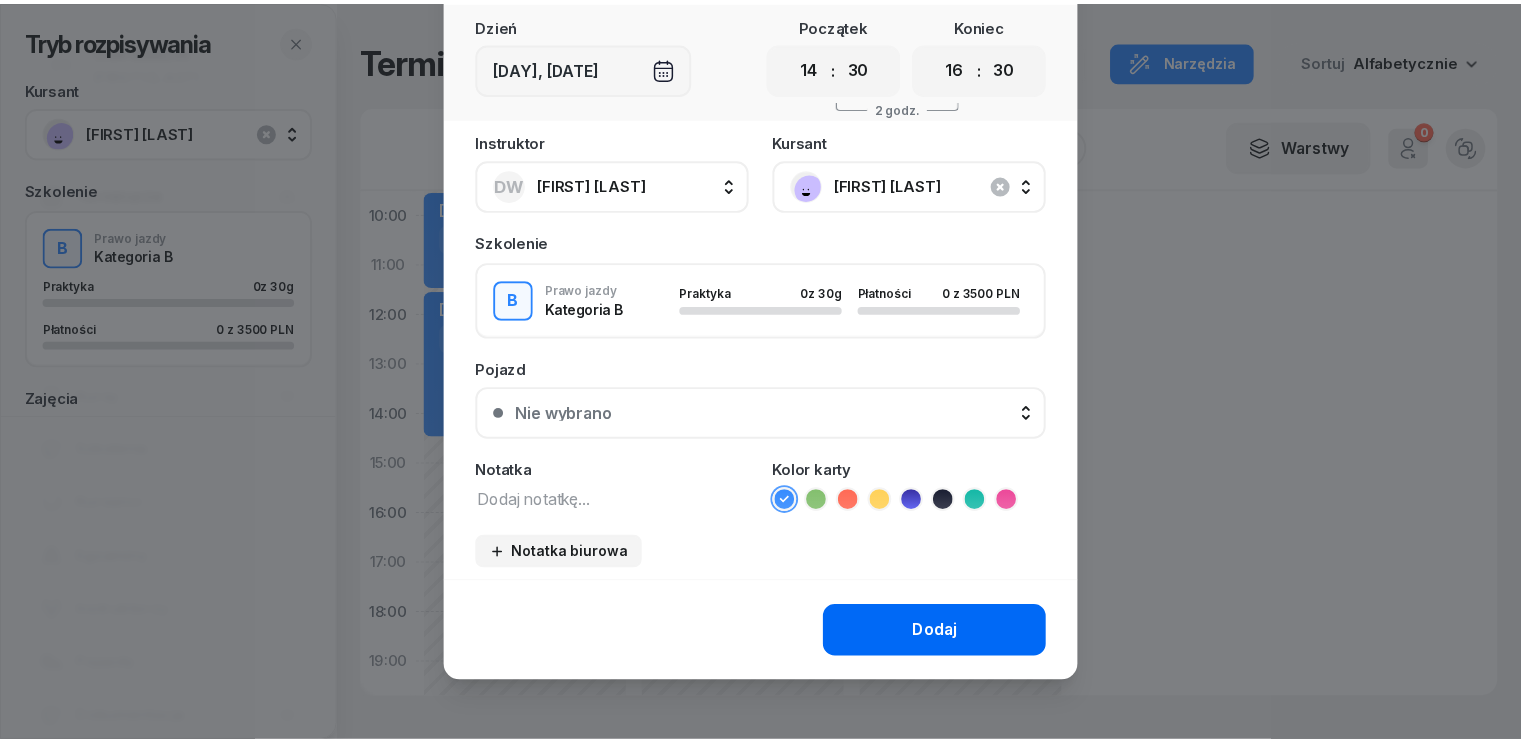 scroll, scrollTop: 112, scrollLeft: 0, axis: vertical 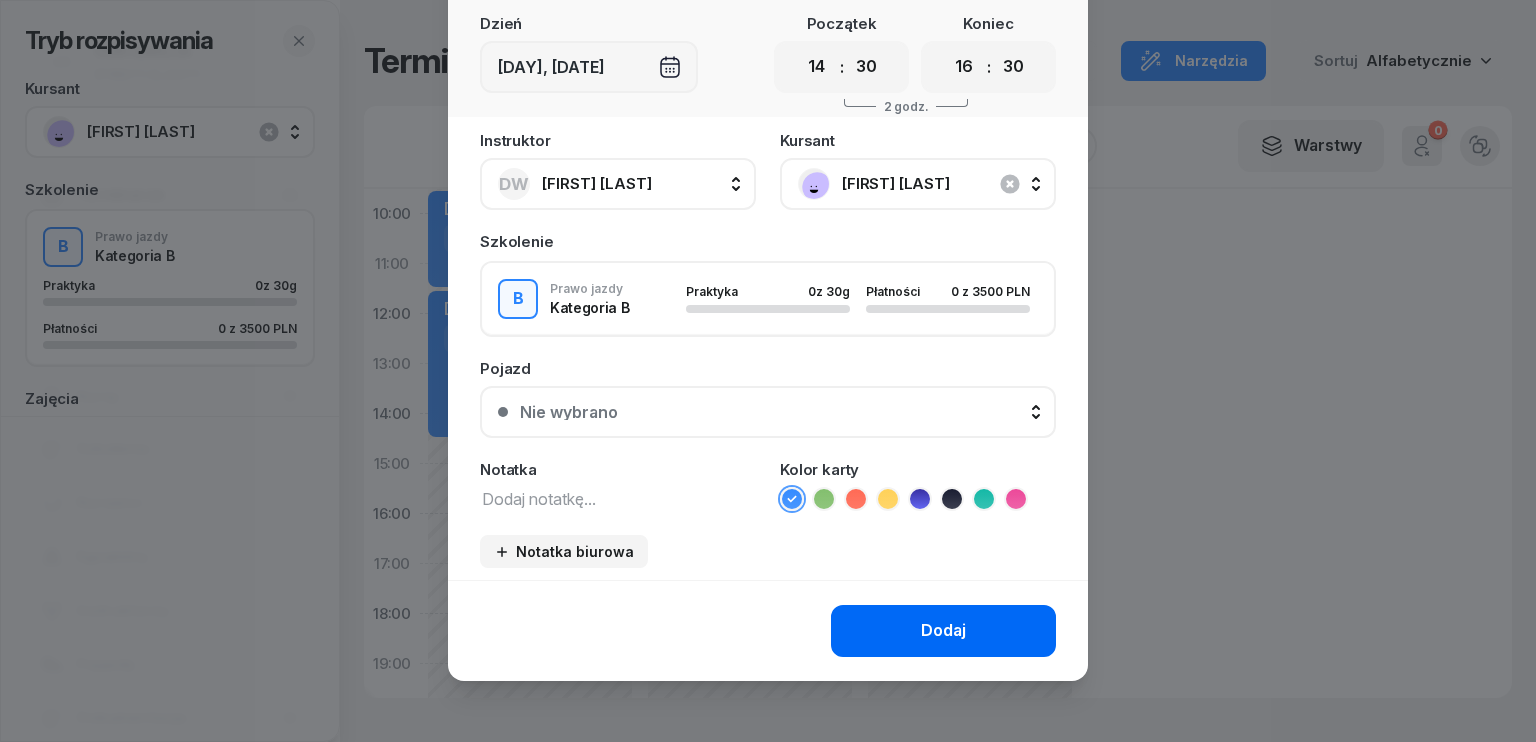 click on "Dodaj" at bounding box center (943, 631) 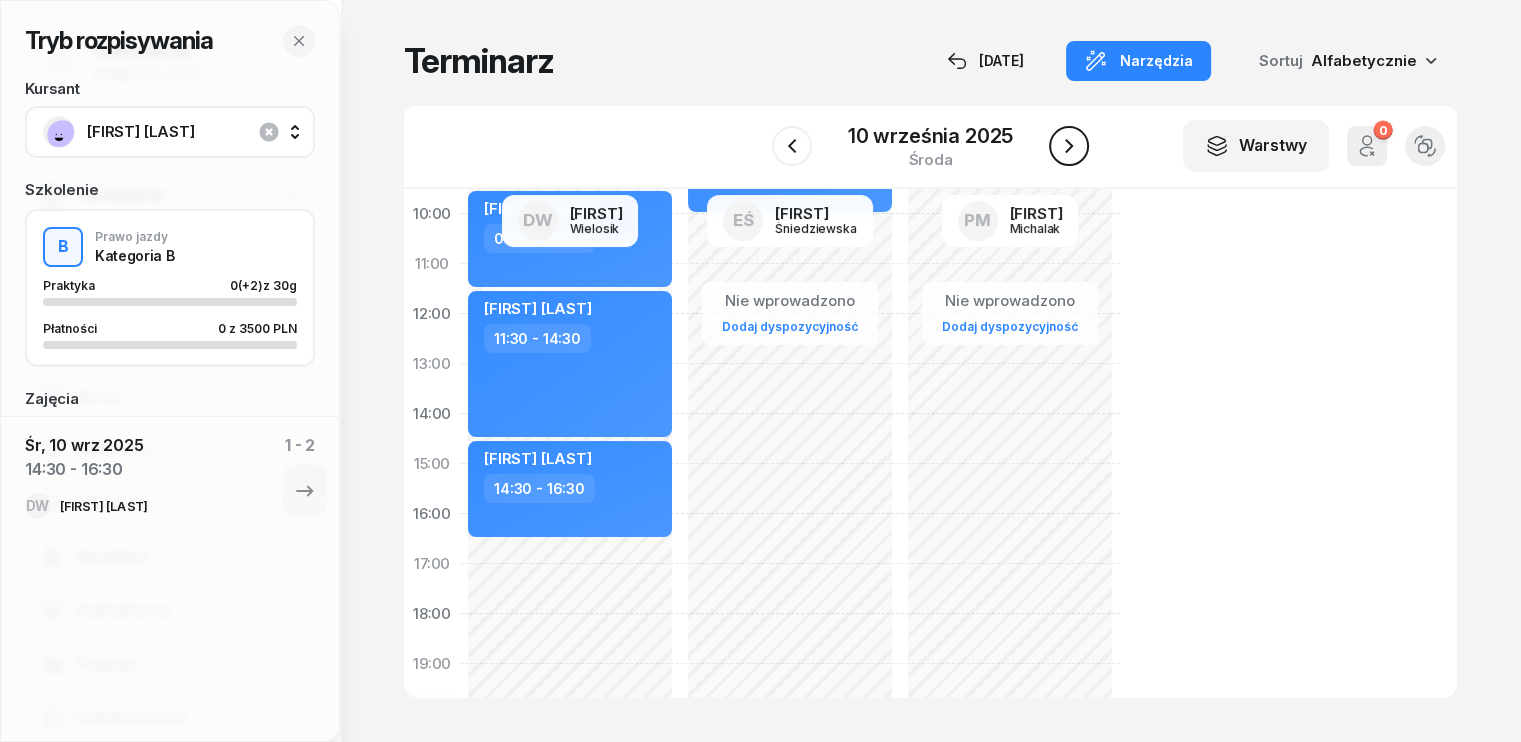 click 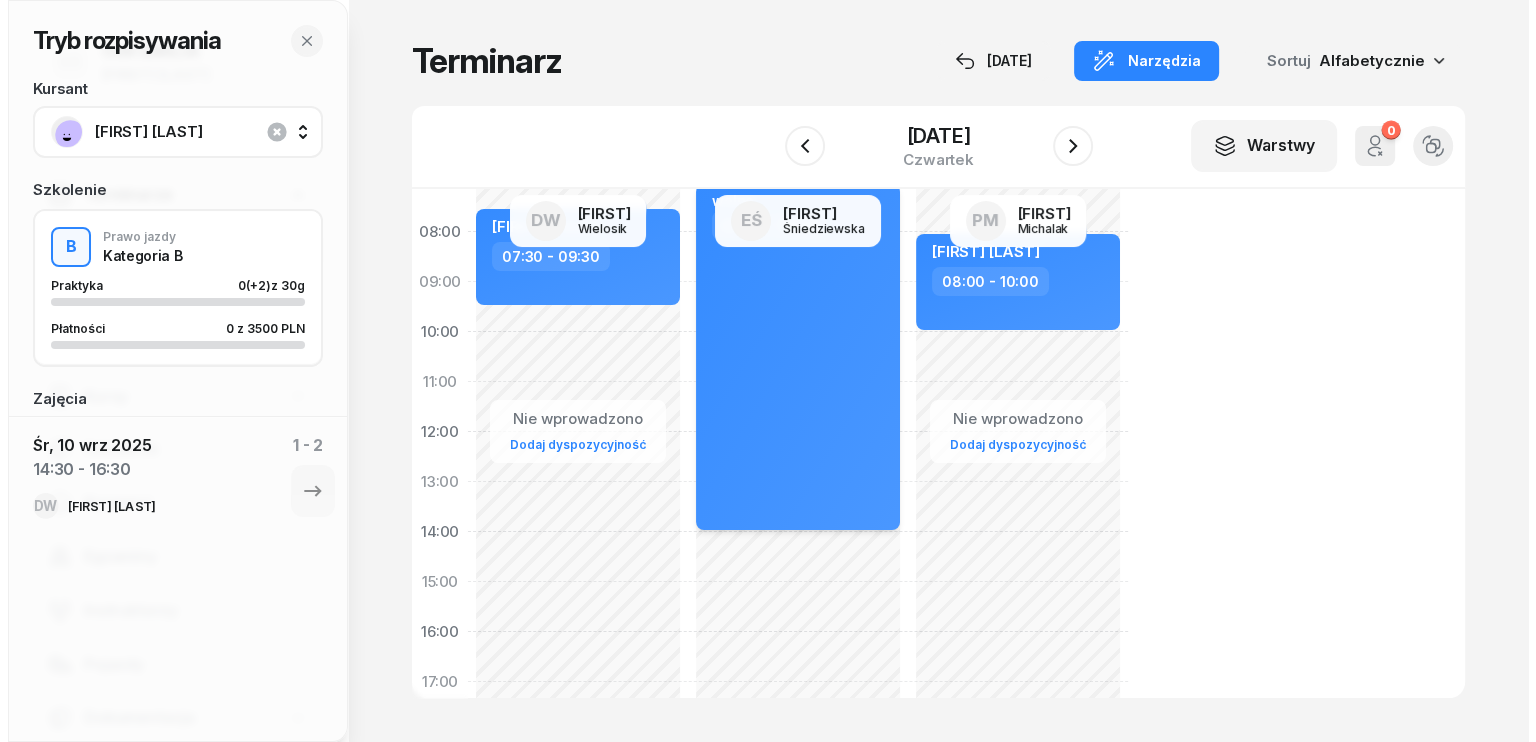 scroll, scrollTop: 0, scrollLeft: 0, axis: both 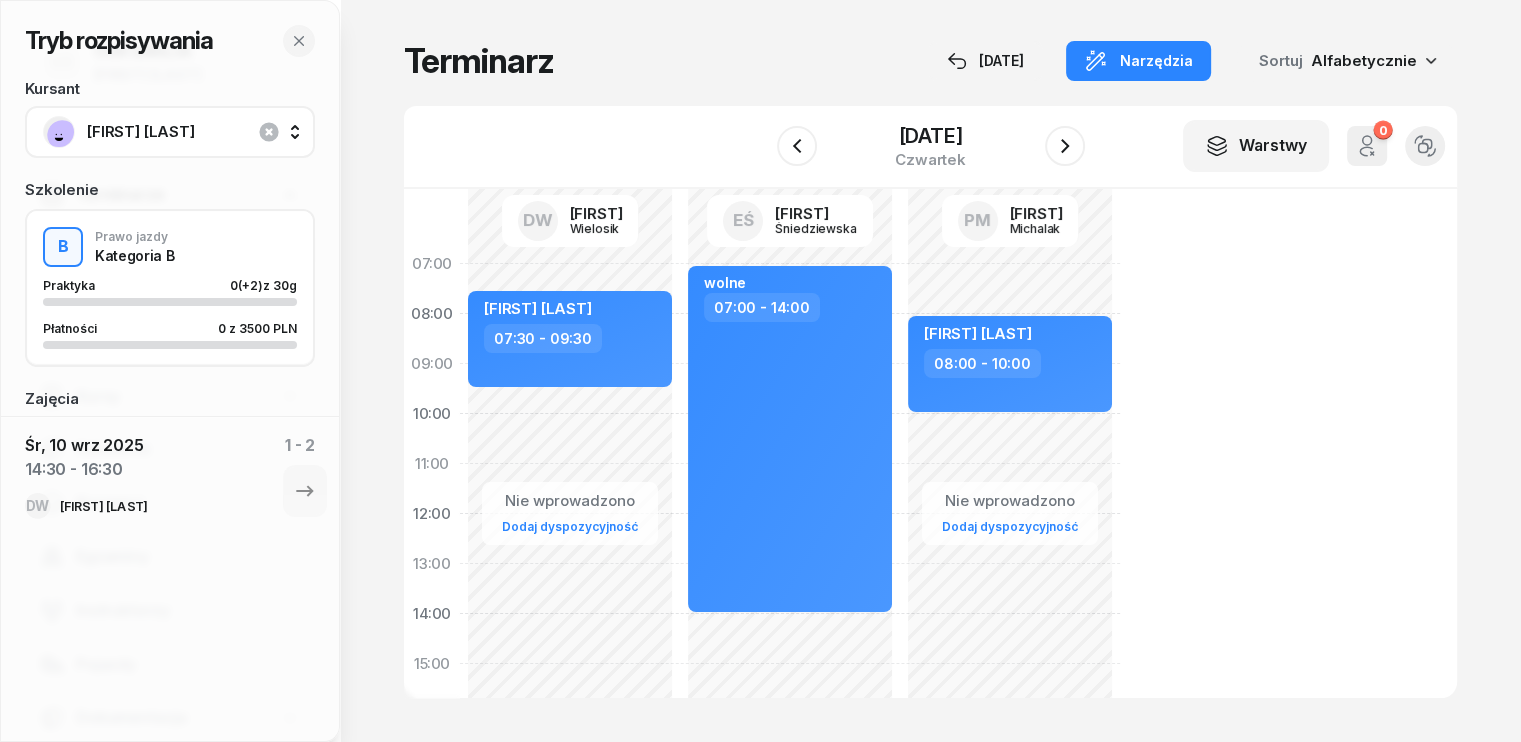 click on "Nie wprowadzono Dodaj dyspozycyjność [FIRST] [LAST]  07:30 - 09:30" 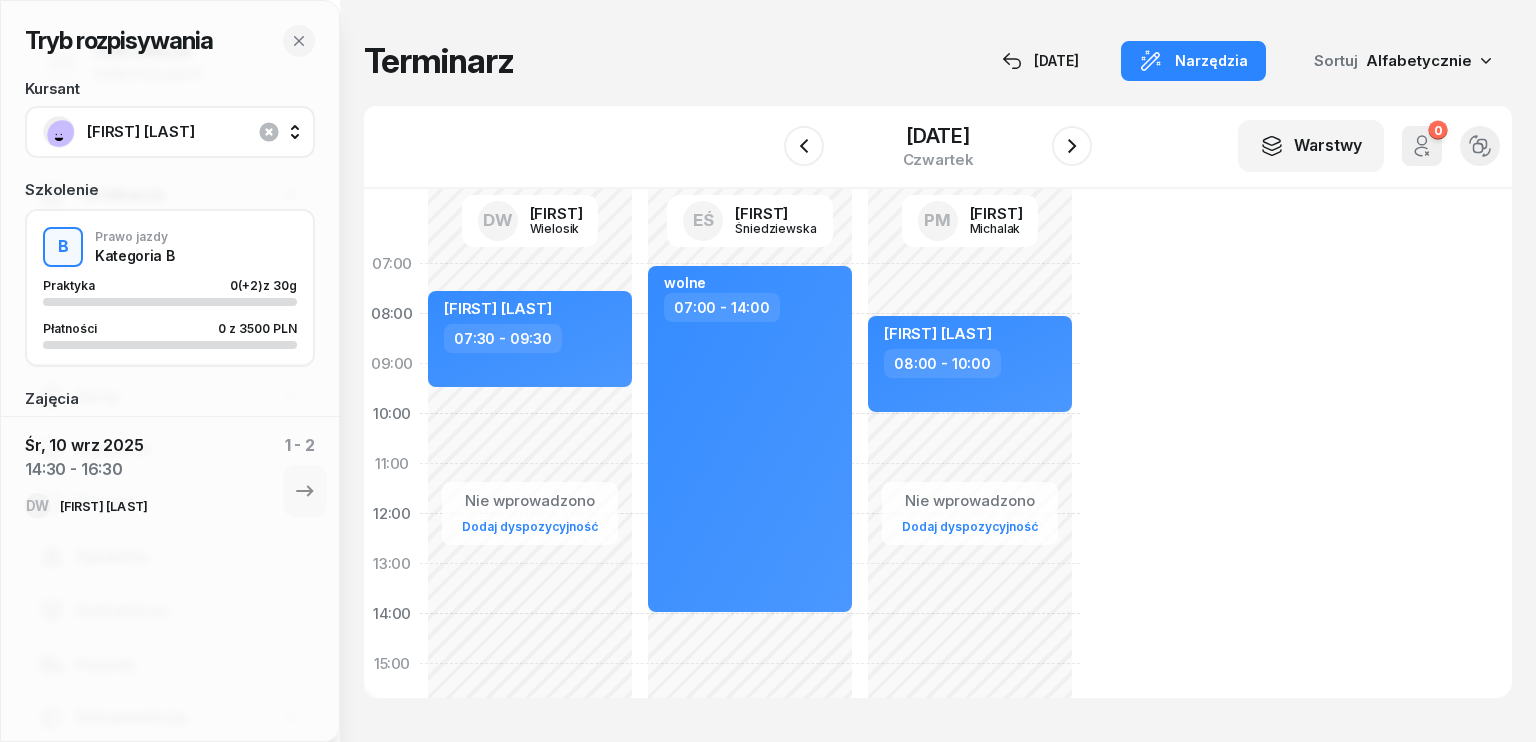 select on "09" 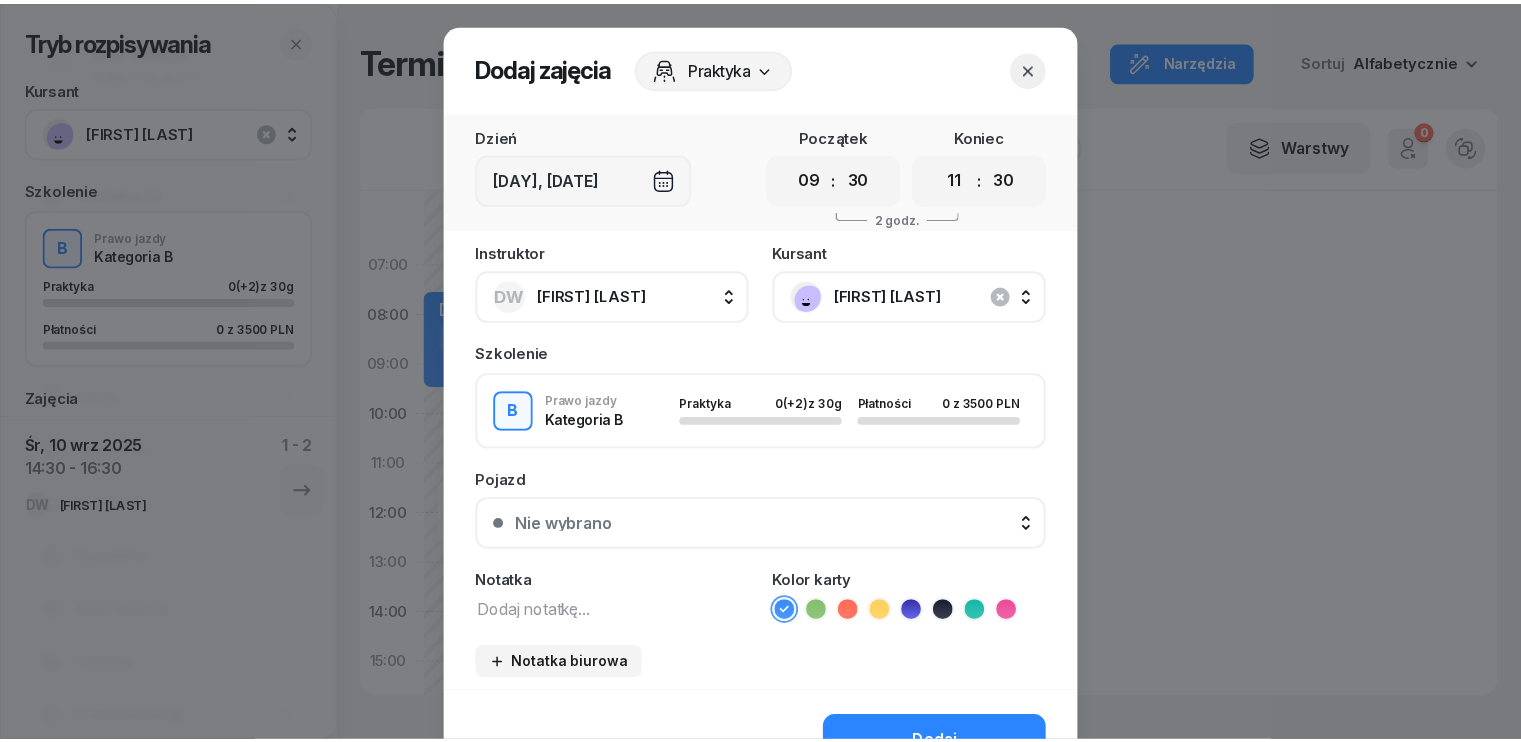 scroll, scrollTop: 100, scrollLeft: 0, axis: vertical 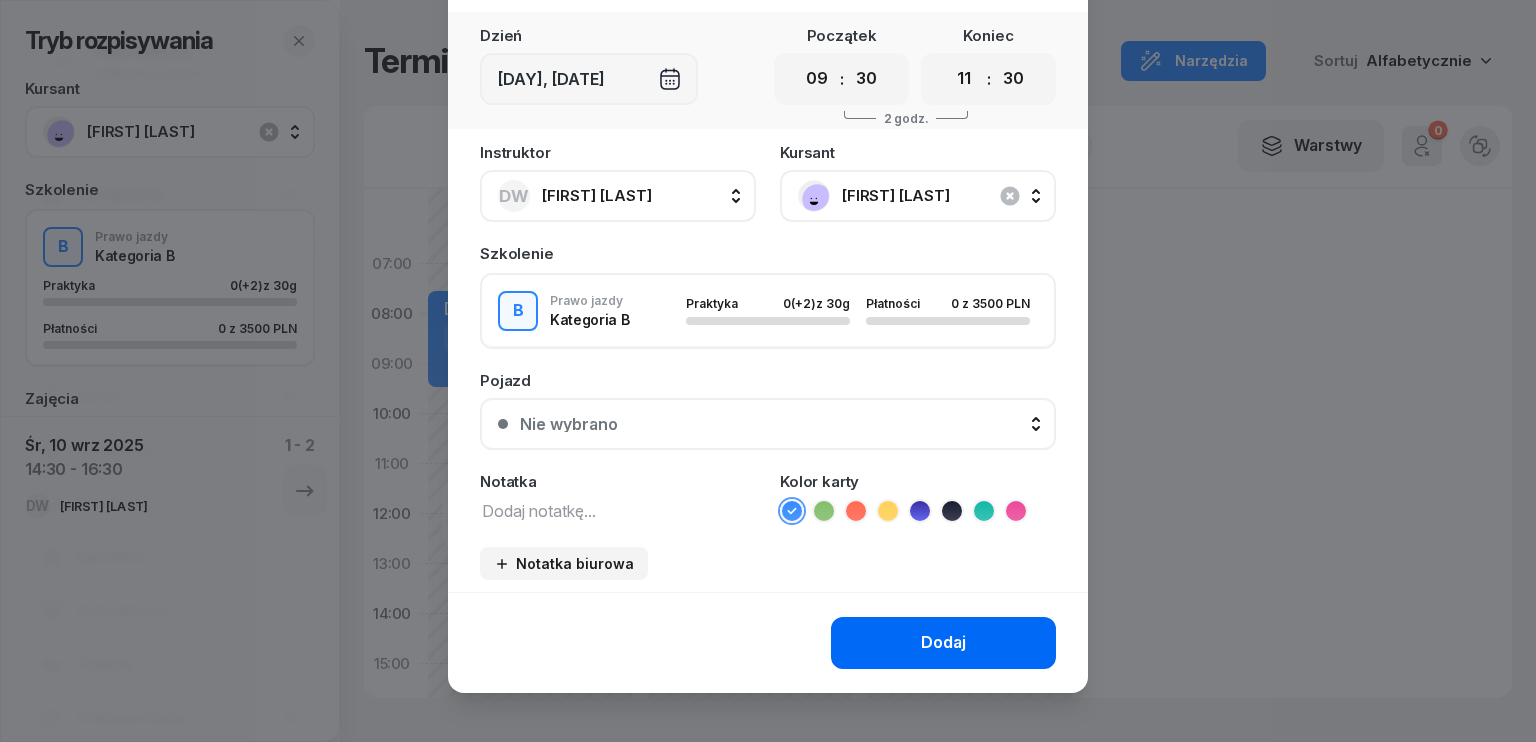 click on "Dodaj" 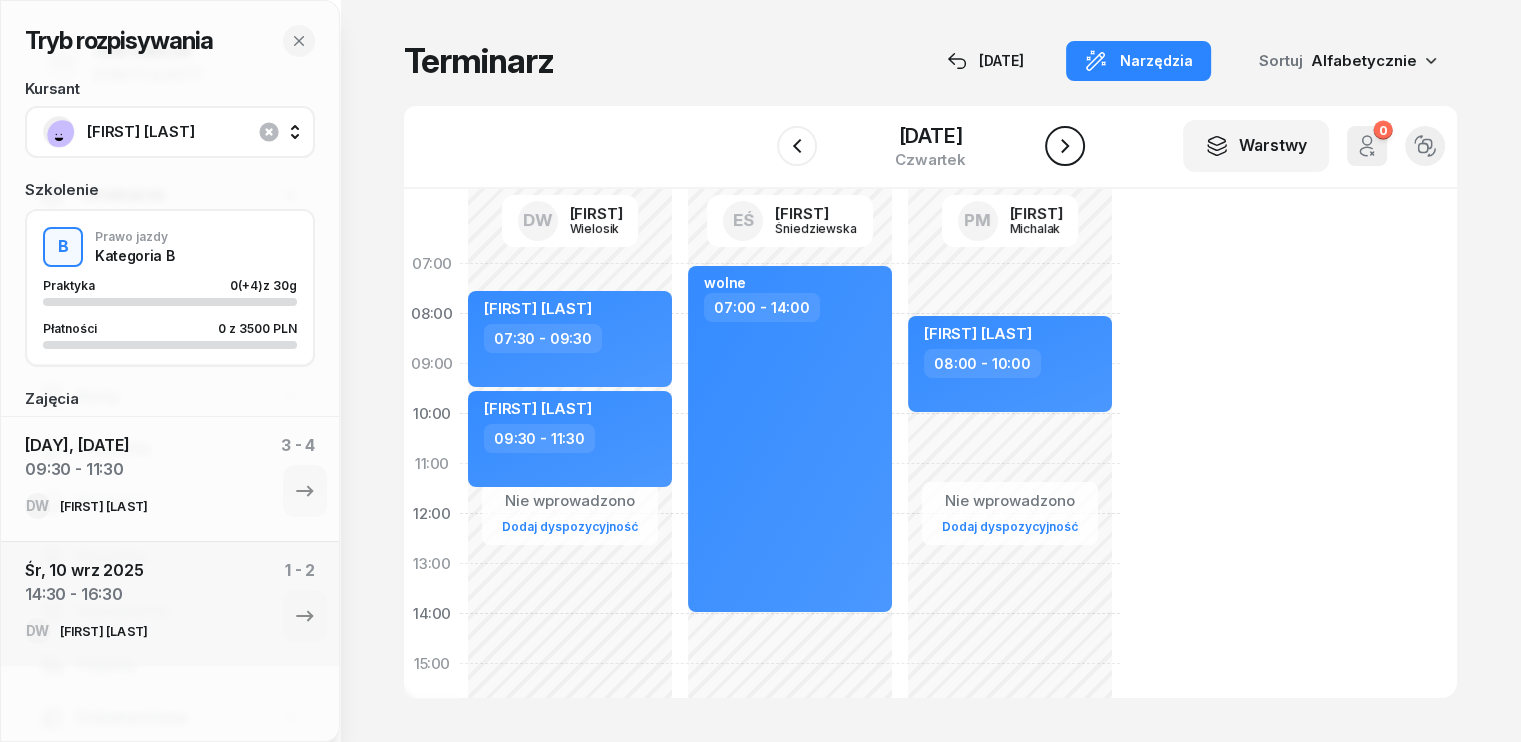 click 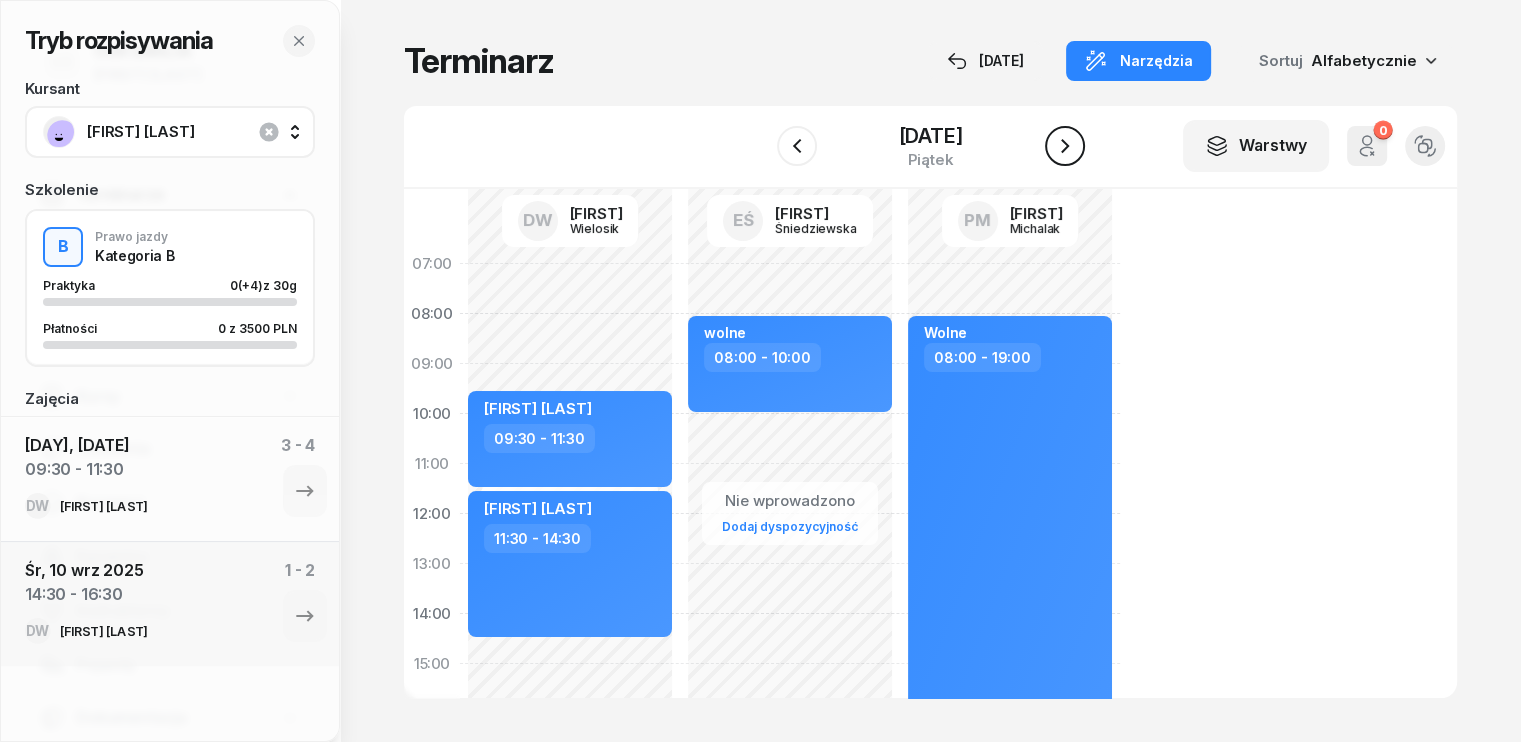 click 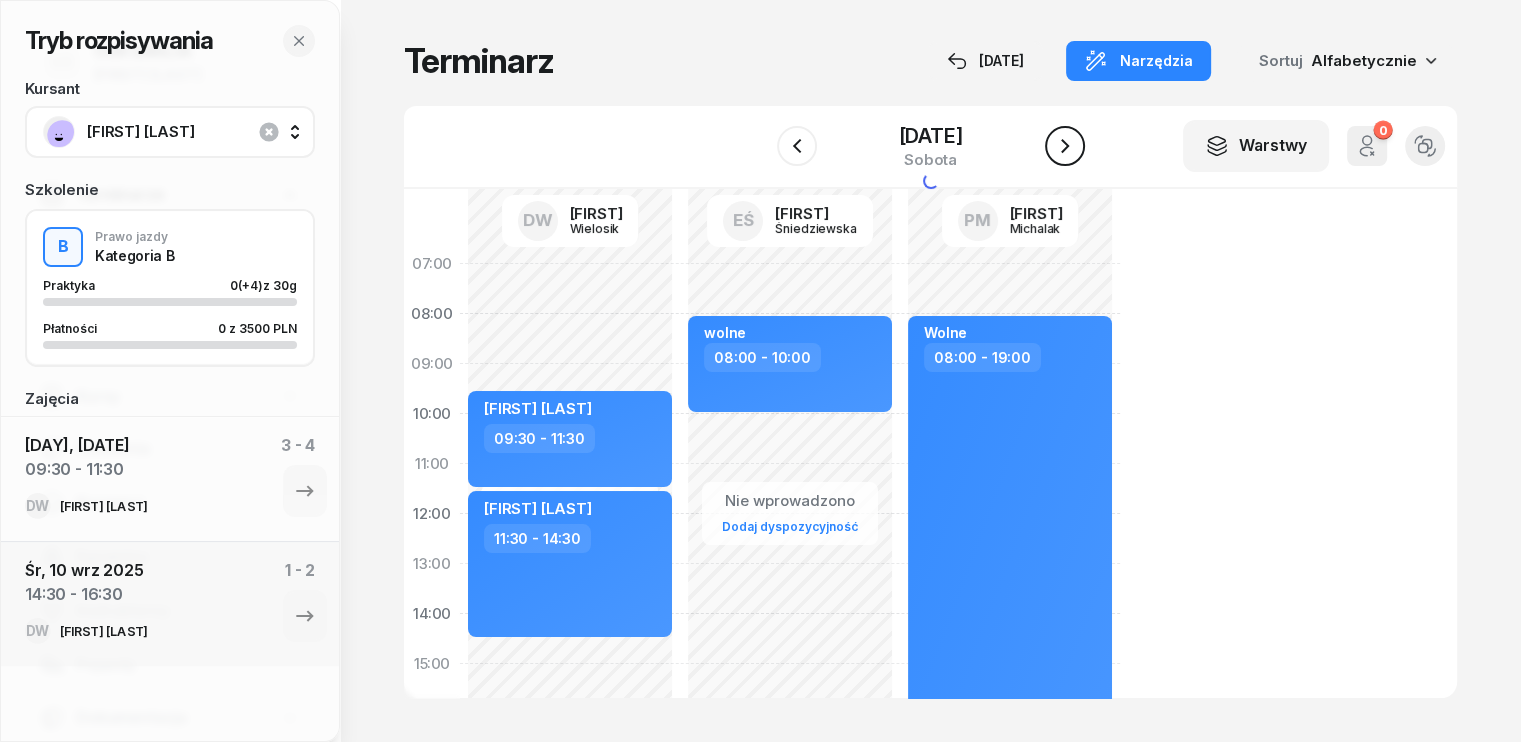 click 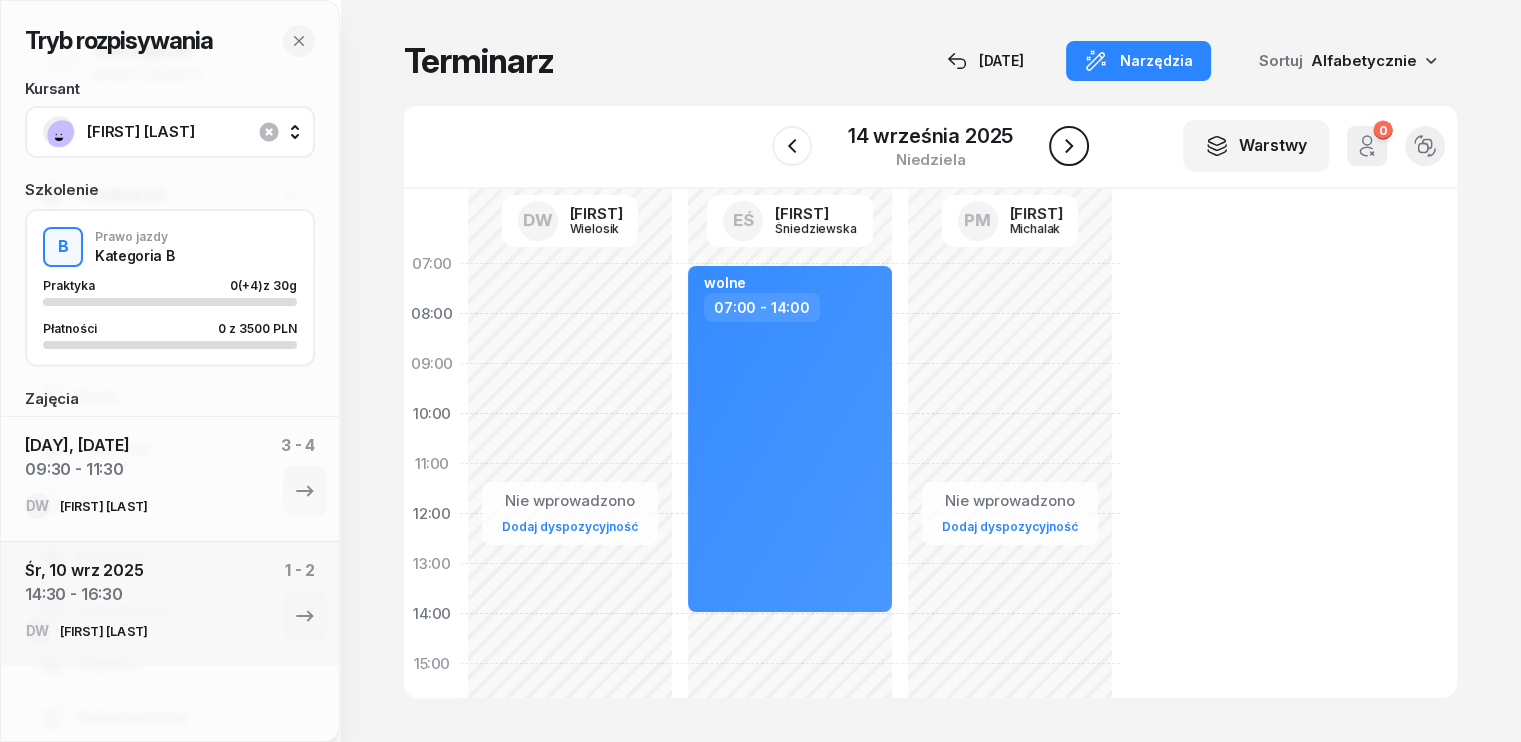 click 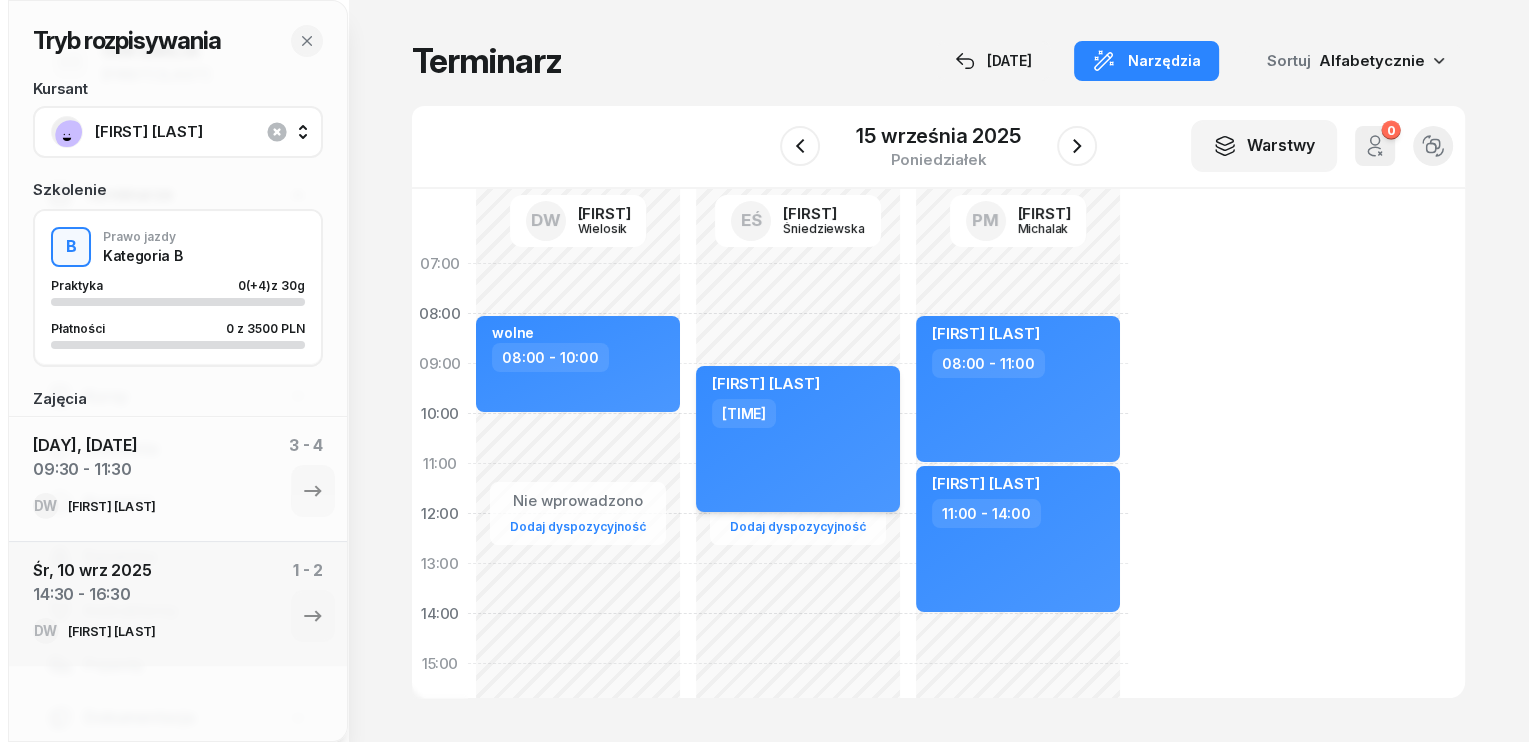 scroll, scrollTop: 100, scrollLeft: 0, axis: vertical 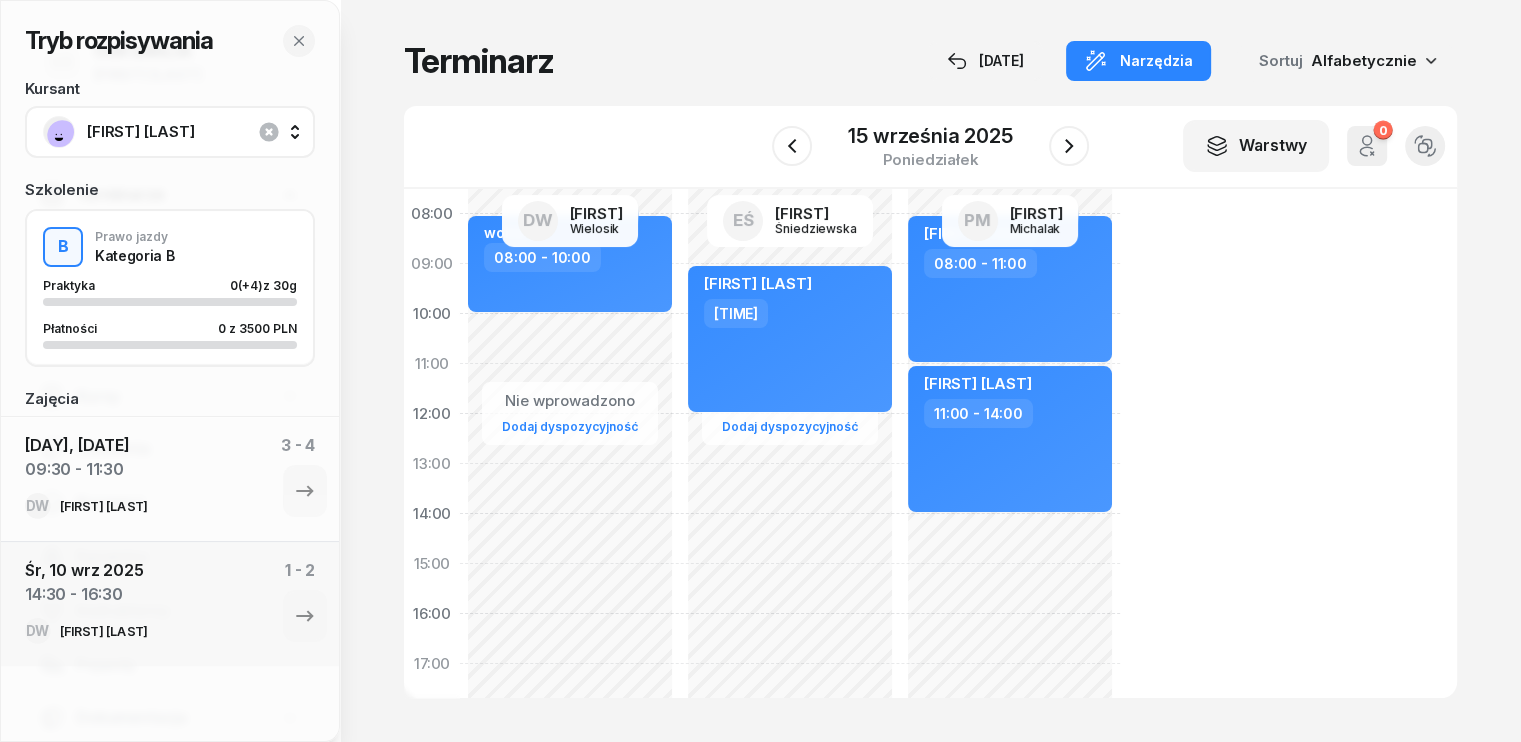 click on "Nie wprowadzono Dodaj dyspozycyjność [FIRST] [LAST]  09:00 - 12:00" 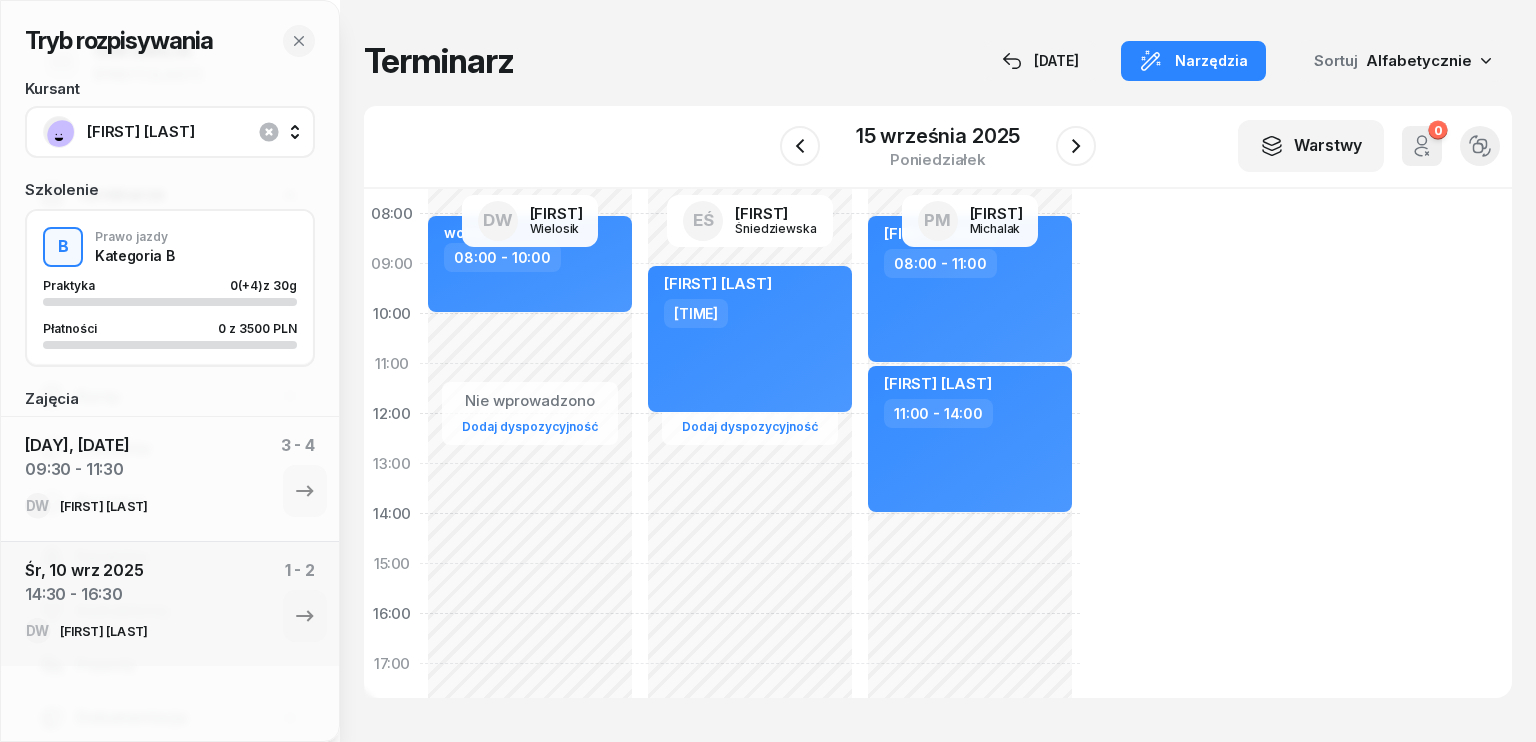 select on "12" 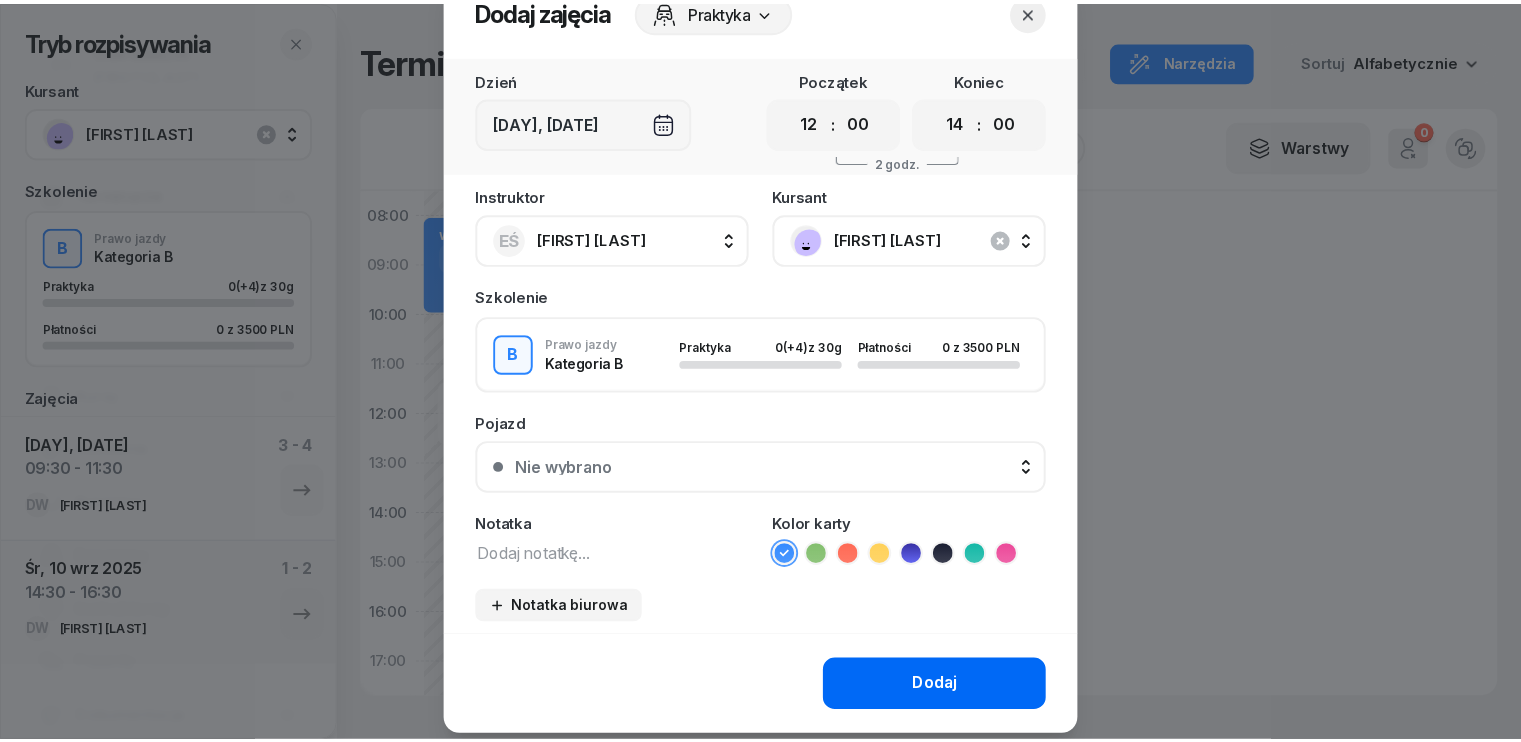 scroll, scrollTop: 112, scrollLeft: 0, axis: vertical 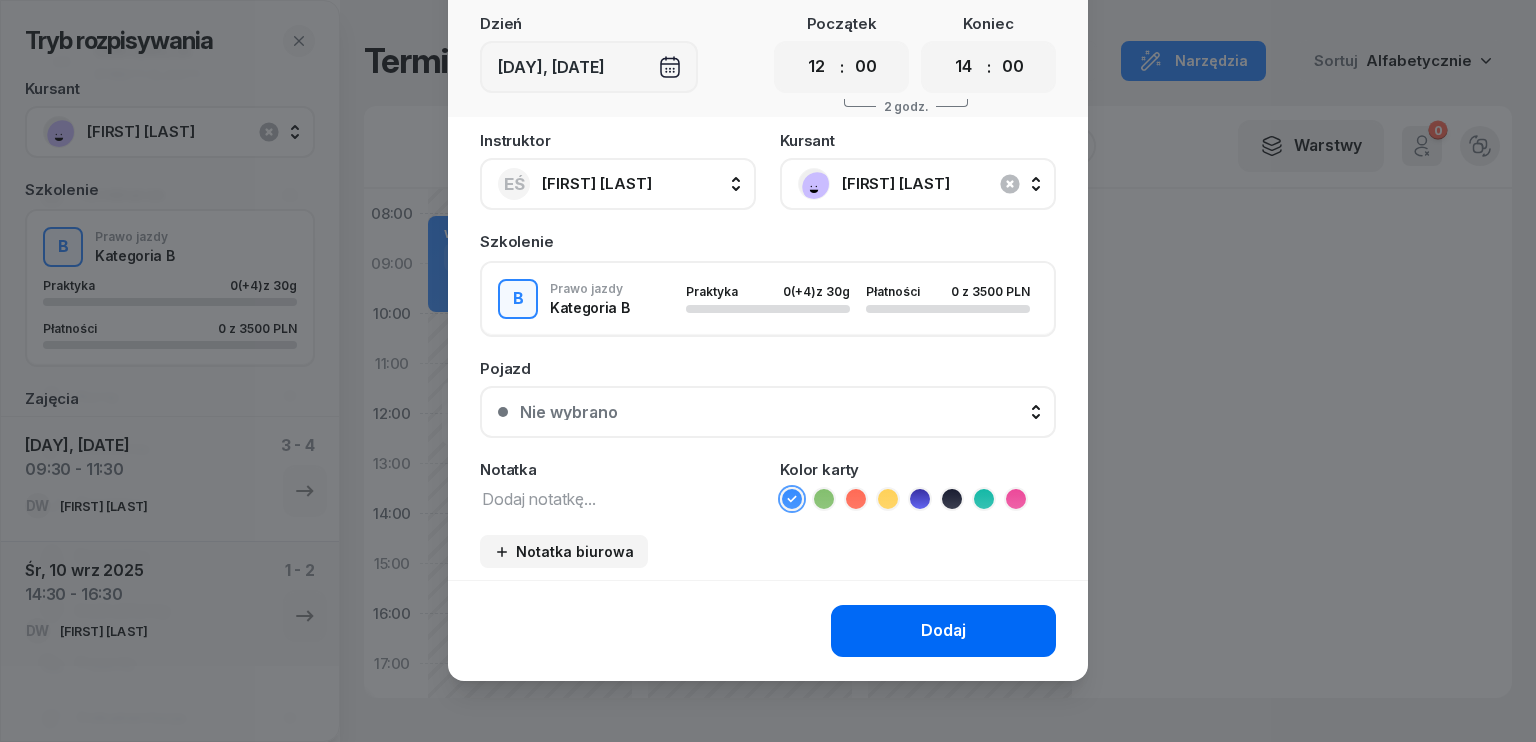 click on "Dodaj" 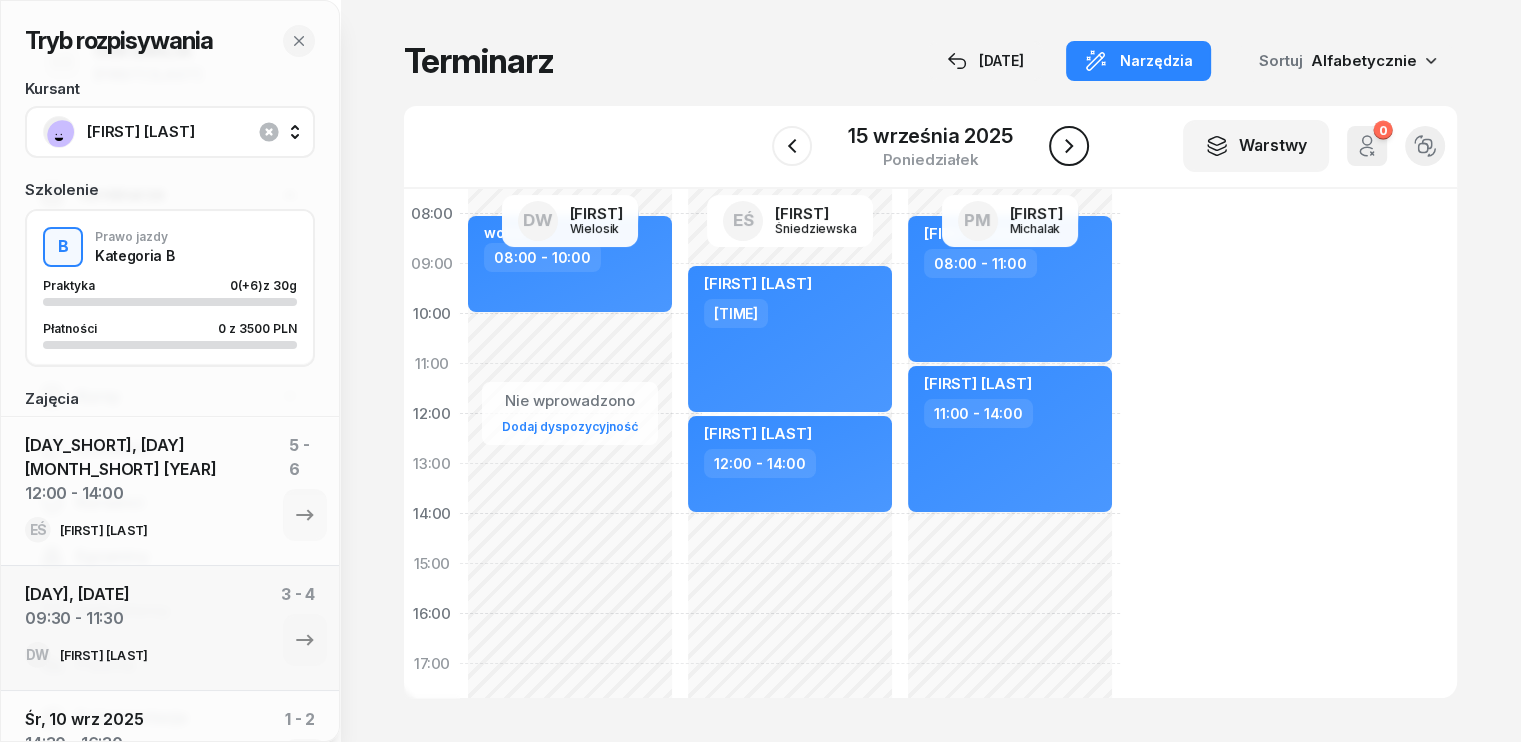 click 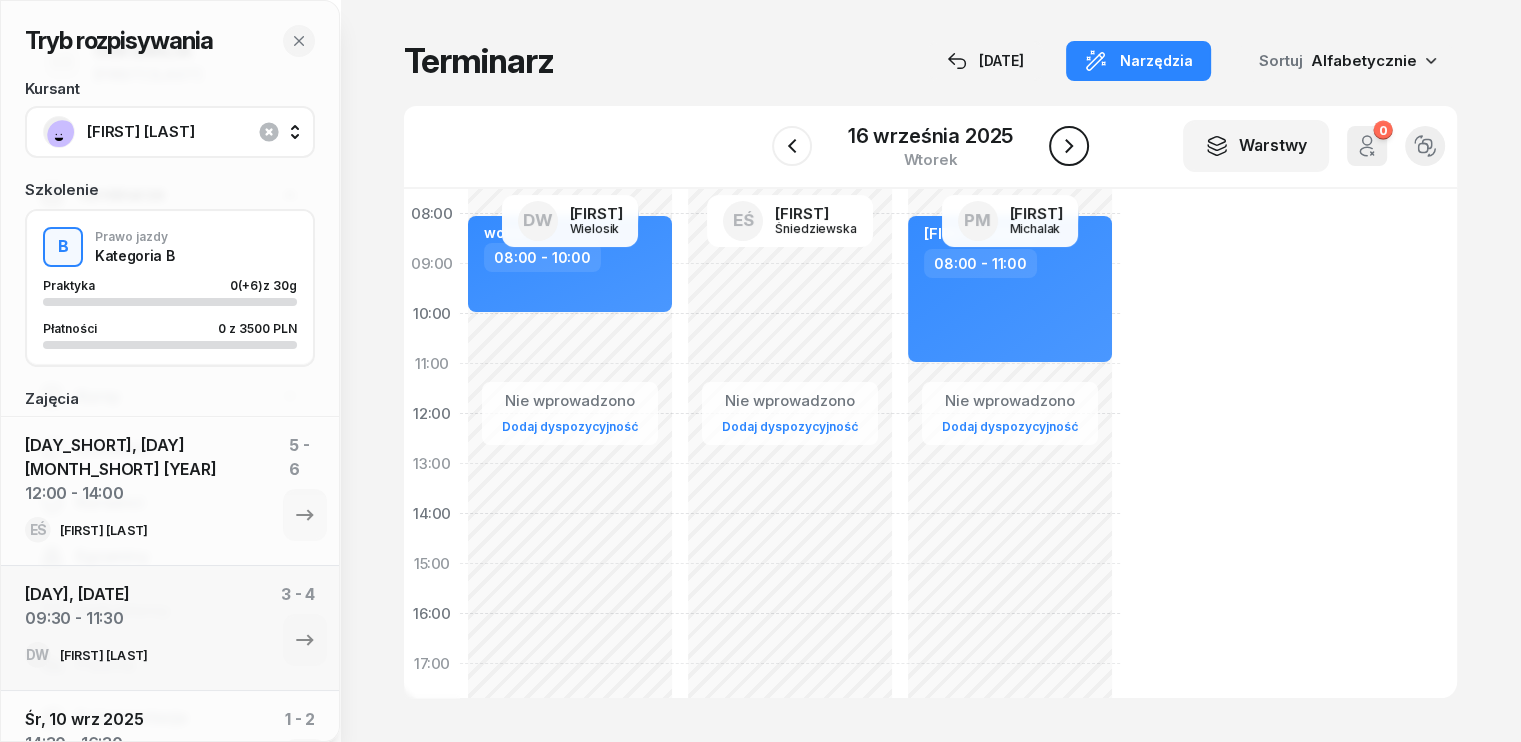 click 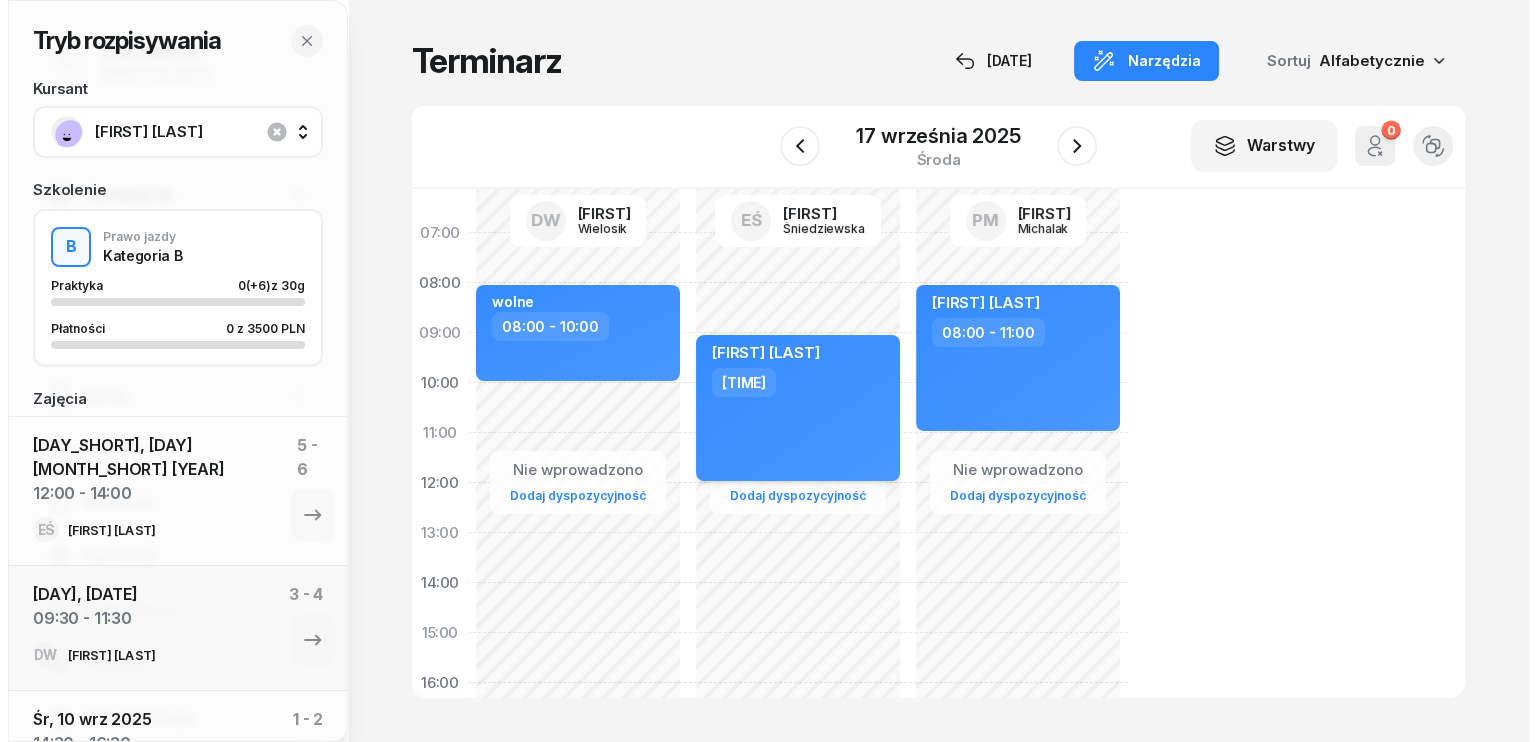 scroll, scrollTop: 0, scrollLeft: 0, axis: both 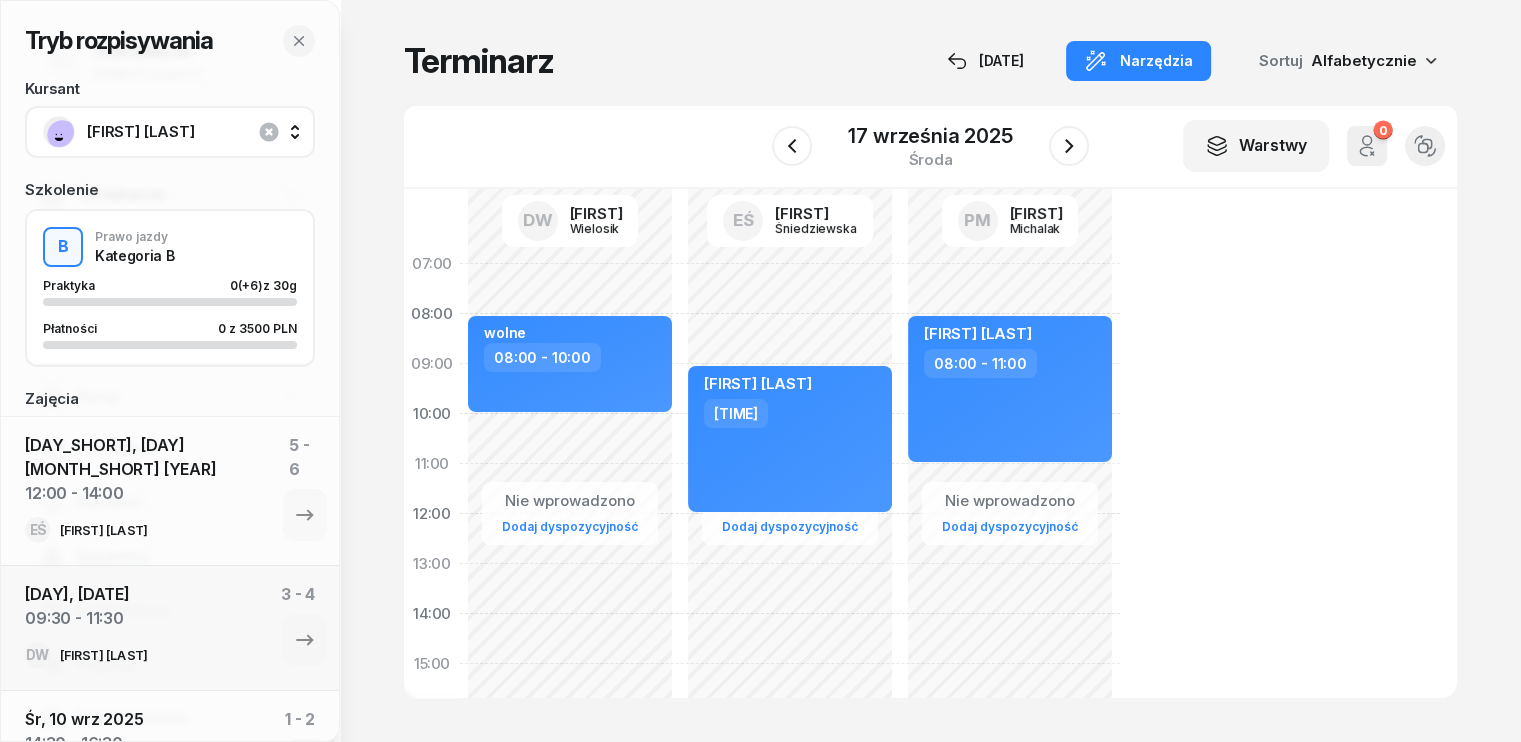 click on "Nie wprowadzono Dodaj dyspozycyjność [FIRST] [LAST]  08:00 - 11:00" 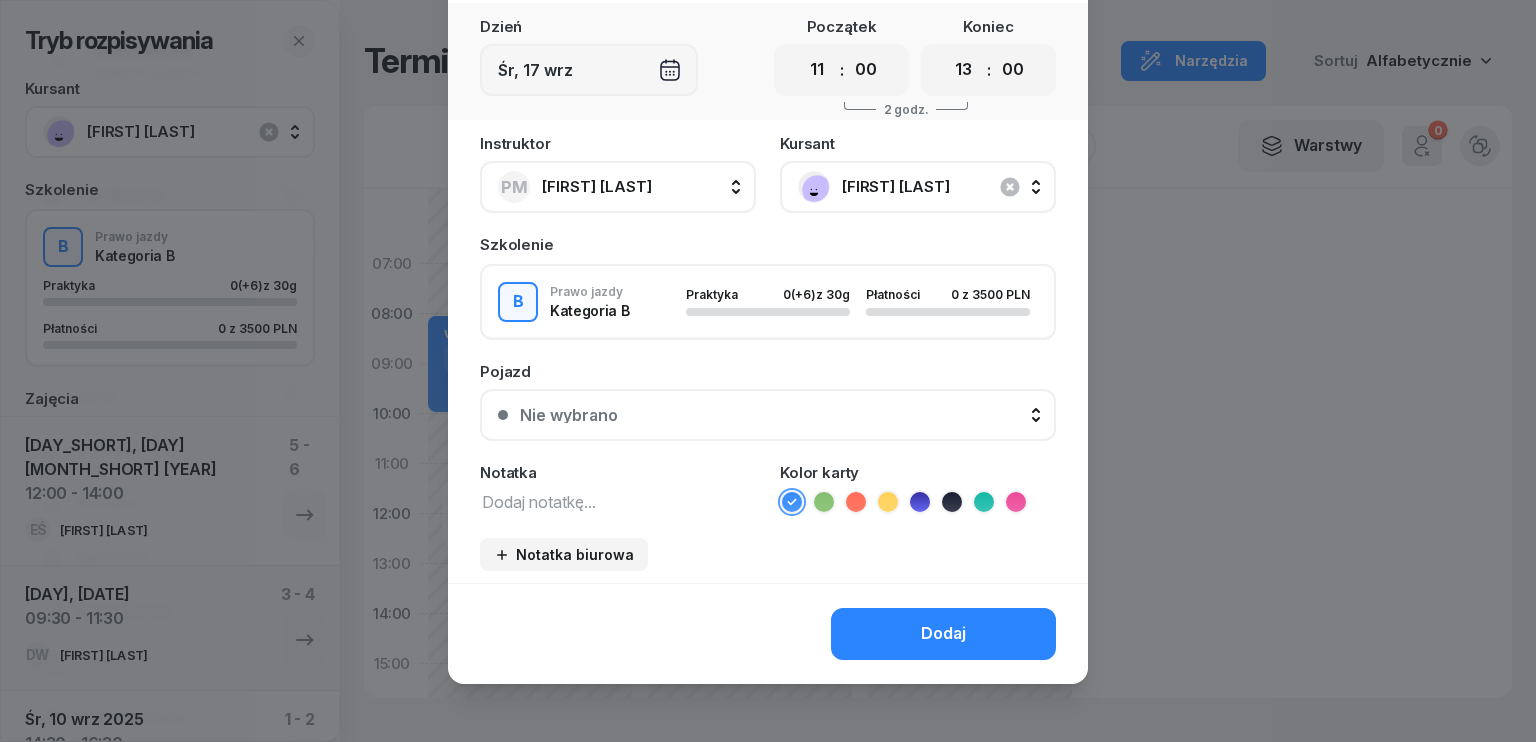 scroll, scrollTop: 112, scrollLeft: 0, axis: vertical 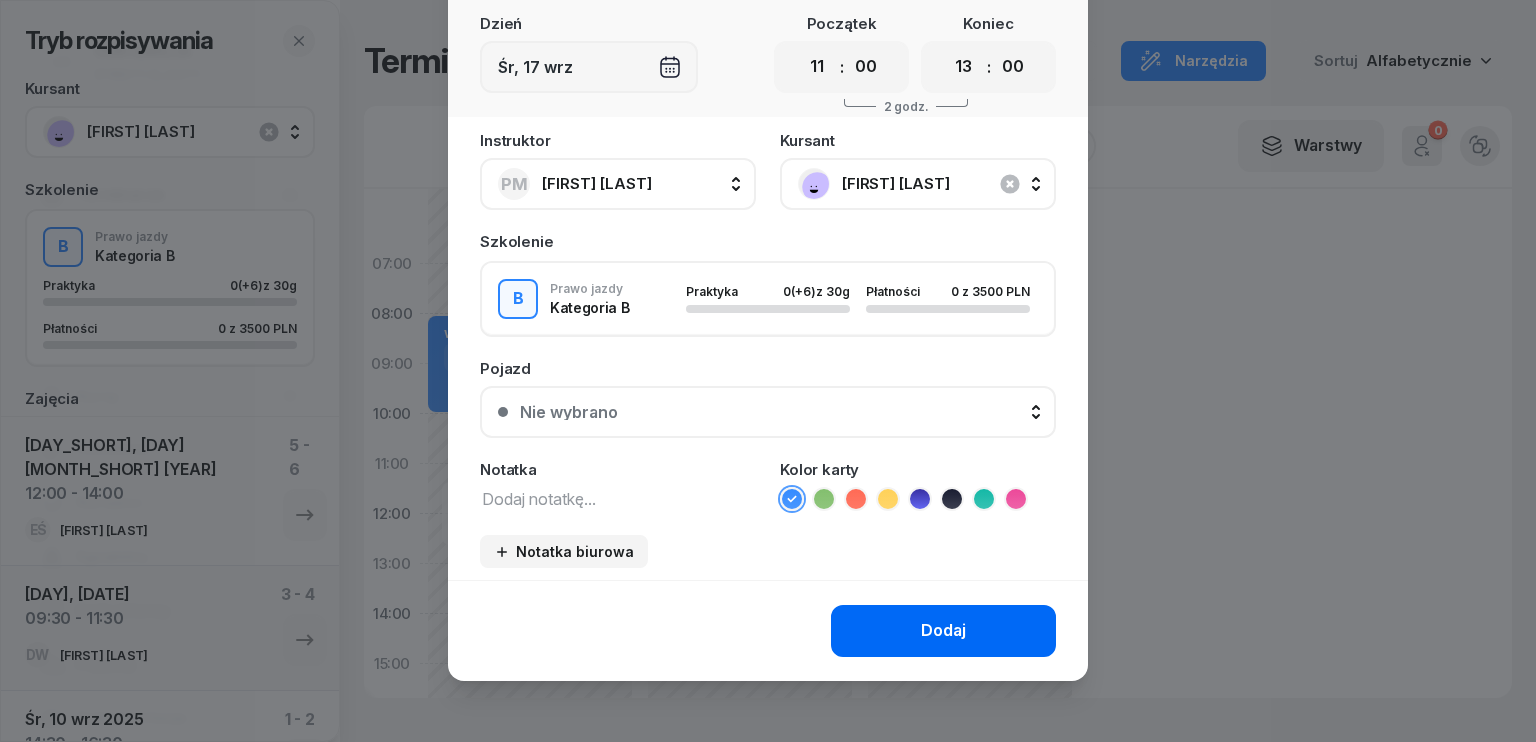click on "Dodaj" at bounding box center [943, 631] 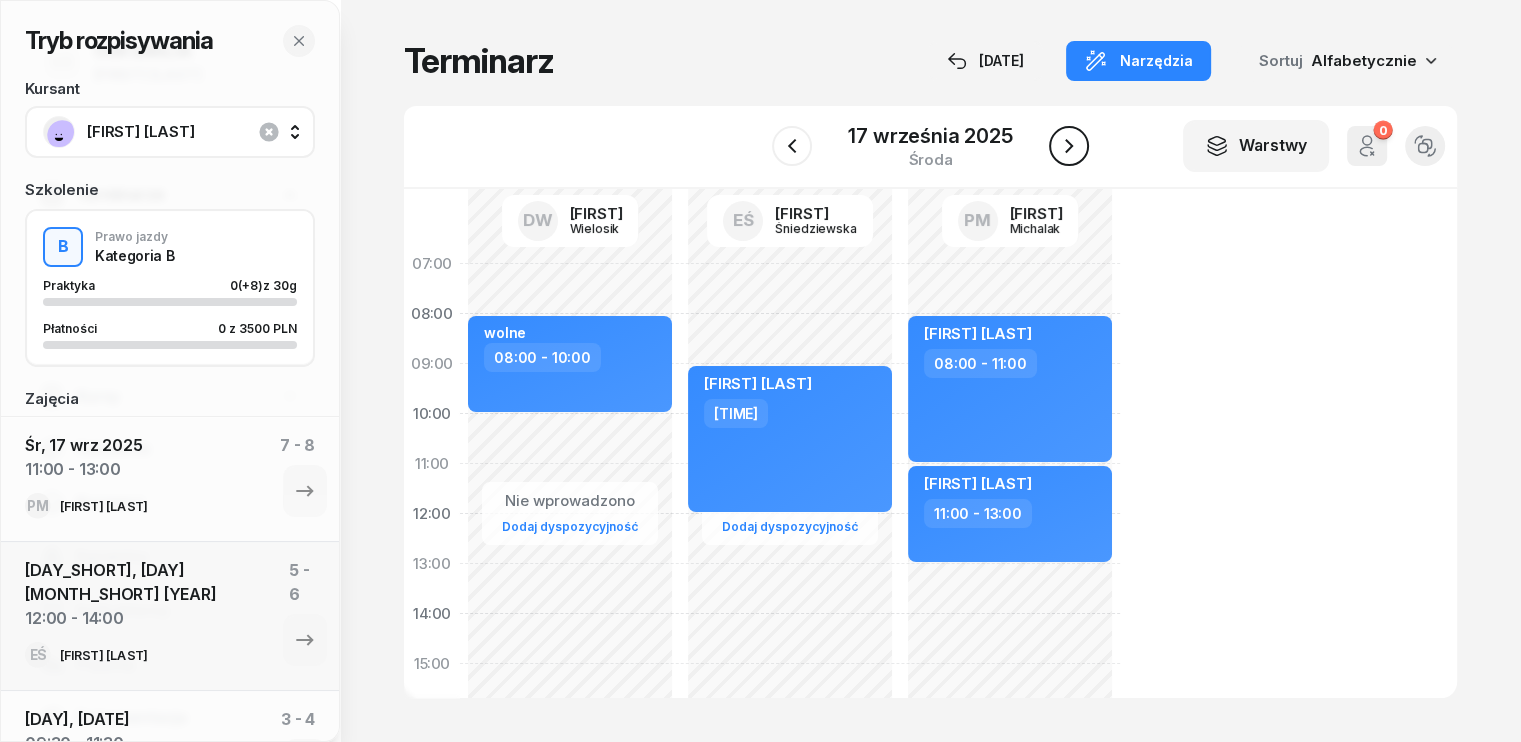 click at bounding box center (1069, 146) 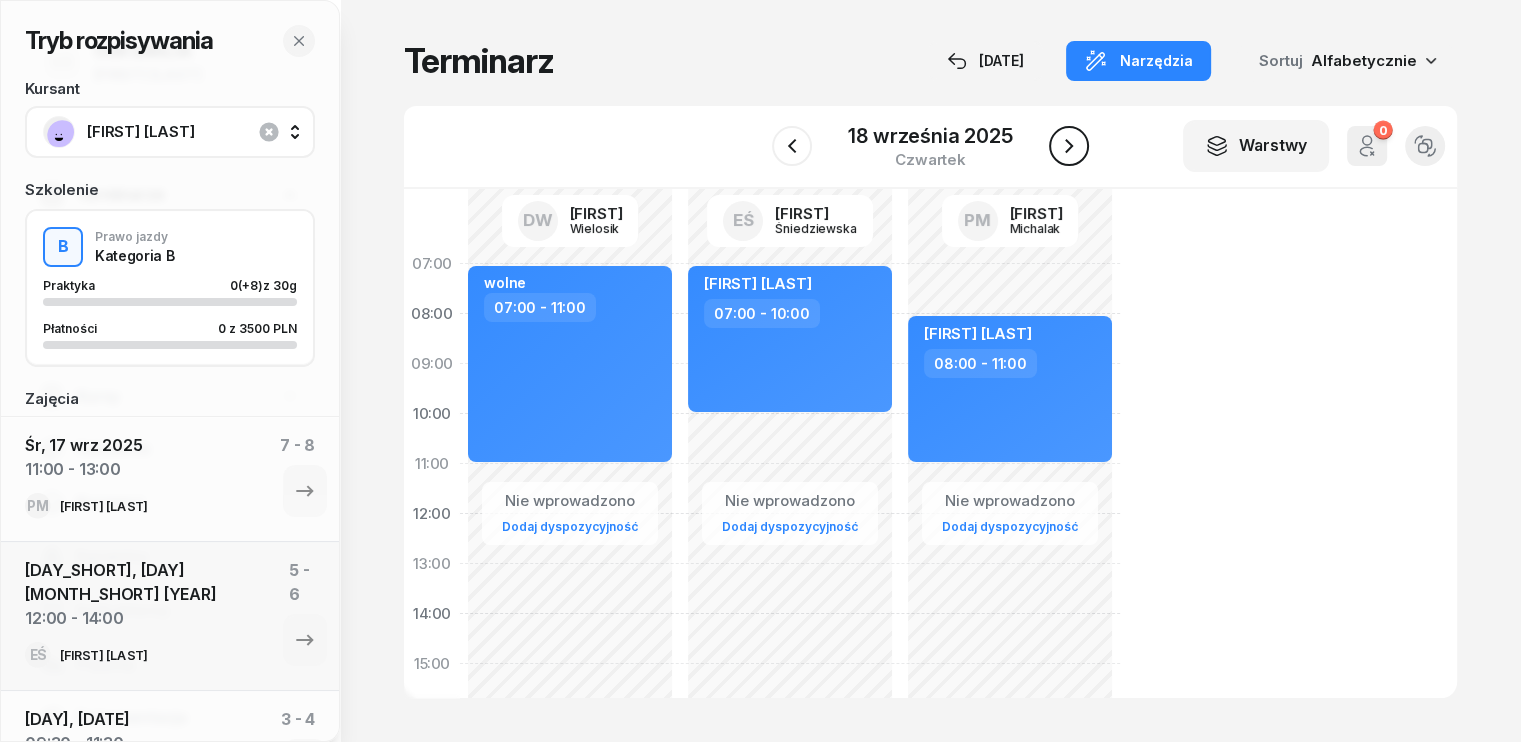 click 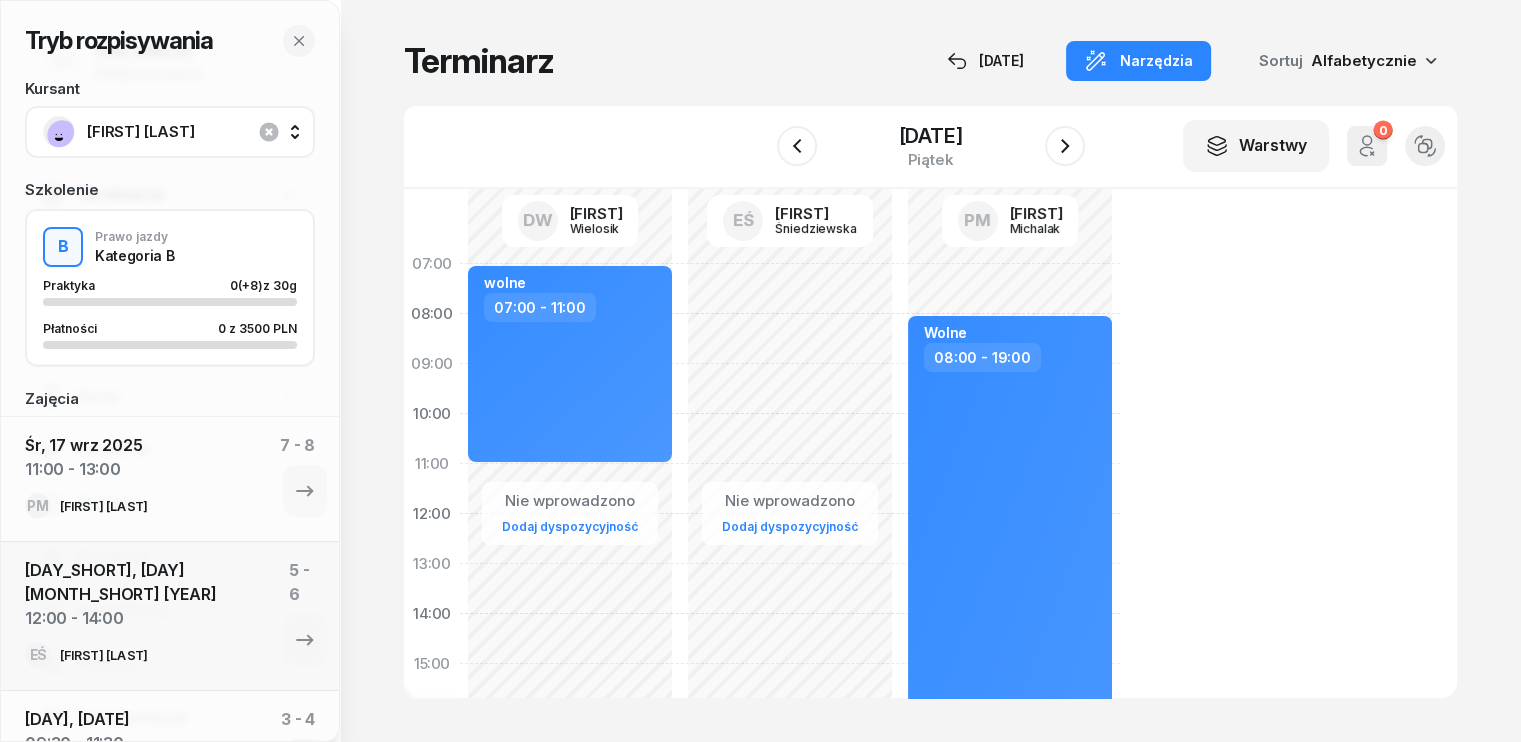 click on "Nie wprowadzono Dodaj dyspozycyjność" 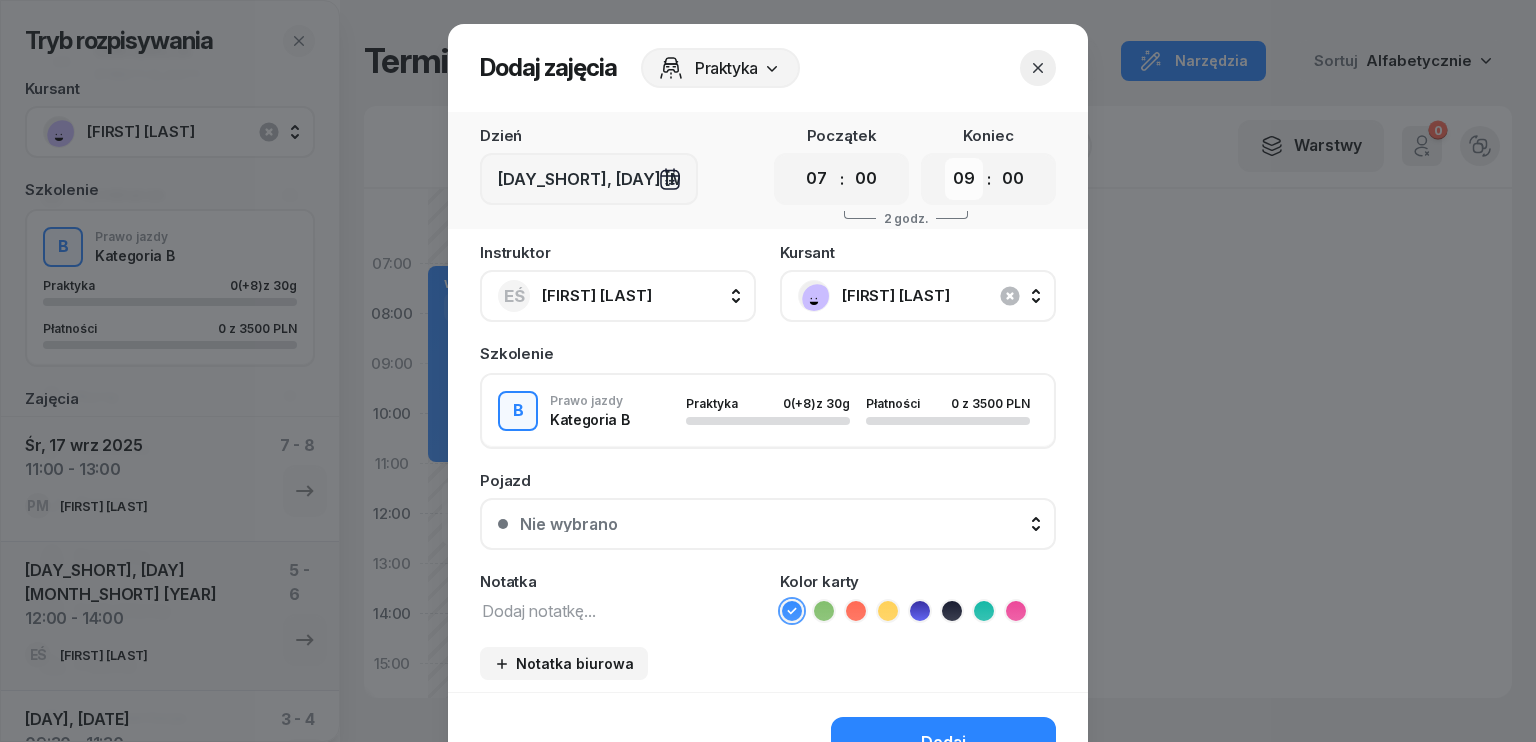 click on "00 01 02 03 04 05 06 07 08 09 10 11 12 13 14 15 16 17 18 19 20 21 22 23" at bounding box center (964, 179) 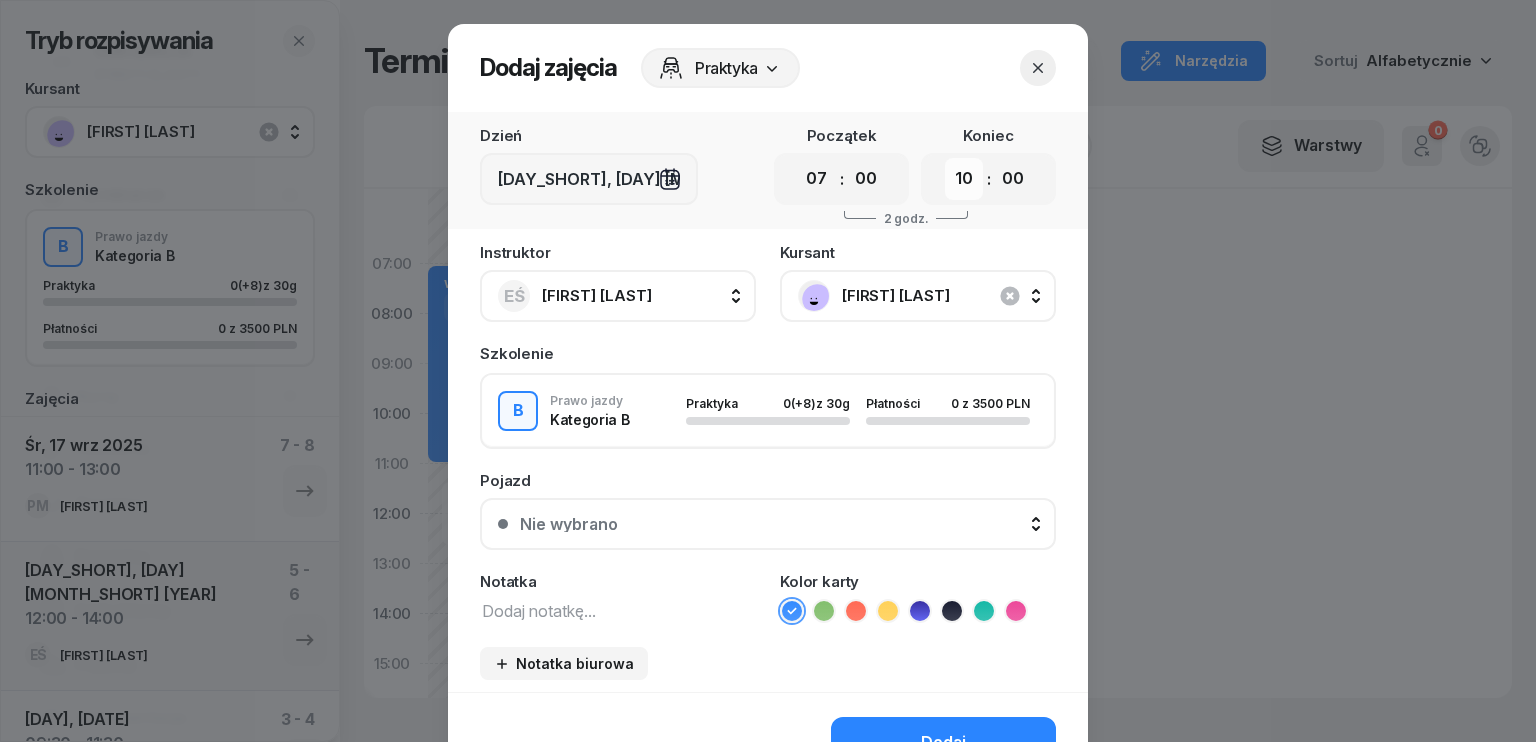 click on "00 01 02 03 04 05 06 07 08 09 10 11 12 13 14 15 16 17 18 19 20 21 22 23" at bounding box center (964, 179) 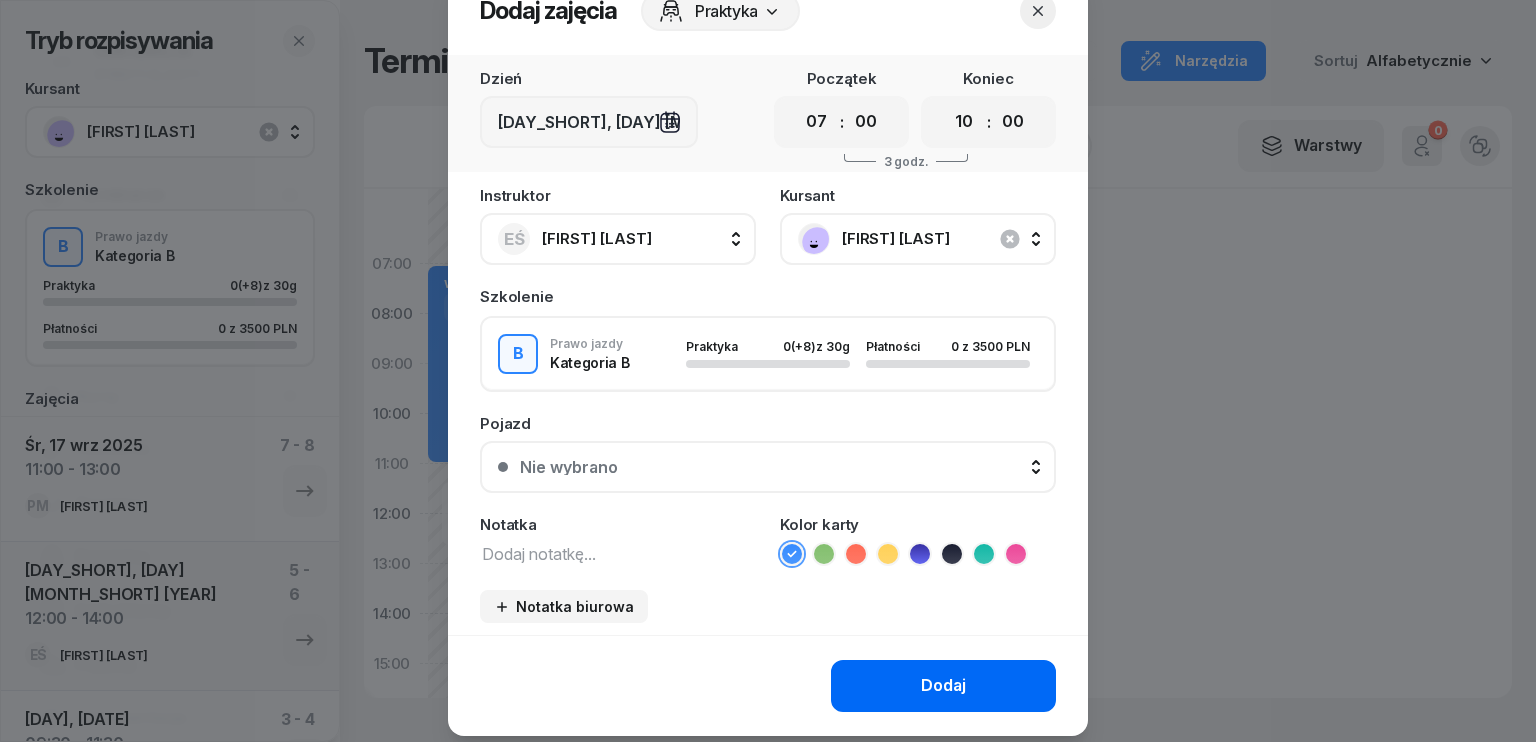 scroll, scrollTop: 112, scrollLeft: 0, axis: vertical 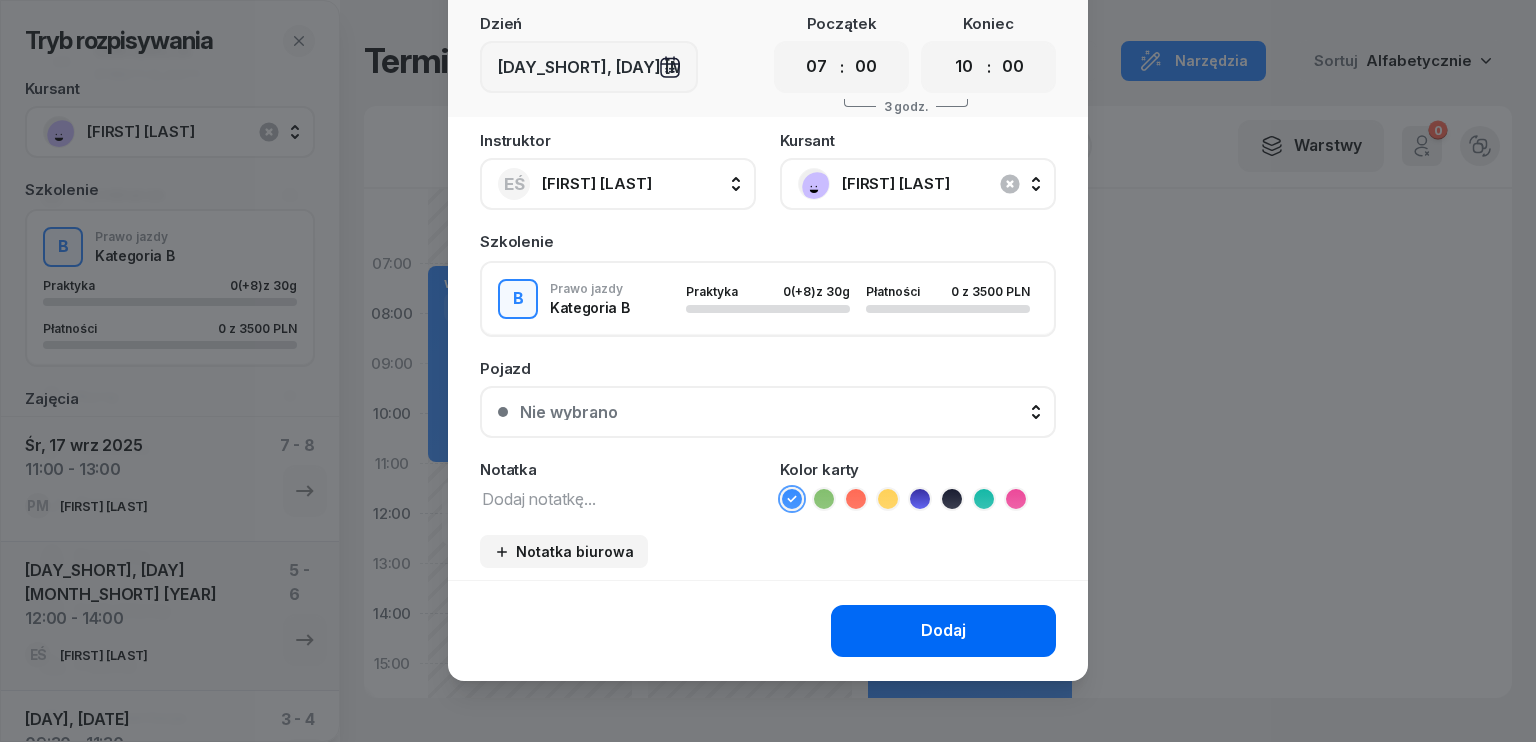 click on "Dodaj" at bounding box center (943, 631) 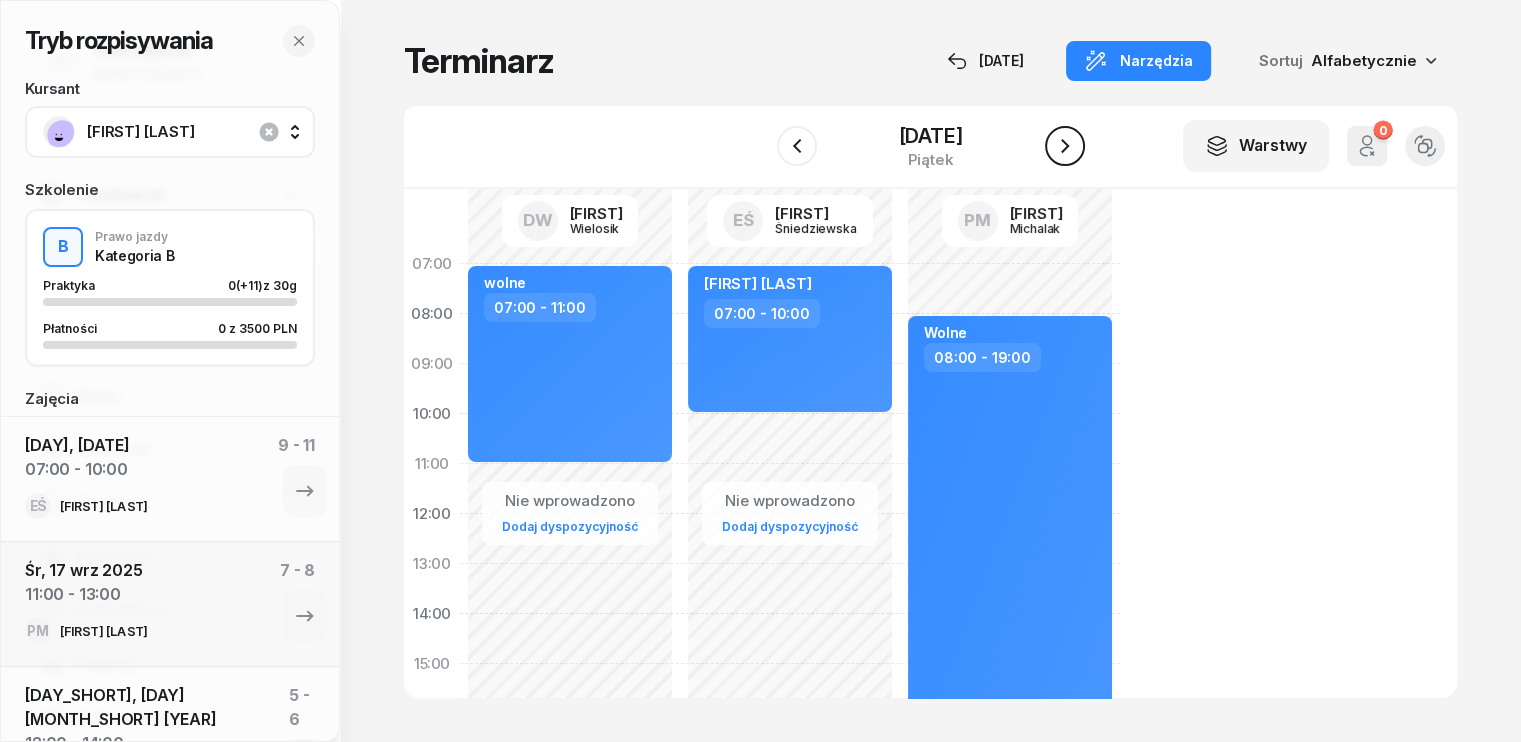 click 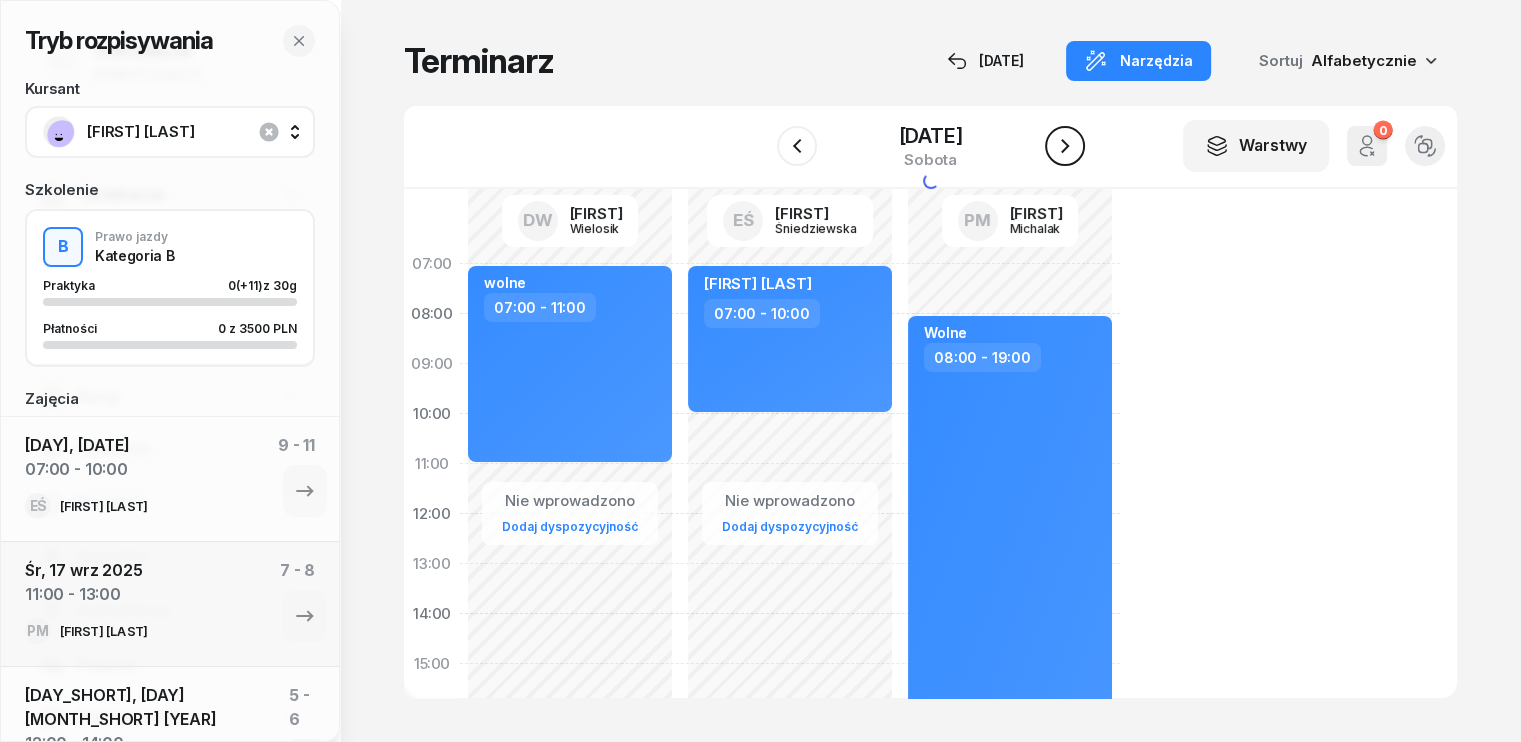 click 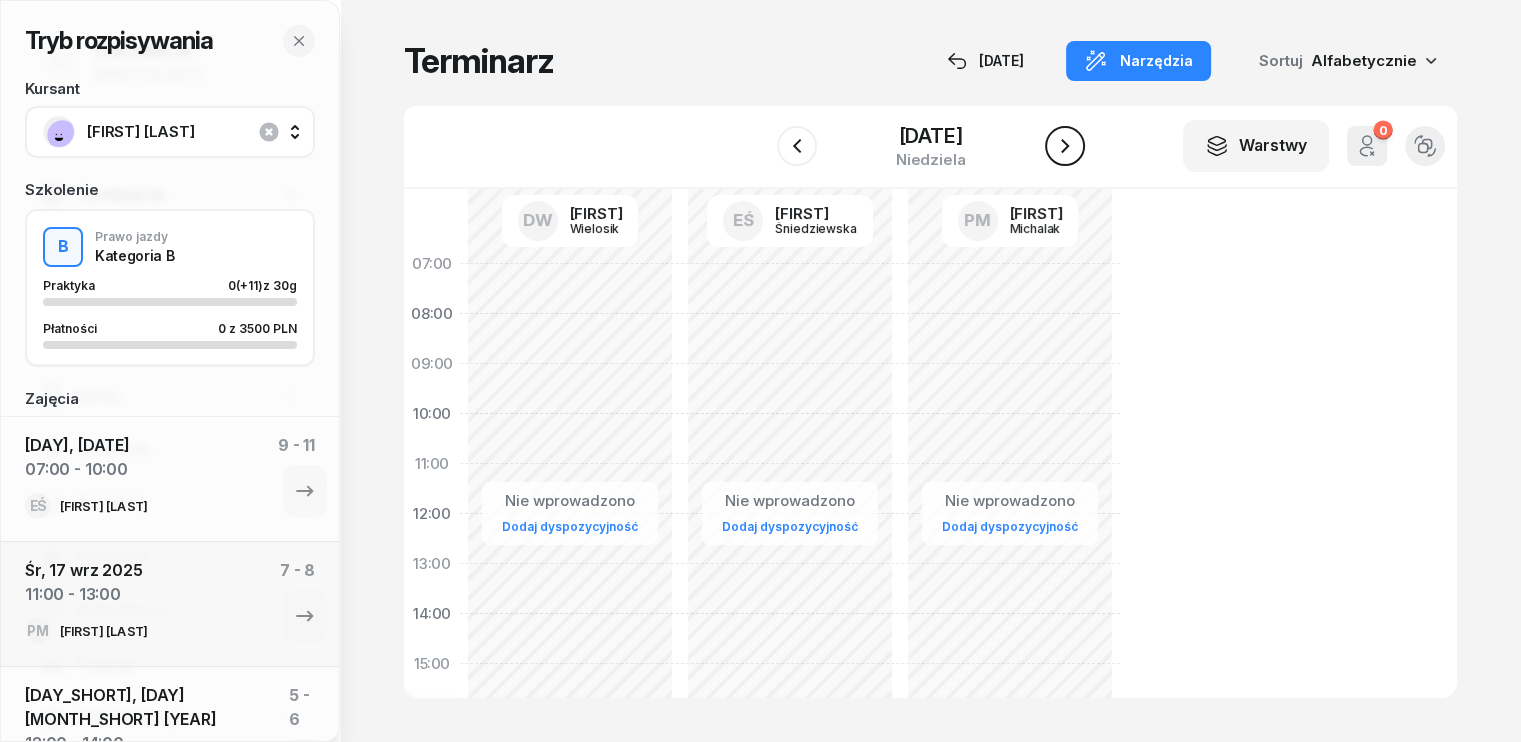 click 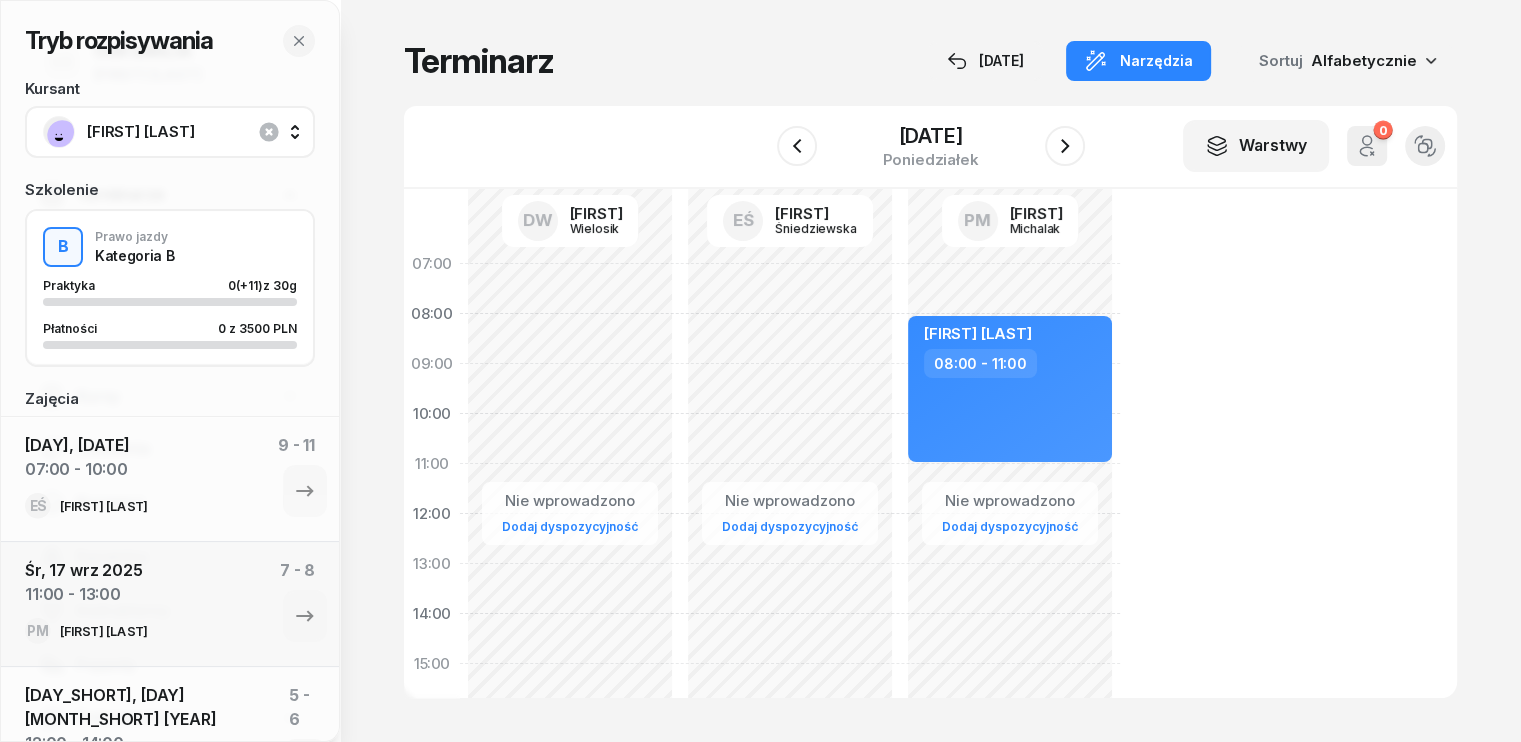 click on "Nie wprowadzono Dodaj dyspozycyjność" 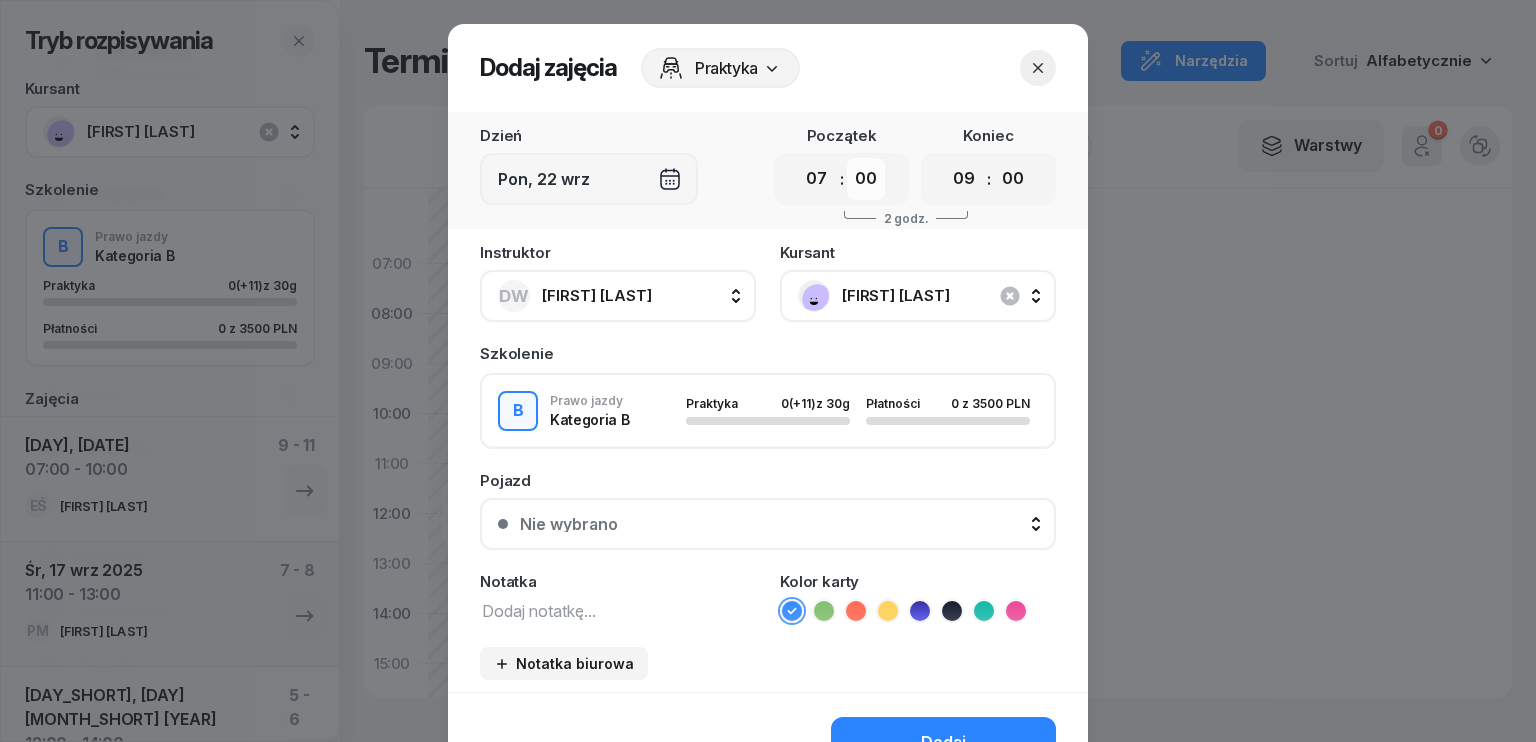 drag, startPoint x: 867, startPoint y: 182, endPoint x: 871, endPoint y: 196, distance: 14.56022 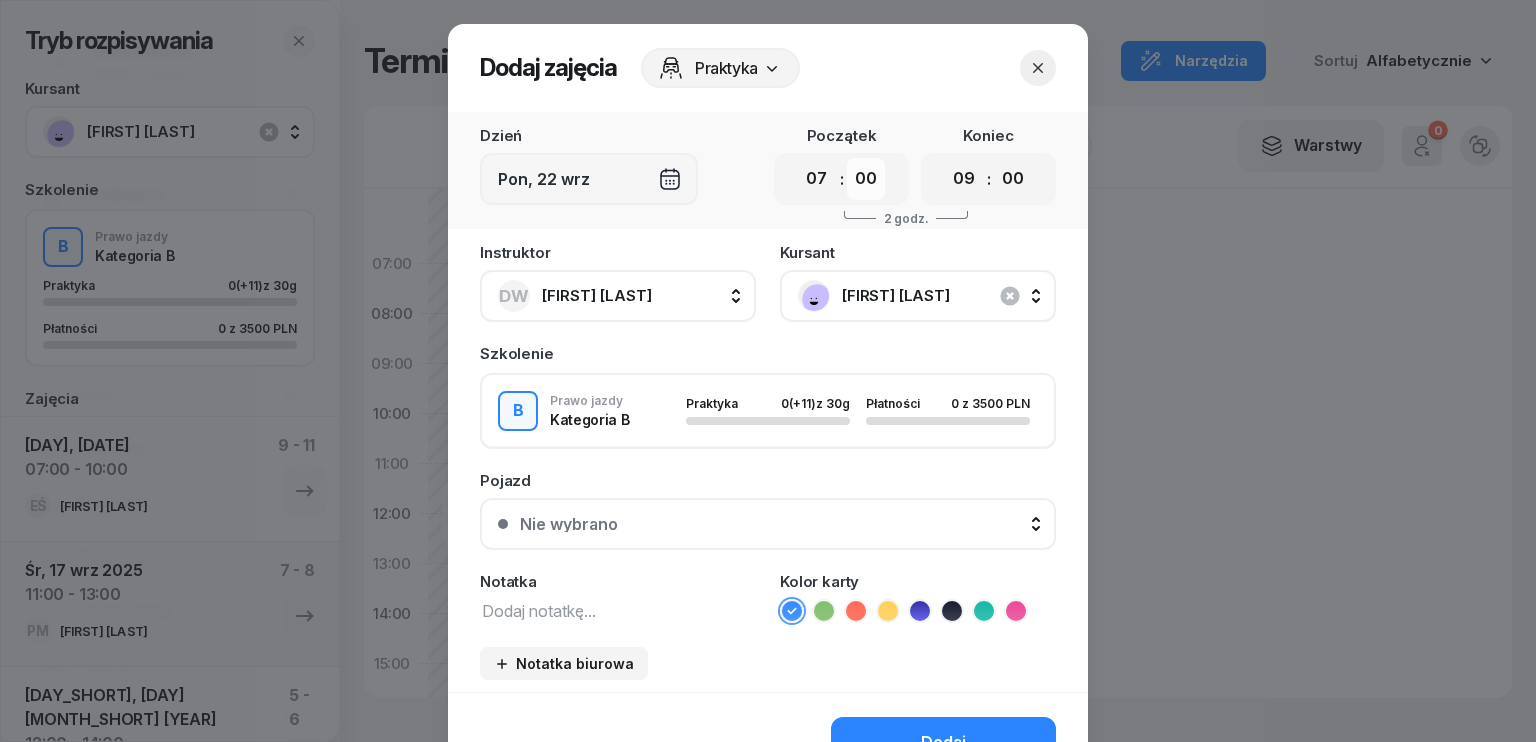 select on "30" 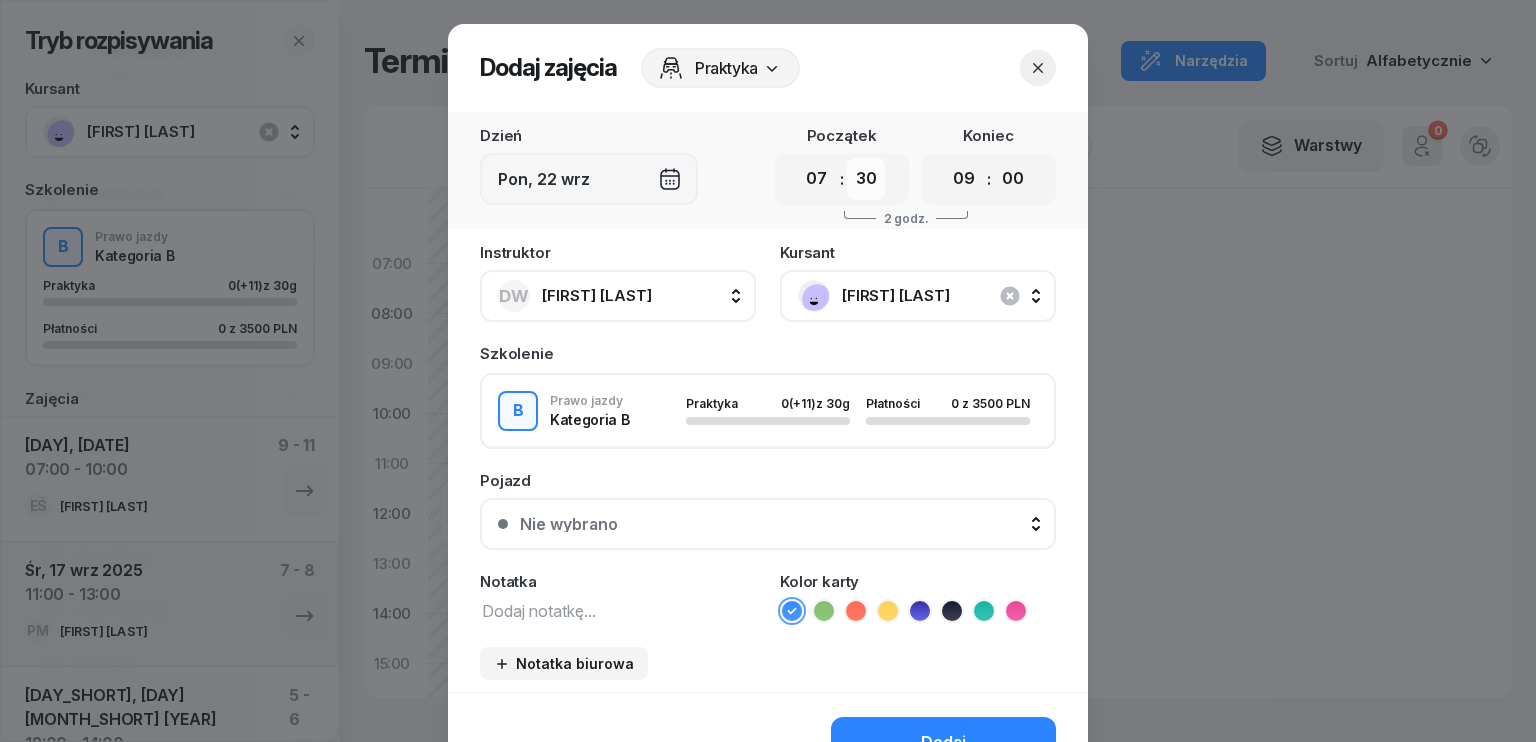 click on "00 05 10 15 20 25 30 35 40 45 50 55" at bounding box center (866, 179) 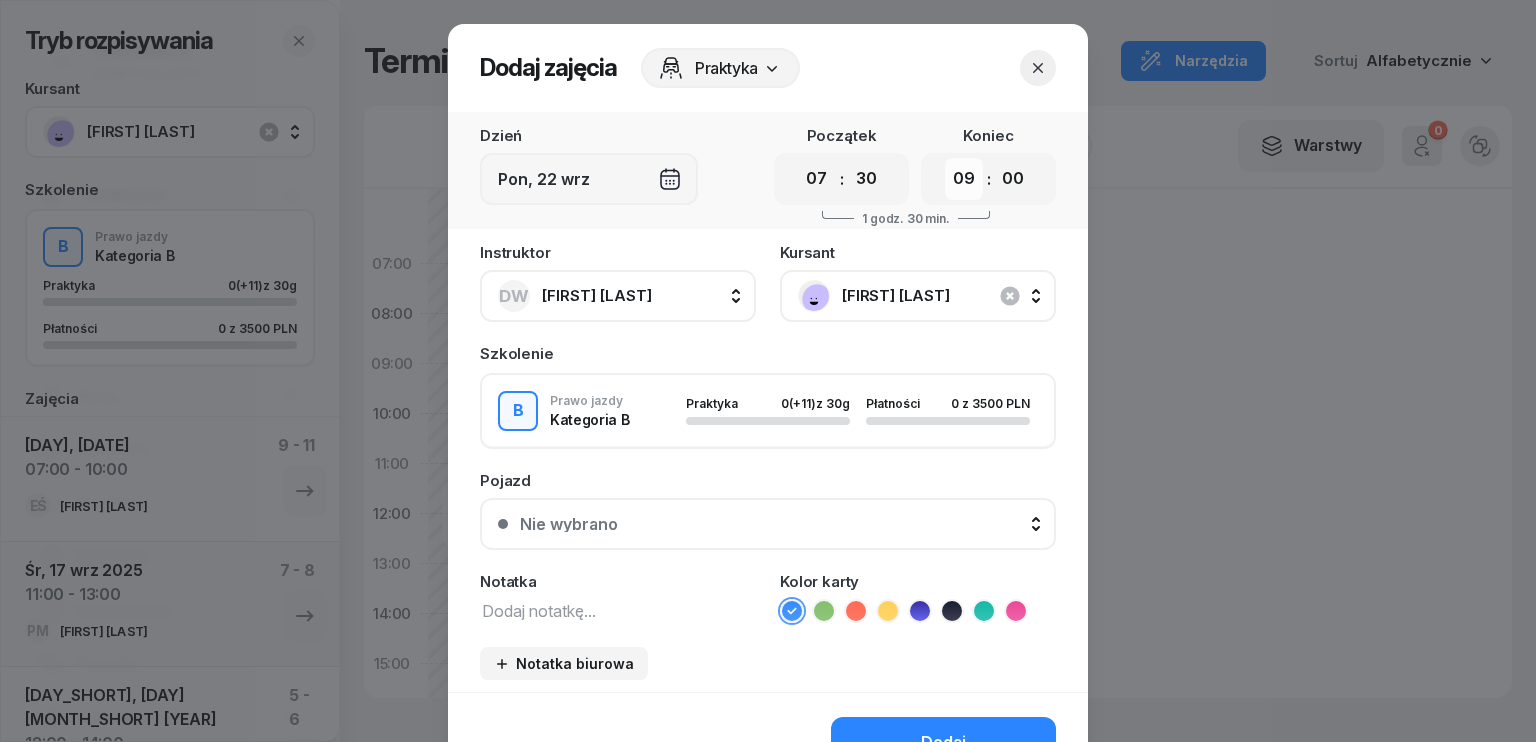 click on "00 01 02 03 04 05 06 07 08 09 10 11 12 13 14 15 16 17 18 19 20 21 22 23" at bounding box center (964, 179) 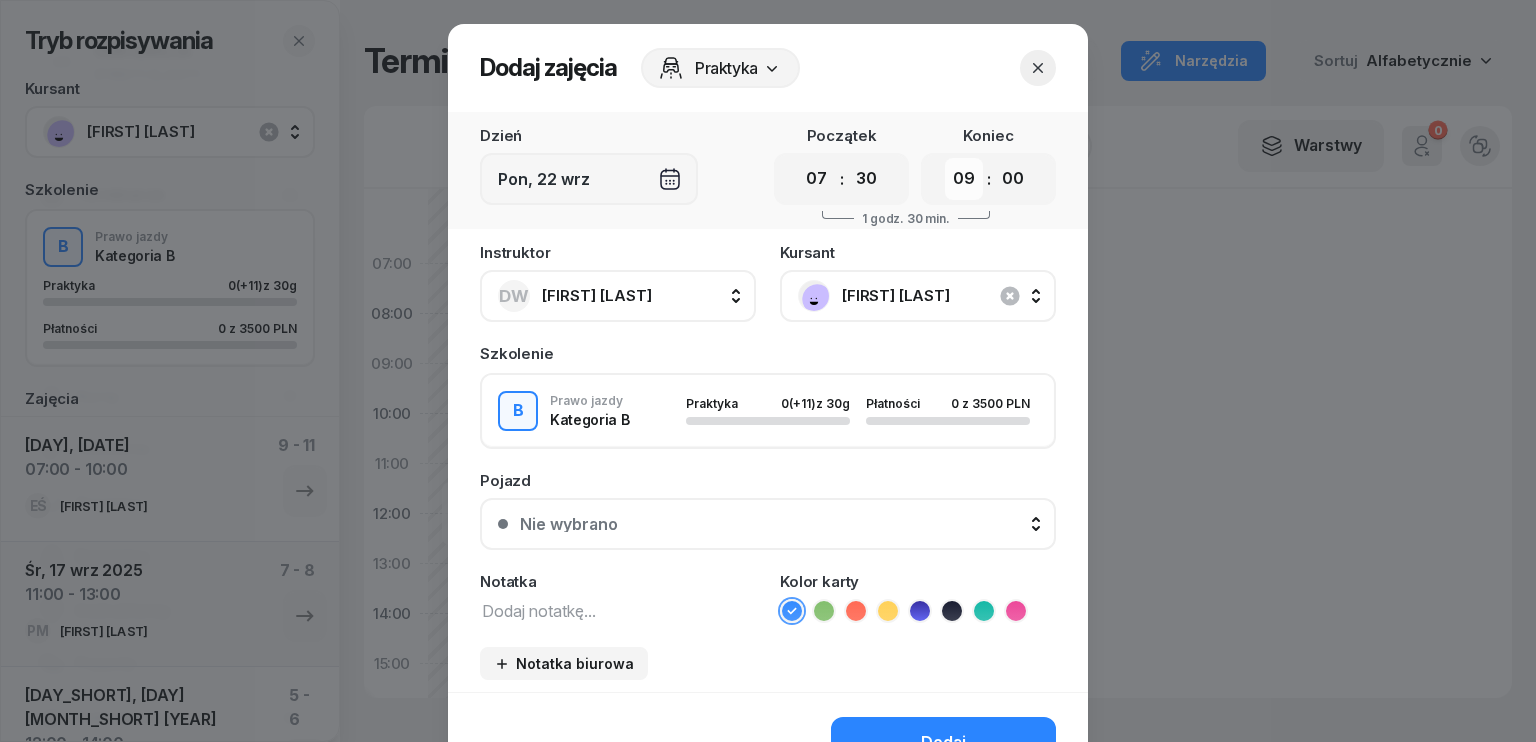 select on "10" 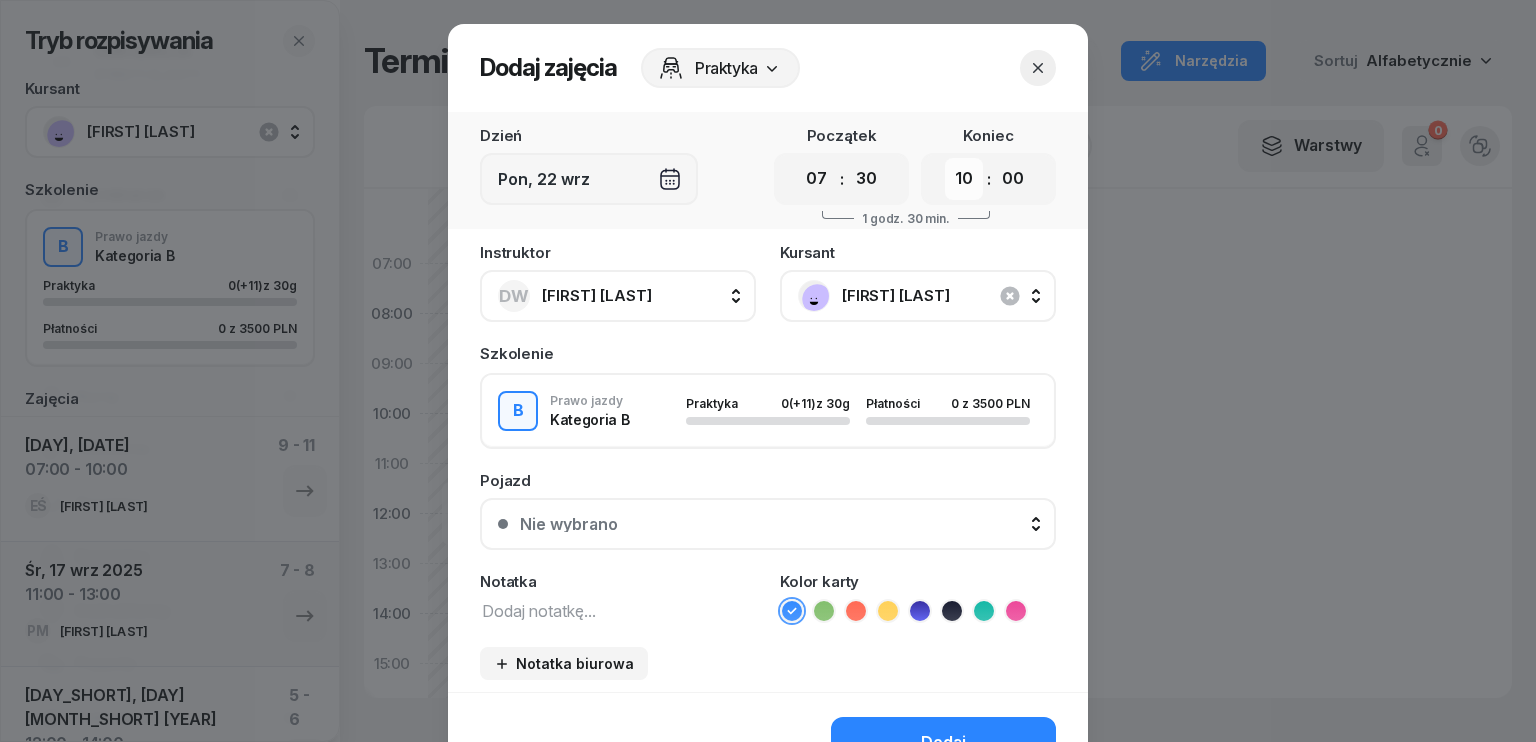 click on "00 01 02 03 04 05 06 07 08 09 10 11 12 13 14 15 16 17 18 19 20 21 22 23" at bounding box center (964, 179) 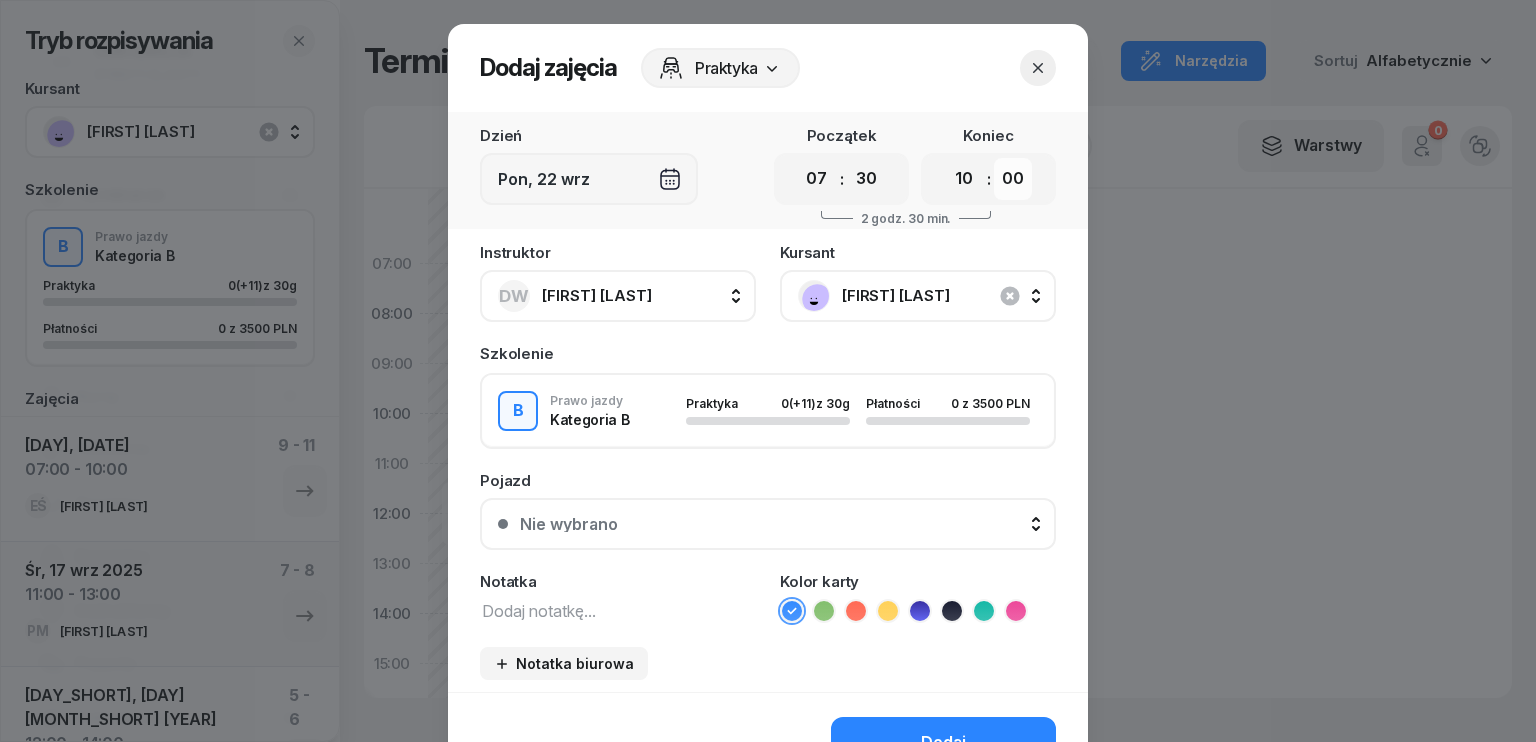 click on "00 05 10 15 20 25 30 35 40 45 50 55" at bounding box center (1013, 179) 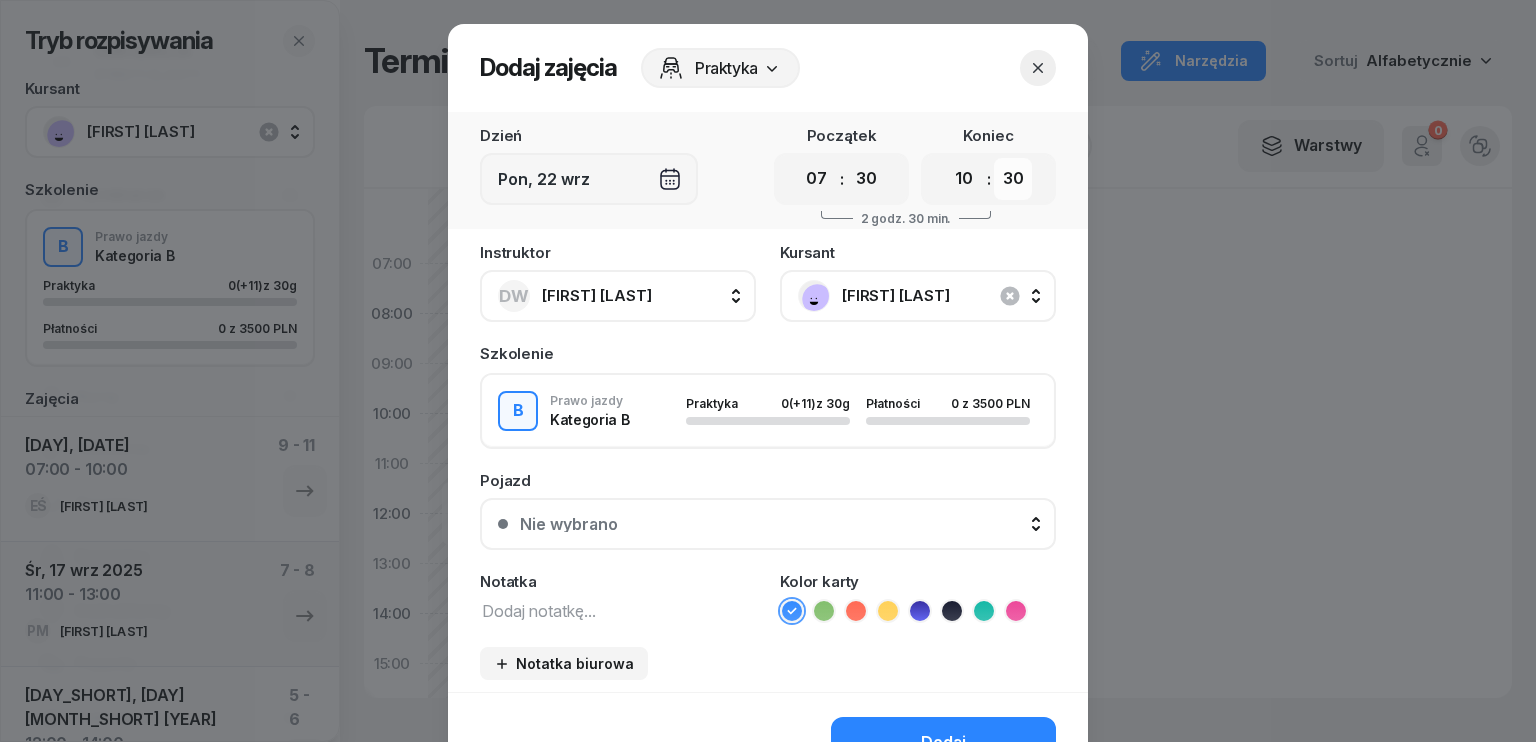click on "00 05 10 15 20 25 30 35 40 45 50 55" at bounding box center (1013, 179) 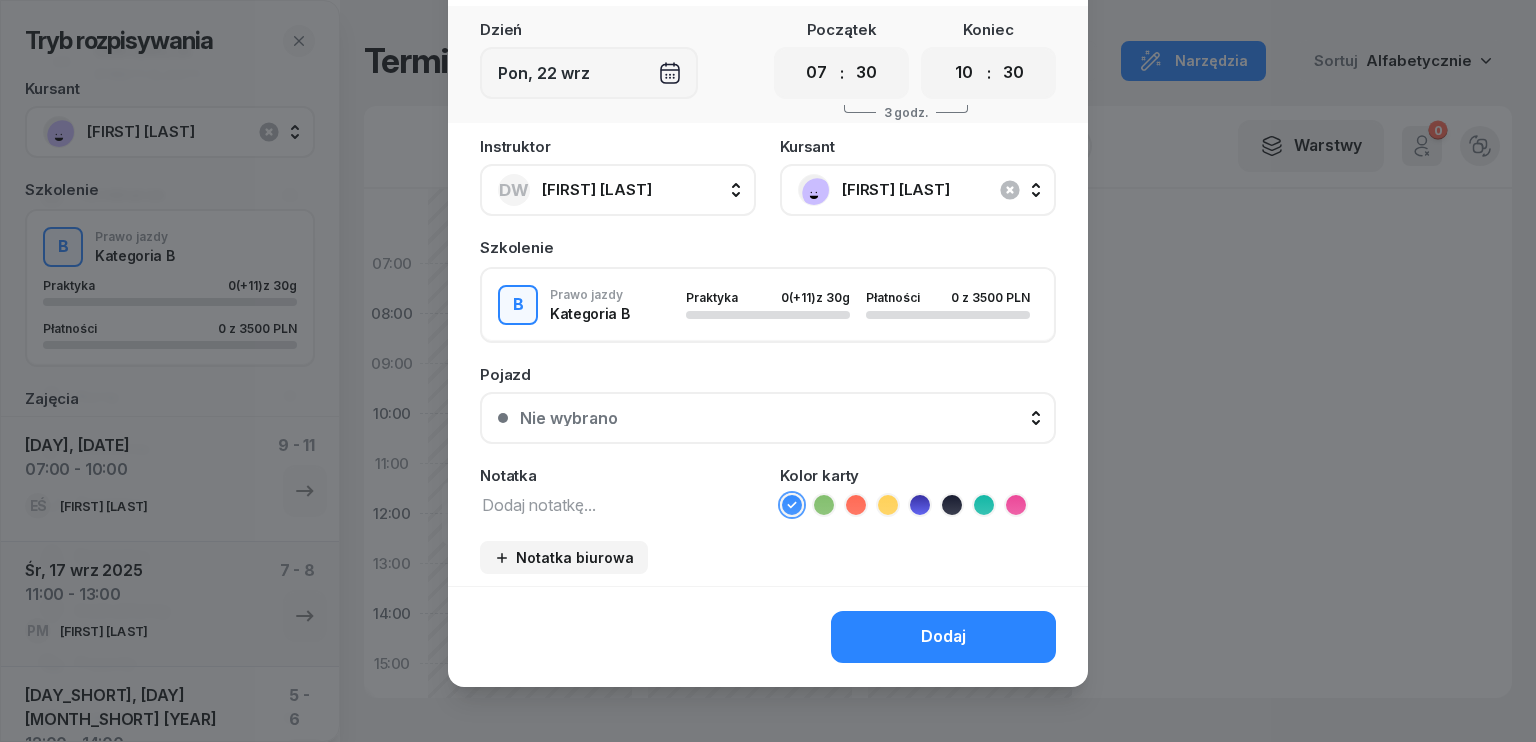 scroll, scrollTop: 112, scrollLeft: 0, axis: vertical 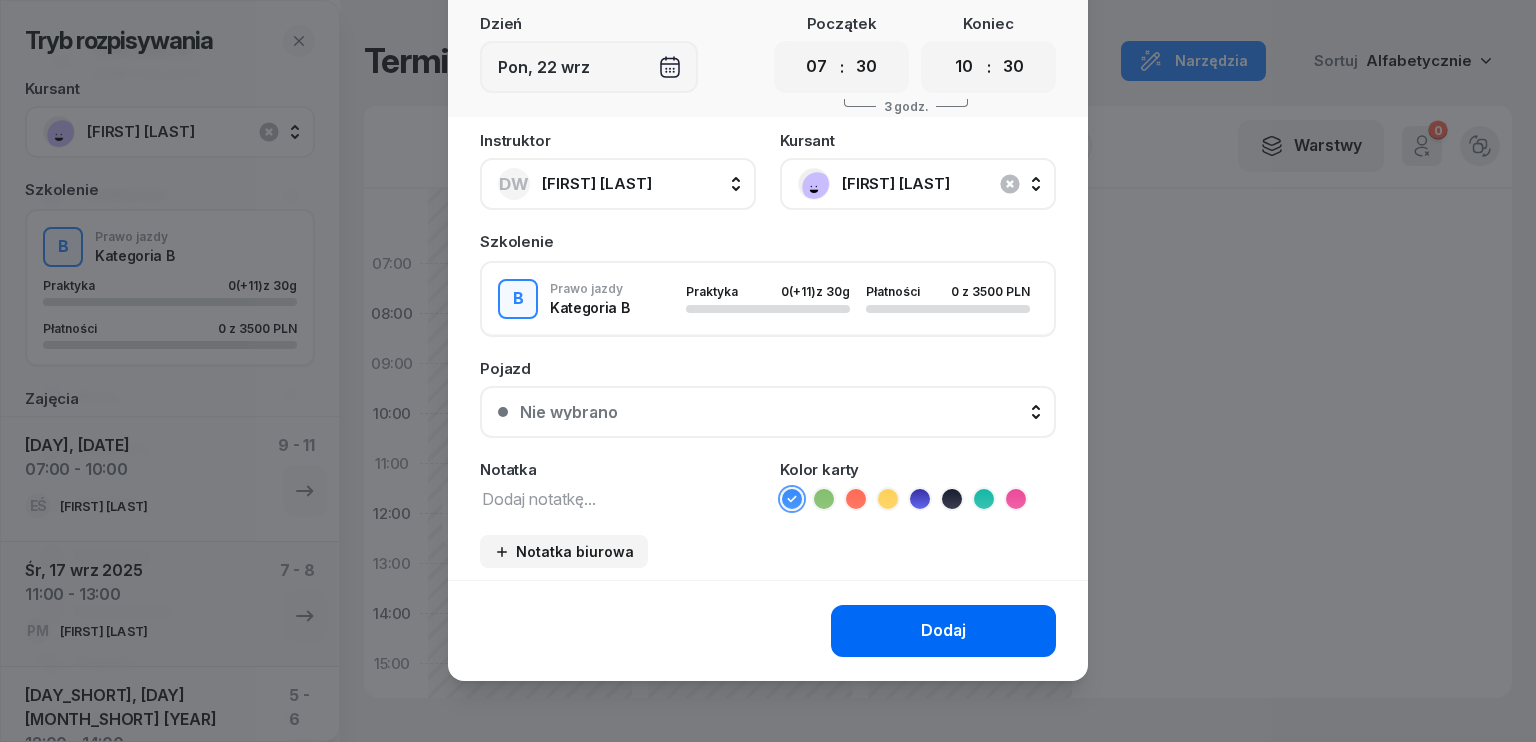 click on "Dodaj" at bounding box center [943, 631] 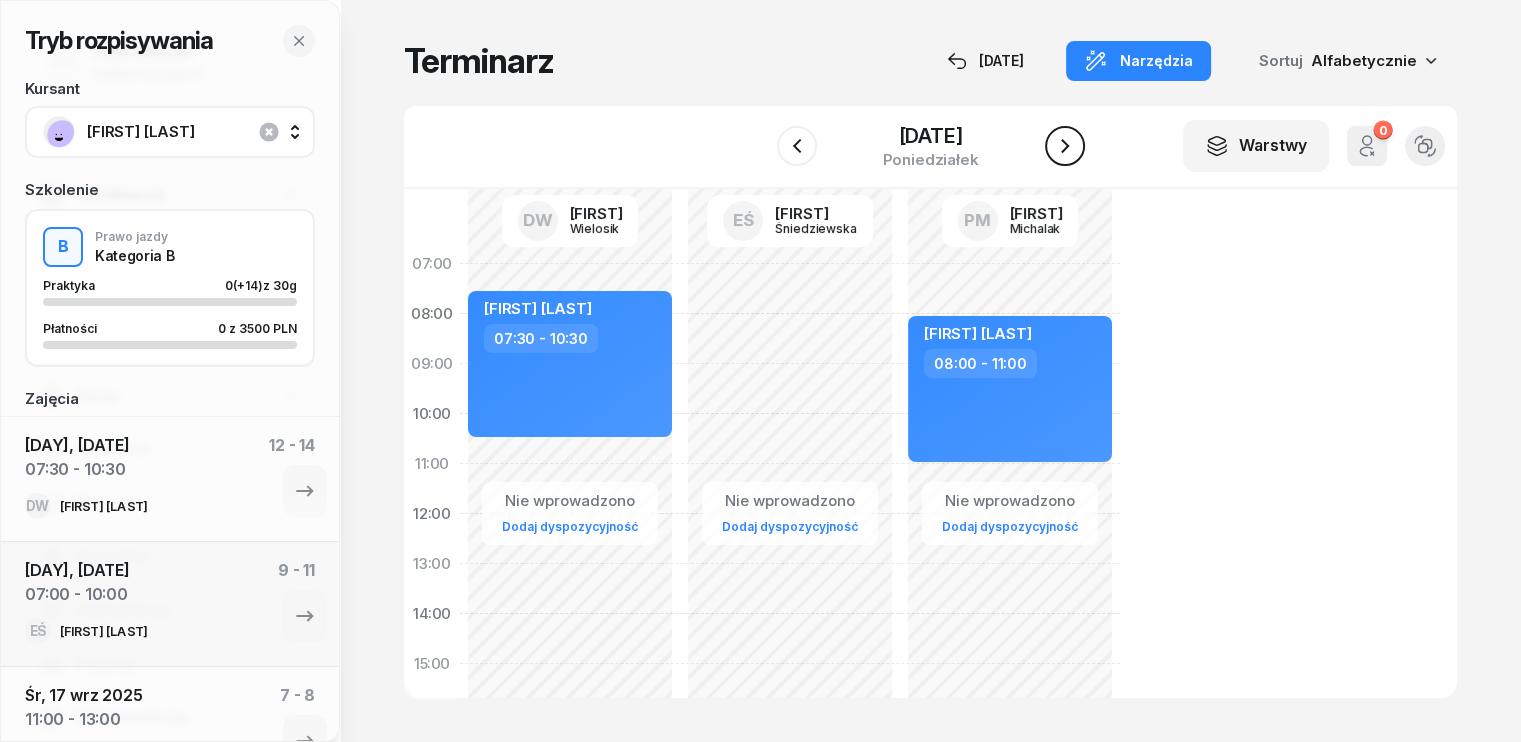 click 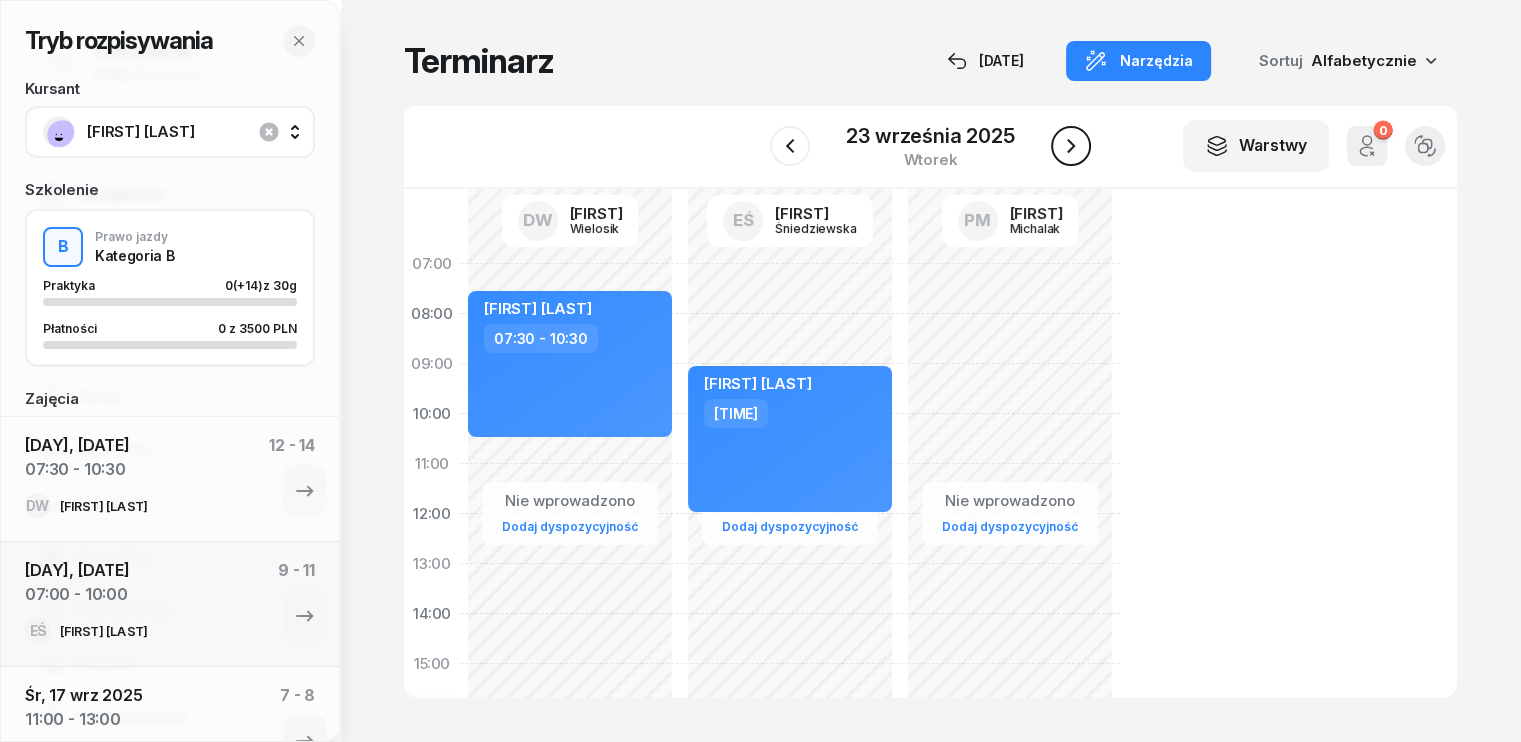 click 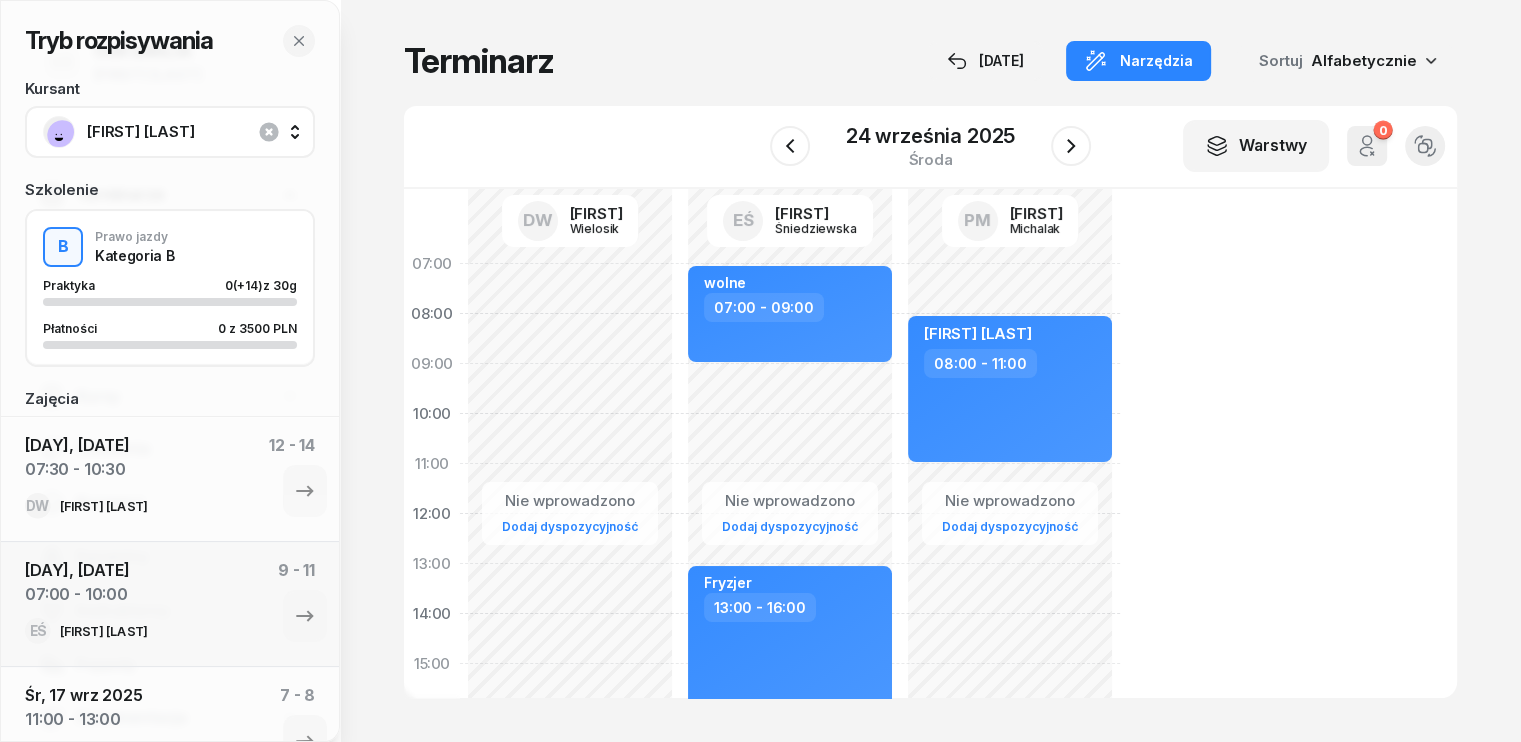 click on "Nie wprowadzono Dodaj dyspozycyjność" 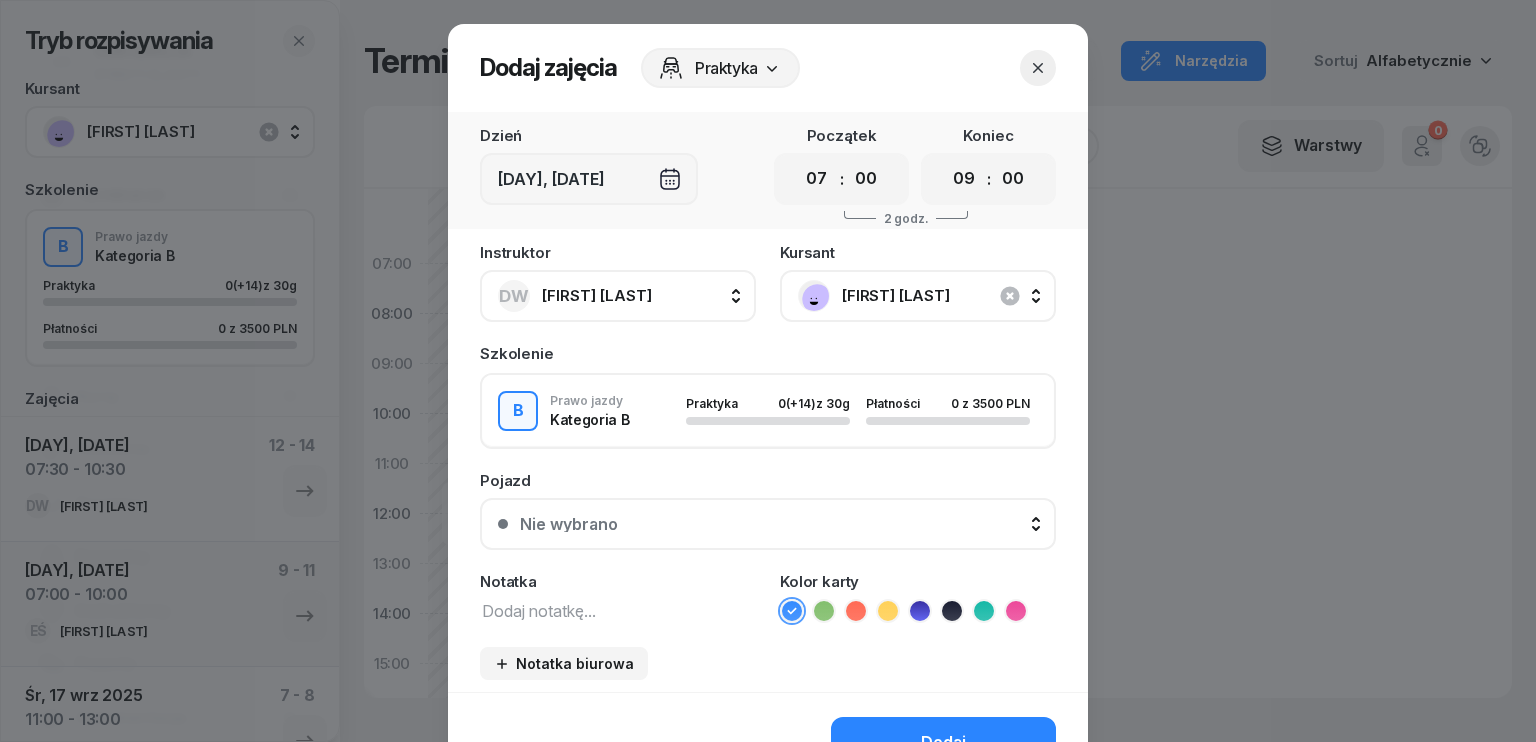 click 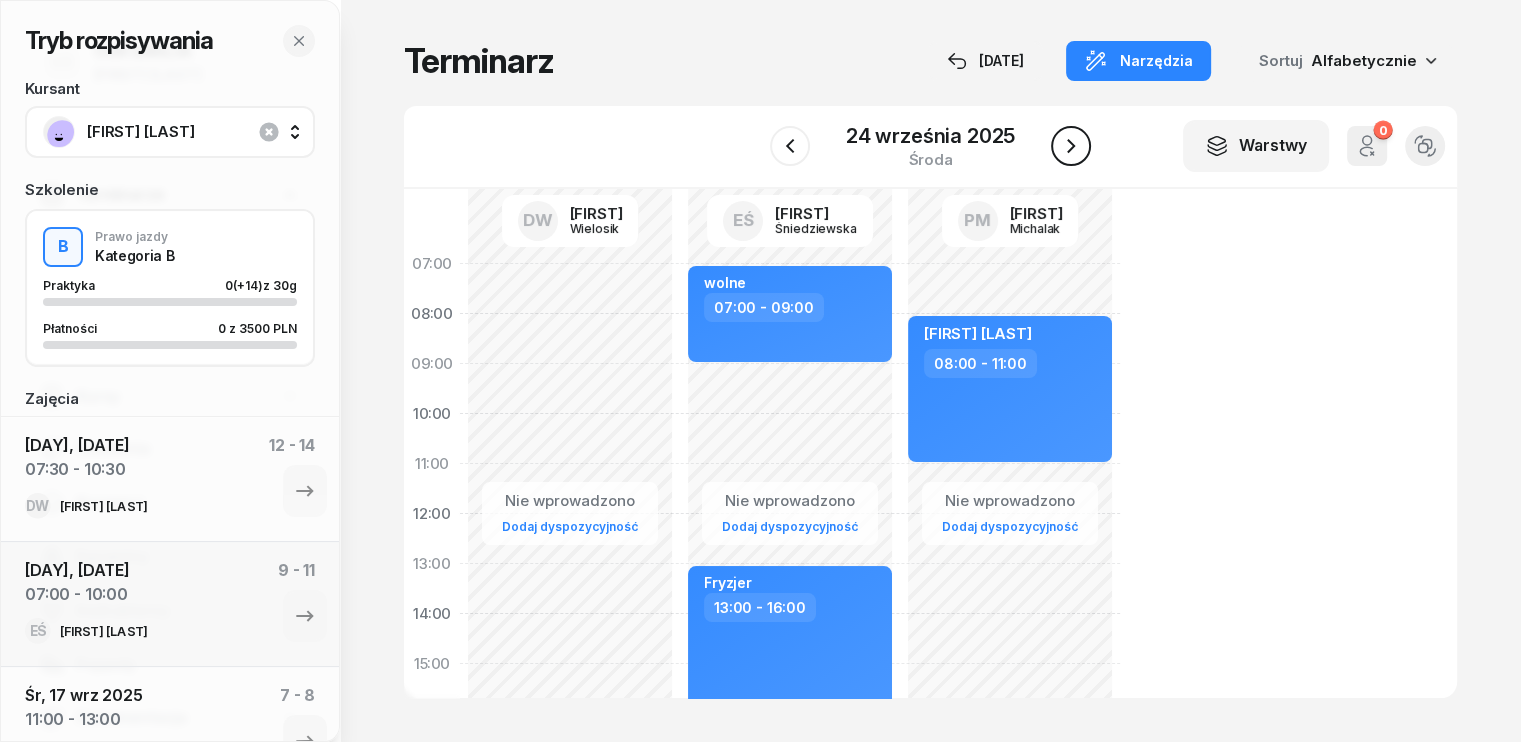 click 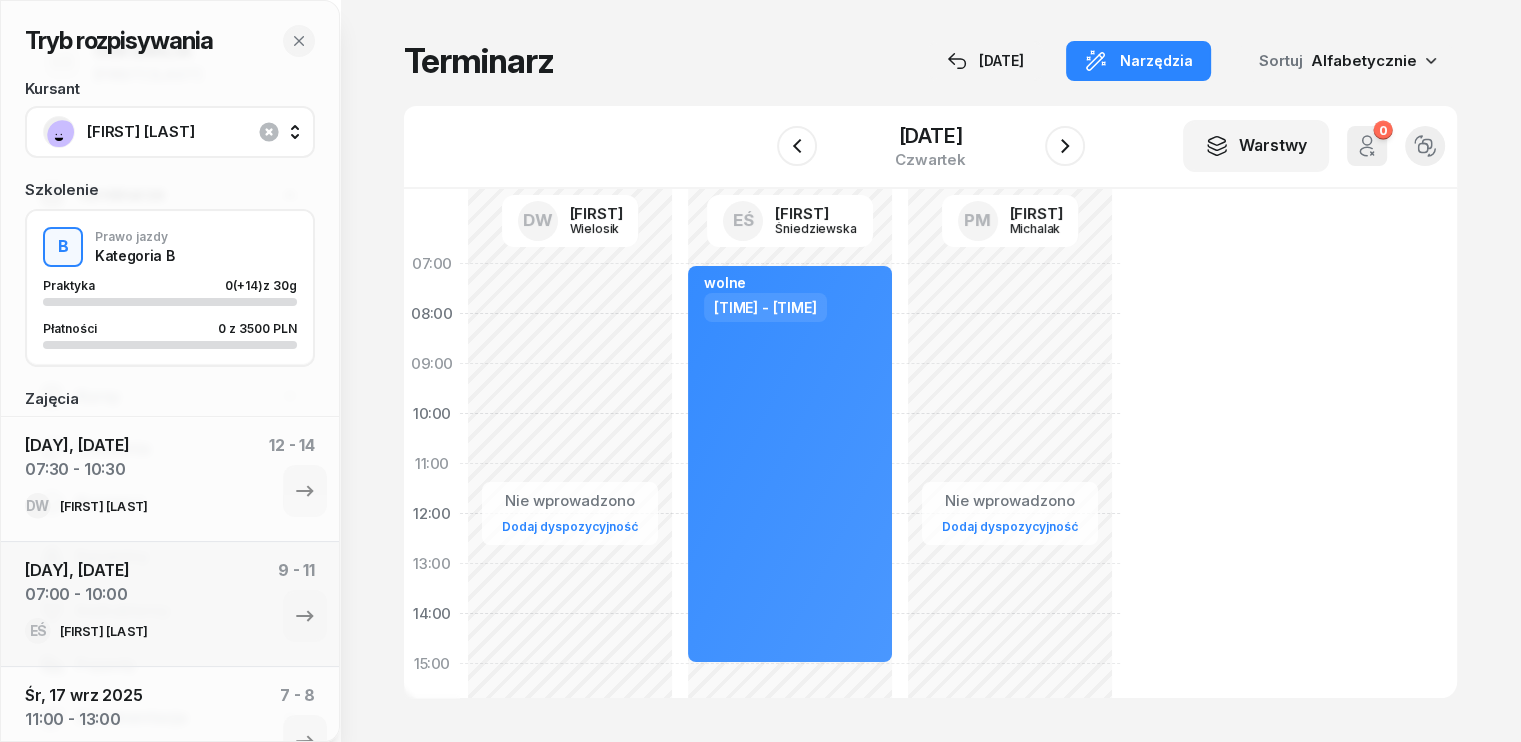click on "Nie wprowadzono Dodaj dyspozycyjność" 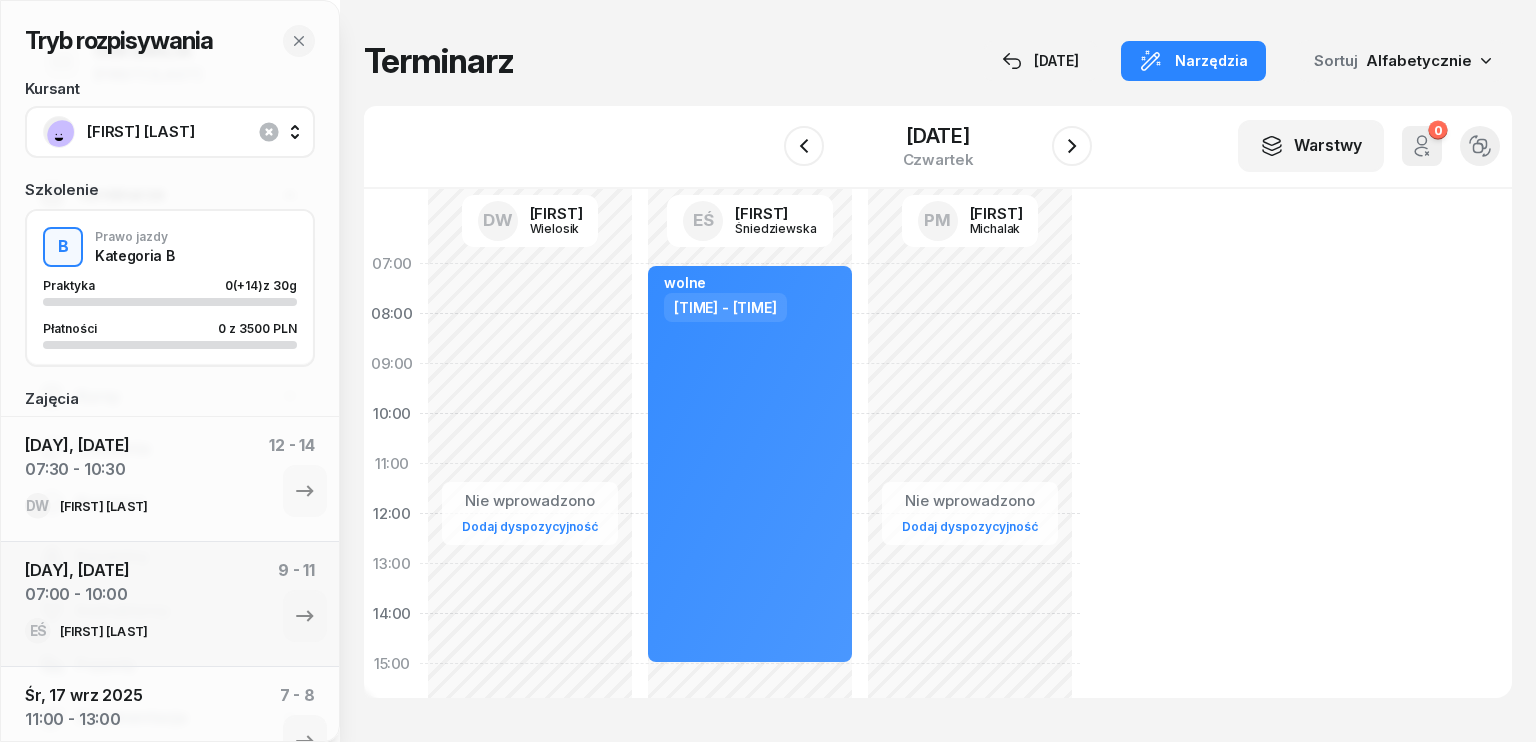select on "07" 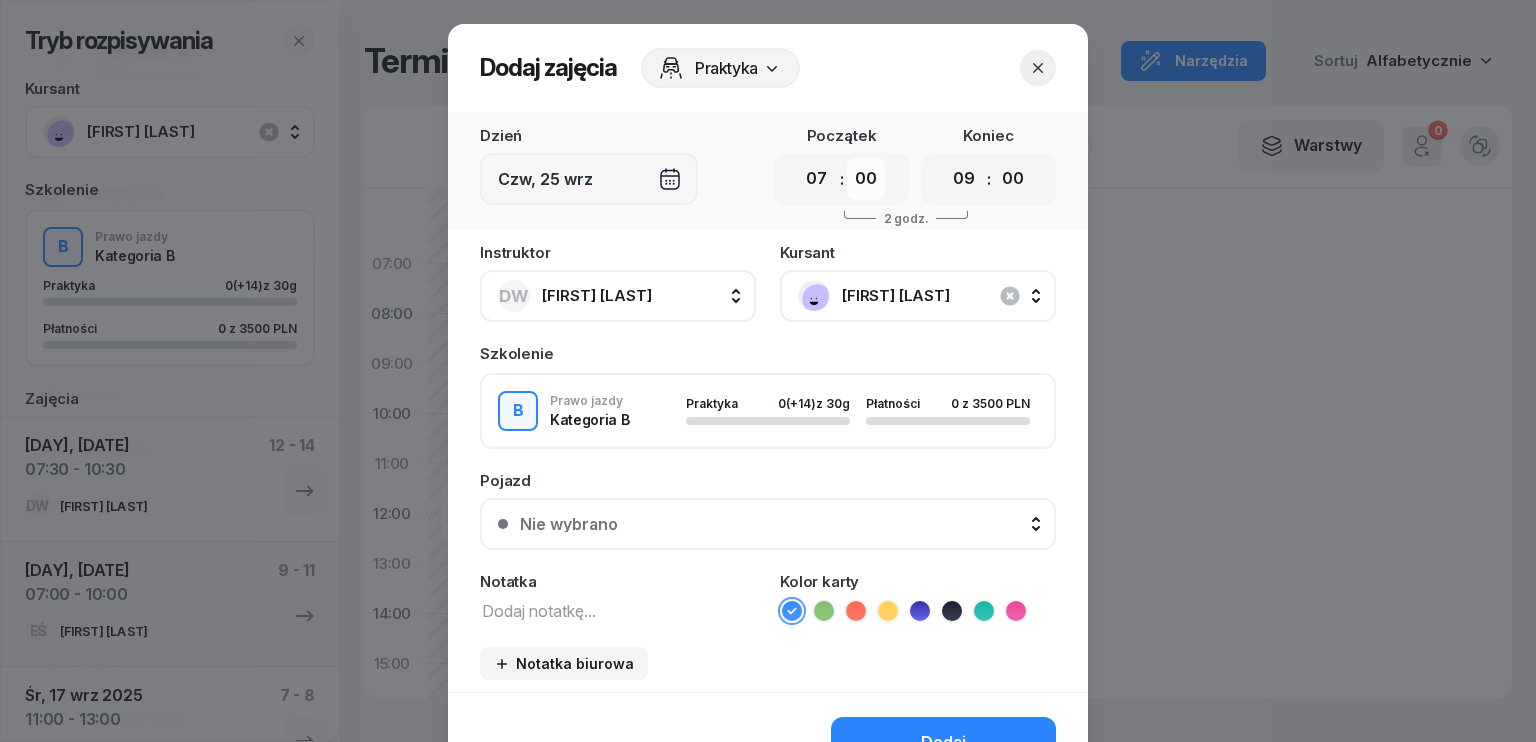 click on "00 05 10 15 20 25 30 35 40 45 50 55" at bounding box center (866, 179) 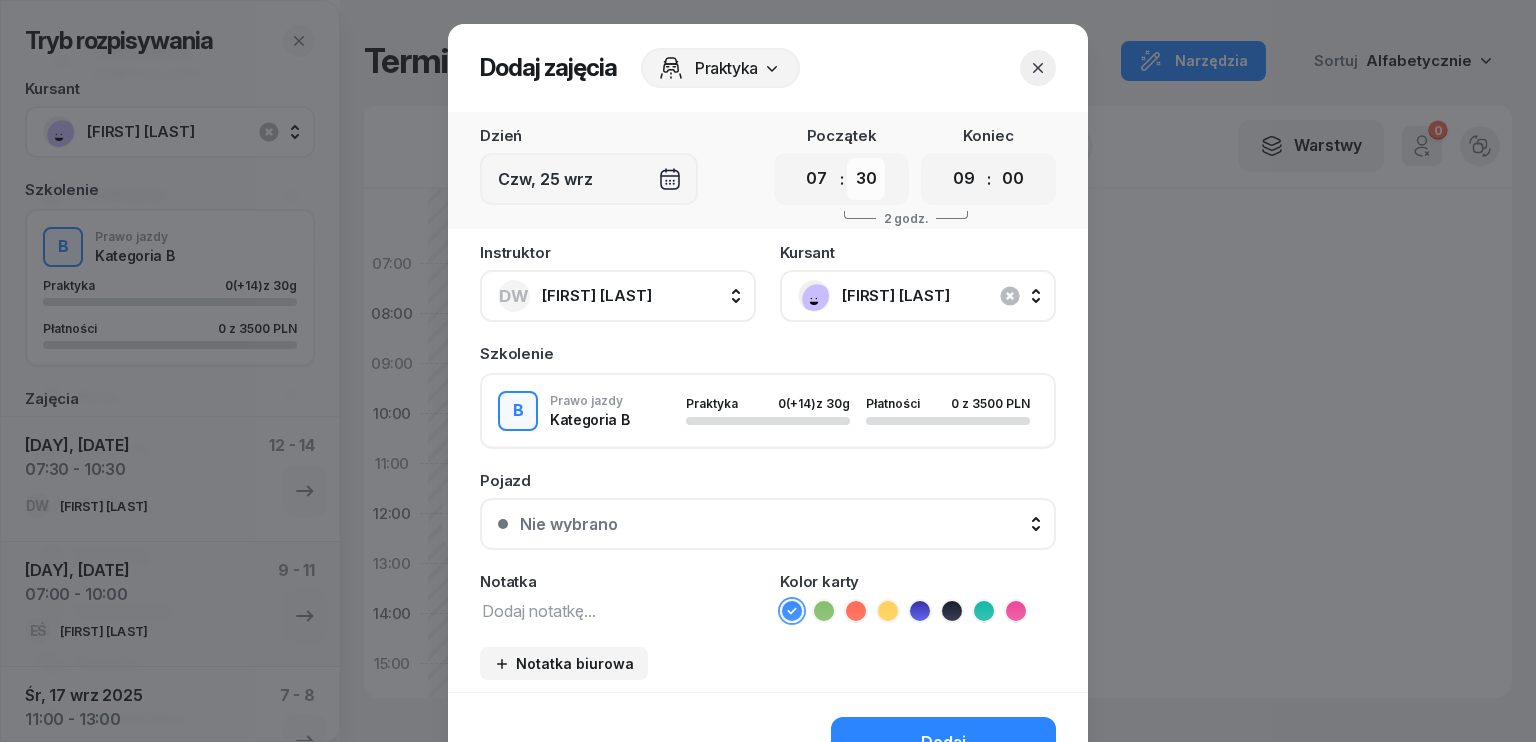 click on "00 05 10 15 20 25 30 35 40 45 50 55" at bounding box center [866, 179] 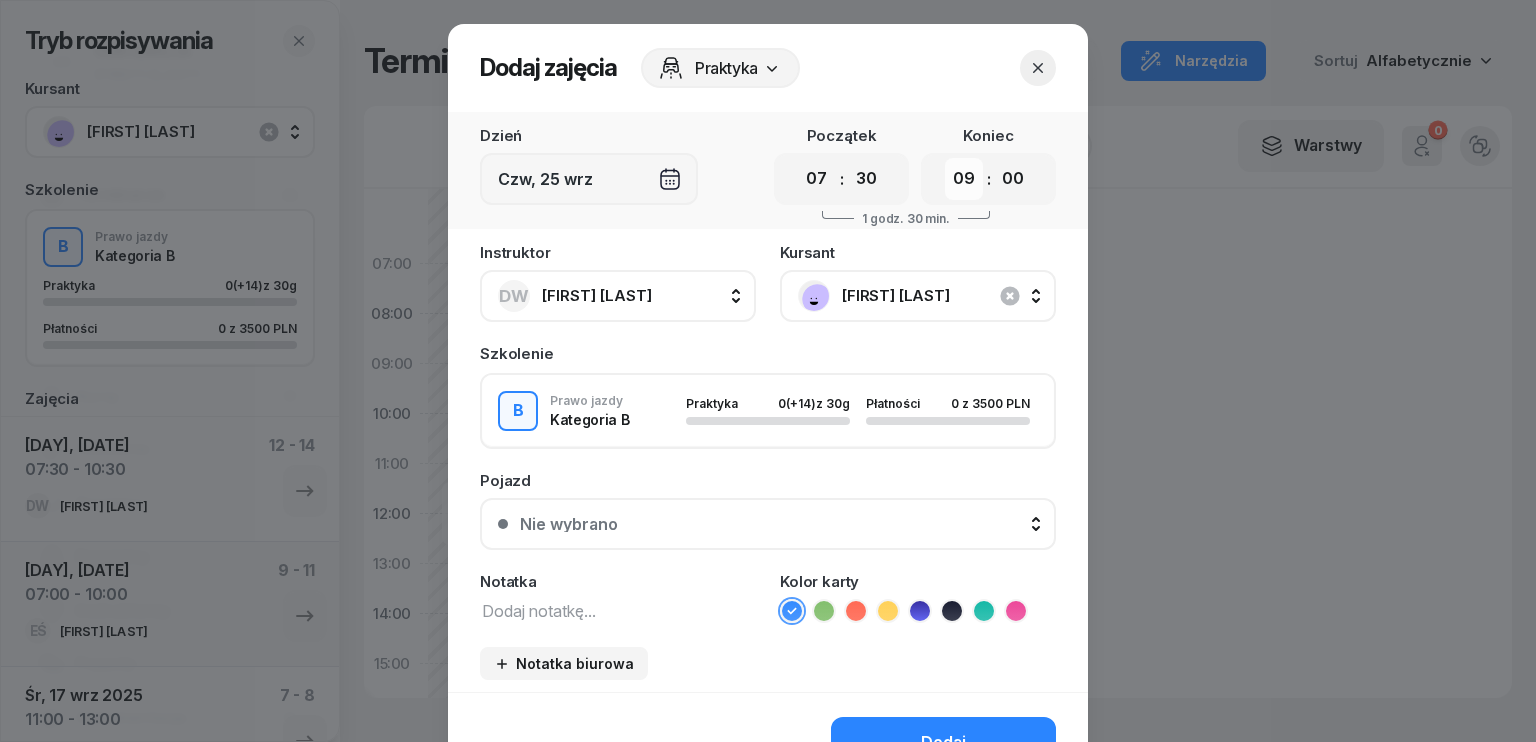 drag, startPoint x: 959, startPoint y: 183, endPoint x: 957, endPoint y: 195, distance: 12.165525 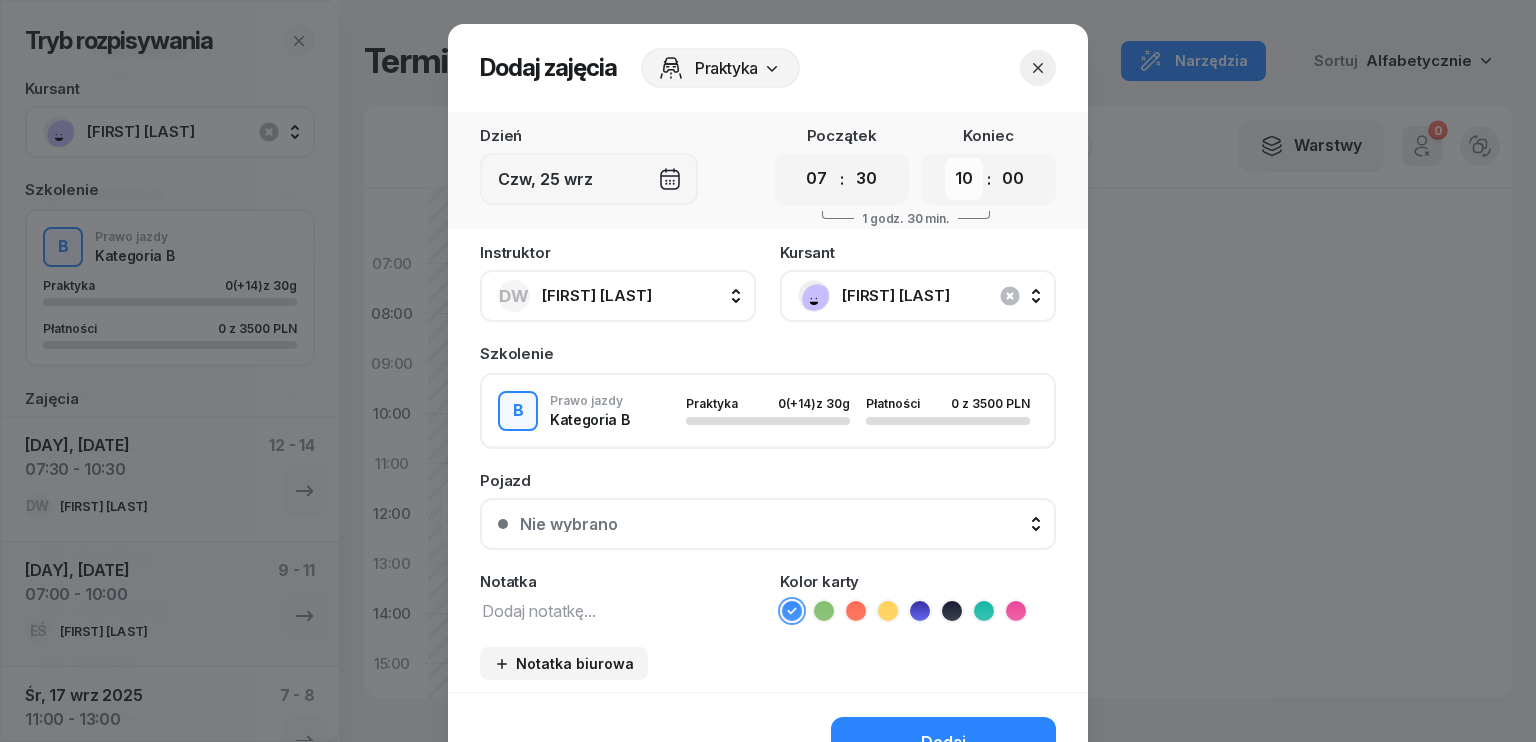 click on "00 01 02 03 04 05 06 07 08 09 10 11 12 13 14 15 16 17 18 19 20 21 22 23" at bounding box center [964, 179] 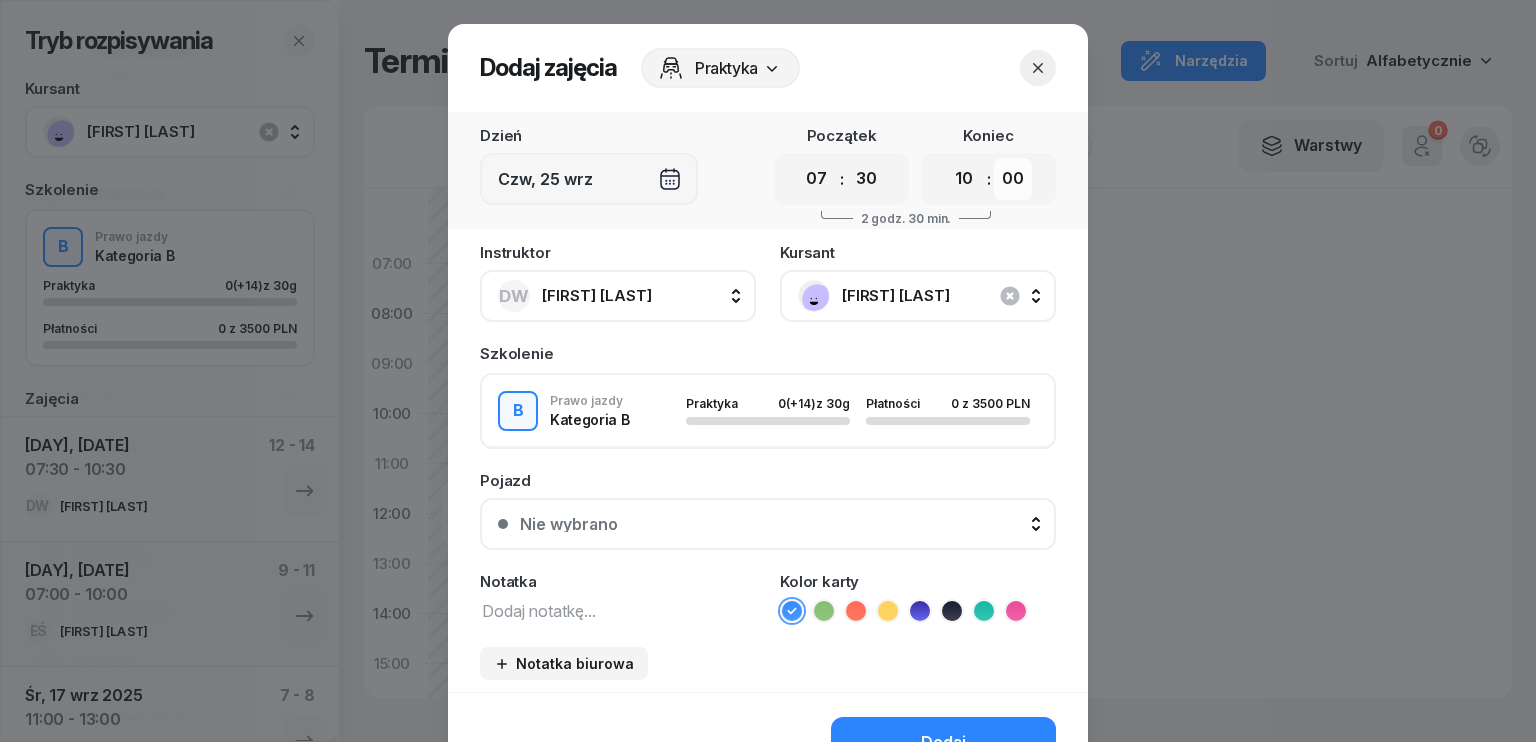 drag, startPoint x: 1002, startPoint y: 181, endPoint x: 1000, endPoint y: 196, distance: 15.132746 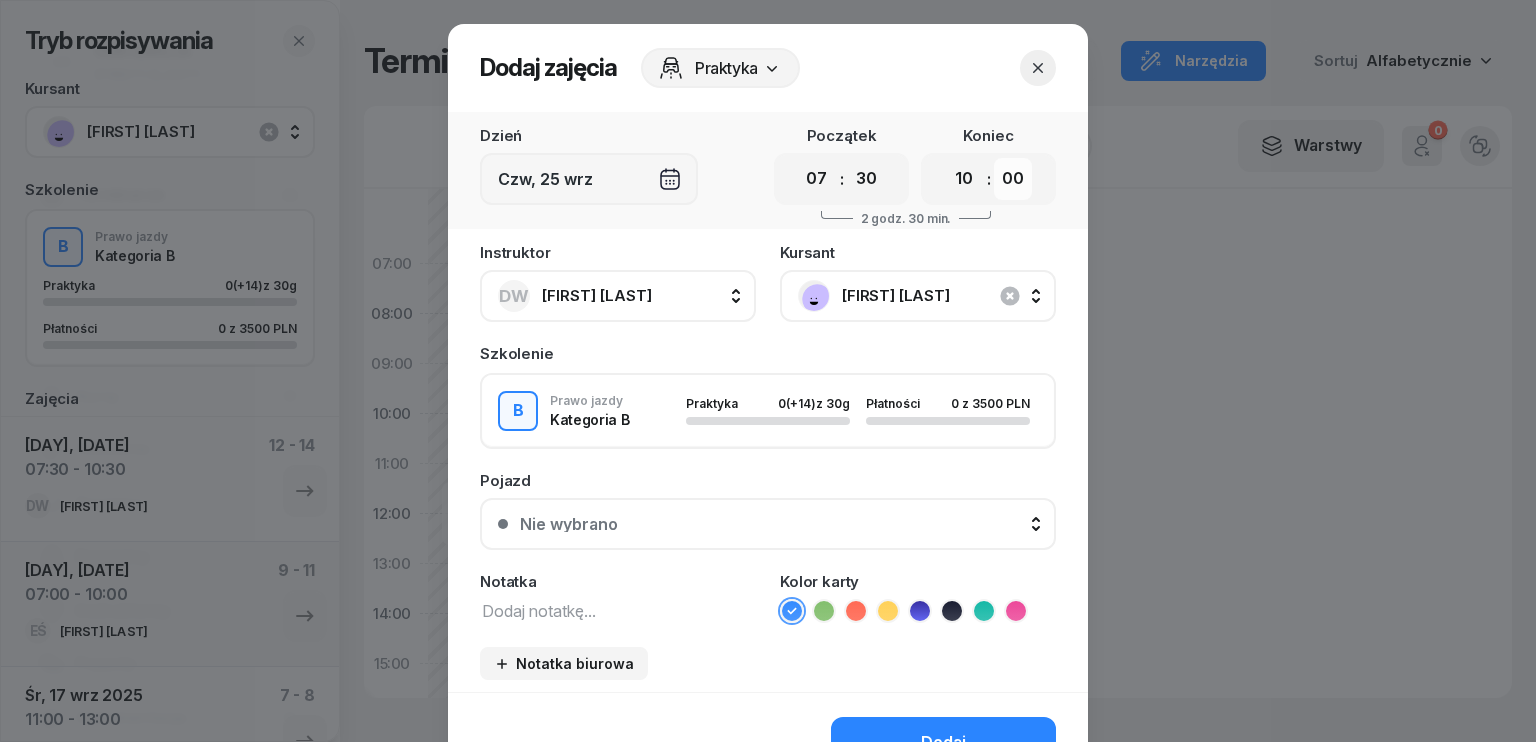 select on "30" 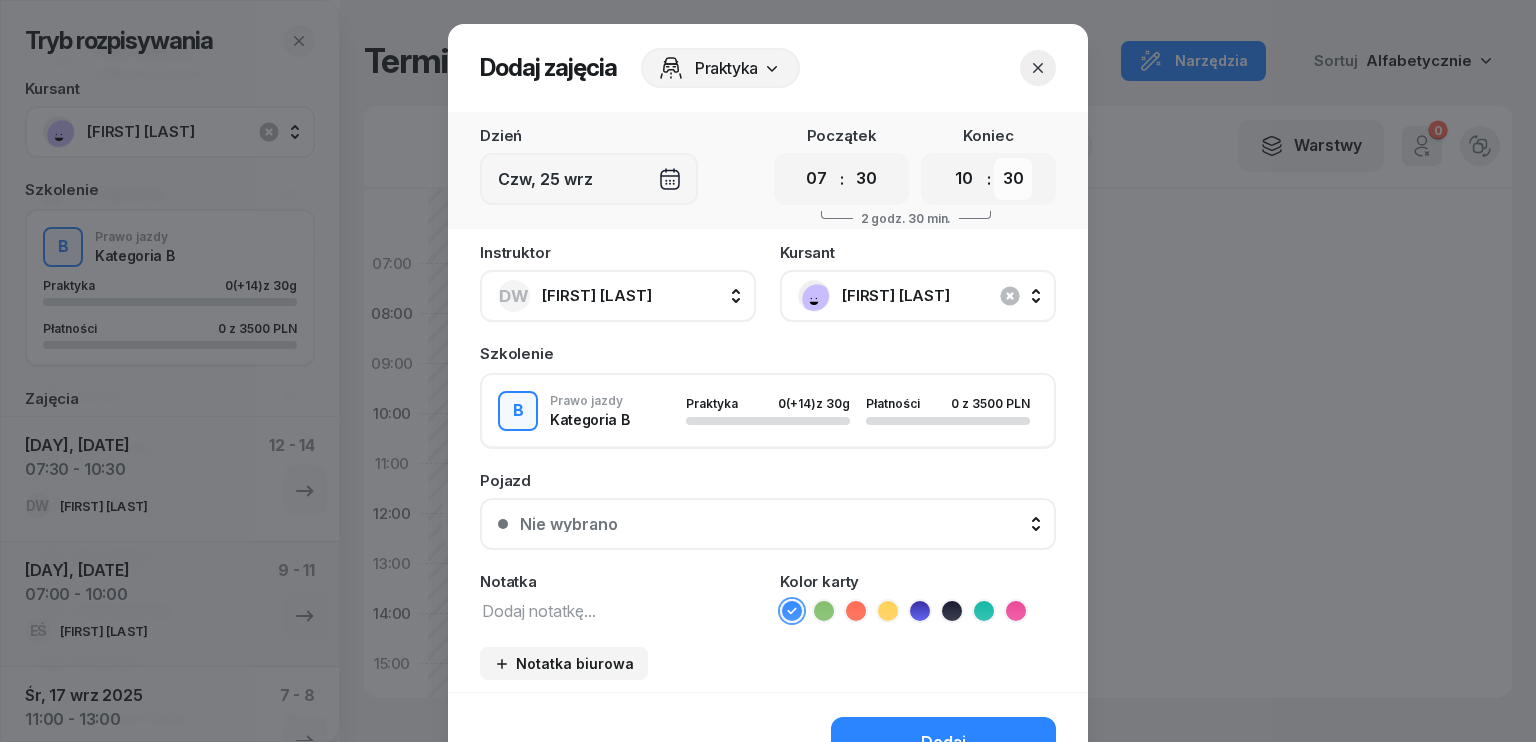 click on "00 05 10 15 20 25 30 35 40 45 50 55" at bounding box center (1013, 179) 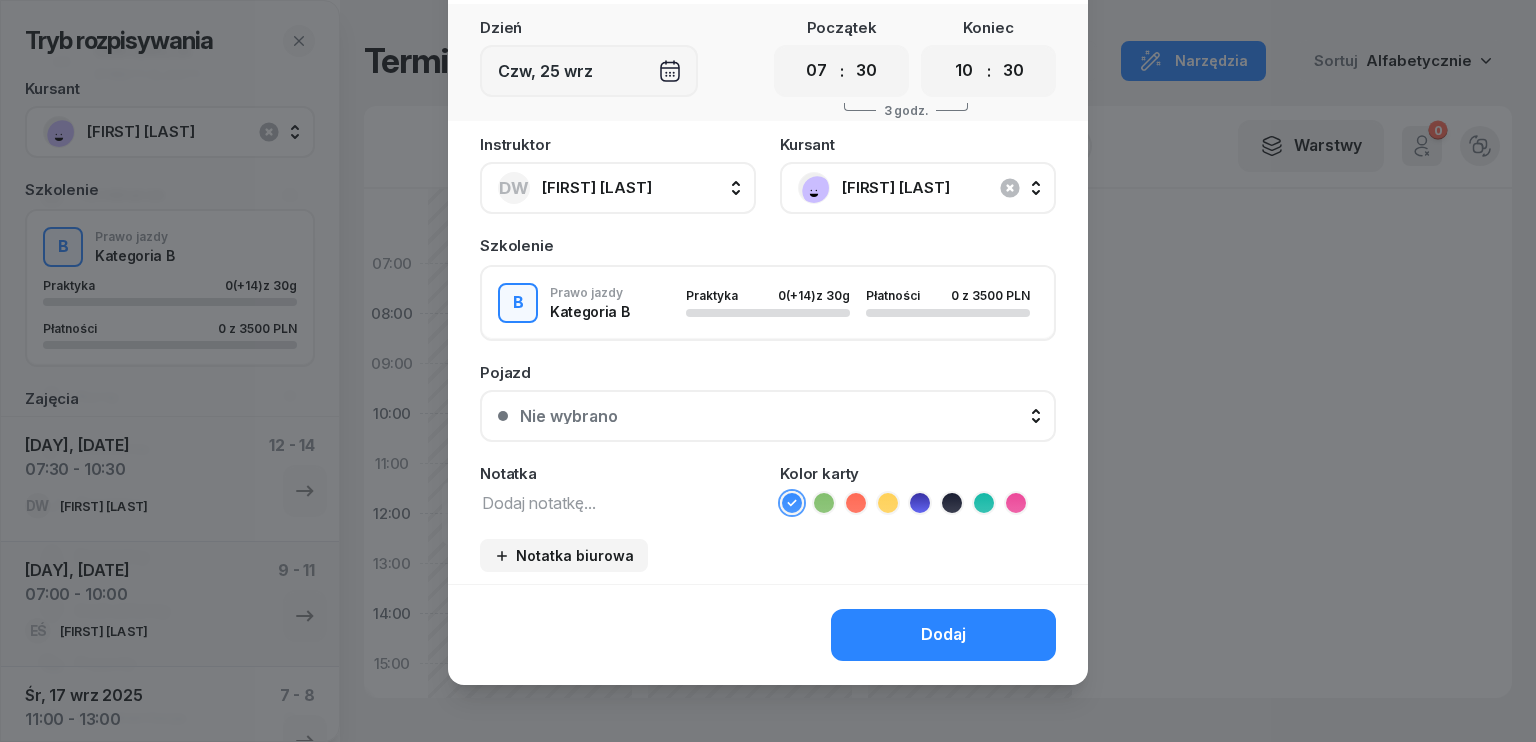 scroll, scrollTop: 112, scrollLeft: 0, axis: vertical 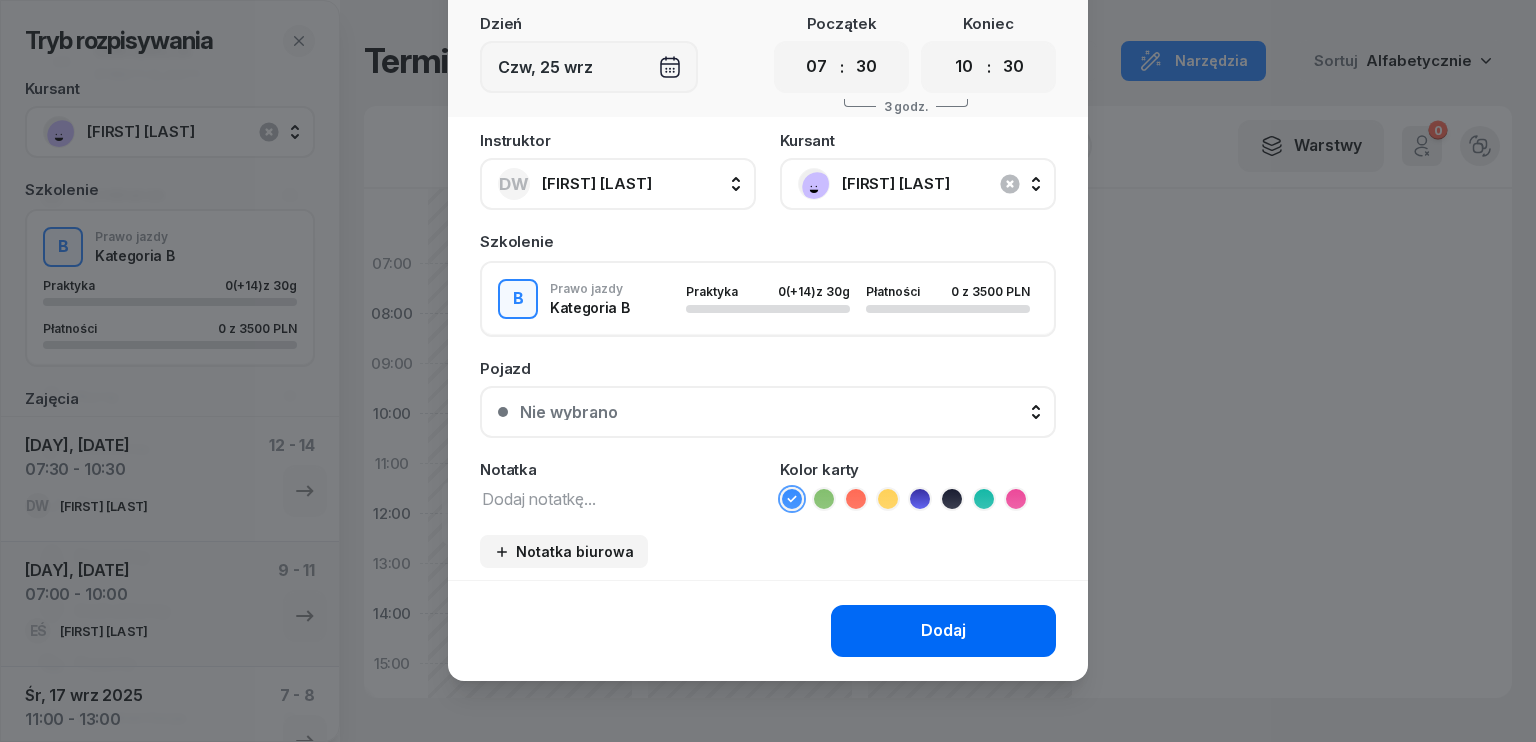 click on "Dodaj" at bounding box center (943, 631) 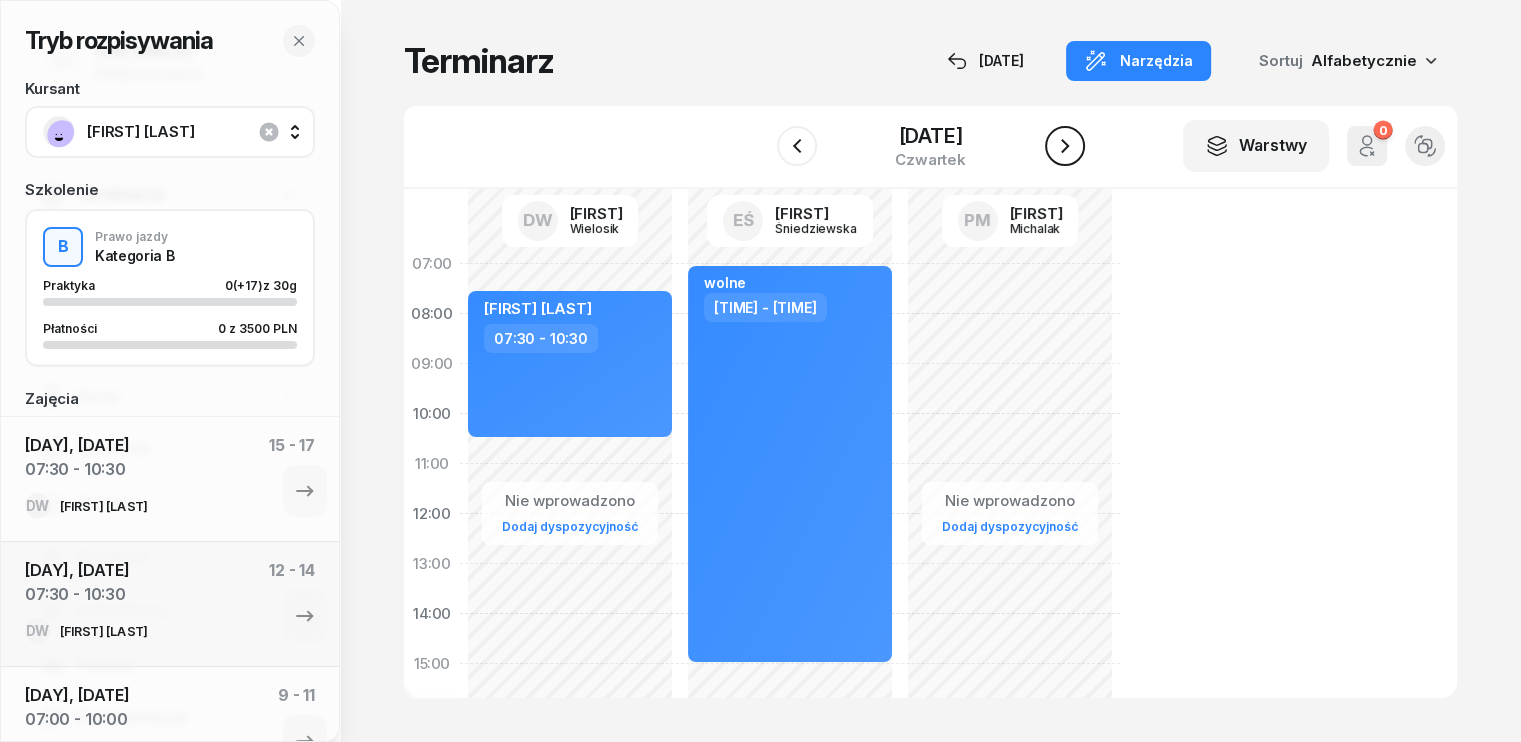 click 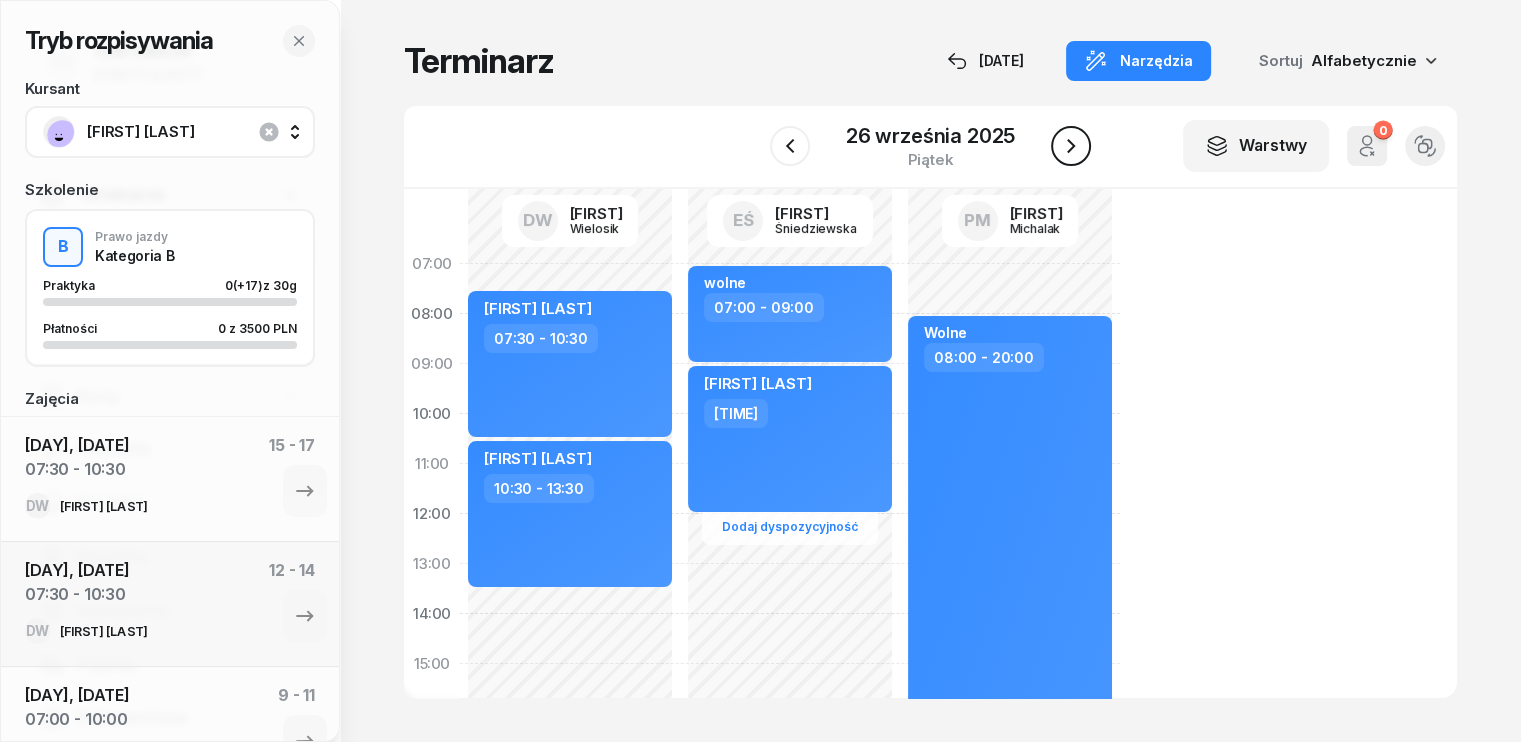 click 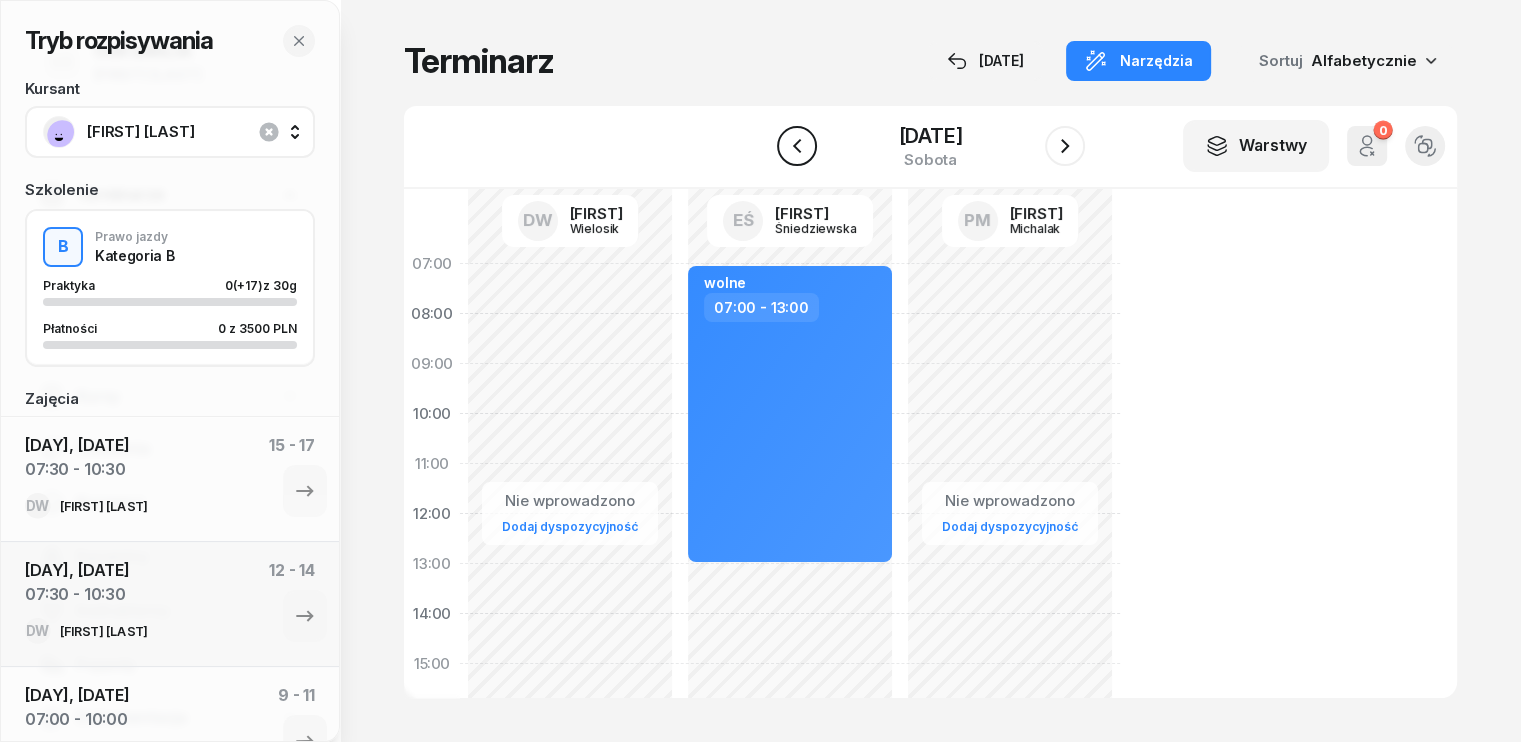 click 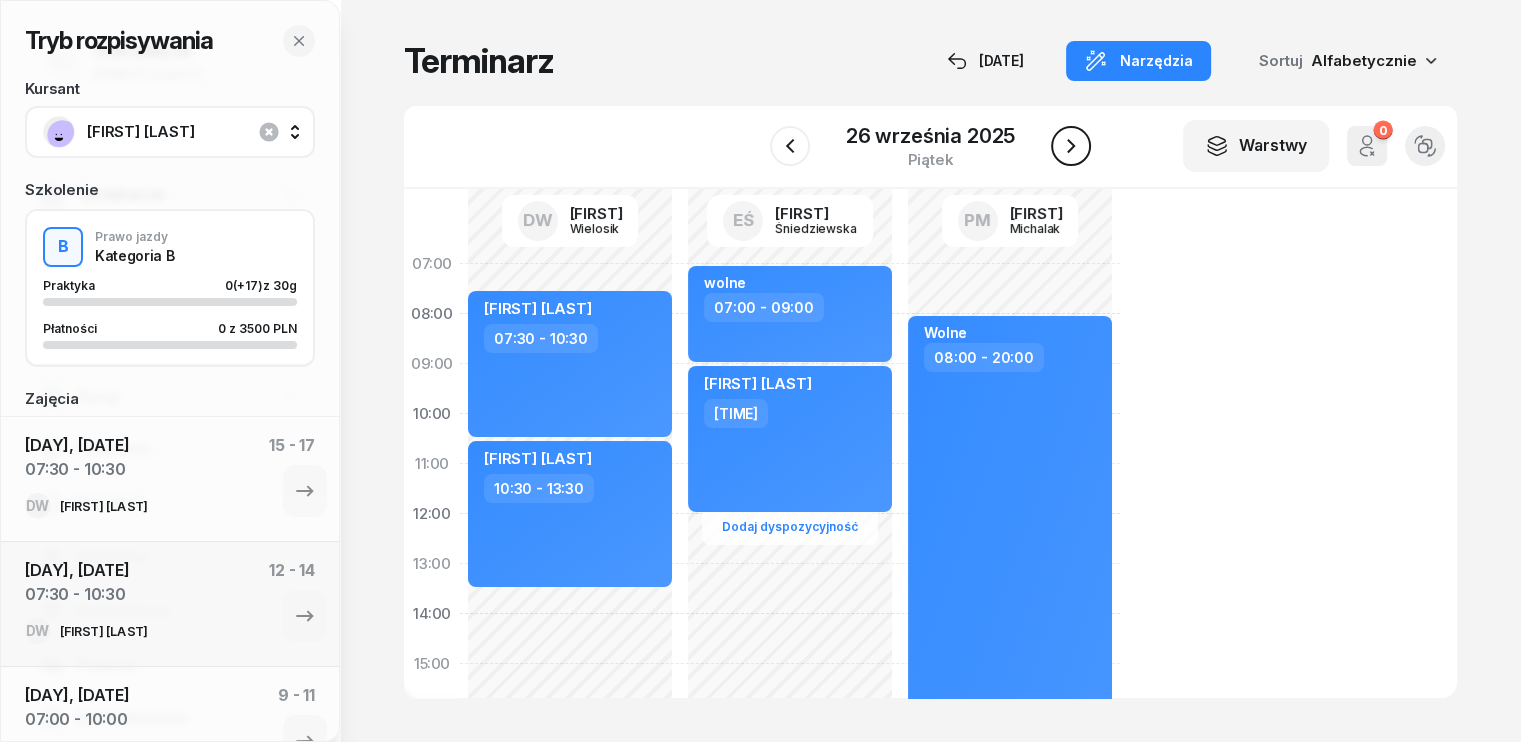 click at bounding box center [1071, 146] 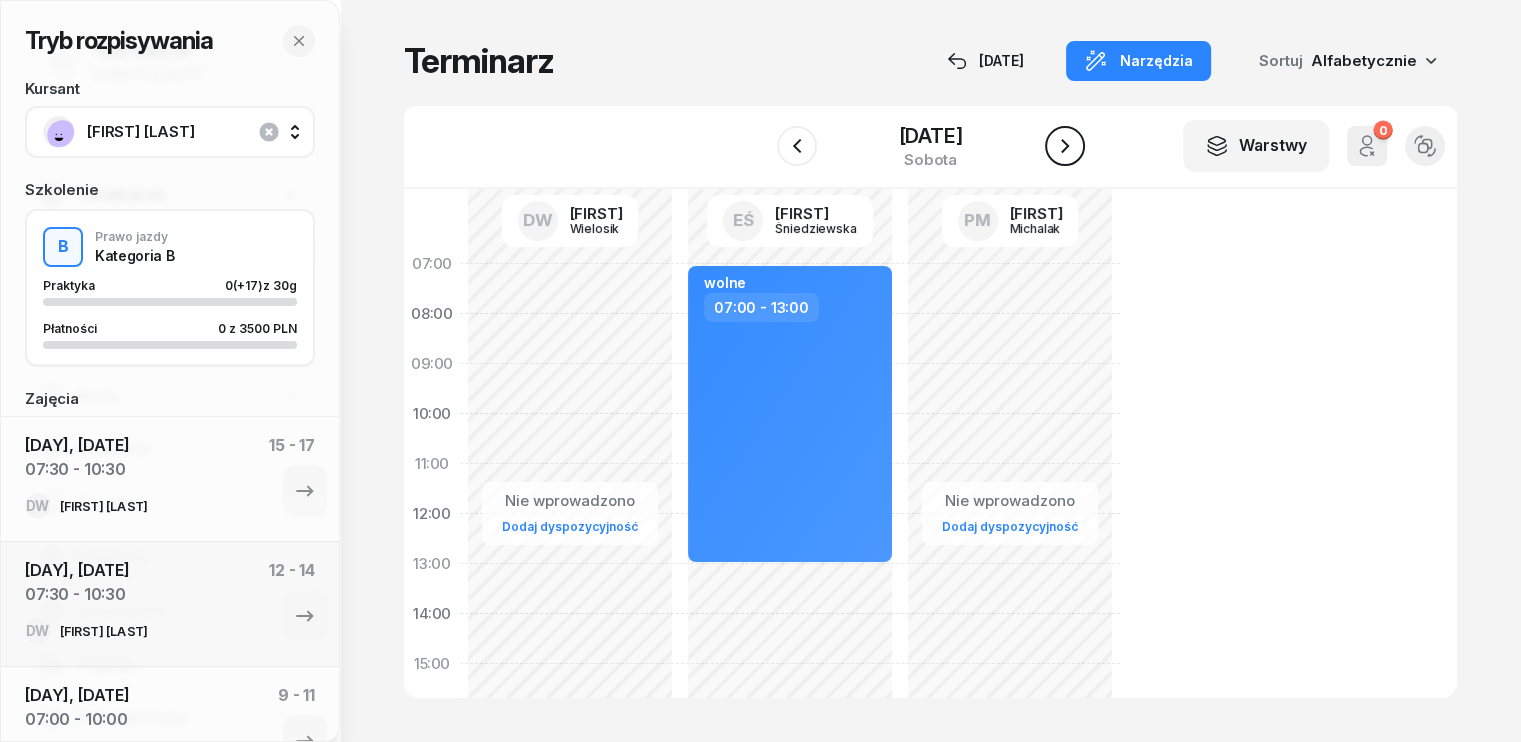 click 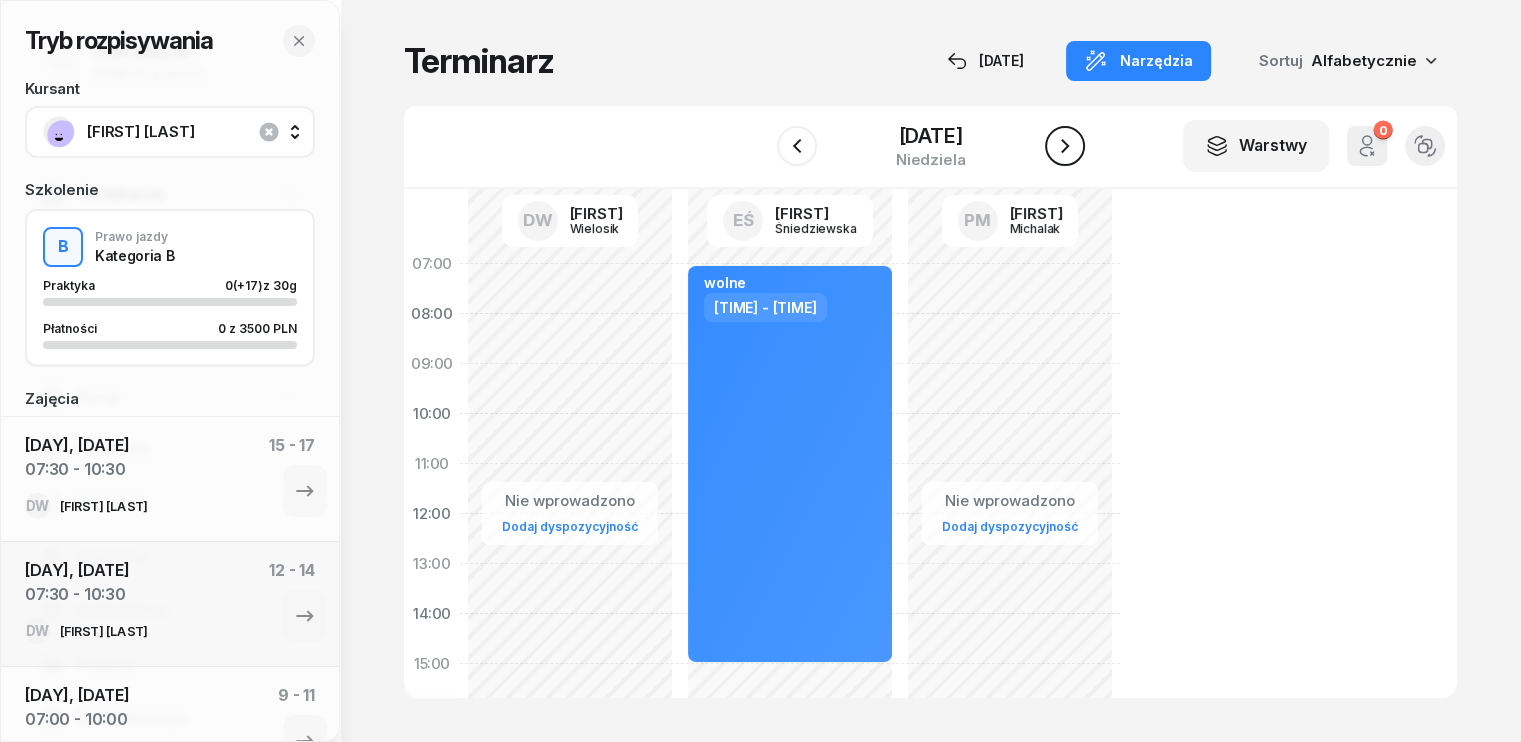 click 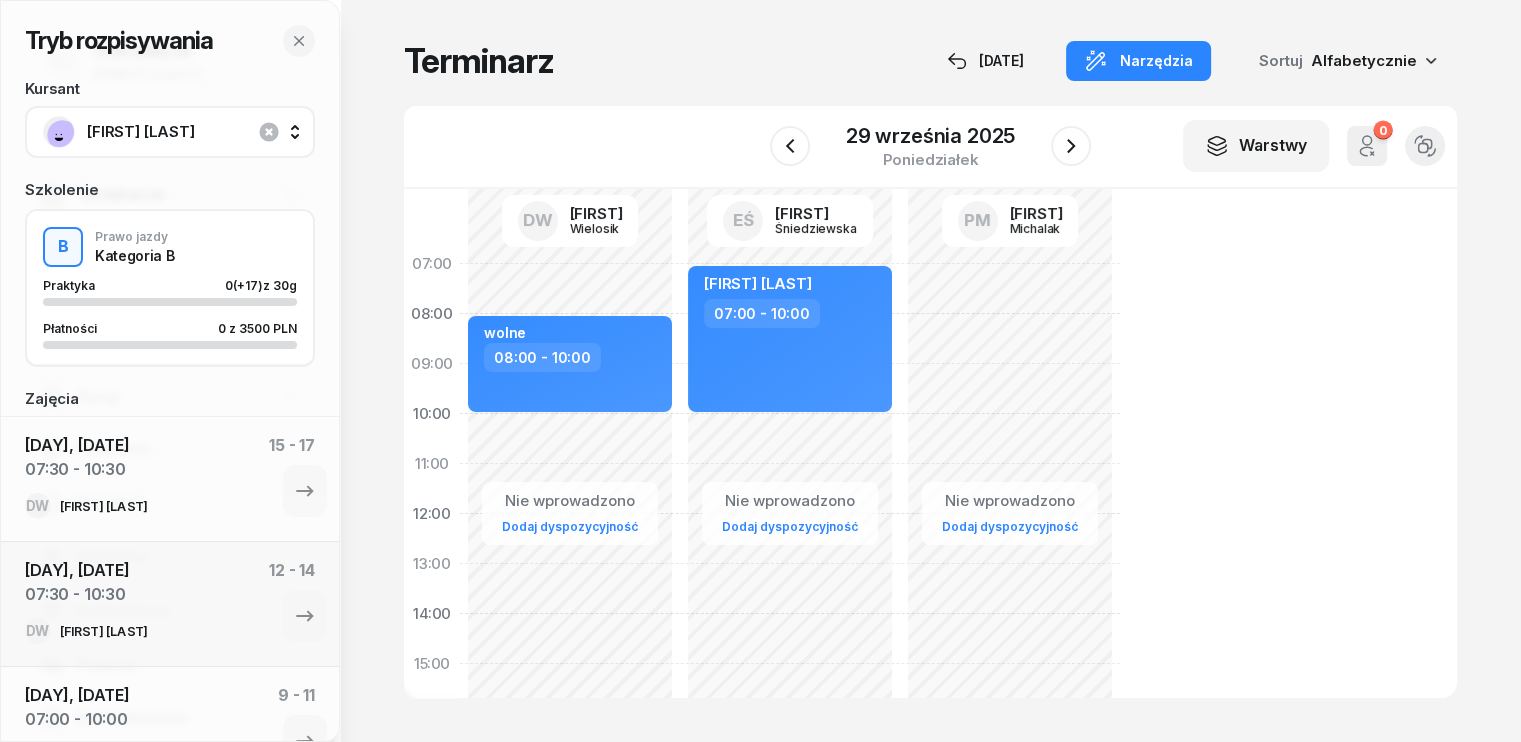 click on "Nie wprowadzono Dodaj dyspozycyjność" 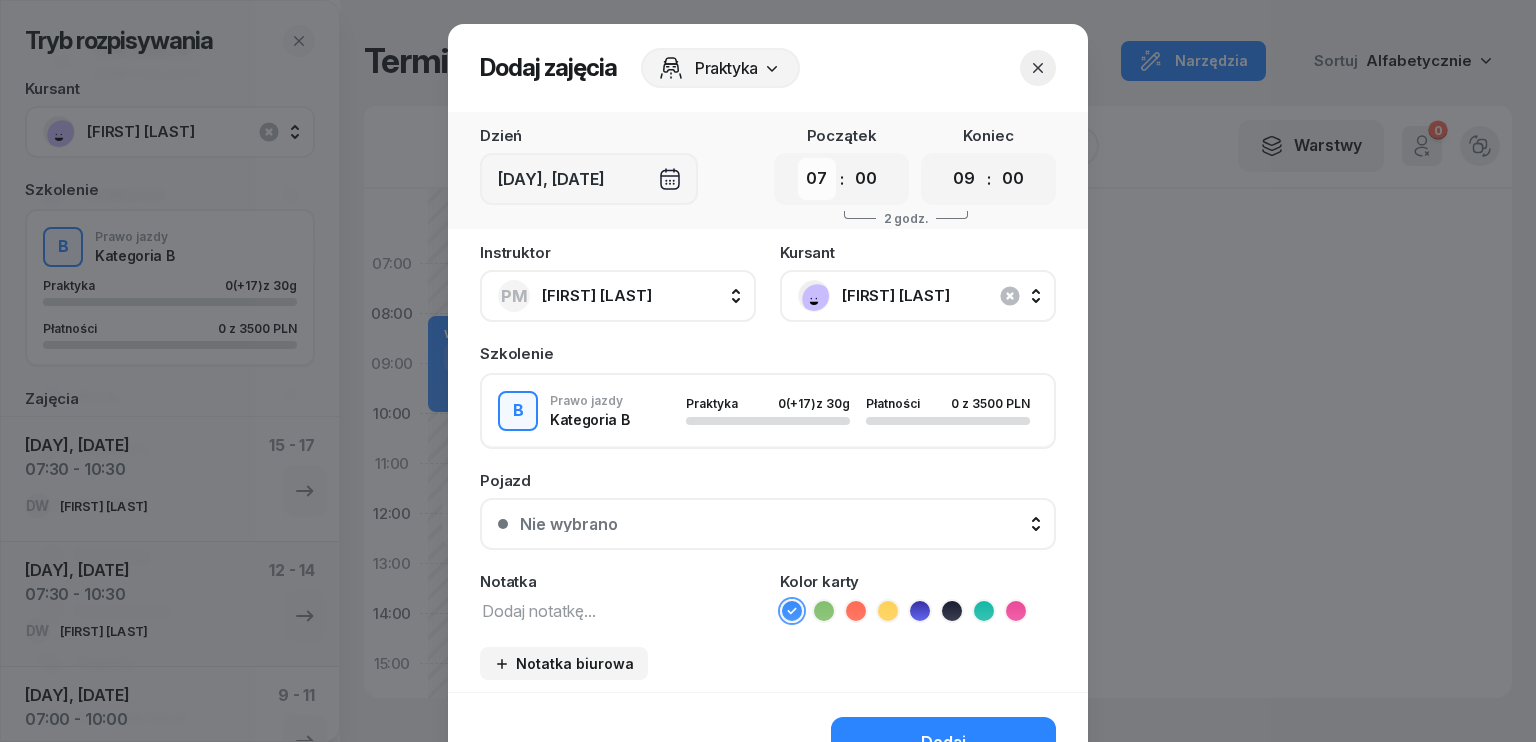 drag, startPoint x: 815, startPoint y: 172, endPoint x: 812, endPoint y: 191, distance: 19.235384 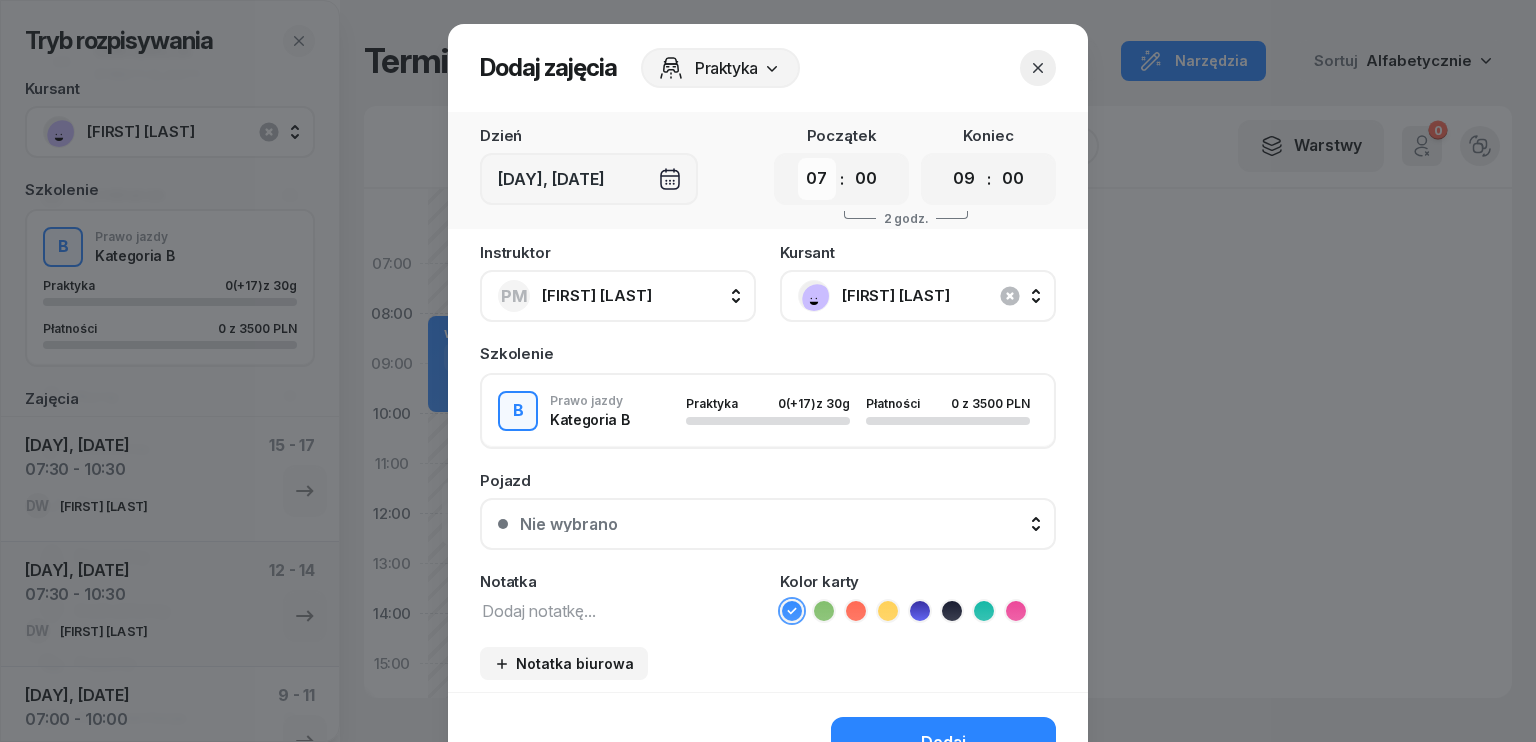 select on "08" 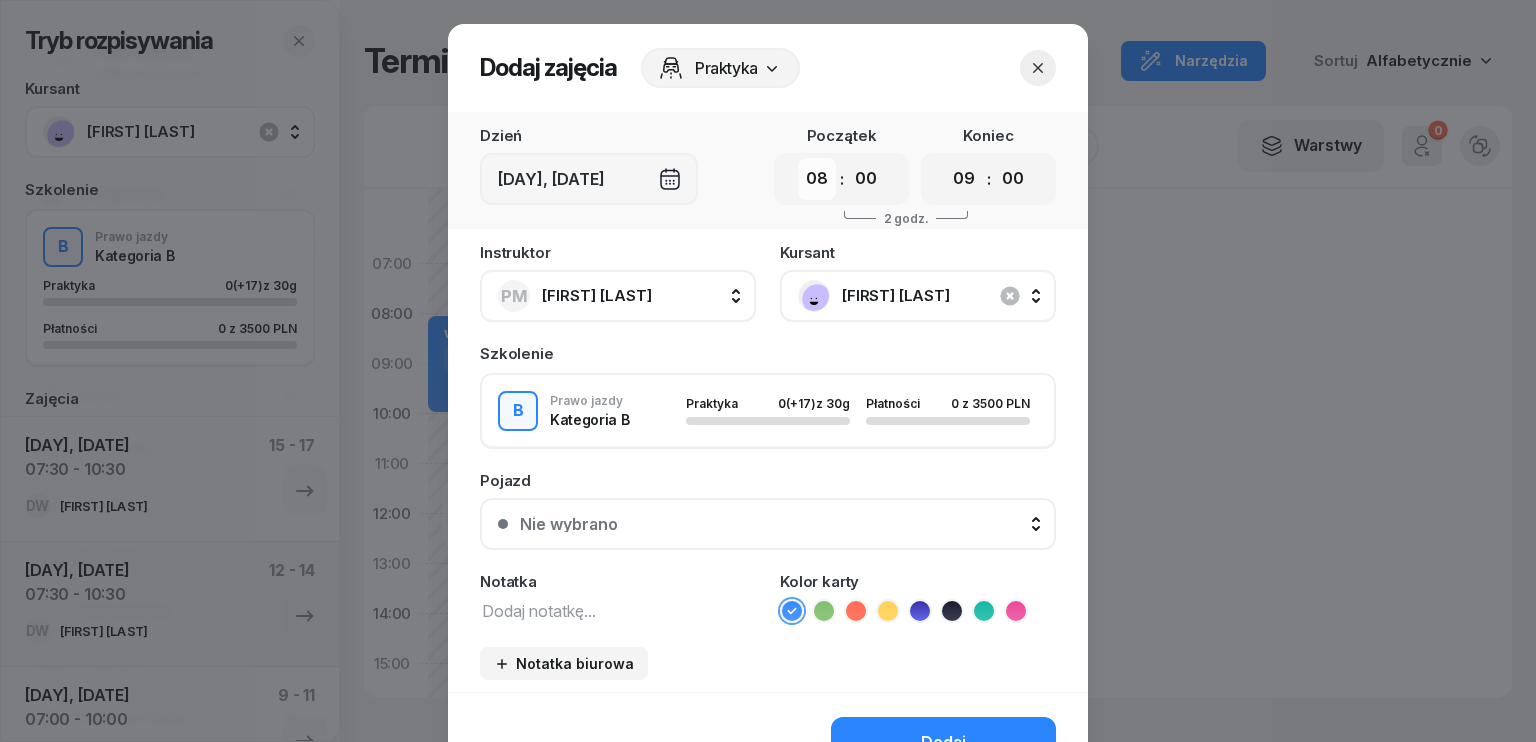 click on "00 01 02 03 04 05 06 07 08 09 10 11 12 13 14 15 16 17 18 19 20 21 22 23" at bounding box center (817, 179) 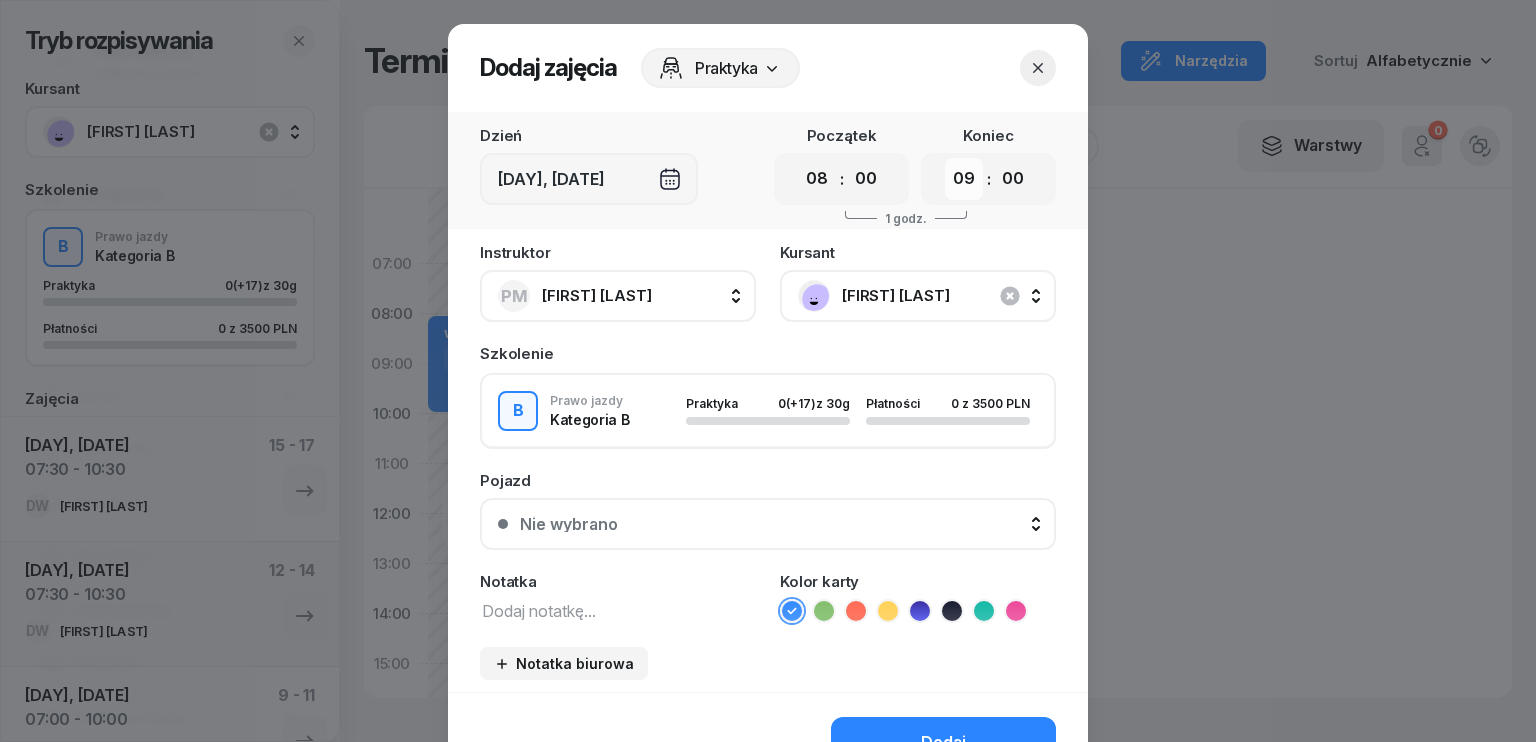 click on "00 01 02 03 04 05 06 07 08 09 10 11 12 13 14 15 16 17 18 19 20 21 22 23" at bounding box center [964, 179] 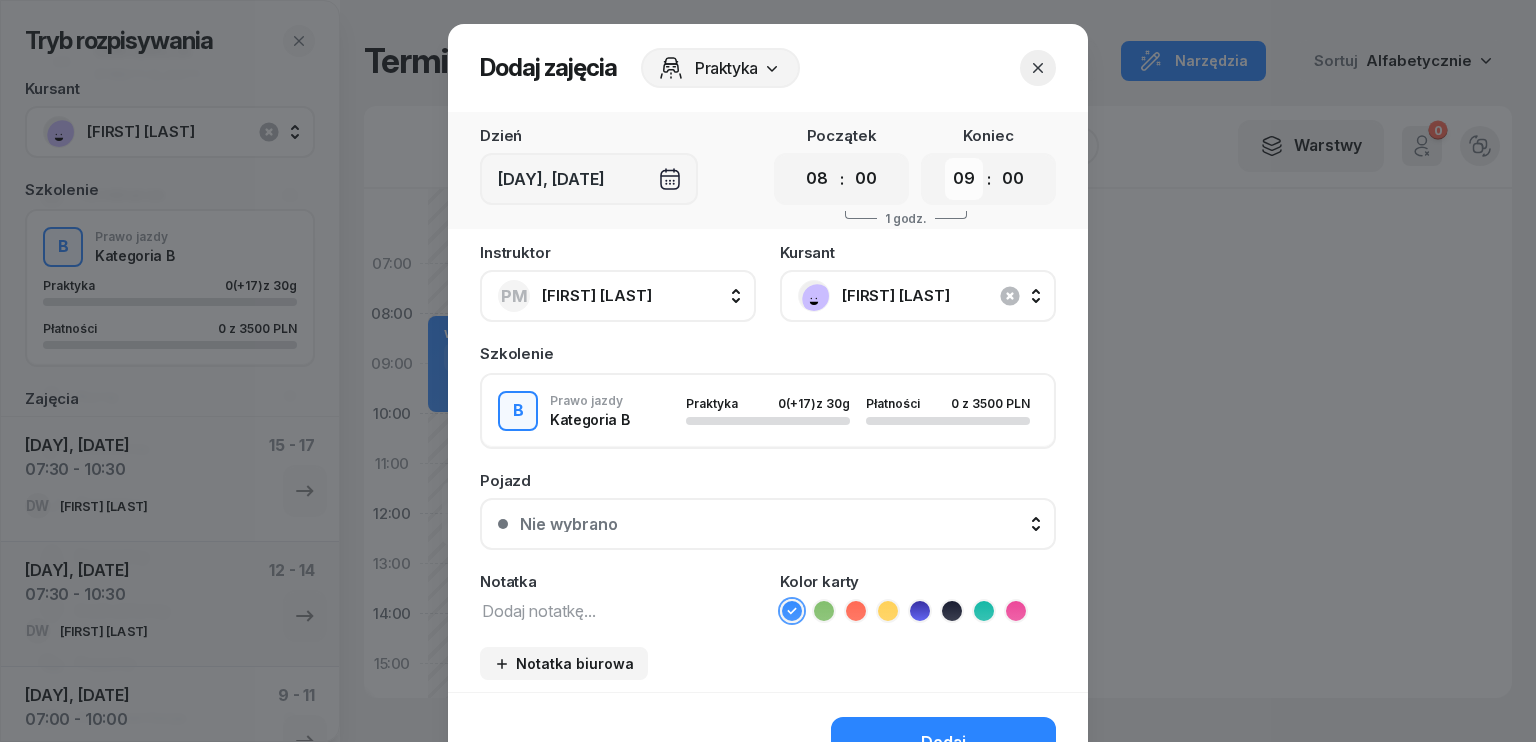 select on "11" 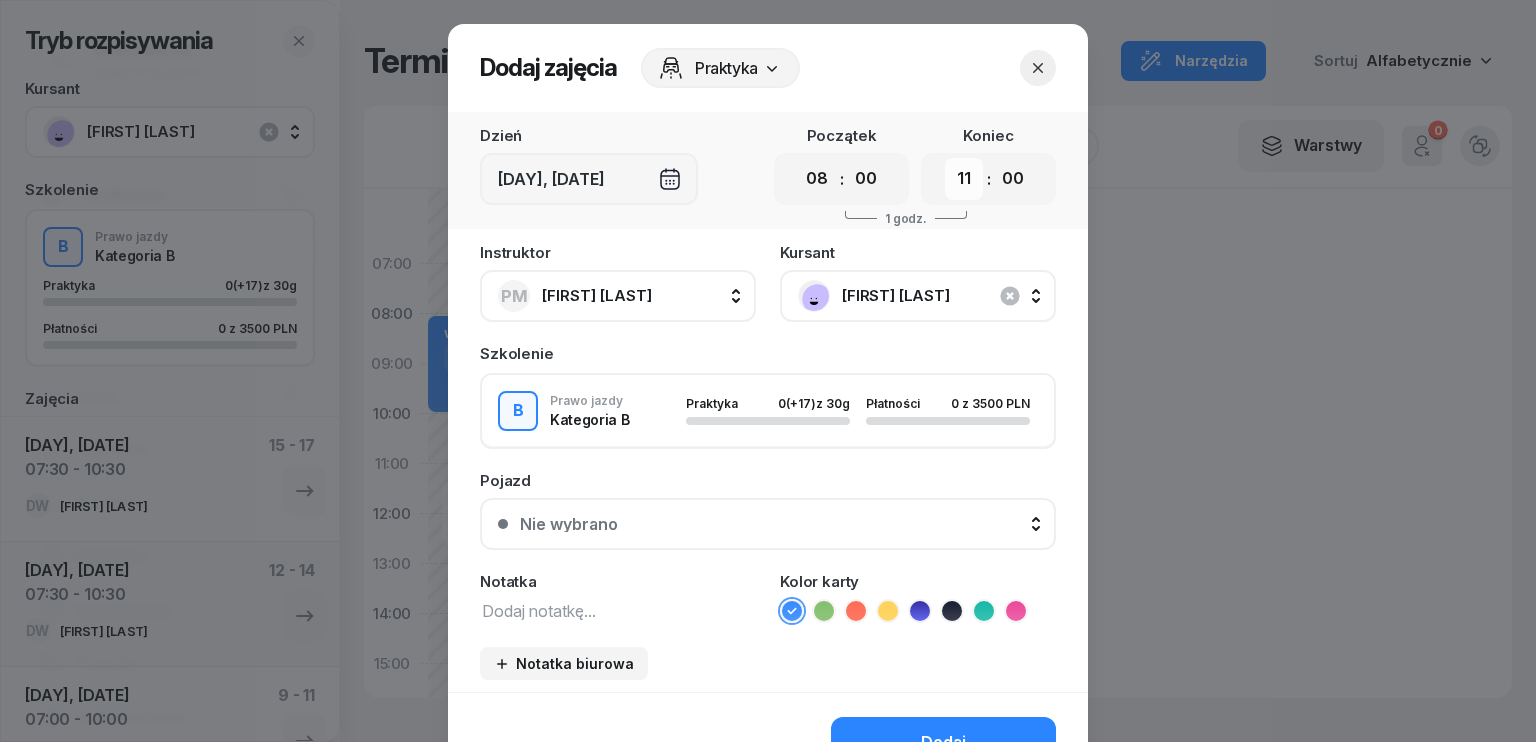 click on "00 01 02 03 04 05 06 07 08 09 10 11 12 13 14 15 16 17 18 19 20 21 22 23" at bounding box center (964, 179) 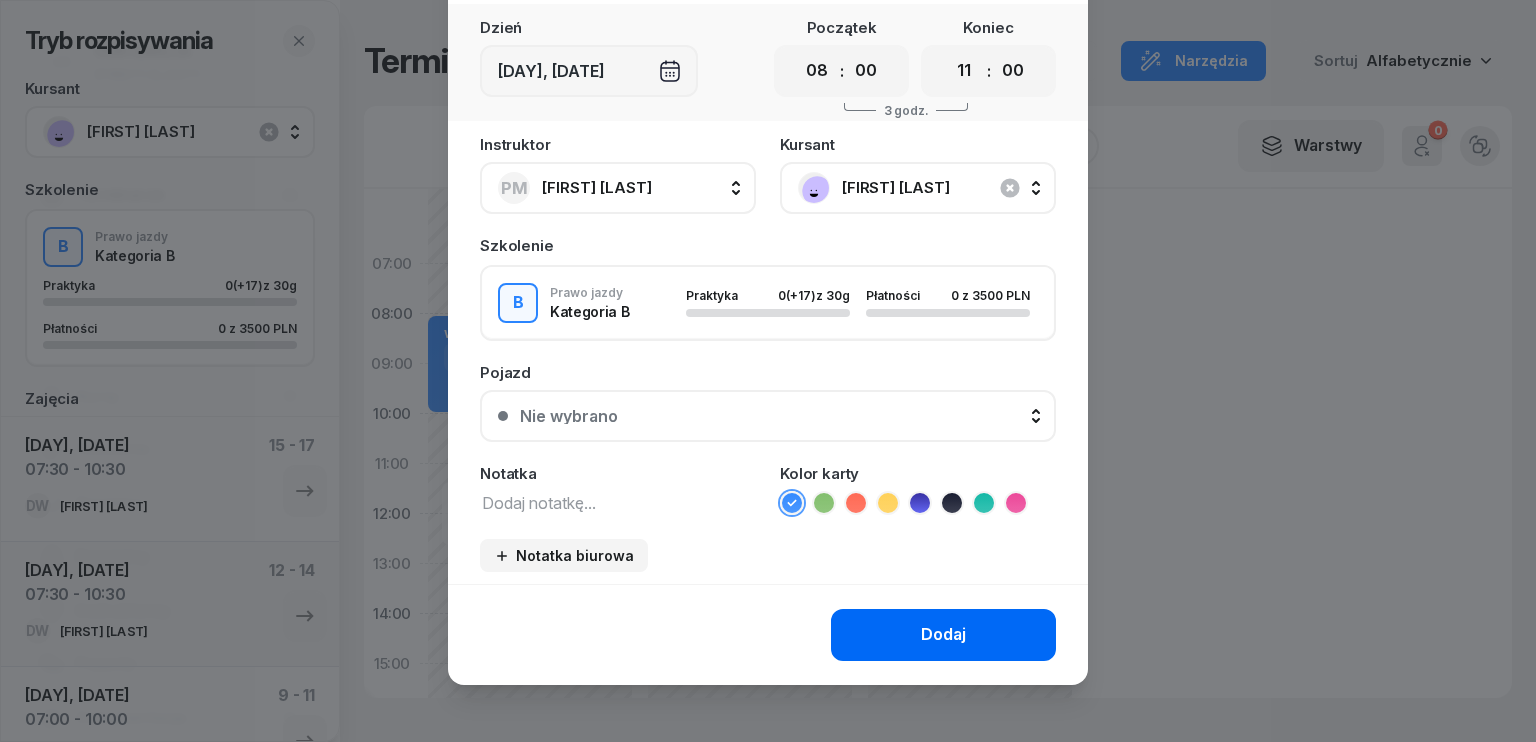 scroll, scrollTop: 112, scrollLeft: 0, axis: vertical 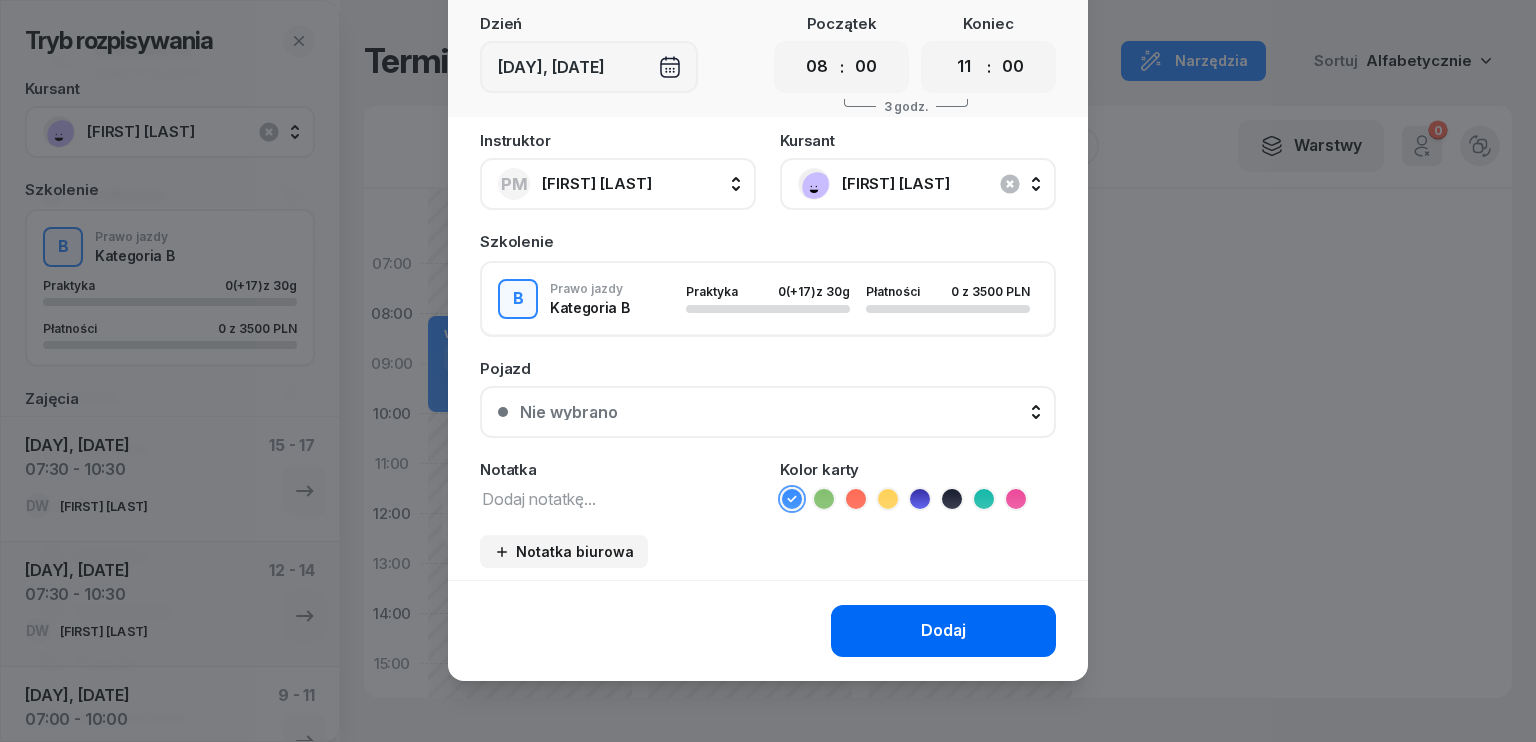click on "Dodaj" 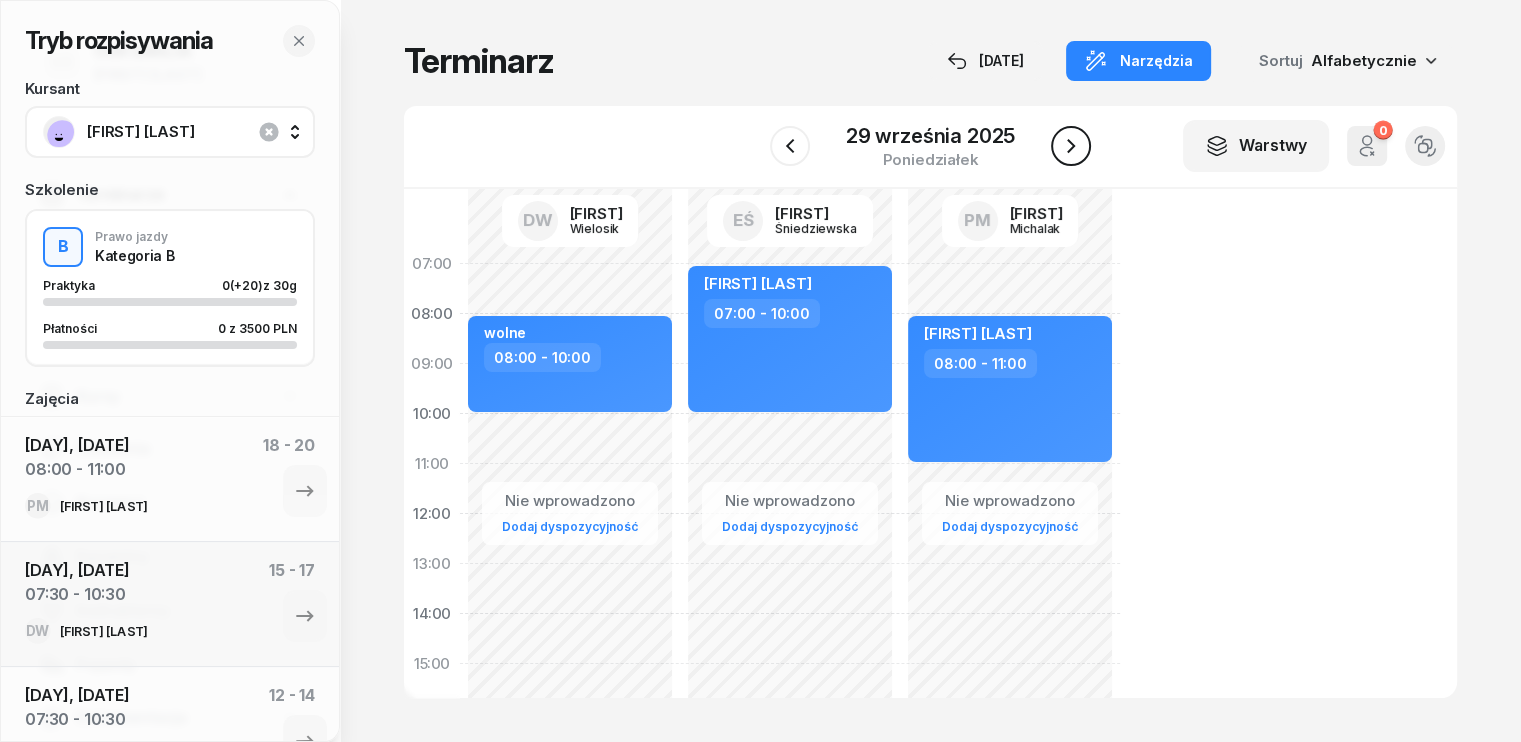 click 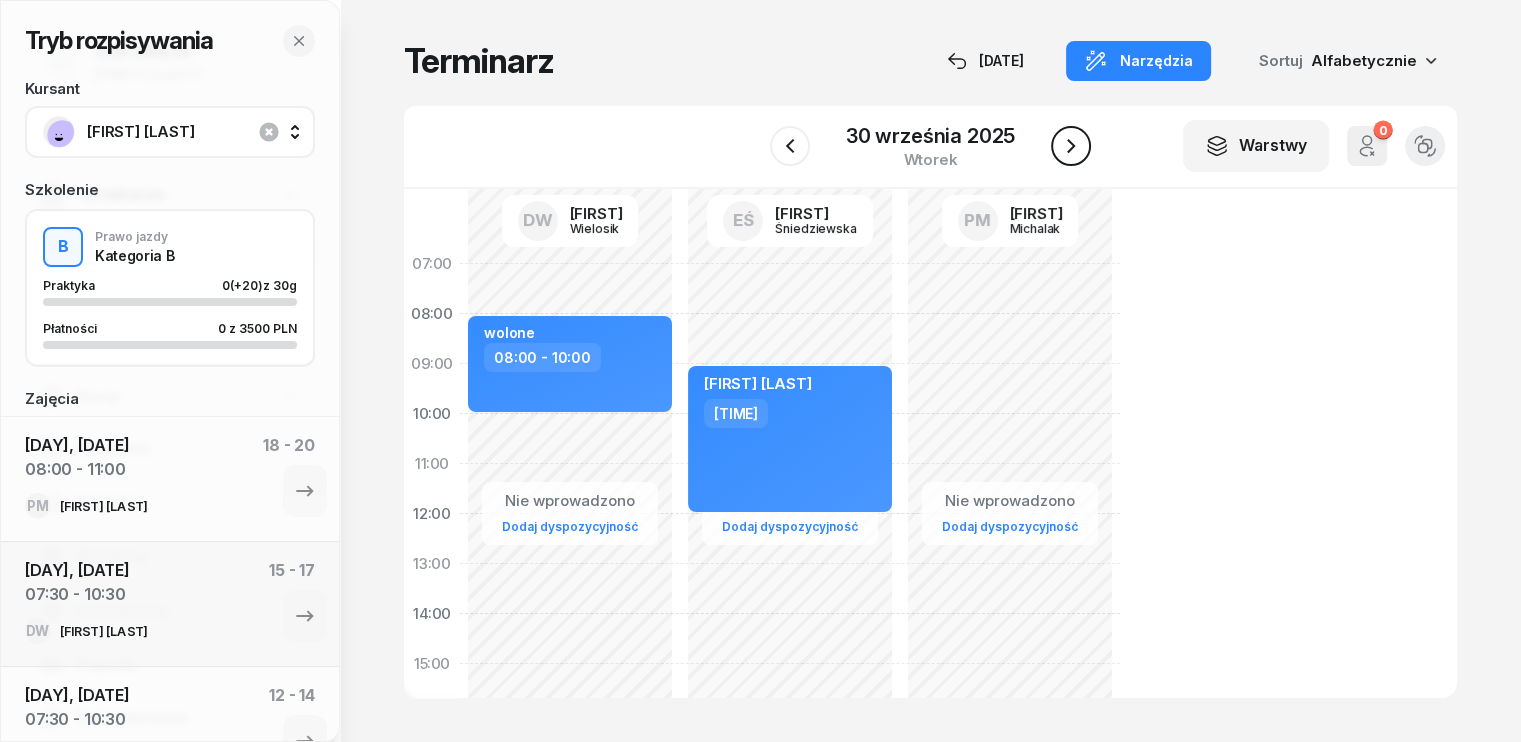 click 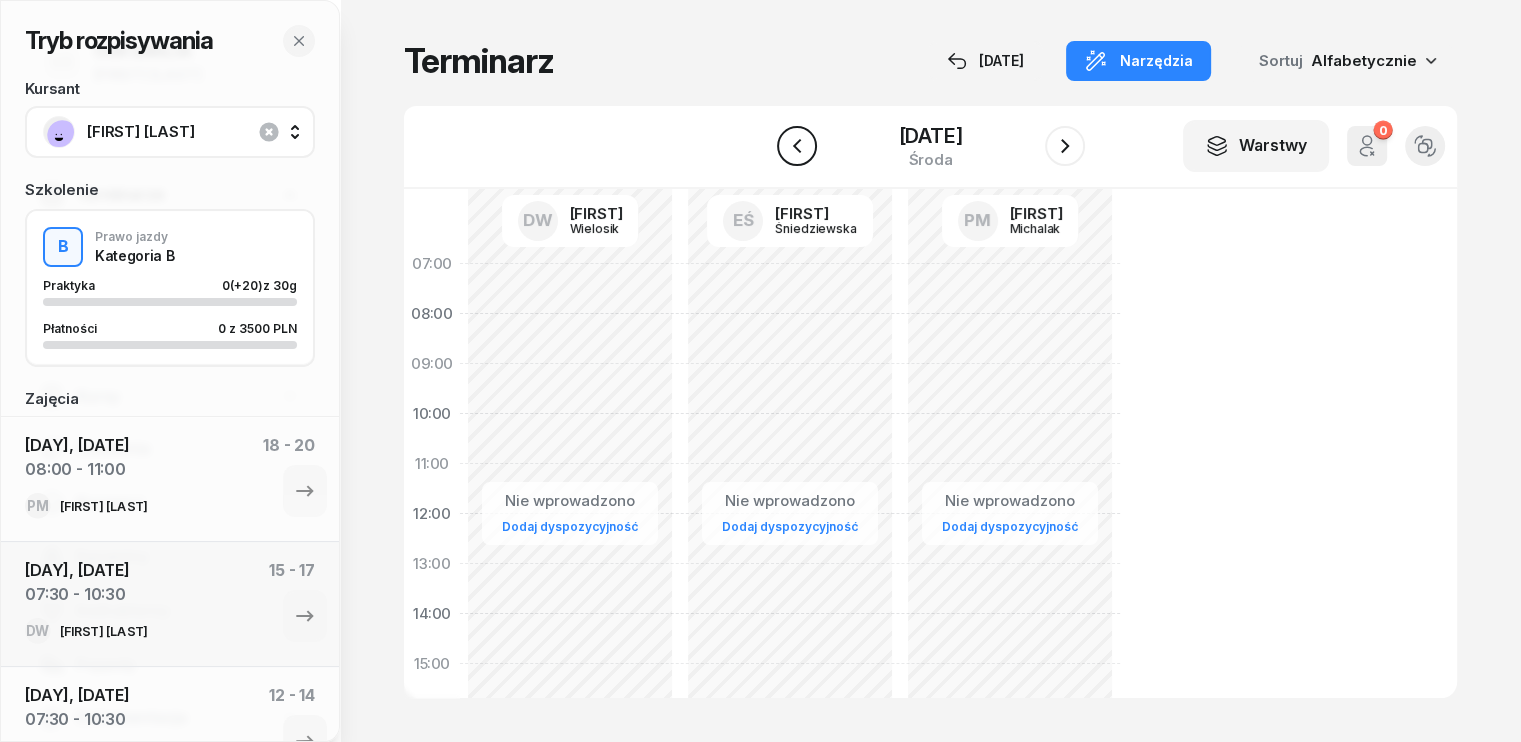 click 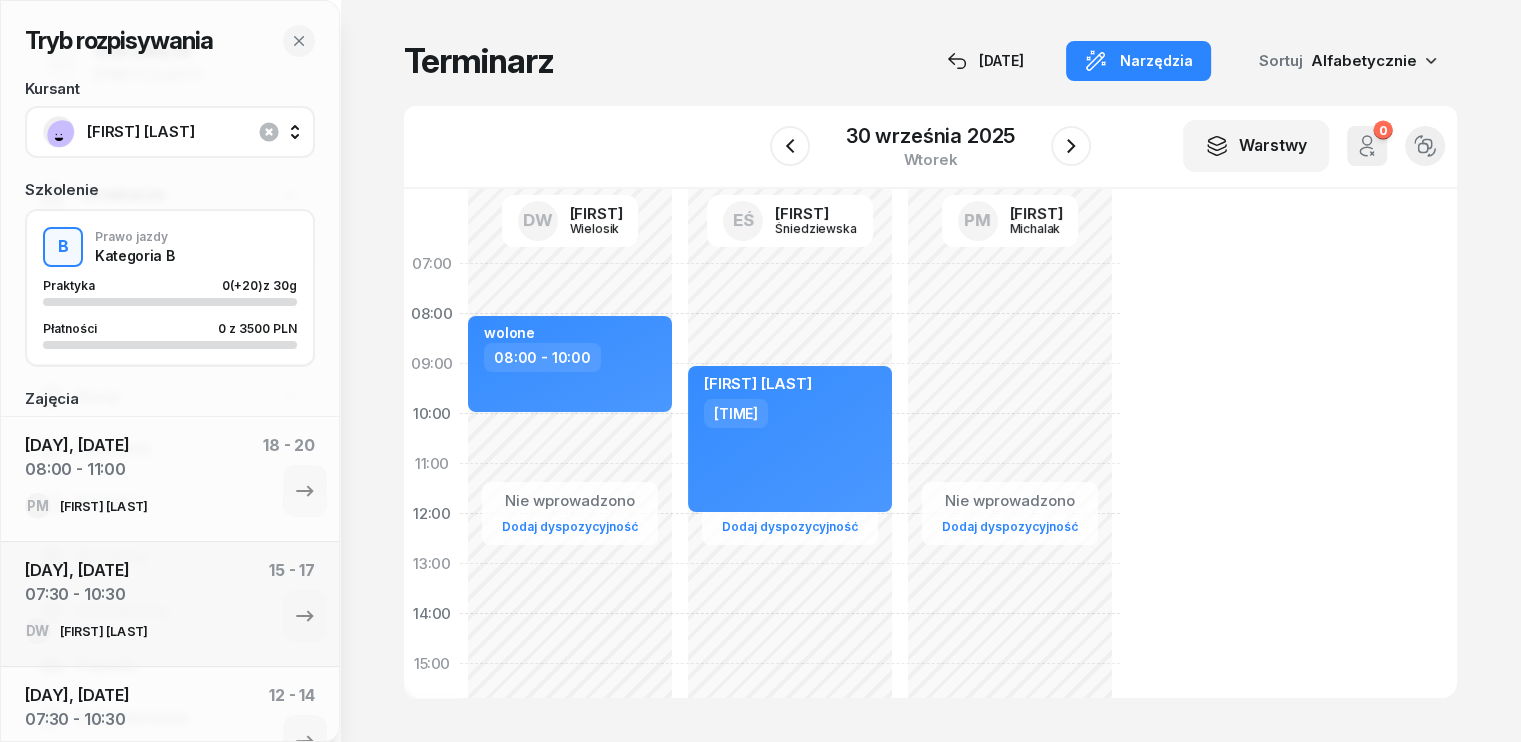 click on "Nie wprowadzono Dodaj dyspozycyjność" 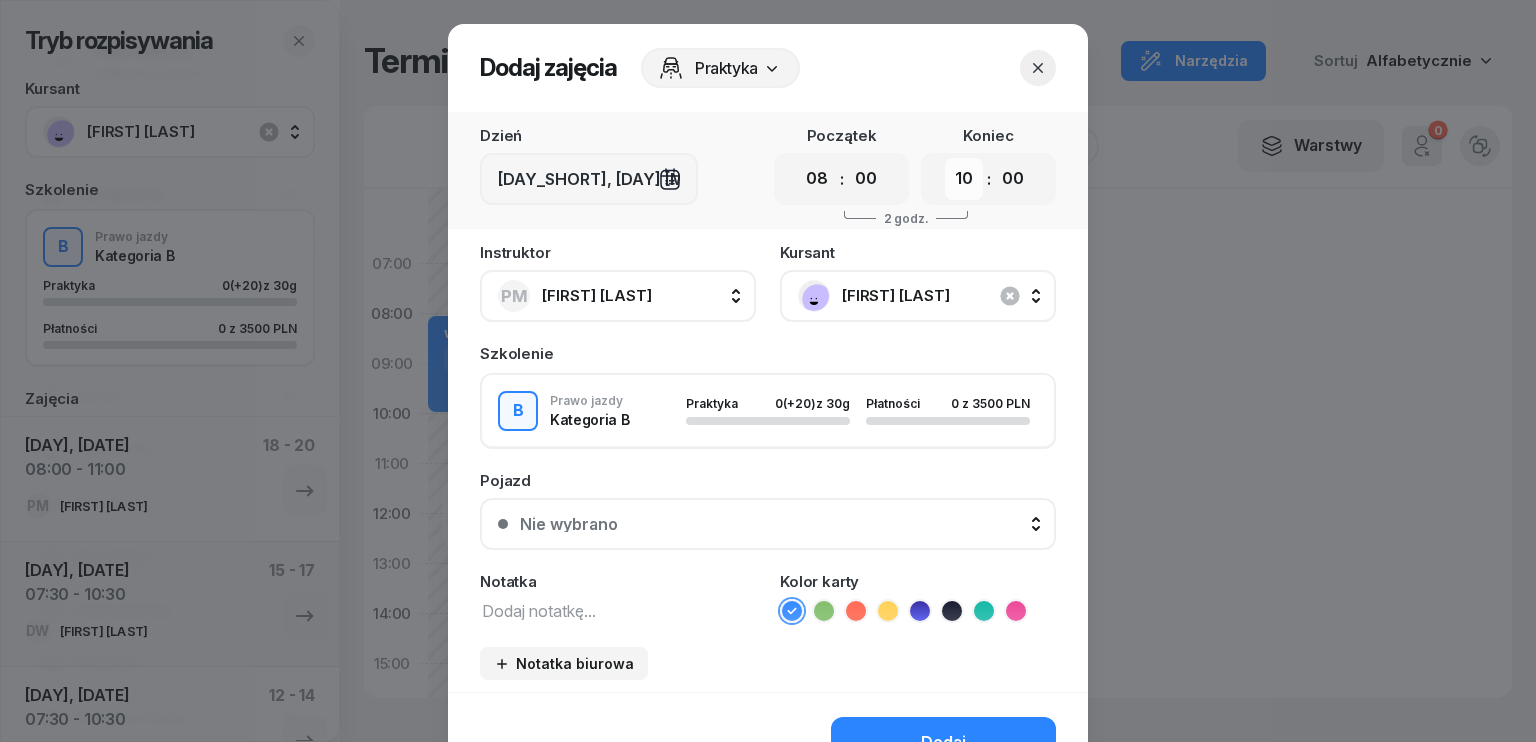 drag, startPoint x: 952, startPoint y: 175, endPoint x: 952, endPoint y: 192, distance: 17 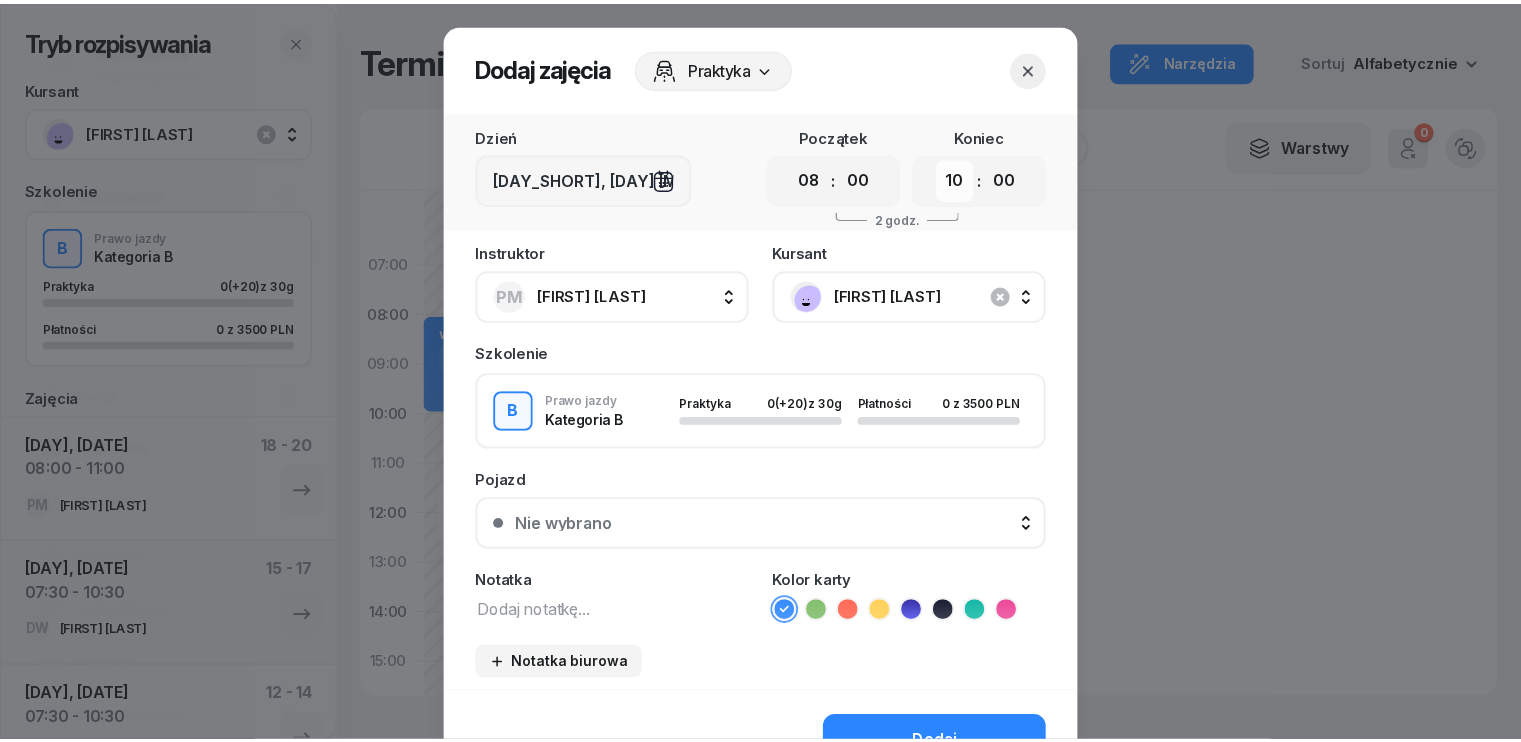 type 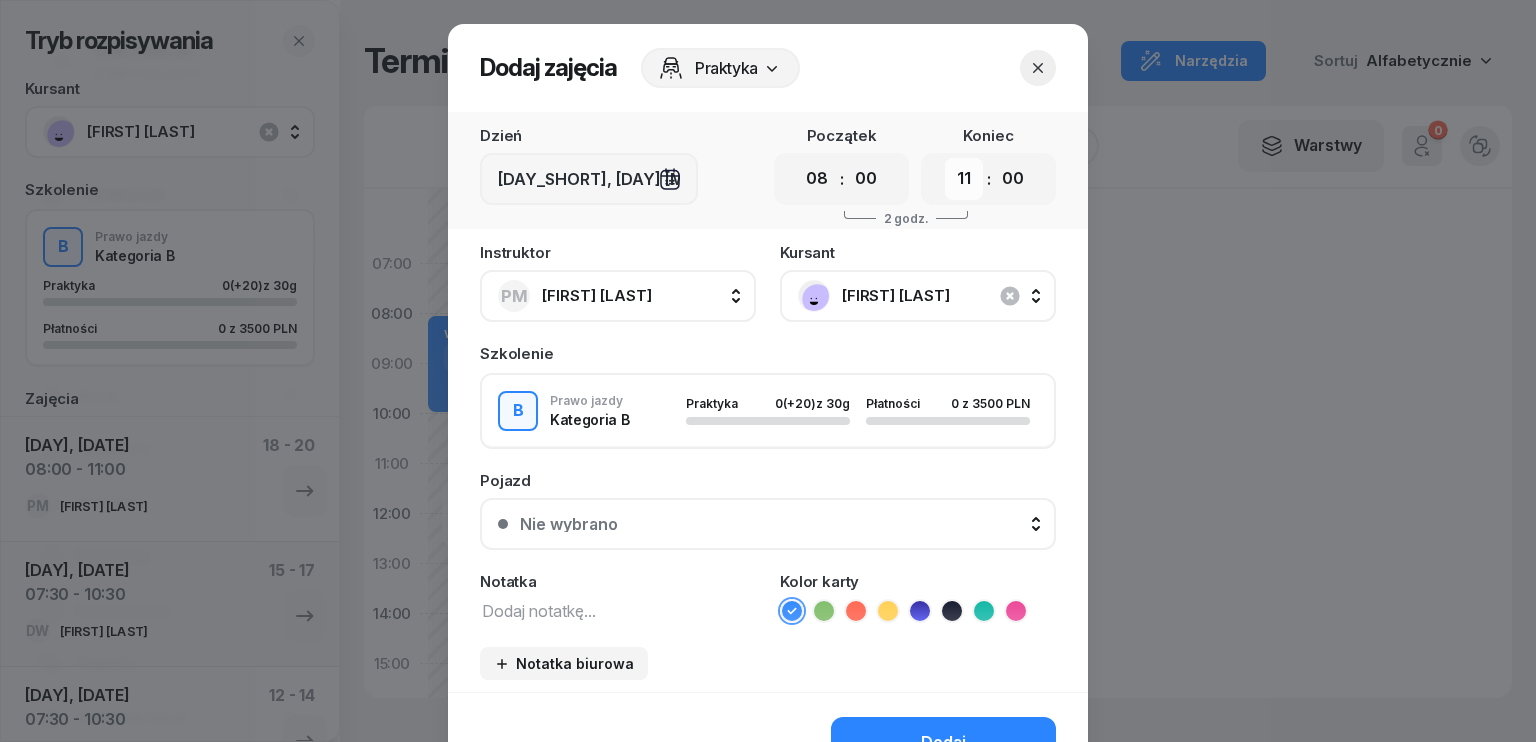 click on "00 01 02 03 04 05 06 07 08 09 10 11 12 13 14 15 16 17 18 19 20 21 22 23" at bounding box center [964, 179] 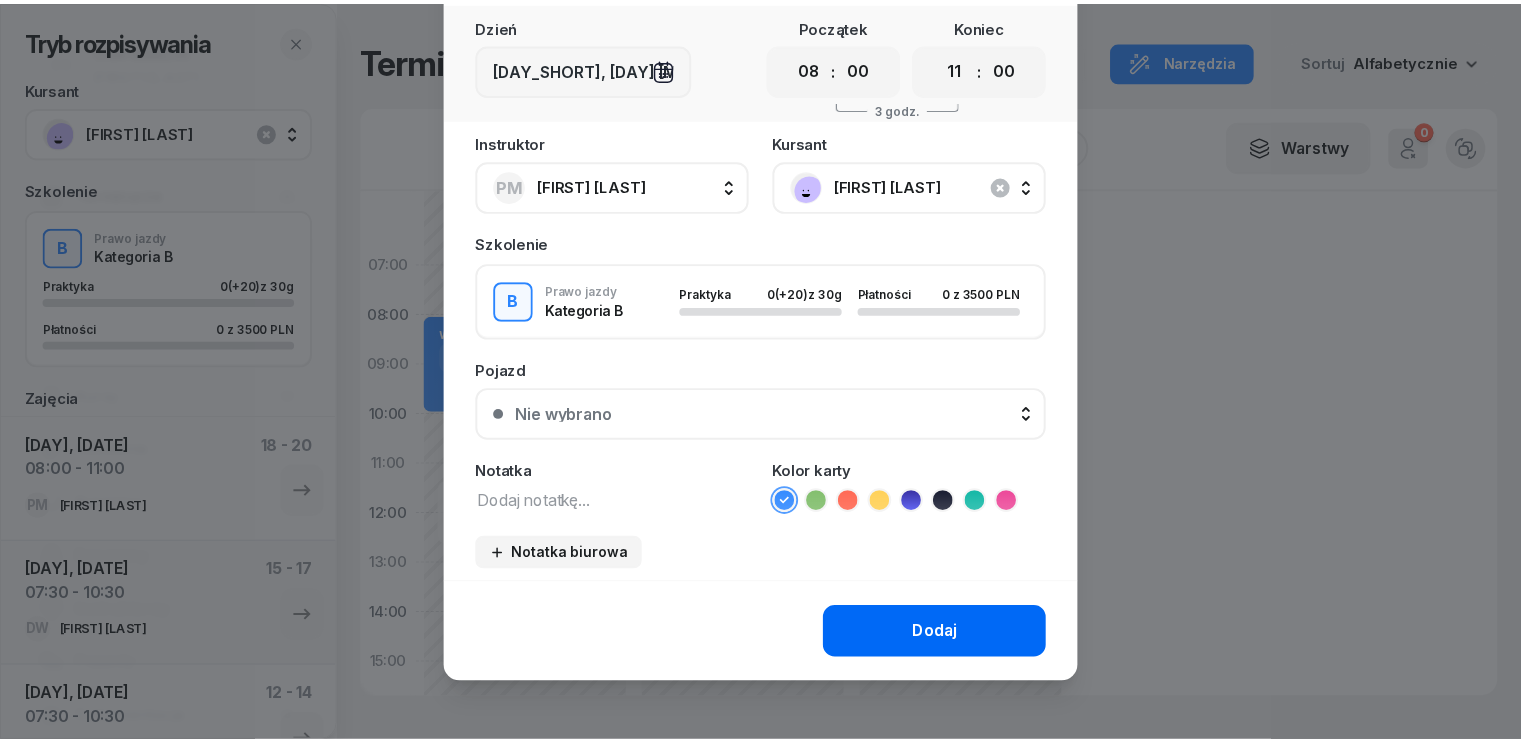 scroll, scrollTop: 112, scrollLeft: 0, axis: vertical 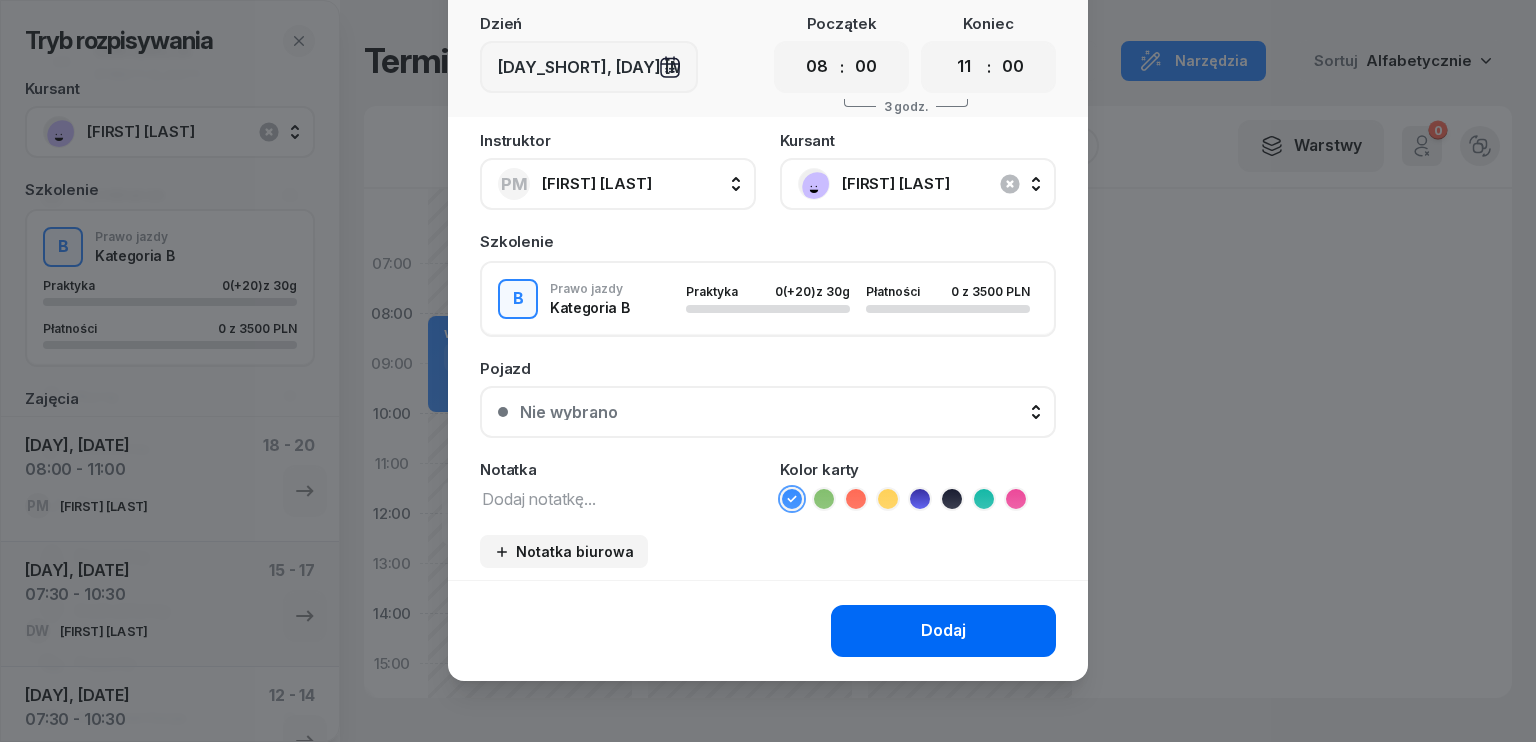 click on "Dodaj" 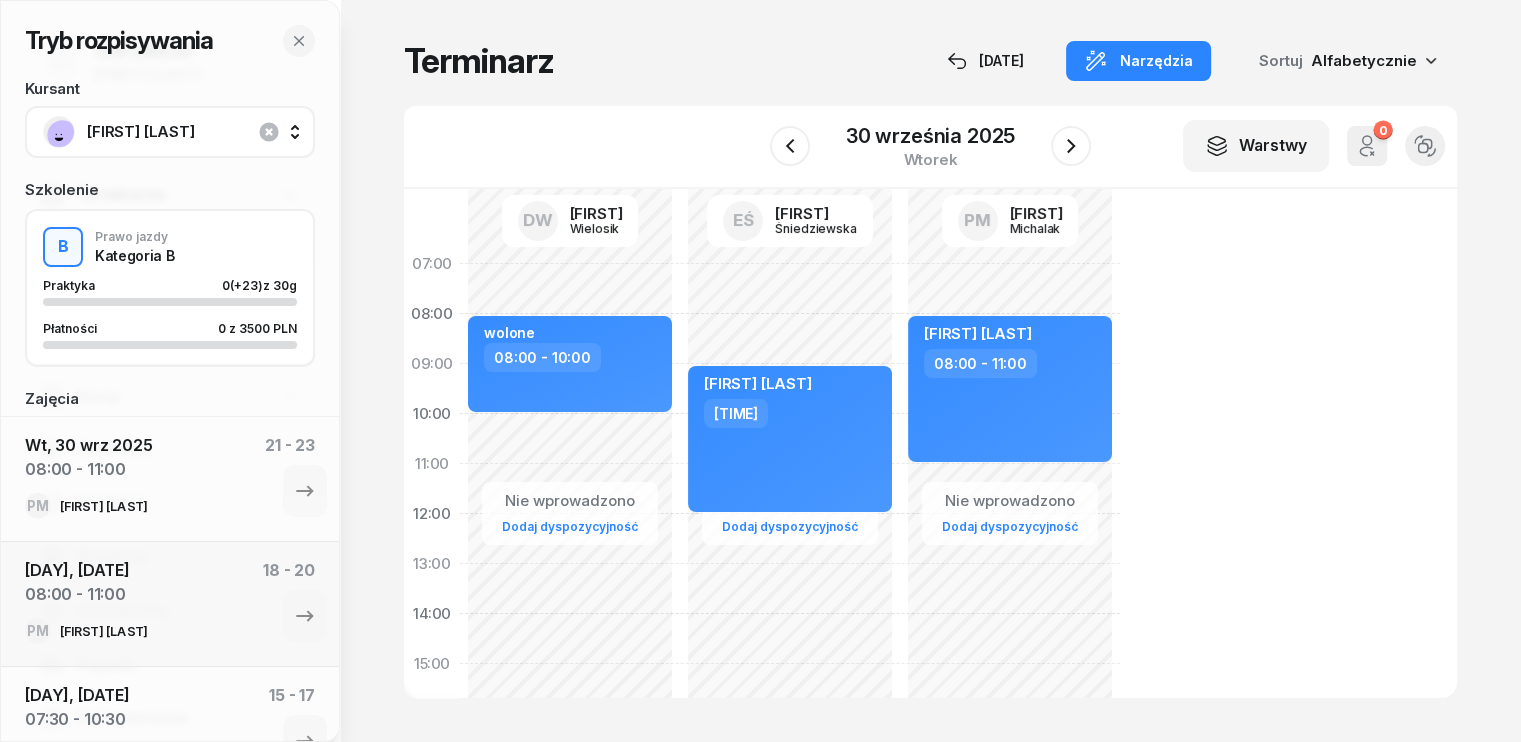 click on "[FIRST] [LAST]" at bounding box center [192, 132] 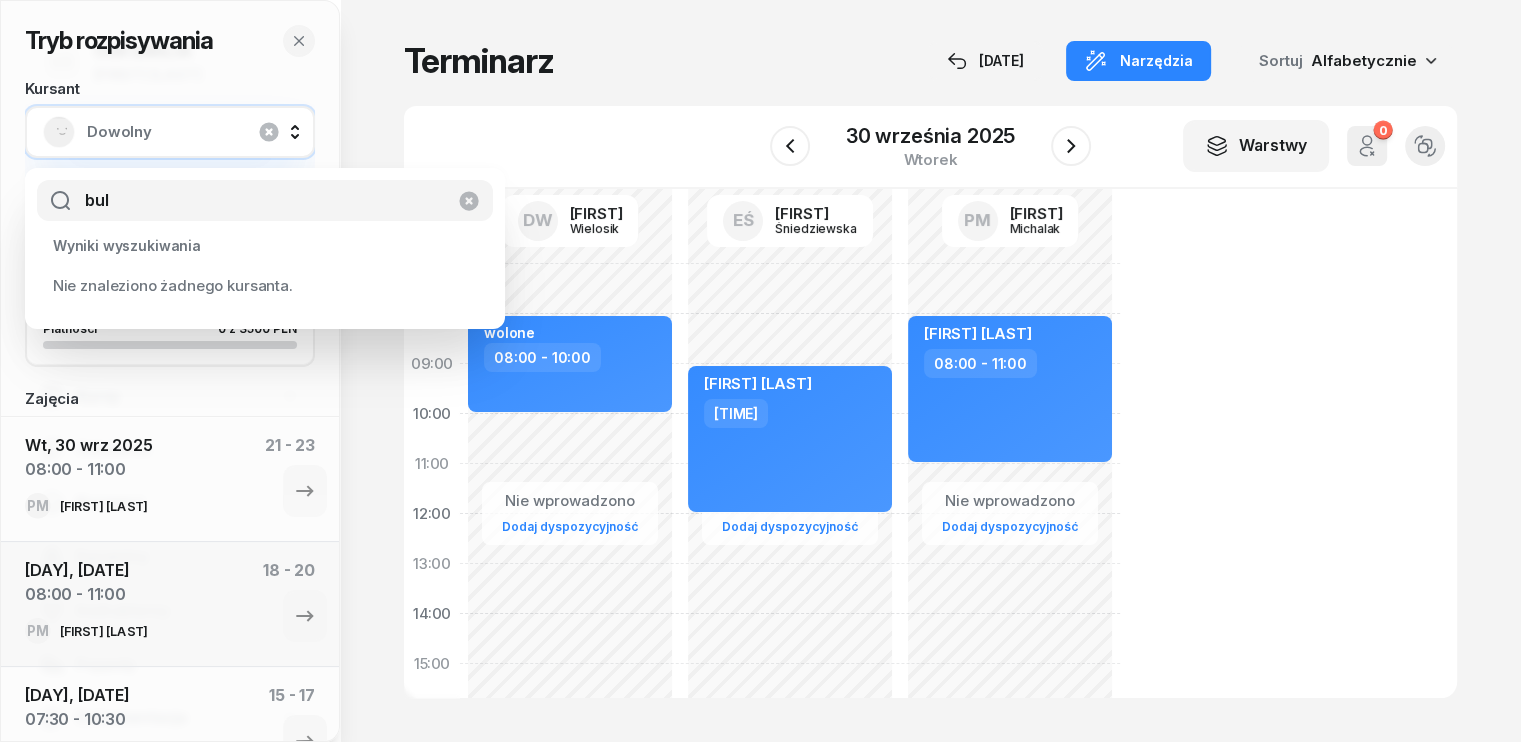 drag, startPoint x: 143, startPoint y: 195, endPoint x: 0, endPoint y: 195, distance: 143 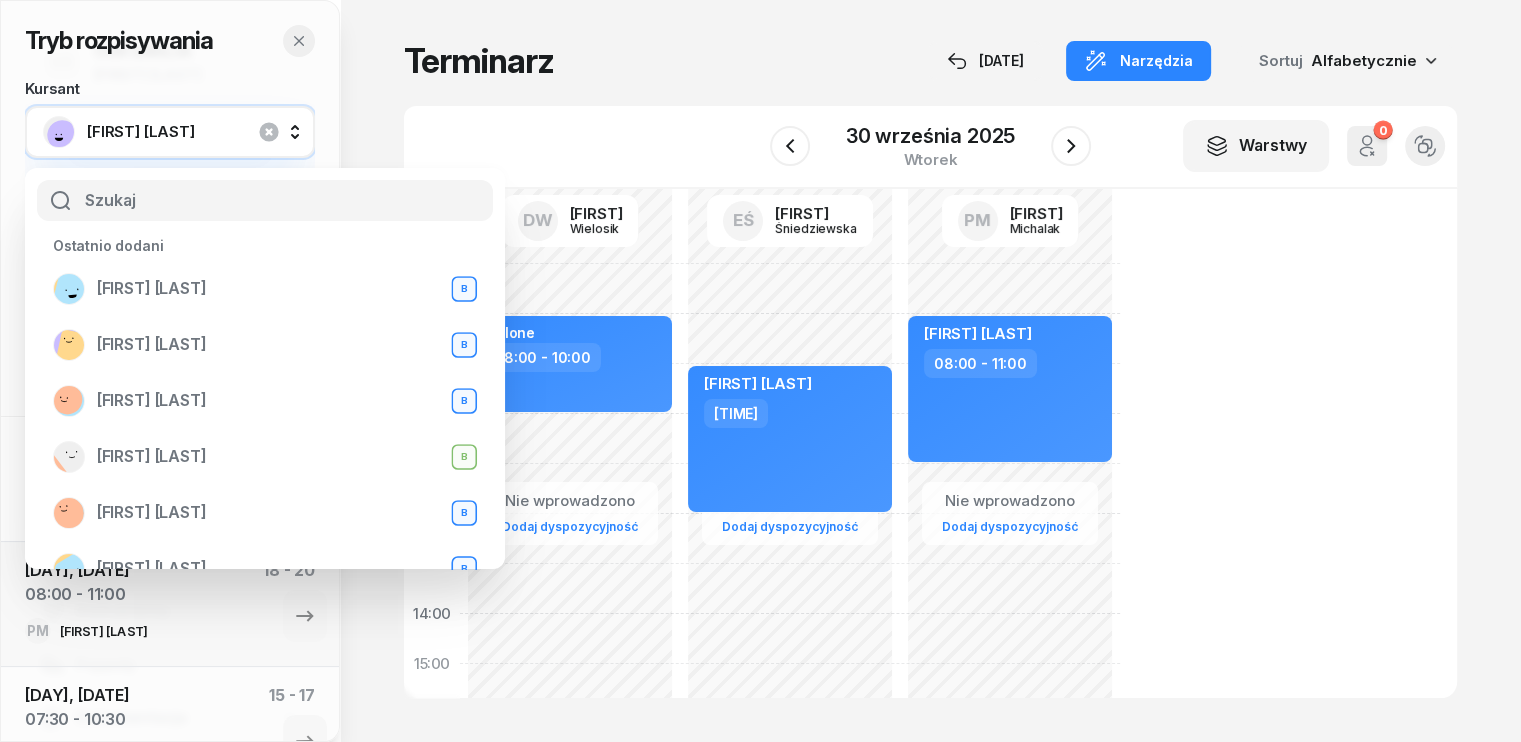 click at bounding box center [299, 41] 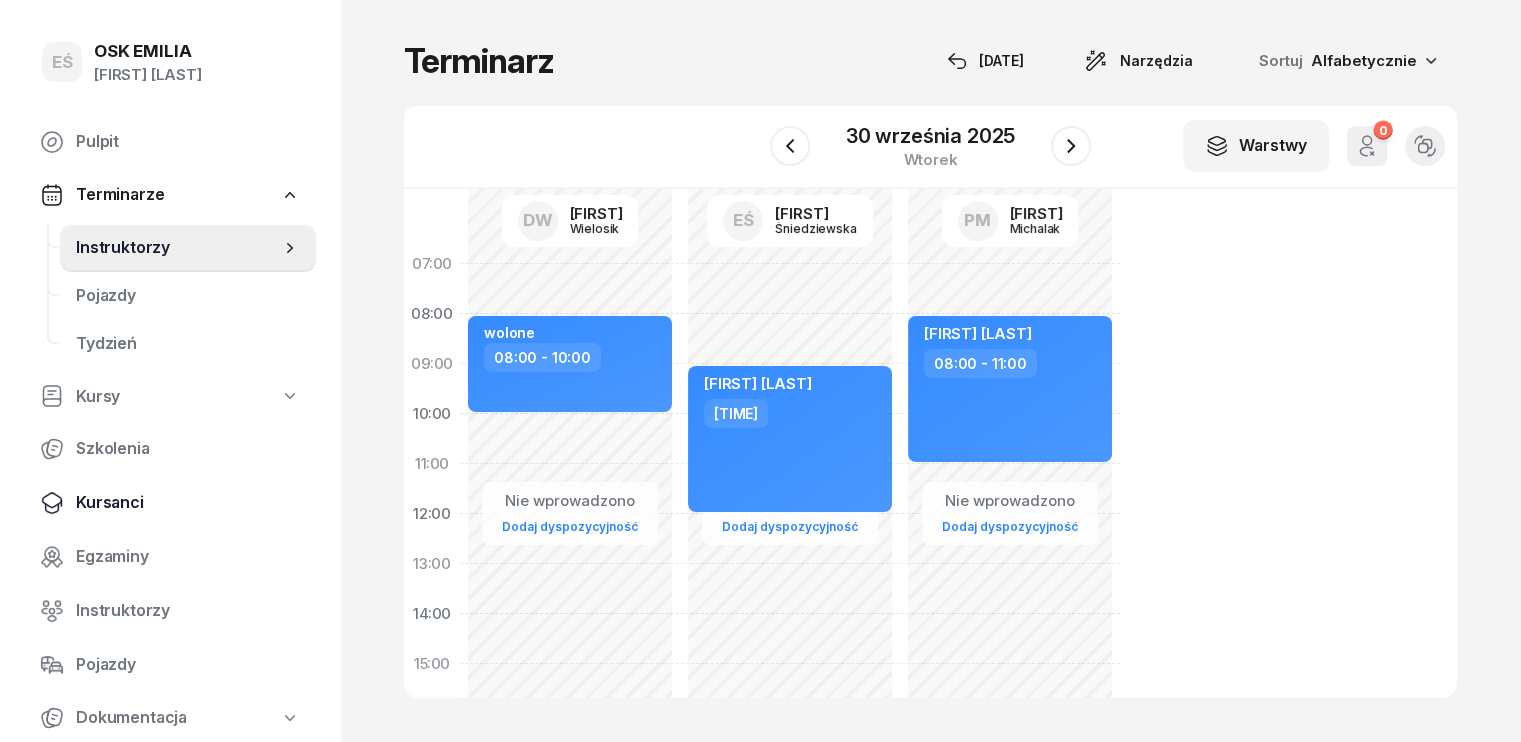 click on "Kursanci" at bounding box center (188, 503) 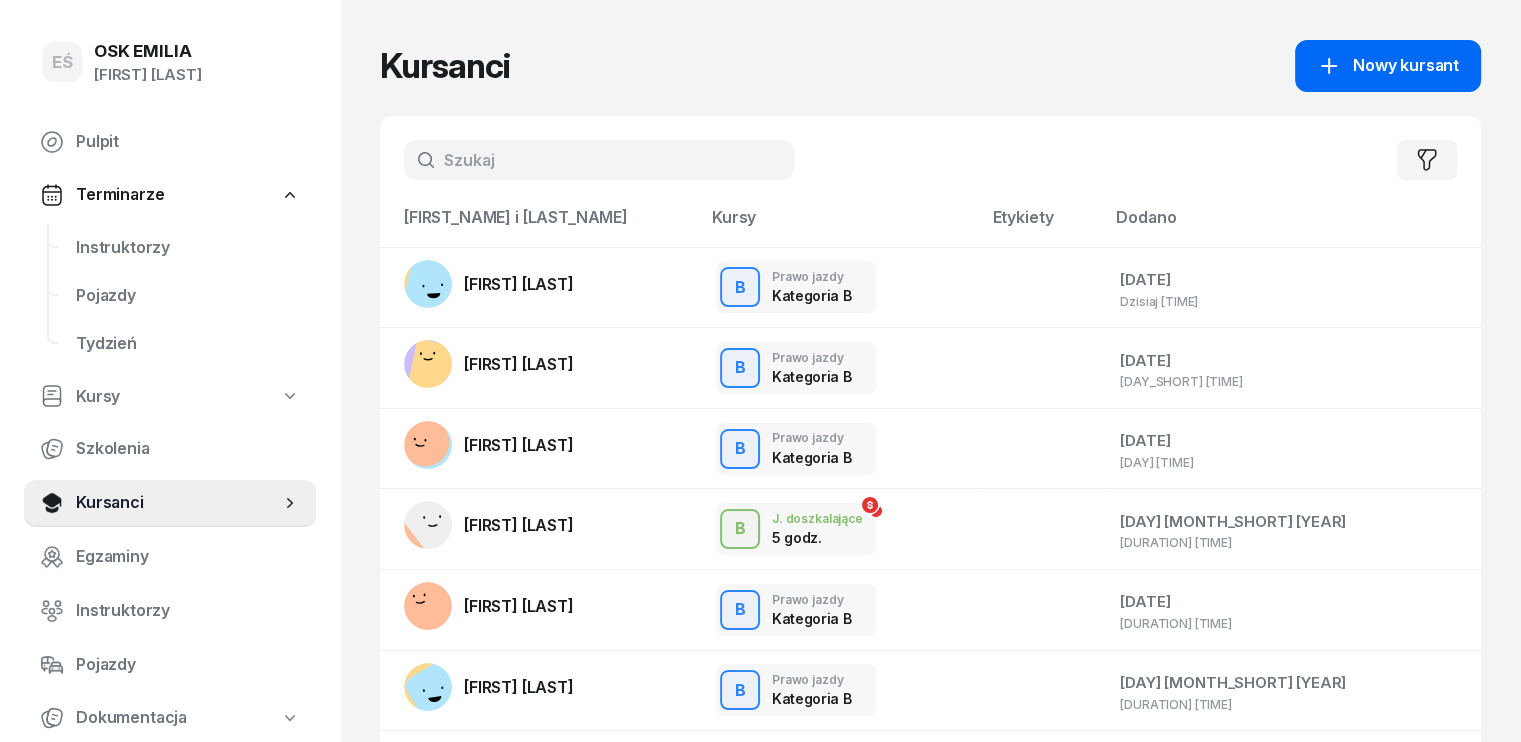 click on "Nowy kursant" 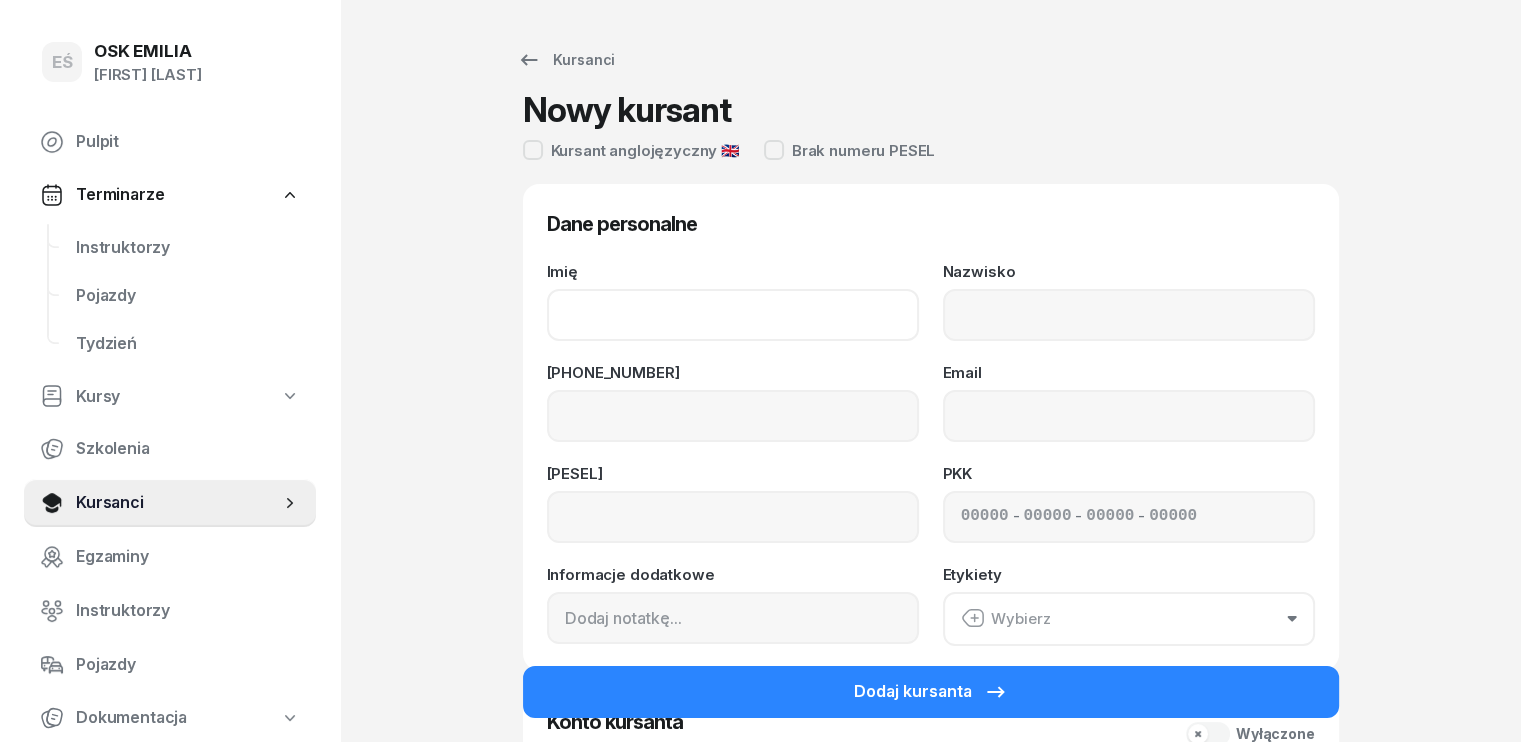 click on "Imię" 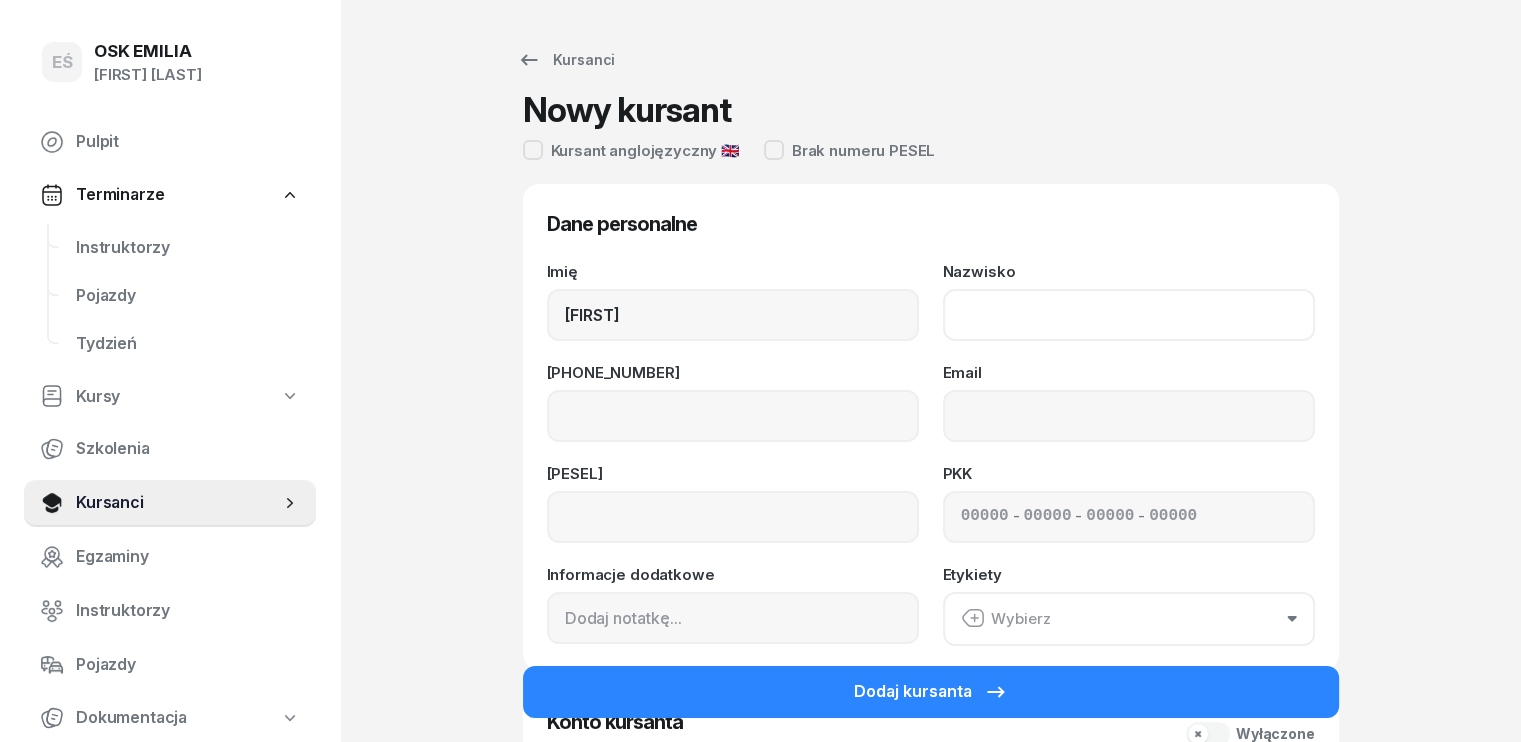 drag, startPoint x: 1048, startPoint y: 332, endPoint x: 931, endPoint y: 391, distance: 131.03435 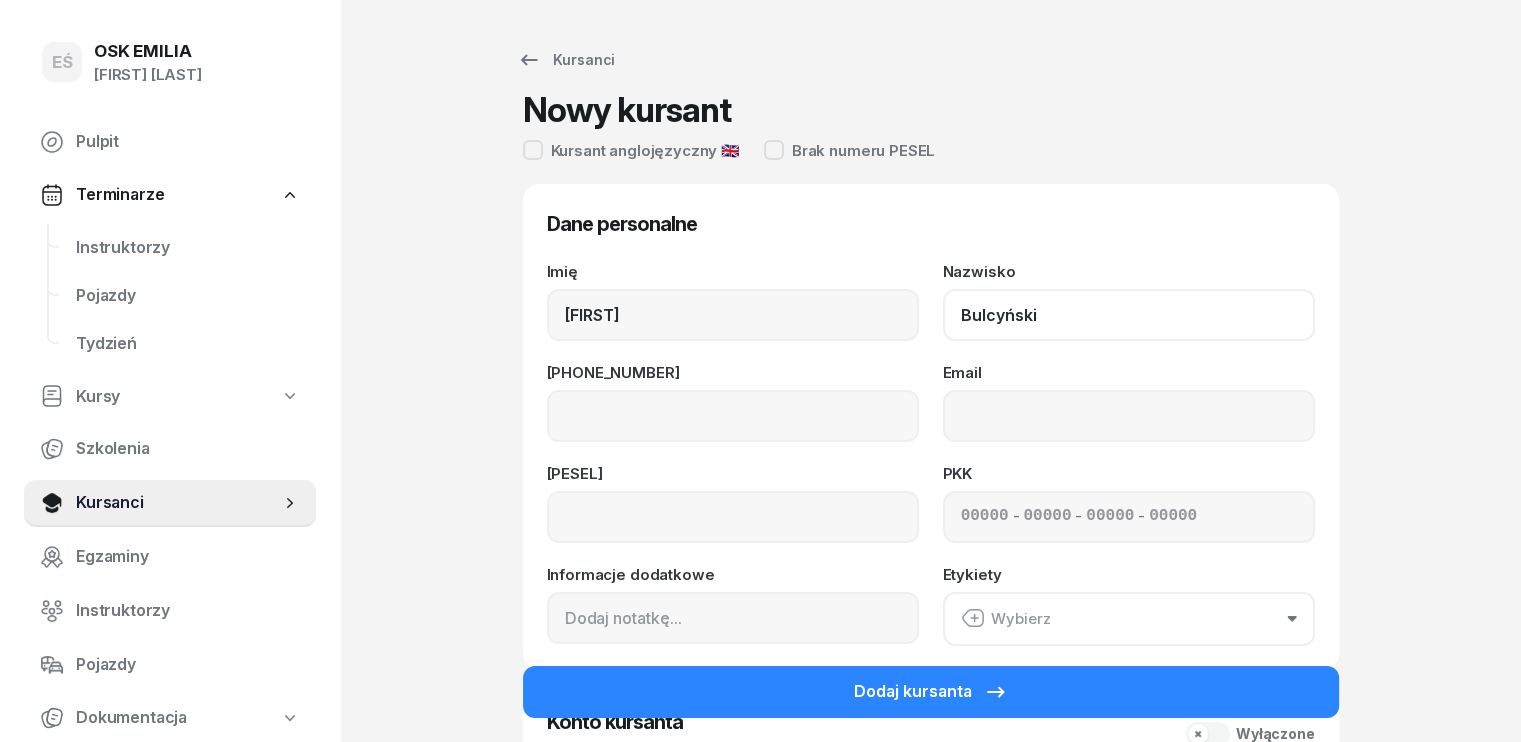 click on "Bulcyński" 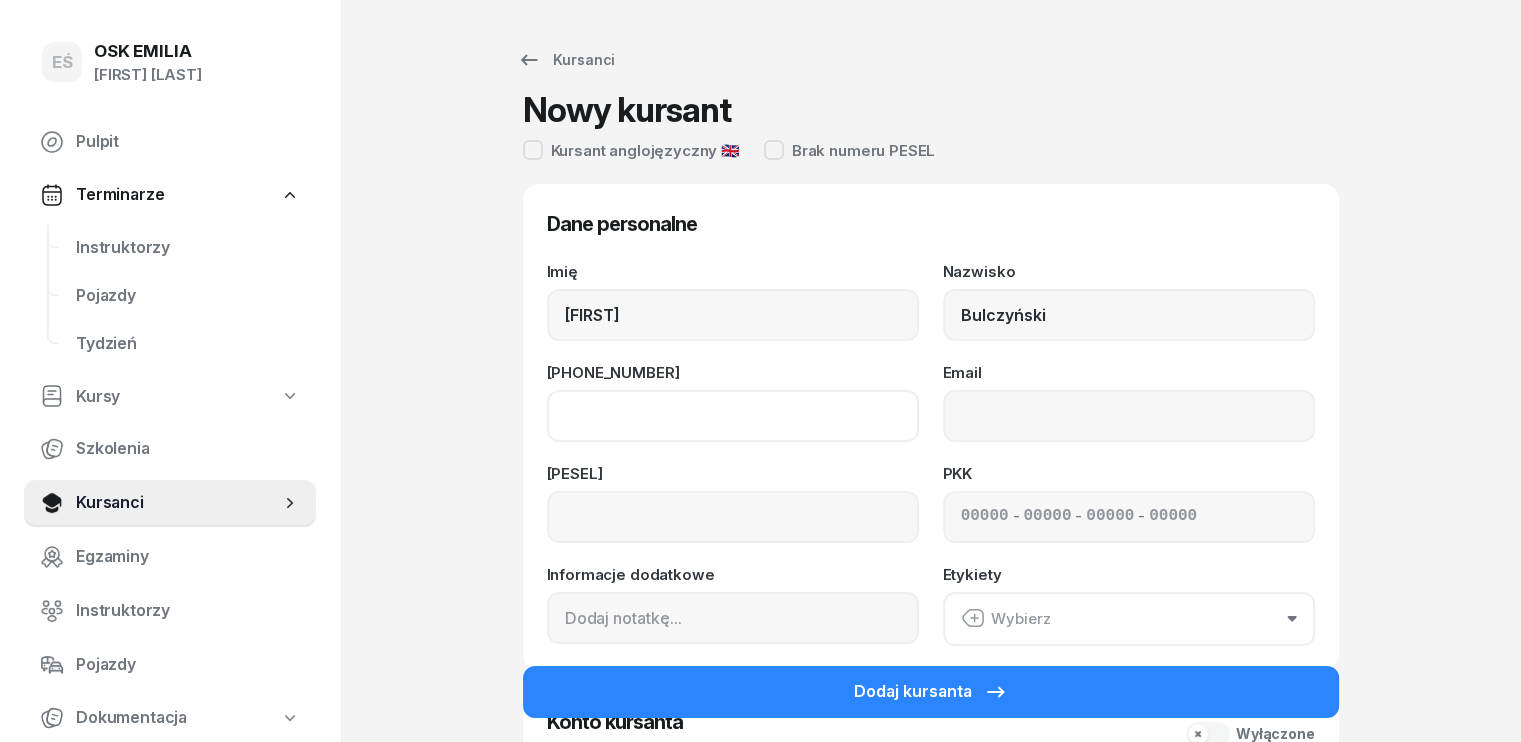 click on "[PHONE_NUMBER]" 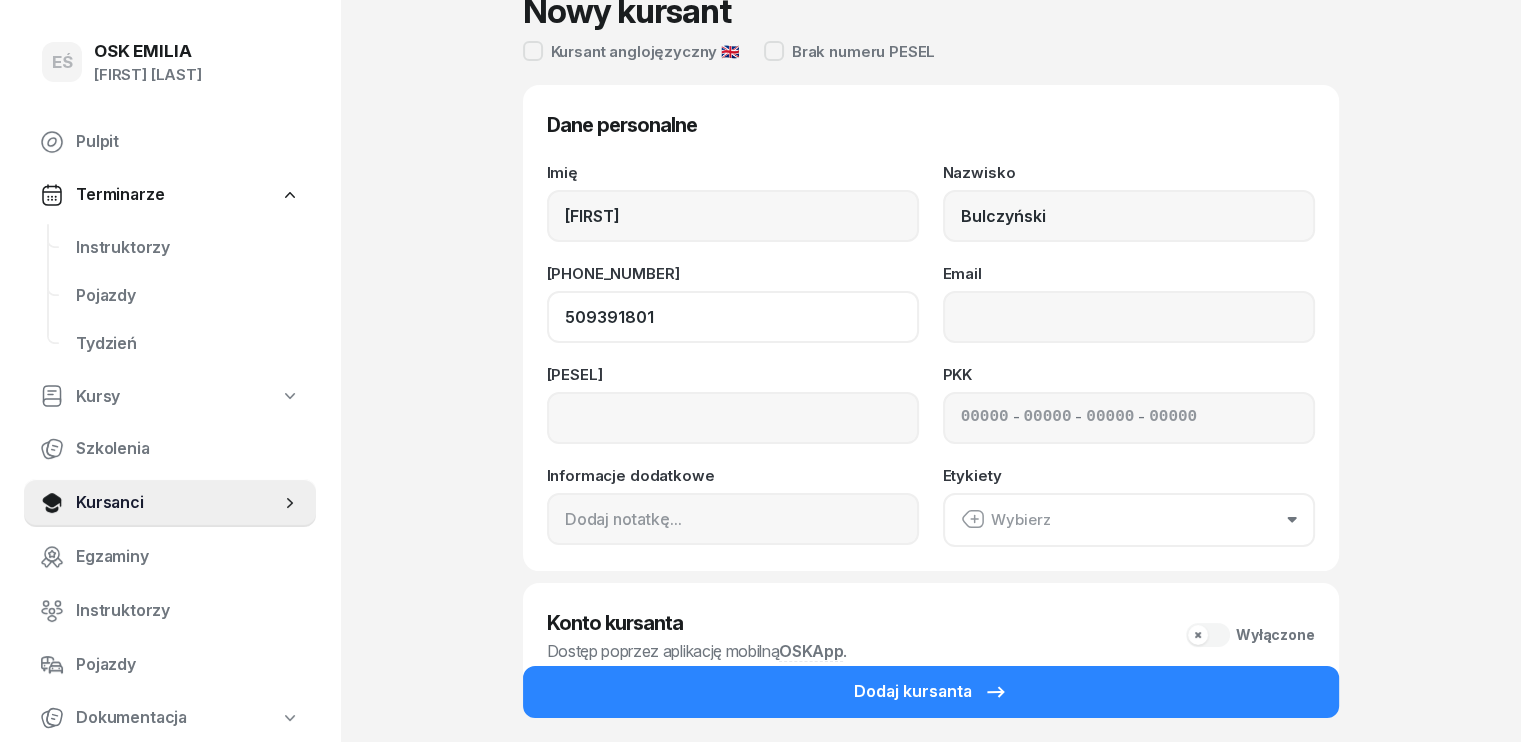 scroll, scrollTop: 200, scrollLeft: 0, axis: vertical 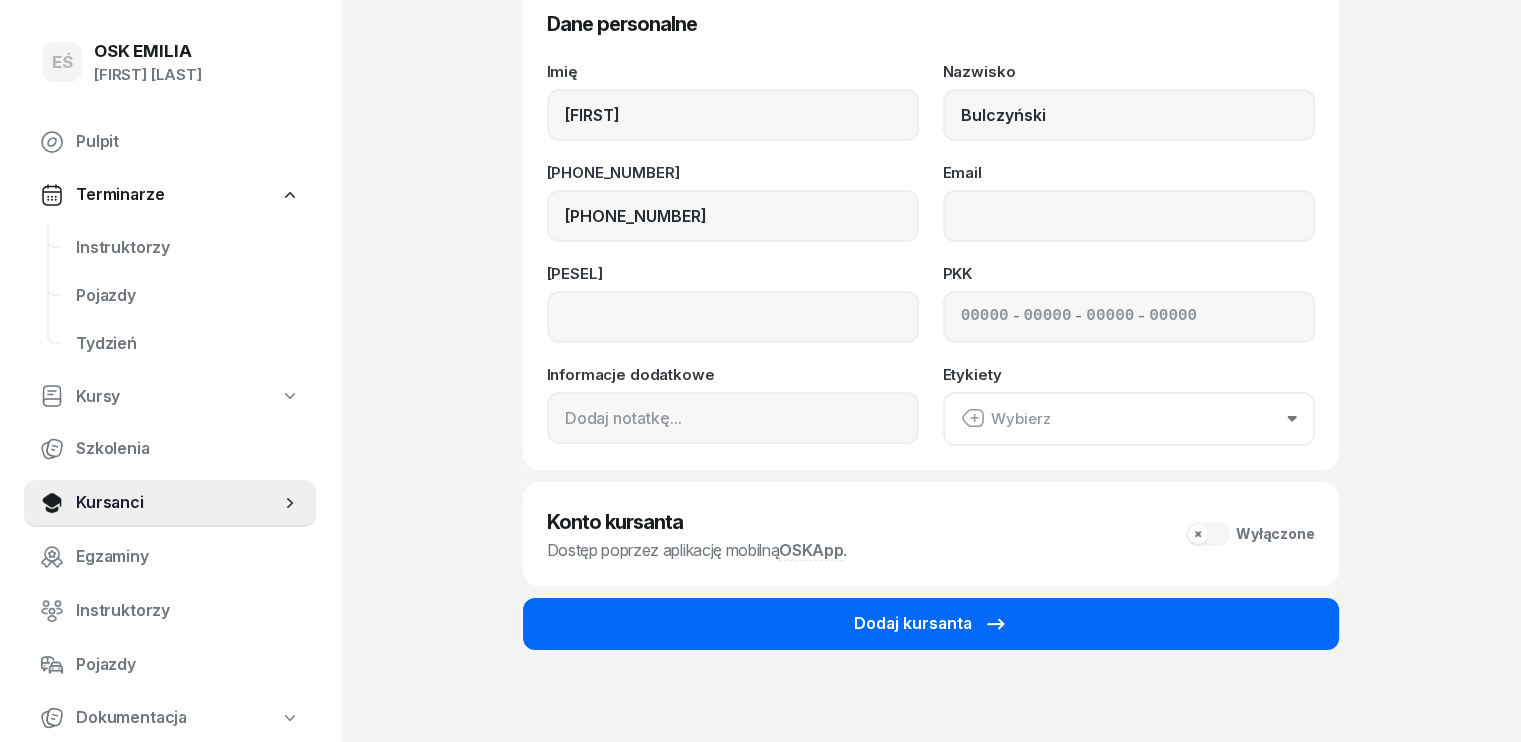 click on "Dodaj kursanta" at bounding box center [931, 624] 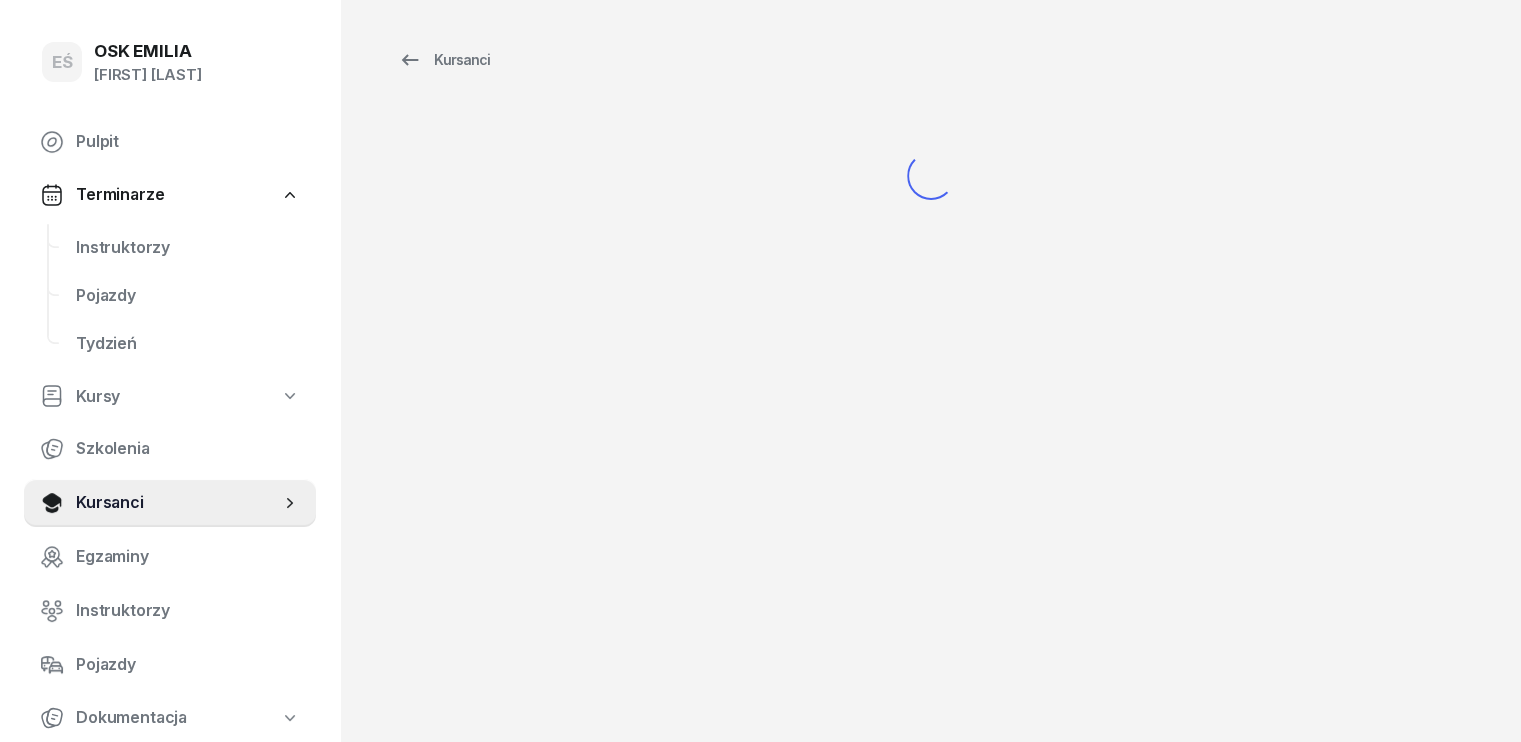 scroll, scrollTop: 0, scrollLeft: 0, axis: both 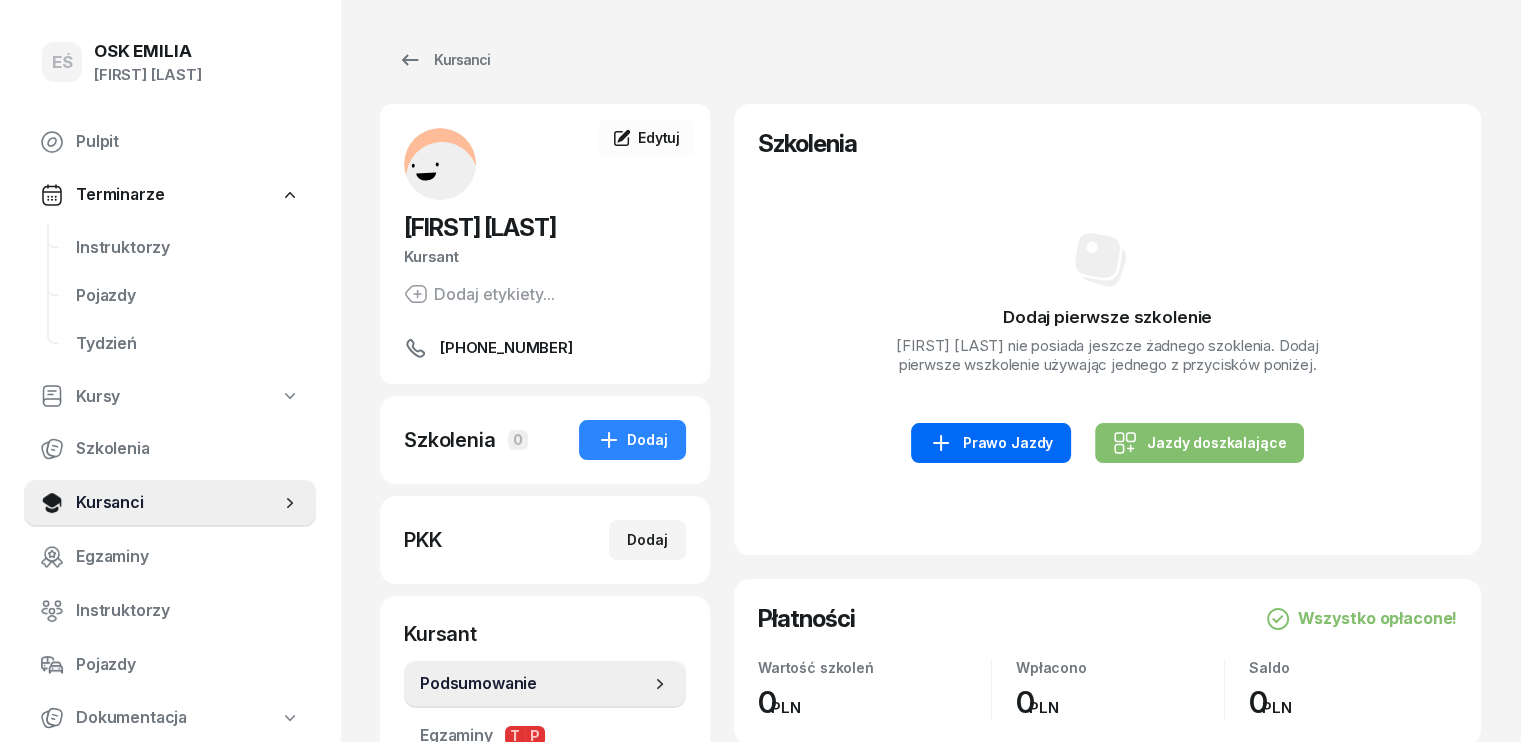 click on "Prawo Jazdy" at bounding box center (991, 443) 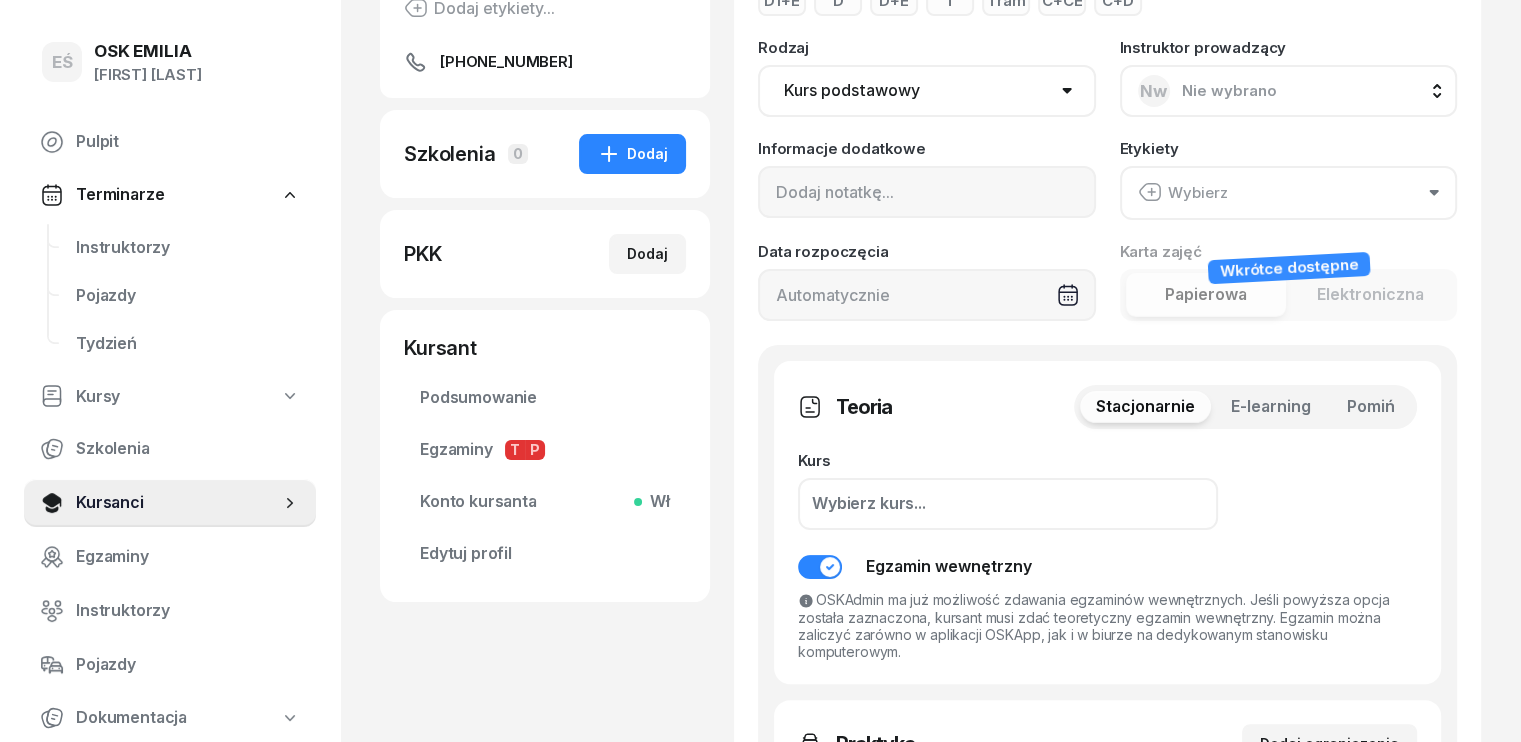 scroll, scrollTop: 400, scrollLeft: 0, axis: vertical 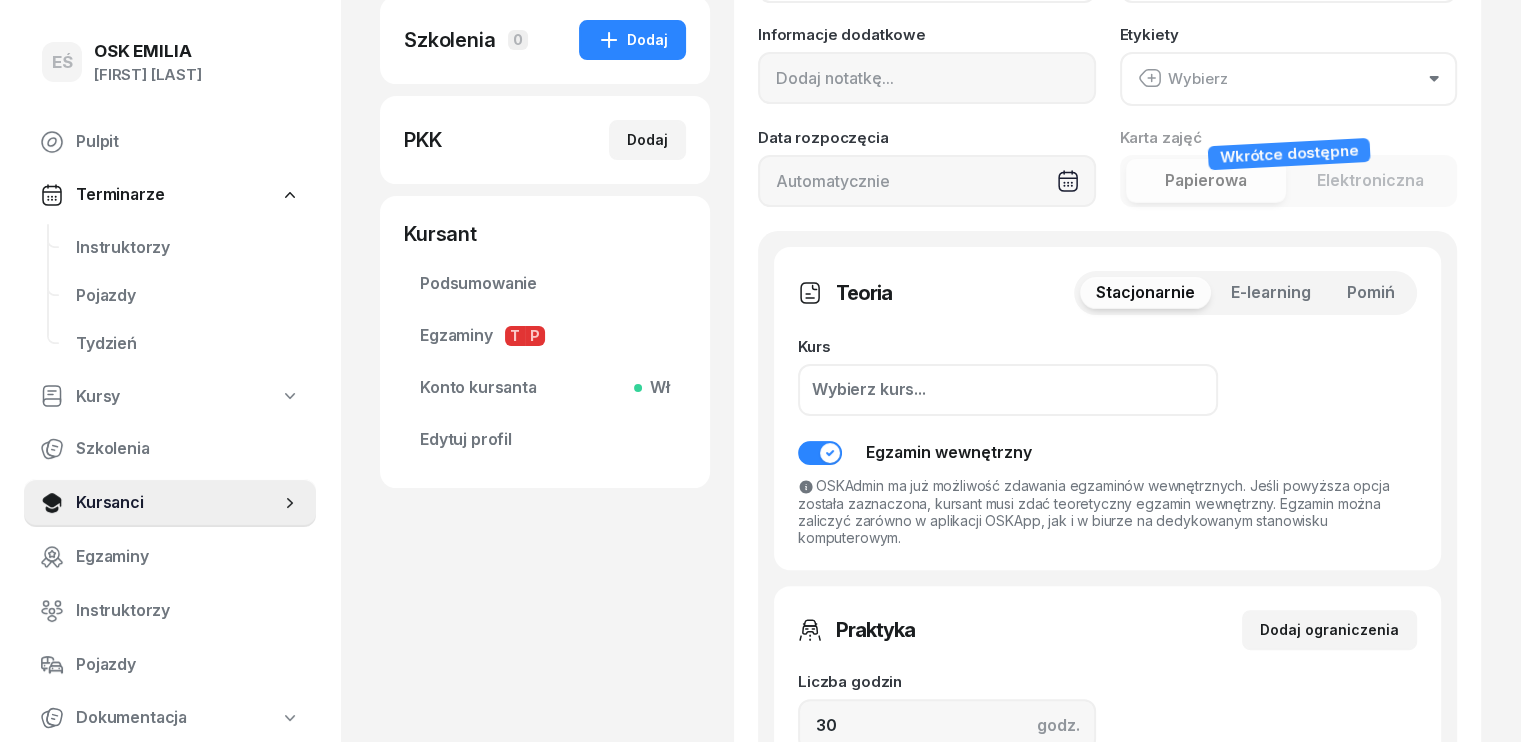 click on "Pomiń" at bounding box center [1371, 293] 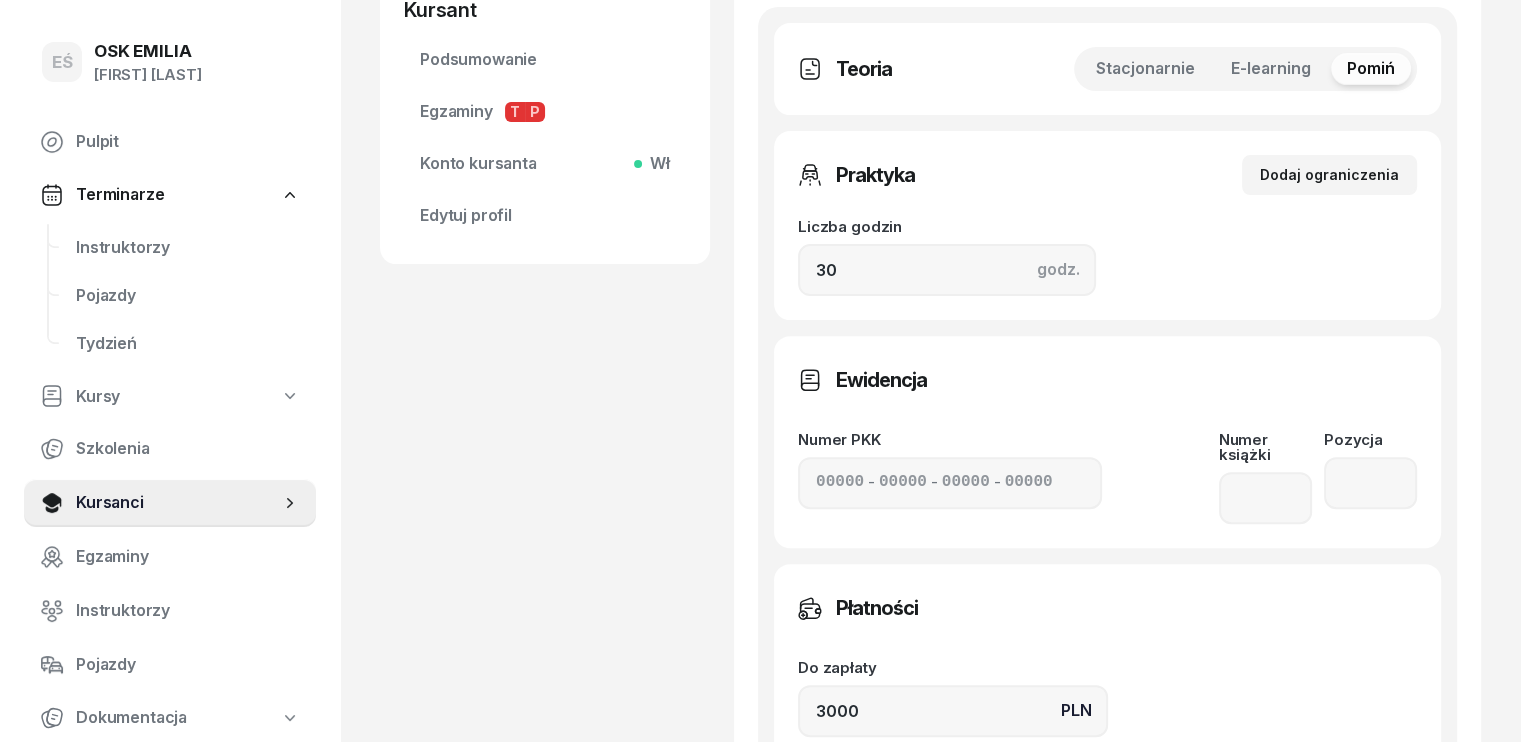 scroll, scrollTop: 800, scrollLeft: 0, axis: vertical 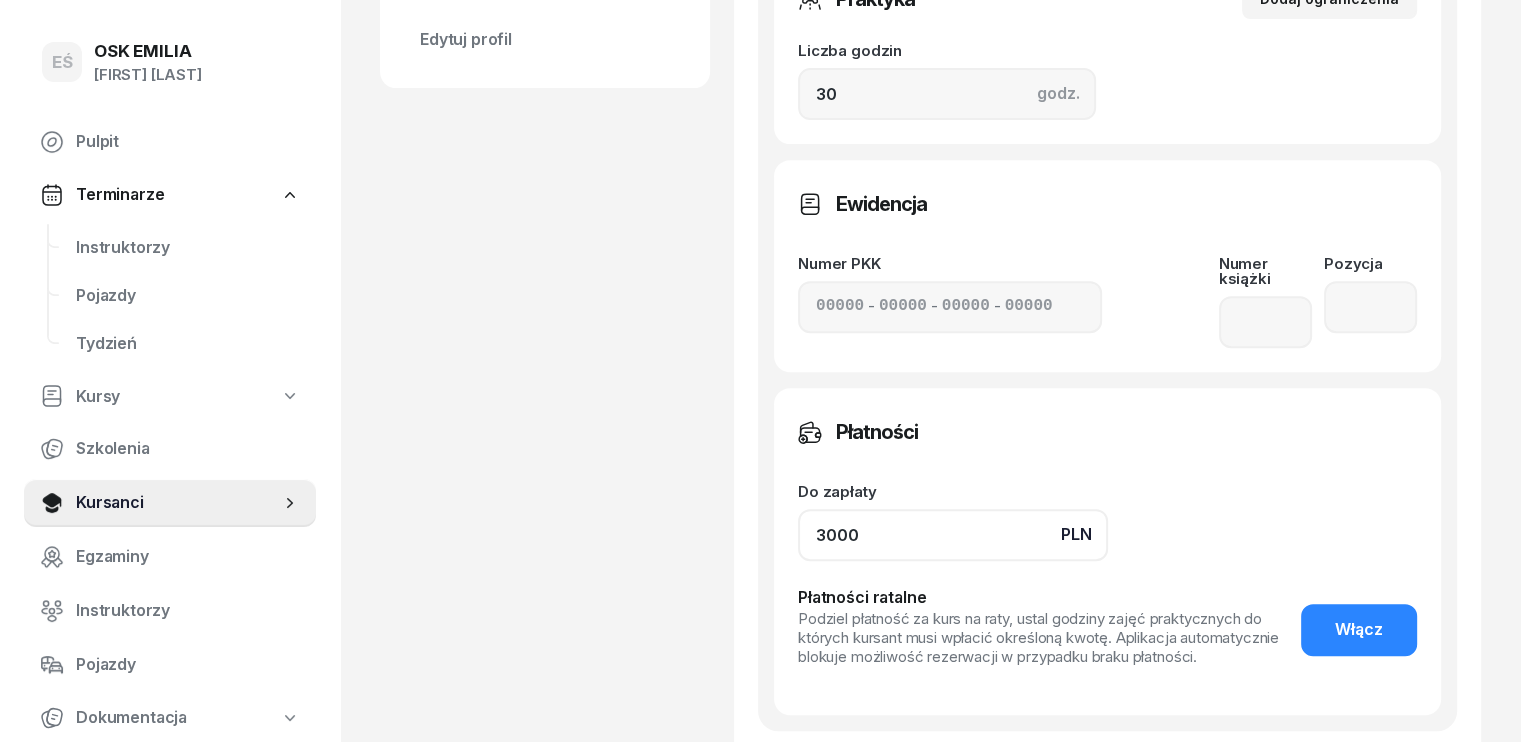 click on "3000" 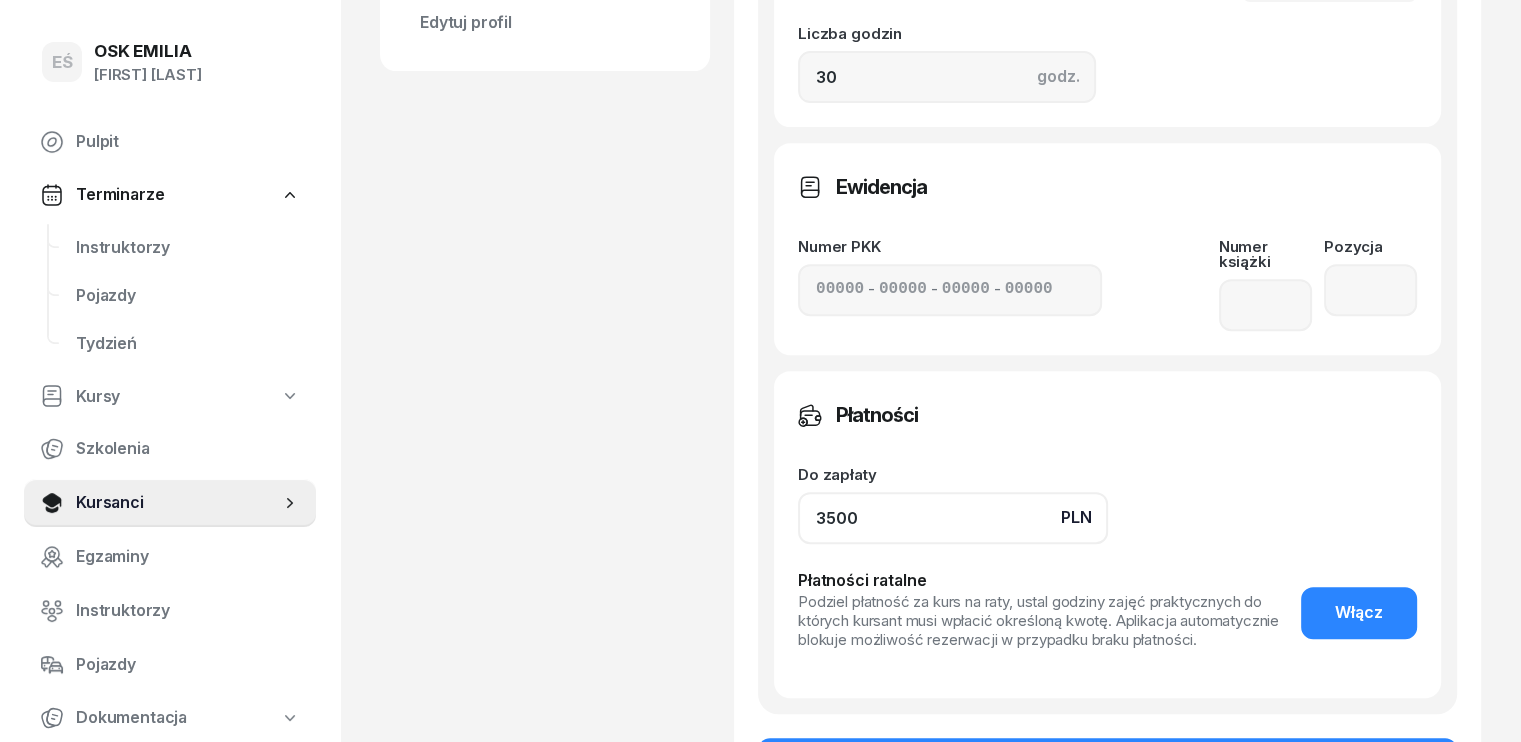 scroll, scrollTop: 1000, scrollLeft: 0, axis: vertical 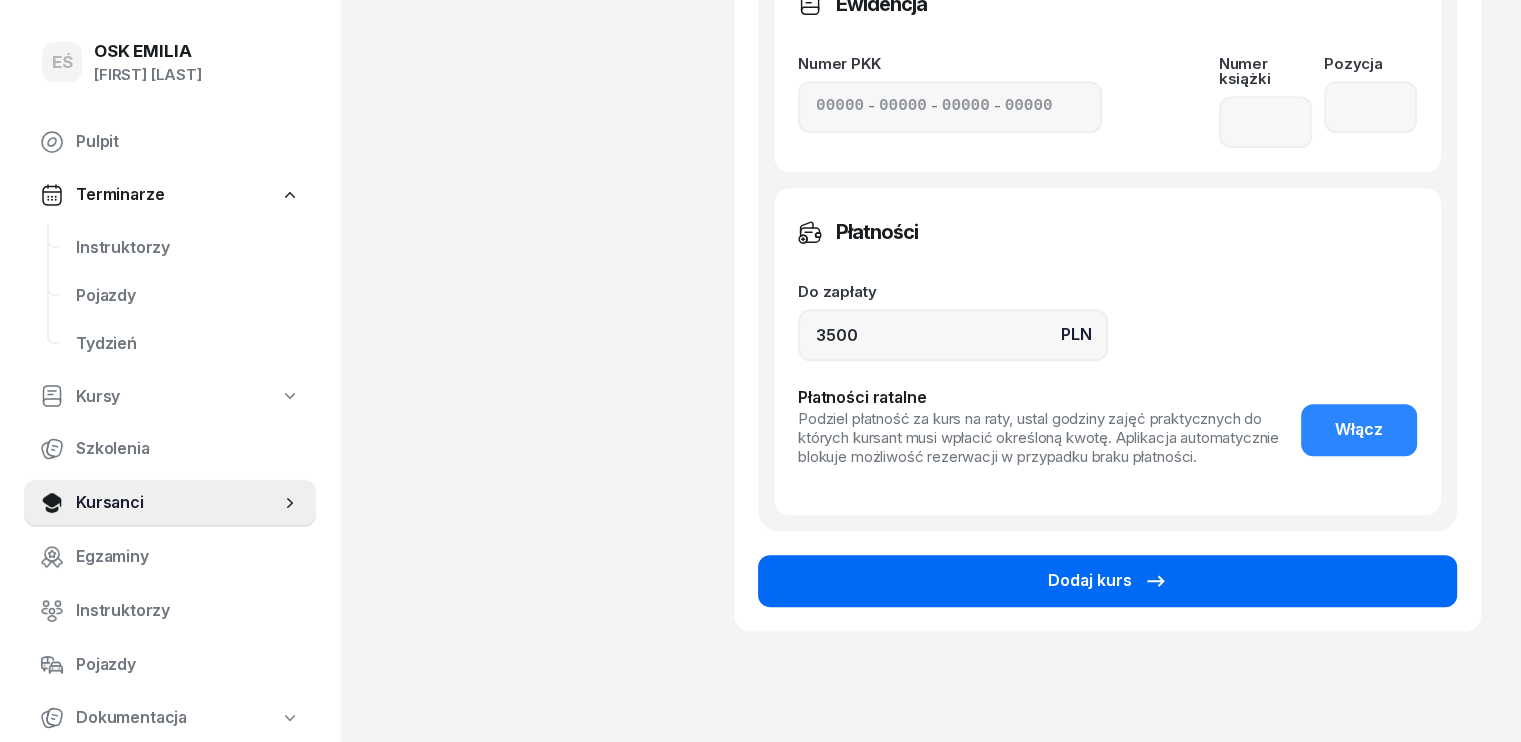 click 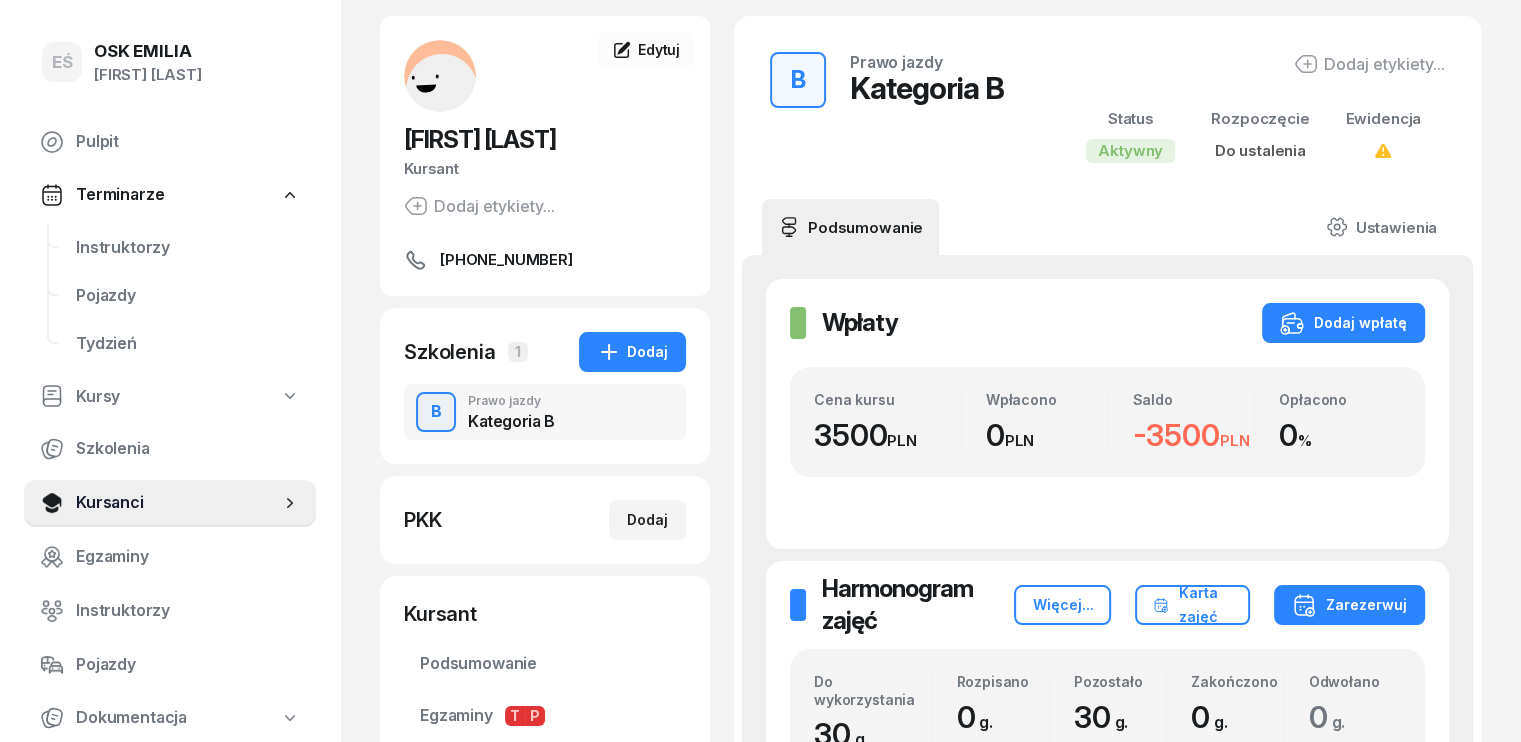 scroll, scrollTop: 200, scrollLeft: 0, axis: vertical 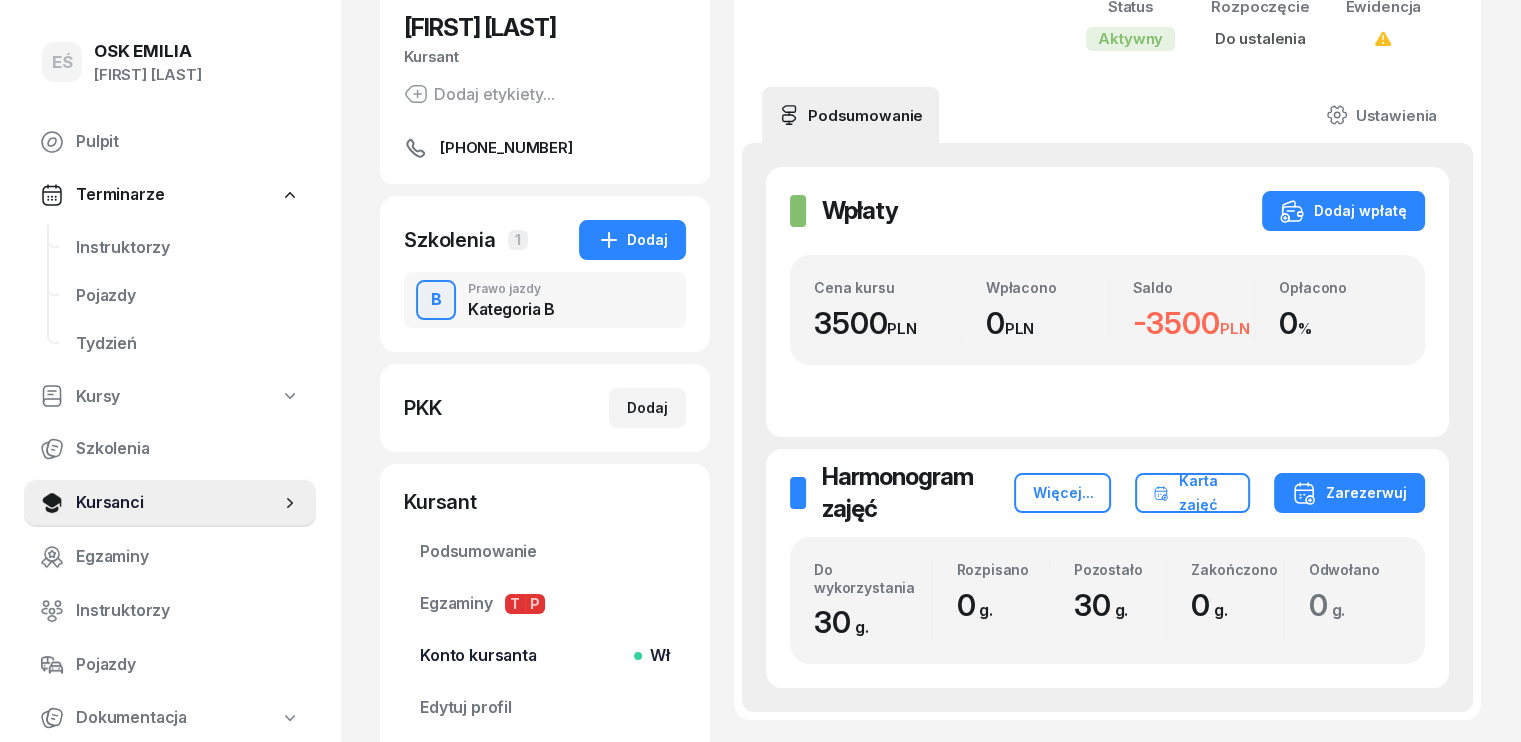 click on "Konto kursanta  Wł" at bounding box center (545, 656) 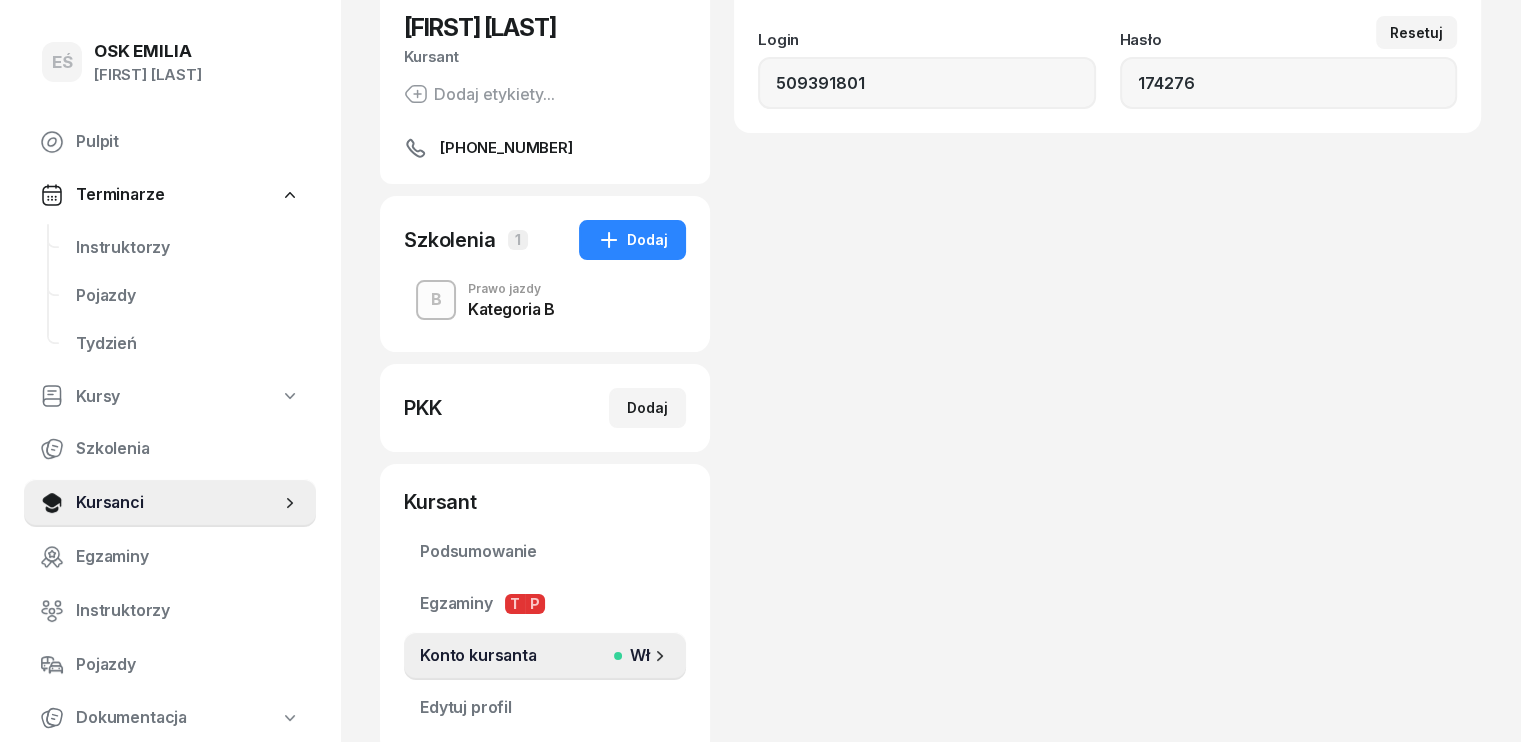 scroll, scrollTop: 0, scrollLeft: 0, axis: both 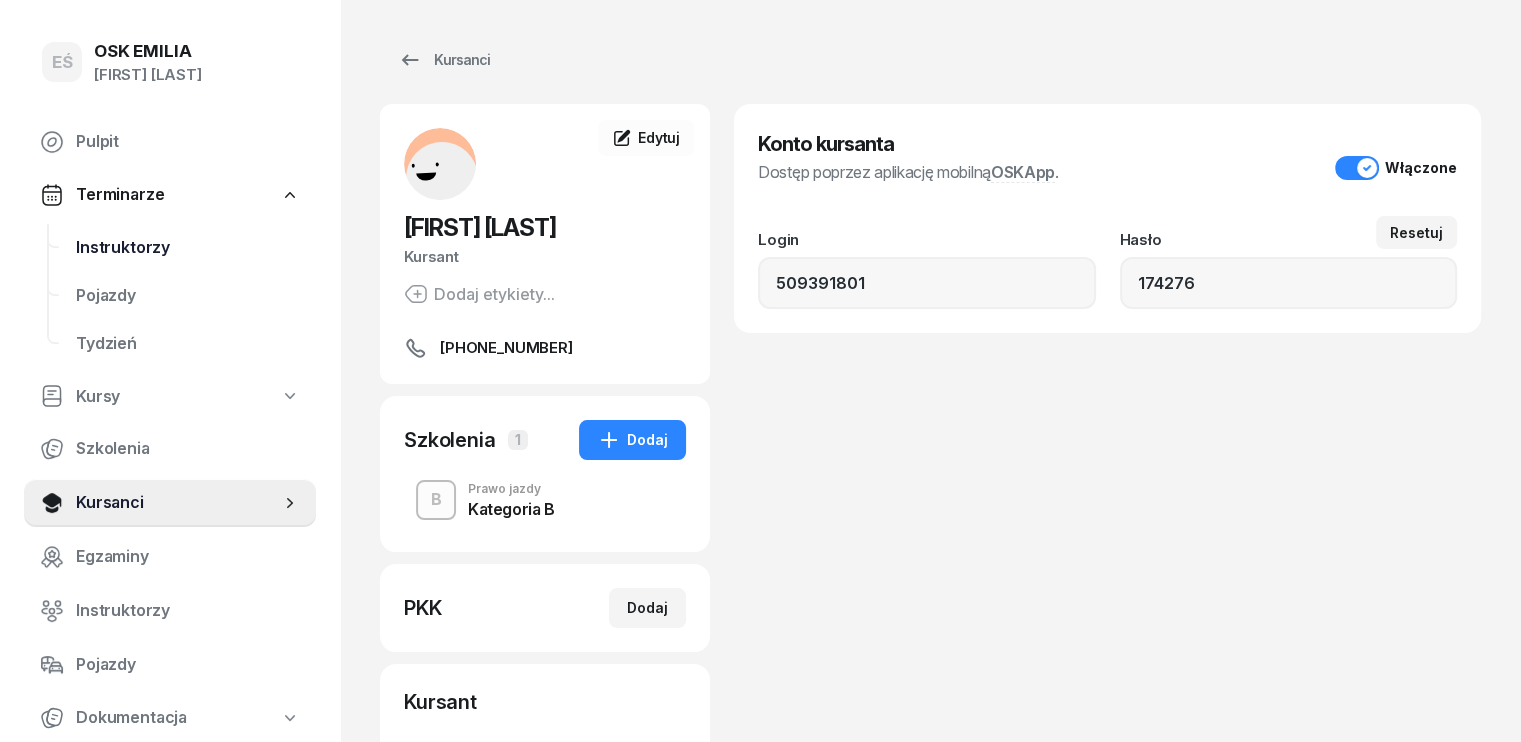 click on "Instruktorzy" at bounding box center (188, 248) 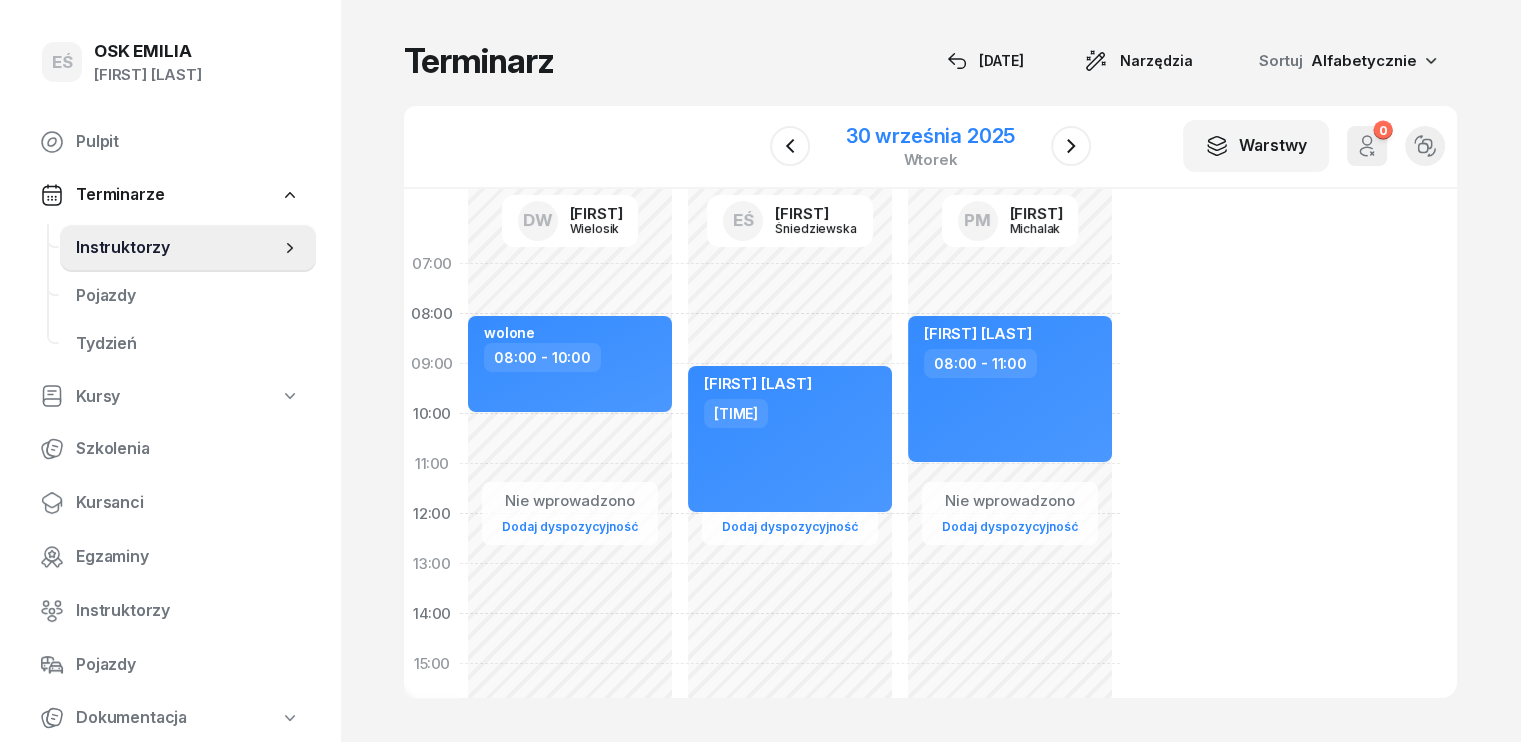 click on "30 września 2025" at bounding box center [930, 136] 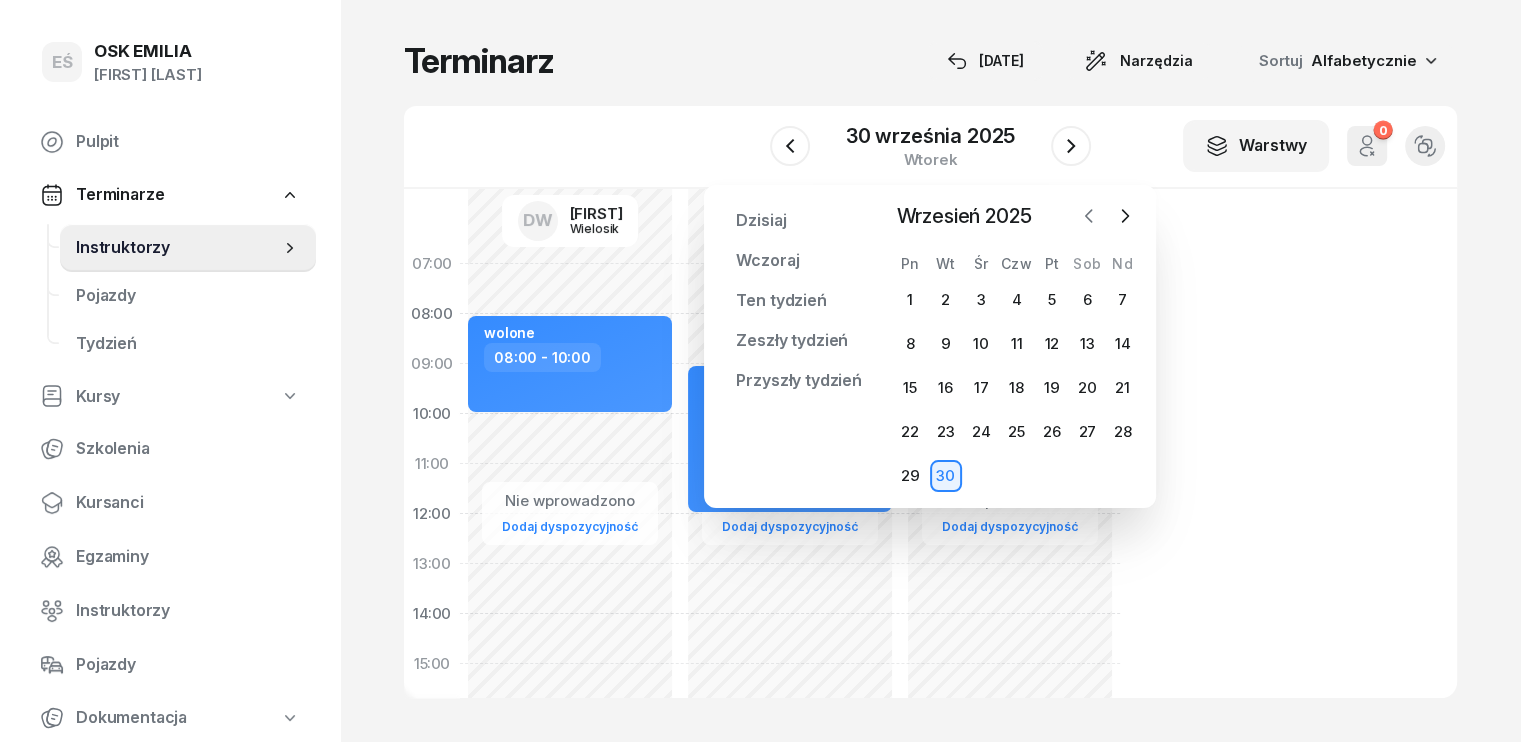 click 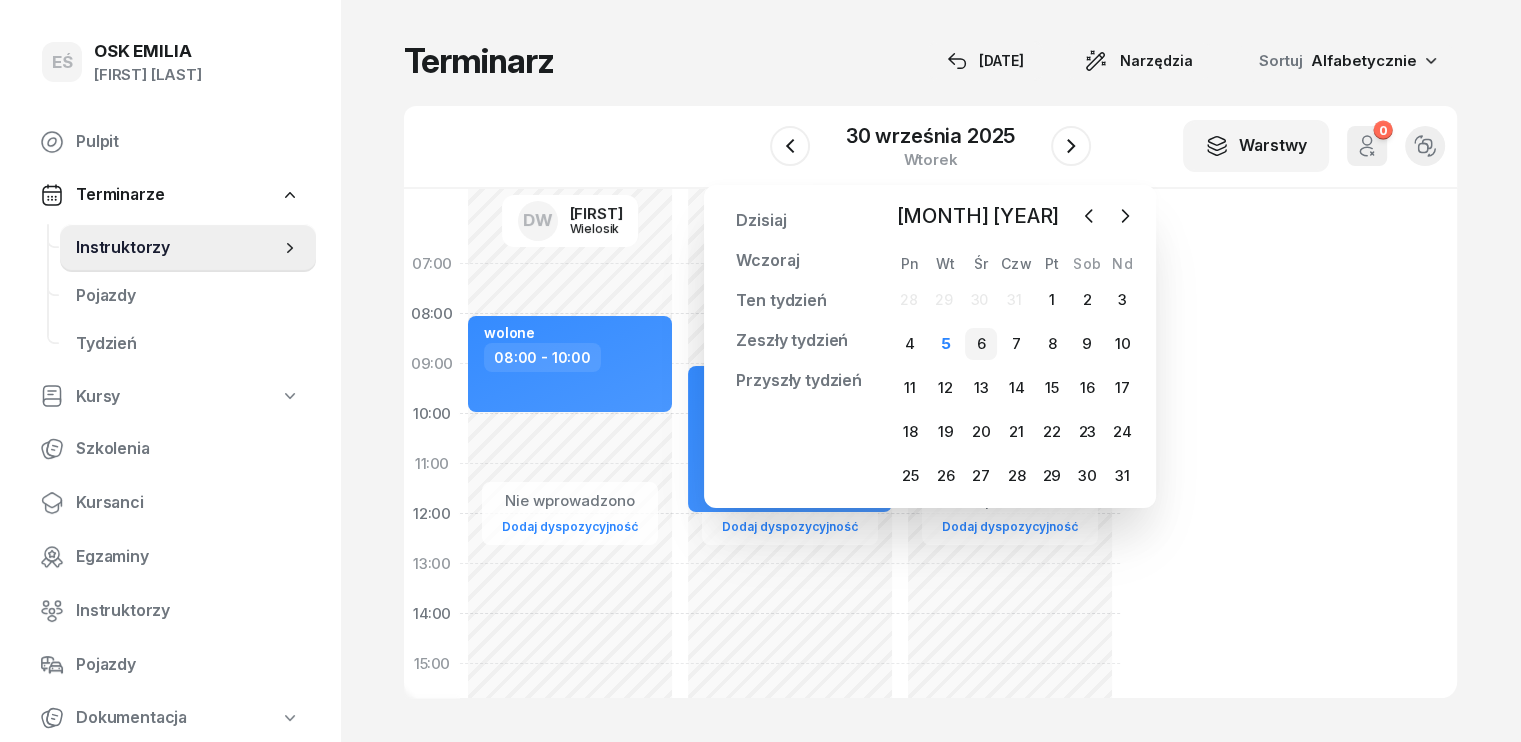 click on "6" at bounding box center [981, 344] 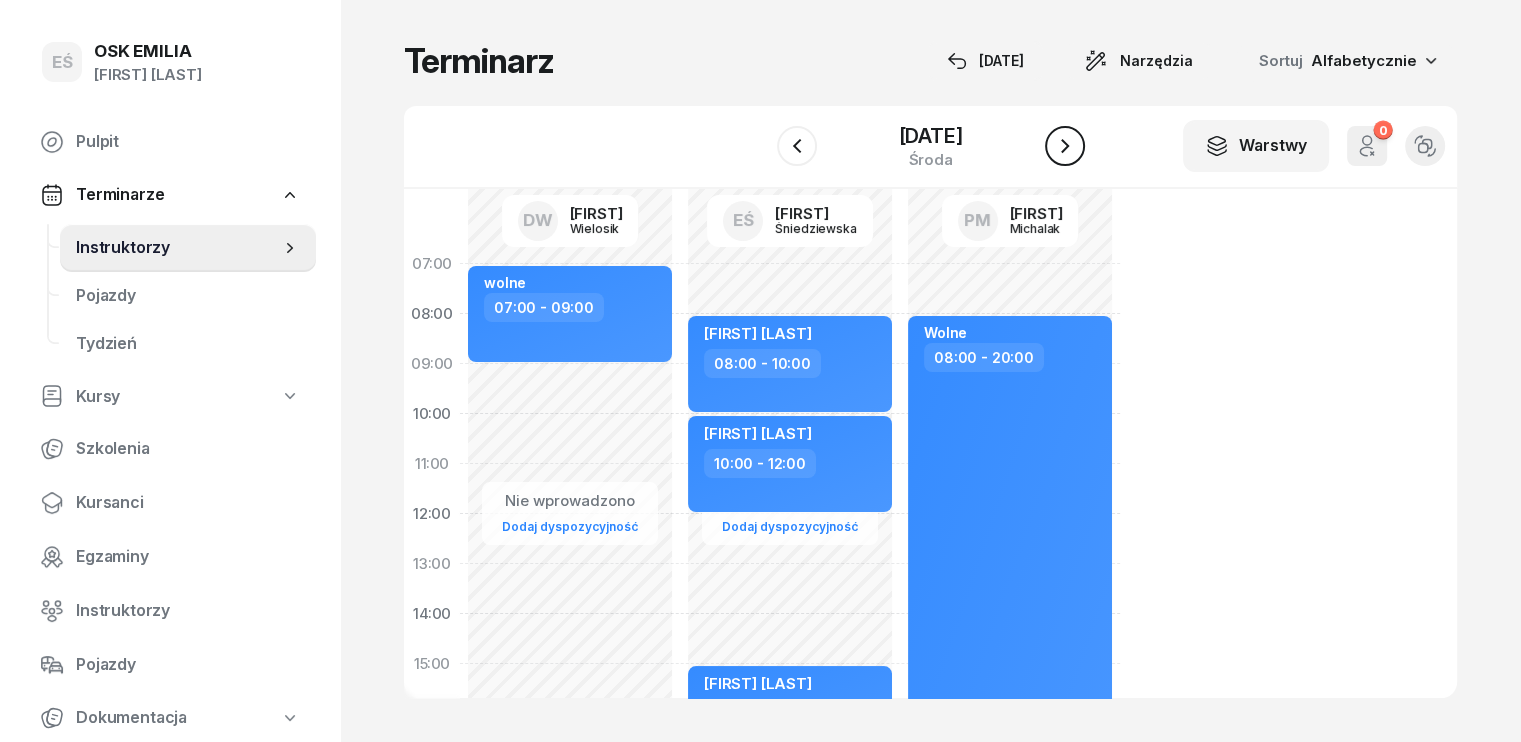click 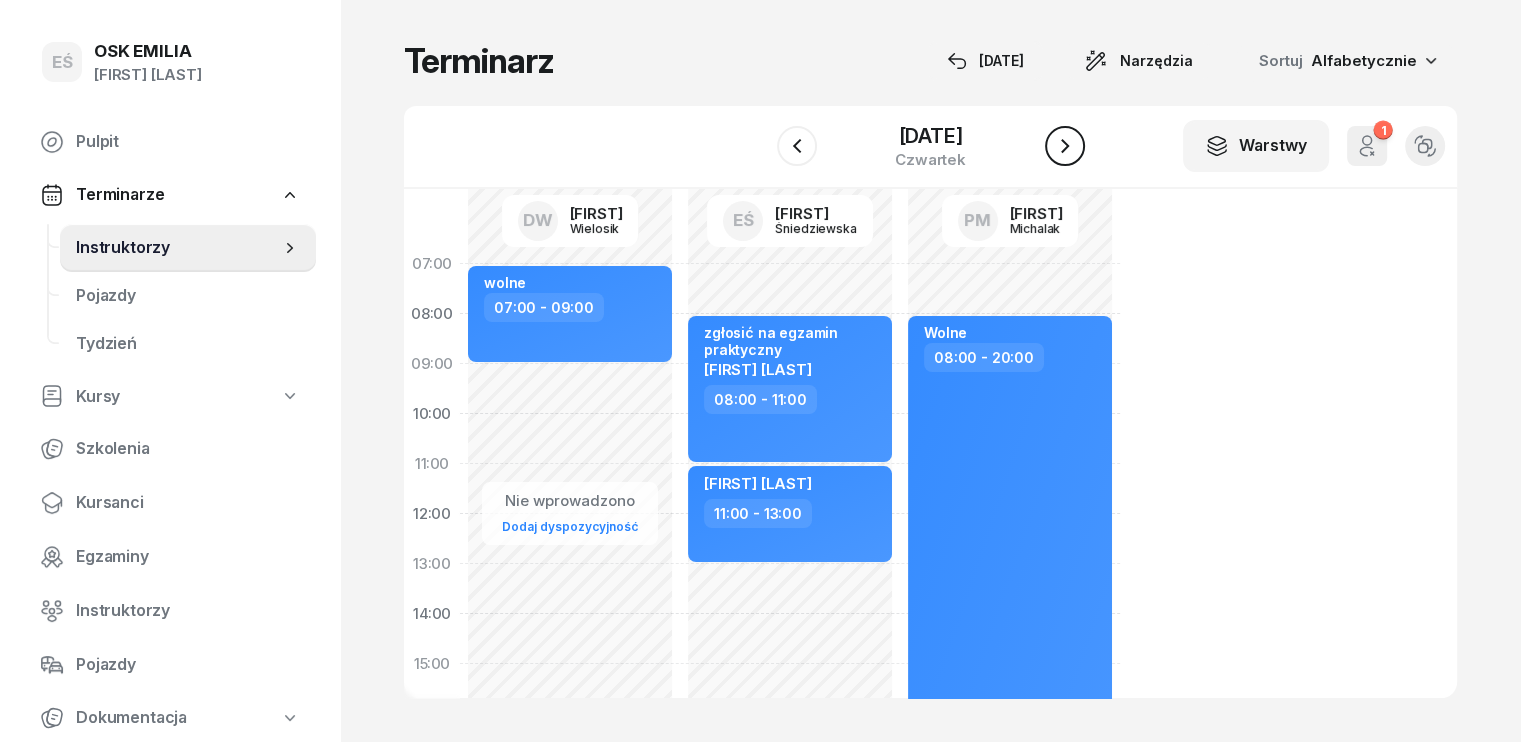 click 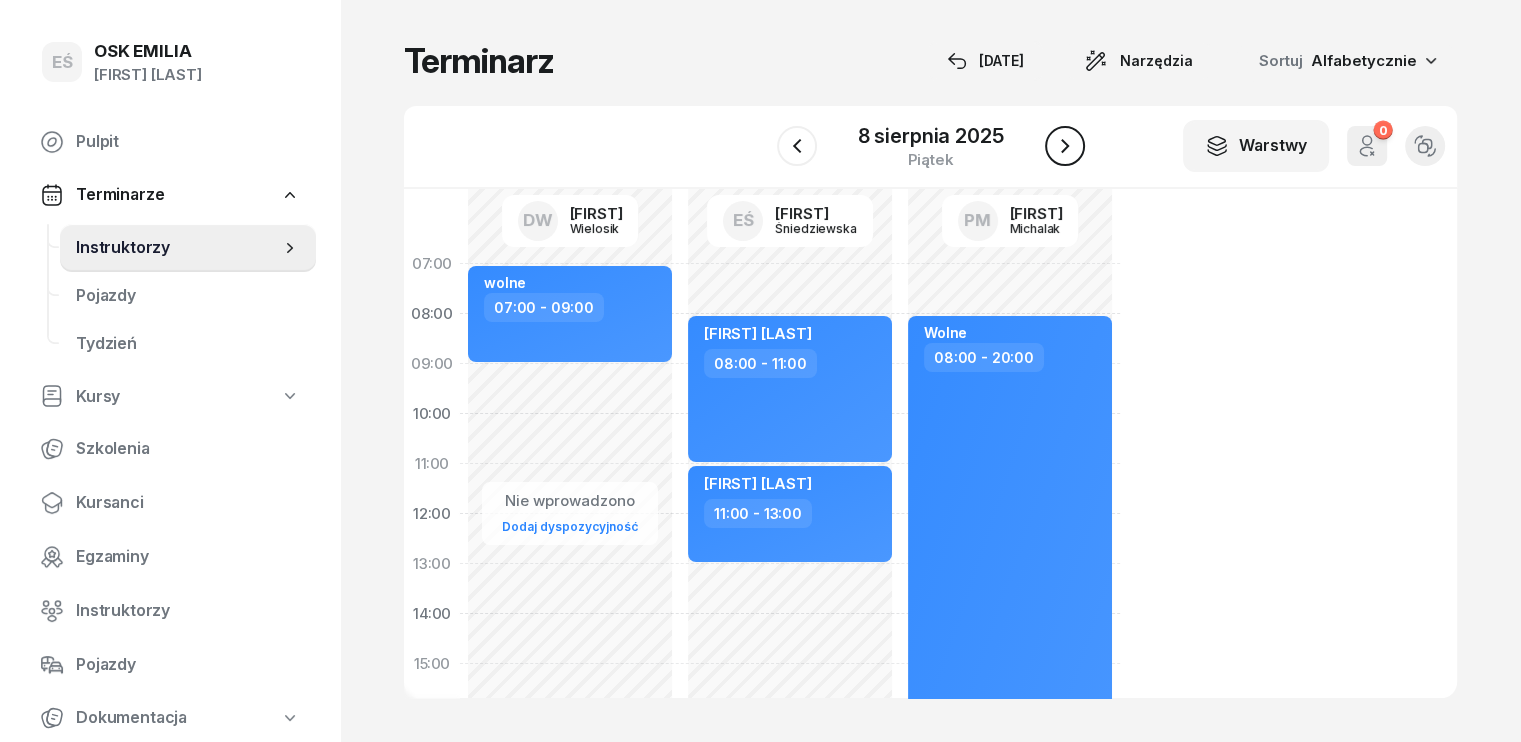 click 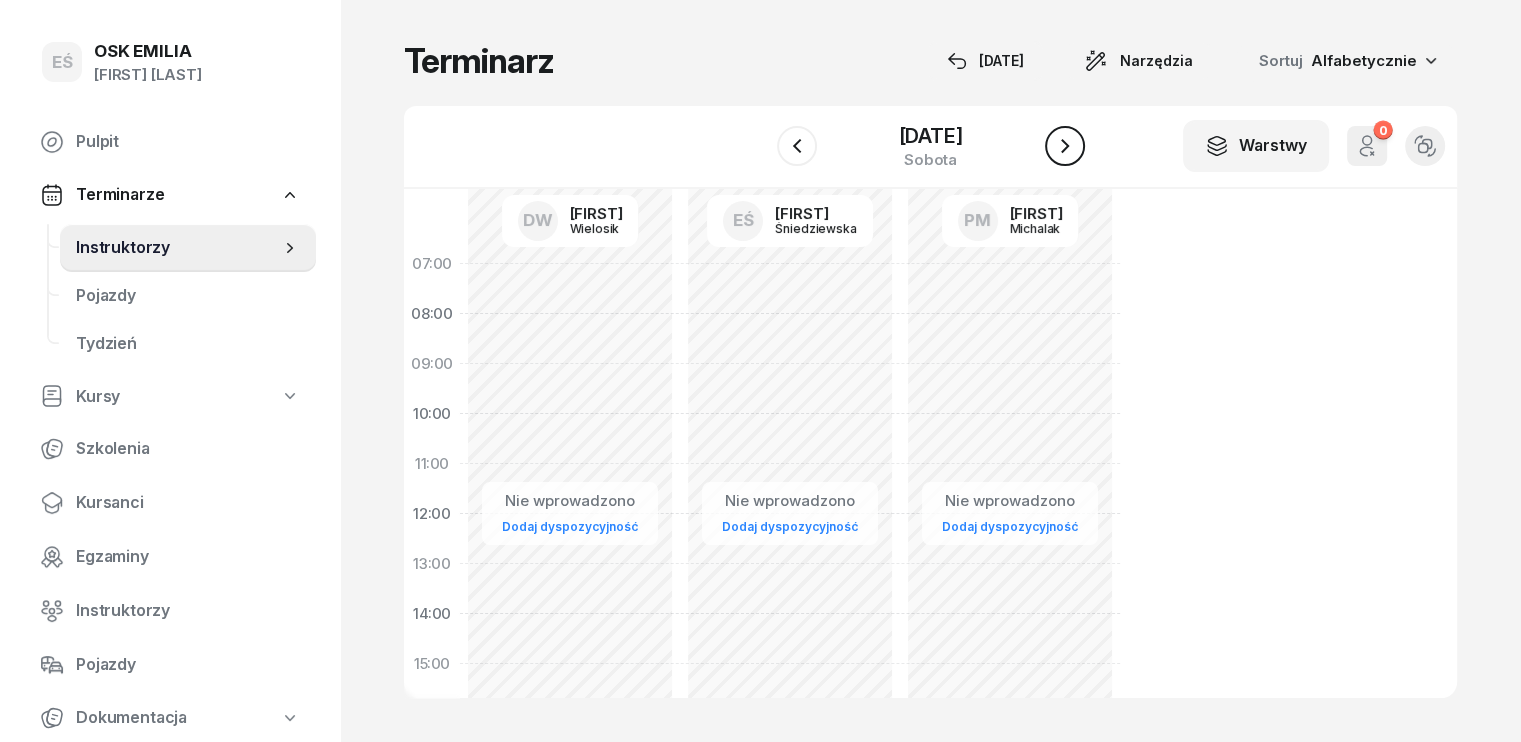 click 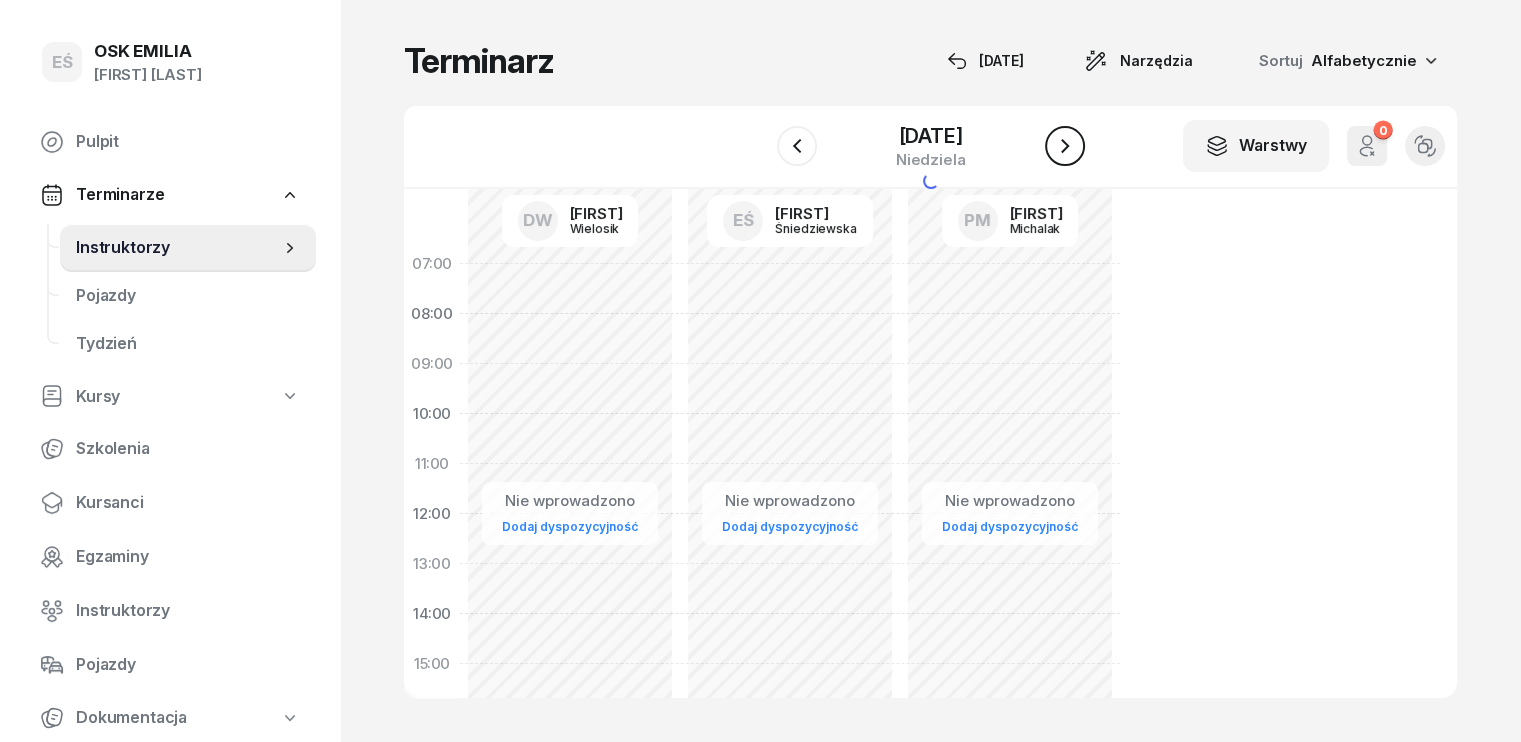 click 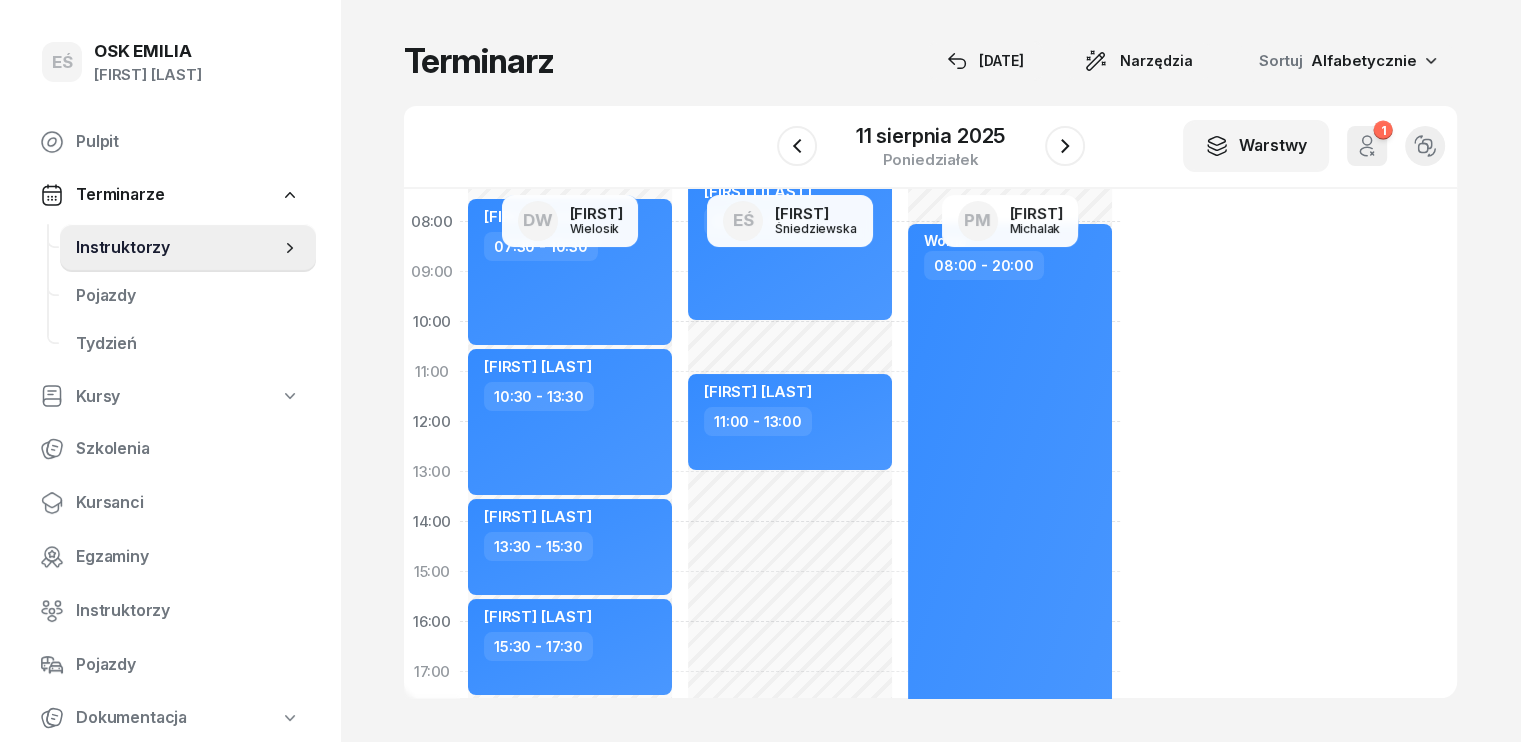 scroll, scrollTop: 200, scrollLeft: 0, axis: vertical 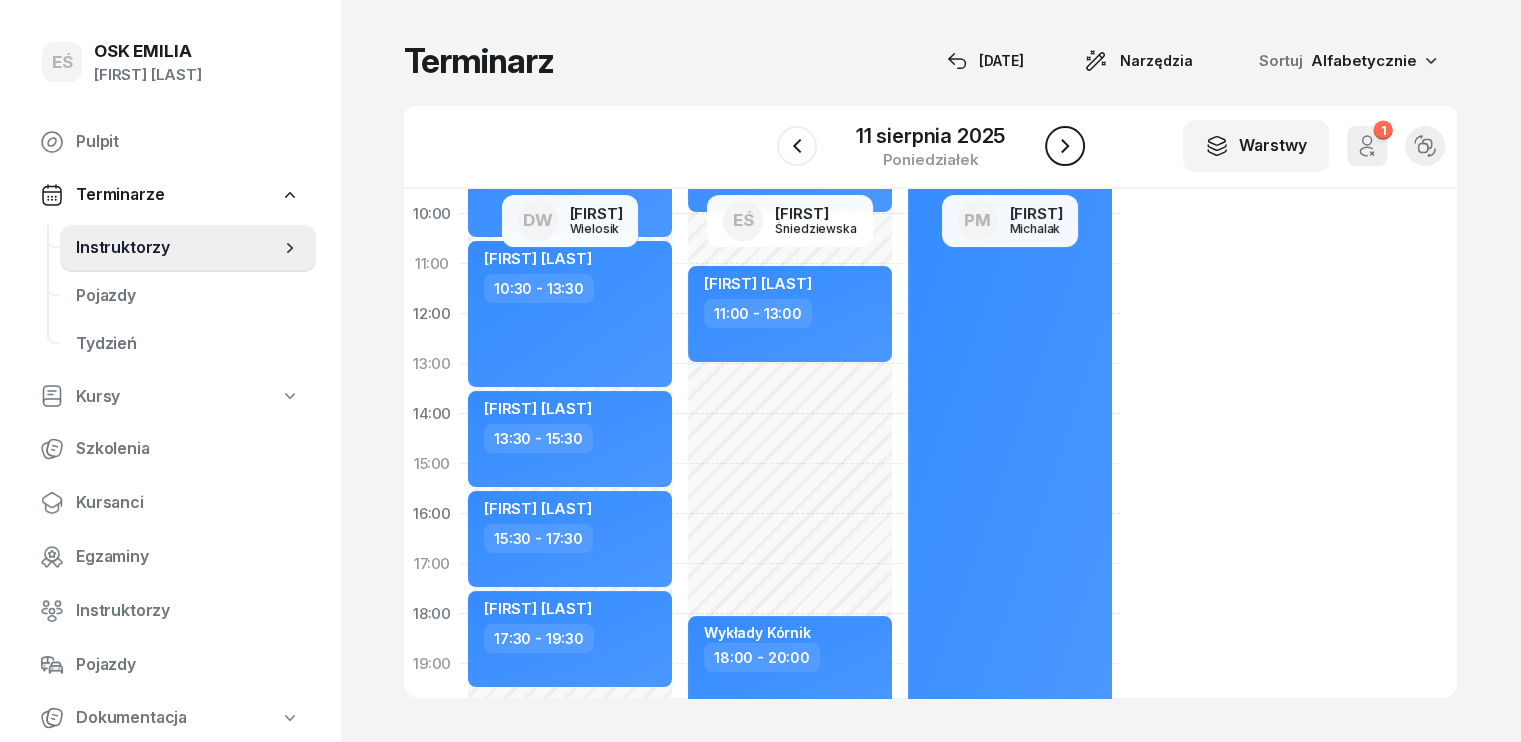 click 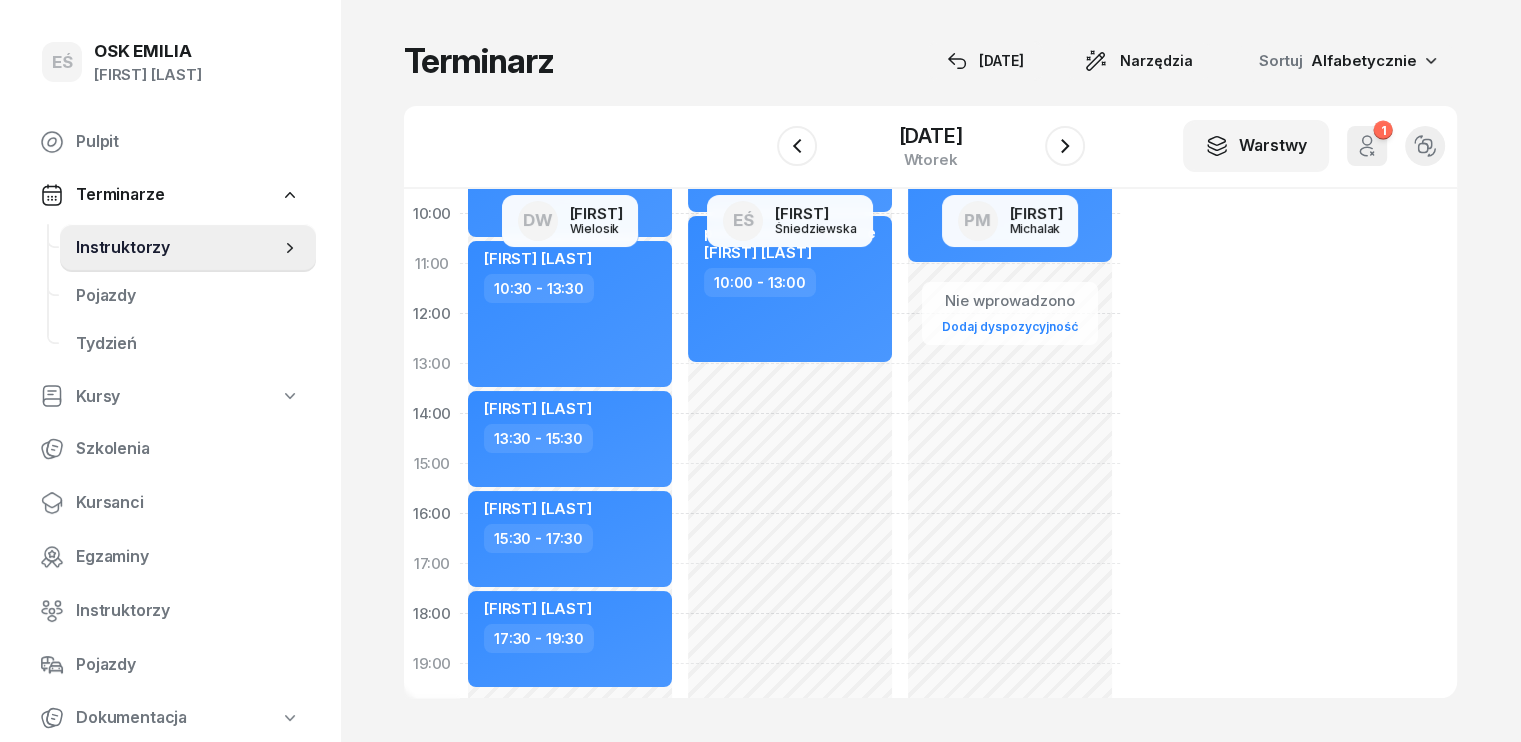 scroll, scrollTop: 0, scrollLeft: 0, axis: both 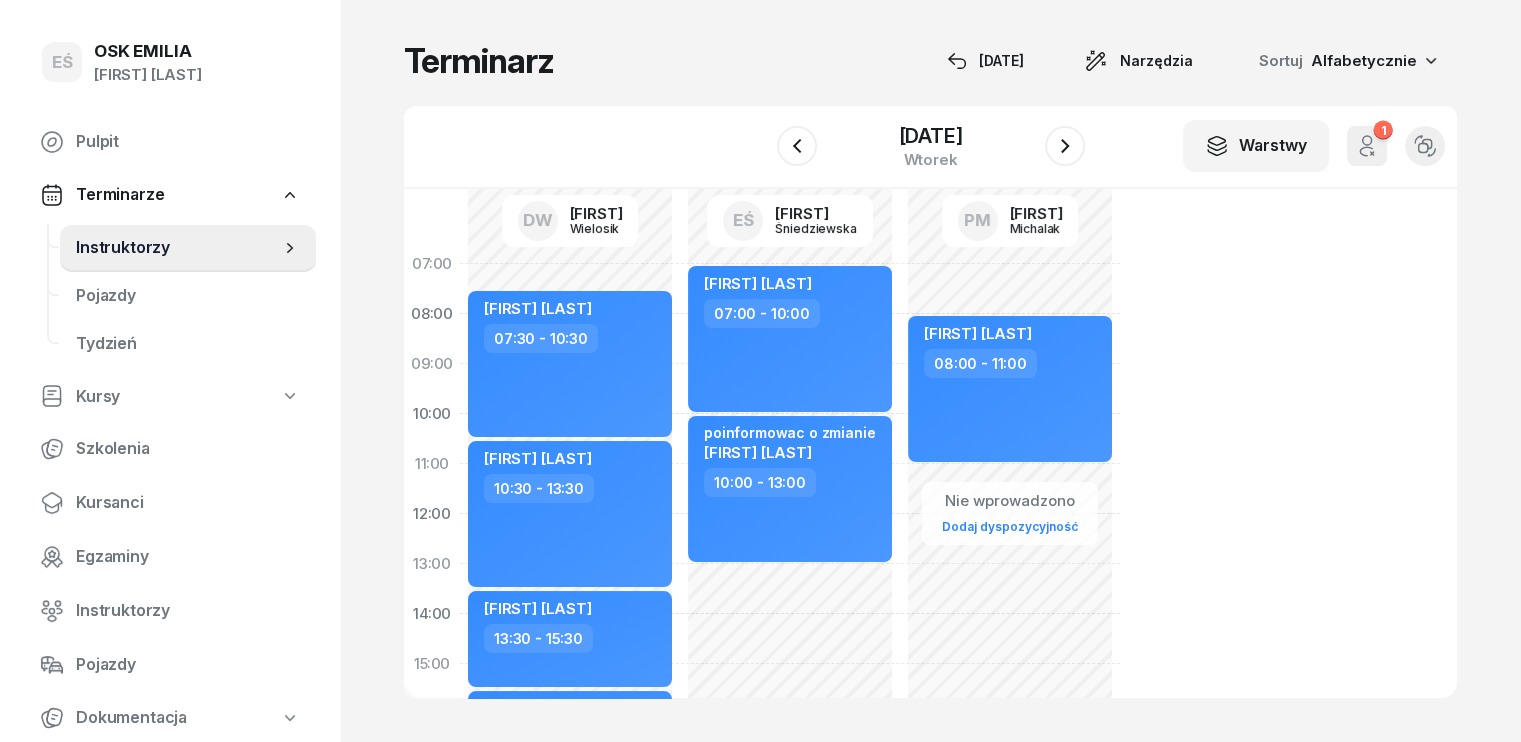 click on "Nie wprowadzono" at bounding box center [1010, 501] 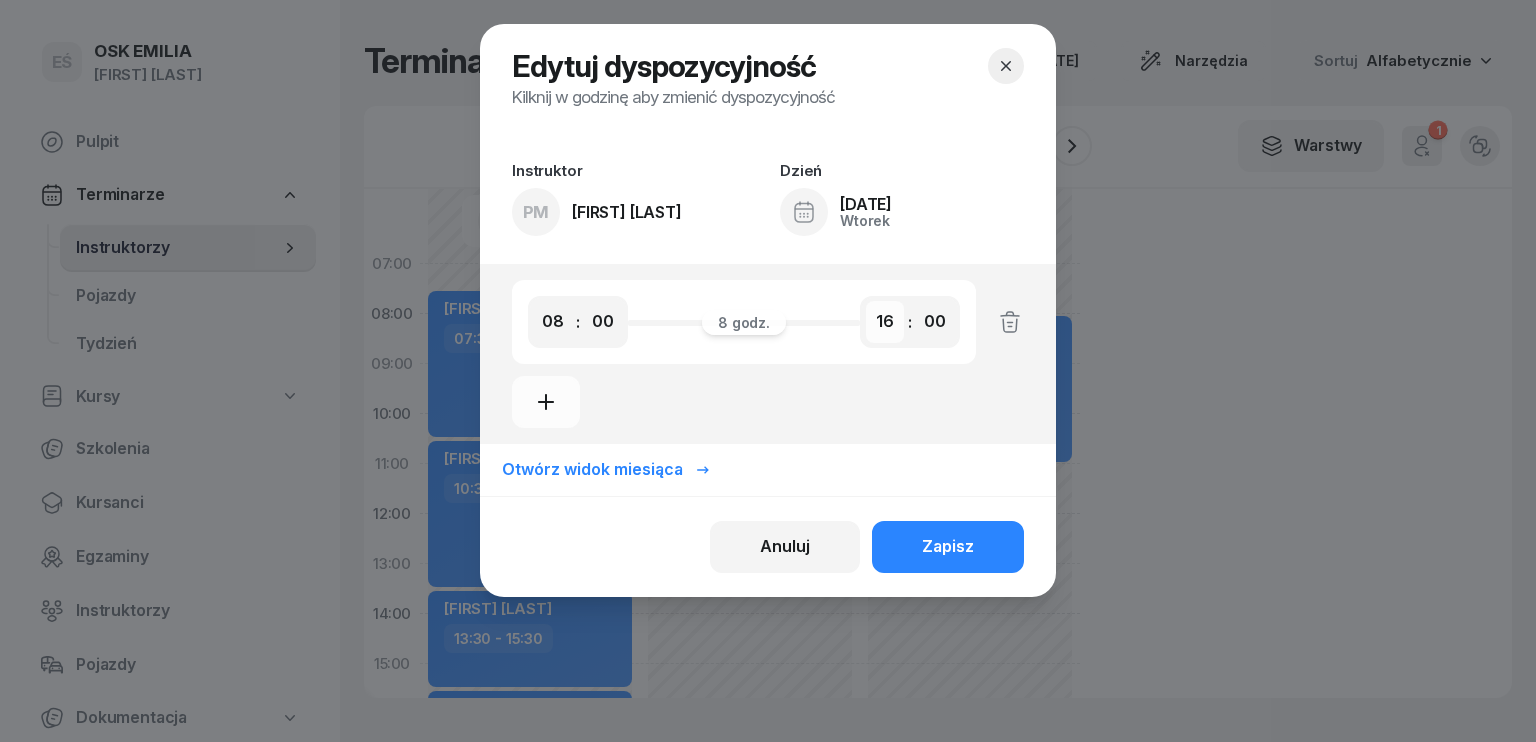 click on "00 01 02 03 04 05 06 07 08 09 10 11 12 13 14 15 16 17 18 19 20 21 22 23" at bounding box center (885, 322) 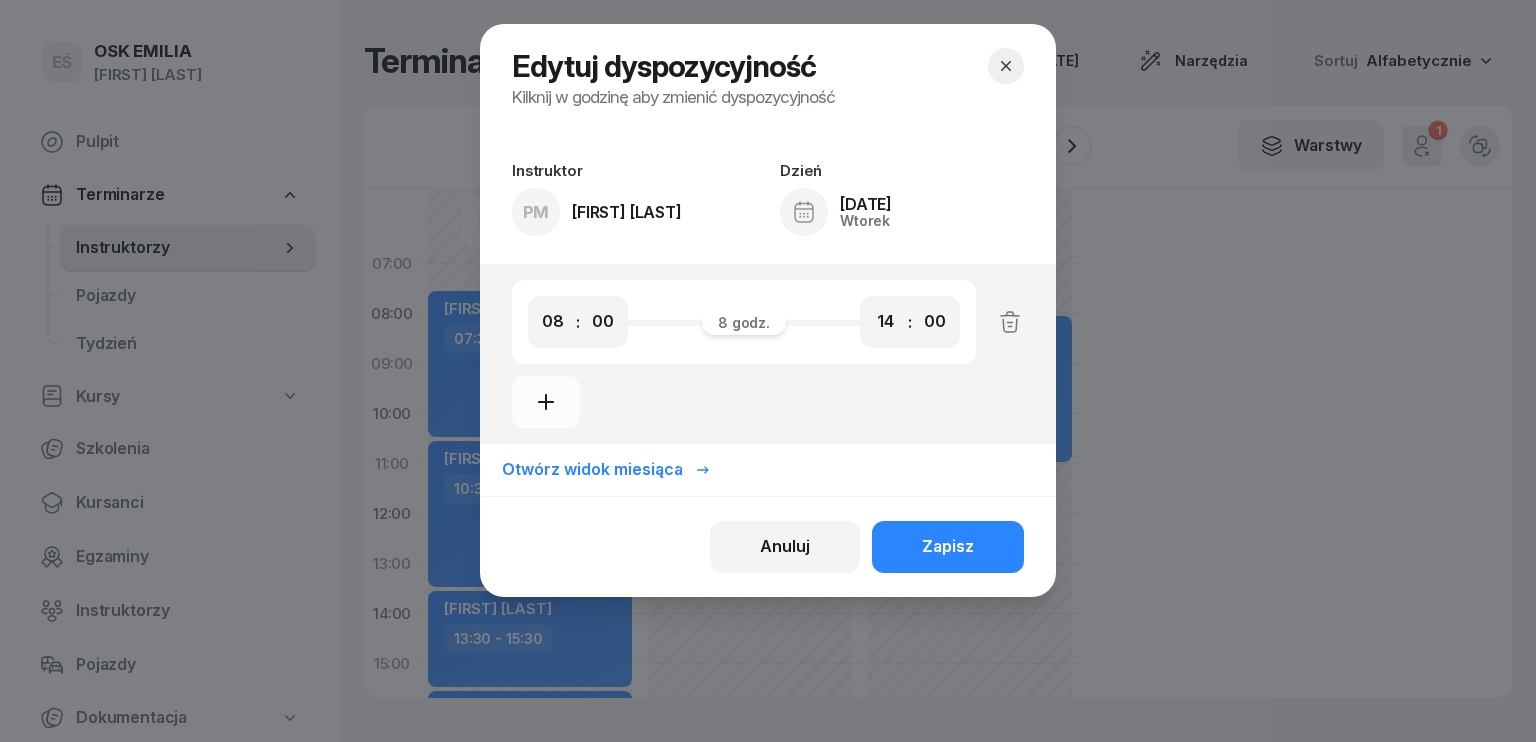 click on "00 01 02 03 04 05 06 07 08 09 10 11 12 13 14 15 16 17 18 19 20 21 22 23" at bounding box center [885, 322] 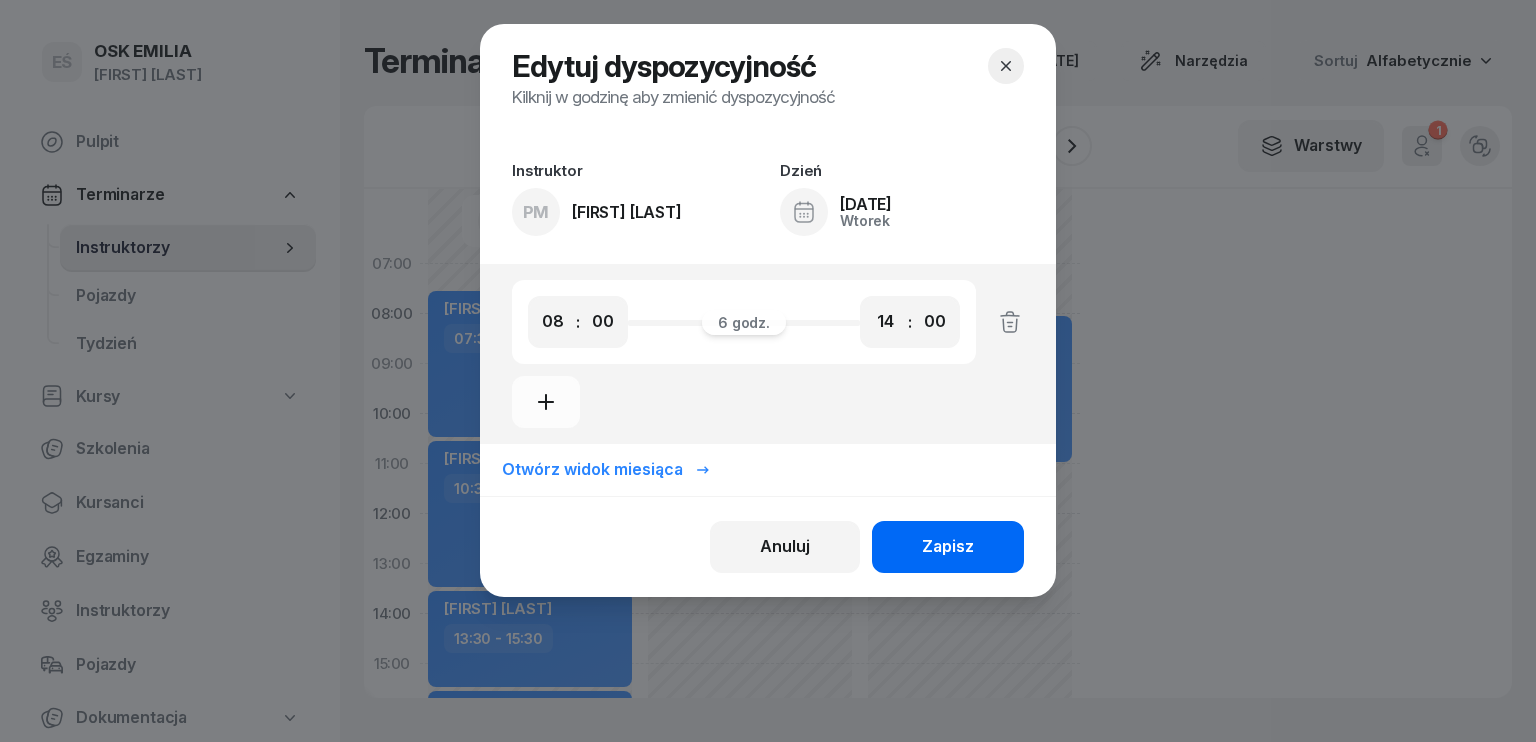 click on "Zapisz" at bounding box center [948, 547] 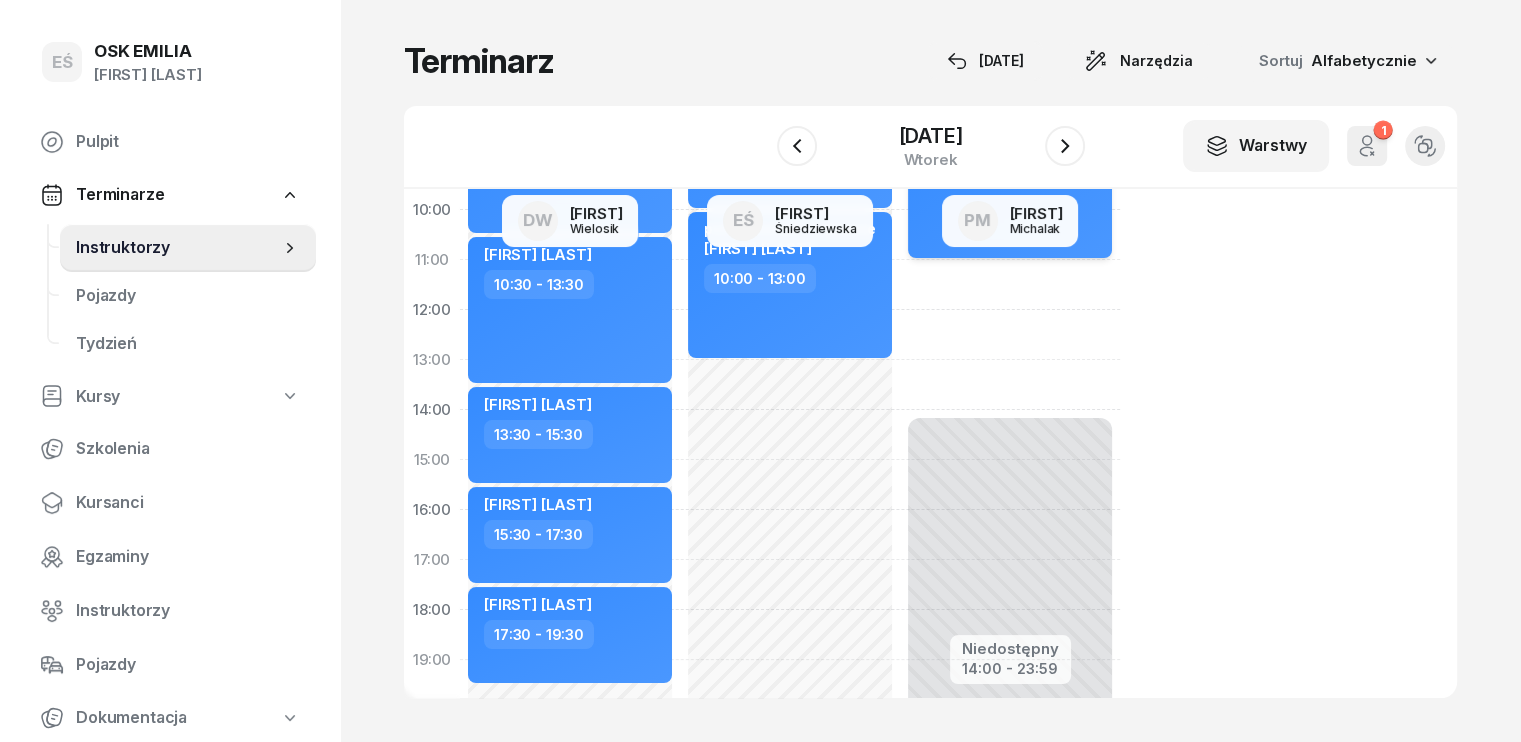 scroll, scrollTop: 100, scrollLeft: 0, axis: vertical 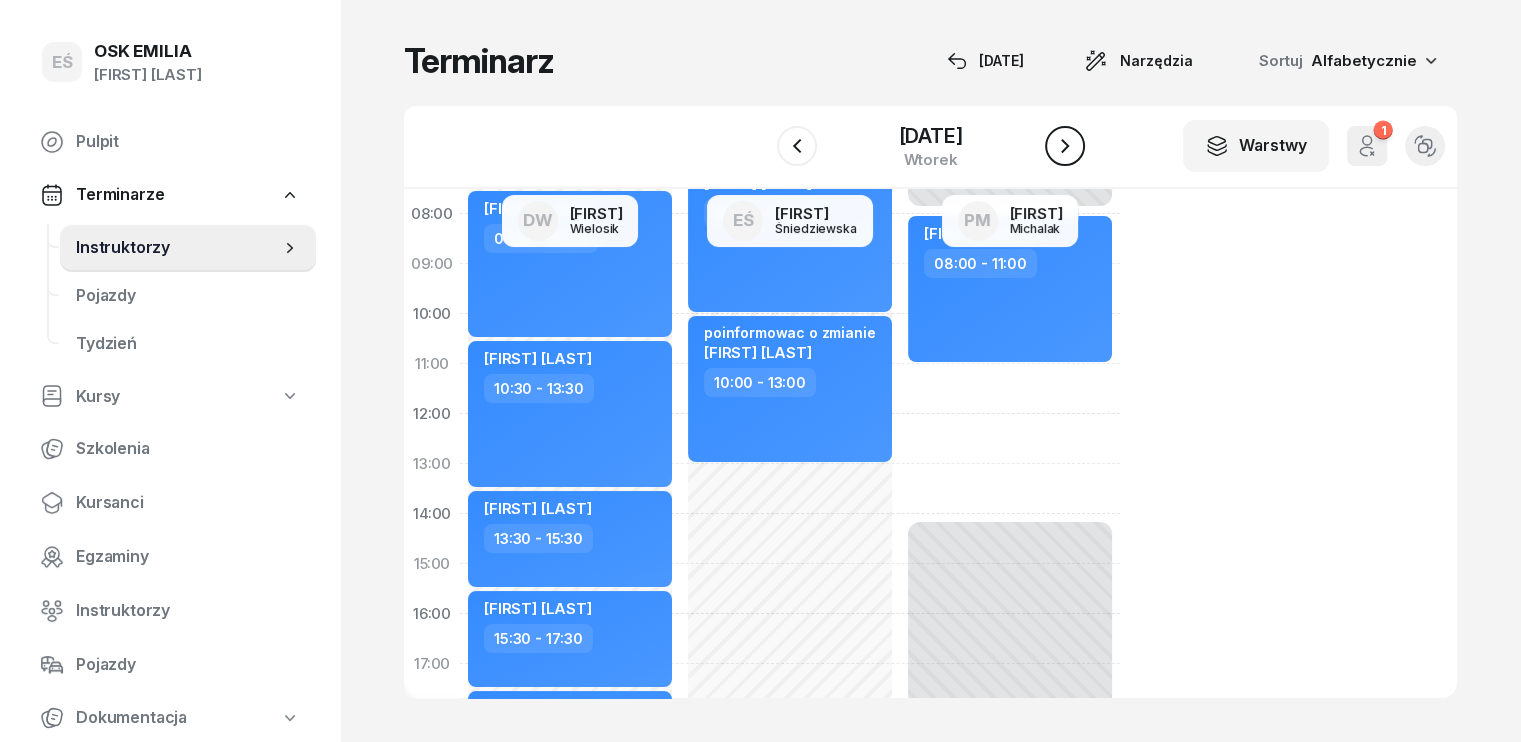 click 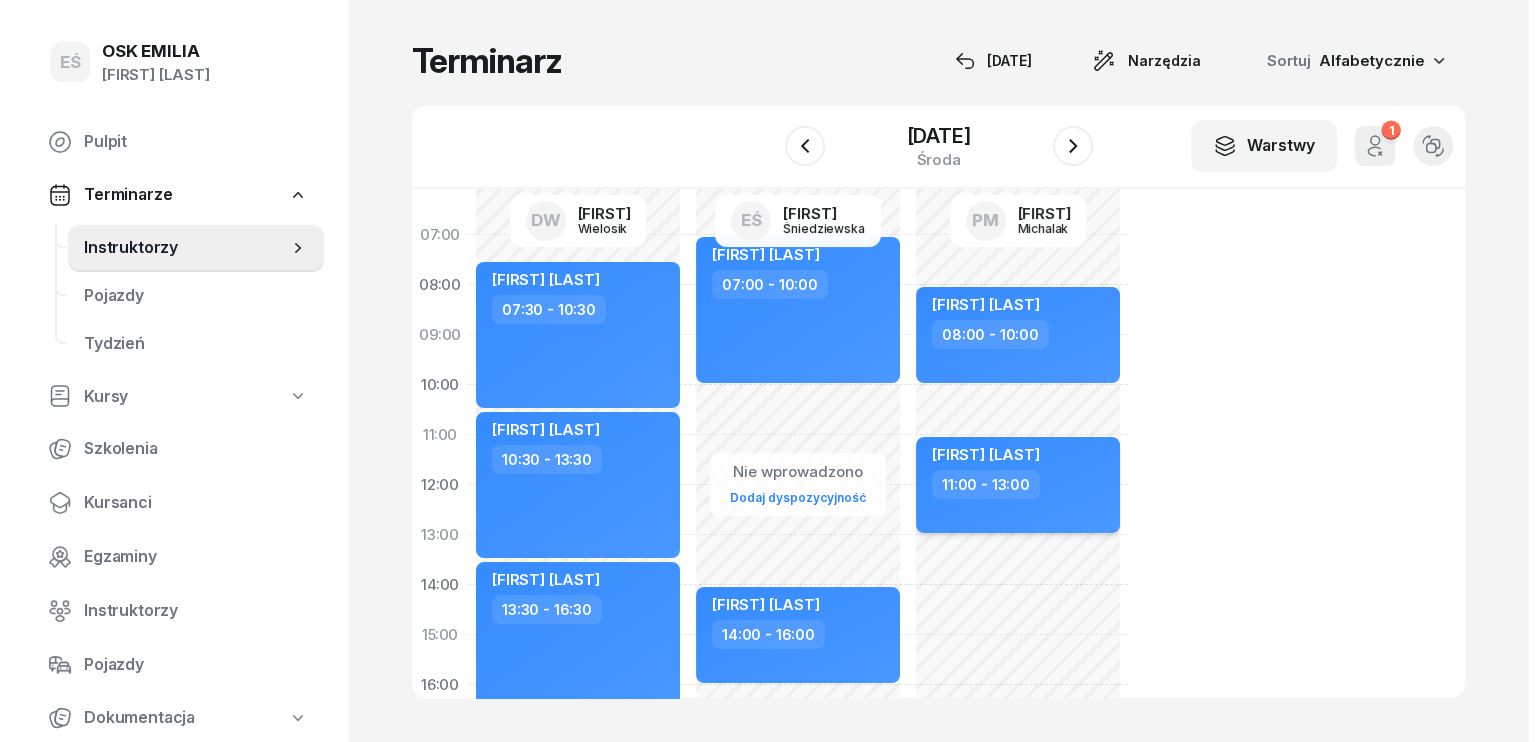 scroll, scrollTop: 0, scrollLeft: 0, axis: both 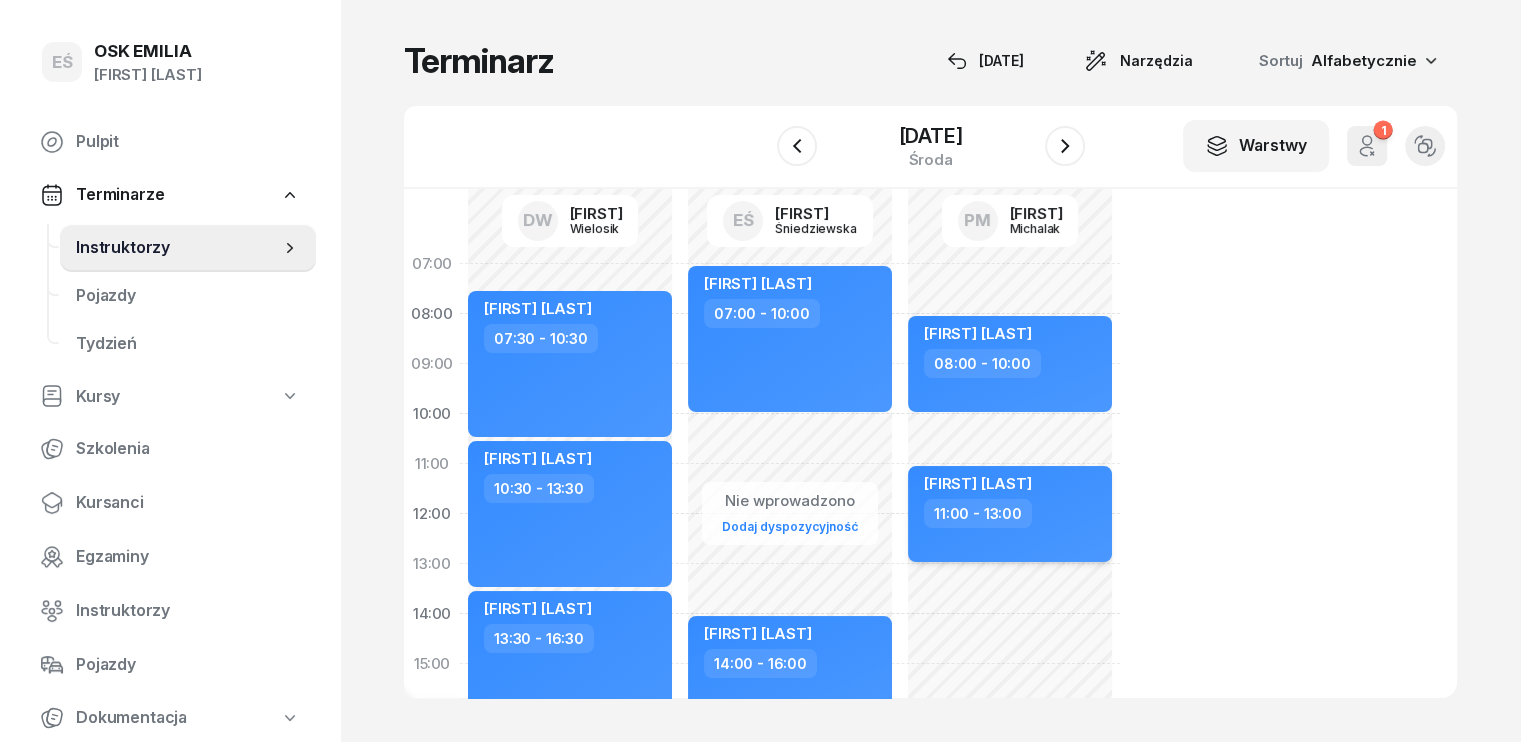 click on "11:00 - 13:00" at bounding box center [1012, 513] 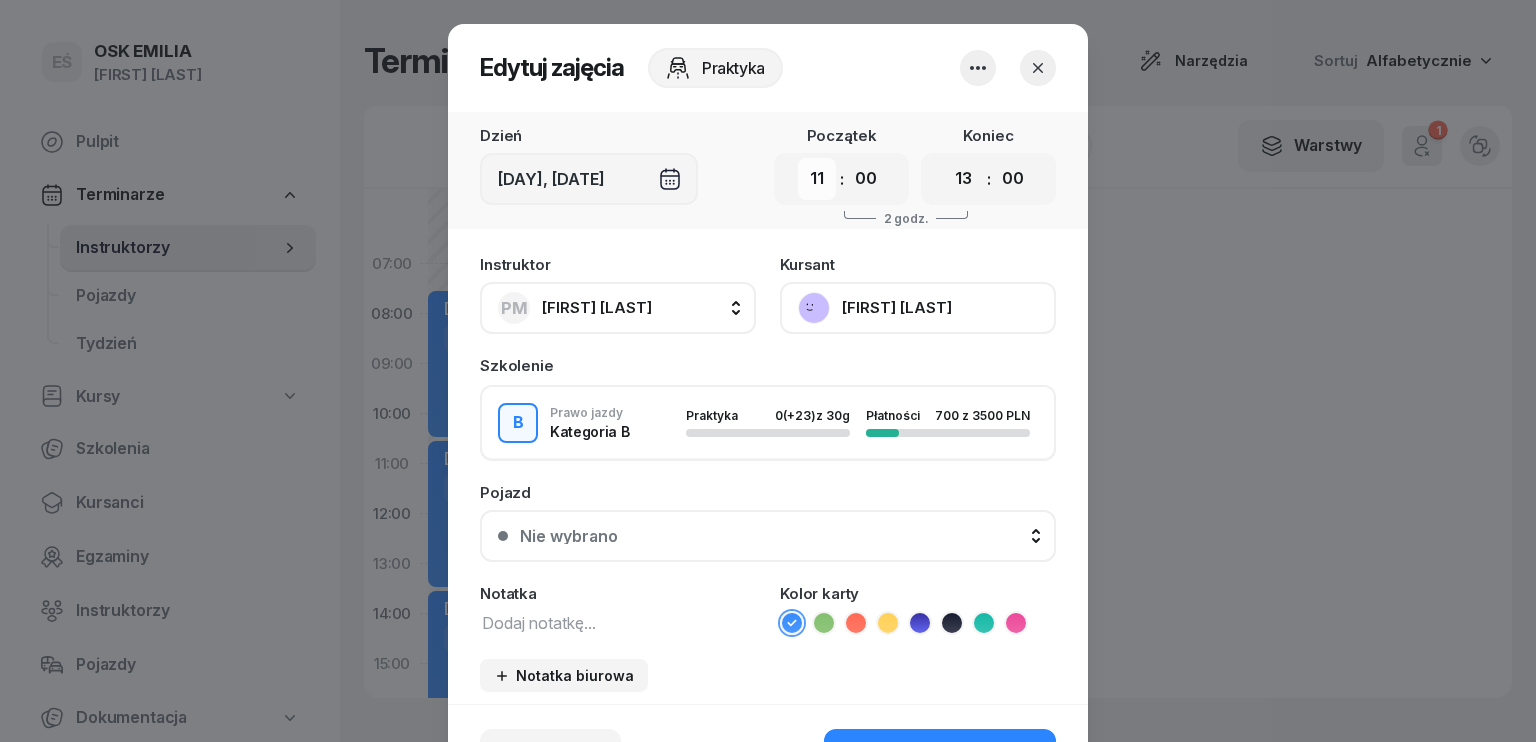 click on "00 01 02 03 04 05 06 07 08 09 10 11 12 13 14 15 16 17 18 19 20 21 22 23" at bounding box center [817, 179] 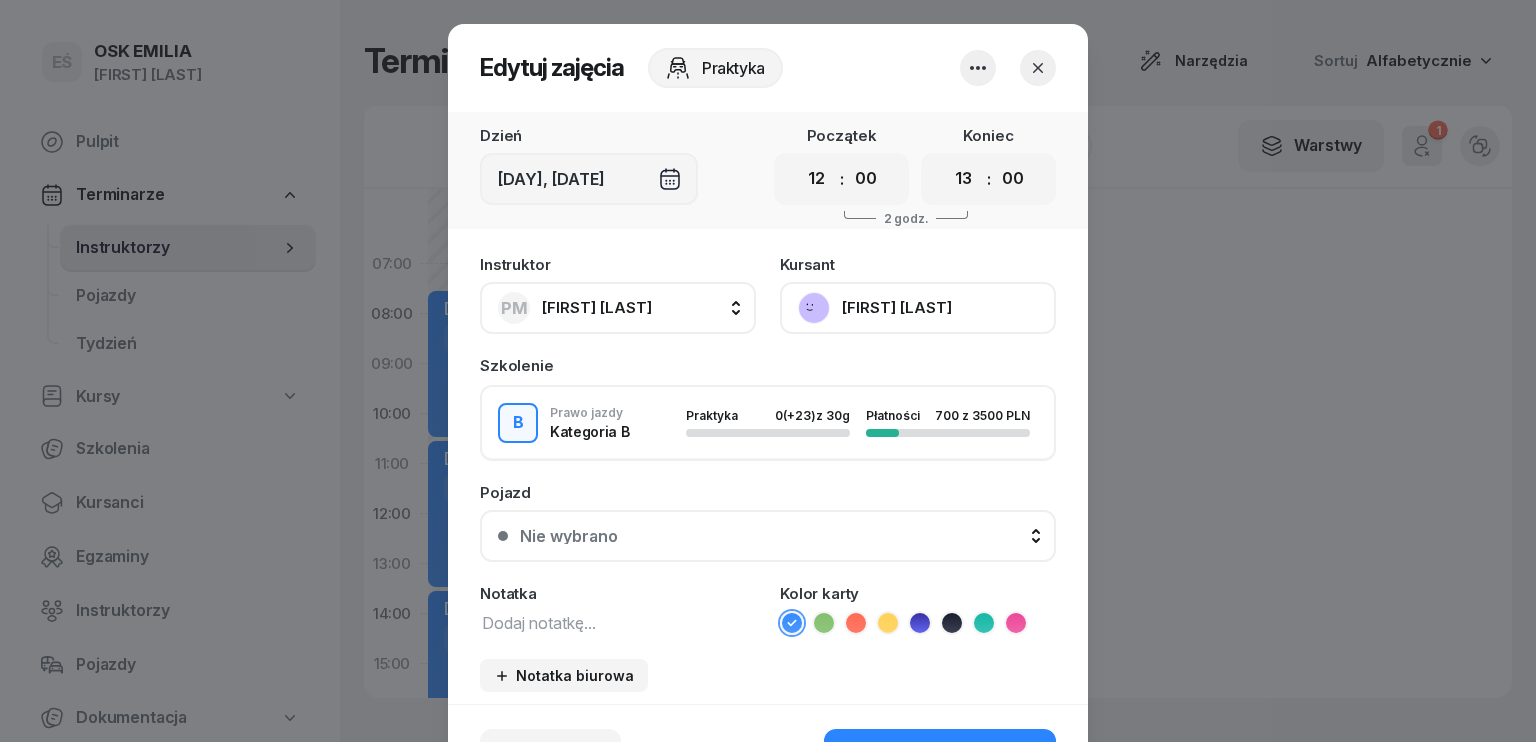 click on "00 01 02 03 04 05 06 07 08 09 10 11 12 13 14 15 16 17 18 19 20 21 22 23" at bounding box center (817, 179) 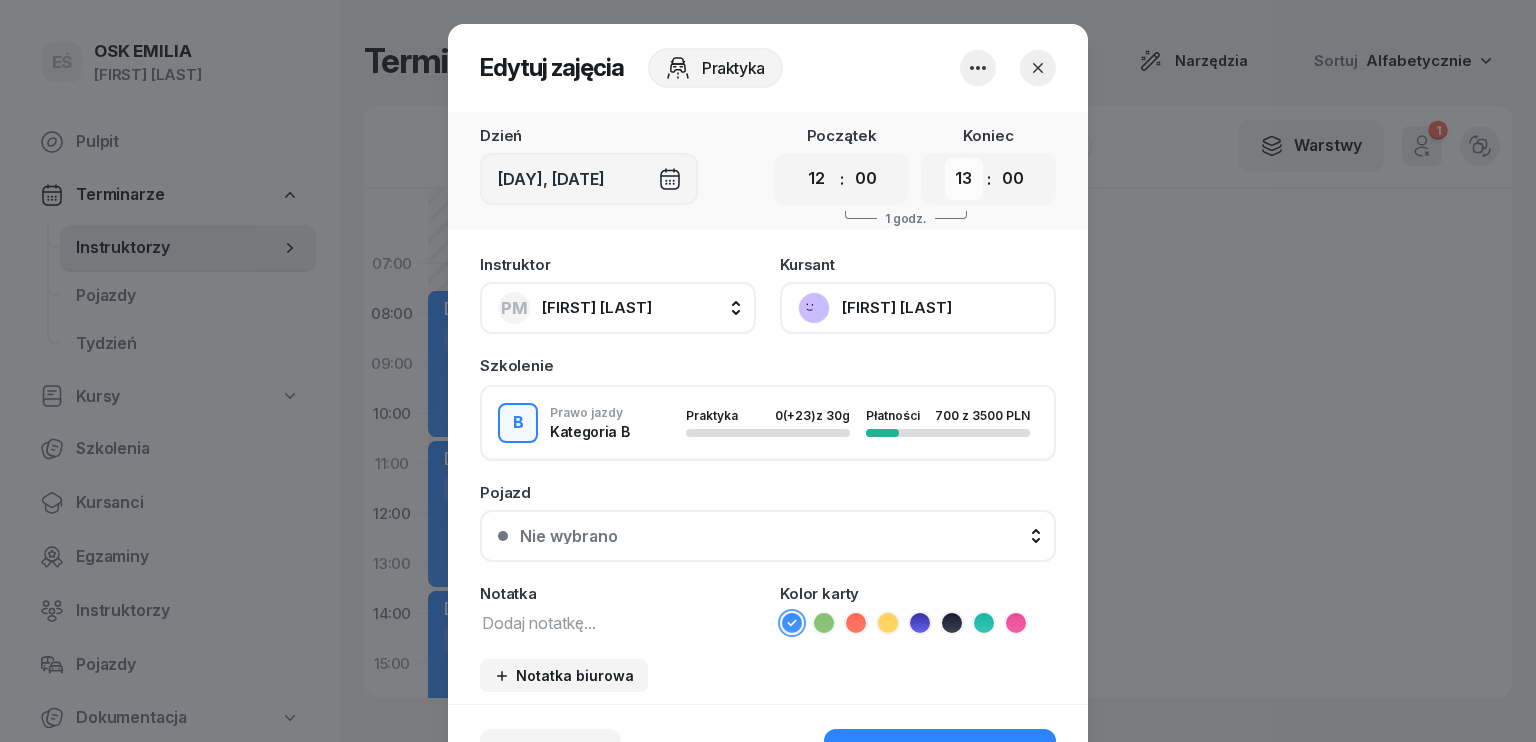 click on "00 01 02 03 04 05 06 07 08 09 10 11 12 13 14 15 16 17 18 19 20 21 22 23" at bounding box center [964, 179] 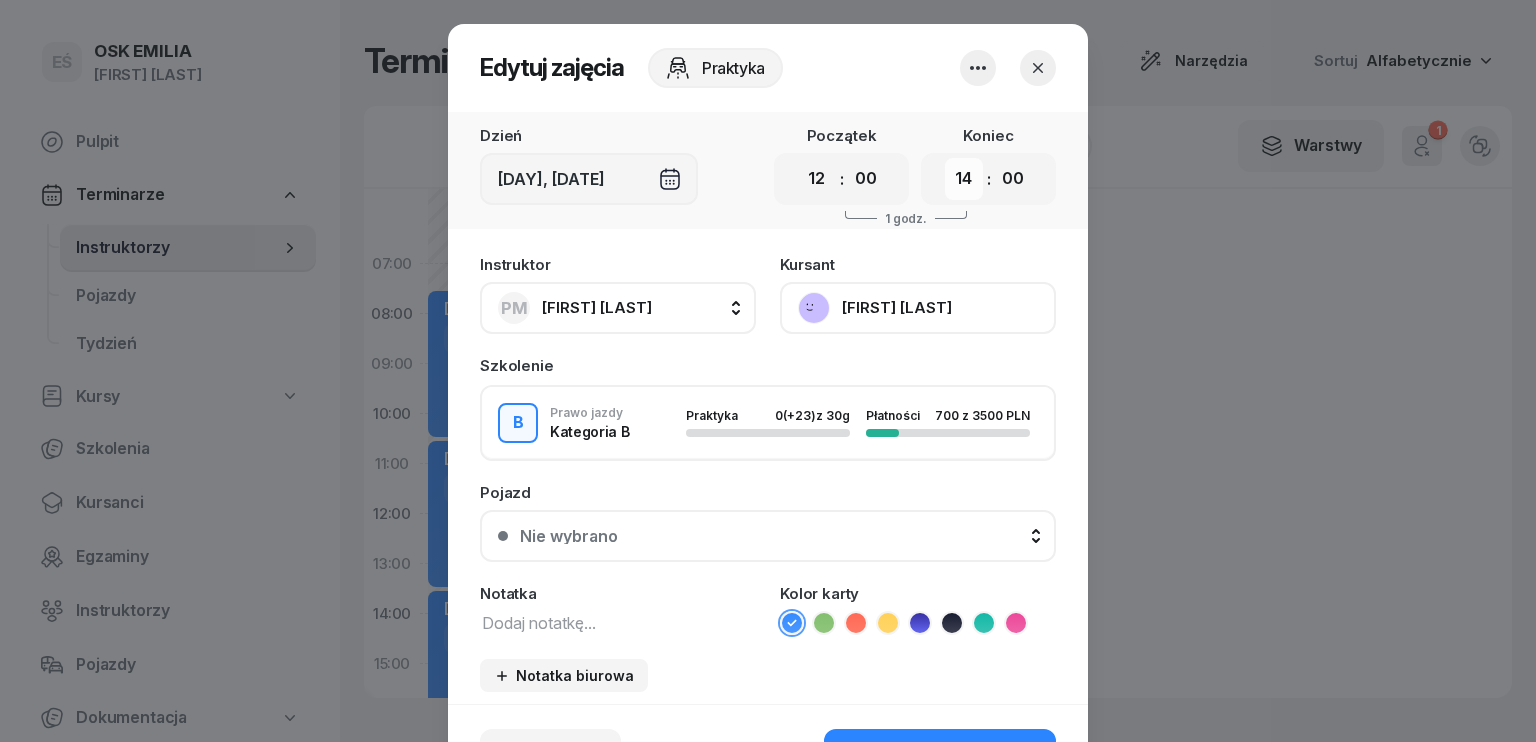 click on "00 01 02 03 04 05 06 07 08 09 10 11 12 13 14 15 16 17 18 19 20 21 22 23" at bounding box center (964, 179) 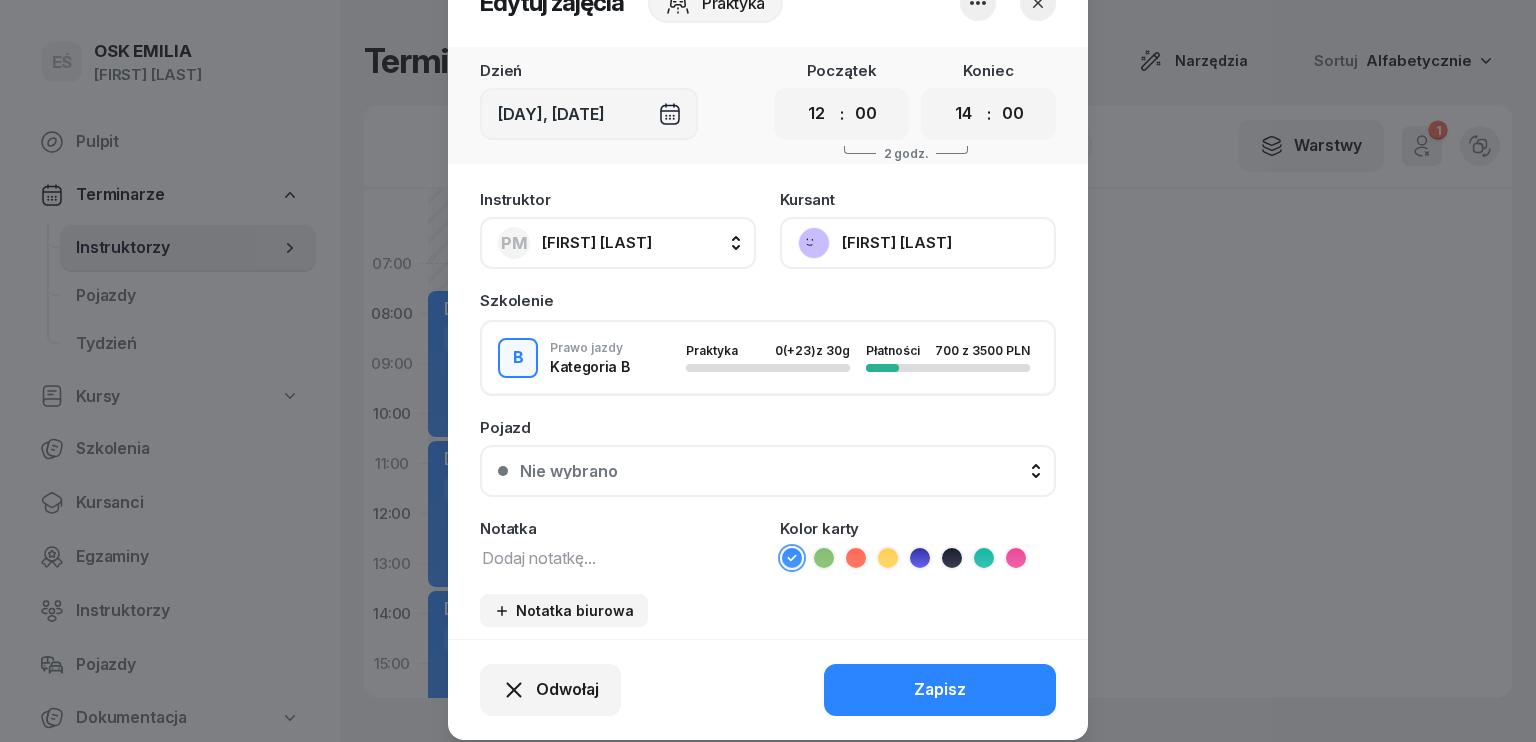 scroll, scrollTop: 100, scrollLeft: 0, axis: vertical 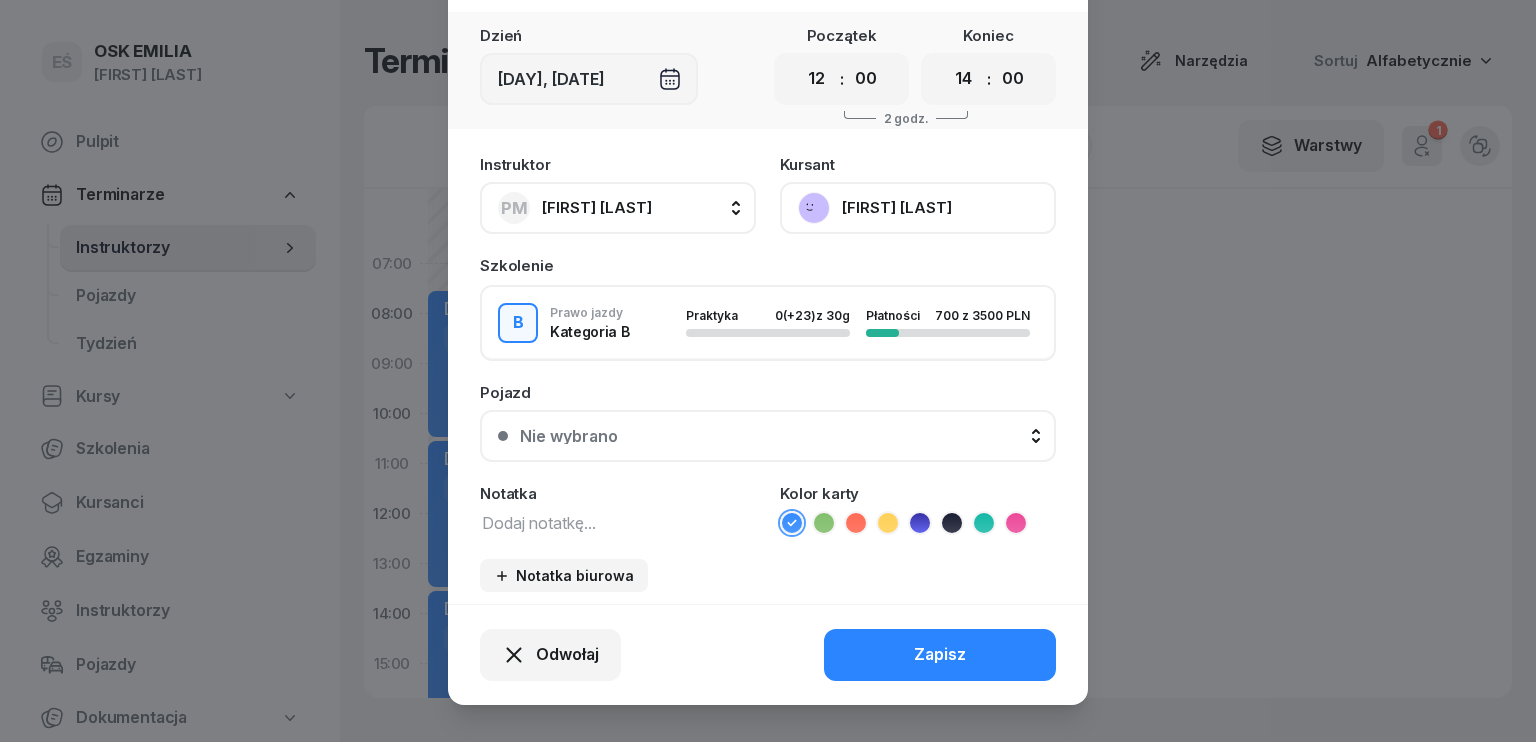 click on "[FIRST] [LAST]" 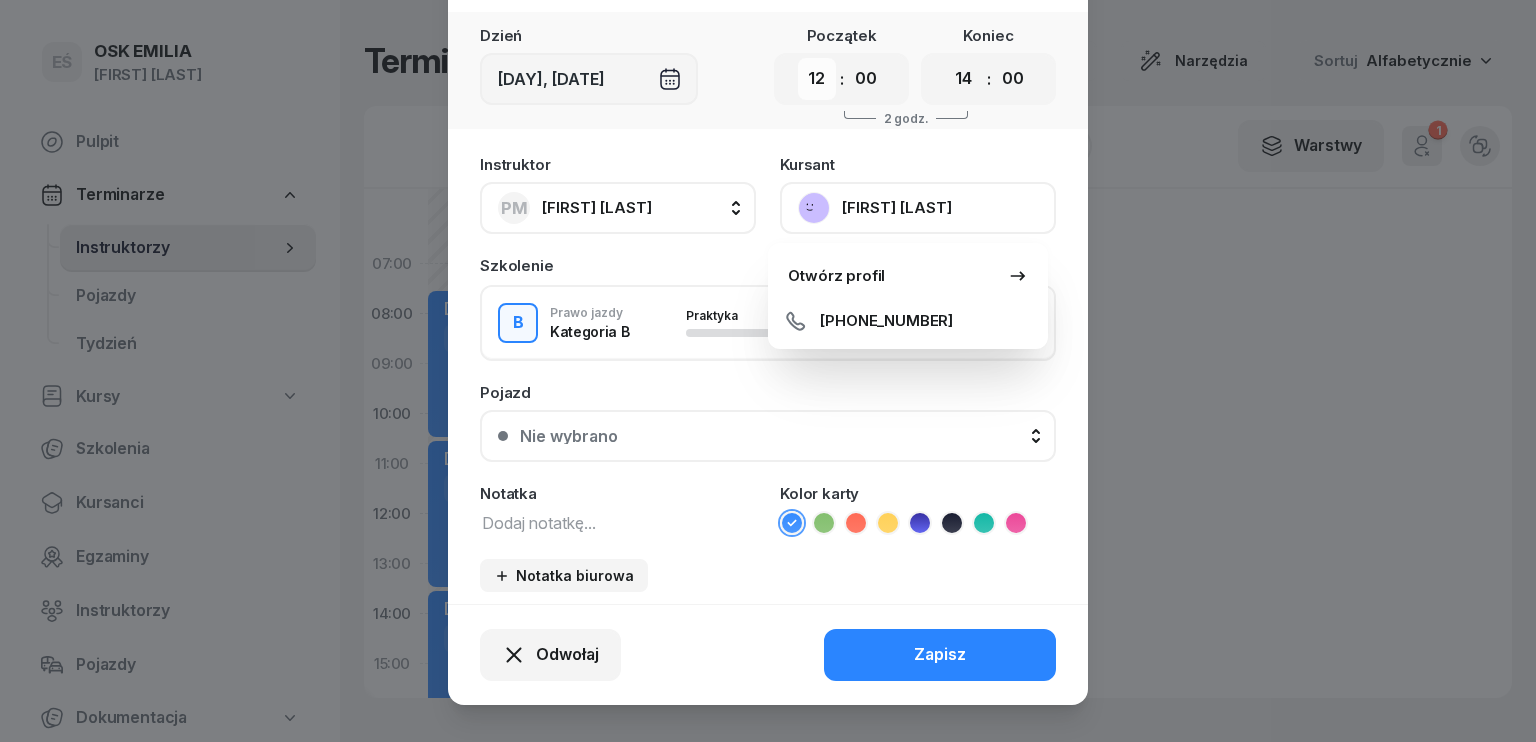click on "00 01 02 03 04 05 06 07 08 09 10 11 12 13 14 15 16 17 18 19 20 21 22 23" at bounding box center [817, 79] 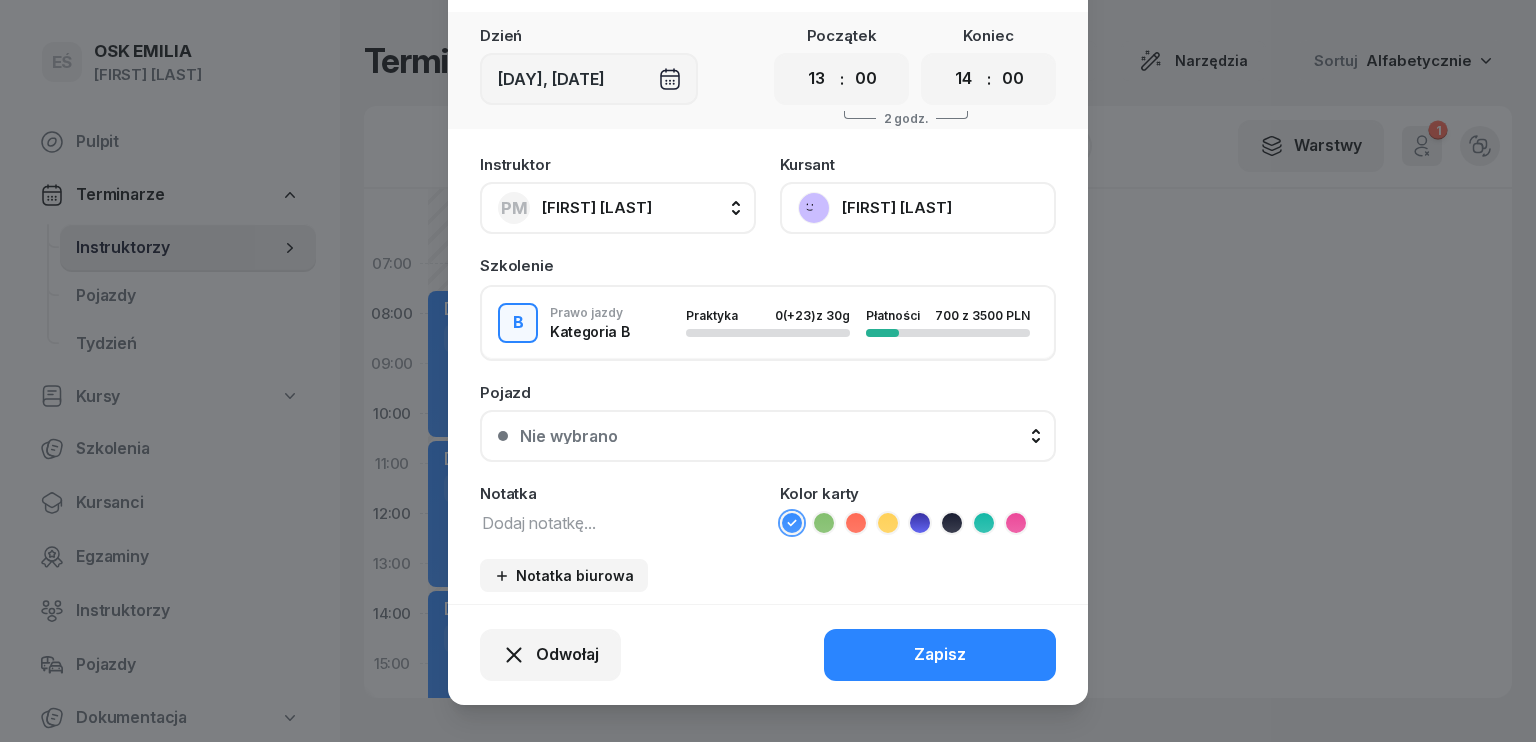 click on "00 01 02 03 04 05 06 07 08 09 10 11 12 13 14 15 16 17 18 19 20 21 22 23" at bounding box center (817, 79) 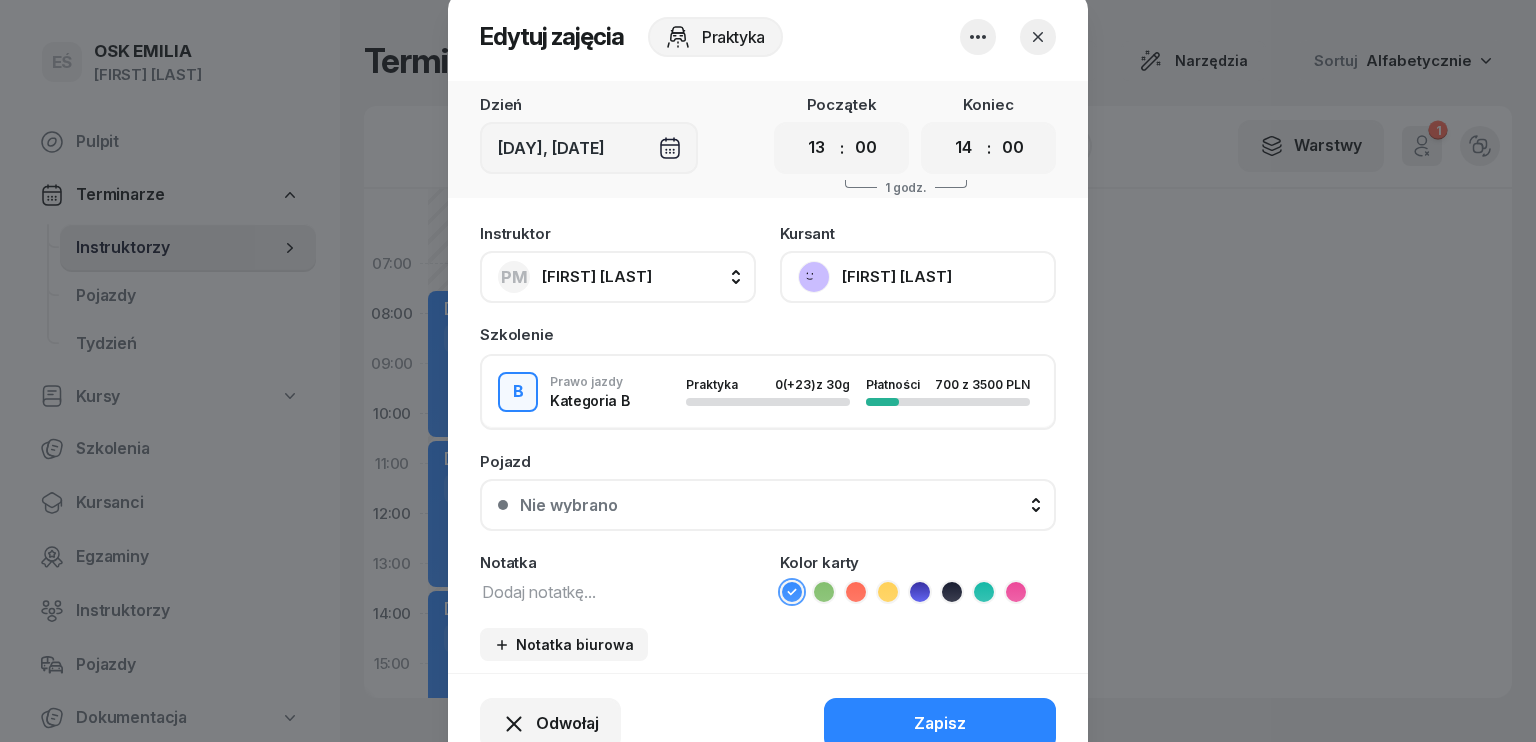 scroll, scrollTop: 0, scrollLeft: 0, axis: both 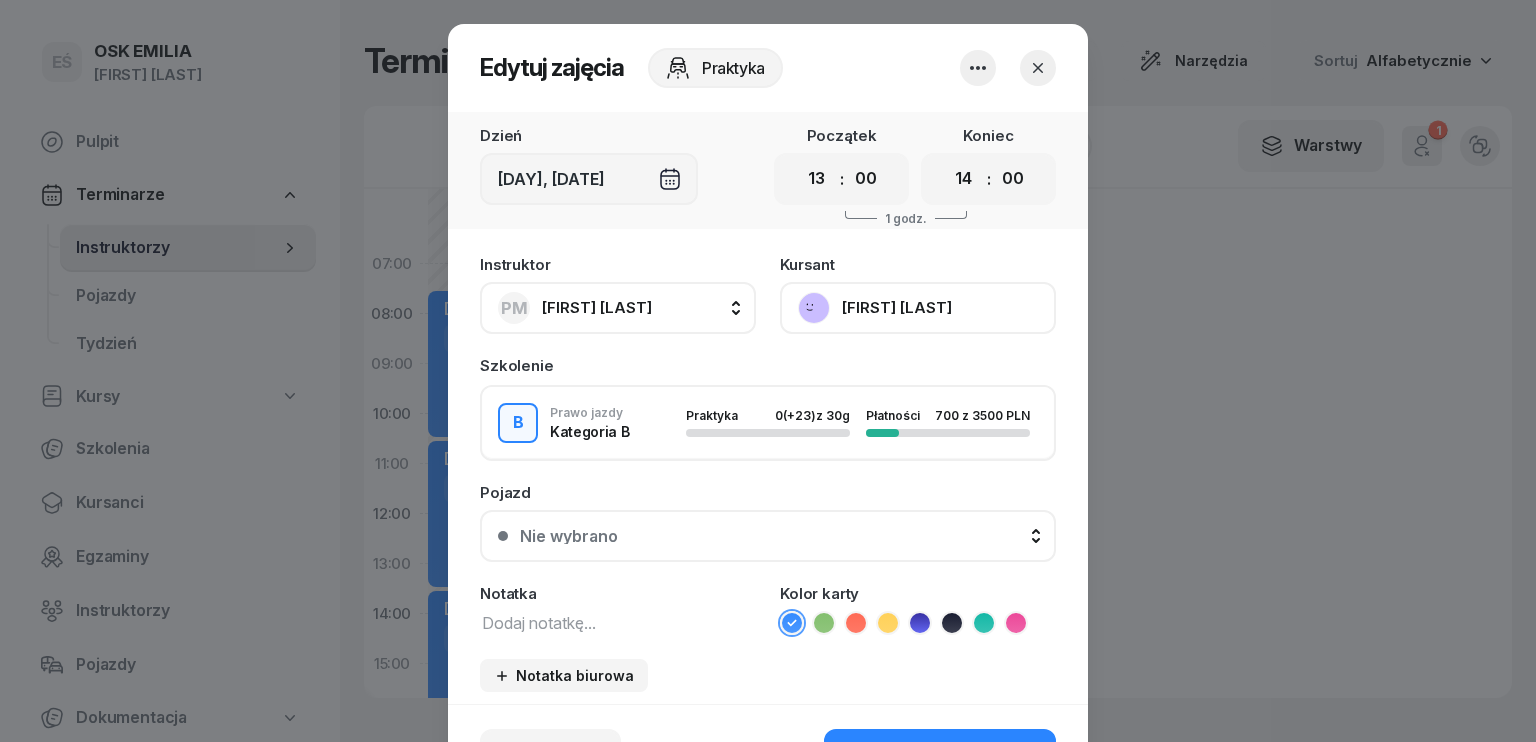 click 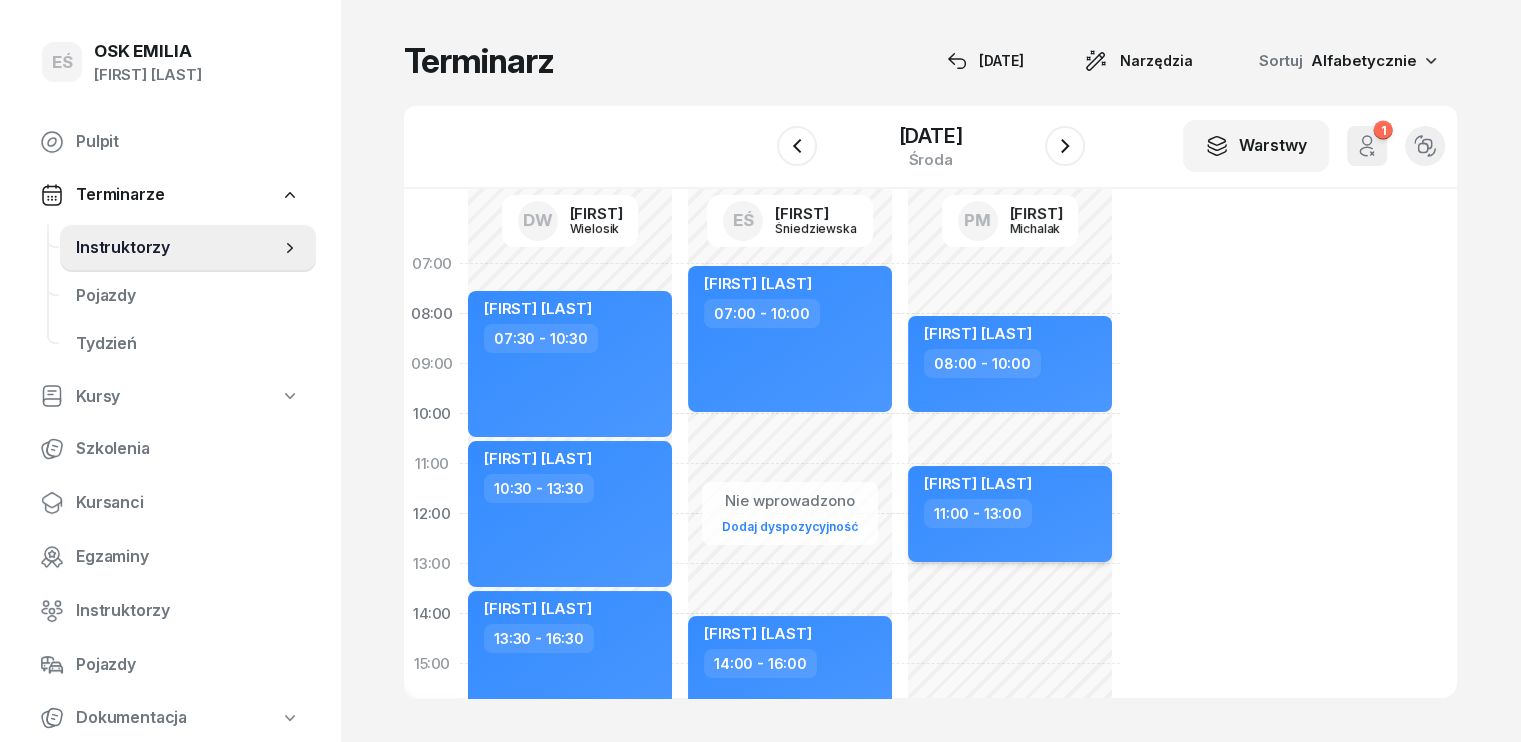 click on "11:00 - 13:00" at bounding box center (1012, 513) 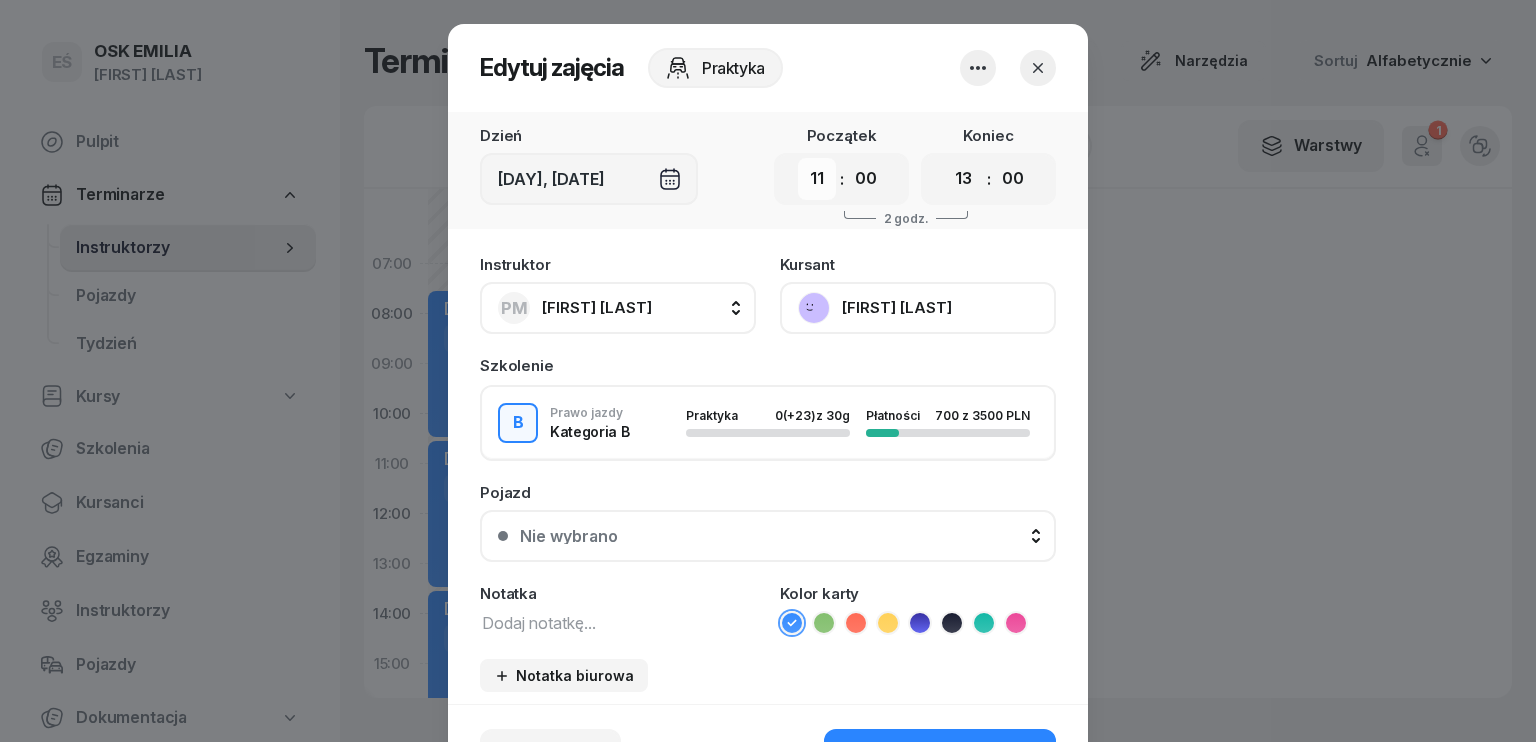 drag, startPoint x: 809, startPoint y: 182, endPoint x: 810, endPoint y: 192, distance: 10.049875 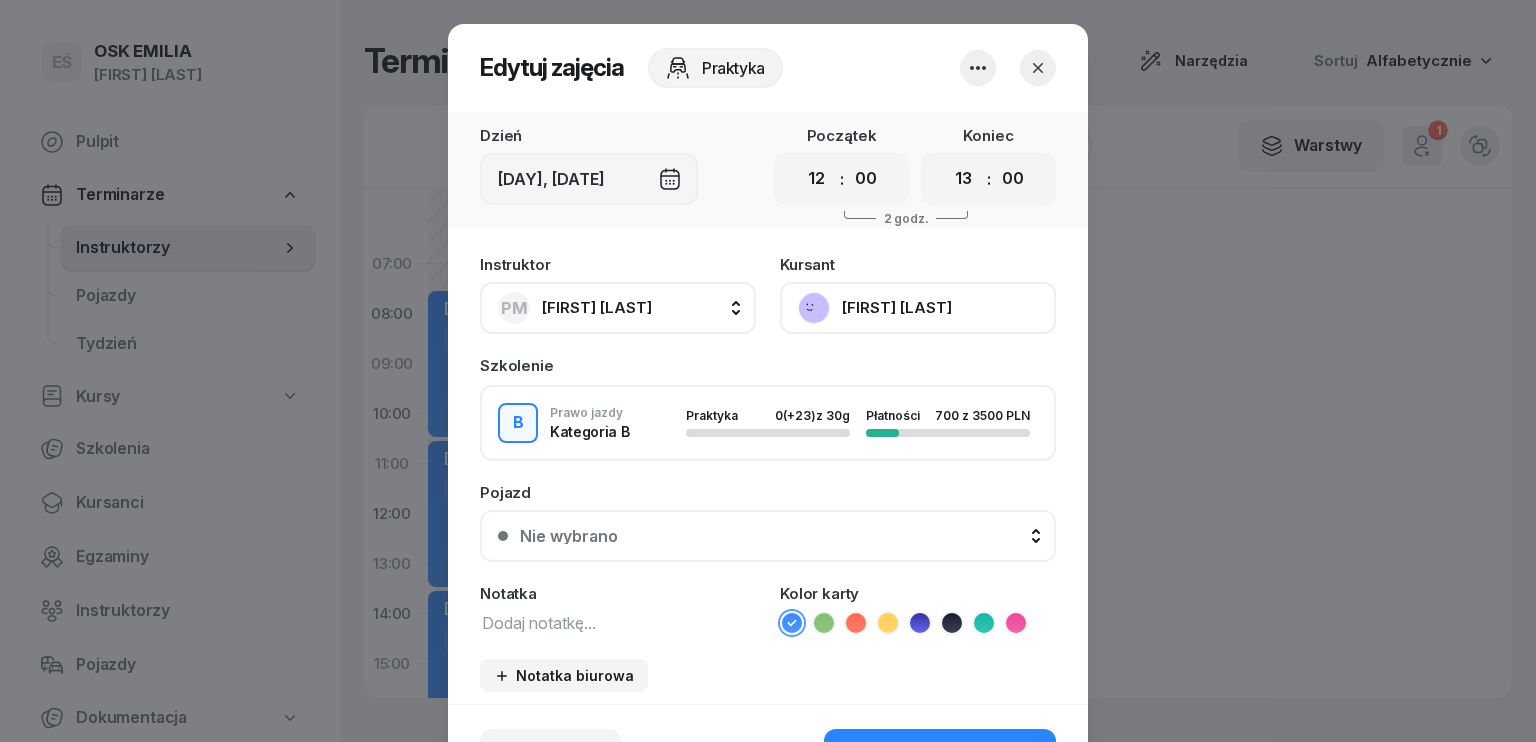 click on "00 01 02 03 04 05 06 07 08 09 10 11 12 13 14 15 16 17 18 19 20 21 22 23" at bounding box center (817, 179) 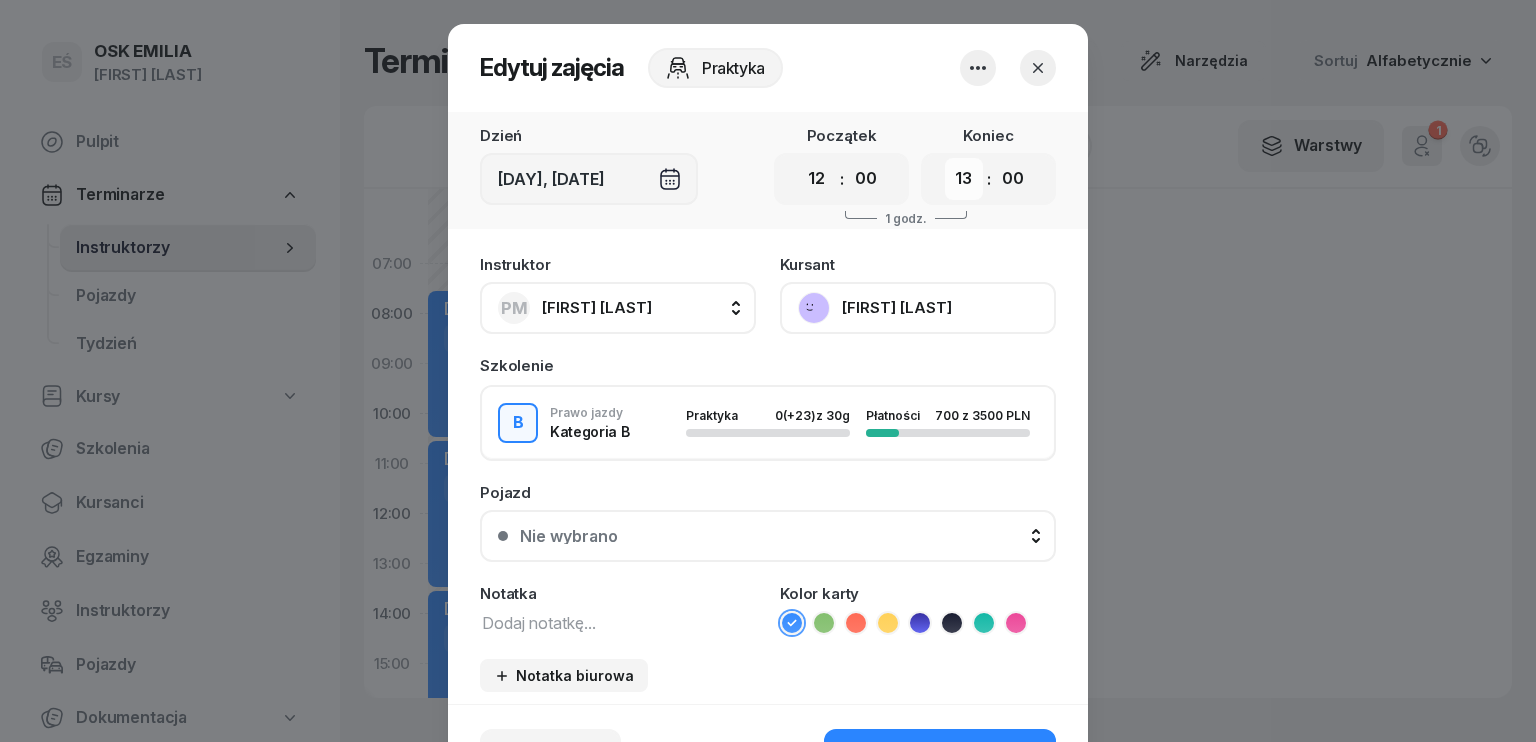 drag, startPoint x: 966, startPoint y: 179, endPoint x: 966, endPoint y: 197, distance: 18 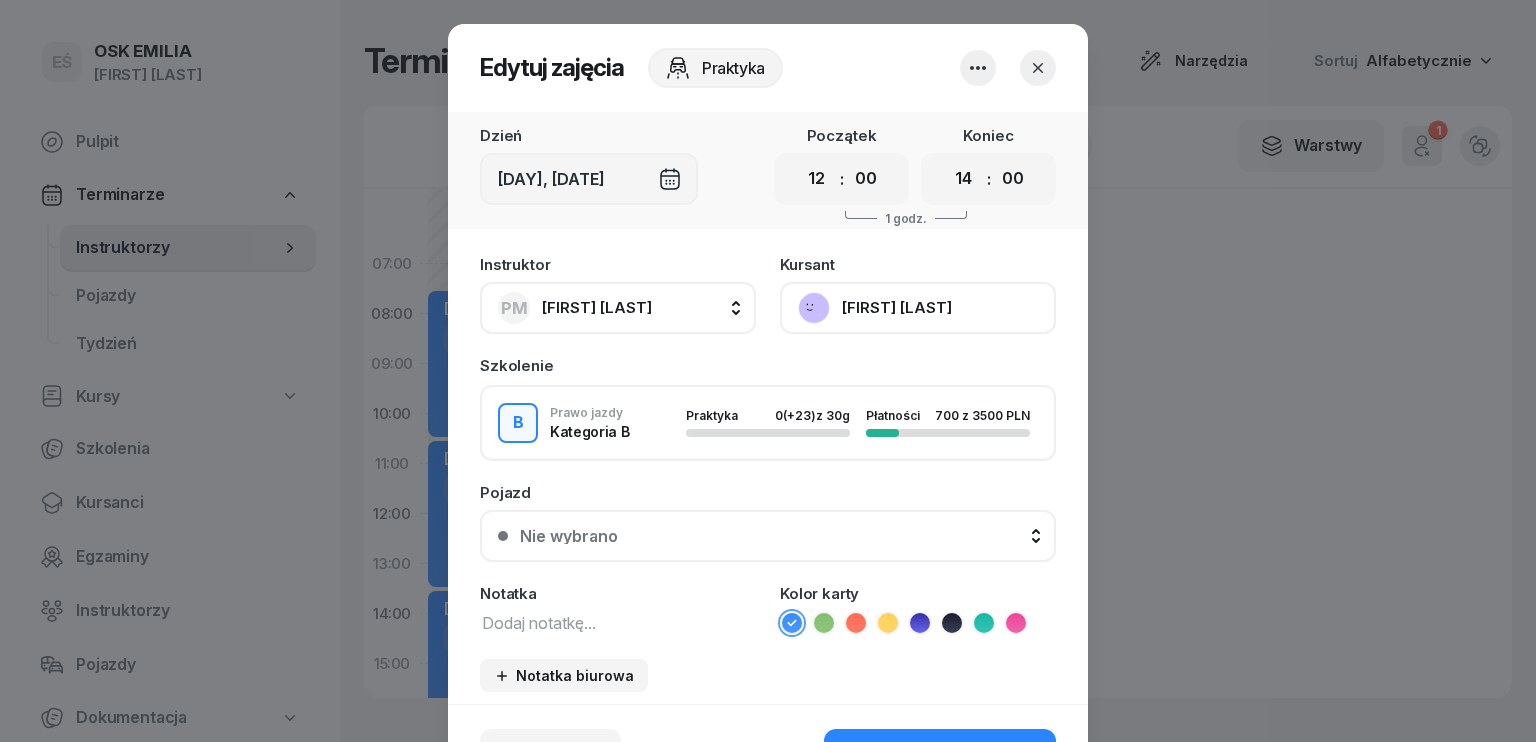 click on "00 01 02 03 04 05 06 07 08 09 10 11 12 13 14 15 16 17 18 19 20 21 22 23" at bounding box center (964, 179) 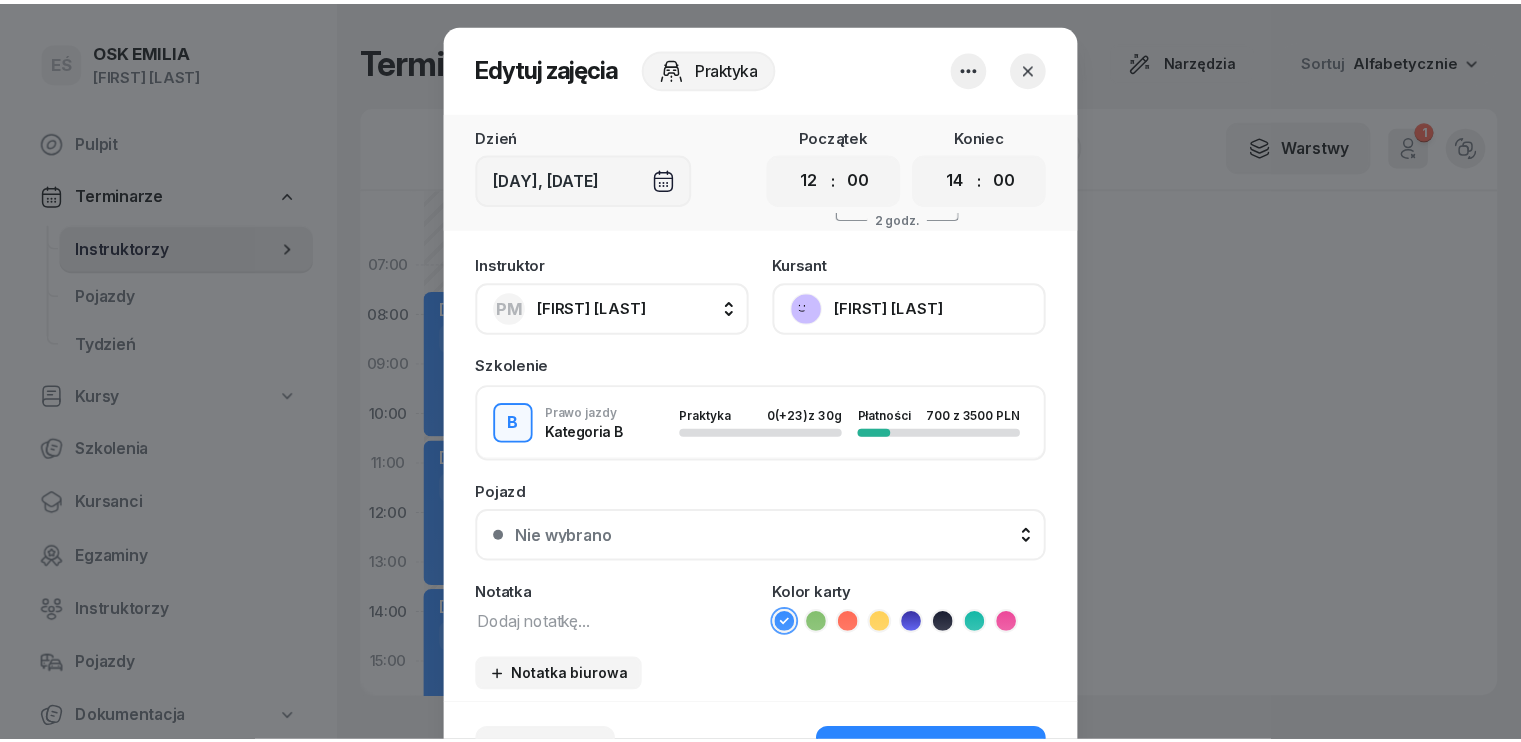 scroll, scrollTop: 100, scrollLeft: 0, axis: vertical 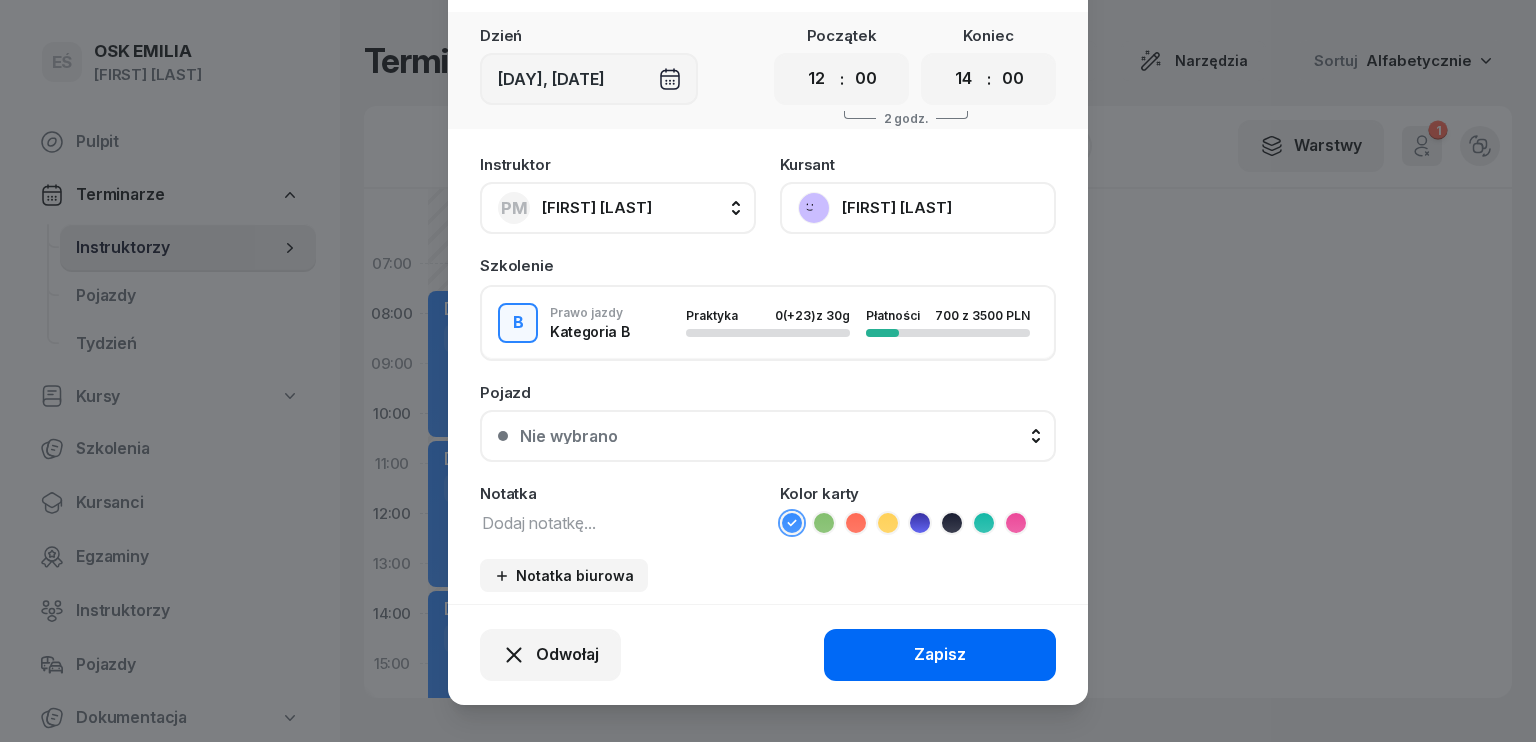click on "Zapisz" at bounding box center [940, 655] 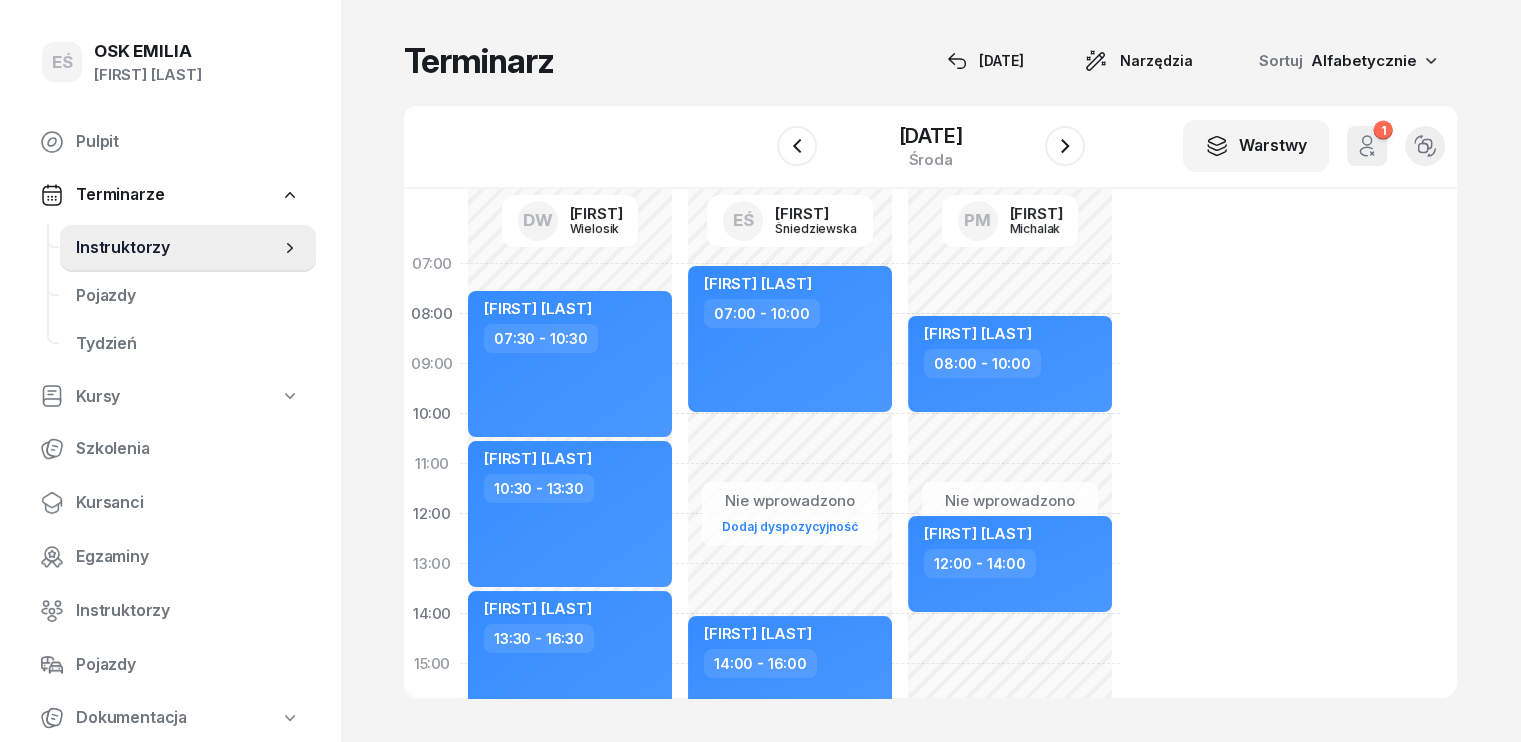 click on "Nie wprowadzono Dodaj dyspozycyjność kursant odwołał [FIRST] [LAST]  08:00 - 11:00 [FIRST] [LAST]  08:00 - 10:00 [FIRST] [LAST]  12:00 - 14:00" 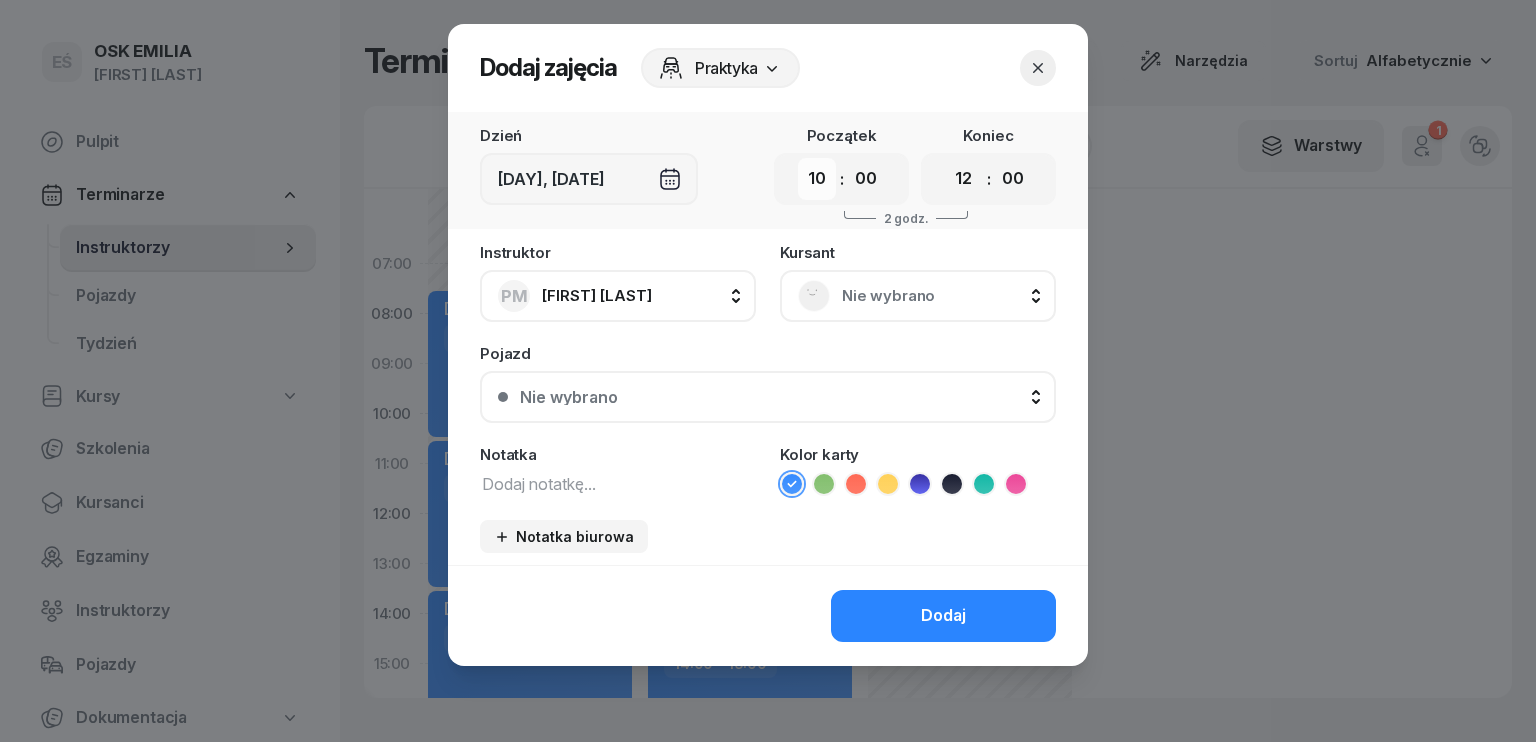 click on "00 01 02 03 04 05 06 07 08 09 10 11 12 13 14 15 16 17 18 19 20 21 22 23" at bounding box center (817, 179) 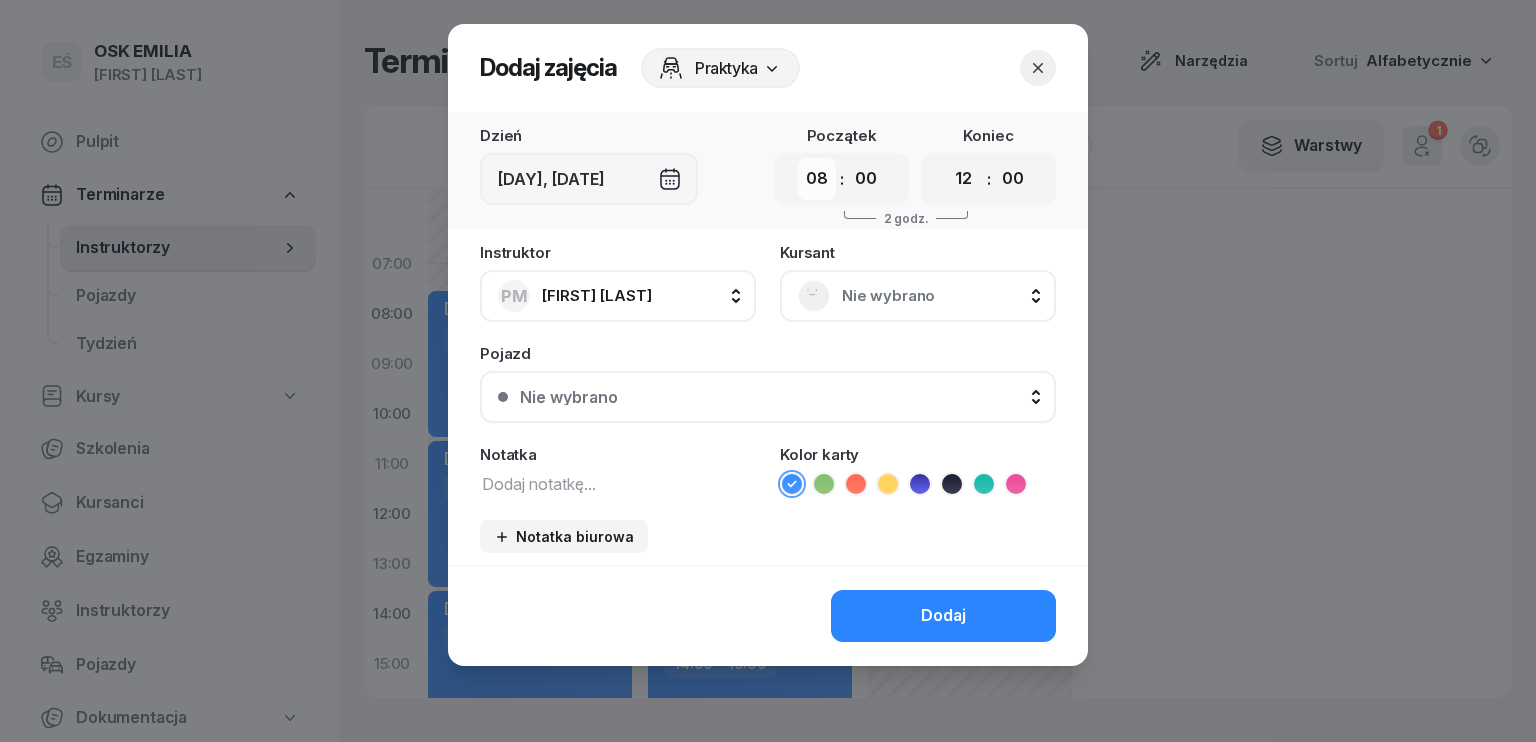 click on "00 01 02 03 04 05 06 07 08 09 10 11 12 13 14 15 16 17 18 19 20 21 22 23" at bounding box center (817, 179) 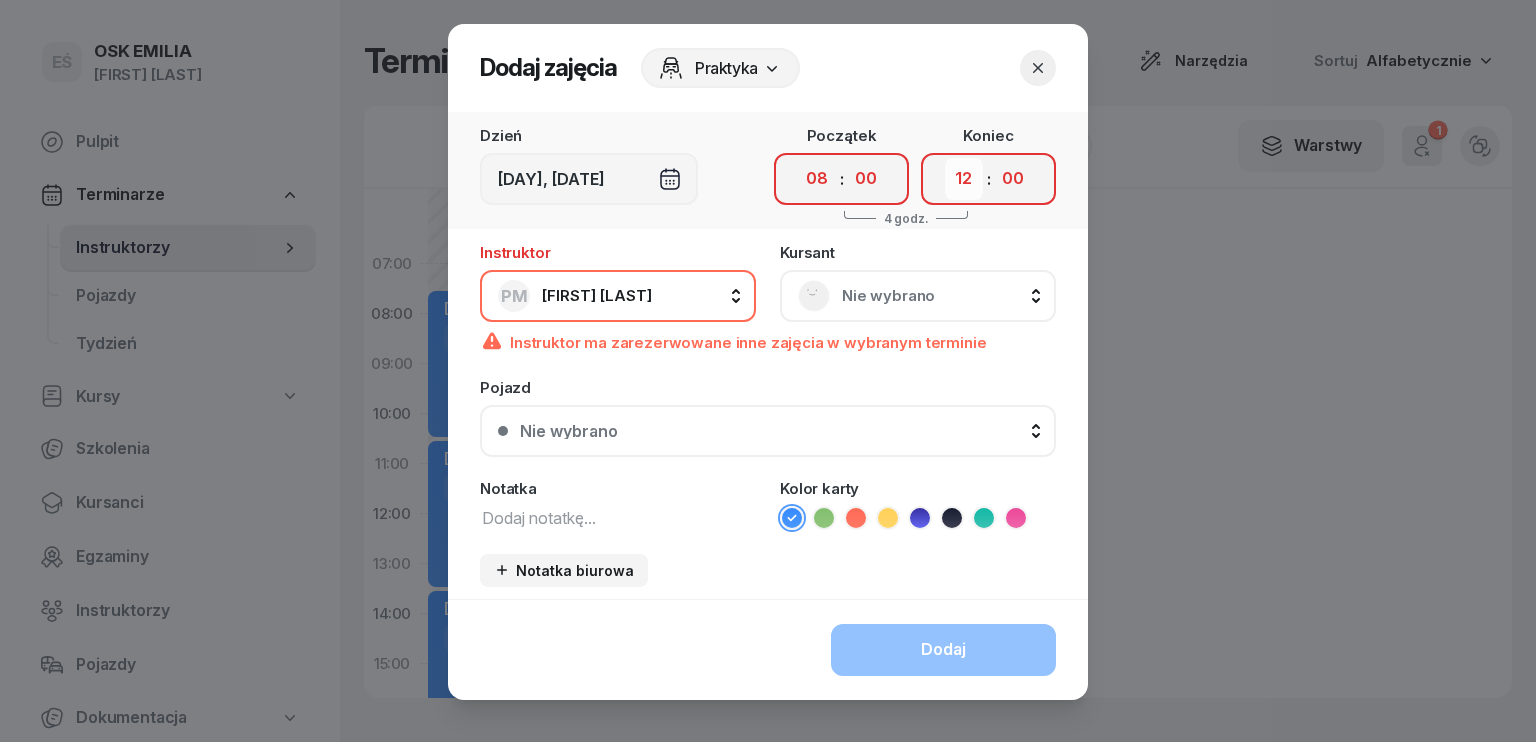 click on "00 01 02 03 04 05 06 07 08 09 10 11 12 13 14 15 16 17 18 19 20 21 22 23" at bounding box center [964, 179] 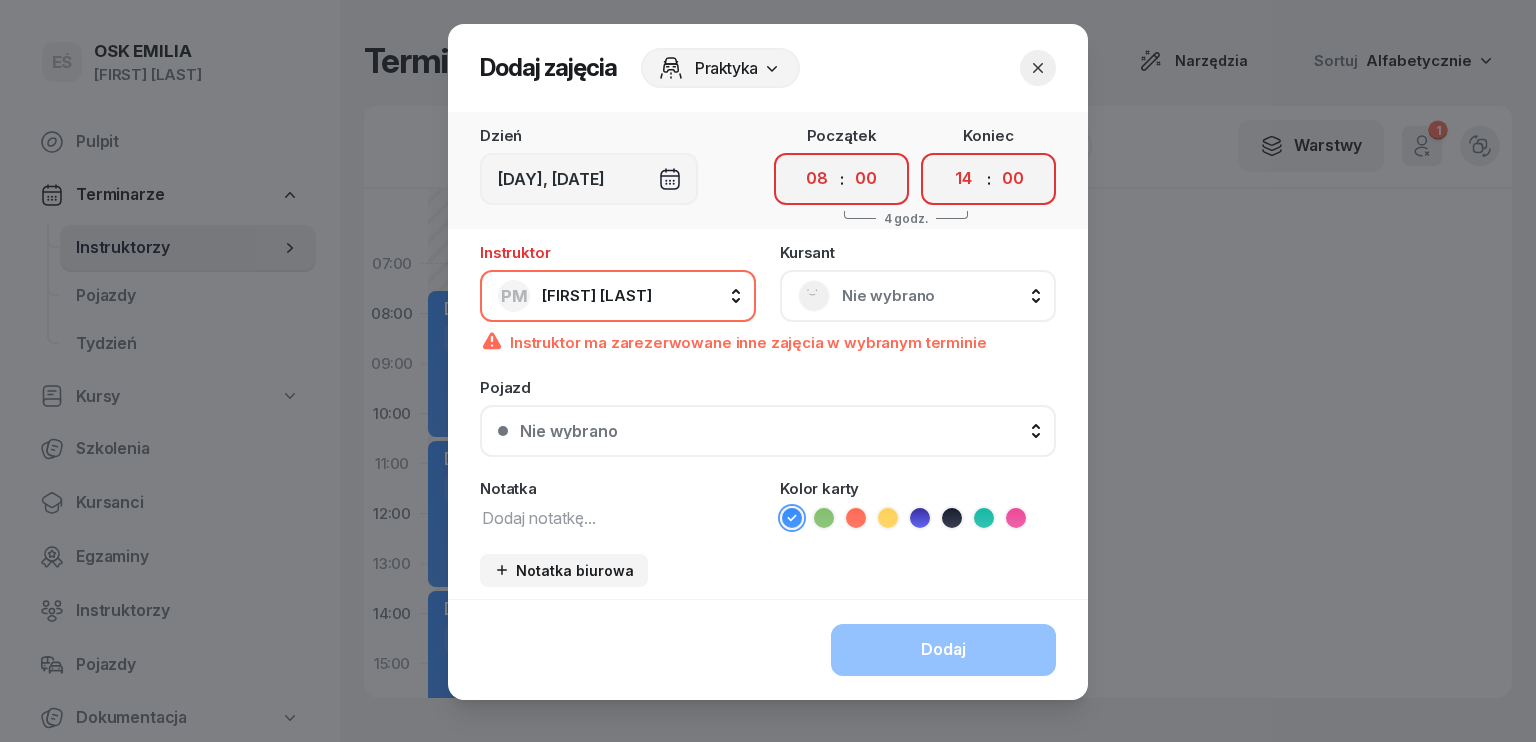 click on "00 01 02 03 04 05 06 07 08 09 10 11 12 13 14 15 16 17 18 19 20 21 22 23" at bounding box center [964, 179] 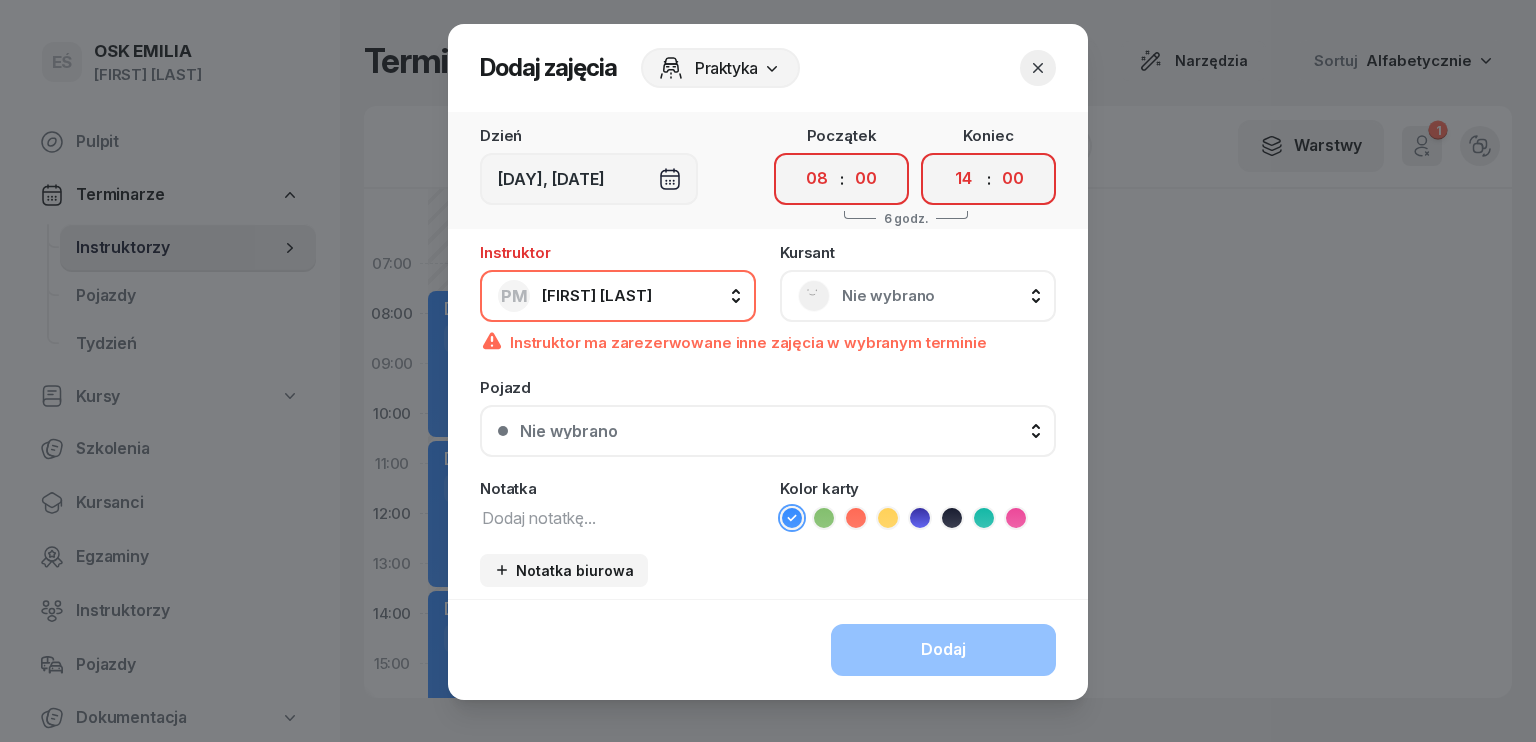 click 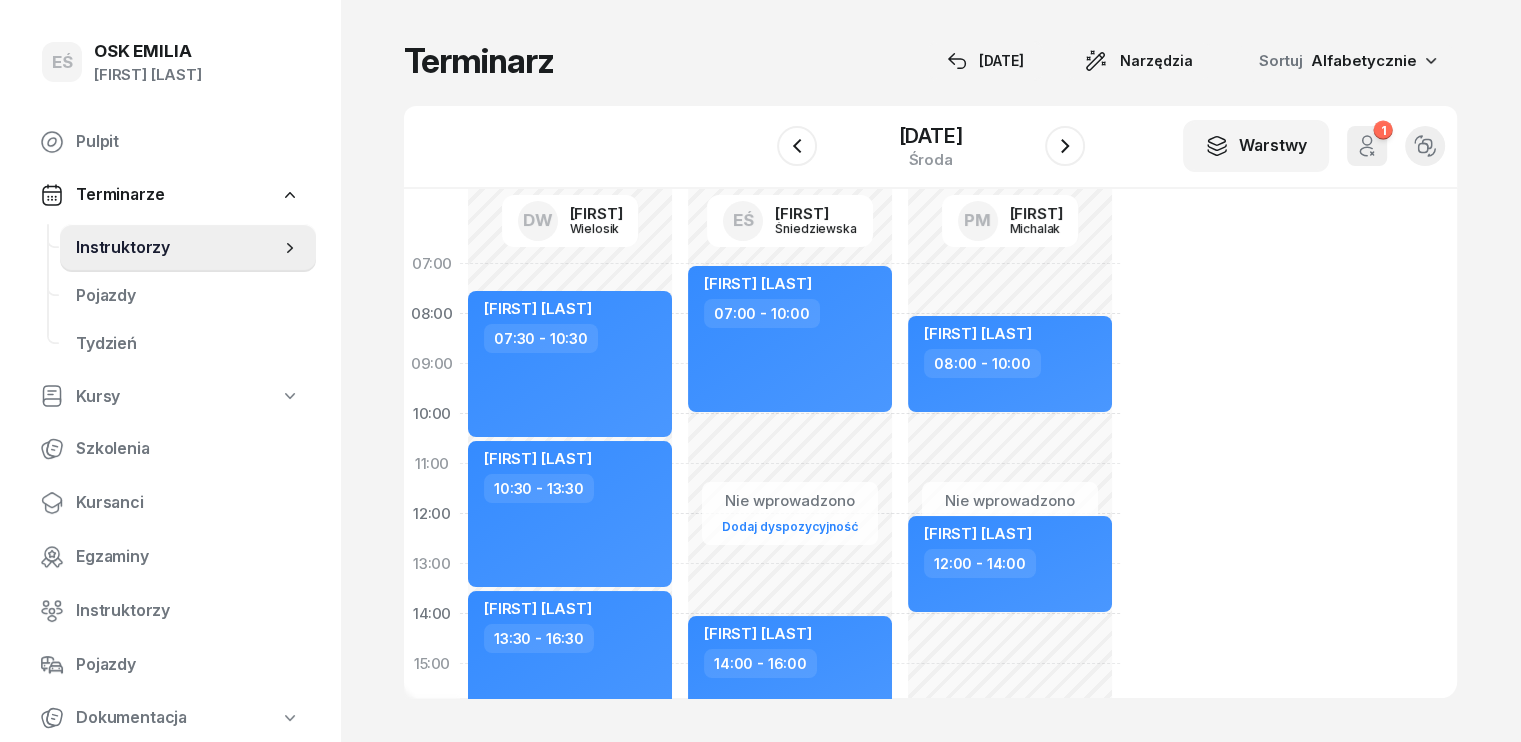 click on "Nie wprowadzono" at bounding box center [1010, 501] 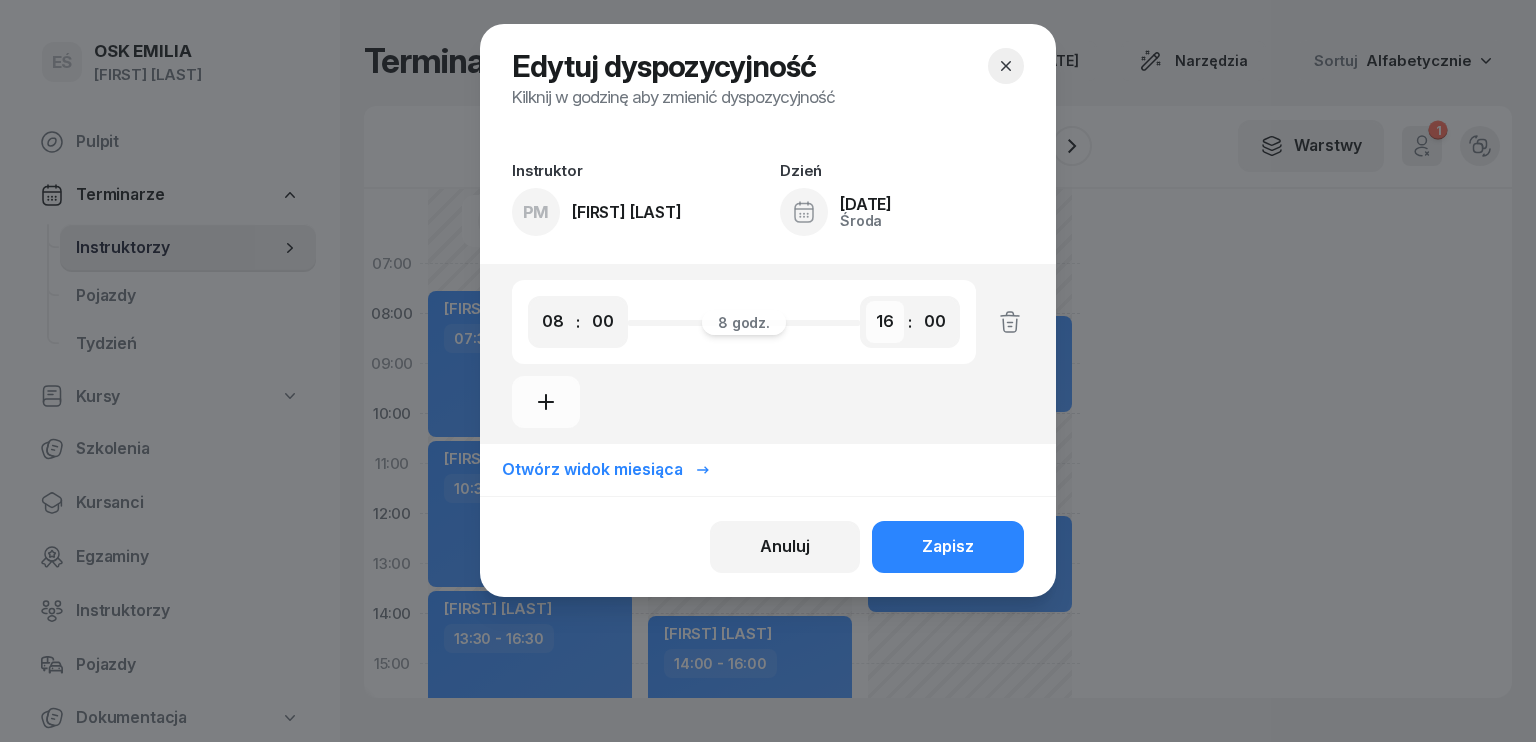 click on "00 01 02 03 04 05 06 07 08 09 10 11 12 13 14 15 16 17 18 19 20 21 22 23" at bounding box center [885, 322] 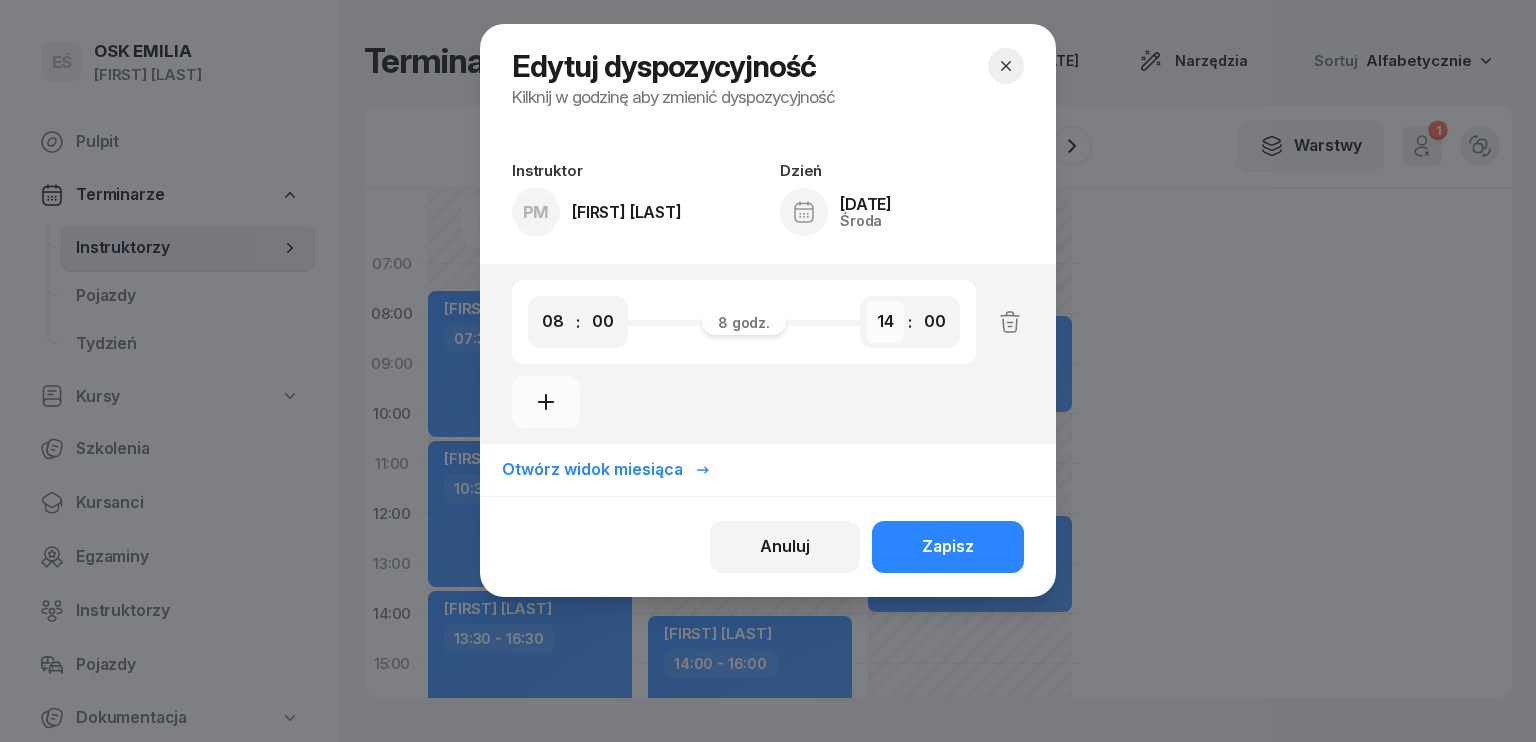 click on "00 01 02 03 04 05 06 07 08 09 10 11 12 13 14 15 16 17 18 19 20 21 22 23" at bounding box center (885, 322) 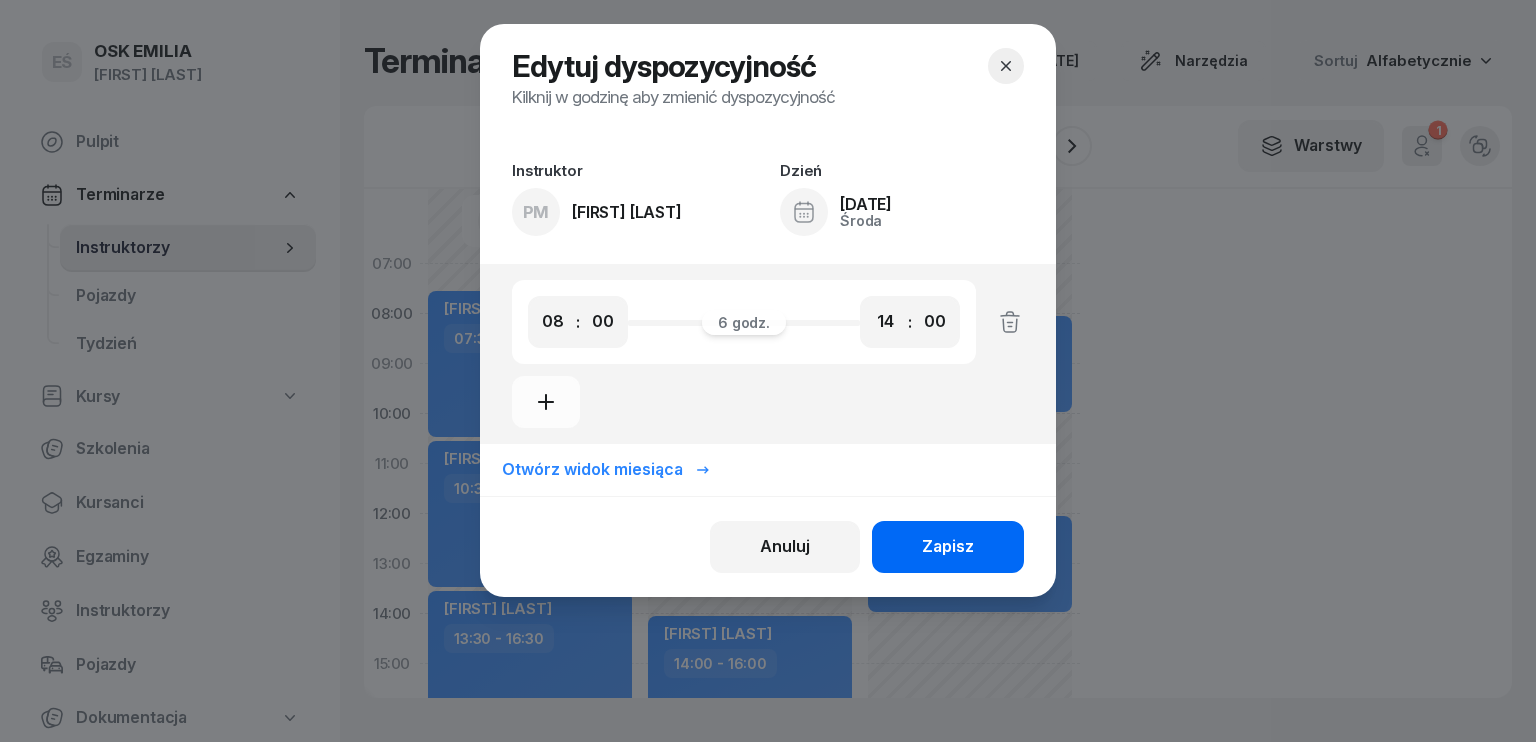 click on "Zapisz" at bounding box center [948, 547] 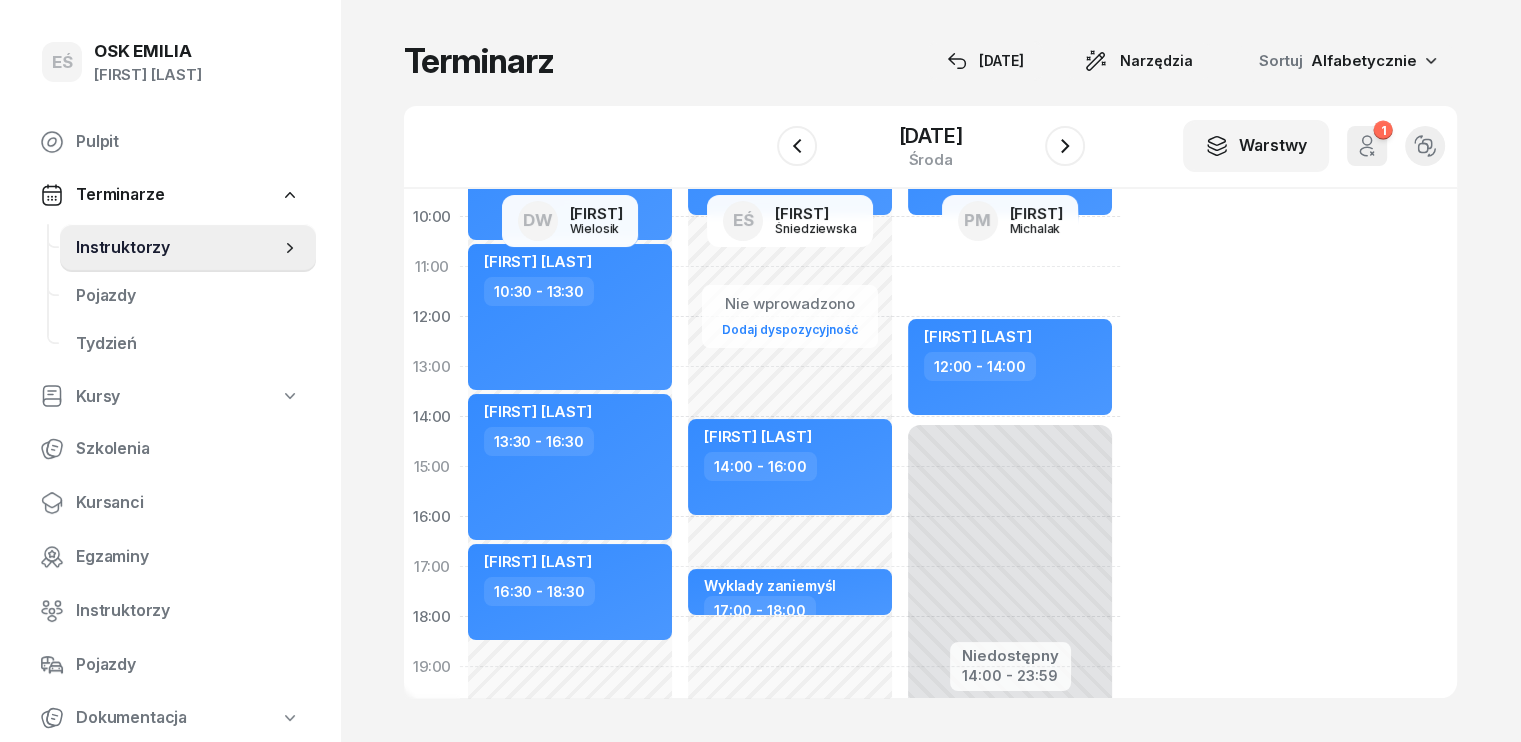 scroll, scrollTop: 200, scrollLeft: 0, axis: vertical 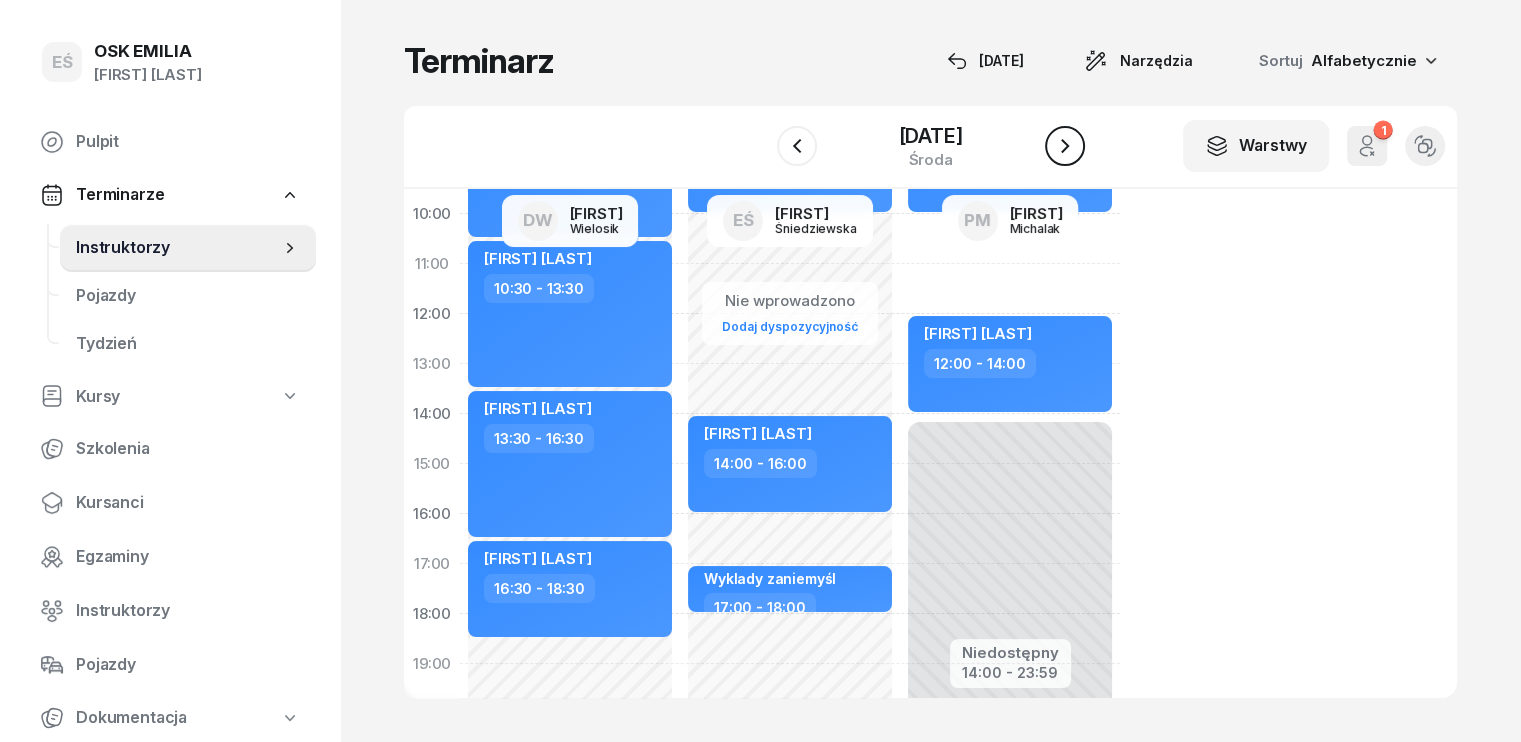 click 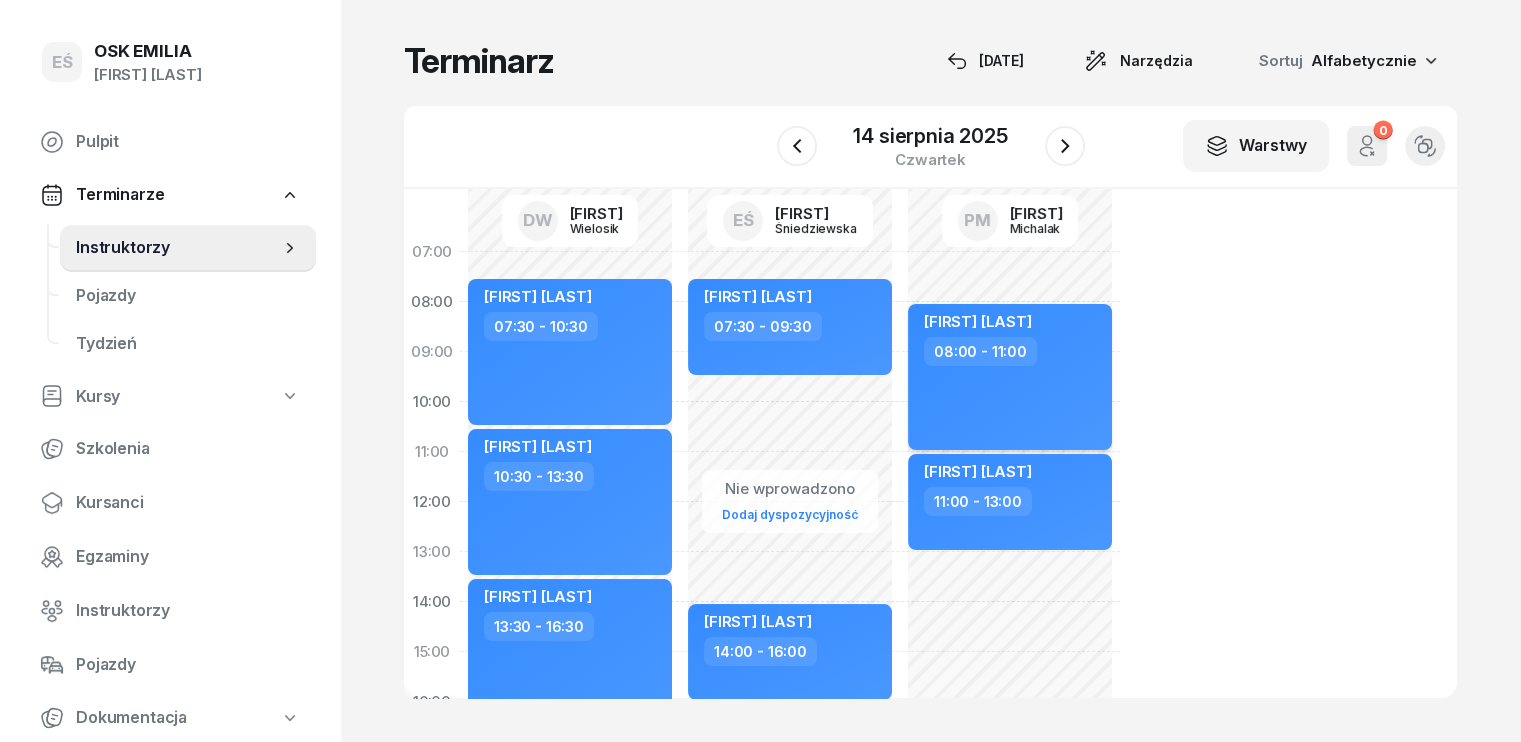scroll, scrollTop: 0, scrollLeft: 0, axis: both 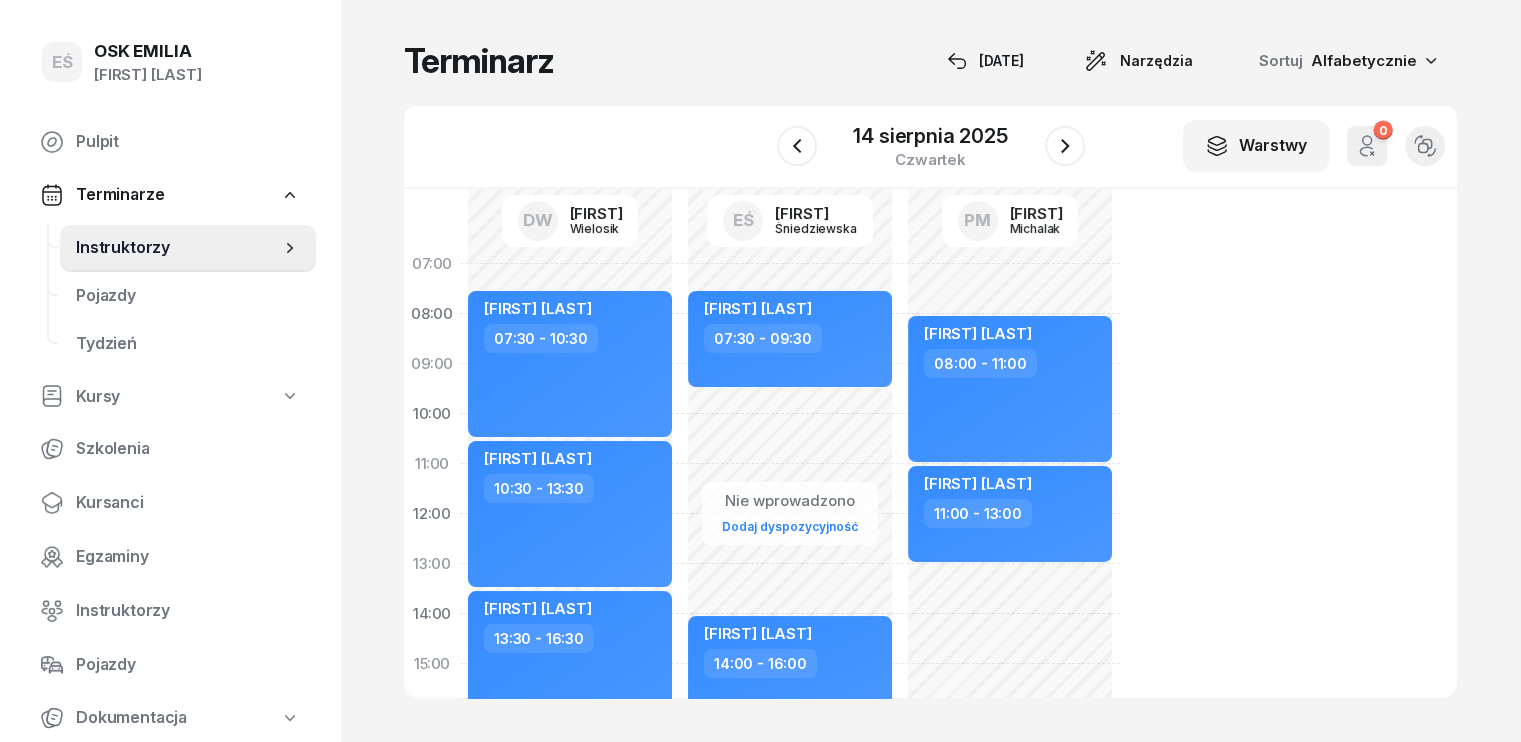 click on "Nie wprowadzono" at bounding box center [790, 501] 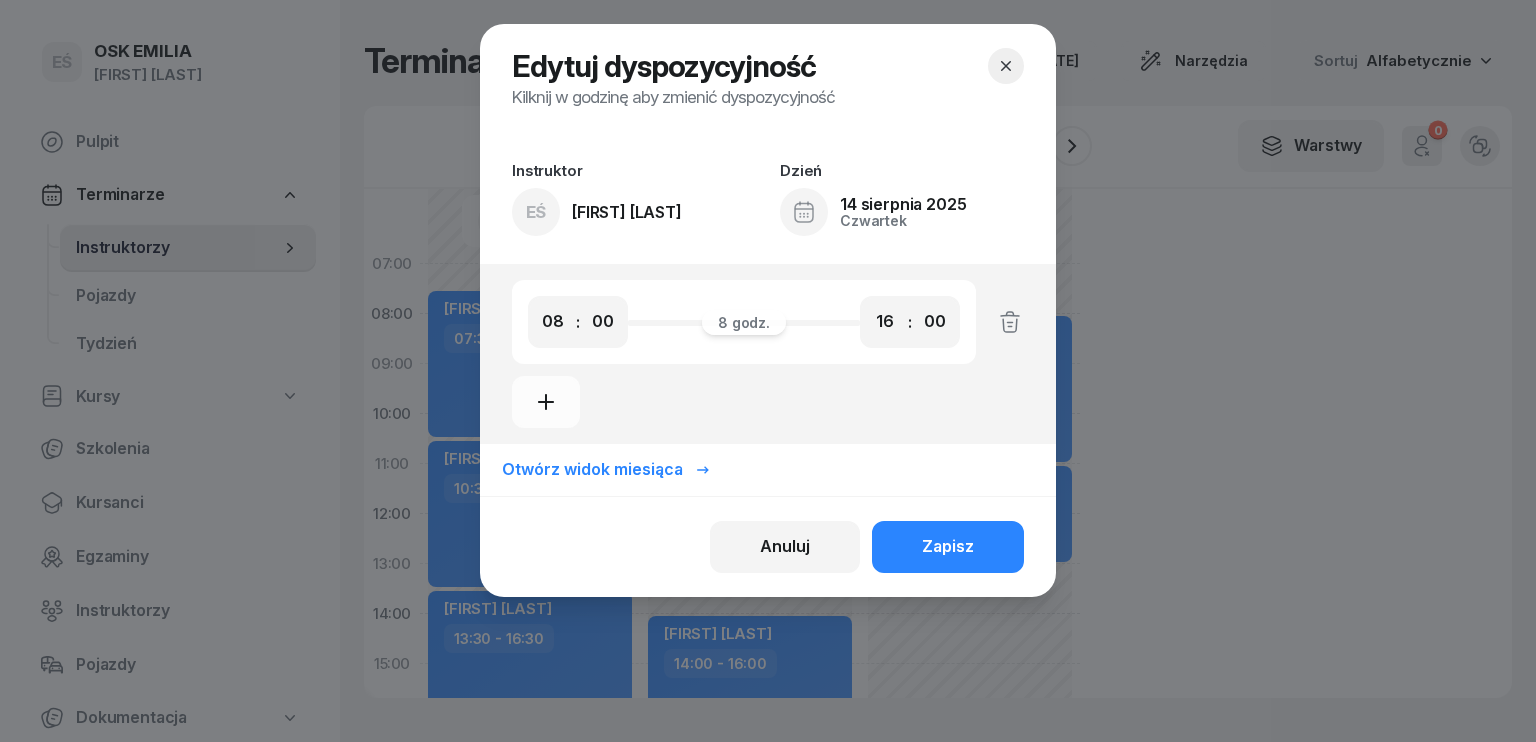 click 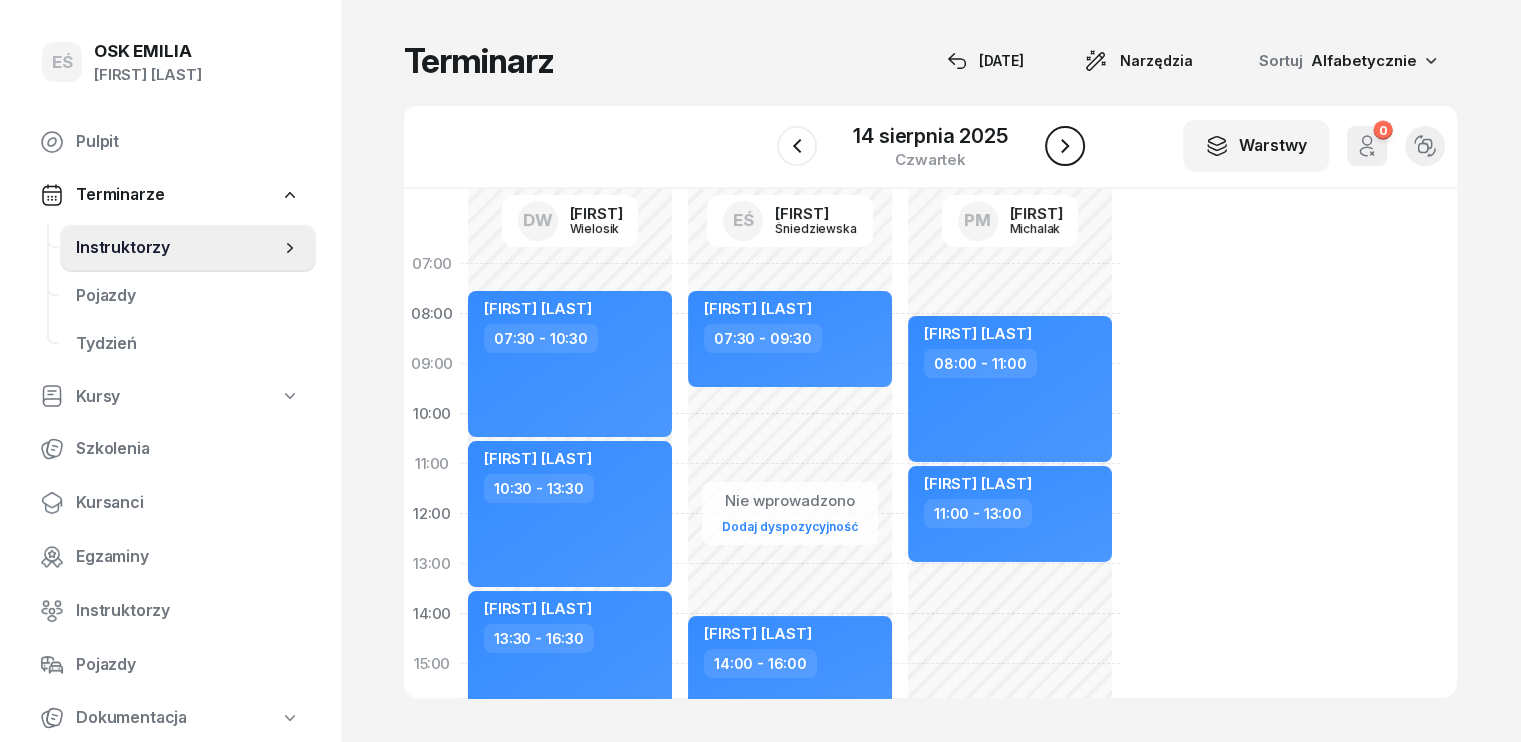 click 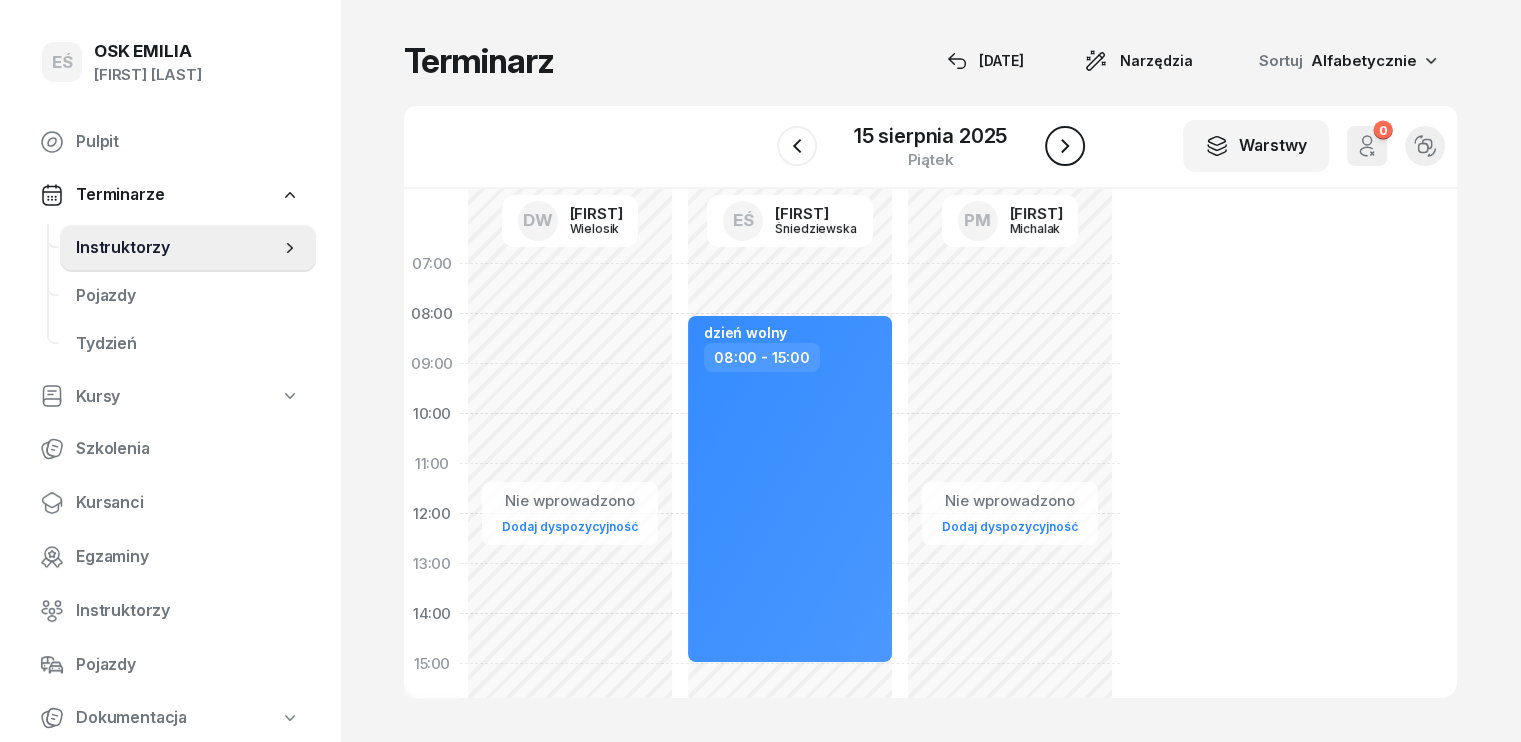 click 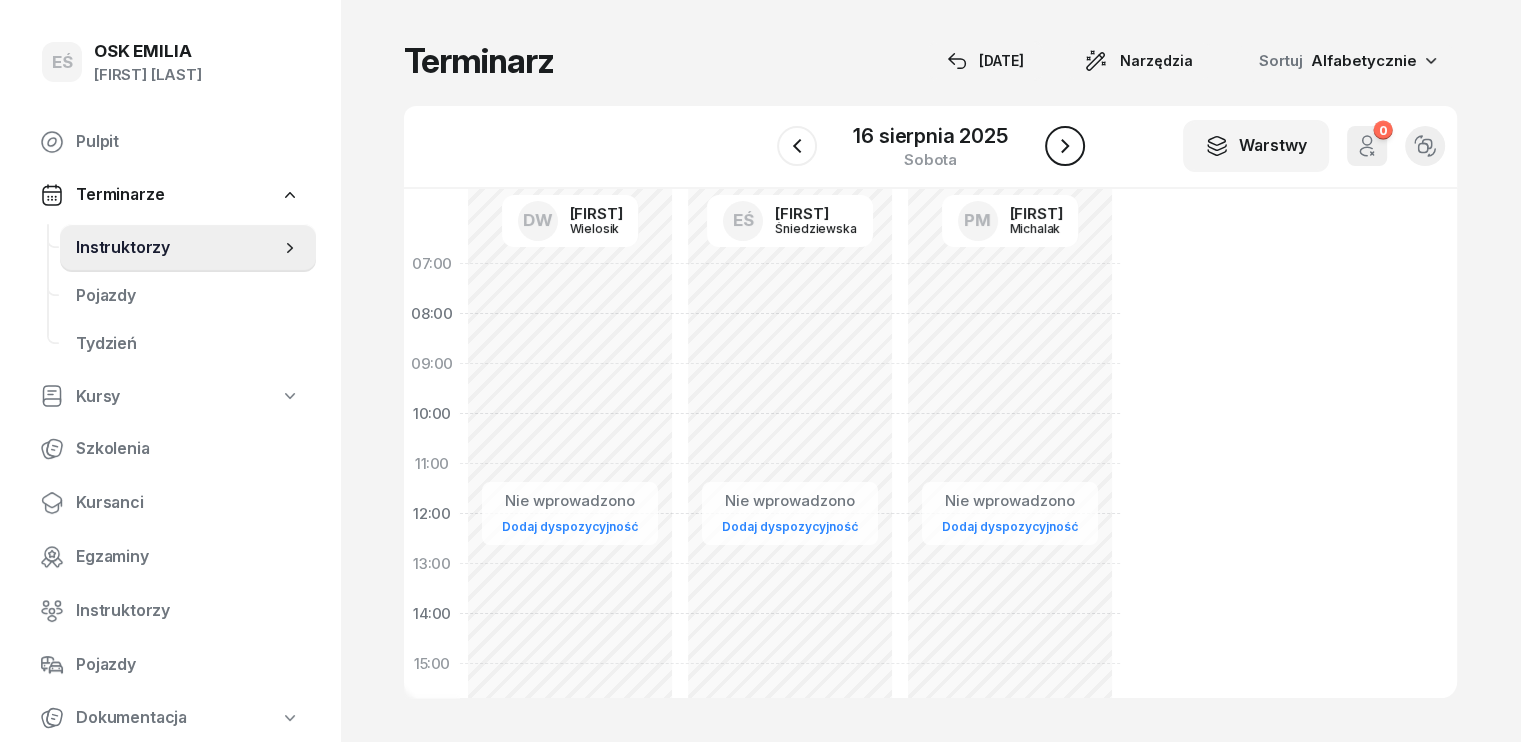 click 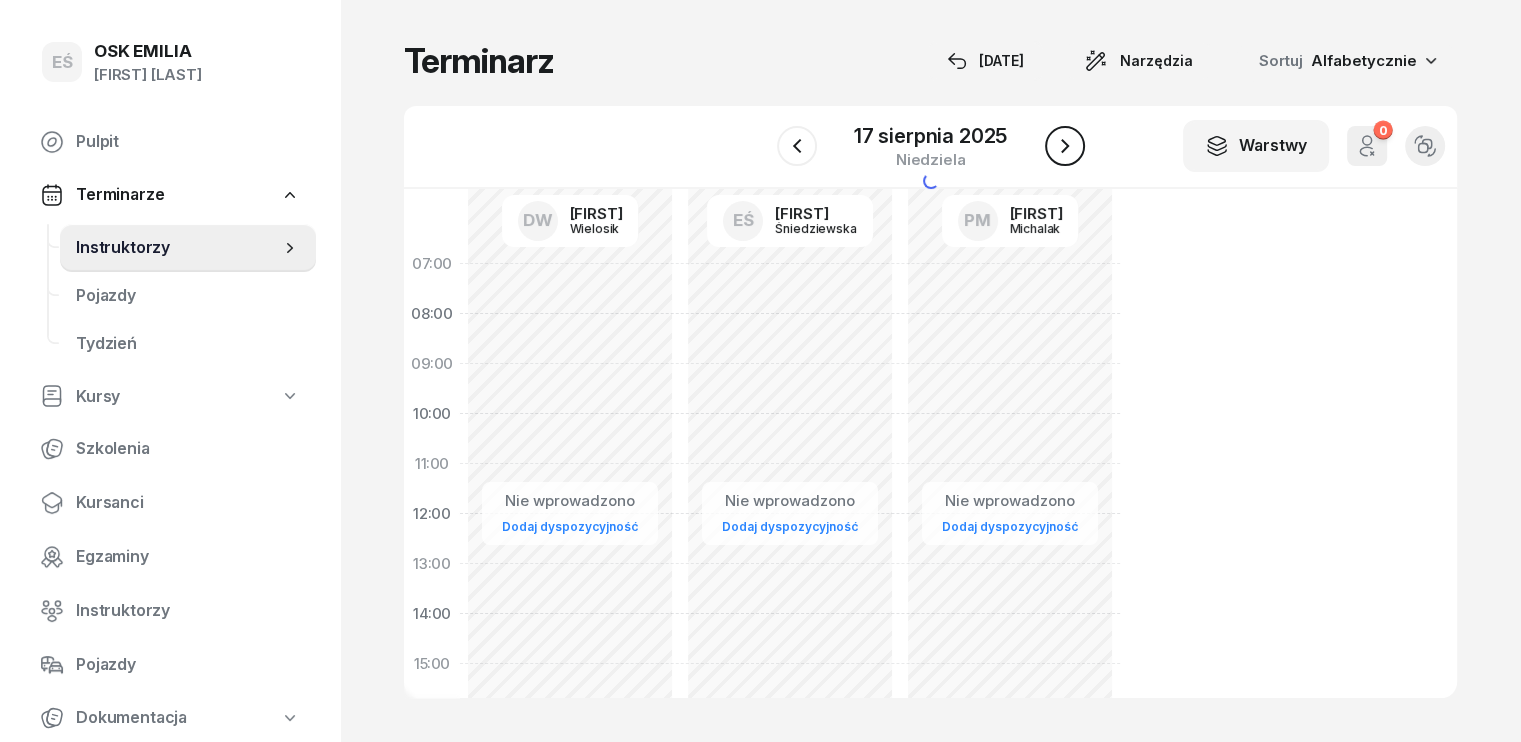 click 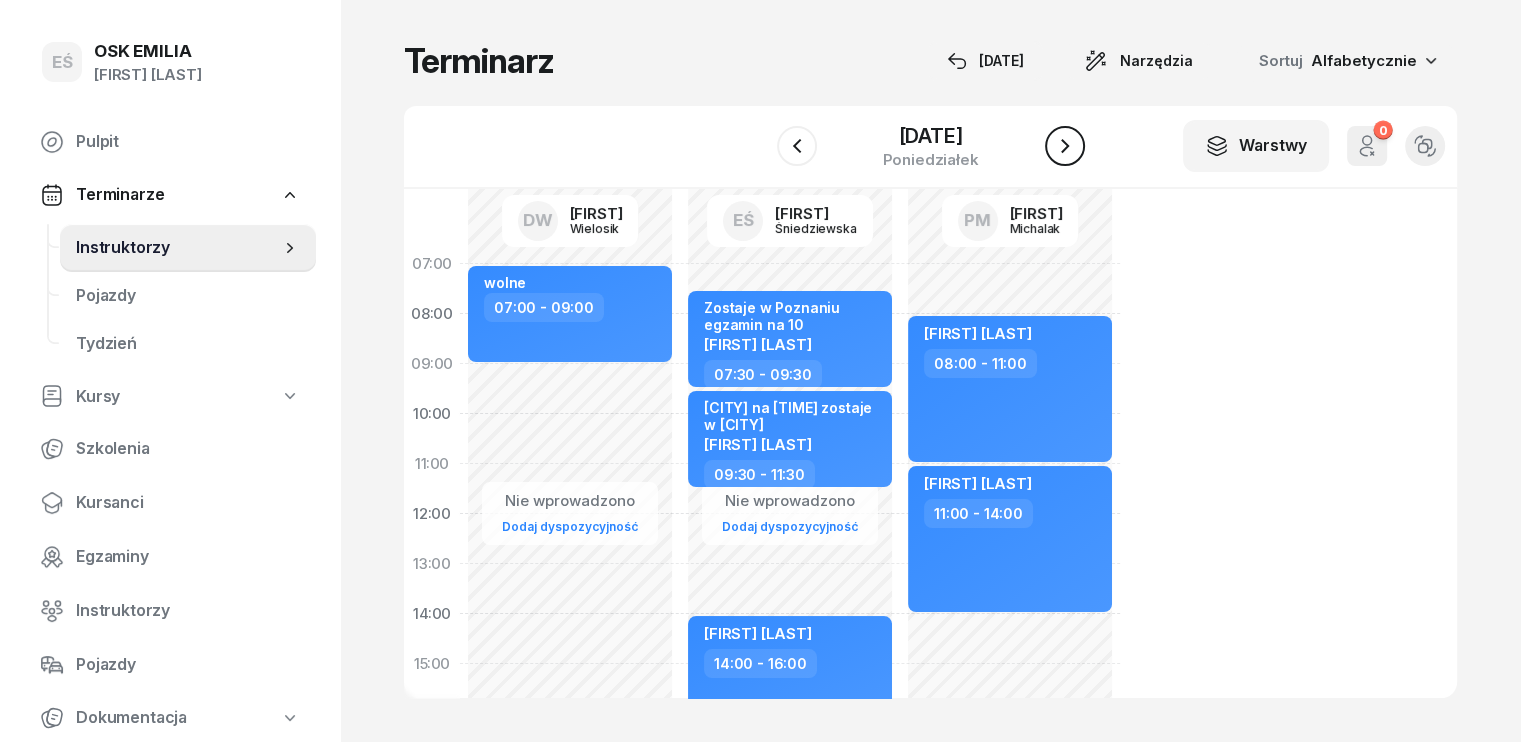 click 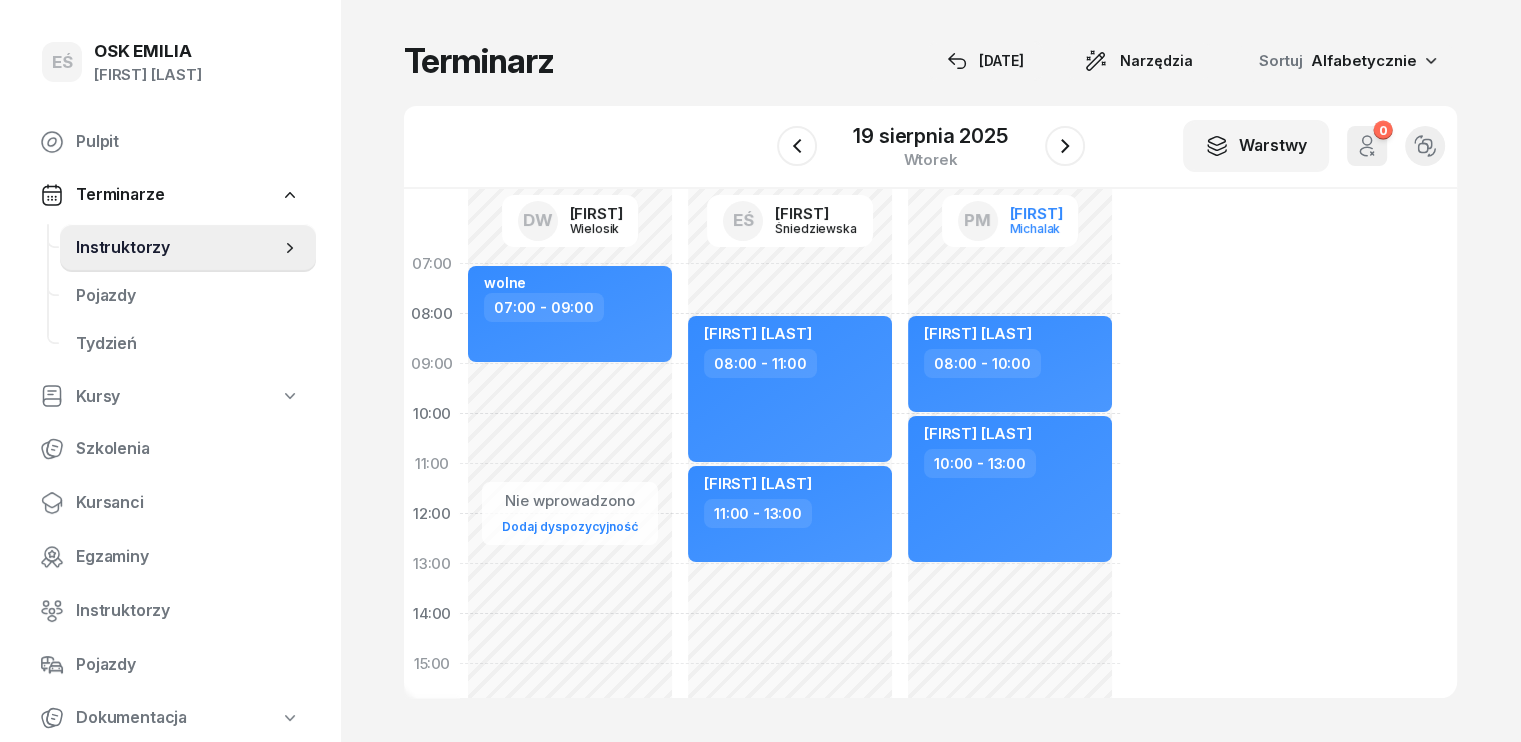 scroll, scrollTop: 100, scrollLeft: 0, axis: vertical 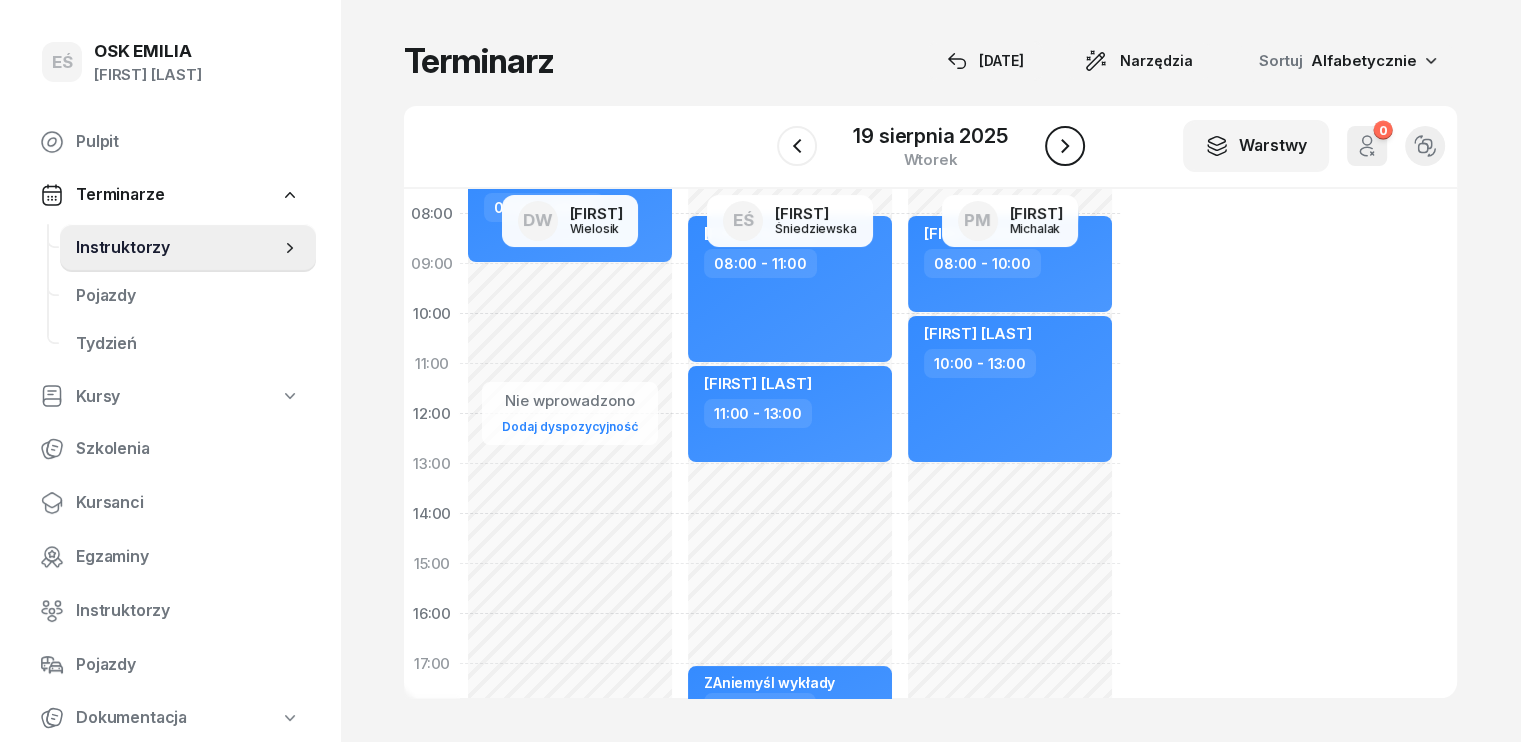 click 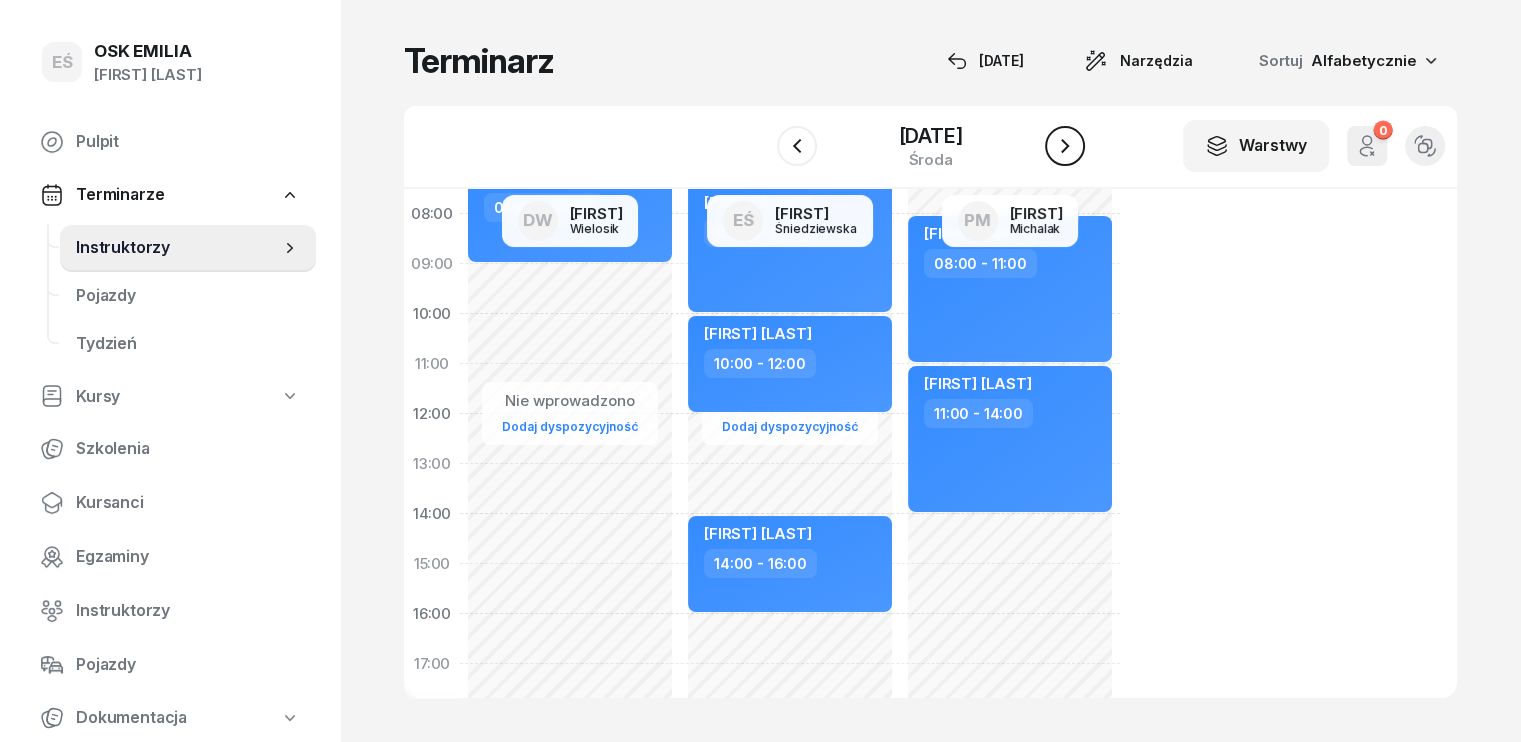 click 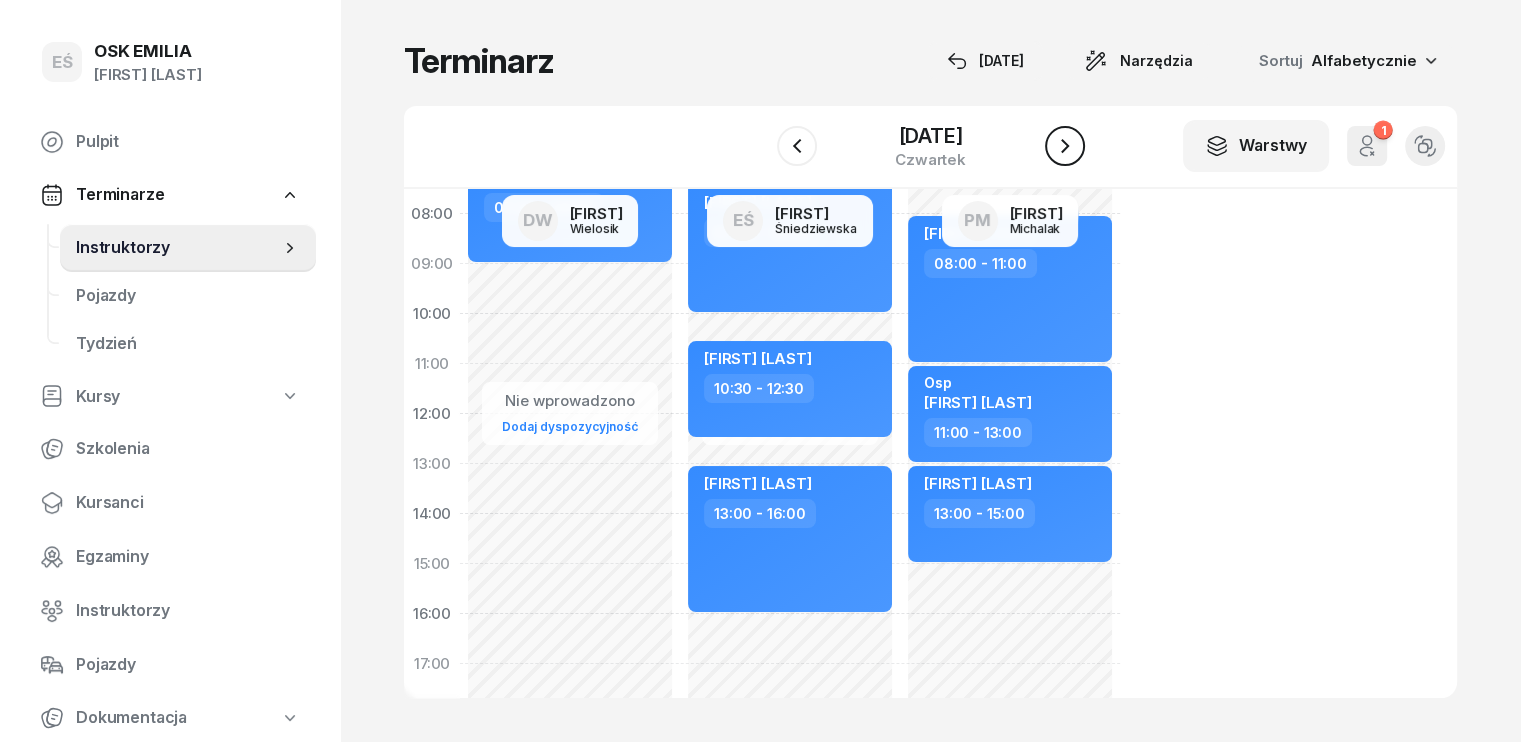 click 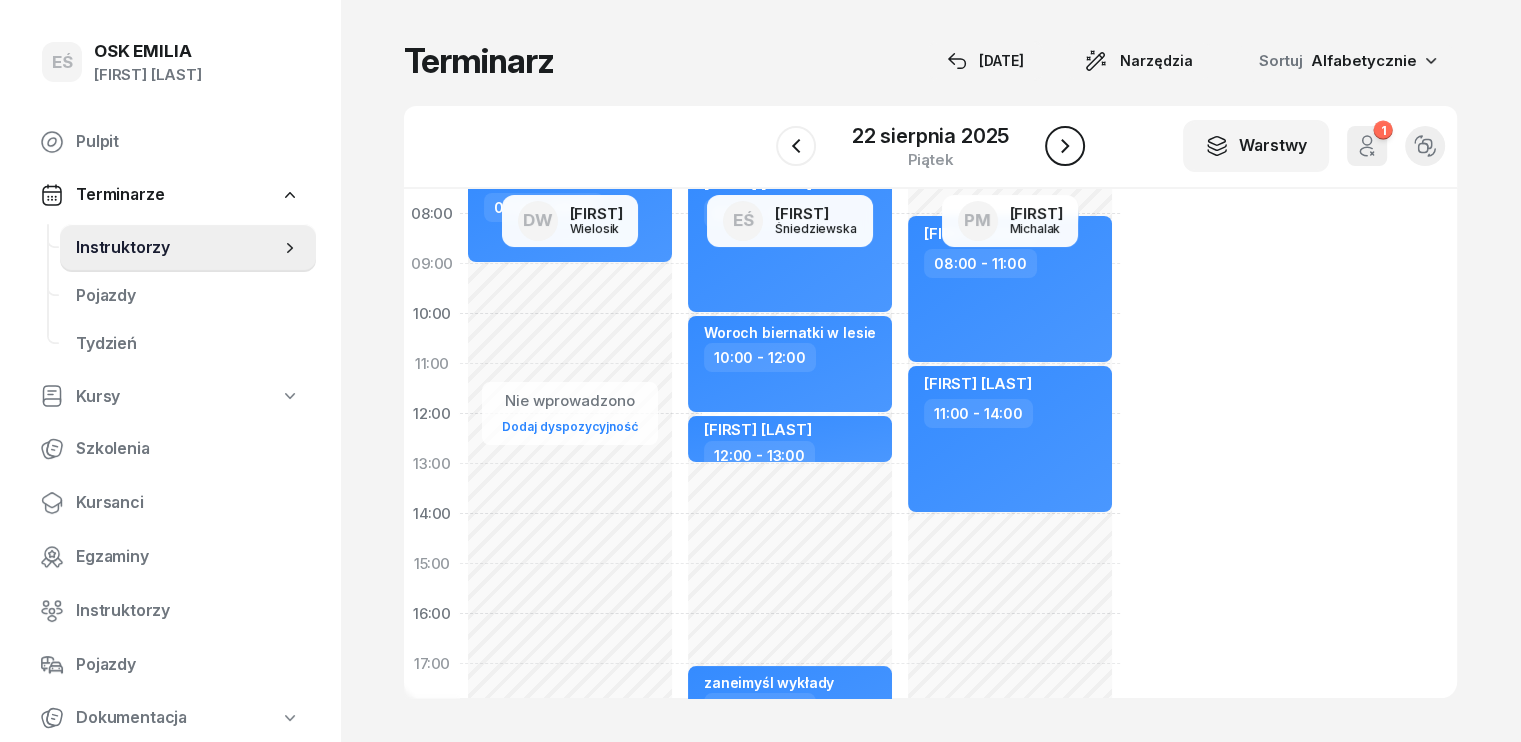 click 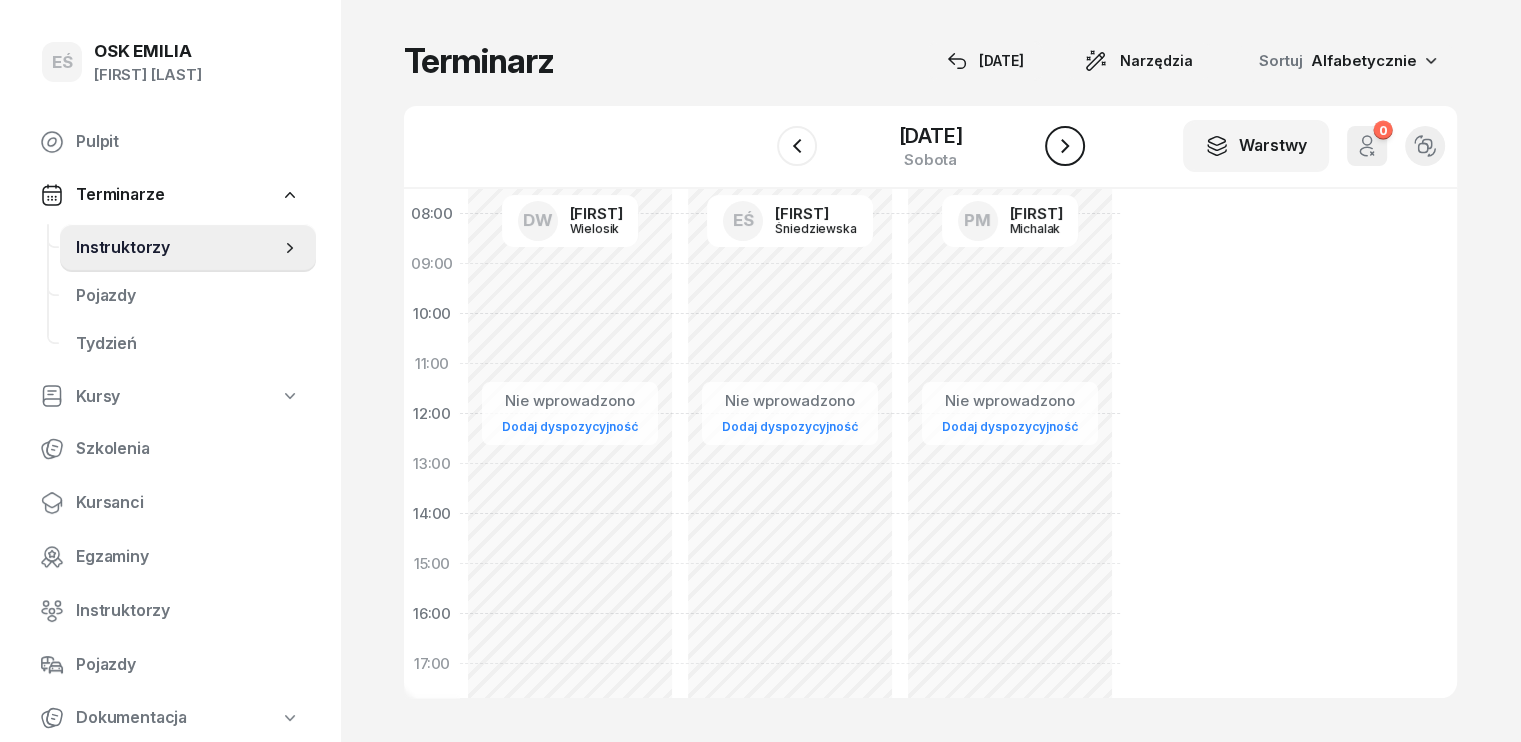 click 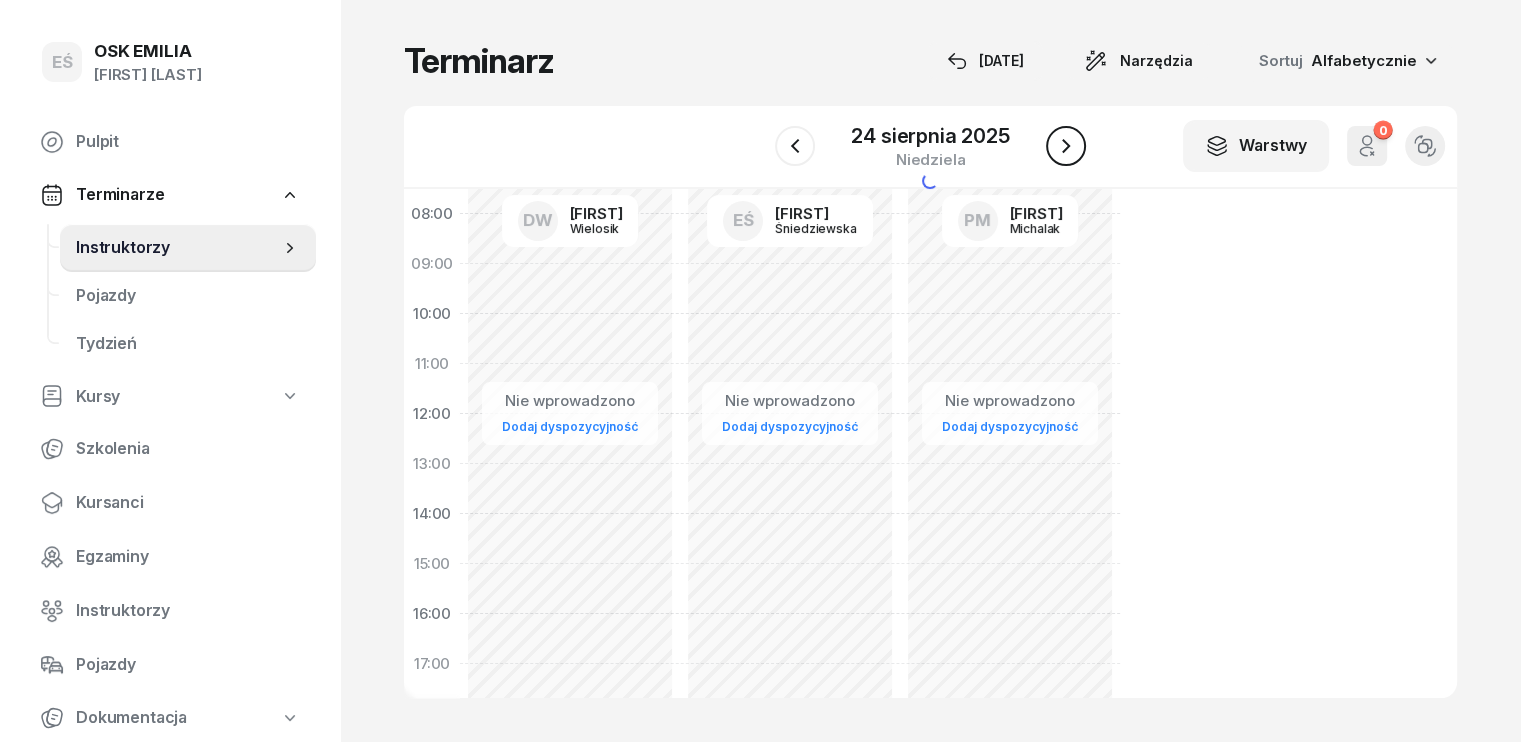 click 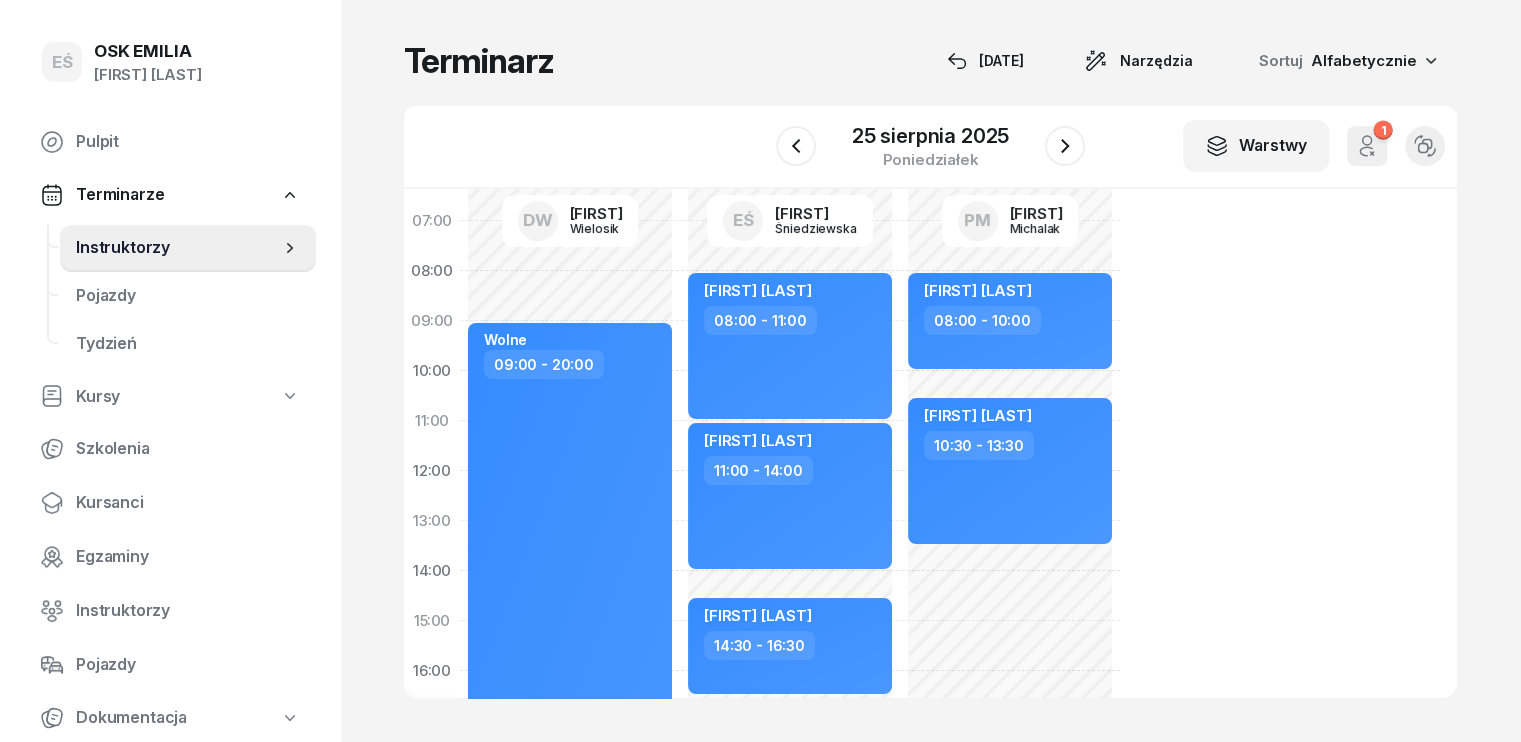 scroll, scrollTop: 0, scrollLeft: 0, axis: both 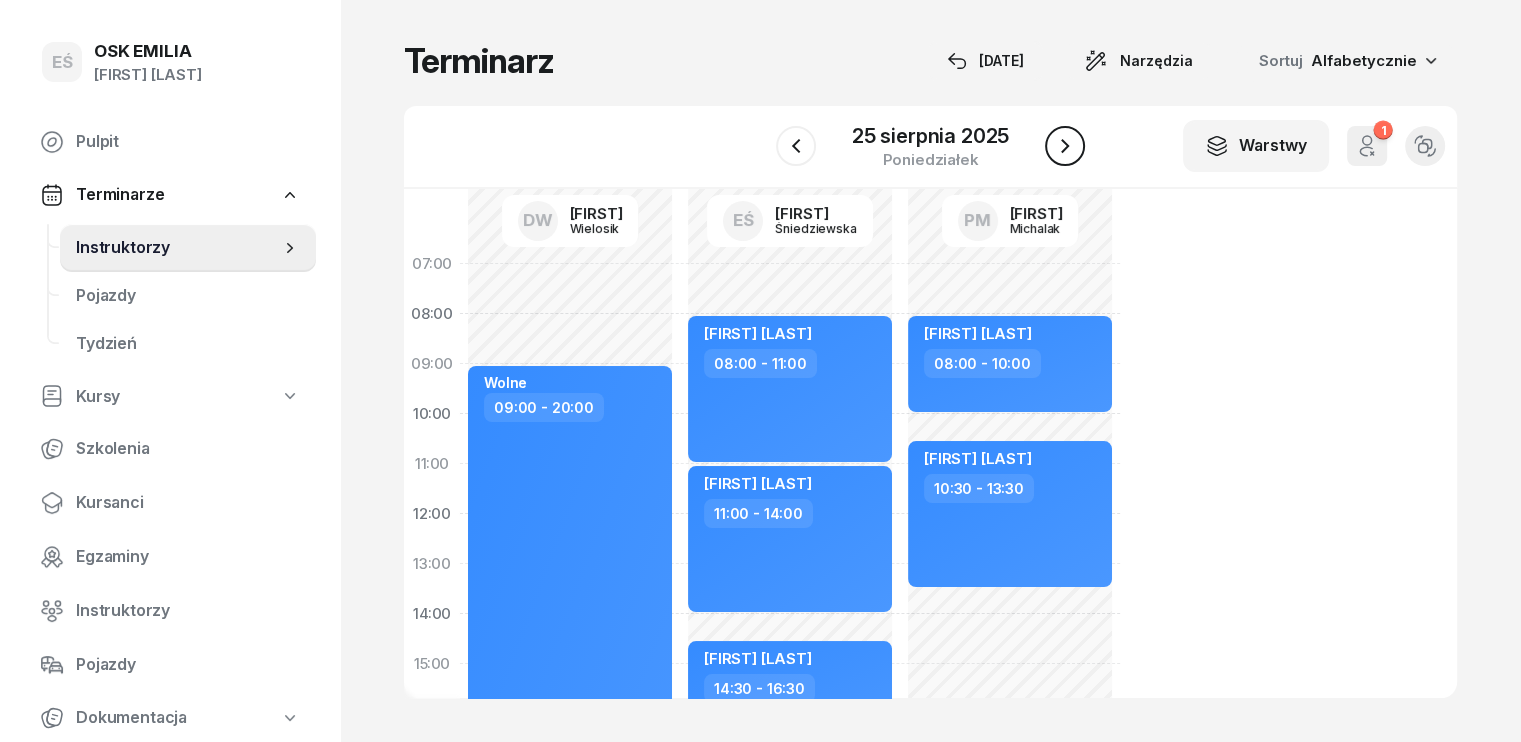 click 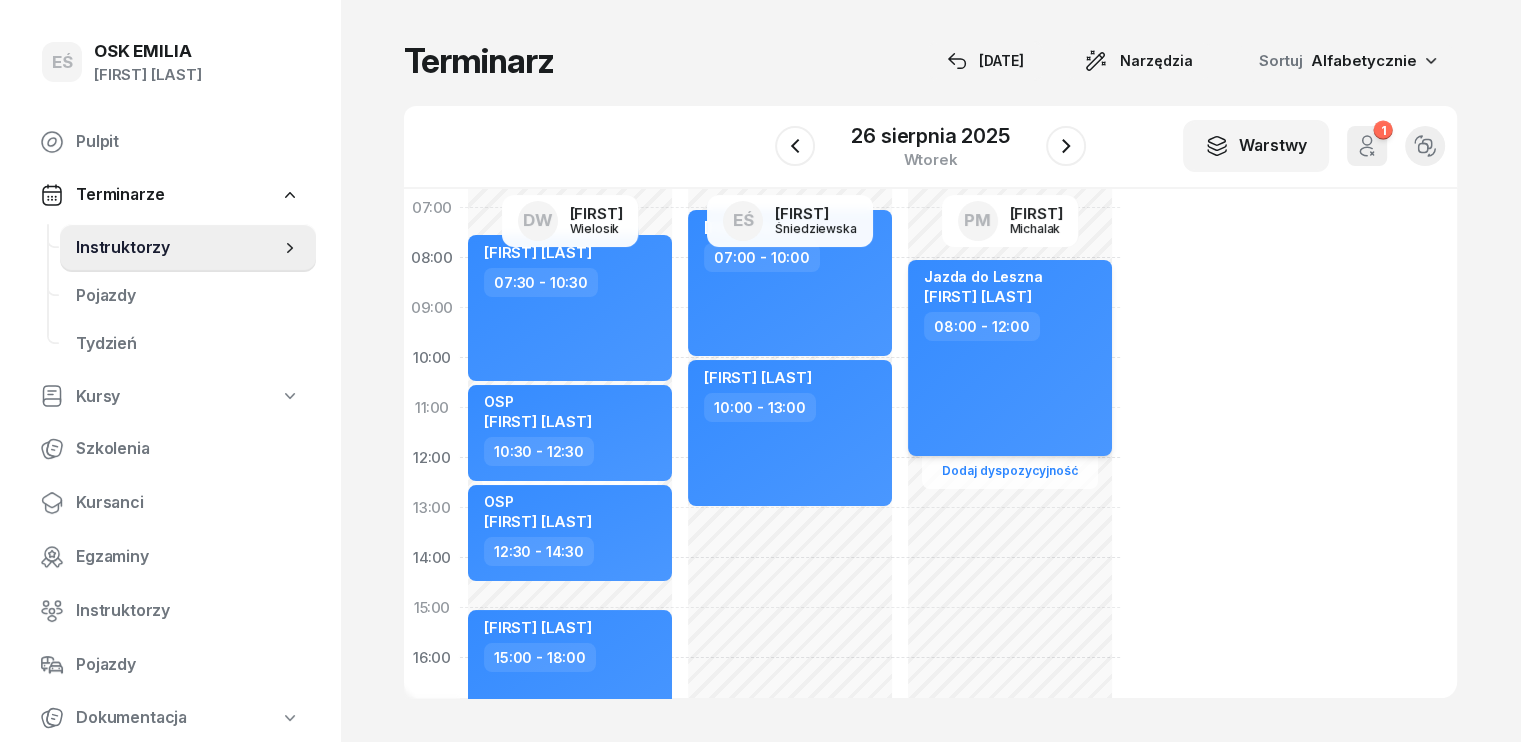 scroll, scrollTop: 100, scrollLeft: 0, axis: vertical 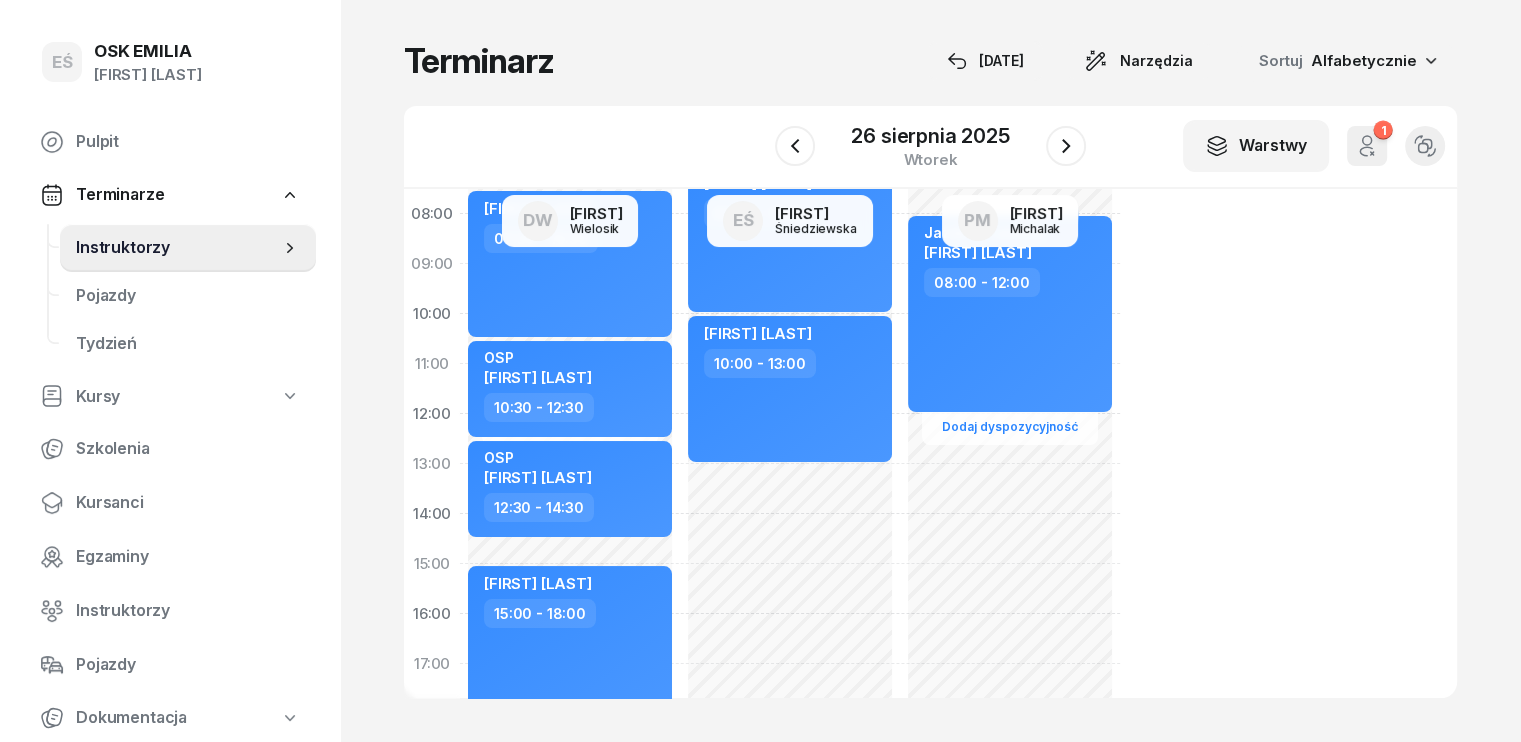click on "Dodaj dyspozycyjność" at bounding box center [1010, 426] 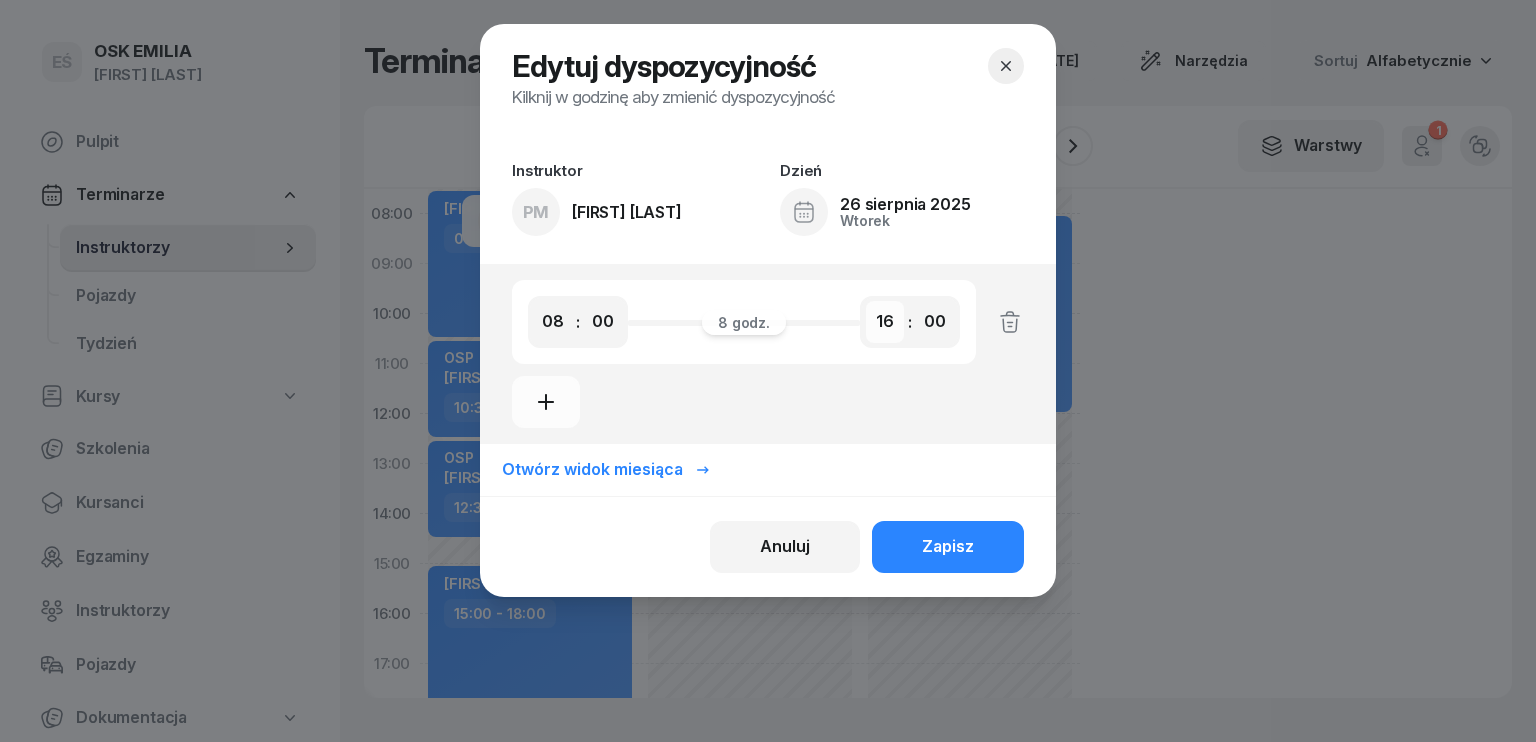 click on "00 01 02 03 04 05 06 07 08 09 10 11 12 13 14 15 16 17 18 19 20 21 22 23" at bounding box center (885, 322) 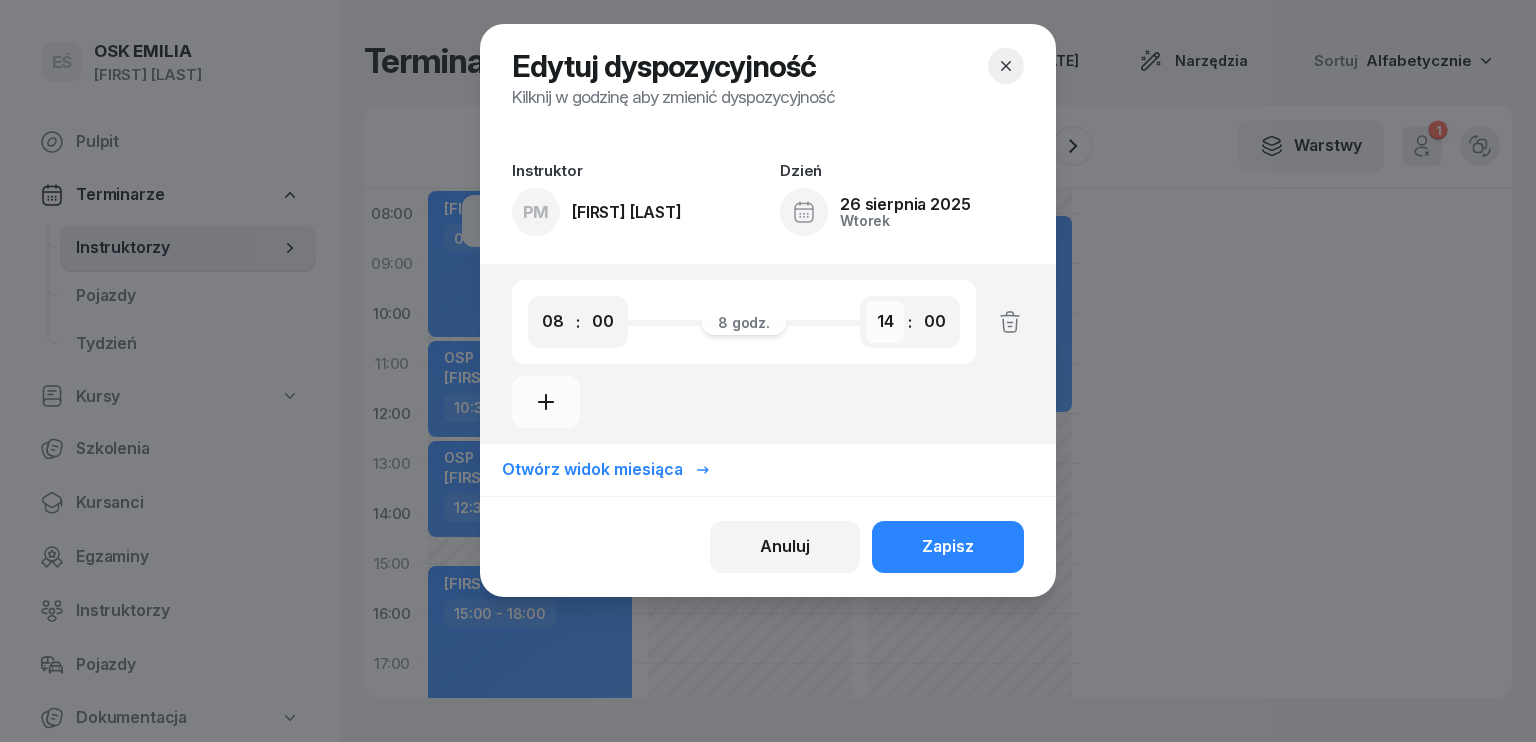 click on "00 01 02 03 04 05 06 07 08 09 10 11 12 13 14 15 16 17 18 19 20 21 22 23" at bounding box center (885, 322) 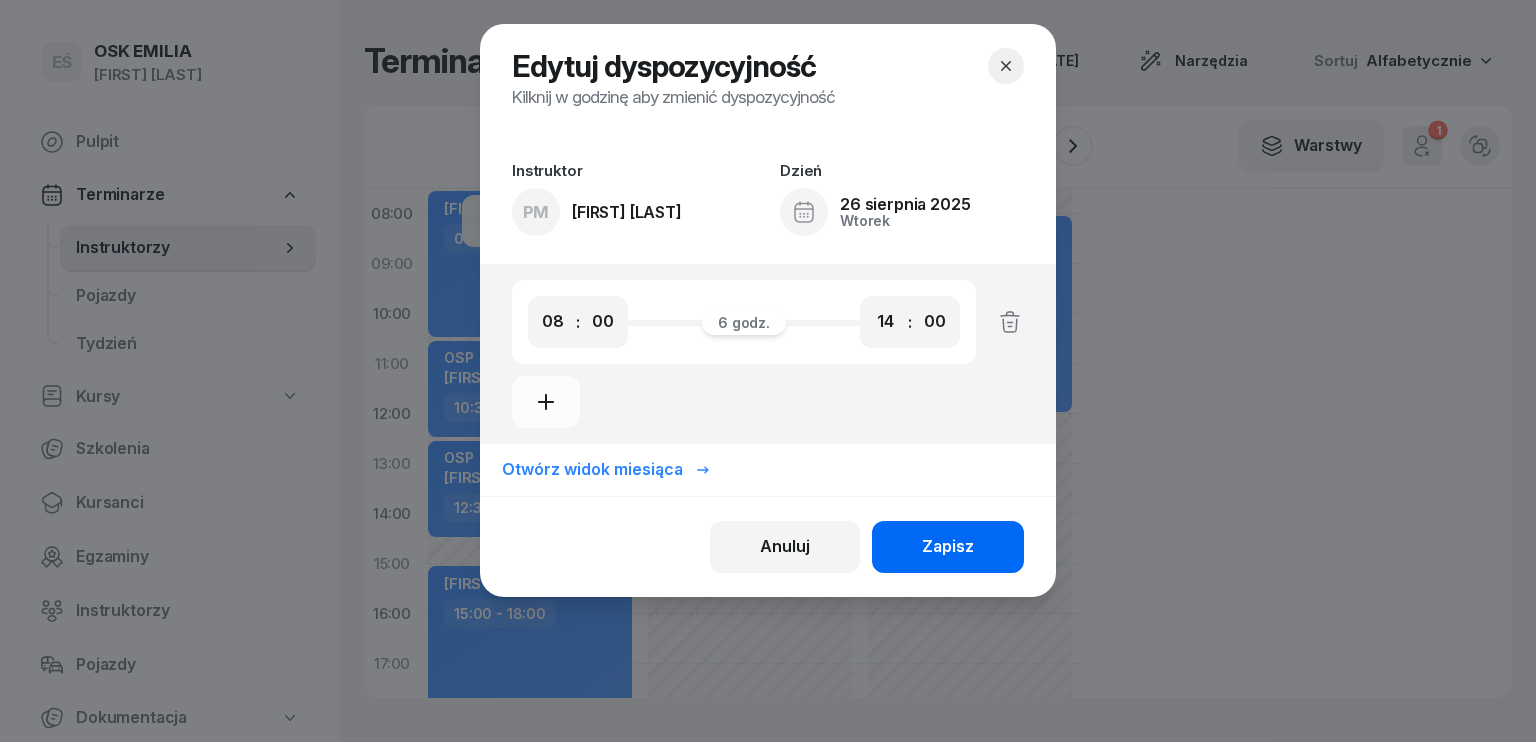 click on "Zapisz" at bounding box center (948, 547) 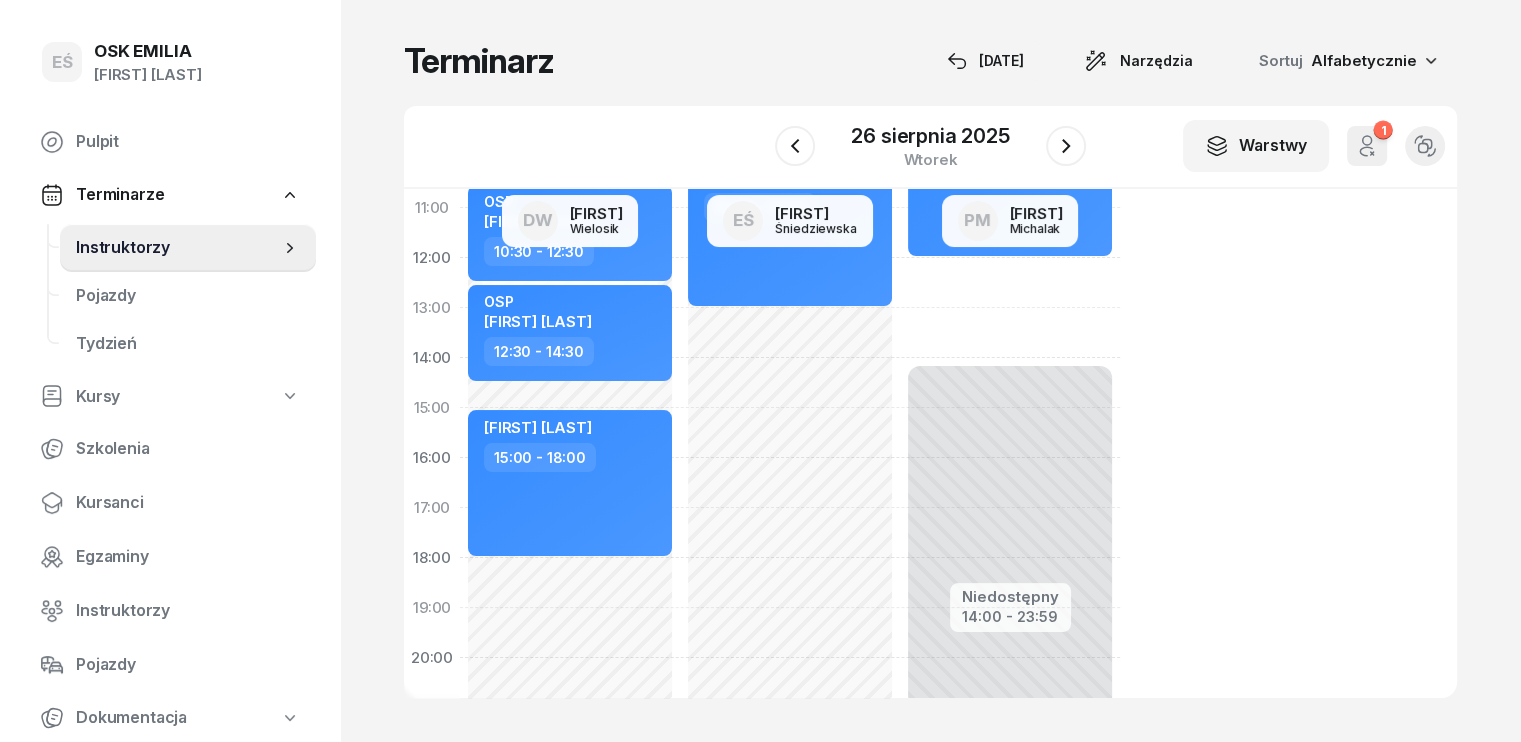 scroll, scrollTop: 300, scrollLeft: 0, axis: vertical 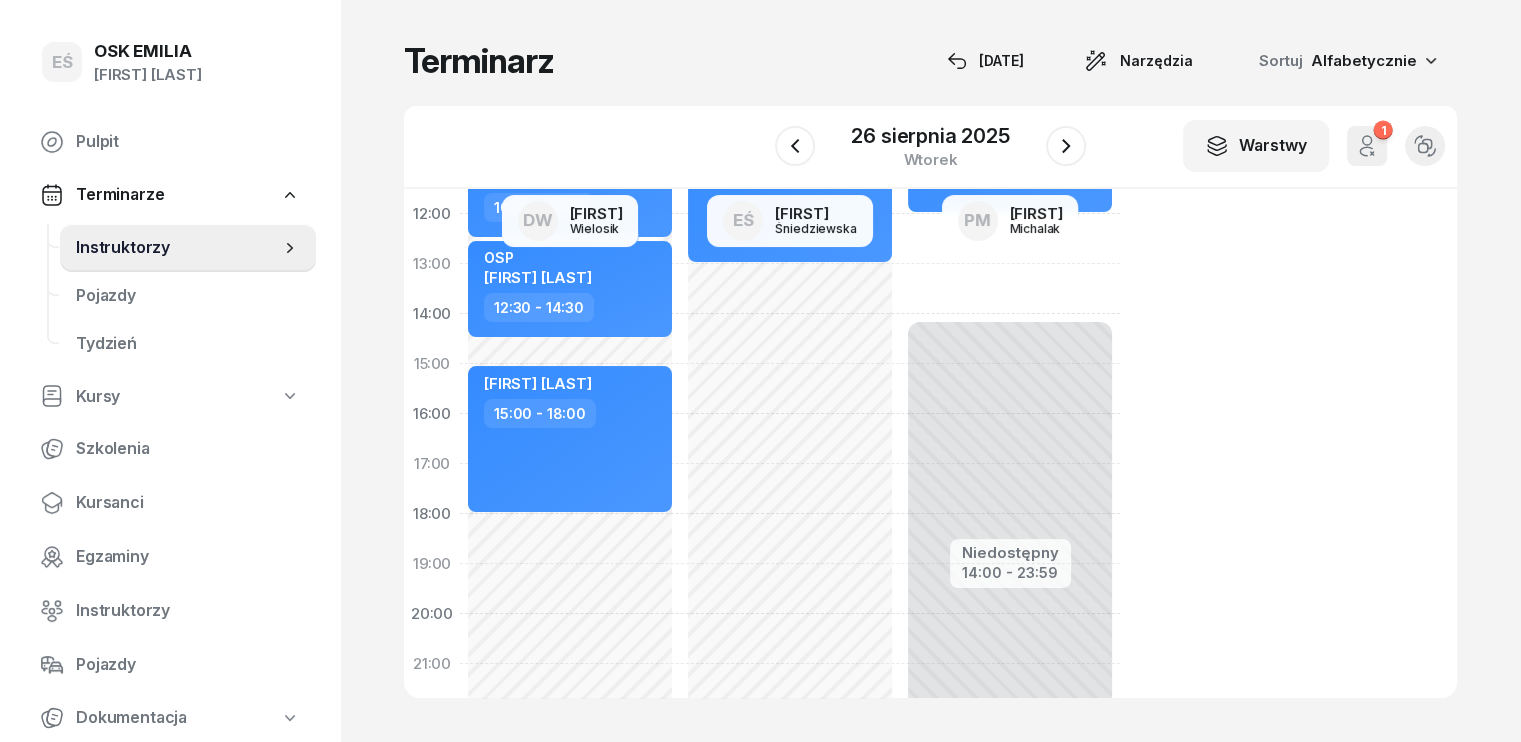 click on "Nie wprowadzono Dodaj dyspozycyjność [FIRST] [LAST]  07:30 - 10:30 OSP [FIRST] [LAST]  10:30 - 12:30 [FIRST]  [LAST]  15:00 - 18:00" 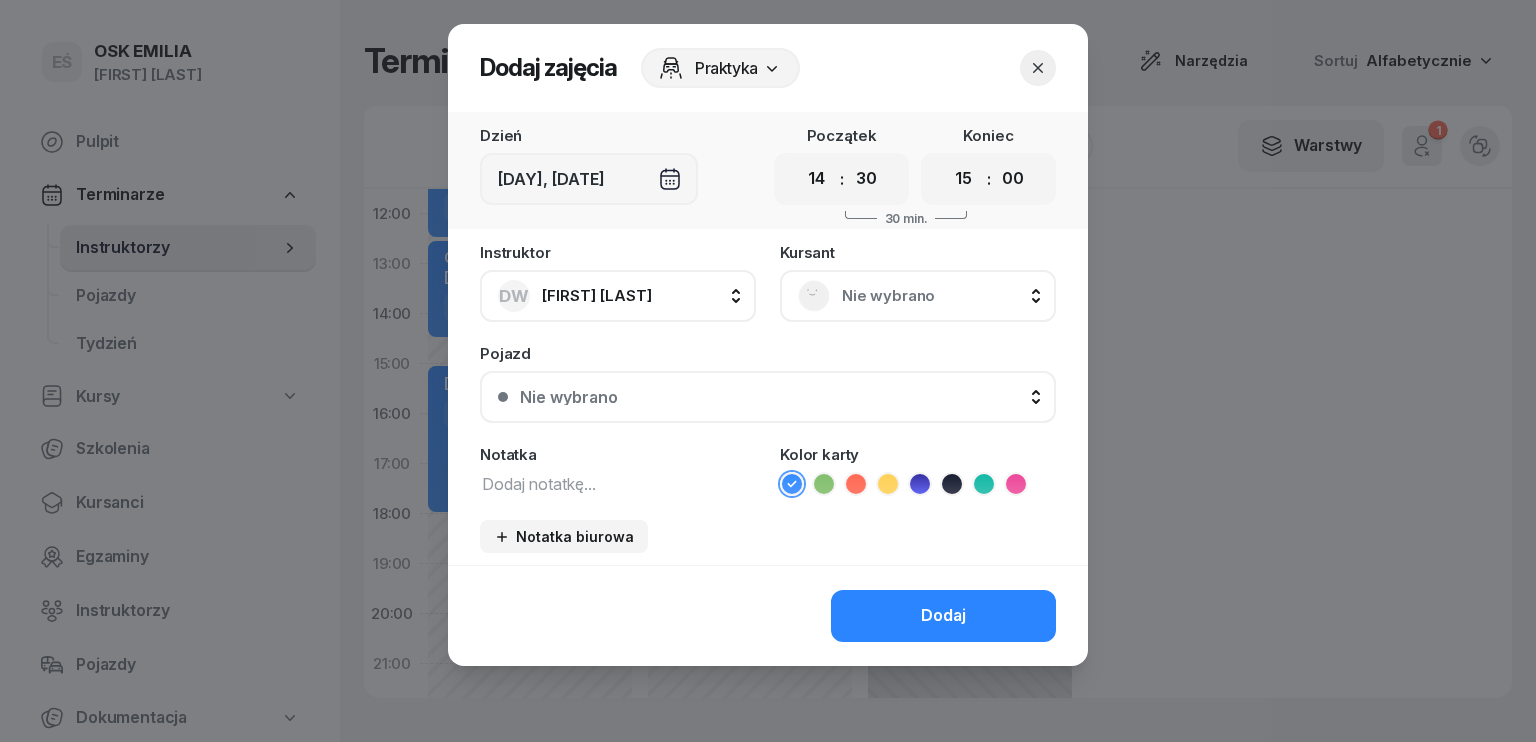 click 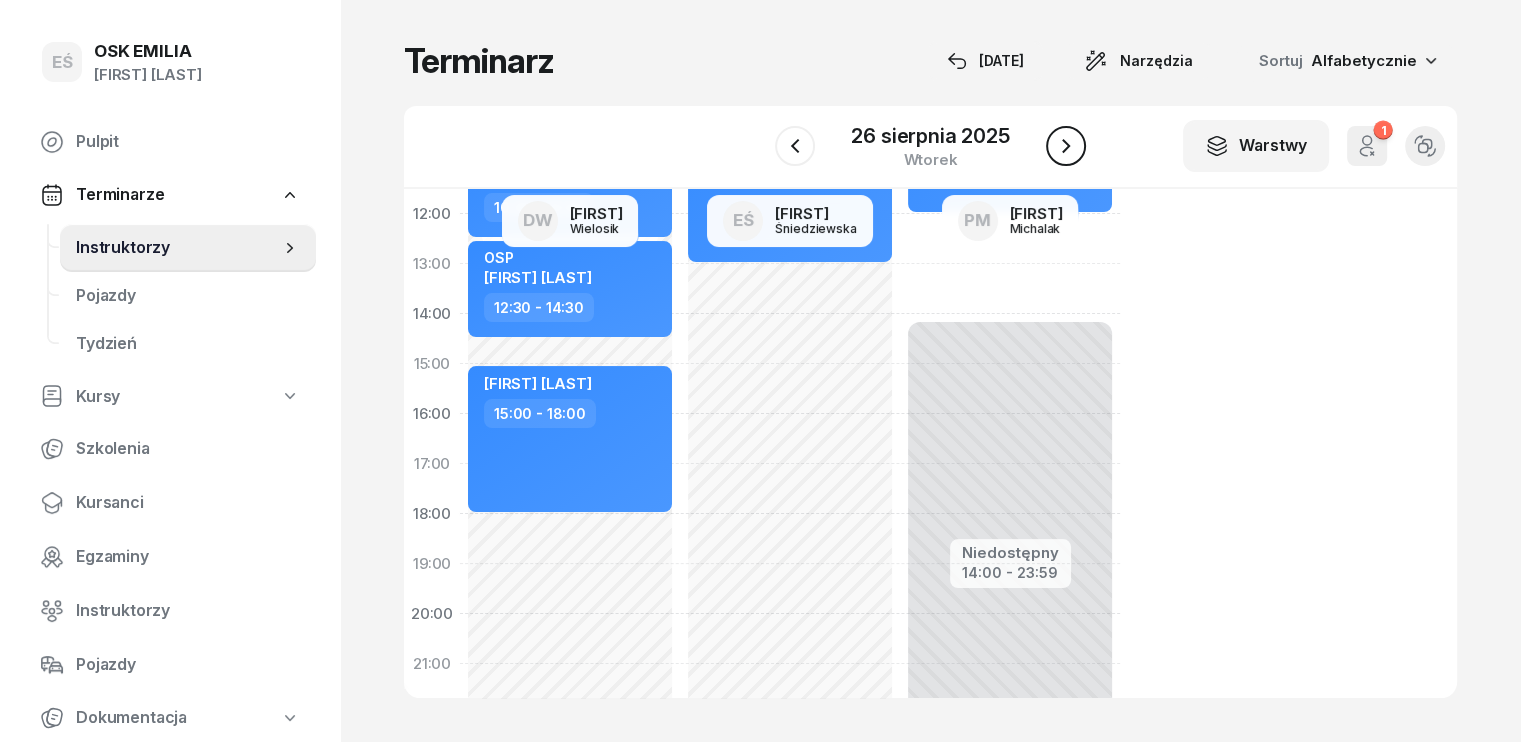 click 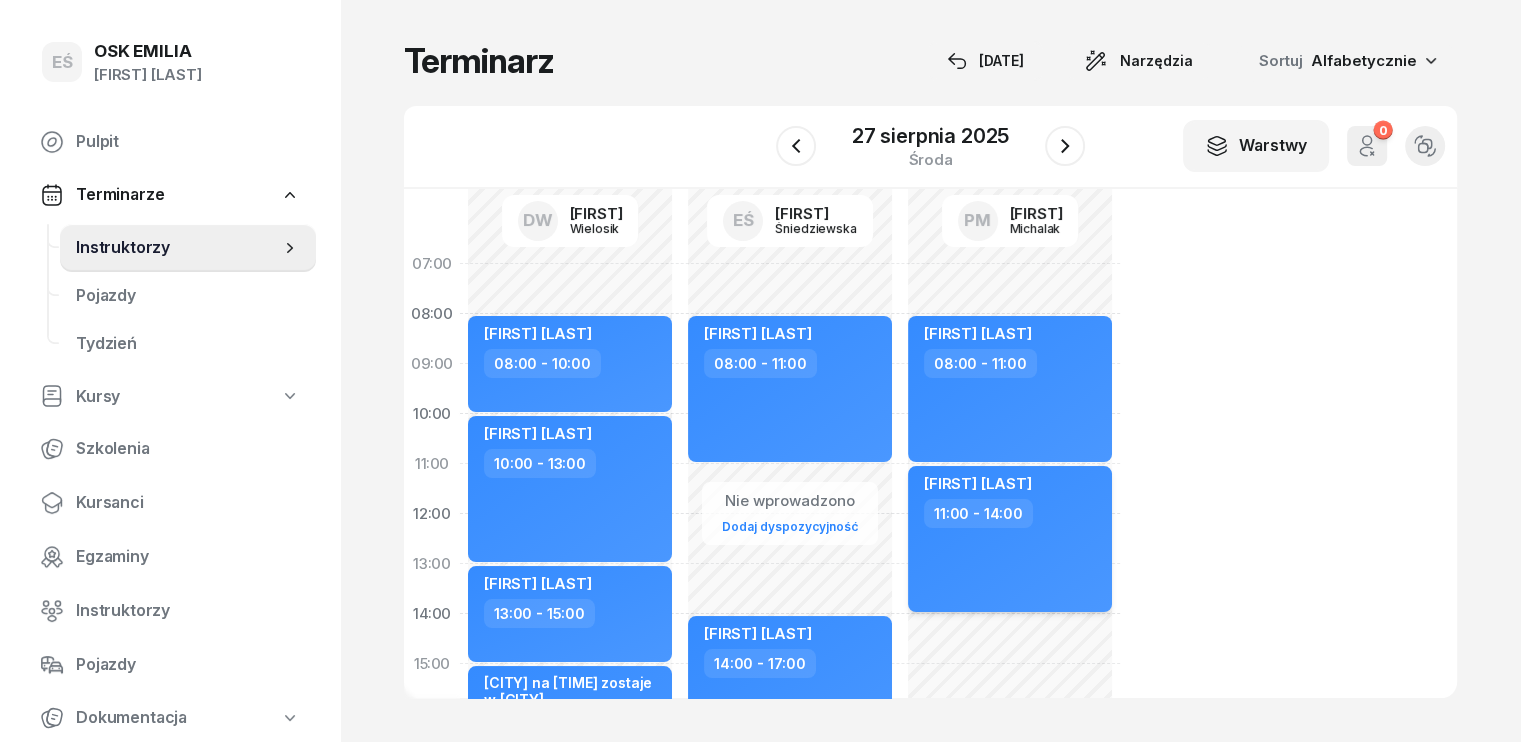 scroll, scrollTop: 0, scrollLeft: 0, axis: both 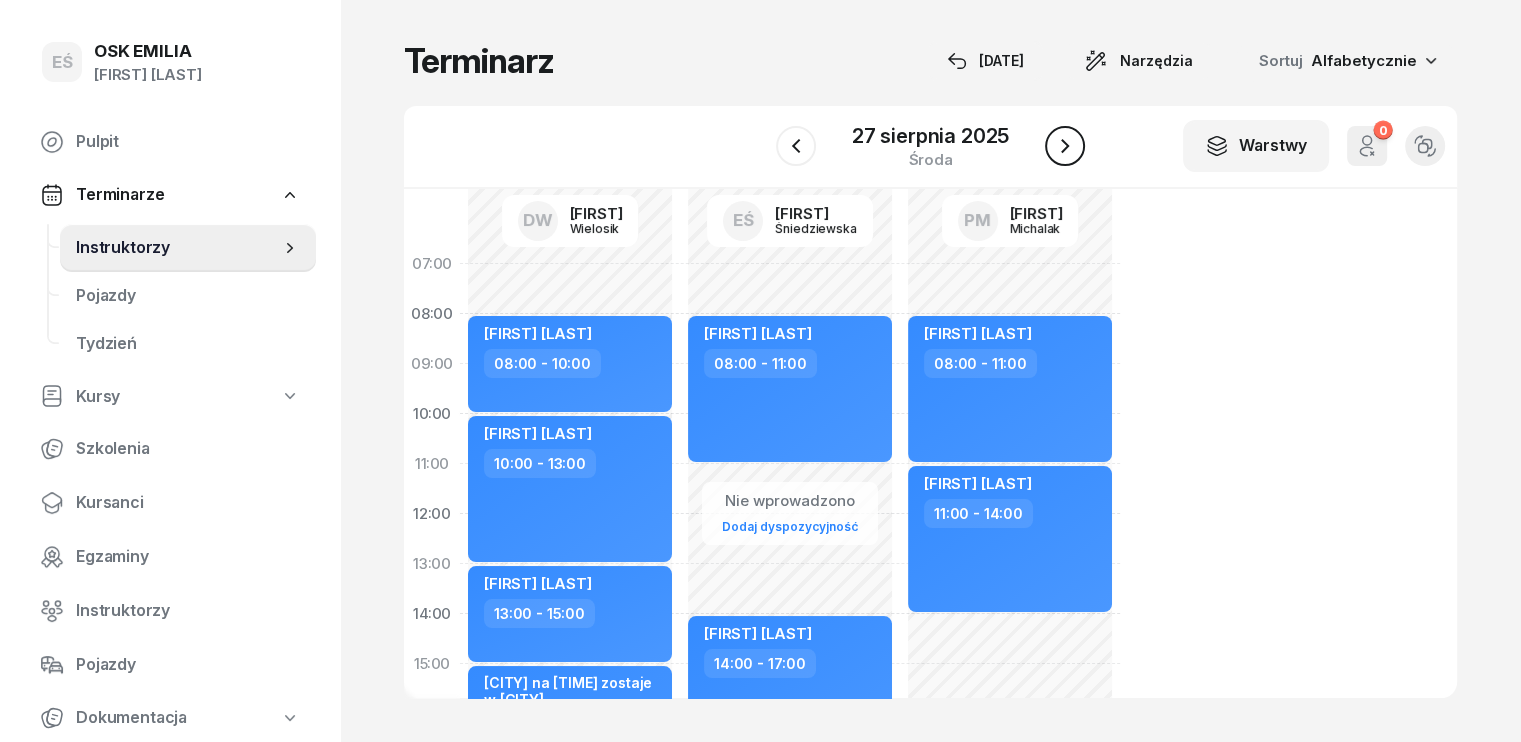 click 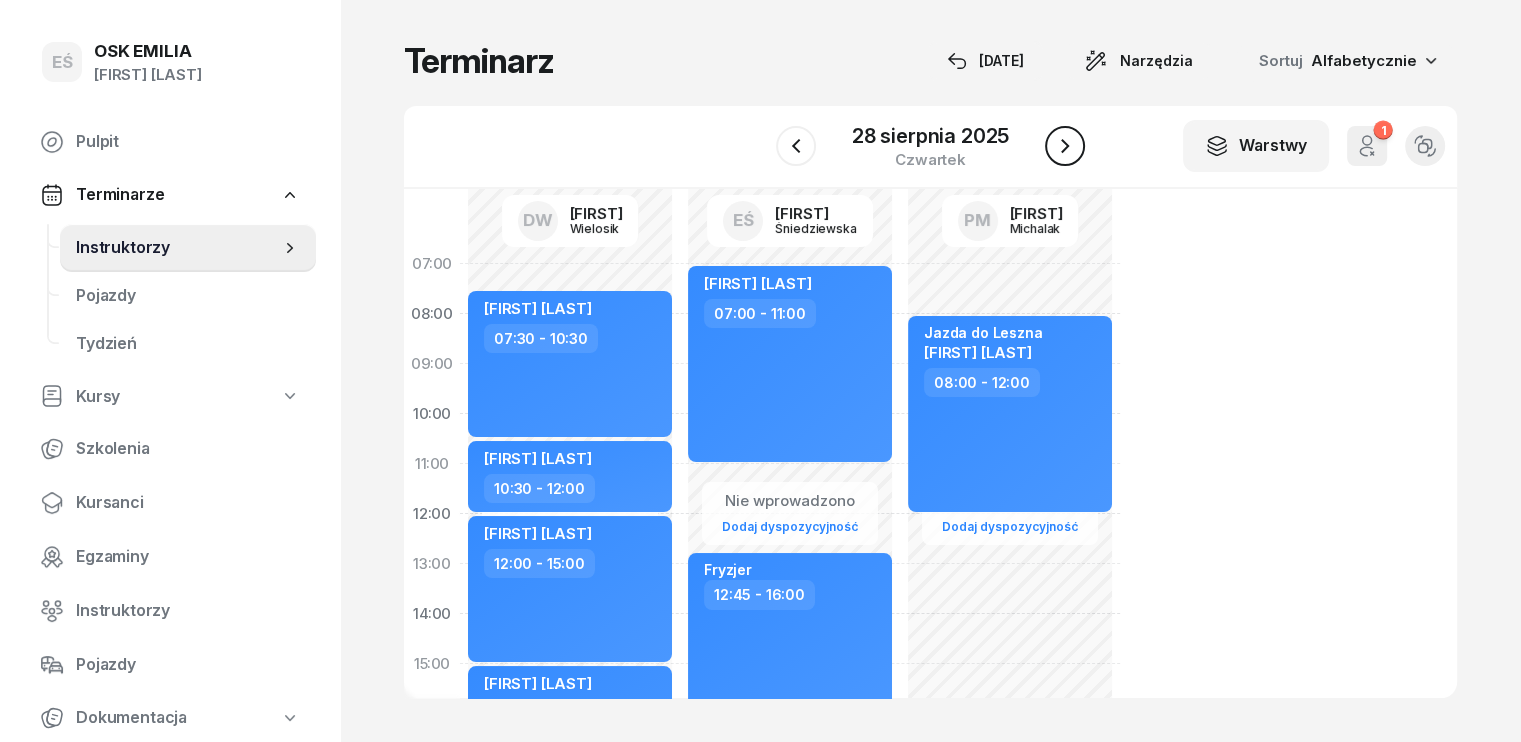 click 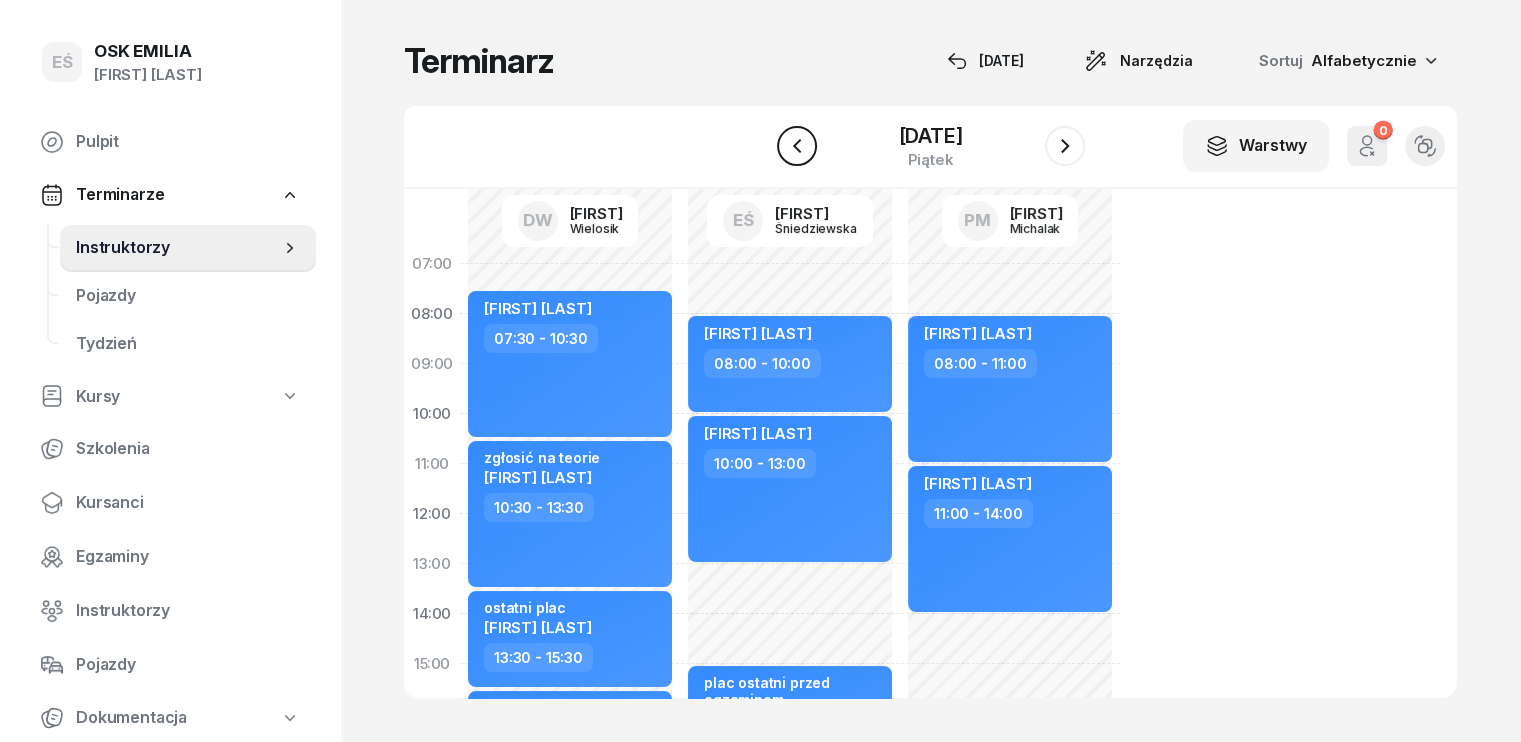 click 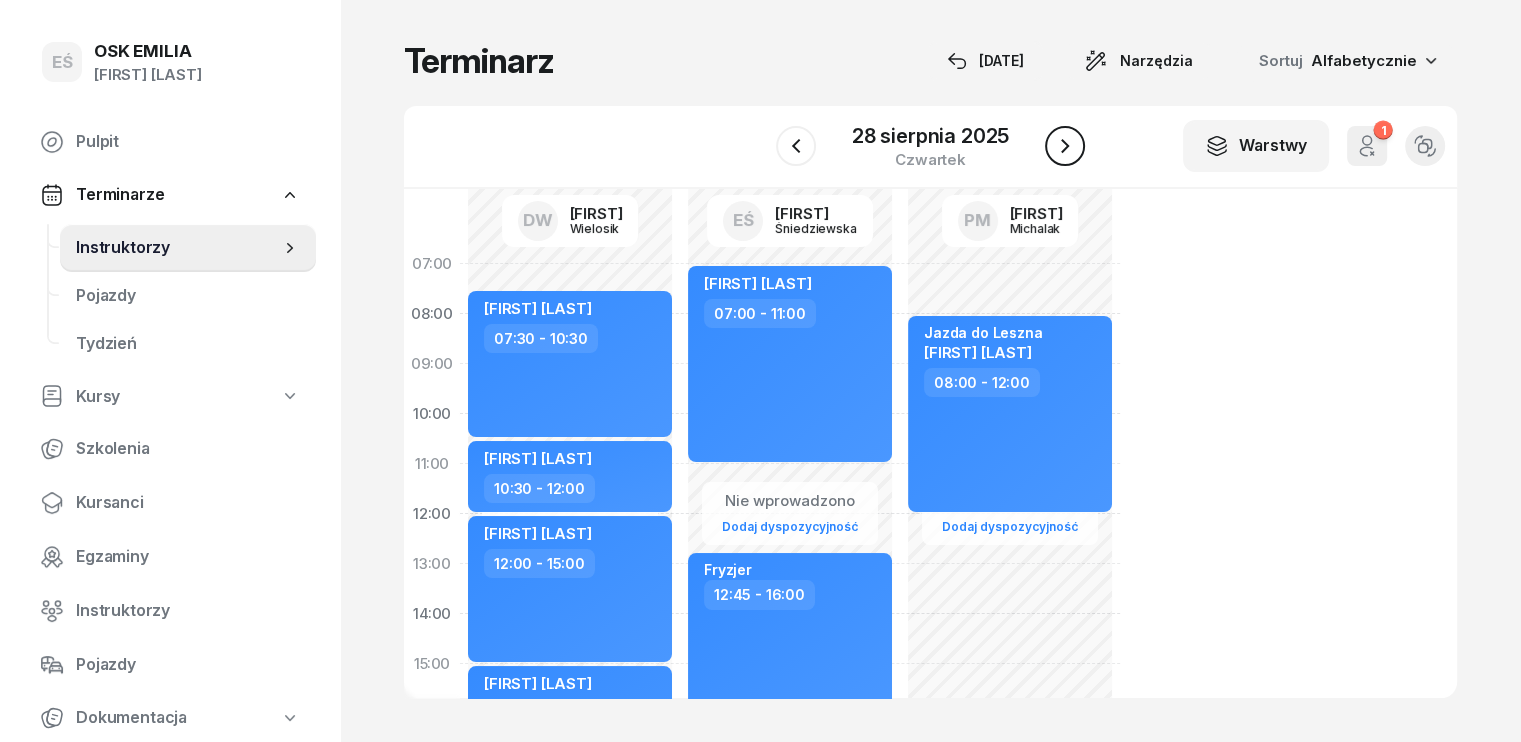 click 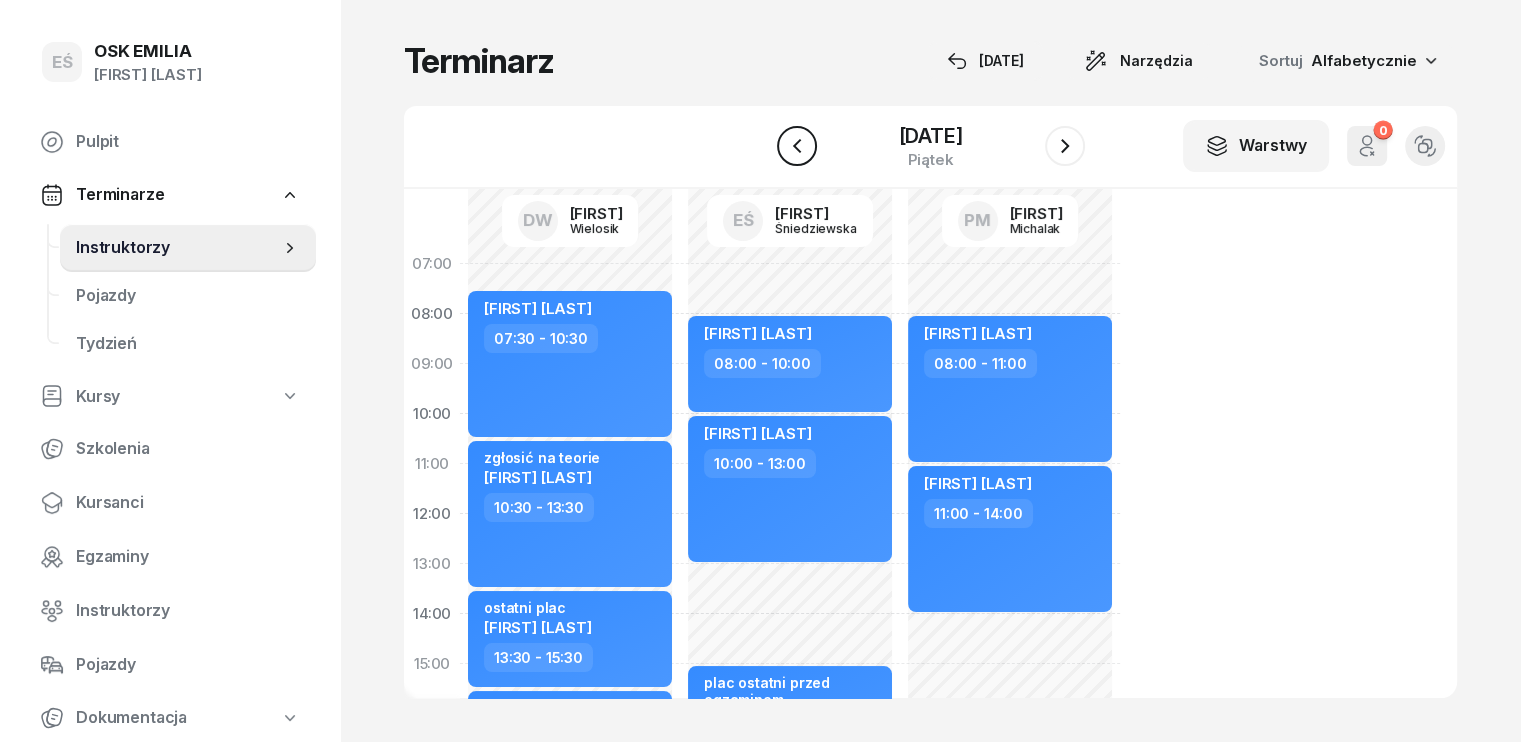 click 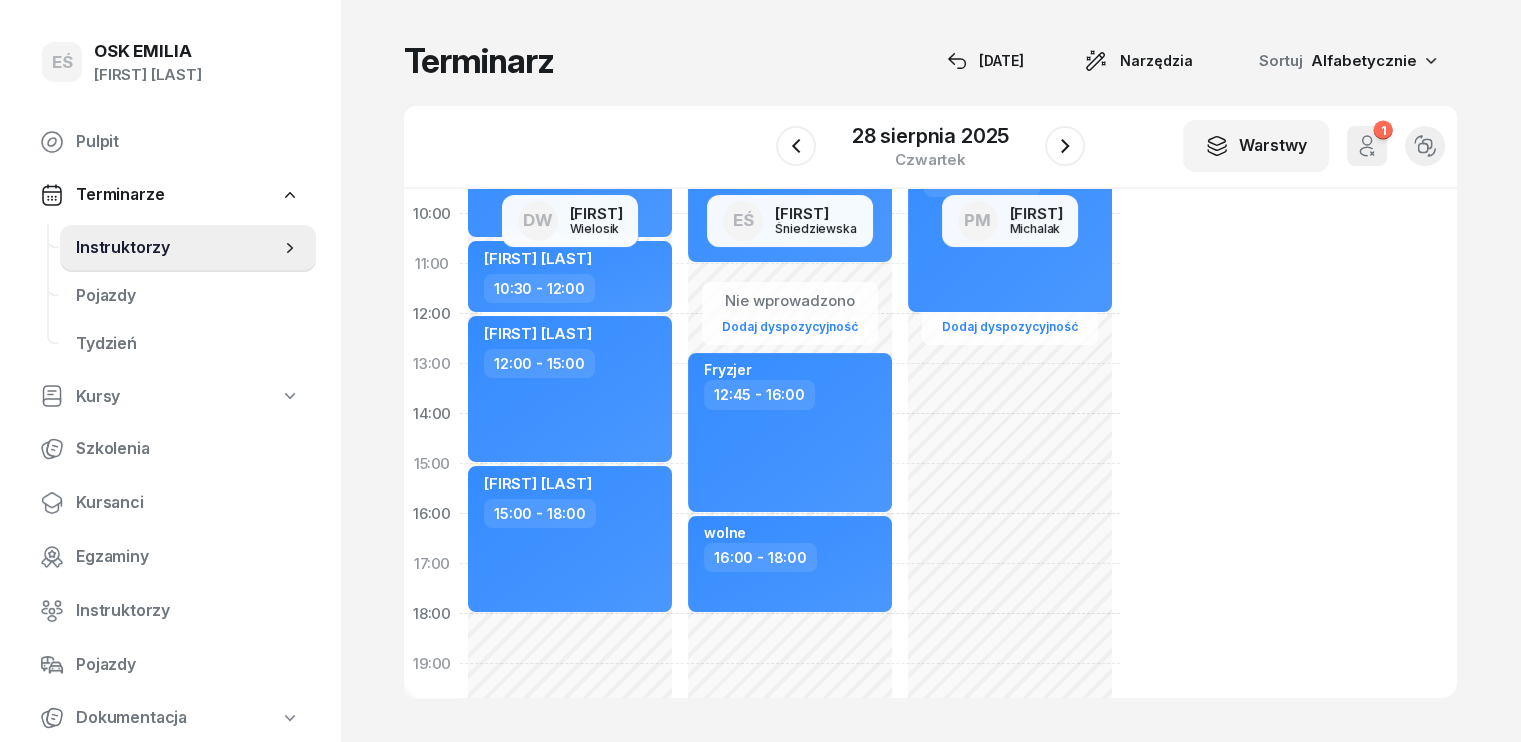 scroll, scrollTop: 100, scrollLeft: 0, axis: vertical 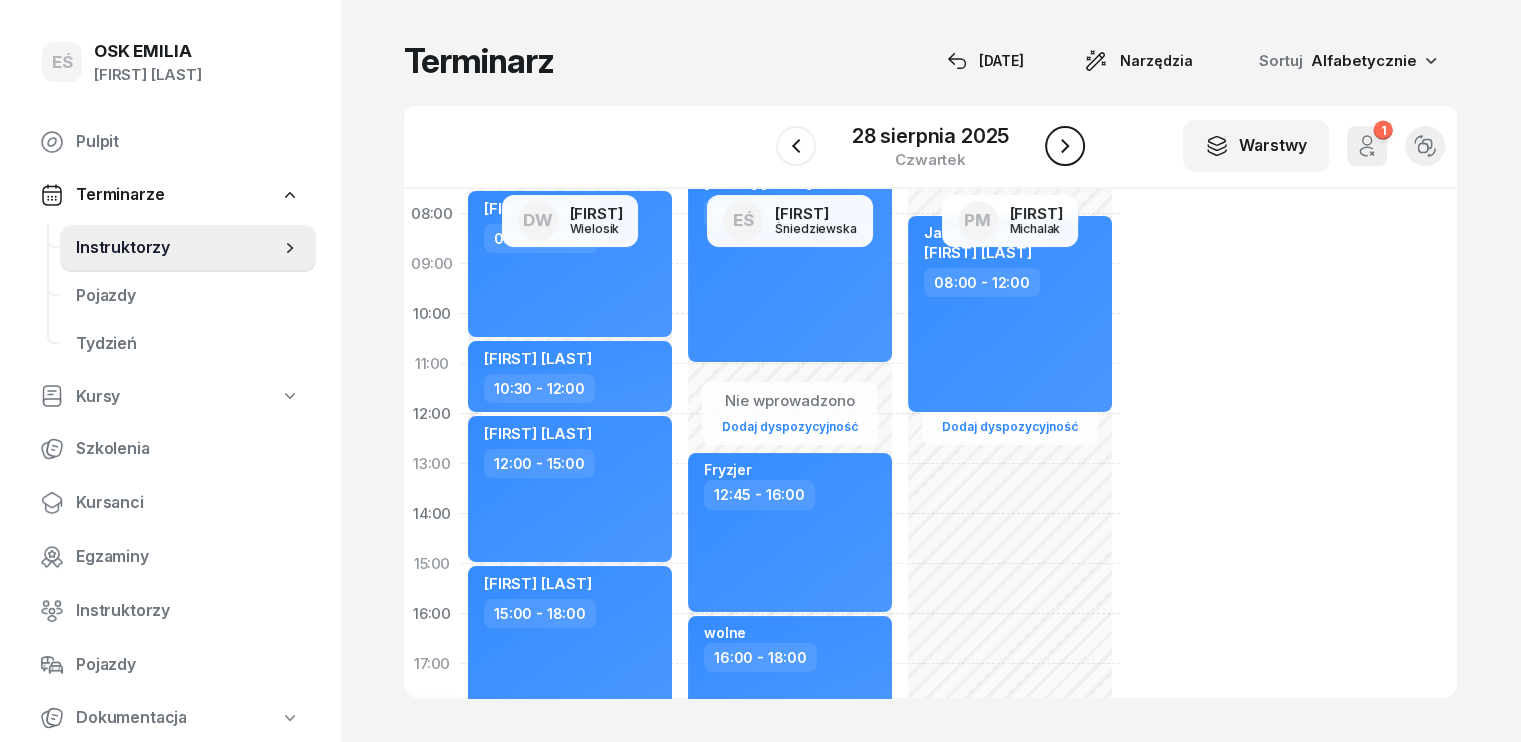 click 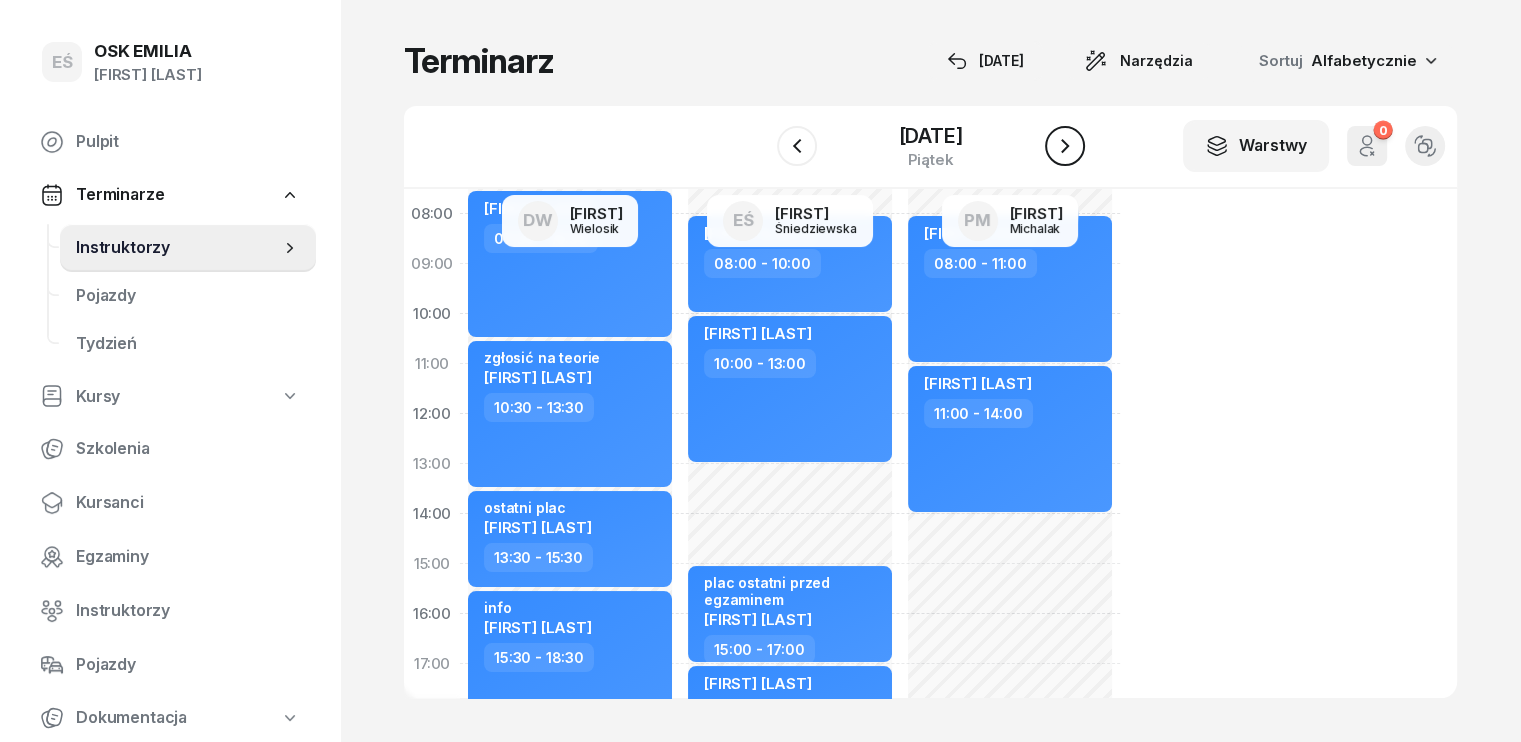 click 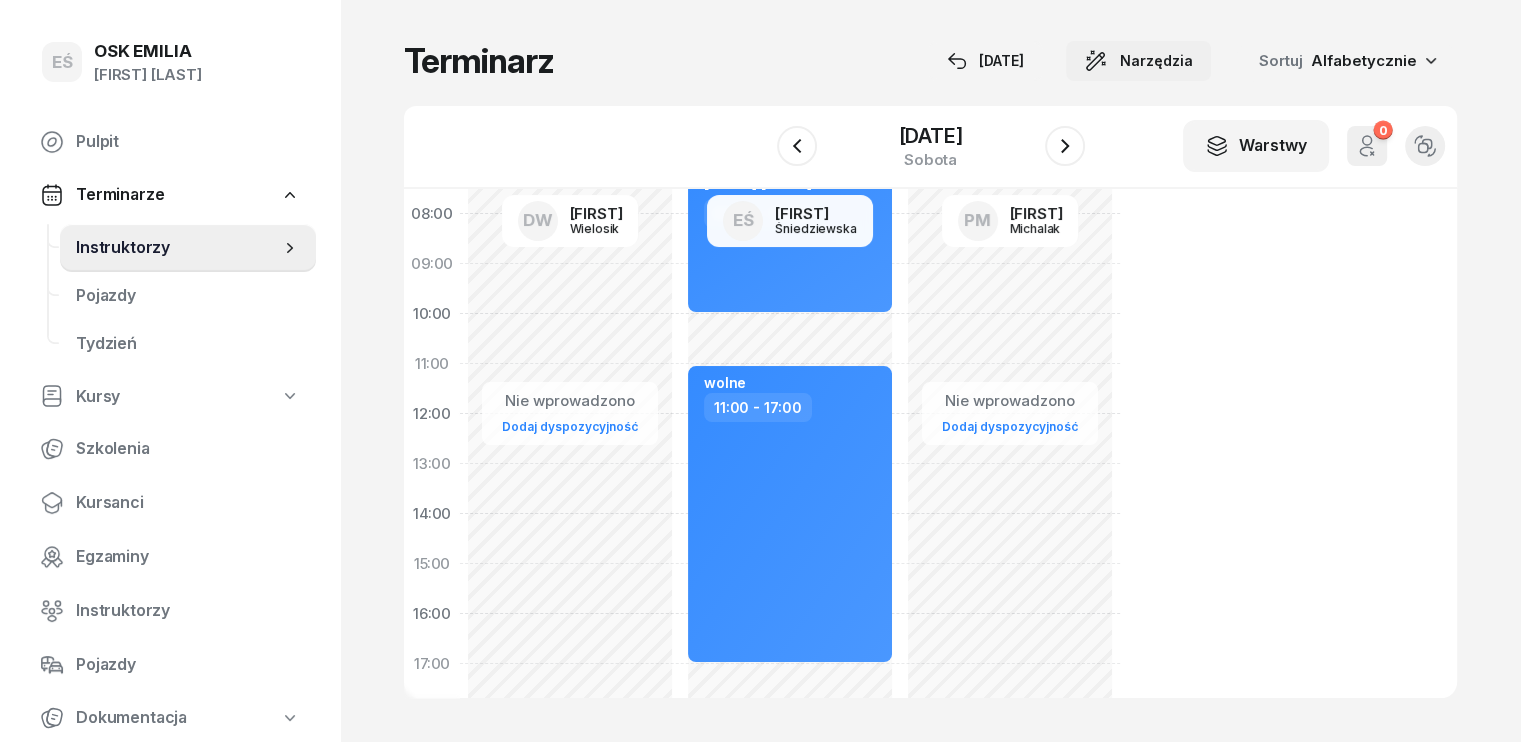 click on "Narzędzia" 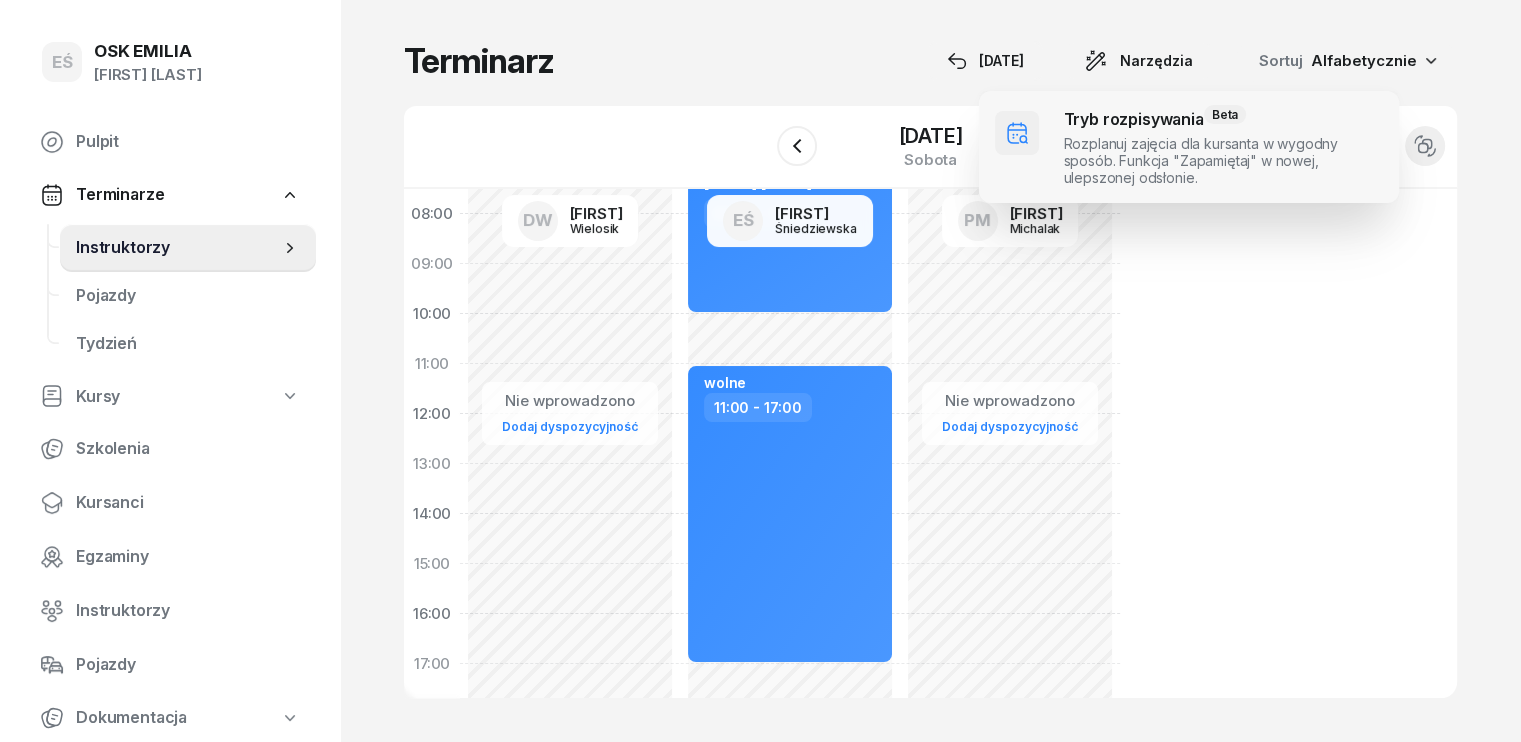 click at bounding box center [1189, 147] 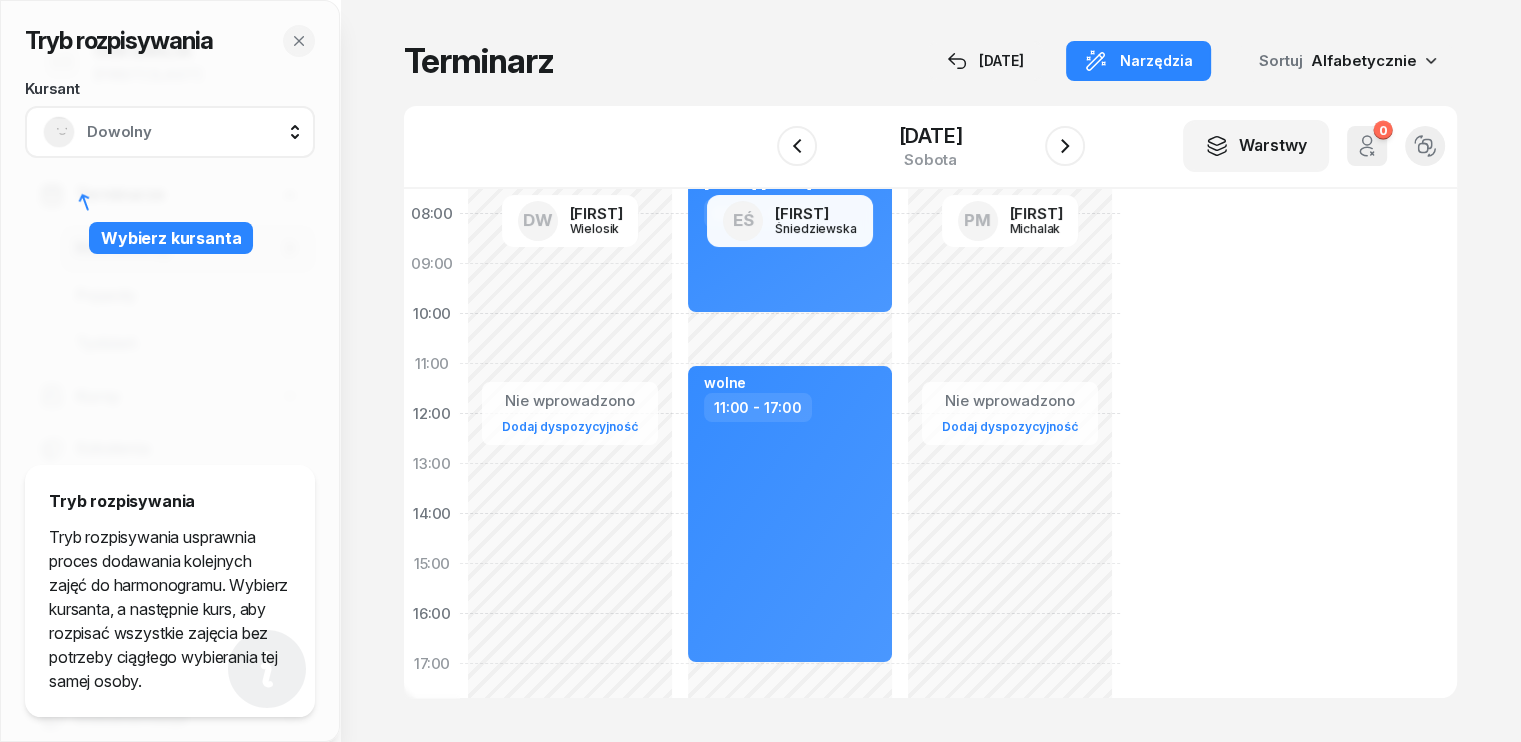 click on "Dowolny" at bounding box center [192, 132] 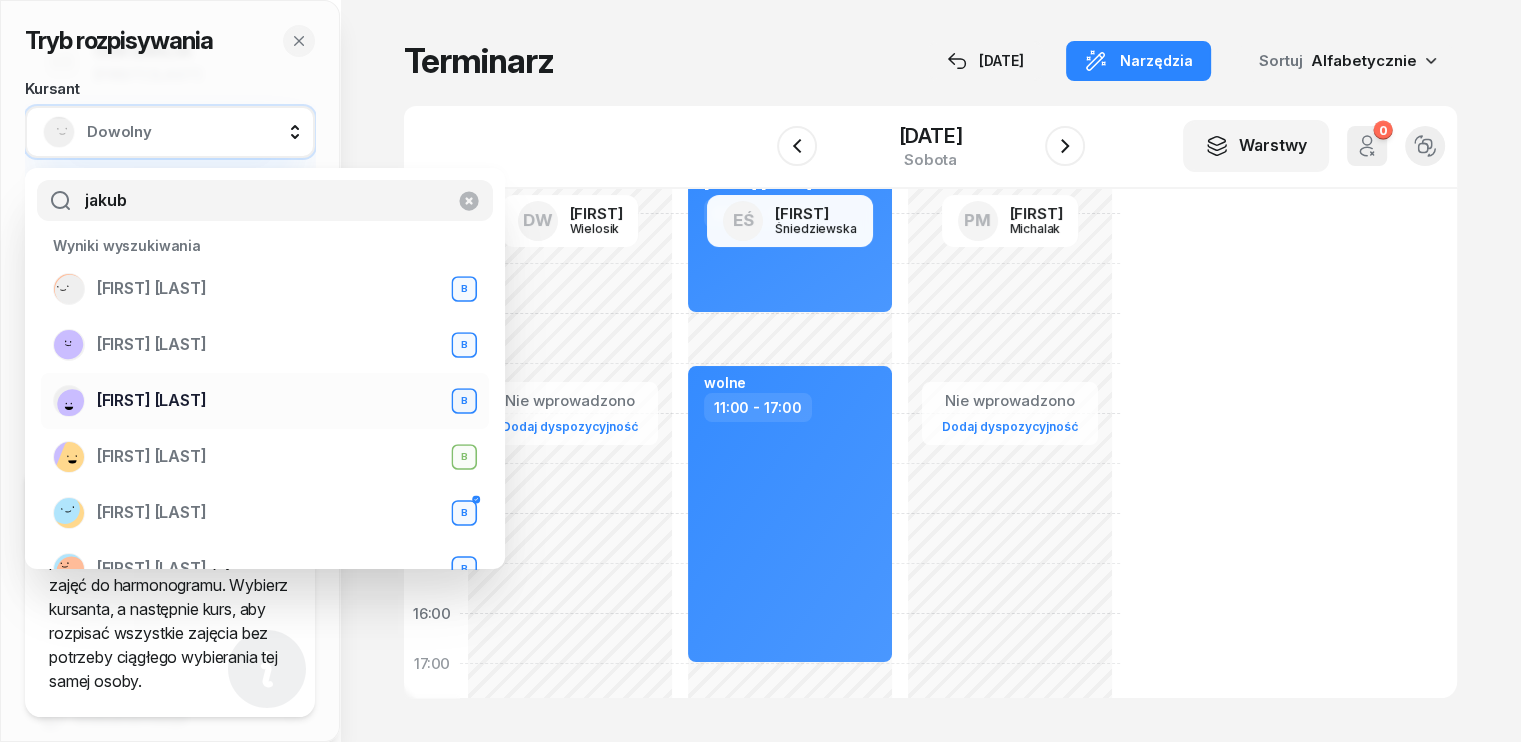 click on "[FIRST] [LAST]" at bounding box center [152, 401] 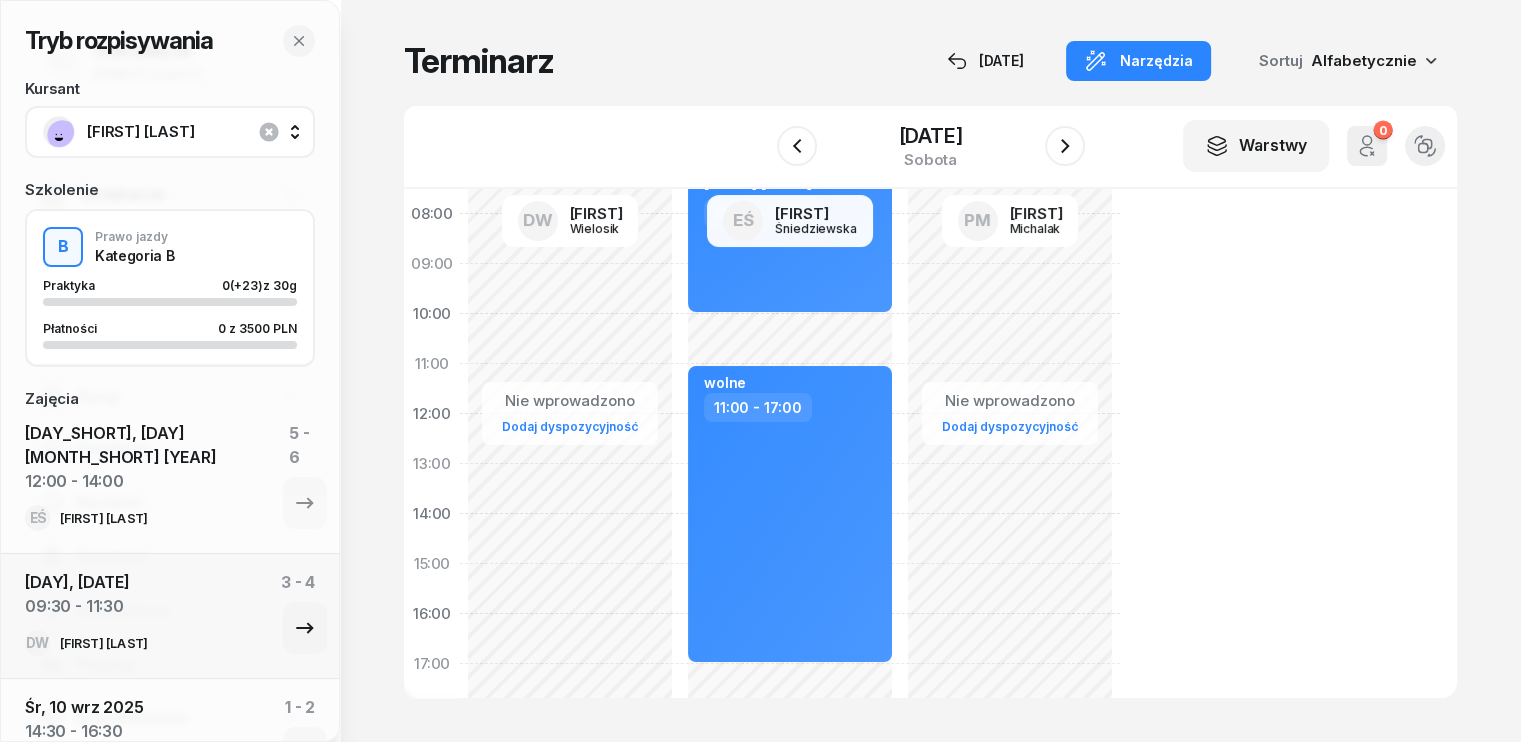 scroll, scrollTop: 796, scrollLeft: 0, axis: vertical 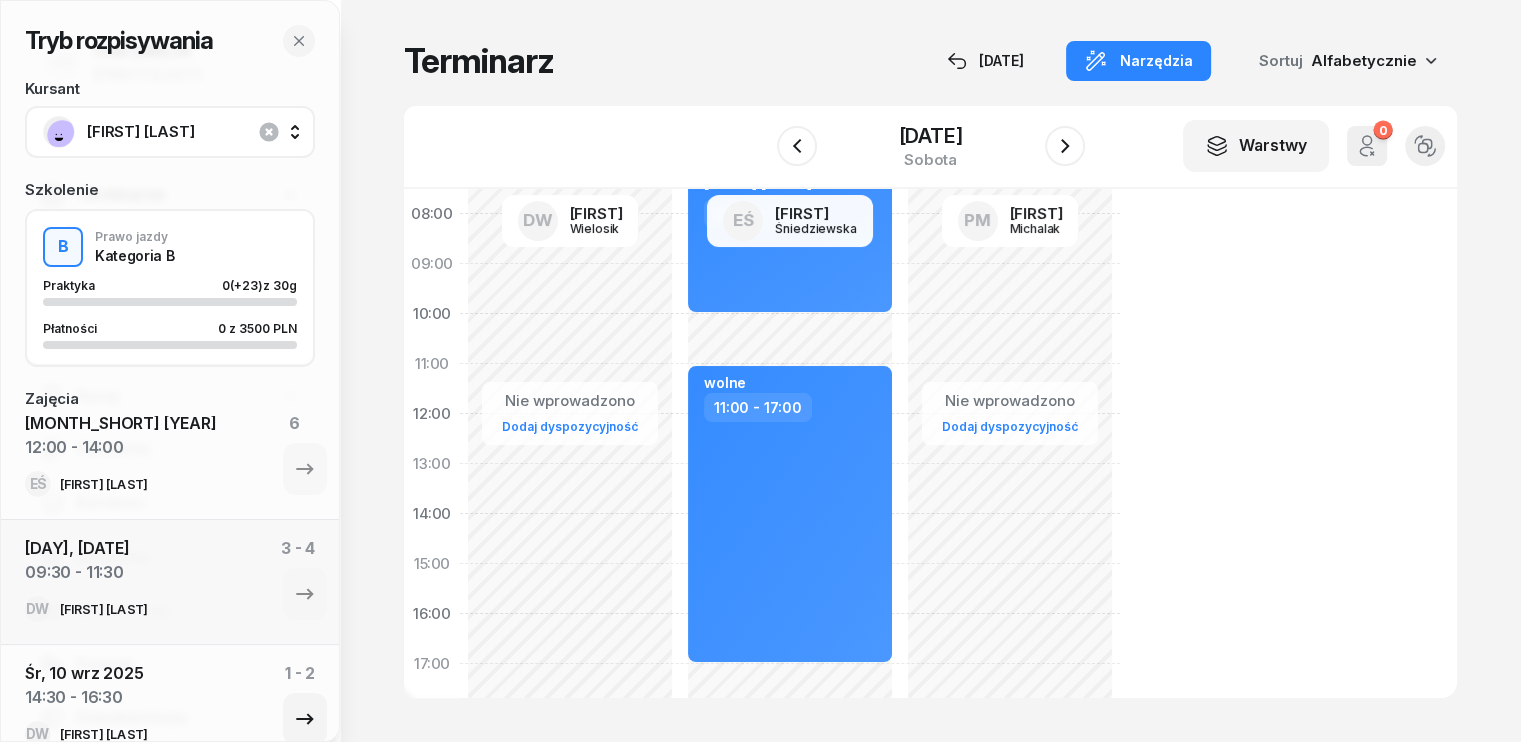 click on "[DAY], [DATE] [TIME] - [TIME] [NUMBER] - [NUMBER]" at bounding box center (170, 691) 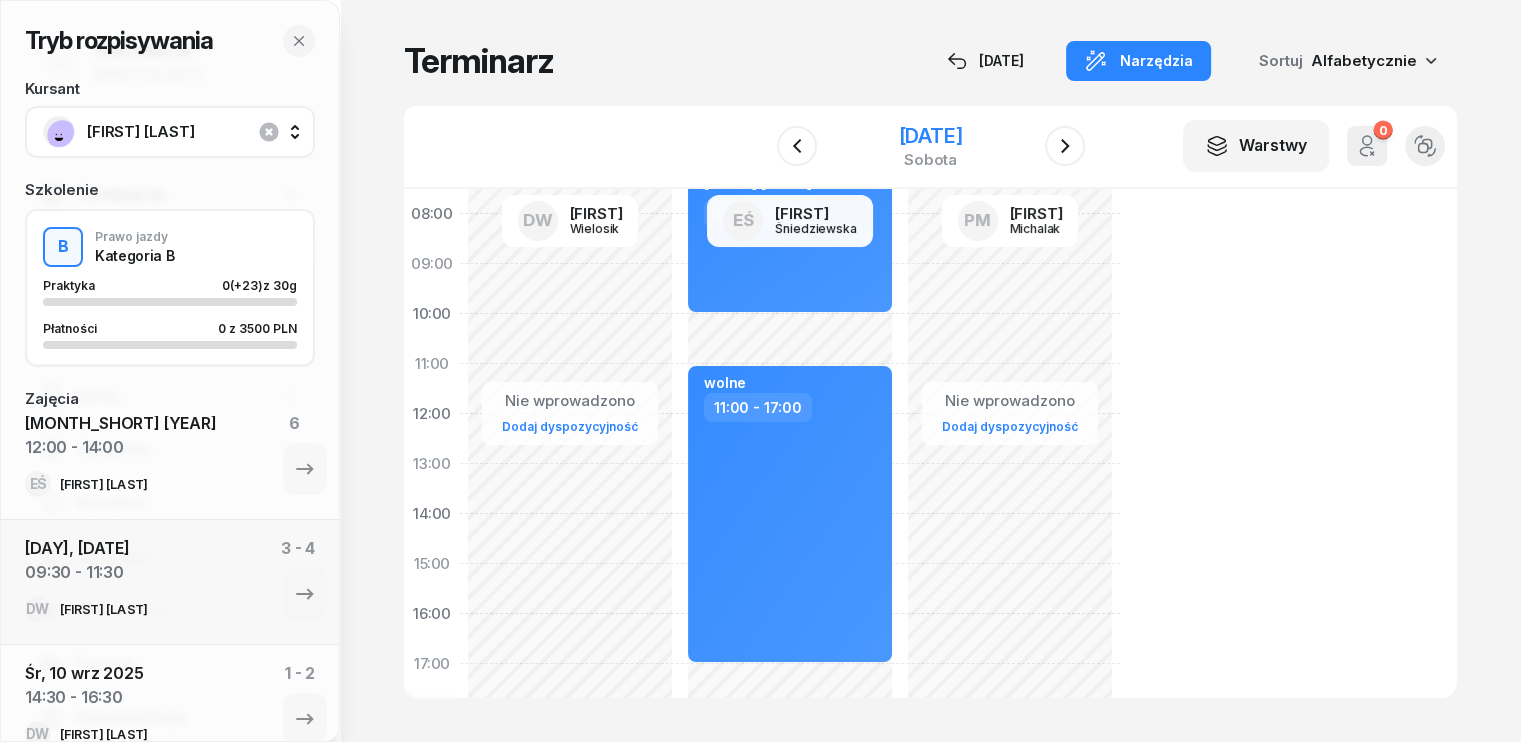 click on "[DATE]" at bounding box center [930, 136] 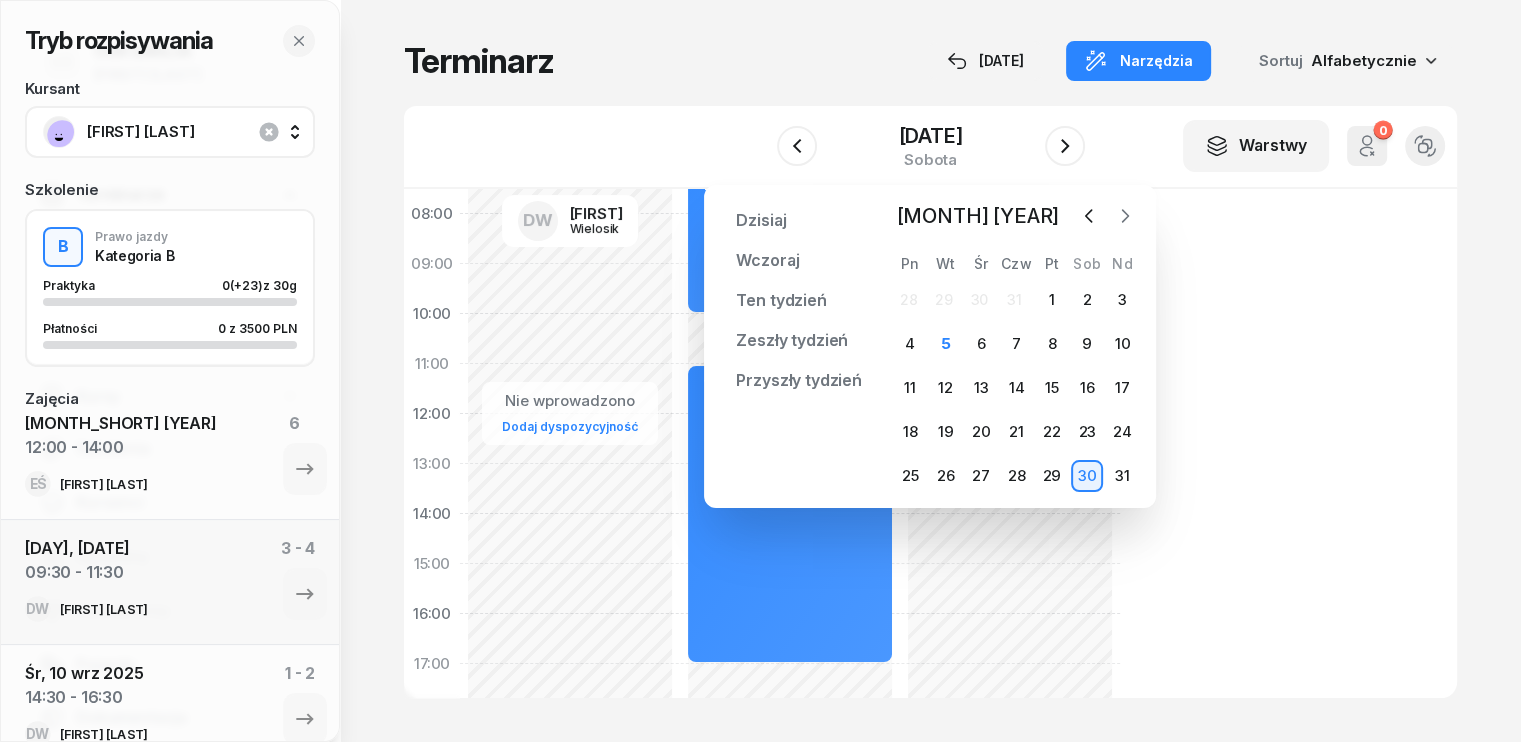 click 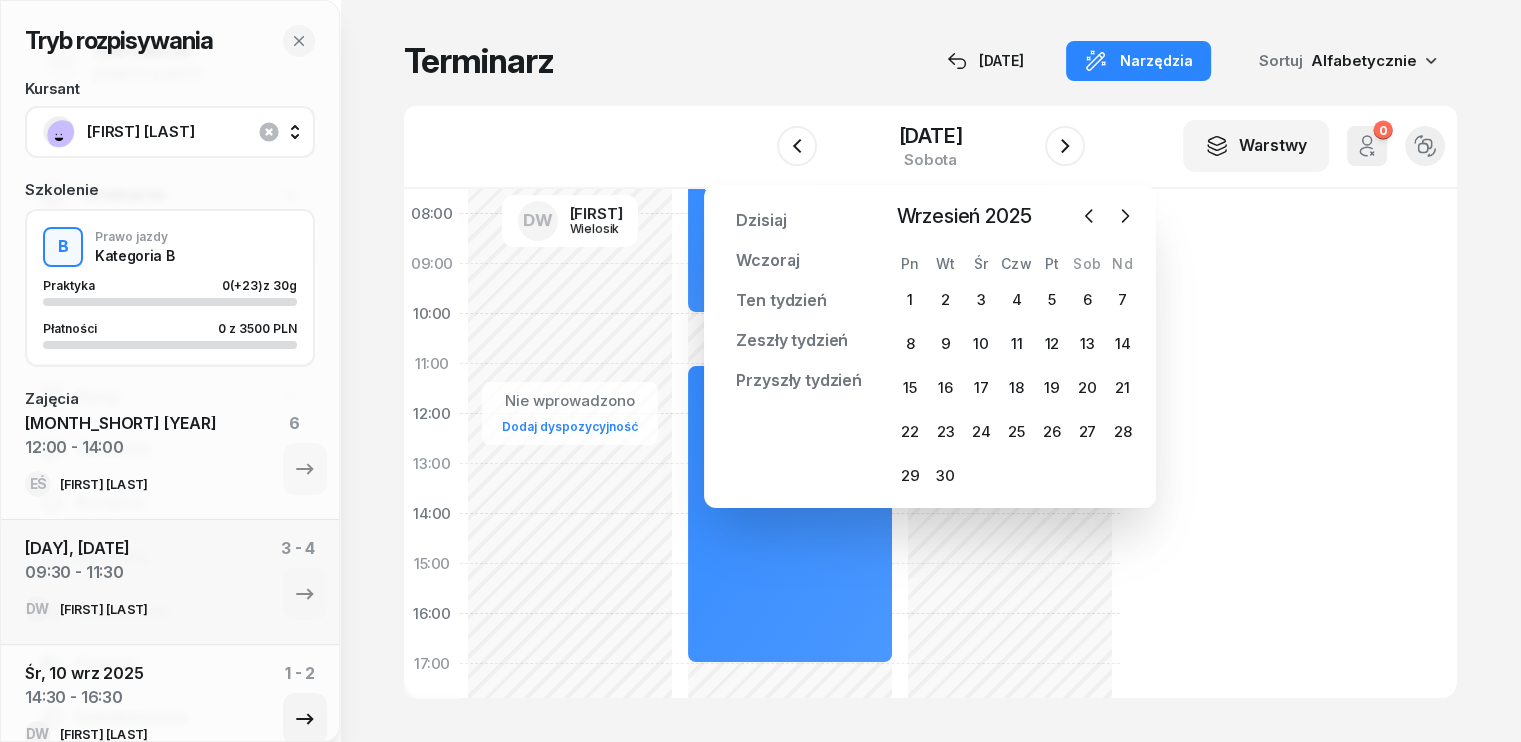 click on "[DAY], [DATE] [TIME] - [TIME] [NUMBER] - [NUMBER]" at bounding box center (170, 691) 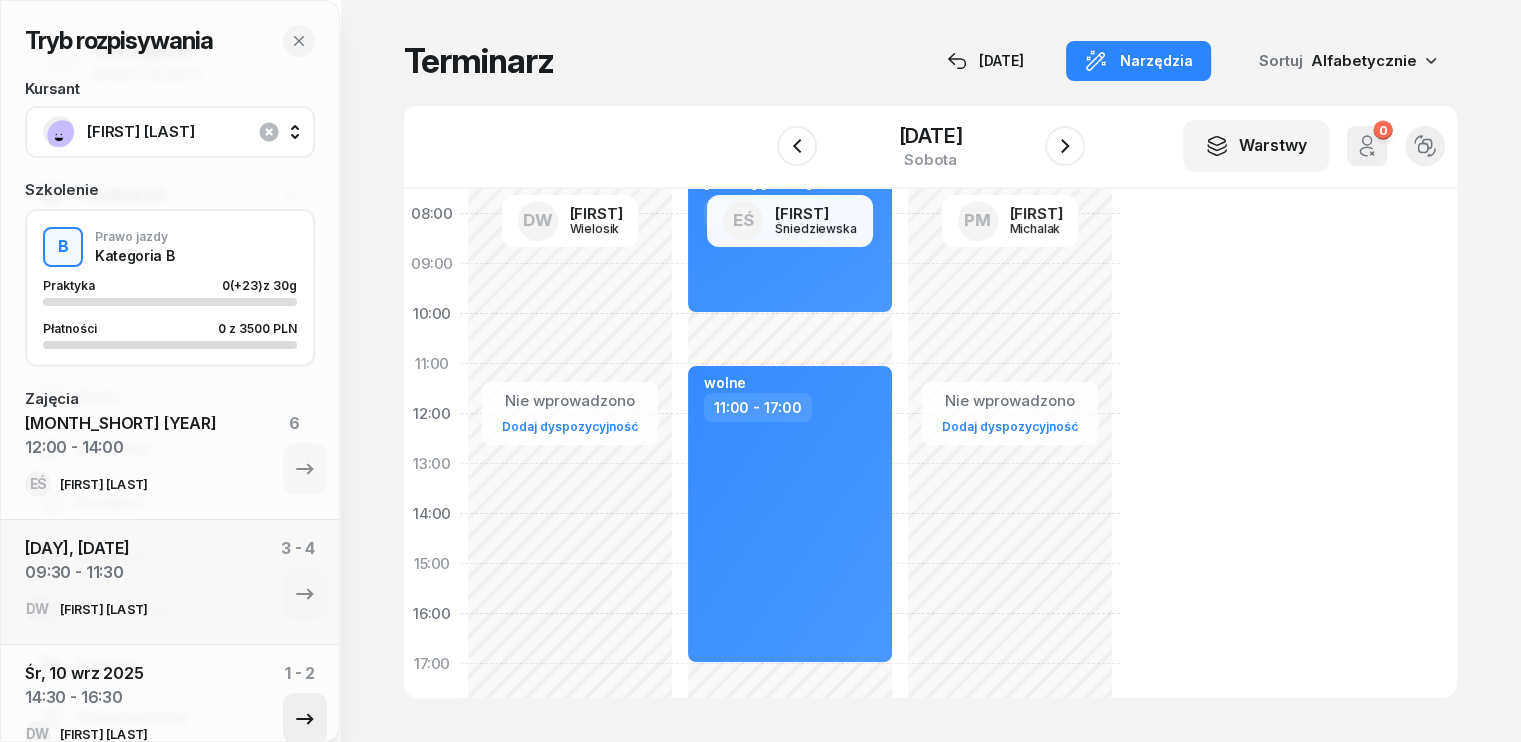 click 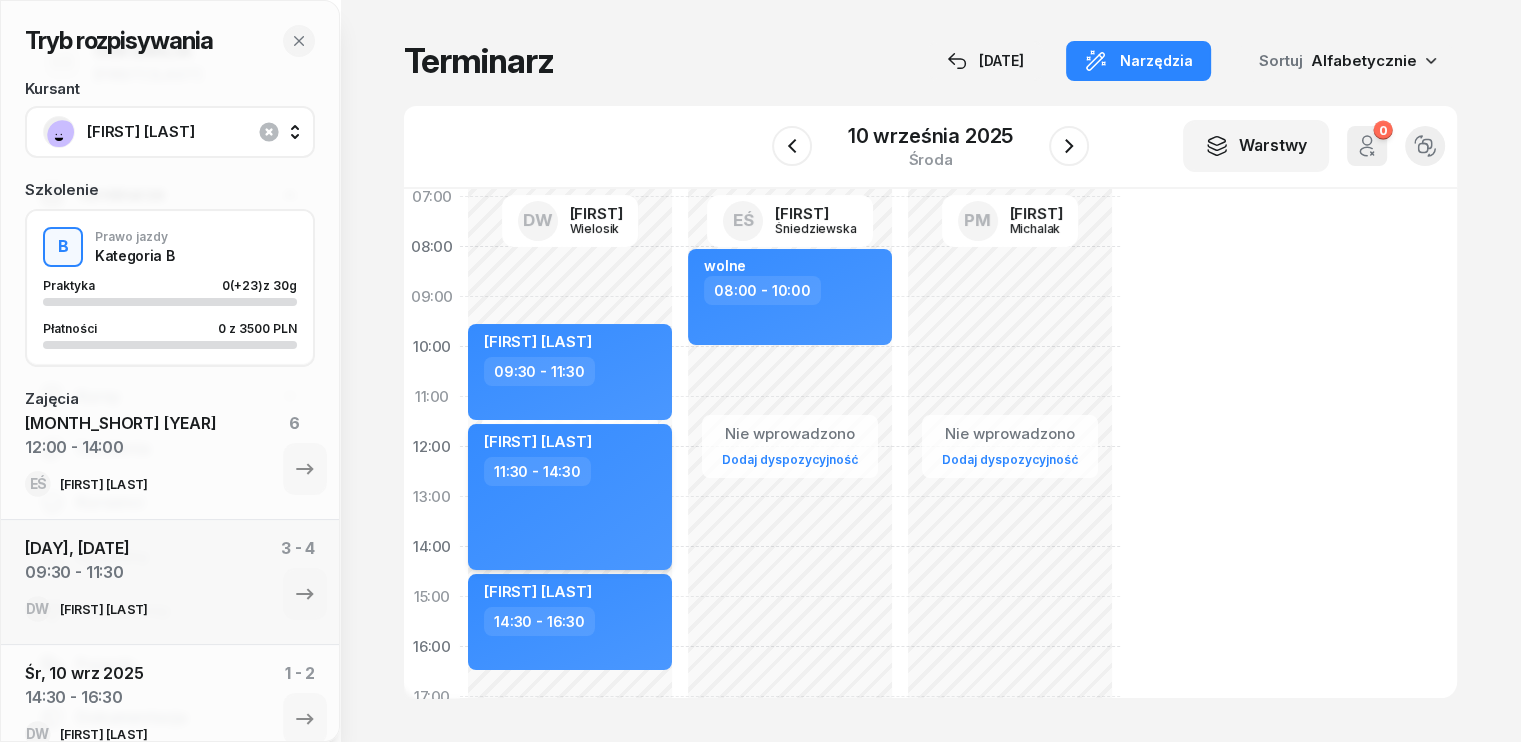 scroll, scrollTop: 100, scrollLeft: 0, axis: vertical 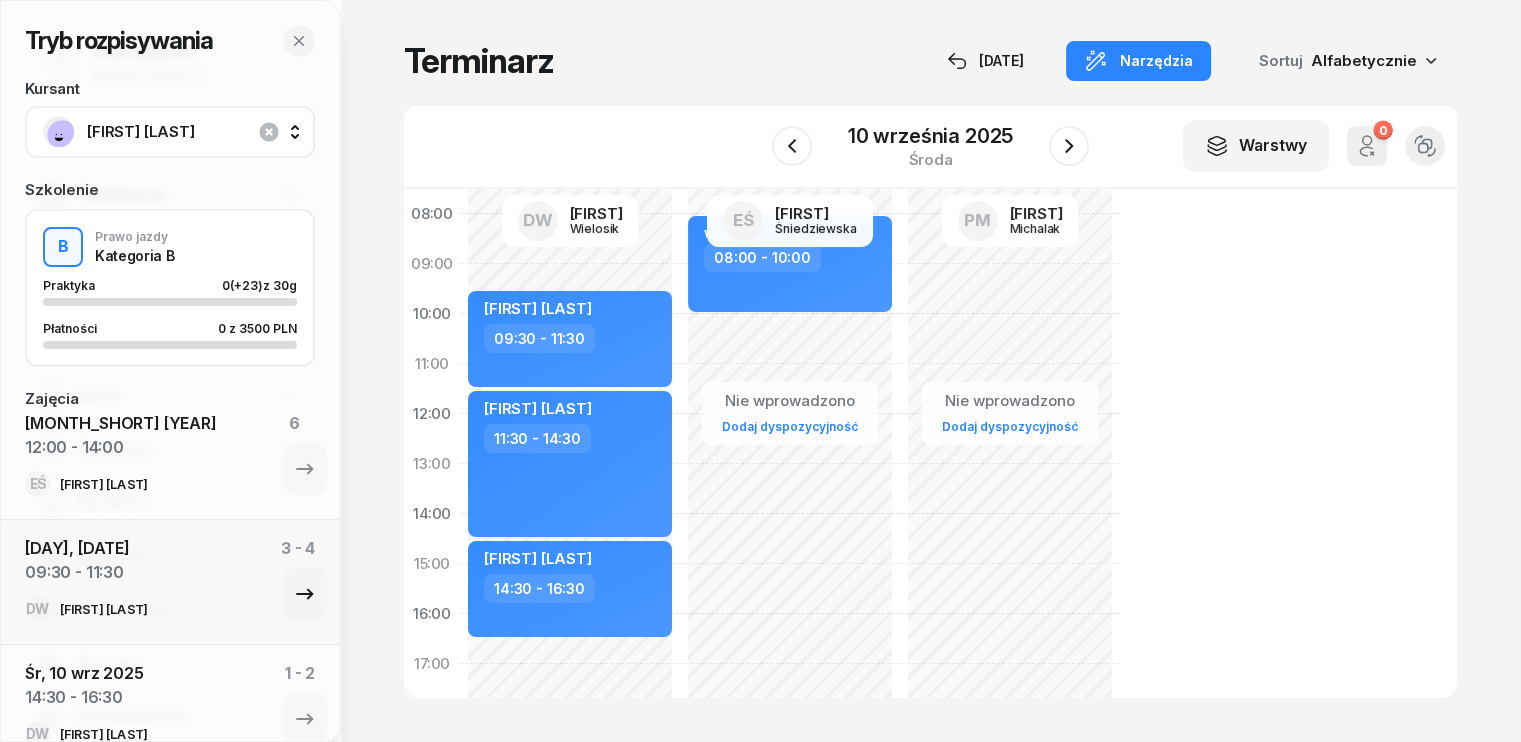 click on "09:30 - 11:30" at bounding box center (77, 572) 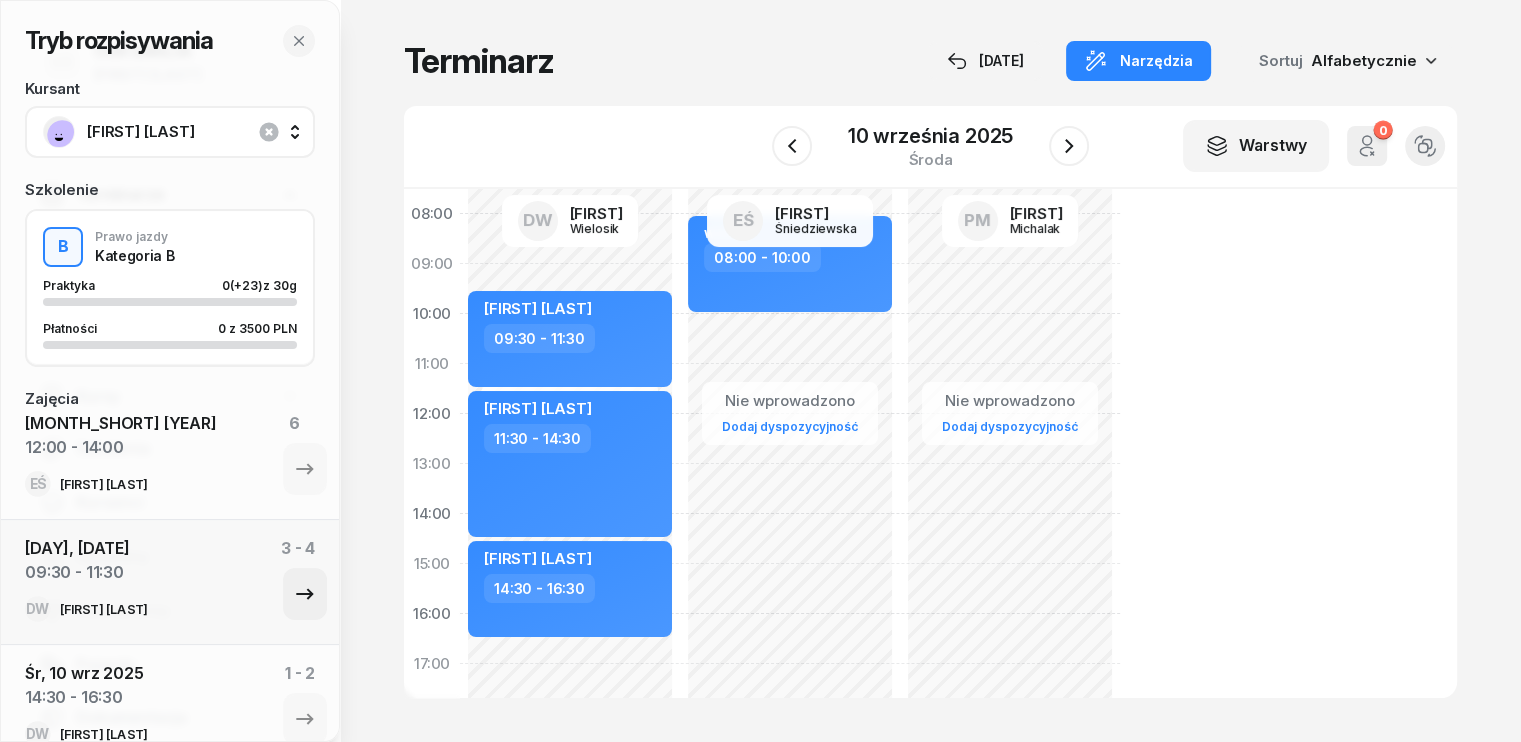 click 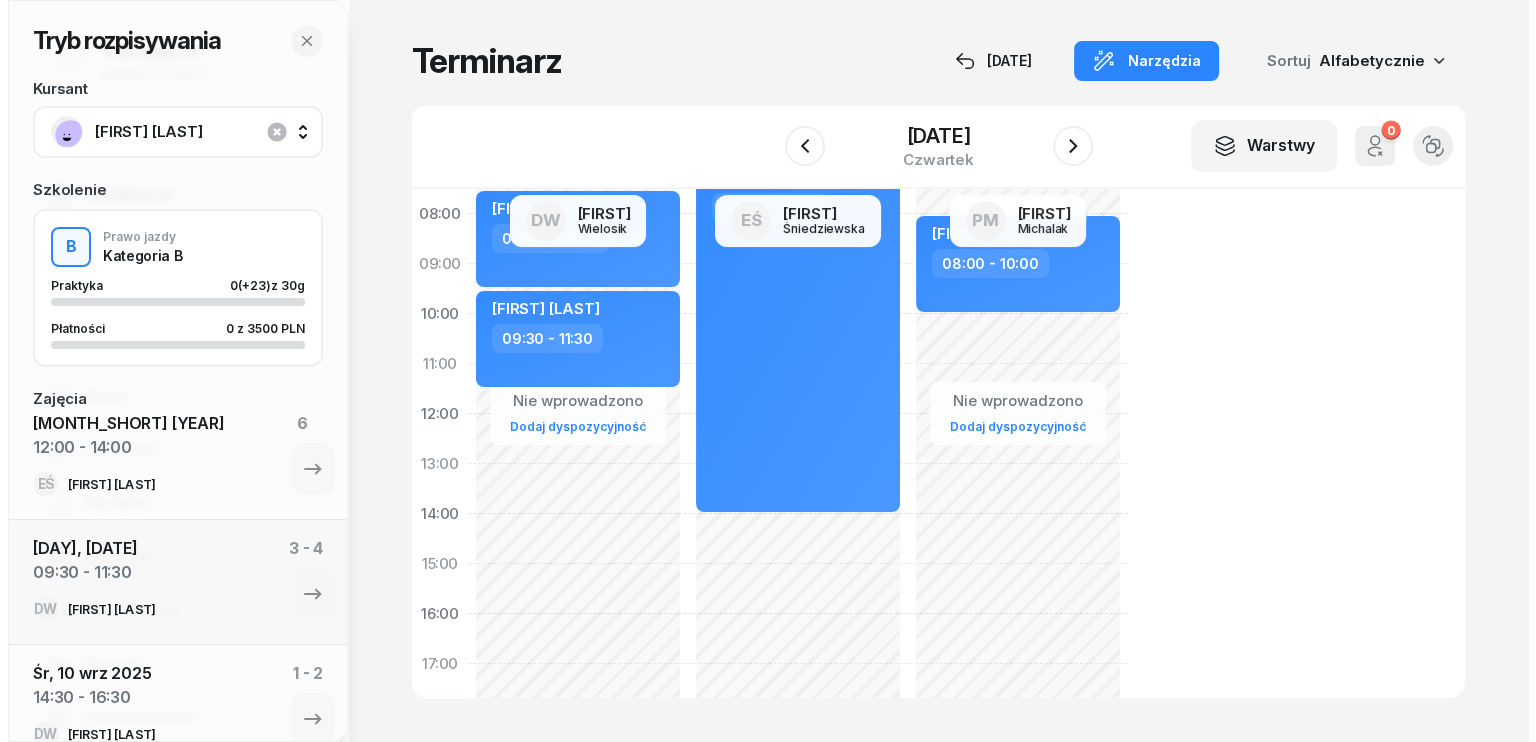 scroll, scrollTop: 0, scrollLeft: 0, axis: both 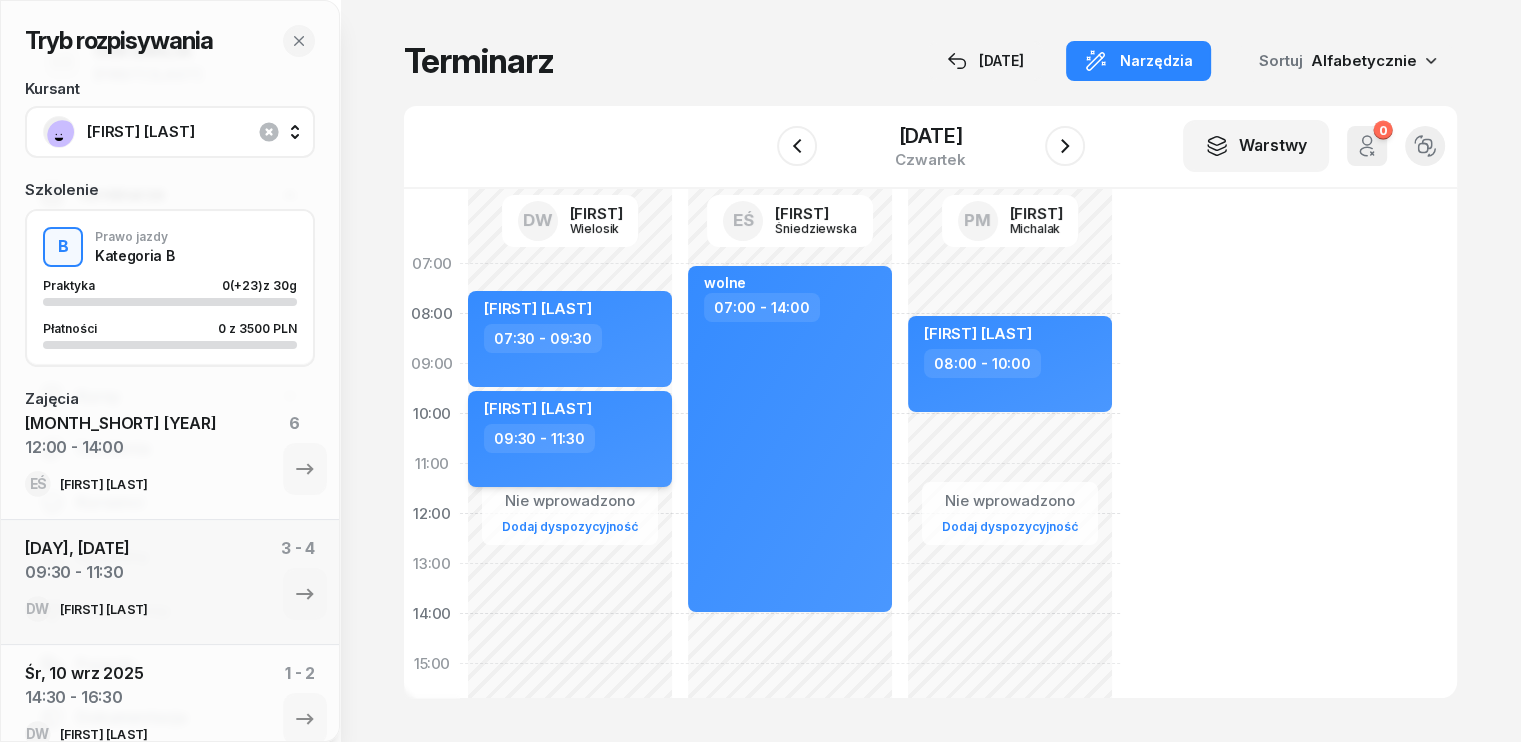click on "09:30 - 11:30" at bounding box center (572, 438) 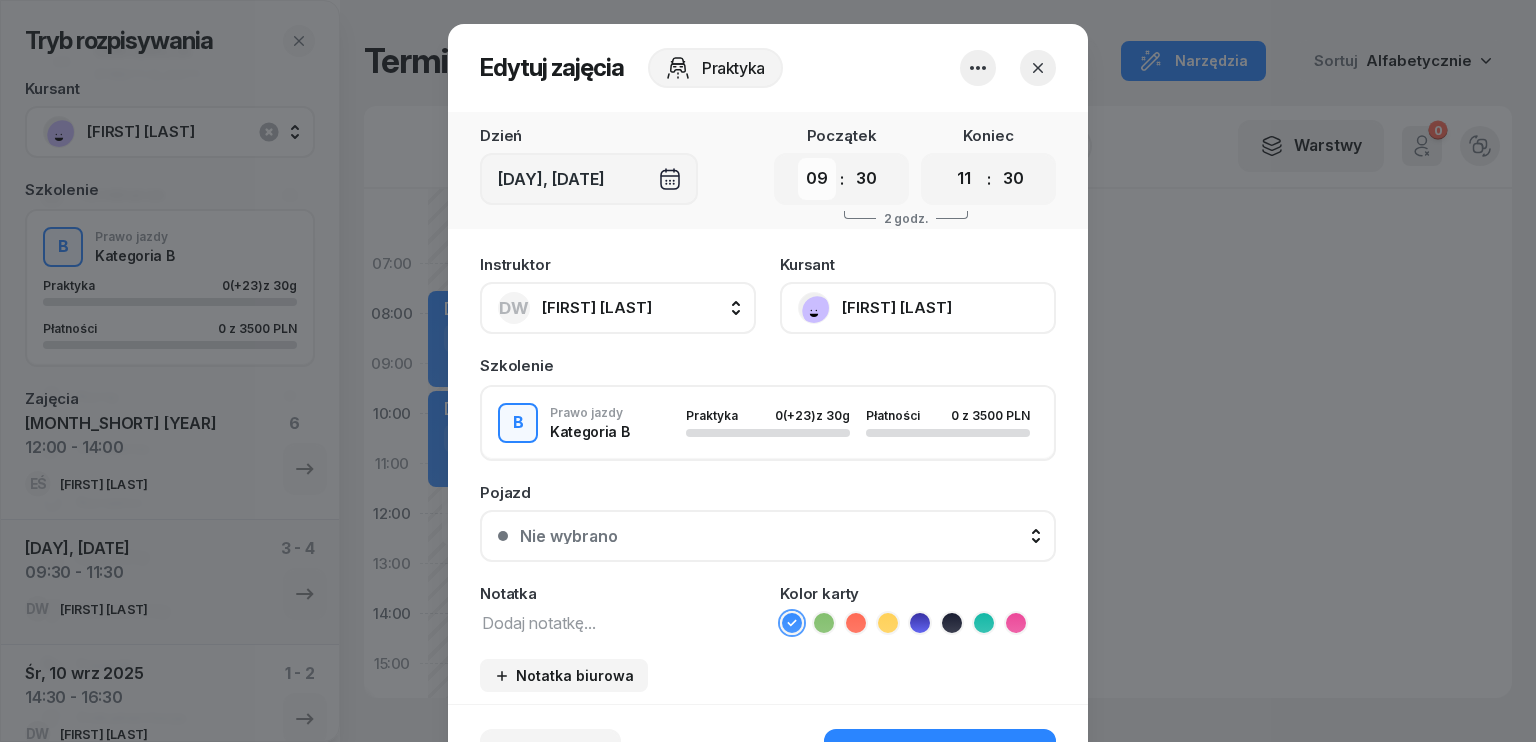 click on "00 01 02 03 04 05 06 07 08 09 10 11 12 13 14 15 16 17 18 19 20 21 22 23" at bounding box center (817, 179) 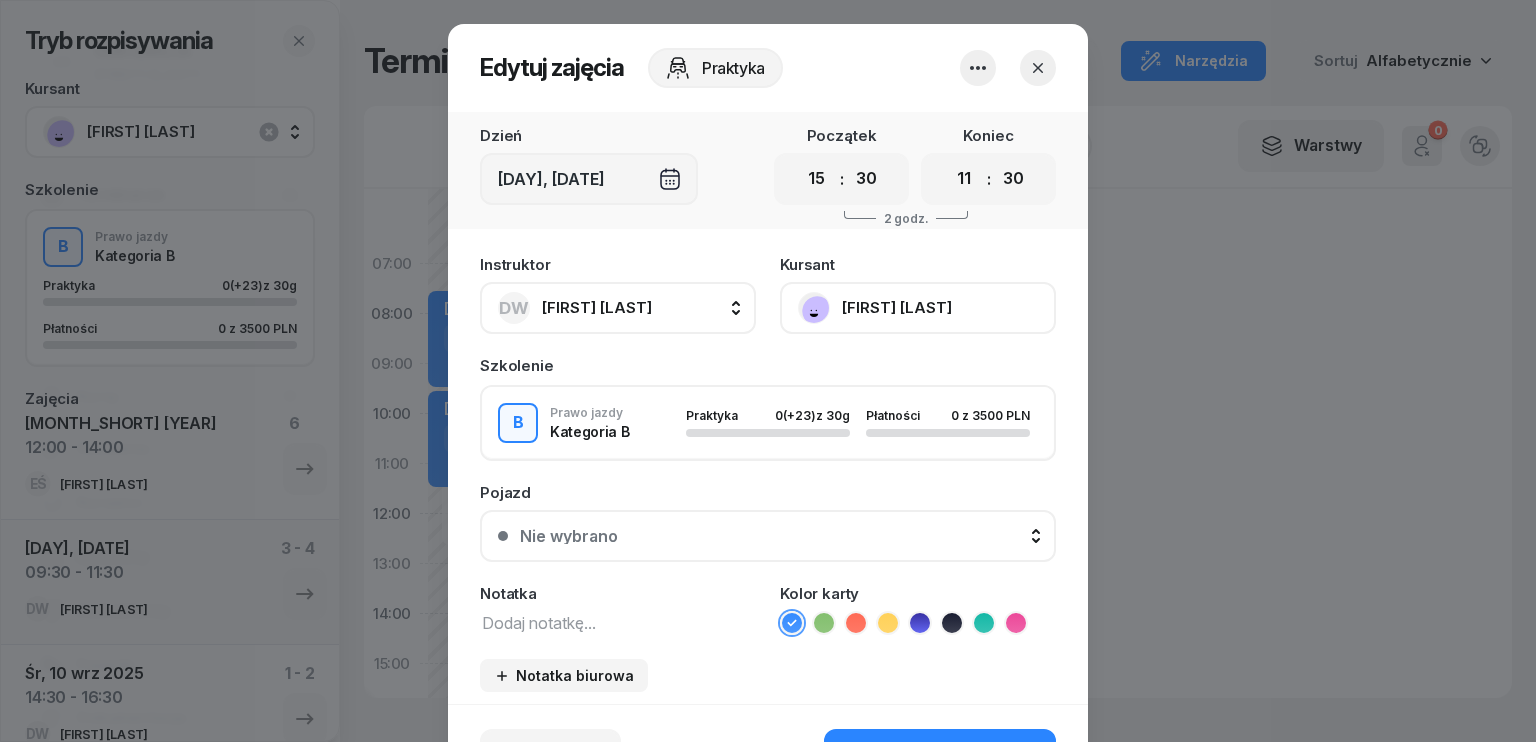 click on "00 01 02 03 04 05 06 07 08 09 10 11 12 13 14 15 16 17 18 19 20 21 22 23" at bounding box center (817, 179) 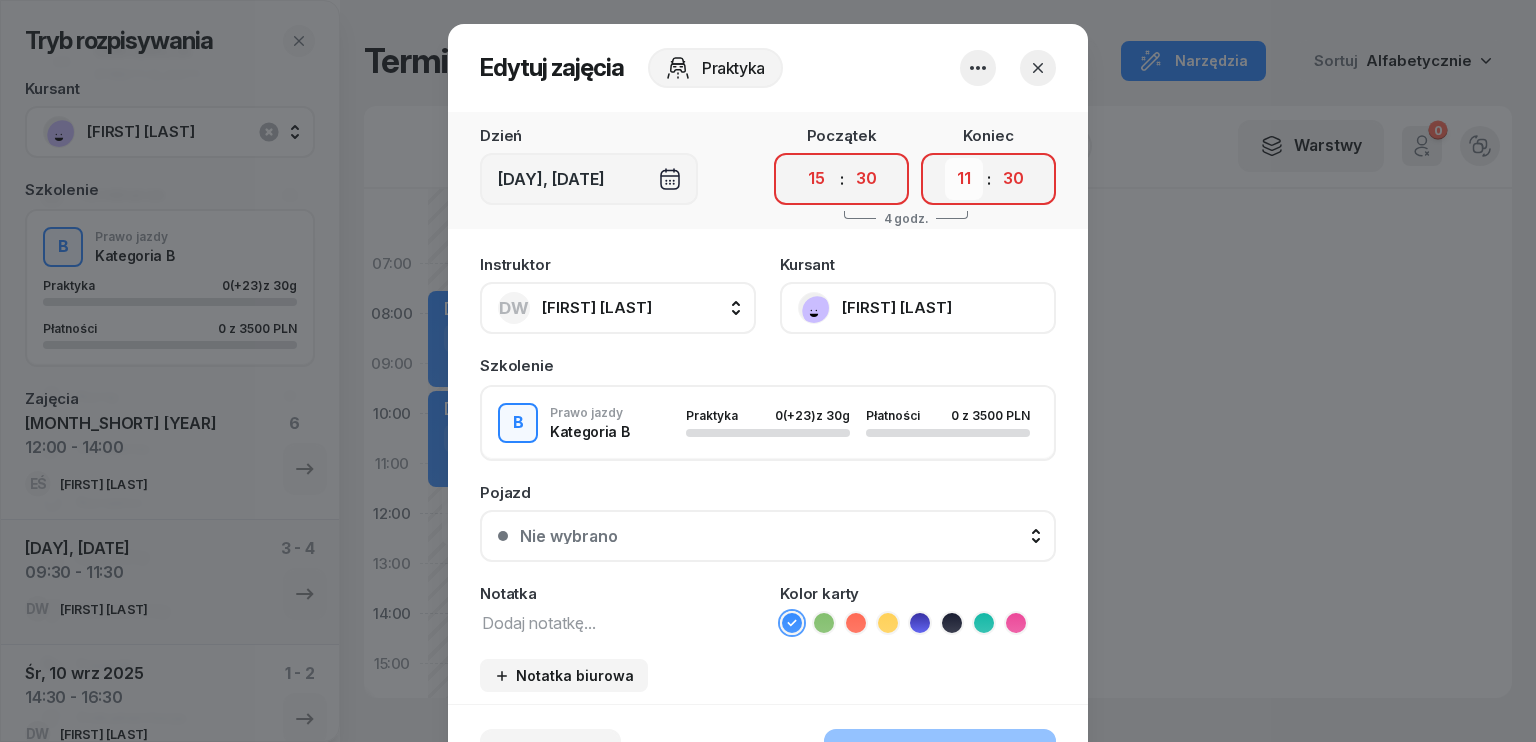 click on "00 01 02 03 04 05 06 07 08 09 10 11 12 13 14 15 16 17 18 19 20 21 22 23" at bounding box center (964, 179) 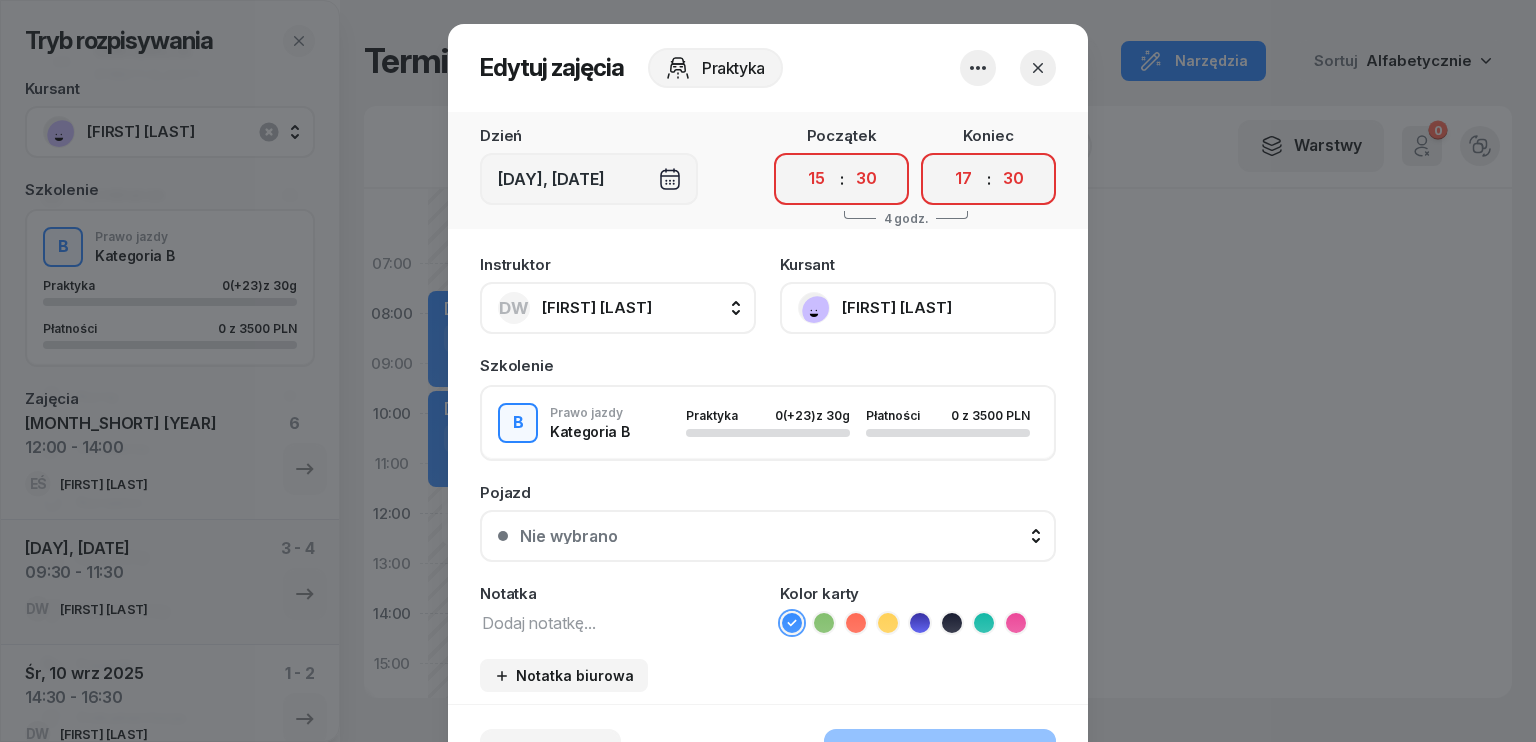 click on "00 01 02 03 04 05 06 07 08 09 10 11 12 13 14 15 16 17 18 19 20 21 22 23" at bounding box center (964, 179) 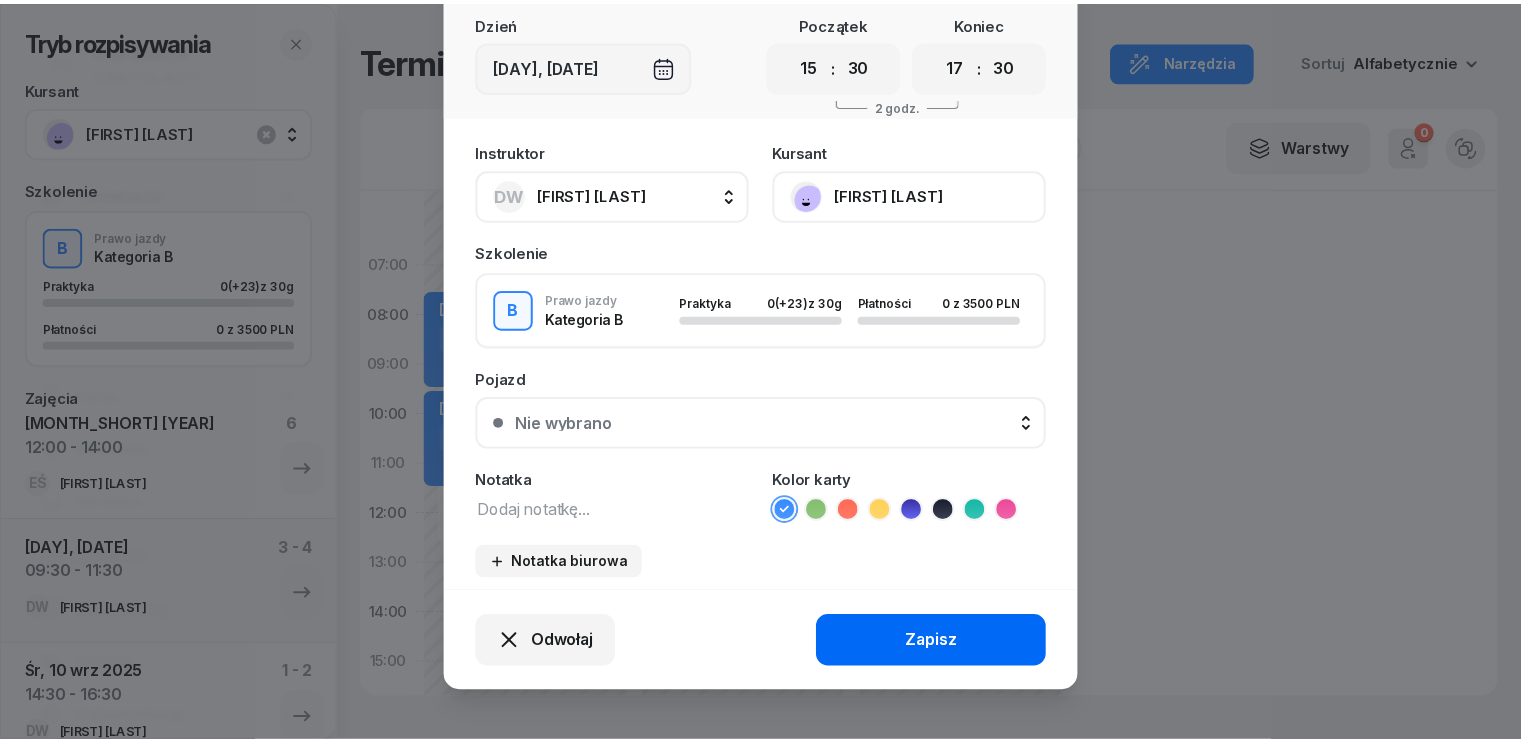 scroll, scrollTop: 124, scrollLeft: 0, axis: vertical 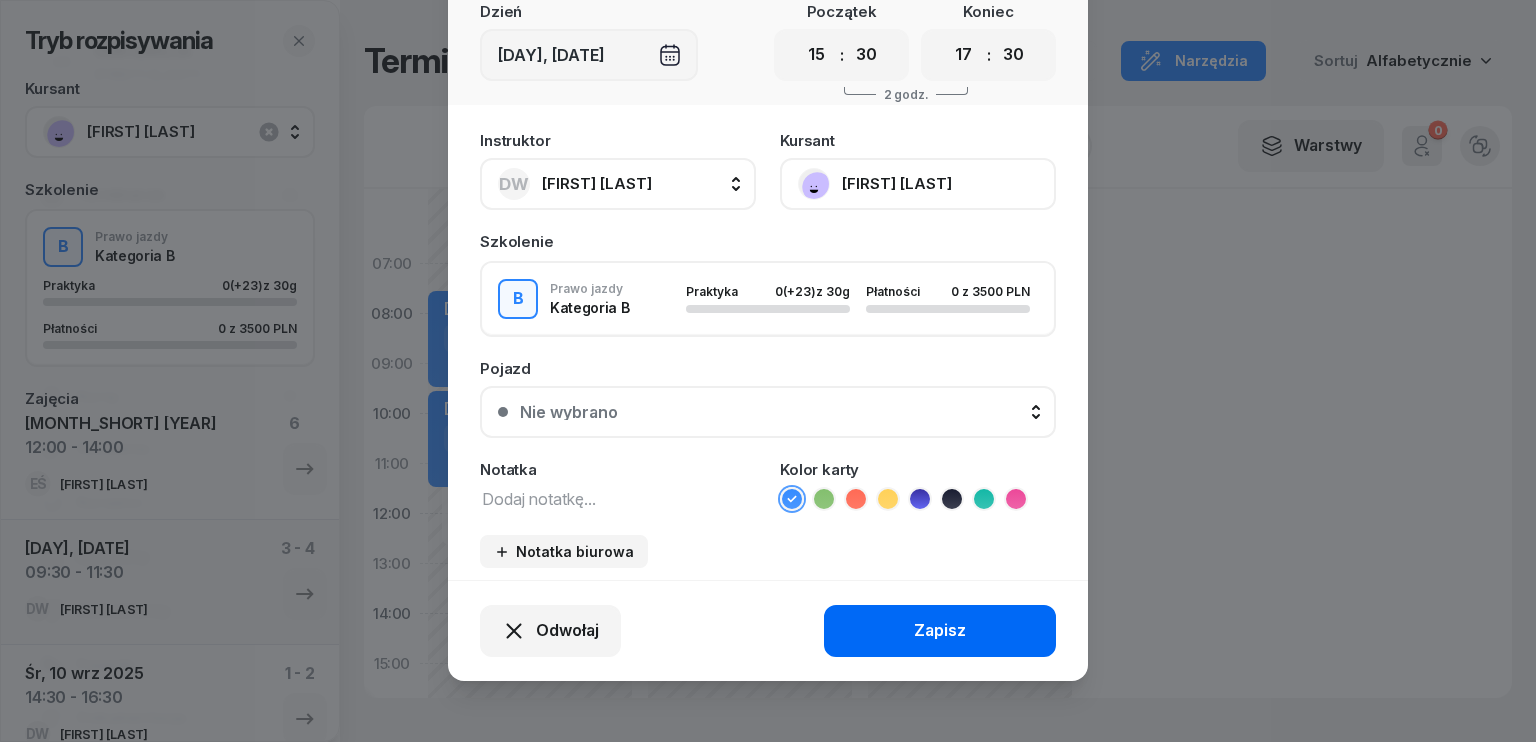 click on "Zapisz" at bounding box center (940, 631) 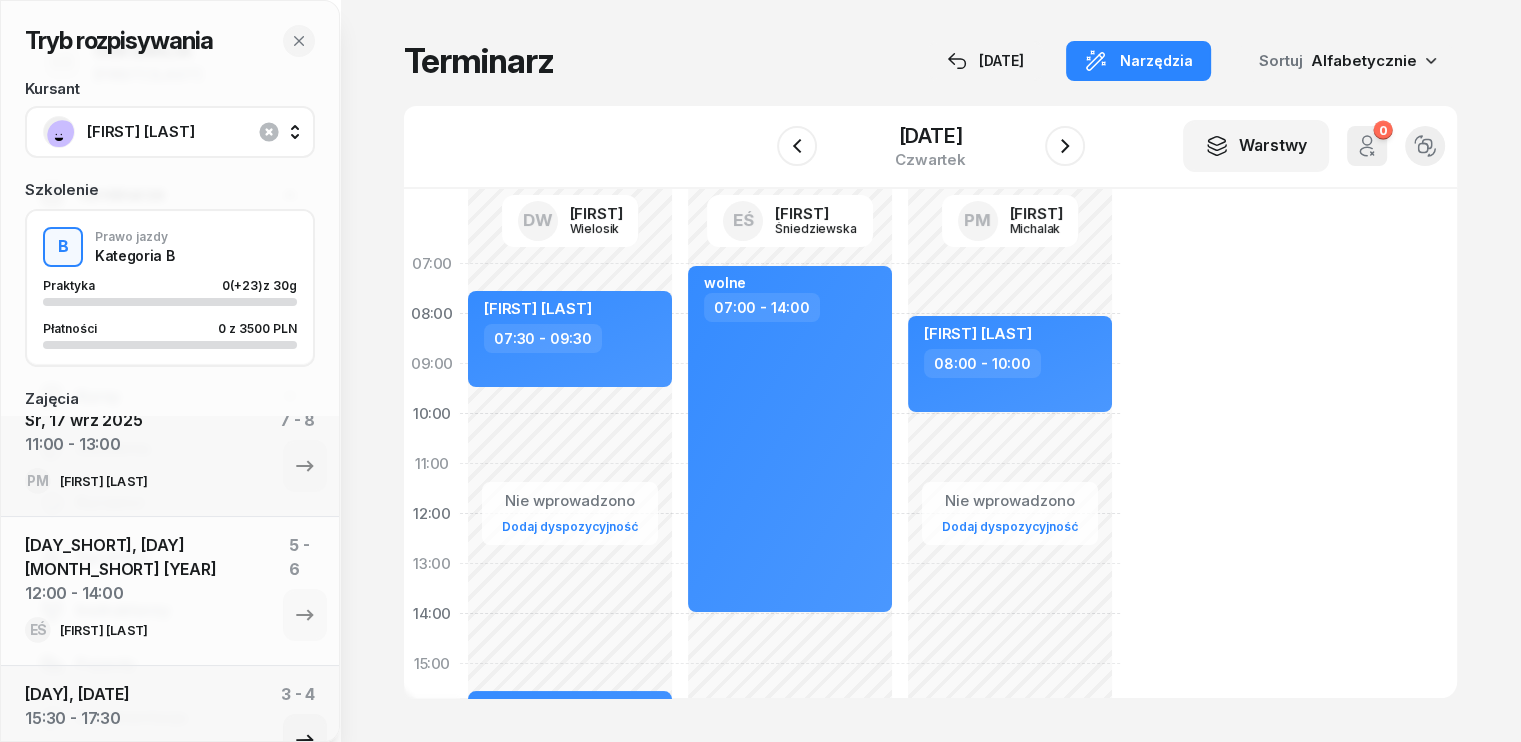 scroll, scrollTop: 696, scrollLeft: 0, axis: vertical 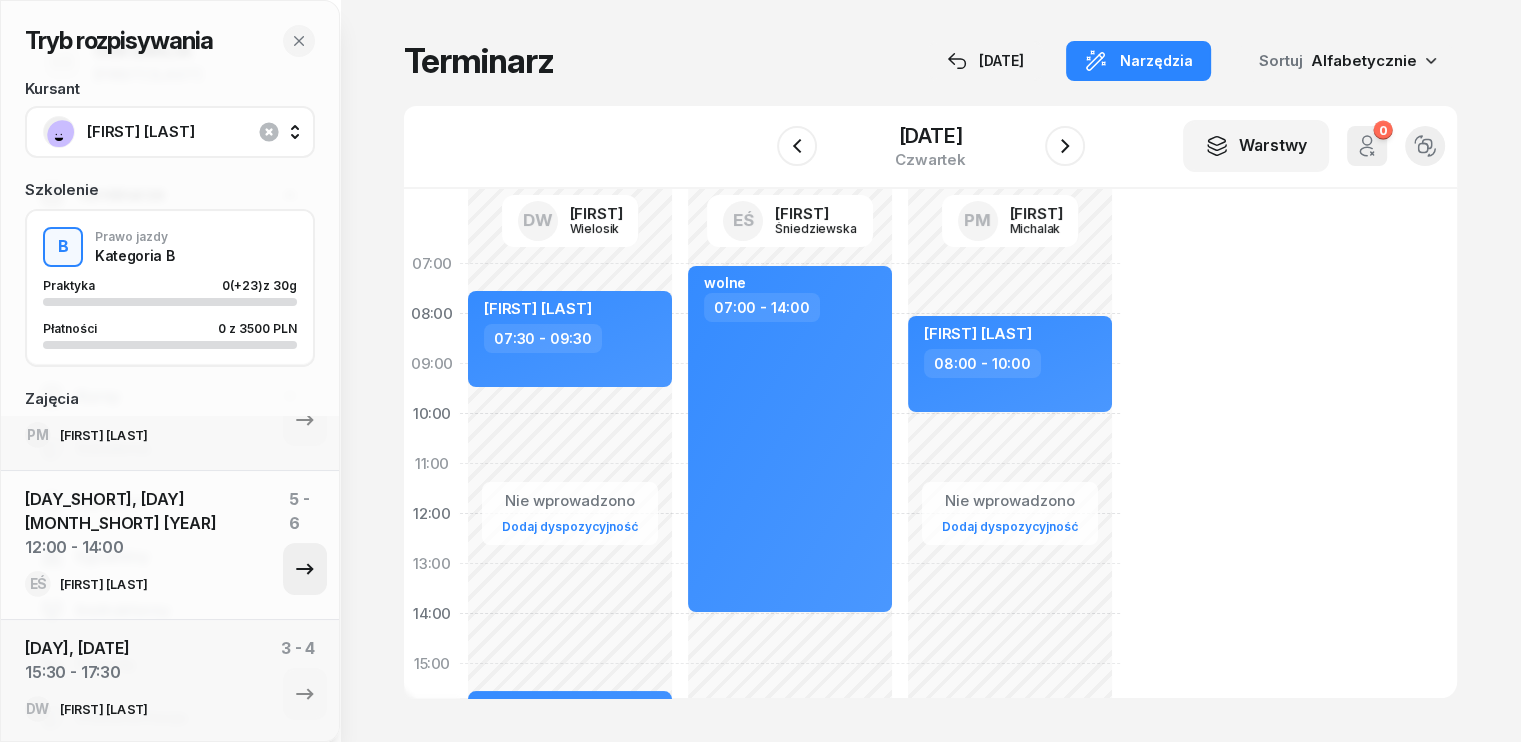click 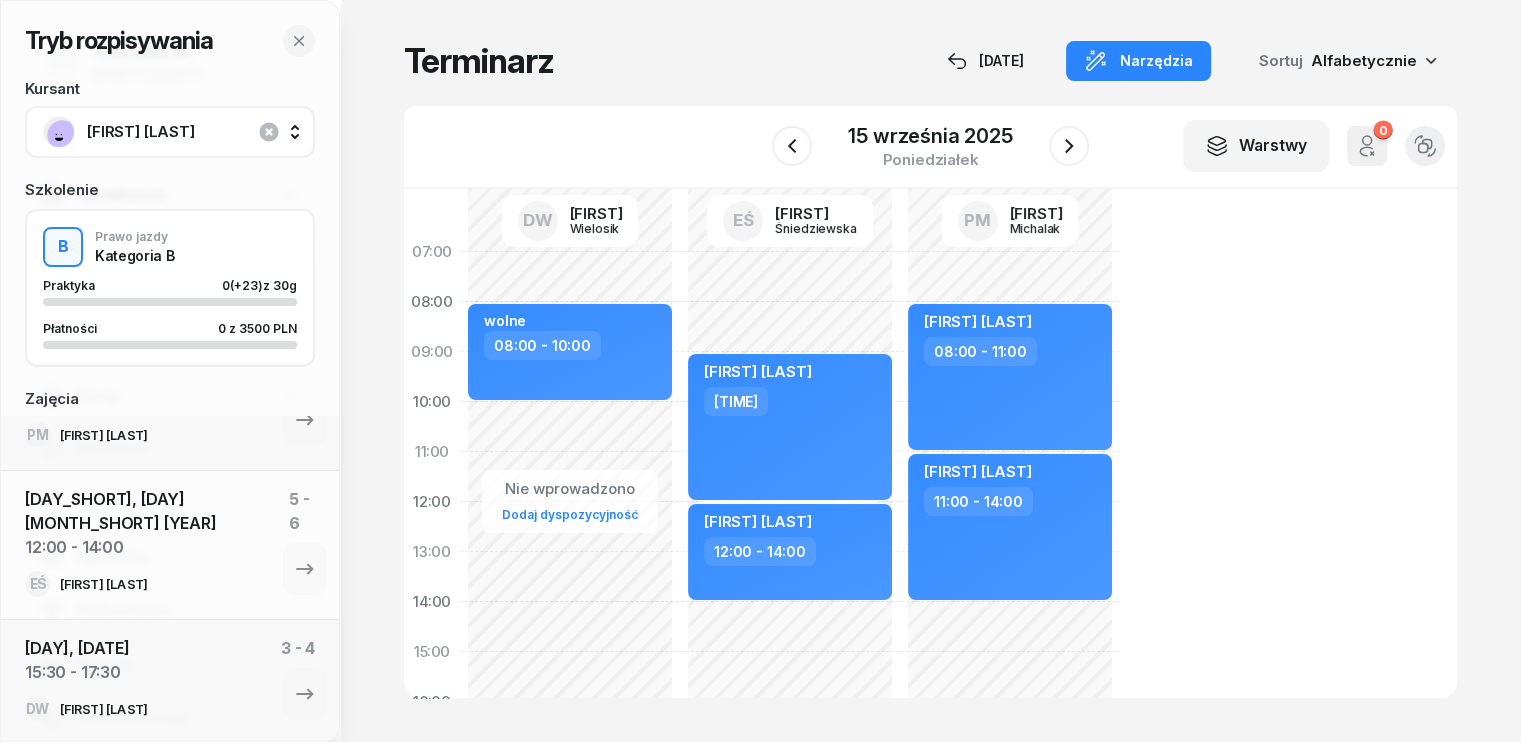 scroll, scrollTop: 0, scrollLeft: 0, axis: both 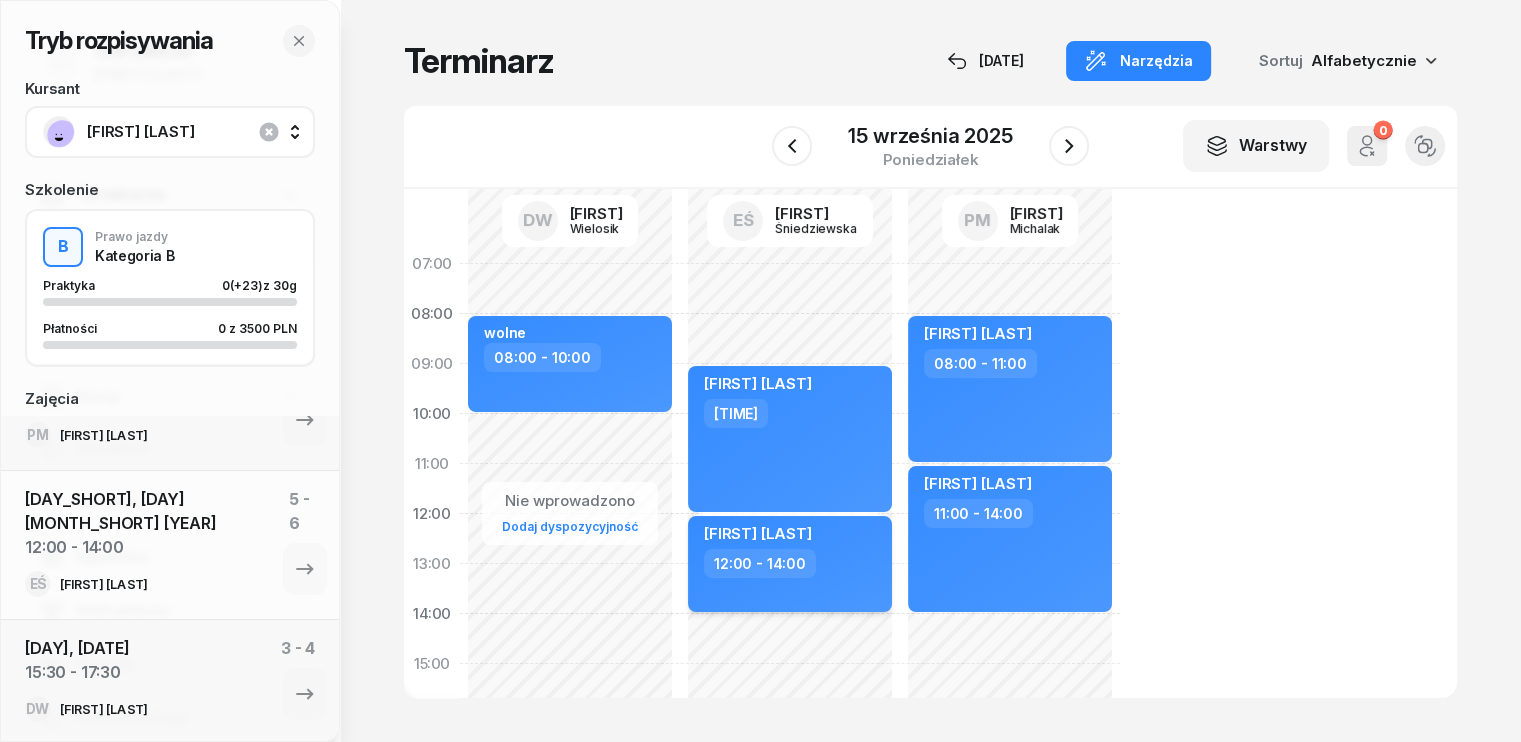 click on "12:00 - 14:00" at bounding box center (792, 563) 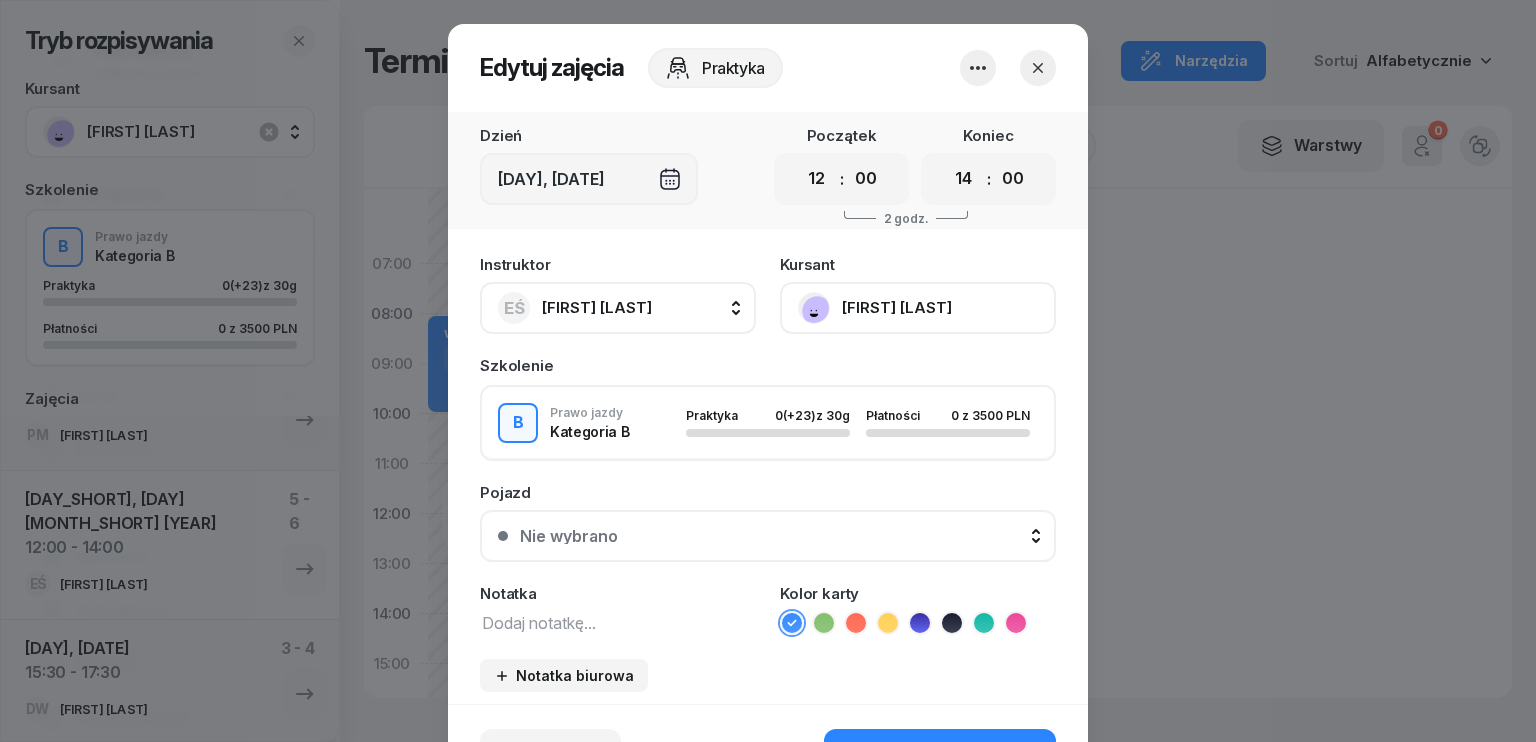 click 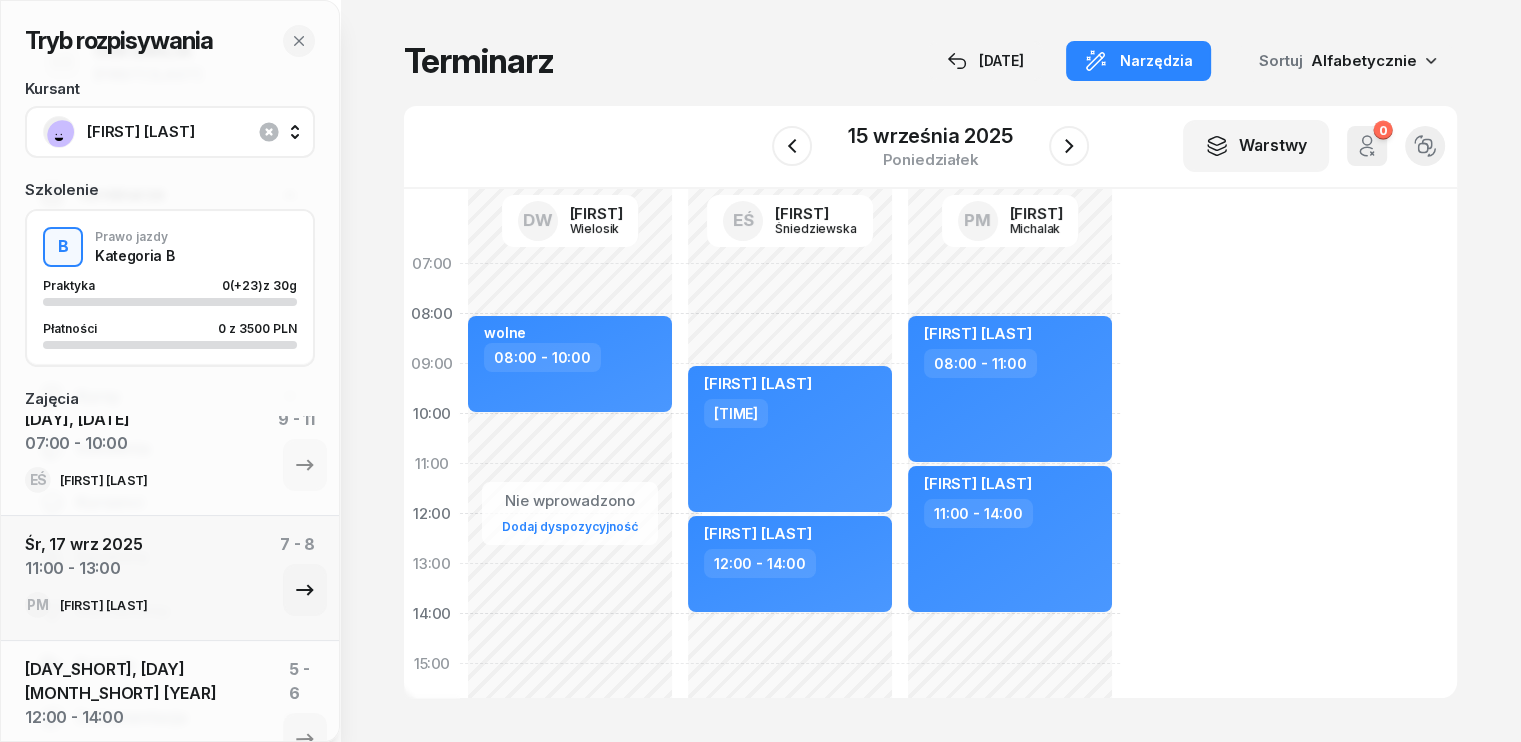 scroll, scrollTop: 496, scrollLeft: 0, axis: vertical 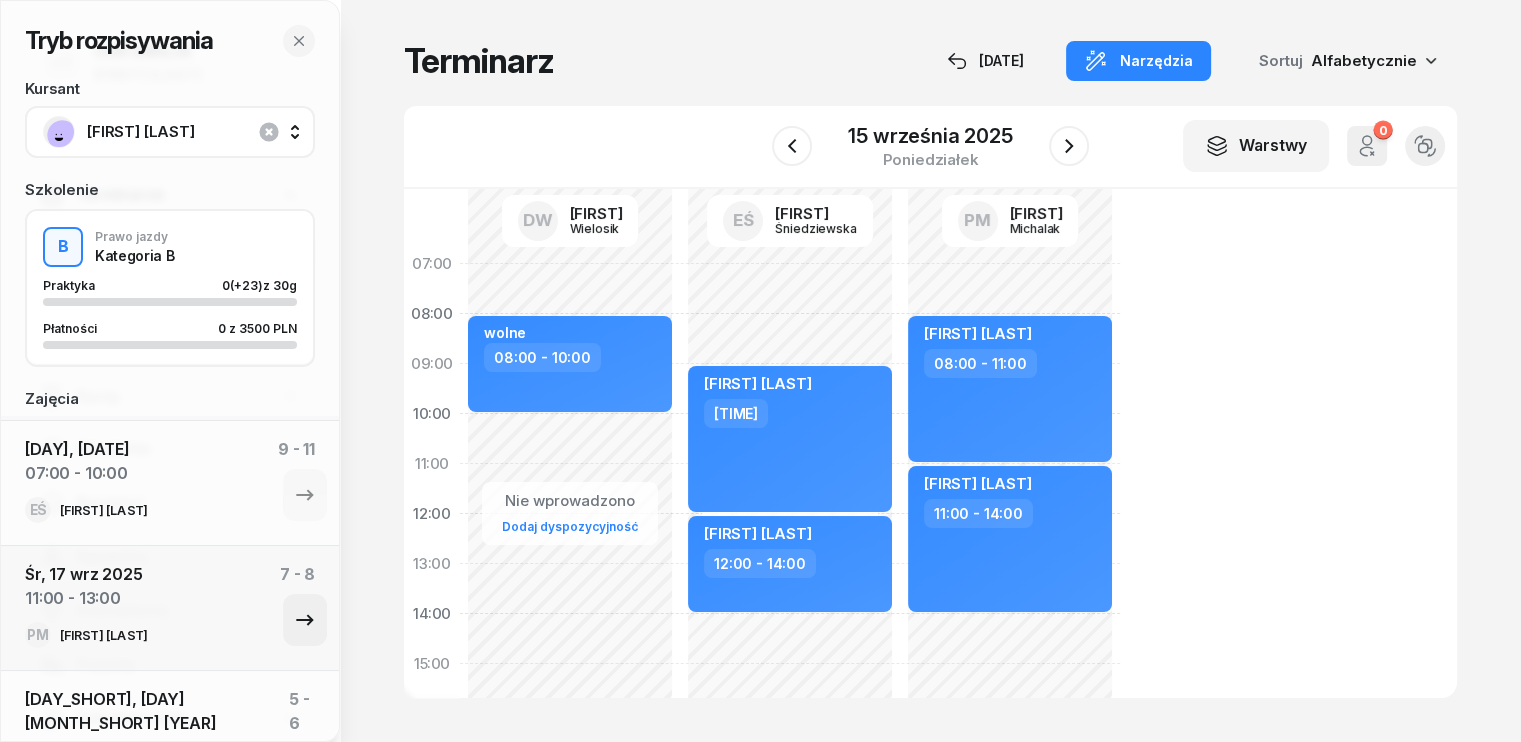 click 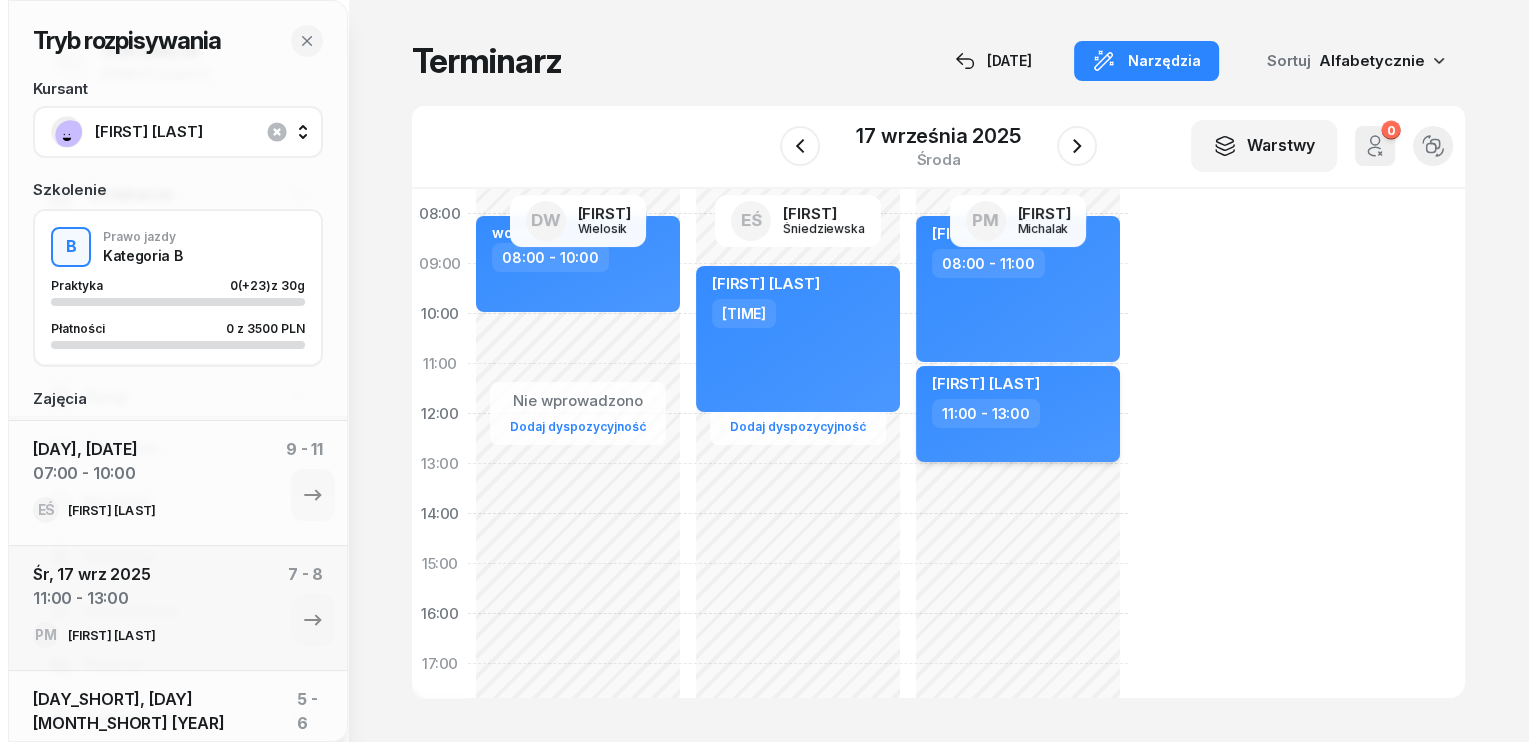 scroll, scrollTop: 0, scrollLeft: 0, axis: both 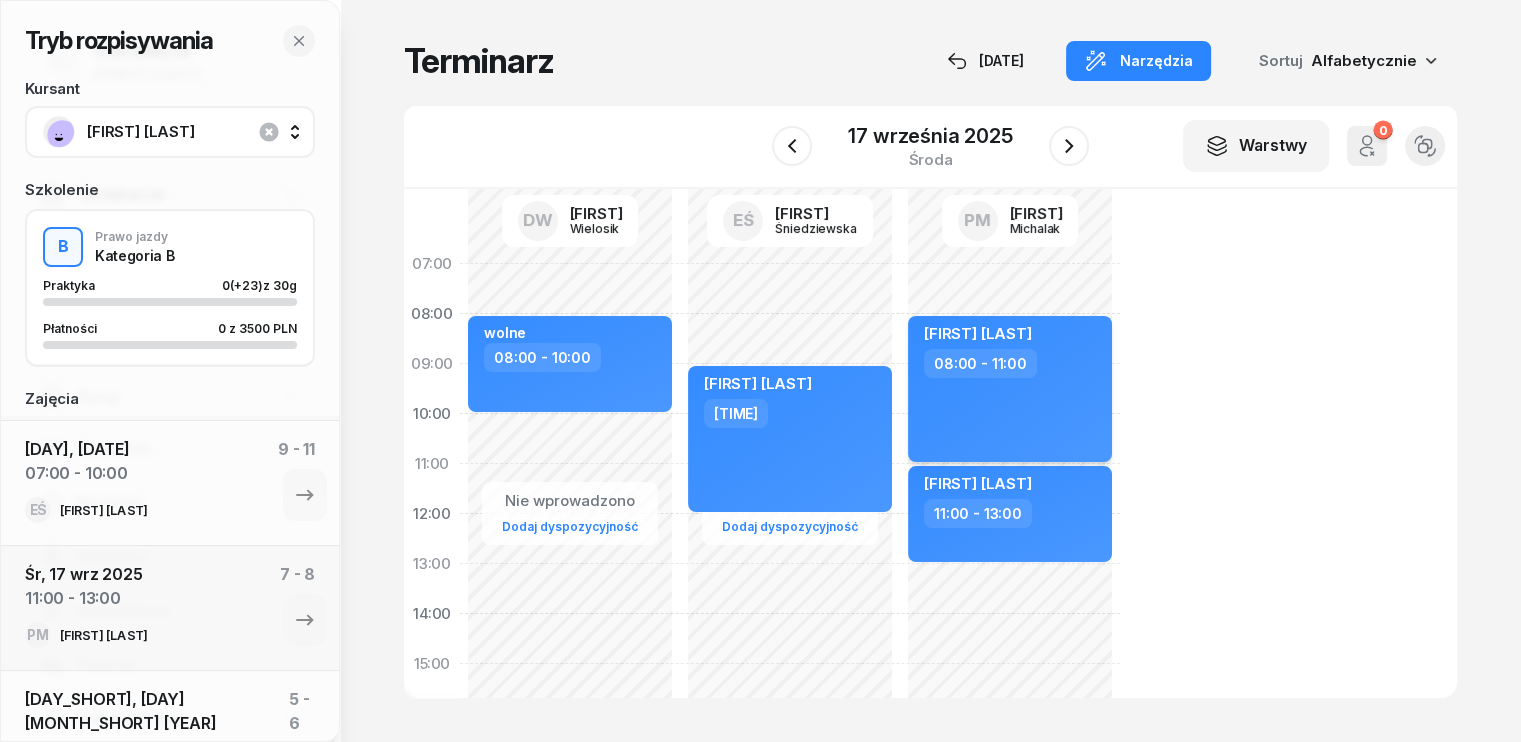 click on "[FIRST] [LAST] [TIME] - [TIME]" at bounding box center [1010, 389] 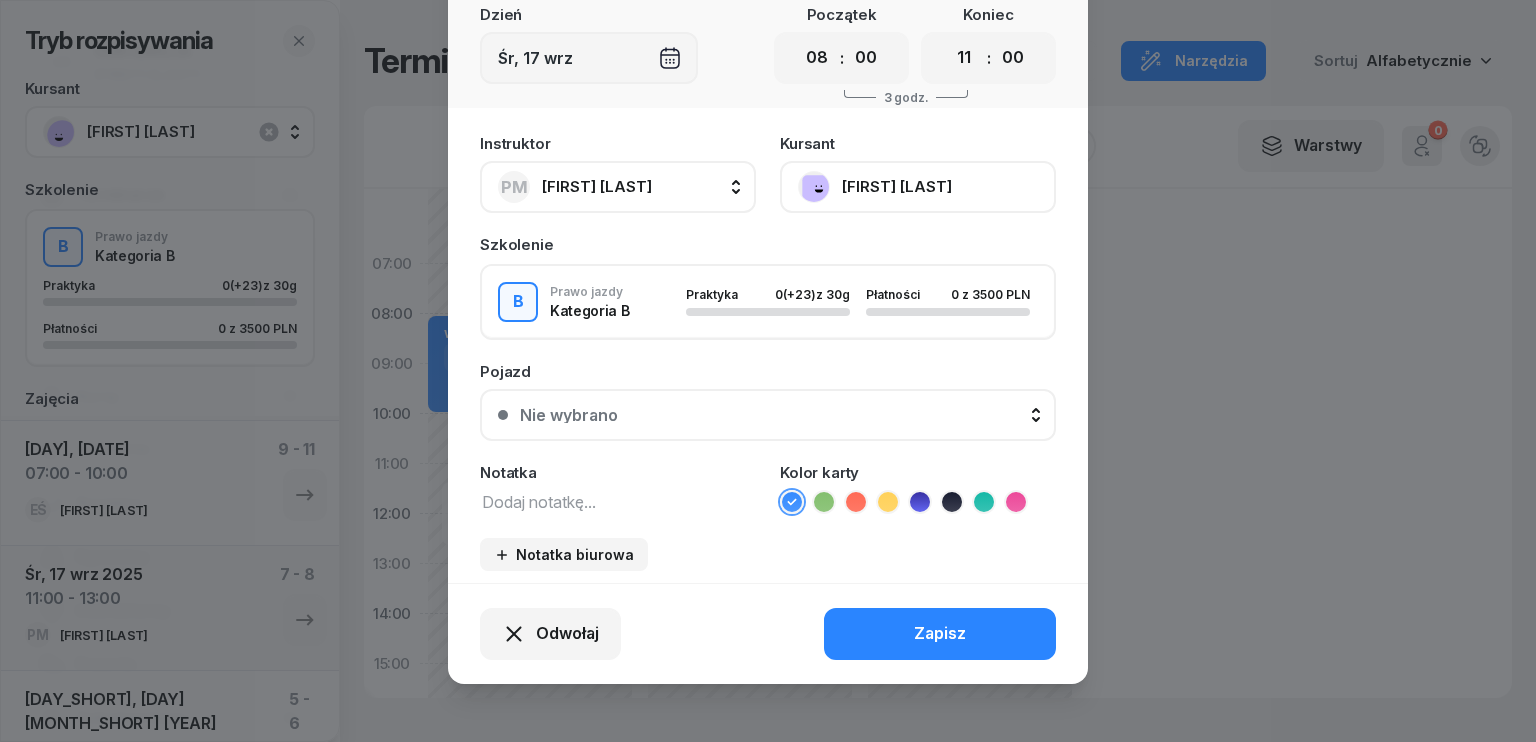 scroll, scrollTop: 124, scrollLeft: 0, axis: vertical 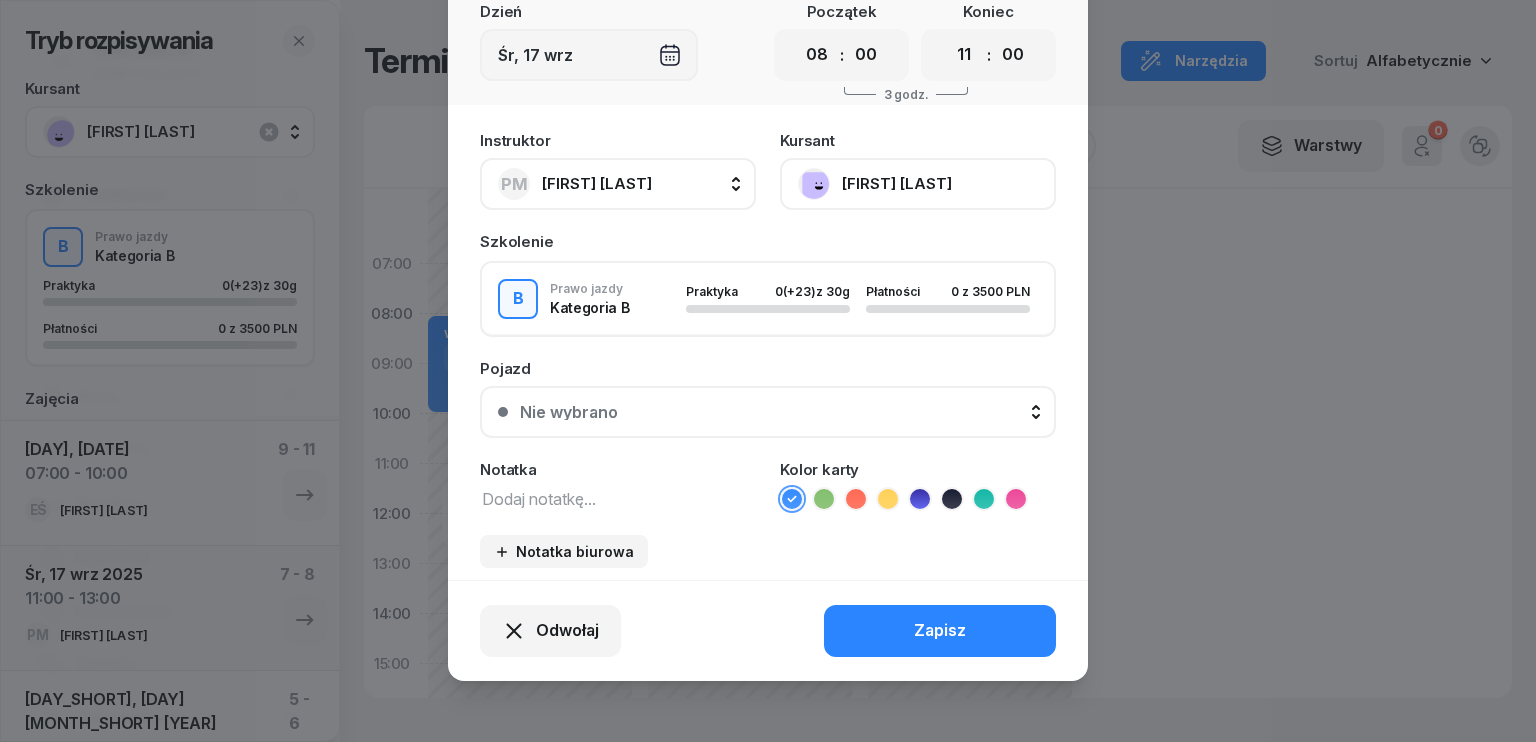 click at bounding box center (618, 498) 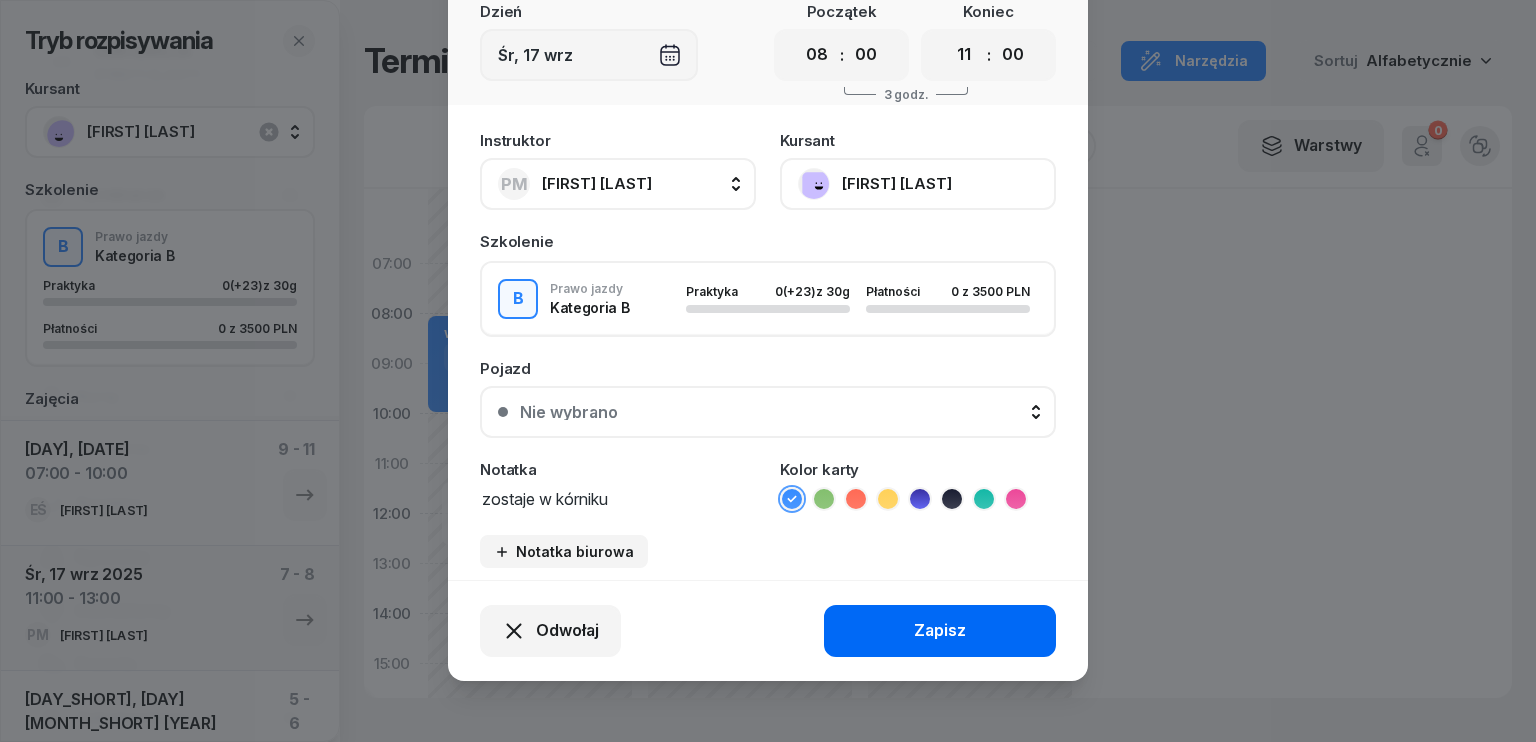 click on "Zapisz" 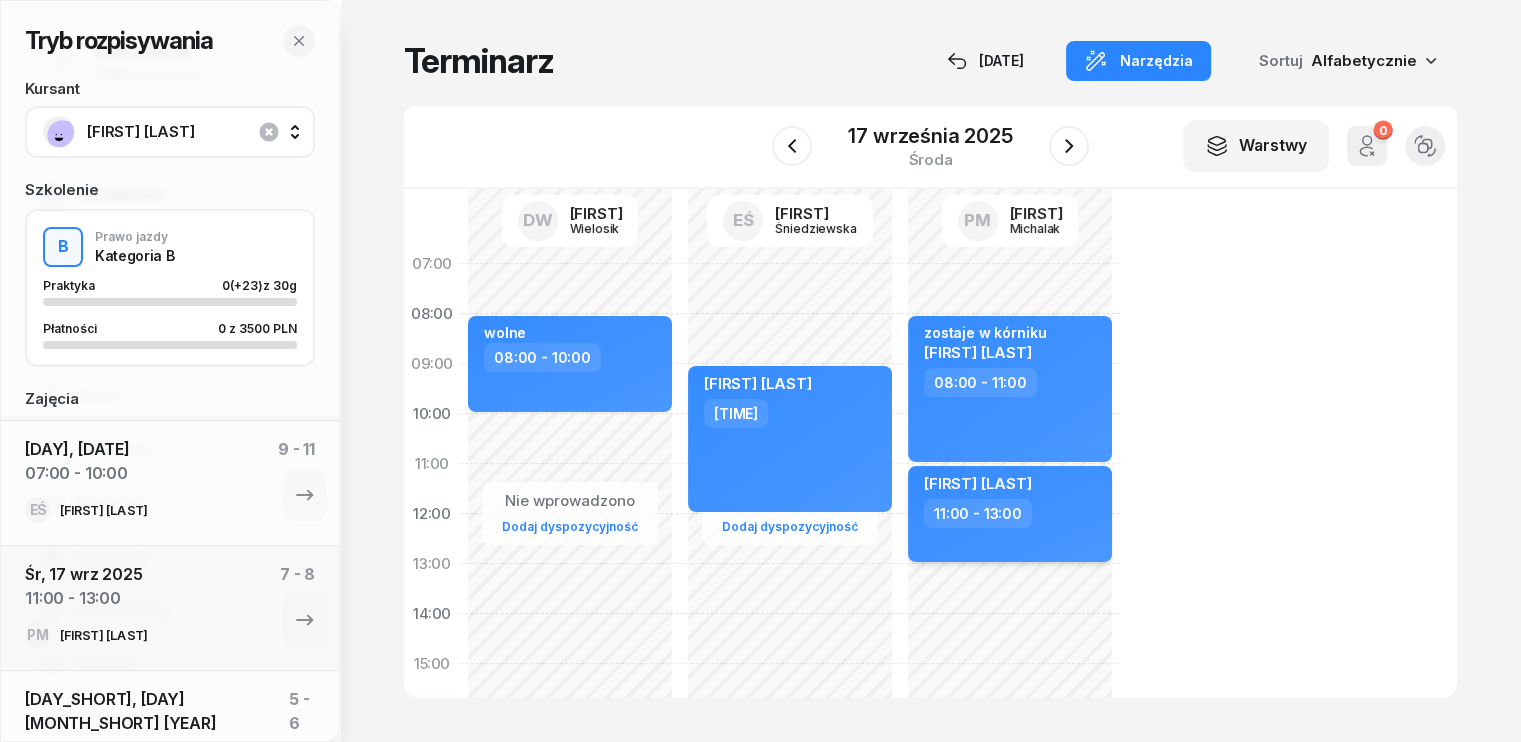 click on "11:00 - 13:00" at bounding box center [1012, 513] 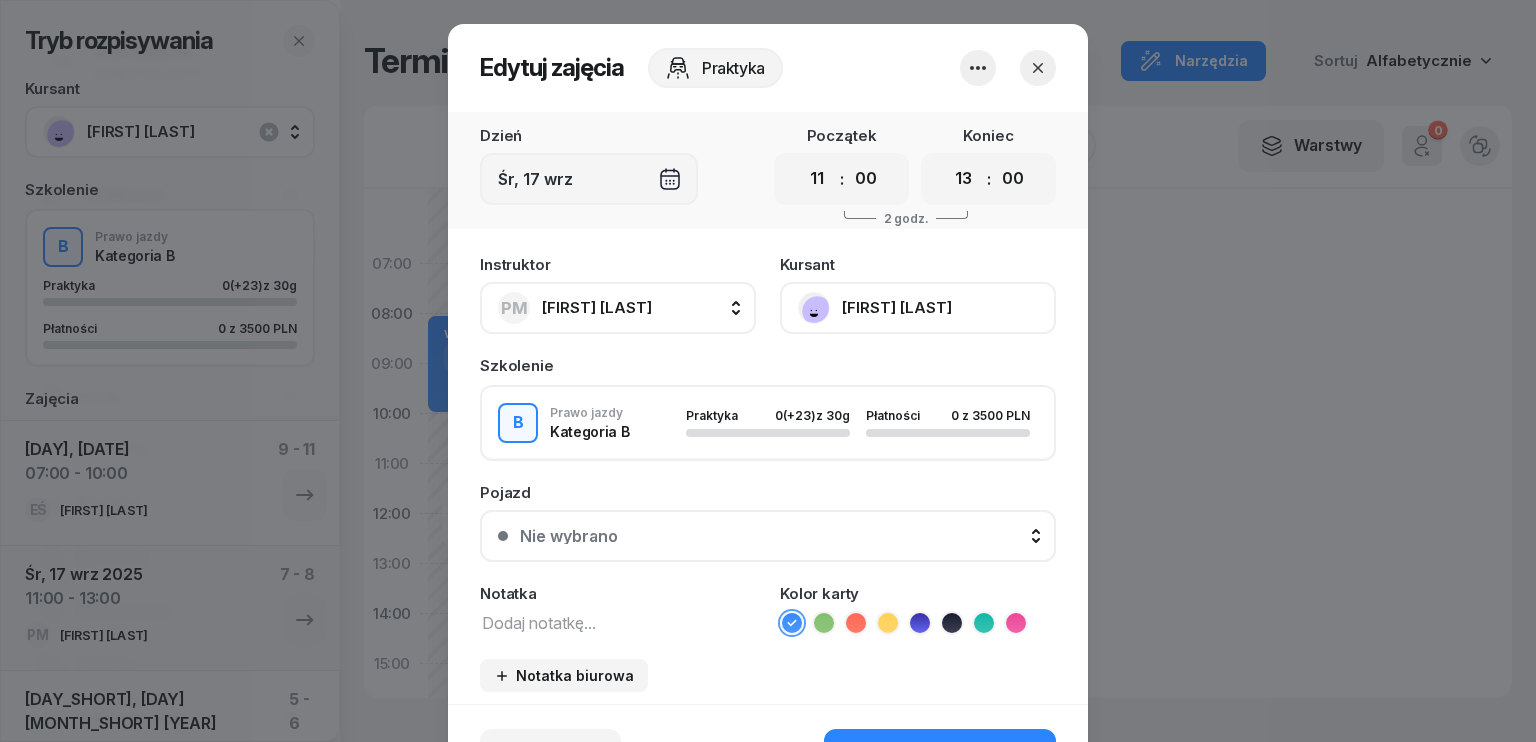 click 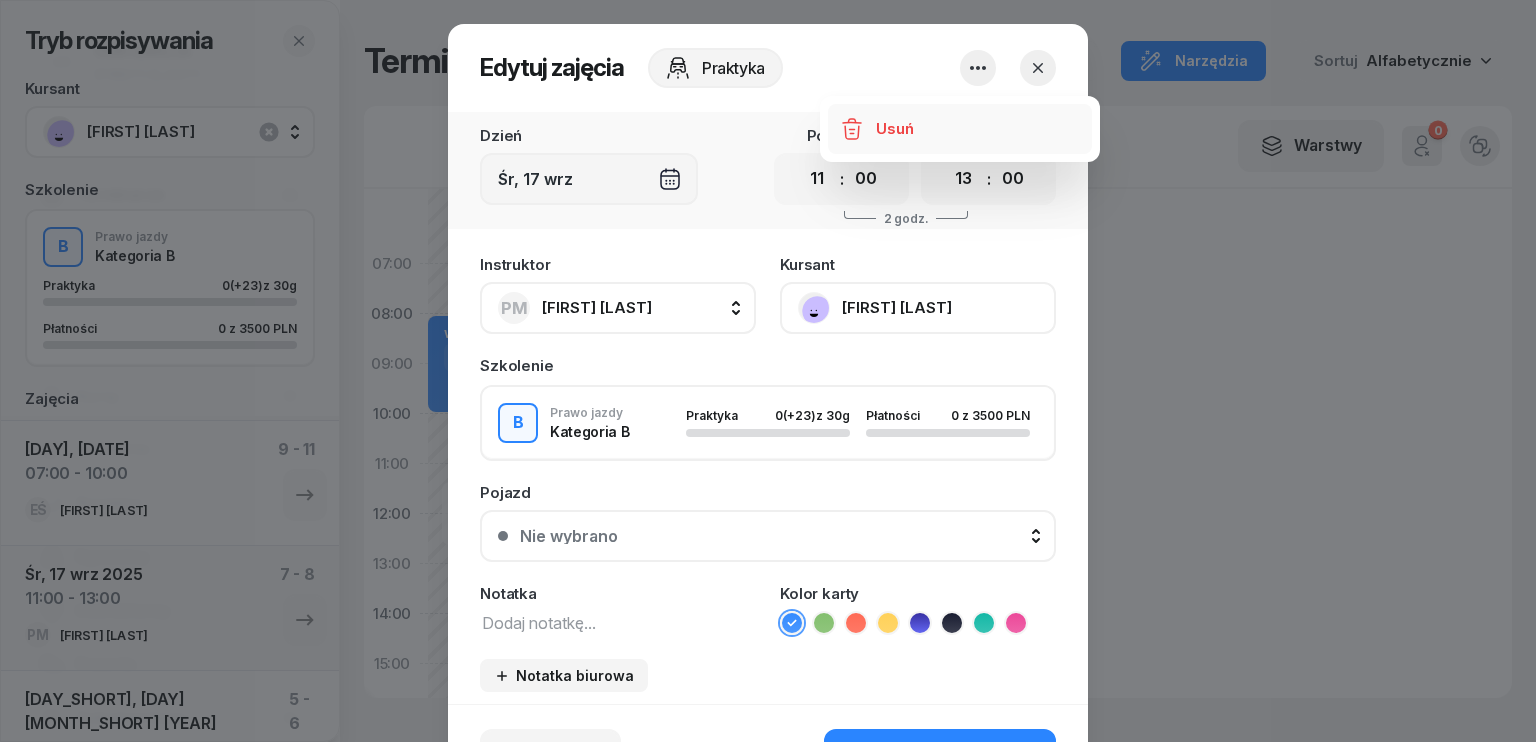click on "Usuń" at bounding box center (894, 129) 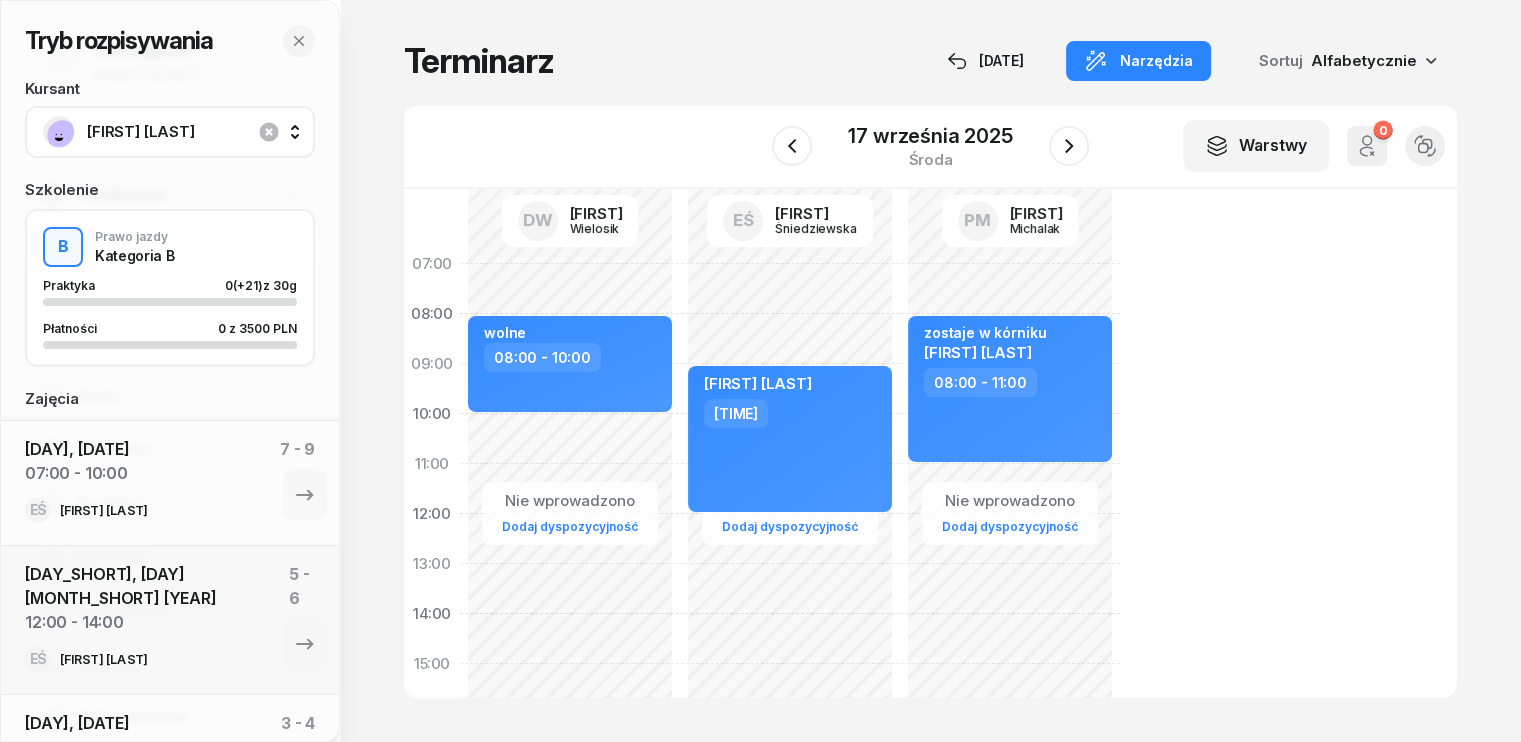 click on "Nie wprowadzono Dodaj dyspozycyjność [FIRST] [LAST]  09:00 - 12:00" 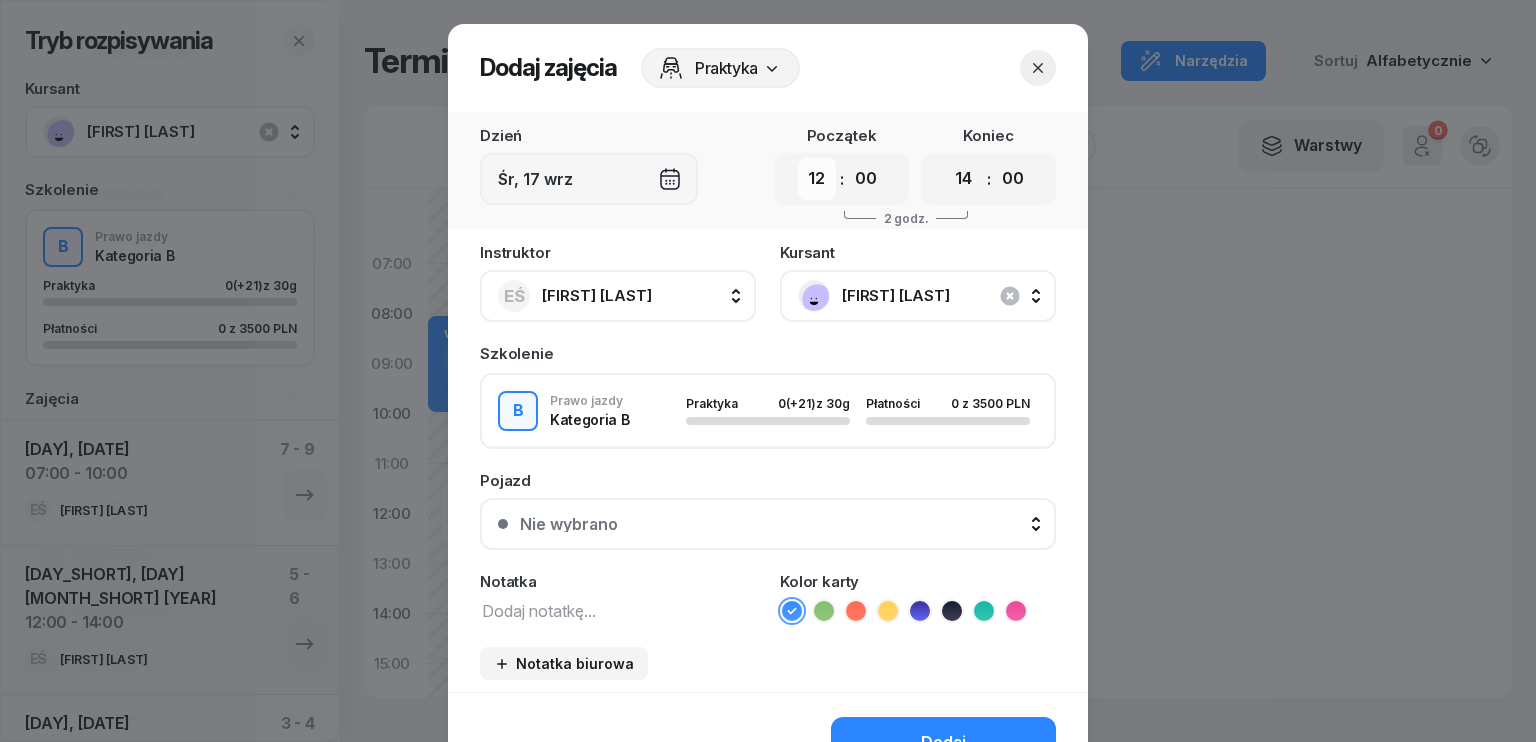 click on "00 01 02 03 04 05 06 07 08 09 10 11 12 13 14 15 16 17 18 19 20 21 22 23" at bounding box center (817, 179) 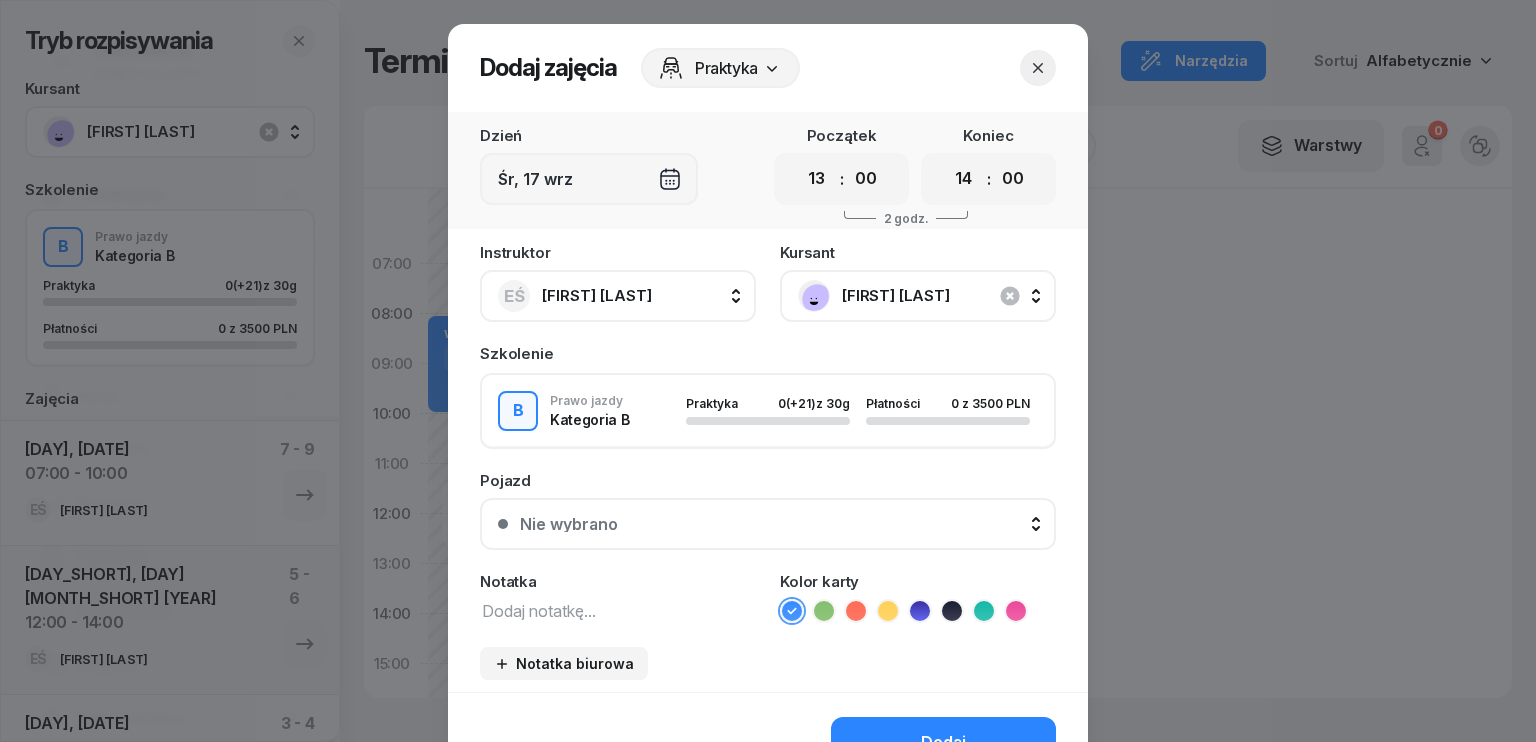 click on "00 01 02 03 04 05 06 07 08 09 10 11 12 13 14 15 16 17 18 19 20 21 22 23" at bounding box center [817, 179] 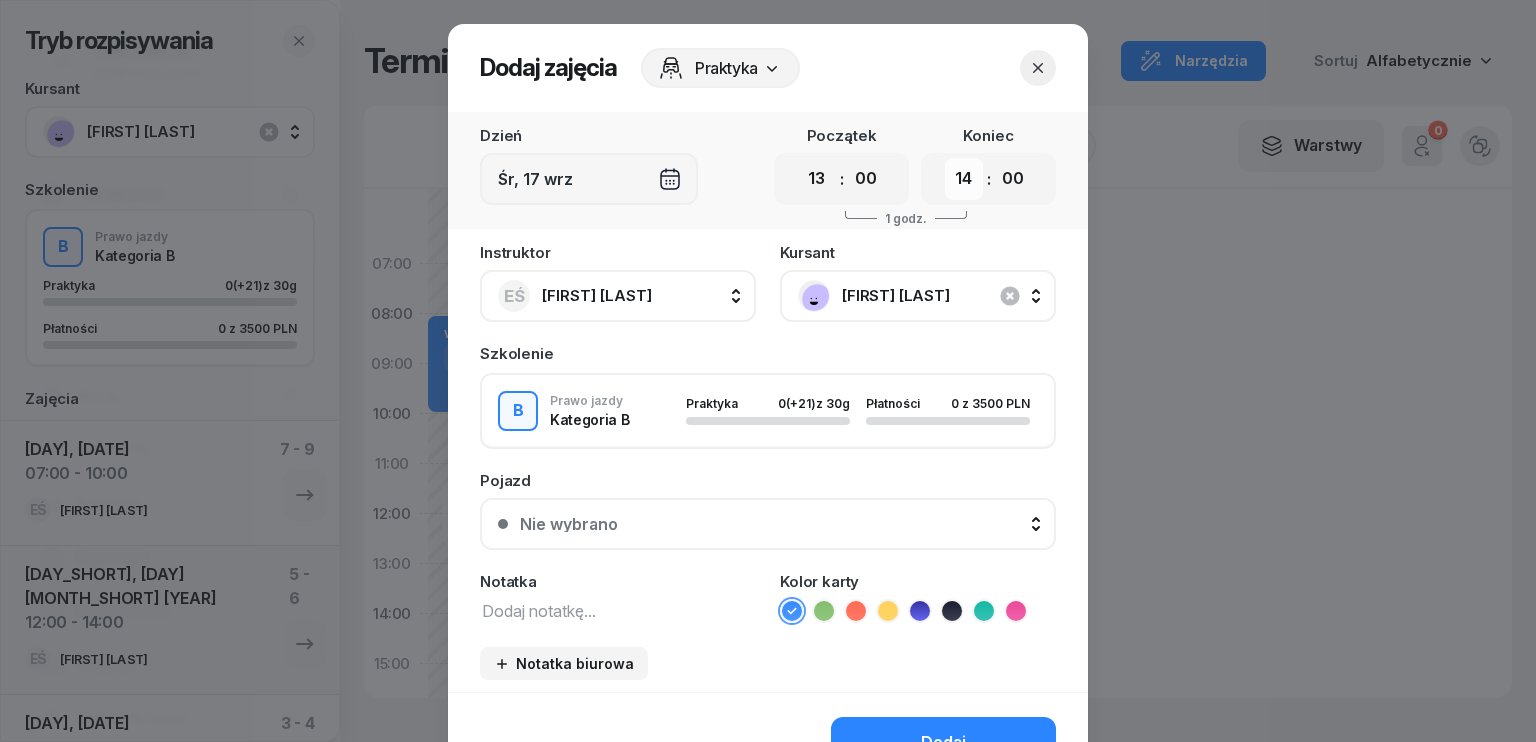 drag, startPoint x: 952, startPoint y: 187, endPoint x: 951, endPoint y: 198, distance: 11.045361 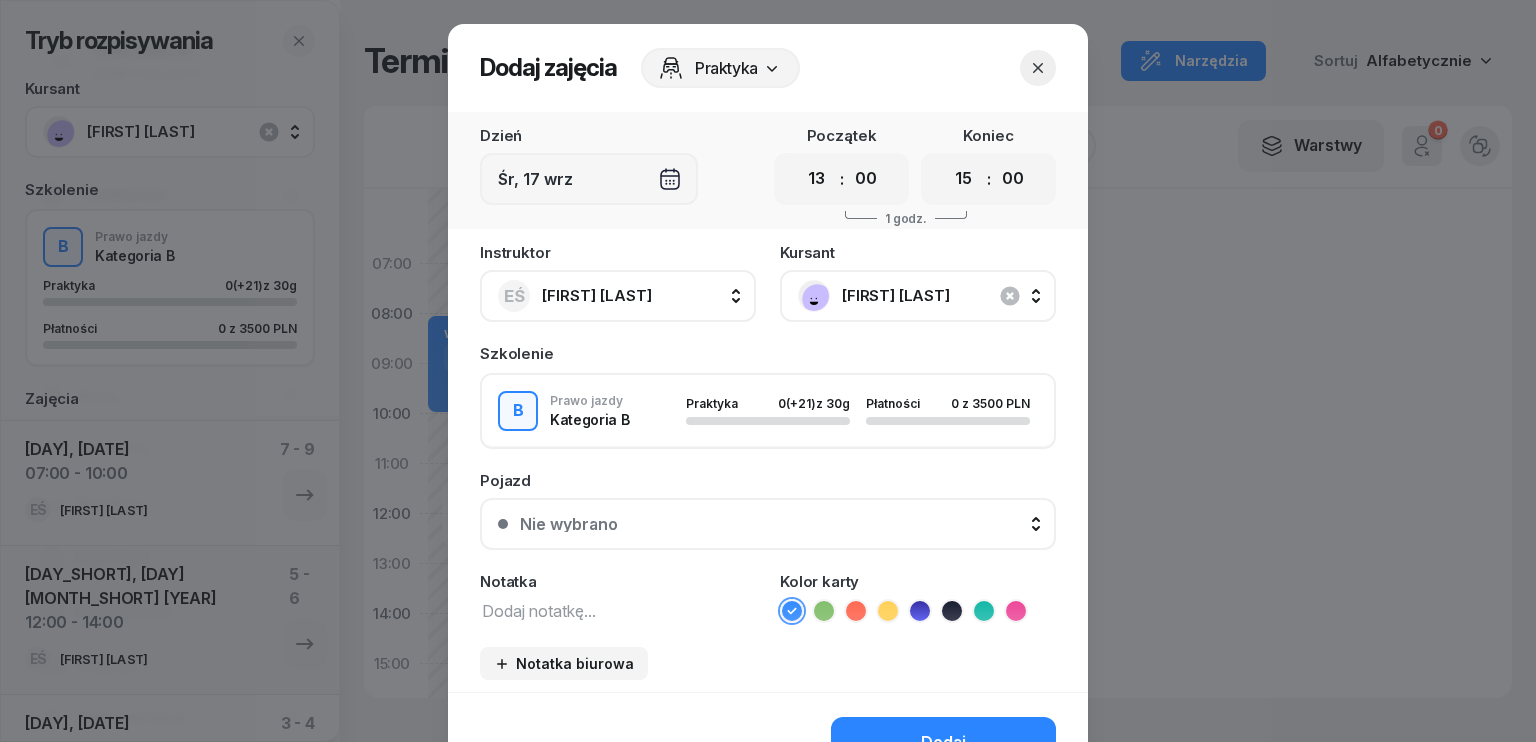 click on "00 01 02 03 04 05 06 07 08 09 10 11 12 13 14 15 16 17 18 19 20 21 22 23" at bounding box center (964, 179) 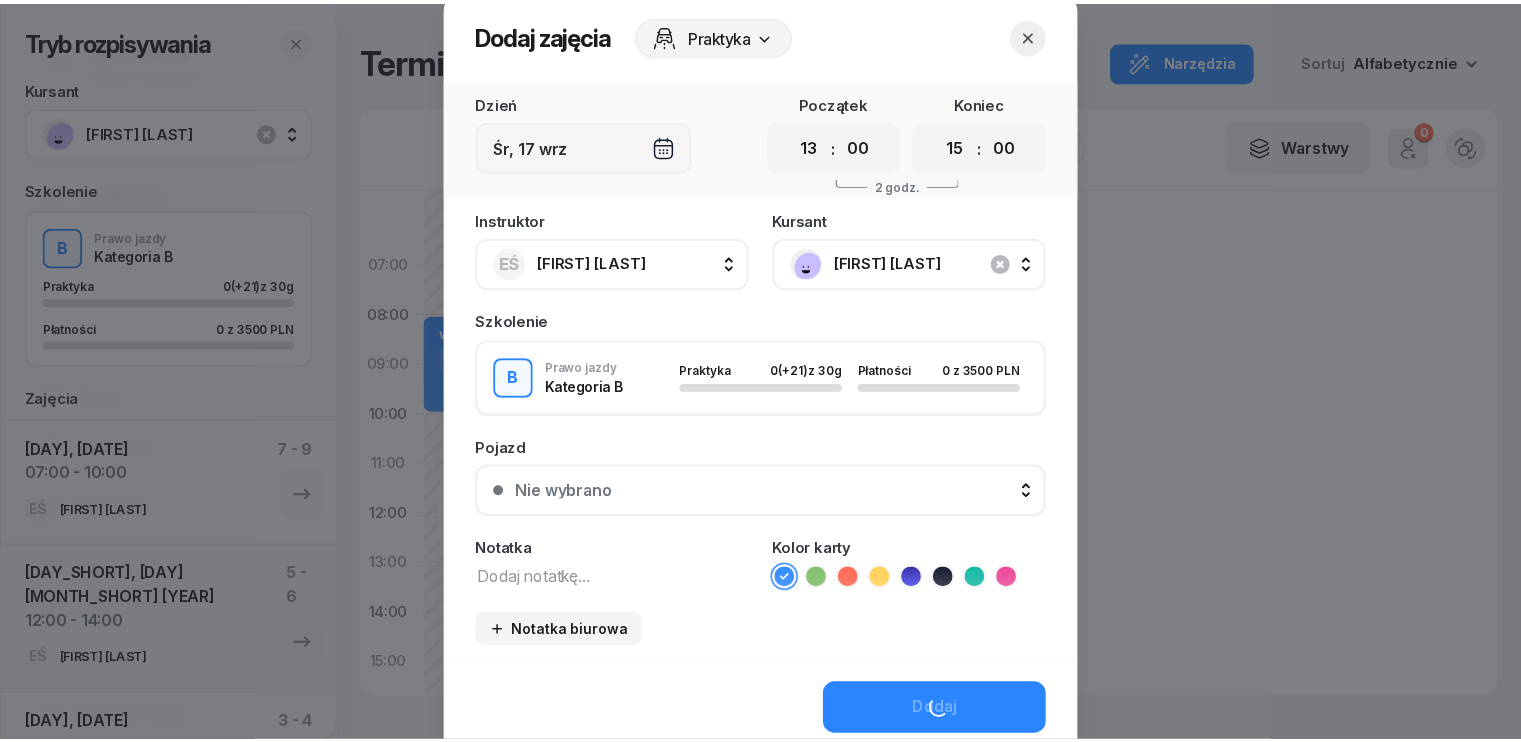 scroll, scrollTop: 112, scrollLeft: 0, axis: vertical 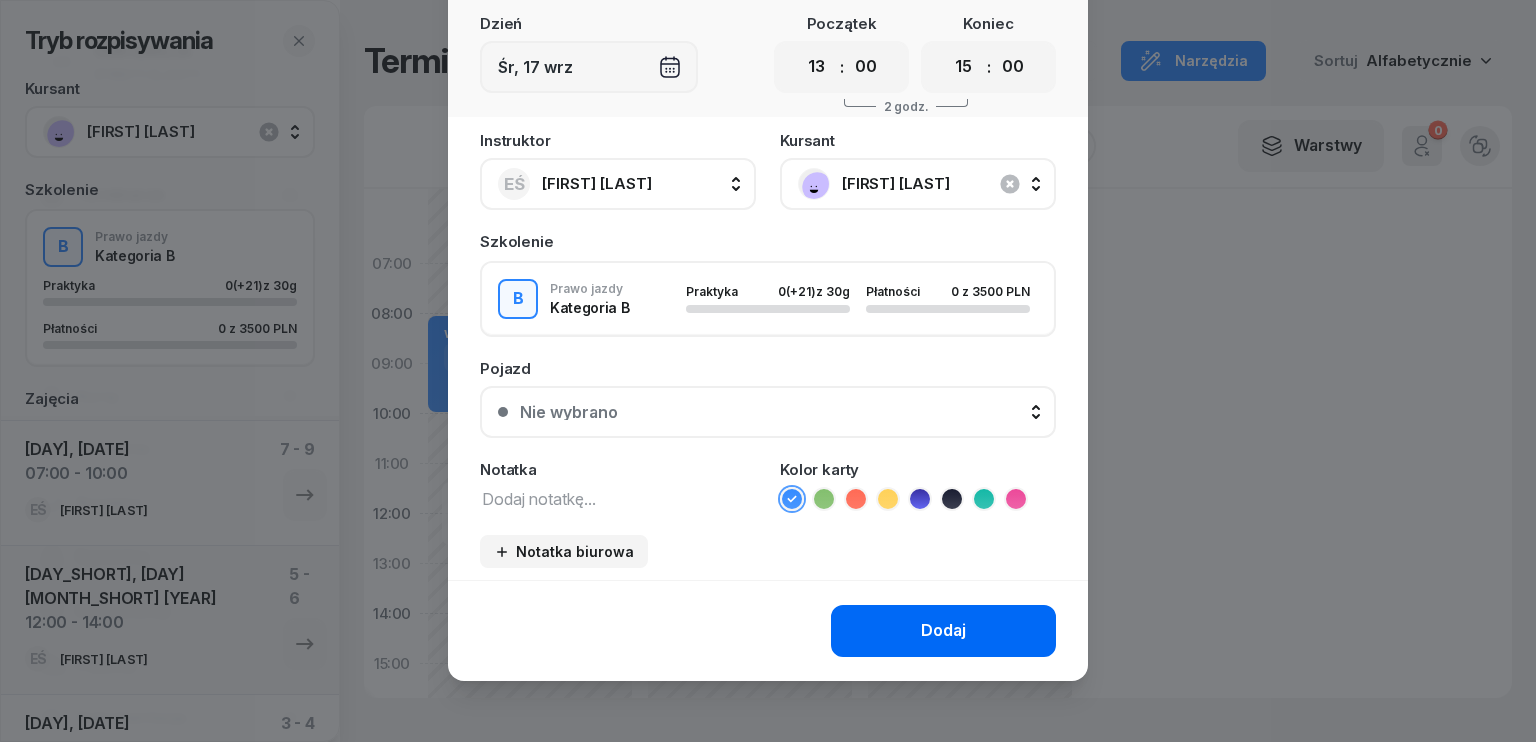 click on "Dodaj" 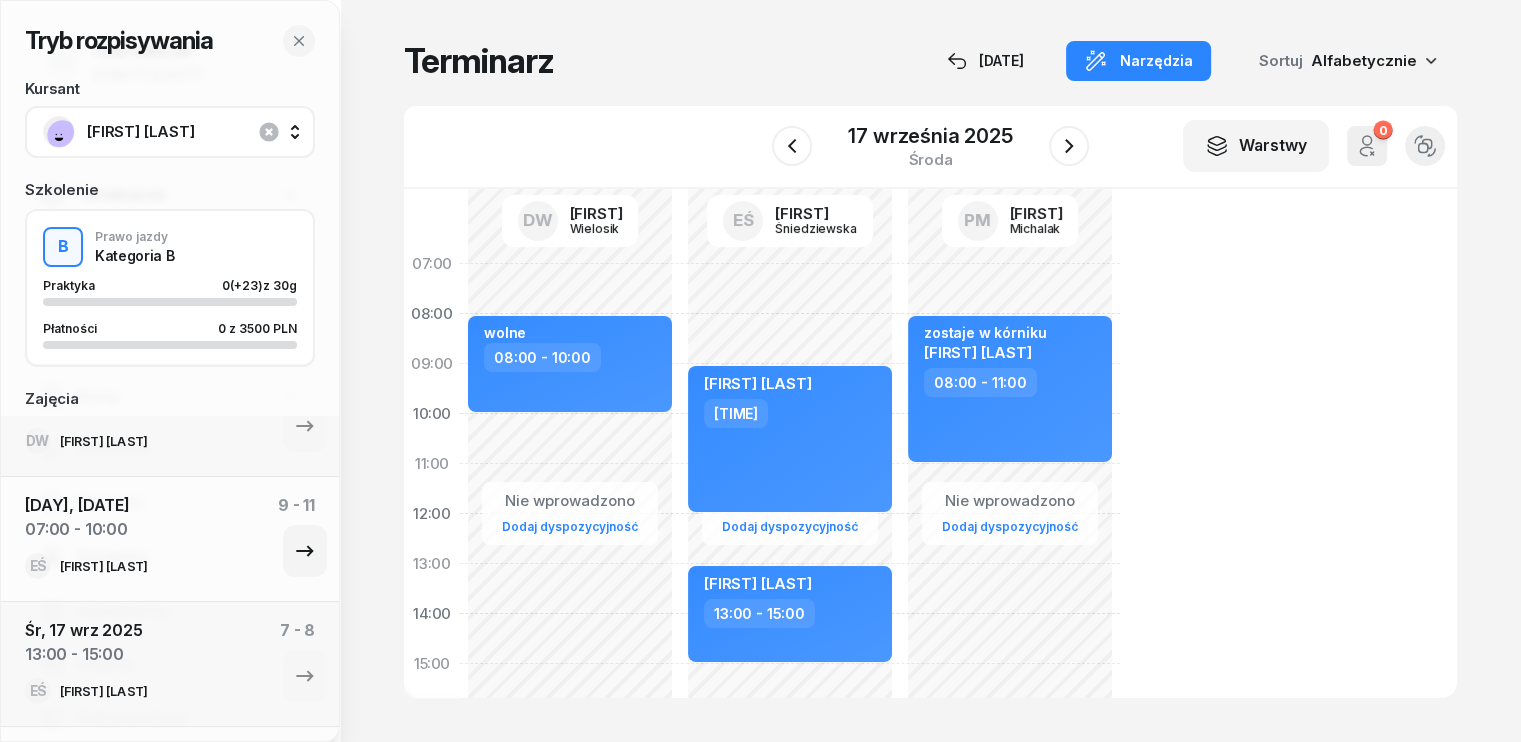 scroll, scrollTop: 396, scrollLeft: 0, axis: vertical 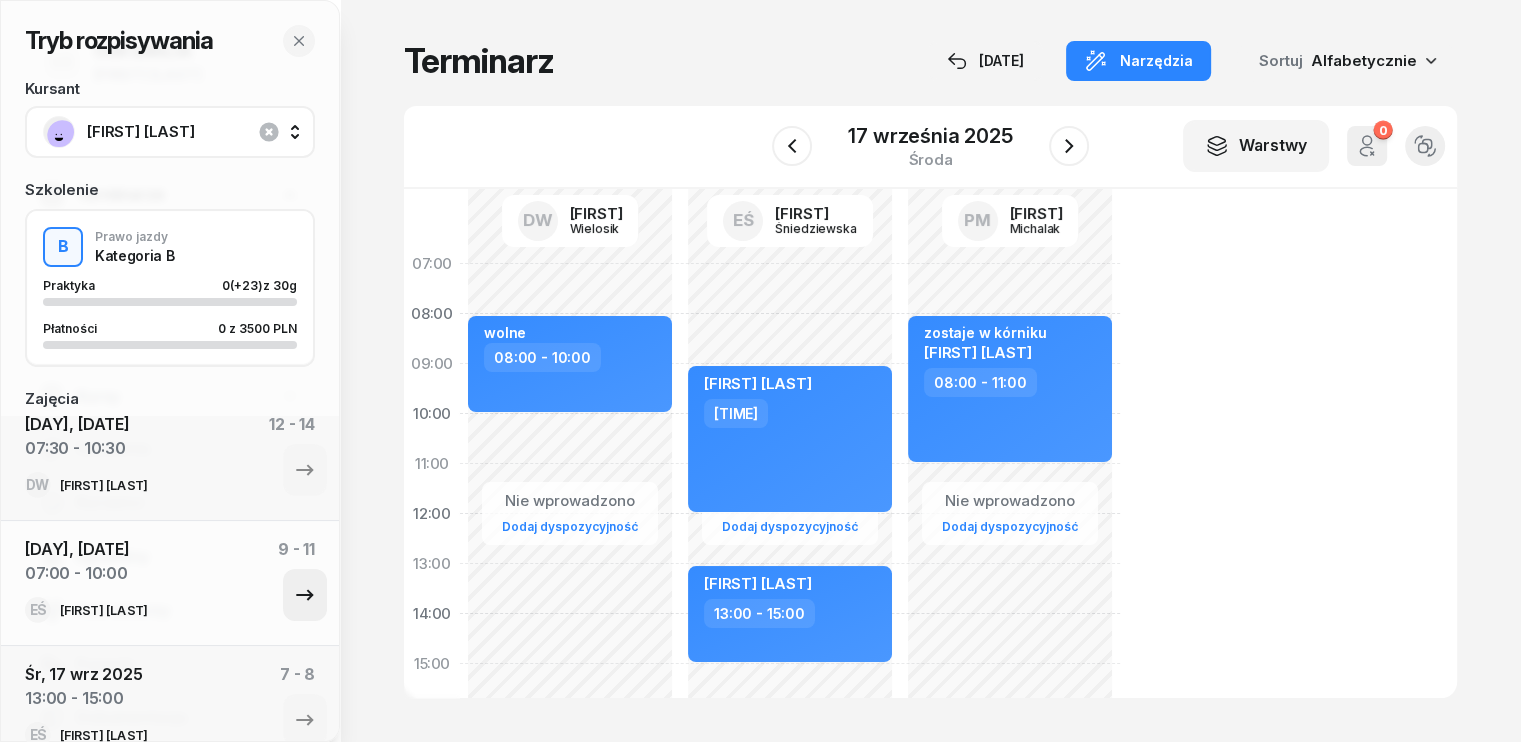 click 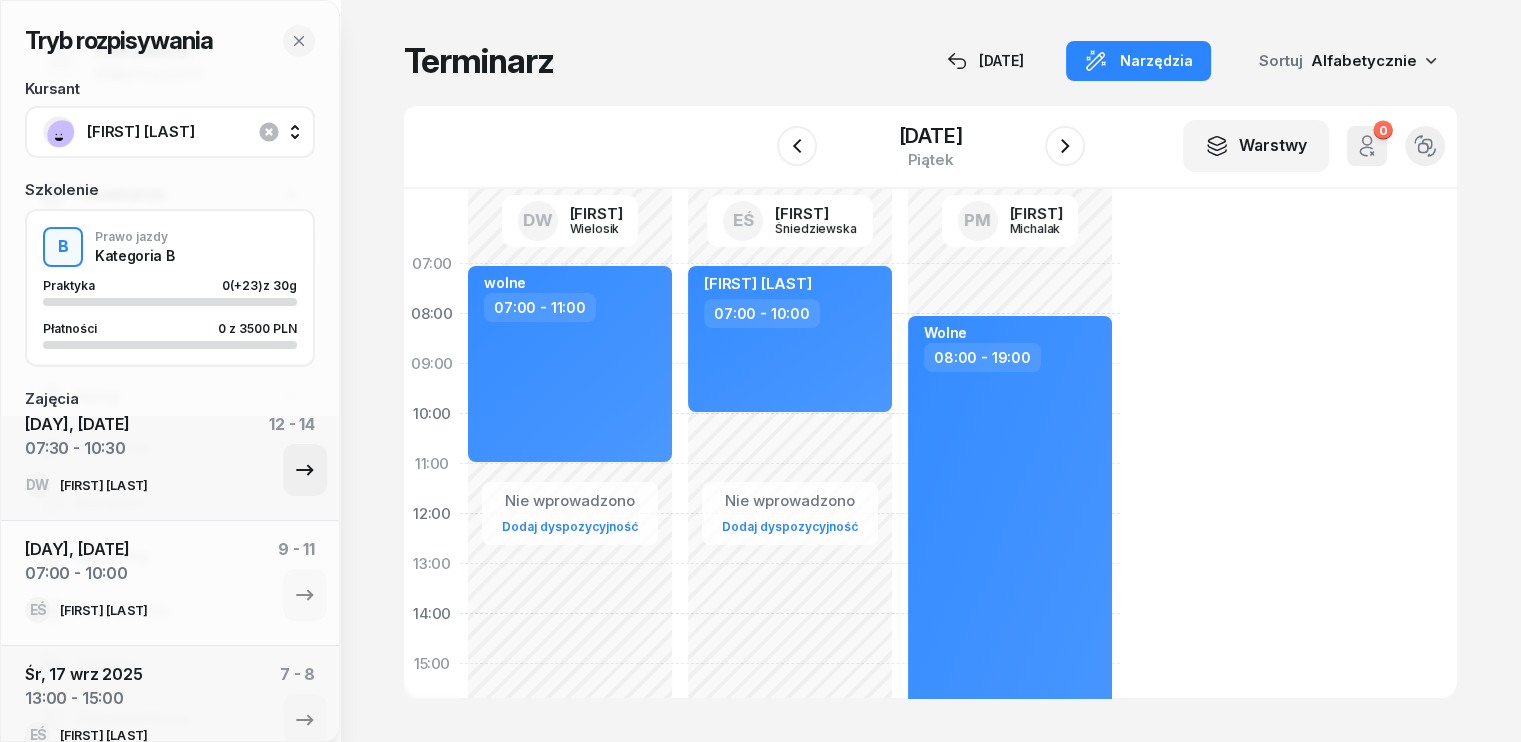 click 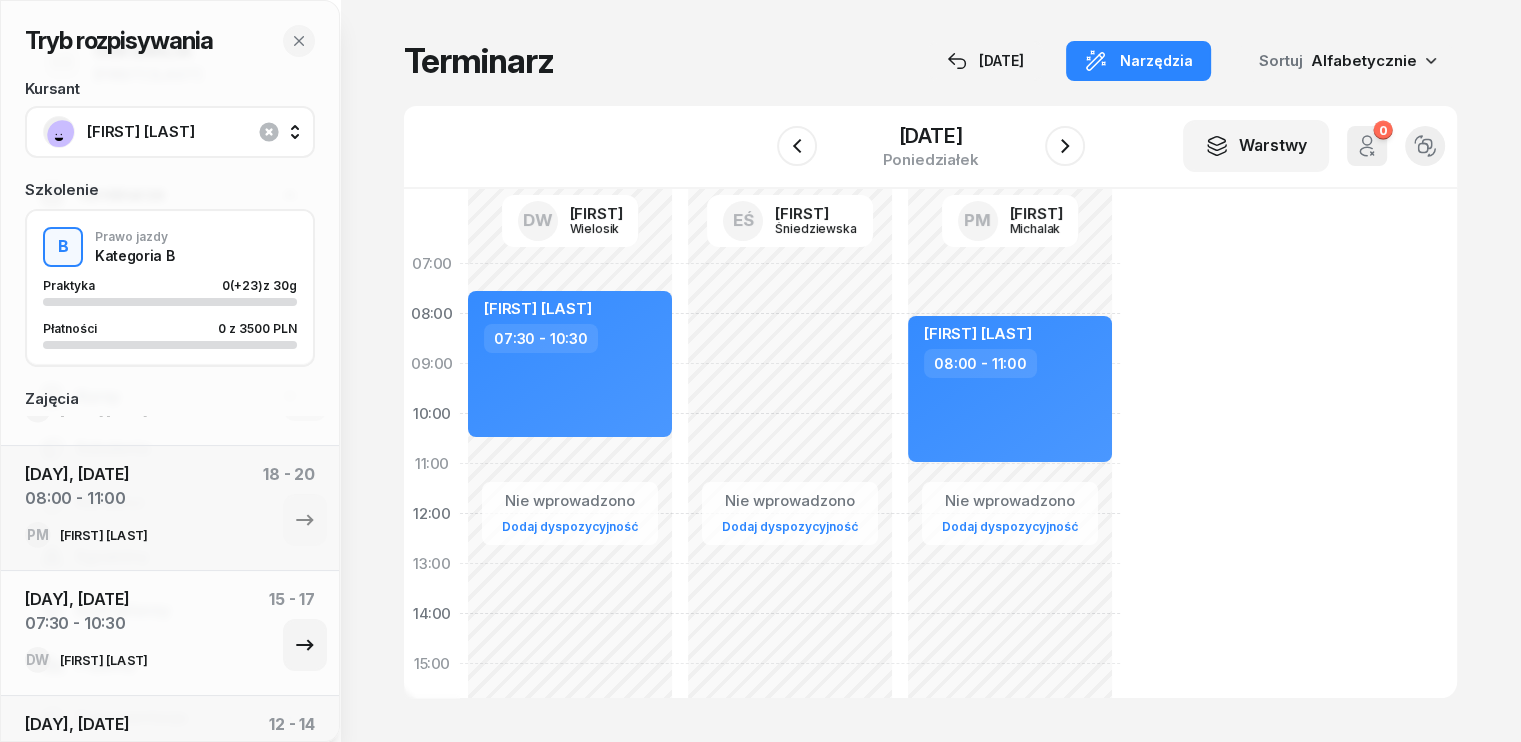 scroll, scrollTop: 0, scrollLeft: 0, axis: both 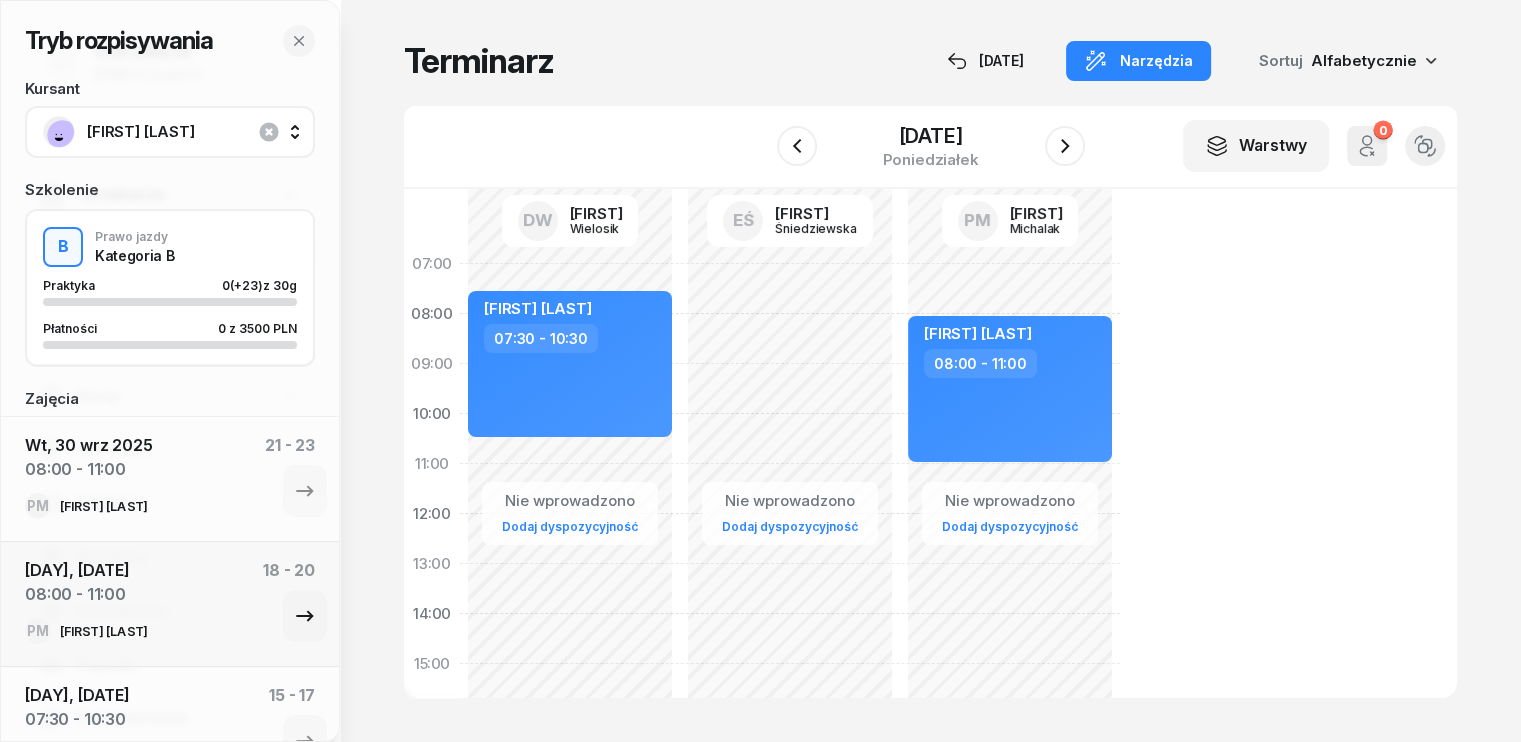 click on "[DAY_SHORT], [DAY] [MONTH_SHORT] [YEAR] [TIME] - [TIME] [TIME] - [TIME]" at bounding box center [170, 588] 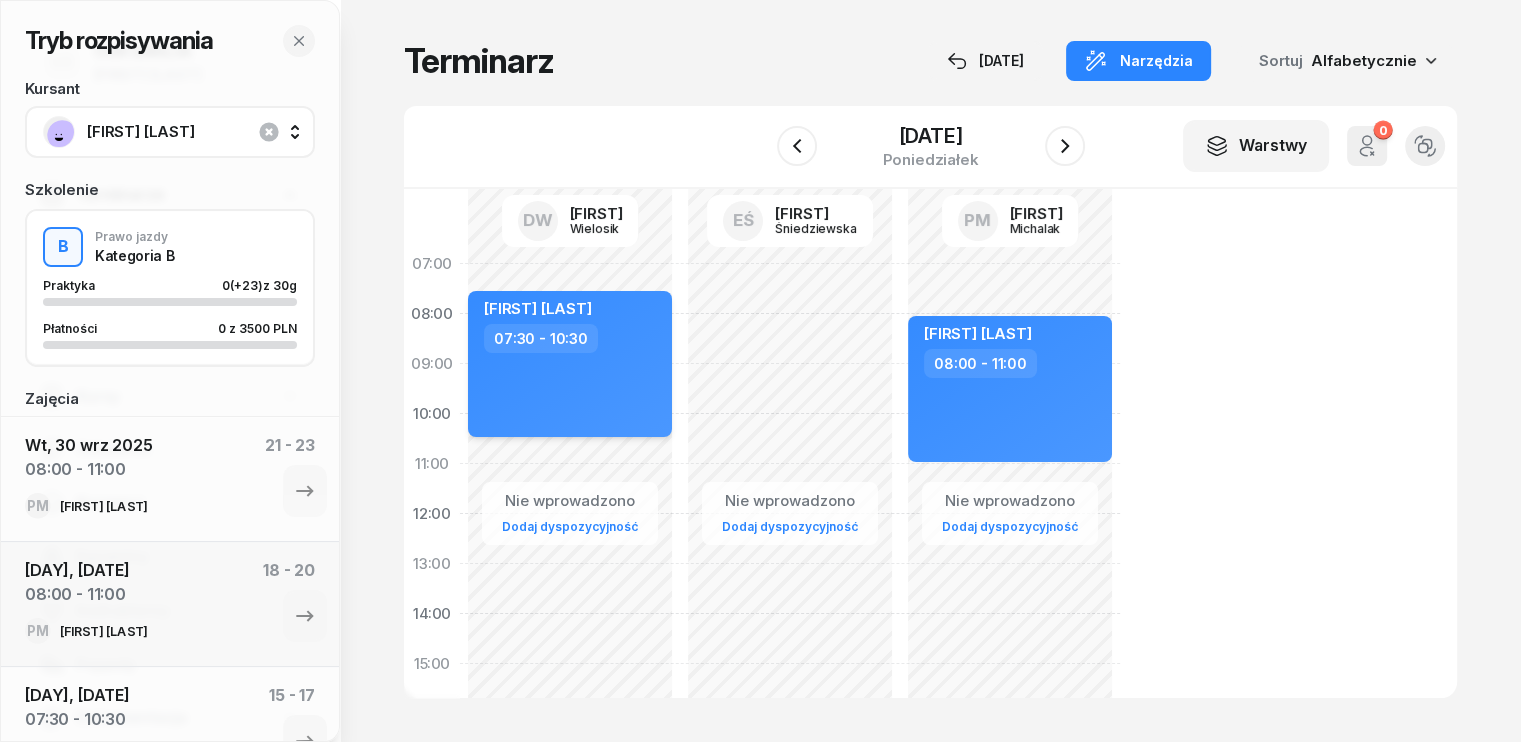 click on "[FIRST] [LAST]  07:30 - 10:30" at bounding box center [570, 364] 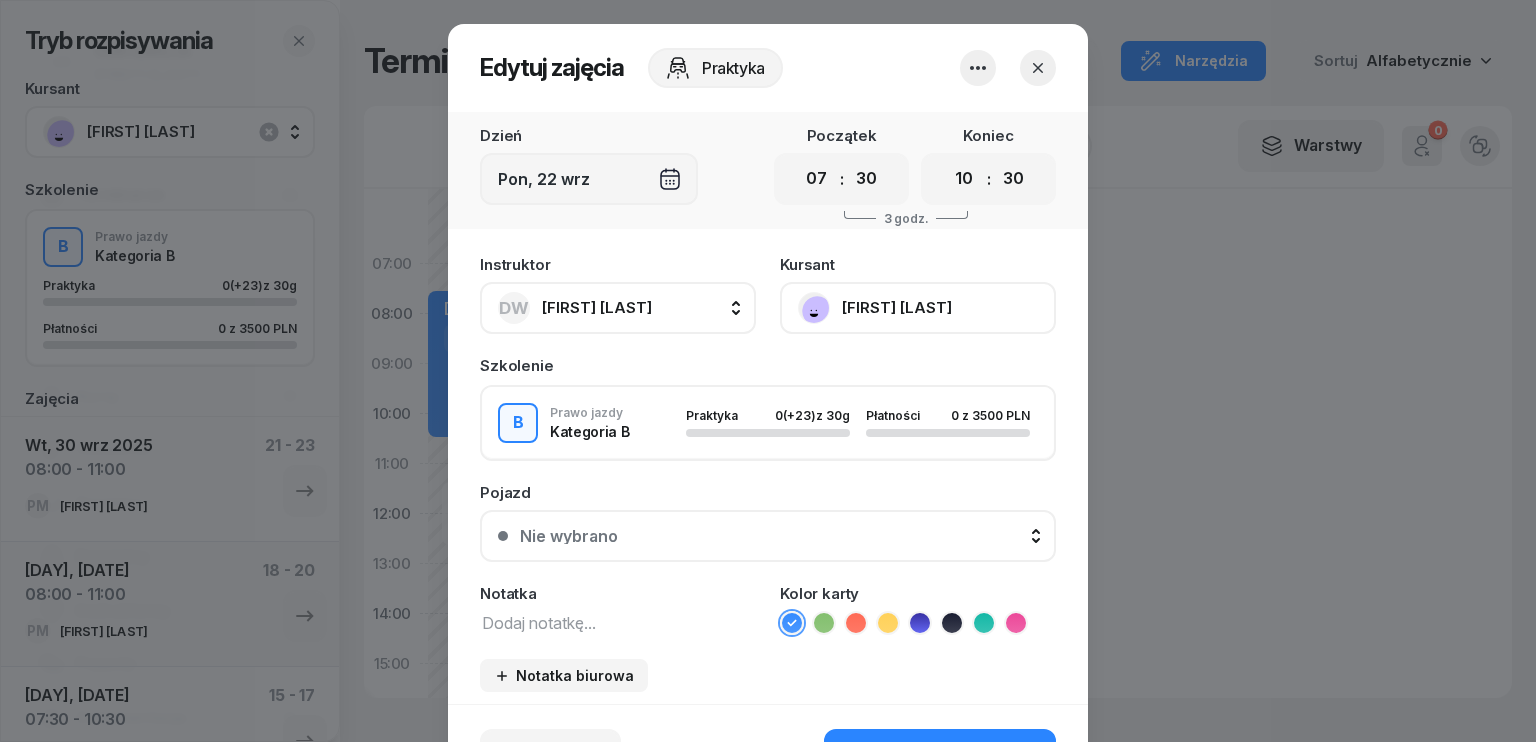 click 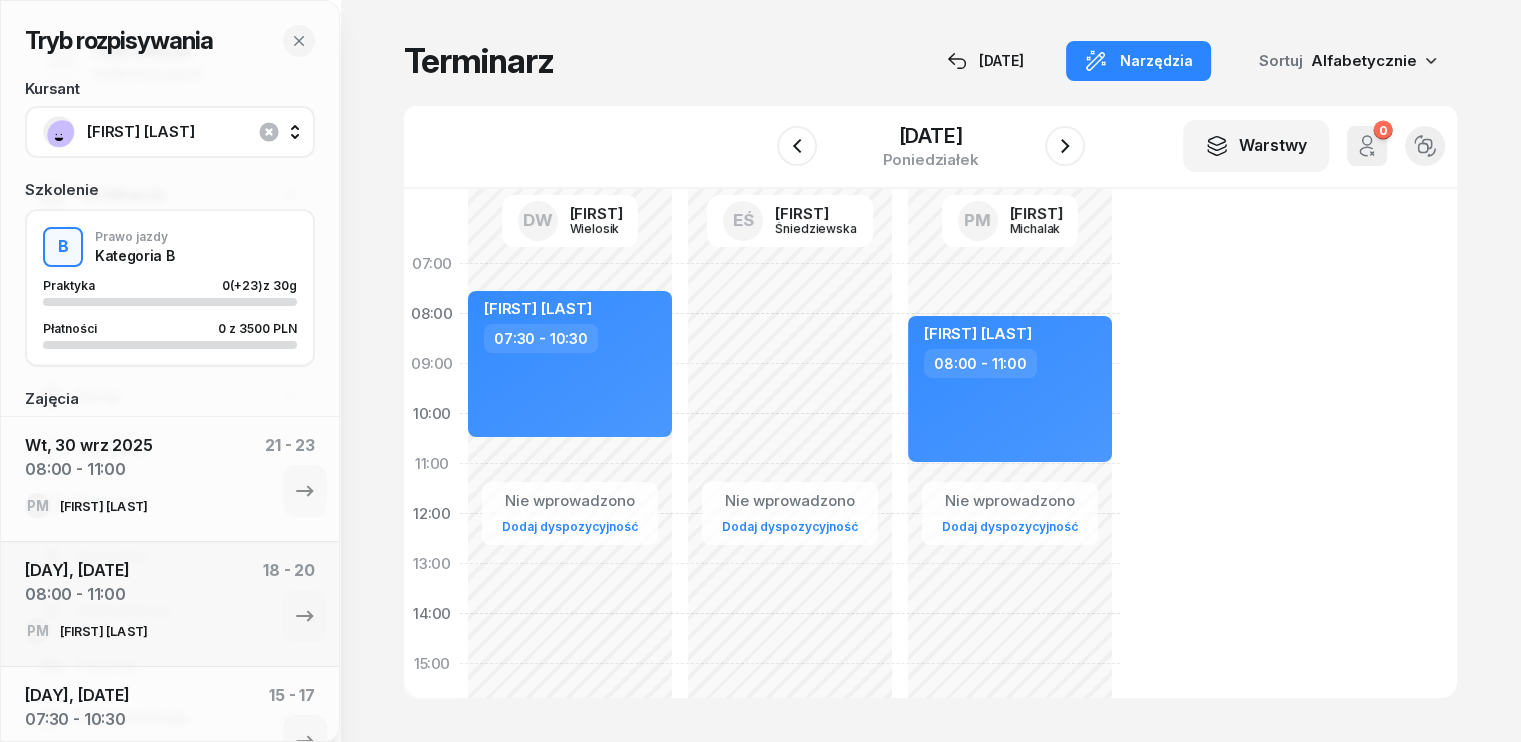 click on "[FIRST] [LAST]" at bounding box center [192, 132] 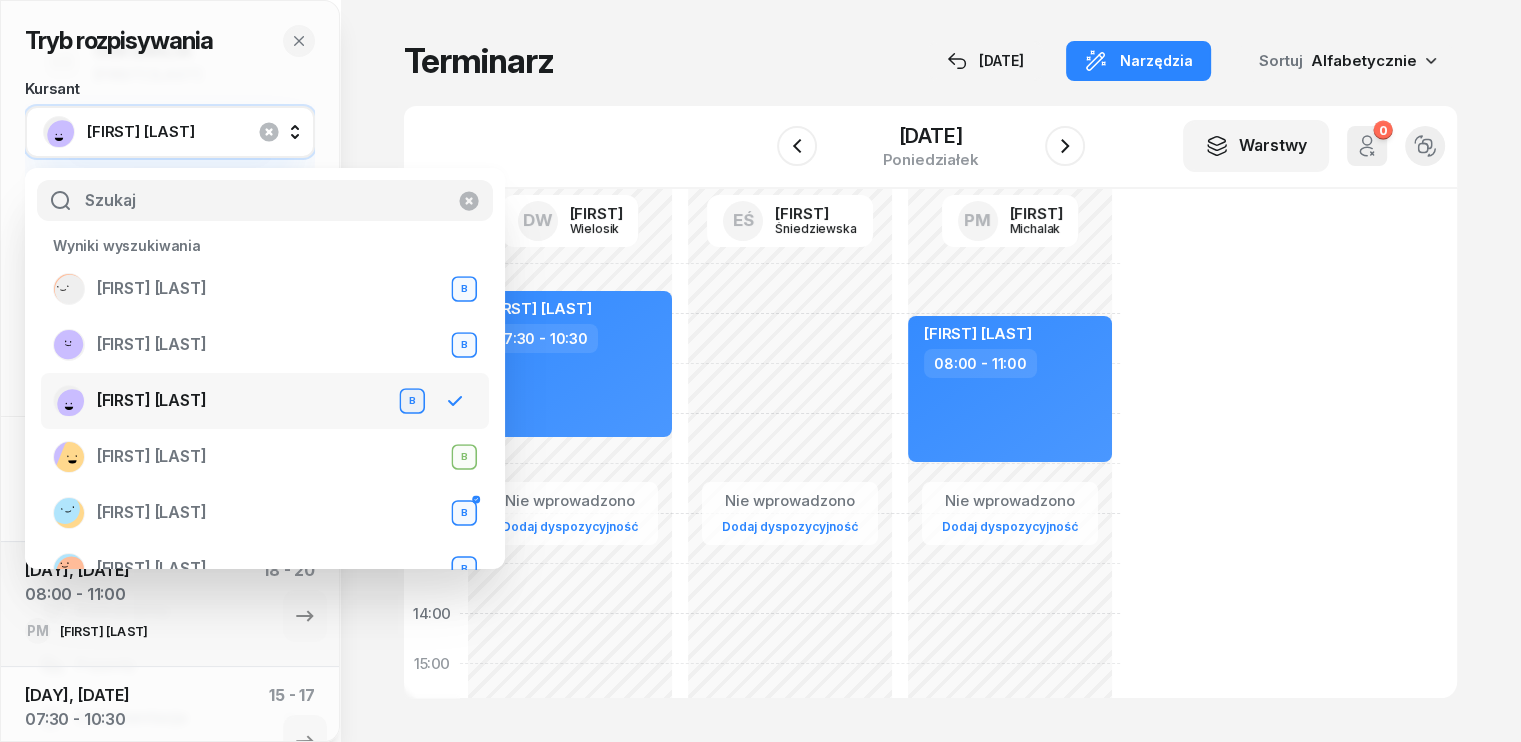 click on "[FIRST] [LAST]" at bounding box center (192, 132) 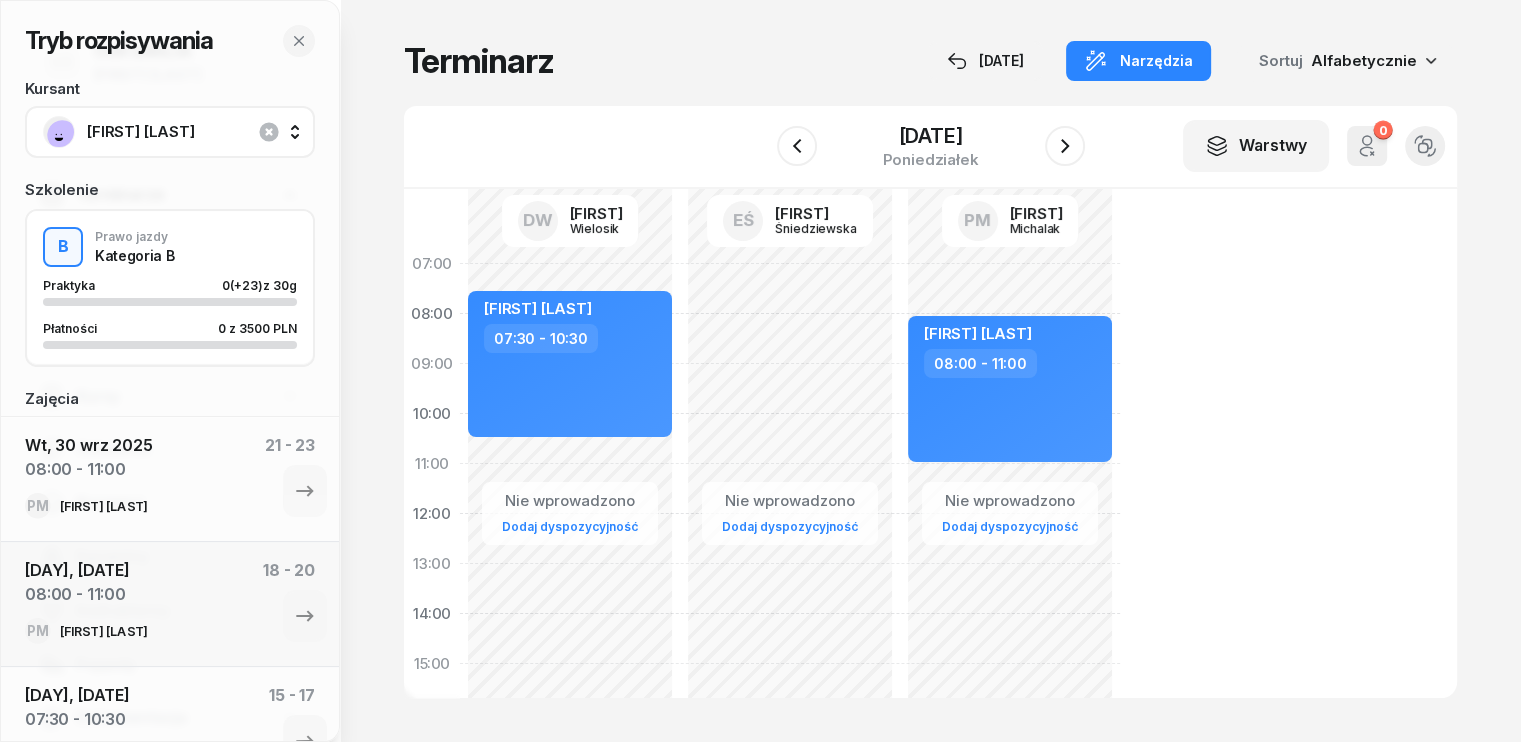 click on "[FIRST] [LAST]" at bounding box center [192, 132] 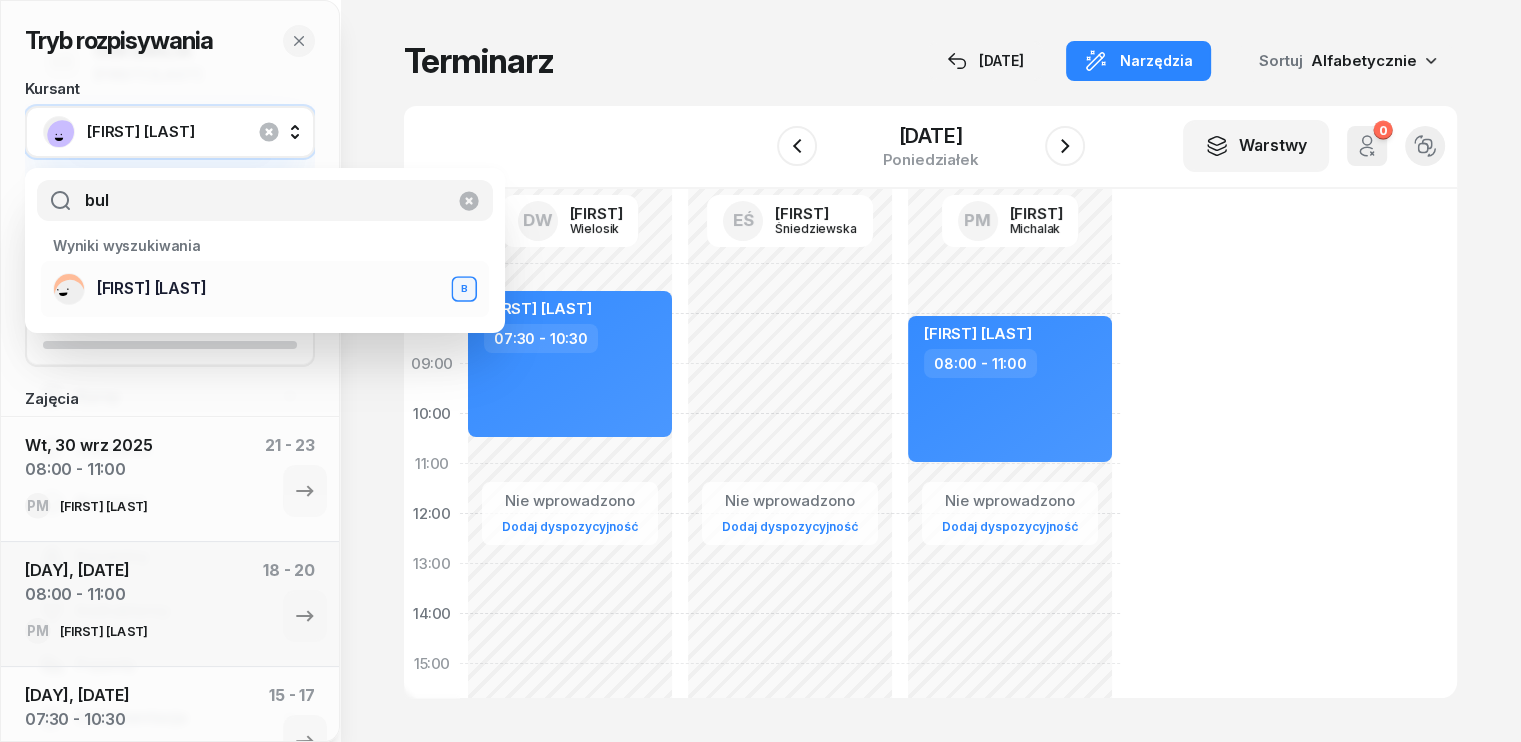 click on "[FIRST] [LAST]" at bounding box center (152, 289) 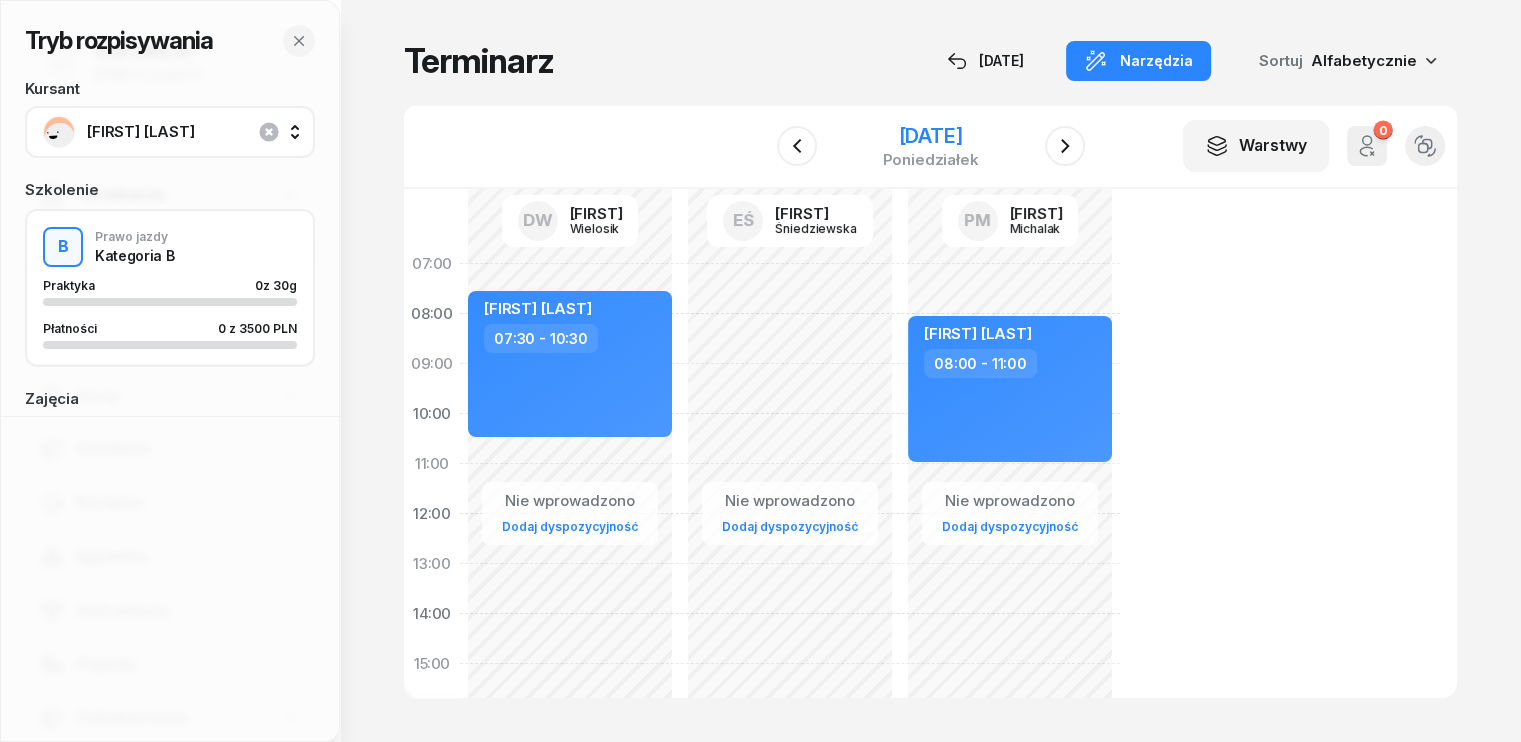 click on "[DATE]" at bounding box center (930, 136) 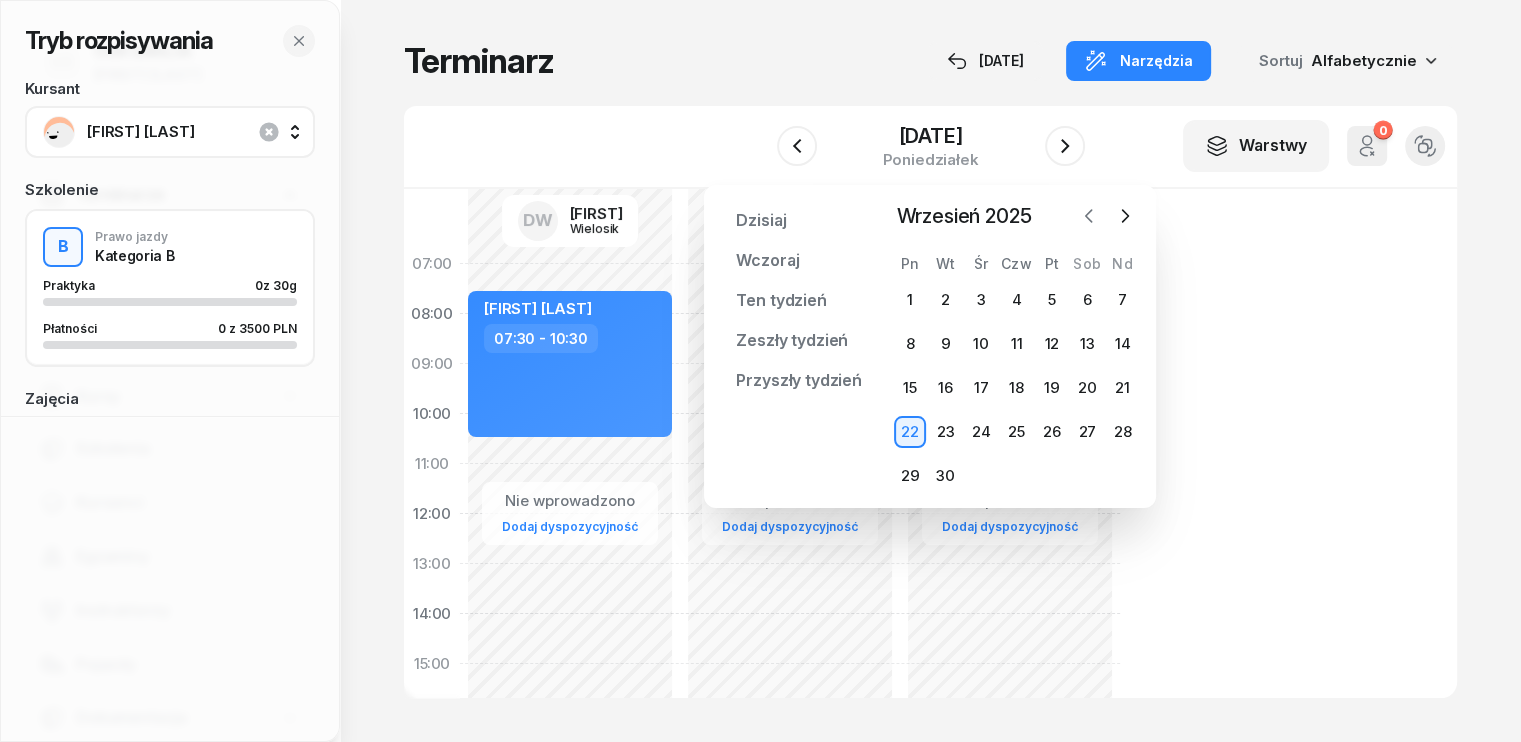 click 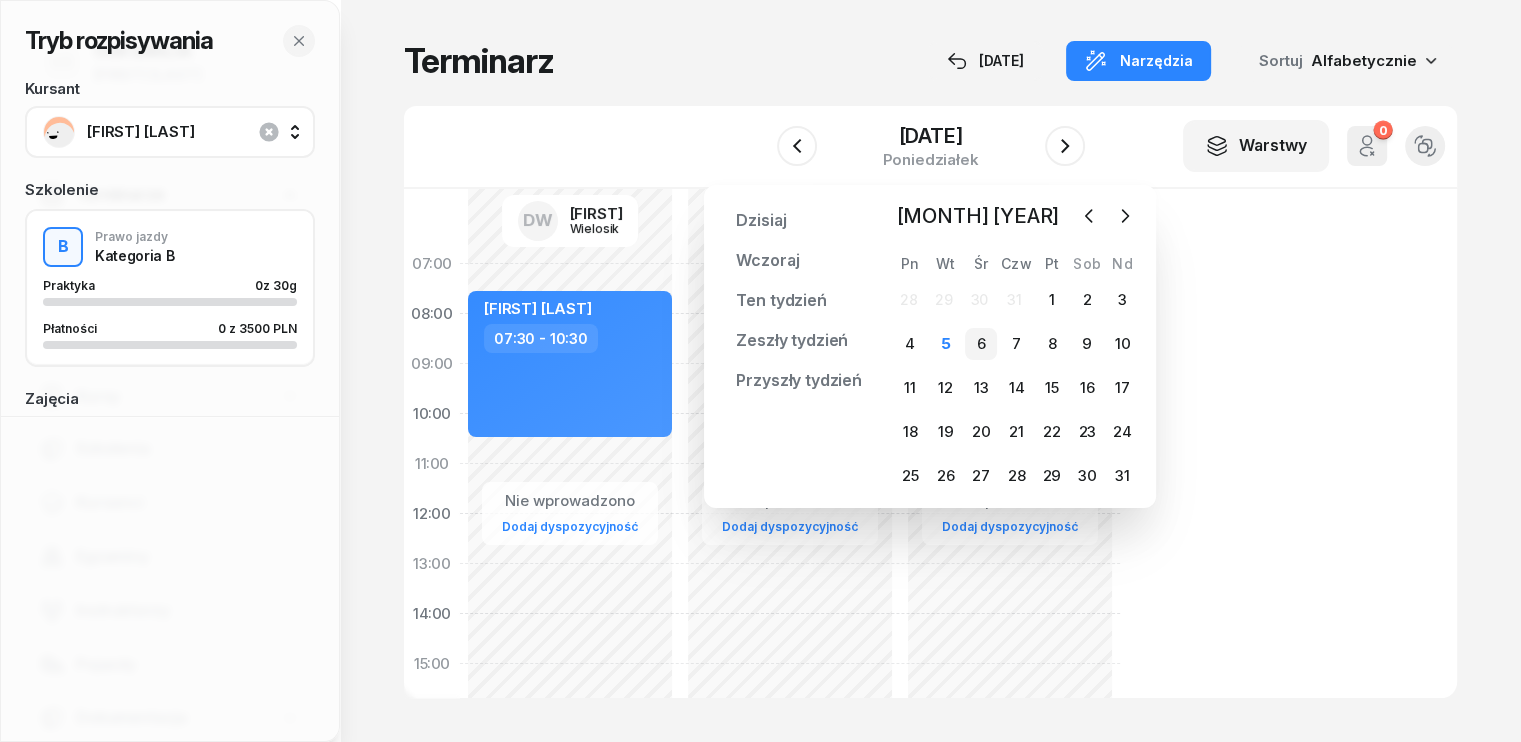 click on "6" at bounding box center (981, 344) 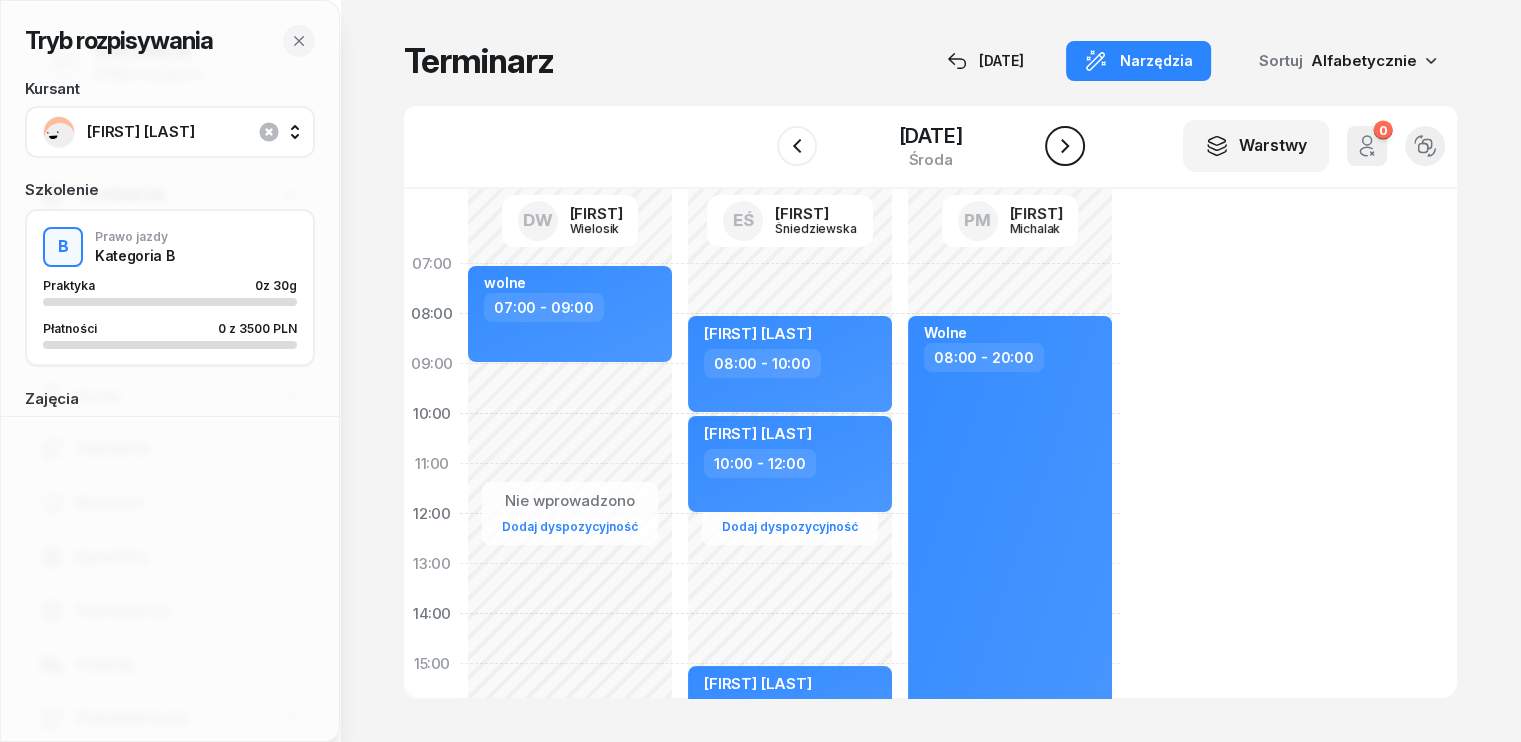 click 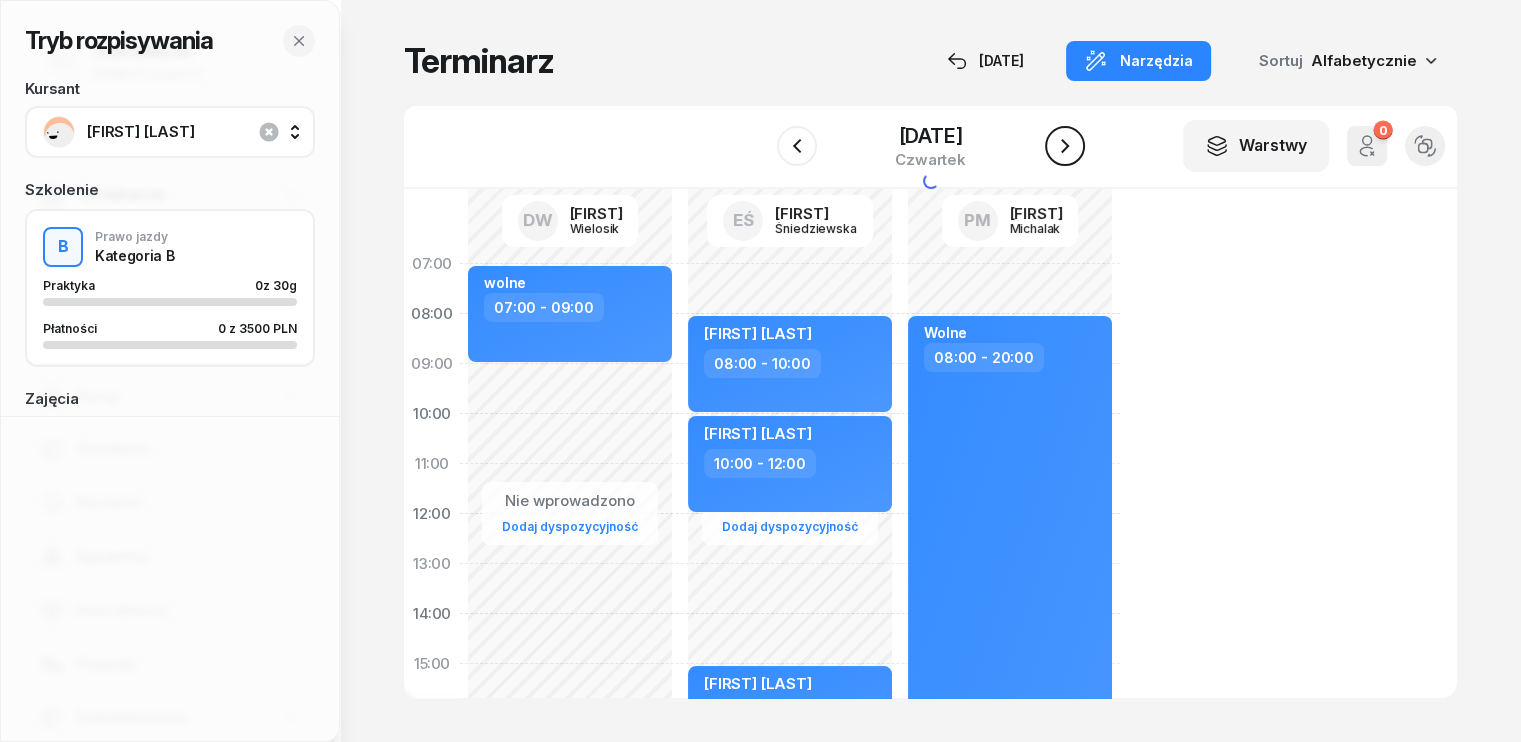 click 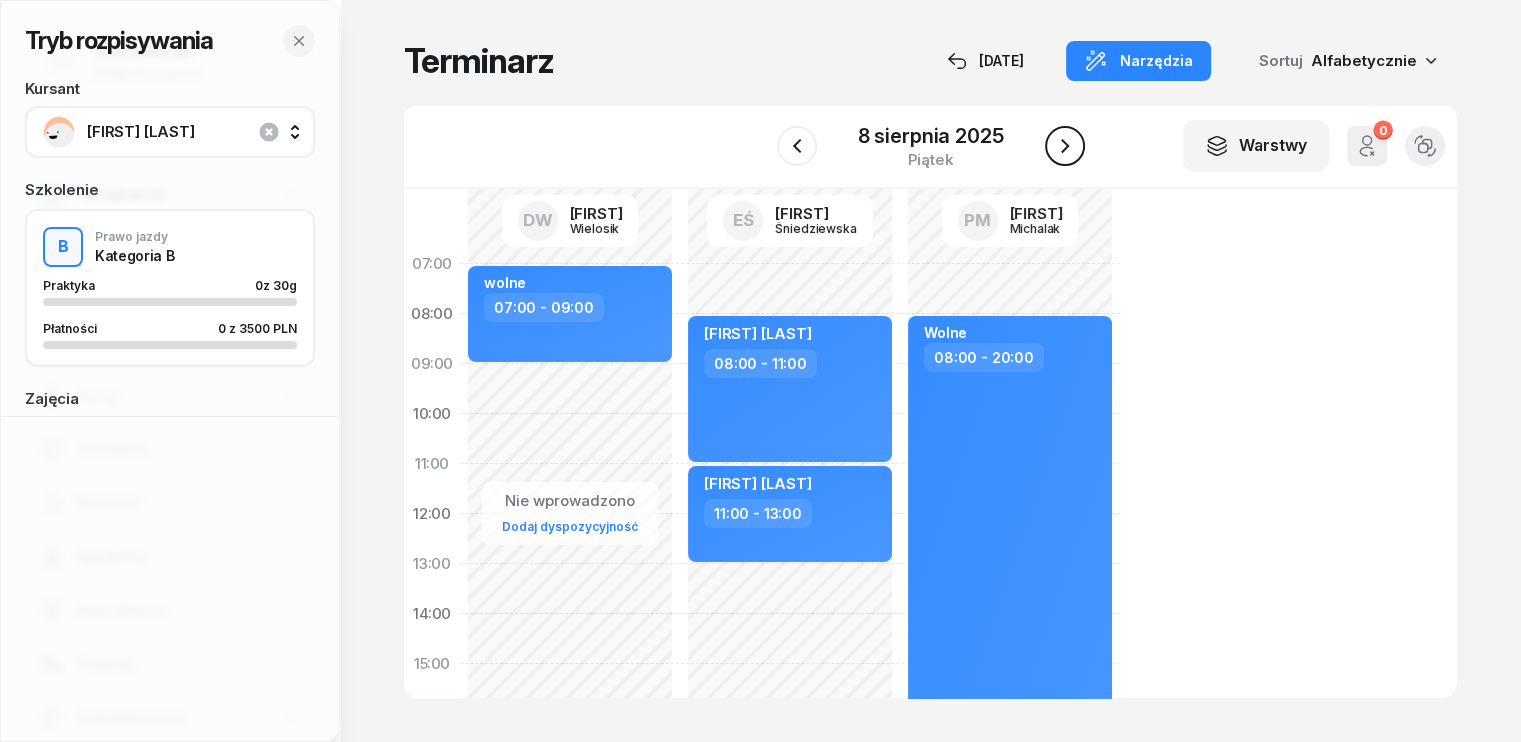 click 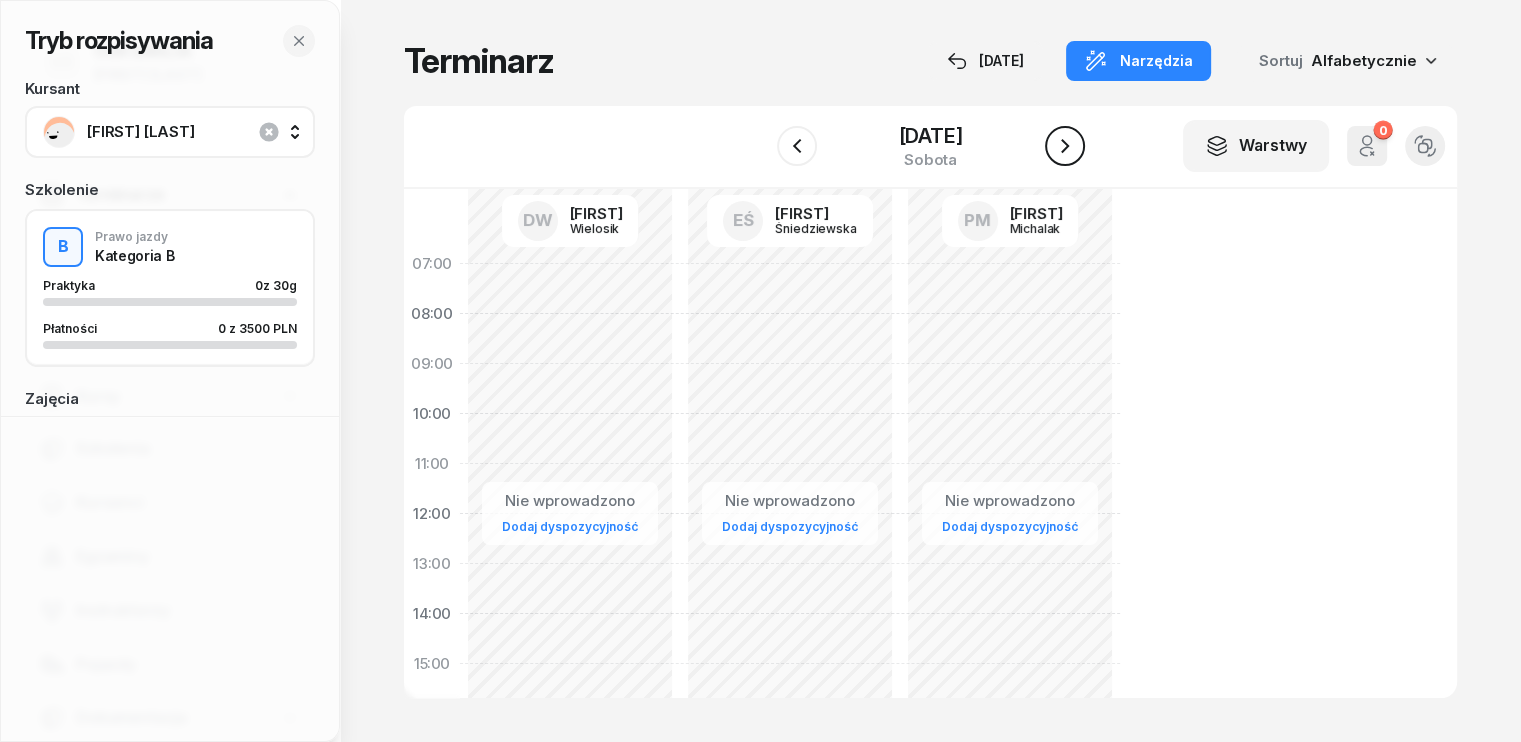 click 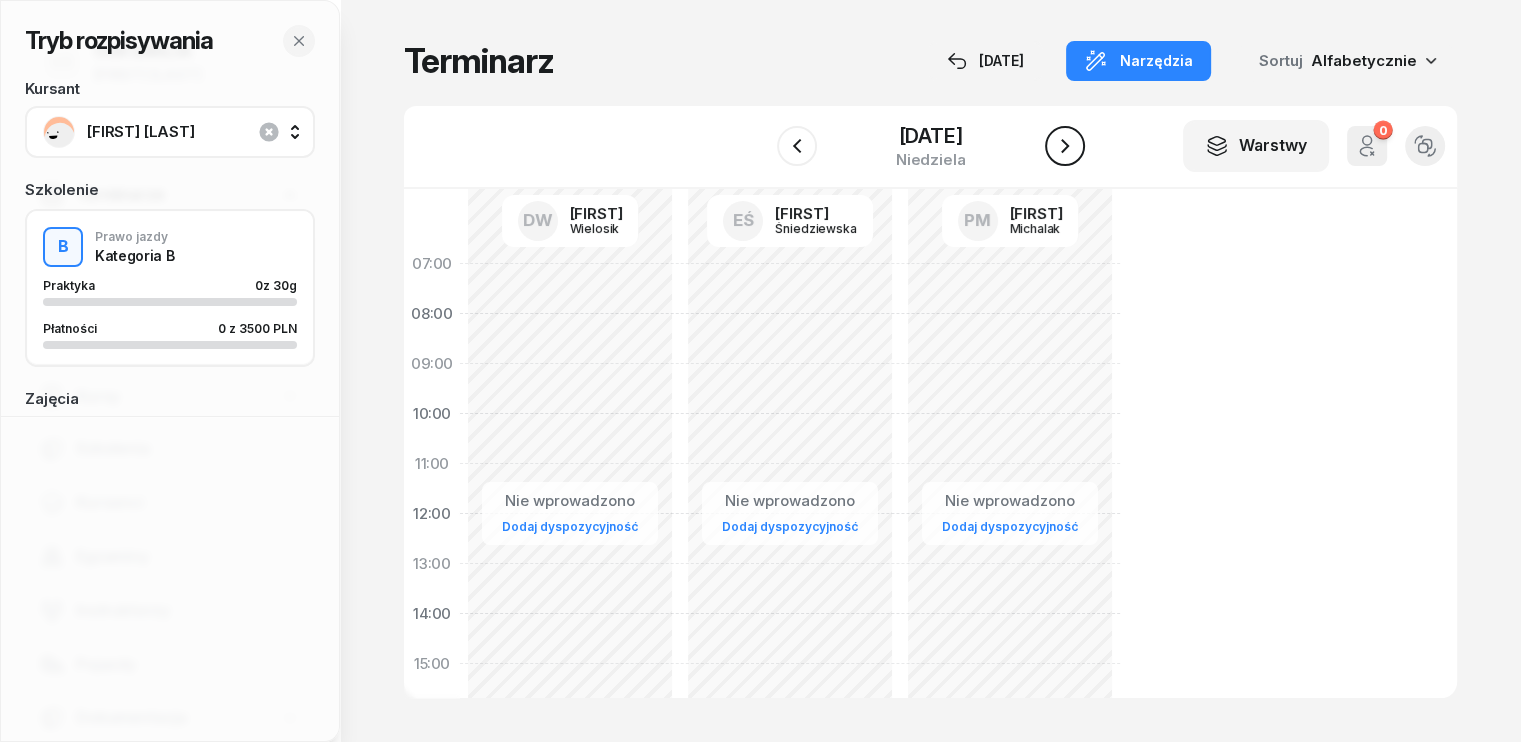 click 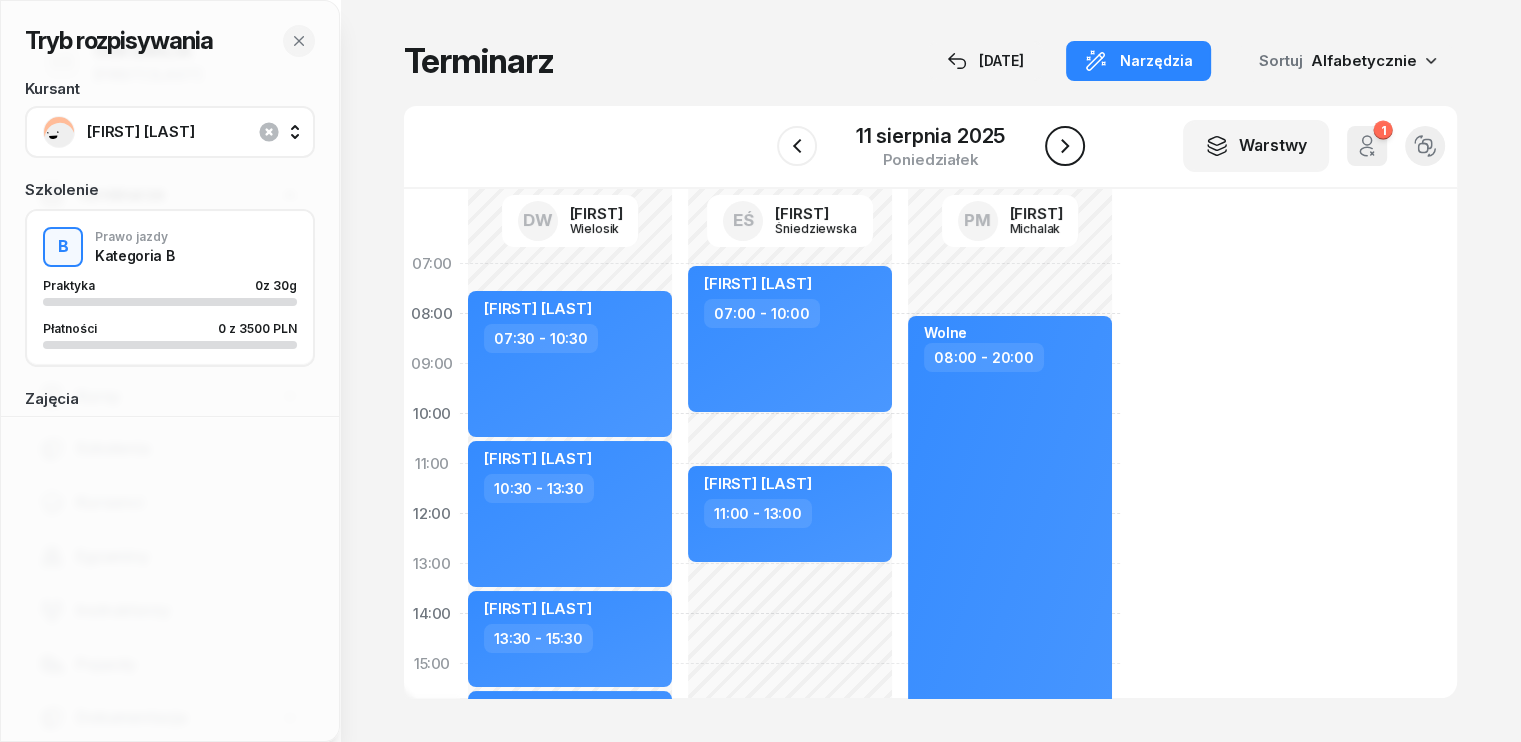 click 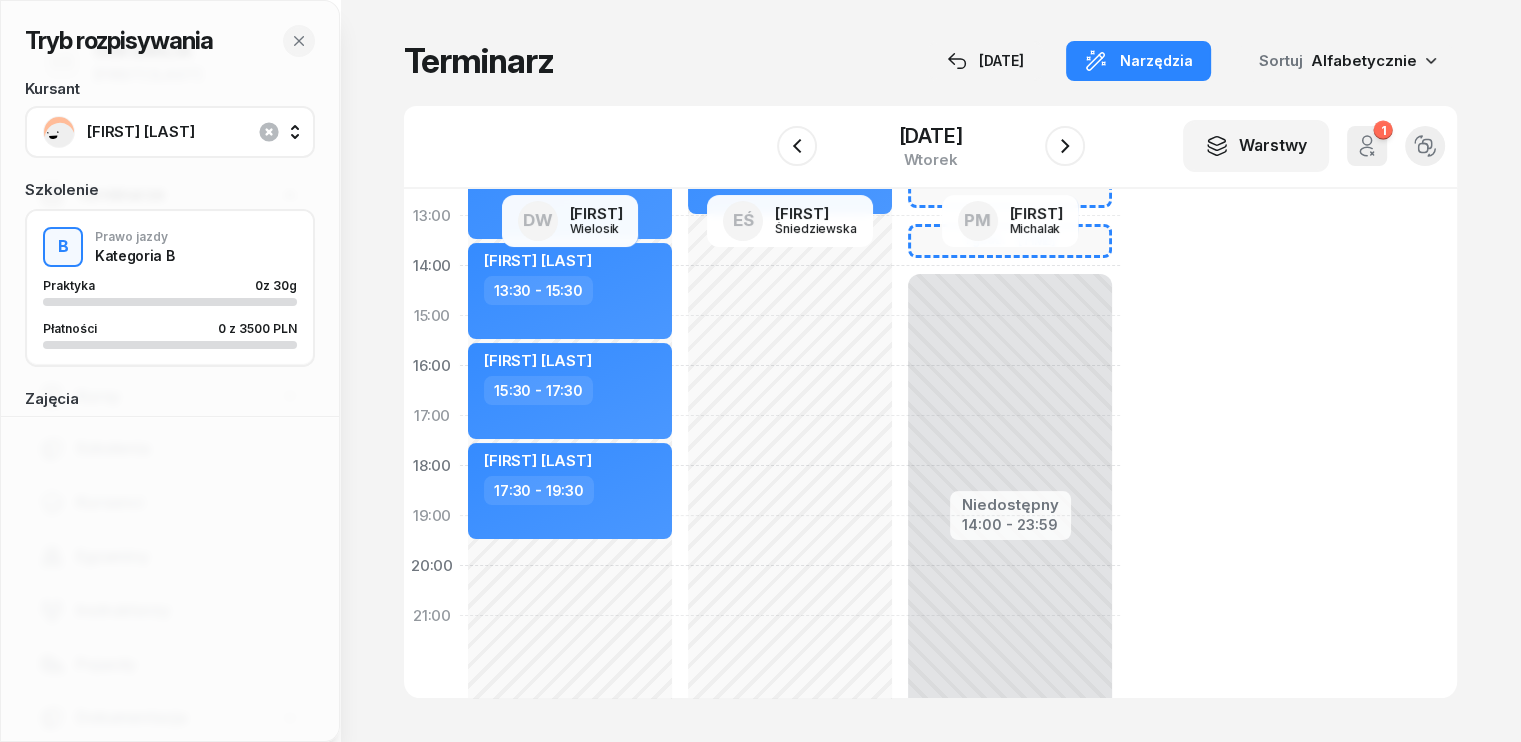 scroll, scrollTop: 300, scrollLeft: 0, axis: vertical 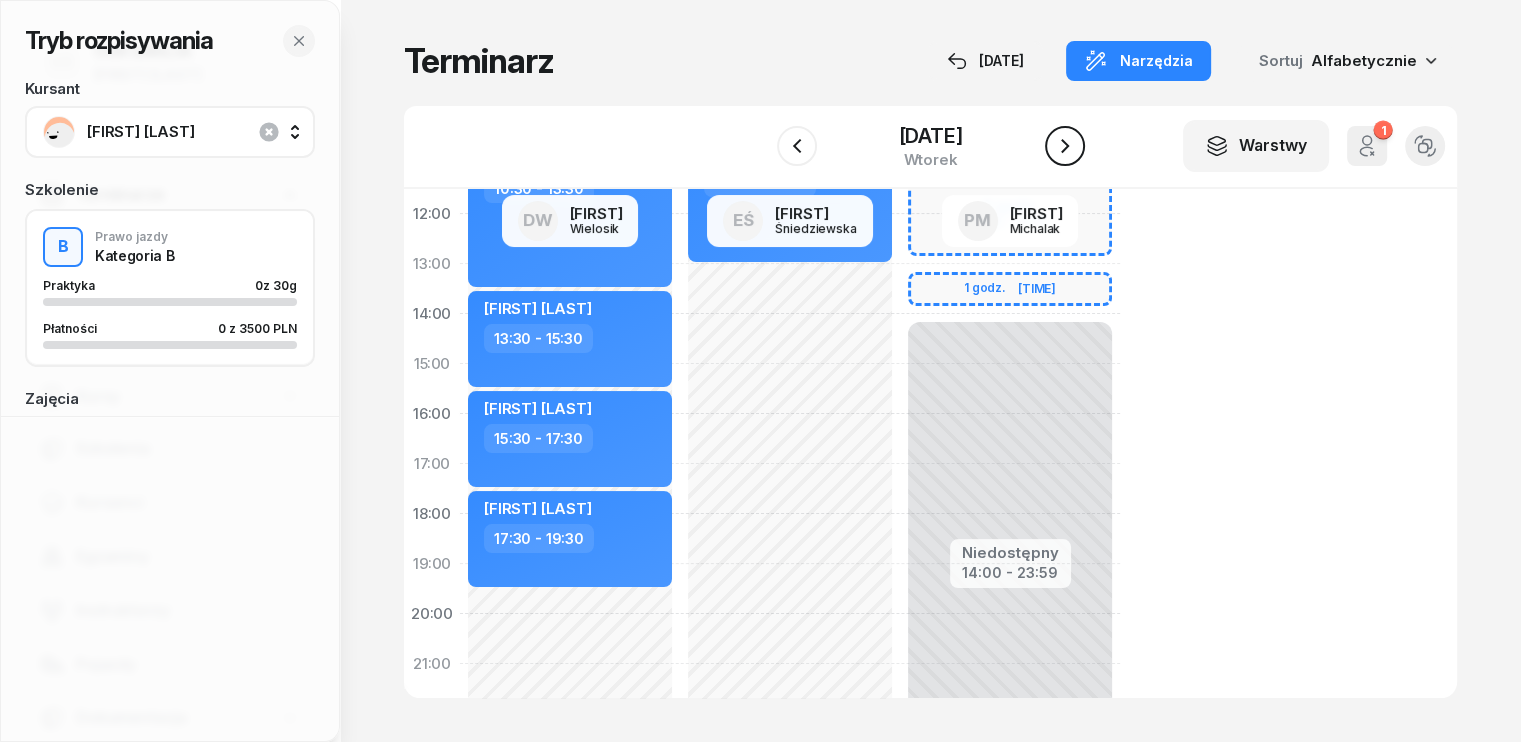 click 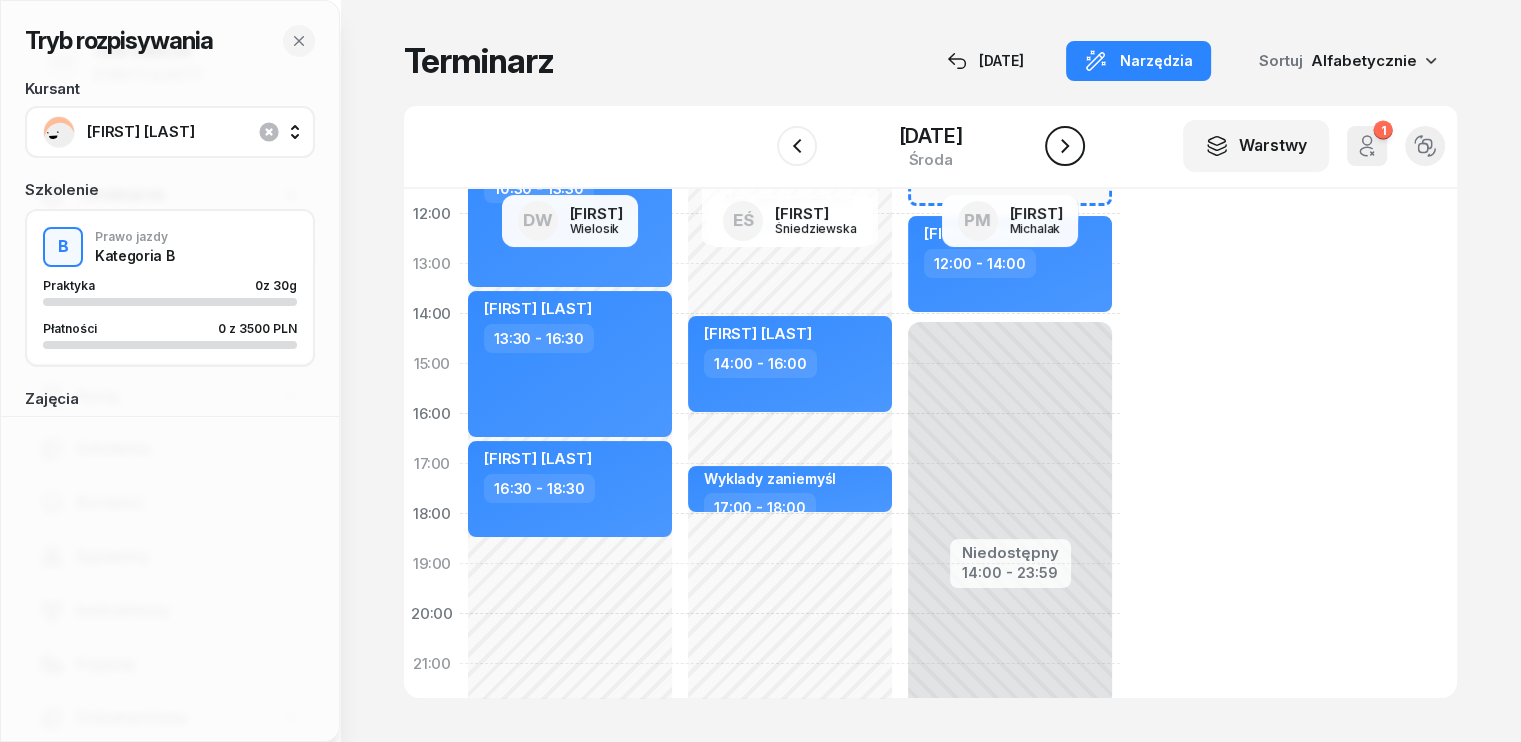 click 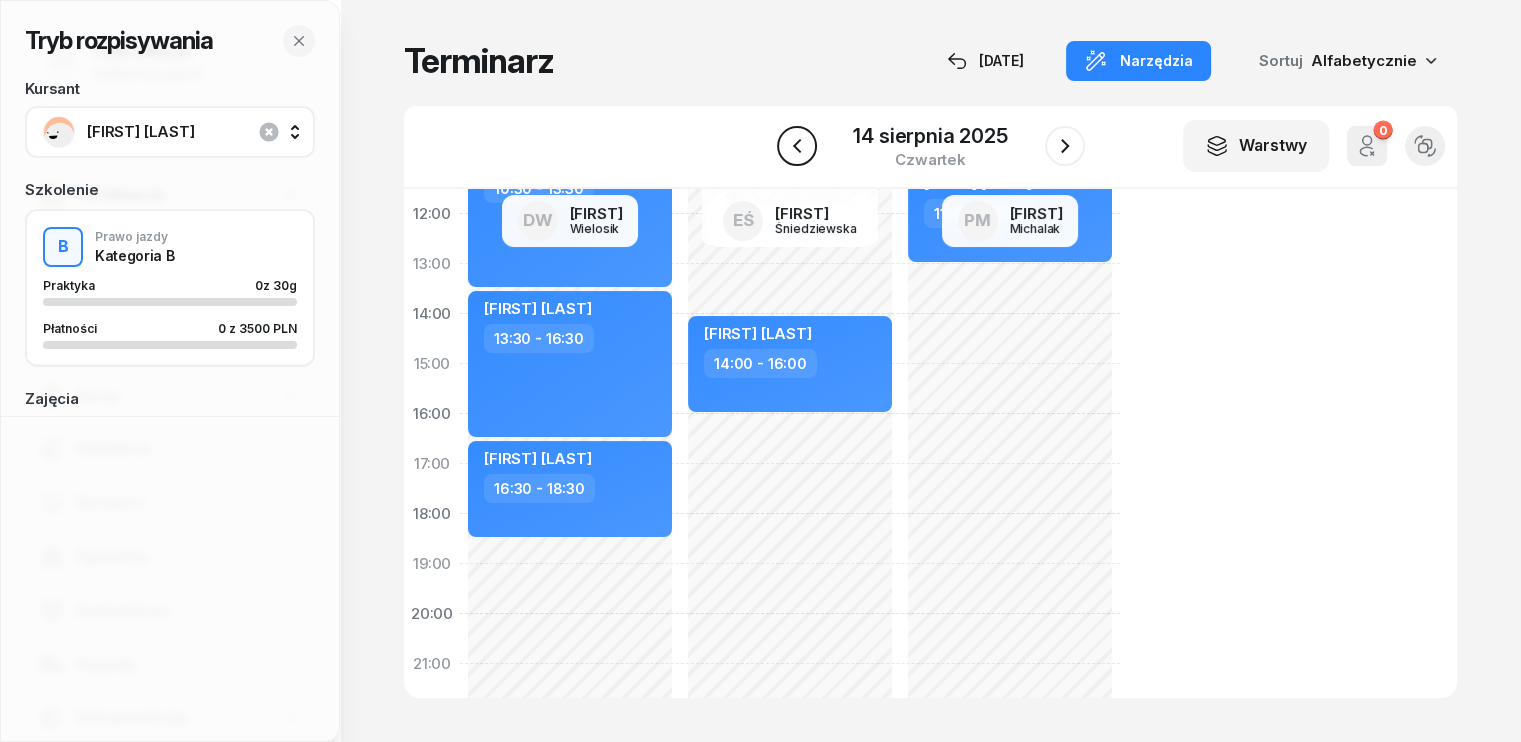 click 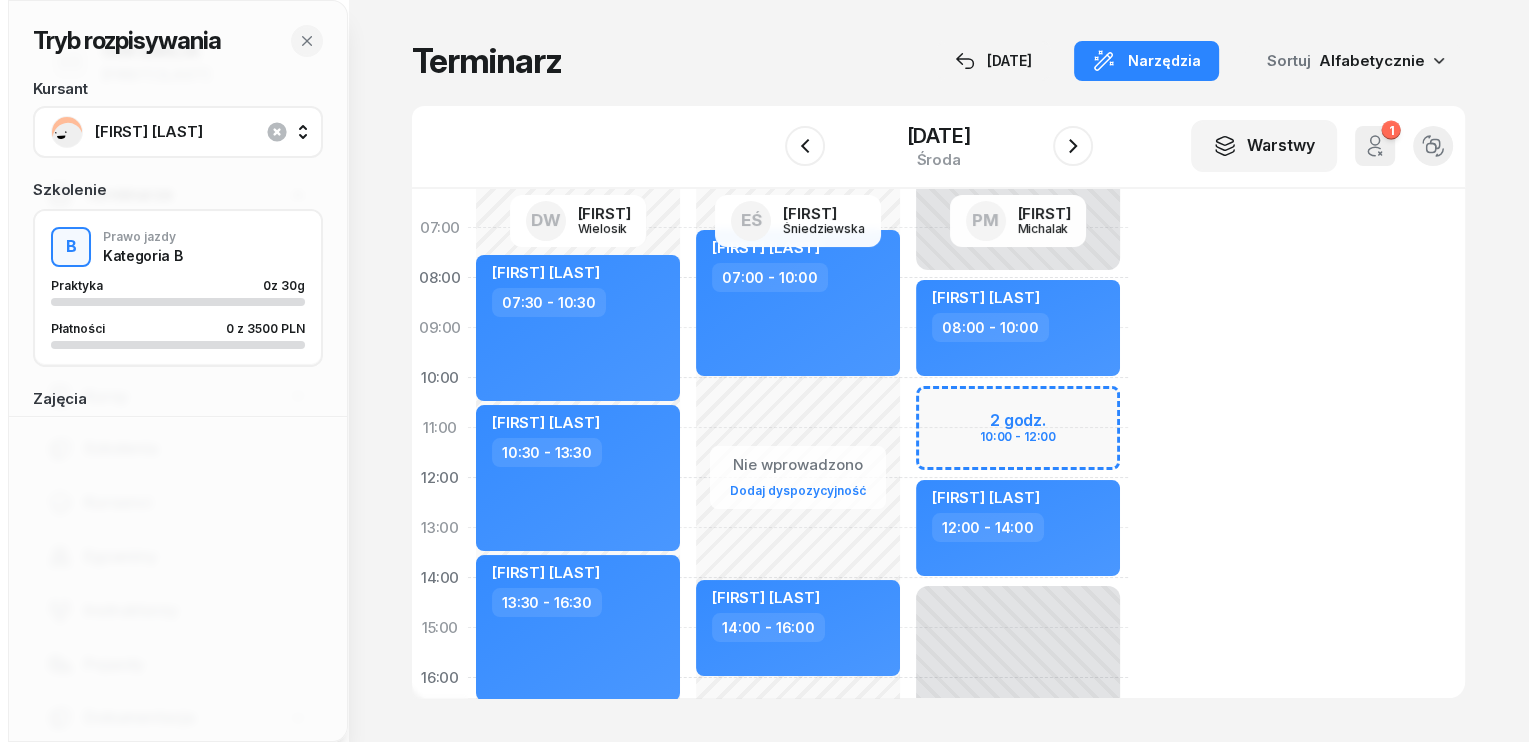 scroll, scrollTop: 0, scrollLeft: 0, axis: both 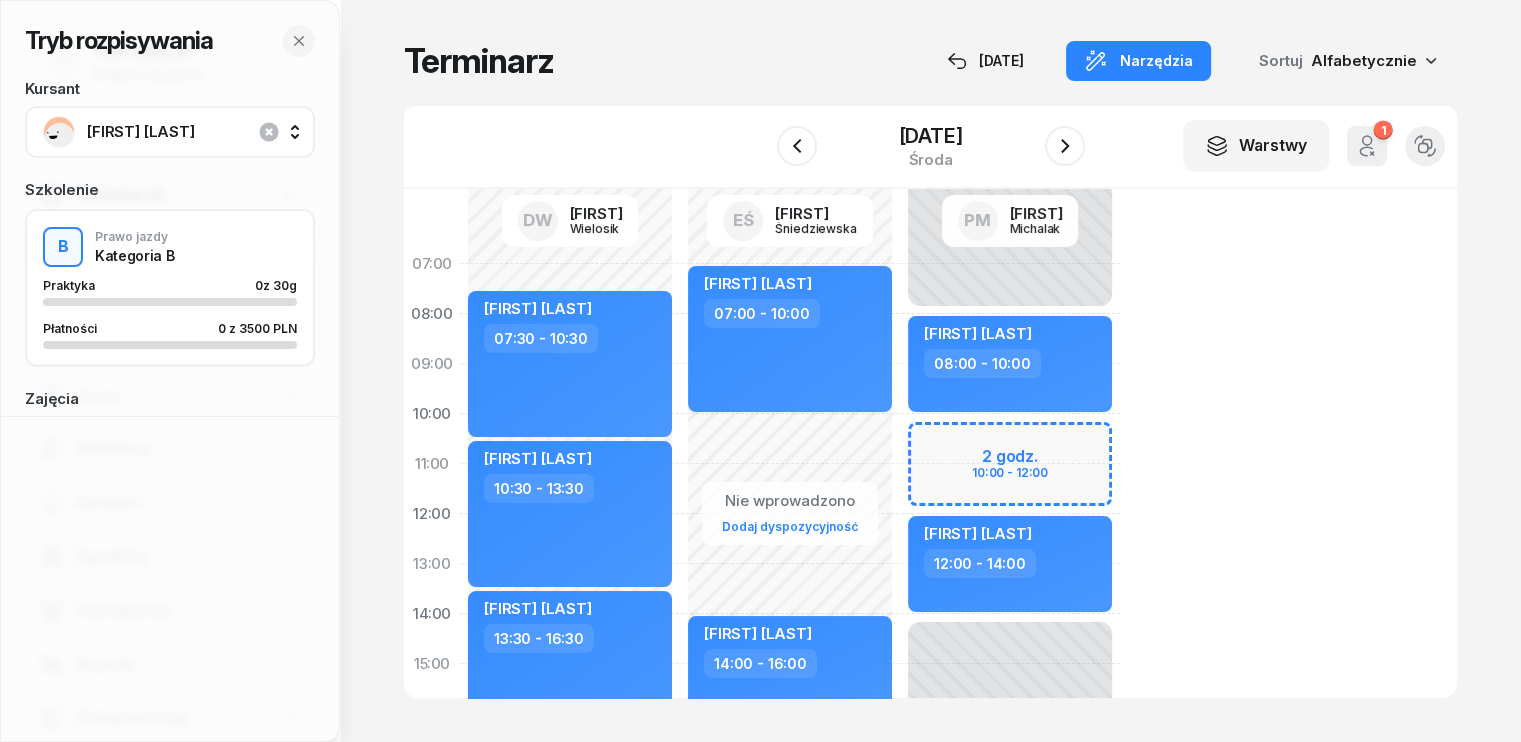 click on "Niedostępny [TIME] - [TIME] Niedostępny [TIME] - [TIME] [DURATION] [TIME] - [TIME] kursant odwołał [FIRST] [LAST] [TIME] - [TIME] [FIRST] [LAST] [TIME] - [TIME]" 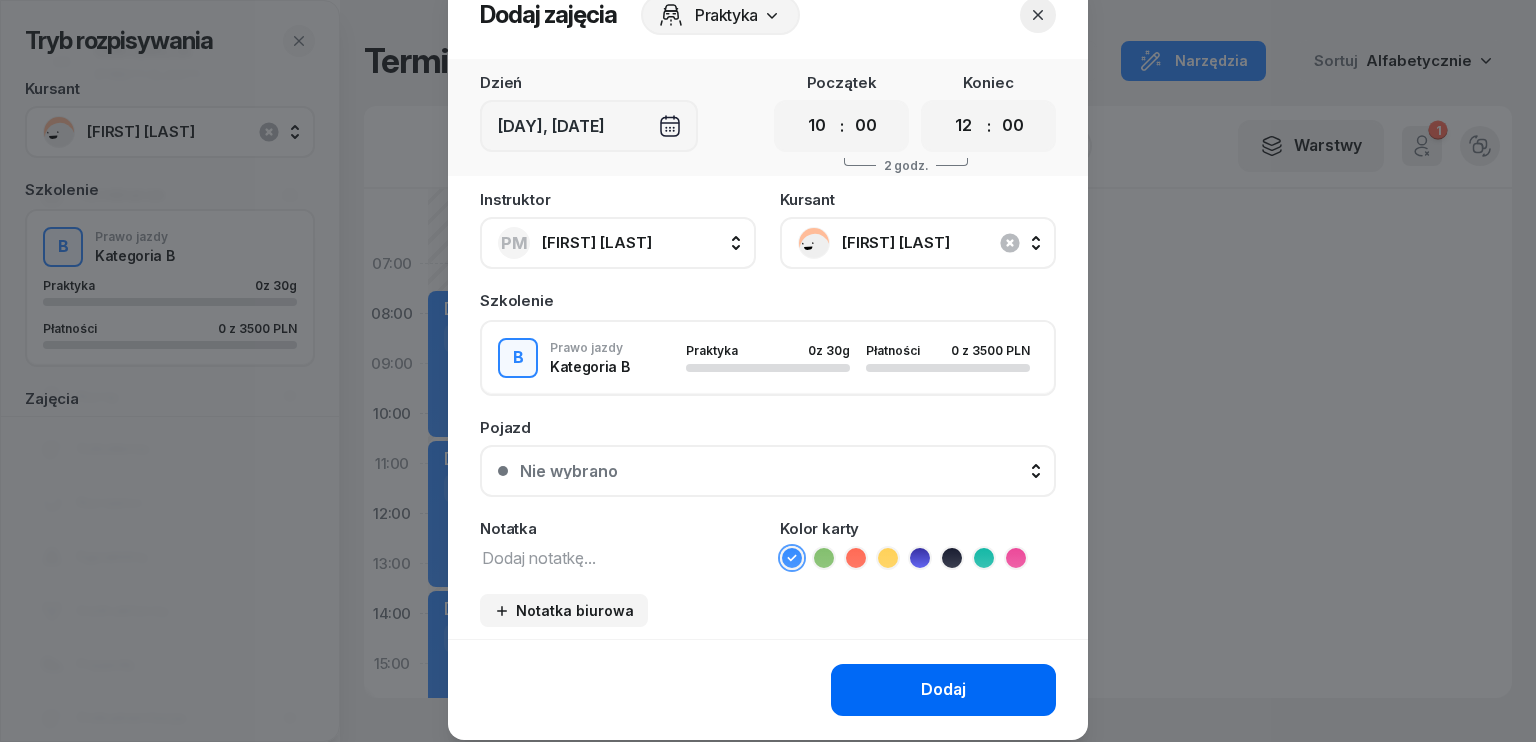 scroll, scrollTop: 100, scrollLeft: 0, axis: vertical 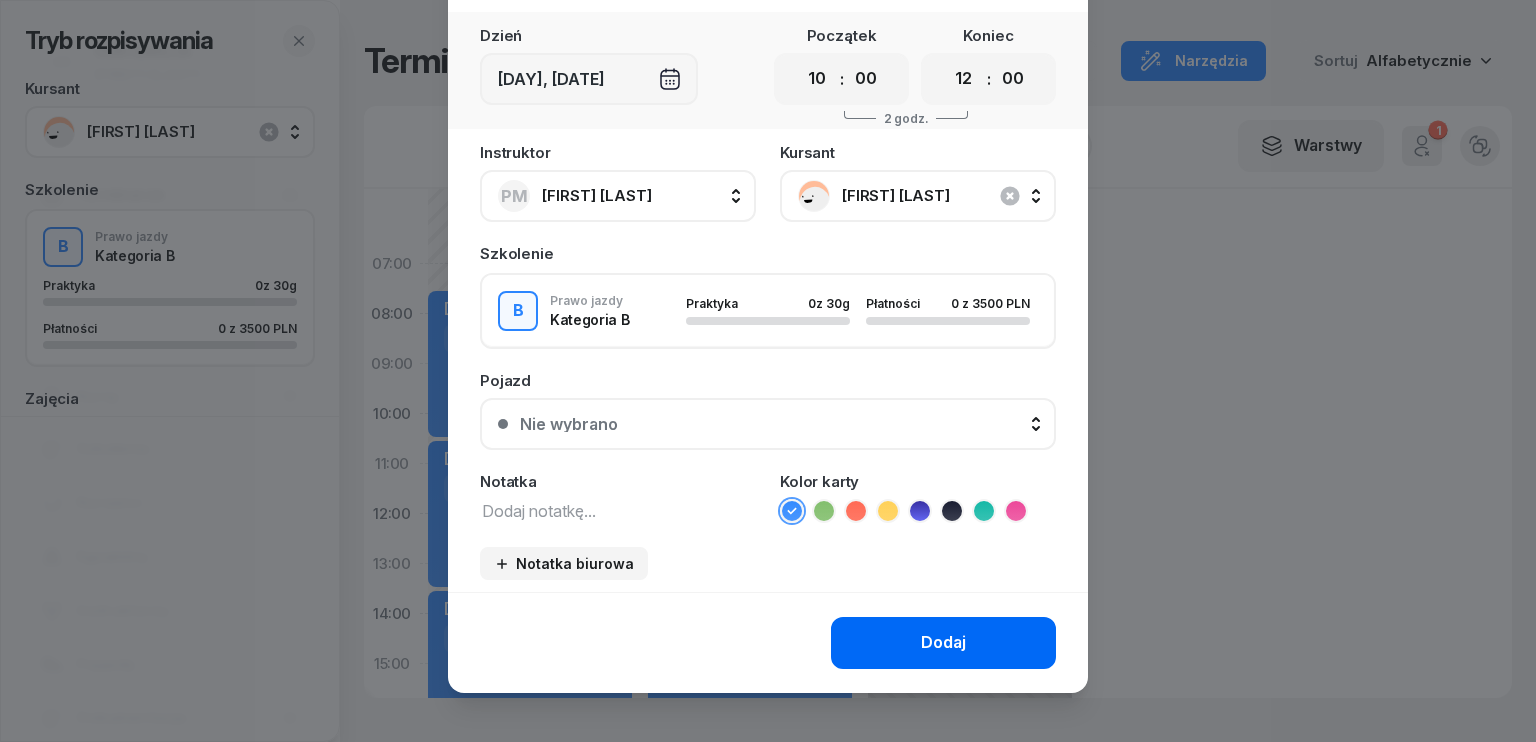 click on "Dodaj" at bounding box center [943, 643] 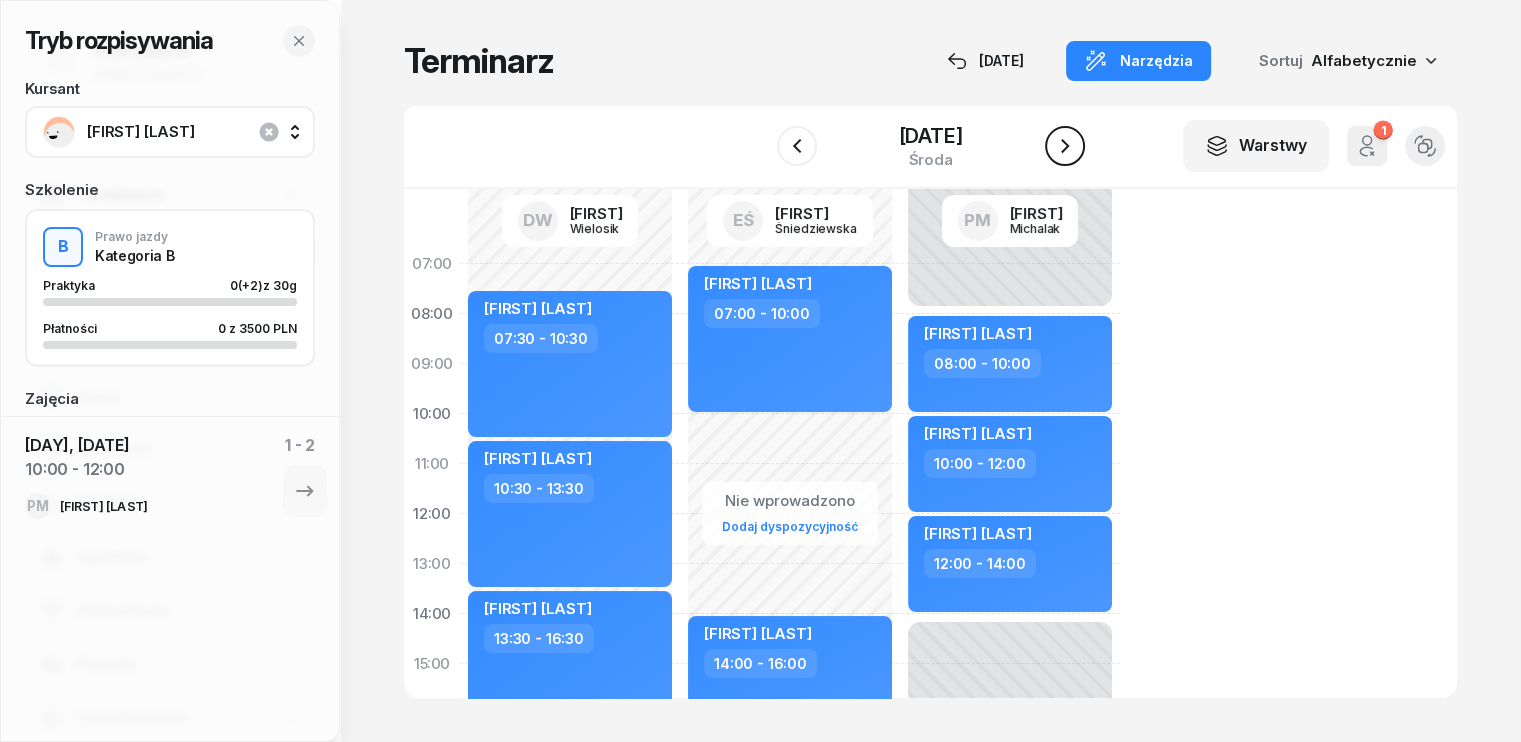 click 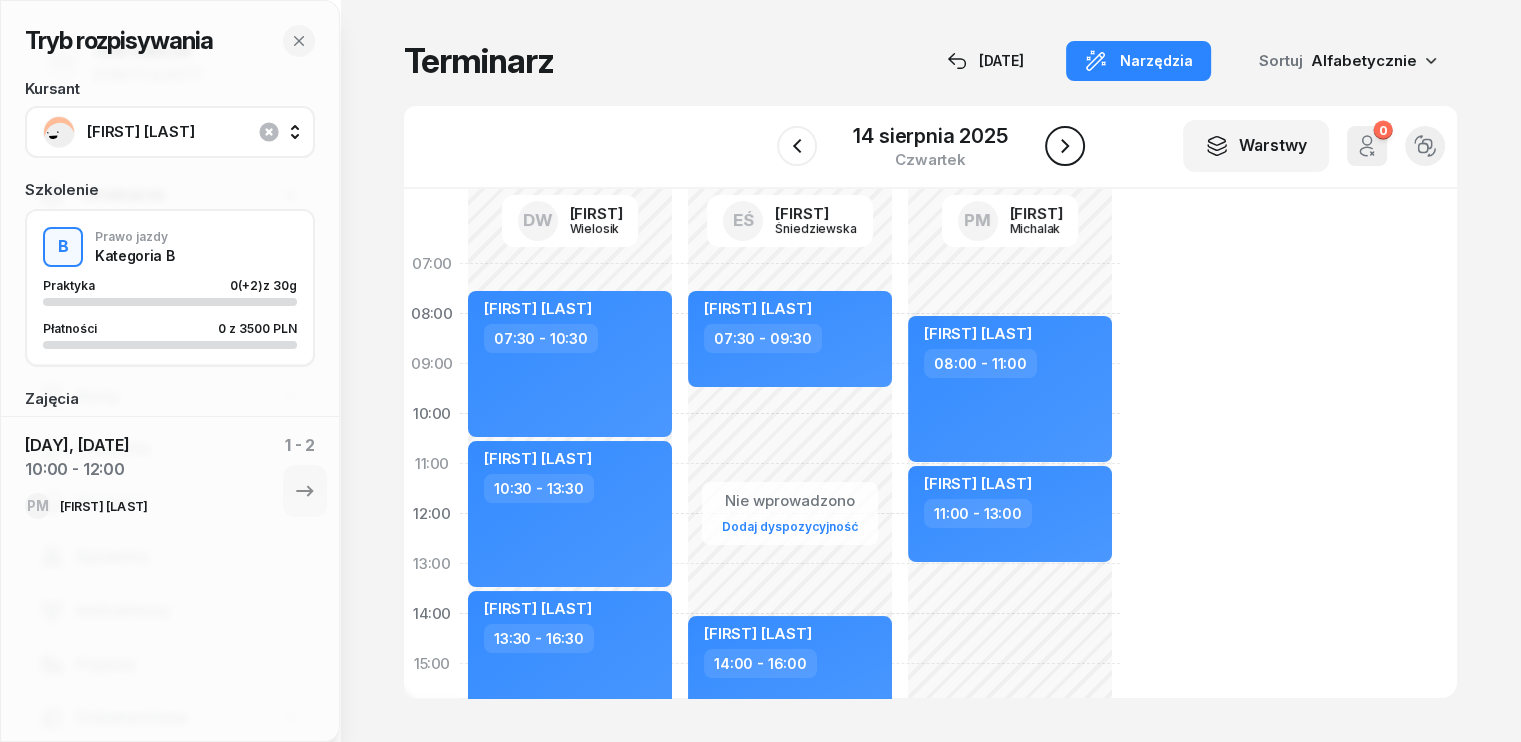 click 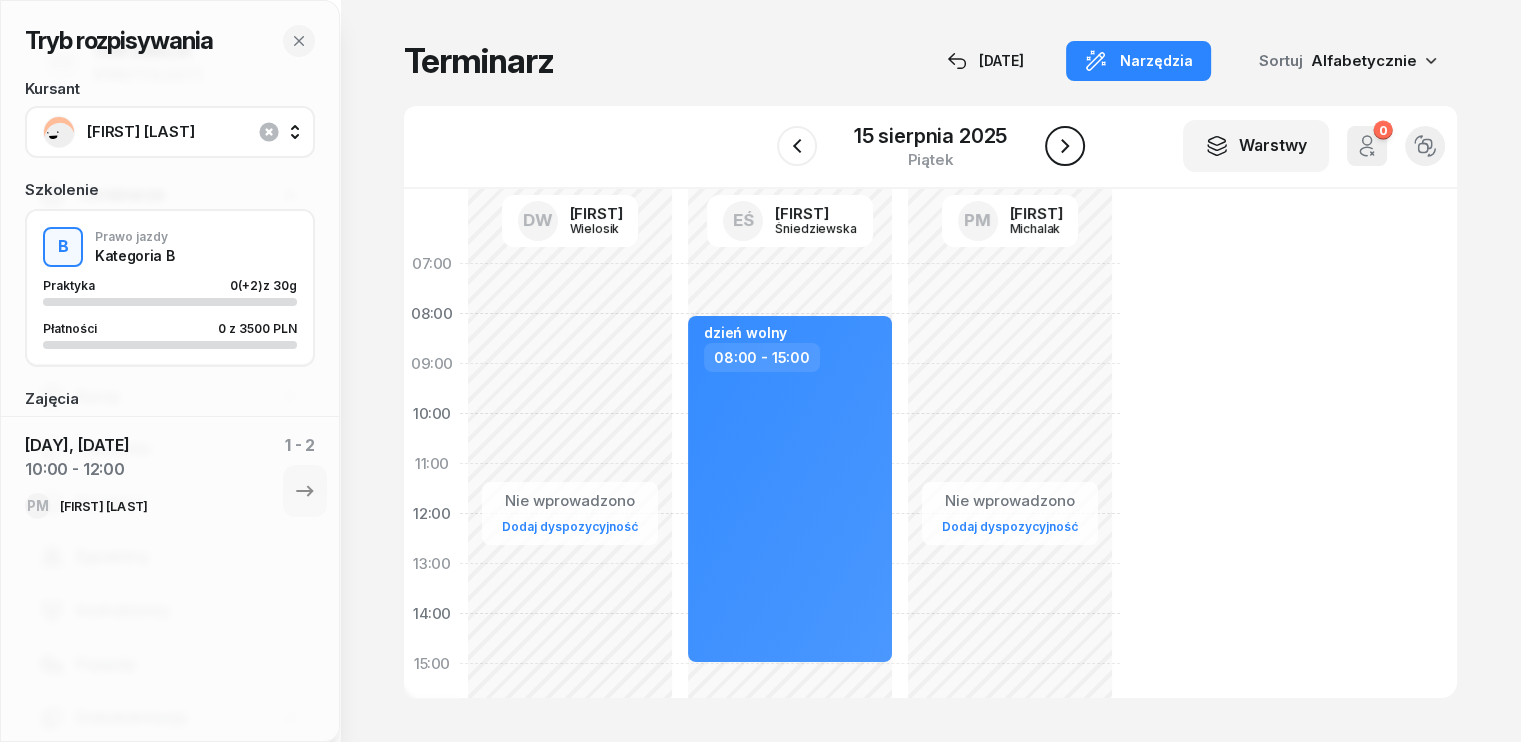 click 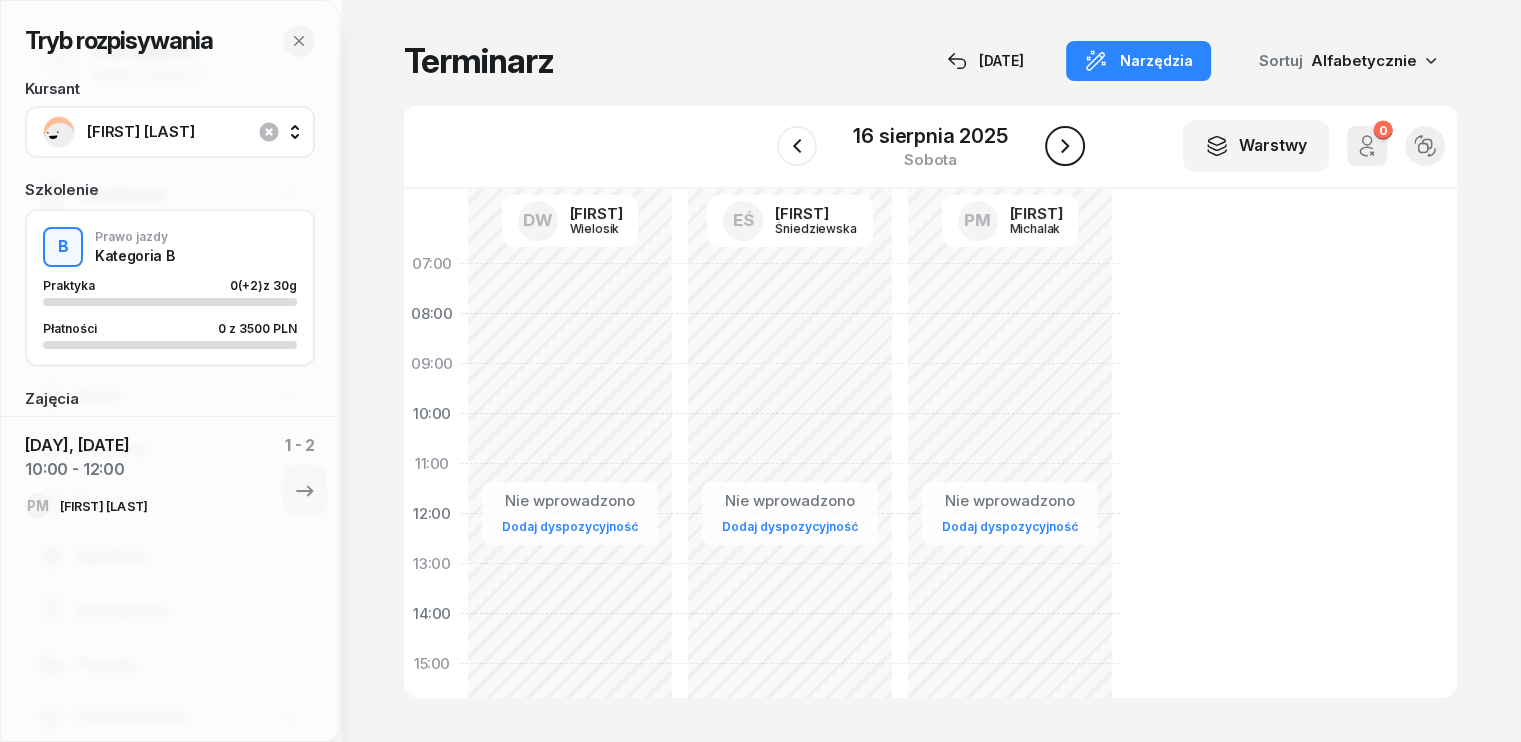 click 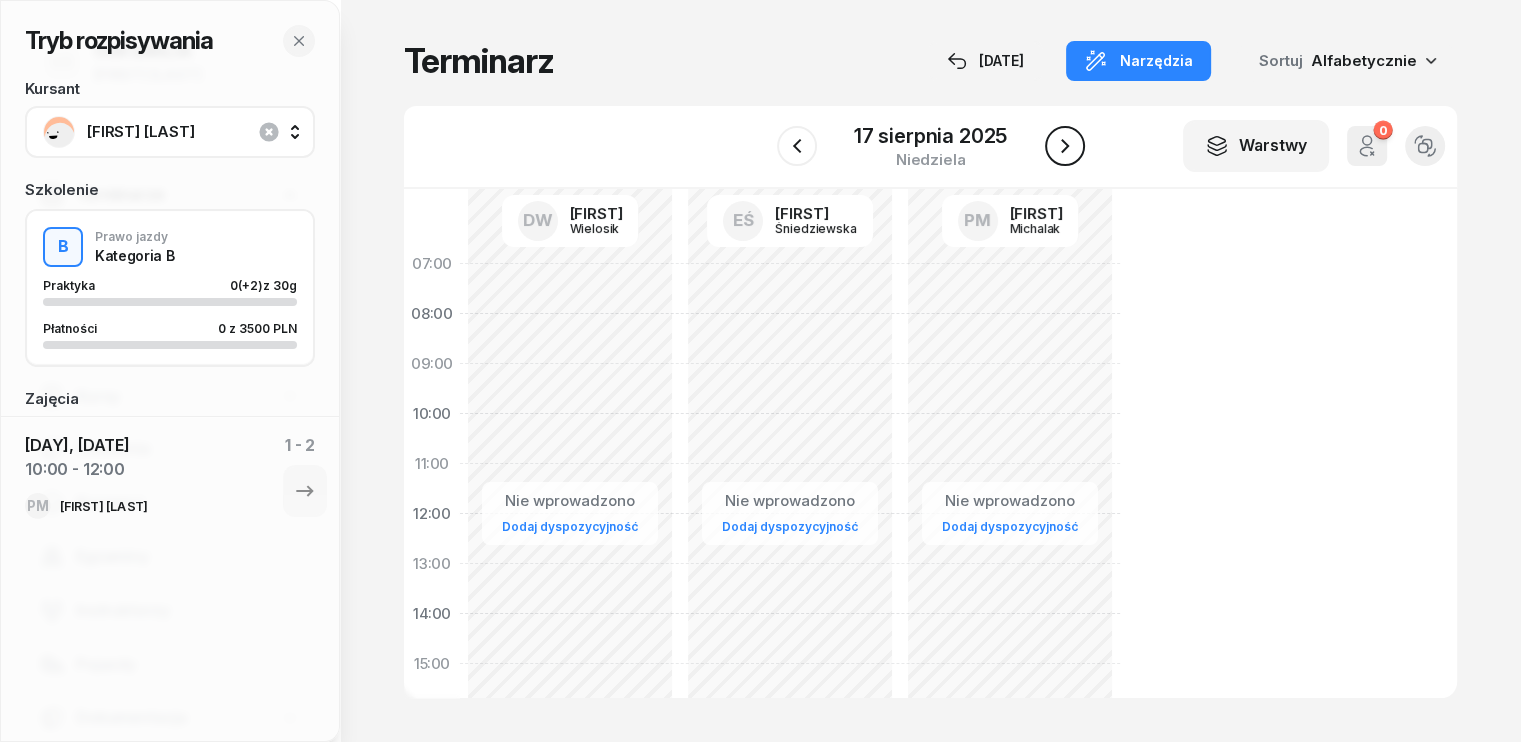 click 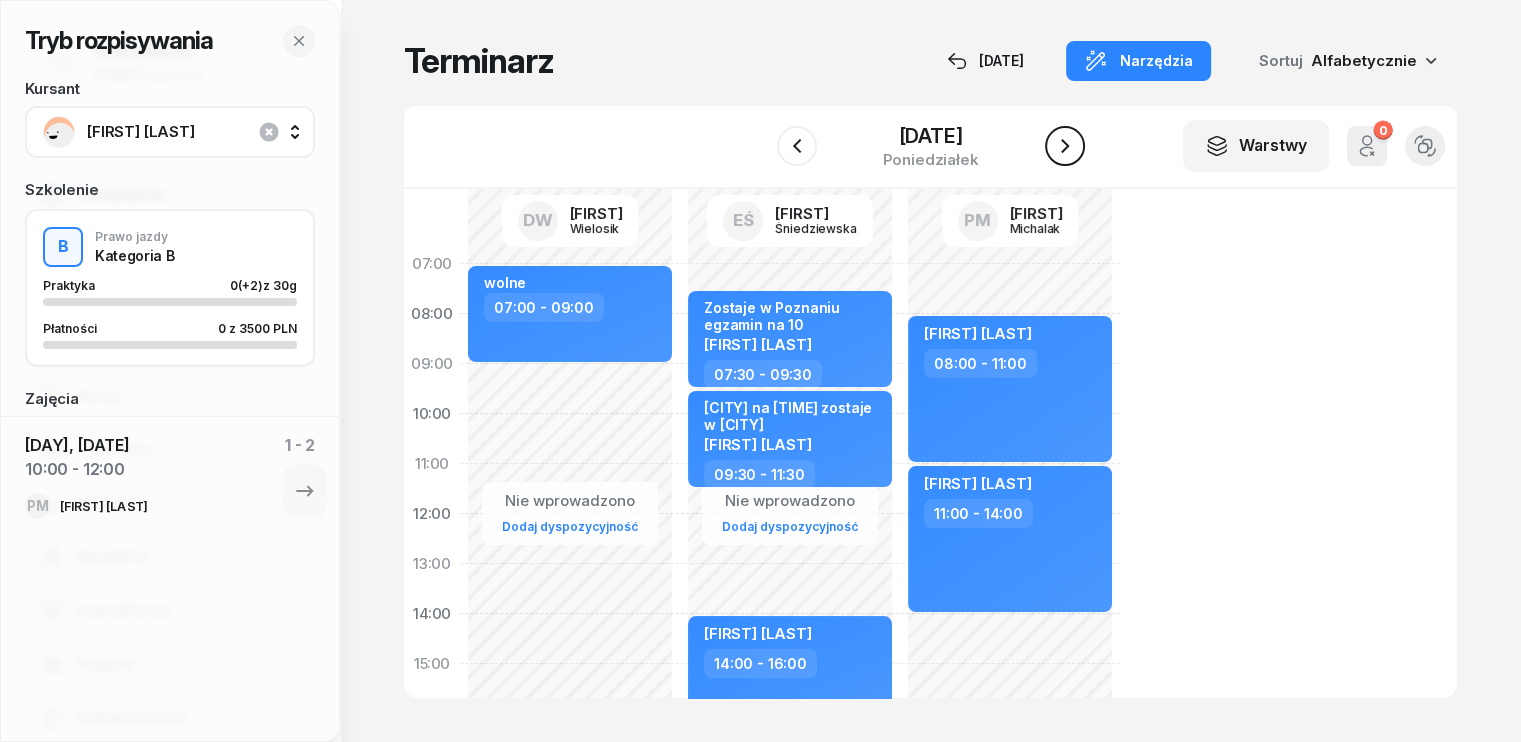 click 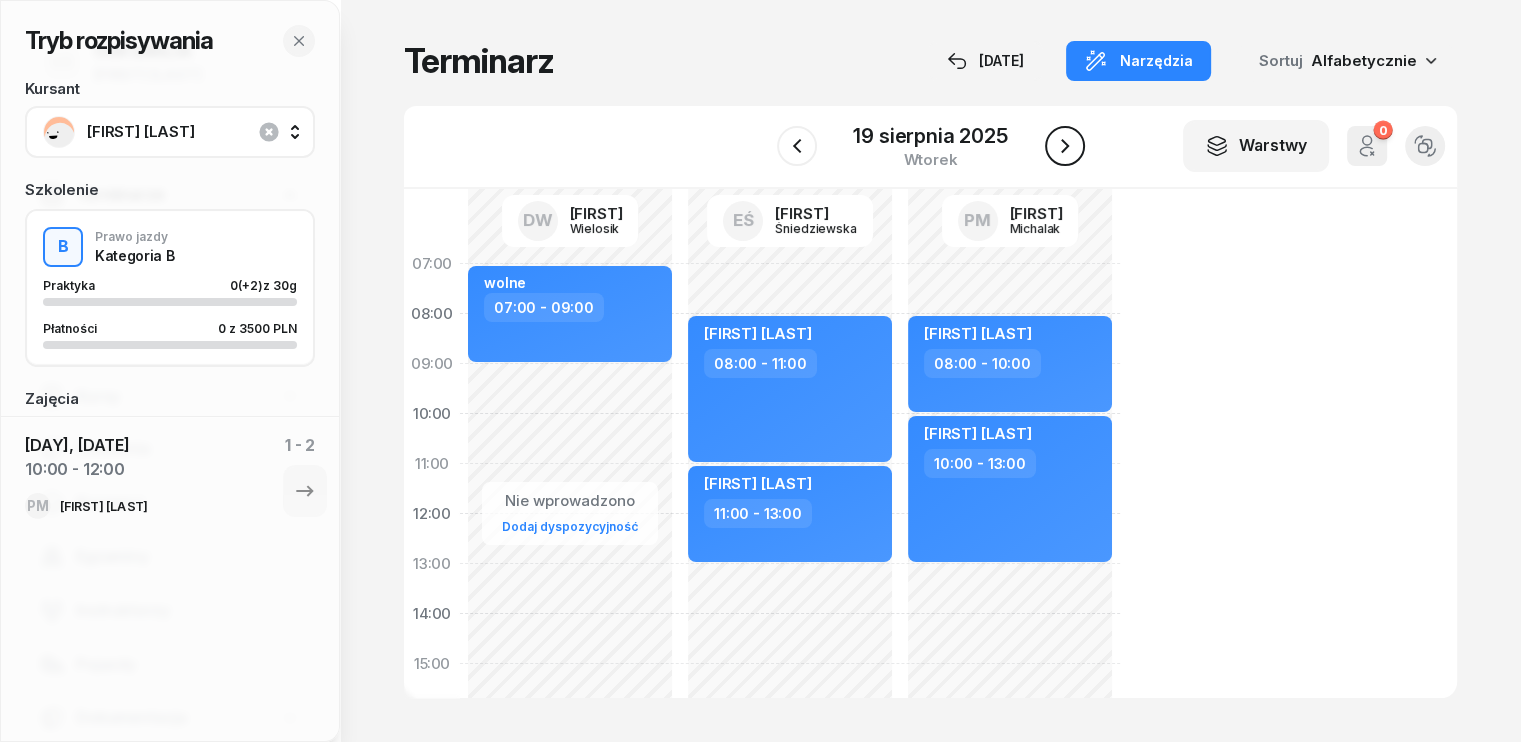 click 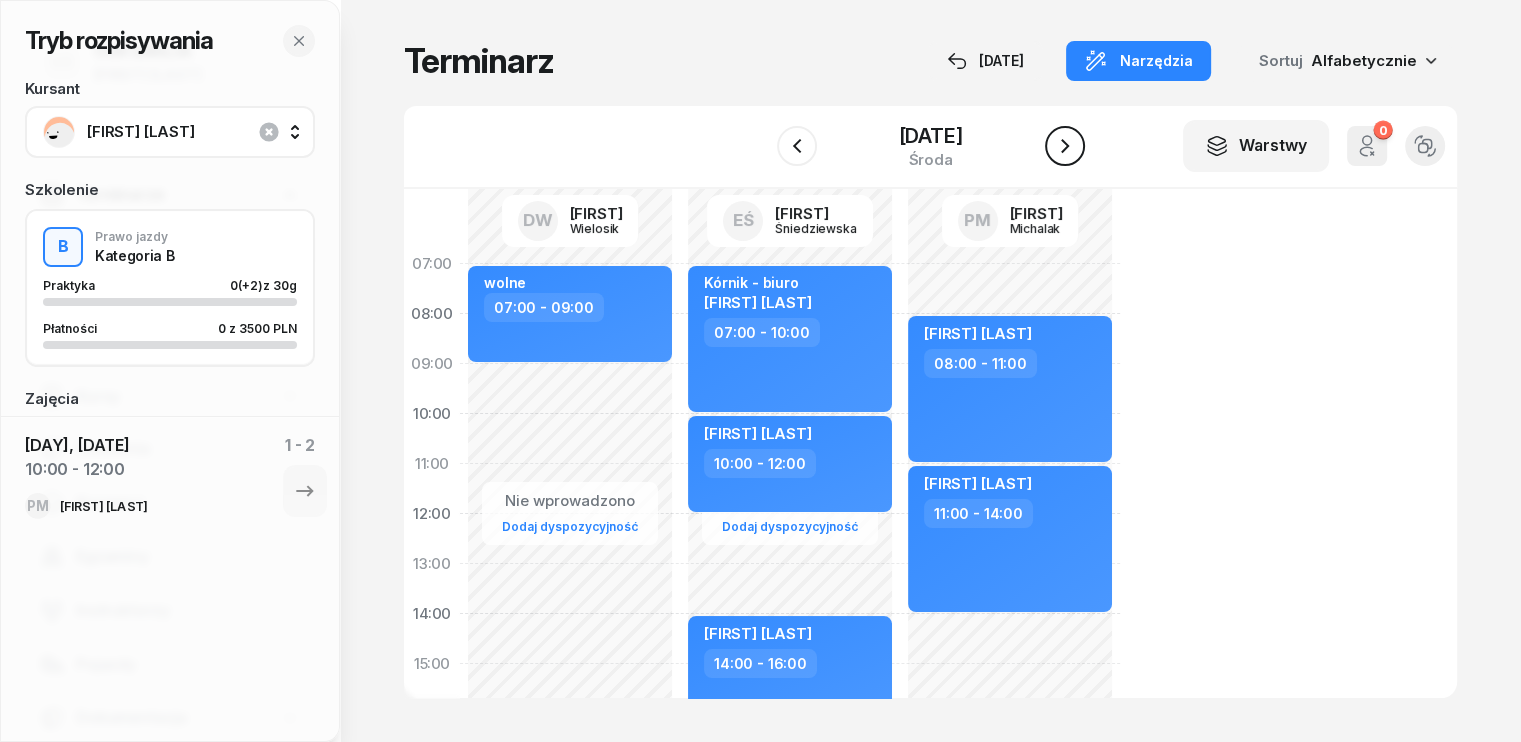click 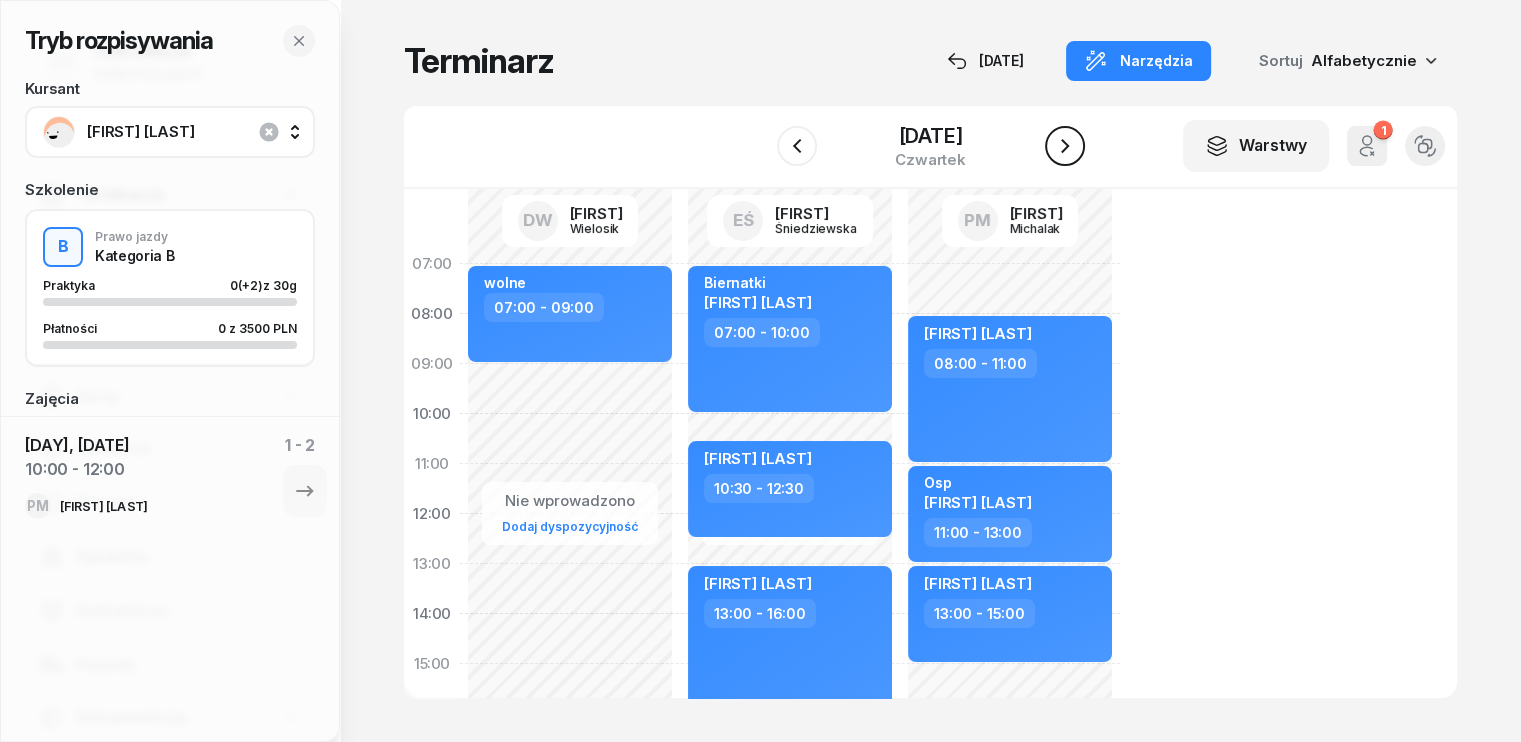 click 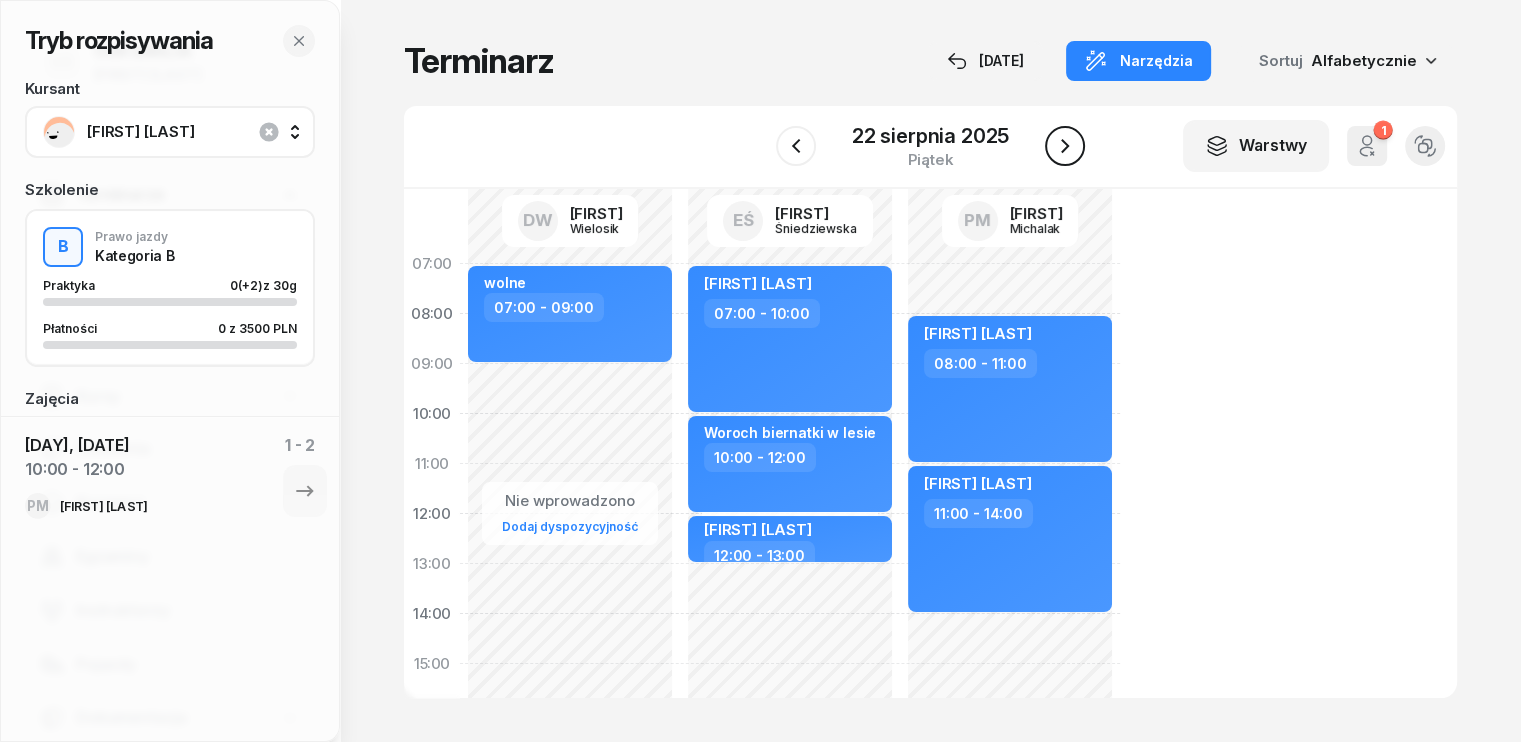 click 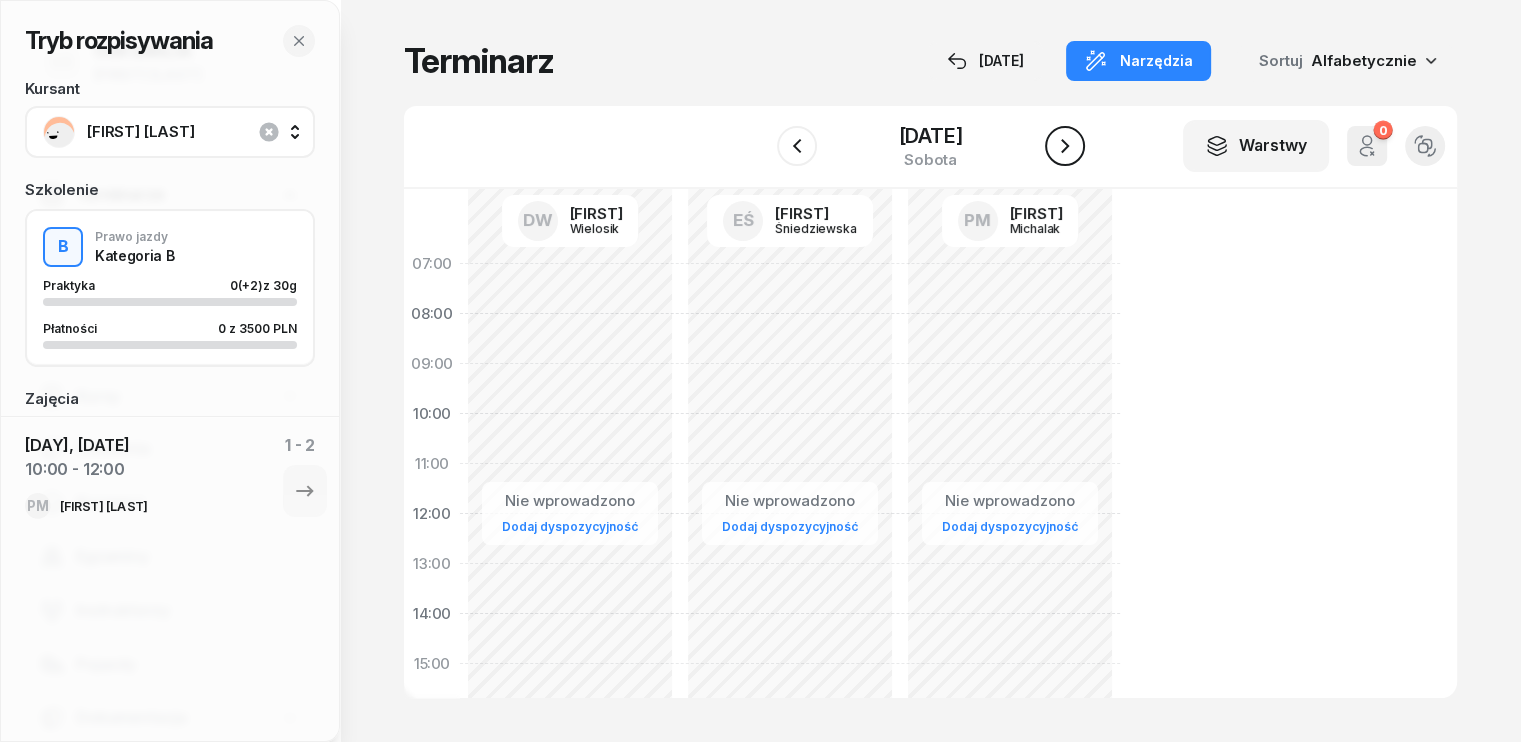 click 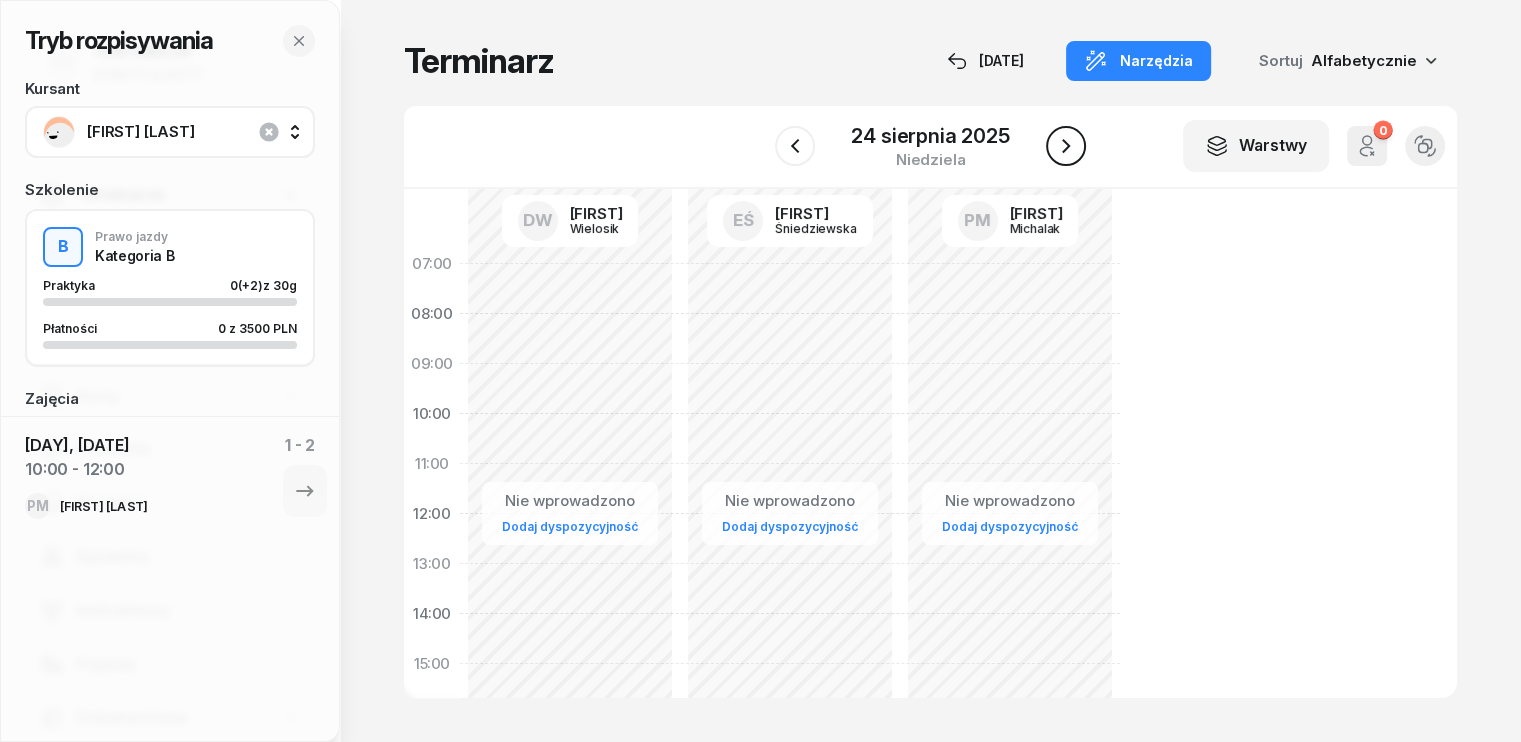 click 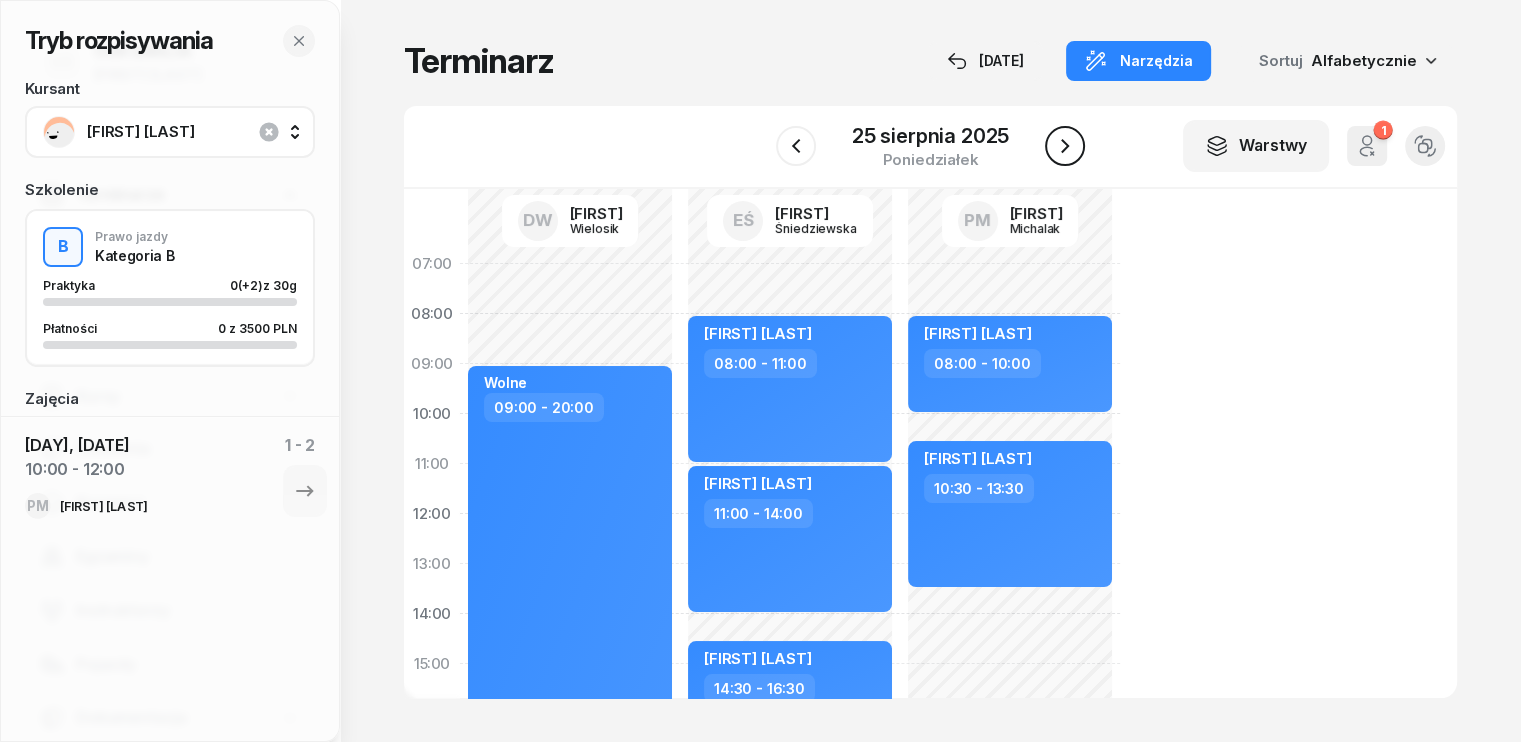 click 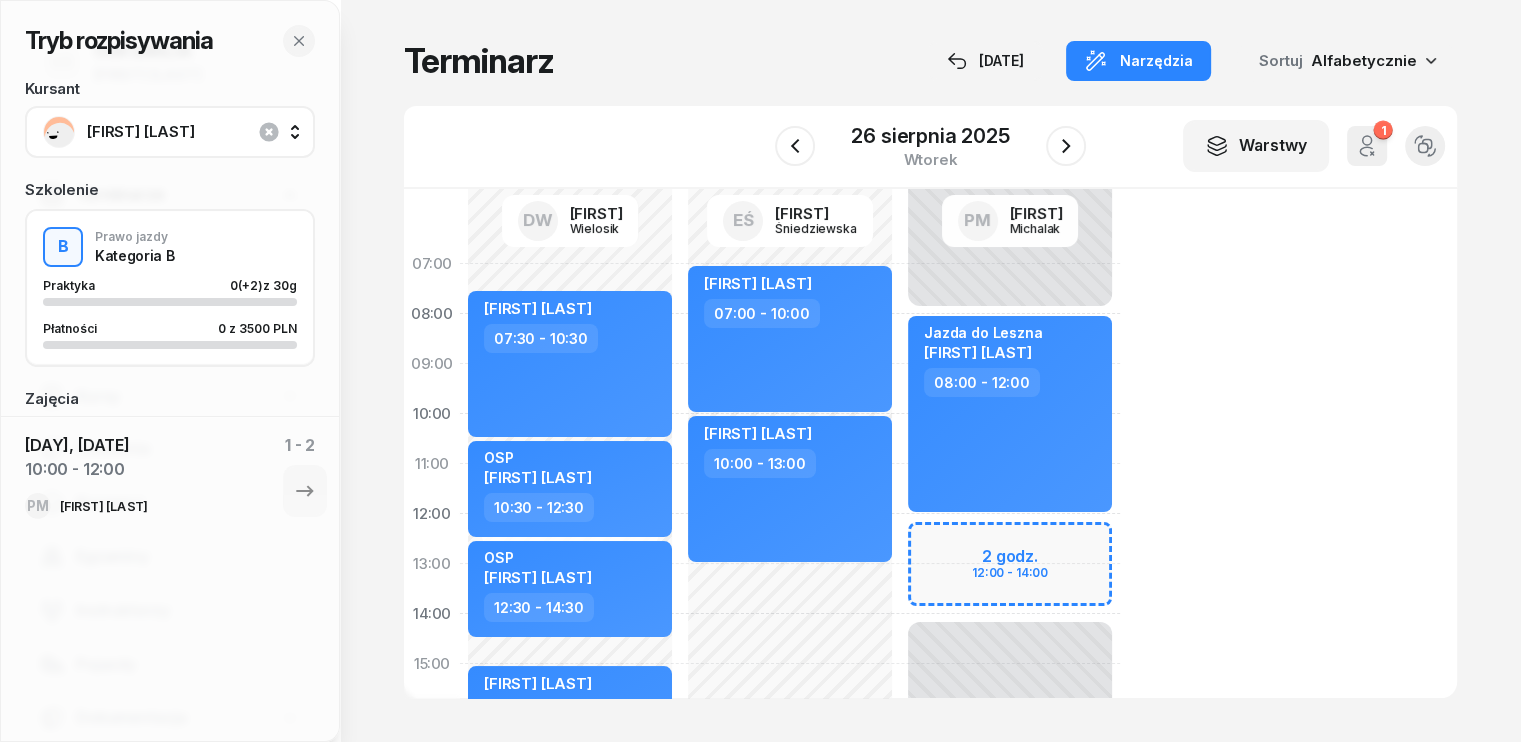 click on "Niedostępny [TIME] - [TIME] Niedostępny [TIME] - [TIME] [DURATION] [TIME] - [TIME] [FIRST] [LAST] [TIME] - [TIME]" 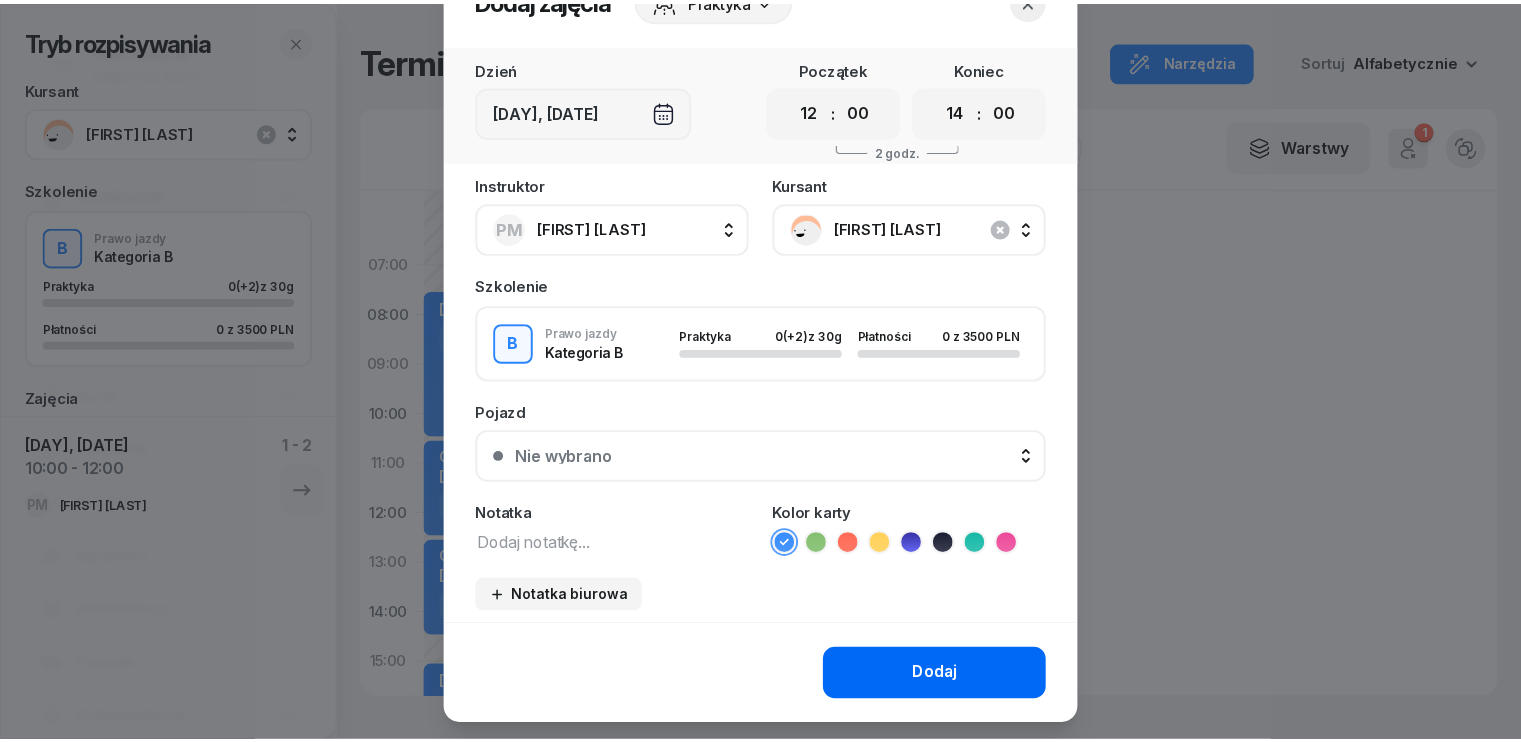 scroll, scrollTop: 100, scrollLeft: 0, axis: vertical 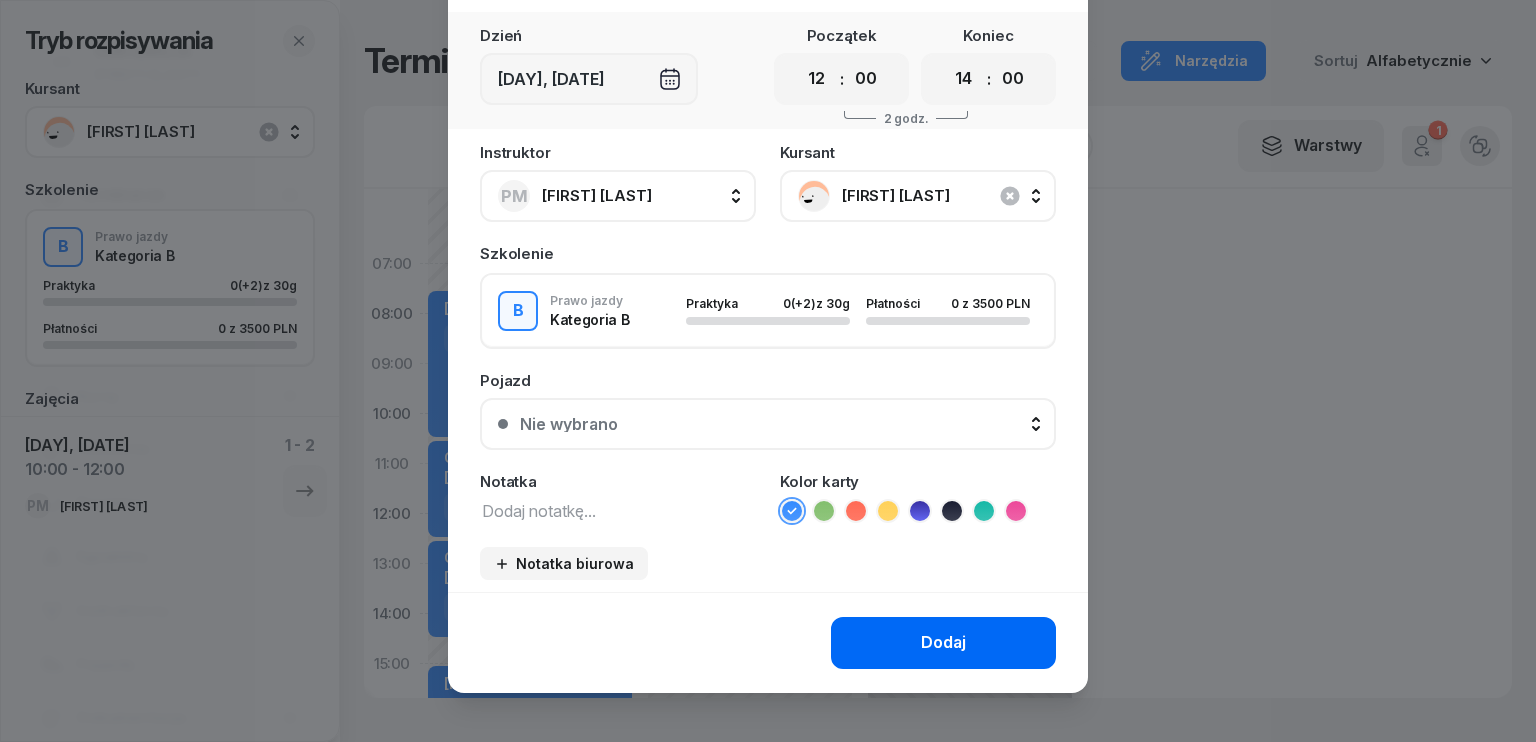 click on "Dodaj" at bounding box center (943, 643) 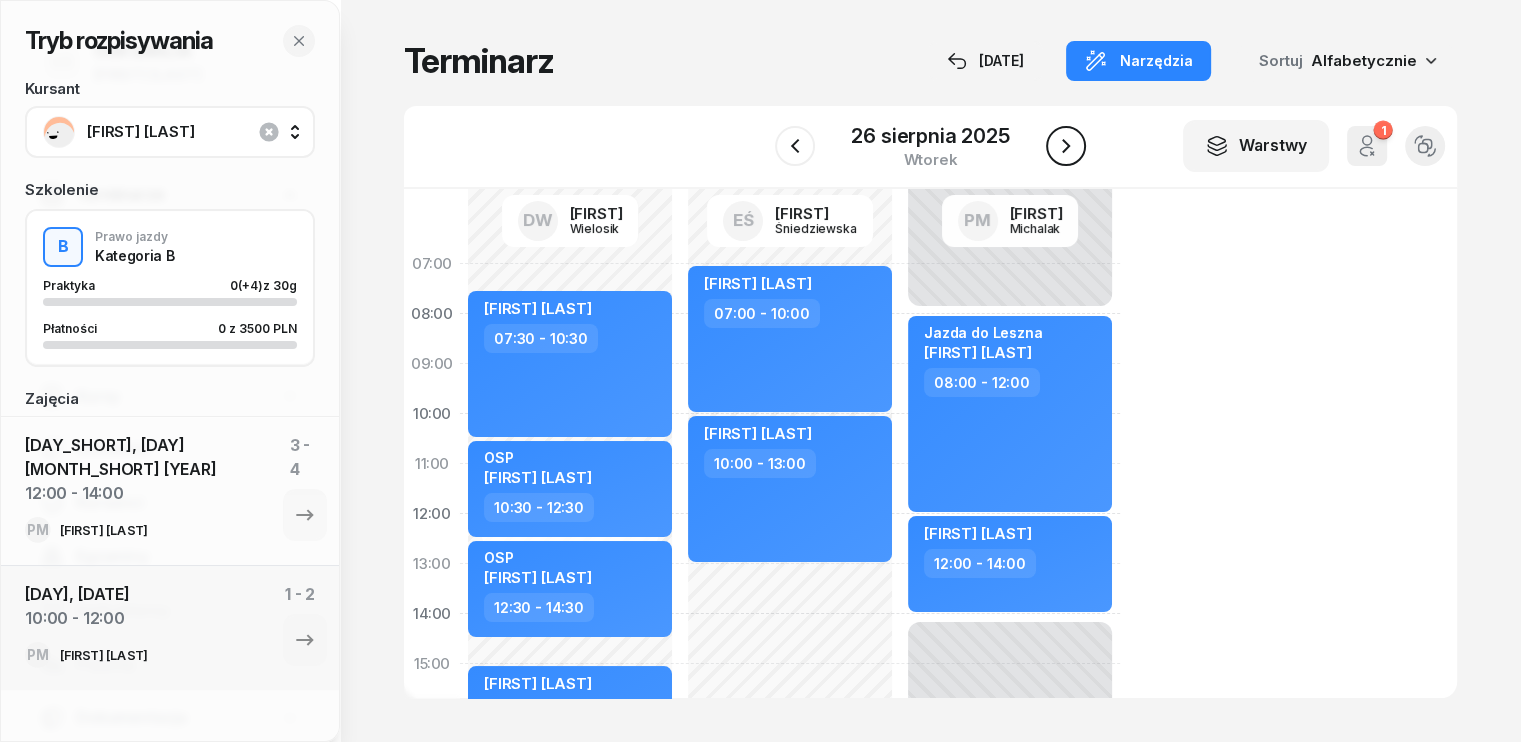 click 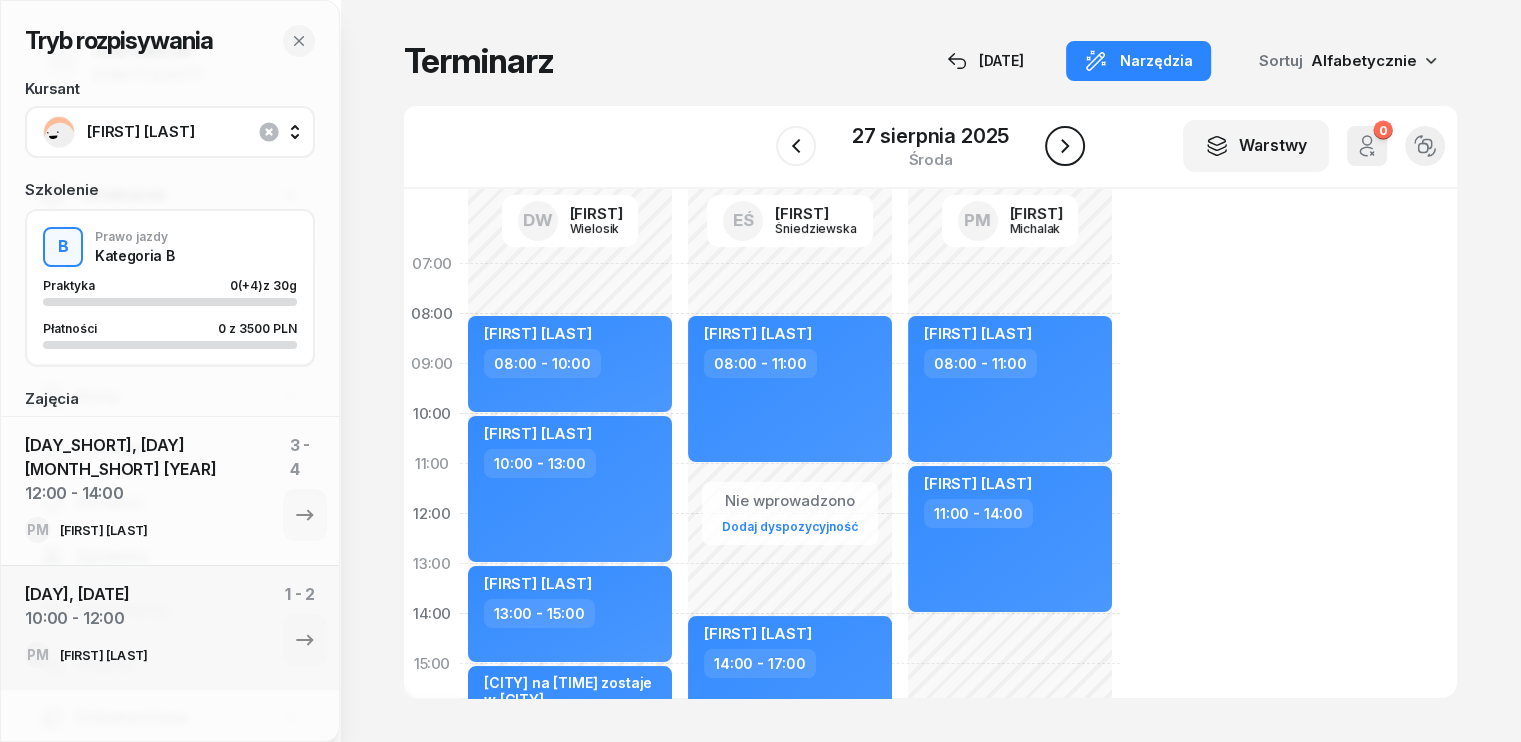 click 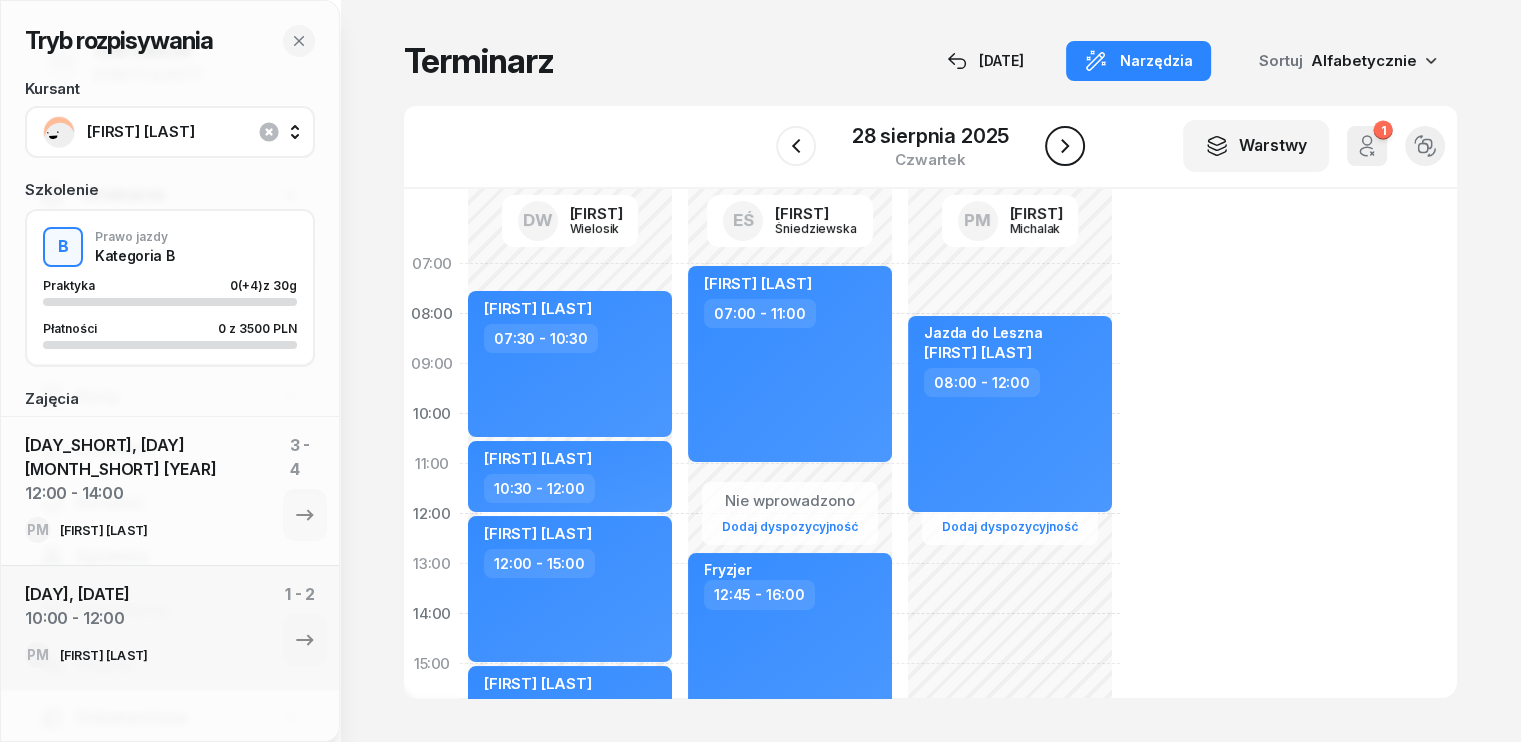 click 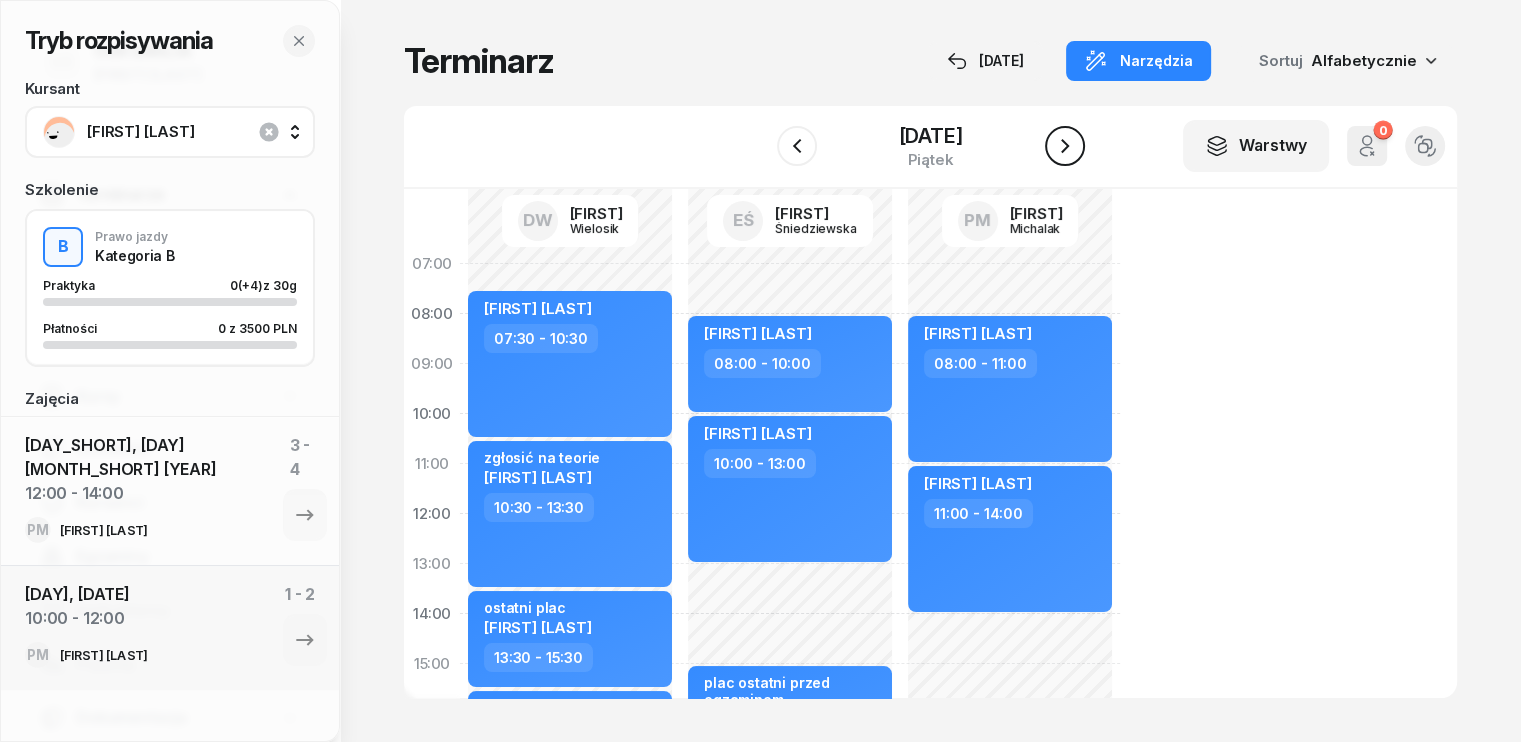 click 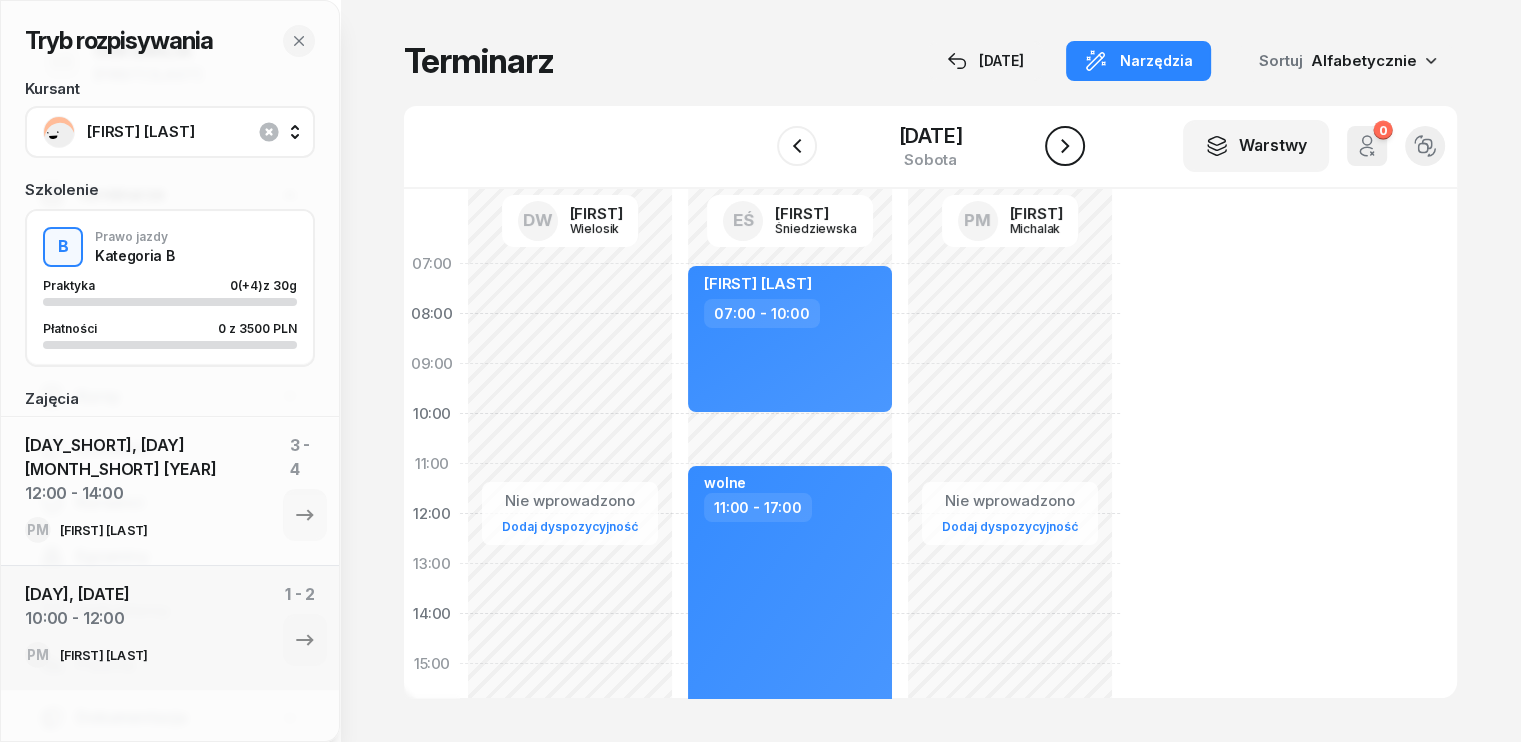 click 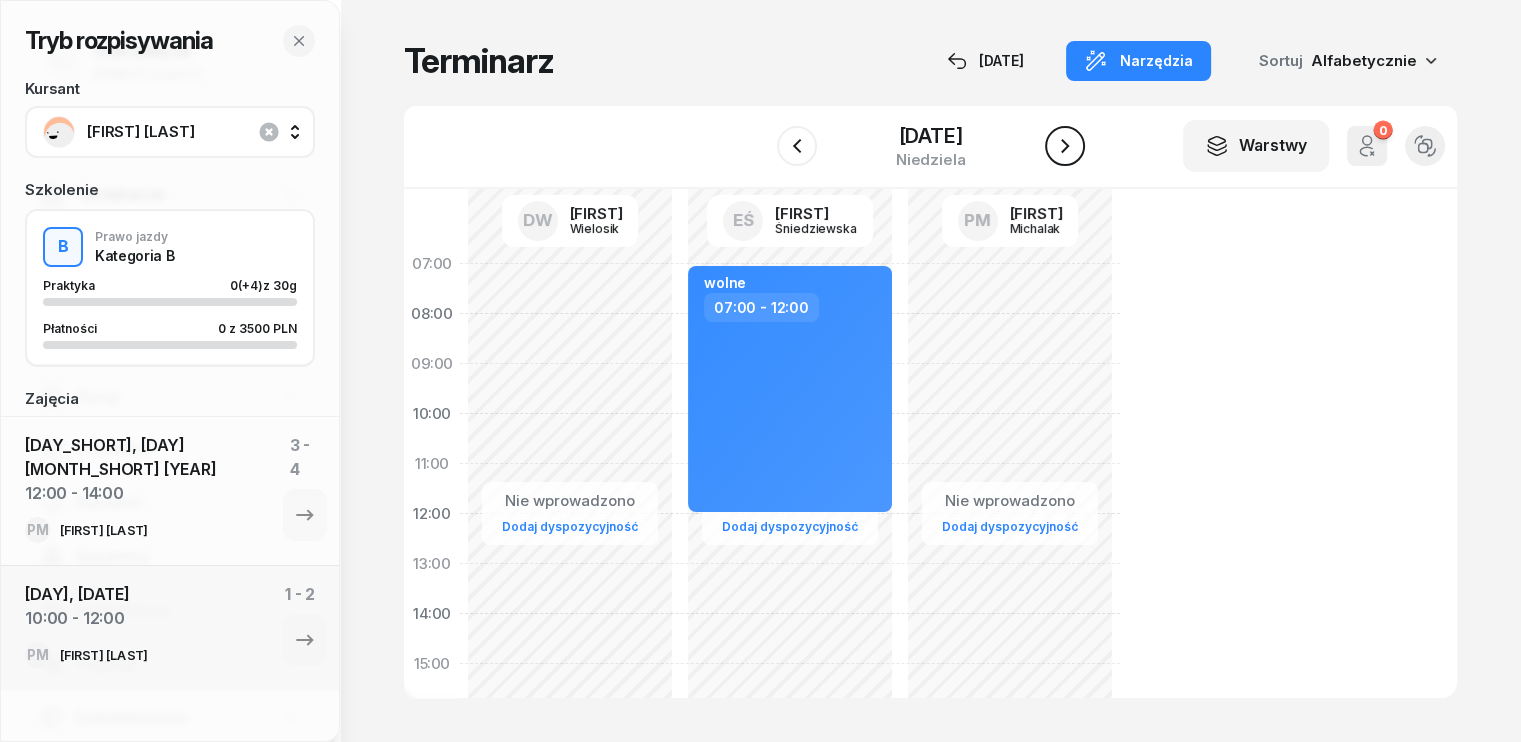 click 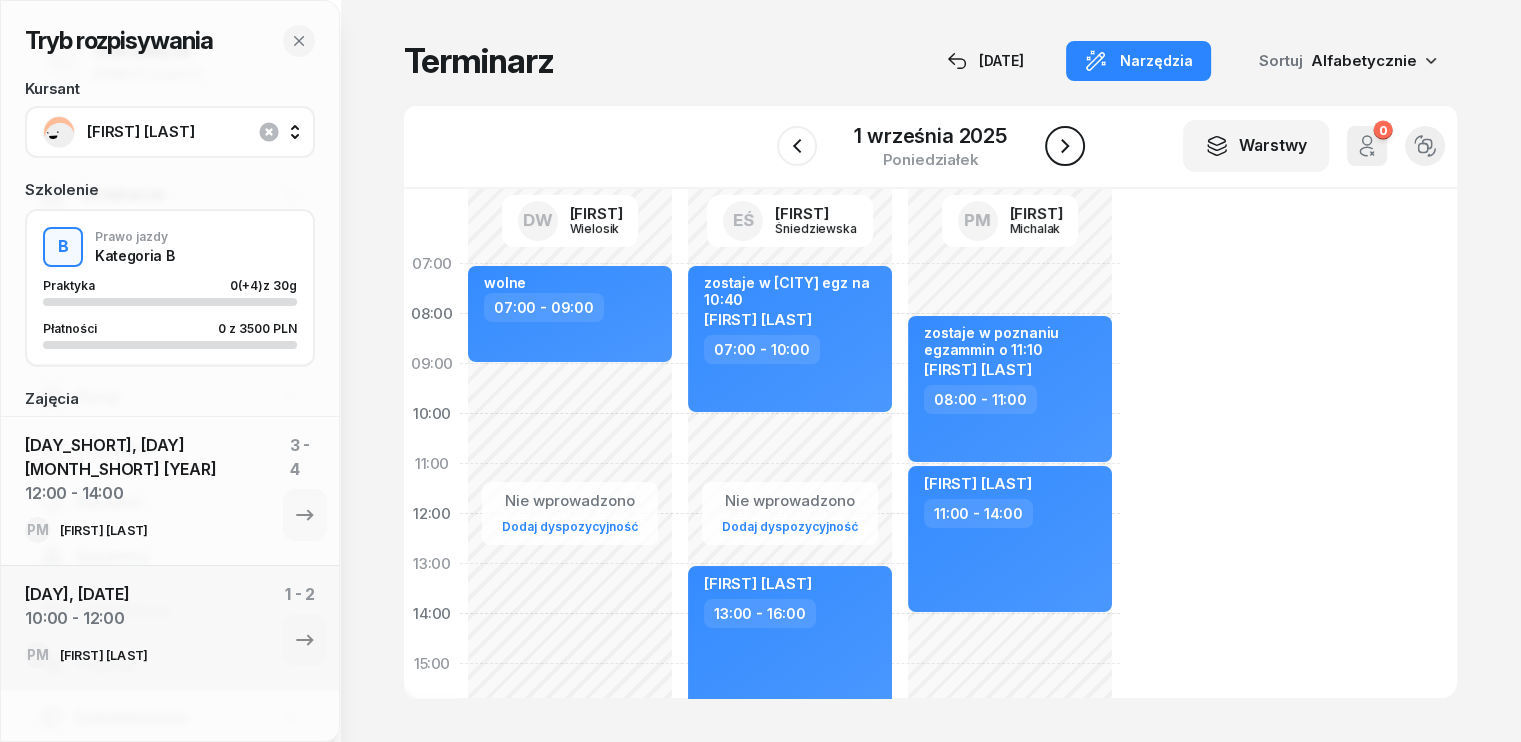 click 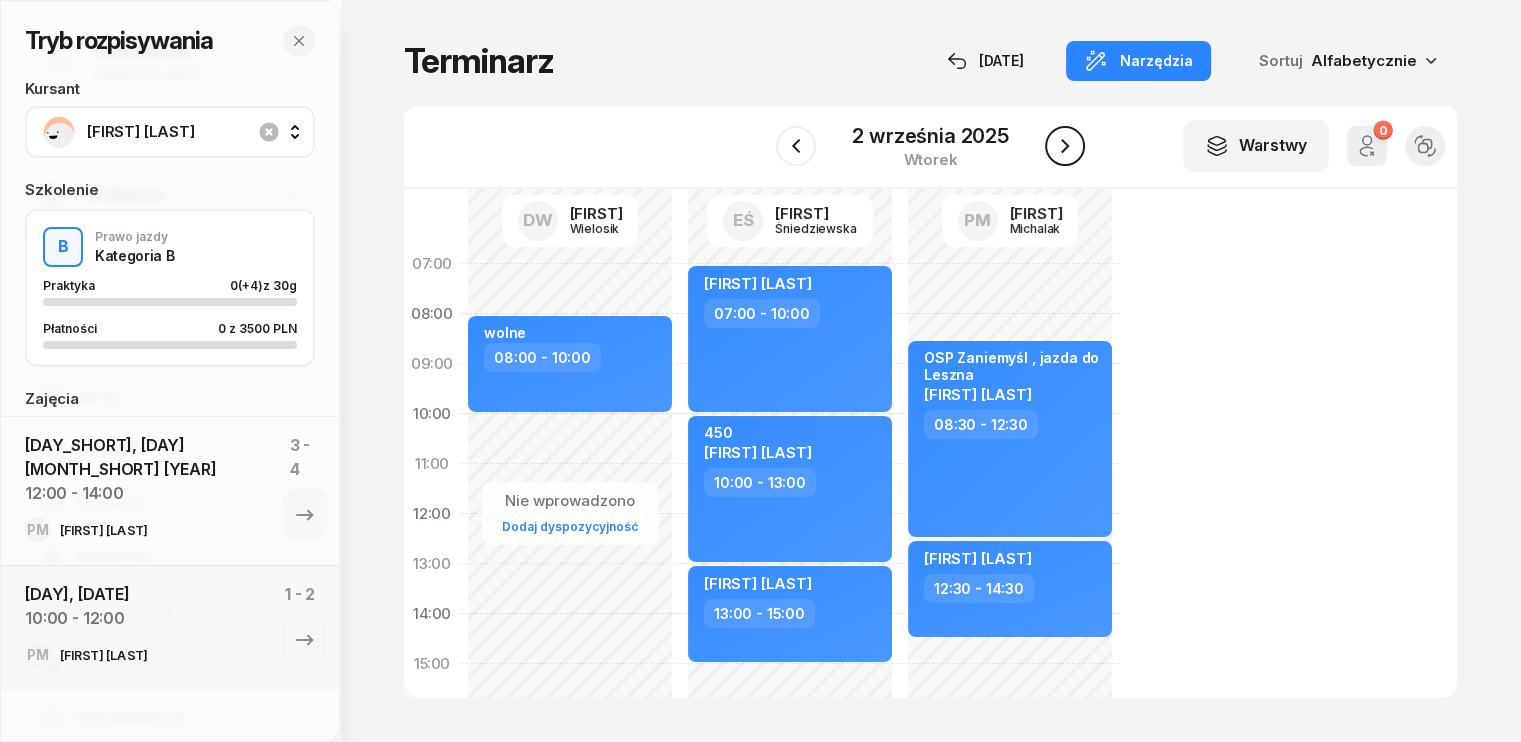 click 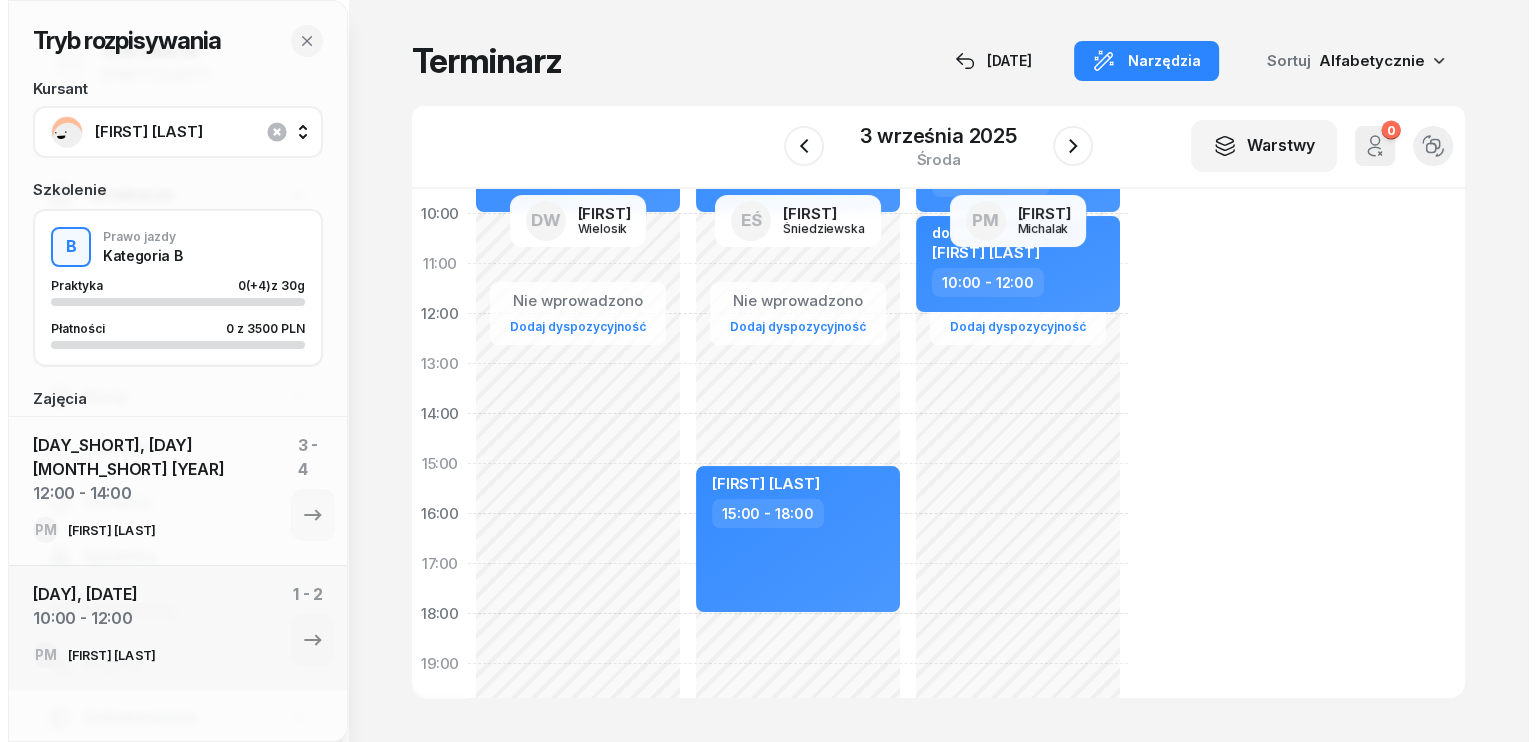 scroll, scrollTop: 100, scrollLeft: 0, axis: vertical 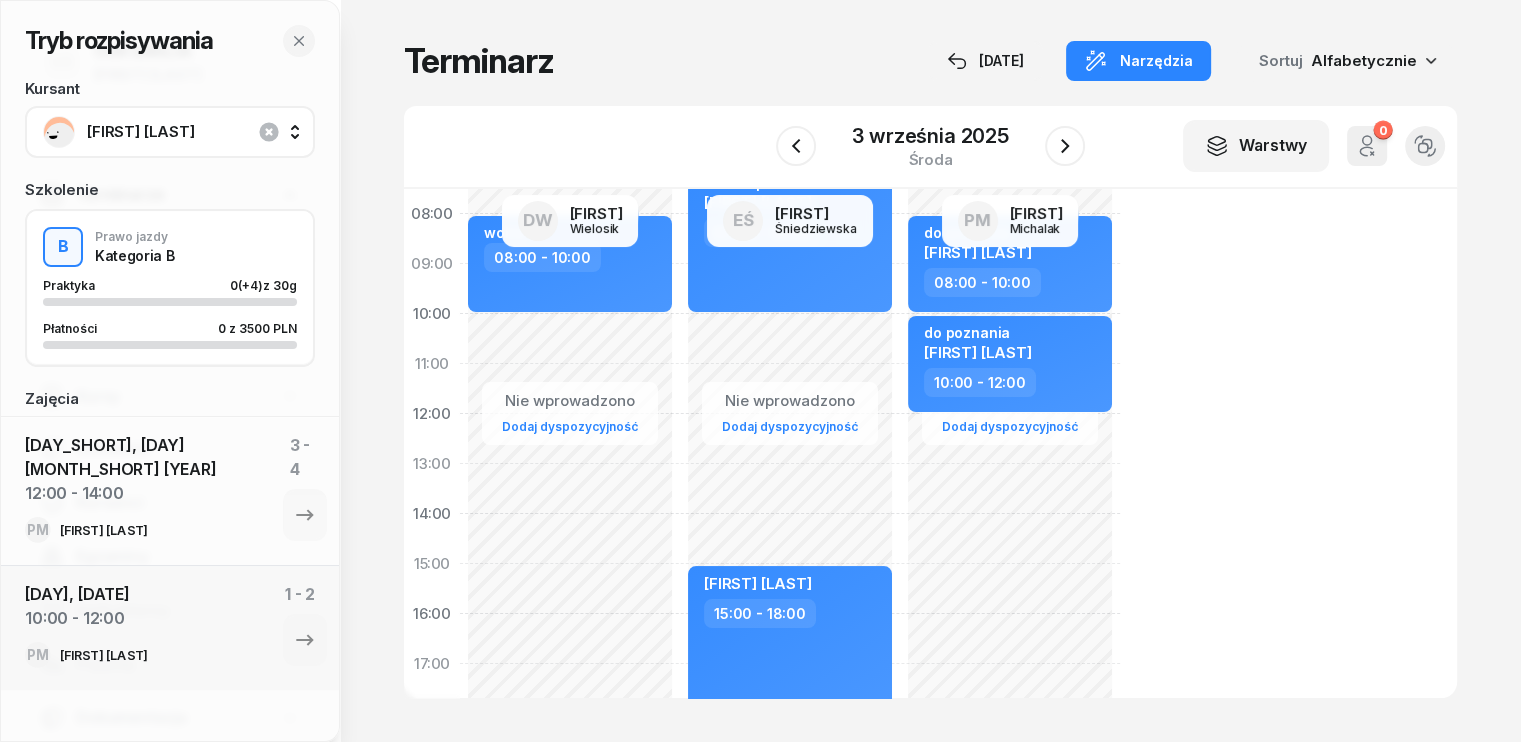 click on "Nie wprowadzono Dodaj dyspozycyjność do poznania [LAST] [LAST]  08:00 - 10:00 do poznania [LAST] [LAST]  10:00 - 12:00" 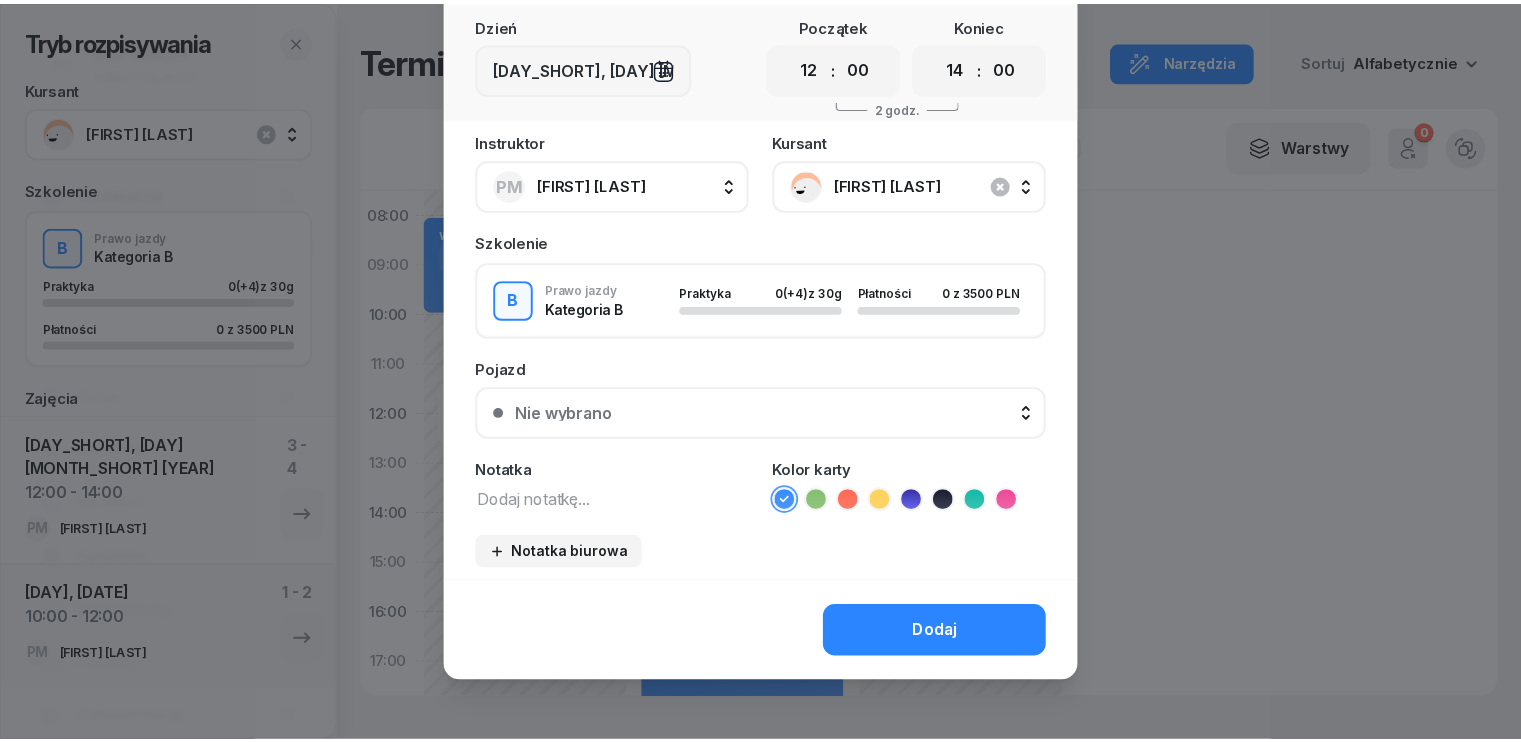 scroll, scrollTop: 112, scrollLeft: 0, axis: vertical 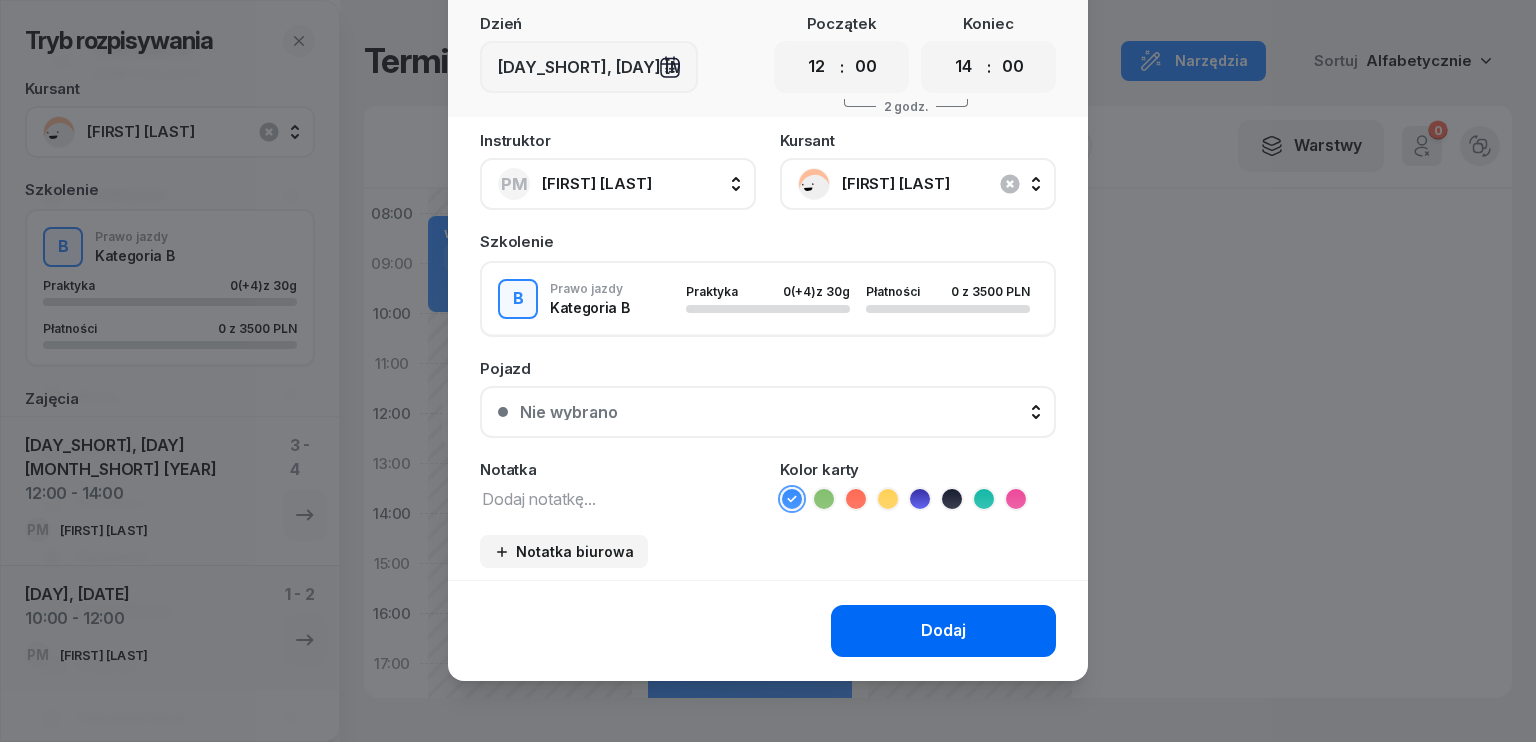 click on "Dodaj" at bounding box center (943, 631) 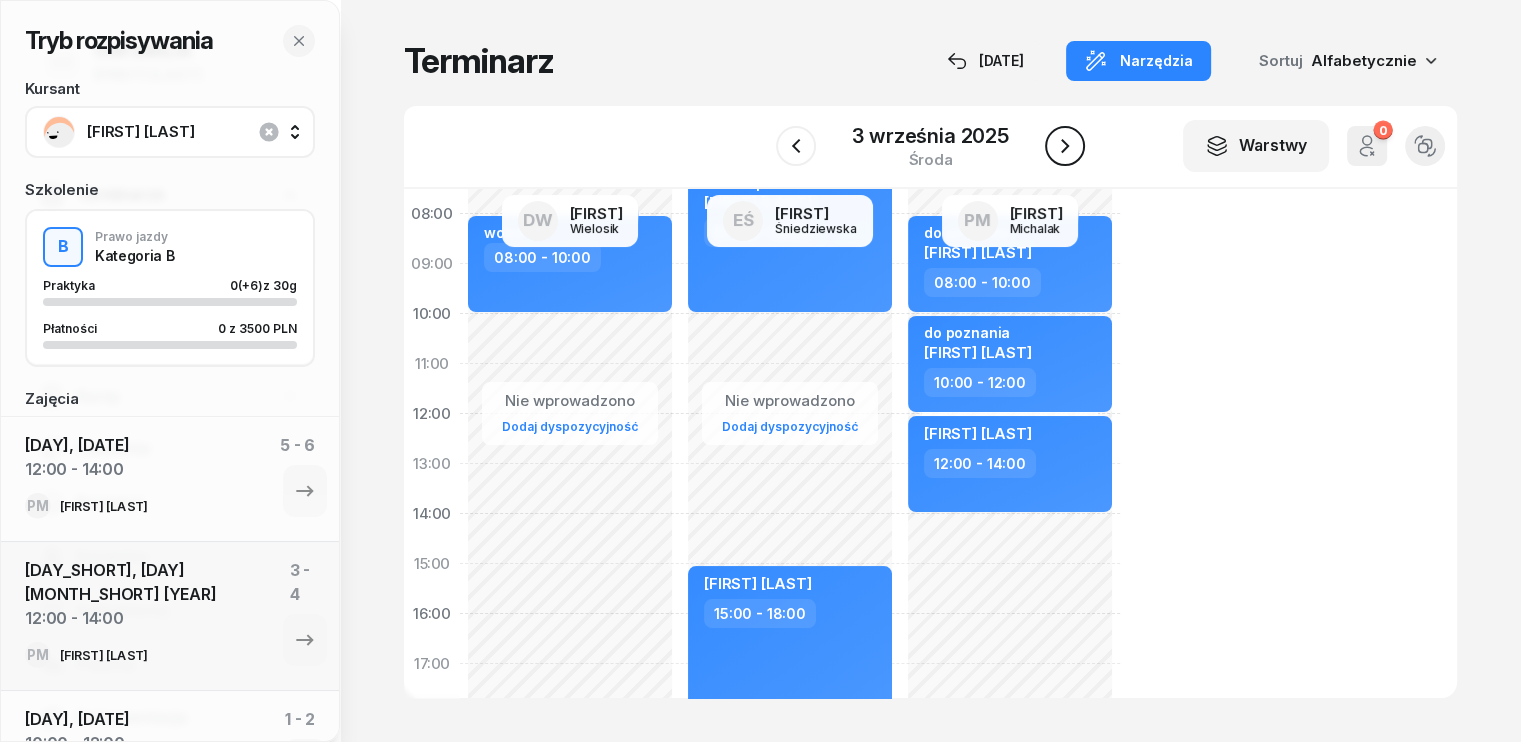 click at bounding box center [1065, 146] 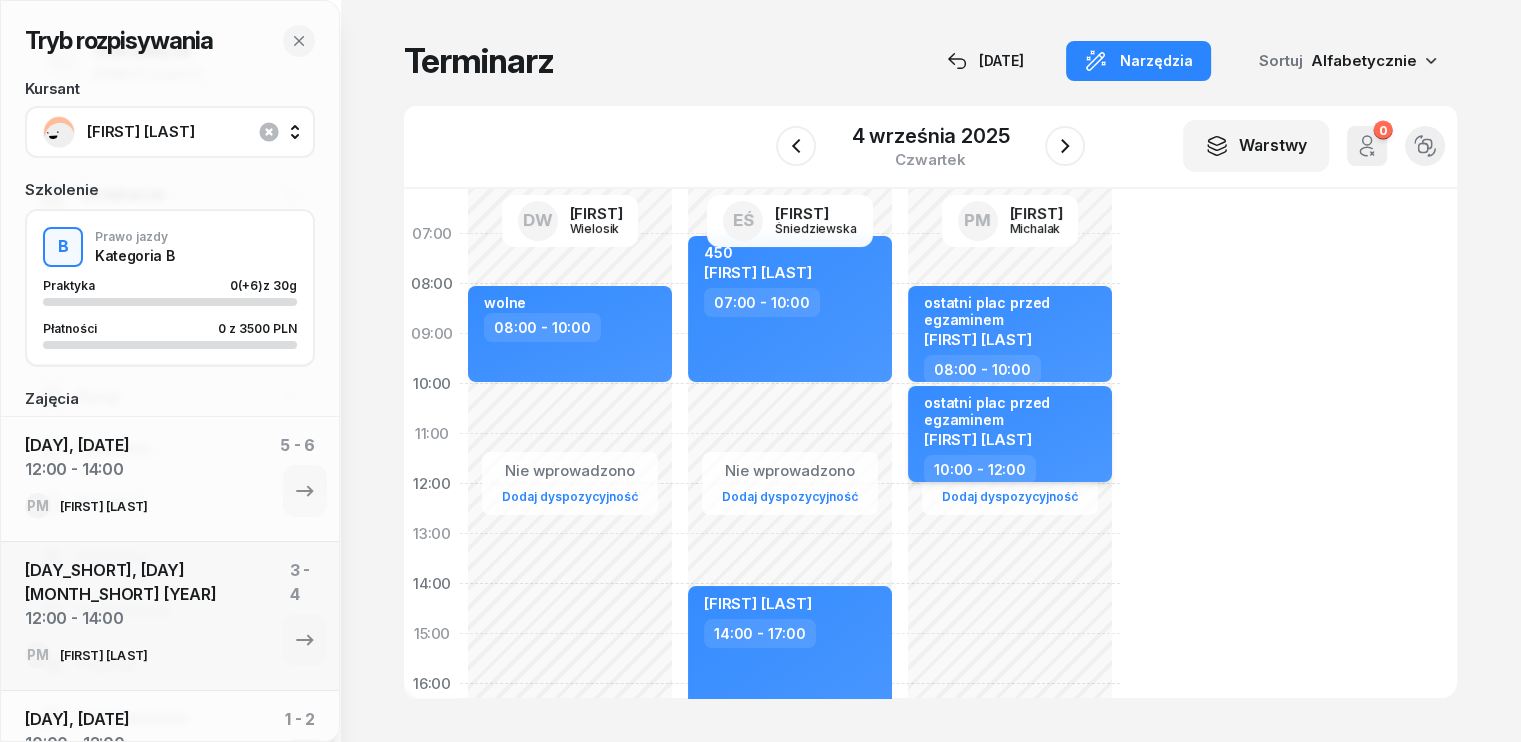 scroll, scrollTop: 0, scrollLeft: 0, axis: both 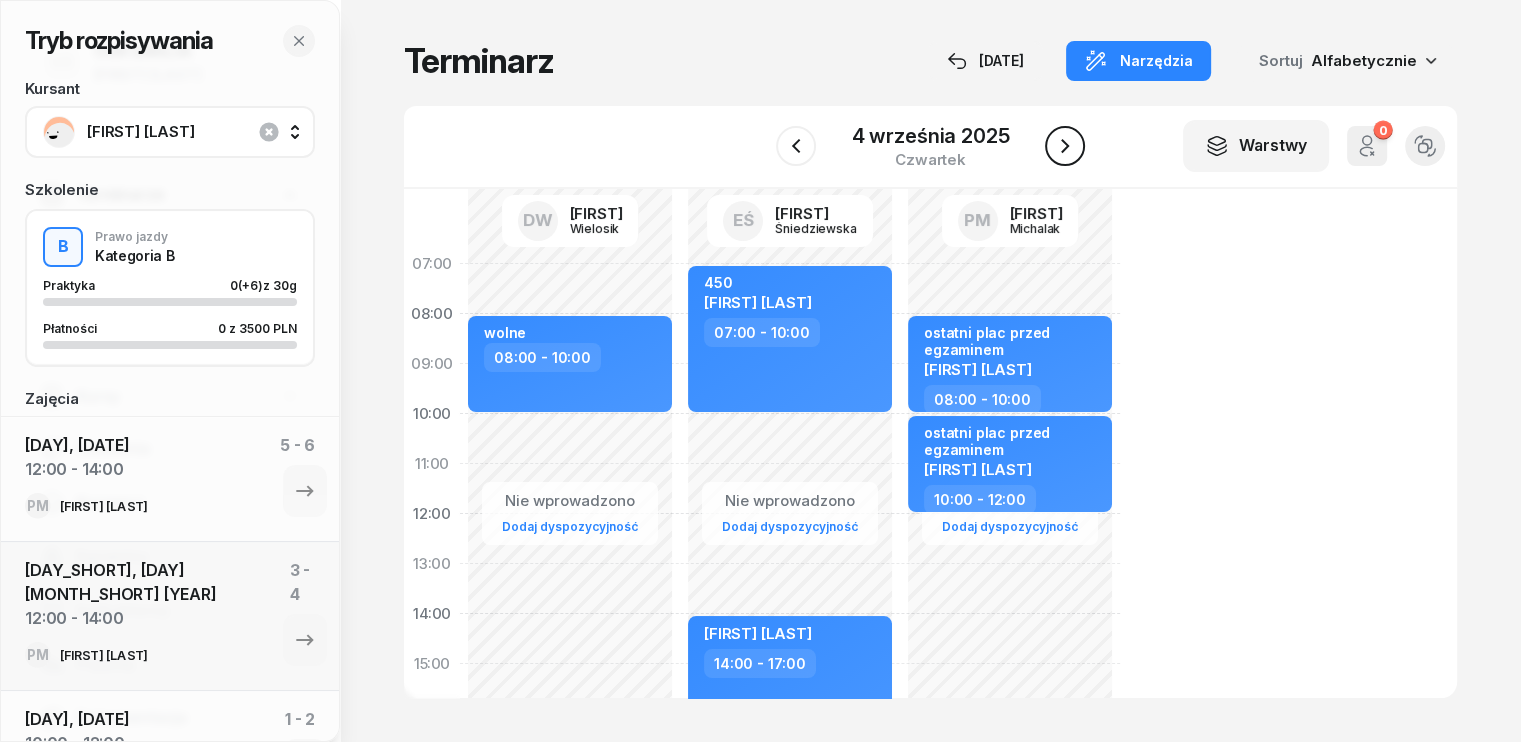 click 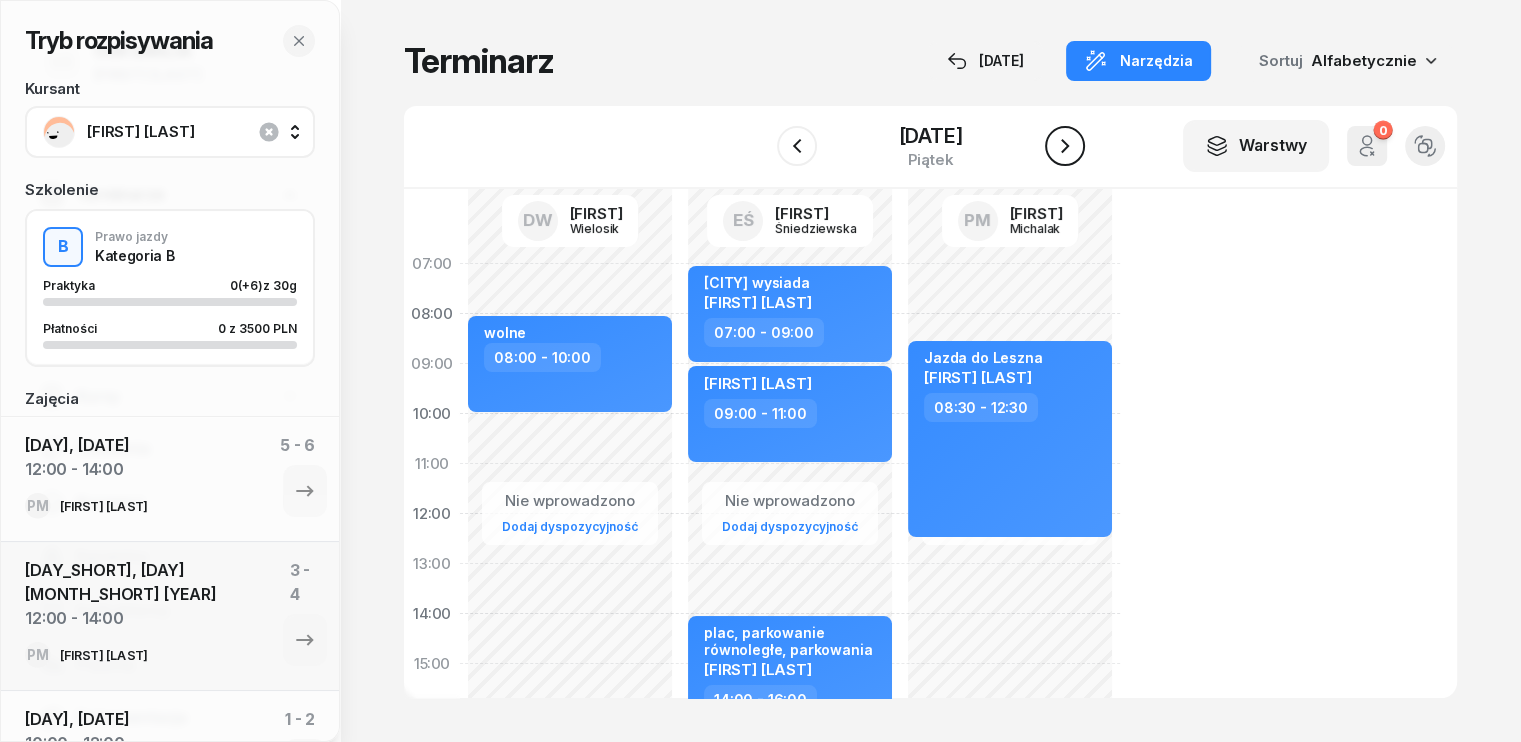 click 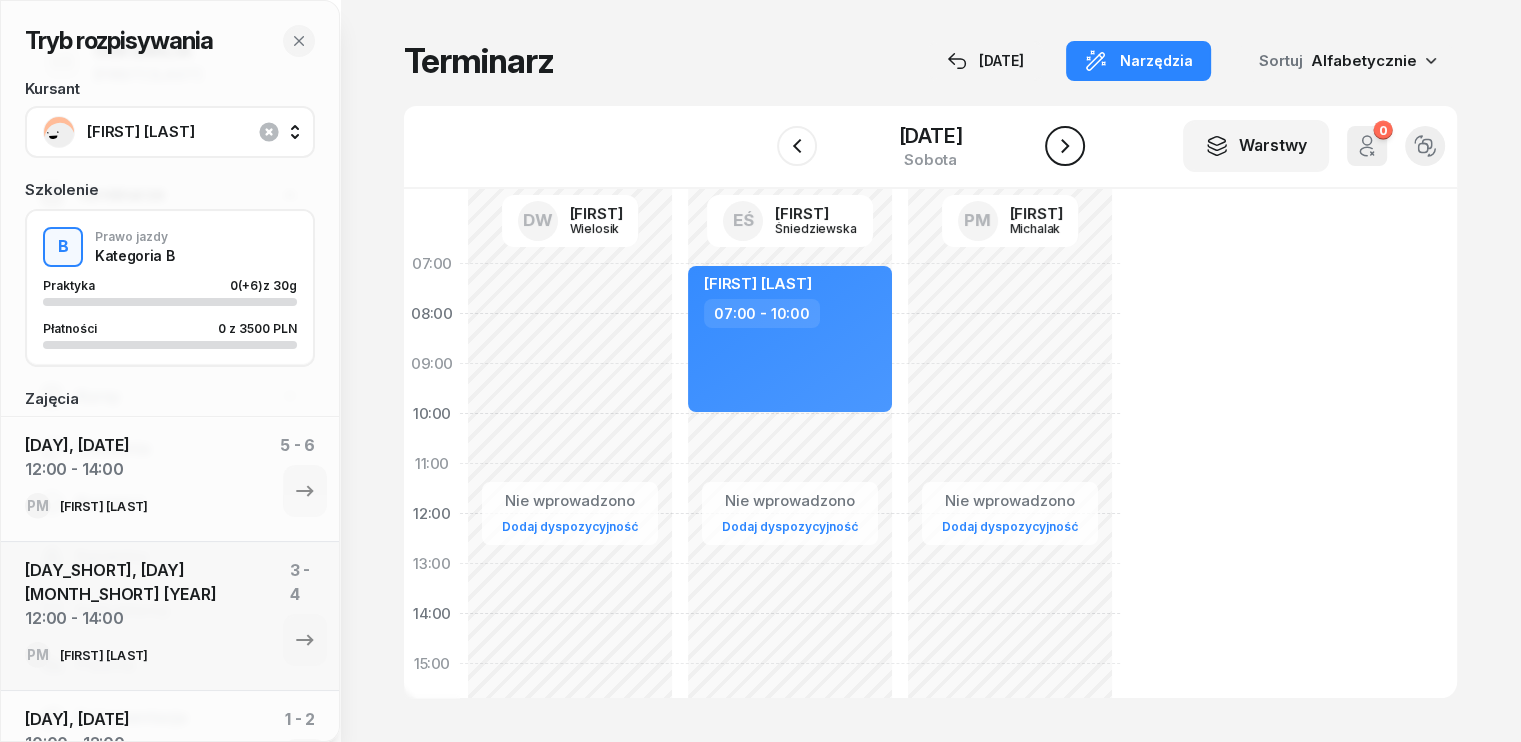 click 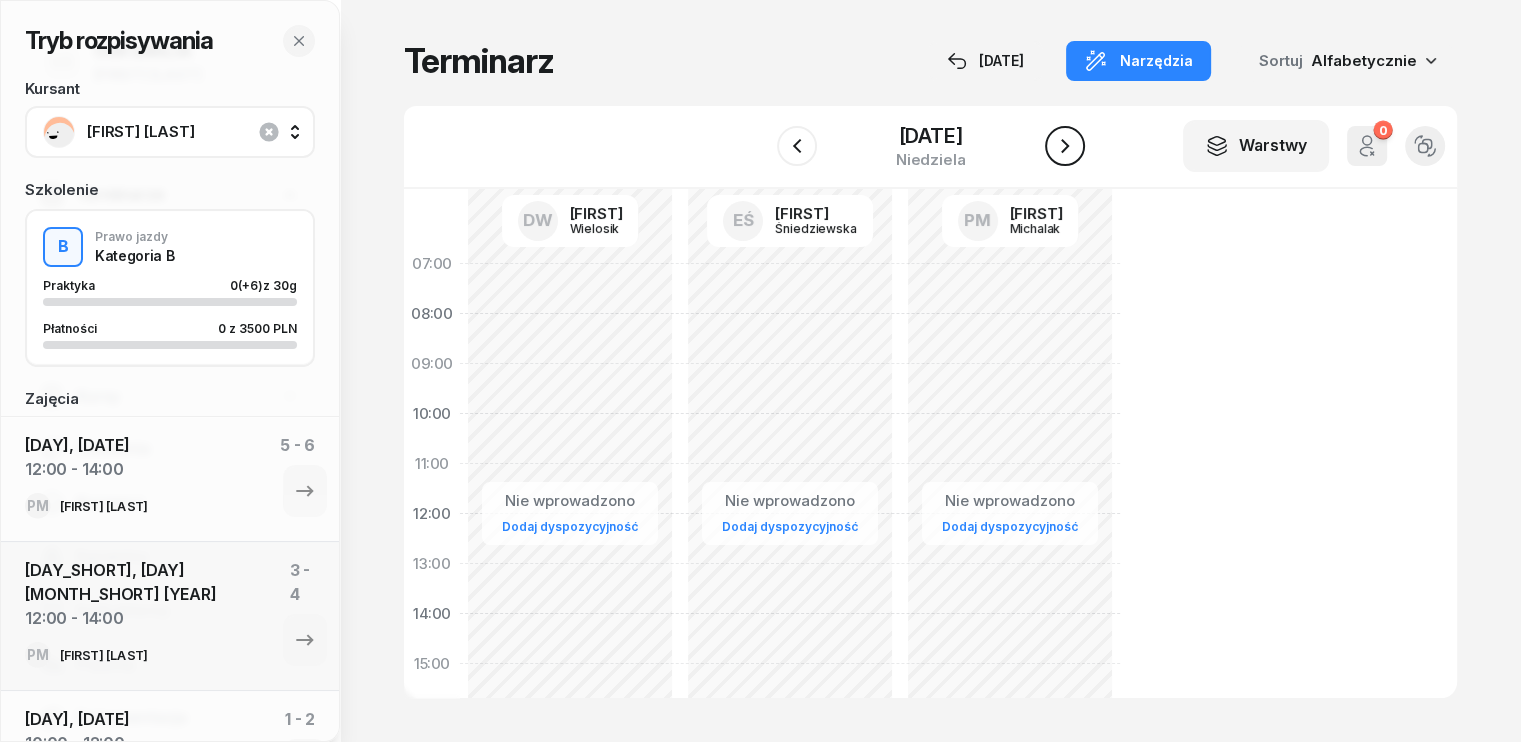 click 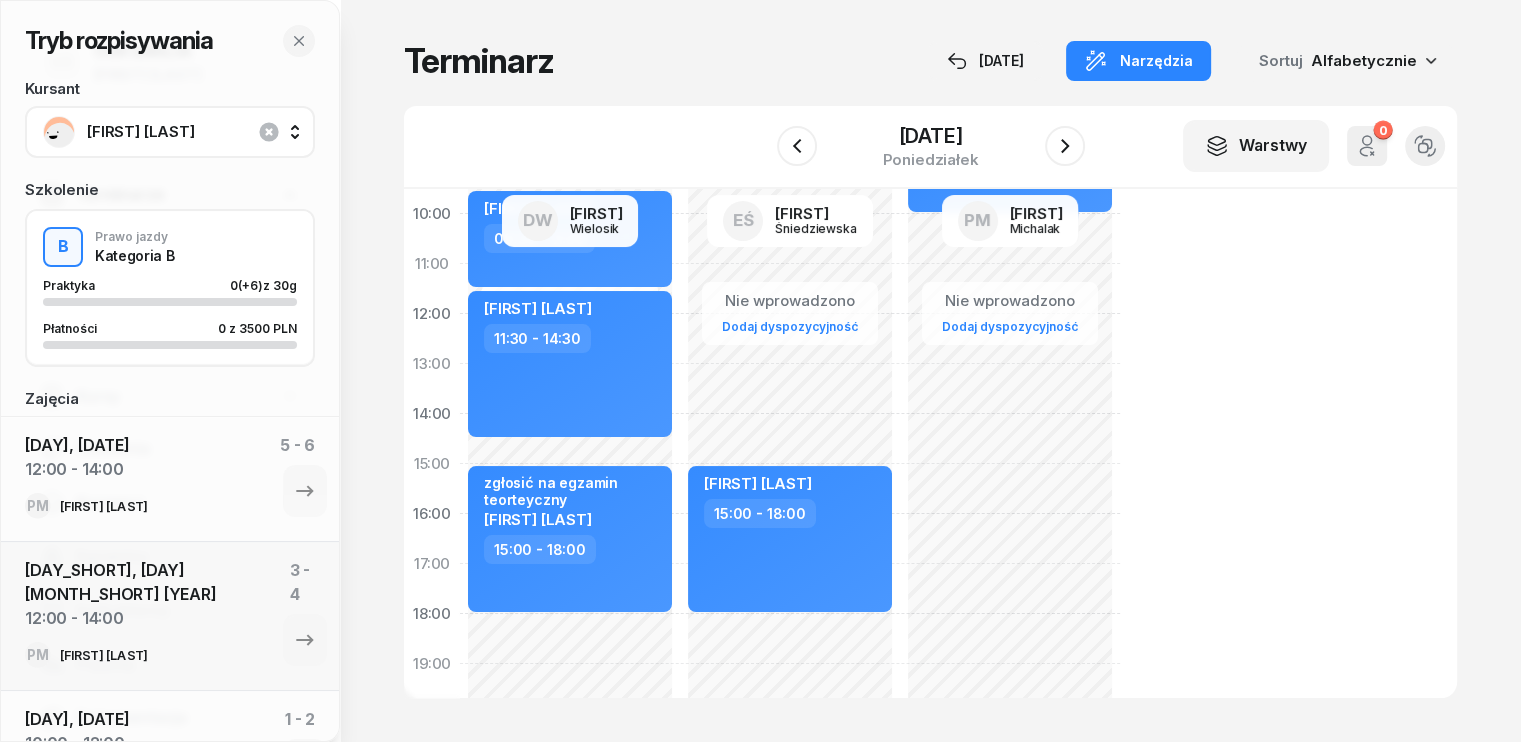 scroll, scrollTop: 0, scrollLeft: 0, axis: both 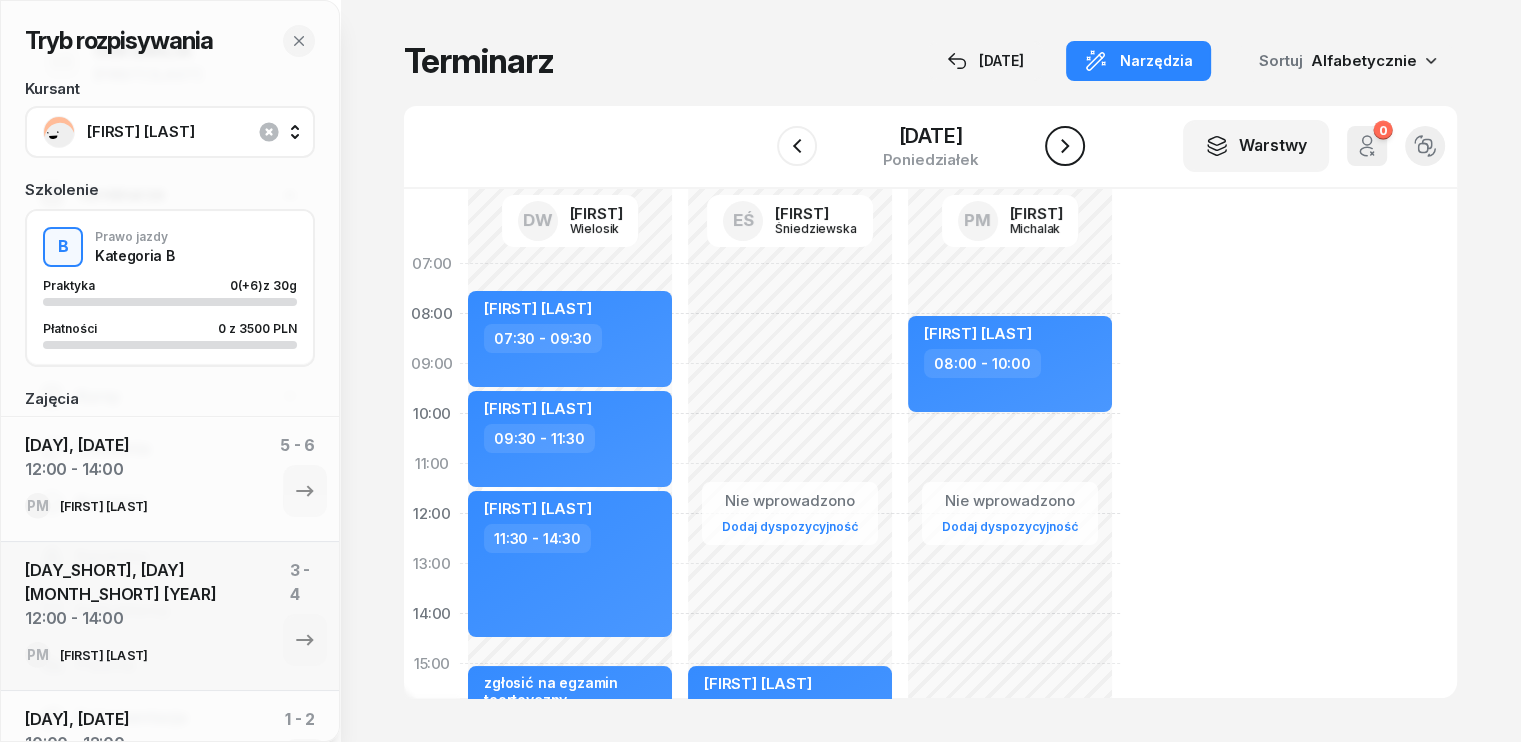click 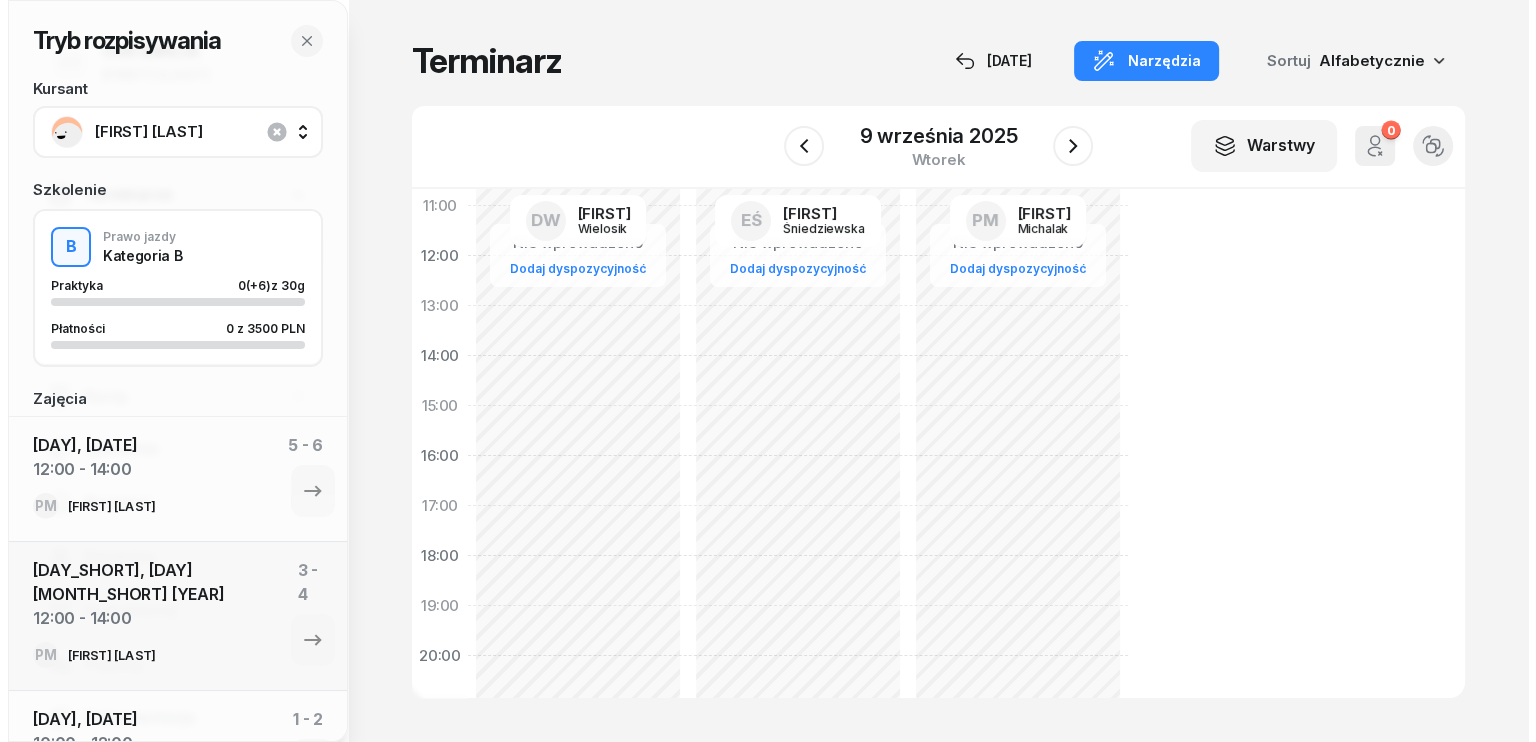scroll, scrollTop: 300, scrollLeft: 0, axis: vertical 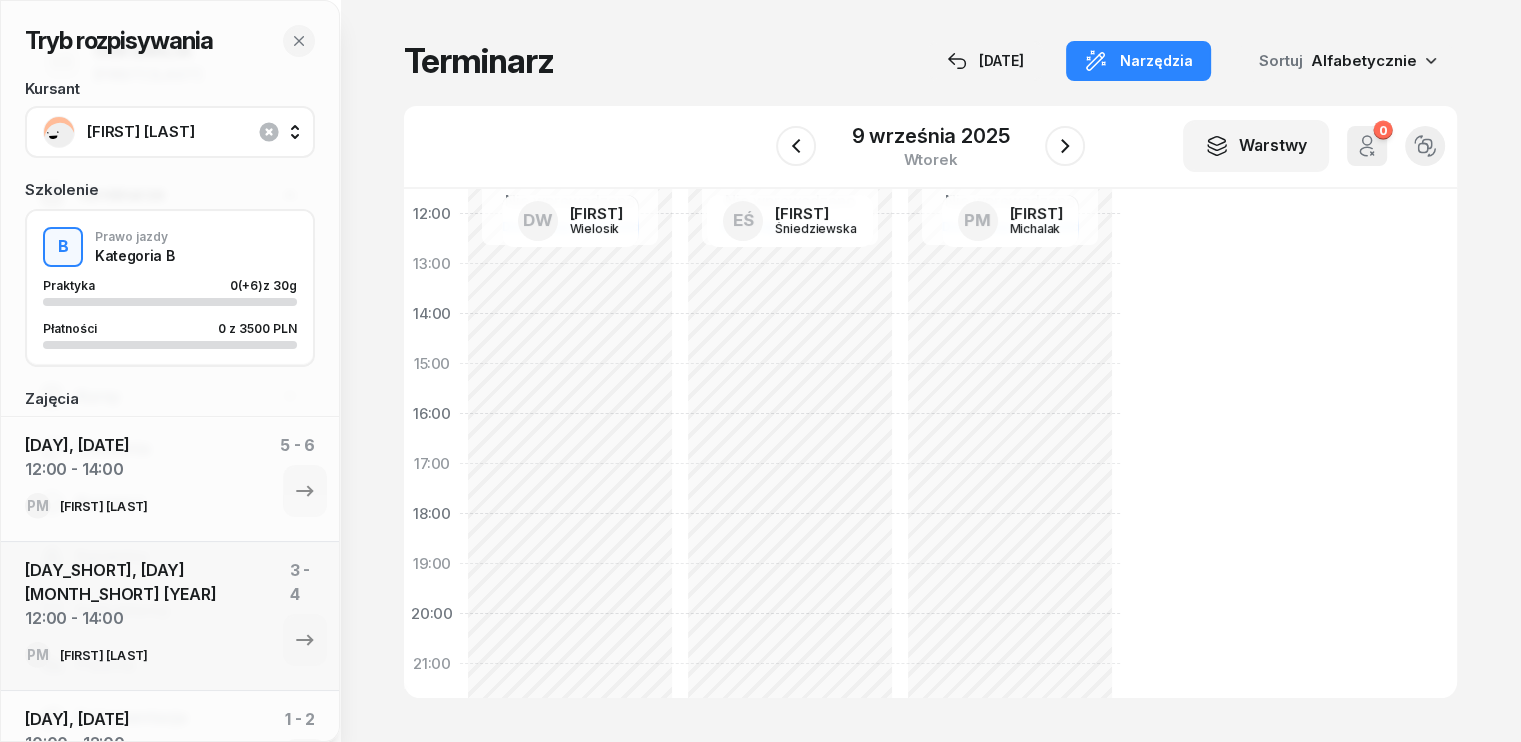 click on "Nie wprowadzono Dodaj dyspozycyjność [FIRST] [LAST]  07:30 - 09:30" 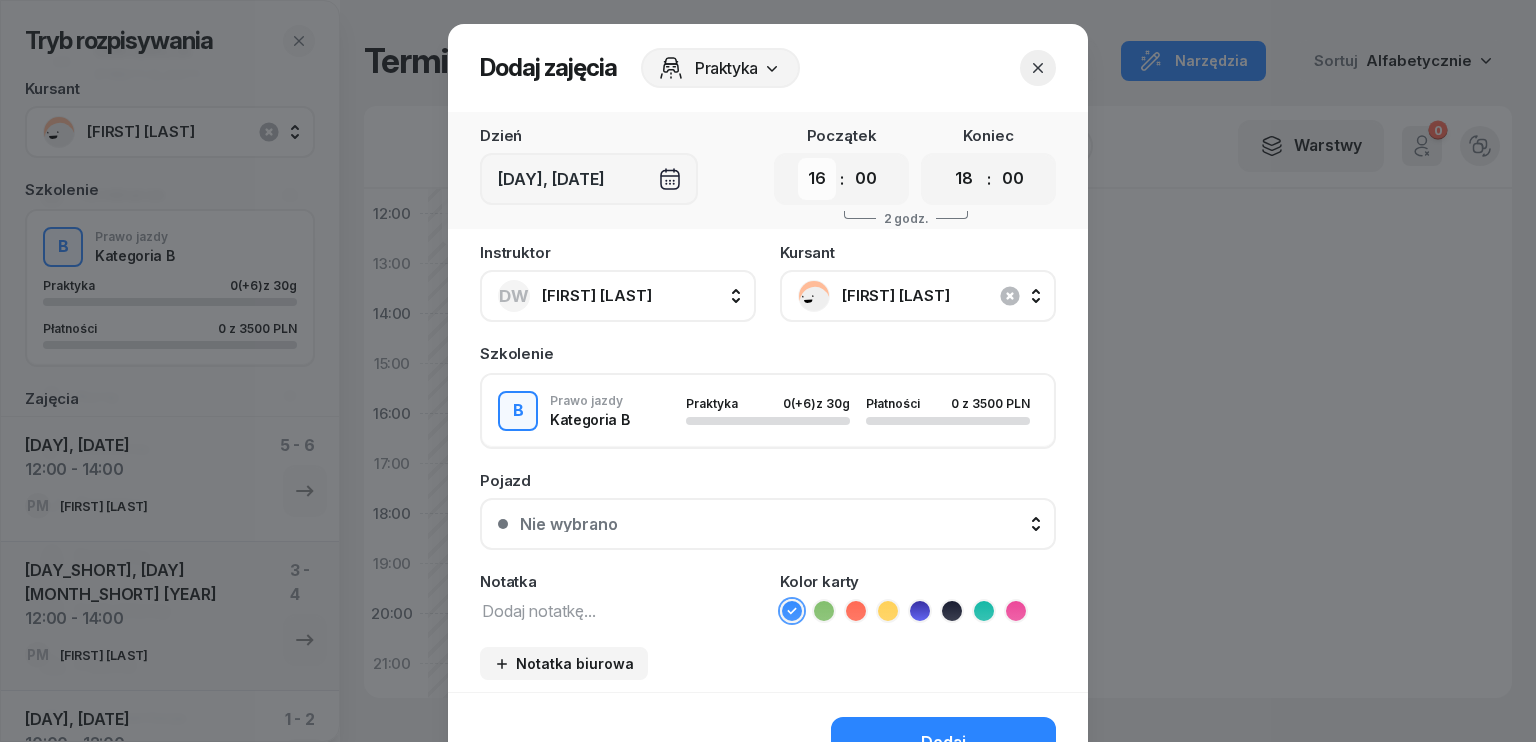 click on "00 01 02 03 04 05 06 07 08 09 10 11 12 13 14 15 16 17 18 19 20 21 22 23" at bounding box center (817, 179) 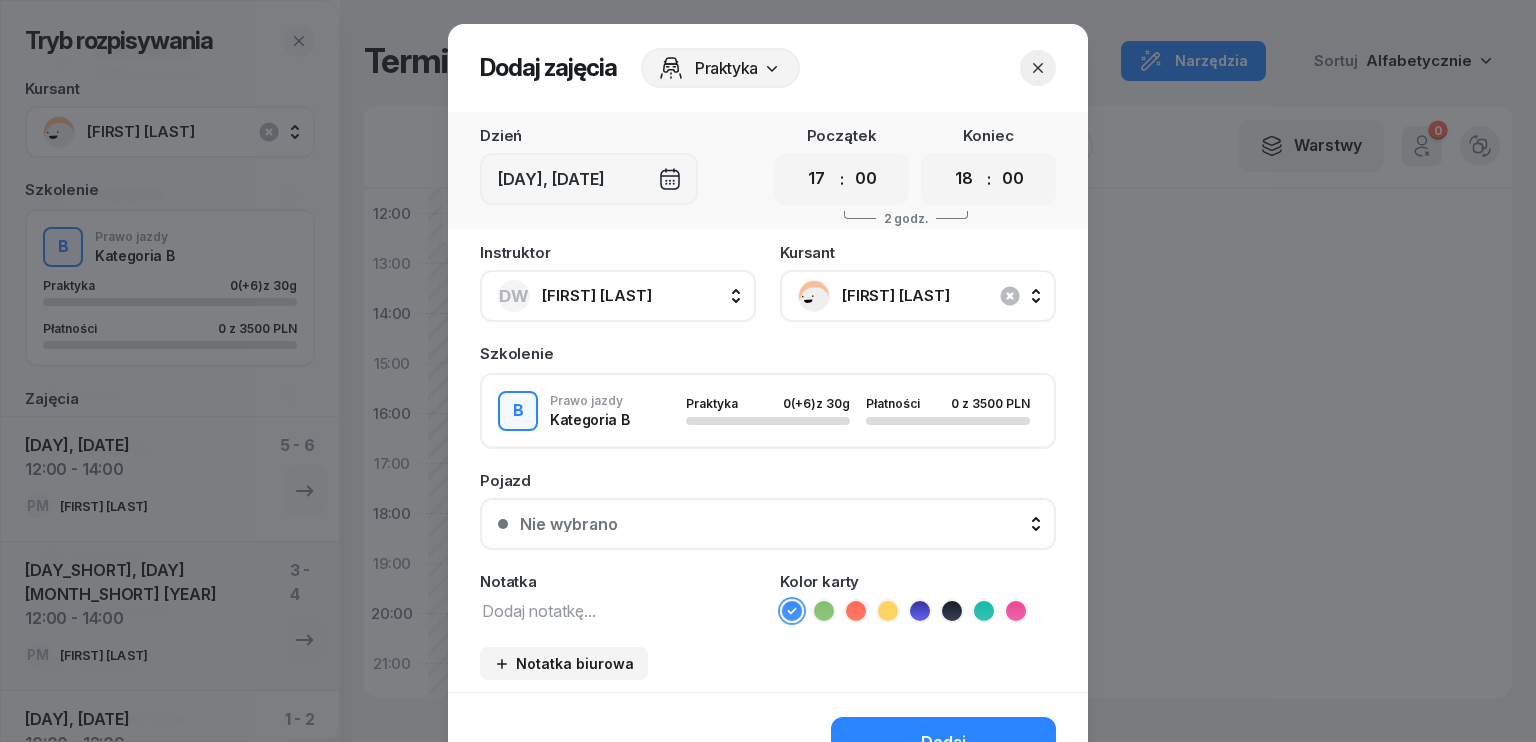 click on "00 01 02 03 04 05 06 07 08 09 10 11 12 13 14 15 16 17 18 19 20 21 22 23" at bounding box center (817, 179) 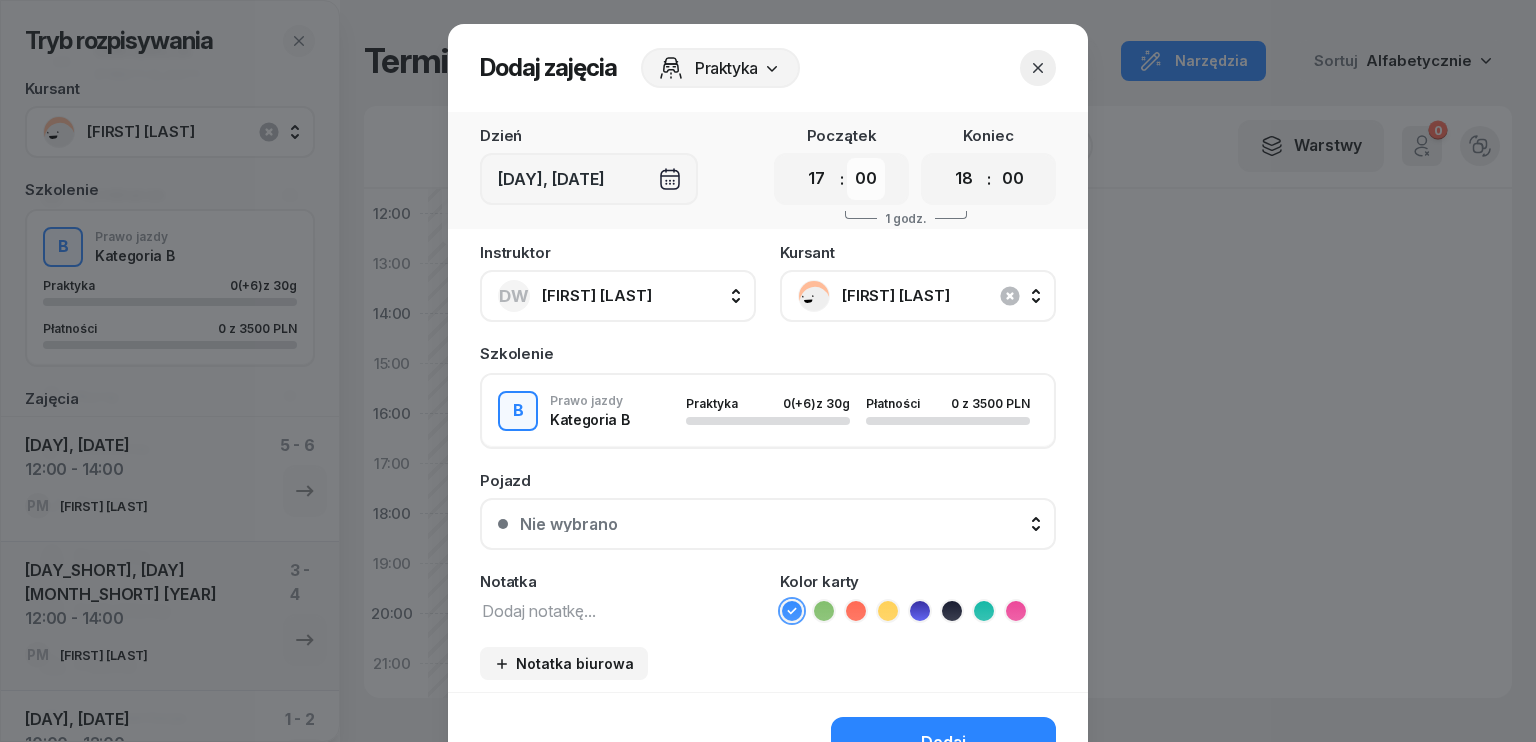 click on "00 05 10 15 20 25 30 35 40 45 50 55" at bounding box center [866, 179] 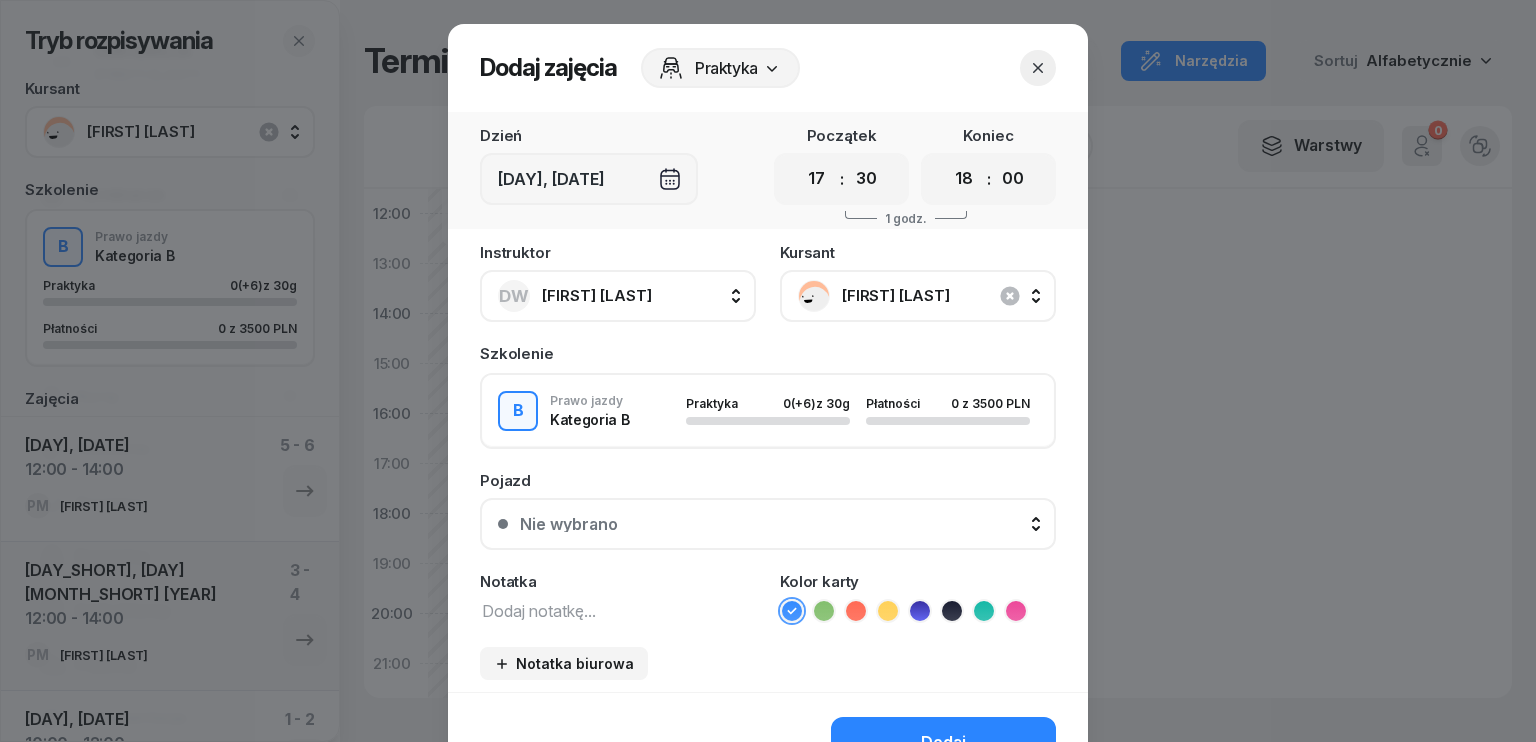 click on "00 05 10 15 20 25 30 35 40 45 50 55" at bounding box center (866, 179) 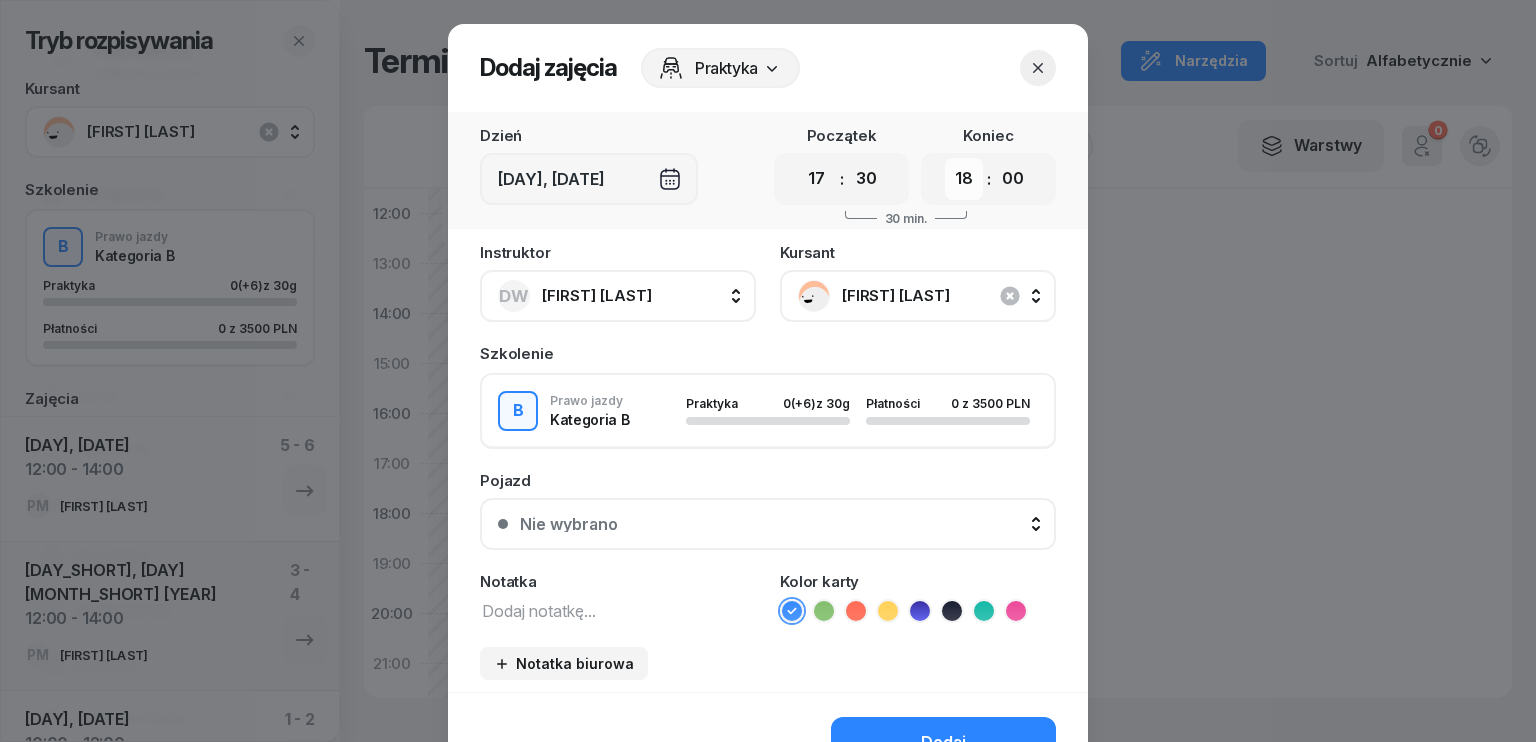 click on "00 01 02 03 04 05 06 07 08 09 10 11 12 13 14 15 16 17 18 19 20 21 22 23" at bounding box center [964, 179] 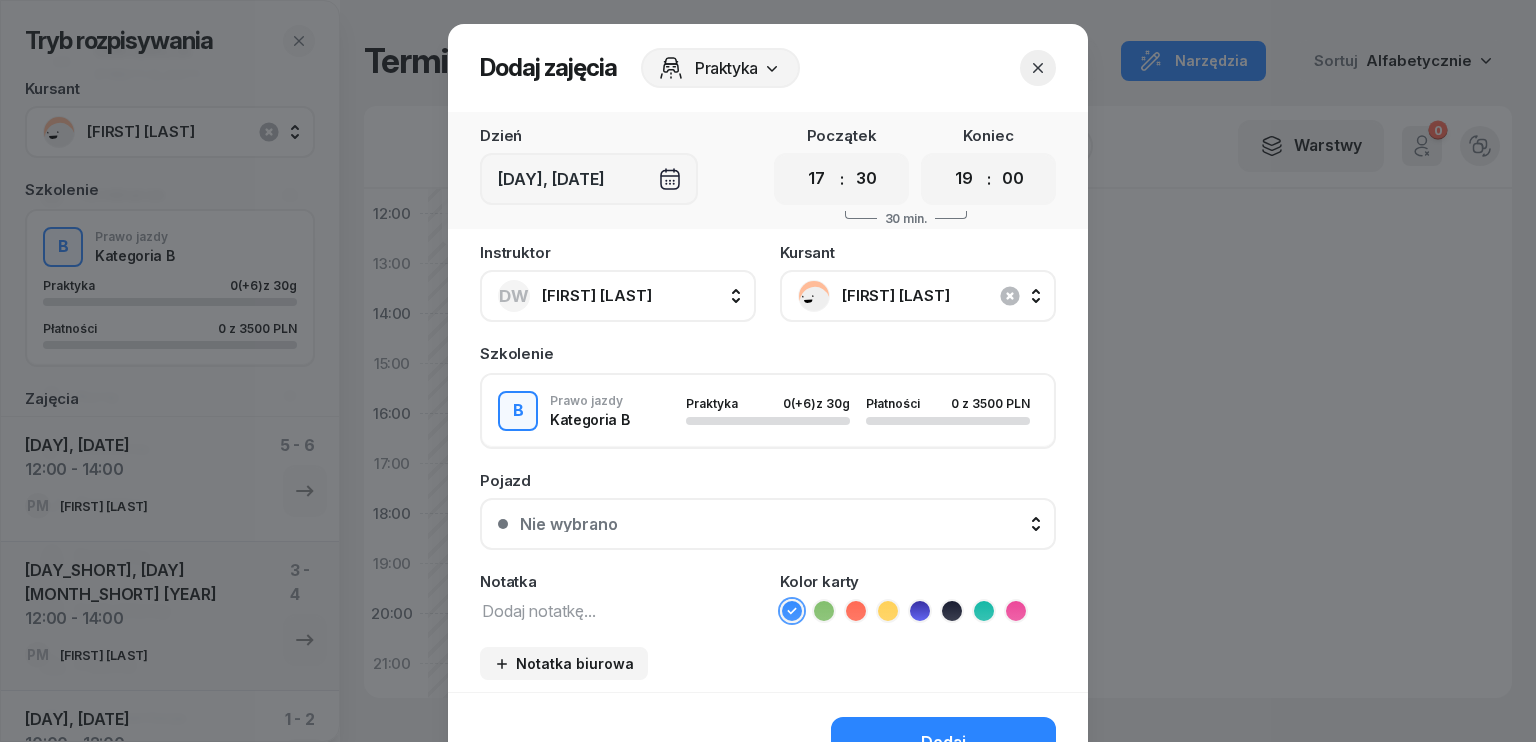 click on "00 01 02 03 04 05 06 07 08 09 10 11 12 13 14 15 16 17 18 19 20 21 22 23" at bounding box center [964, 179] 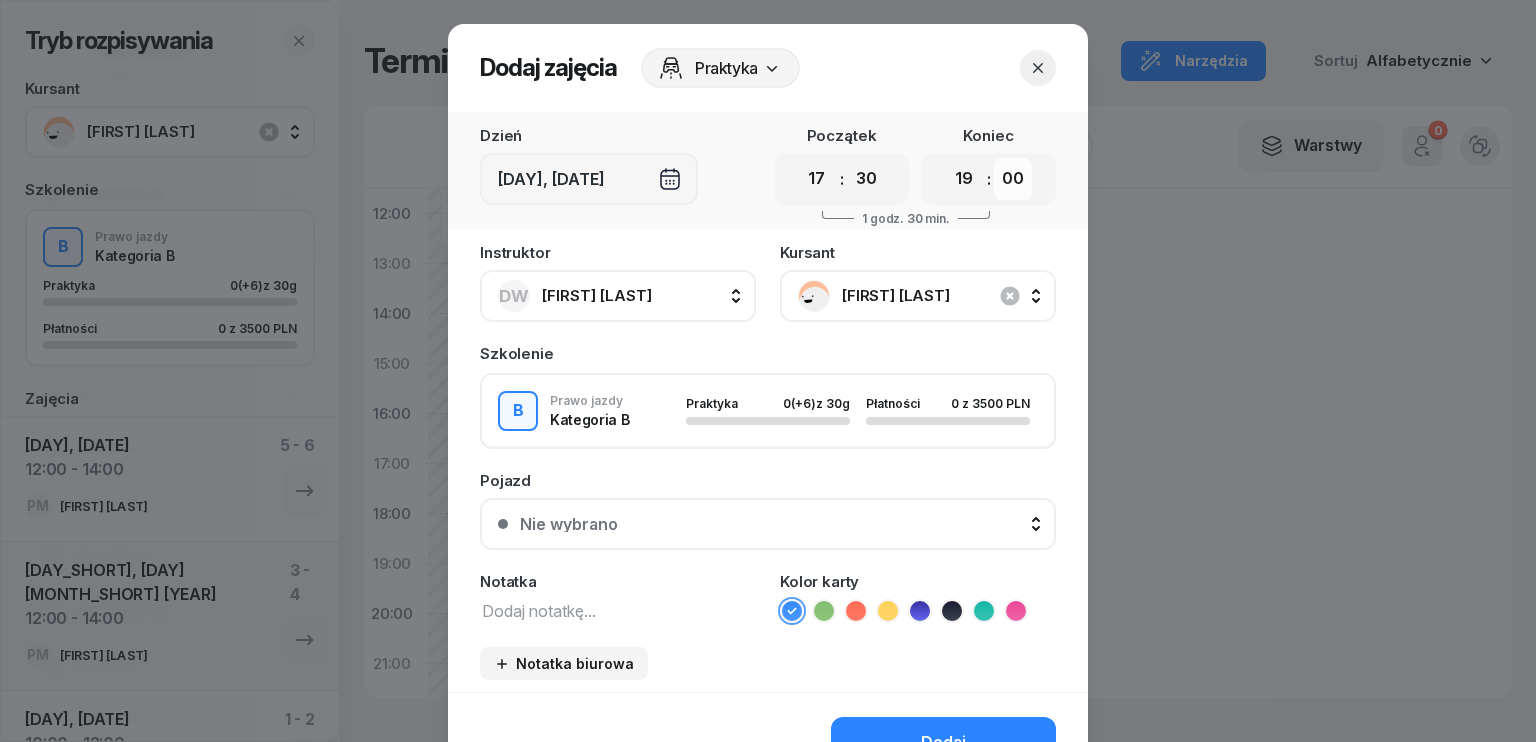 drag, startPoint x: 1006, startPoint y: 176, endPoint x: 1001, endPoint y: 197, distance: 21.587032 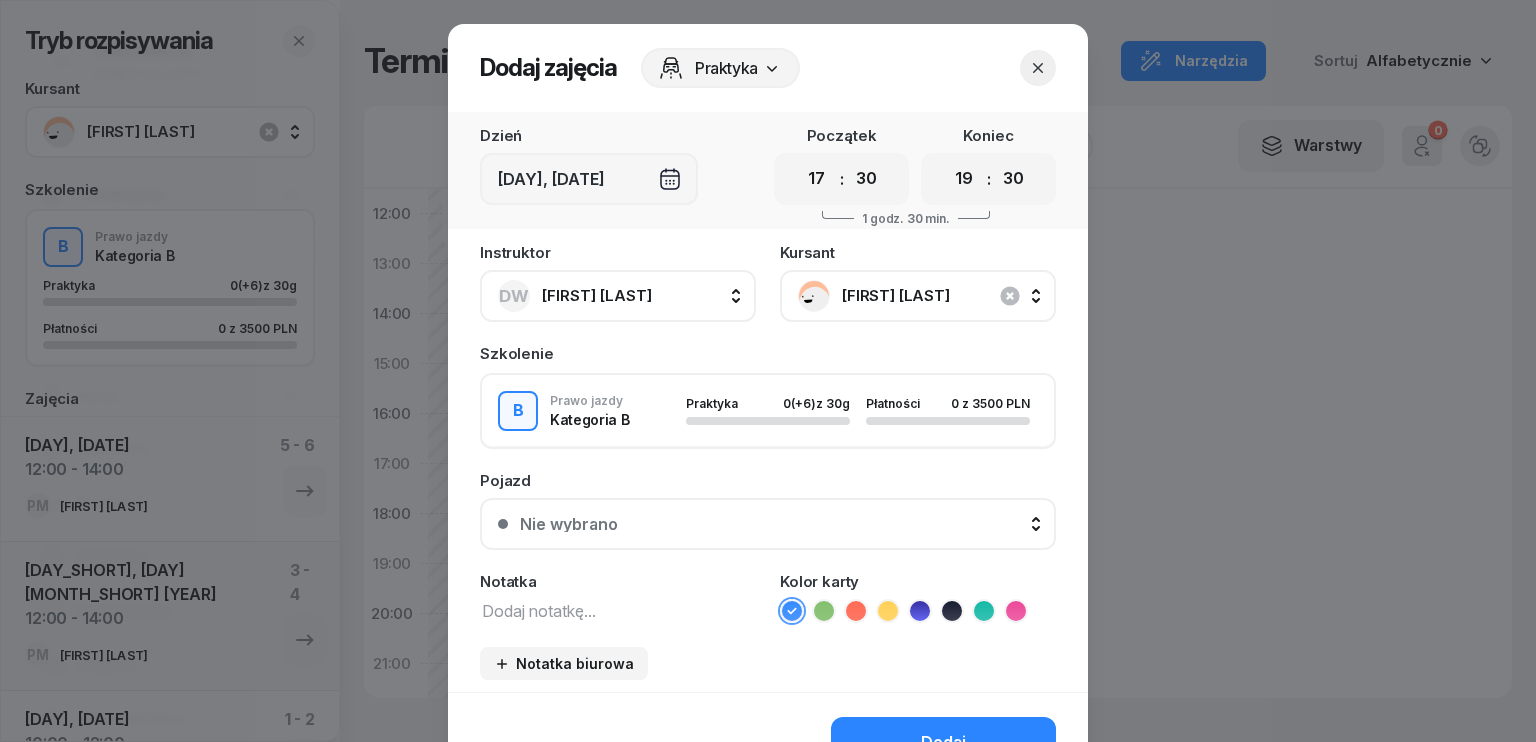 click on "00 05 10 15 20 25 30 35 40 45 50 55" at bounding box center (1013, 179) 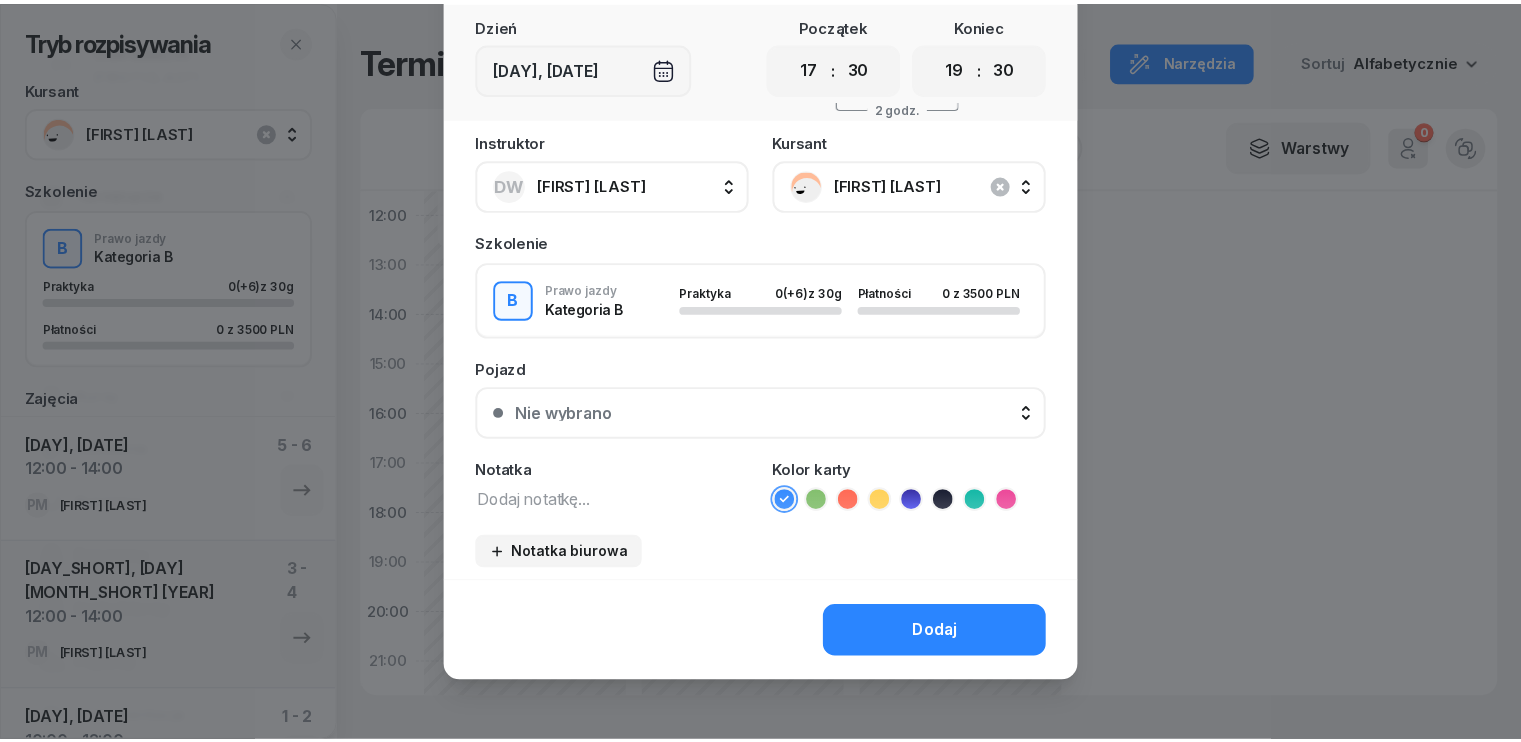scroll, scrollTop: 112, scrollLeft: 0, axis: vertical 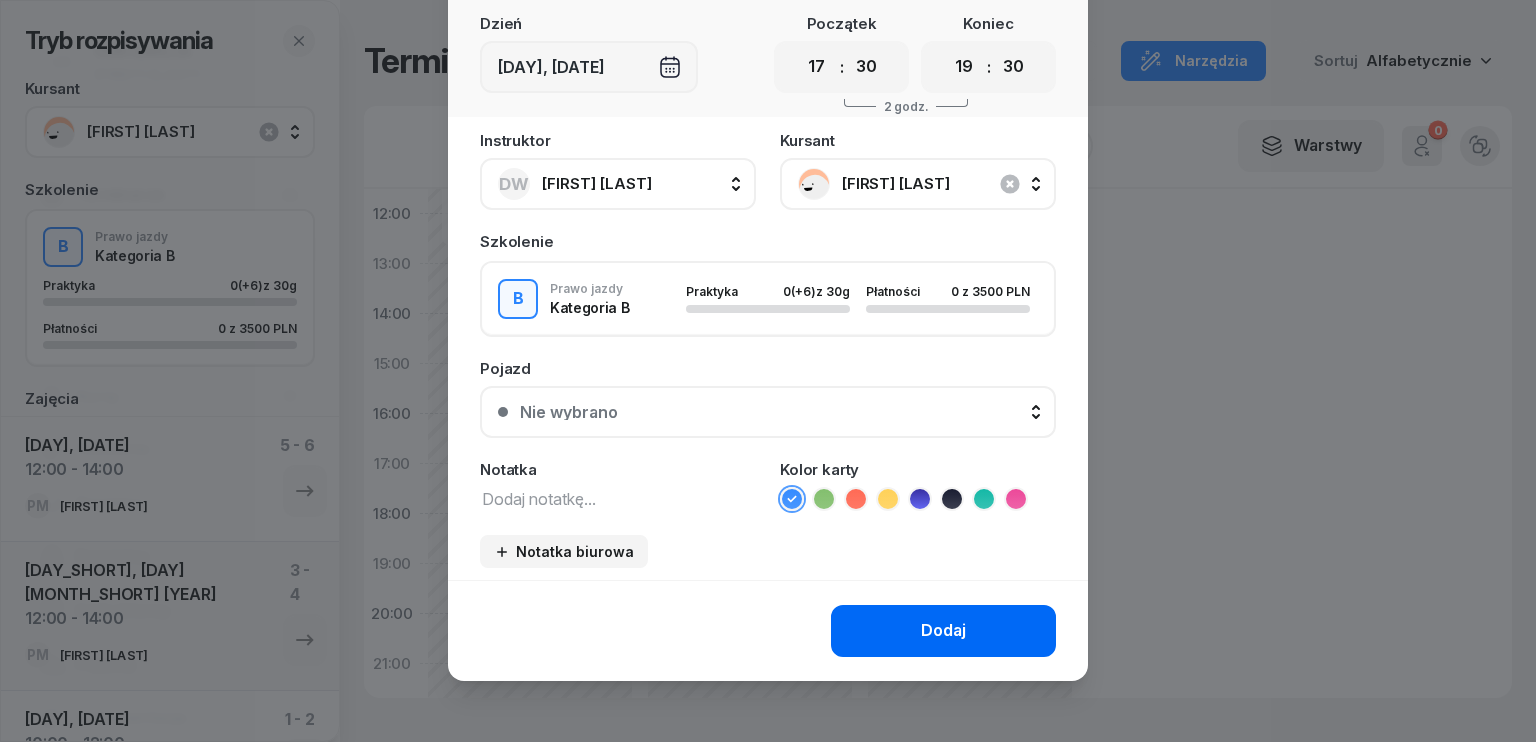 click on "Dodaj" 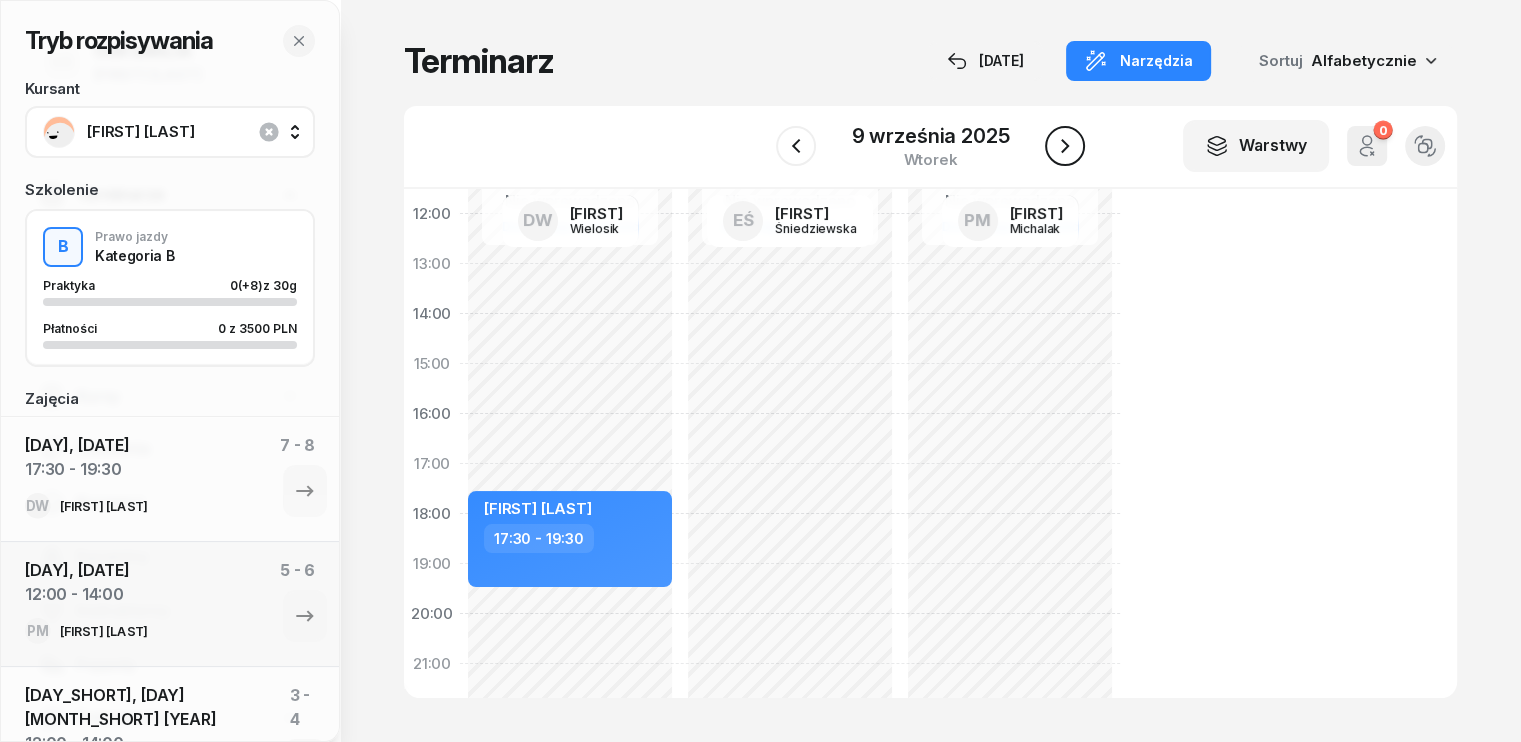 click 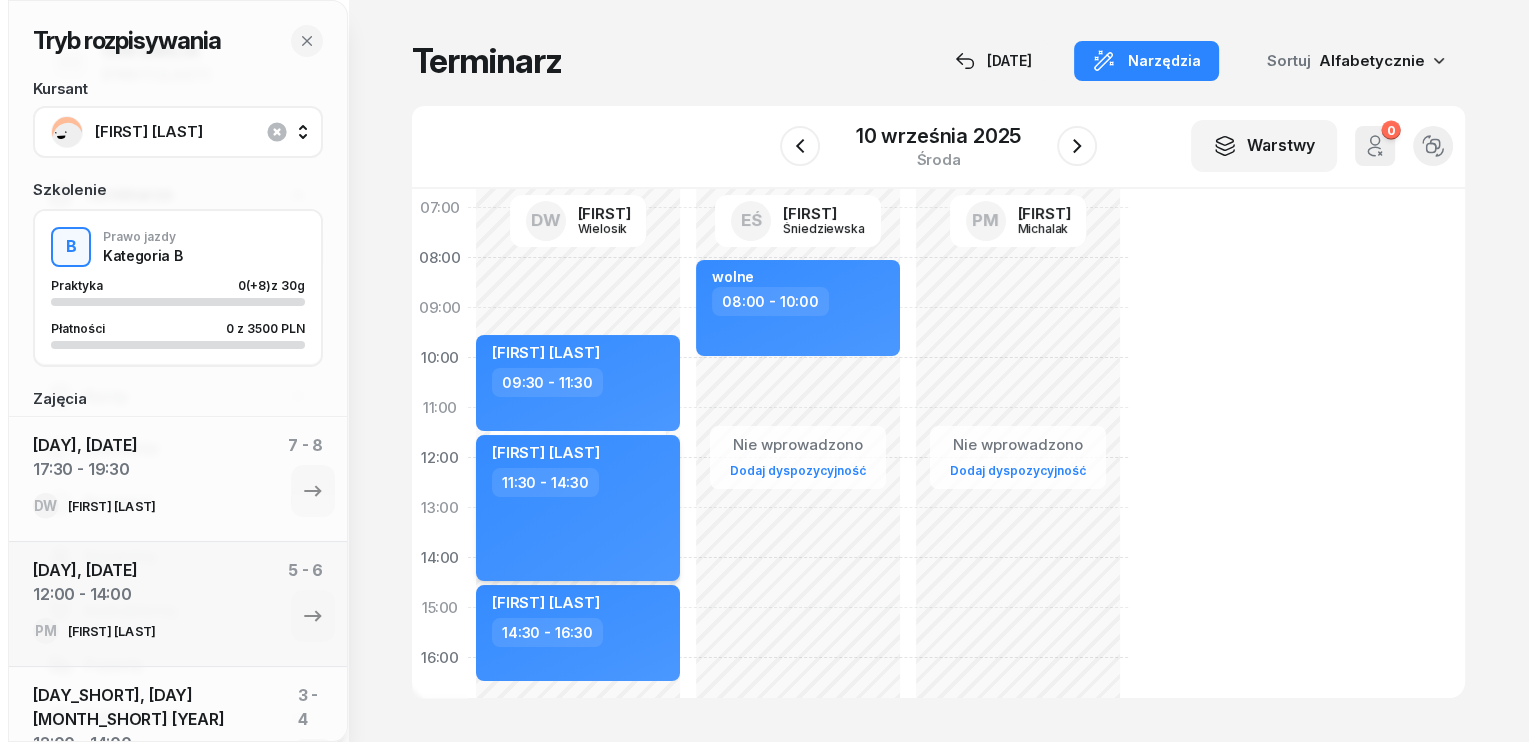 scroll, scrollTop: 100, scrollLeft: 0, axis: vertical 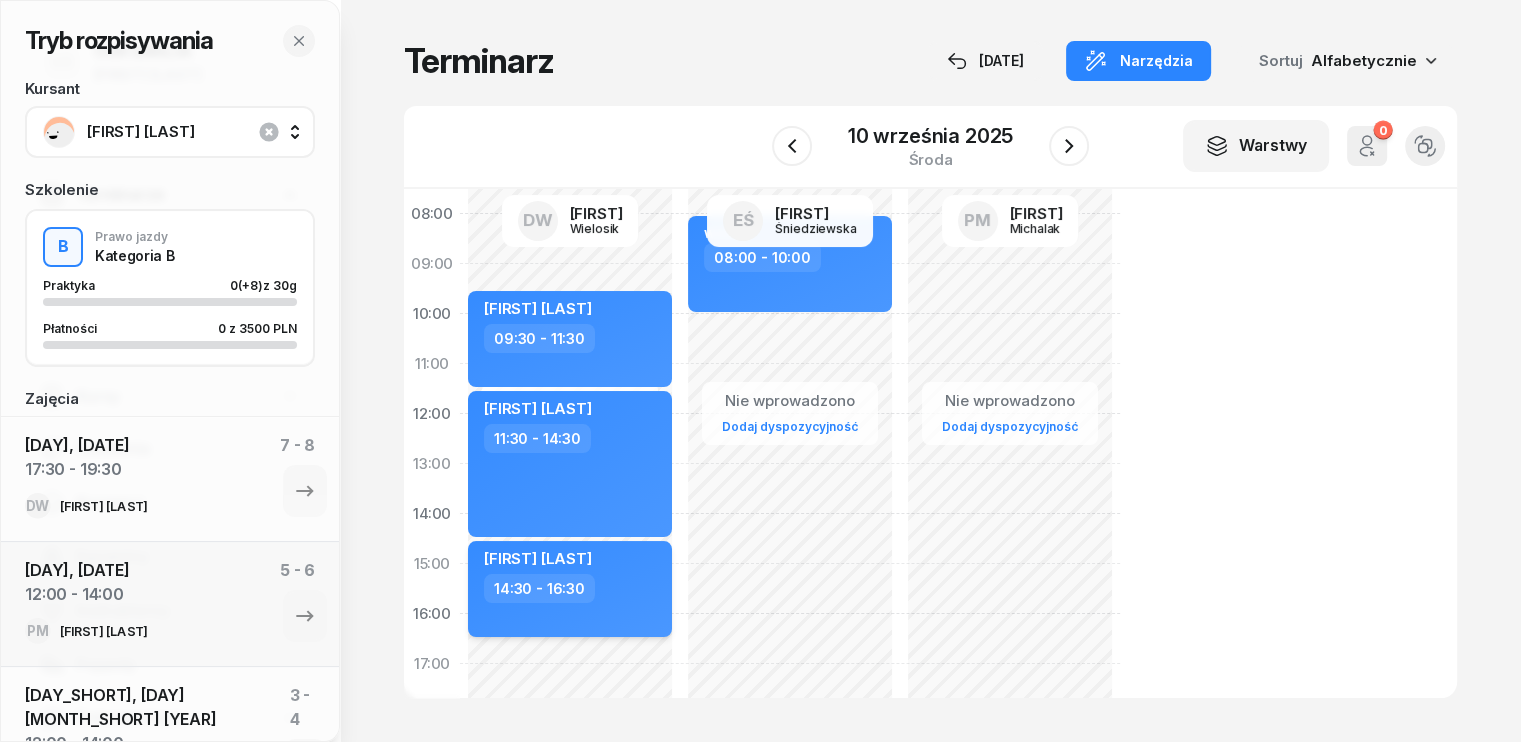 click on "[FIRST] [LAST]" at bounding box center [572, 561] 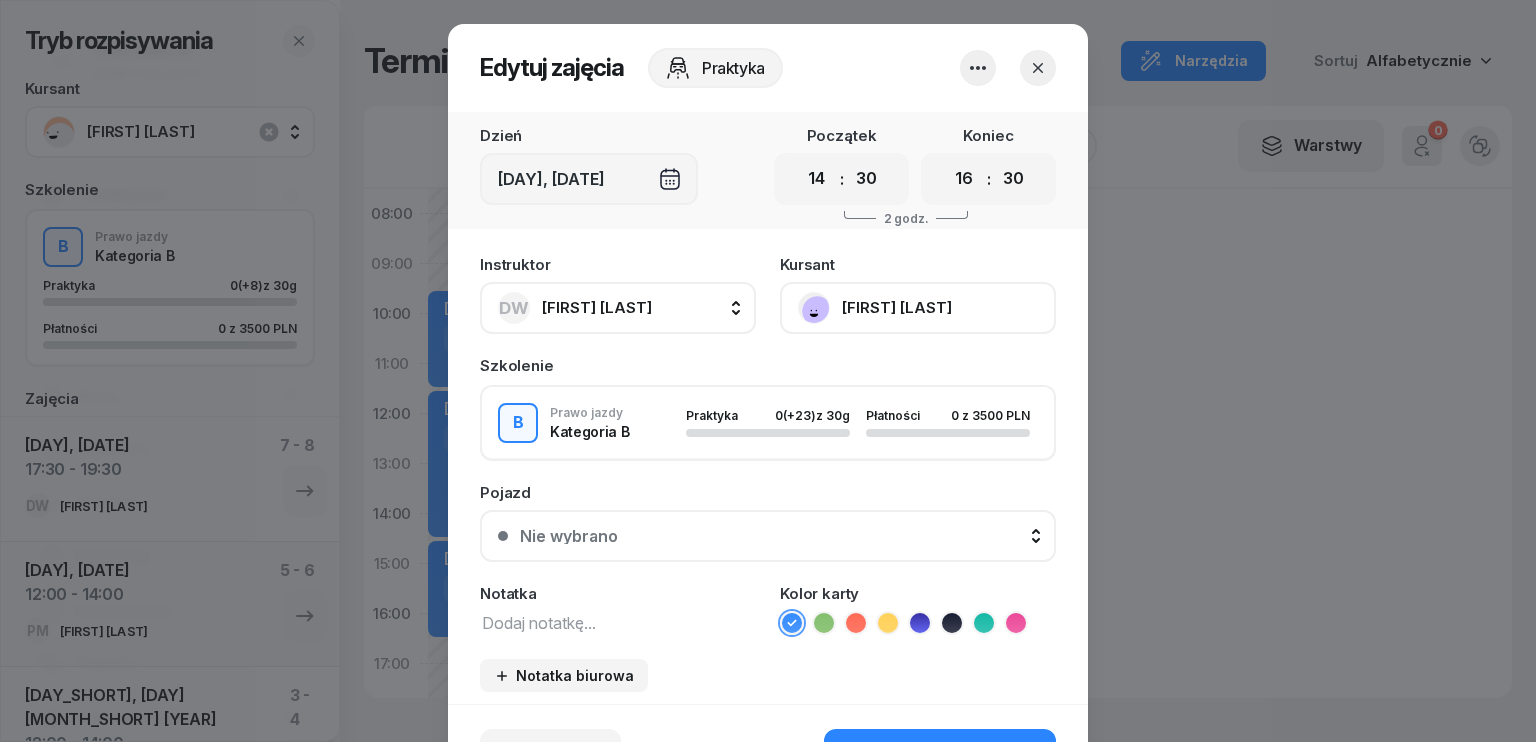 click on "[FIRST] [LAST]" at bounding box center (597, 307) 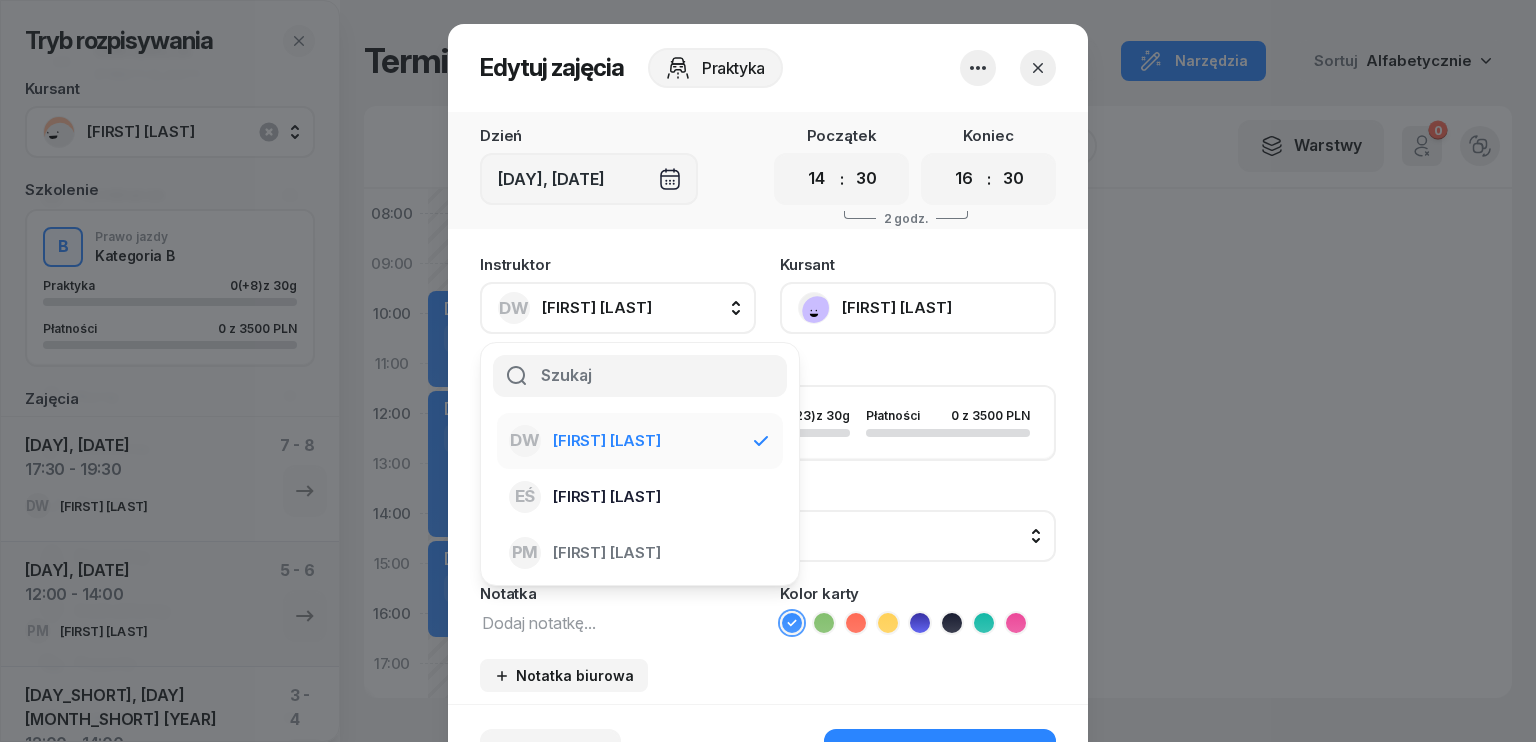 click on "[FIRST] [LAST]" at bounding box center (607, 497) 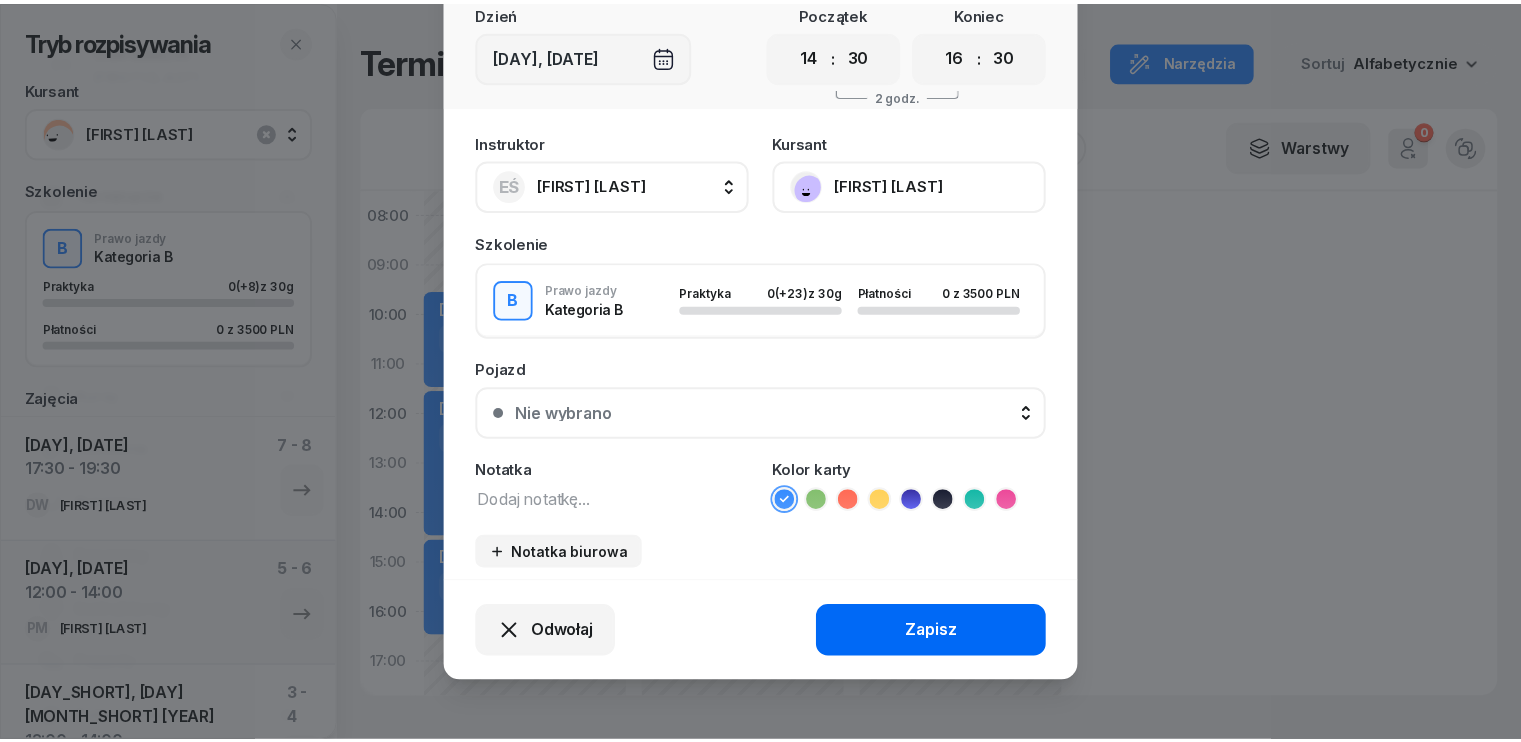 scroll, scrollTop: 124, scrollLeft: 0, axis: vertical 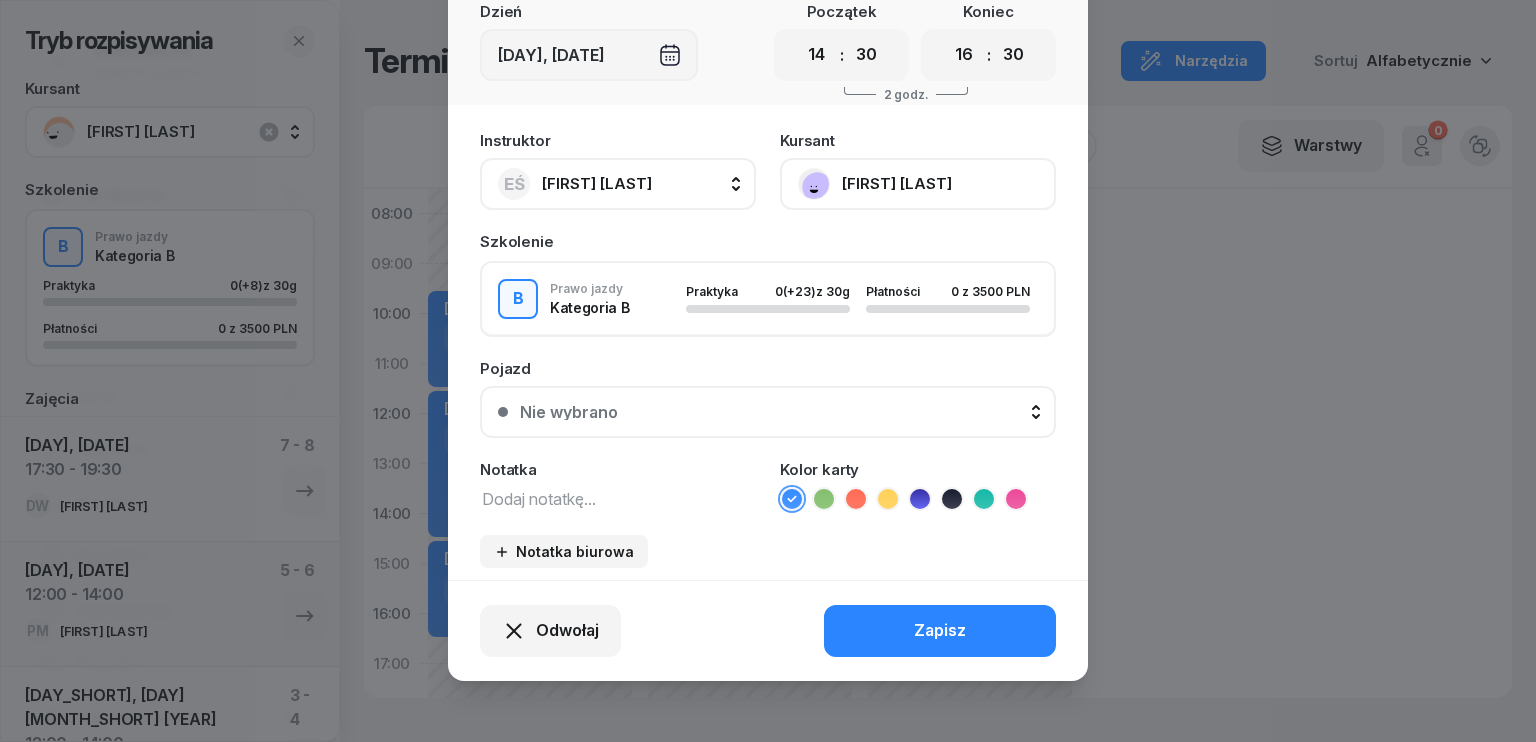 drag, startPoint x: 922, startPoint y: 622, endPoint x: 892, endPoint y: 612, distance: 31.622776 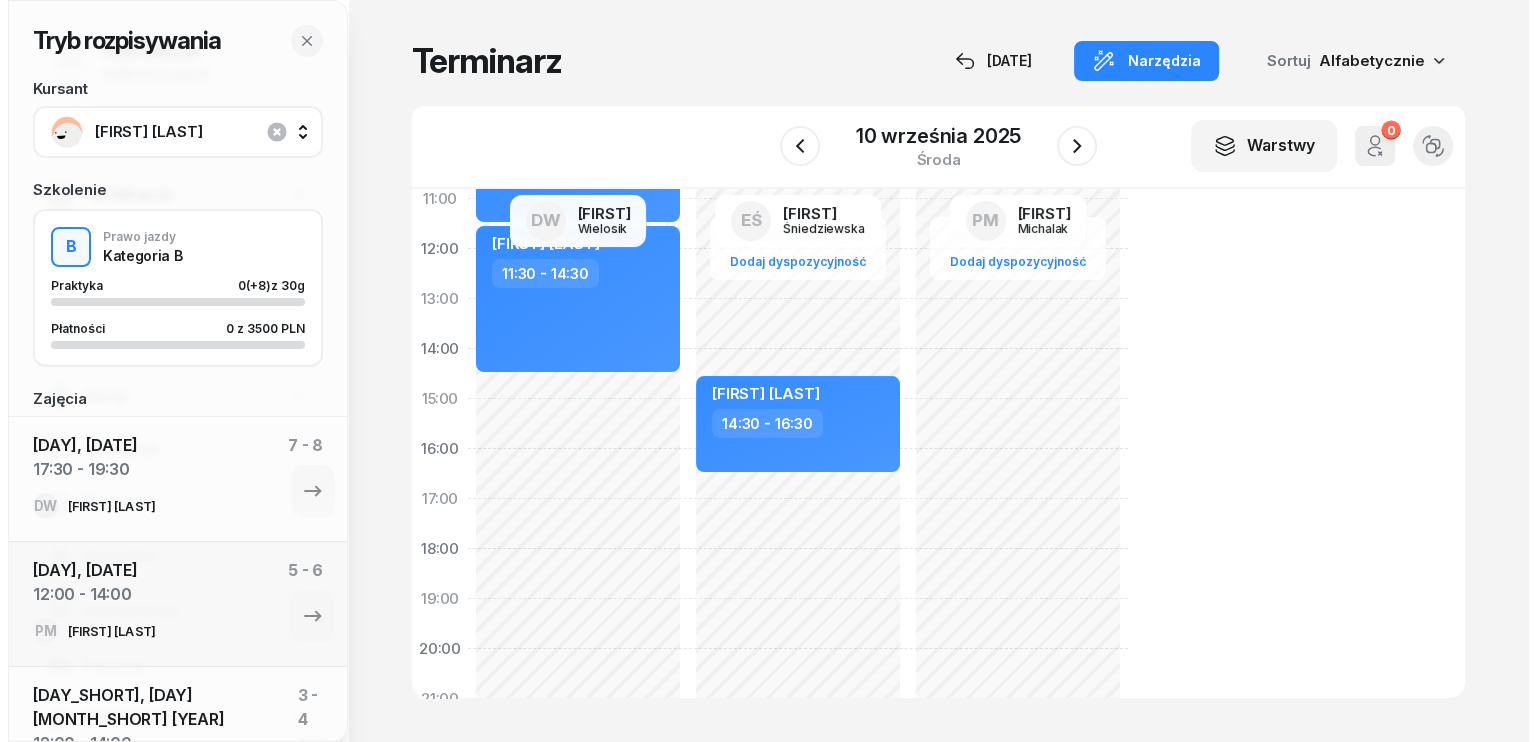 scroll, scrollTop: 300, scrollLeft: 0, axis: vertical 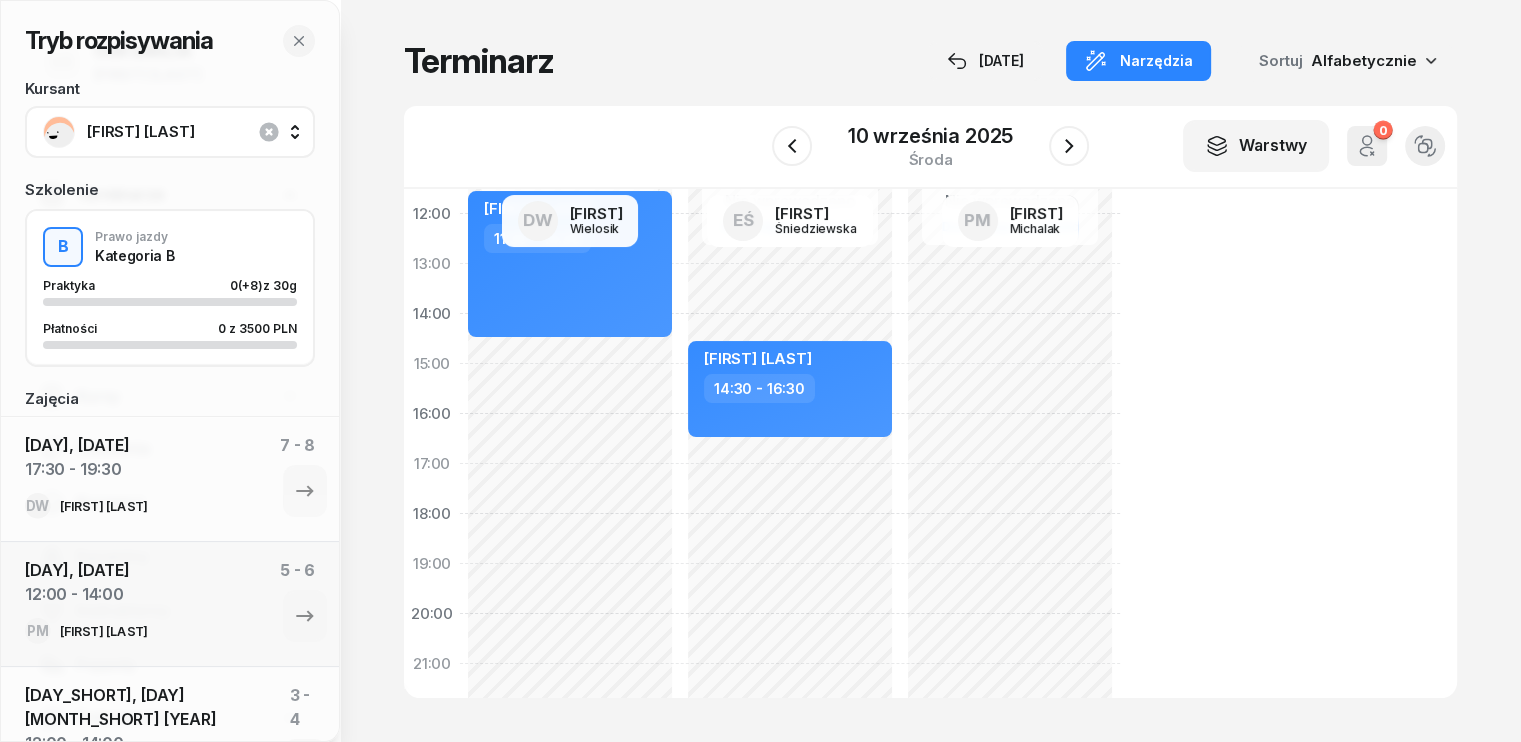 click on "Nie wprowadzono Dodaj dyspozycyjność [FIRST] [LAST] [TIME] - [TIME] [FIRST] [LAST] [TIME] - [TIME]" 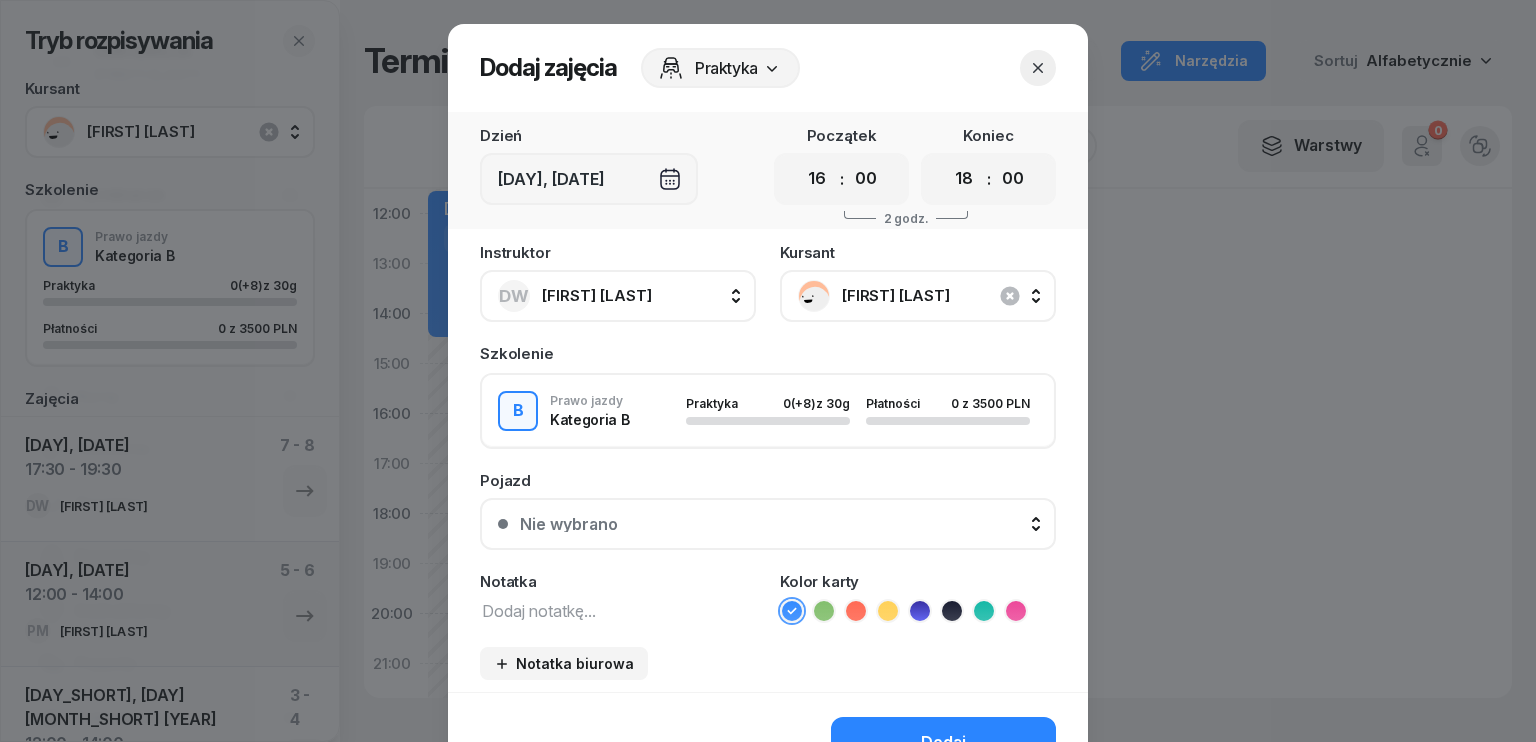 click on "00 01 02 03 04 05 06 07 08 09 10 11 12 13 14 15 16 17 18 19 20 21 22 23 : 00 05 10 15 20 25 30 35 40 45 50 55" at bounding box center [841, 179] 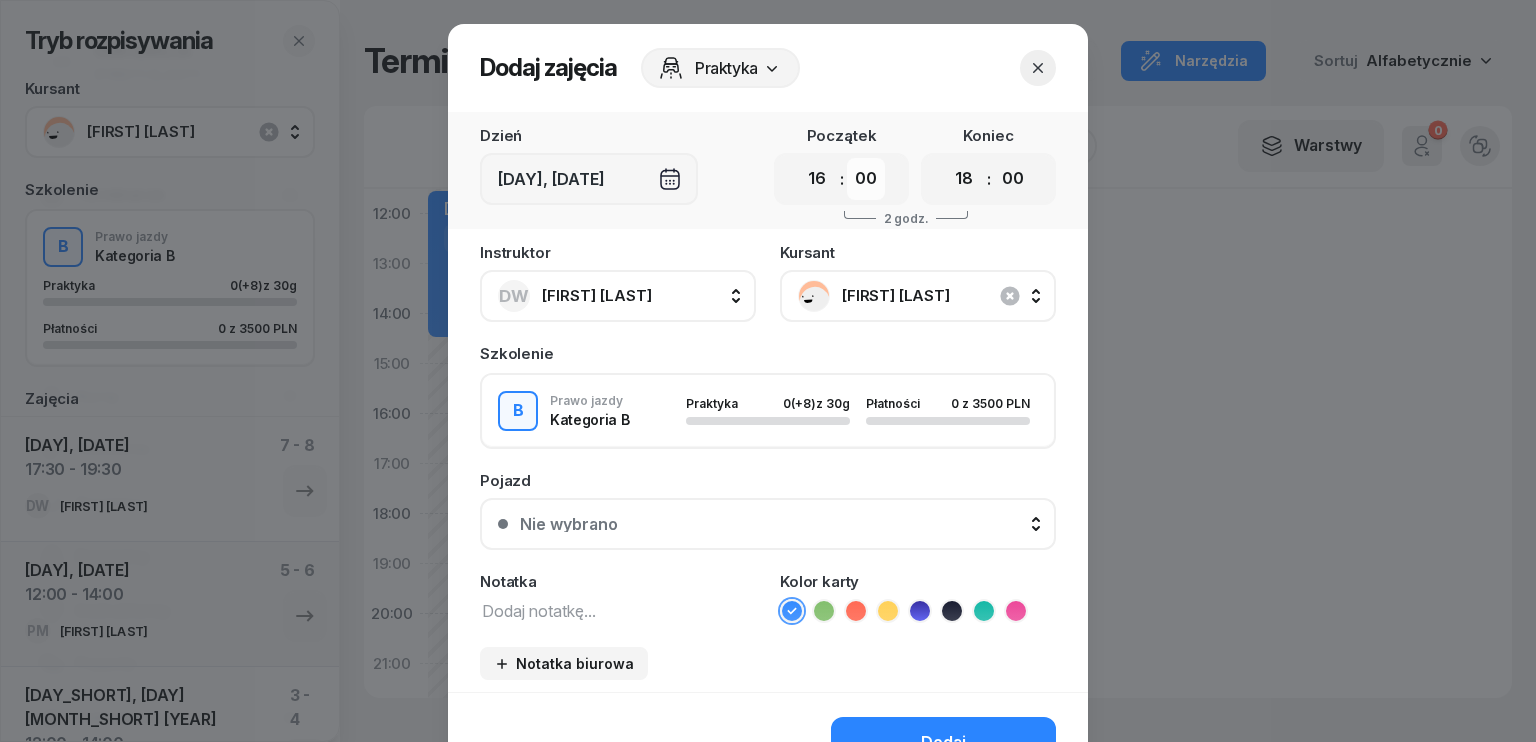 drag, startPoint x: 864, startPoint y: 175, endPoint x: 860, endPoint y: 188, distance: 13.601471 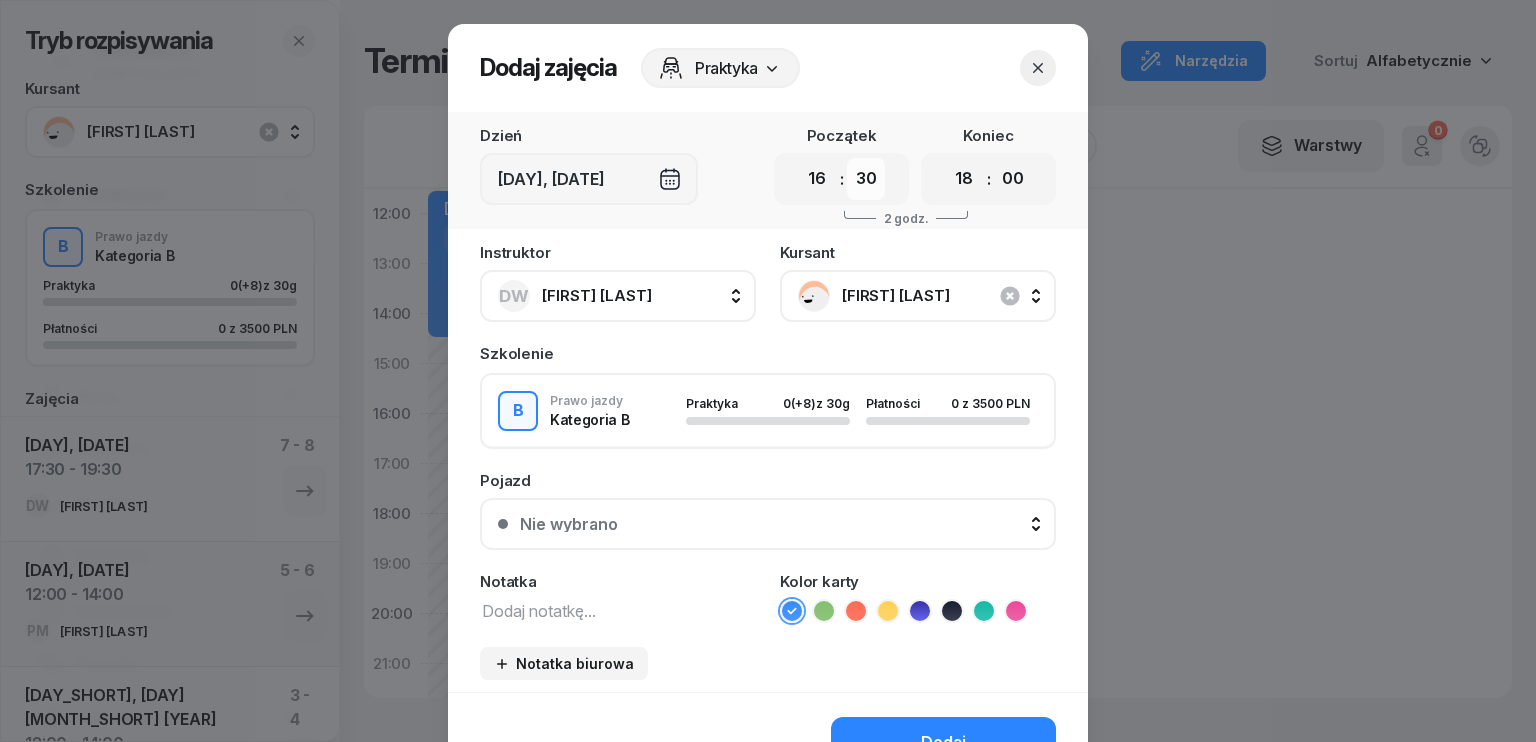 click on "00 05 10 15 20 25 30 35 40 45 50 55" at bounding box center [866, 179] 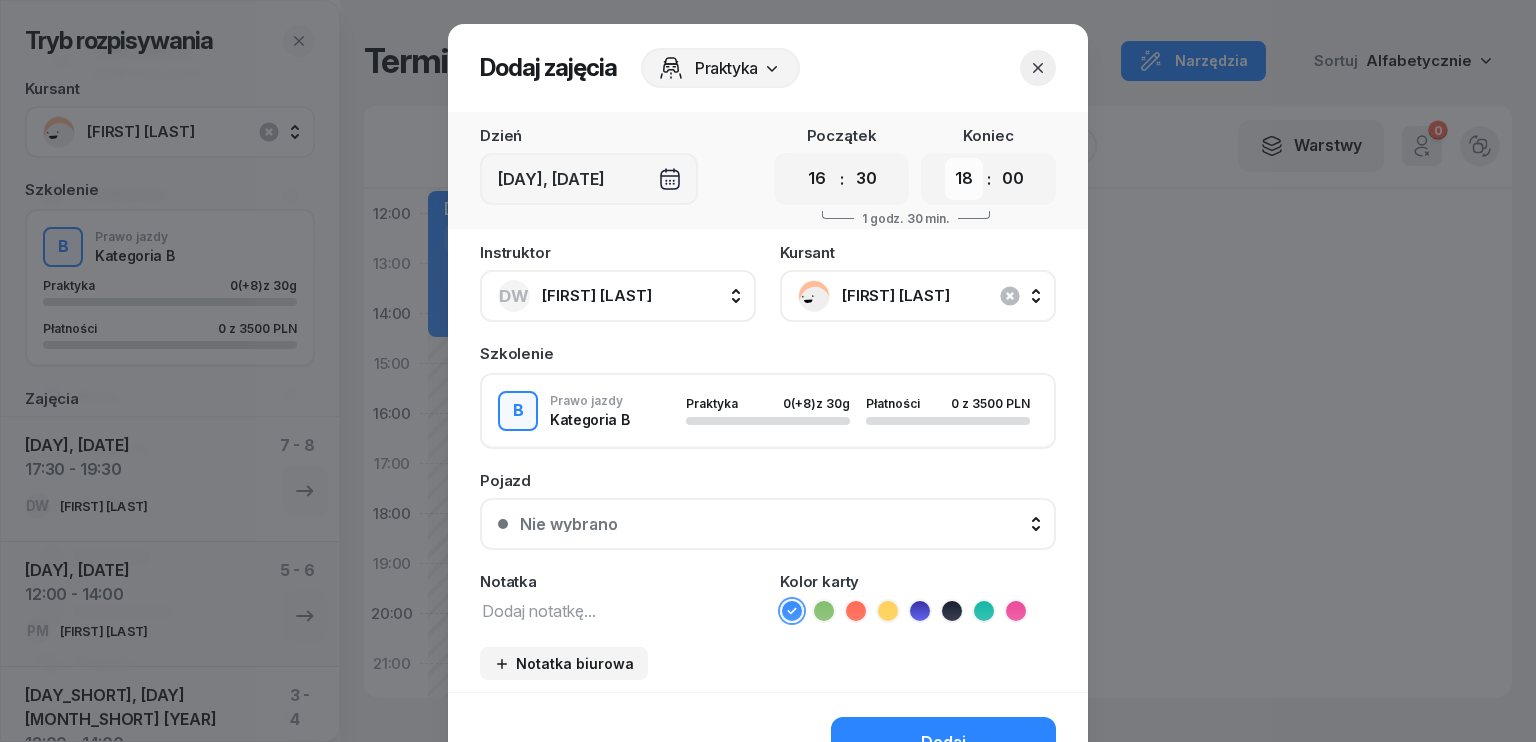 drag, startPoint x: 964, startPoint y: 174, endPoint x: 962, endPoint y: 195, distance: 21.095022 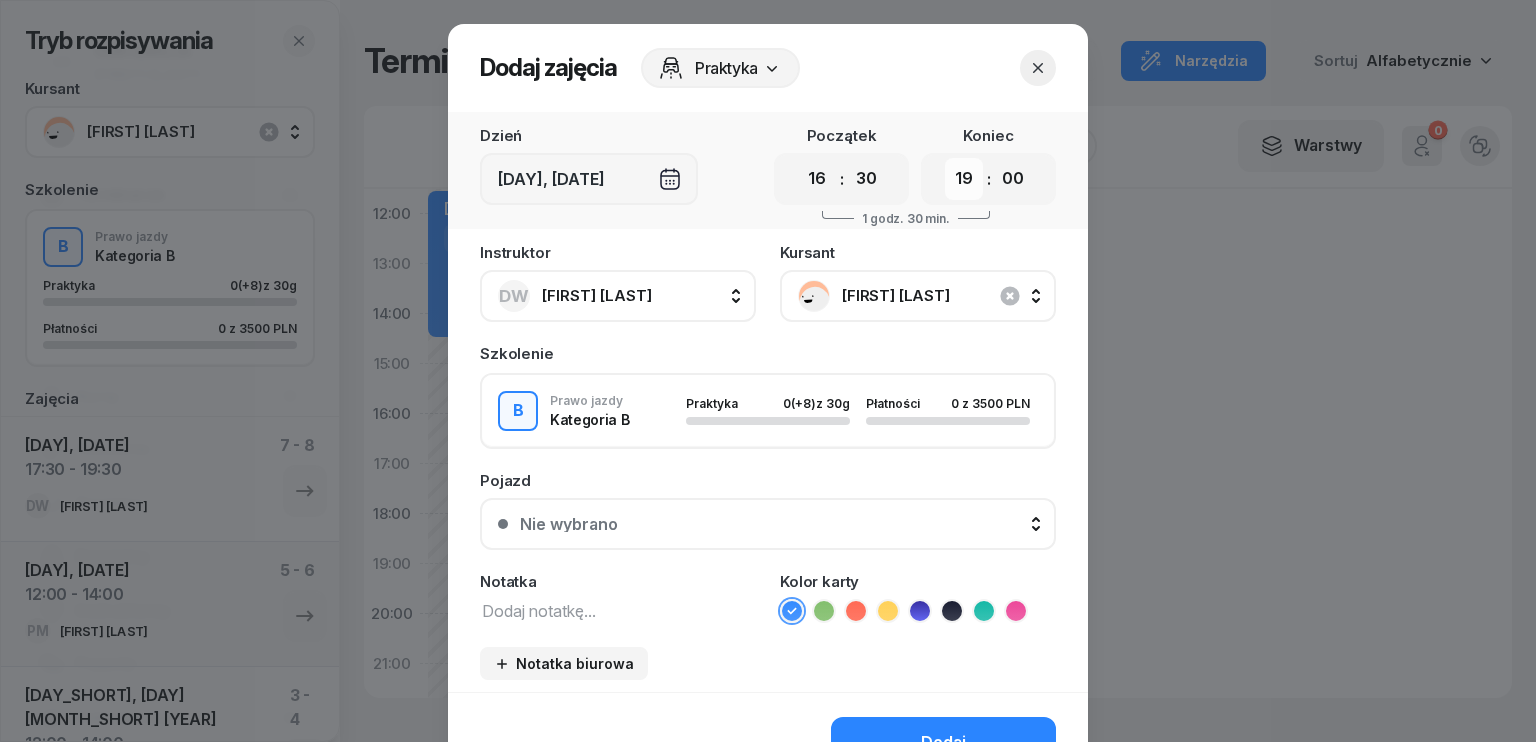 click on "00 01 02 03 04 05 06 07 08 09 10 11 12 13 14 15 16 17 18 19 20 21 22 23" at bounding box center [964, 179] 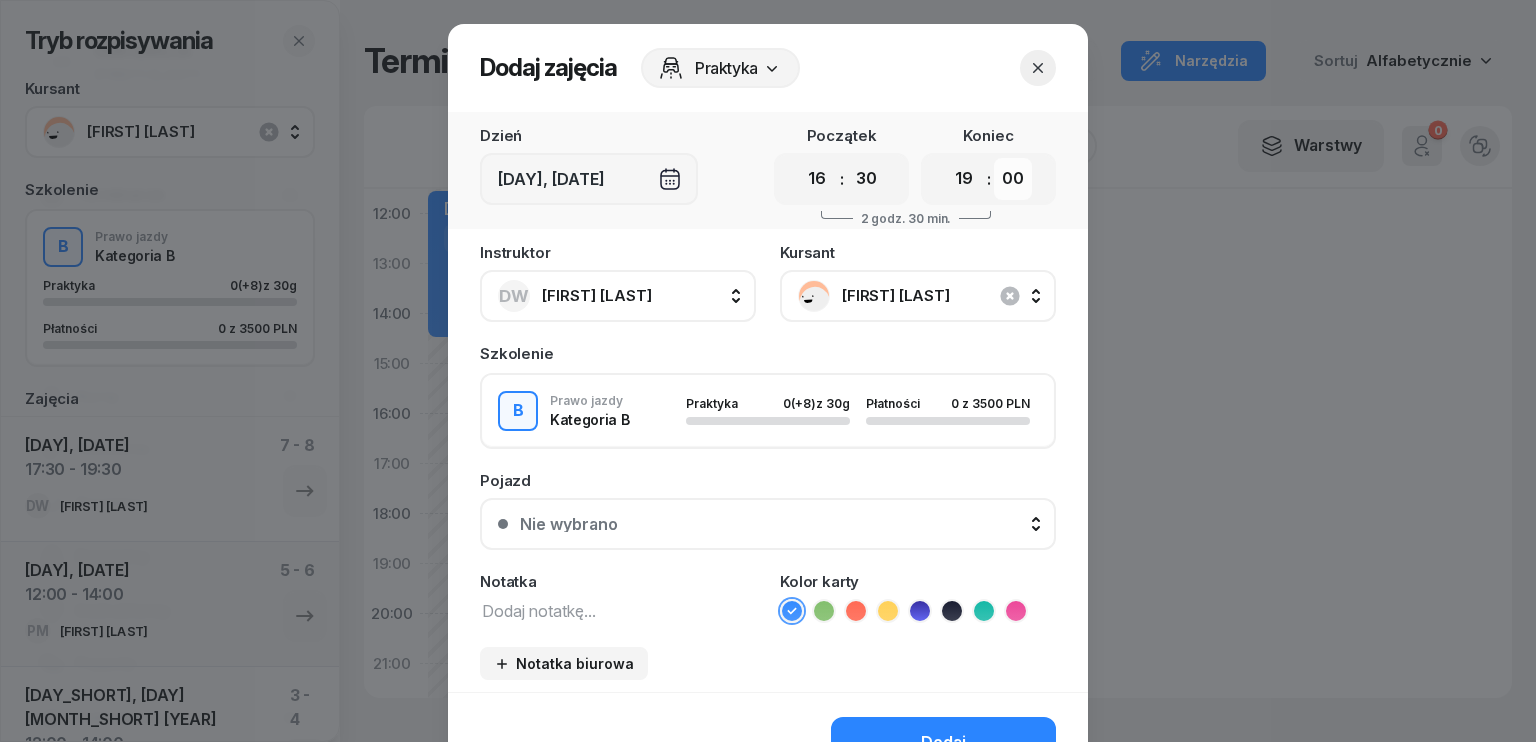 click on "00 05 10 15 20 25 30 35 40 45 50 55" at bounding box center (1013, 179) 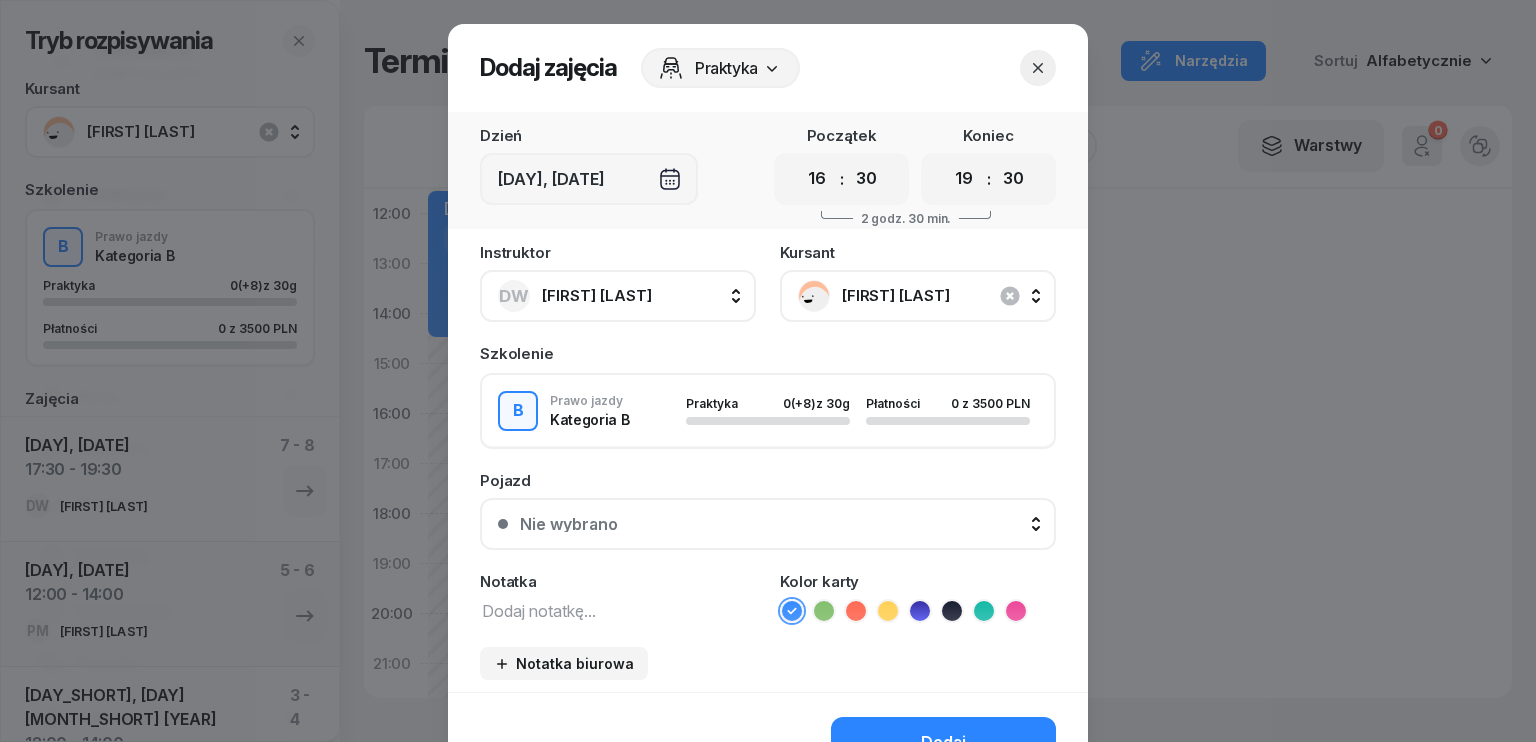 click on "00 05 10 15 20 25 30 35 40 45 50 55" at bounding box center [1013, 179] 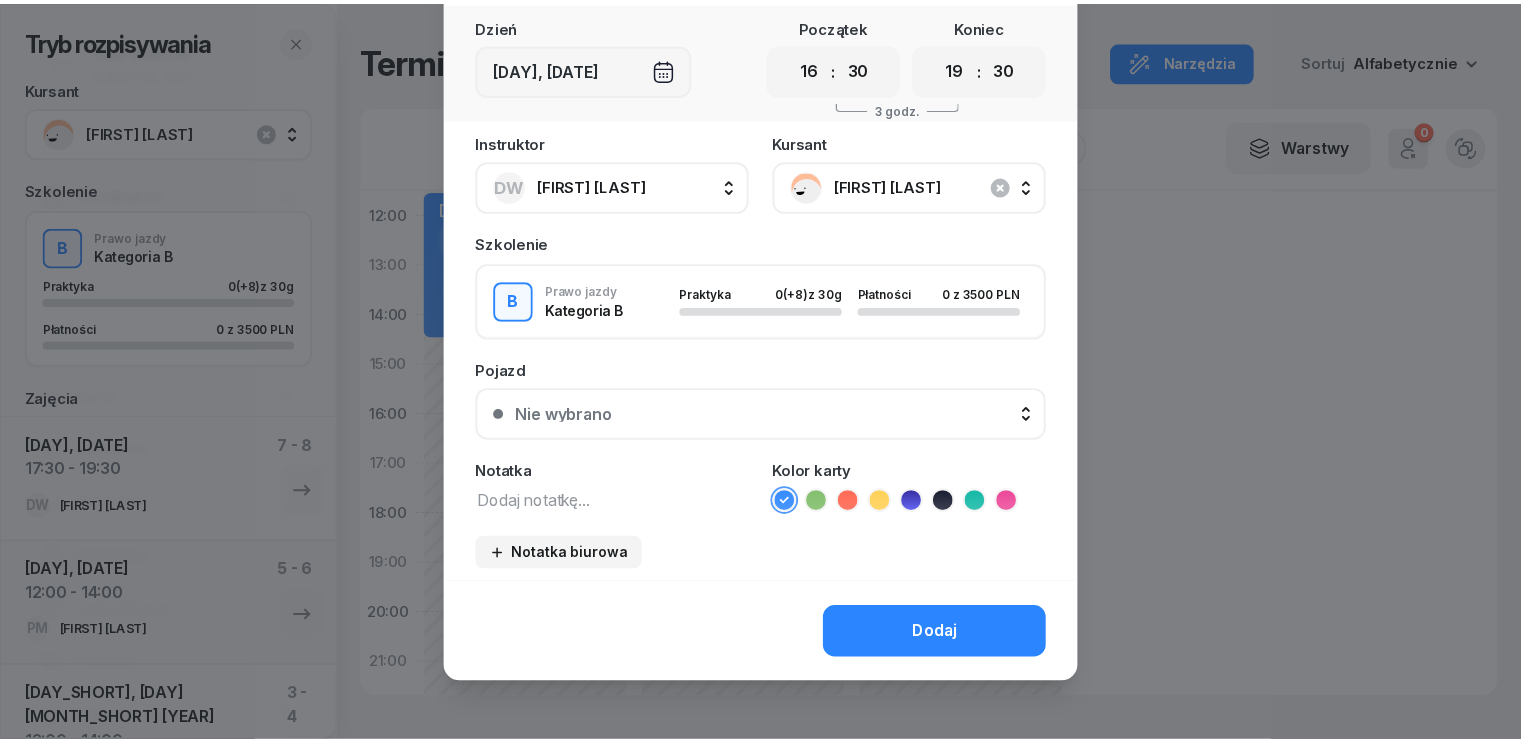 scroll, scrollTop: 112, scrollLeft: 0, axis: vertical 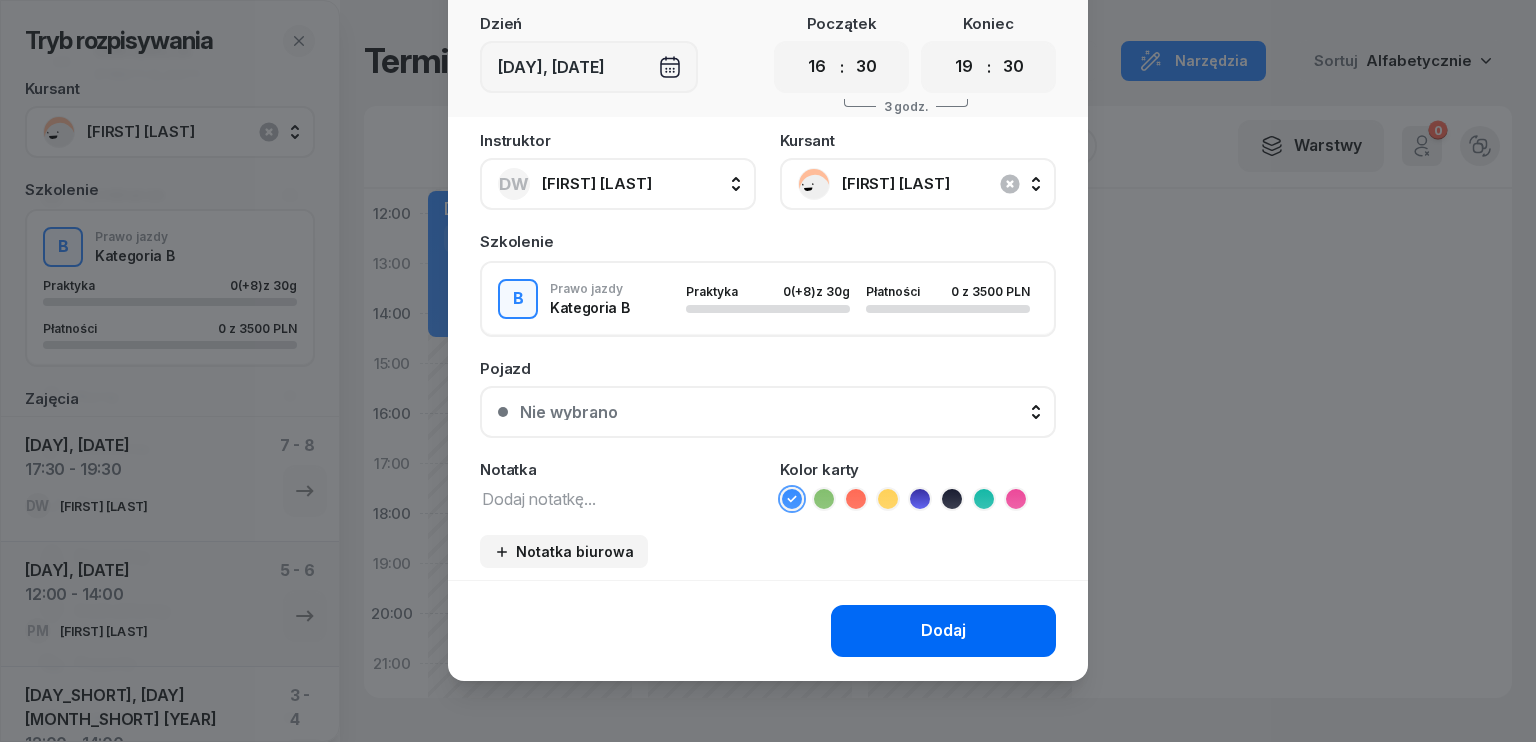 click on "Dodaj" at bounding box center [943, 631] 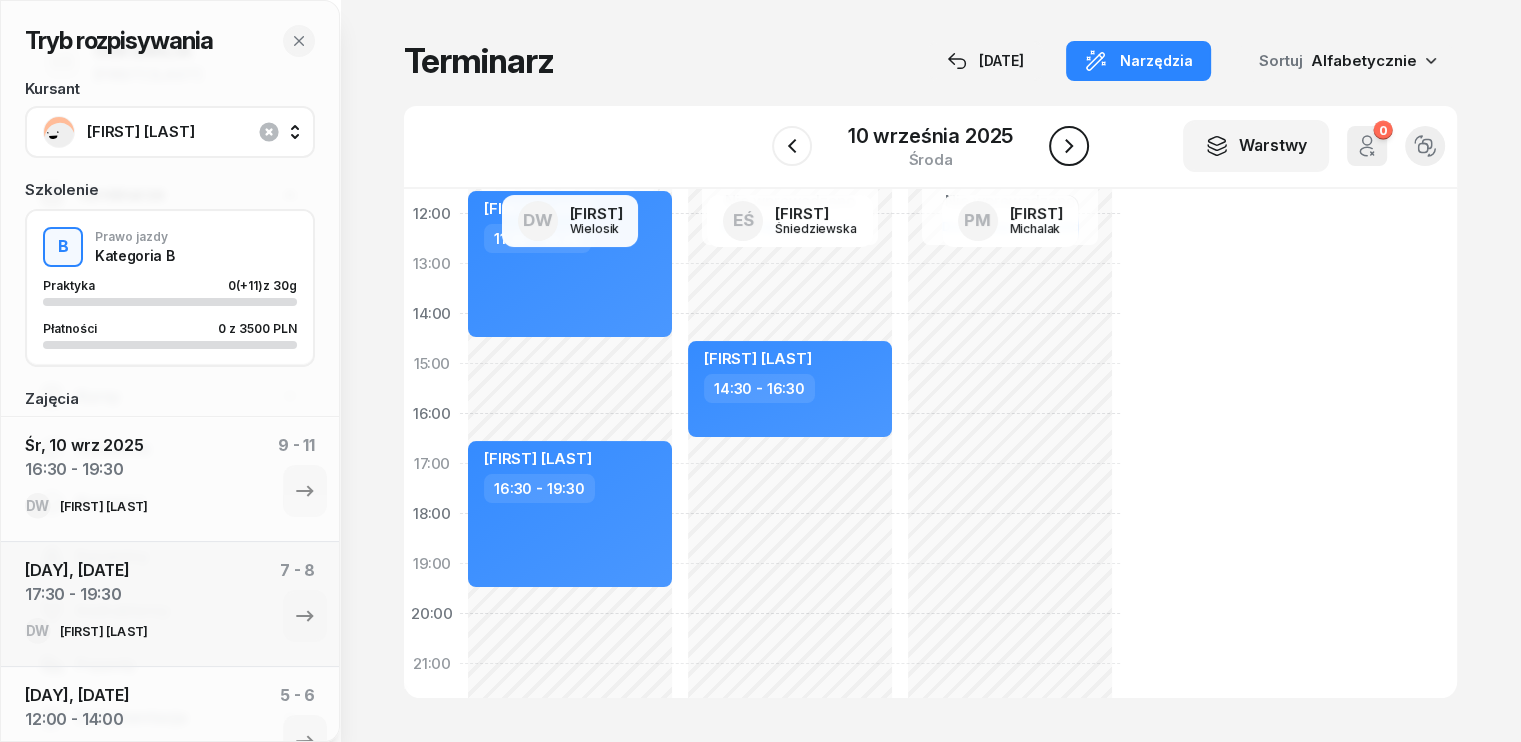 click 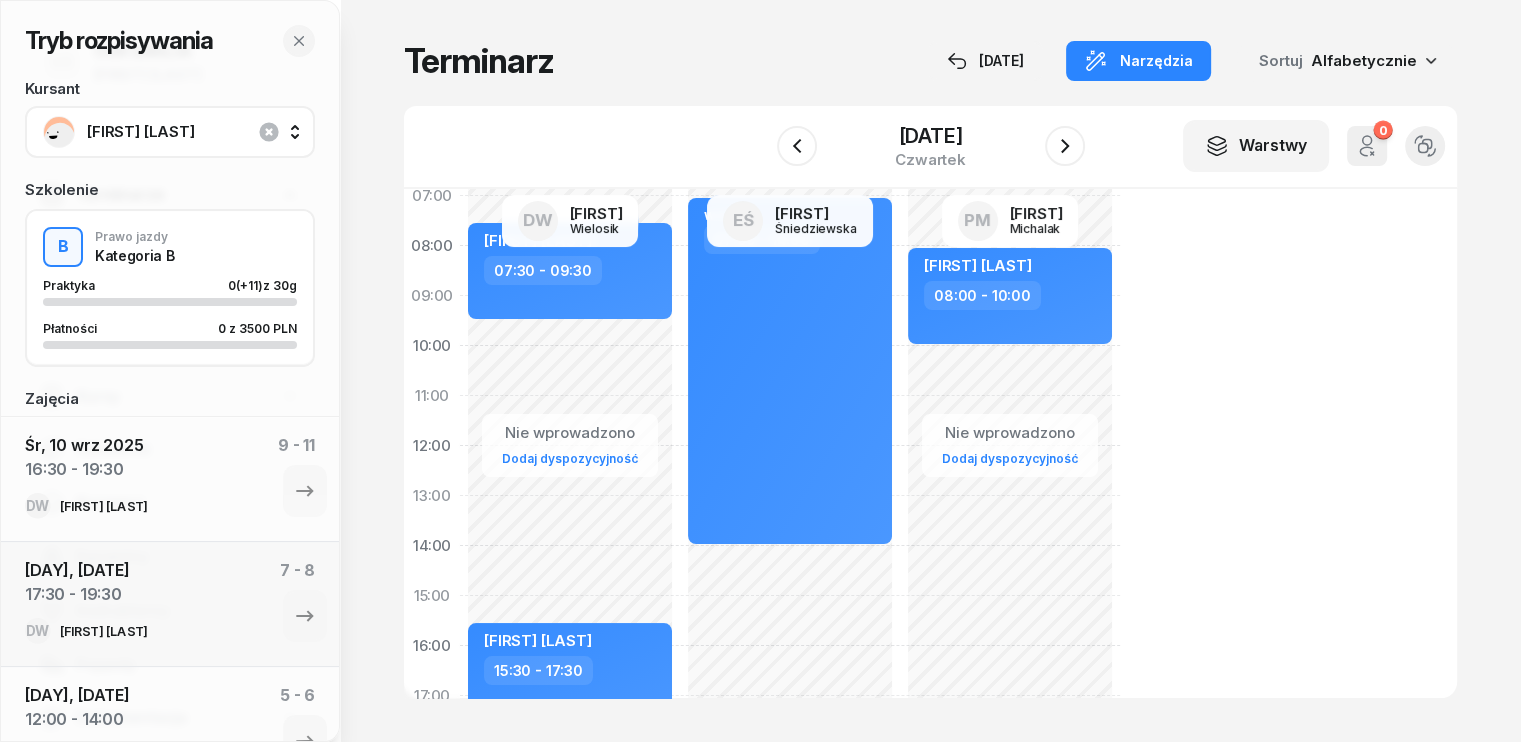 scroll, scrollTop: 100, scrollLeft: 0, axis: vertical 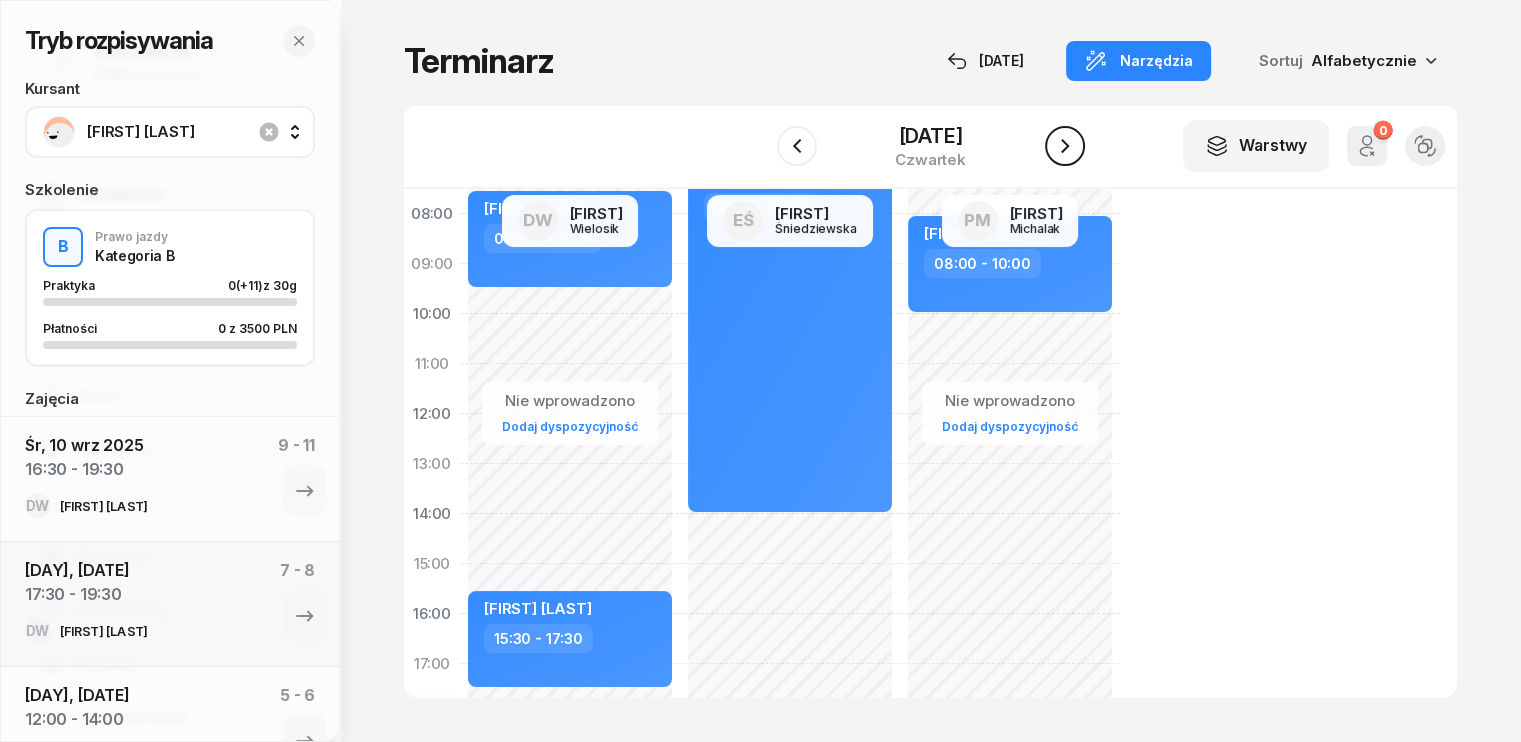 click 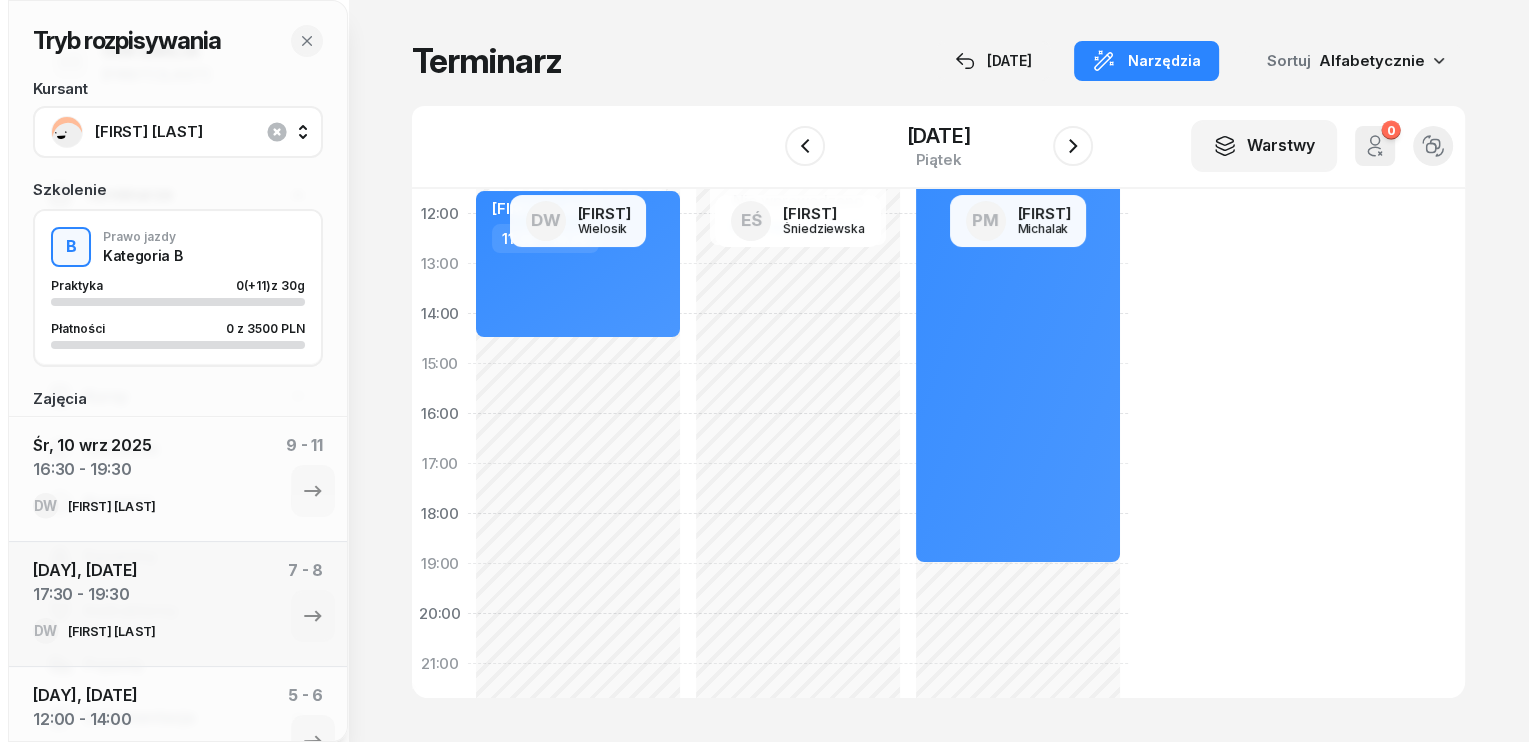 scroll, scrollTop: 200, scrollLeft: 0, axis: vertical 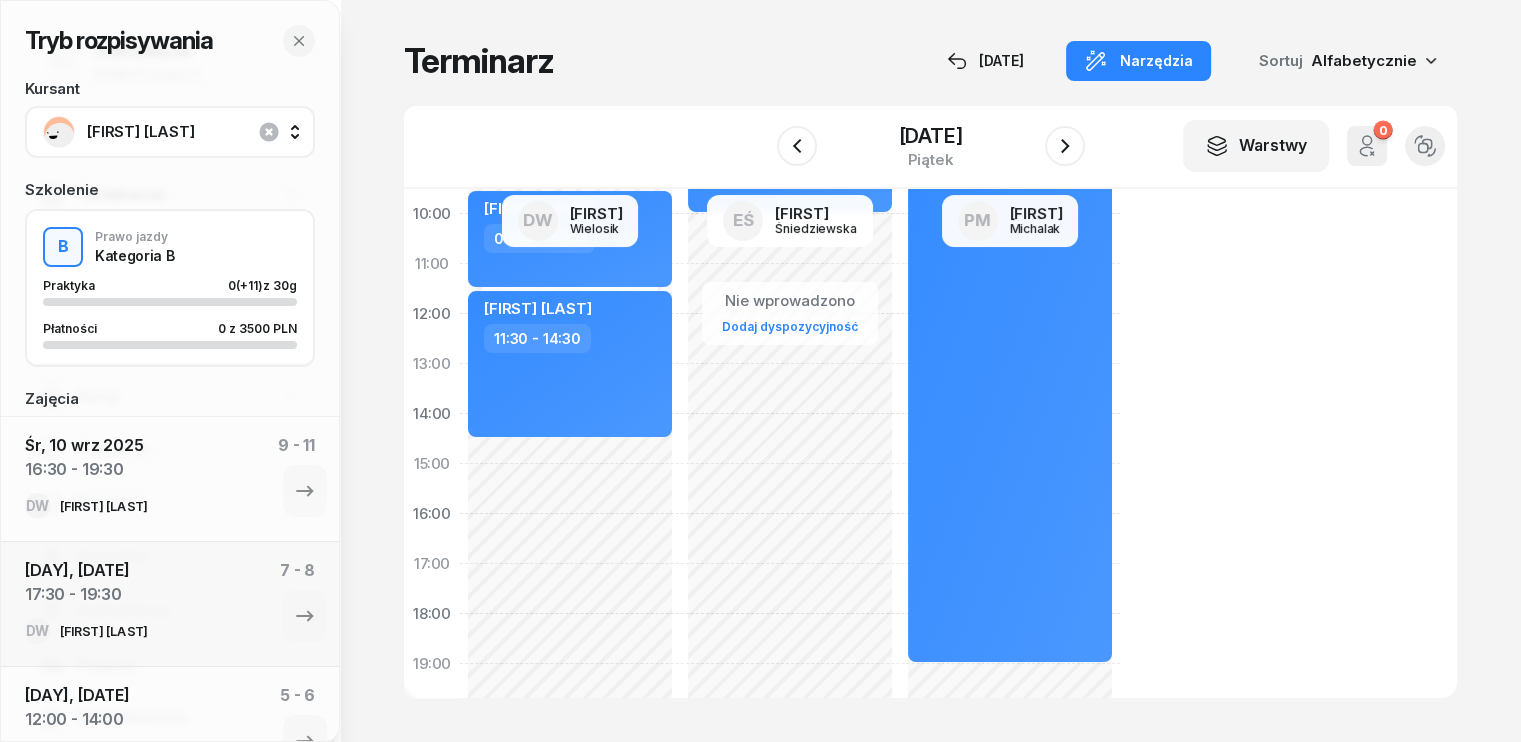 click on "Nie wprowadzono Dodaj dyspozycyjność [FIRST] [LAST] [TIME] - [TIME] [FIRST] [LAST] [TIME] - [TIME]" 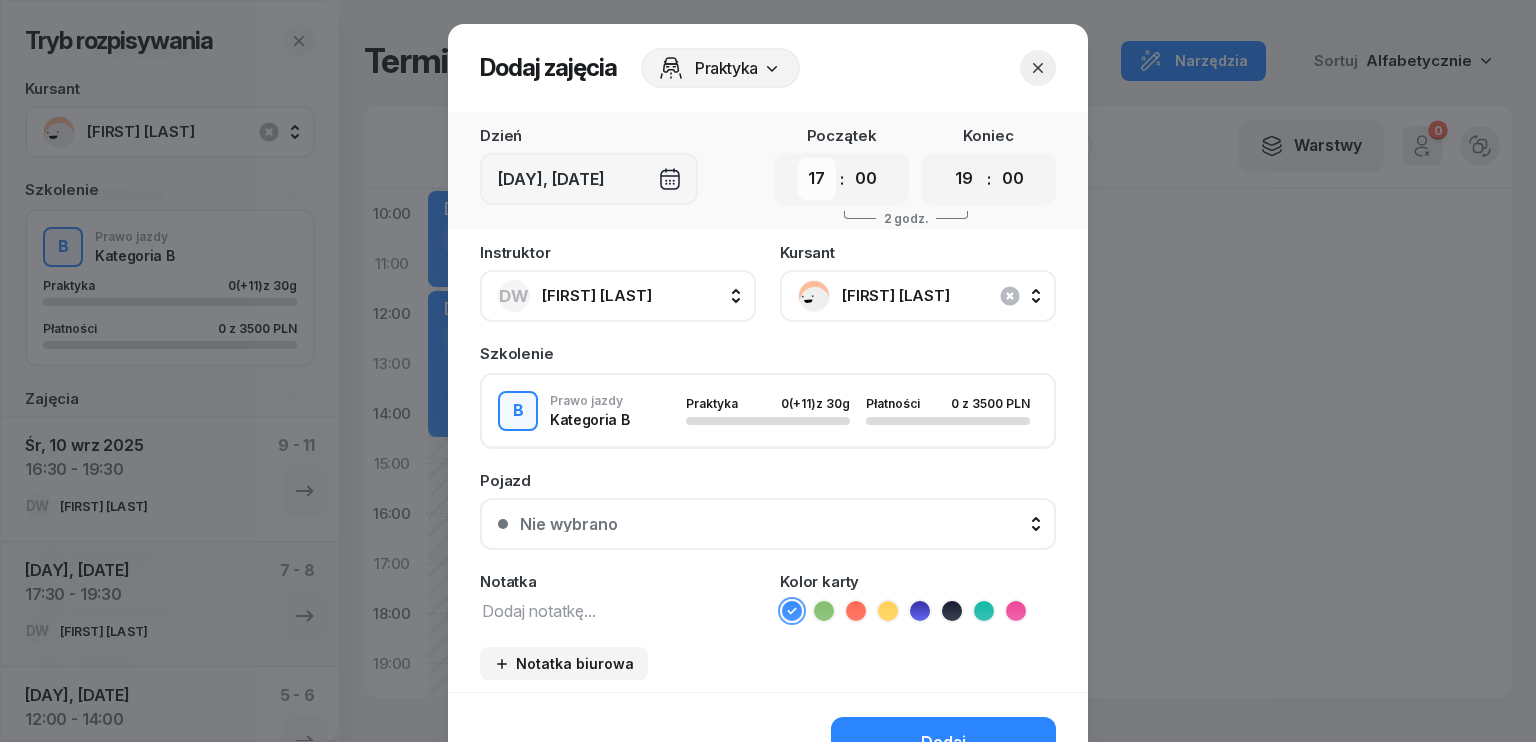 click on "00 01 02 03 04 05 06 07 08 09 10 11 12 13 14 15 16 17 18 19 20 21 22 23" at bounding box center [817, 179] 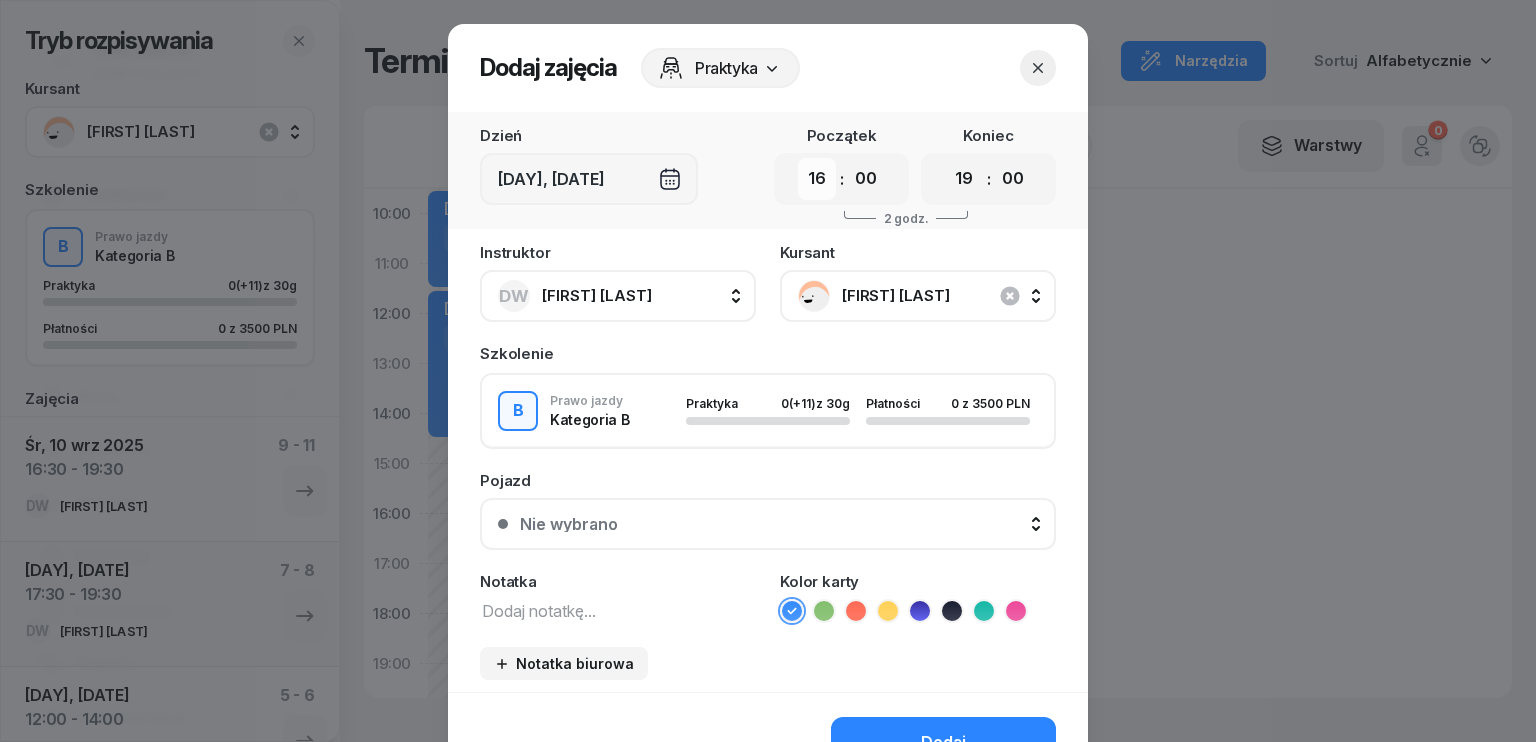 click on "00 01 02 03 04 05 06 07 08 09 10 11 12 13 14 15 16 17 18 19 20 21 22 23" at bounding box center [817, 179] 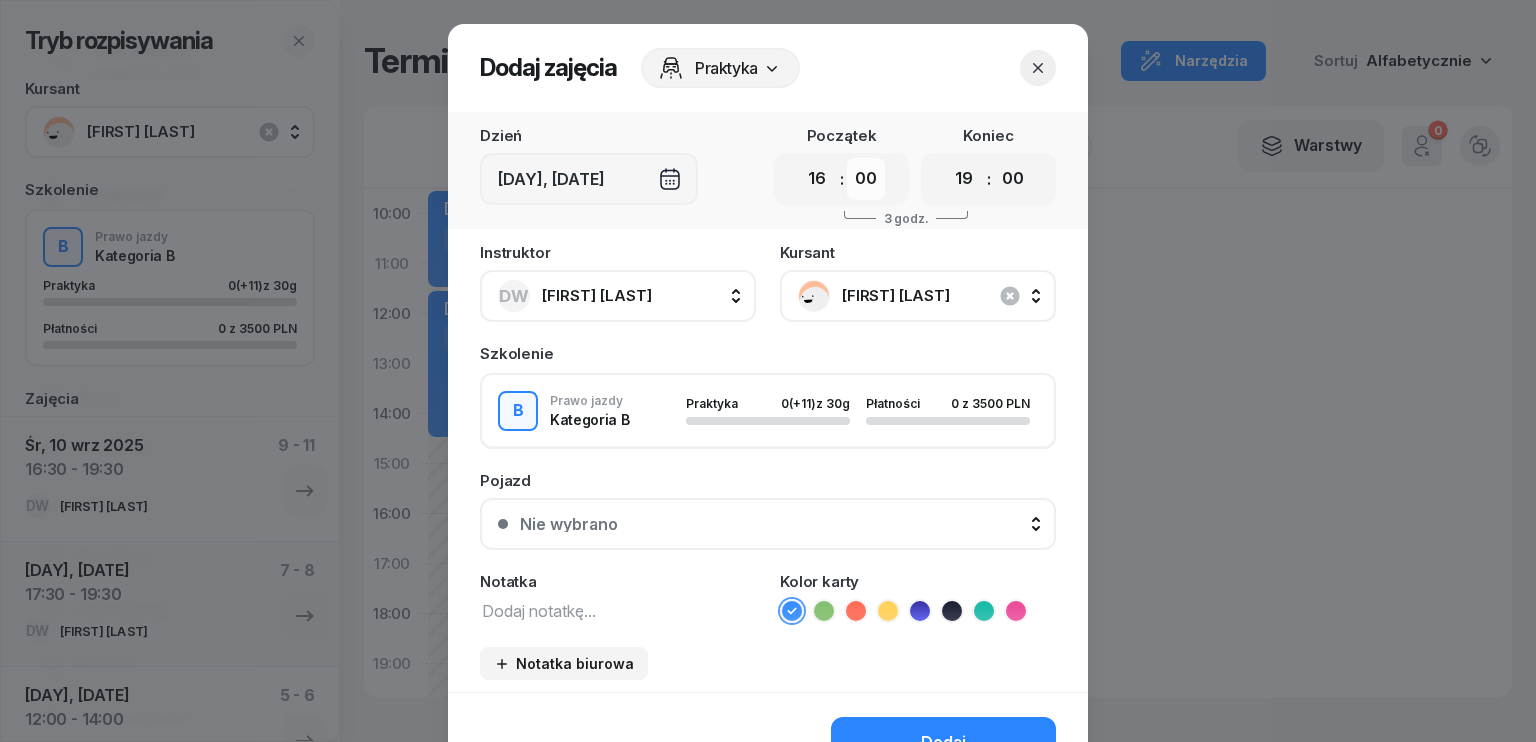 drag, startPoint x: 868, startPoint y: 182, endPoint x: 868, endPoint y: 198, distance: 16 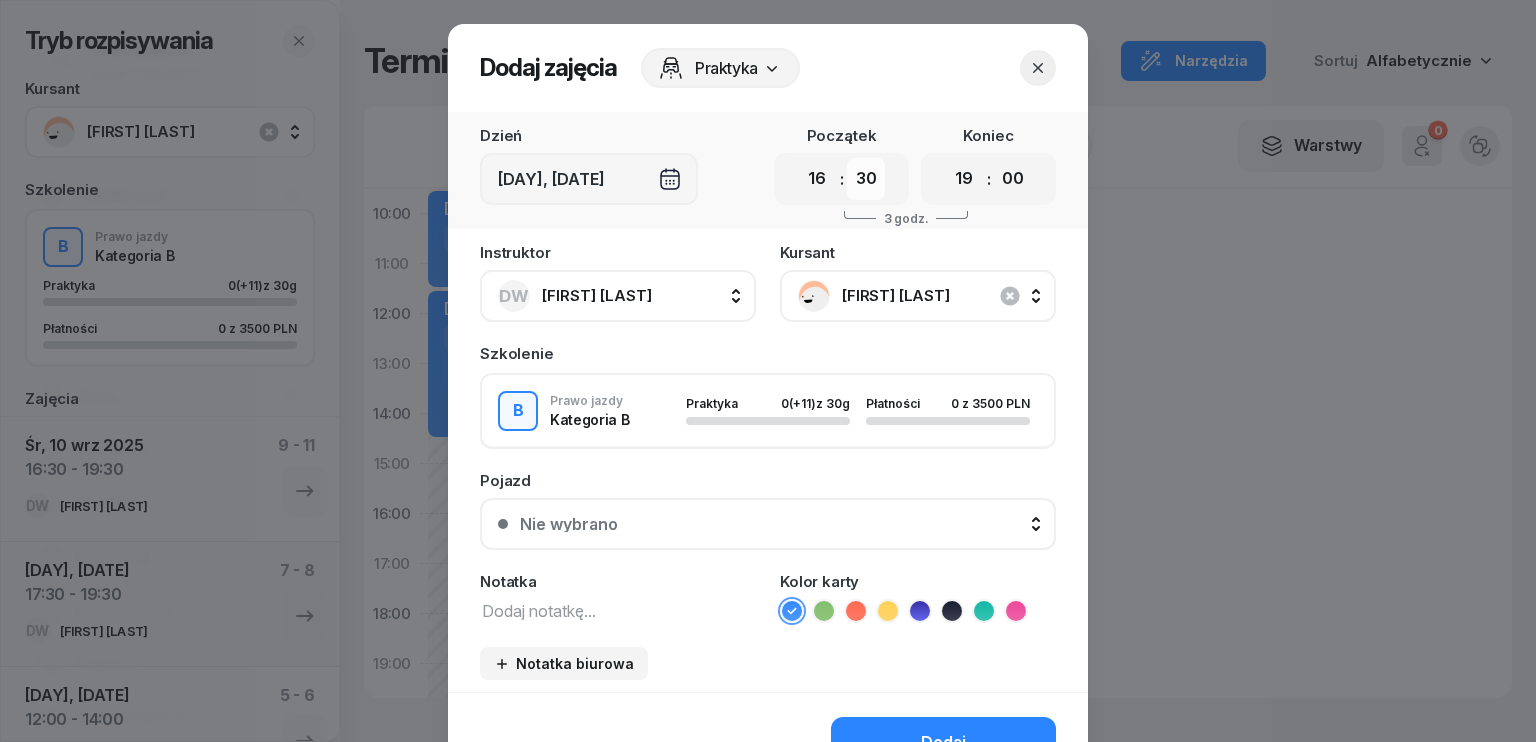click on "00 05 10 15 20 25 30 35 40 45 50 55" at bounding box center (866, 179) 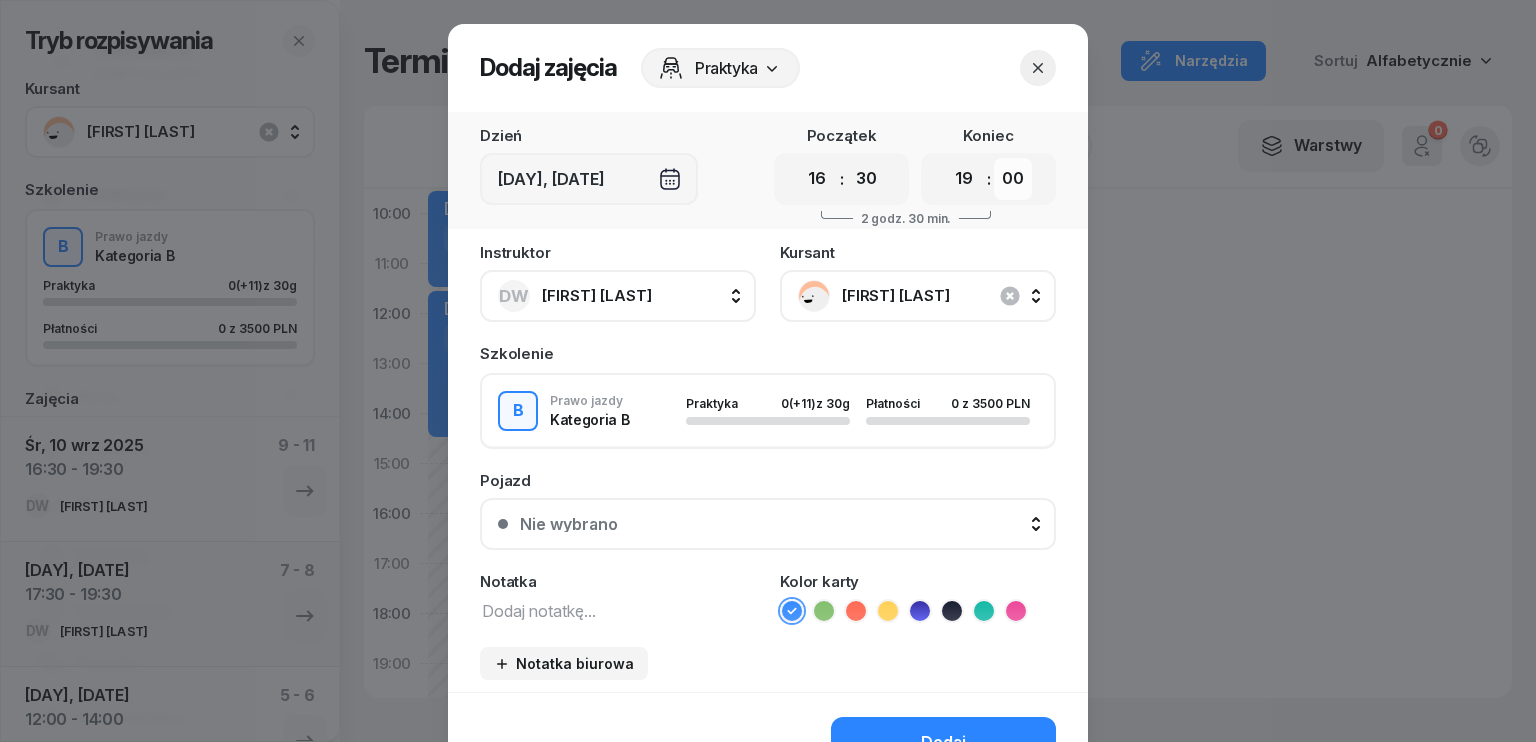 drag, startPoint x: 1020, startPoint y: 180, endPoint x: 1013, endPoint y: 191, distance: 13.038404 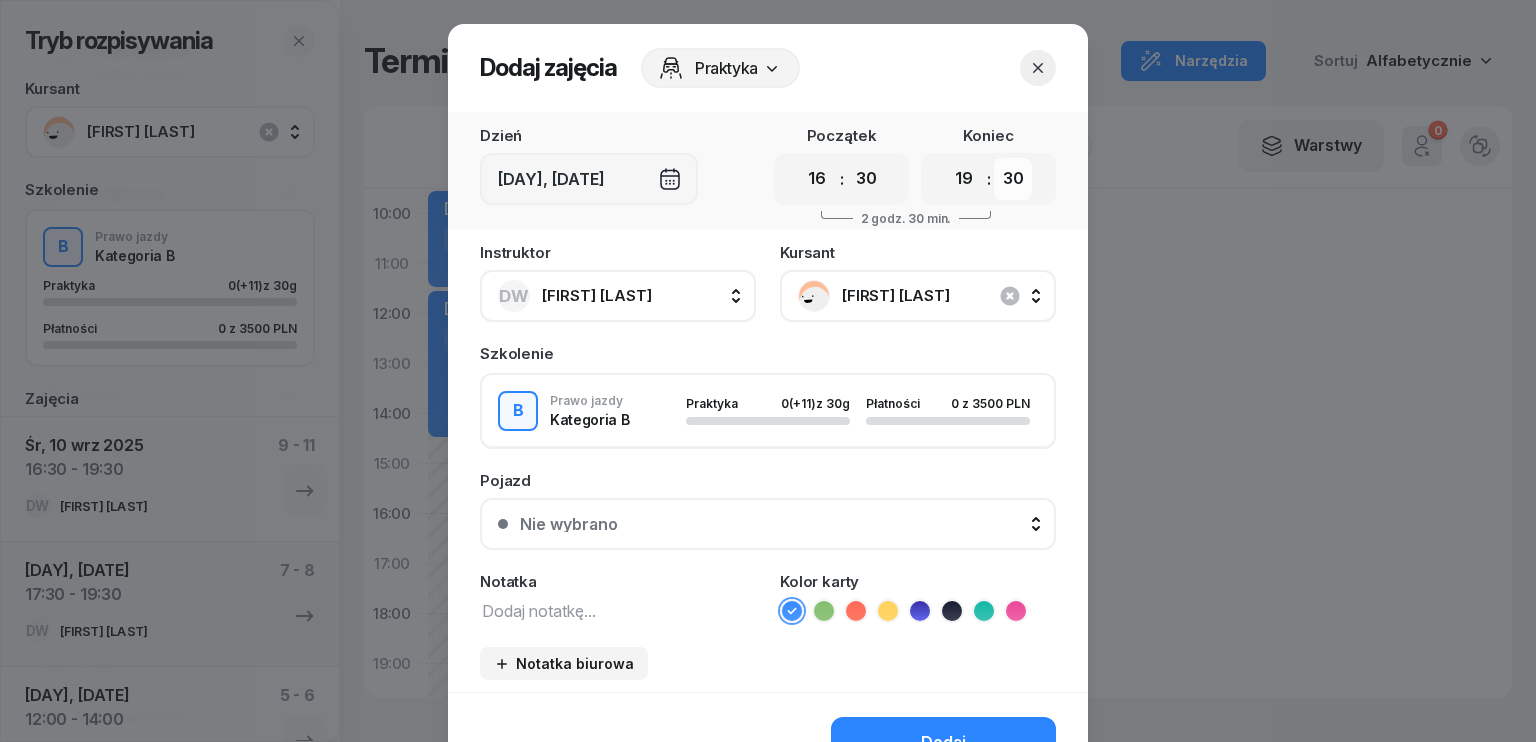 click on "00 05 10 15 20 25 30 35 40 45 50 55" at bounding box center [1013, 179] 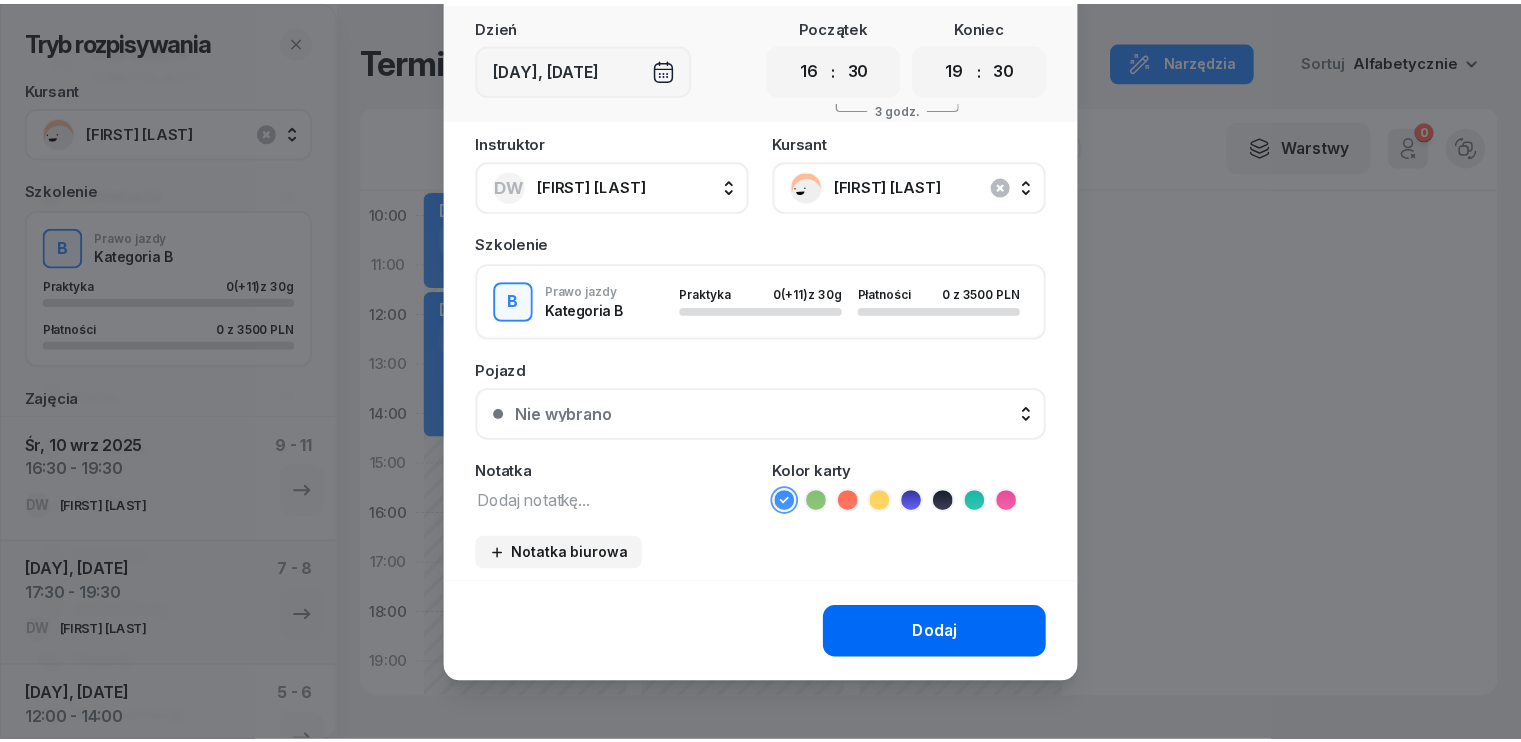 scroll, scrollTop: 112, scrollLeft: 0, axis: vertical 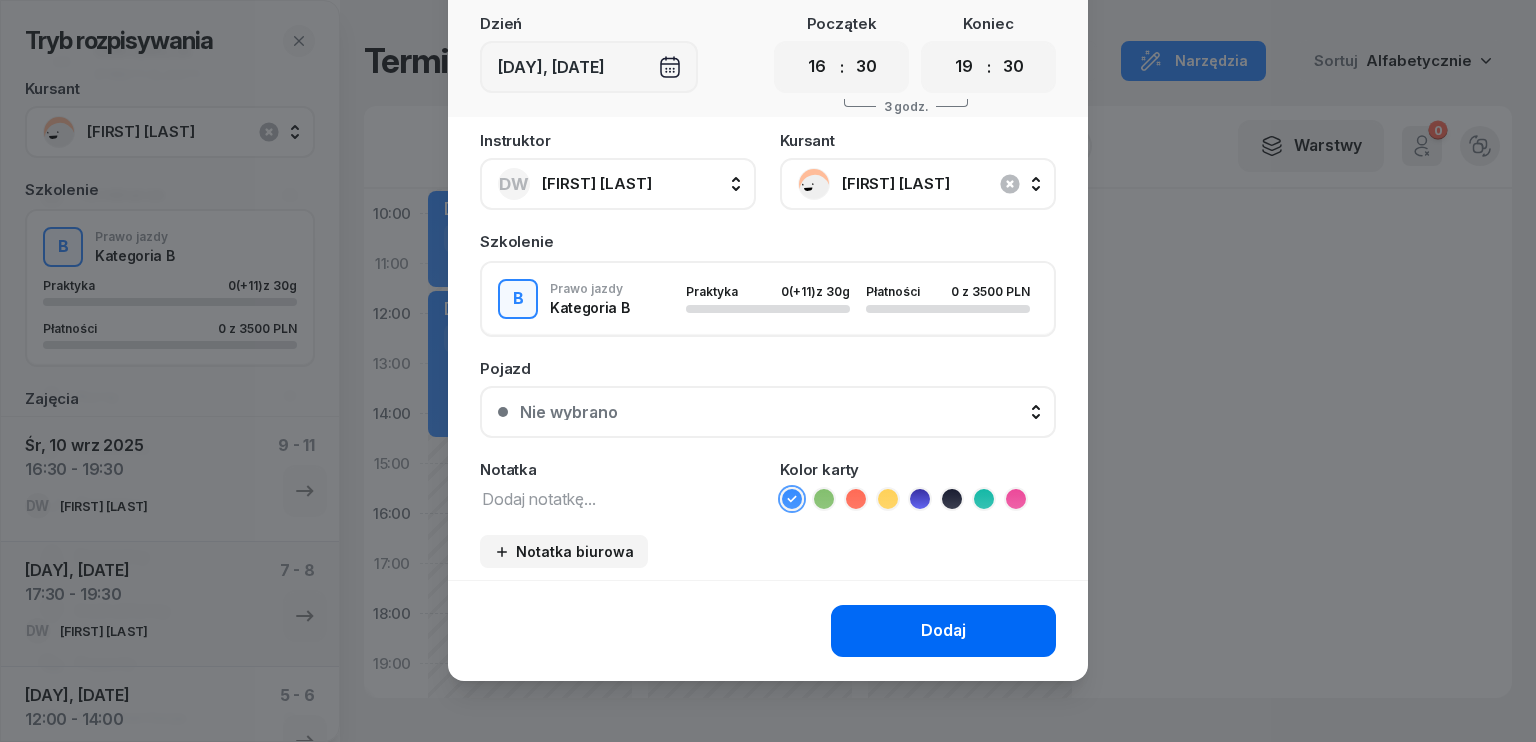 click on "Dodaj" at bounding box center [943, 631] 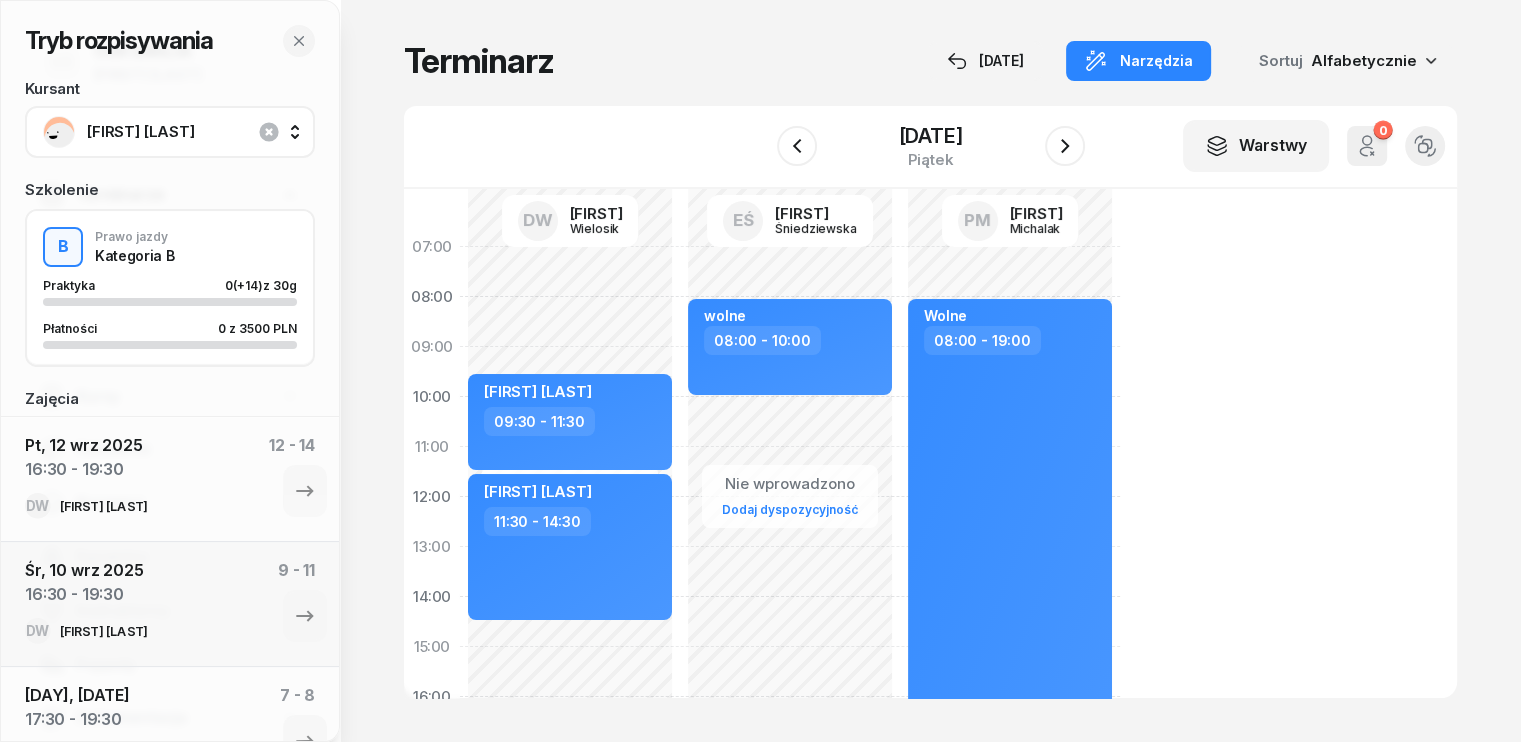 scroll, scrollTop: 0, scrollLeft: 0, axis: both 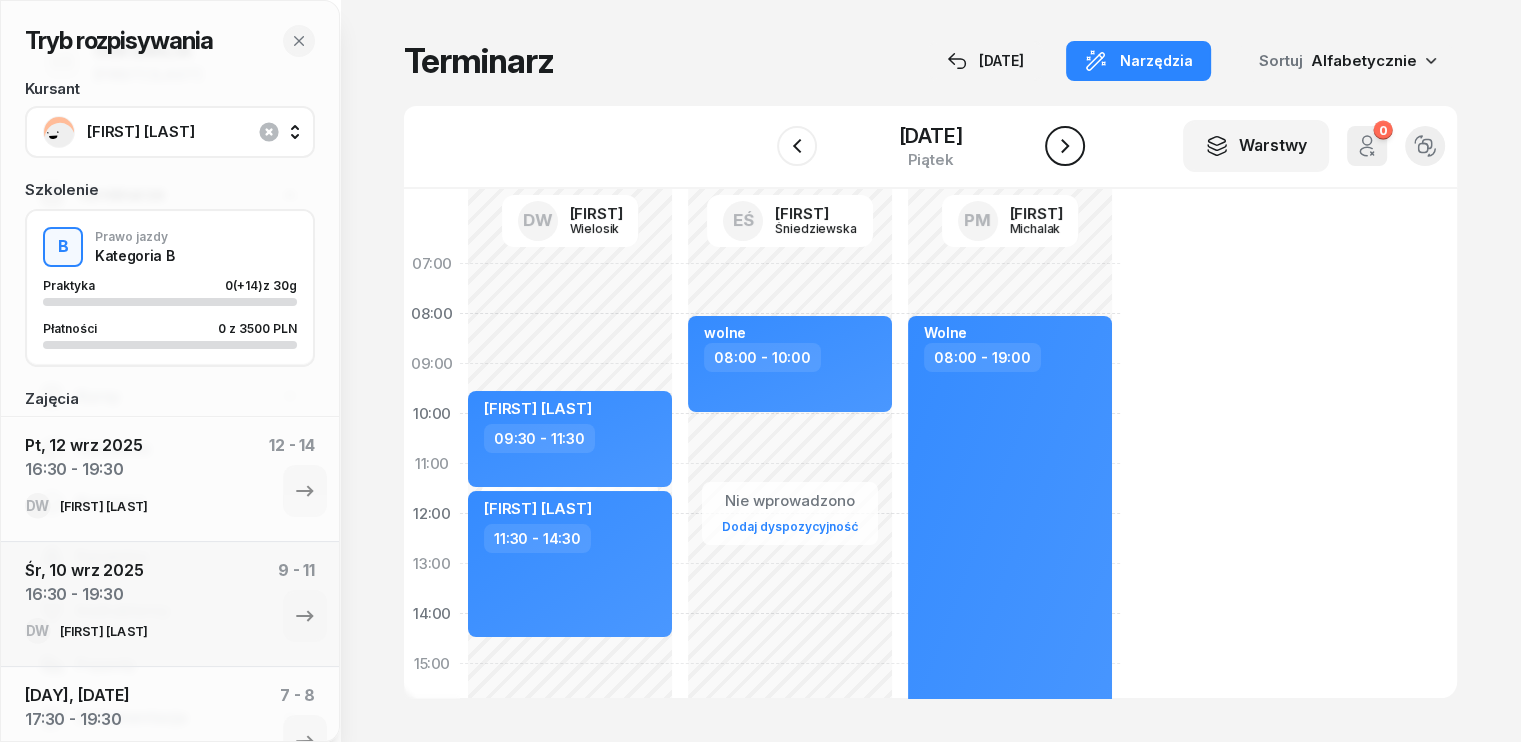 click 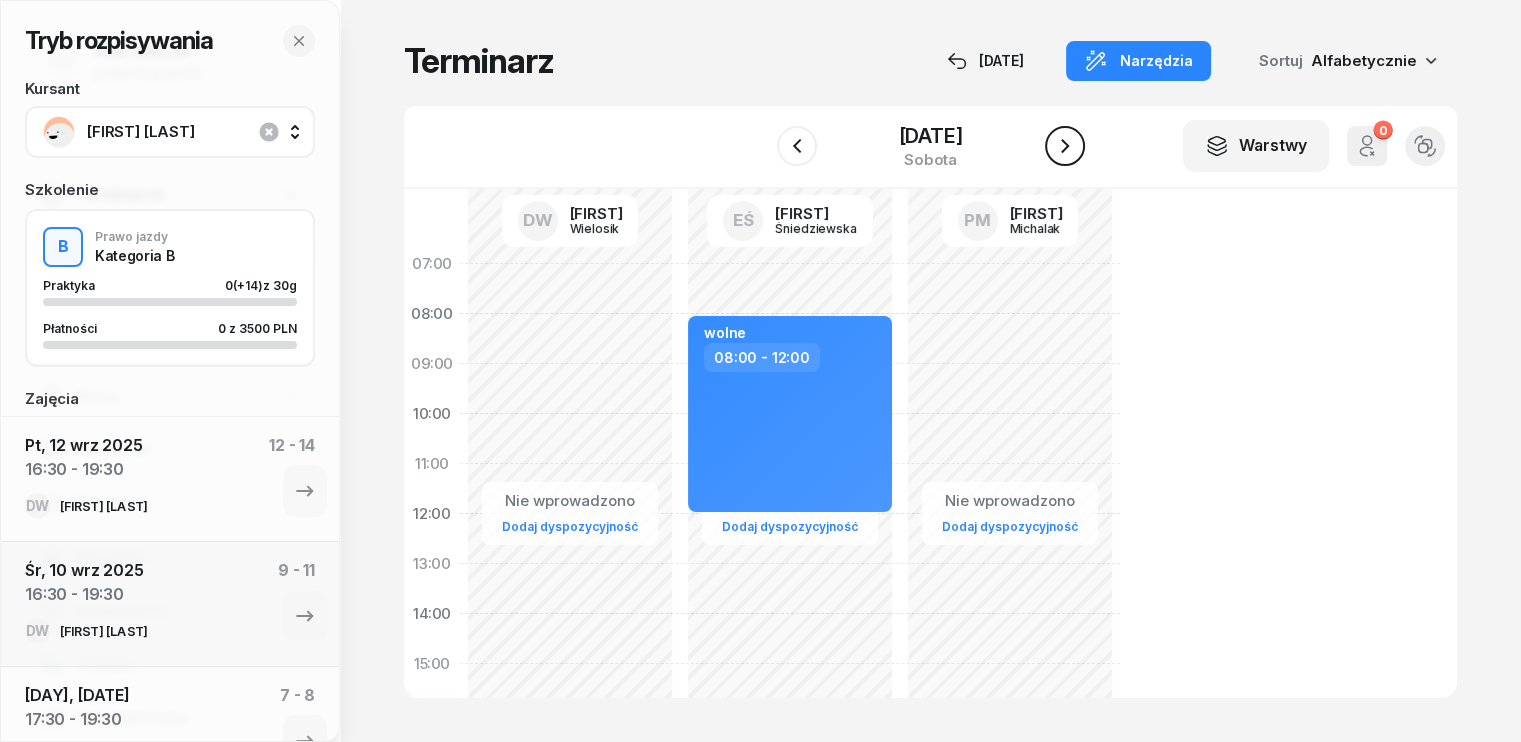 click 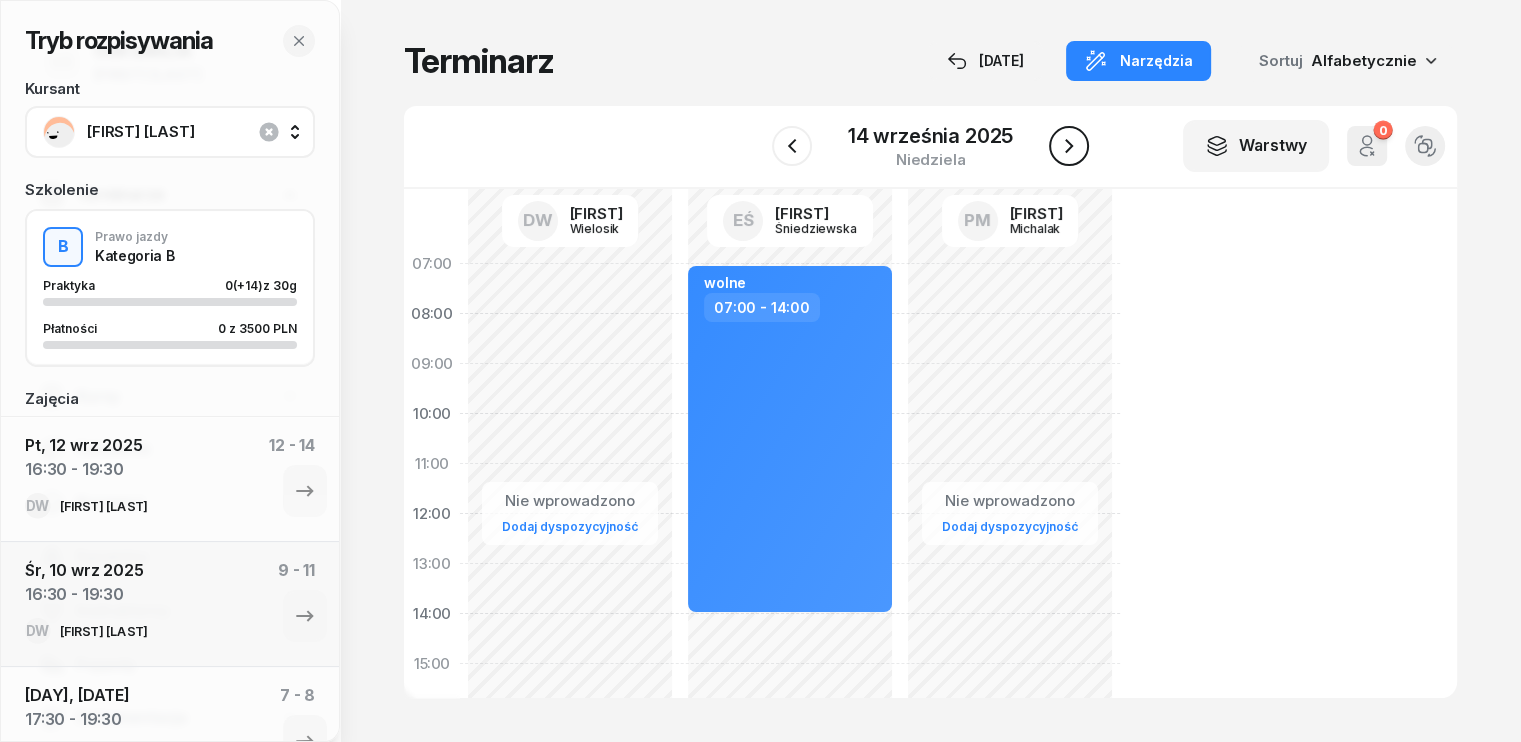 click 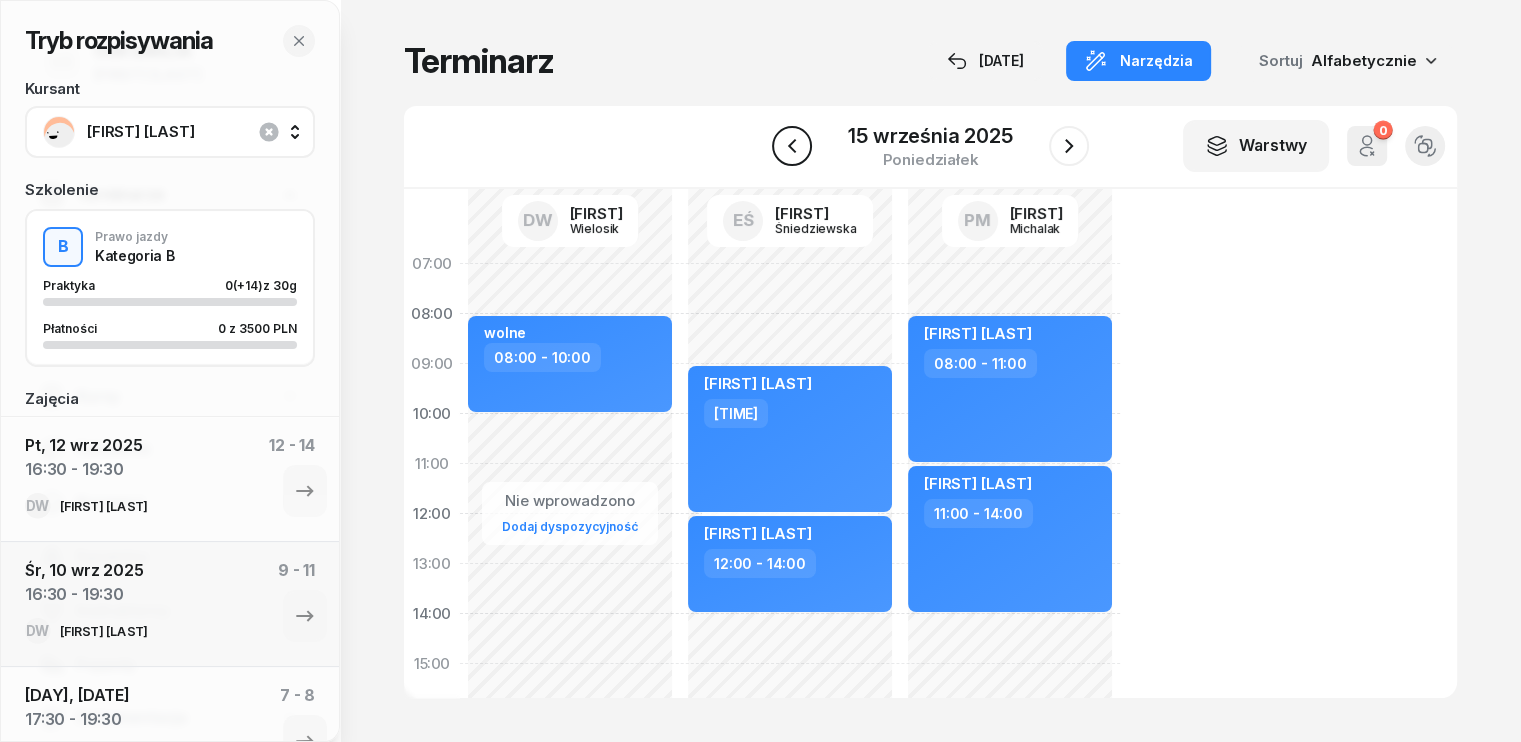 click 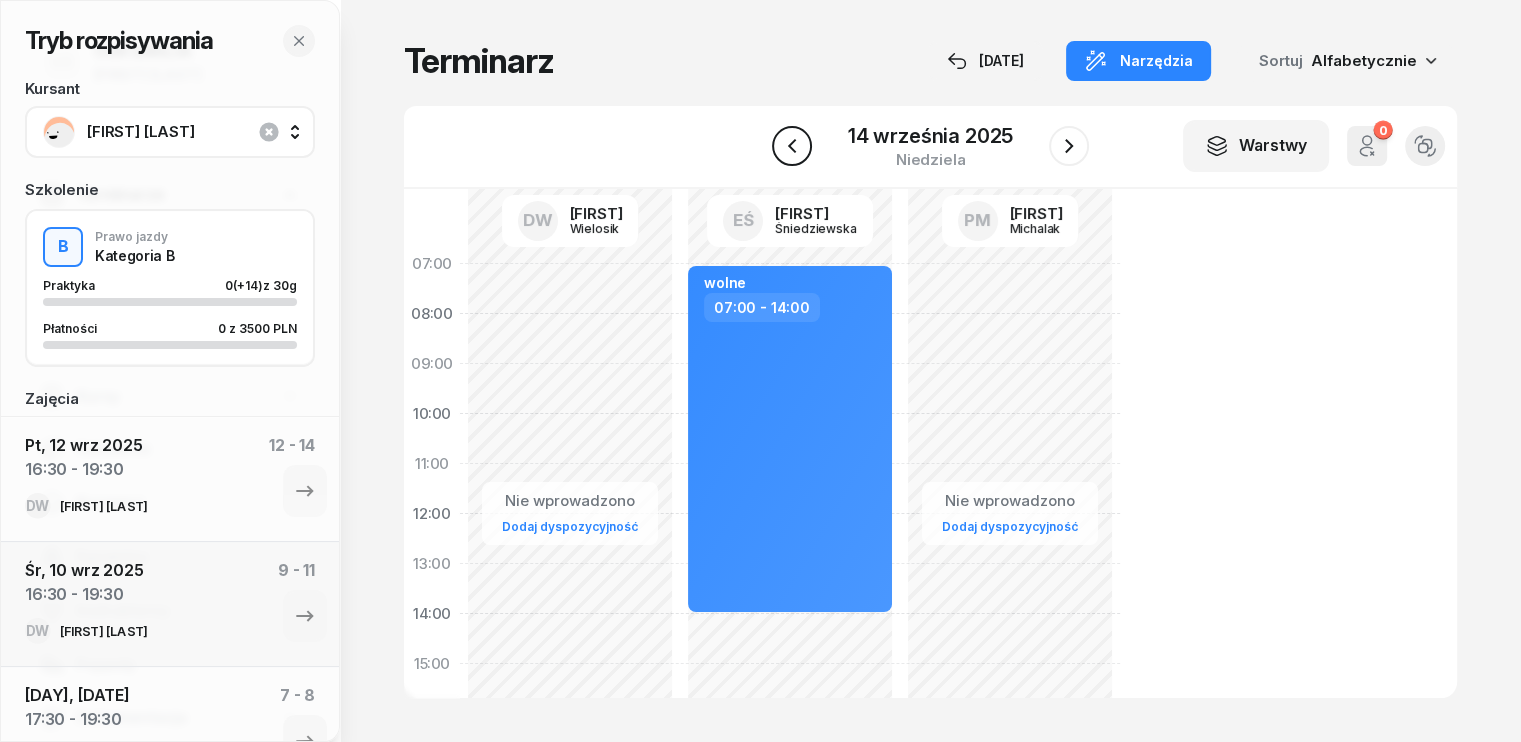click 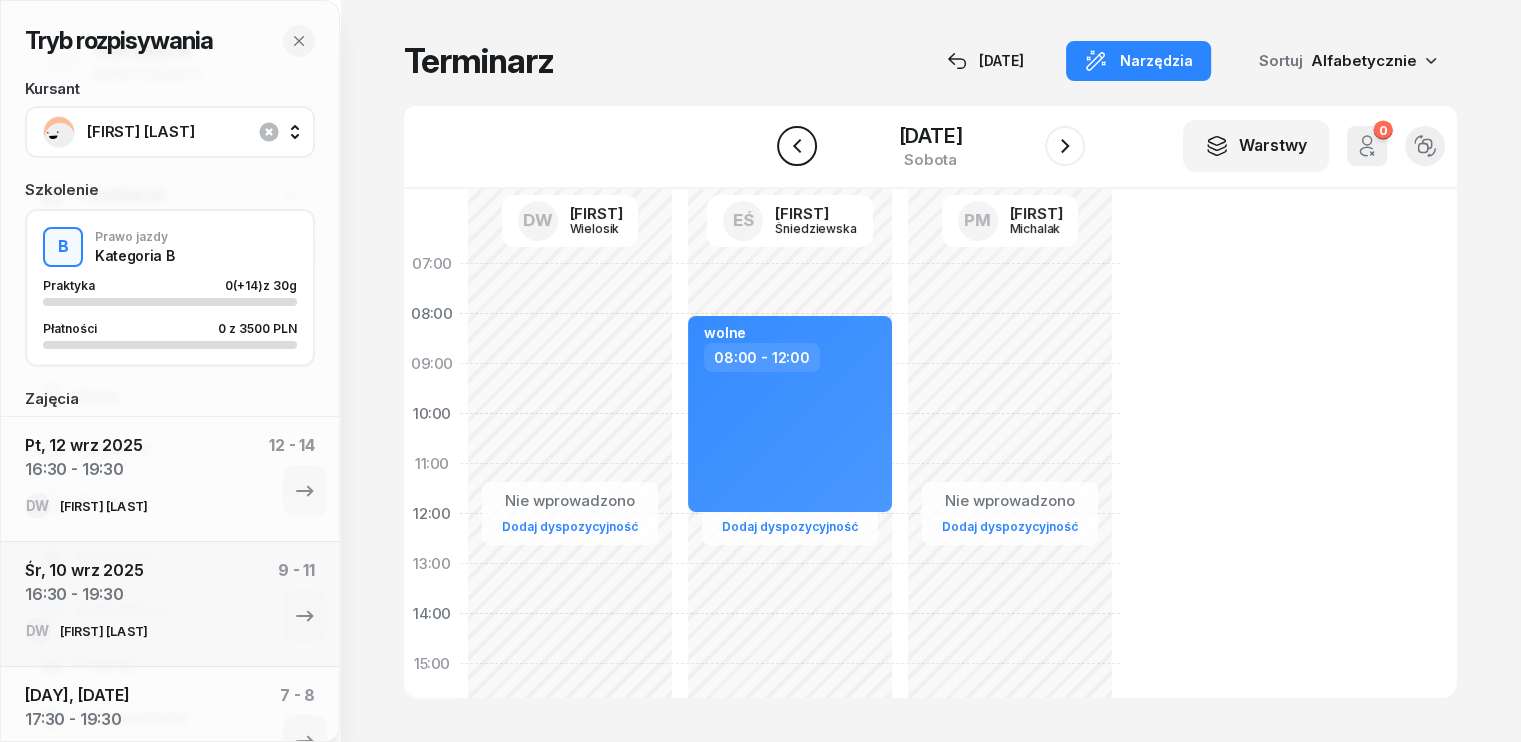 click 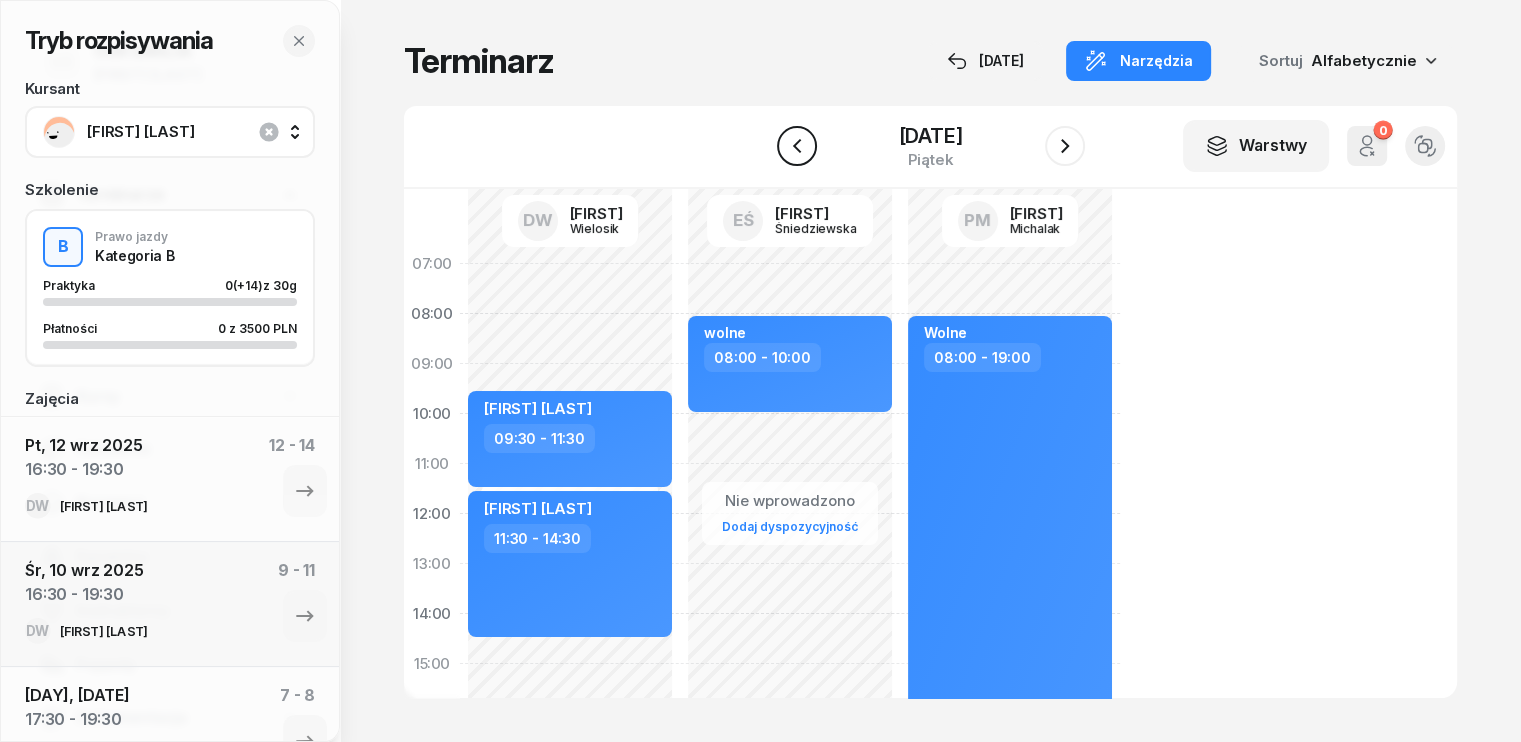 click 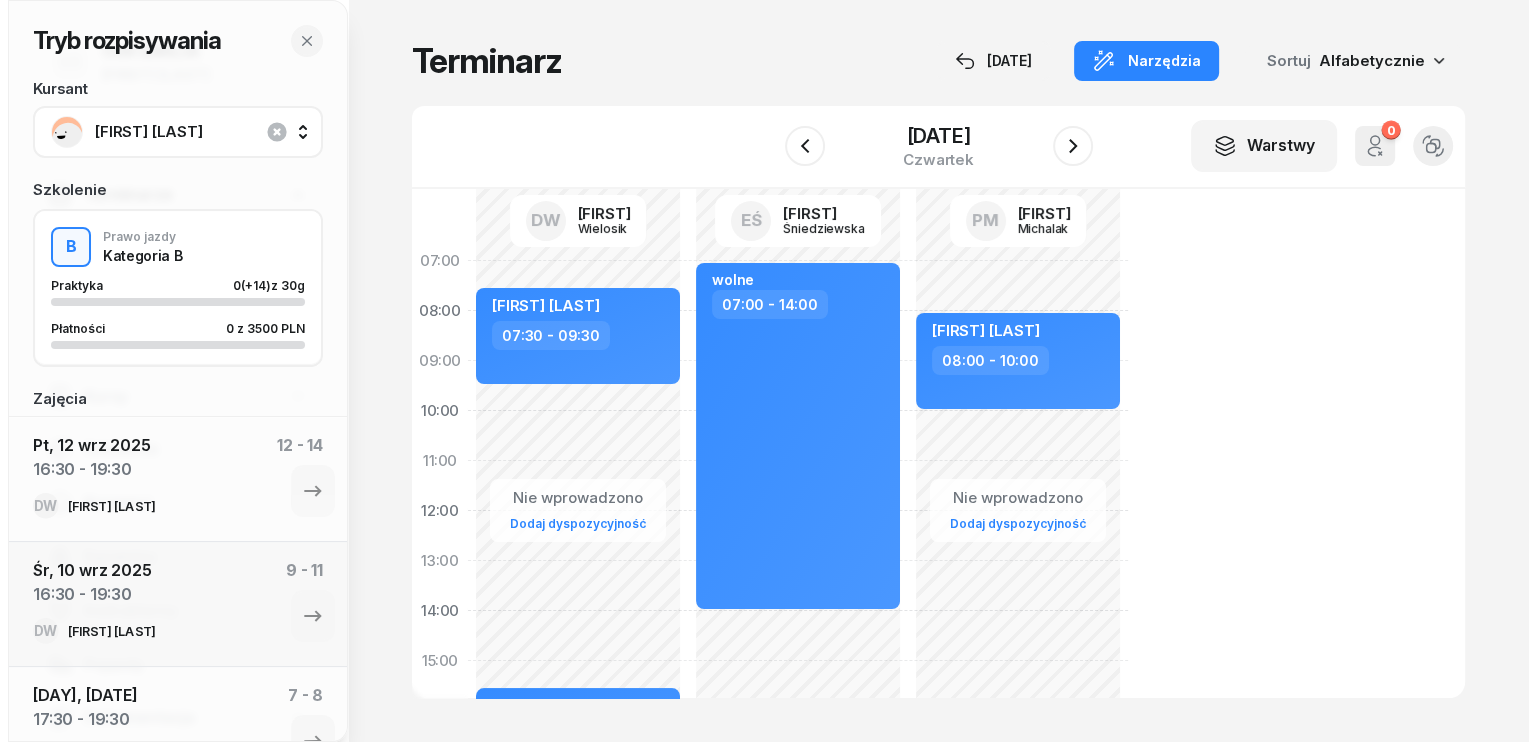 scroll, scrollTop: 0, scrollLeft: 0, axis: both 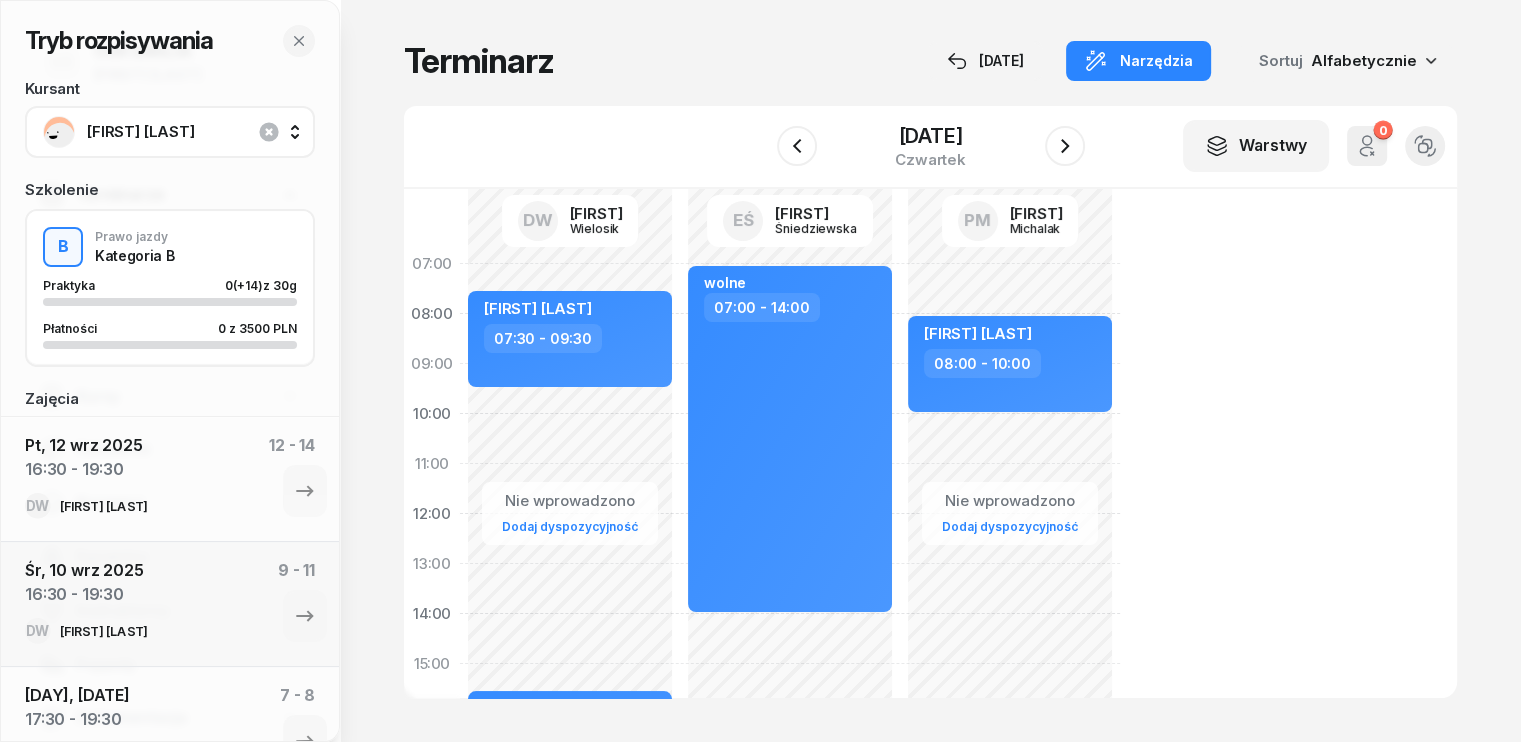 click on "Nie wprowadzono Dodaj dyspozycyjność [FIRST] [LAST]  07:30 - 09:30 [FIRST] [LAST]  15:30 - 17:30" 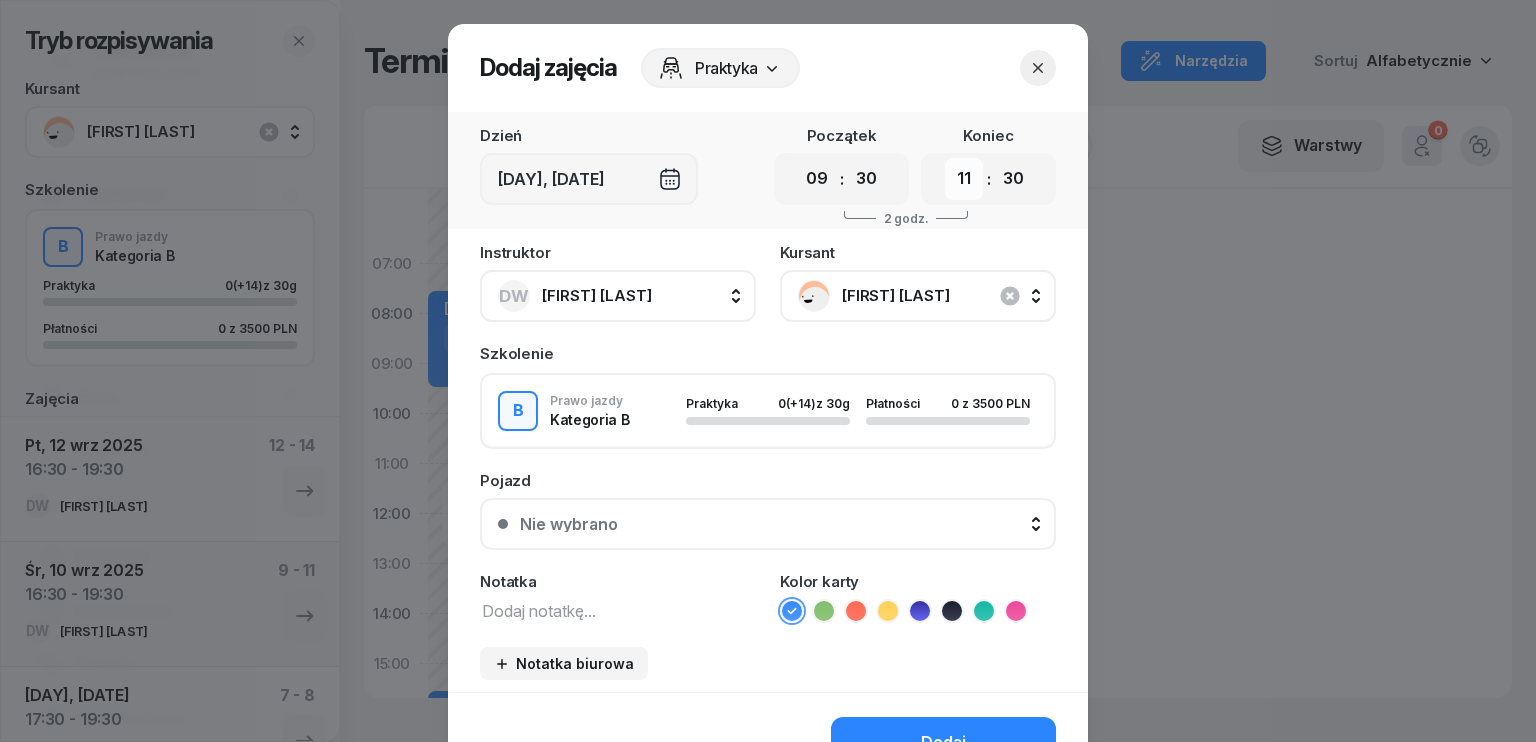 click on "00 01 02 03 04 05 06 07 08 09 10 11 12 13 14 15 16 17 18 19 20 21 22 23" at bounding box center [964, 179] 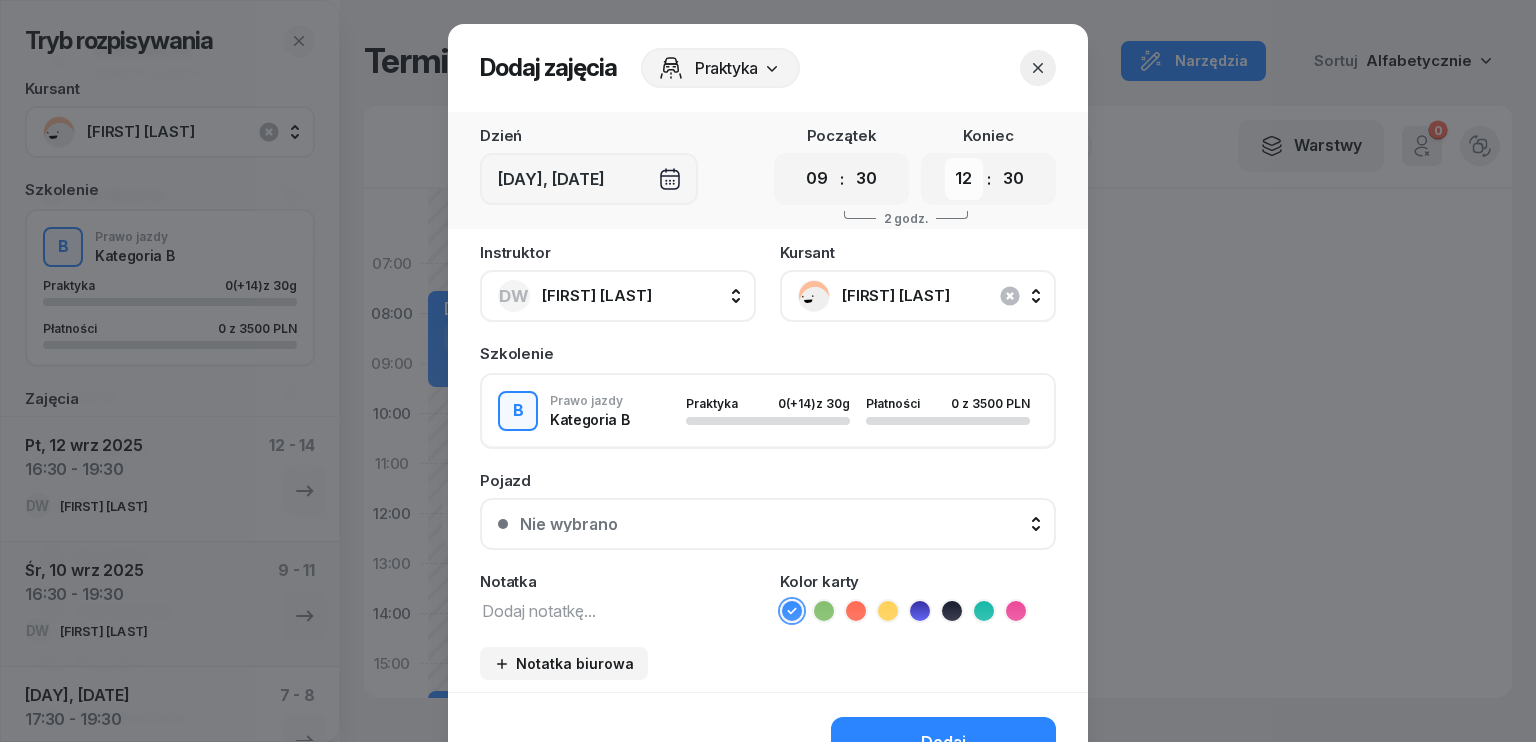 click on "00 01 02 03 04 05 06 07 08 09 10 11 12 13 14 15 16 17 18 19 20 21 22 23" at bounding box center [964, 179] 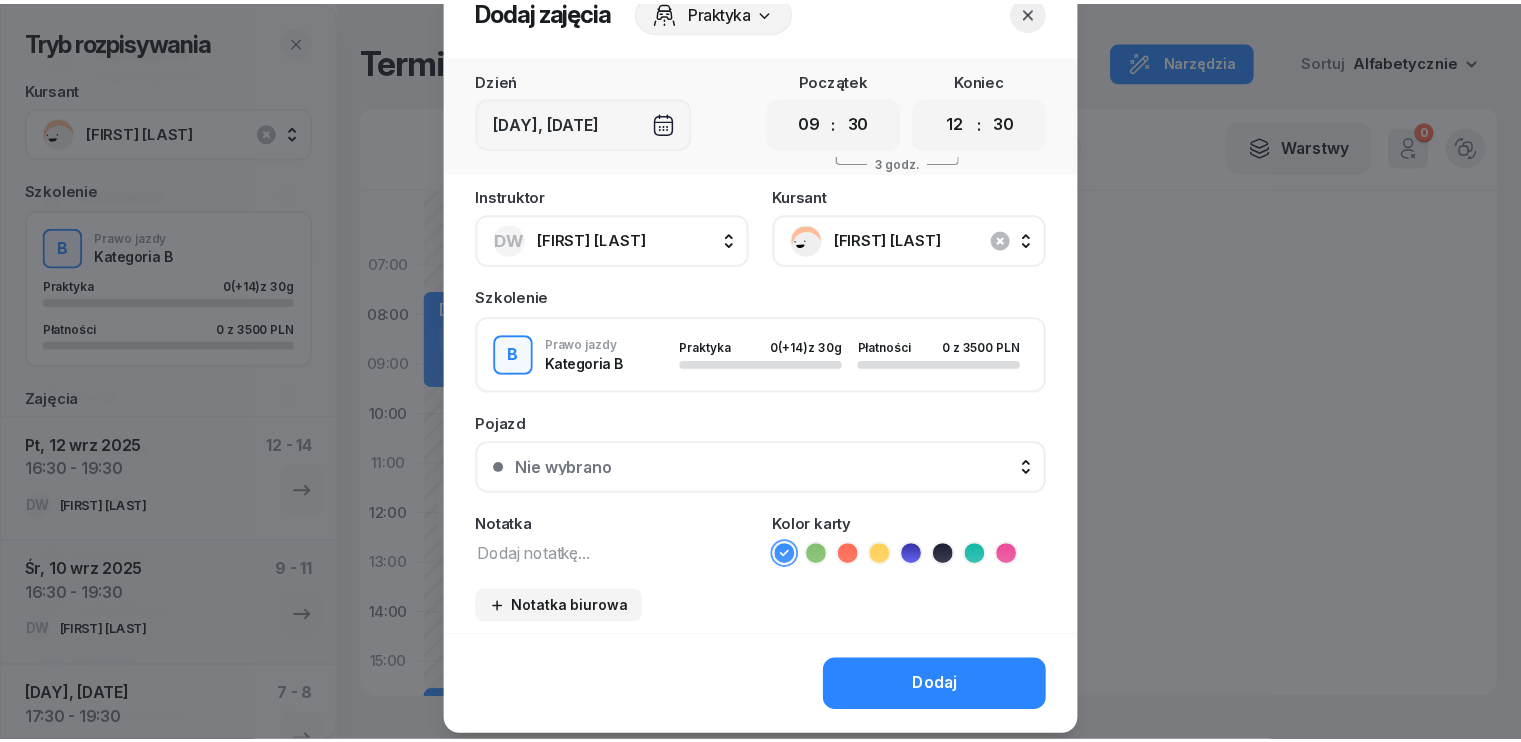 scroll, scrollTop: 112, scrollLeft: 0, axis: vertical 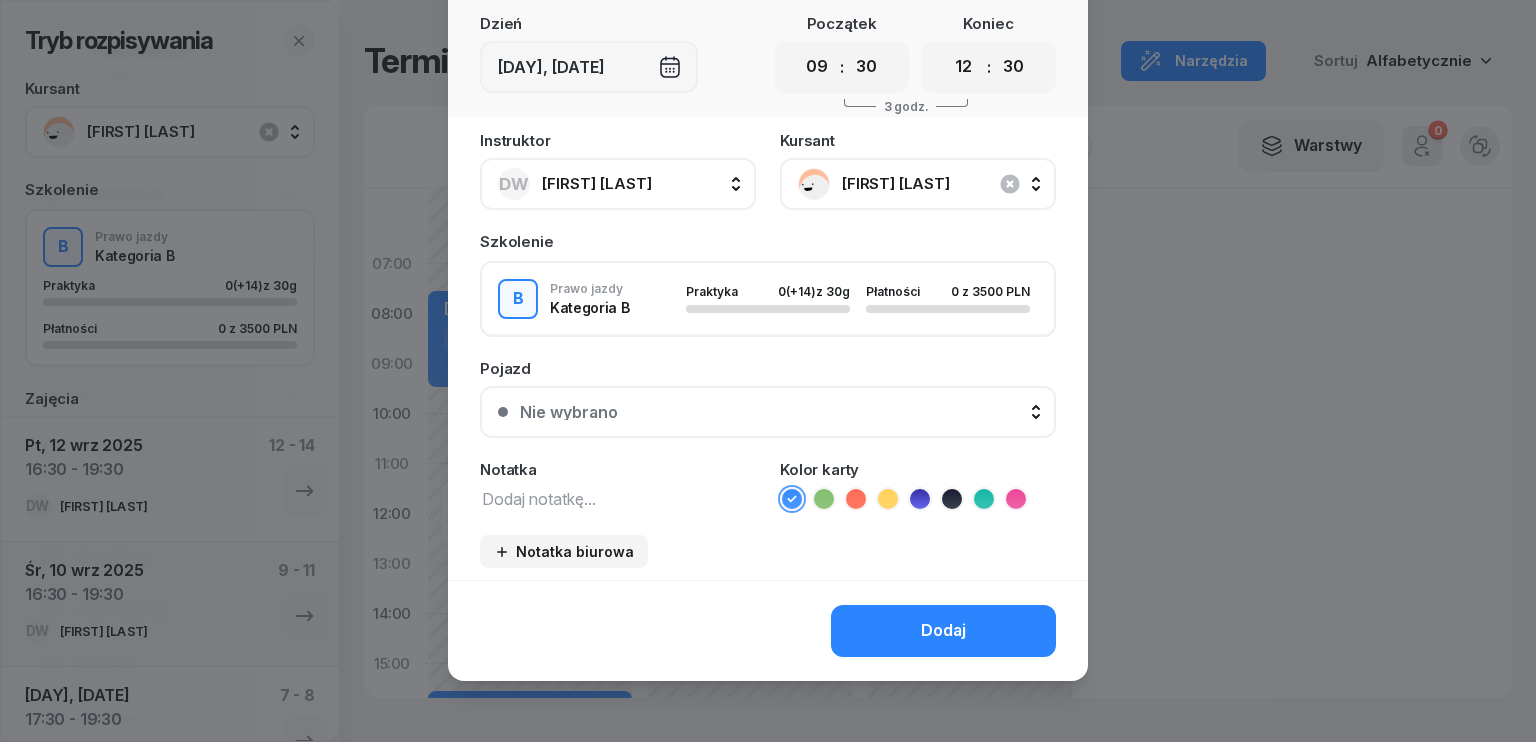 click on "Dodaj" at bounding box center (943, 631) 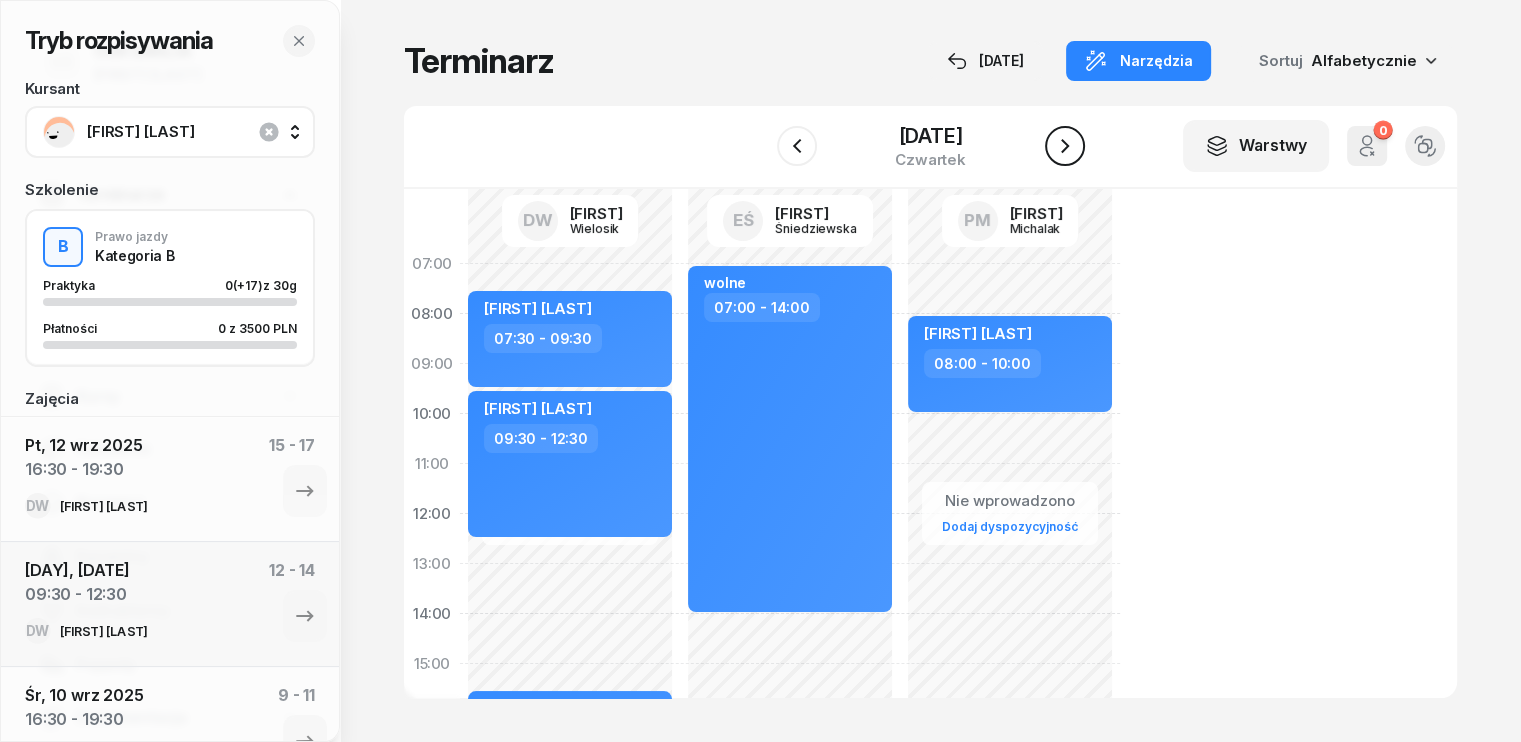 click 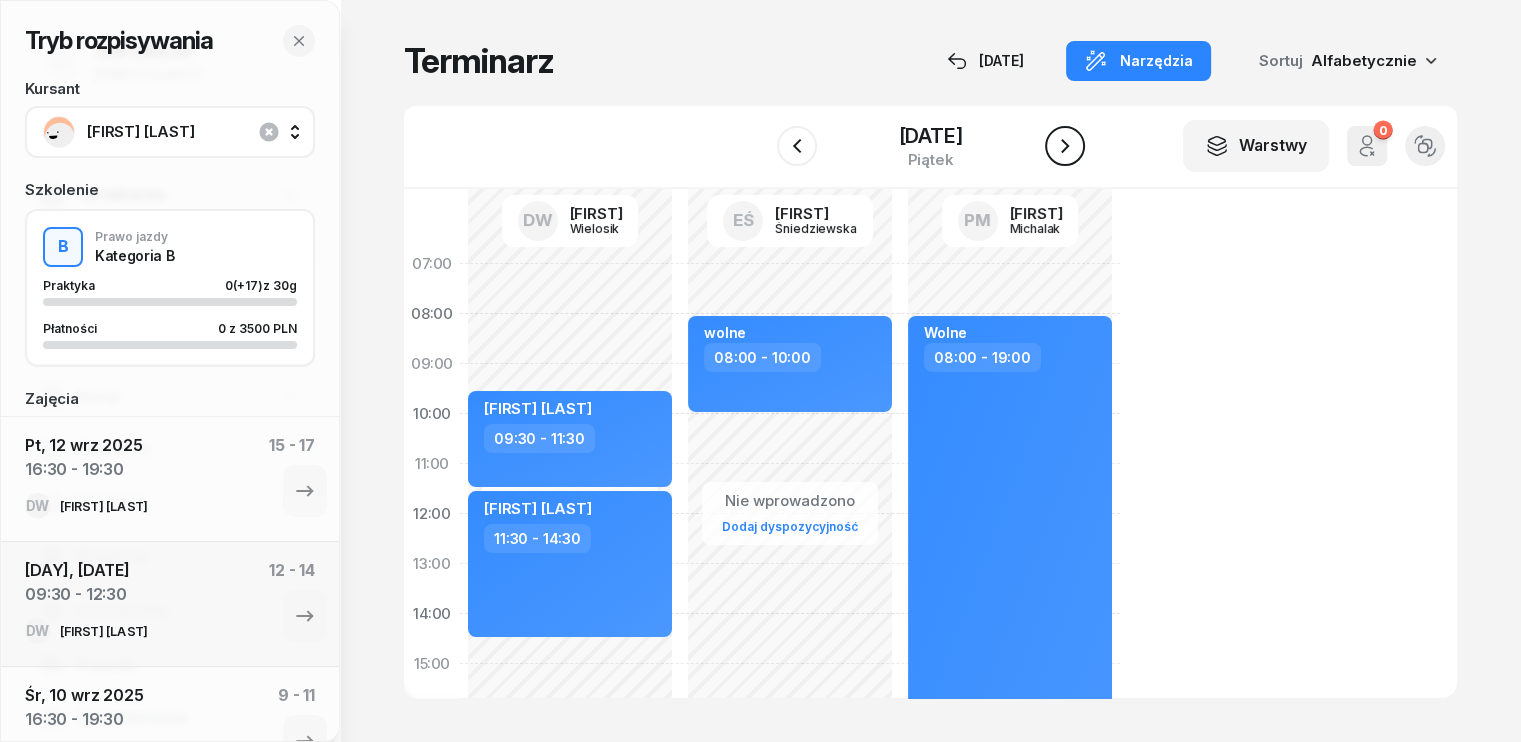 click 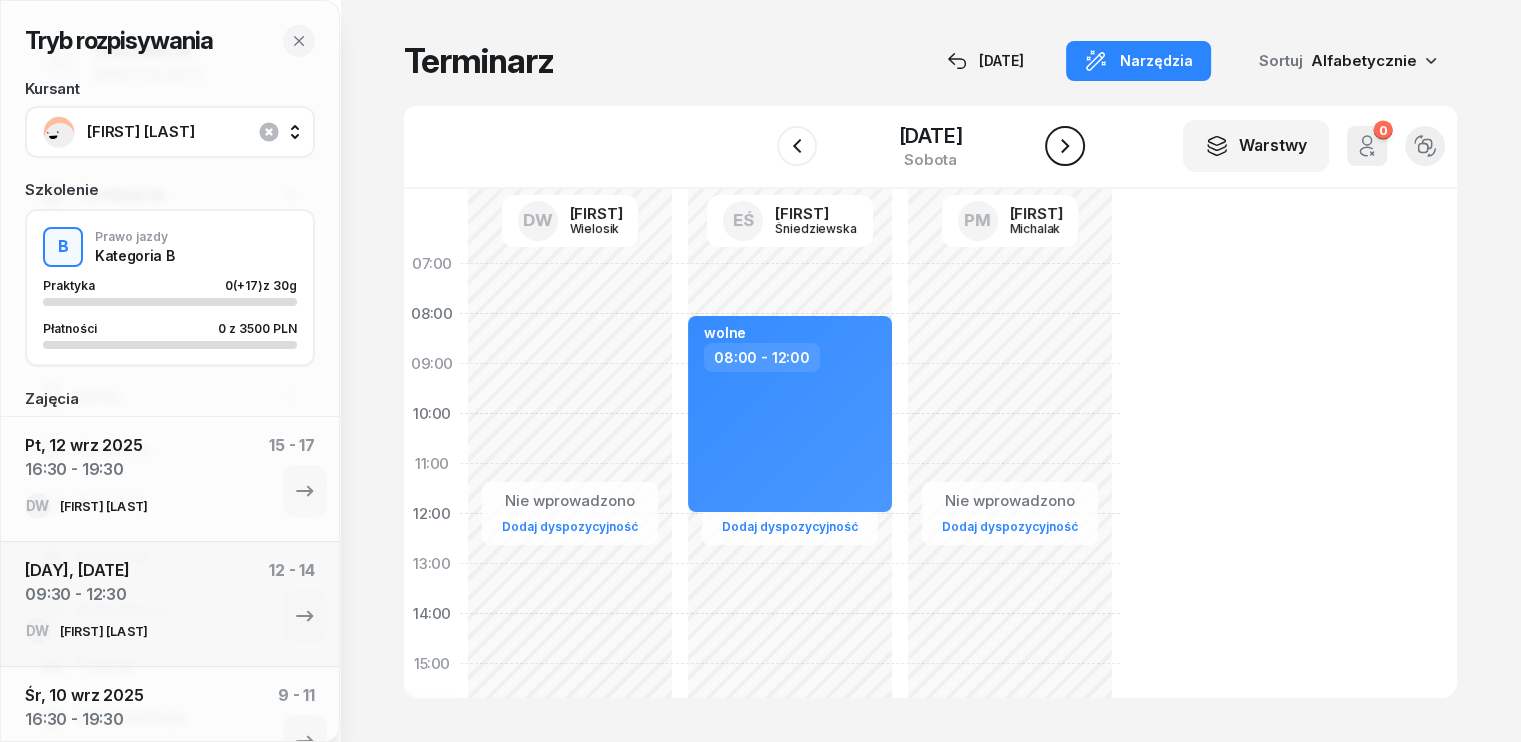 click 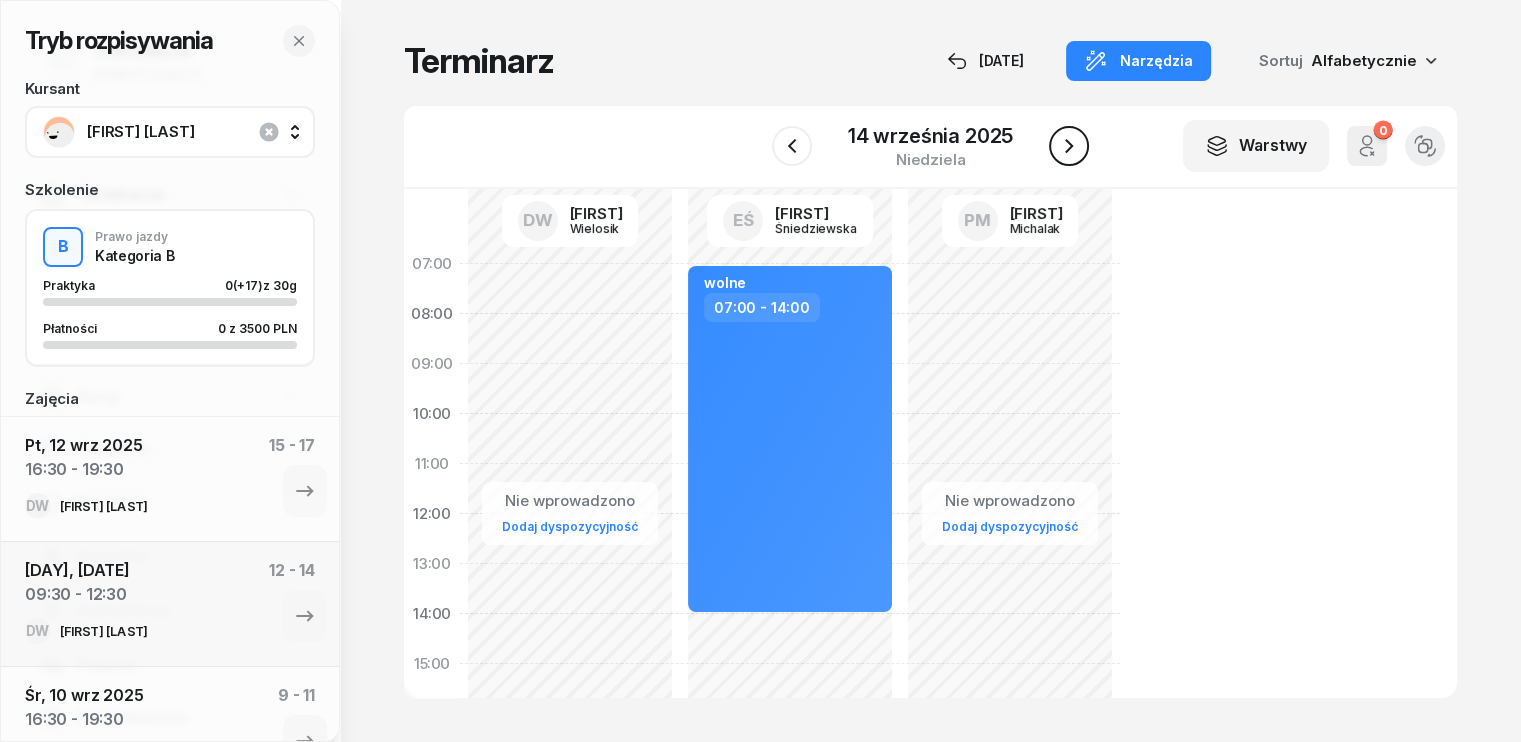 click 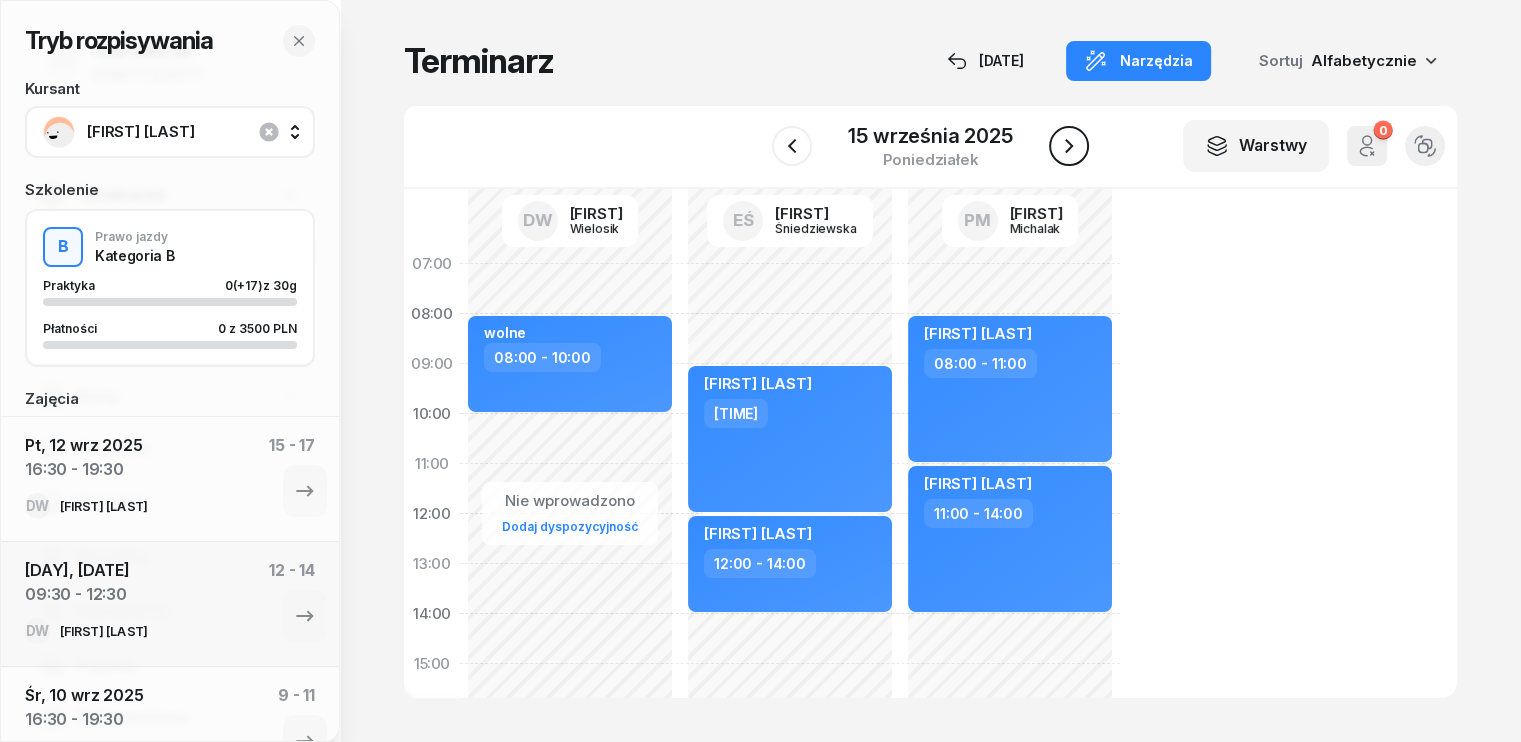 click 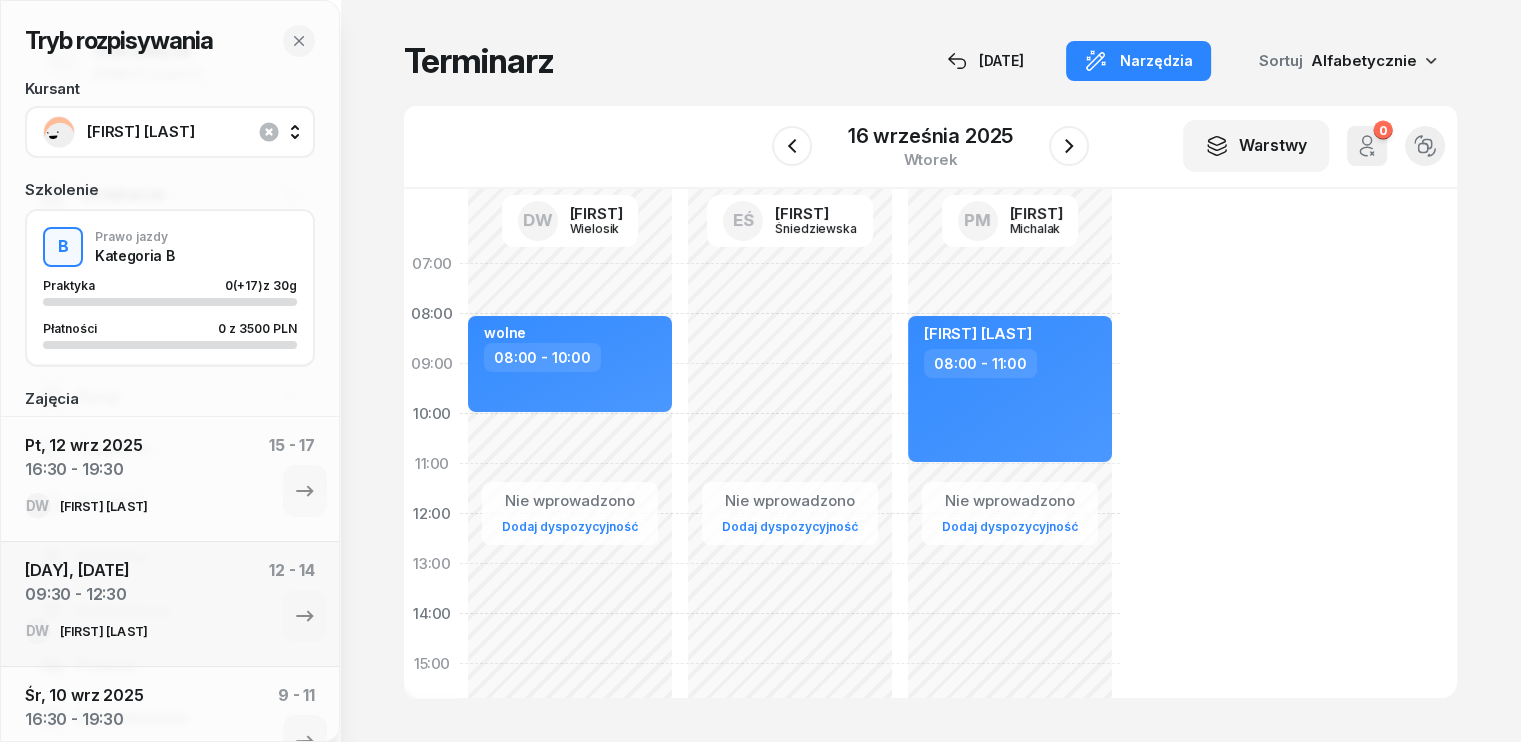 click on "Nie wprowadzono Dodaj dyspozycyjność rozpoczęcie kórnik 18:00 - 19:00" 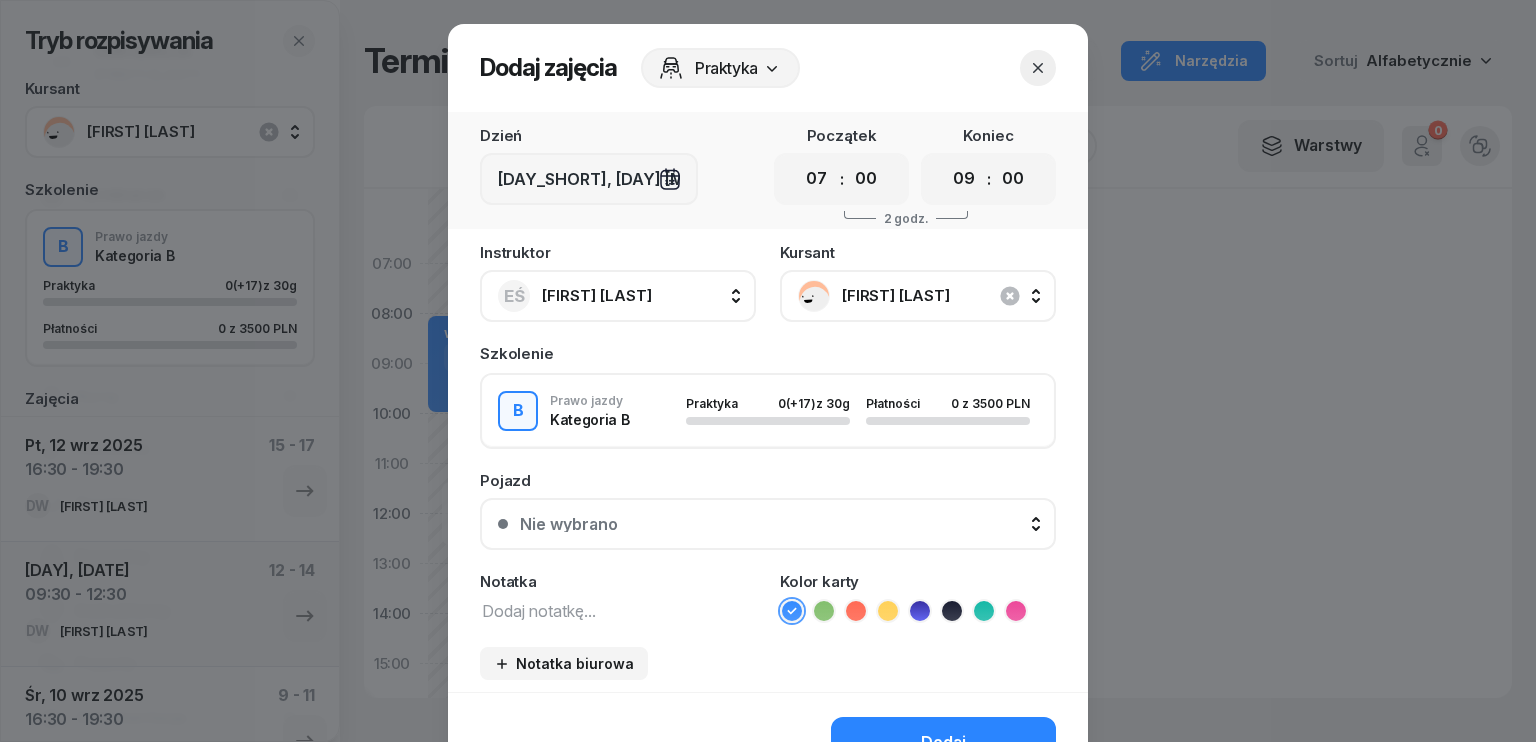 click 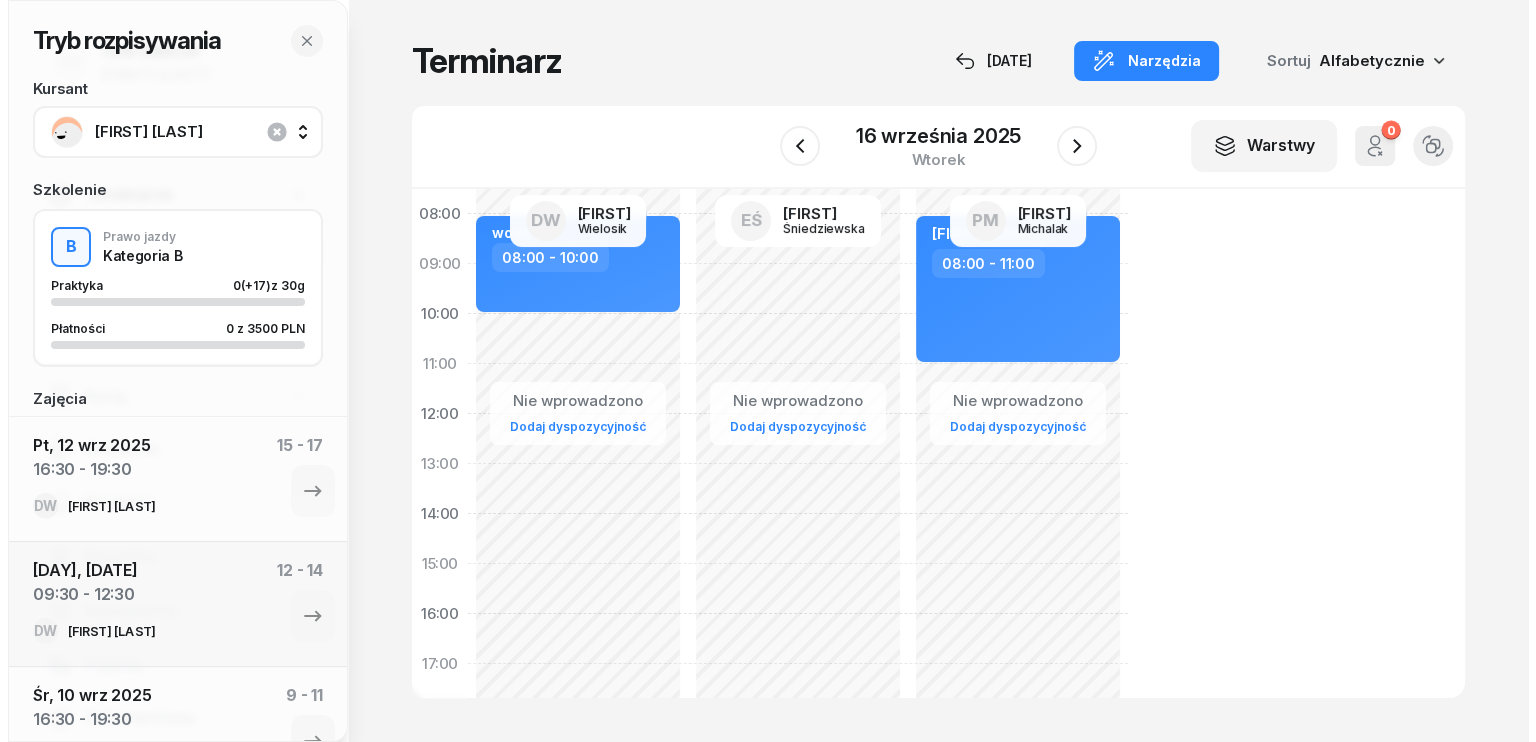 scroll, scrollTop: 0, scrollLeft: 0, axis: both 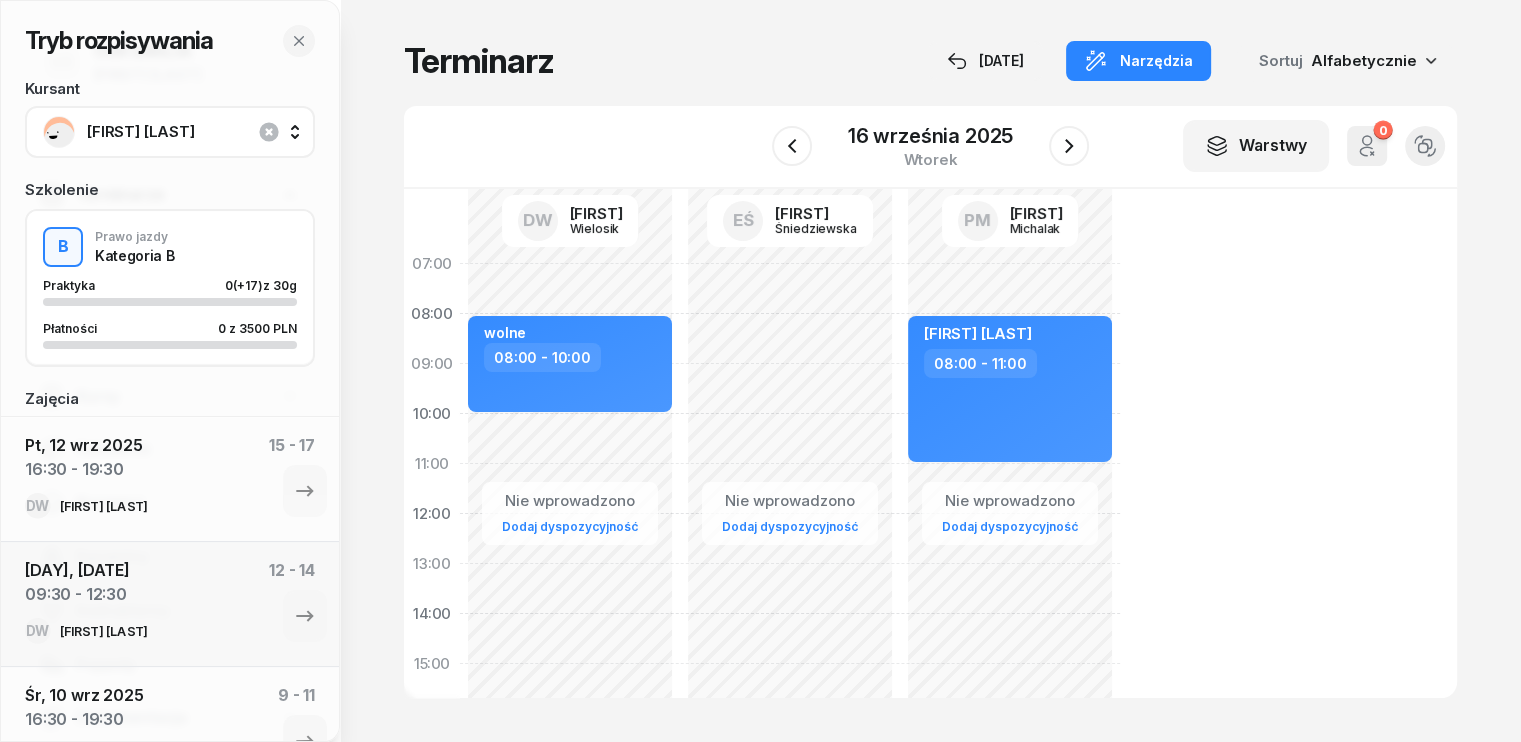 click on "Nie wprowadzono Dodaj dyspozycyjność rozpoczęcie kórnik 18:00 - 19:00" 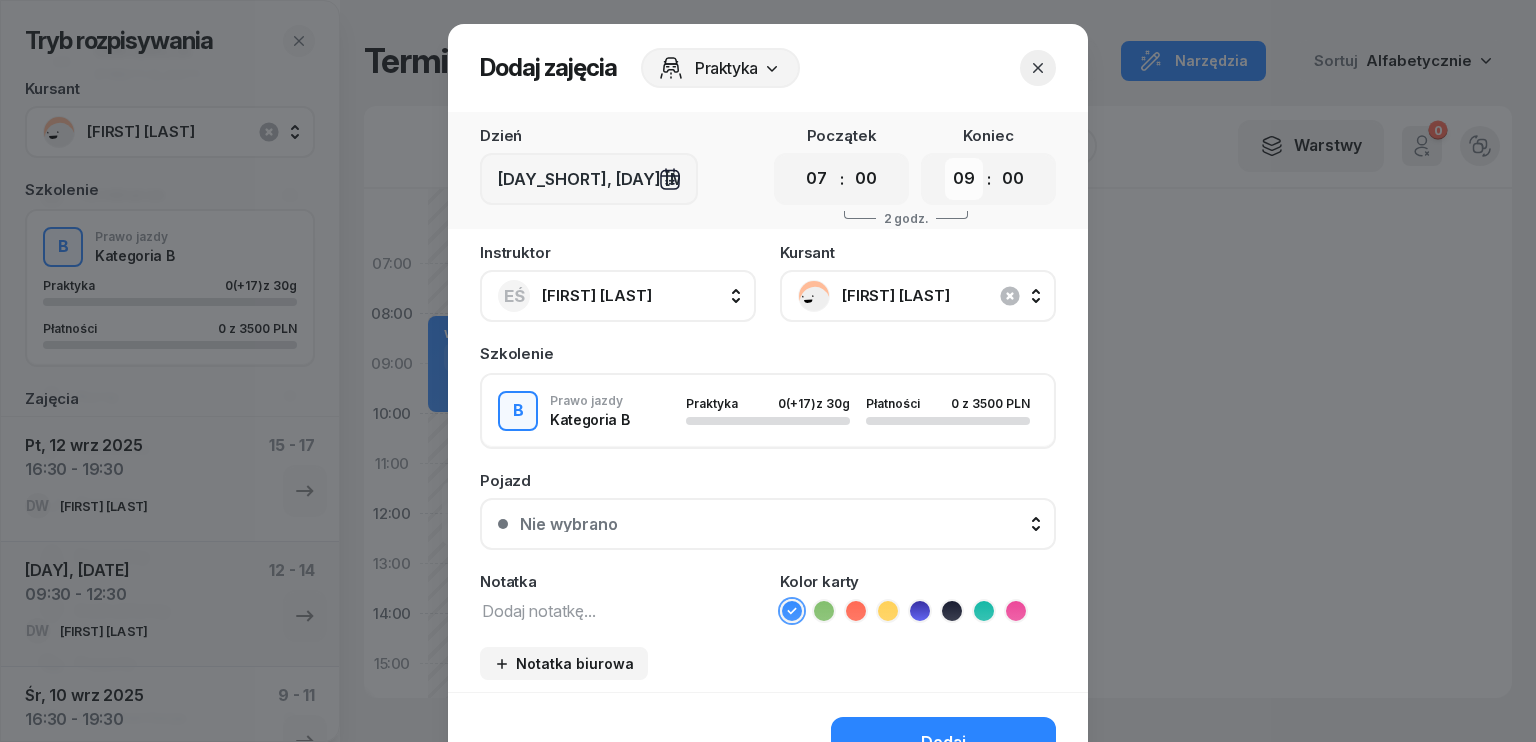 click on "00 01 02 03 04 05 06 07 08 09 10 11 12 13 14 15 16 17 18 19 20 21 22 23" at bounding box center [964, 179] 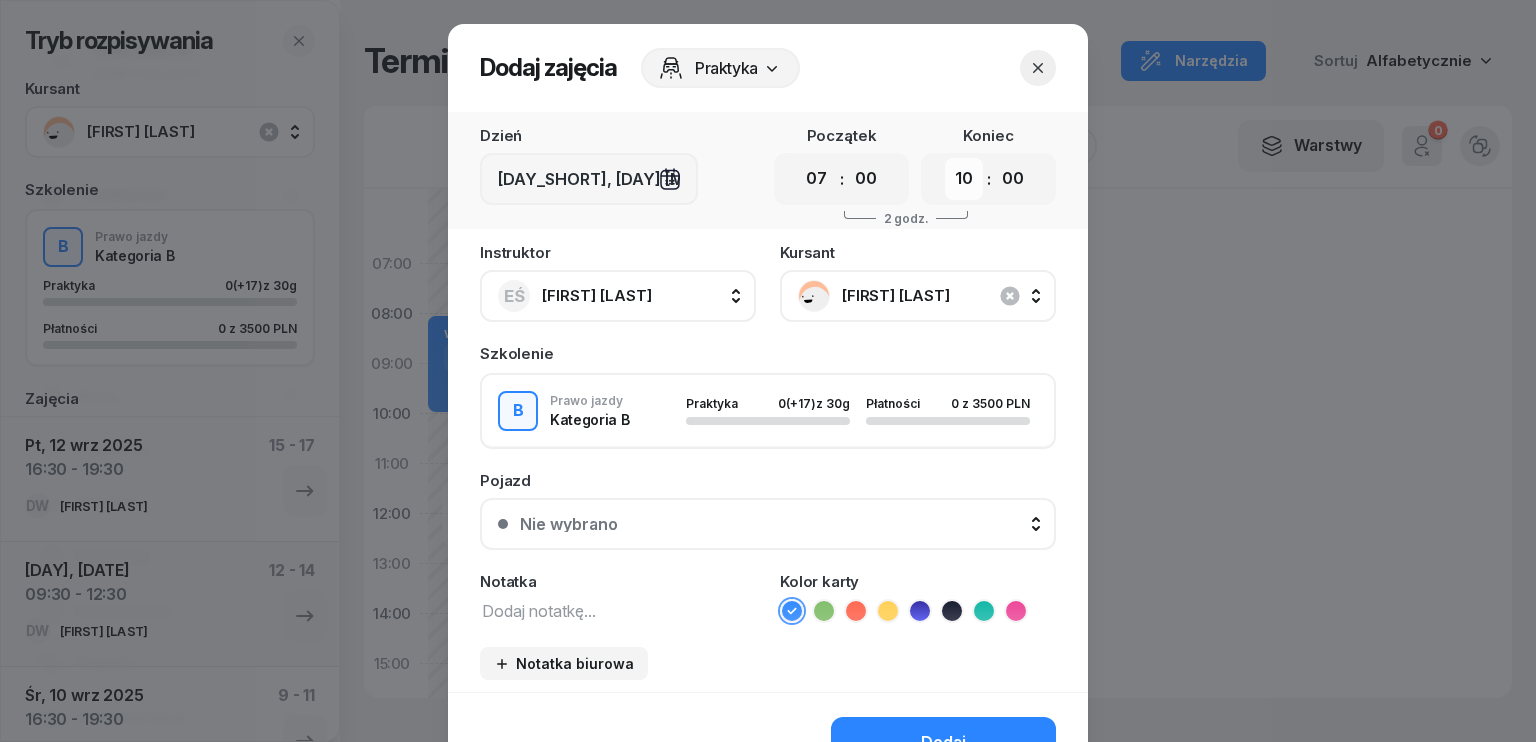 click on "00 01 02 03 04 05 06 07 08 09 10 11 12 13 14 15 16 17 18 19 20 21 22 23" at bounding box center (964, 179) 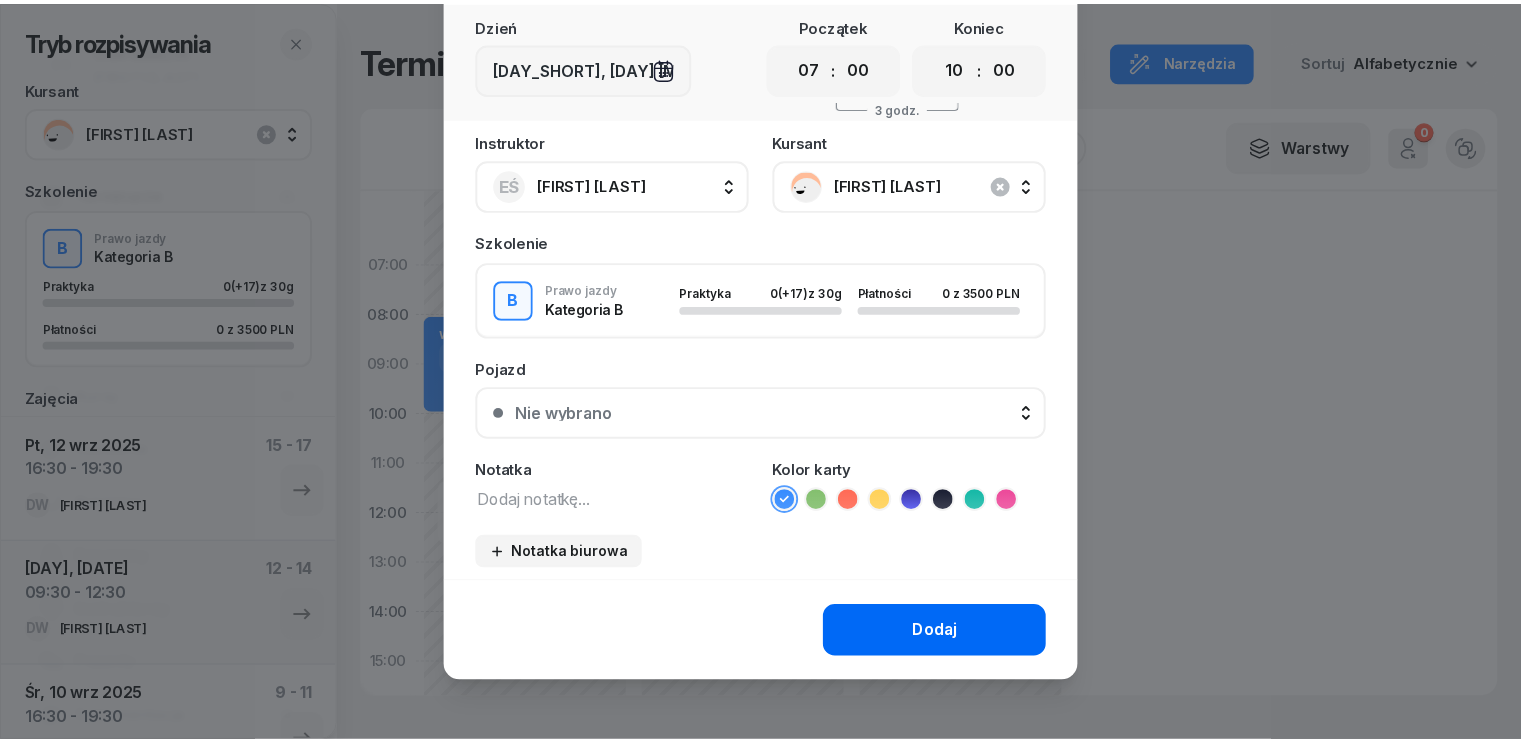 scroll, scrollTop: 112, scrollLeft: 0, axis: vertical 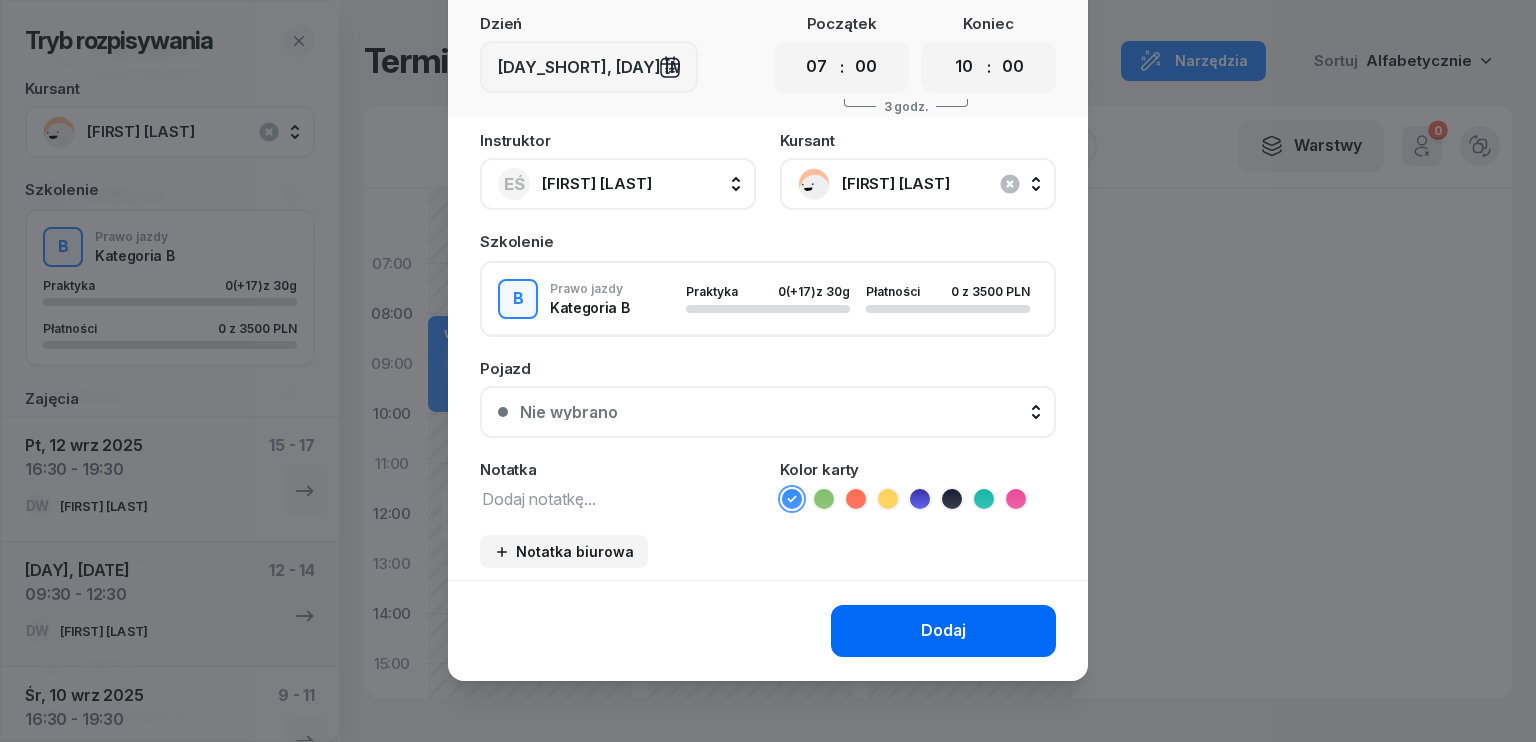 click on "Dodaj" at bounding box center (943, 631) 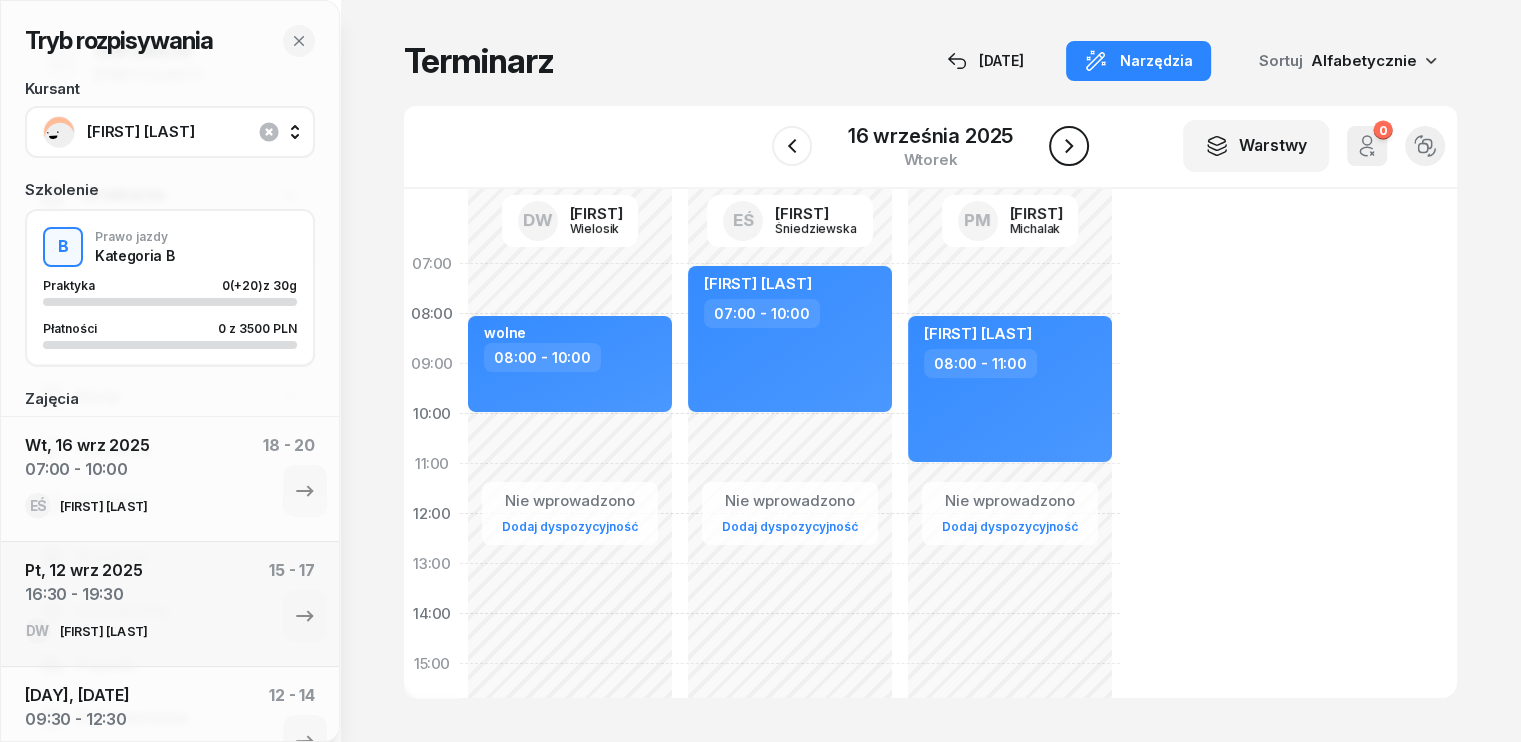 click 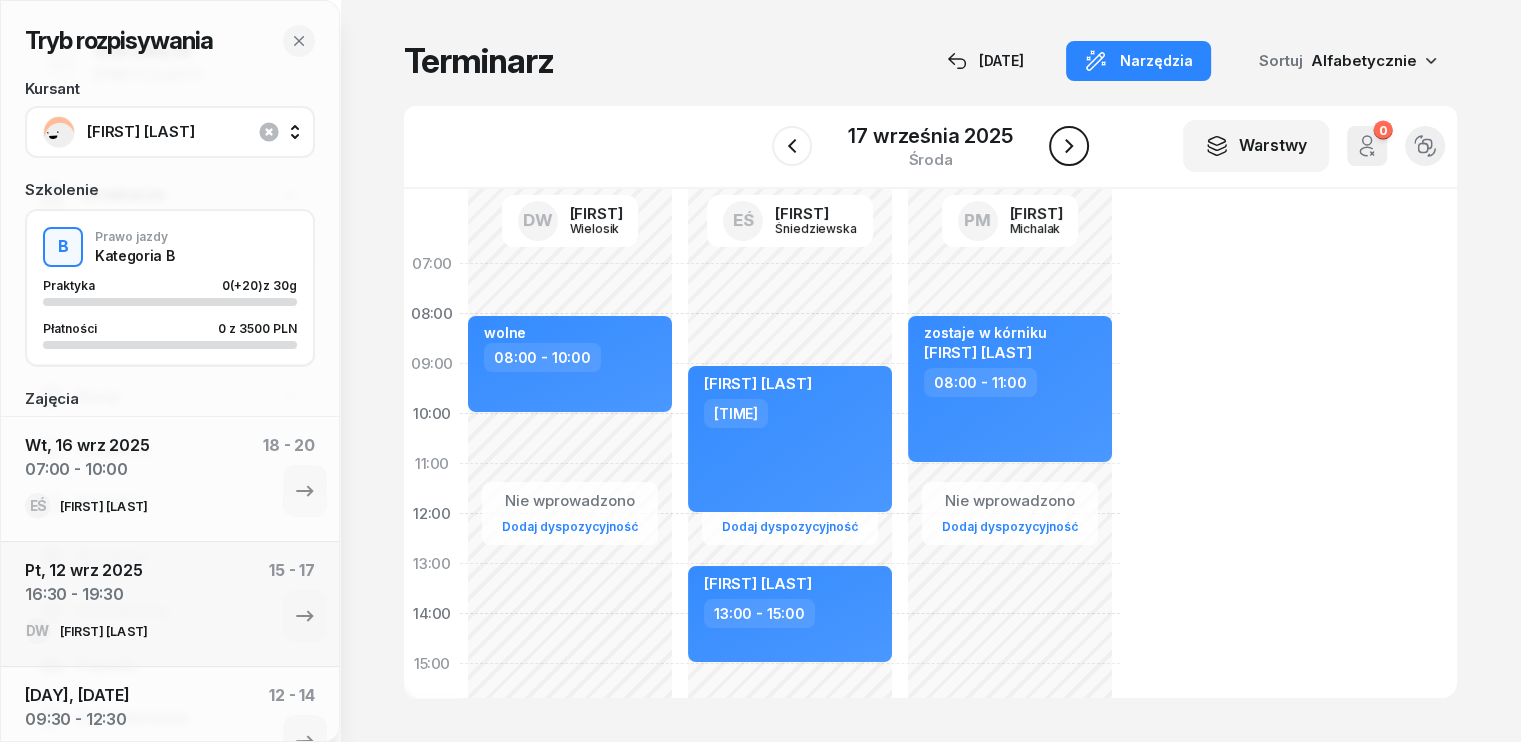 click 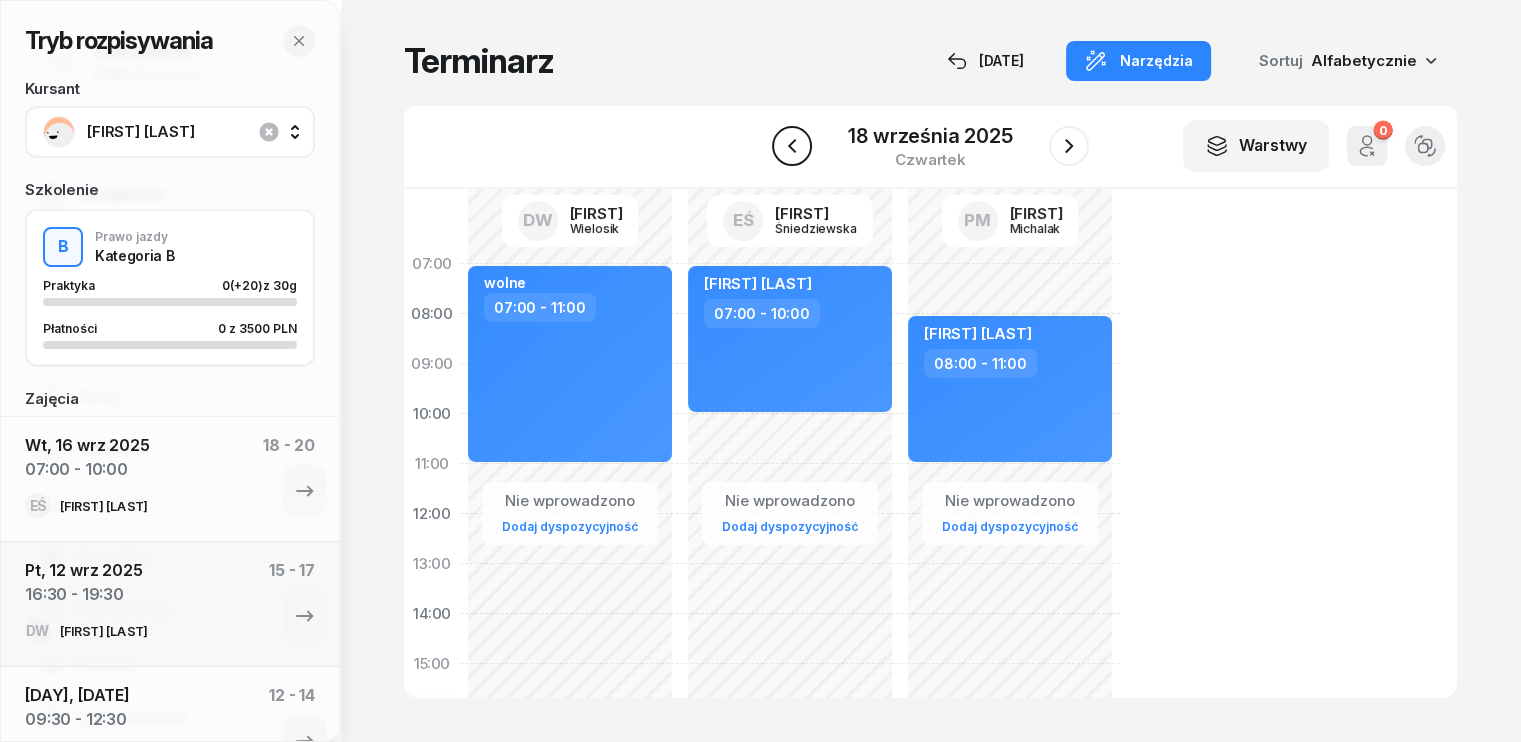 click 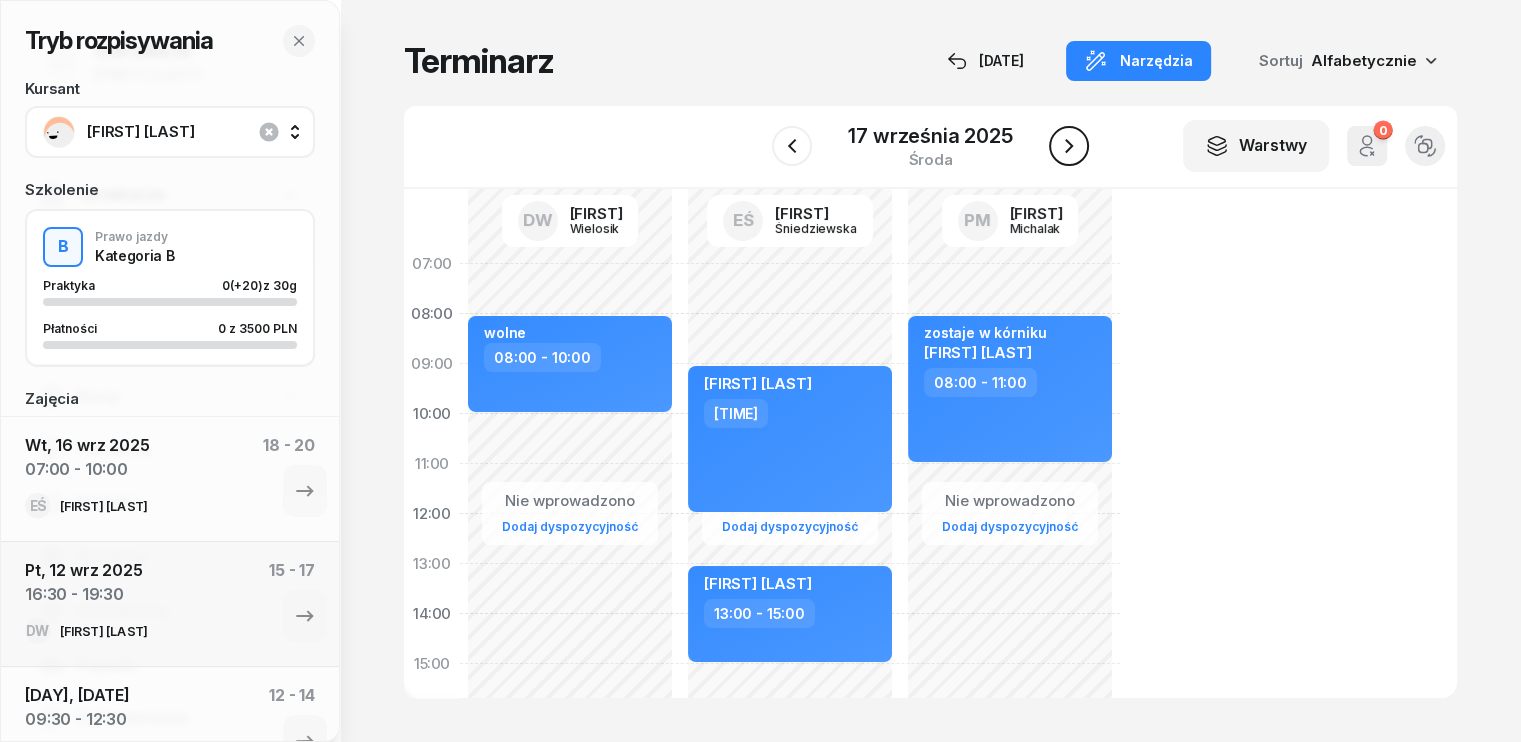 click 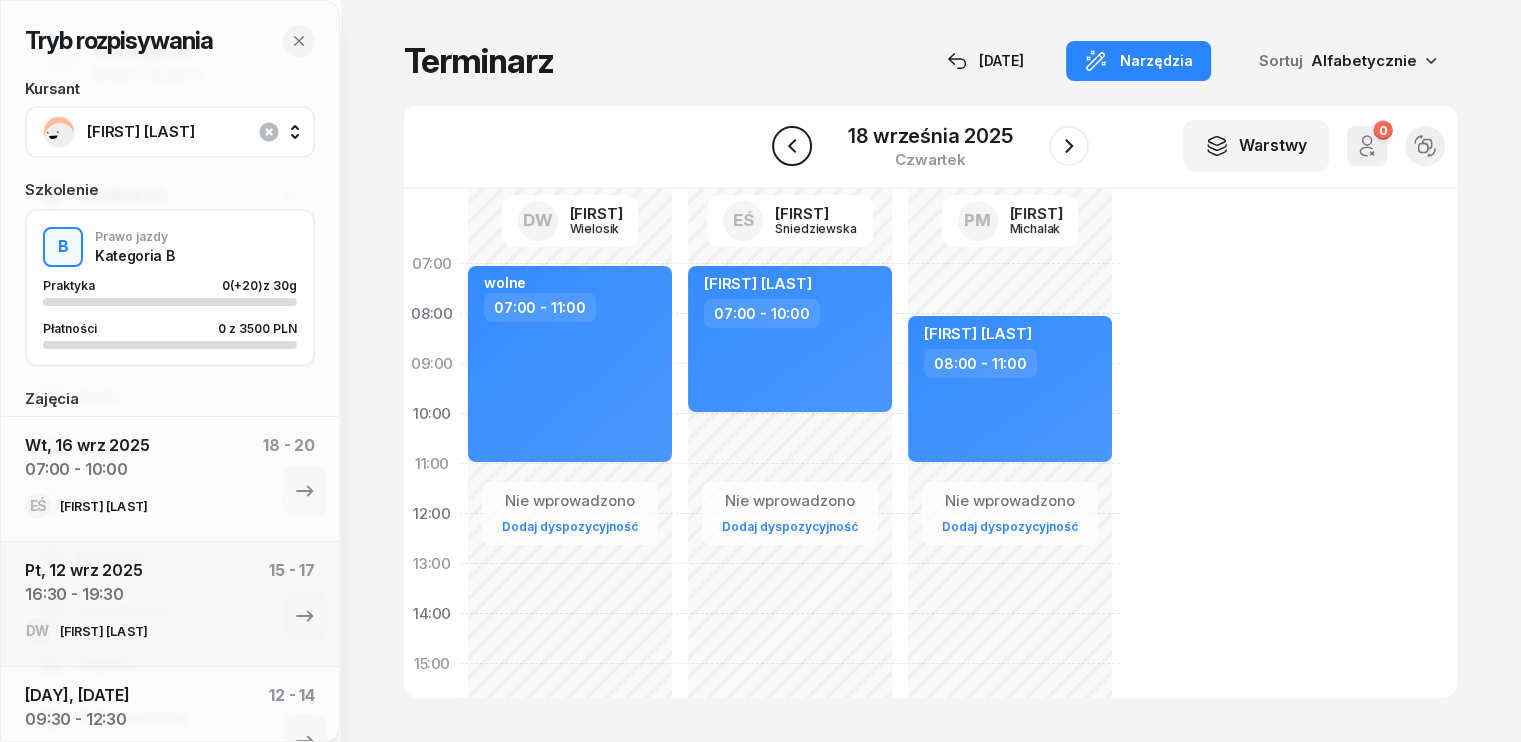 click 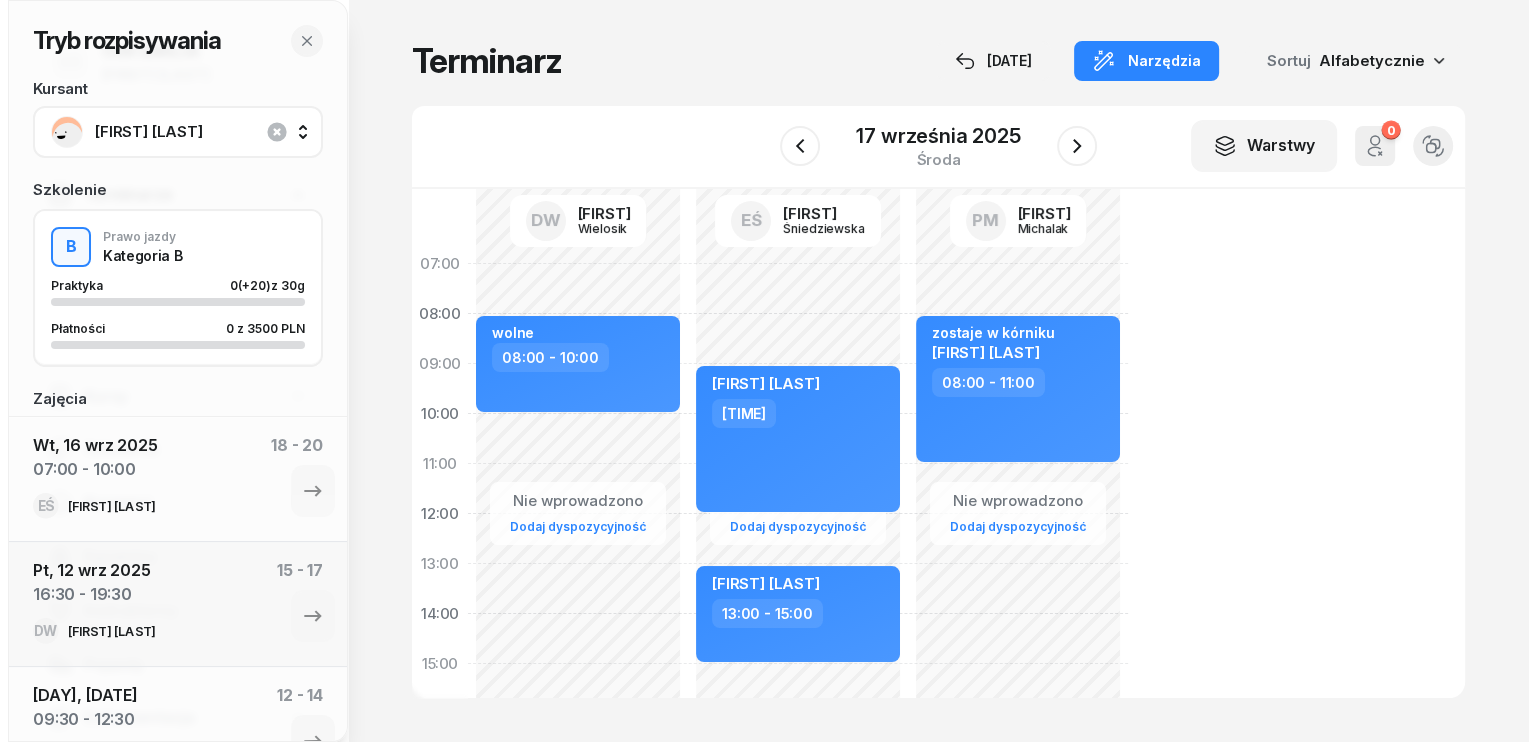 scroll, scrollTop: 0, scrollLeft: 0, axis: both 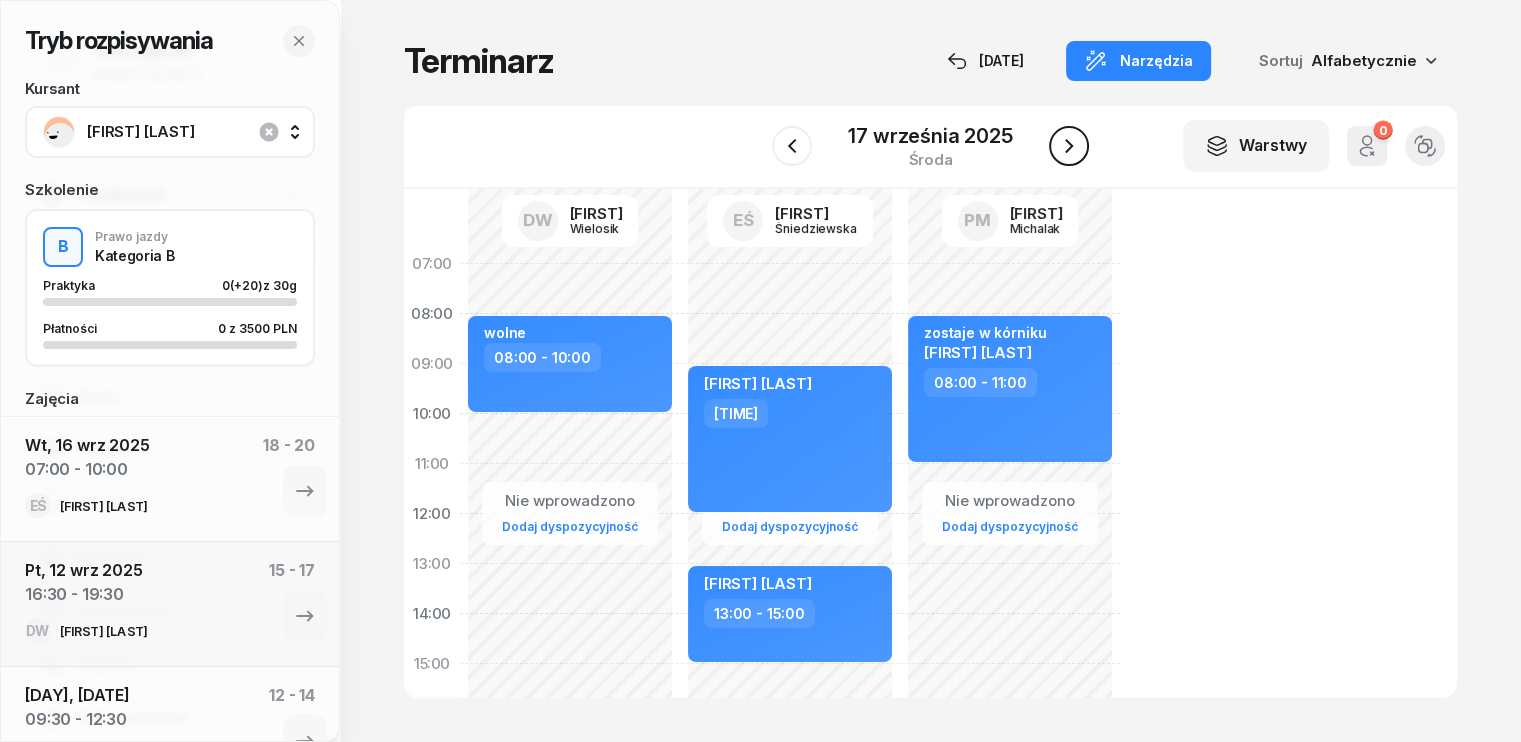 click 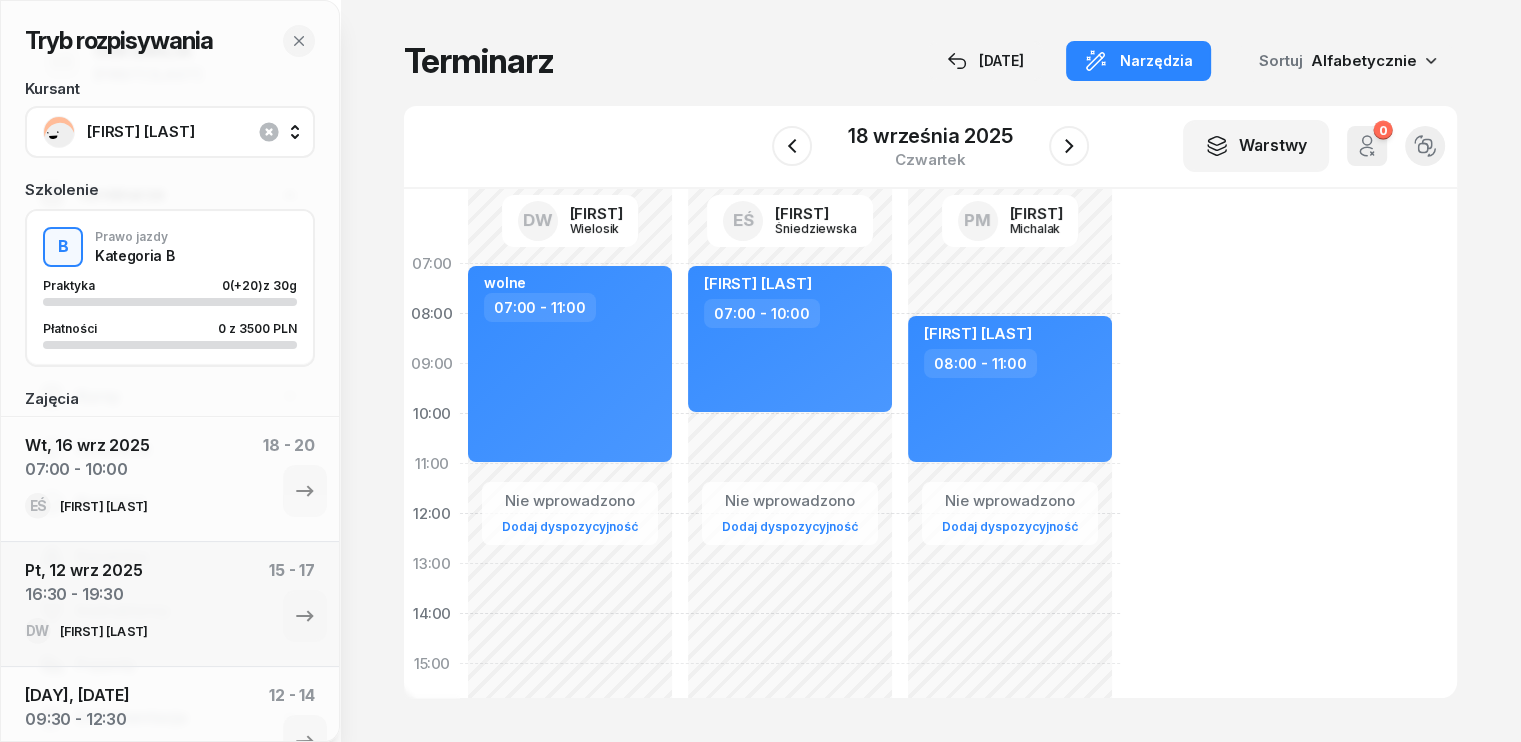 click on "Nie wprowadzono Dodaj dyspozycyjność [FIRST] [LAST]  08:00 - 11:00" 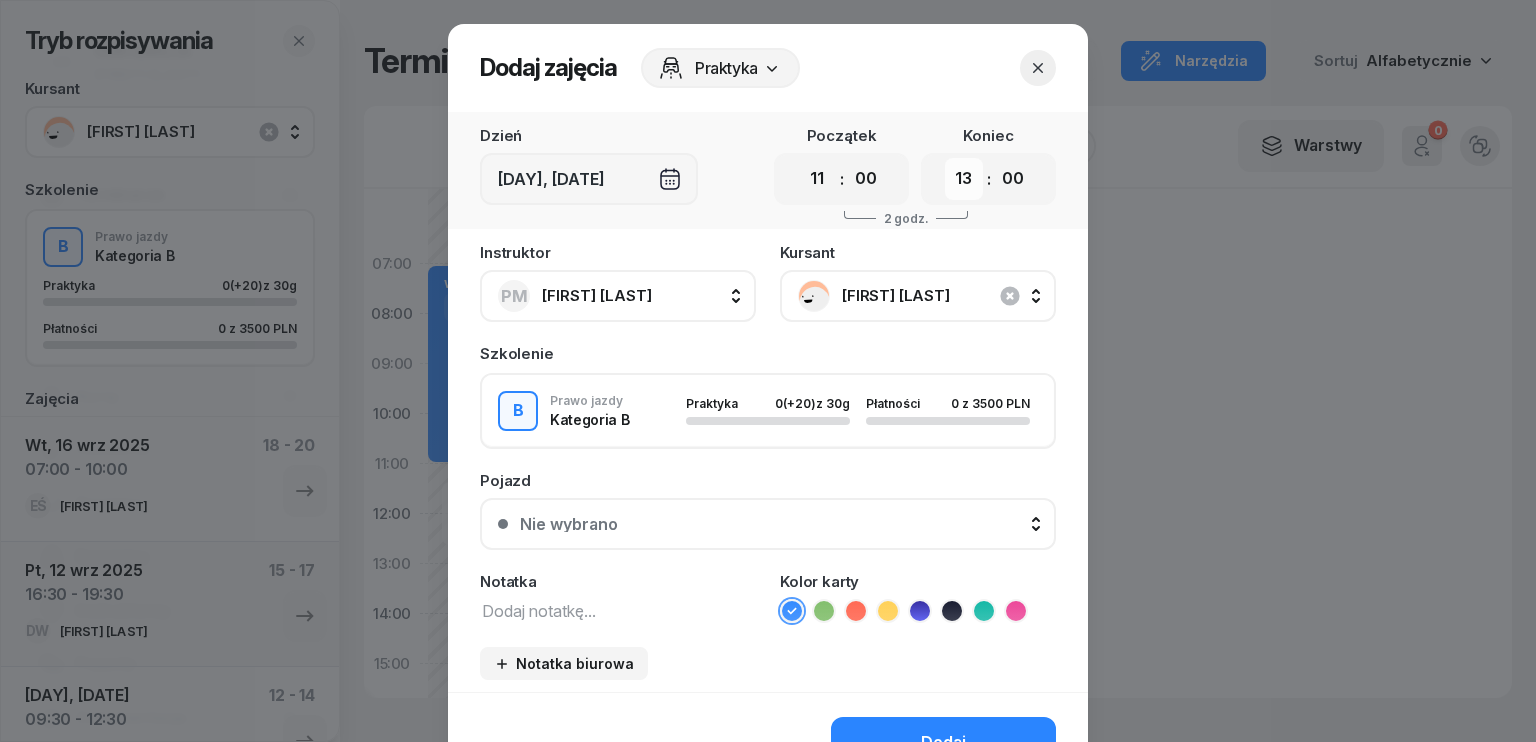 click on "00 01 02 03 04 05 06 07 08 09 10 11 12 13 14 15 16 17 18 19 20 21 22 23" at bounding box center (964, 179) 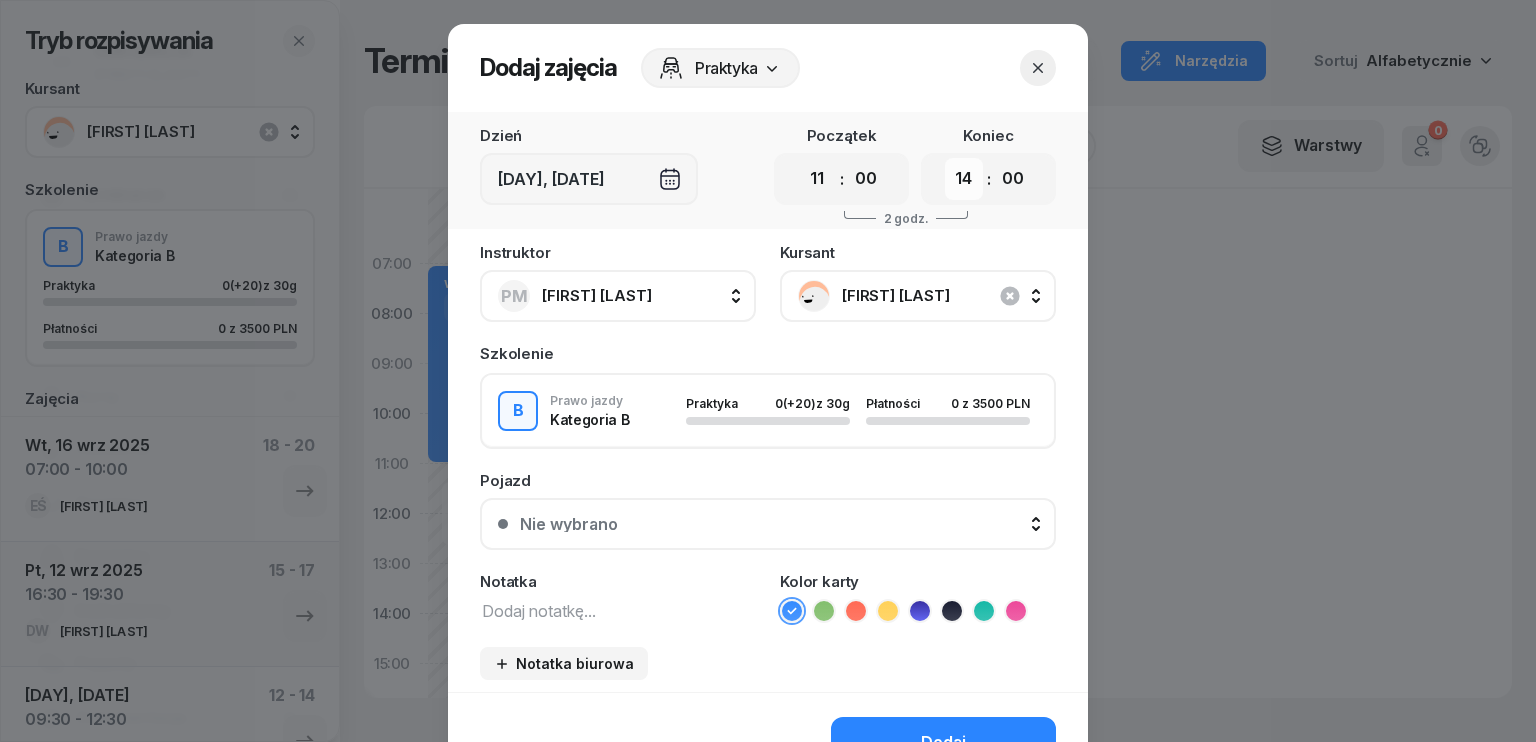 click on "00 01 02 03 04 05 06 07 08 09 10 11 12 13 14 15 16 17 18 19 20 21 22 23" at bounding box center [964, 179] 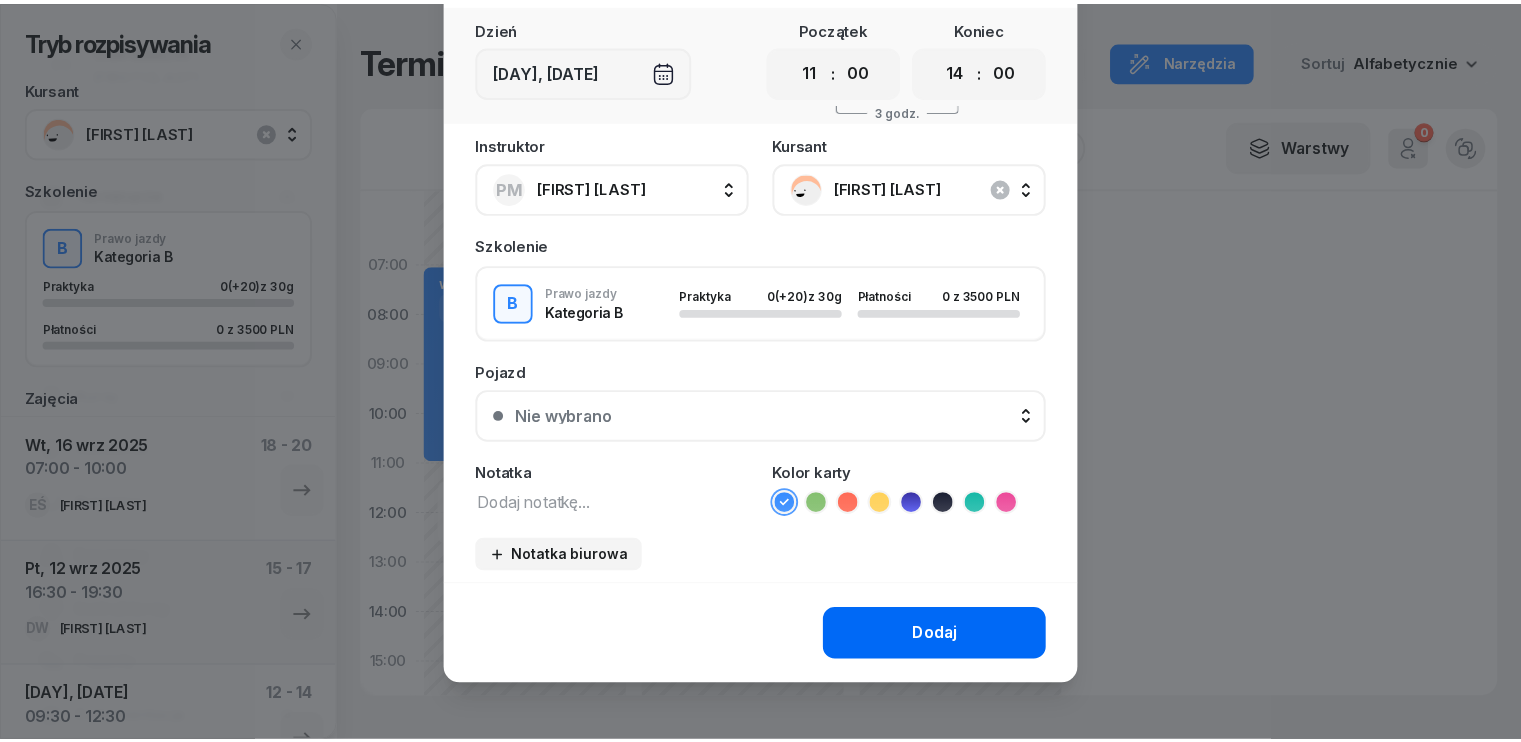 scroll, scrollTop: 112, scrollLeft: 0, axis: vertical 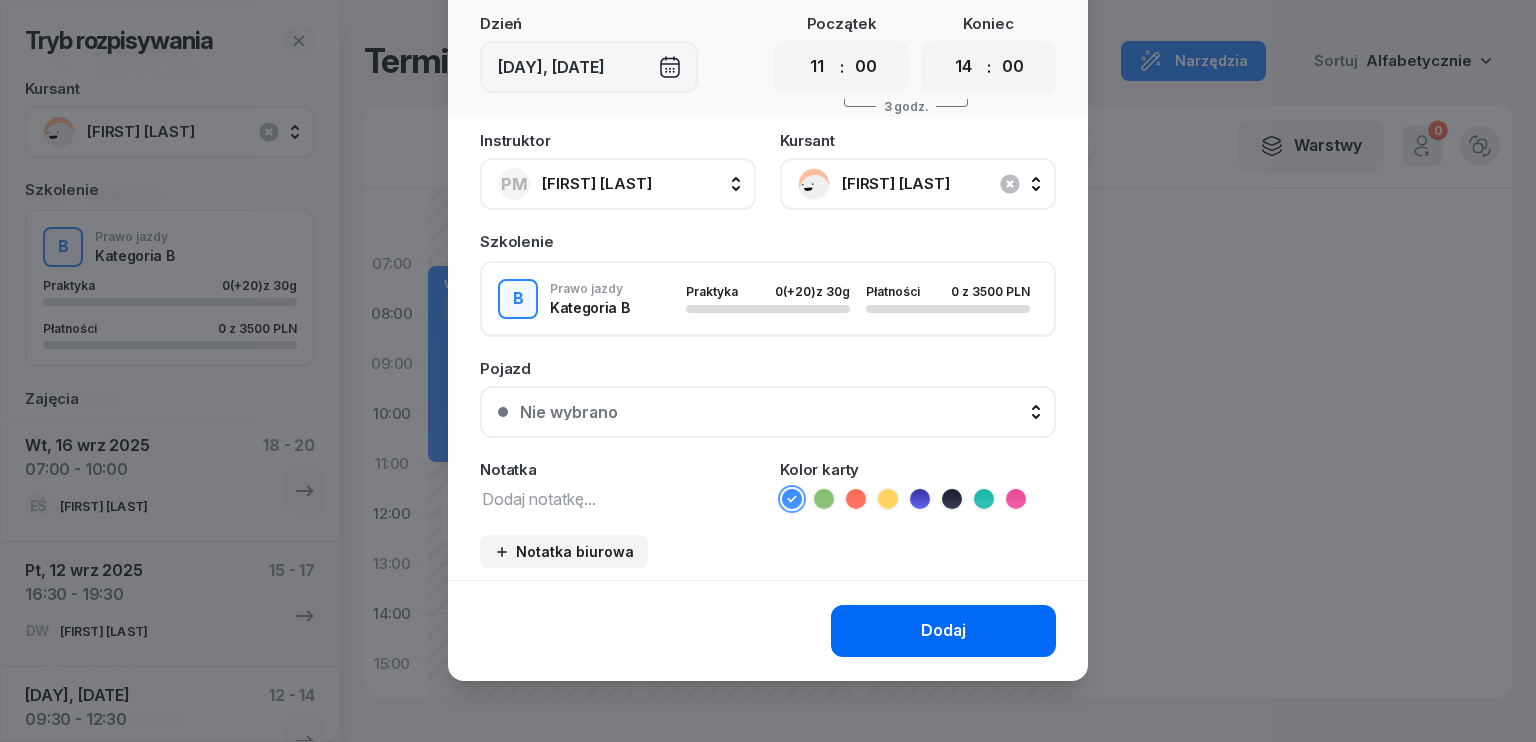 click on "Dodaj" 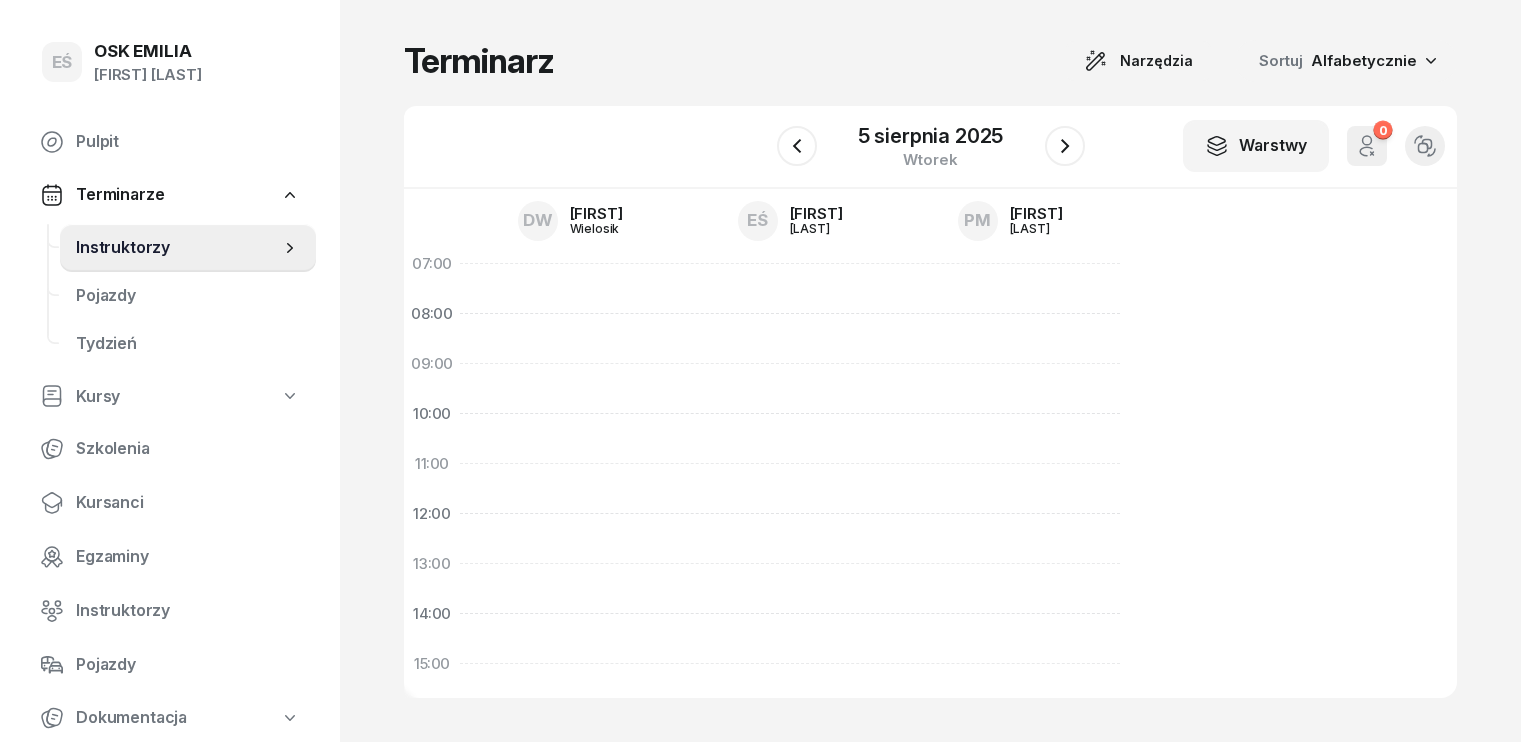 scroll, scrollTop: 0, scrollLeft: 0, axis: both 